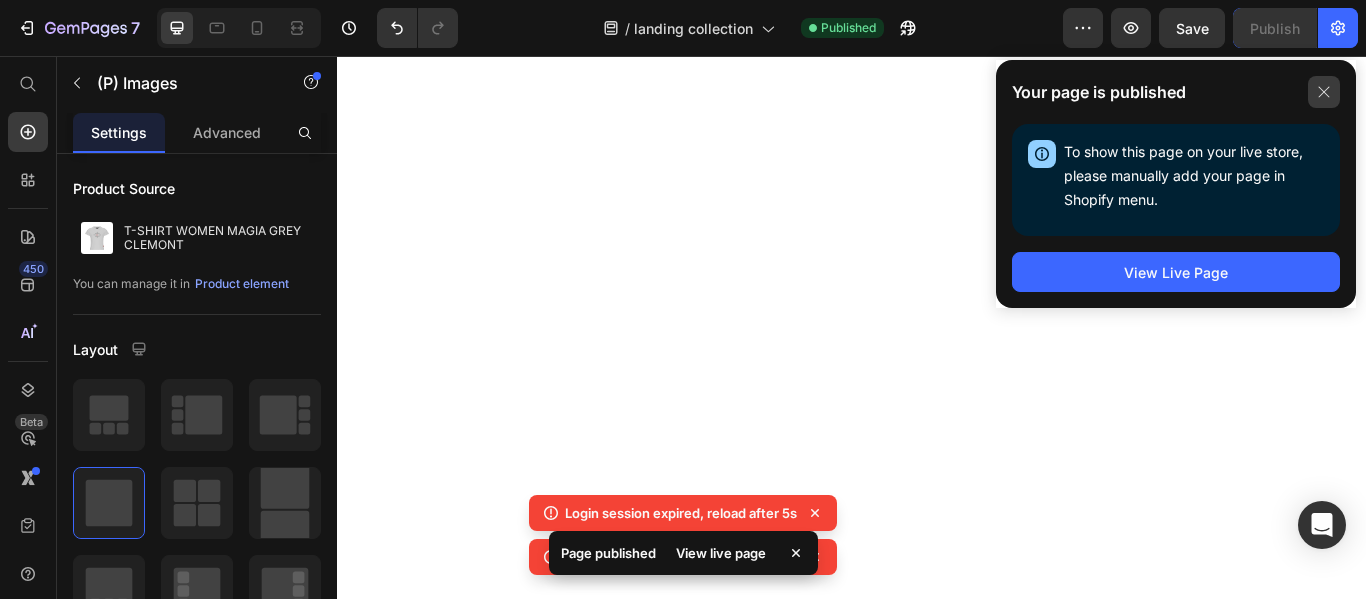 scroll, scrollTop: 0, scrollLeft: 0, axis: both 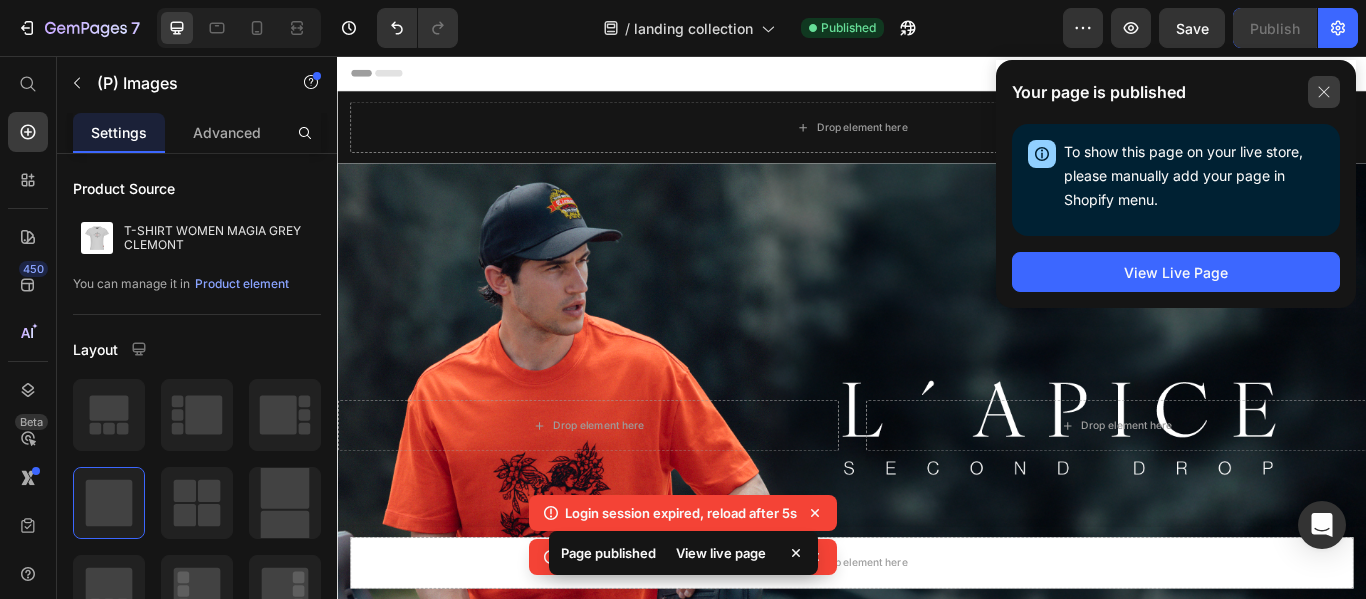 click 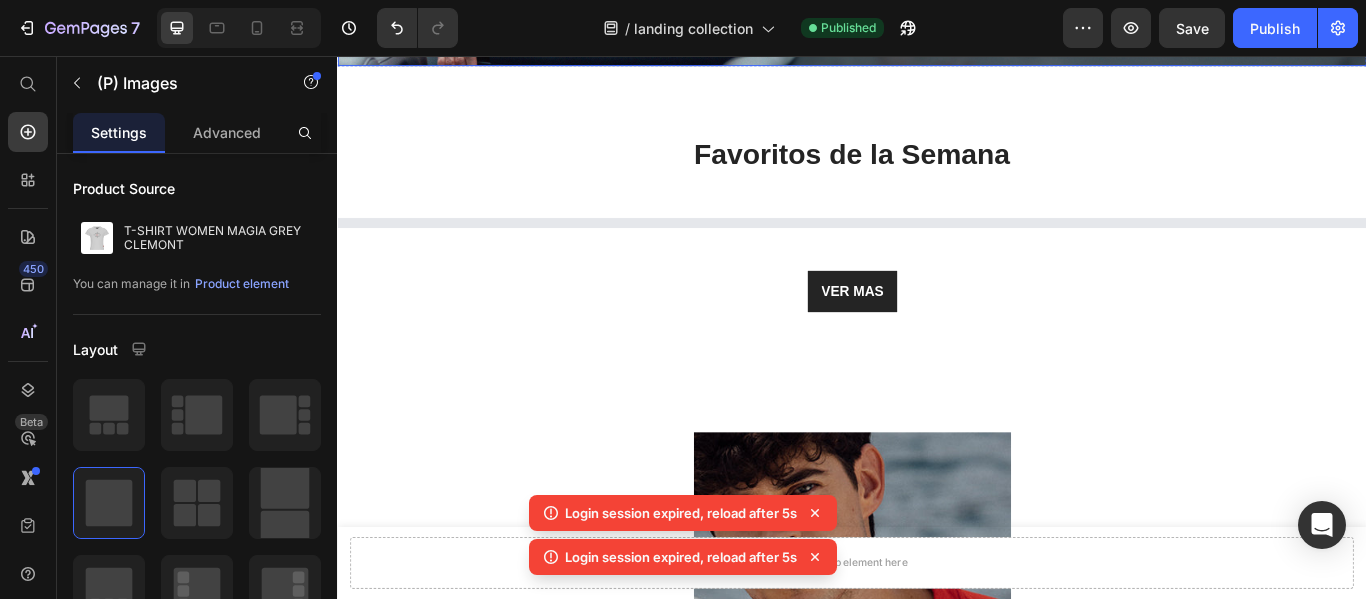 scroll, scrollTop: 800, scrollLeft: 0, axis: vertical 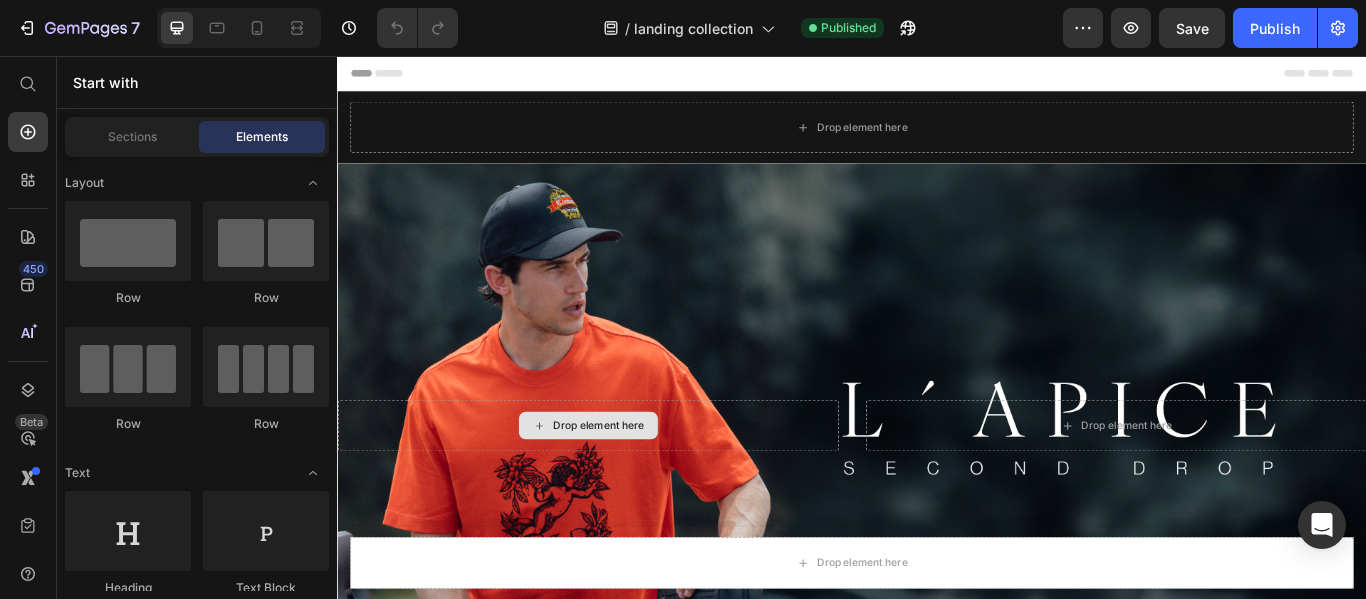 select on "M" 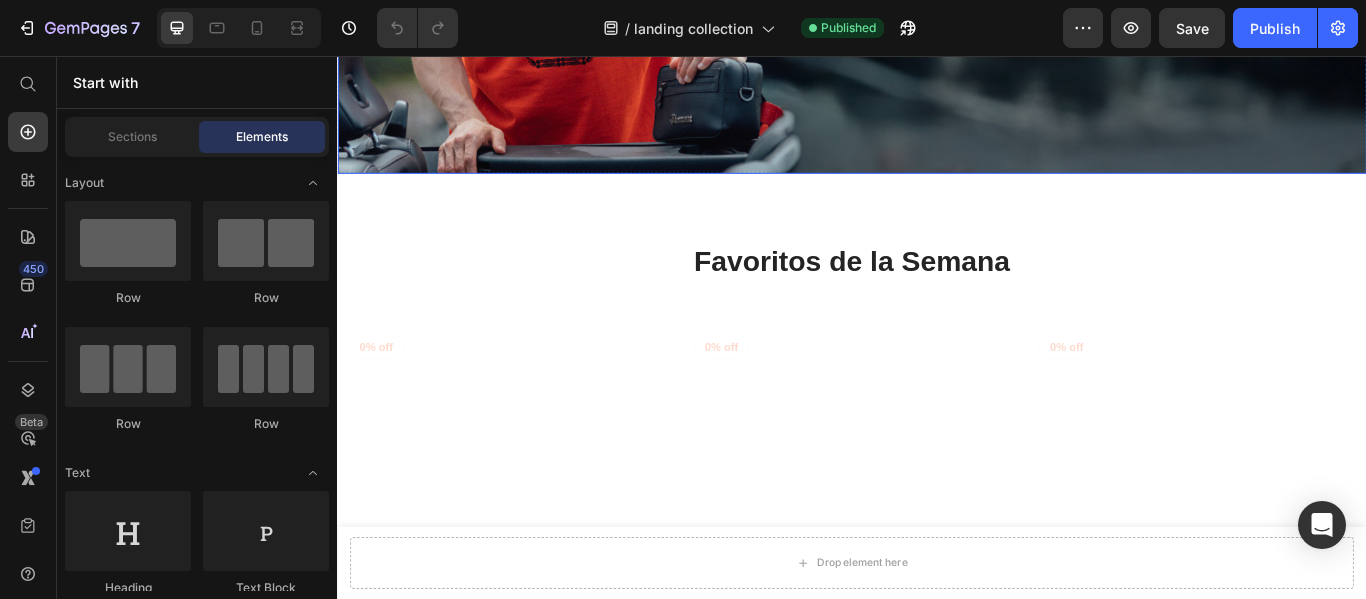 scroll, scrollTop: 718, scrollLeft: 0, axis: vertical 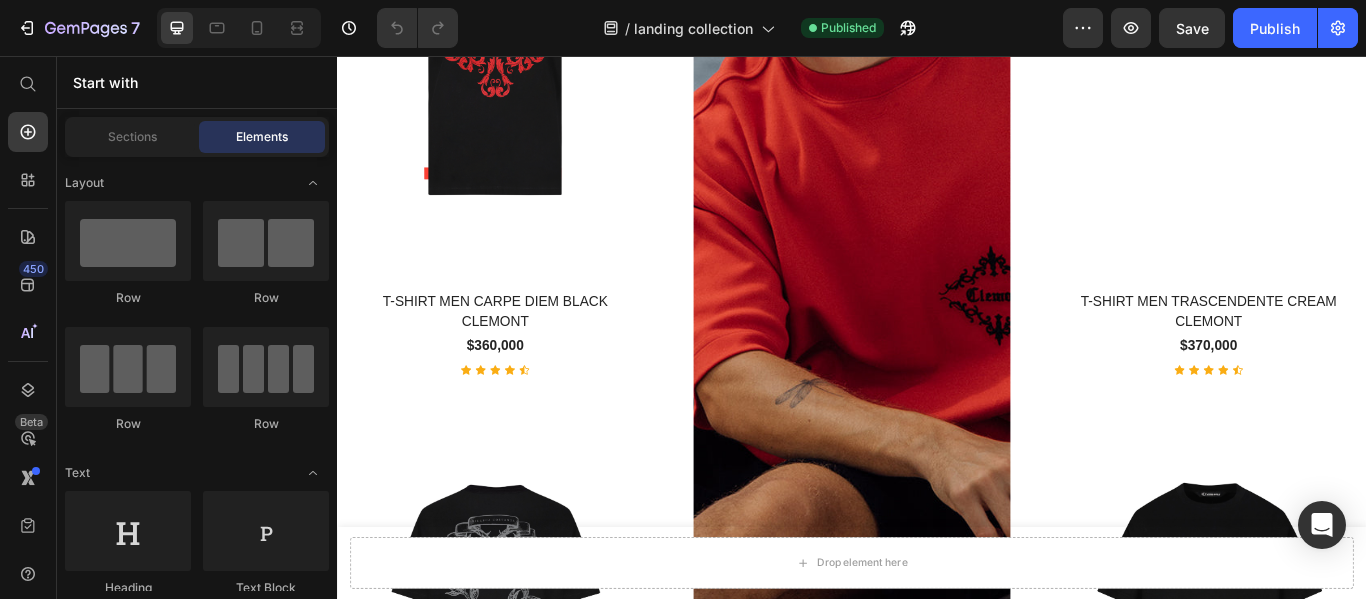 select on "M" 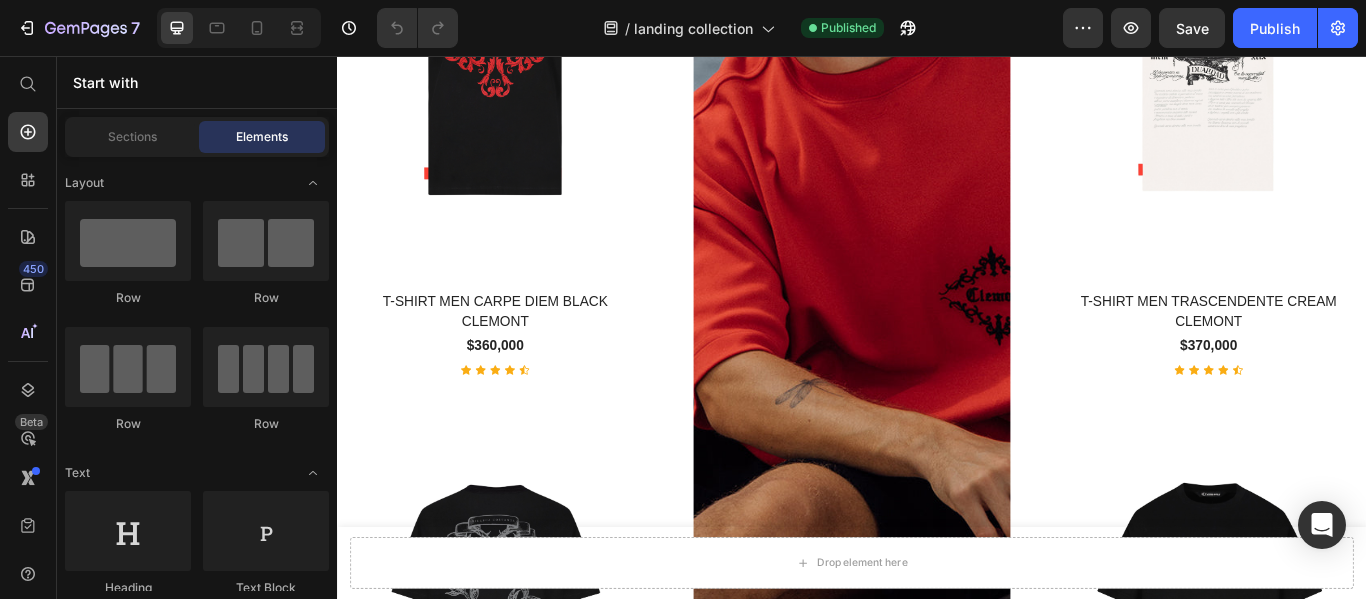 select on "M" 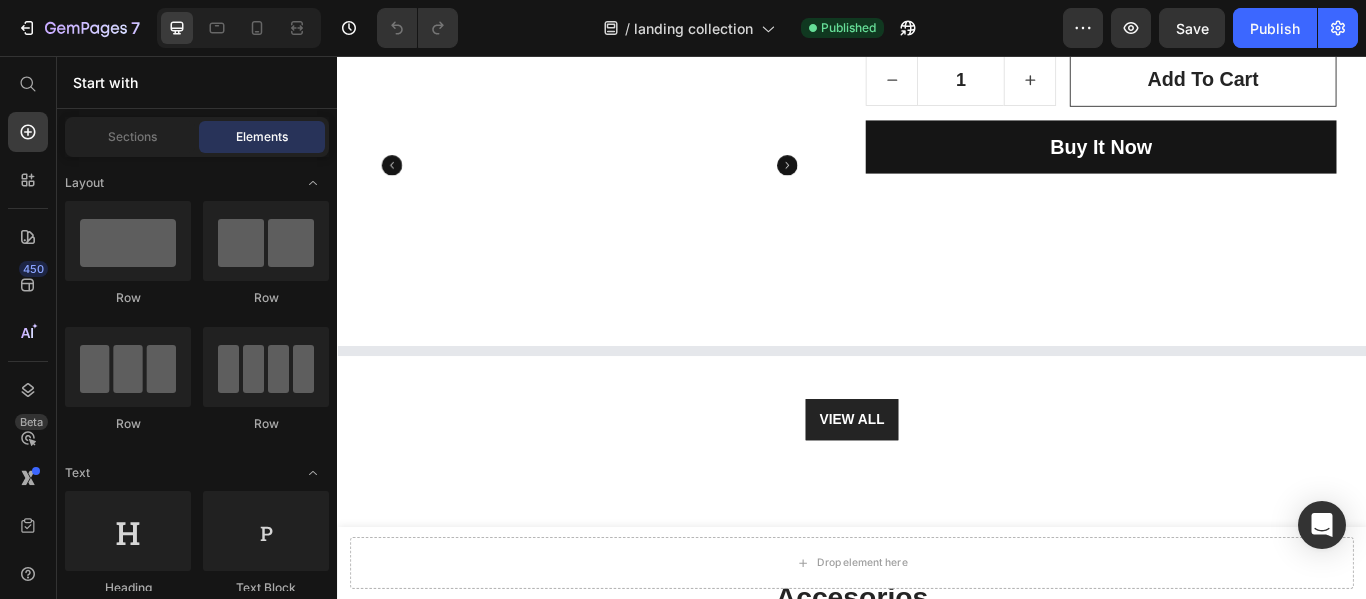 scroll, scrollTop: 3800, scrollLeft: 0, axis: vertical 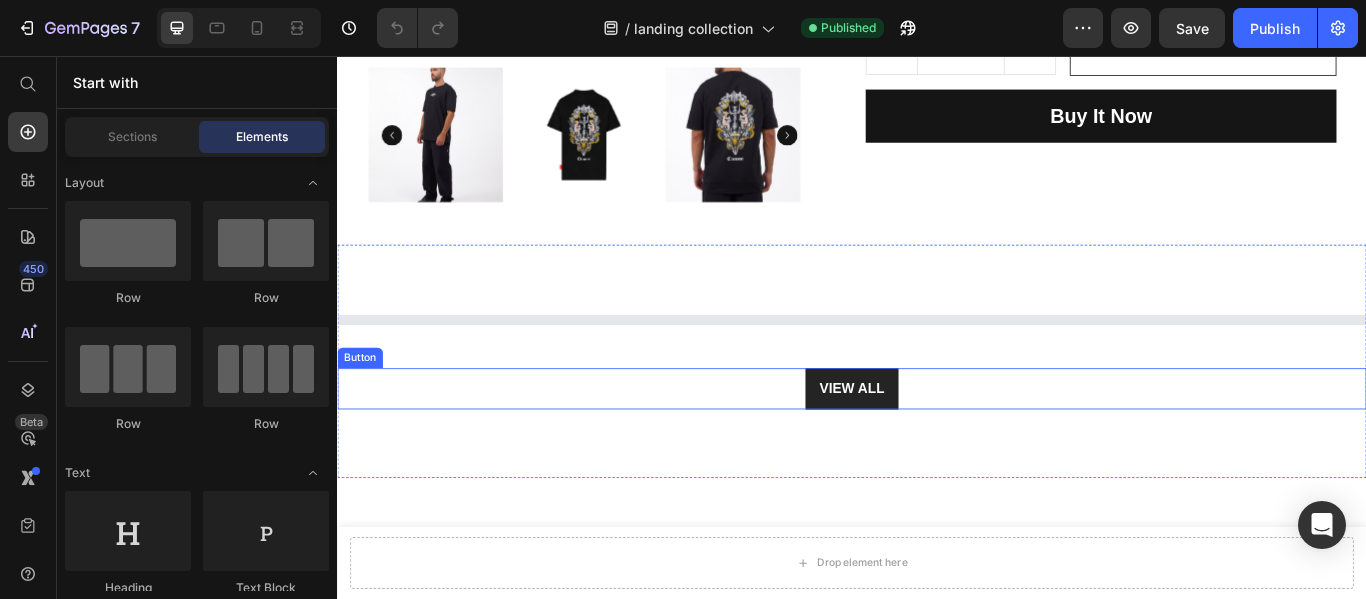 select on "XL" 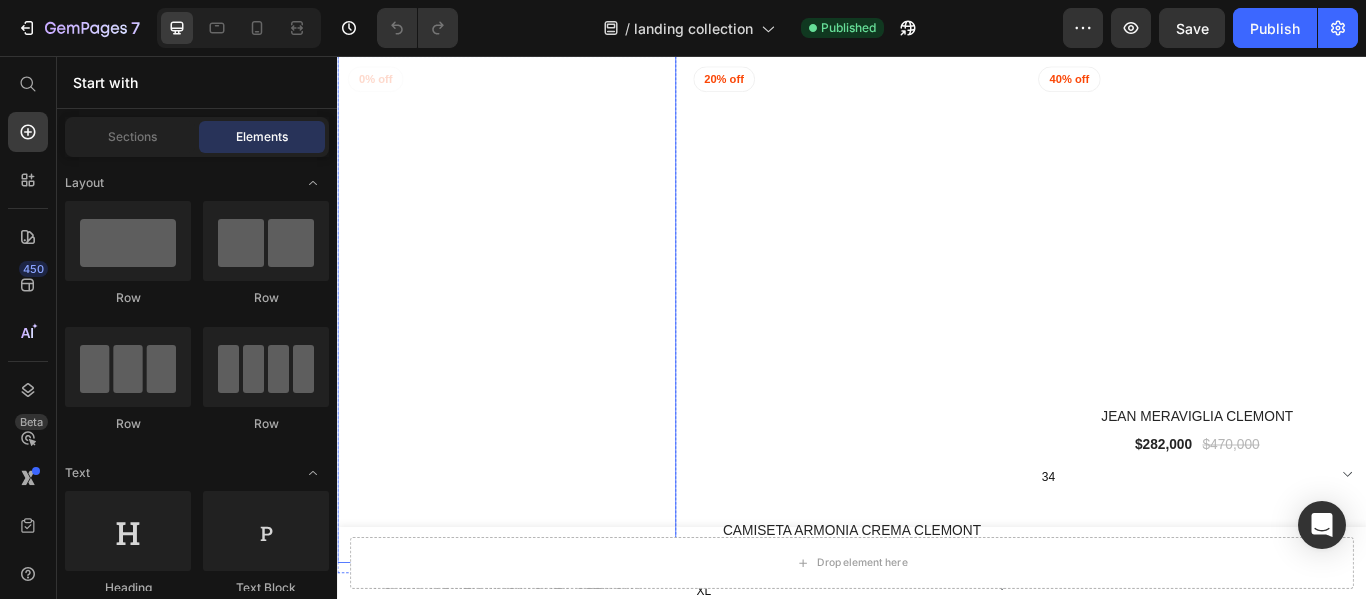 scroll, scrollTop: 4200, scrollLeft: 0, axis: vertical 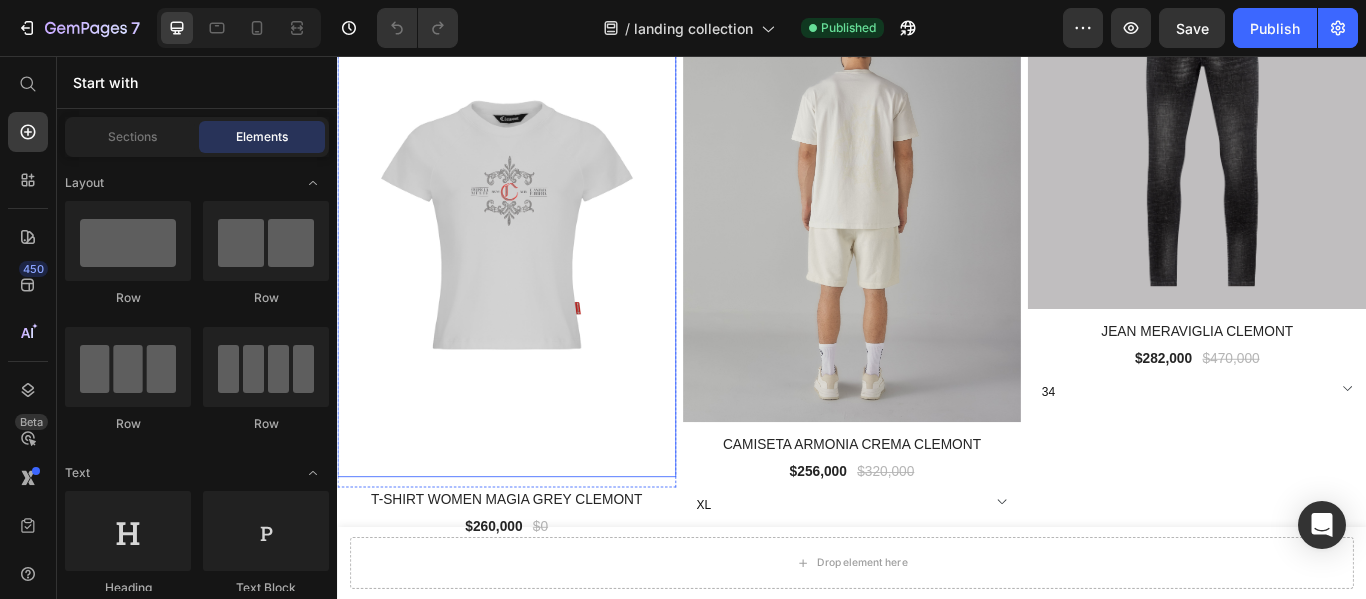click at bounding box center (534, 251) 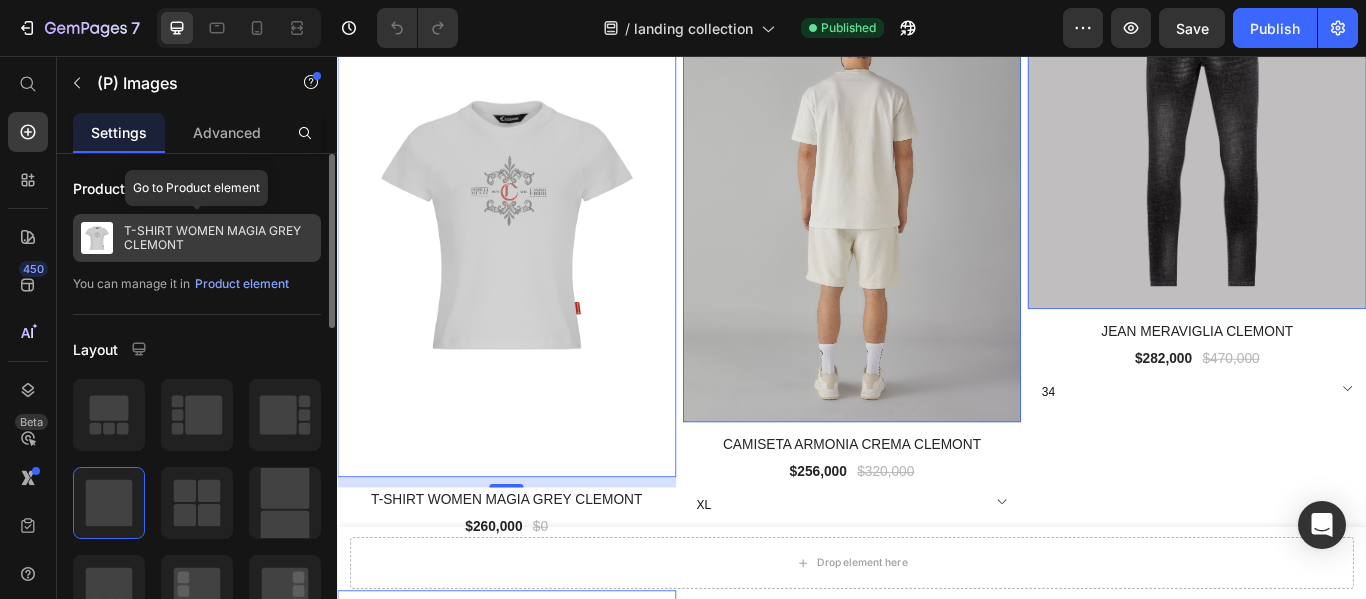 click on "T-SHIRT WOMEN  MAGIA GREY CLEMONT" at bounding box center [218, 238] 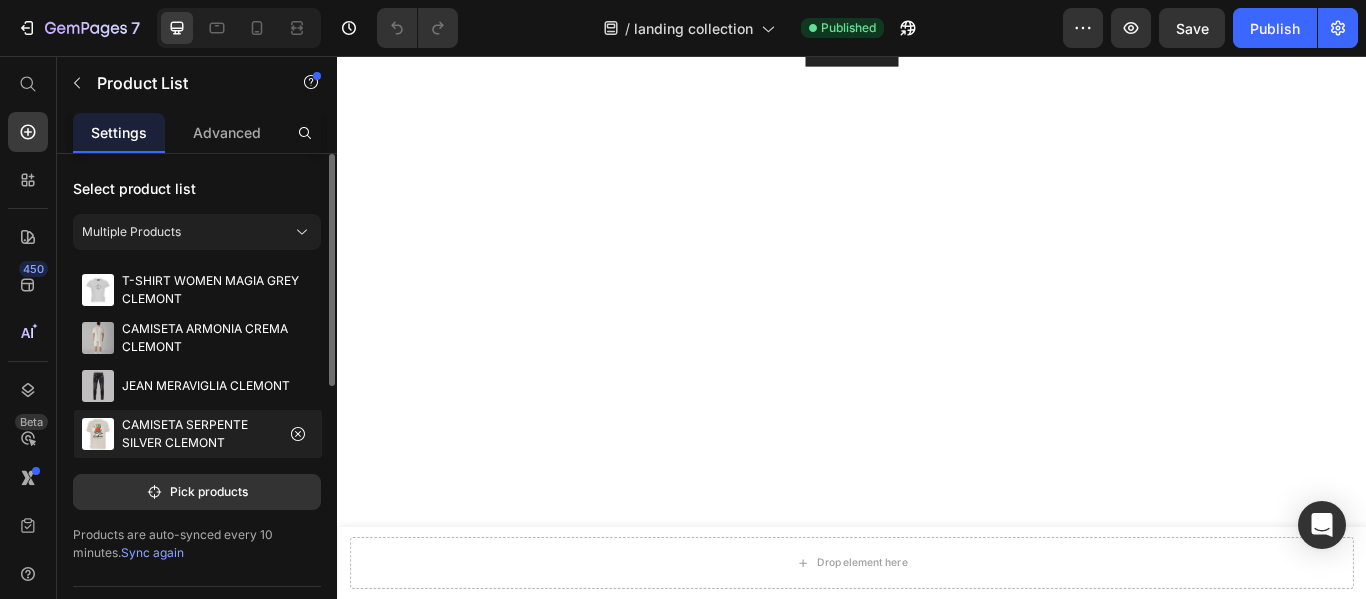 select on "XL" 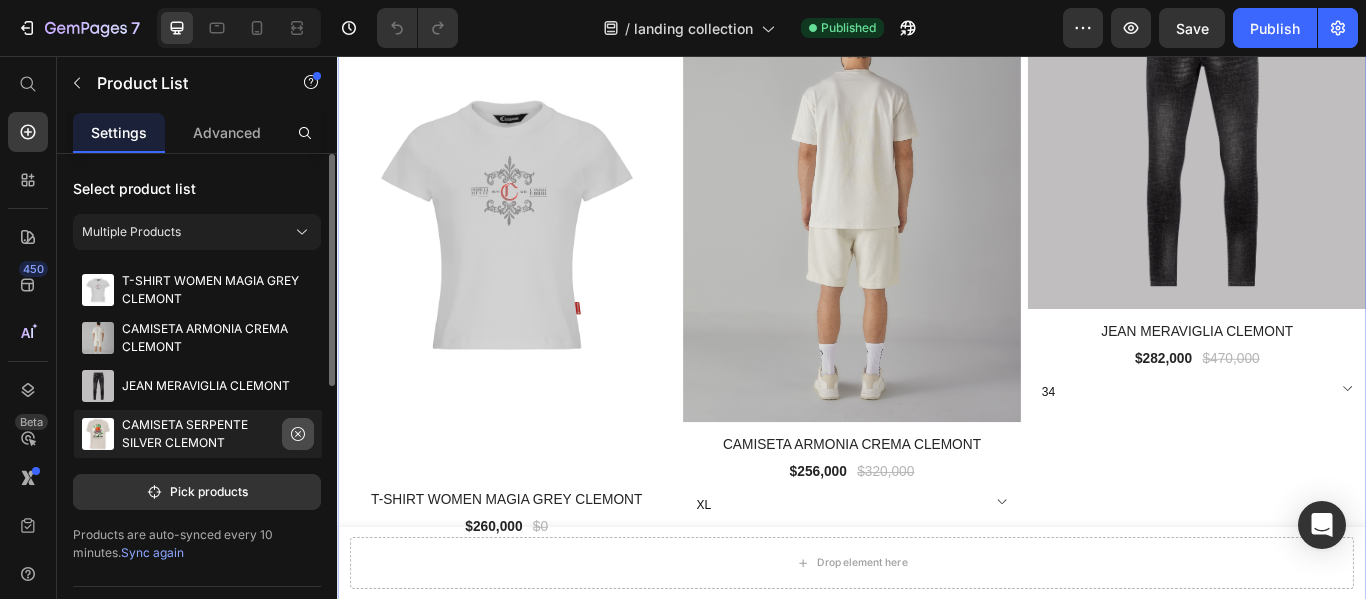 click 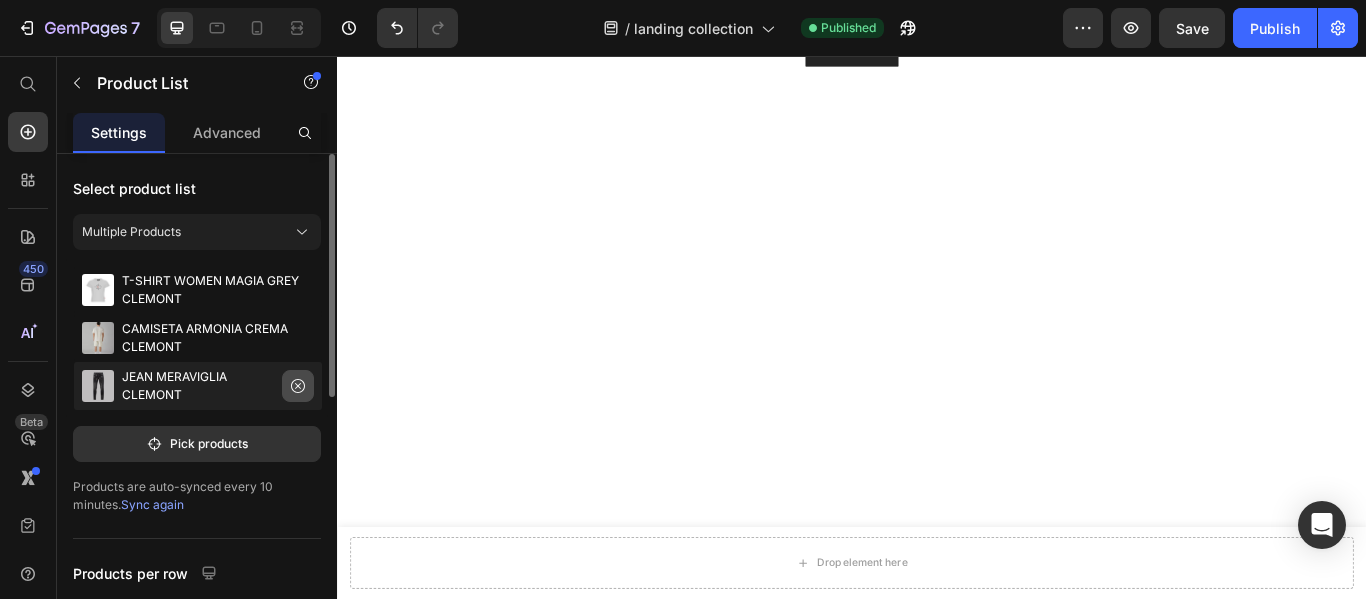 select on "XL" 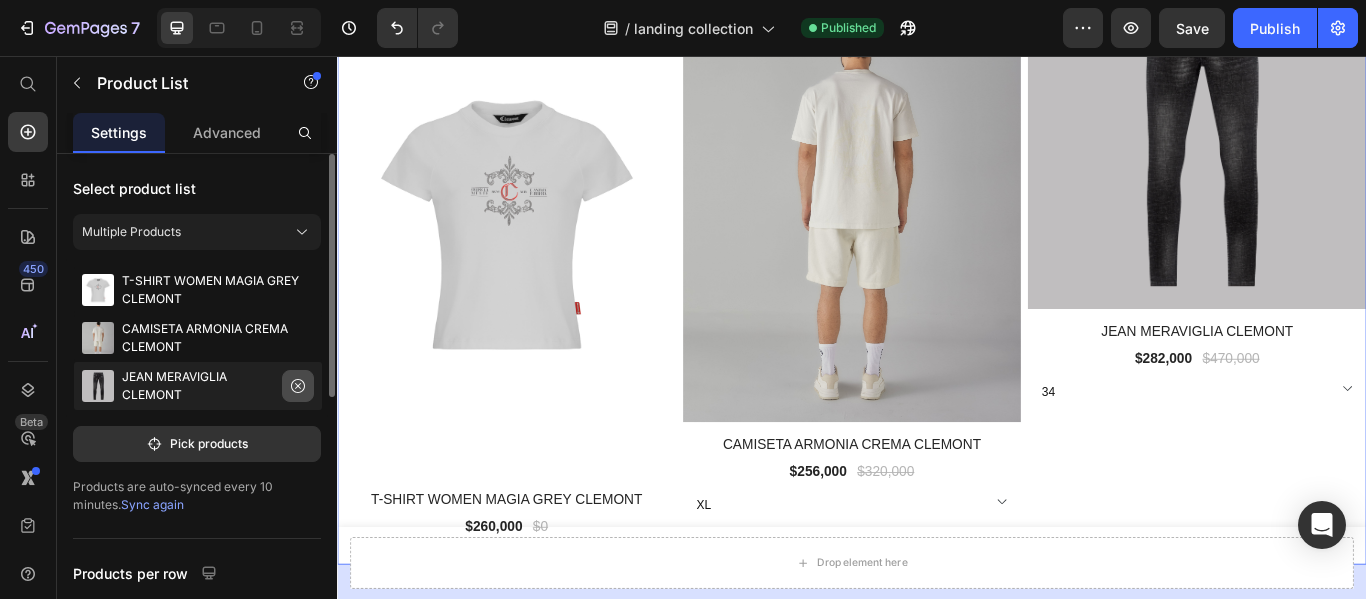 click at bounding box center [298, 386] 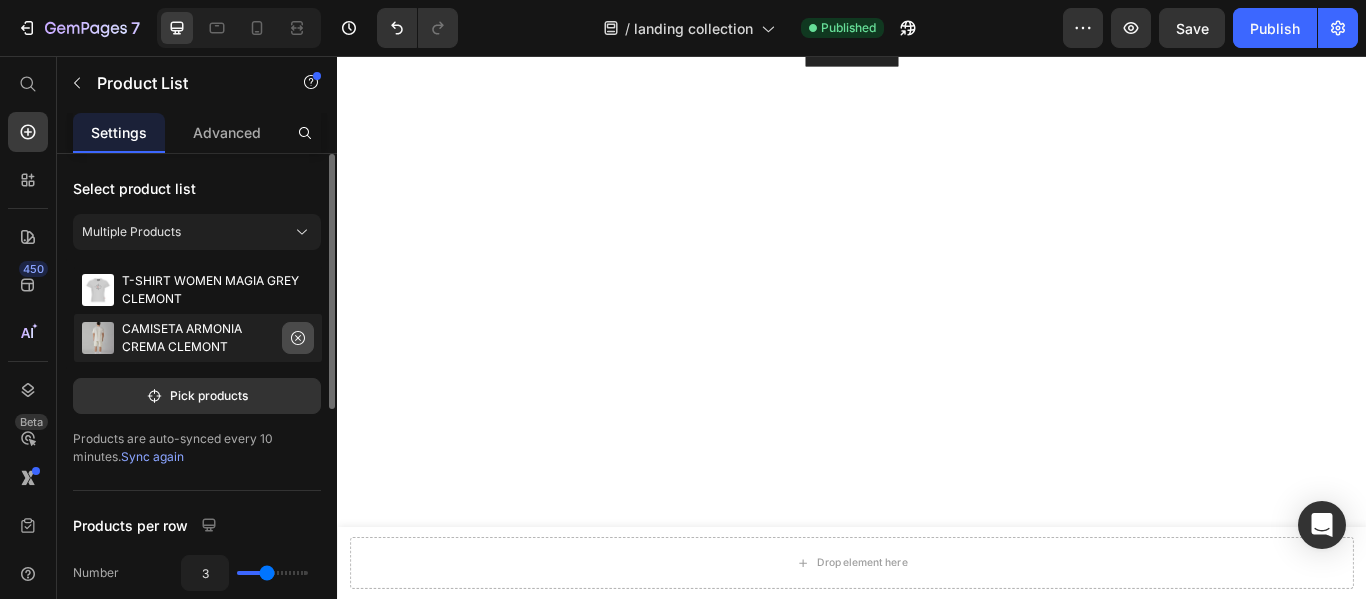 select on "XL" 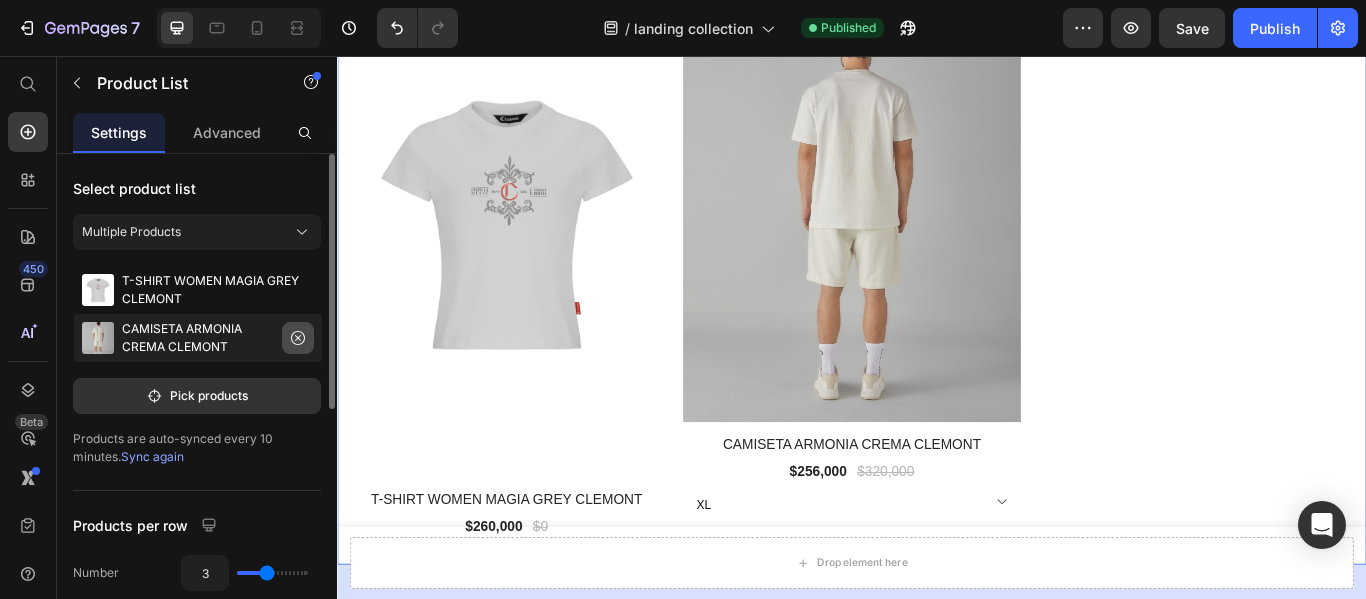 click 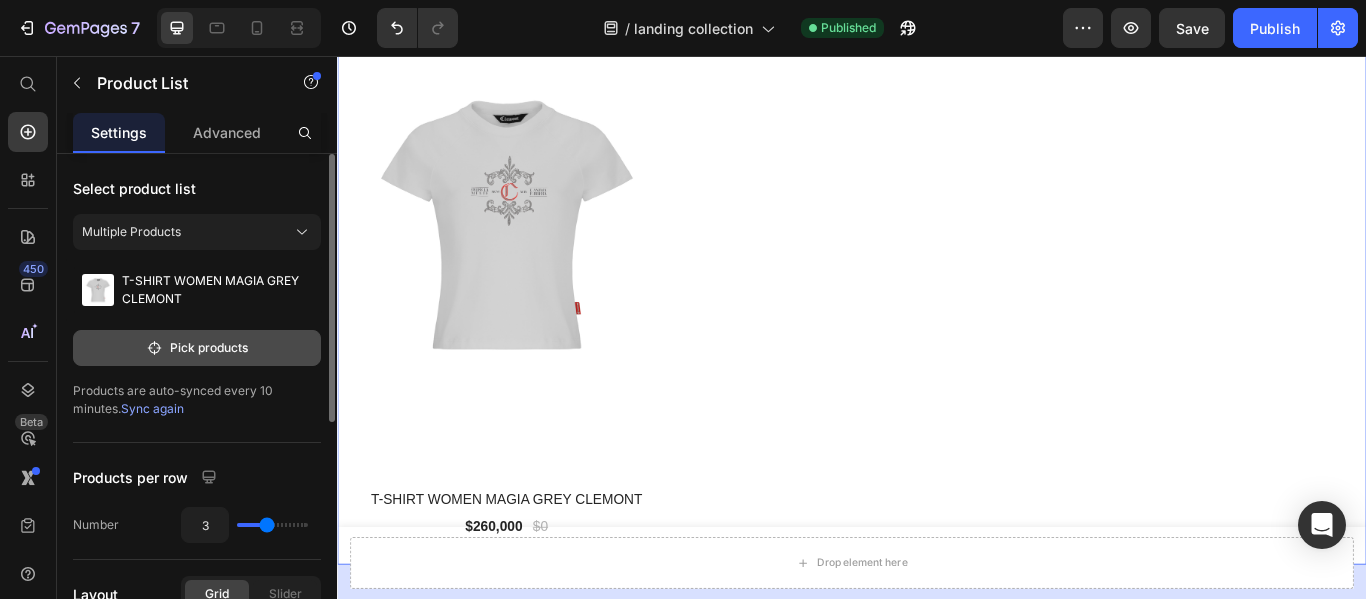 click on "Pick products" at bounding box center [197, 348] 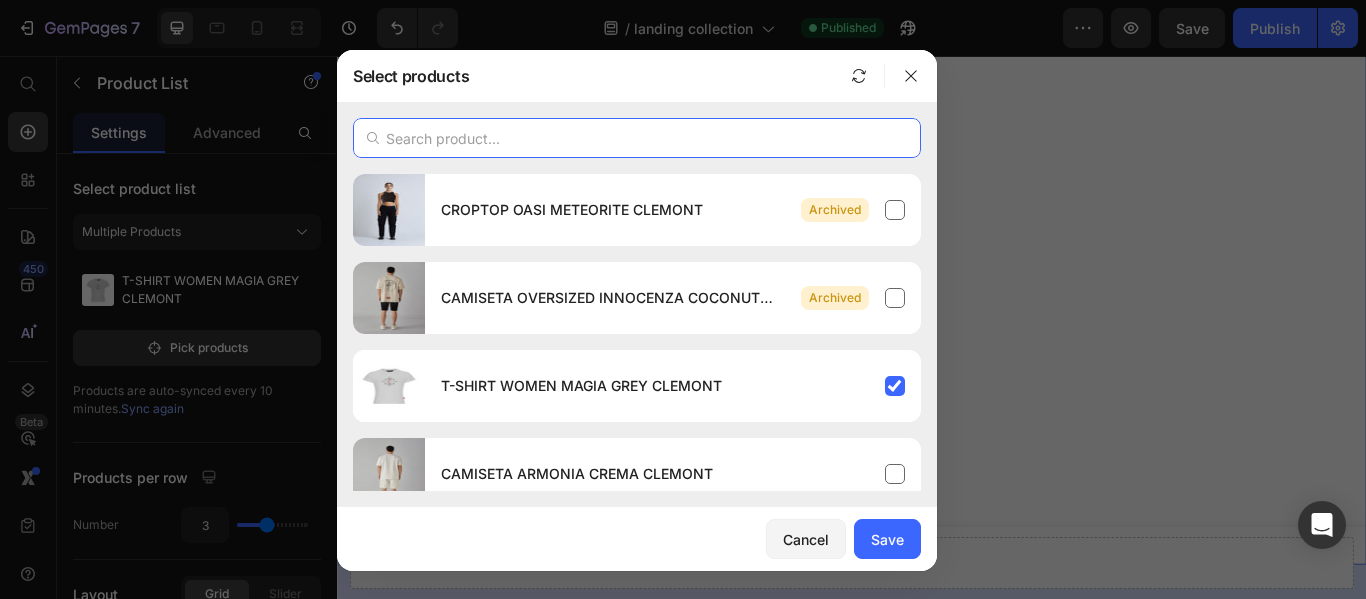 click at bounding box center (637, 138) 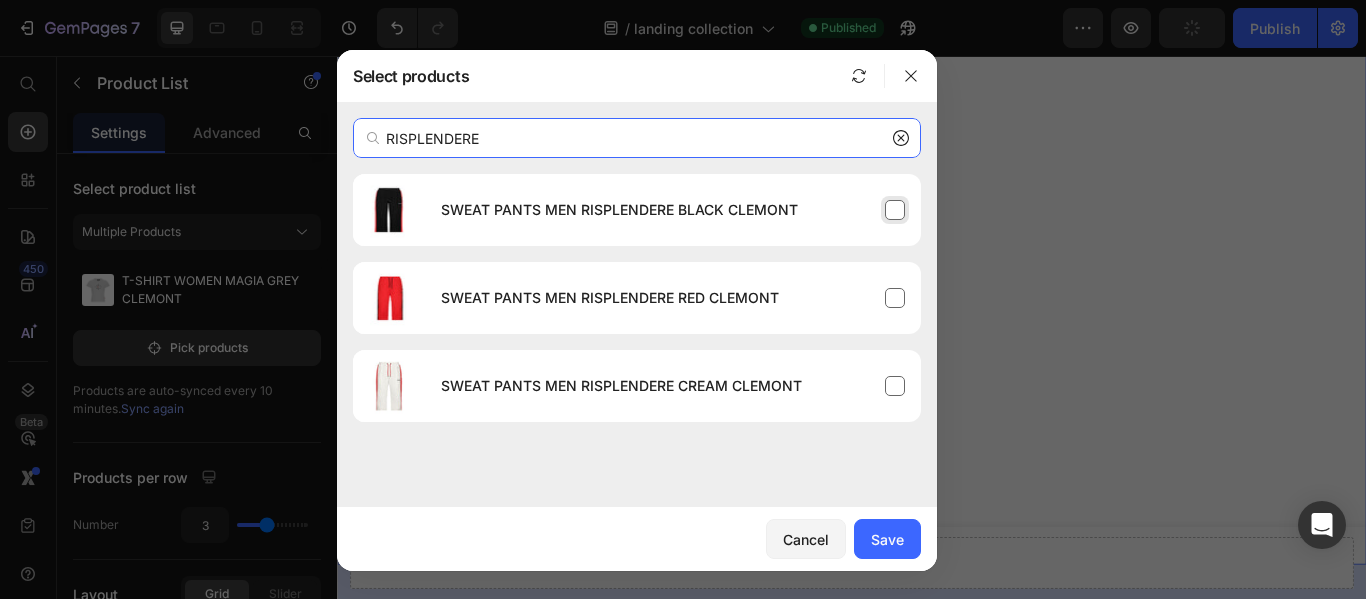 type on "RISPLENDERE" 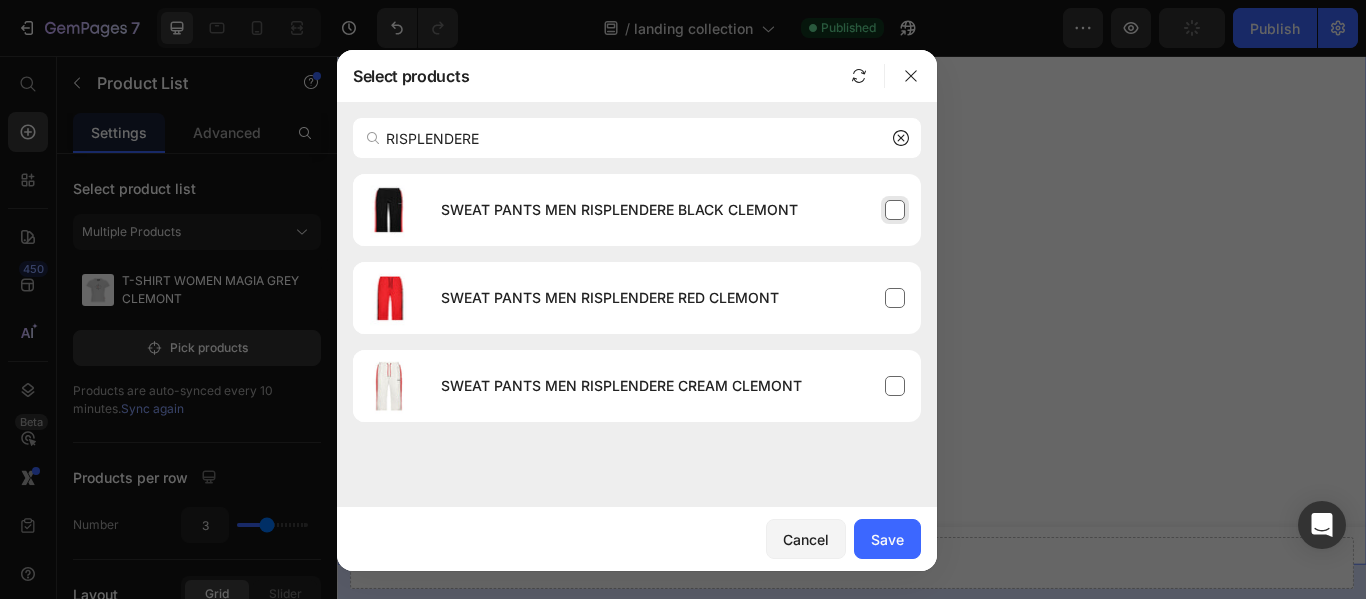 click on "SWEAT PANTS MEN  RISPLENDERE BLACK CLEMONT" at bounding box center (673, 210) 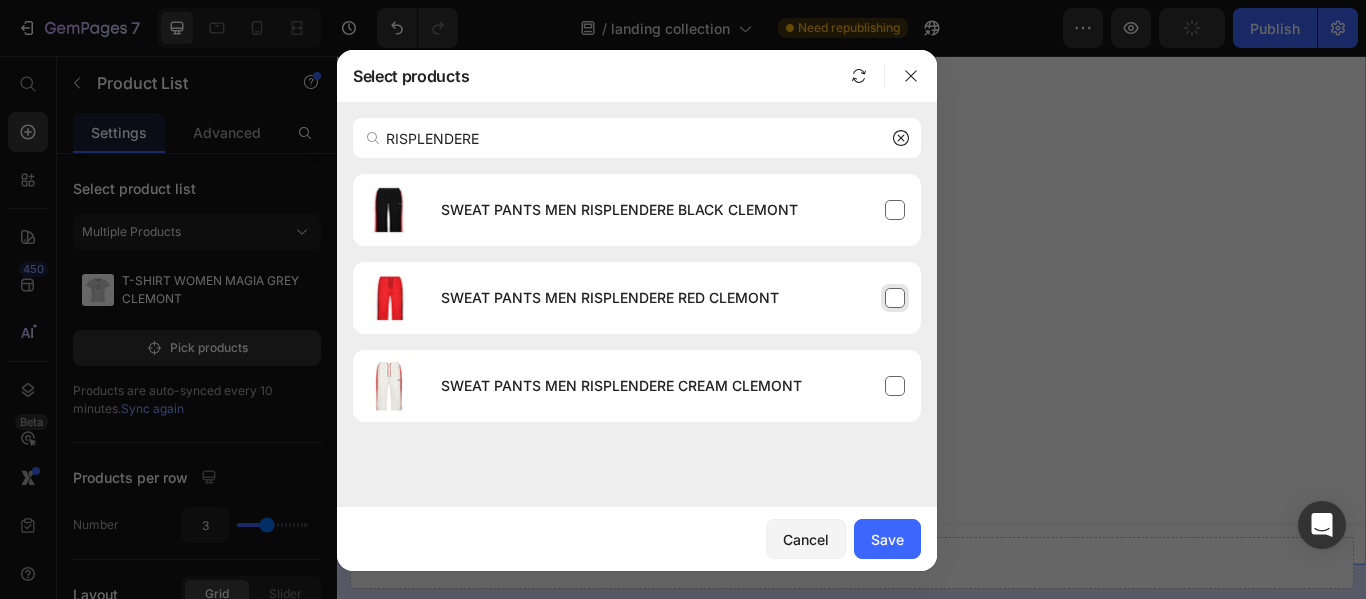 click on "SWEAT PANTS MEN  RISPLENDERE RED CLEMONT" at bounding box center (673, 298) 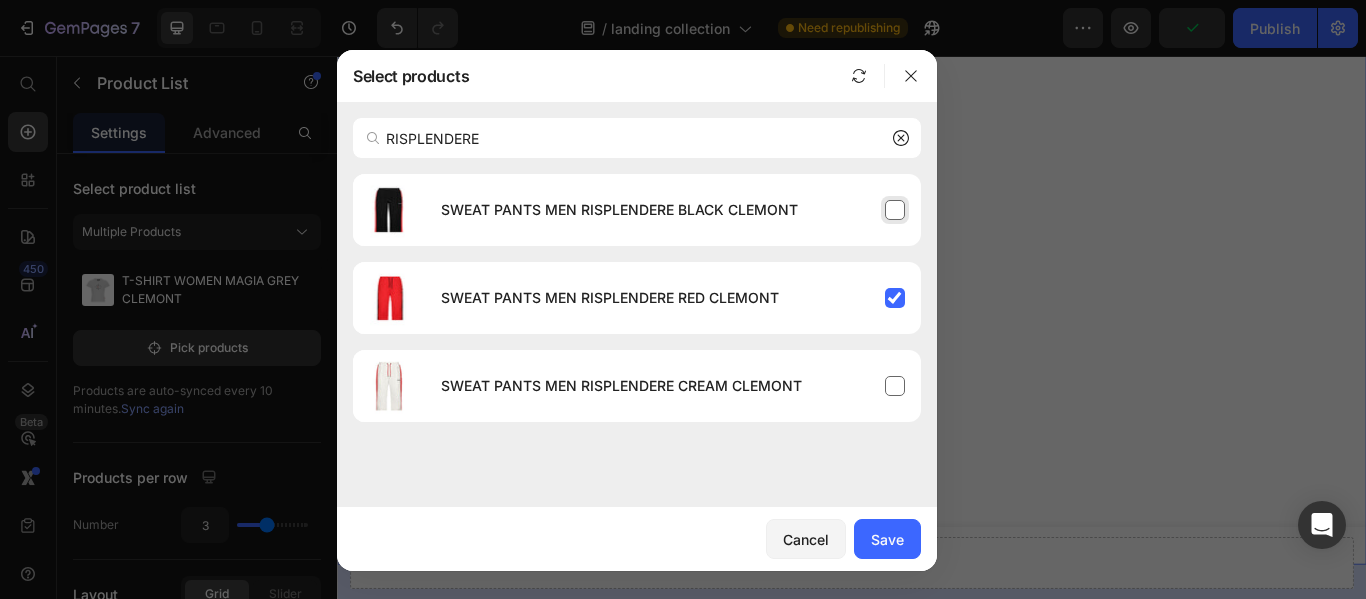 click on "SWEAT PANTS MEN  RISPLENDERE BLACK CLEMONT" at bounding box center [673, 210] 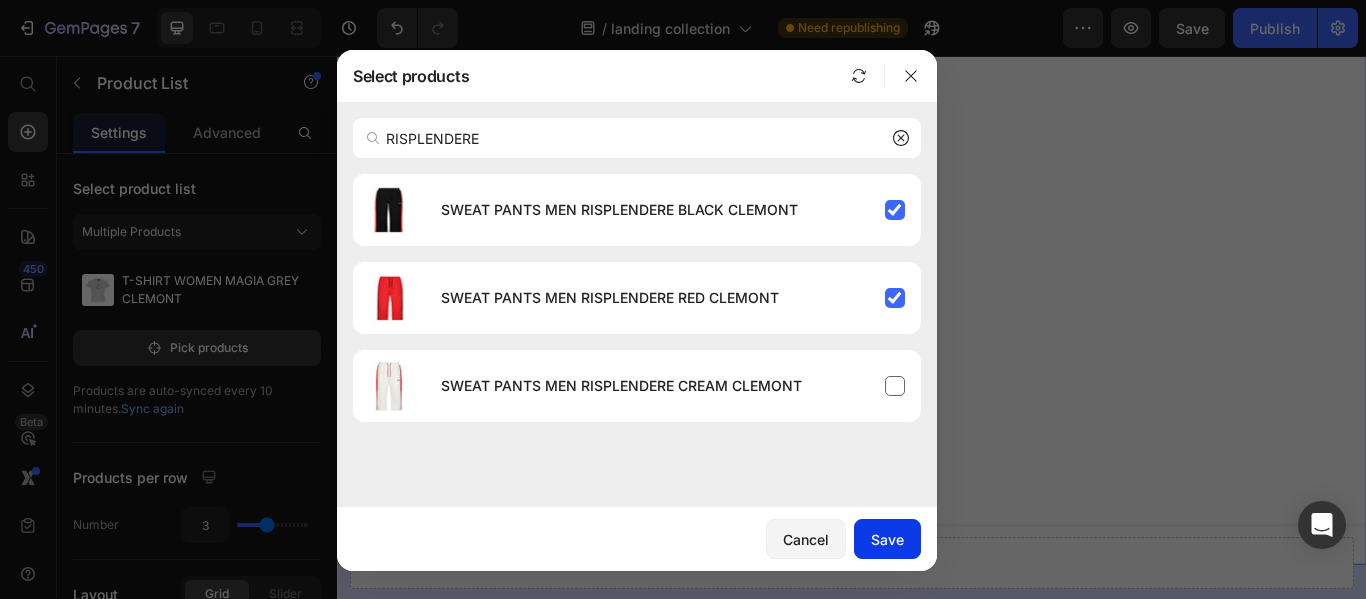 click on "Save" at bounding box center (887, 539) 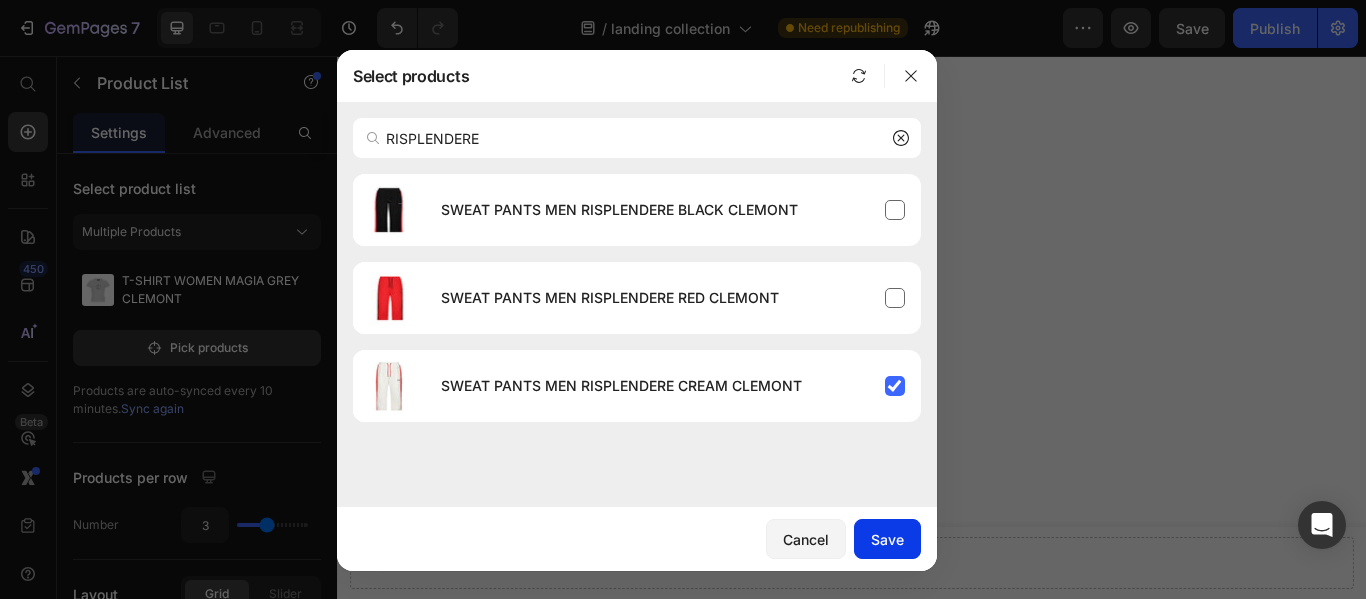 type 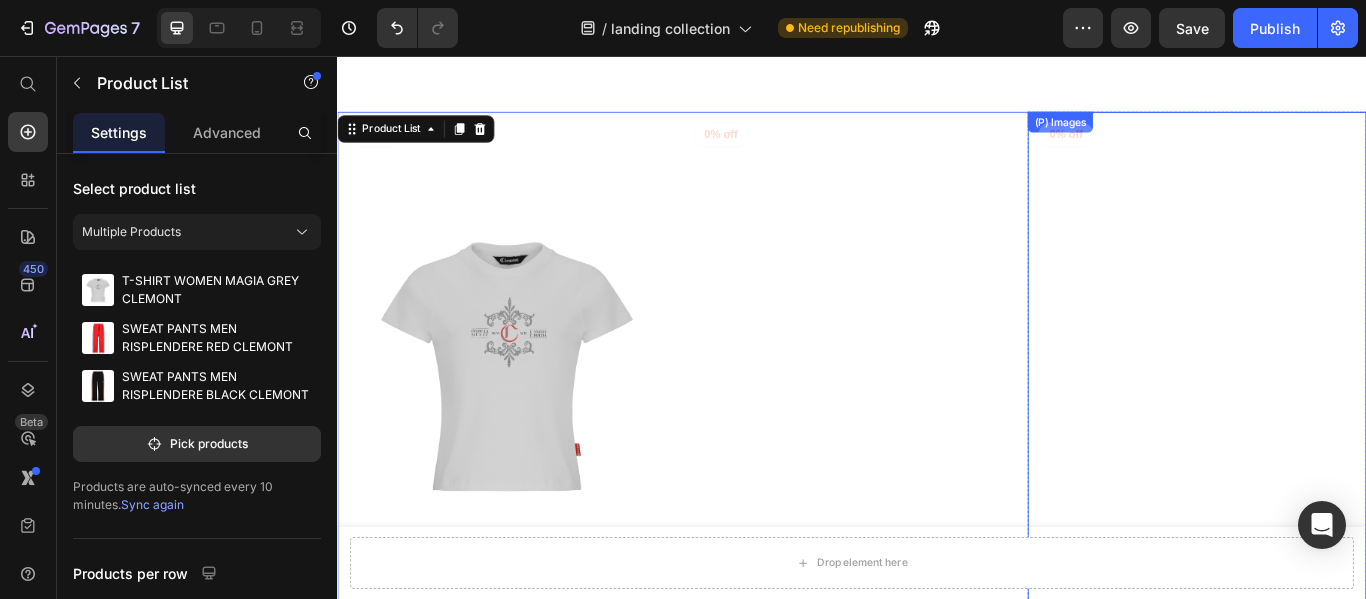 scroll, scrollTop: 4000, scrollLeft: 0, axis: vertical 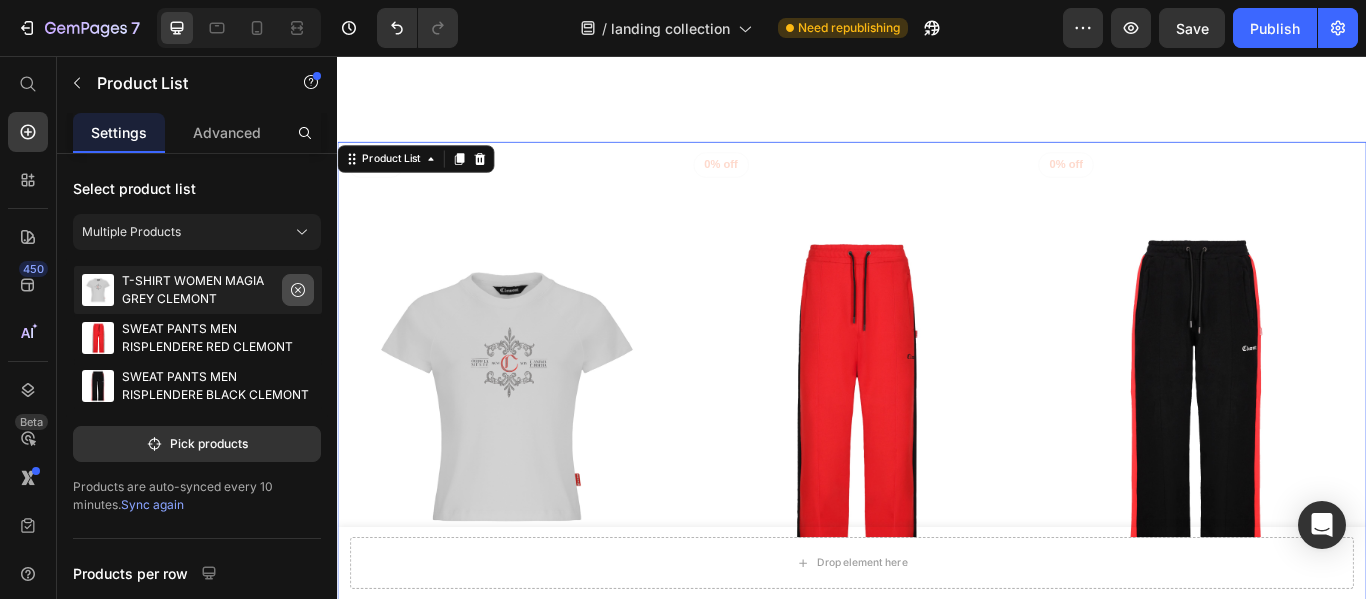 click at bounding box center [298, 290] 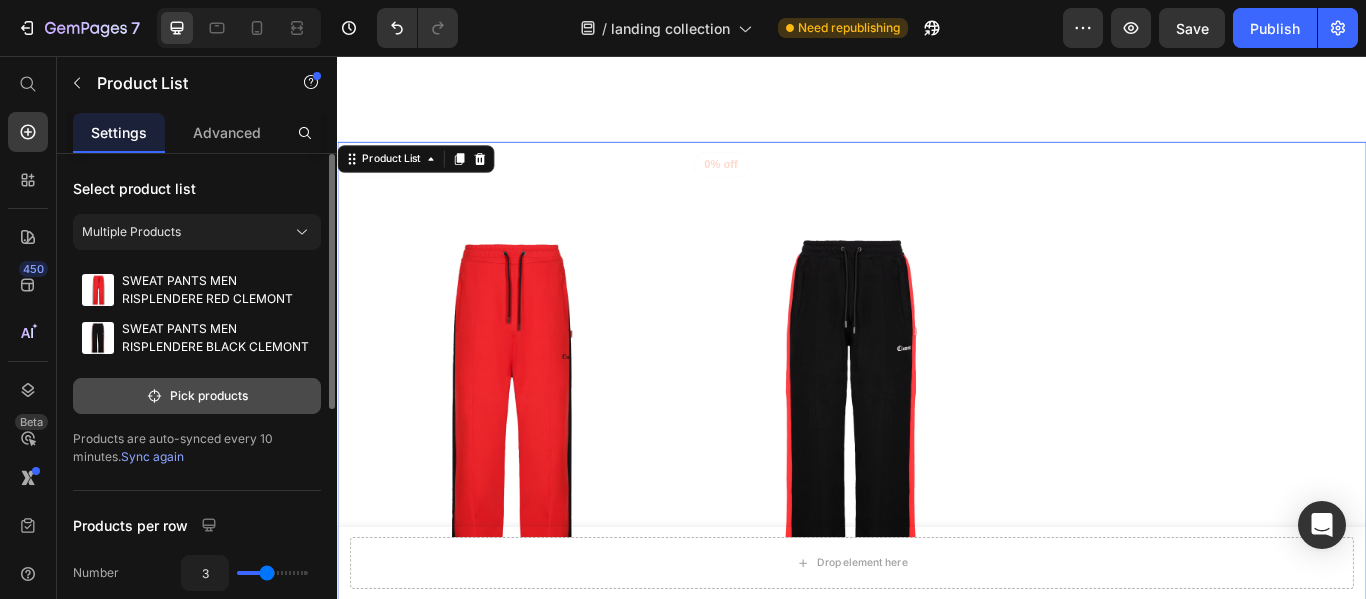 click on "Pick products" at bounding box center [197, 396] 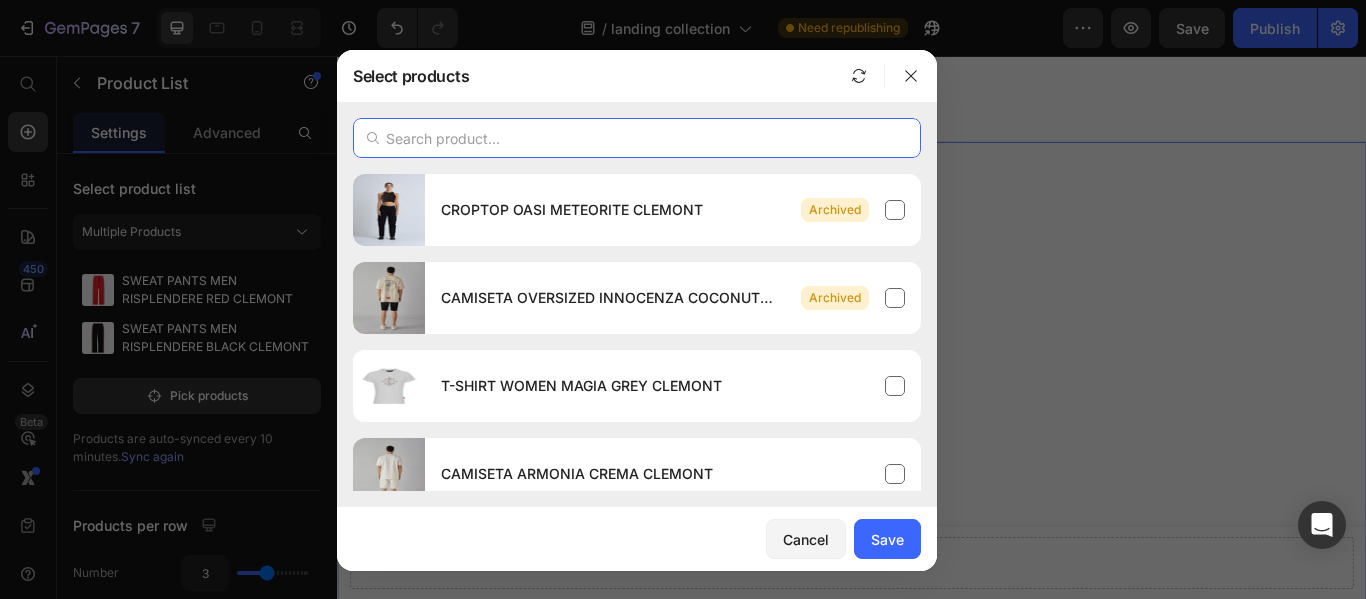 click at bounding box center [637, 138] 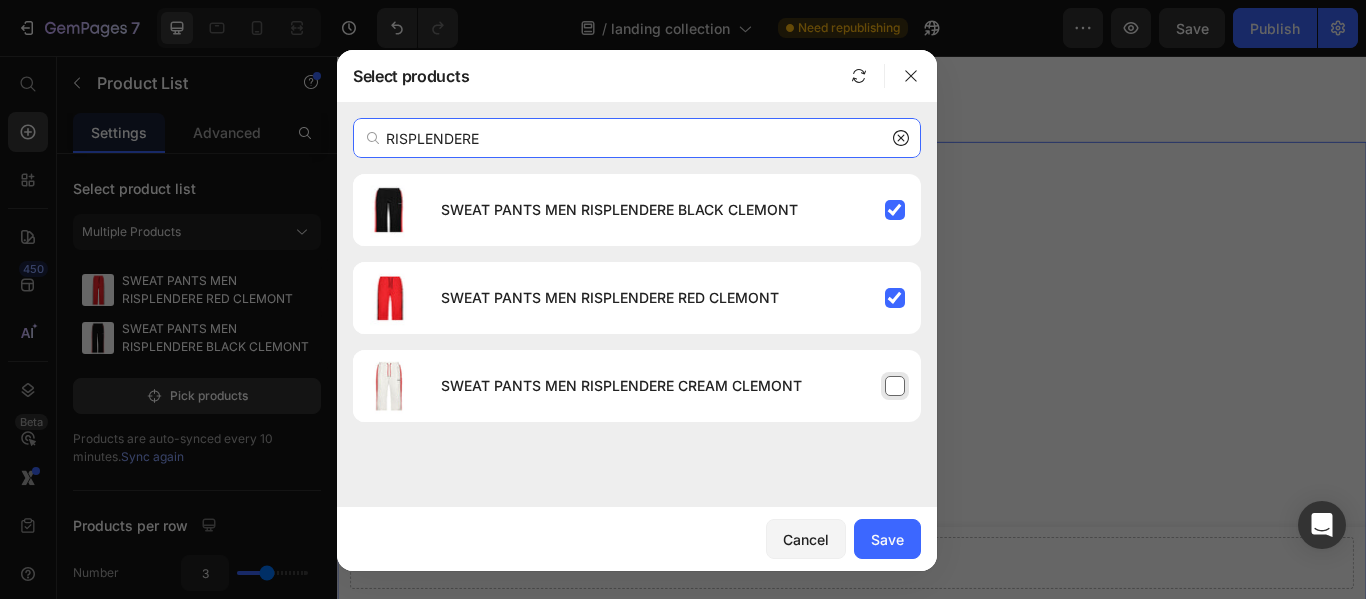 type on "RISPLENDERE" 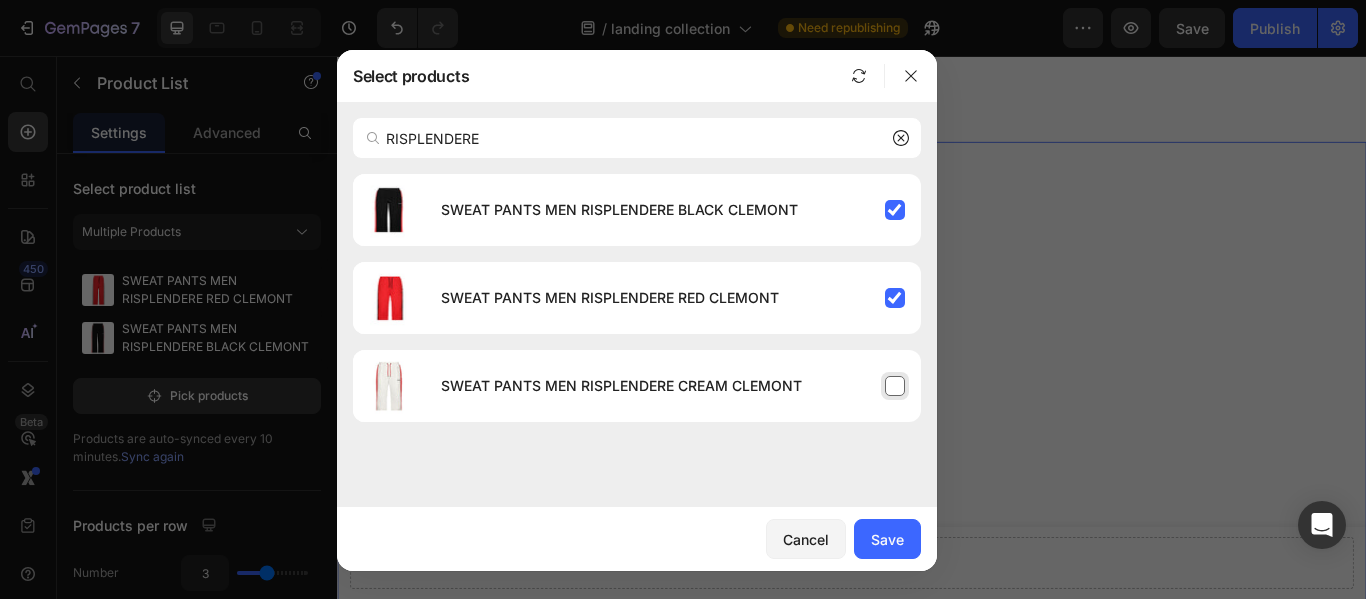 click on "SWEAT PANTS MEN  RISPLENDERE CREAM  CLEMONT" at bounding box center [673, 386] 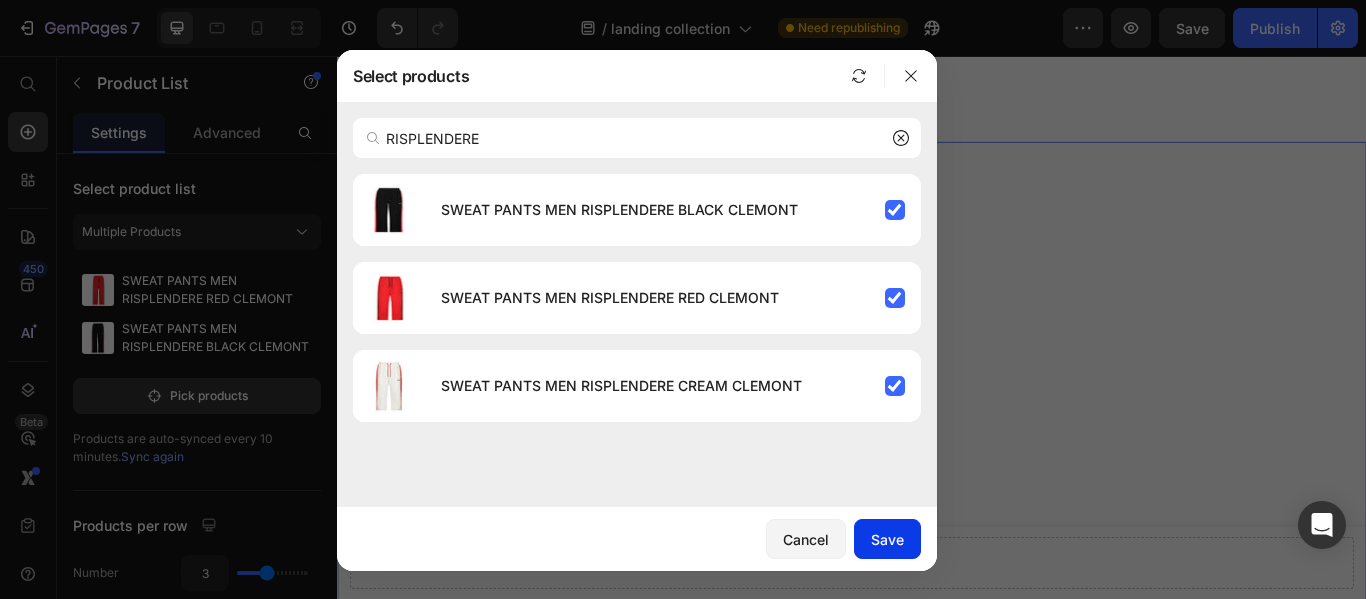 click on "Save" at bounding box center (887, 539) 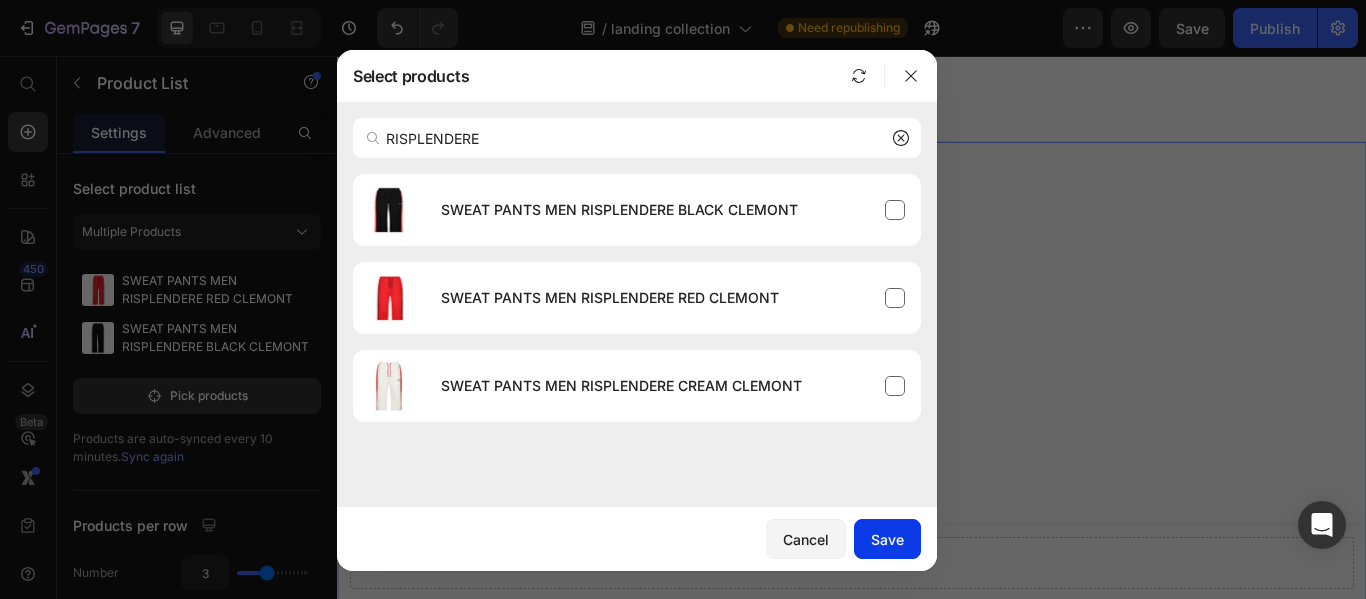 type 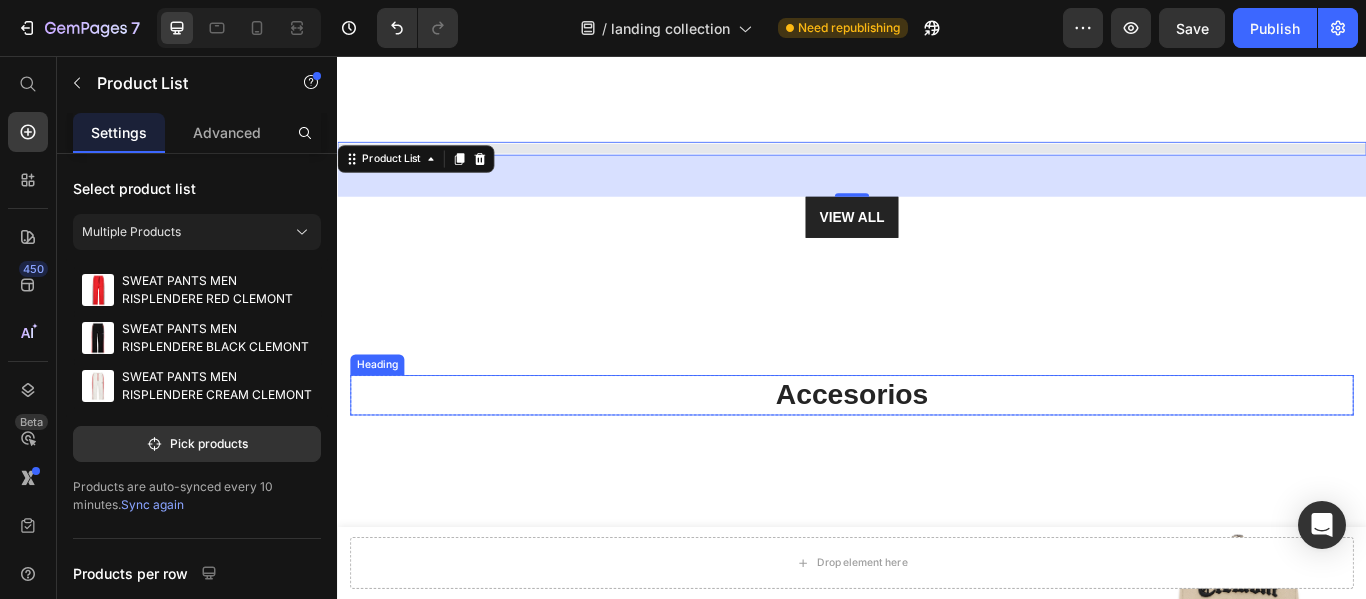 select on "M" 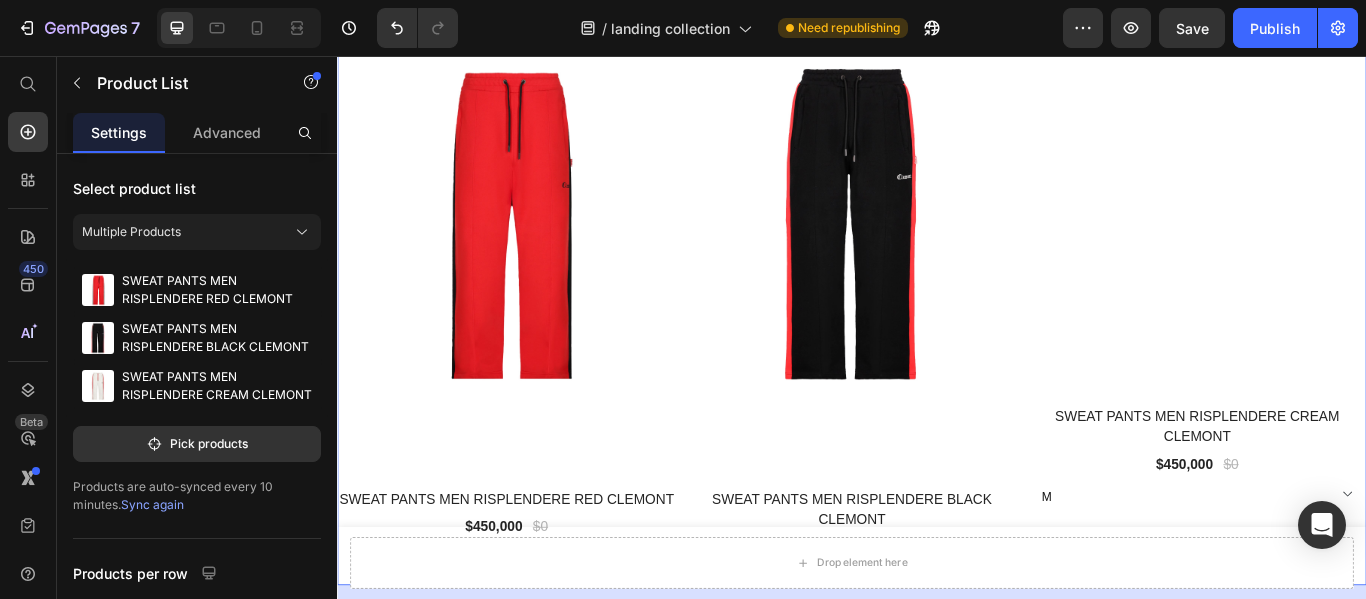scroll, scrollTop: 4300, scrollLeft: 0, axis: vertical 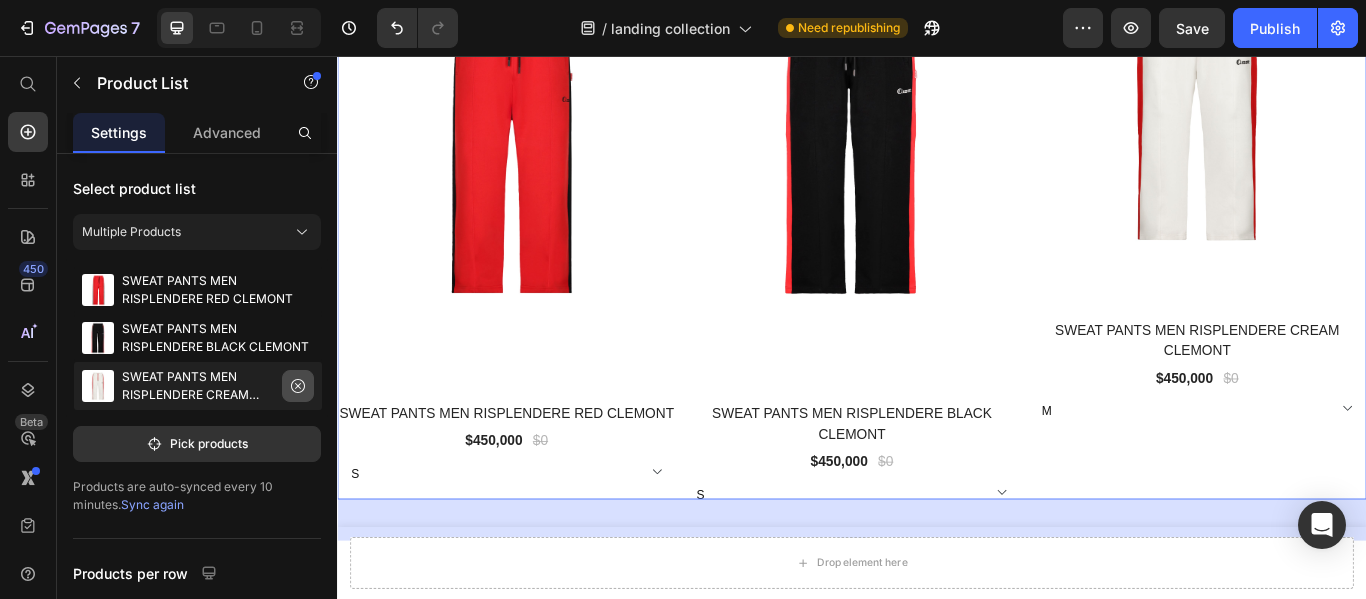 click at bounding box center (298, 386) 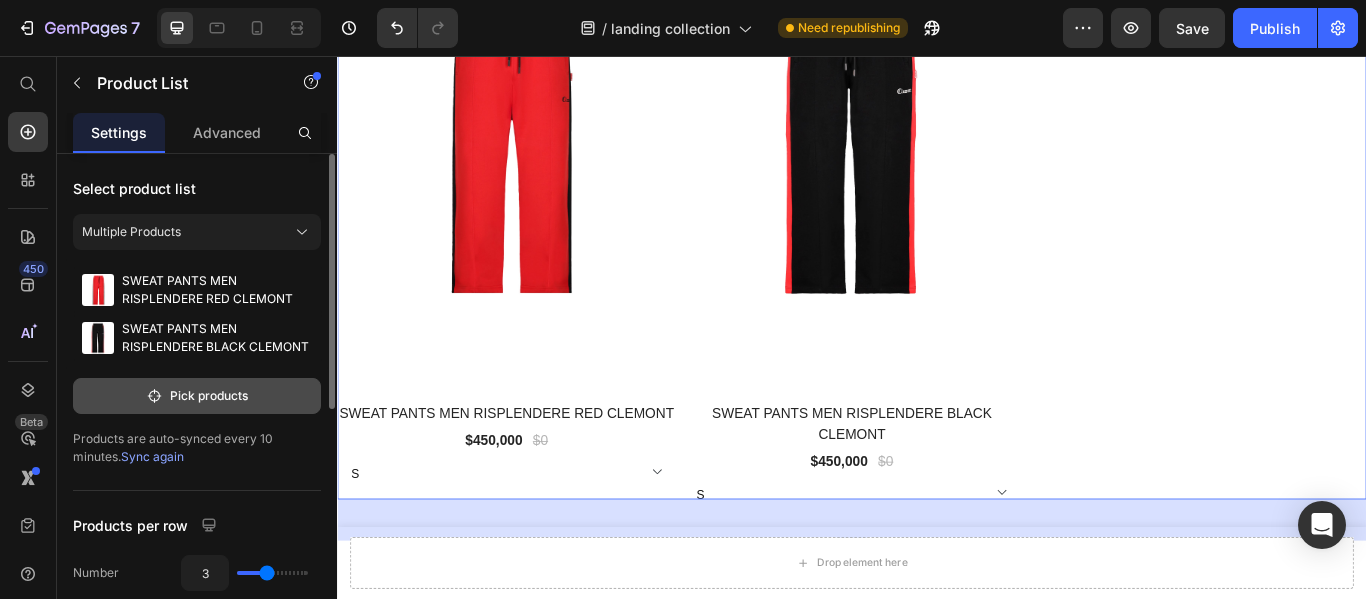 click on "Pick products" at bounding box center (197, 396) 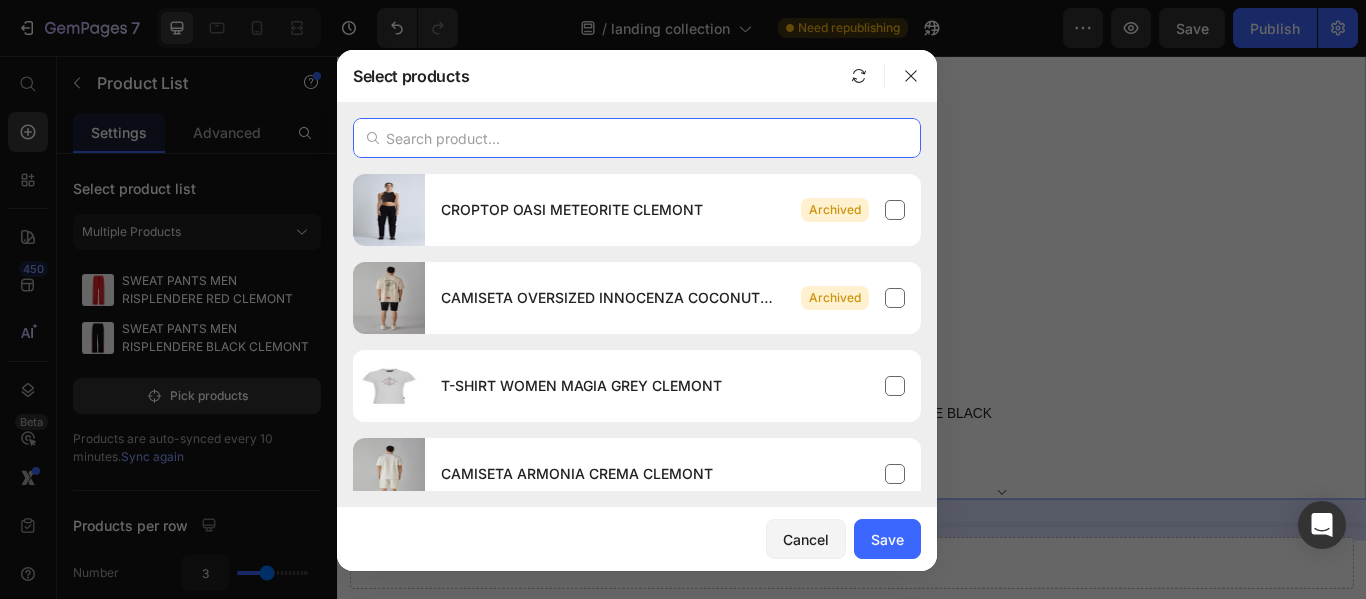 click at bounding box center [637, 138] 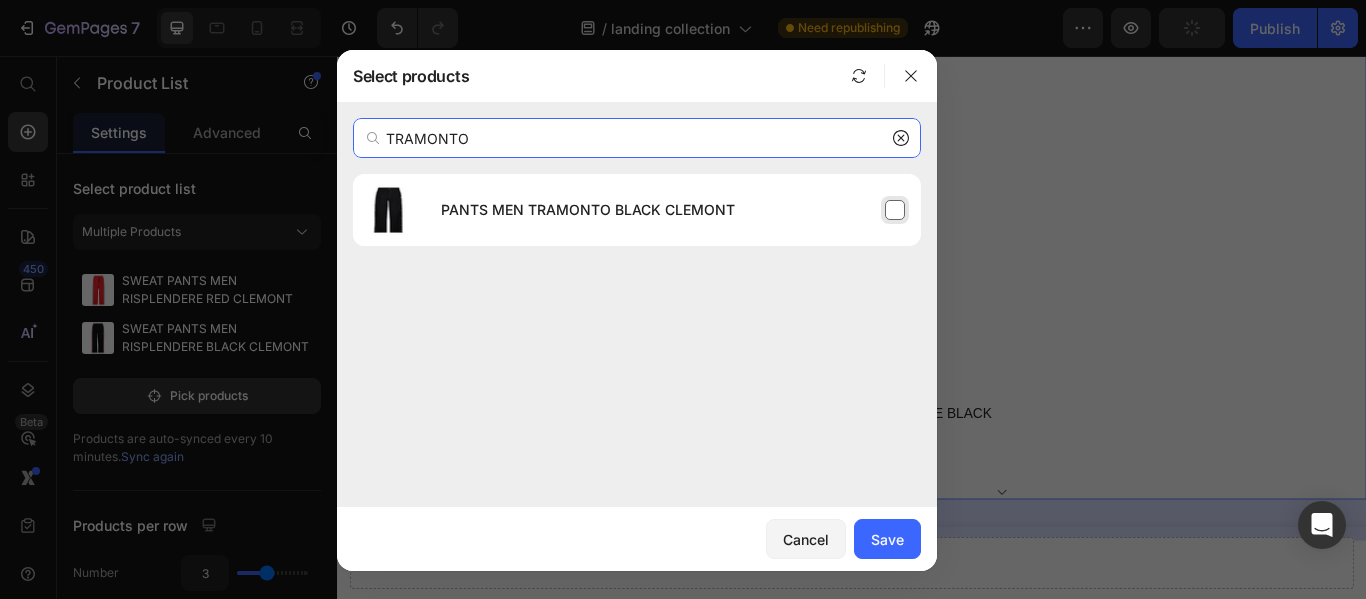 type on "TRAMONTO" 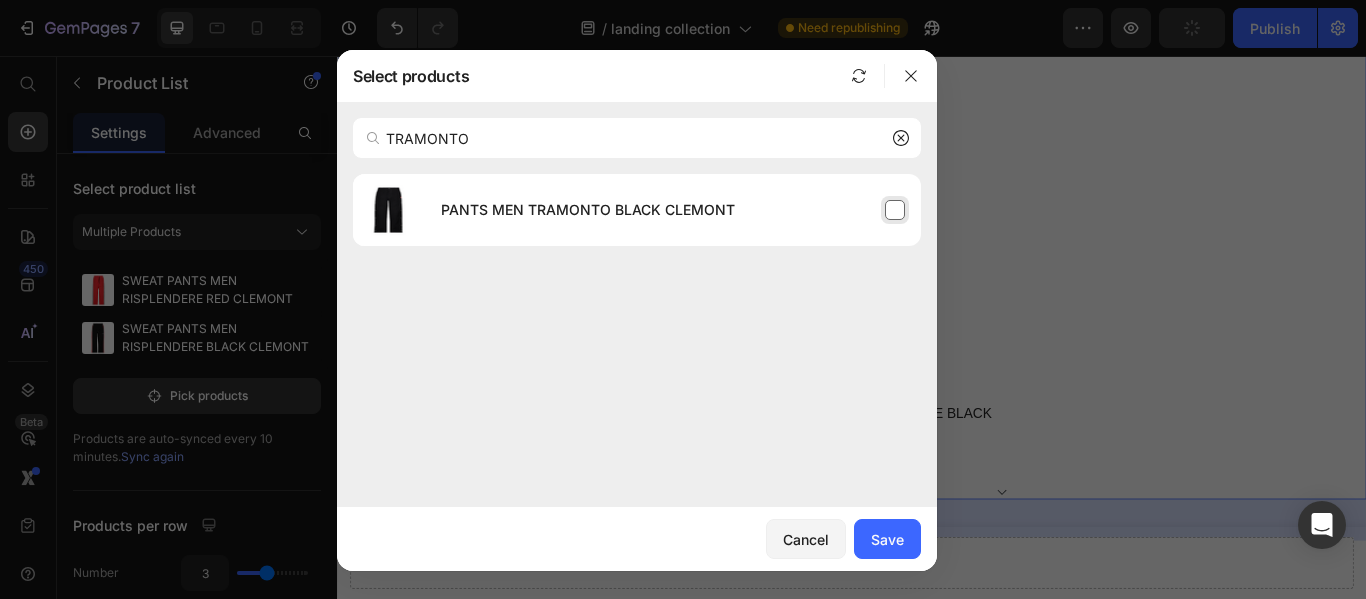 click on "PANTS MEN TRAMONTO  BLACK CLEMONT" at bounding box center (673, 210) 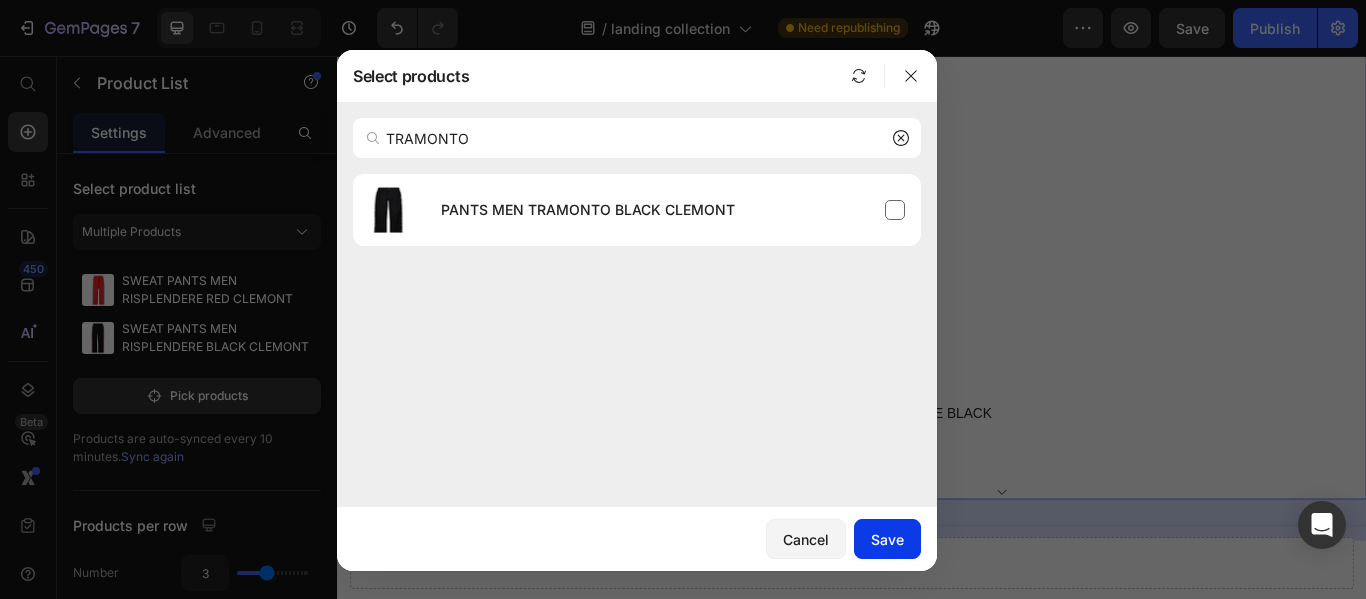 click on "Save" at bounding box center [887, 539] 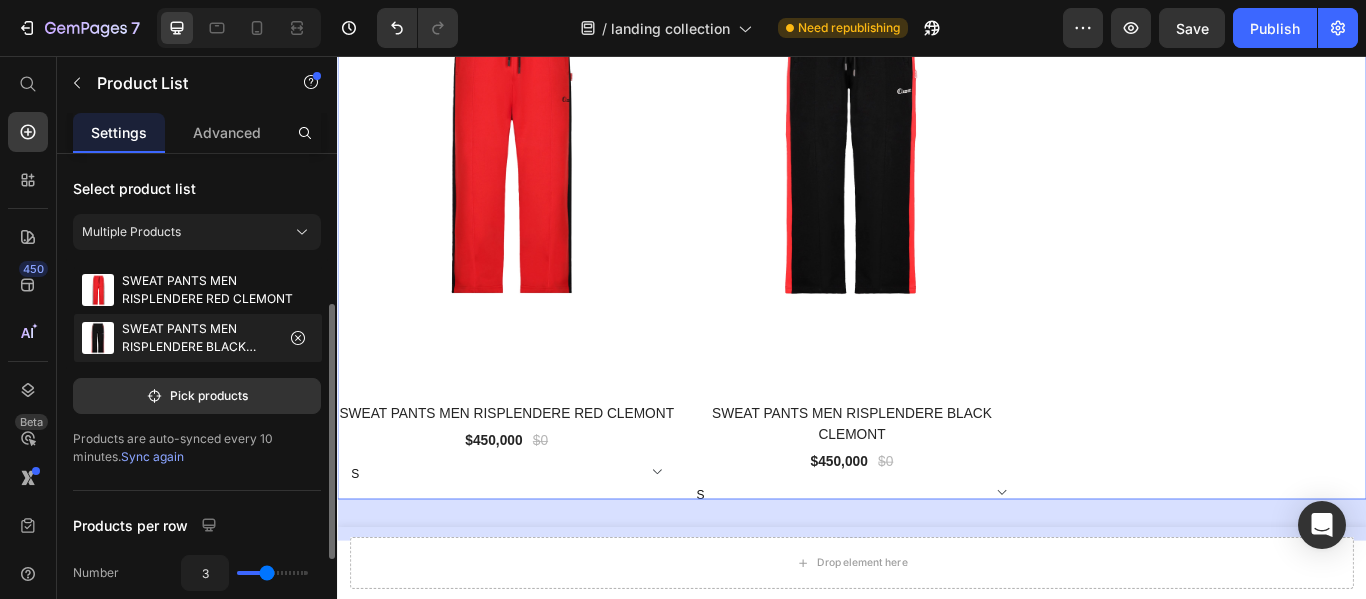 scroll, scrollTop: 100, scrollLeft: 0, axis: vertical 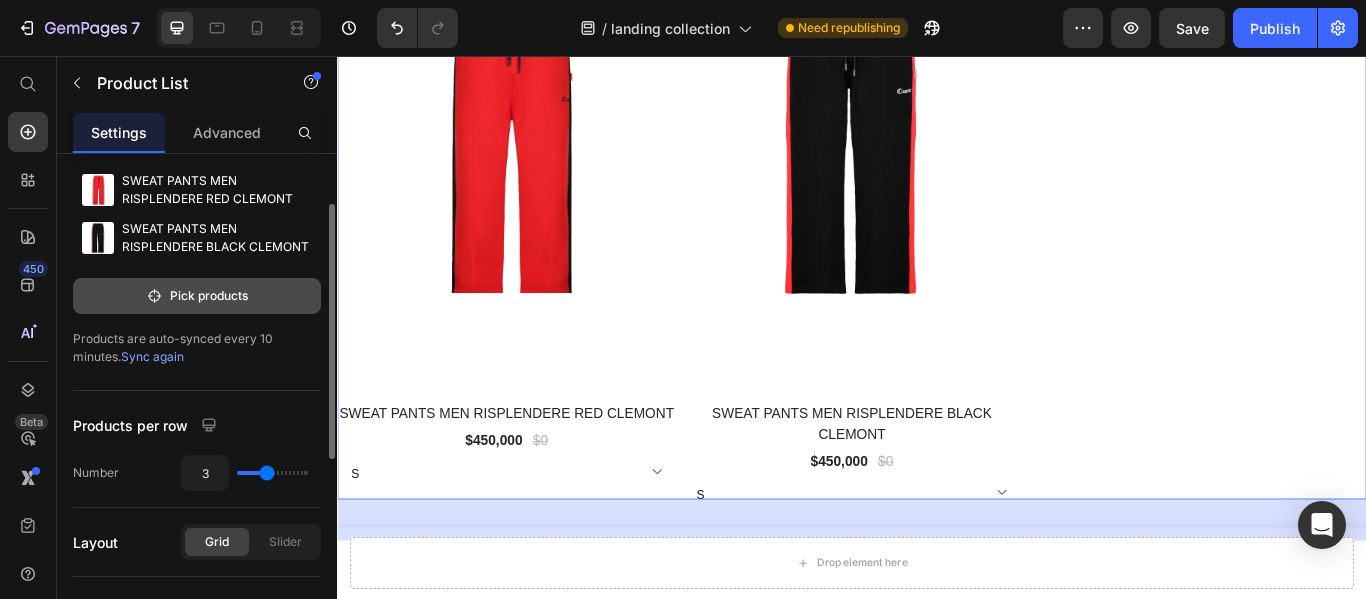 click on "Pick products" at bounding box center (197, 296) 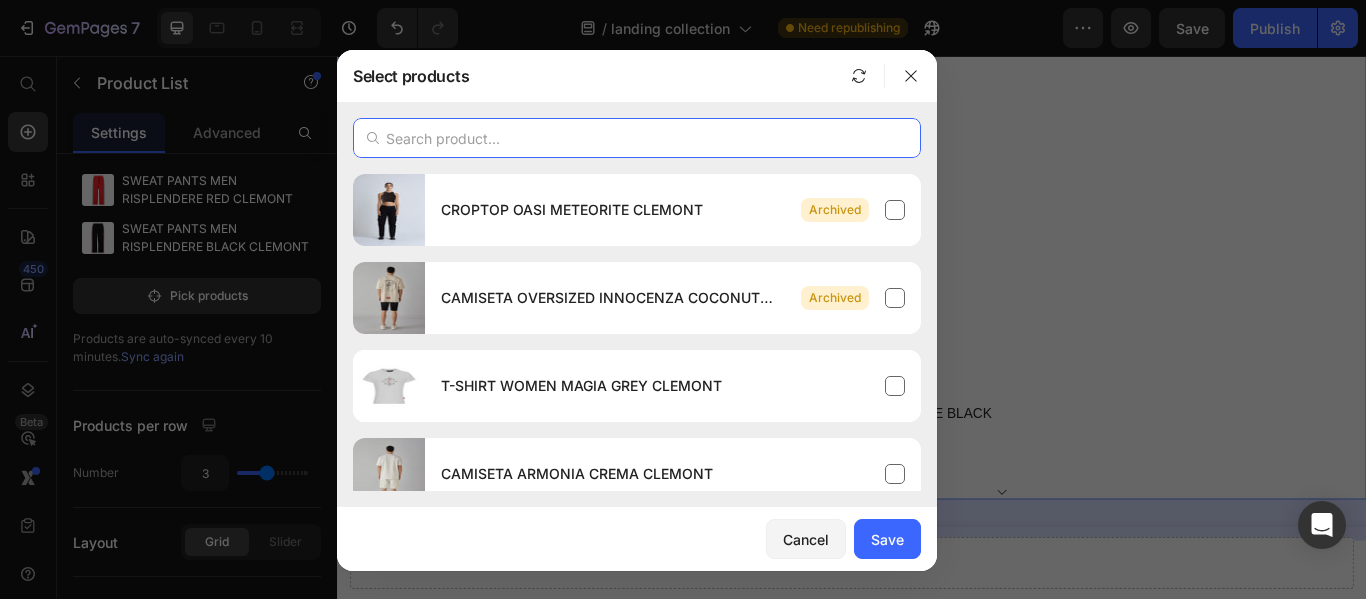 click at bounding box center (637, 138) 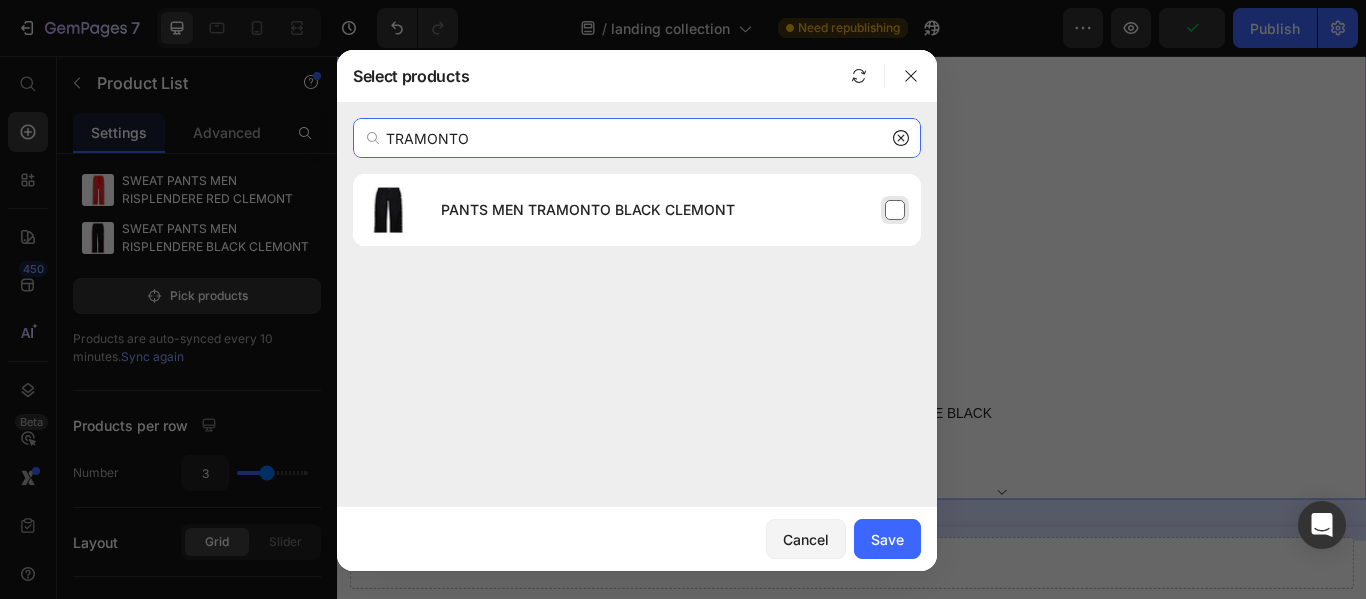 type on "TRAMONTO" 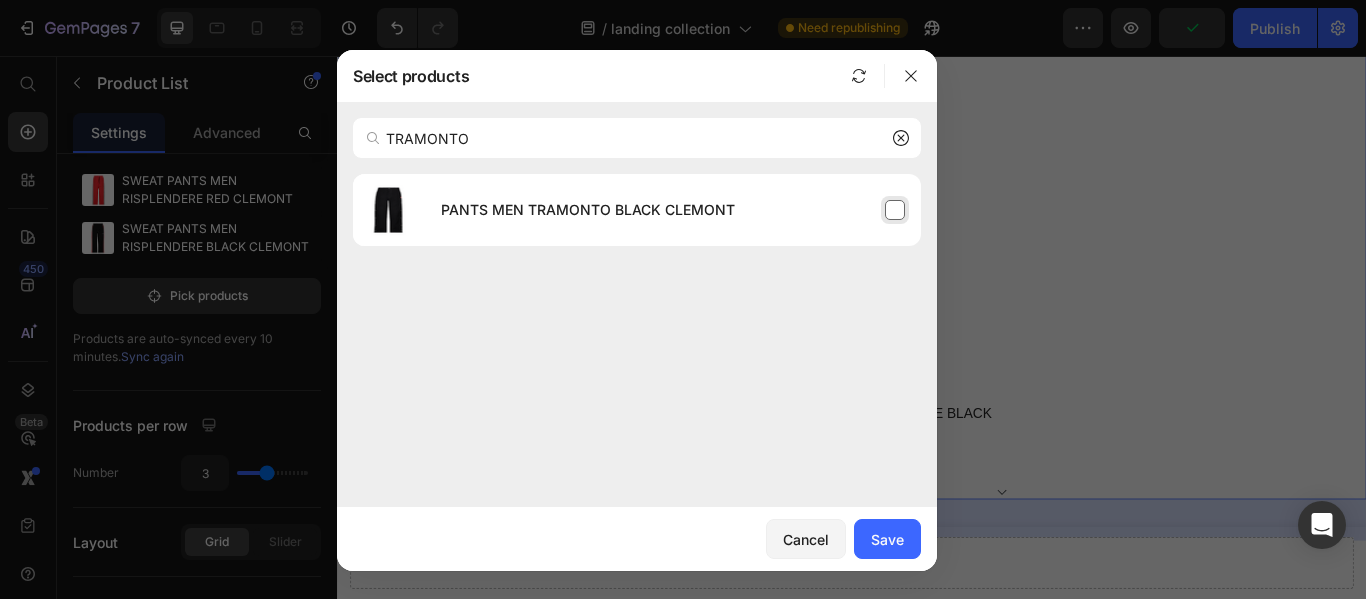 click on "PANTS MEN TRAMONTO  BLACK CLEMONT" at bounding box center [673, 210] 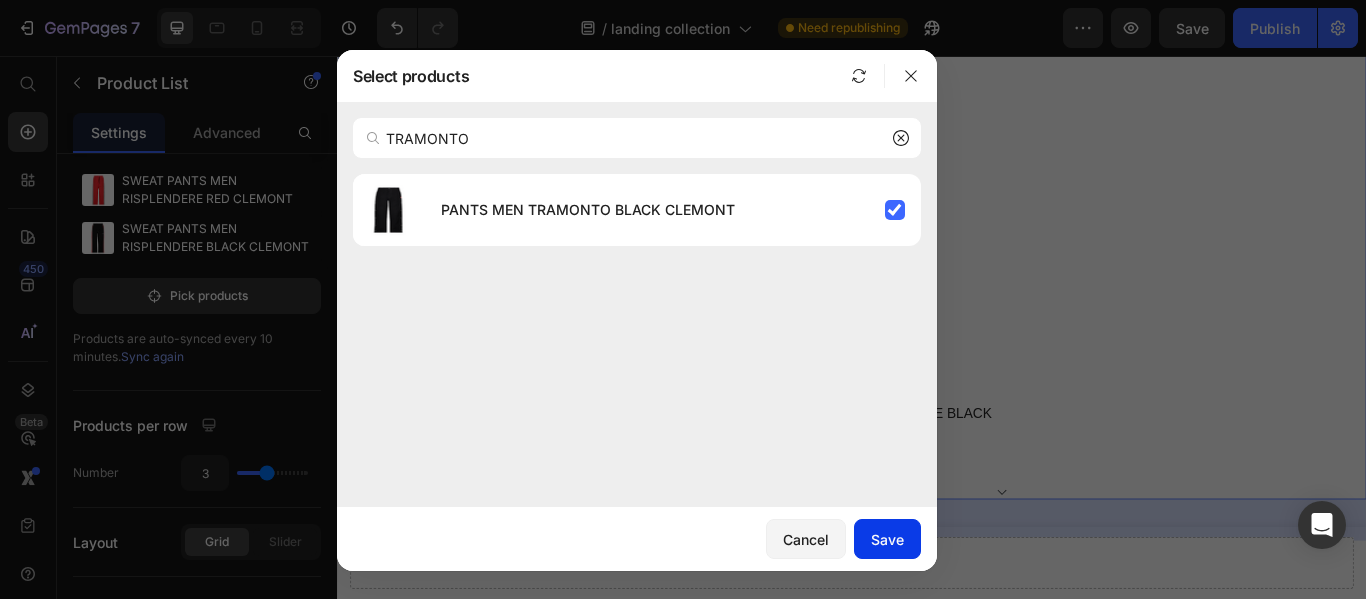 click on "Save" at bounding box center (887, 539) 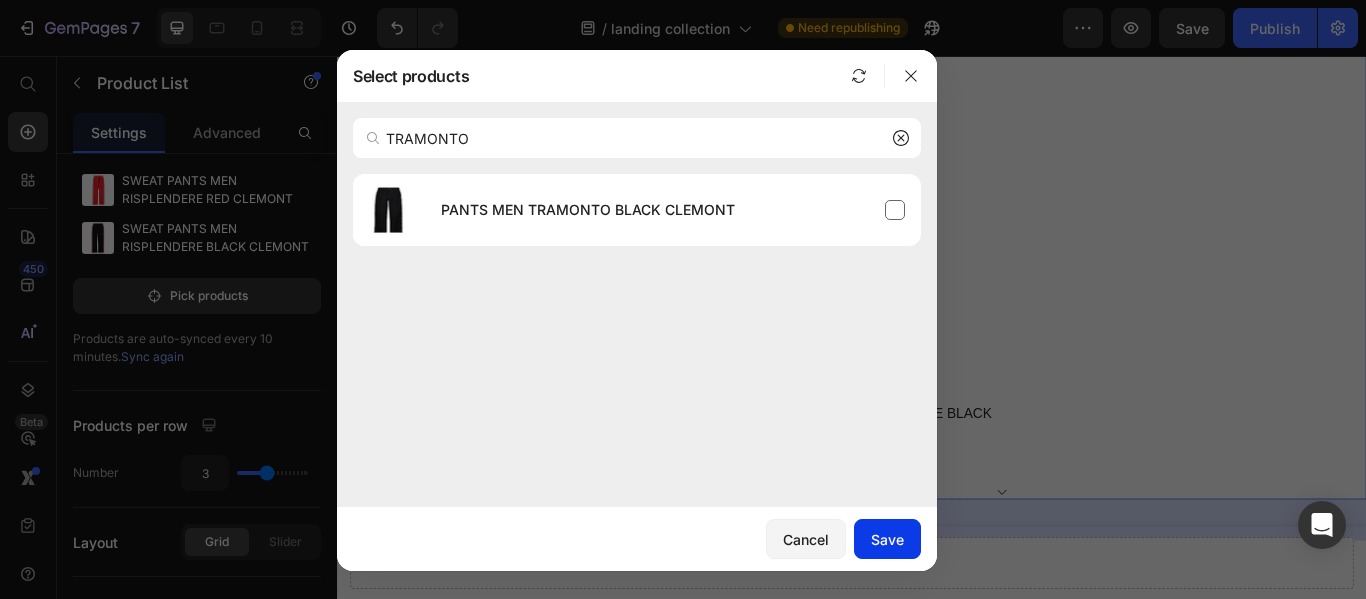 type 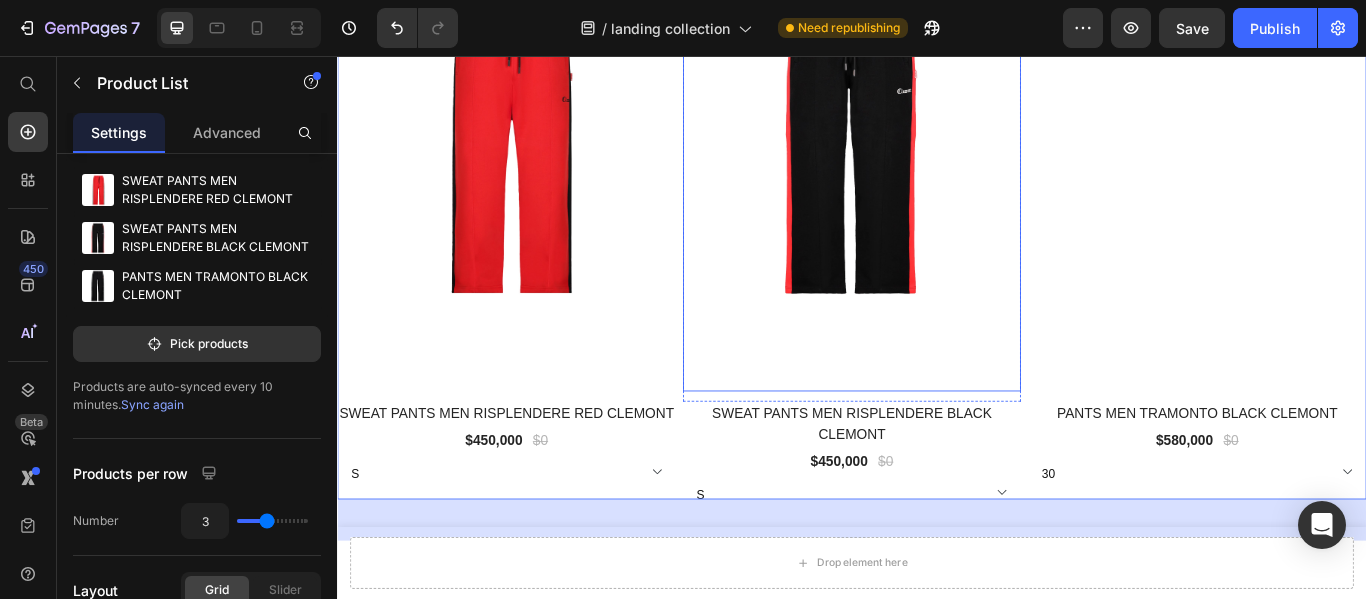 scroll, scrollTop: 4100, scrollLeft: 0, axis: vertical 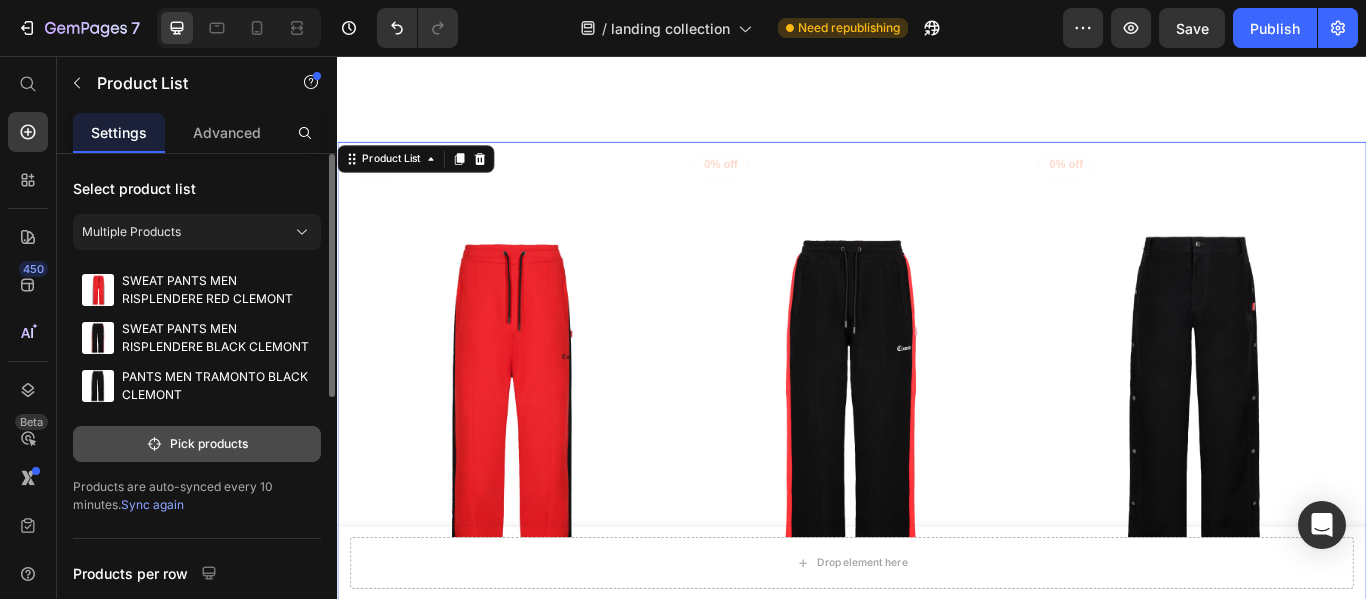 click 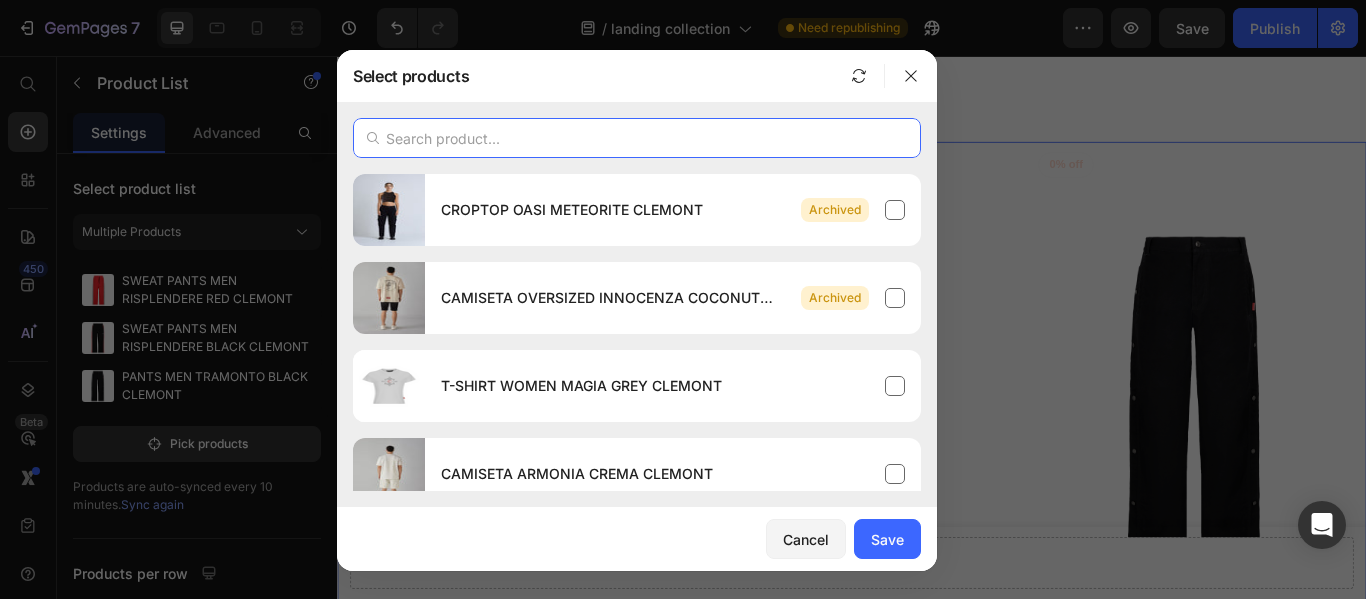 click at bounding box center [637, 138] 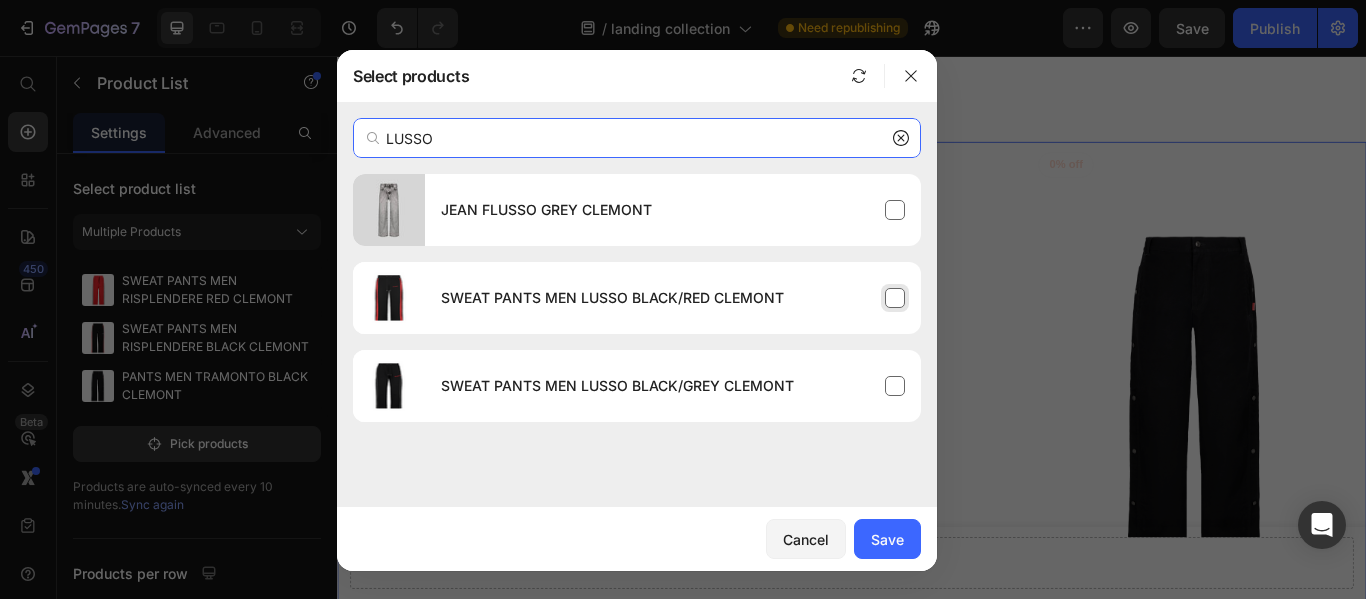 type on "LUSSO" 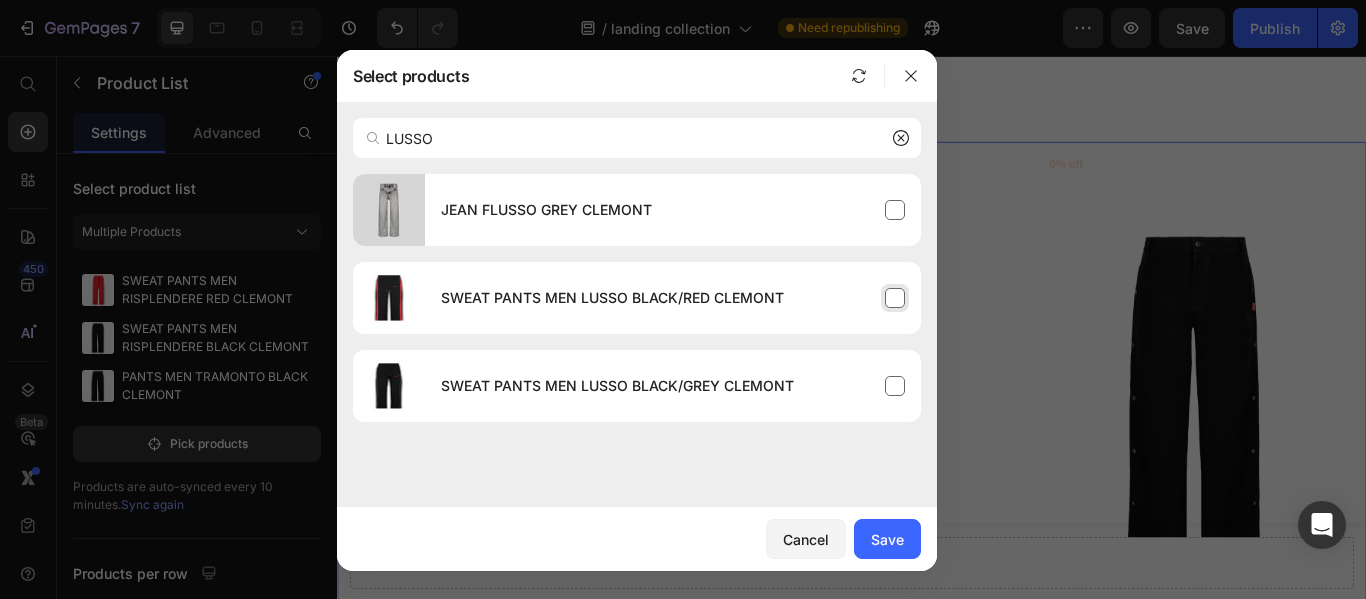 click on "SWEAT PANTS MEN  LUSSO  BLACK/RED CLEMONT" at bounding box center [673, 298] 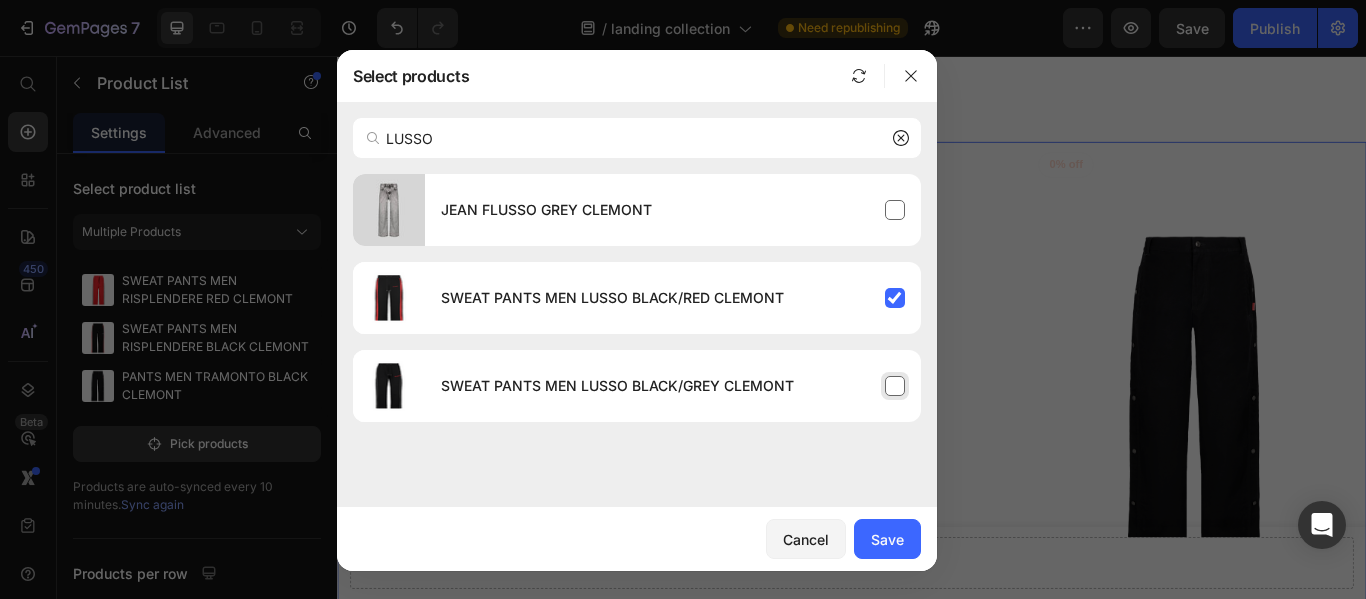 click on "SWEAT PANTS MEN  LUSSO  BLACK/GREY CLEMONT" at bounding box center (673, 386) 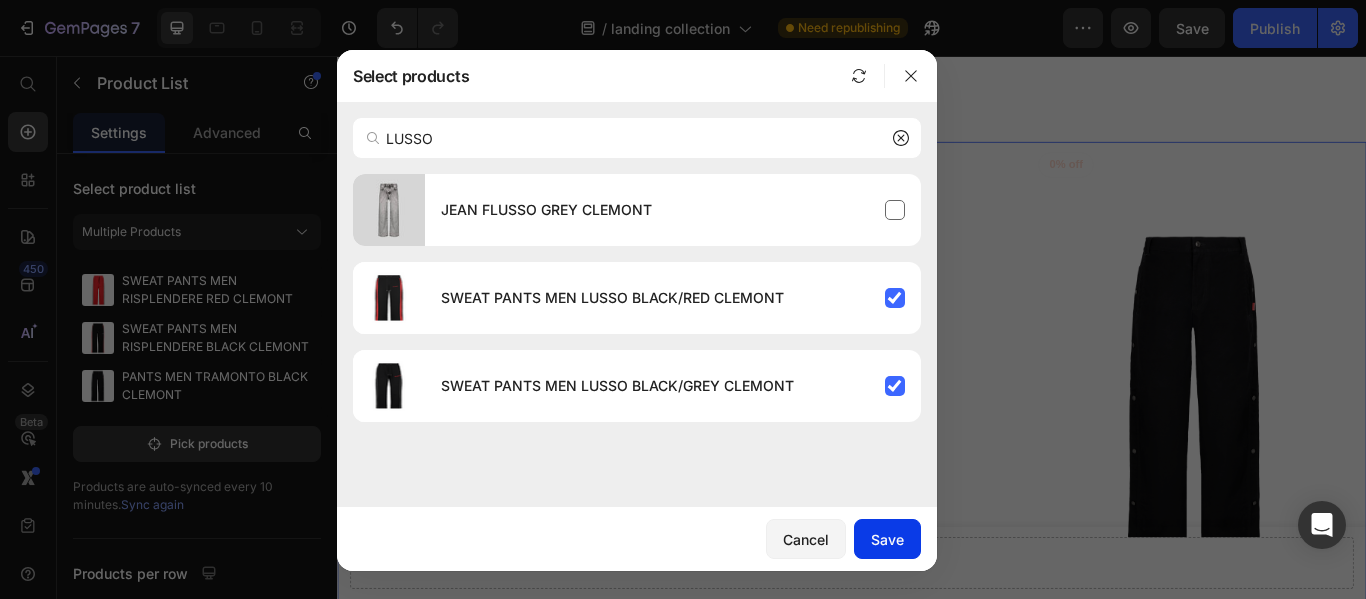 click on "Save" at bounding box center [887, 539] 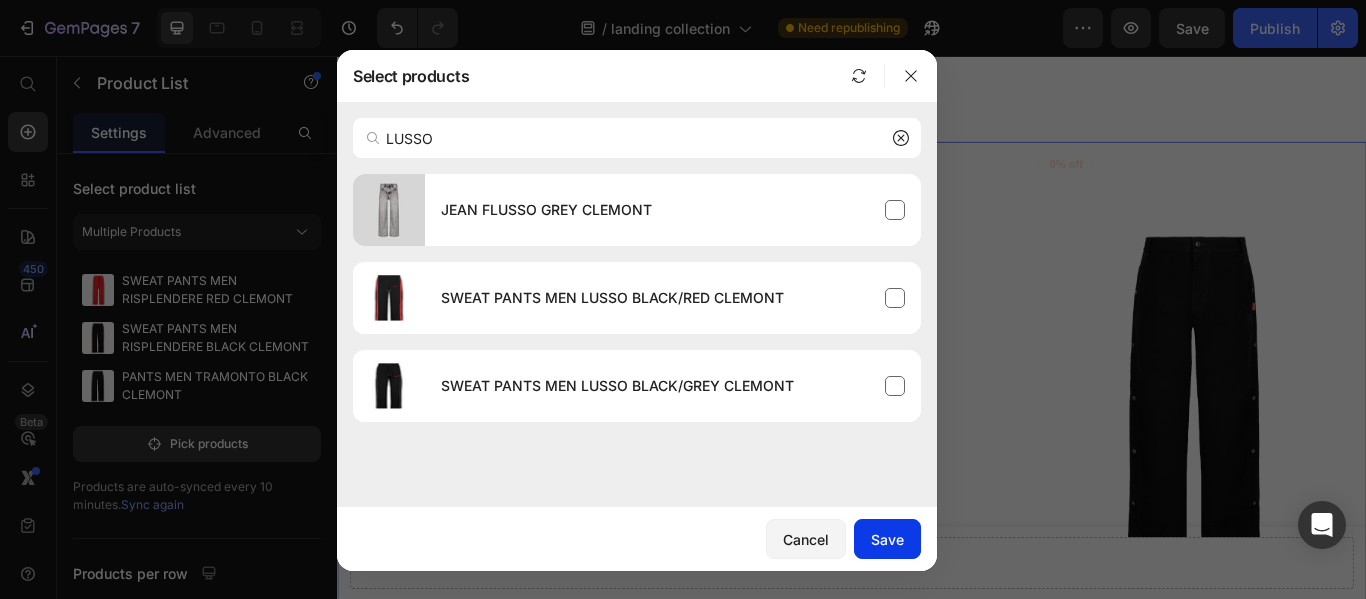 type 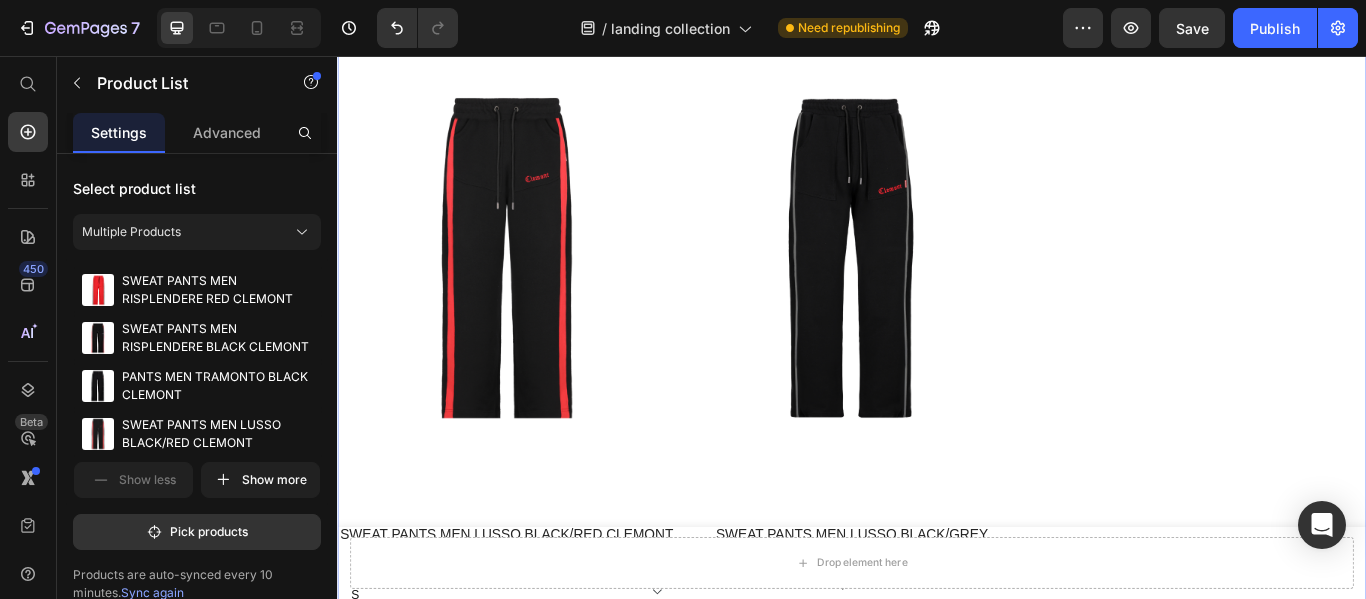scroll, scrollTop: 4900, scrollLeft: 0, axis: vertical 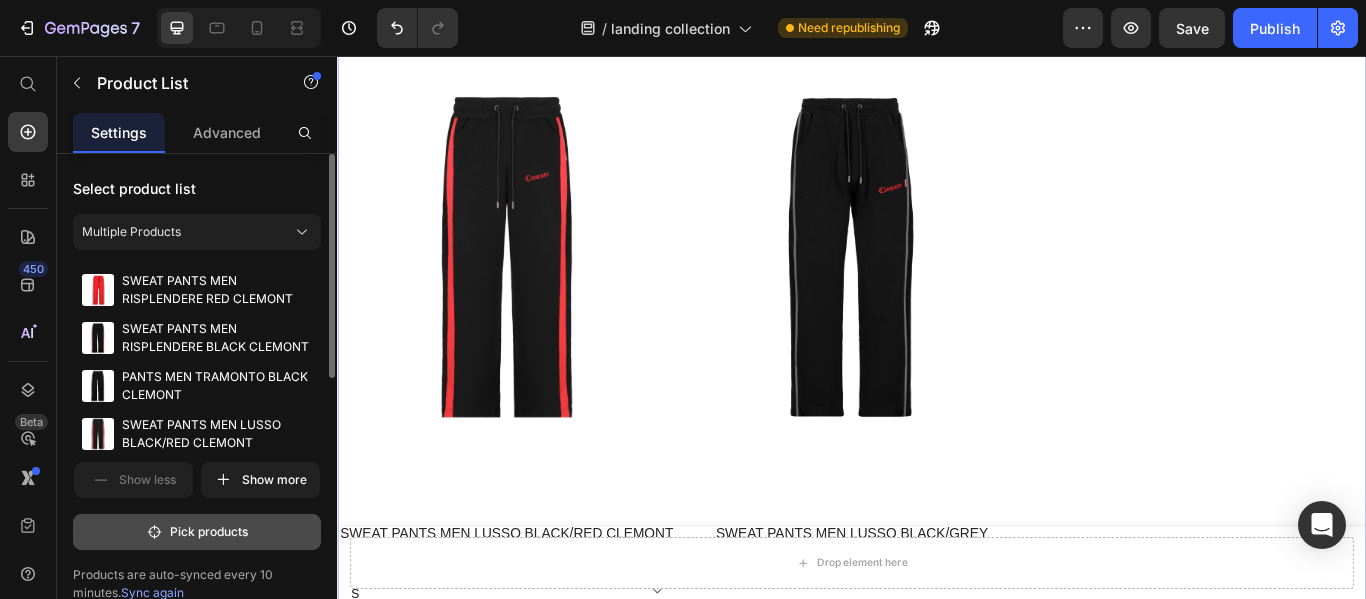 click on "Pick products" at bounding box center (197, 532) 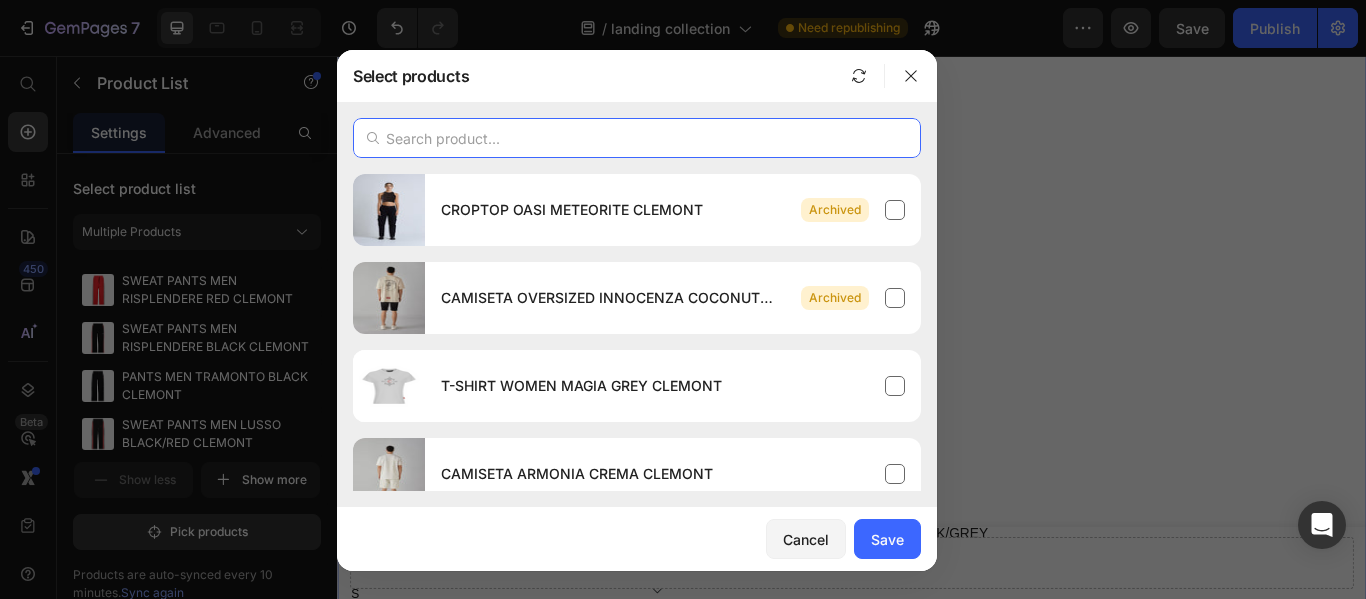 click at bounding box center (637, 138) 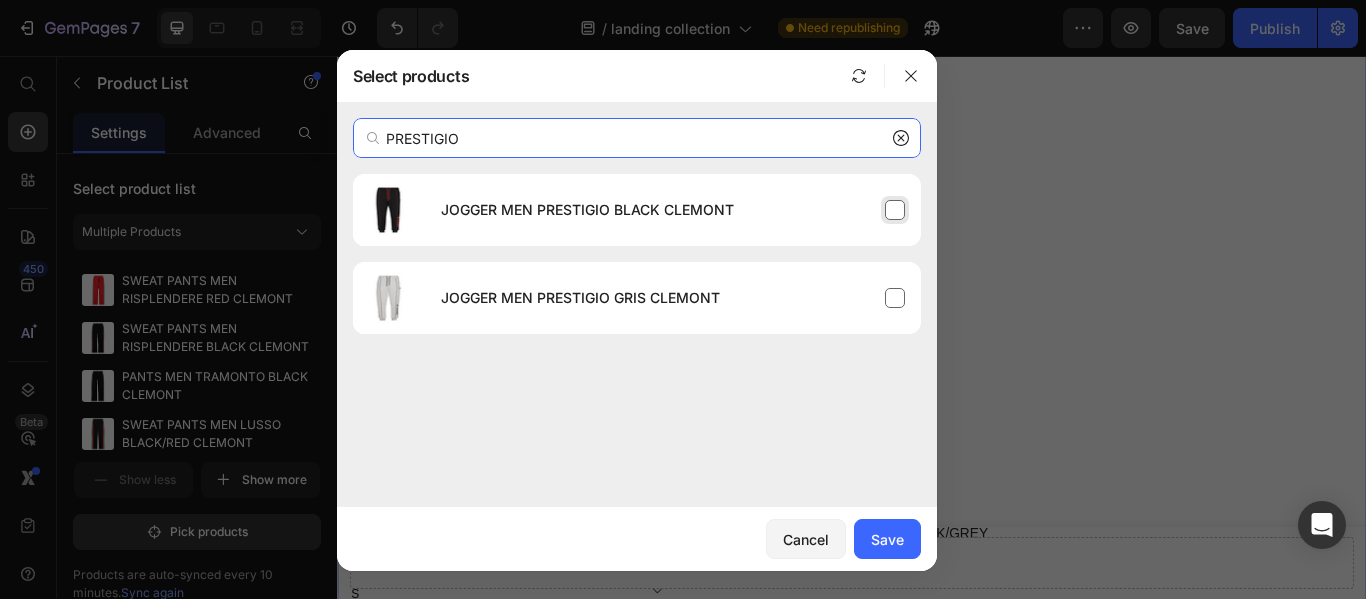 type on "PRESTIGIO" 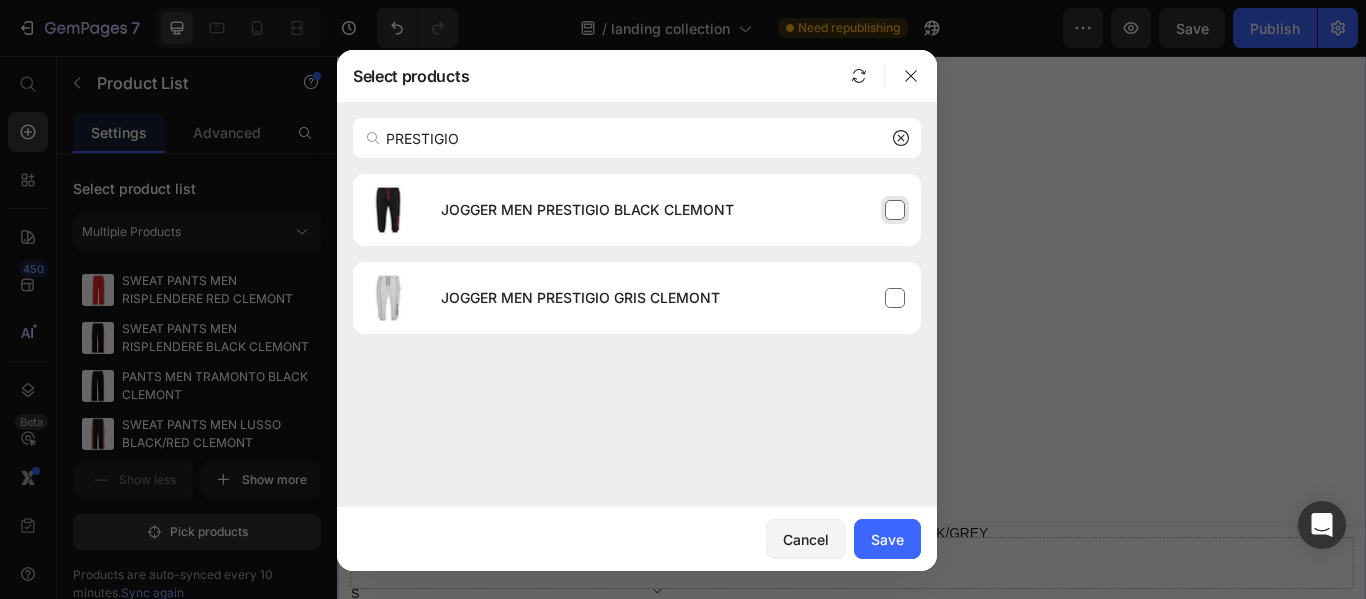 click on "JOGGER MEN  PRESTIGIO  BLACK CLEMONT" at bounding box center (673, 210) 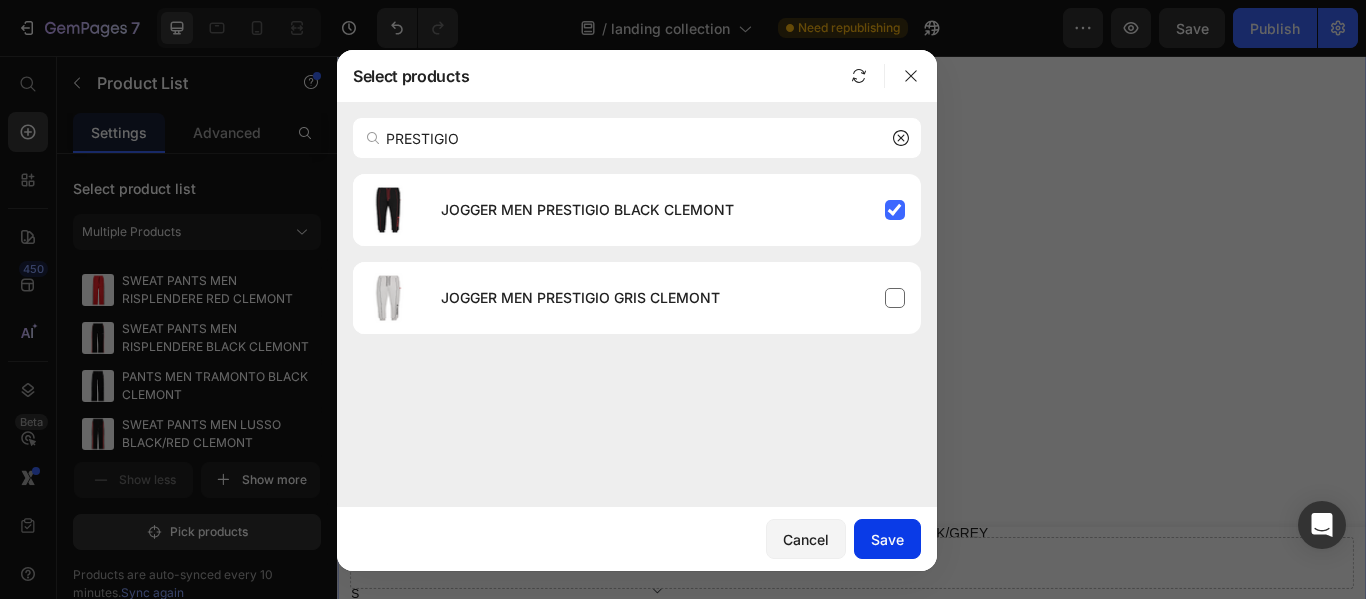 click on "Save" at bounding box center [887, 539] 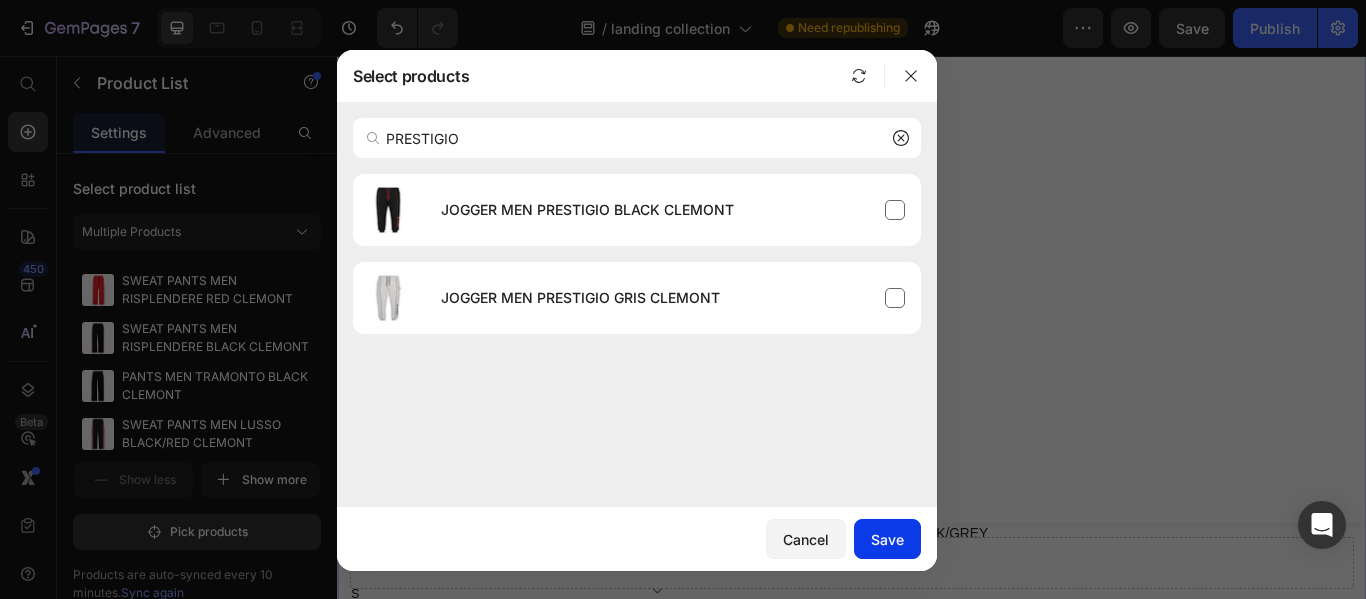 type 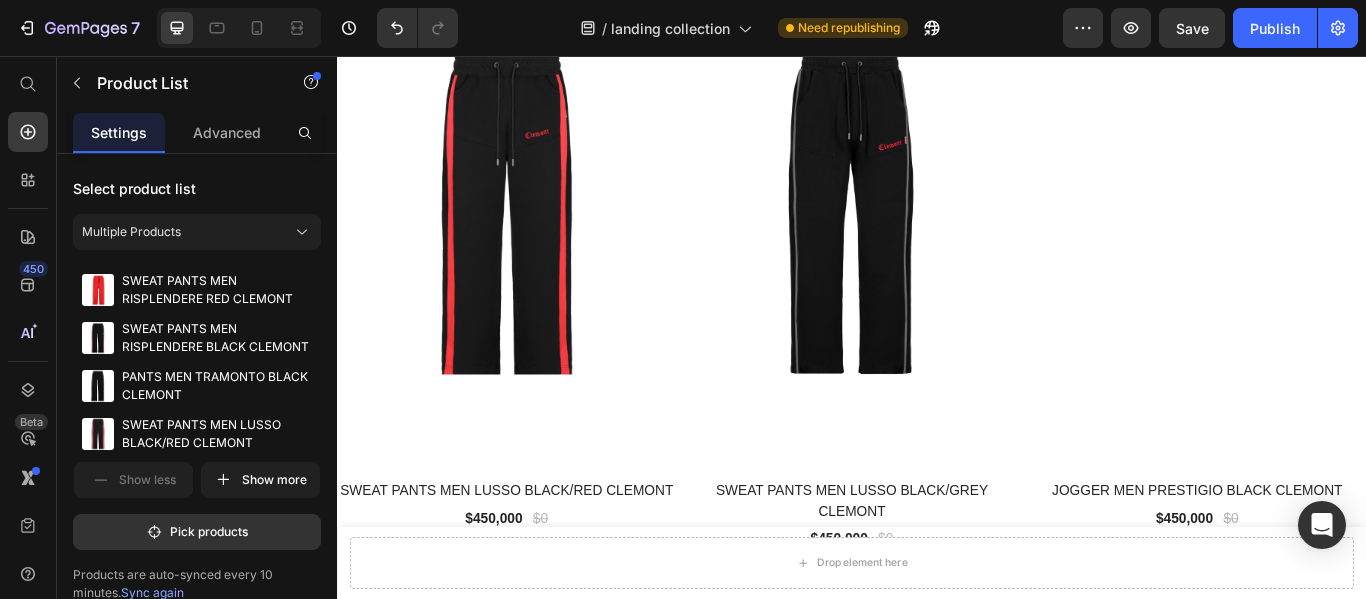 scroll, scrollTop: 4915, scrollLeft: 0, axis: vertical 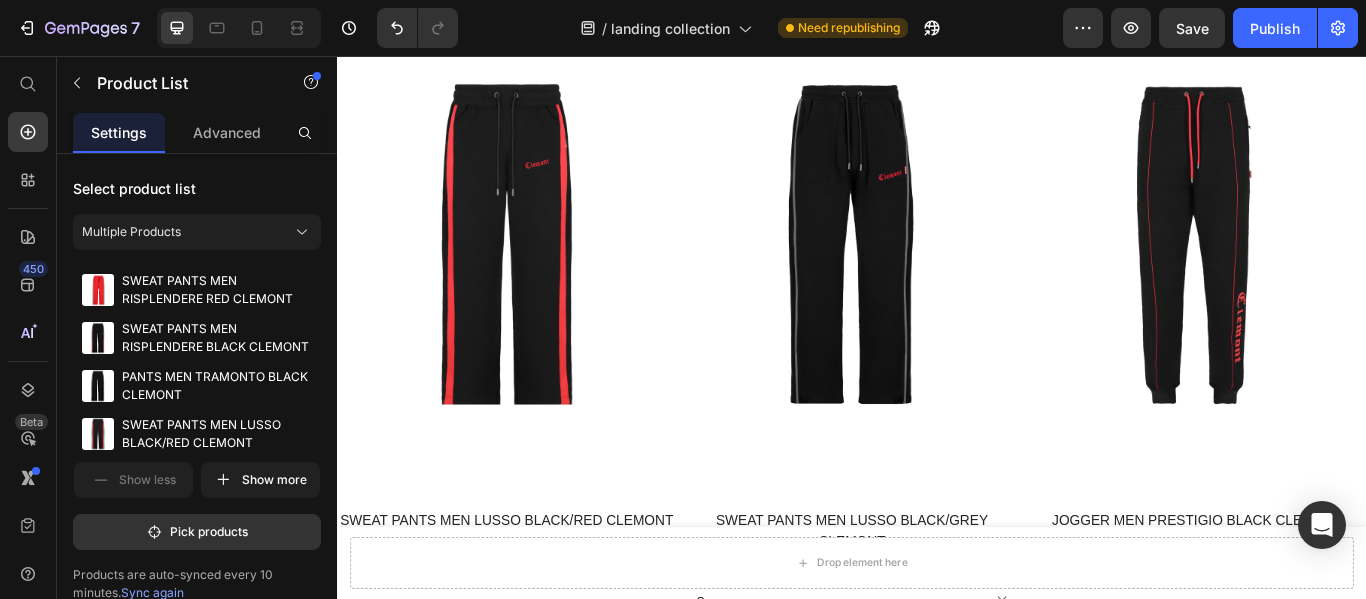 click on "(P) Images 0% off Product Badge Row SWEAT PANTS MEN  RISPLENDERE RED CLEMONT (P) Title $450,000 (P) Price $0 (P) Price Row S M L XL (P) Variants & Swatches Row (P) Images 0% off Product Badge Row SWEAT PANTS MEN  RISPLENDERE BLACK CLEMONT (P) Title $450,000 (P) Price $0 (P) Price Row S M L XL (P) Variants & Swatches Row (P) Images 0% off Product Badge Row PANTS MEN TRAMONTO  BLACK CLEMONT (P) Title $580,000 (P) Price $0 (P) Price Row 30 32 34 36 (P) Variants & Swatches Row (P) Images 0% off Product Badge Row SWEAT PANTS MEN  LUSSO  BLACK/RED CLEMONT (P) Title $450,000 (P) Price $0 (P) Price Row S M L XL (P) Variants & Swatches Row (P) Images 0% off Product Badge Row SWEAT PANTS MEN  LUSSO  BLACK/GREY CLEMONT (P) Title $450,000 (P) Price $0 (P) Price Row S M L XL (P) Variants & Swatches Row (P) Images 0% off Product Badge Row JOGGER MEN  PRESTIGIO  BLACK CLEMONT (P) Title $450,000 (P) Price $0 (P) Price Row S M L XL (P) Variants & Swatches Row" at bounding box center [937, -34] 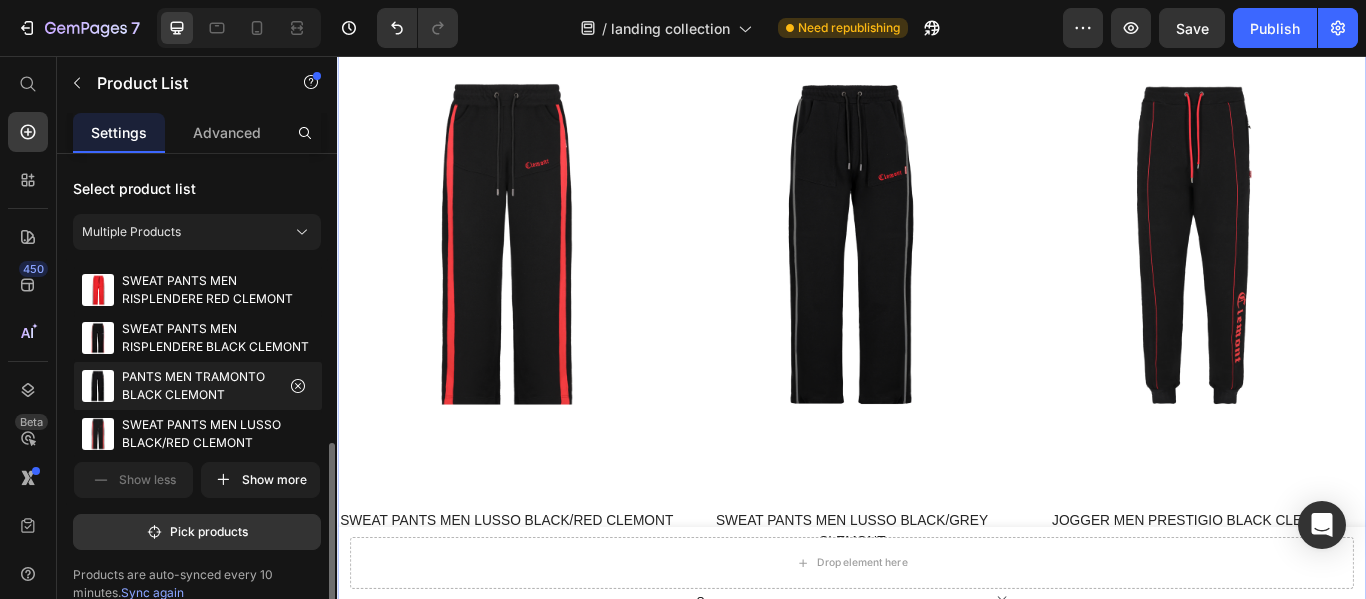 scroll, scrollTop: 200, scrollLeft: 0, axis: vertical 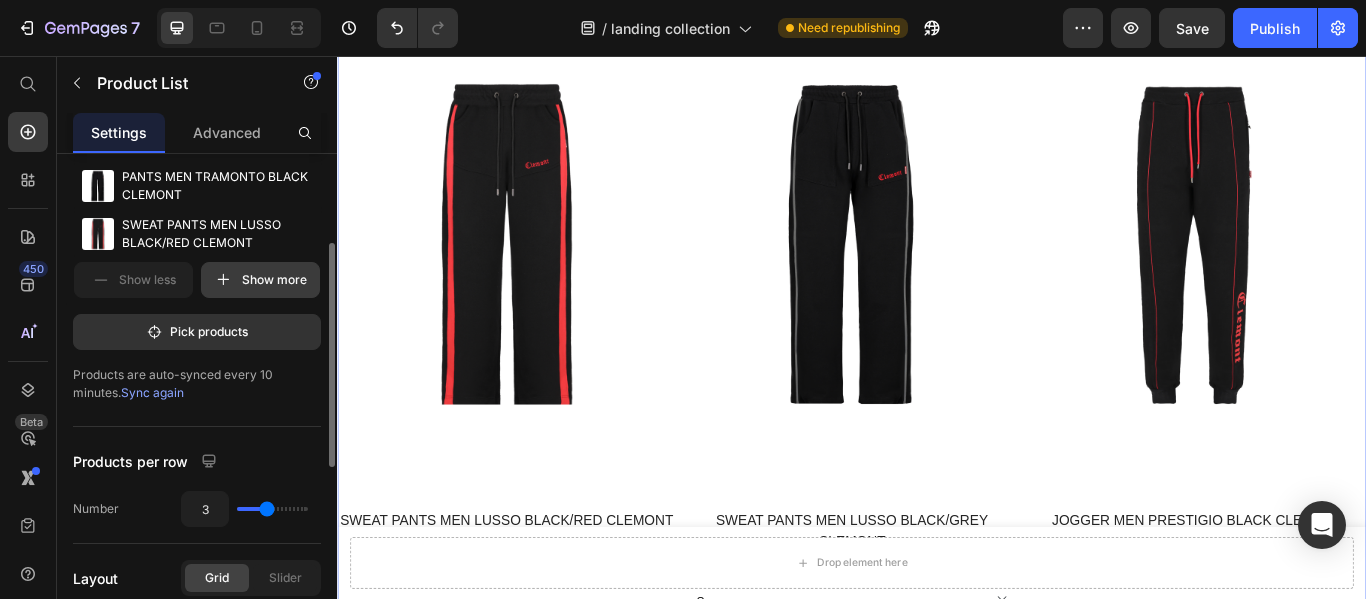 click on "Show more" at bounding box center [260, 280] 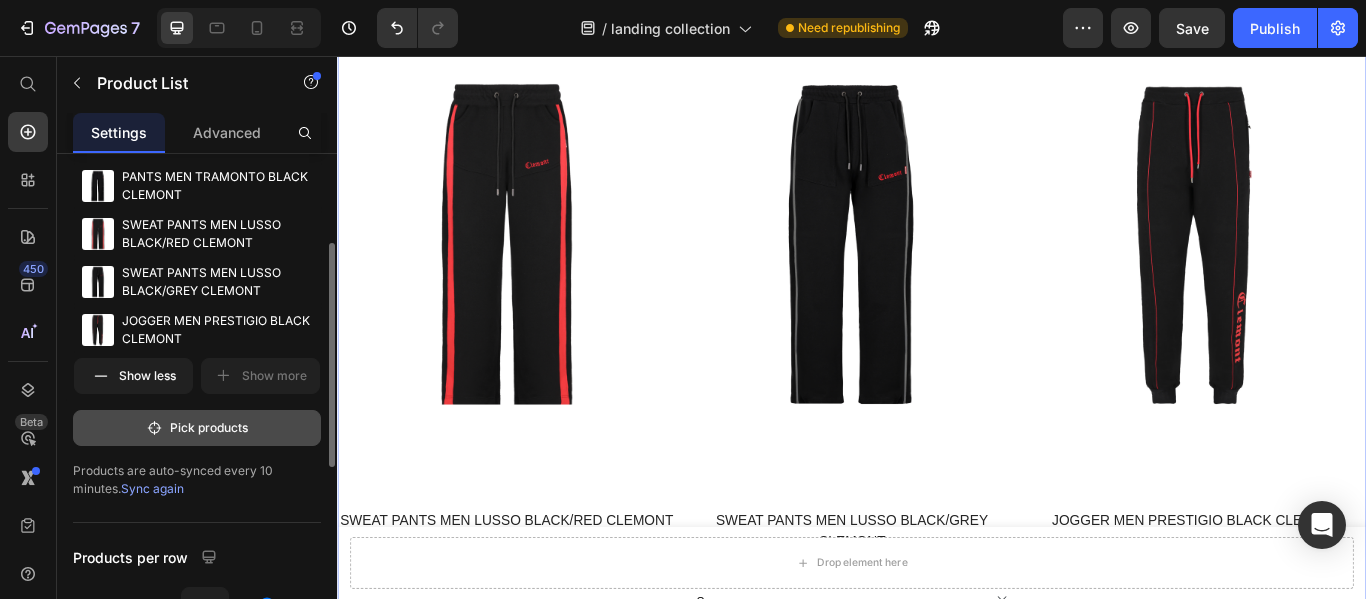click on "Pick products" at bounding box center [197, 428] 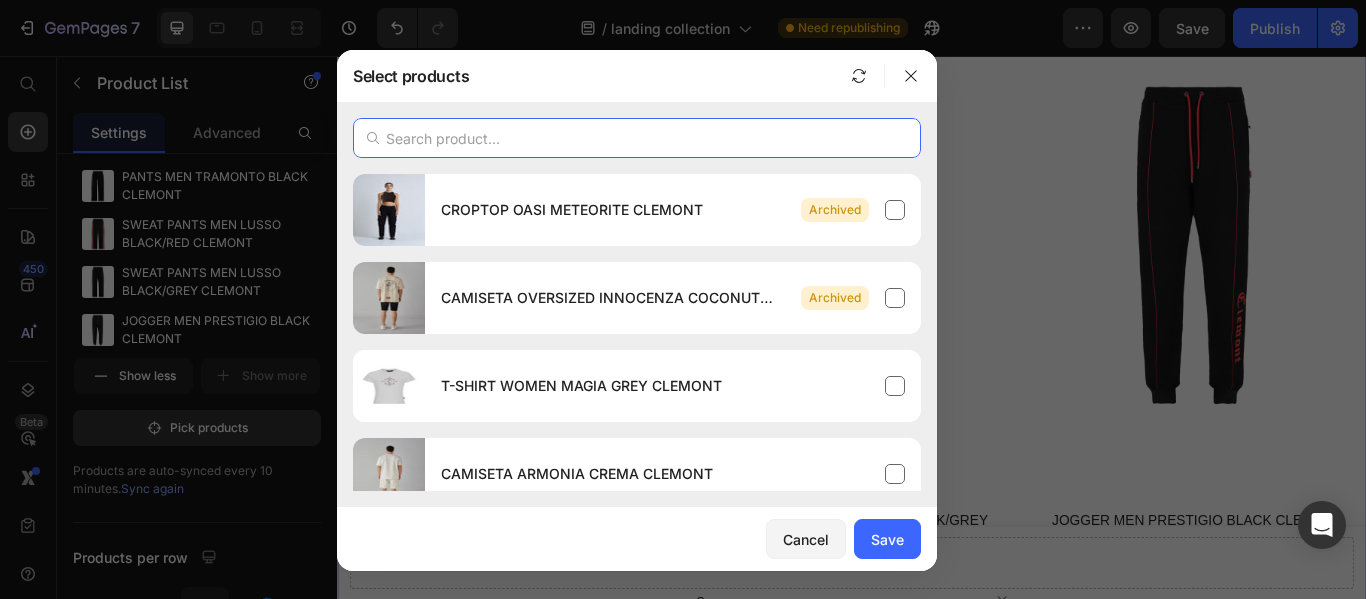 click at bounding box center [637, 138] 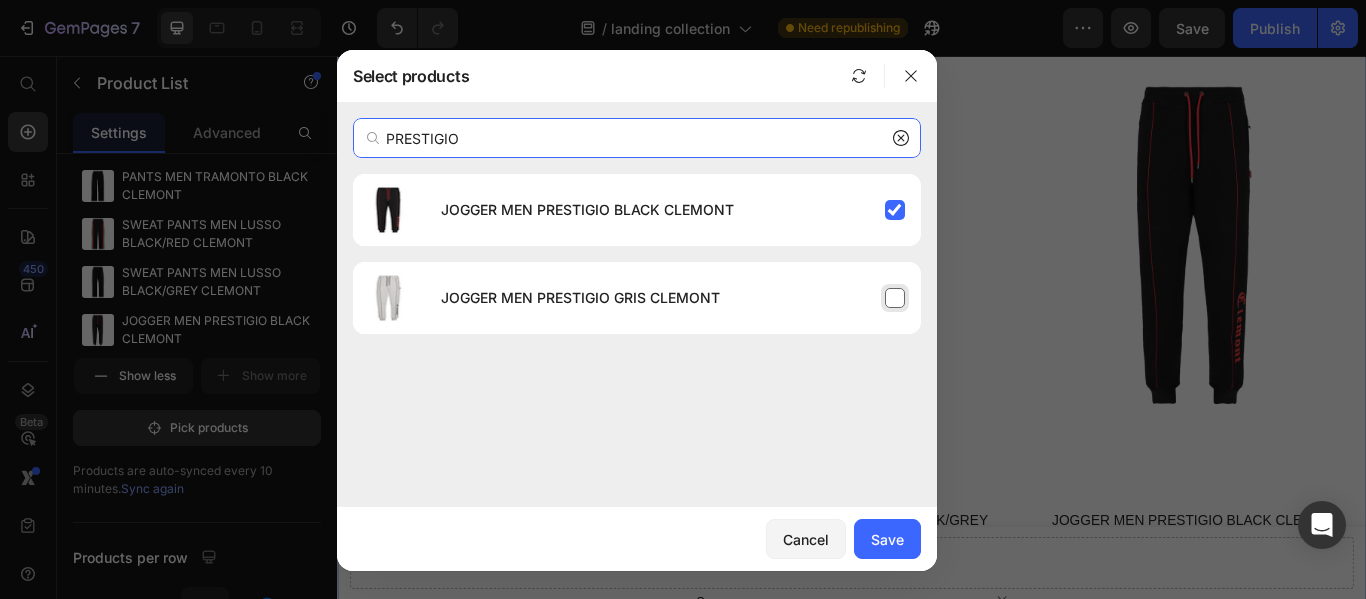 type on "PRESTIGIO" 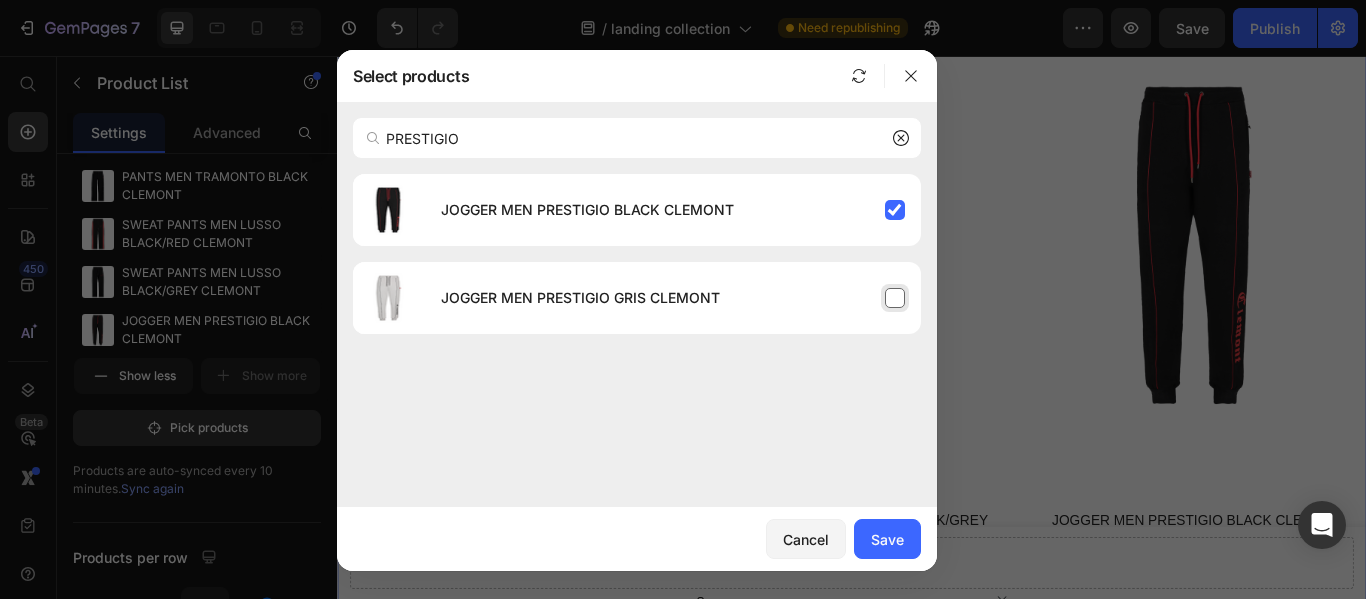 click on "JOGGER MEN  PRESTIGIO  GRIS  CLEMONT" at bounding box center [673, 298] 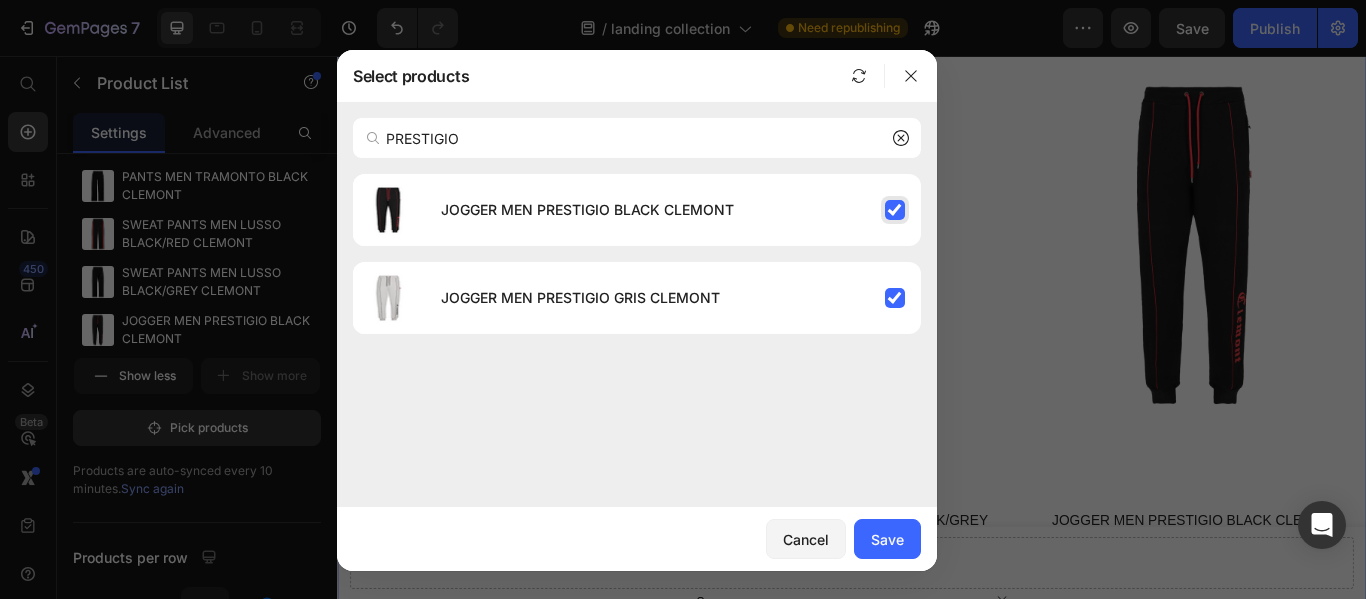 click on "JOGGER MEN  PRESTIGIO  BLACK CLEMONT" at bounding box center [673, 210] 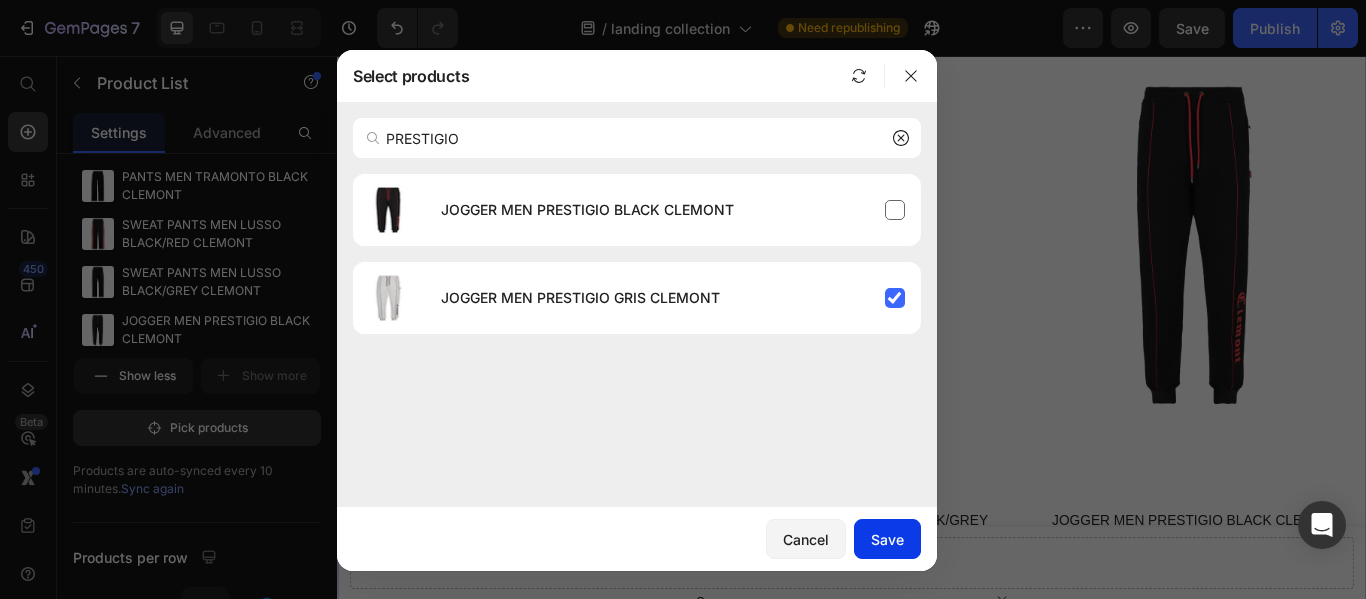 click on "Save" at bounding box center [887, 539] 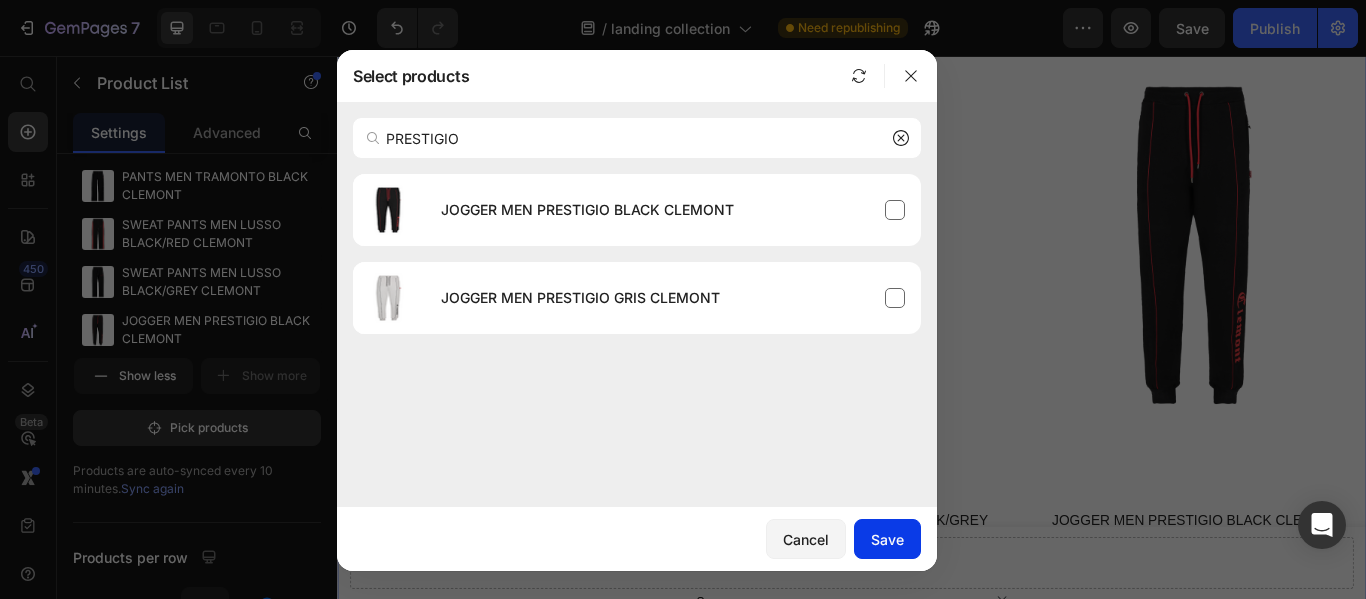 type 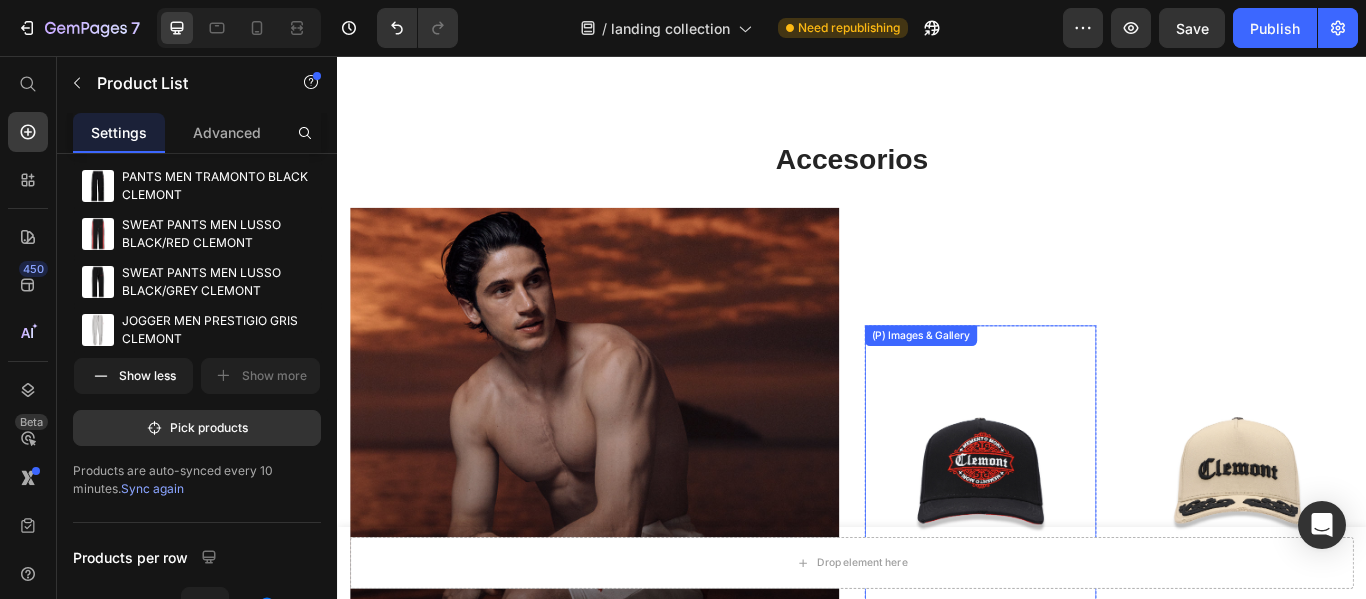 scroll, scrollTop: 5615, scrollLeft: 0, axis: vertical 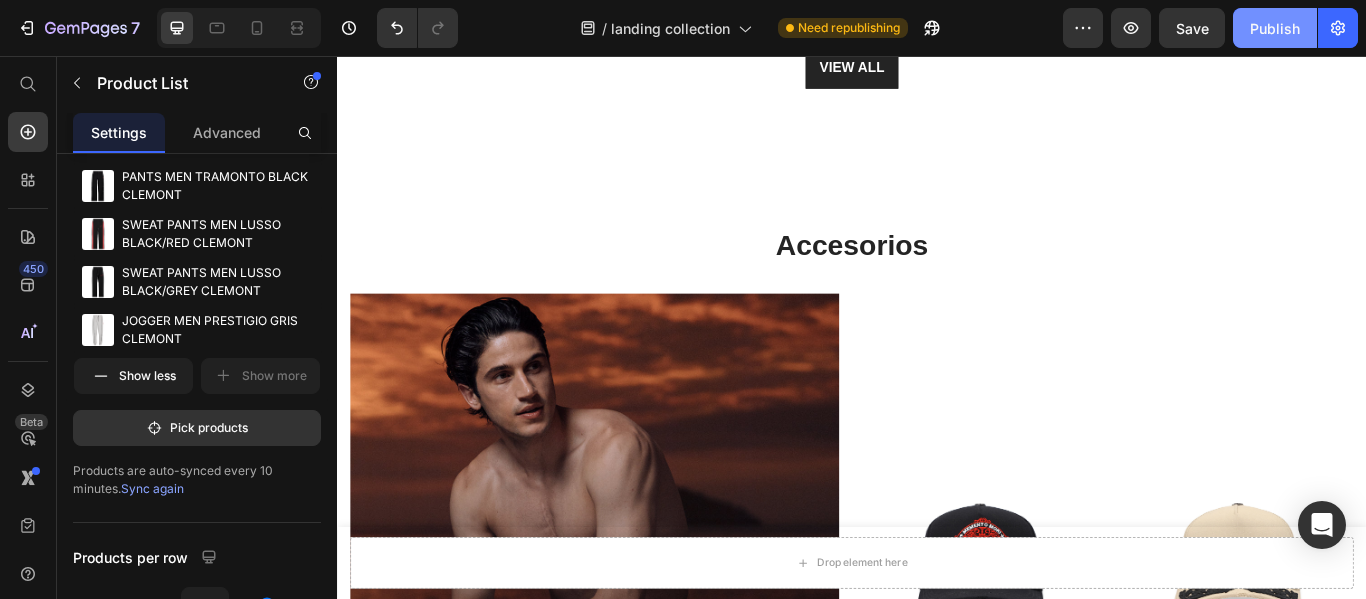 click on "Publish" at bounding box center [1275, 28] 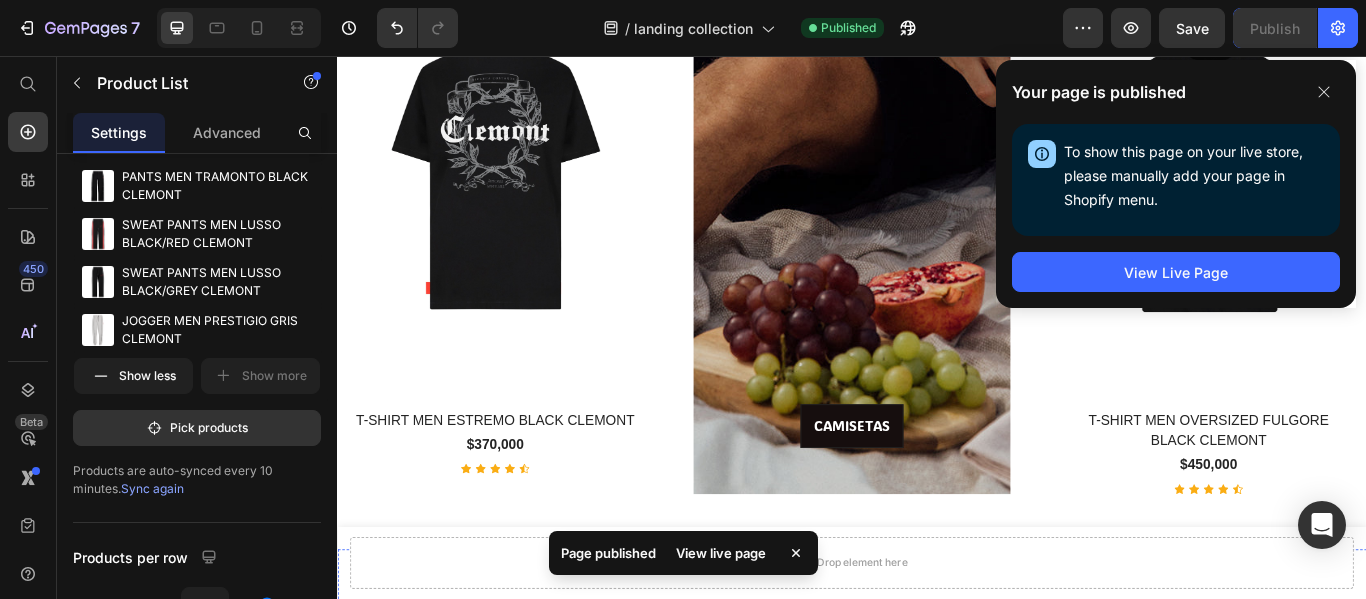 scroll, scrollTop: 2615, scrollLeft: 0, axis: vertical 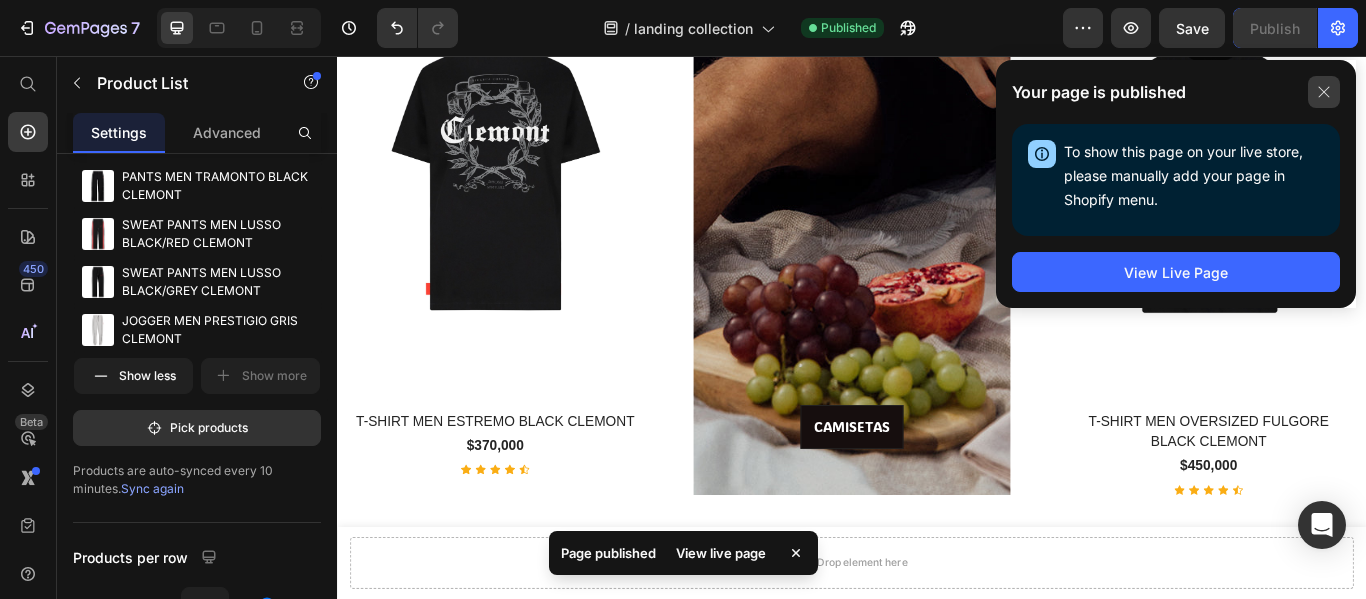 click 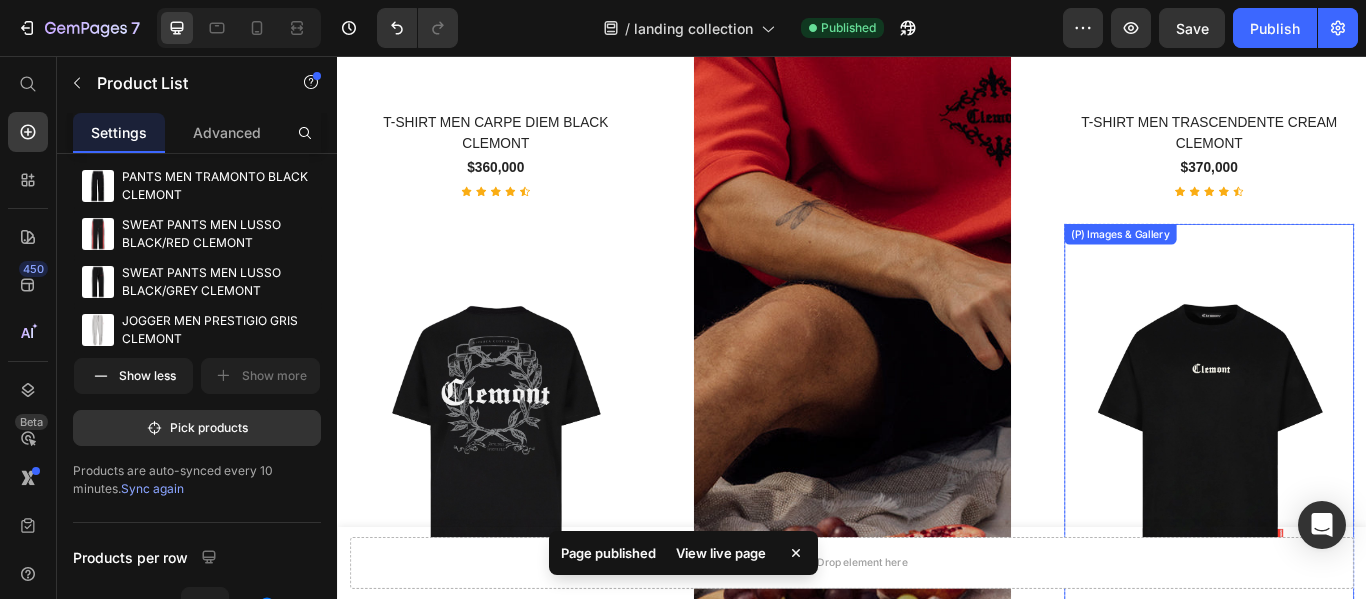select on "M" 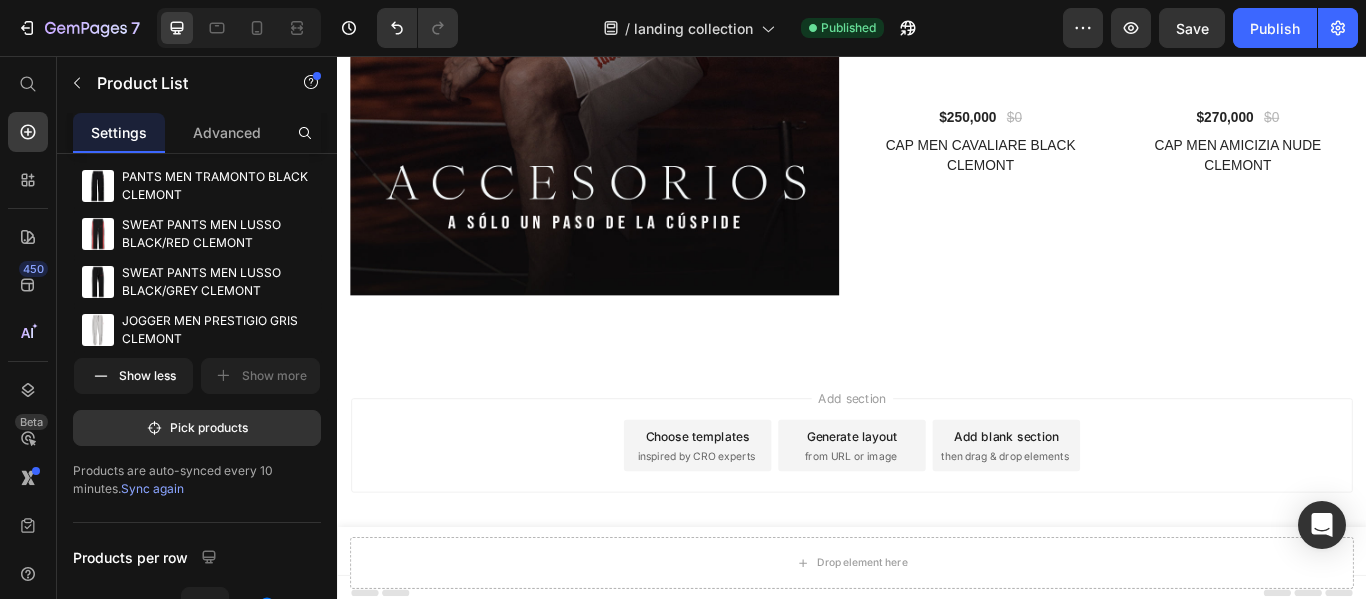 scroll, scrollTop: 6315, scrollLeft: 0, axis: vertical 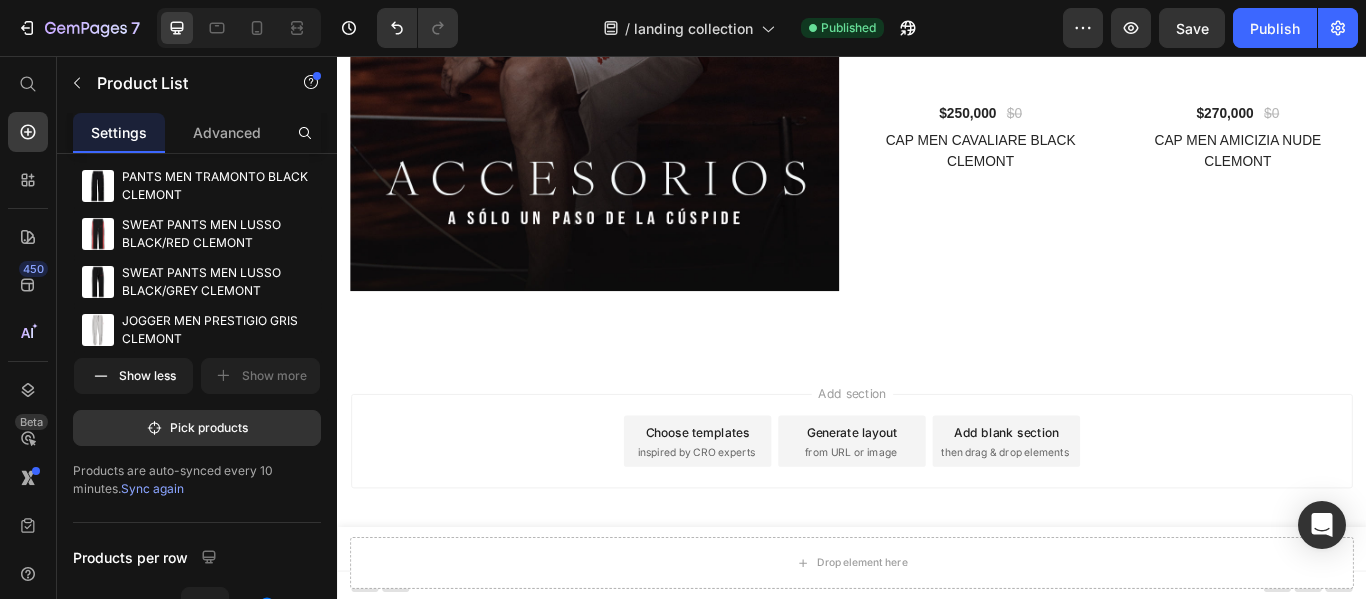 click on "Choose templates" at bounding box center [757, 494] 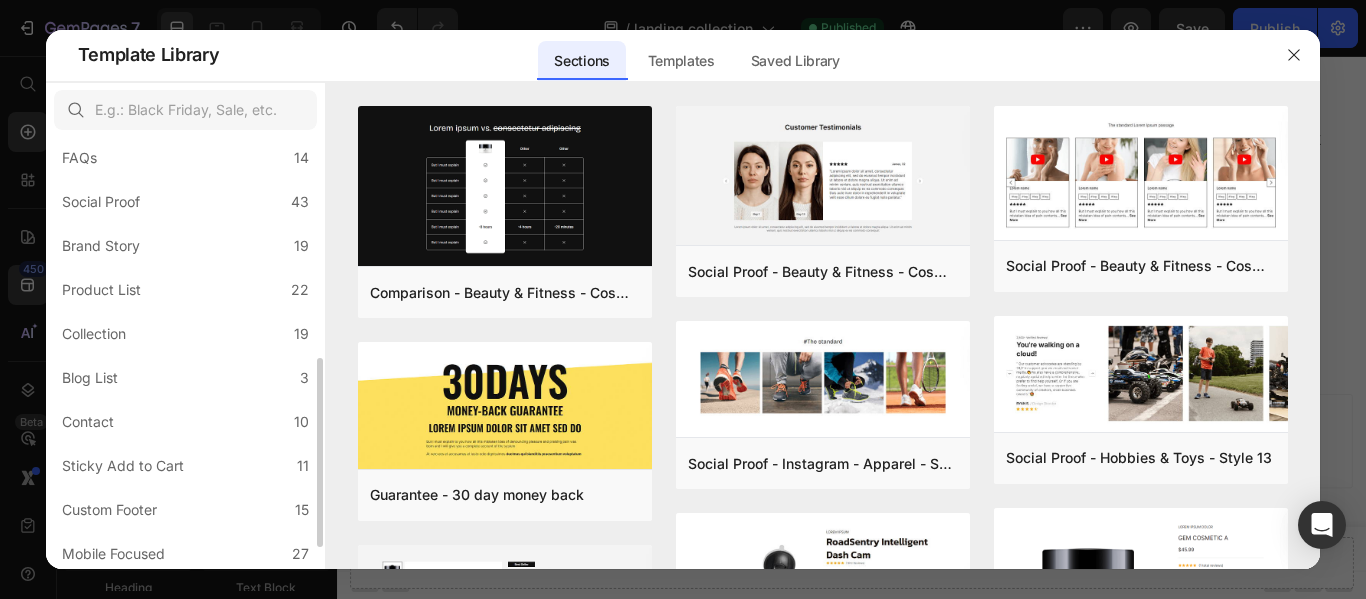 scroll, scrollTop: 549, scrollLeft: 0, axis: vertical 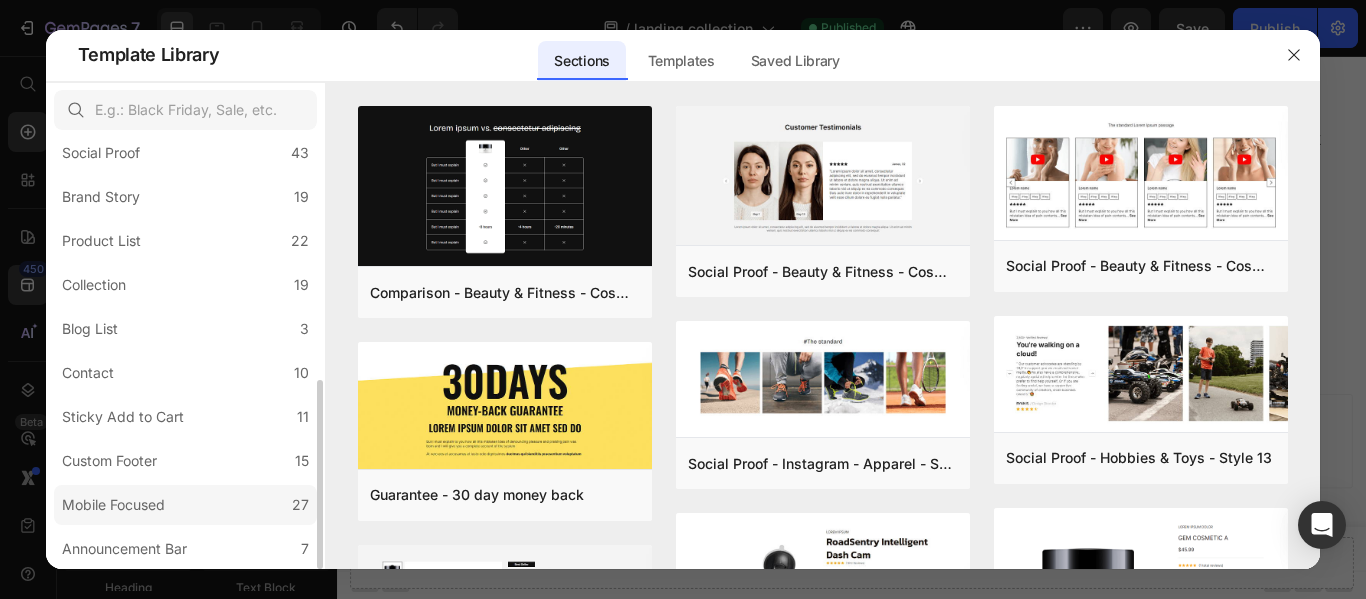 click on "Mobile Focused 27" 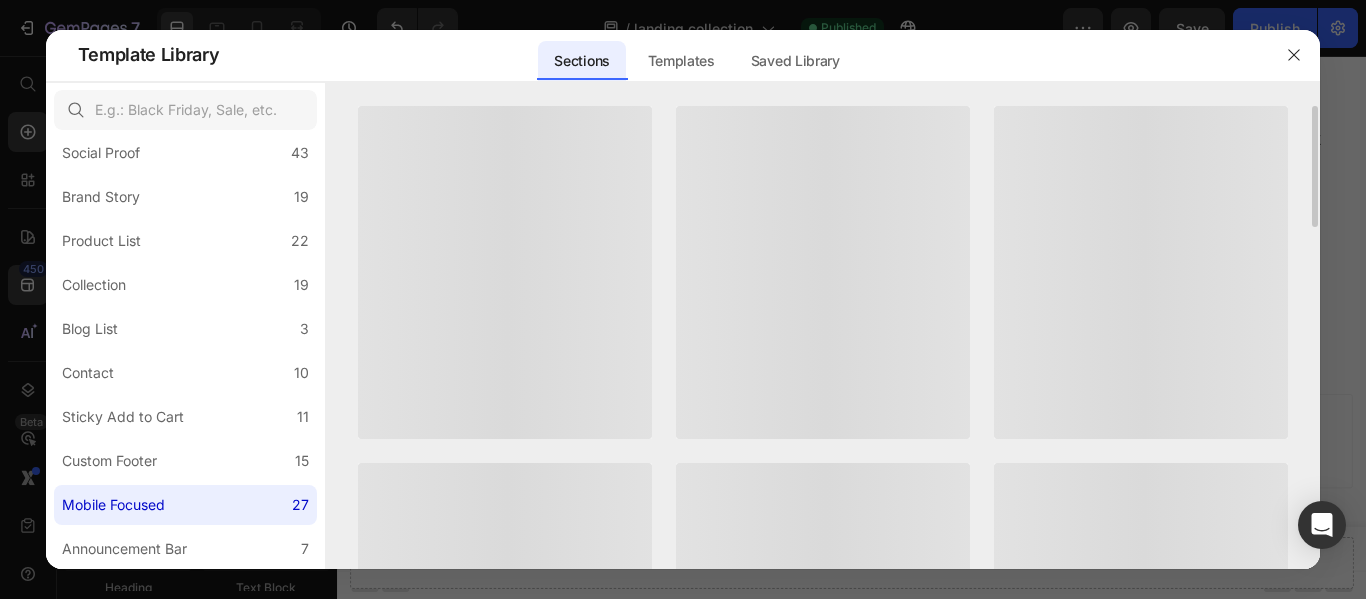 click on "Mobile - Hero Banner - Style 2 Add to page  Preview  Mobile - Hero Banner - Style 5 Add to page  Preview  Mobile - Hero Banner - Style 9 Add to page  Preview  Mobile - Hero Banner - Style 13 Add to page  Preview  Mobile - Bundle - Style 1 Add to page  Preview  Mobile - Bundles - Style 3 Add to page  Preview  Mobile - Hero Banner - Style 3 Add to page  Preview  Mobile - Hero Banner - Style 6 Add to page  Preview  Mobile - Hero Banner - Style 11 Add to page  Preview  Mobile - Hero Banner - Style 14 Add to page  Preview  Mobile - Bundle - Style 2 Add to page  Preview  Mobile - Bundles - Style 6 Add to page  Preview  Mobile - Hero Banner - Style 4 Add to page  Preview  Mobile - Hero Banner - Style 8 Add to page  Preview  Mobile - Hero Banner - Style 12 Add to page  Preview  Mobile - Hero Banner - Style 15 Add to page  Preview  Mobile - Bundle - Style 4 Add to page  Preview  Mobile - Hero Banner - Style 10 Add to page  Preview  Mobile - Hero Banner - Style 2 Add to page  Preview  Mobile - Hero Banner - Style 3" at bounding box center [823, 337] 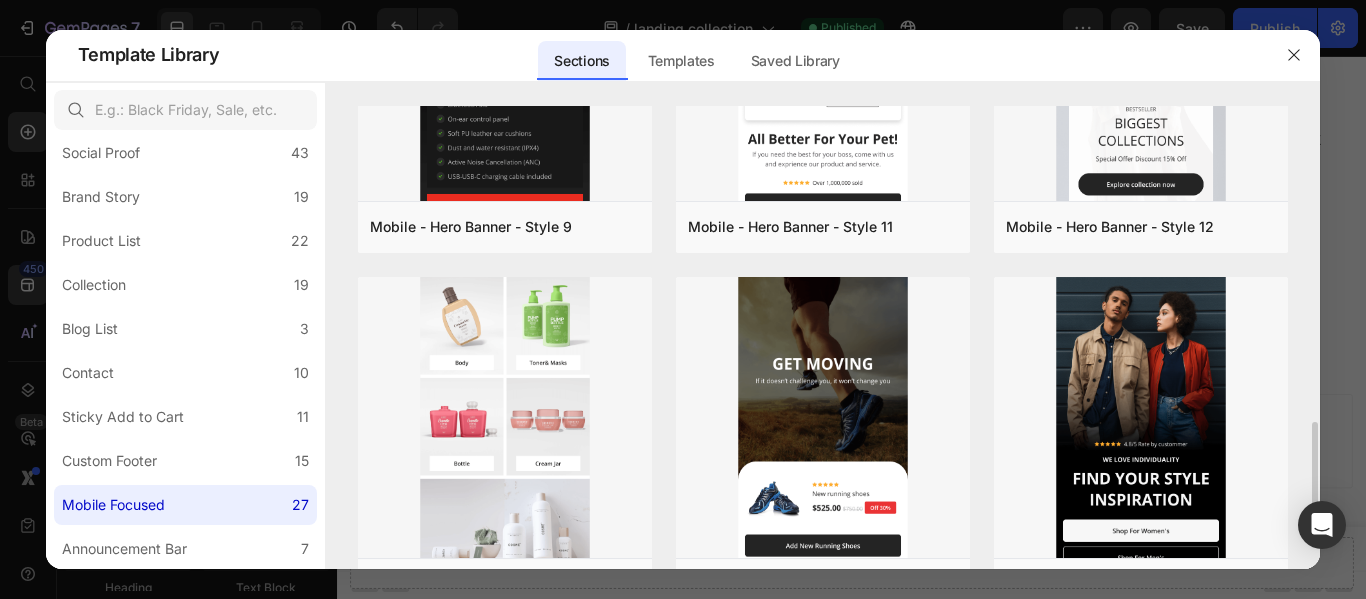 scroll, scrollTop: 1000, scrollLeft: 0, axis: vertical 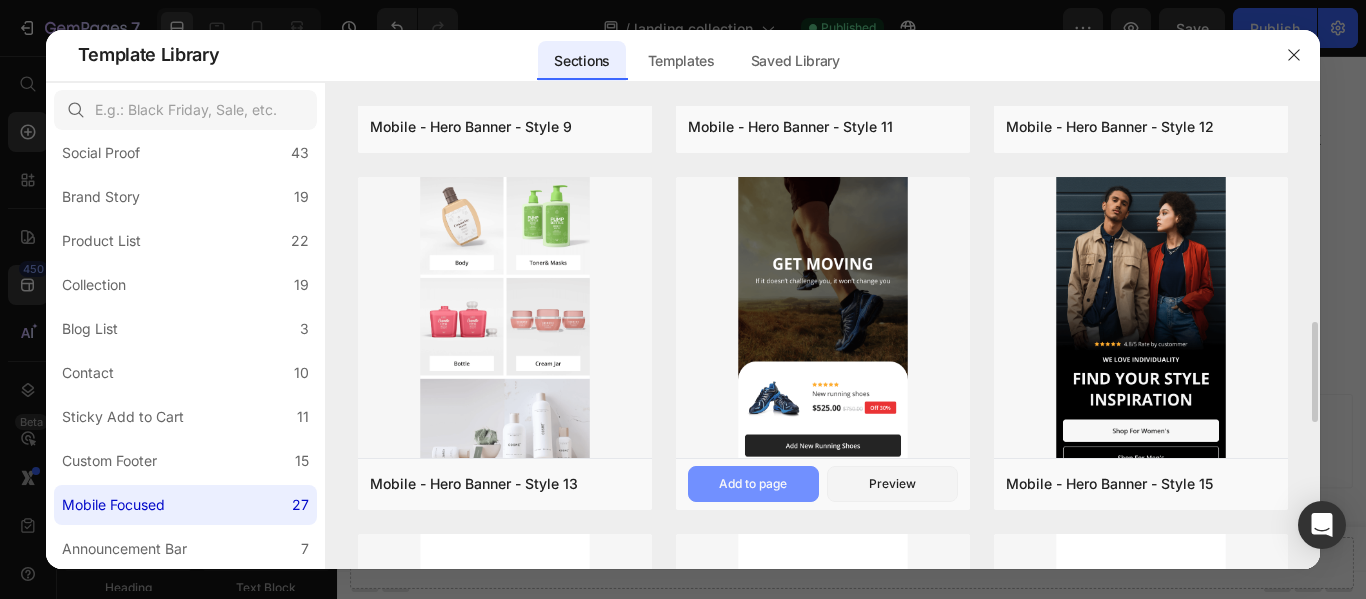 click on "Add to page" at bounding box center (753, 484) 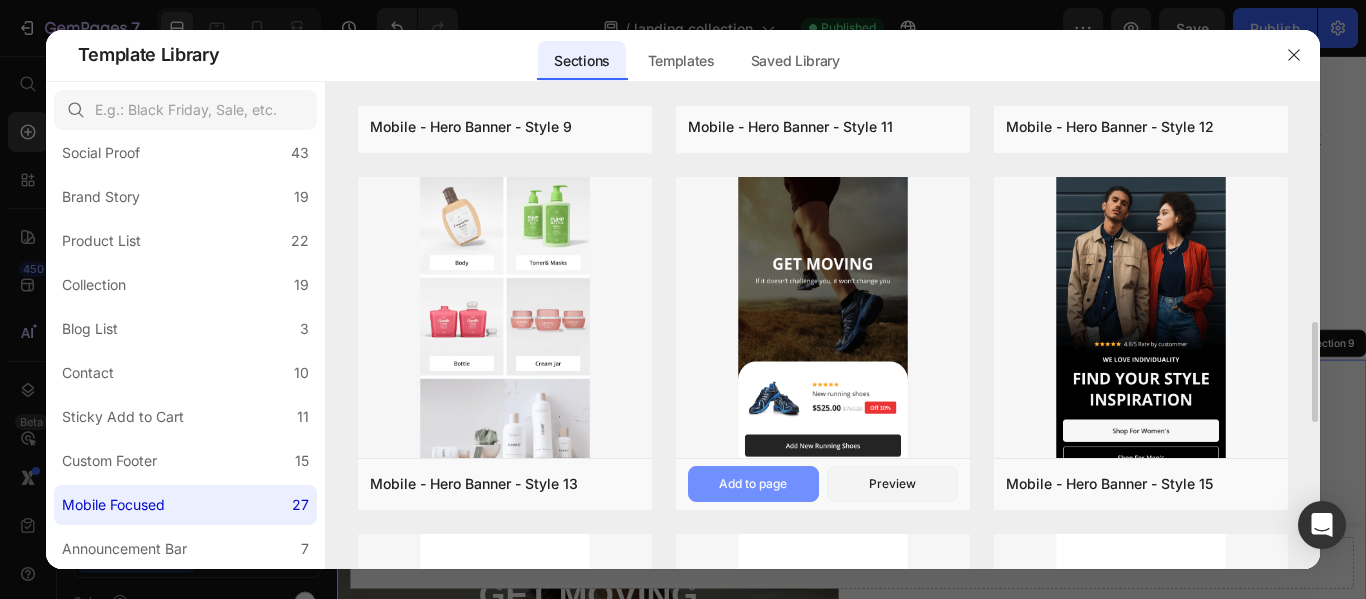 scroll, scrollTop: 0, scrollLeft: 0, axis: both 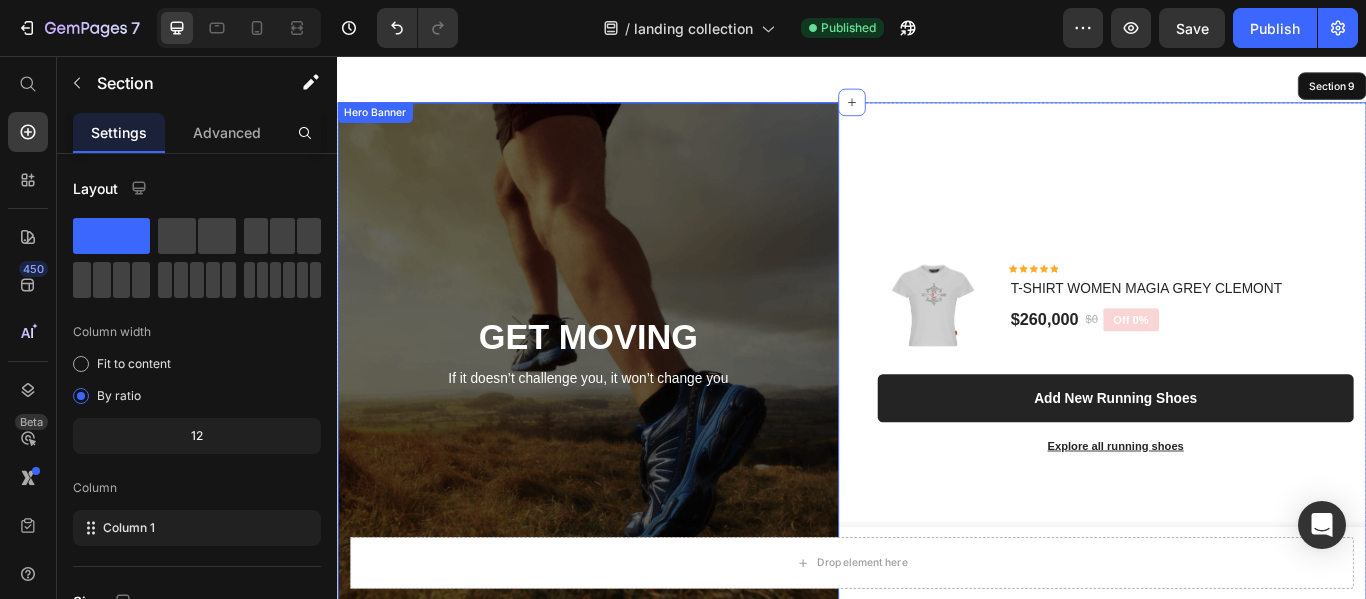 click at bounding box center (629, 410) 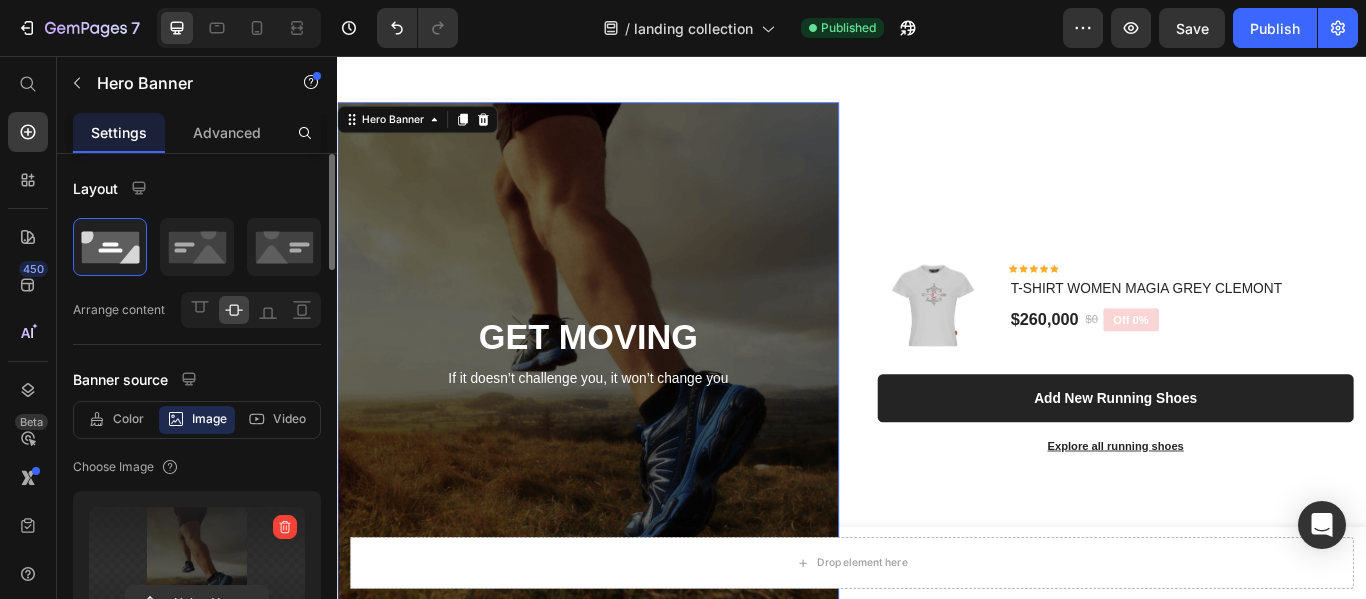 click at bounding box center [197, 570] 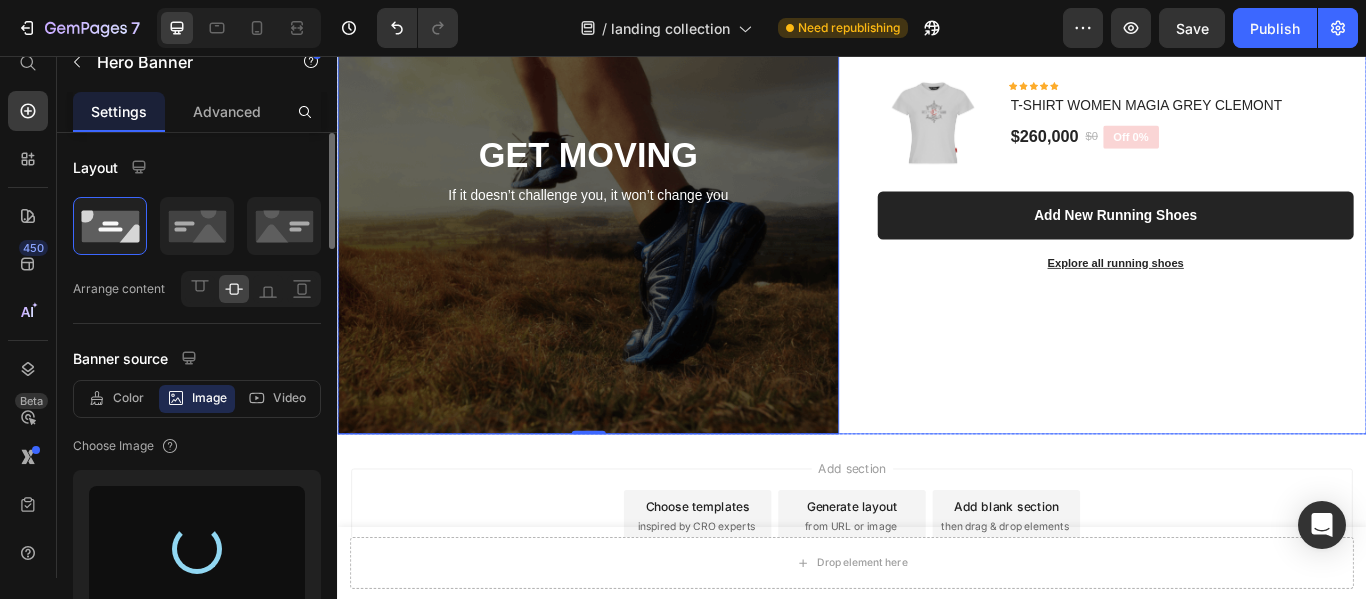 type on "https://cdn.shopify.com/s/files/1/0650/5519/5359/files/gempages_560669989493801840-b5c04f34-c62c-4389-baef-e9cbaf044091.png" 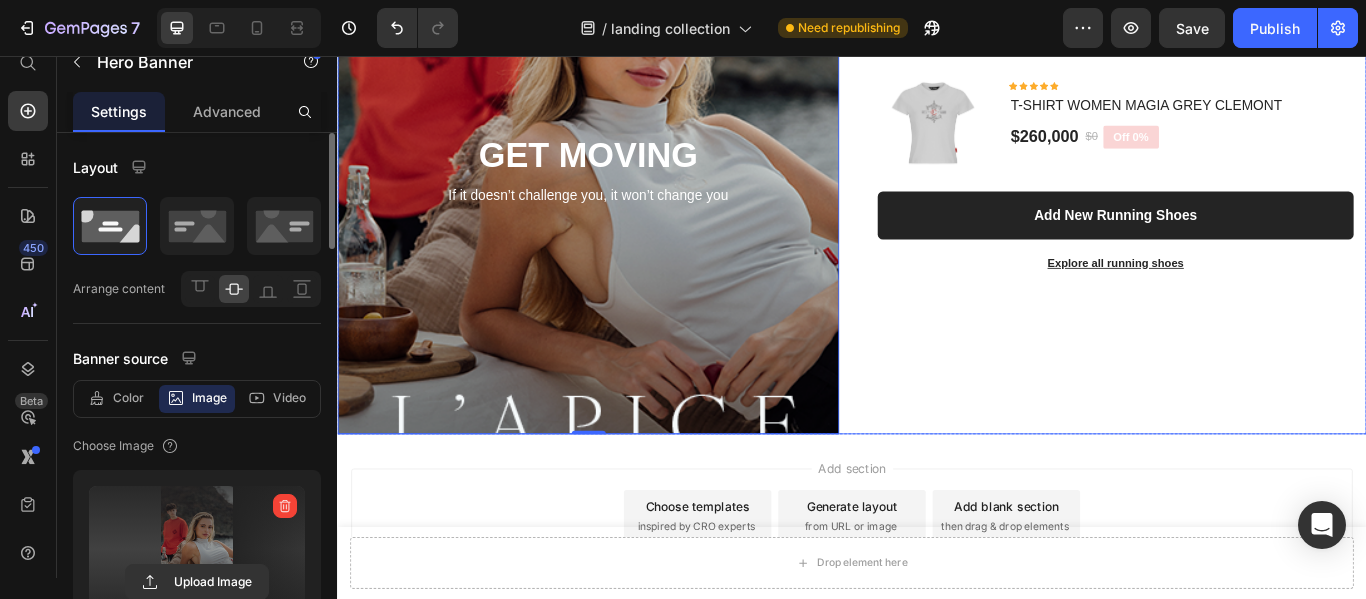 scroll, scrollTop: 6715, scrollLeft: 0, axis: vertical 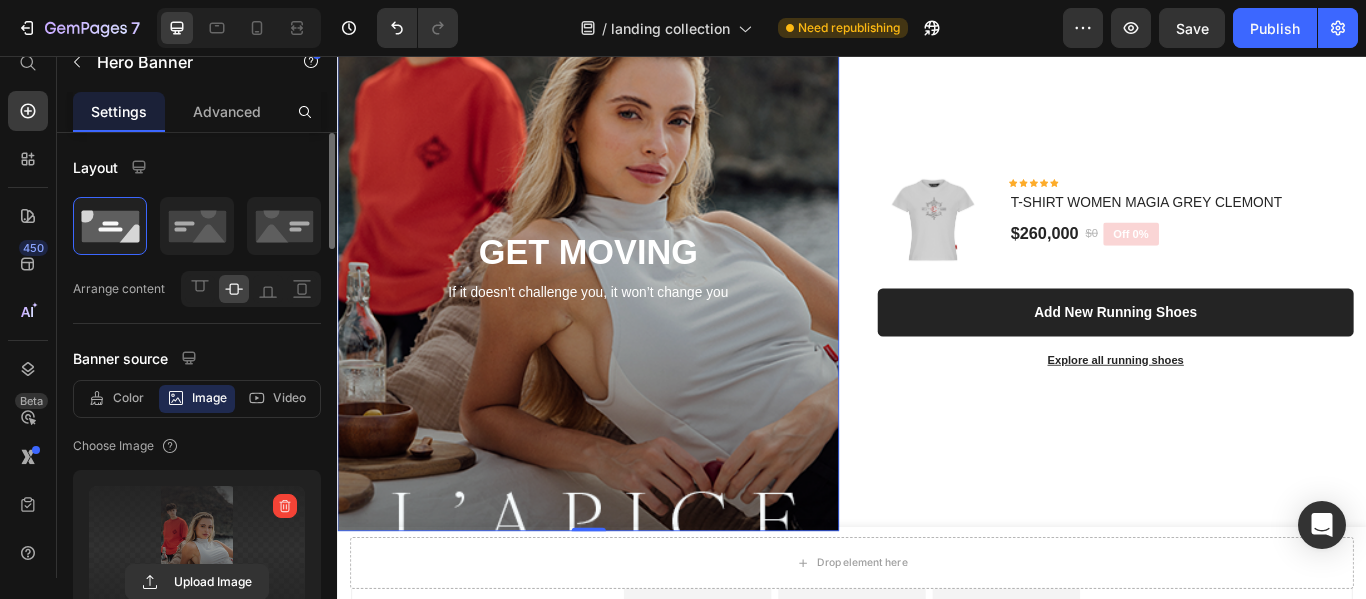 click at bounding box center [629, 310] 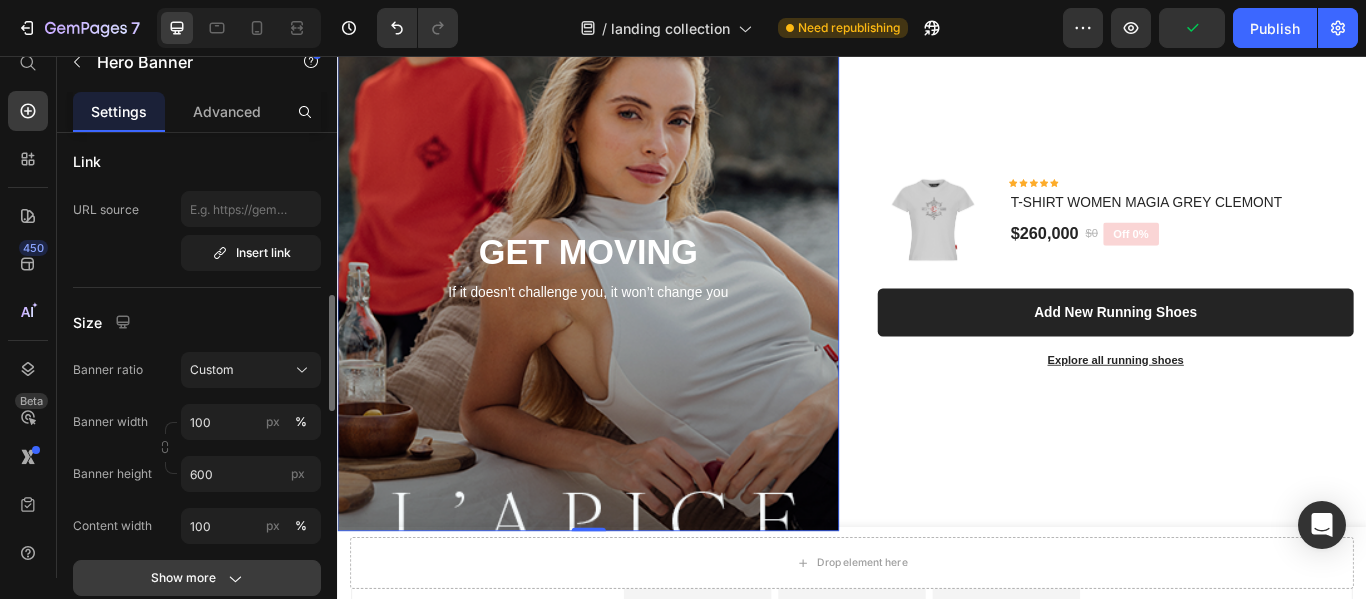 scroll, scrollTop: 800, scrollLeft: 0, axis: vertical 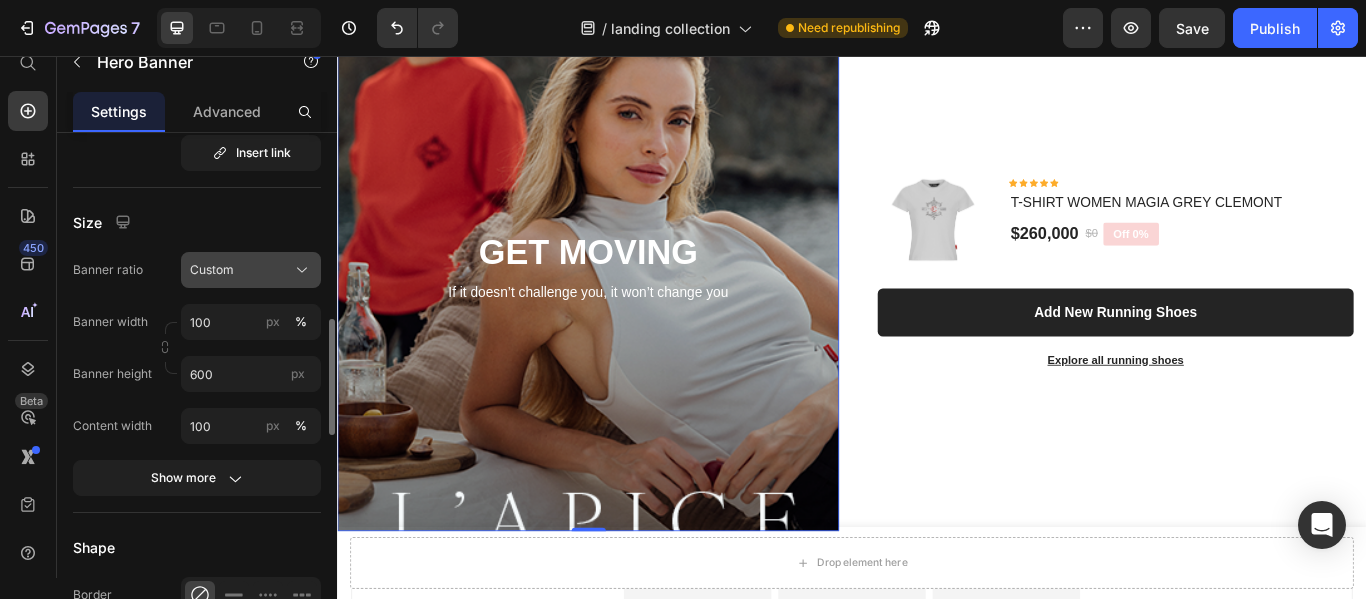 click on "Custom" 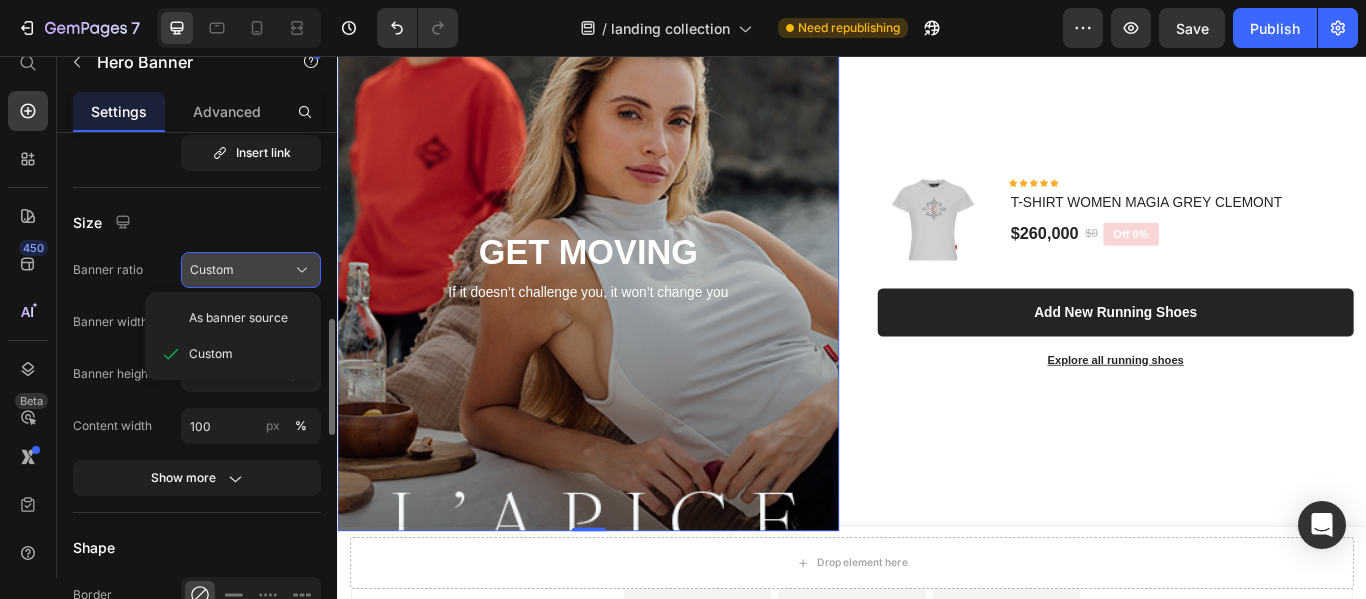 click on "Custom" 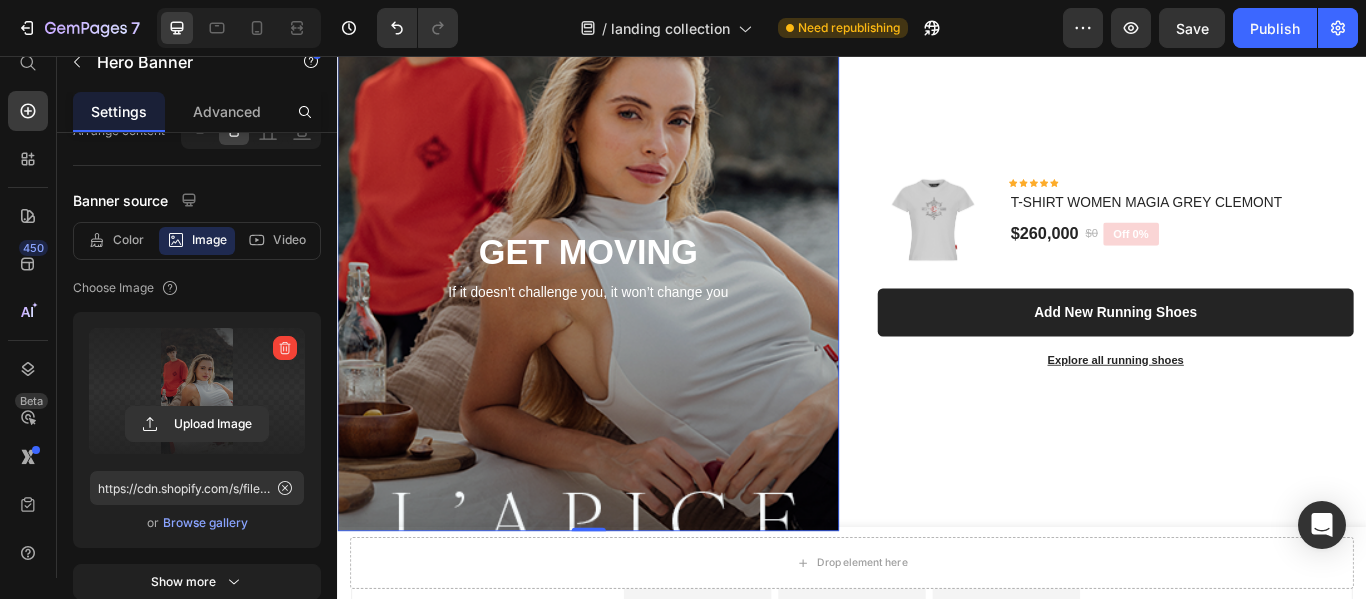 scroll, scrollTop: 0, scrollLeft: 0, axis: both 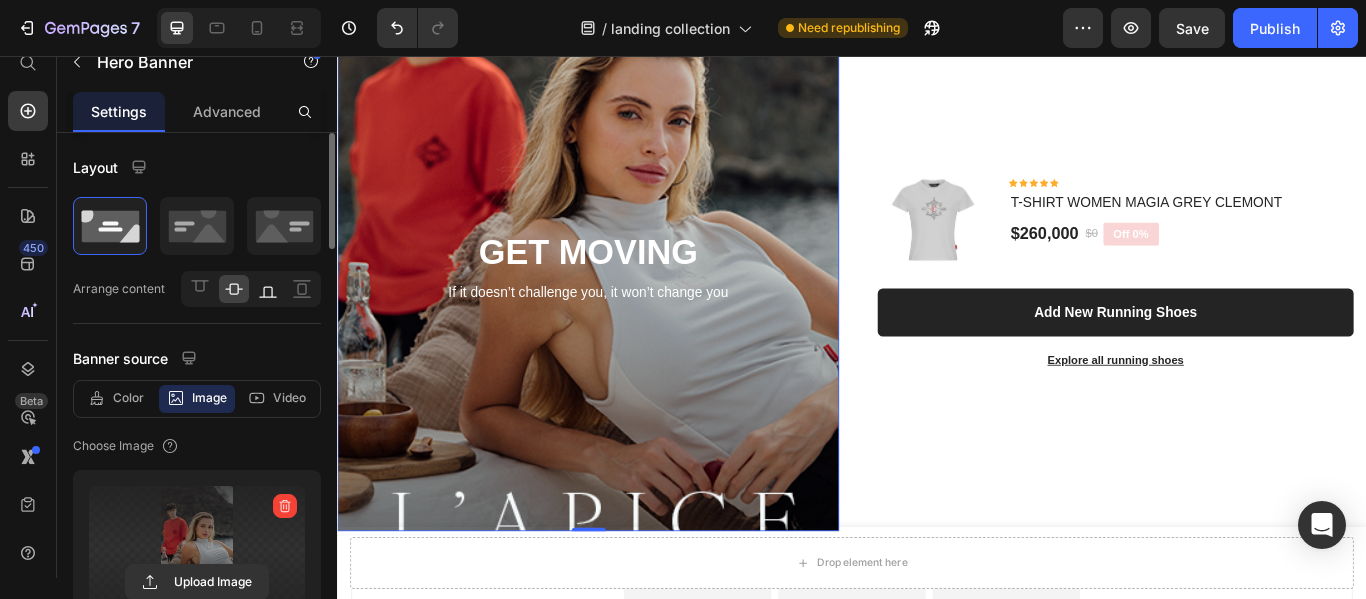 click 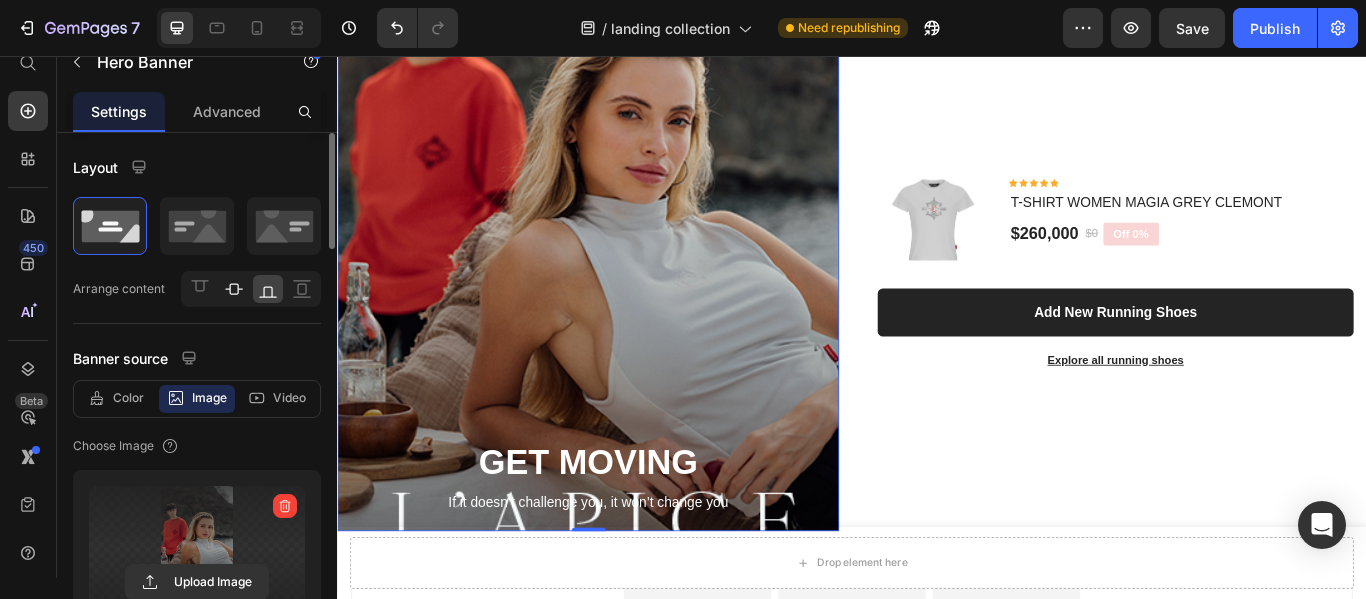 click 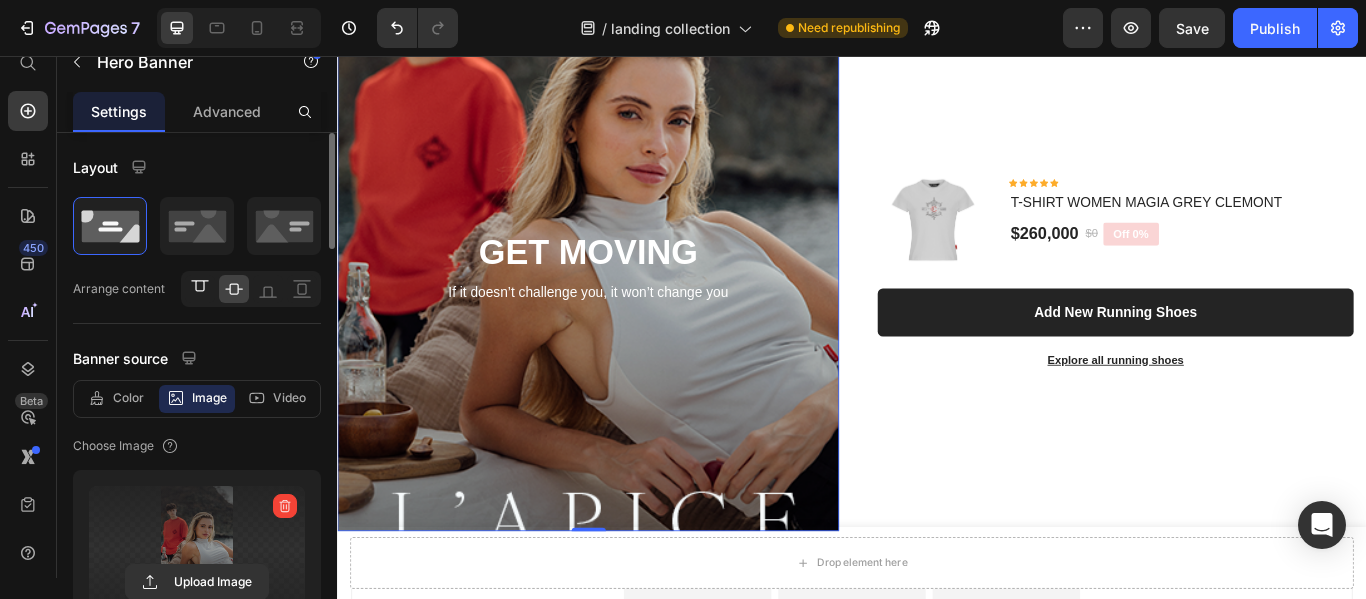 click 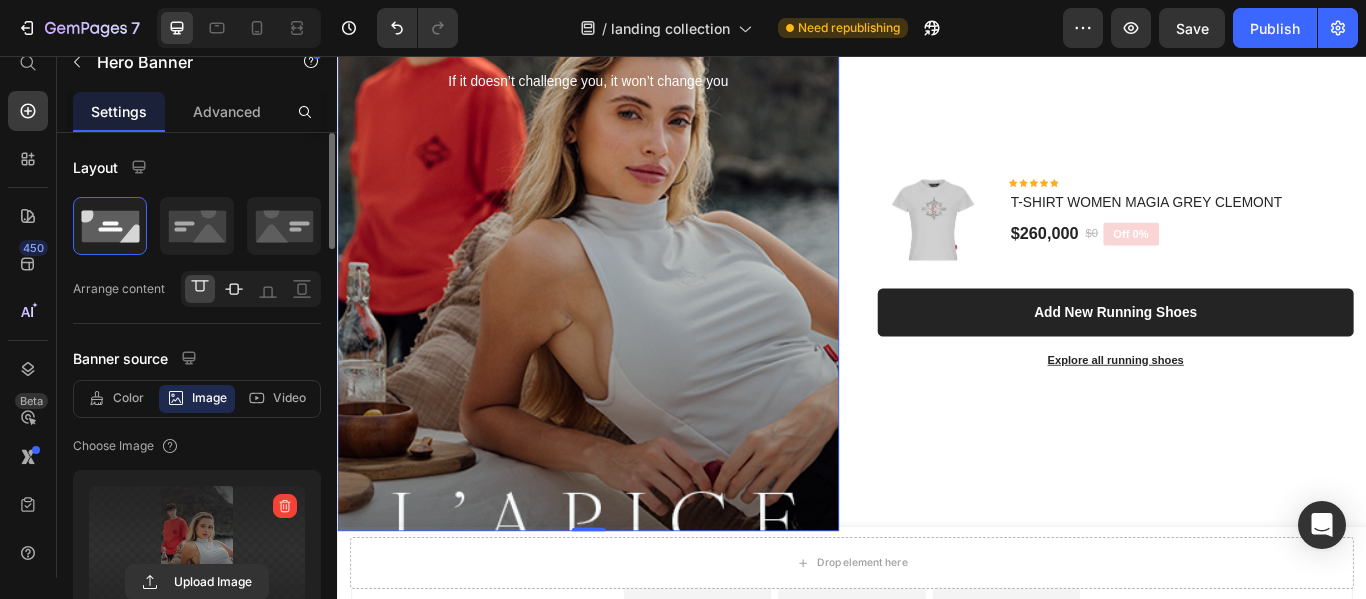 click 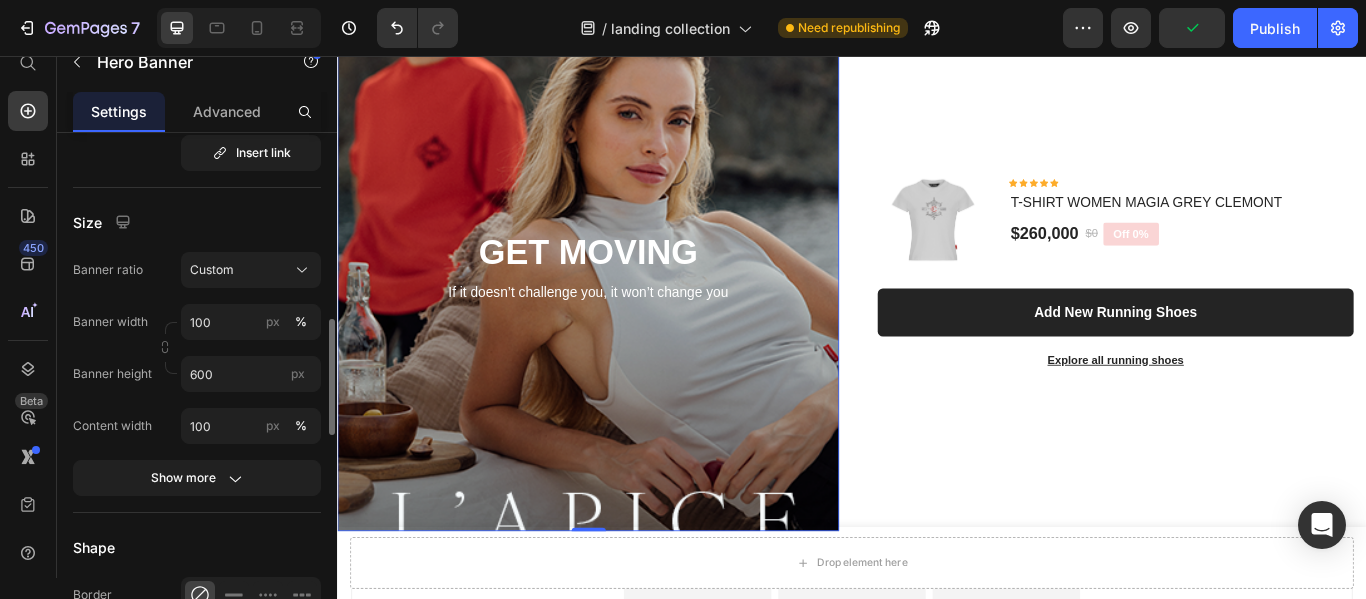 scroll, scrollTop: 900, scrollLeft: 0, axis: vertical 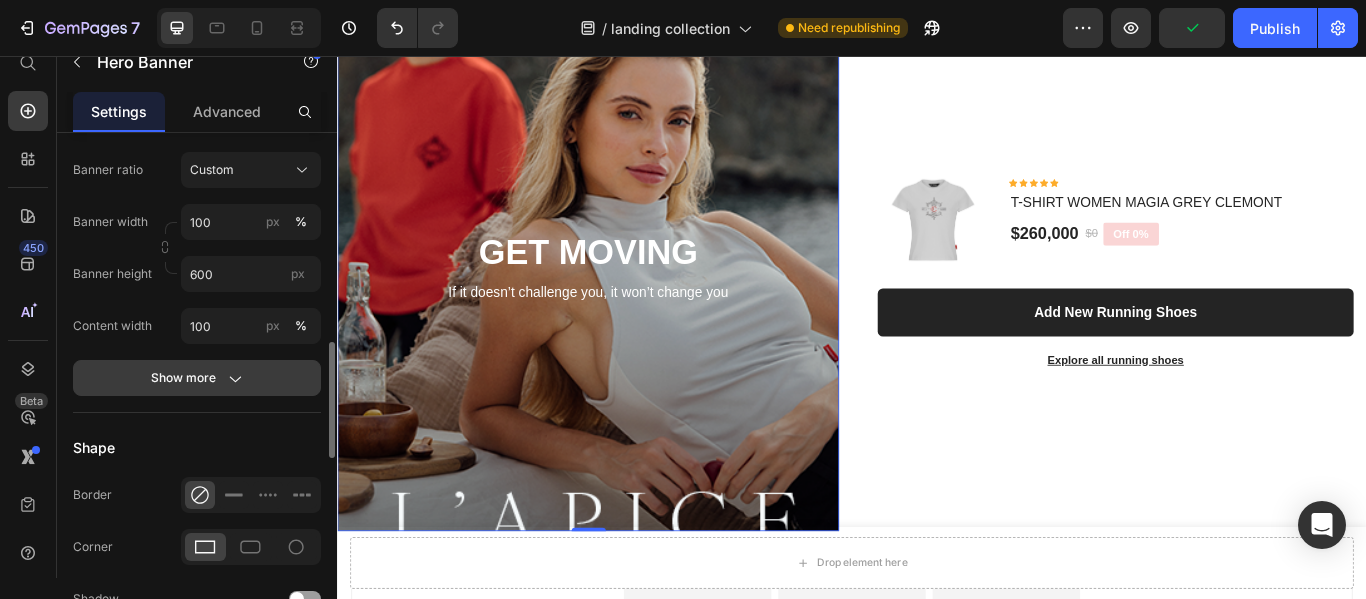 click on "Show more" at bounding box center [197, 378] 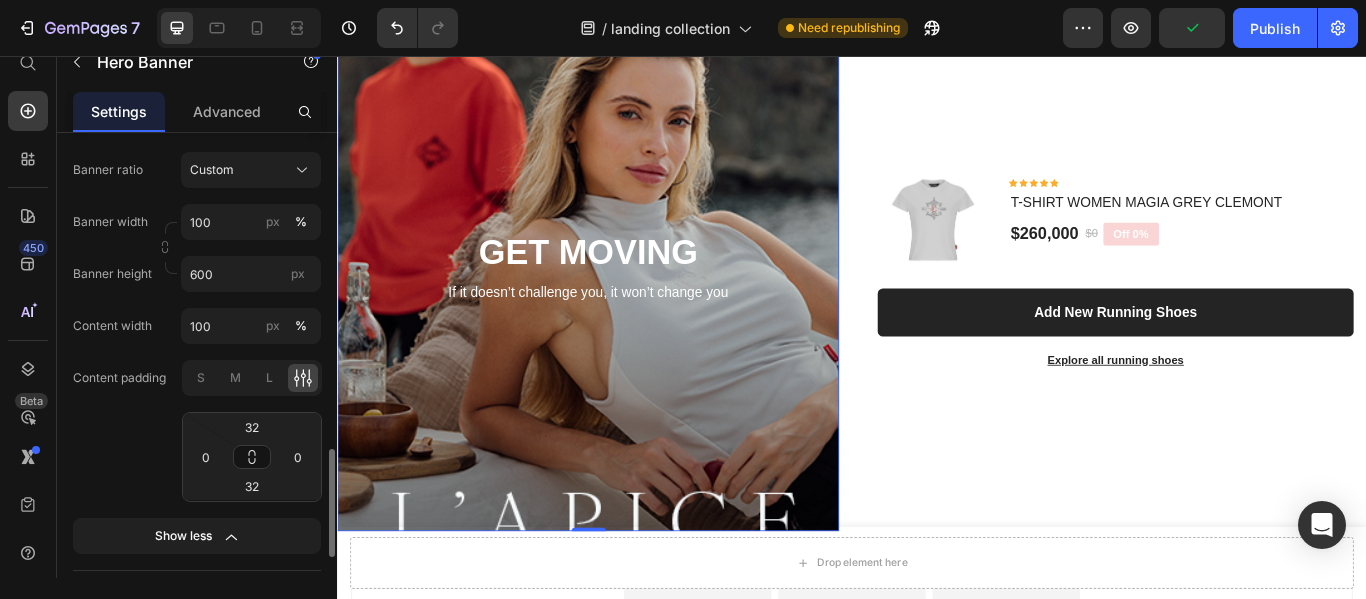 scroll, scrollTop: 1000, scrollLeft: 0, axis: vertical 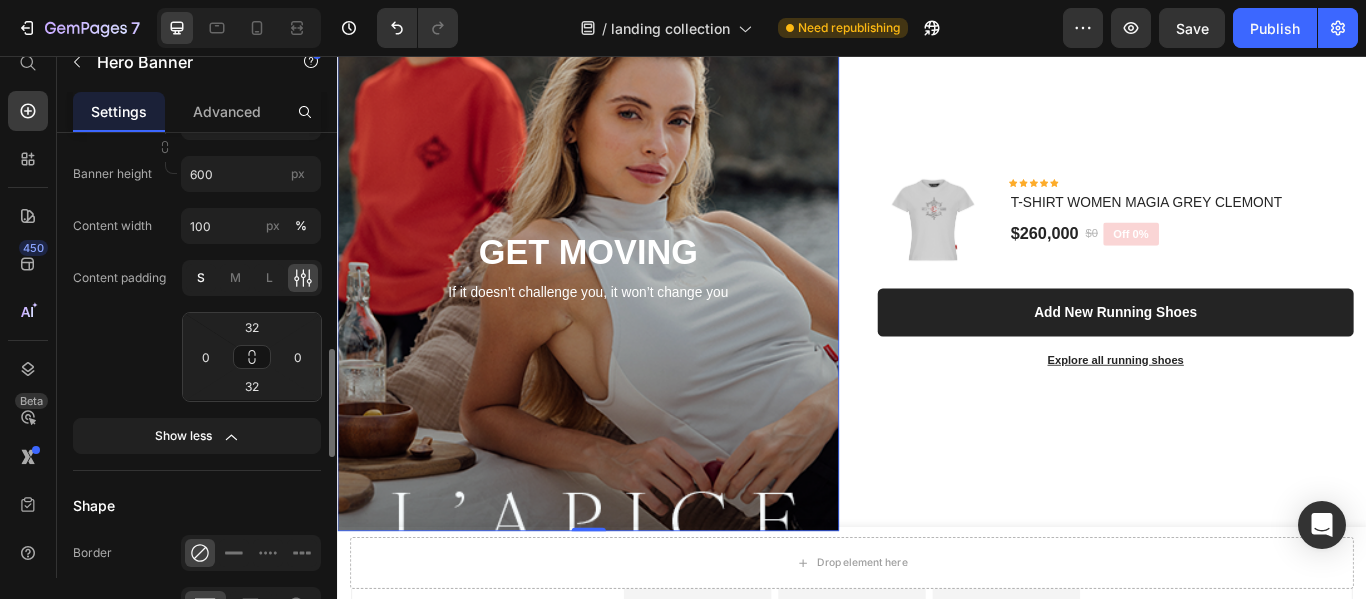 click on "S" 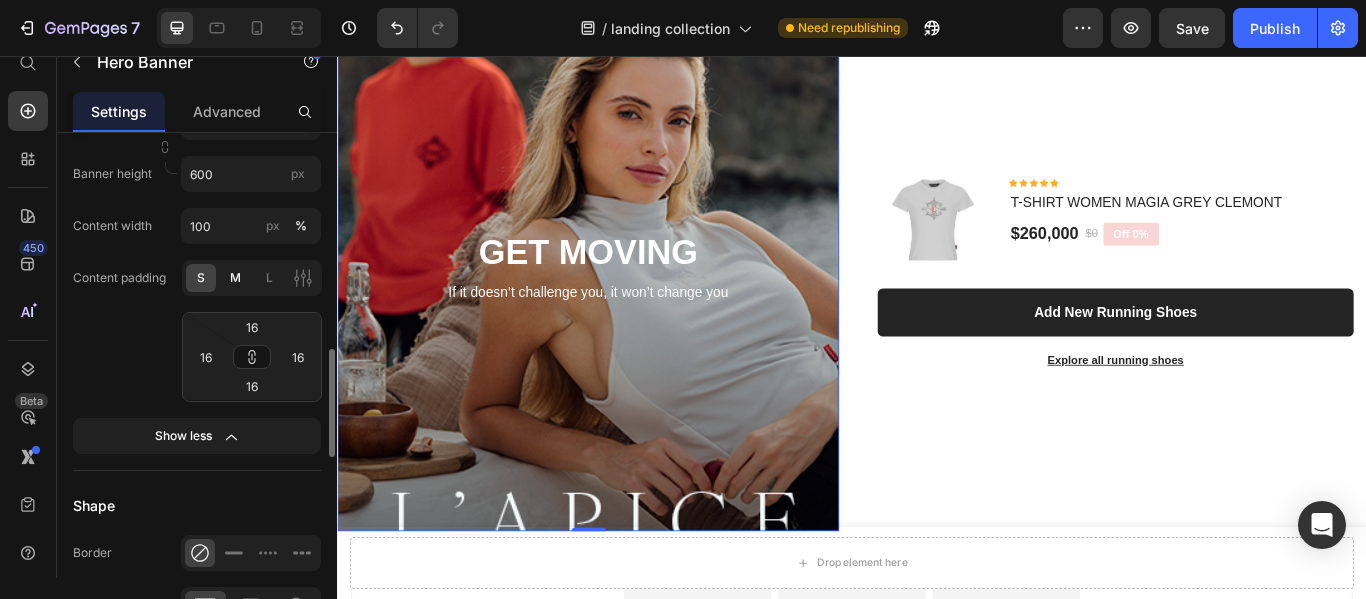 click on "M" 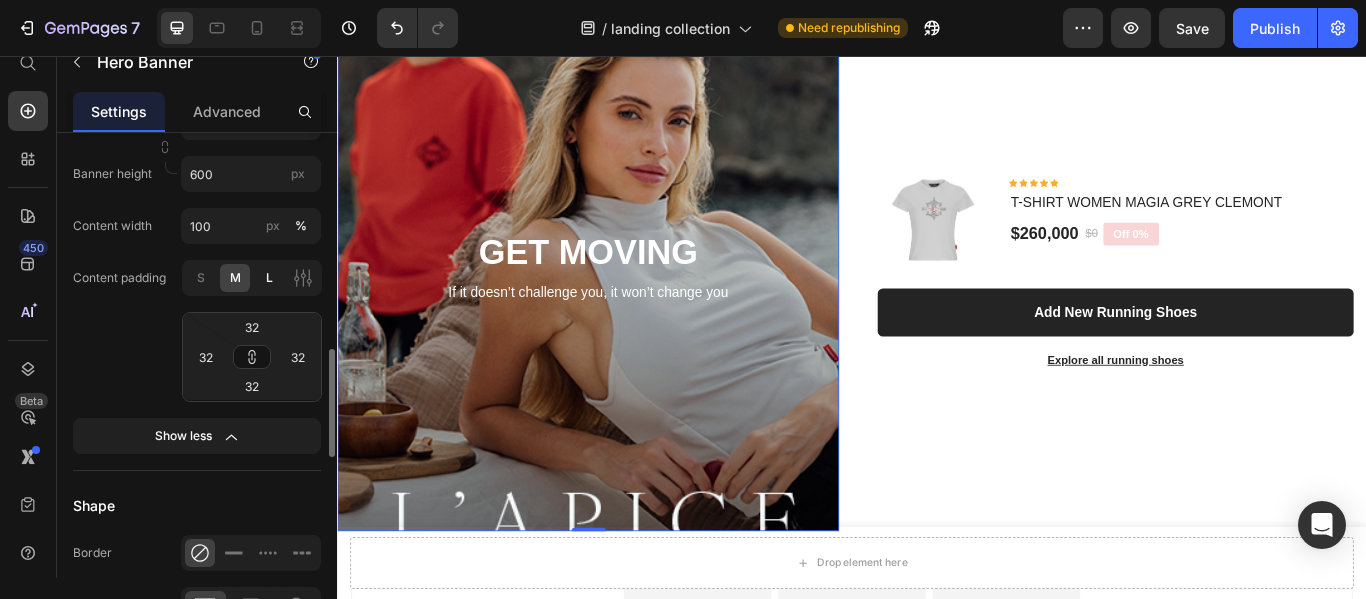 click on "L" 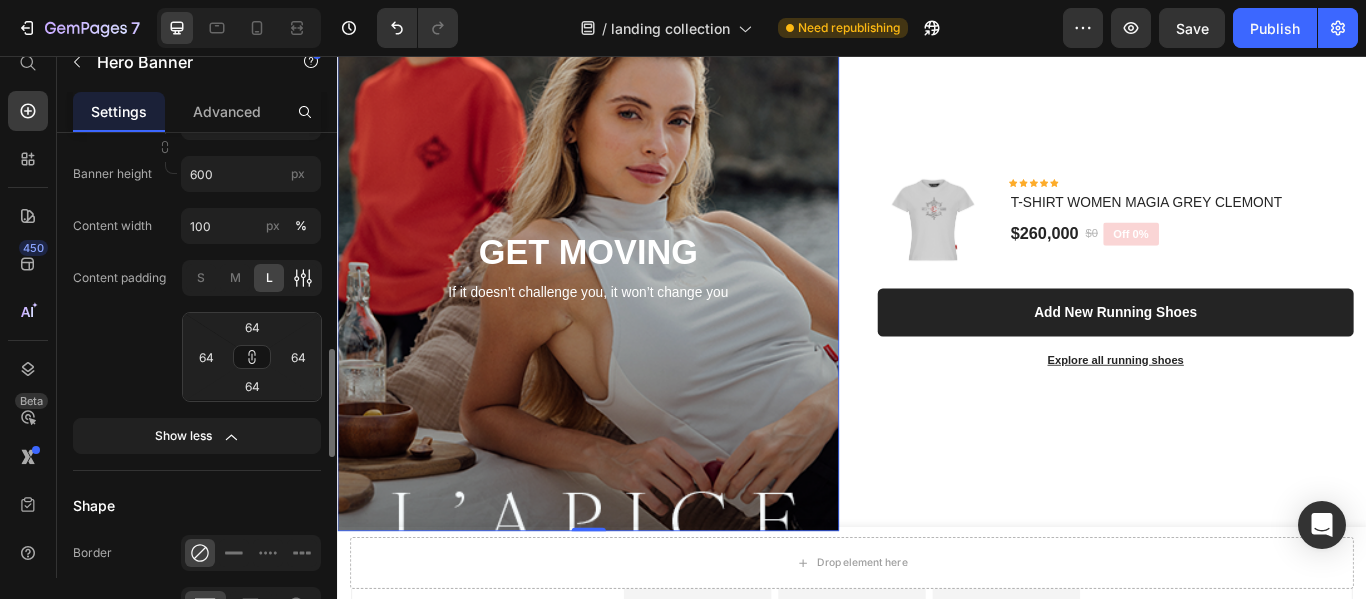 click 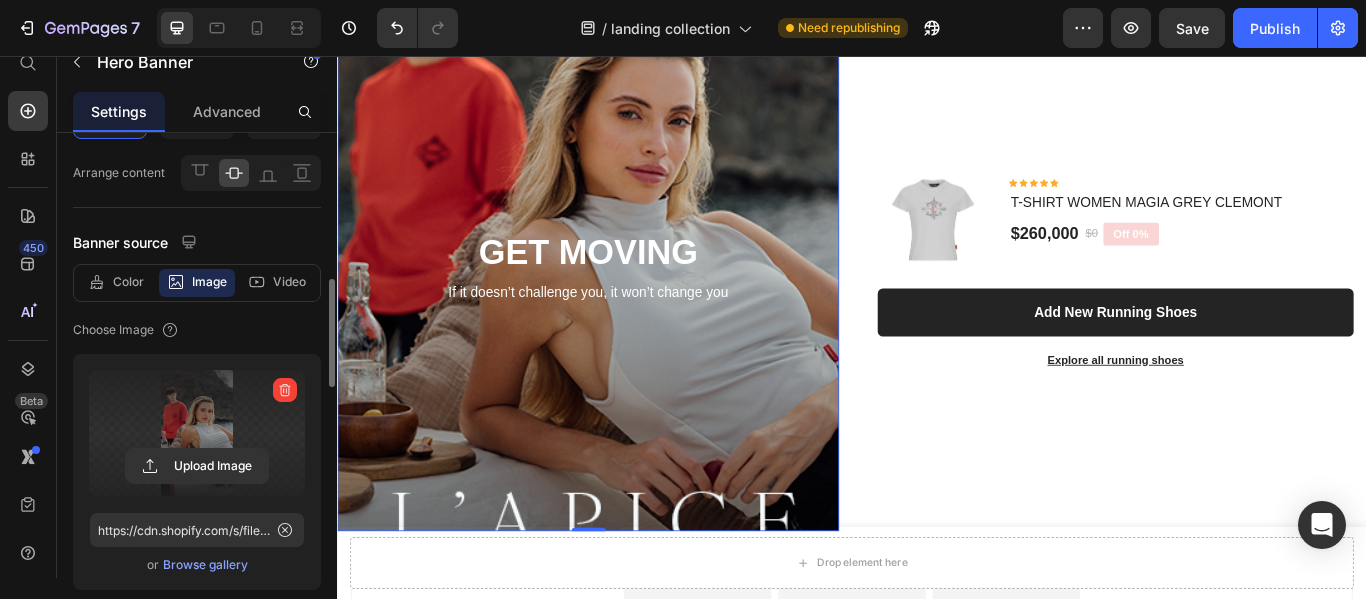scroll, scrollTop: 0, scrollLeft: 0, axis: both 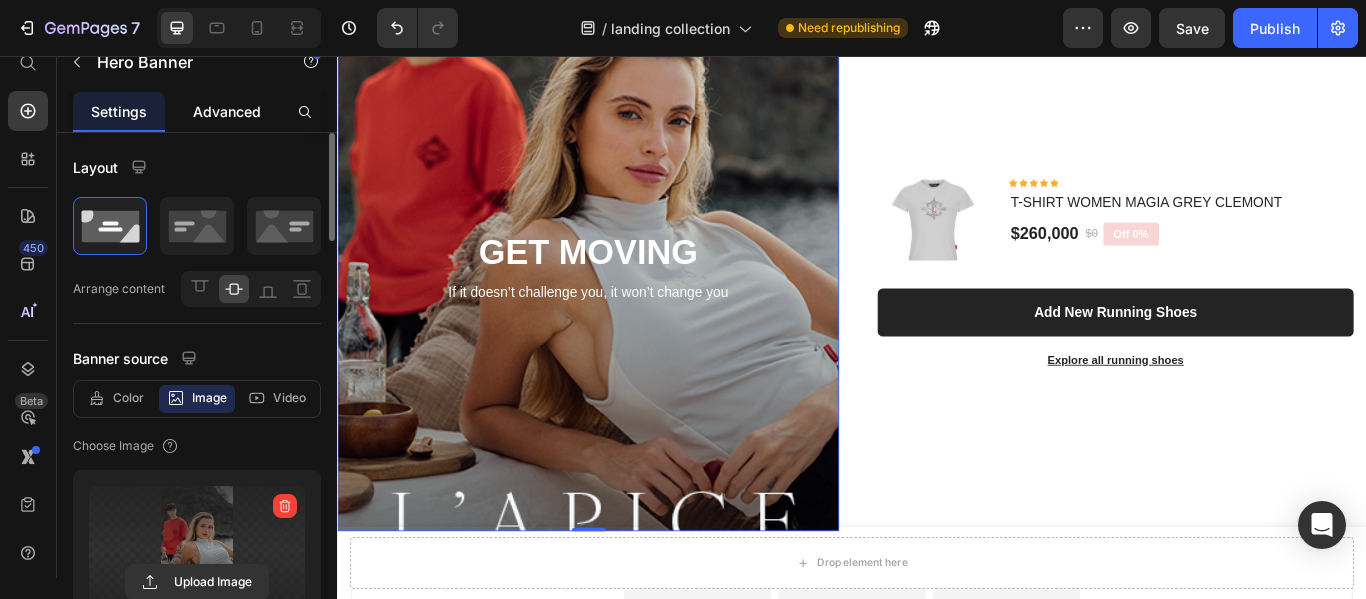 click on "Advanced" at bounding box center (227, 111) 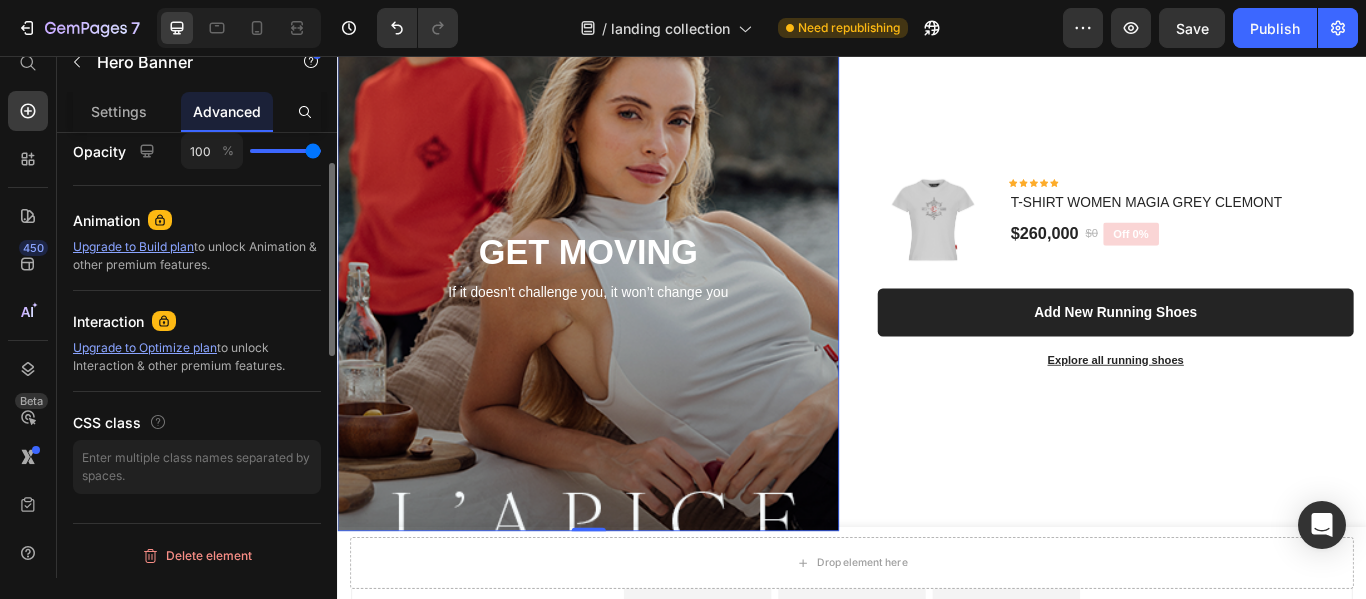 scroll, scrollTop: 600, scrollLeft: 0, axis: vertical 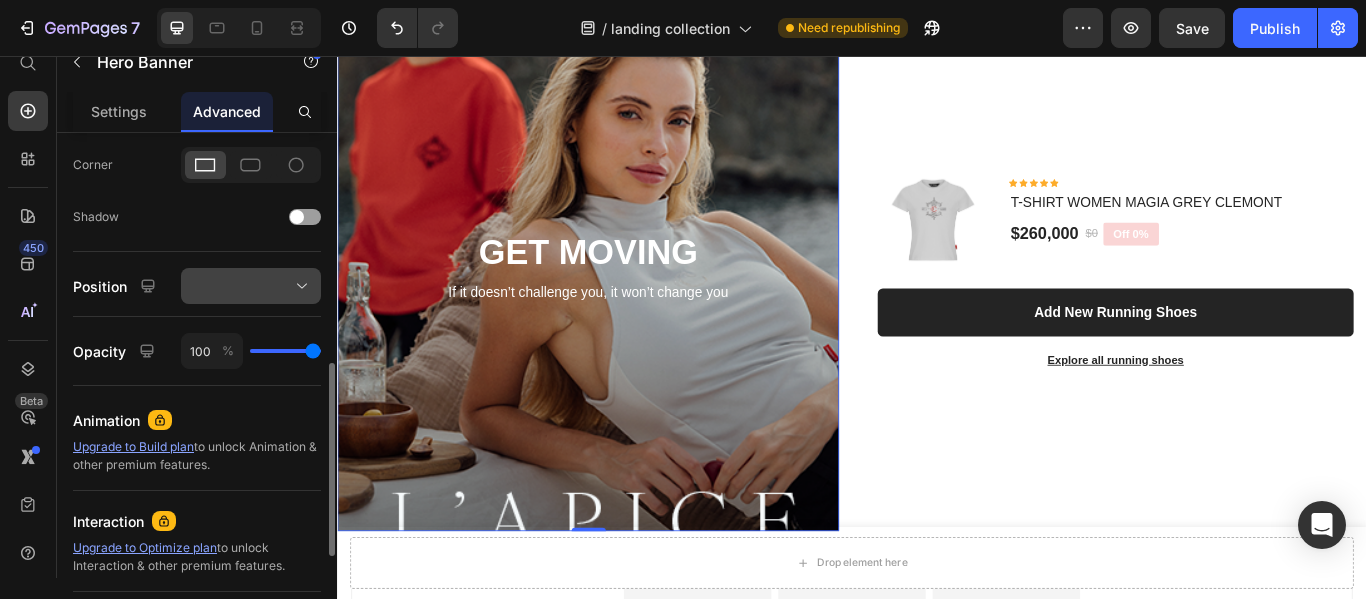 click at bounding box center (251, 286) 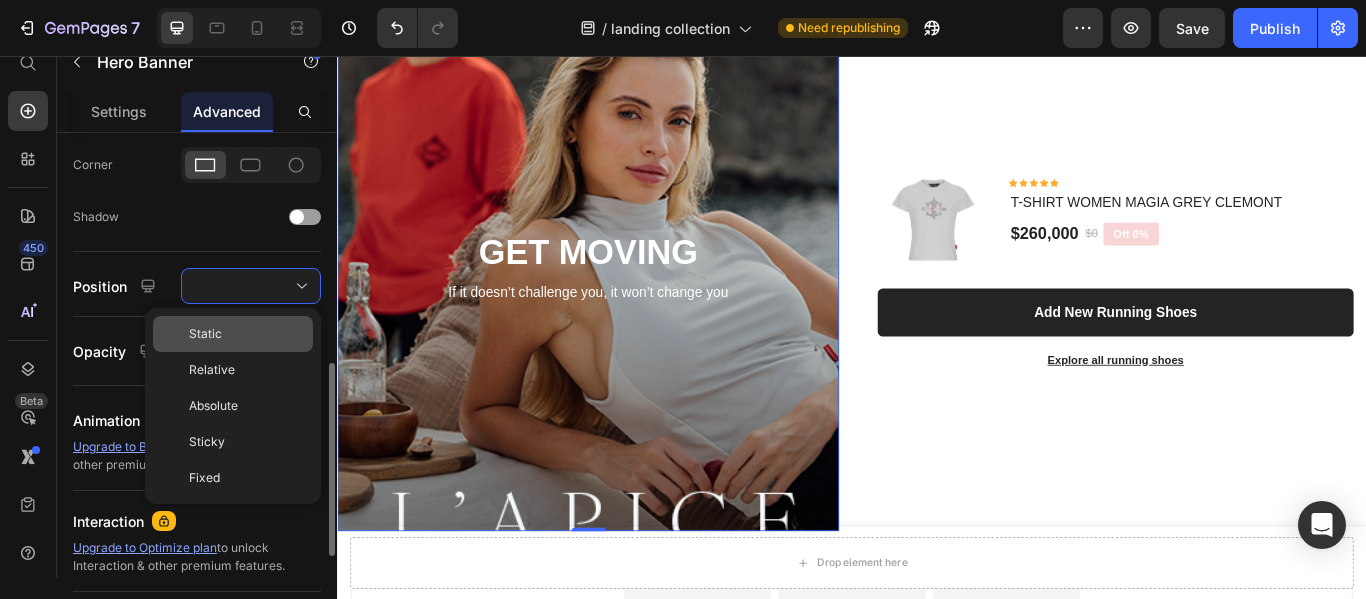 click on "Static" at bounding box center [247, 334] 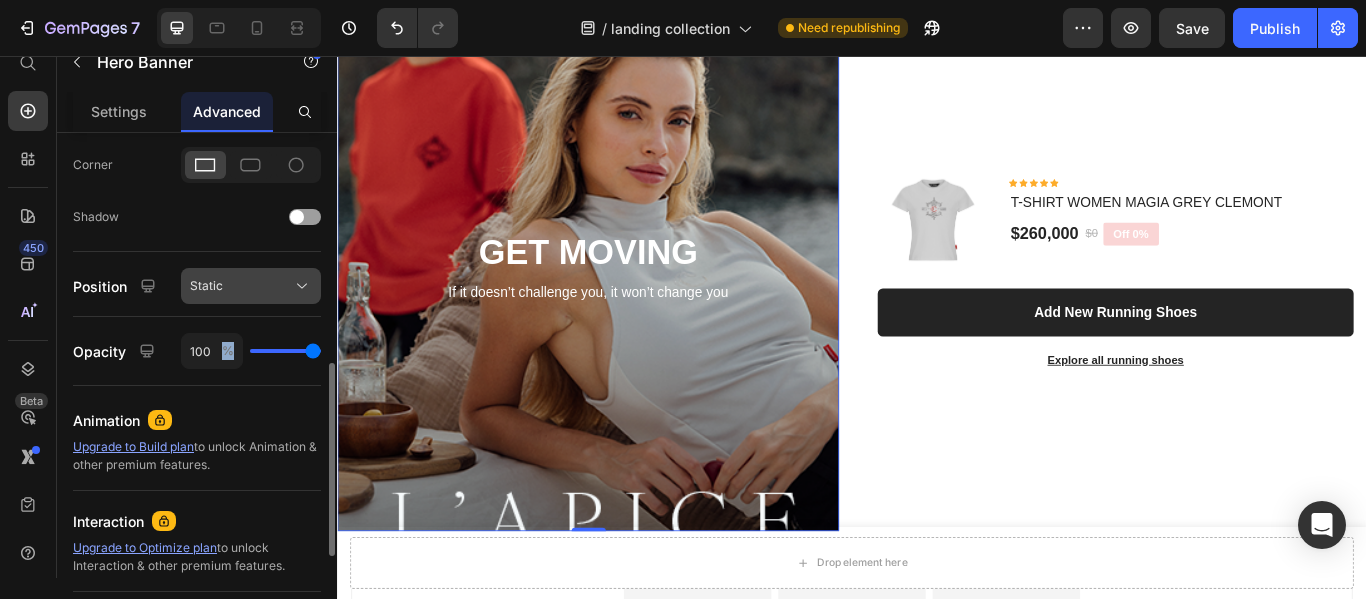click on "Static" 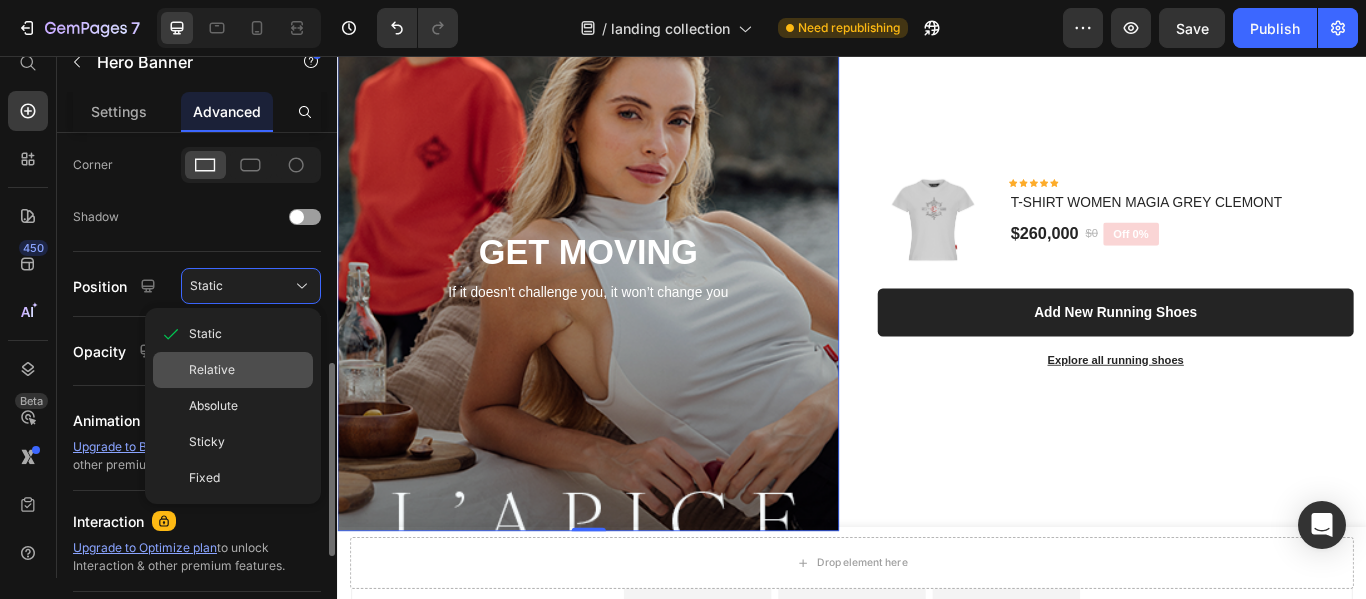 click on "Relative" 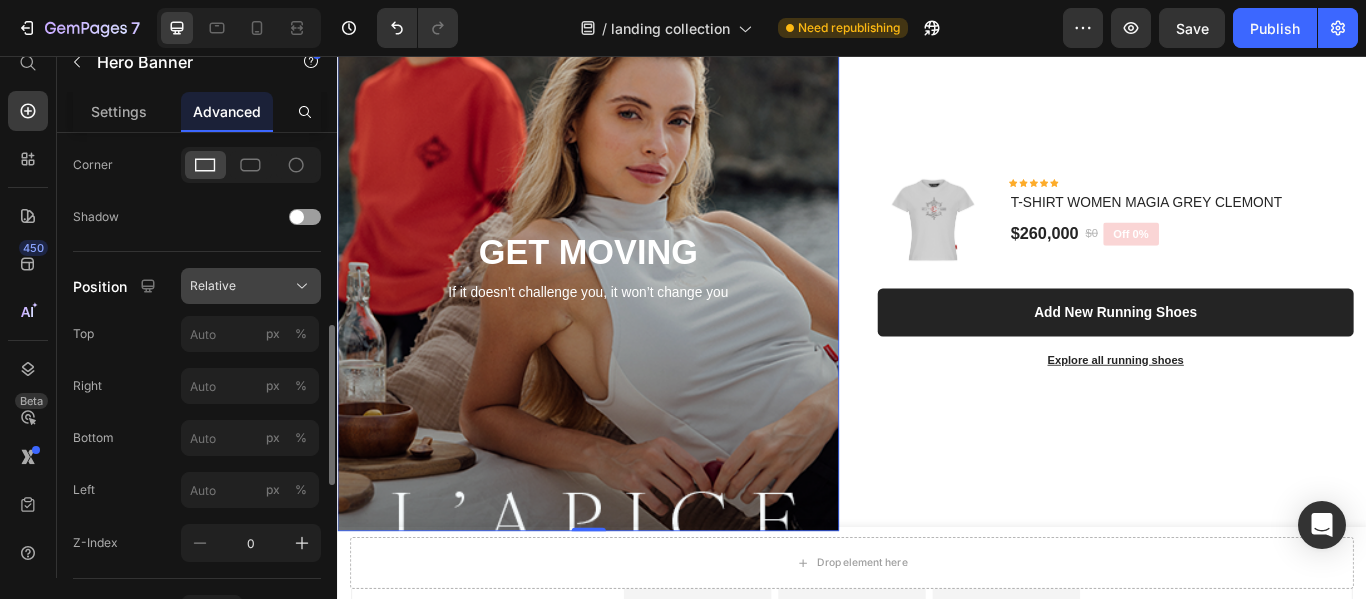 click on "Relative" at bounding box center [251, 286] 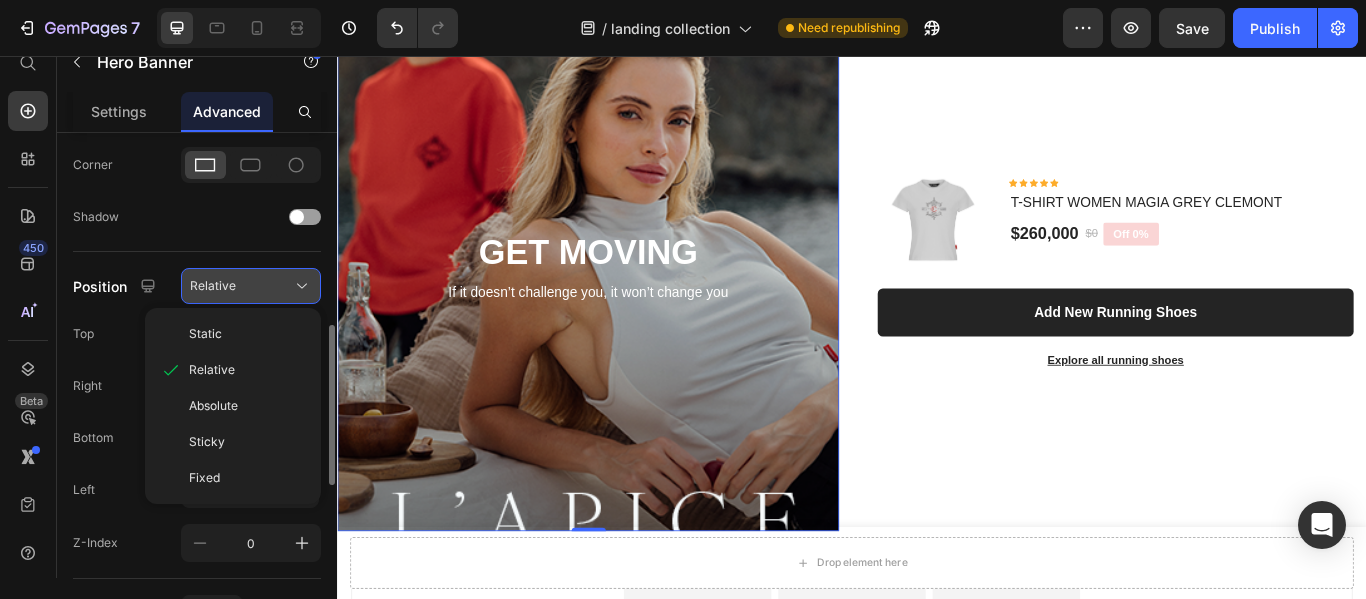 click on "Relative" at bounding box center (251, 286) 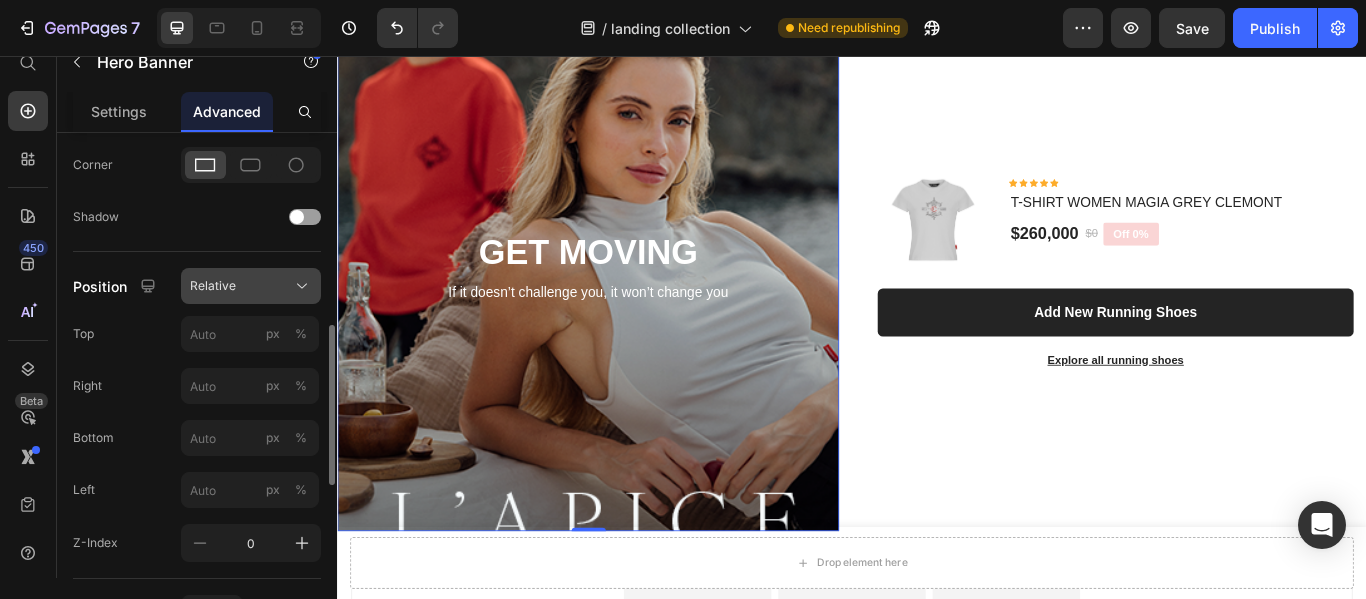 click on "Relative" at bounding box center [251, 286] 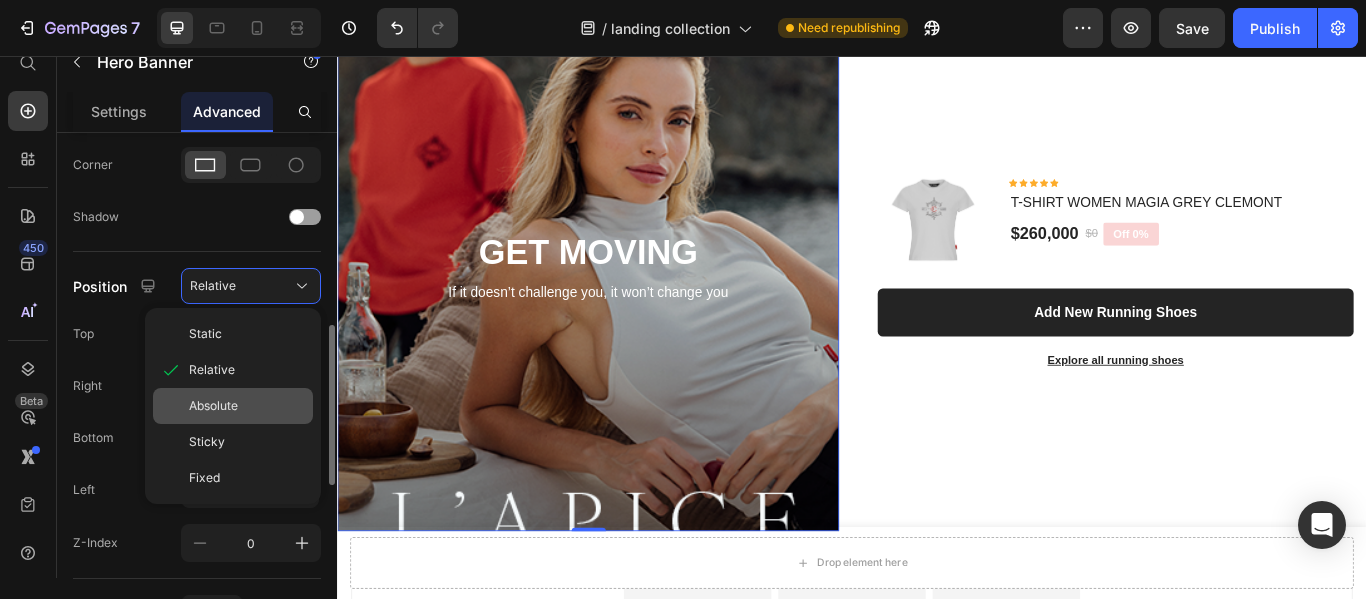 click on "Absolute" at bounding box center [247, 406] 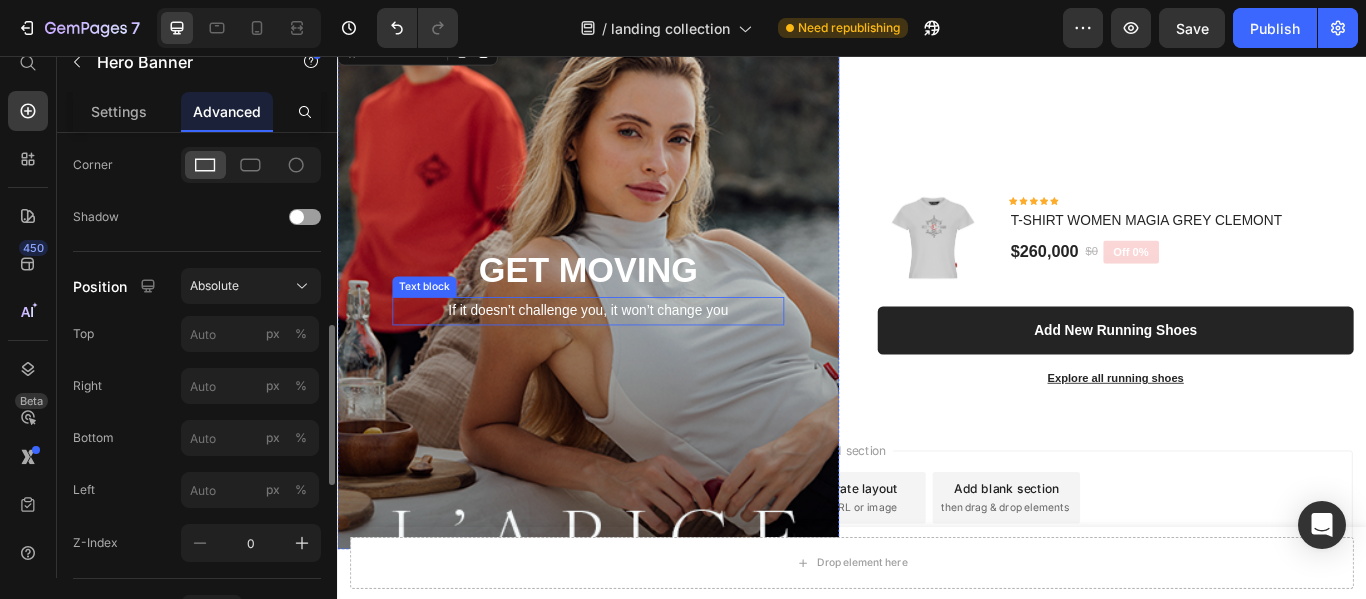 scroll, scrollTop: 6503, scrollLeft: 0, axis: vertical 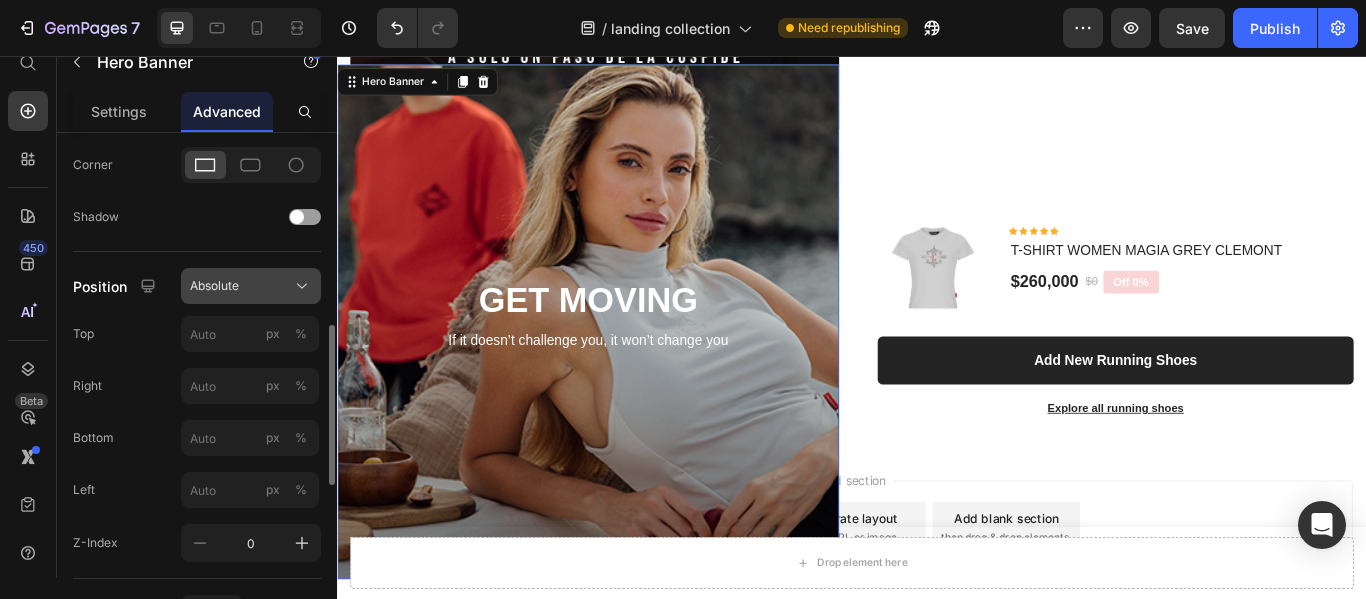 click on "Absolute" at bounding box center [214, 286] 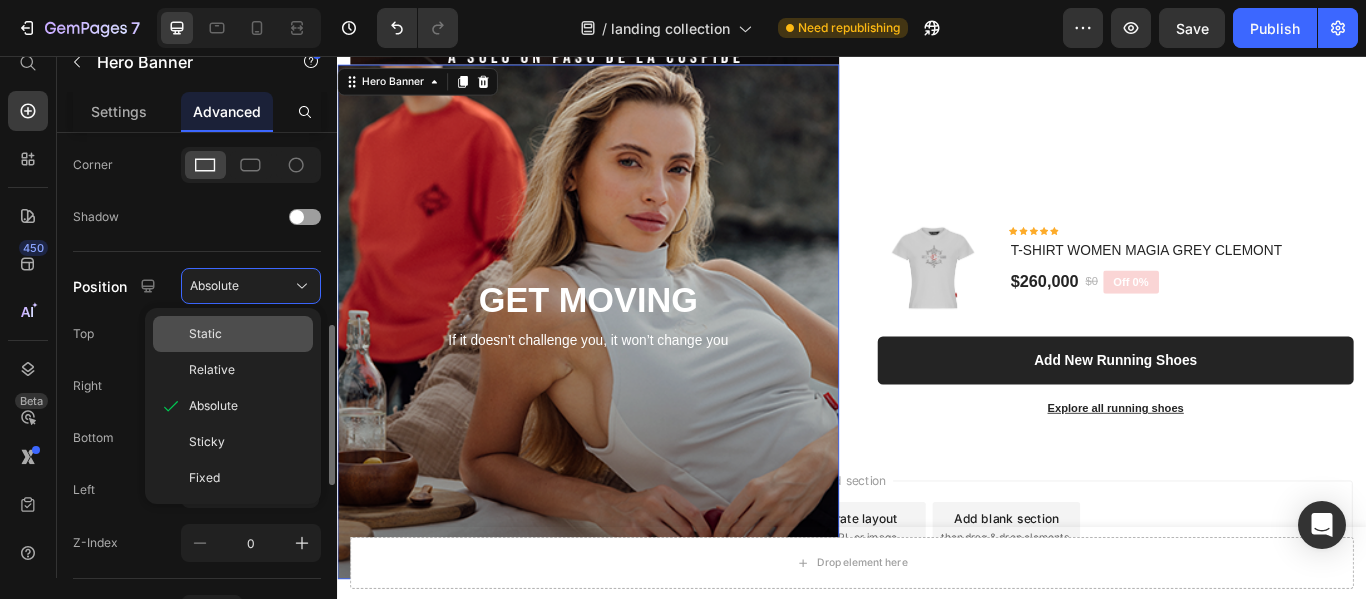 click on "Static" at bounding box center (247, 334) 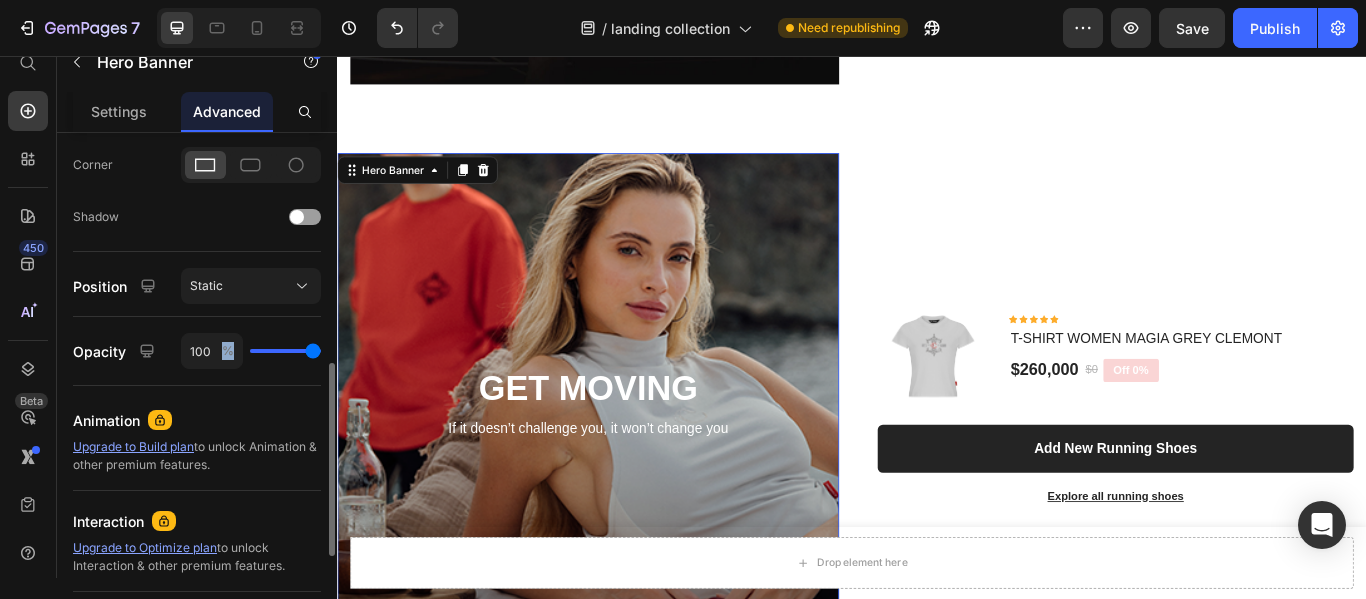 scroll, scrollTop: 6503, scrollLeft: 0, axis: vertical 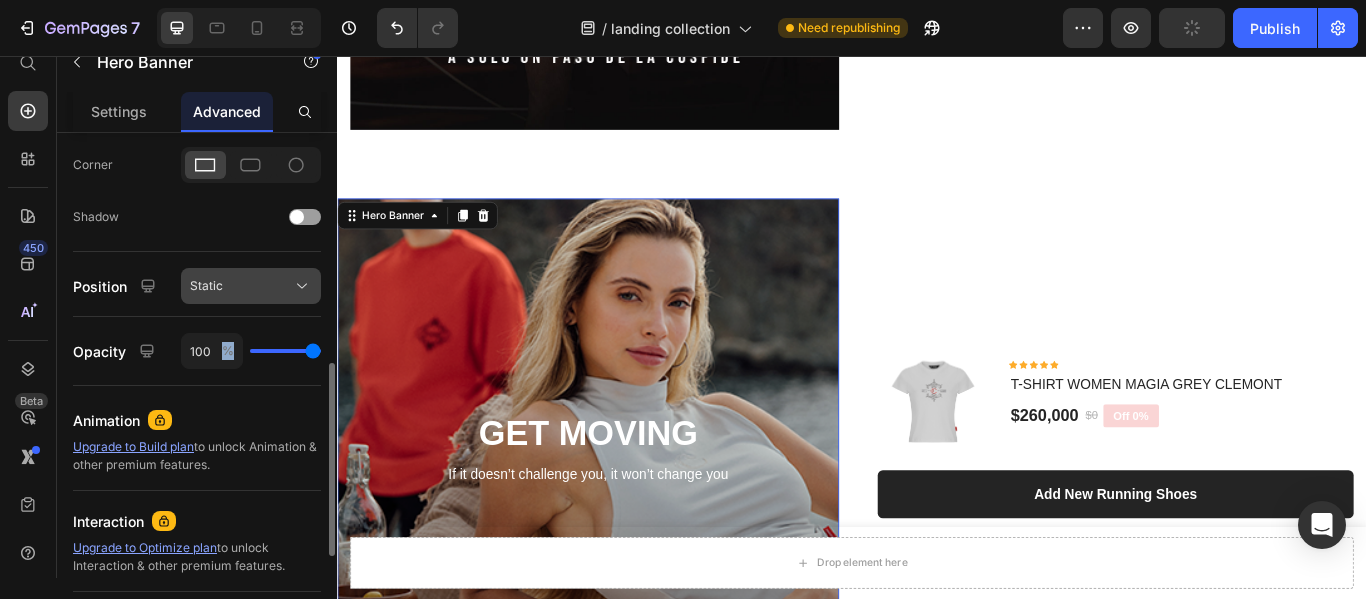 click on "Static" 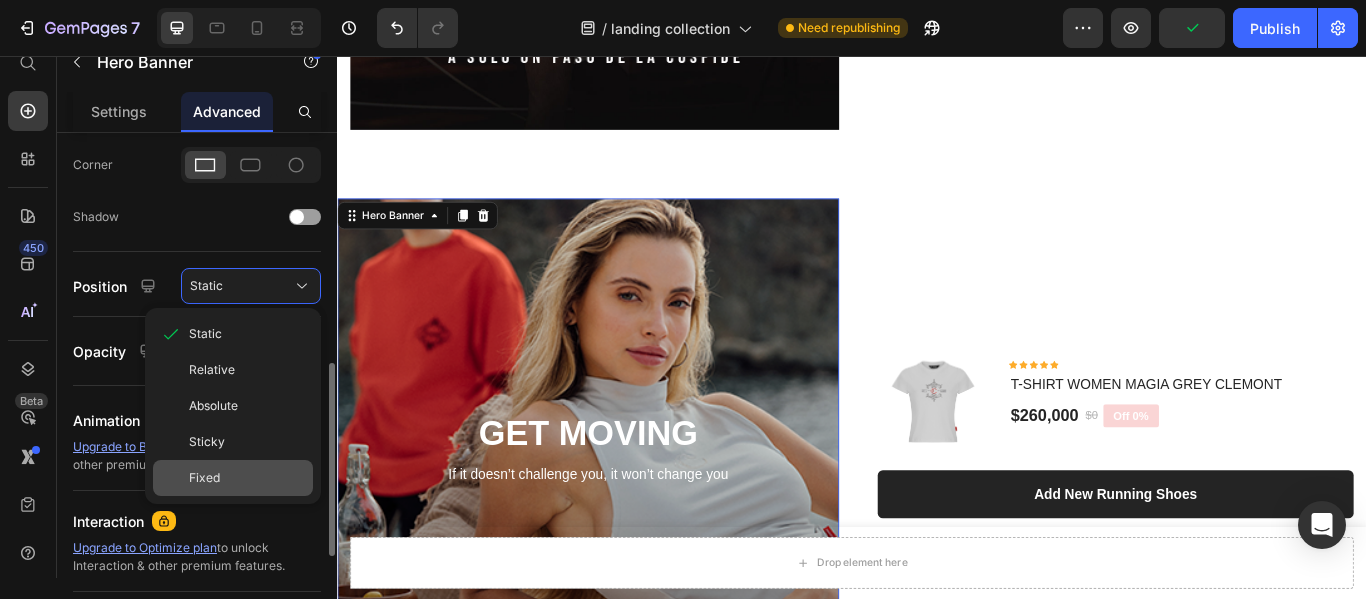 click on "Fixed" at bounding box center (247, 478) 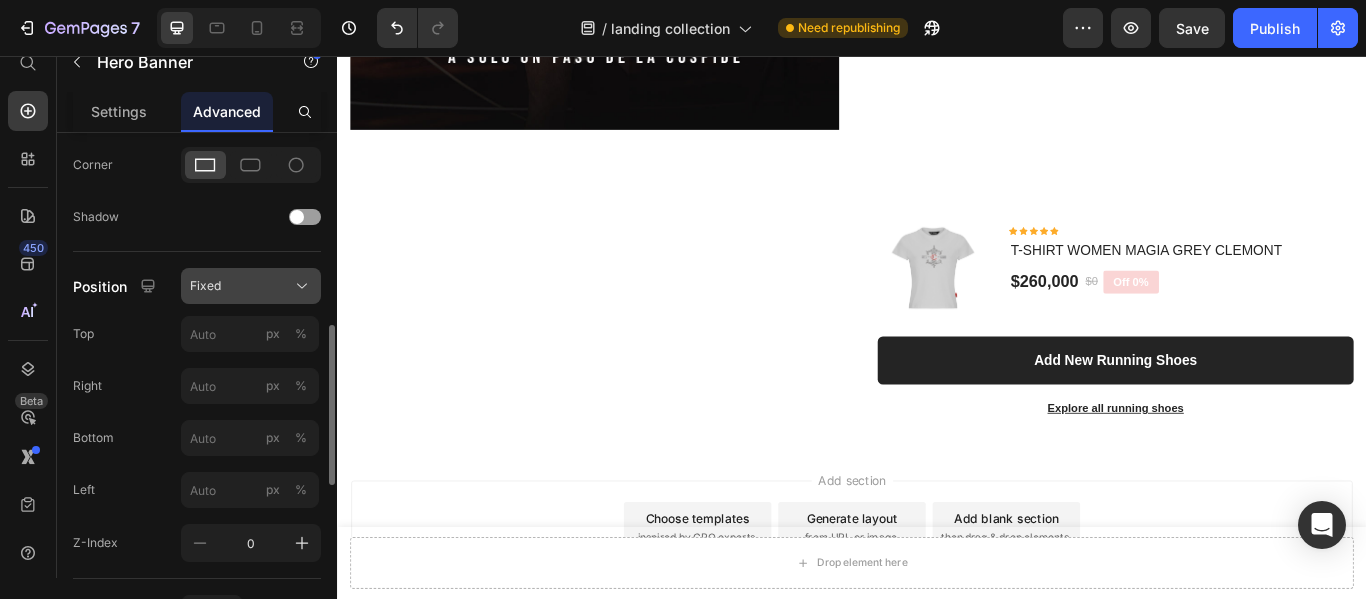 click on "Fixed" 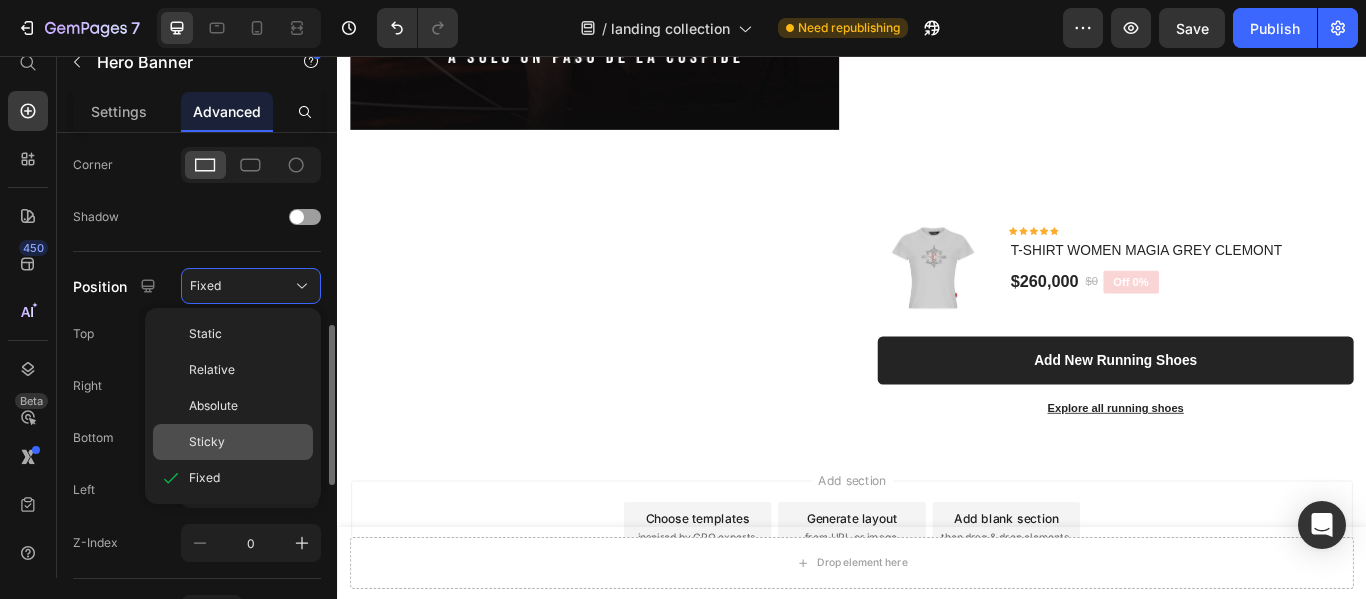 click on "Sticky" at bounding box center (247, 442) 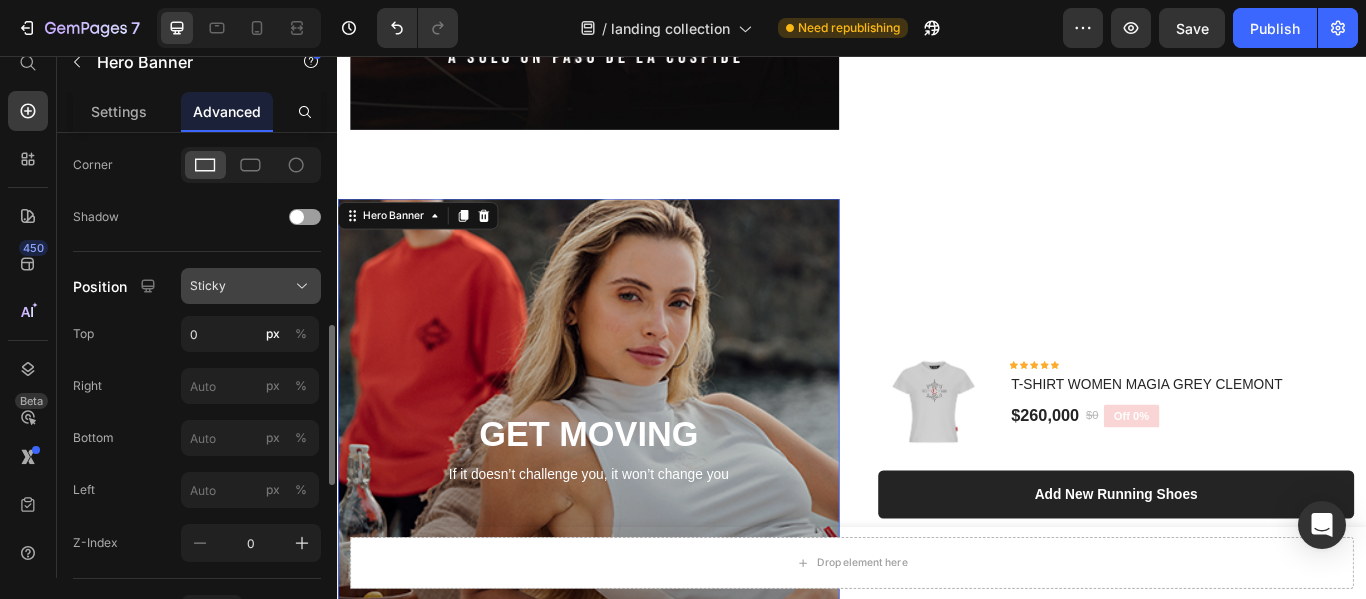 click on "Sticky" 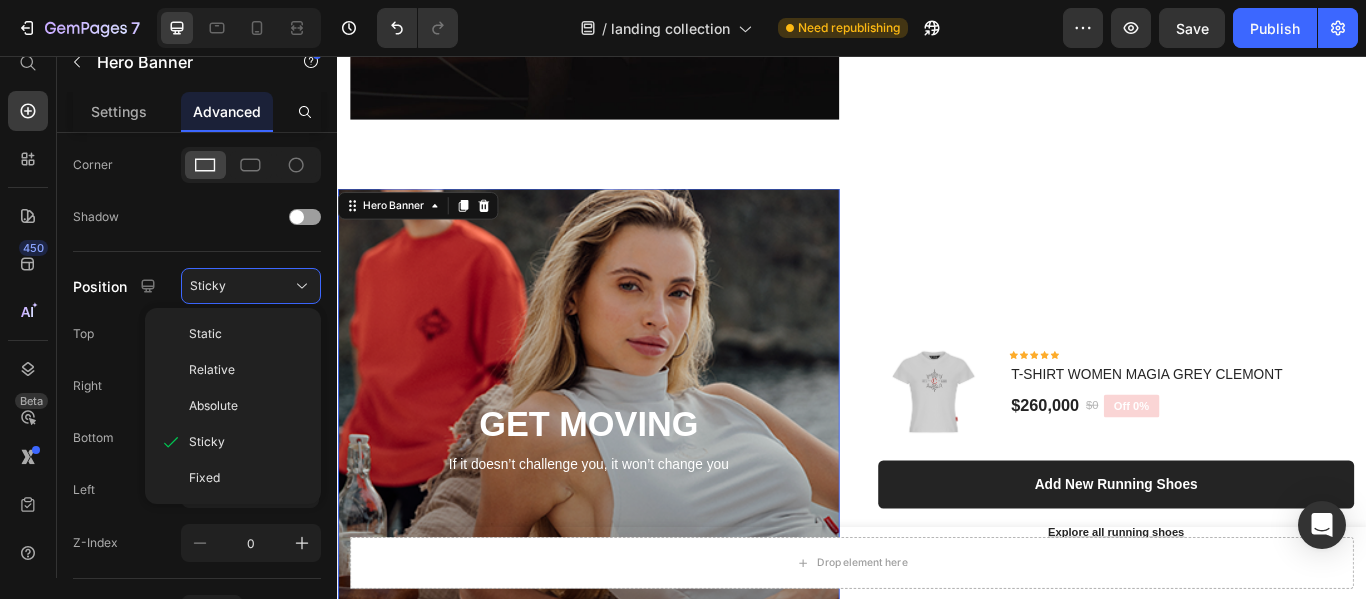 scroll, scrollTop: 6503, scrollLeft: 0, axis: vertical 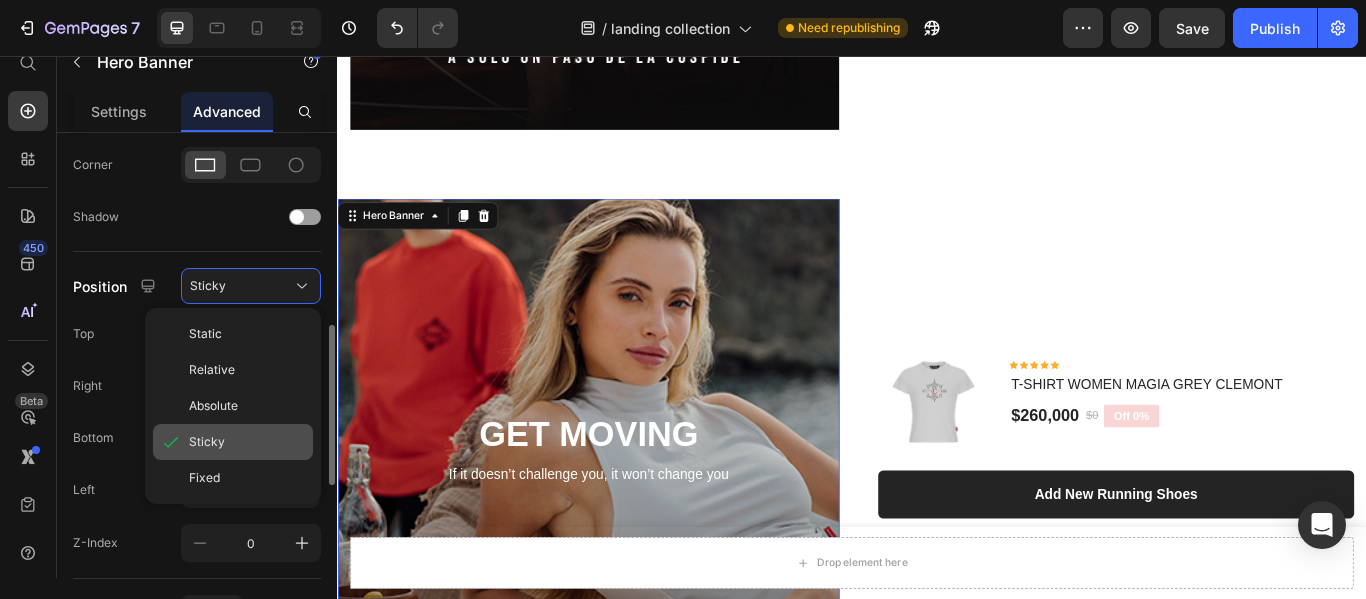 click on "Sticky" at bounding box center [207, 442] 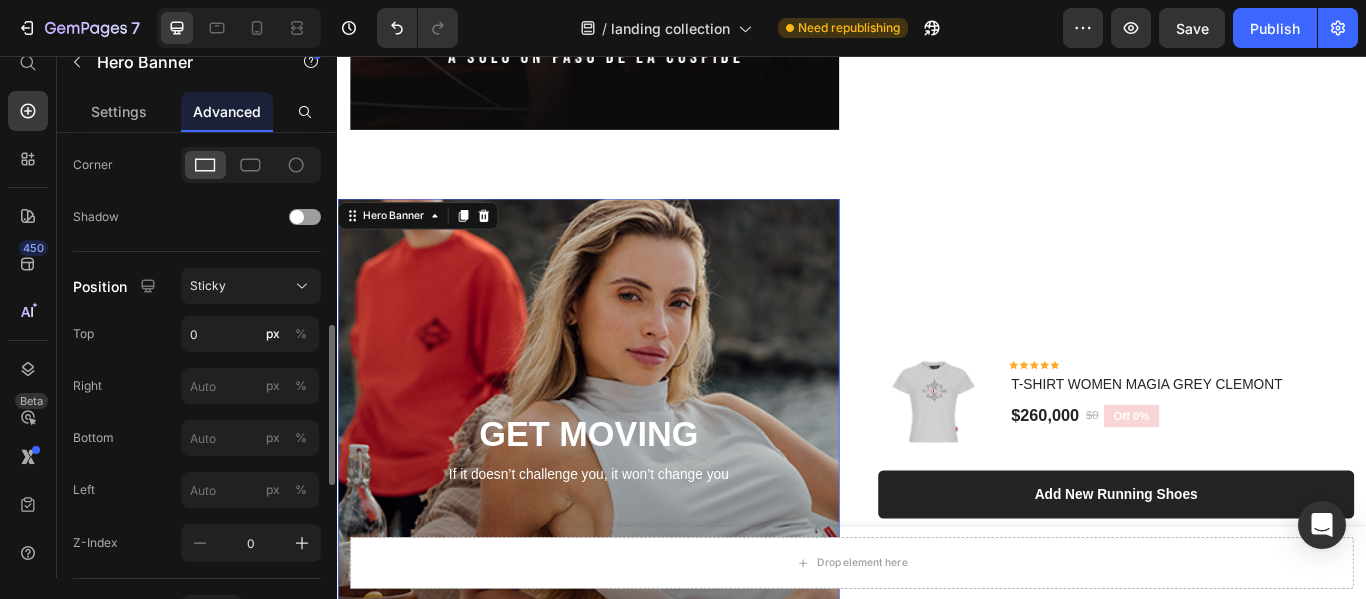 click on "Right px %" 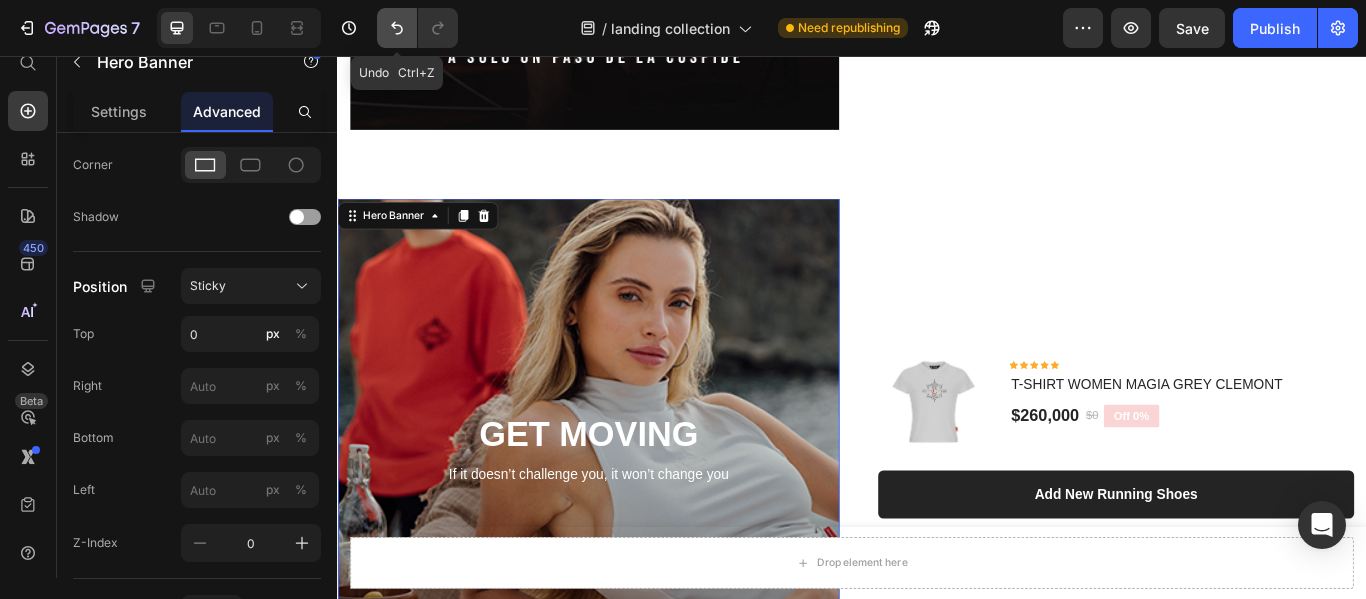 click 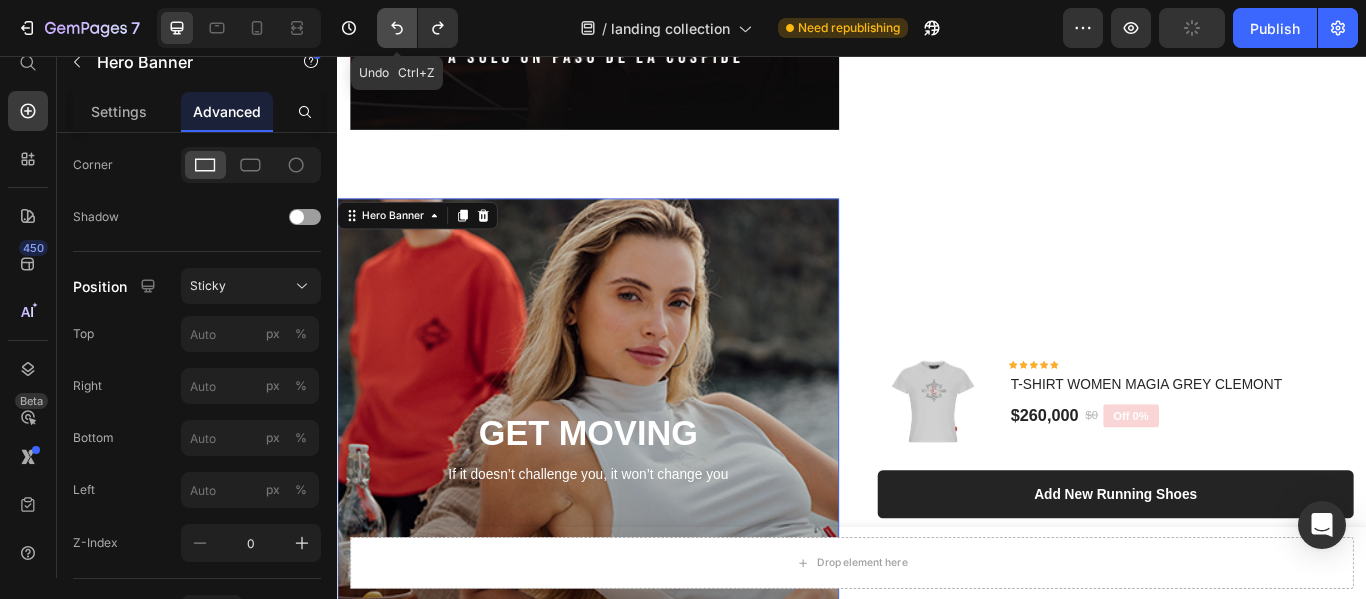 click 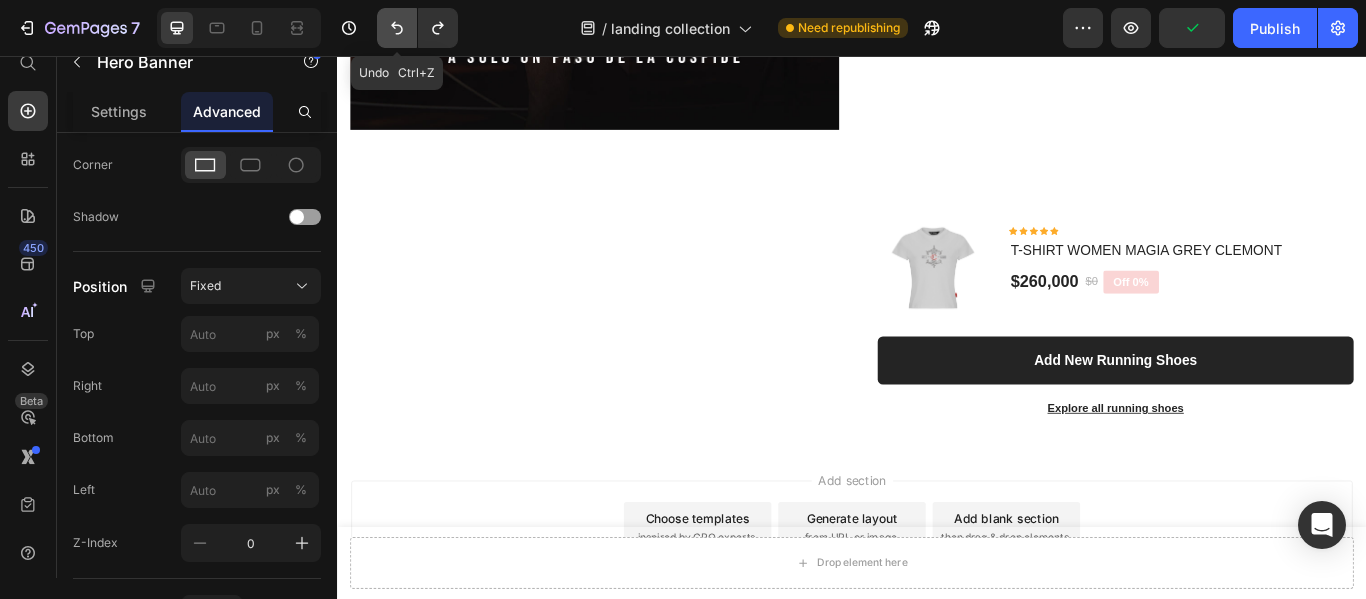 click 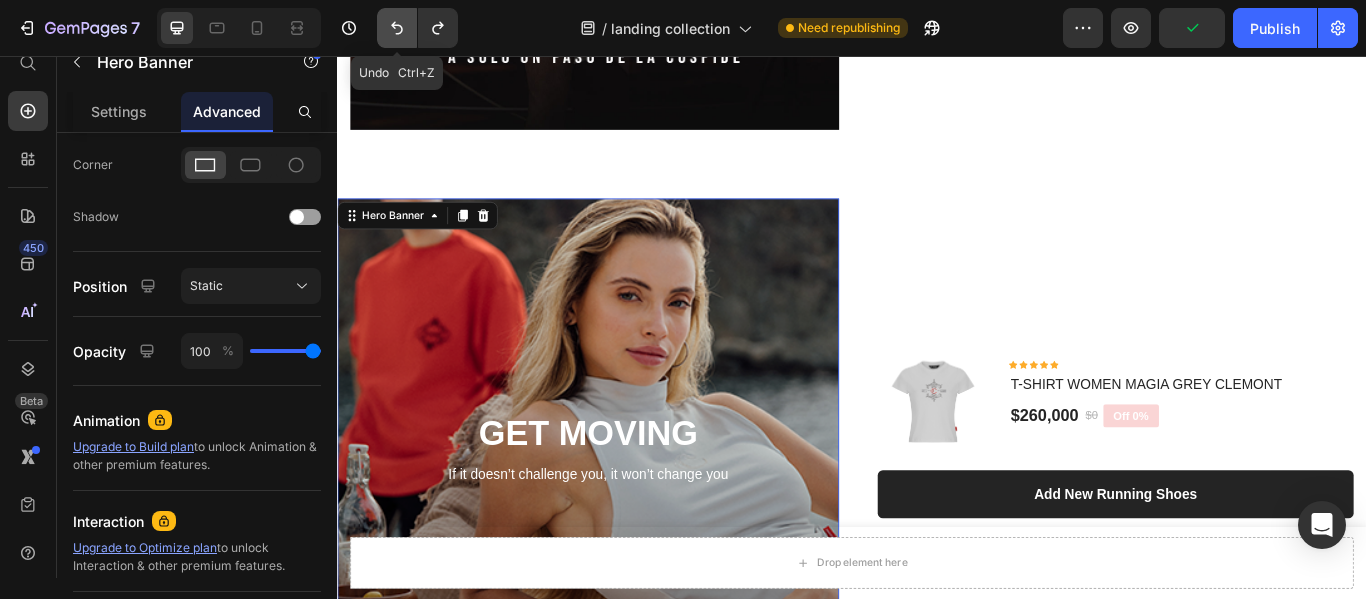 click 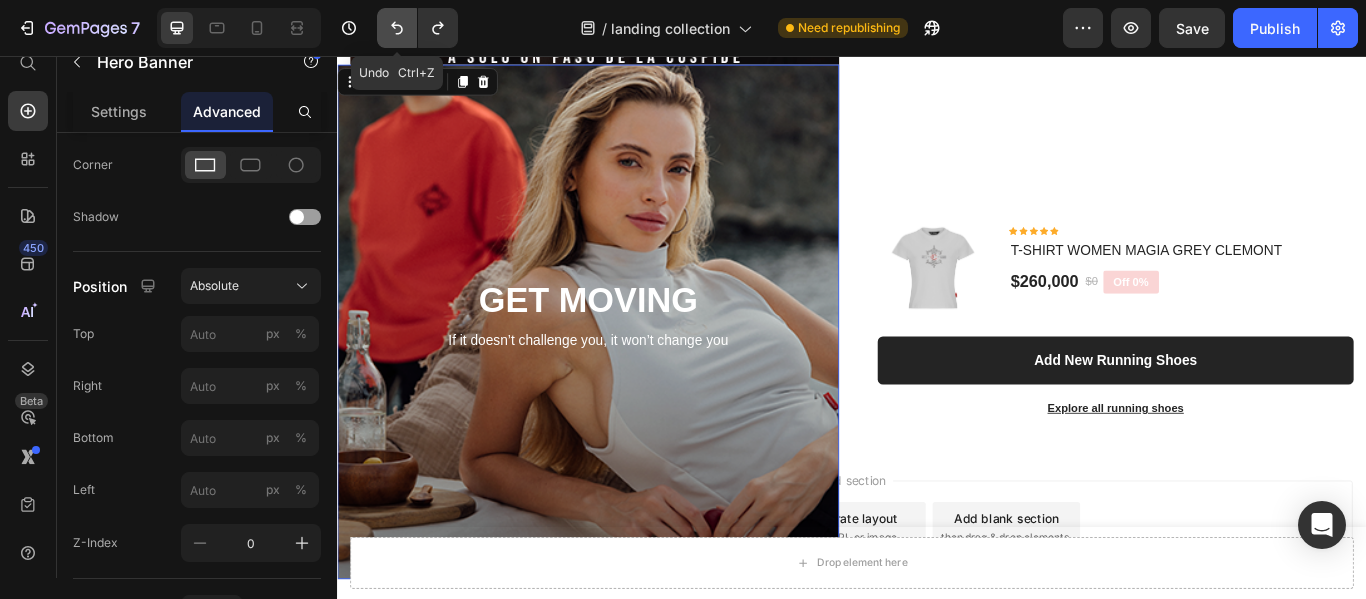 click 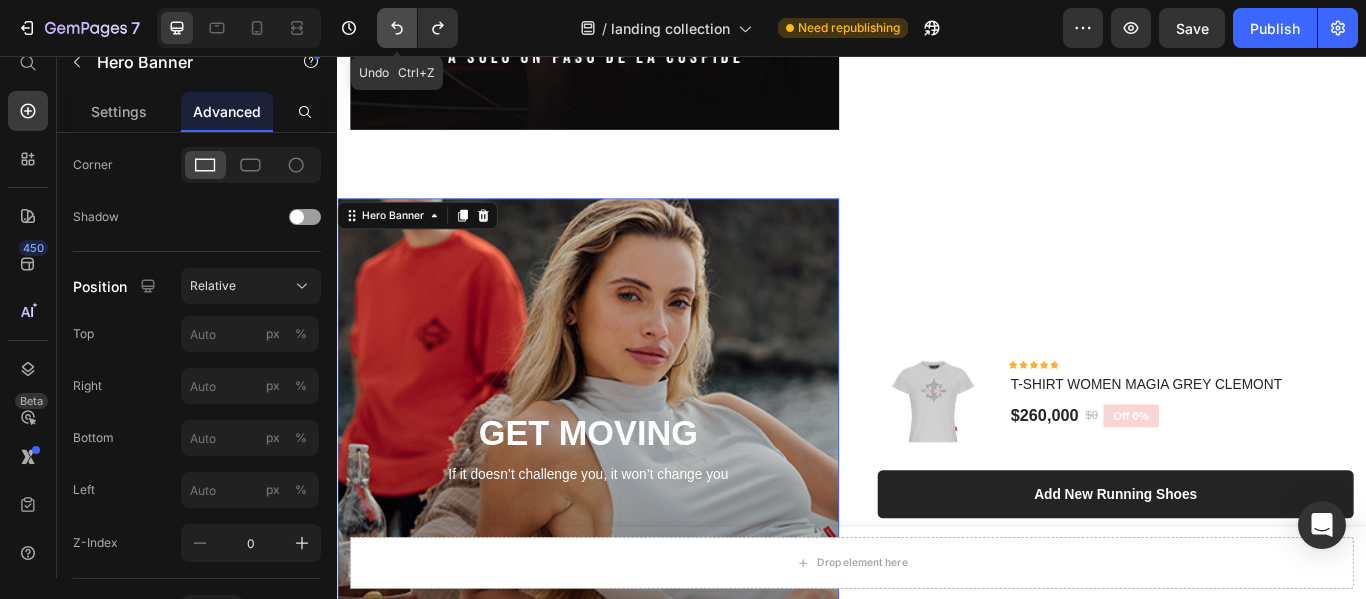 click 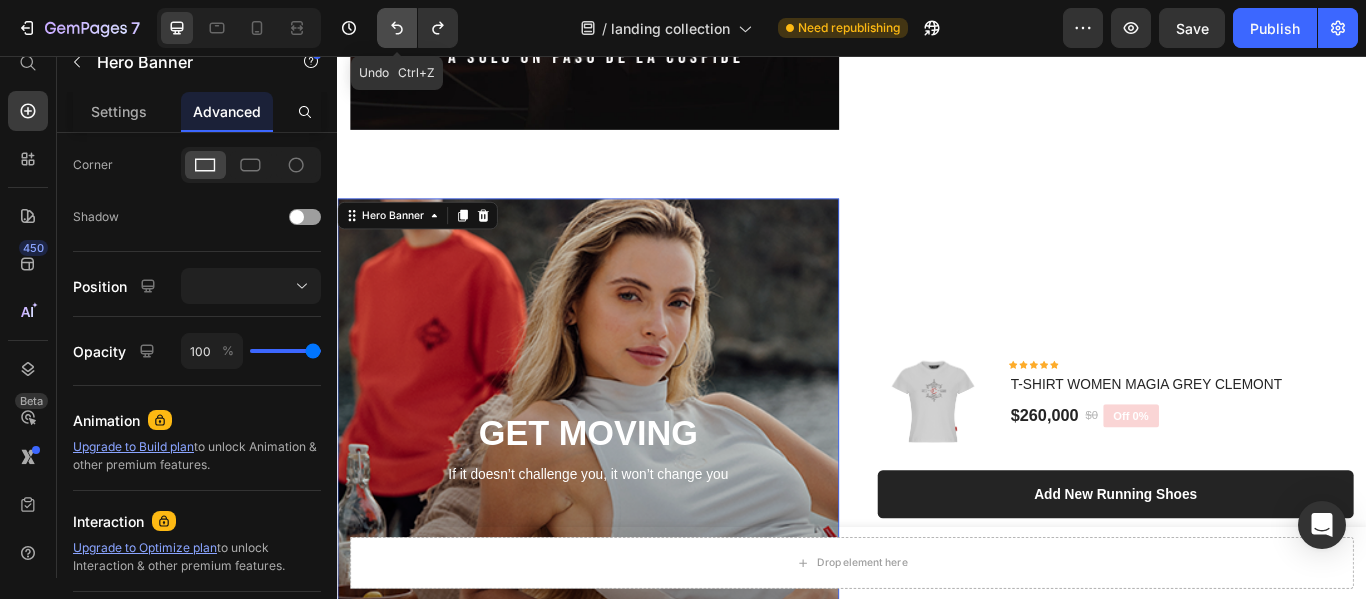 click 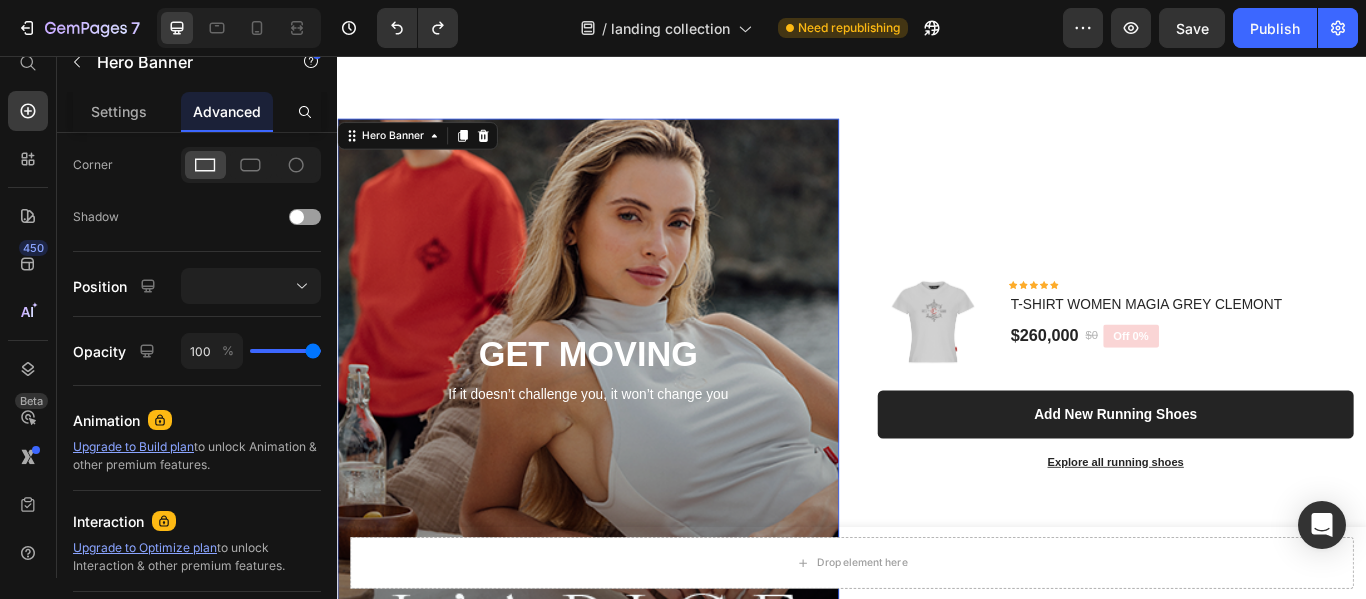 scroll, scrollTop: 6903, scrollLeft: 0, axis: vertical 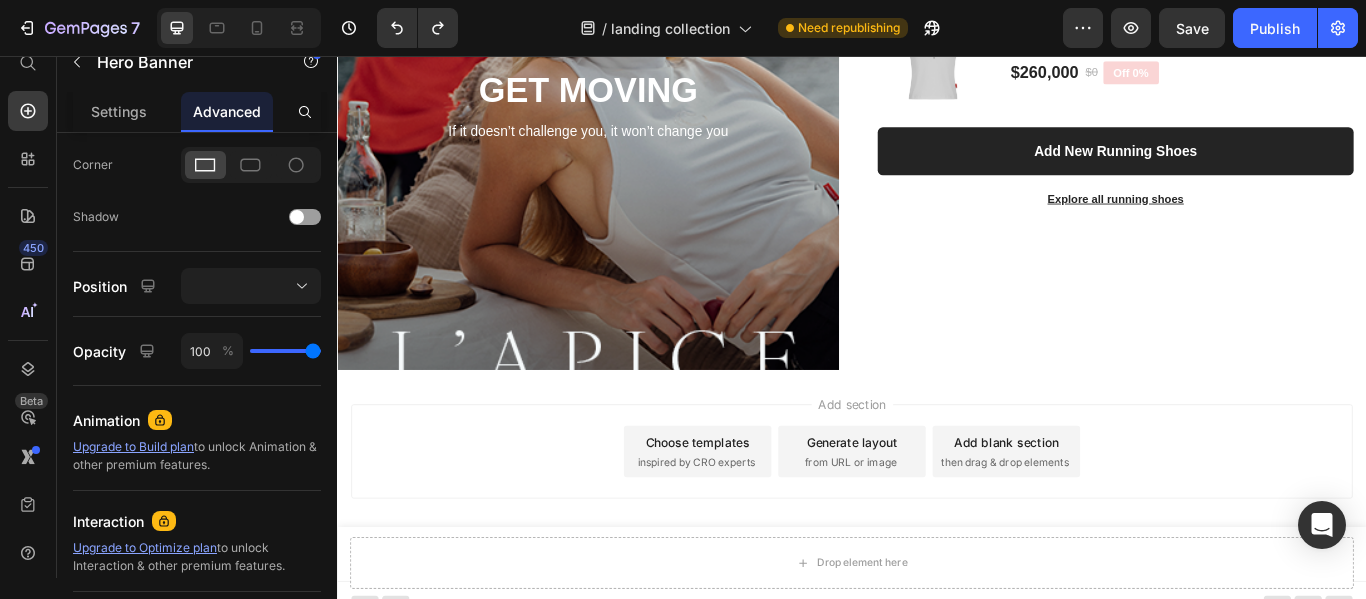 click on "Add section Choose templates inspired by CRO experts Generate layout from URL or image Add blank section then drag & drop elements" at bounding box center [937, 545] 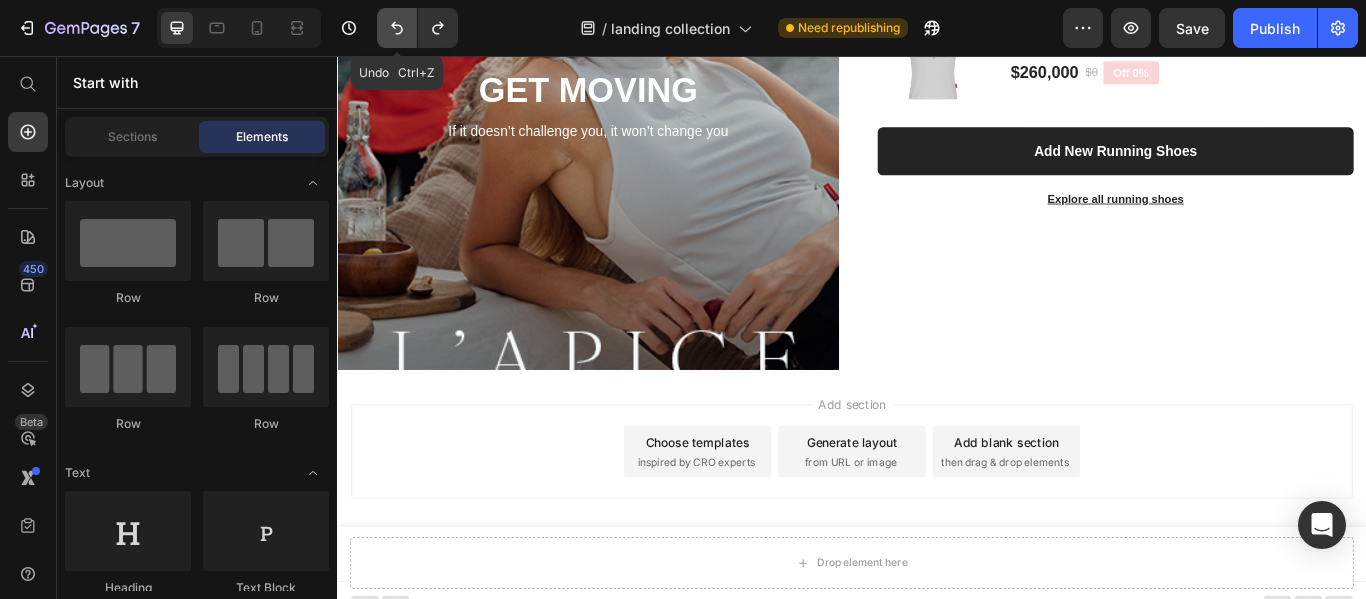 click 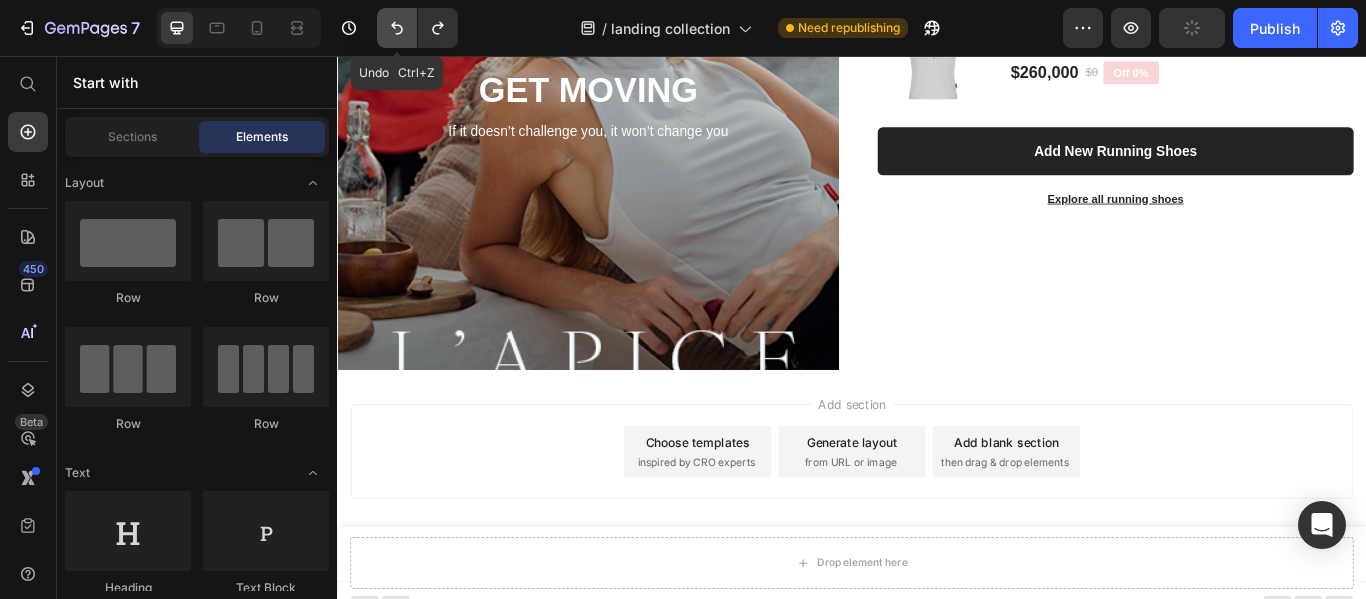 click 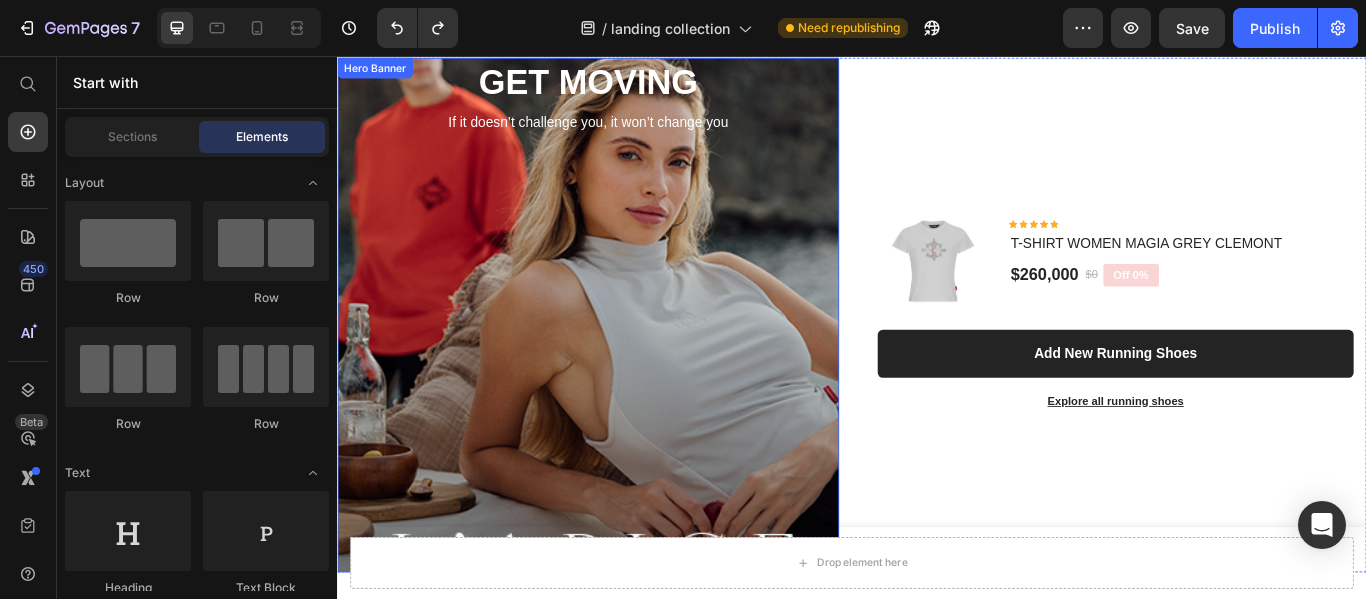 scroll, scrollTop: 6703, scrollLeft: 0, axis: vertical 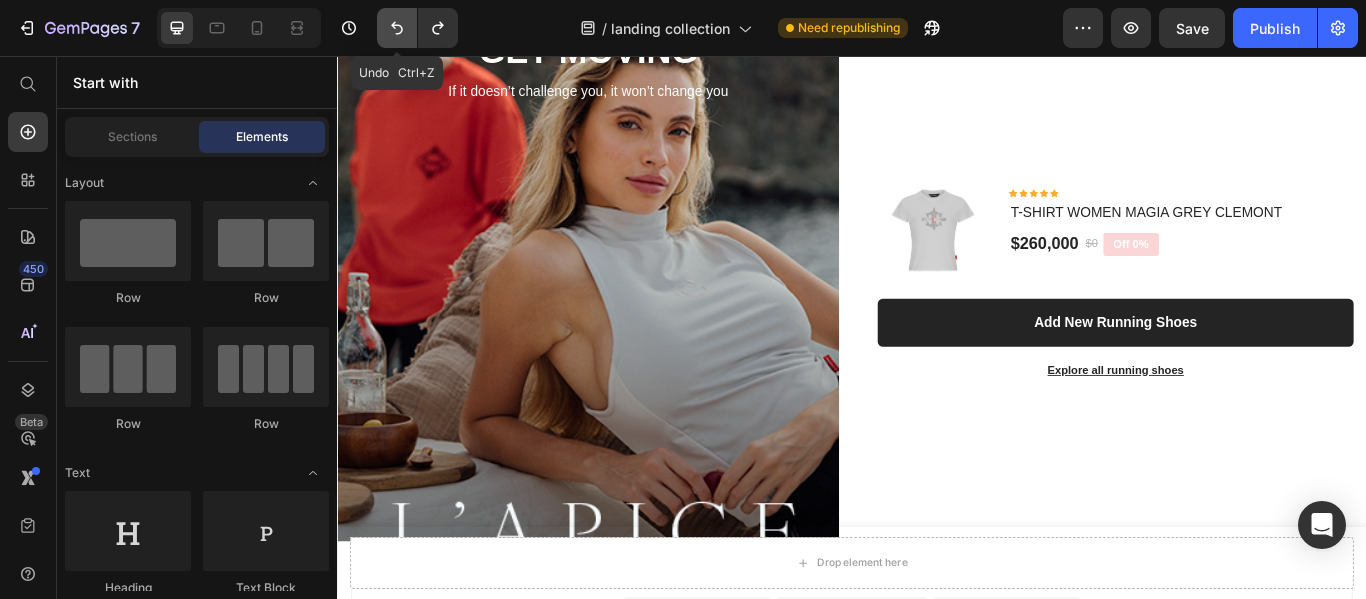 click 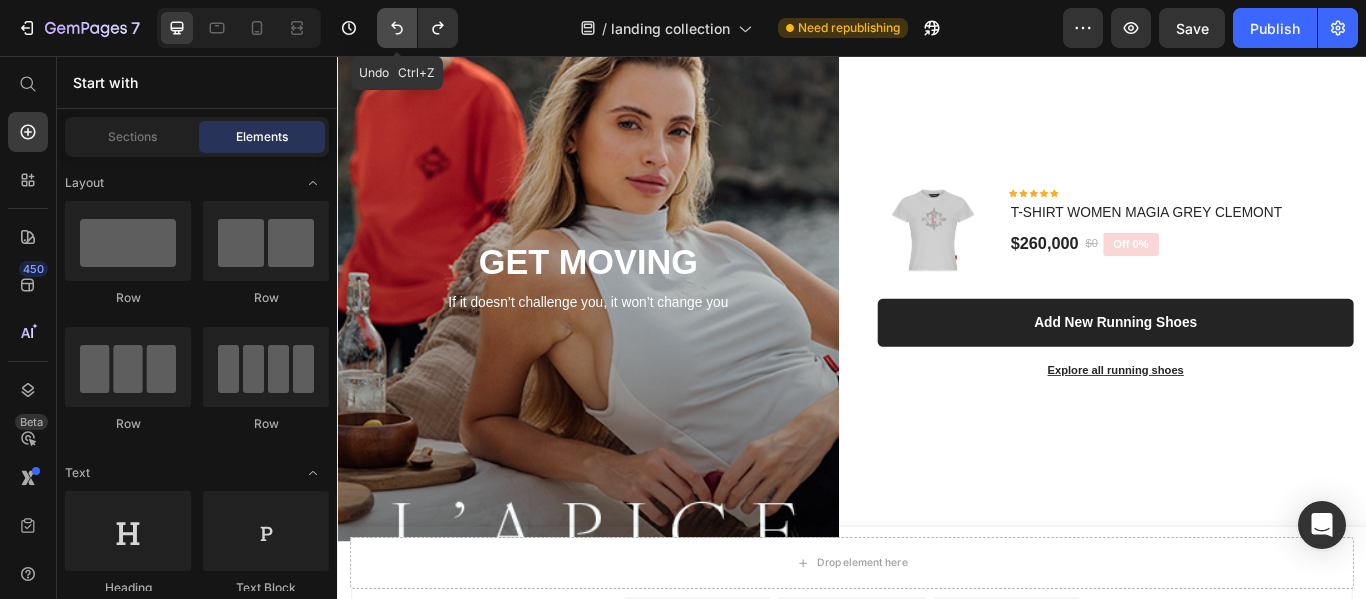 click 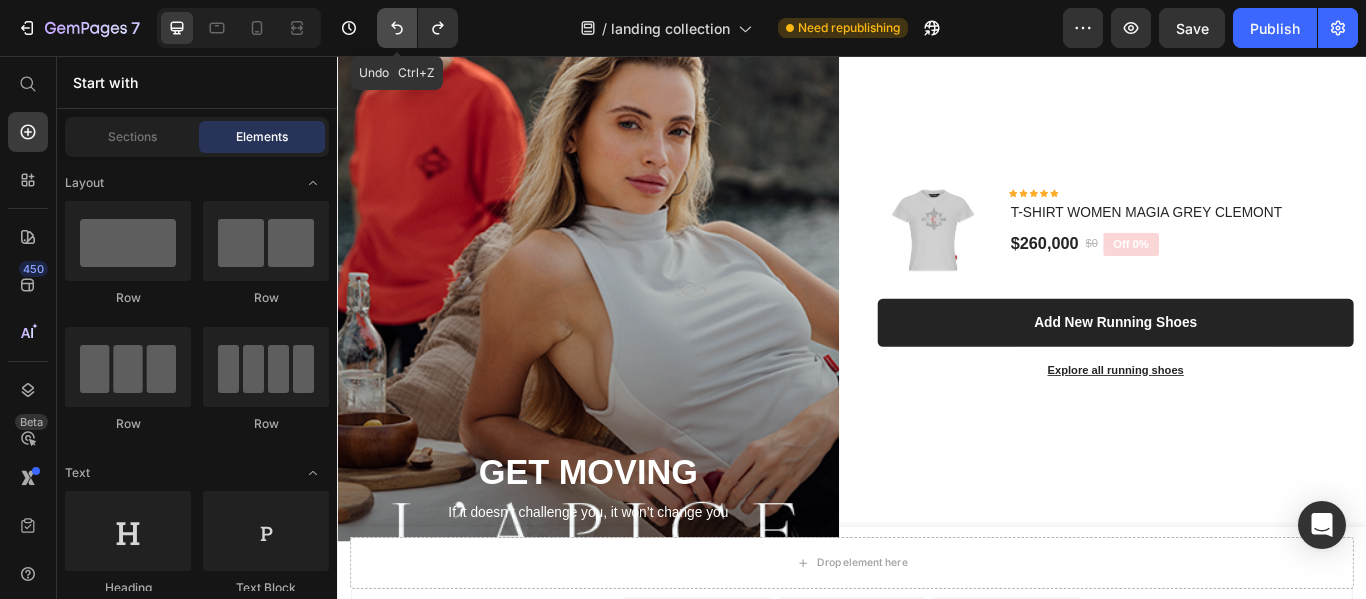click 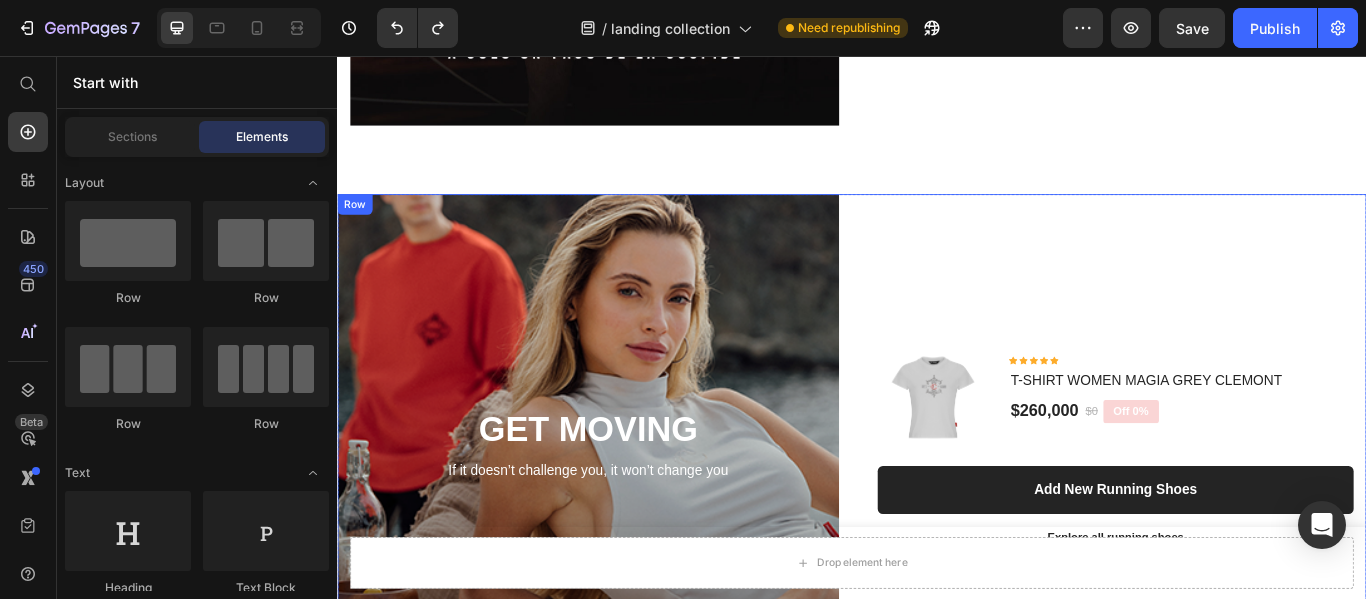 scroll, scrollTop: 6503, scrollLeft: 0, axis: vertical 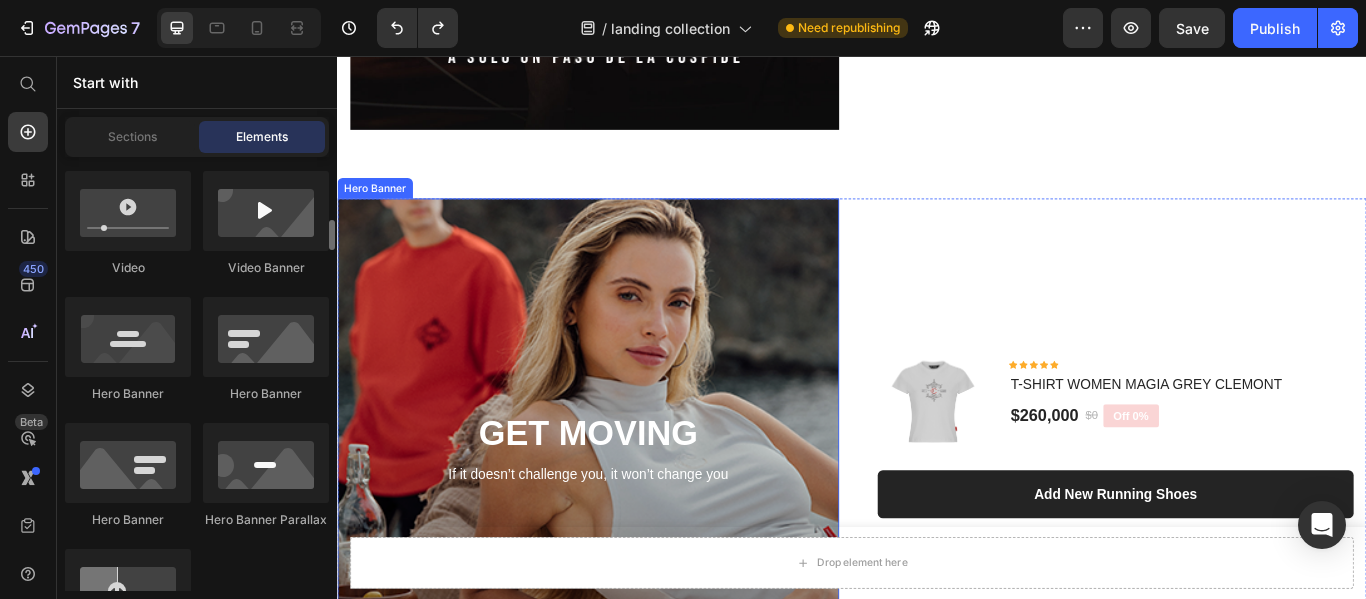 click at bounding box center [629, 522] 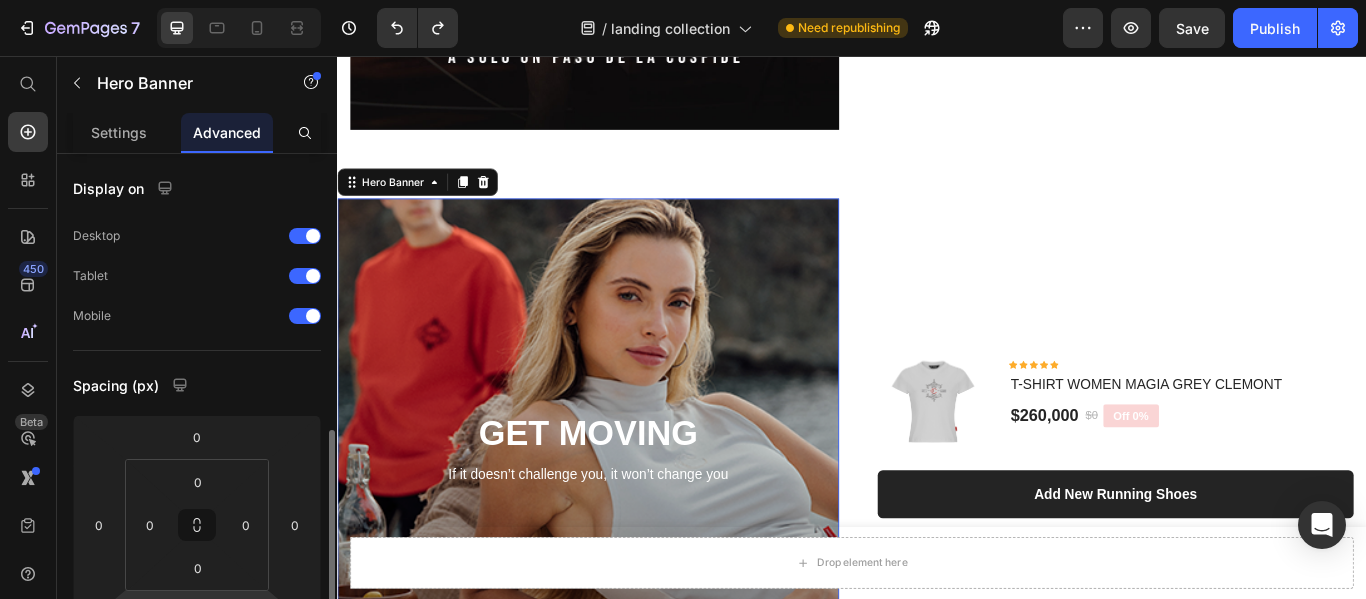 scroll, scrollTop: 200, scrollLeft: 0, axis: vertical 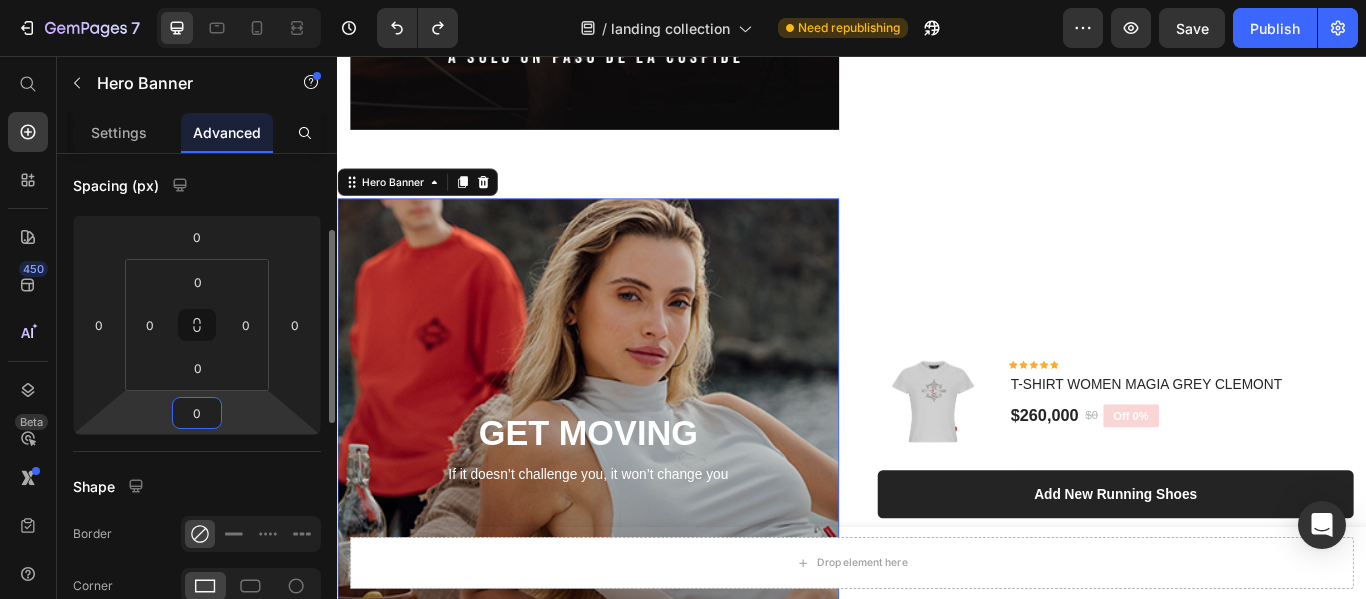 click on "0" at bounding box center [197, 413] 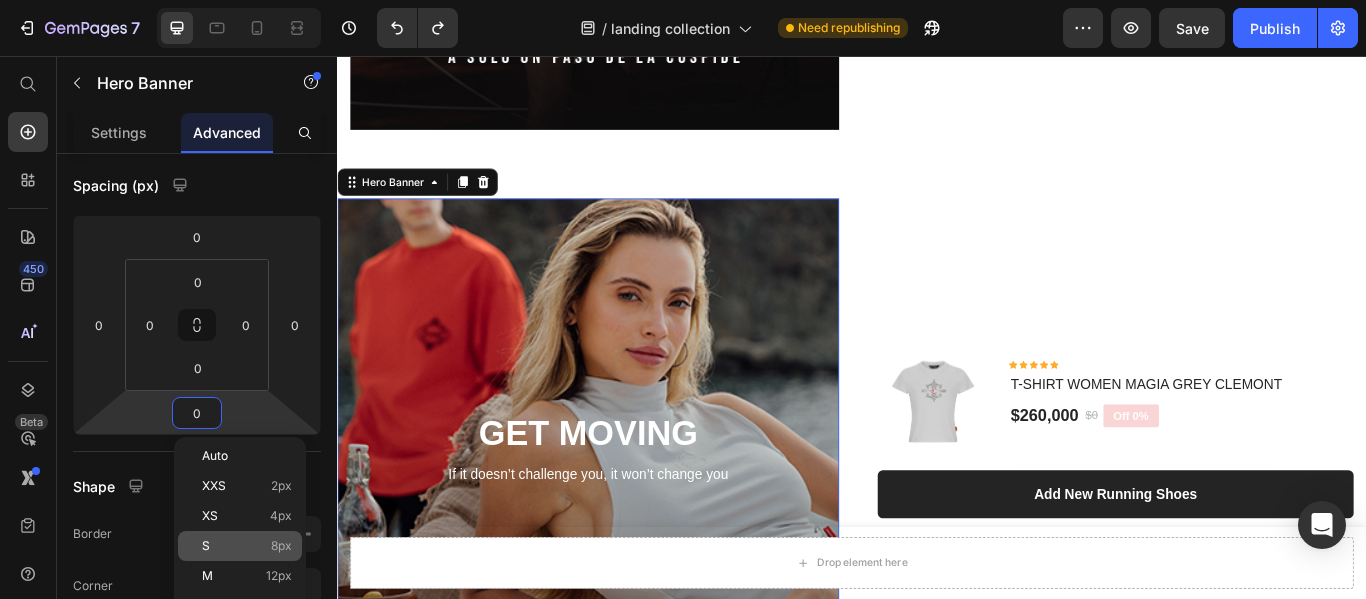 click on "S 8px" at bounding box center [247, 546] 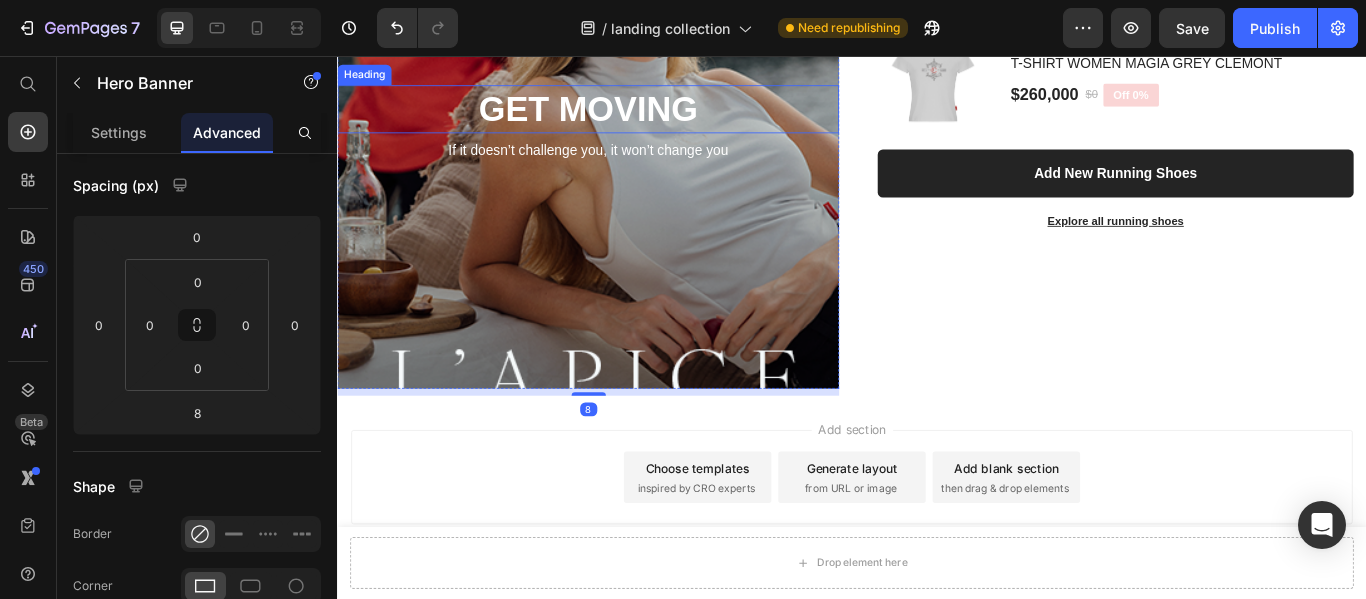scroll, scrollTop: 6903, scrollLeft: 0, axis: vertical 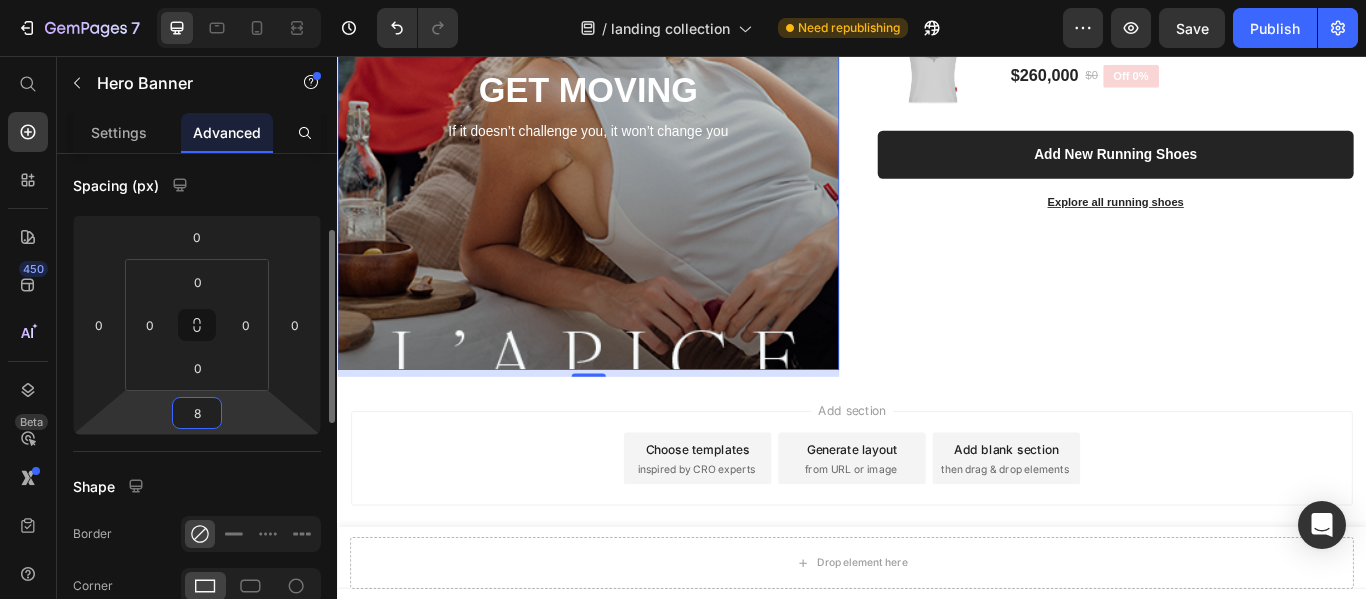 click on "8" at bounding box center [197, 413] 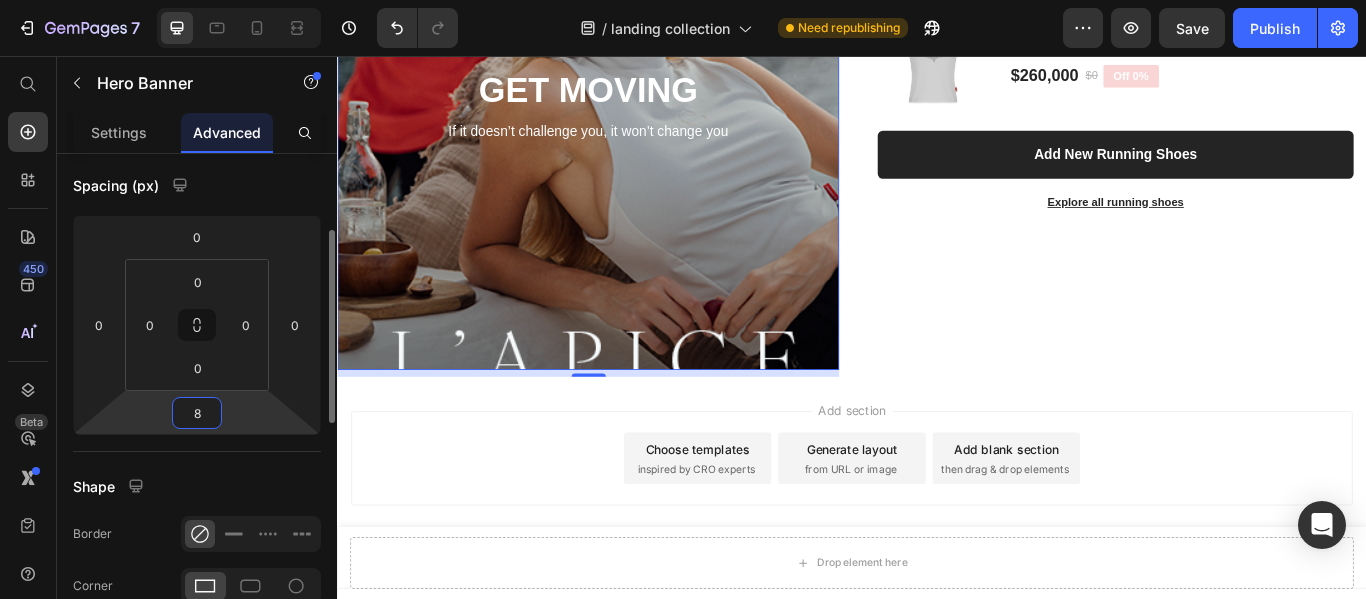 click on "8" at bounding box center [197, 413] 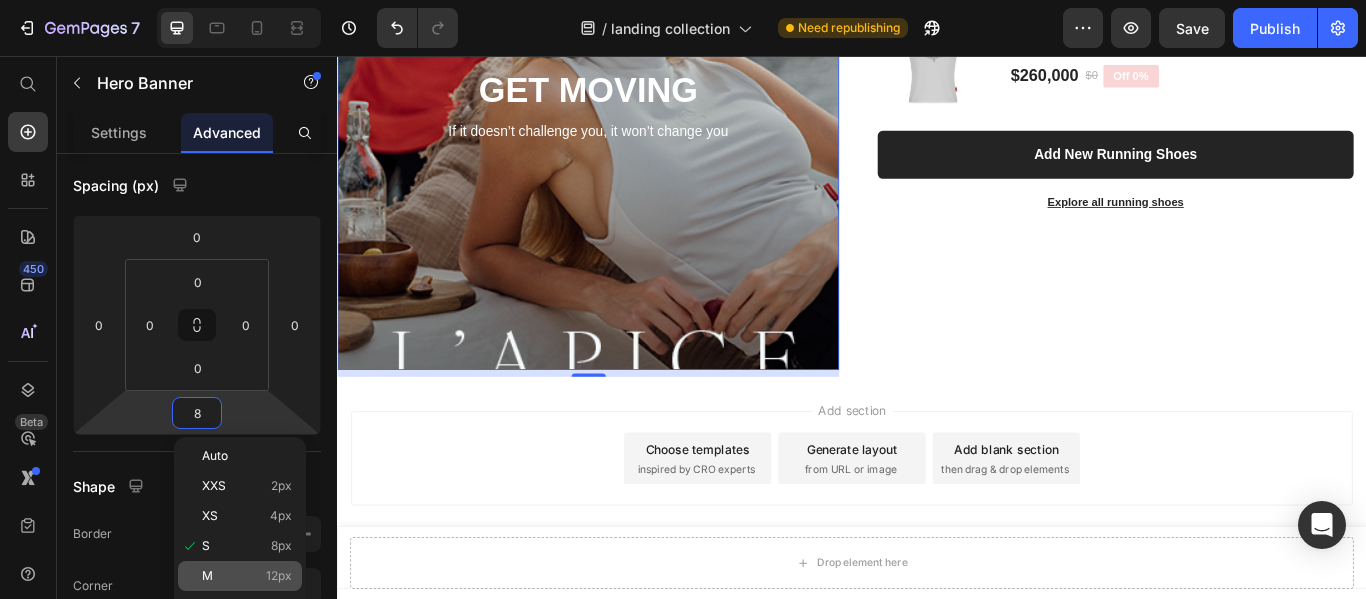 click on "M 12px" 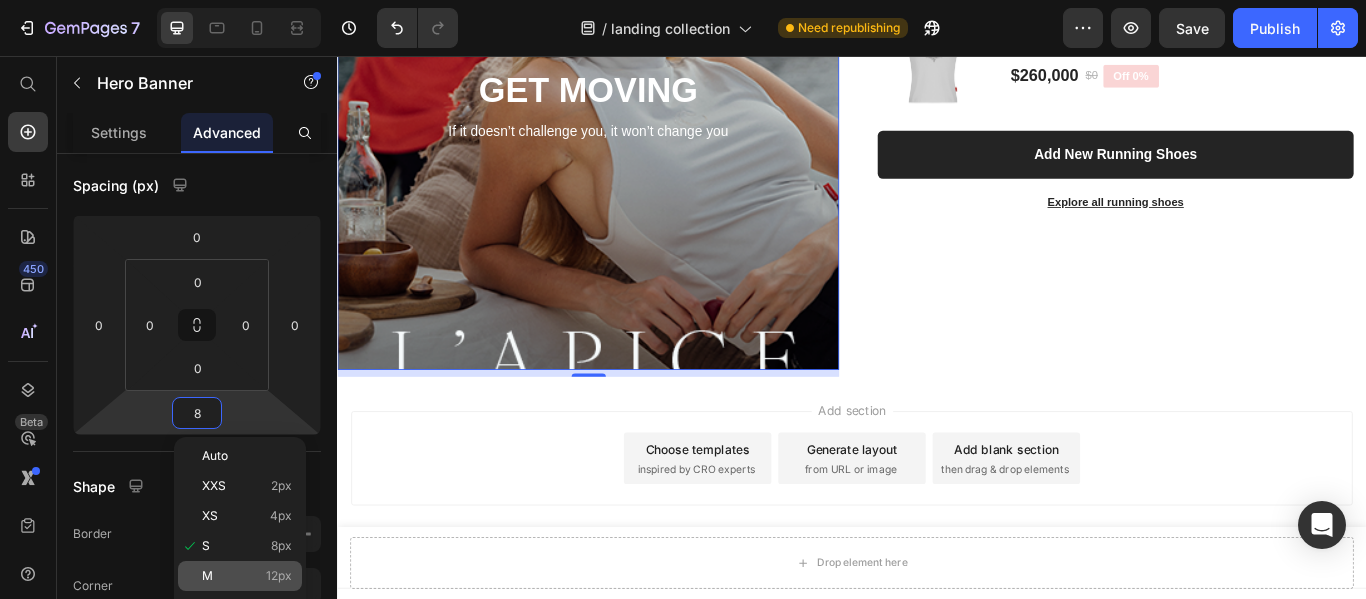 type on "12" 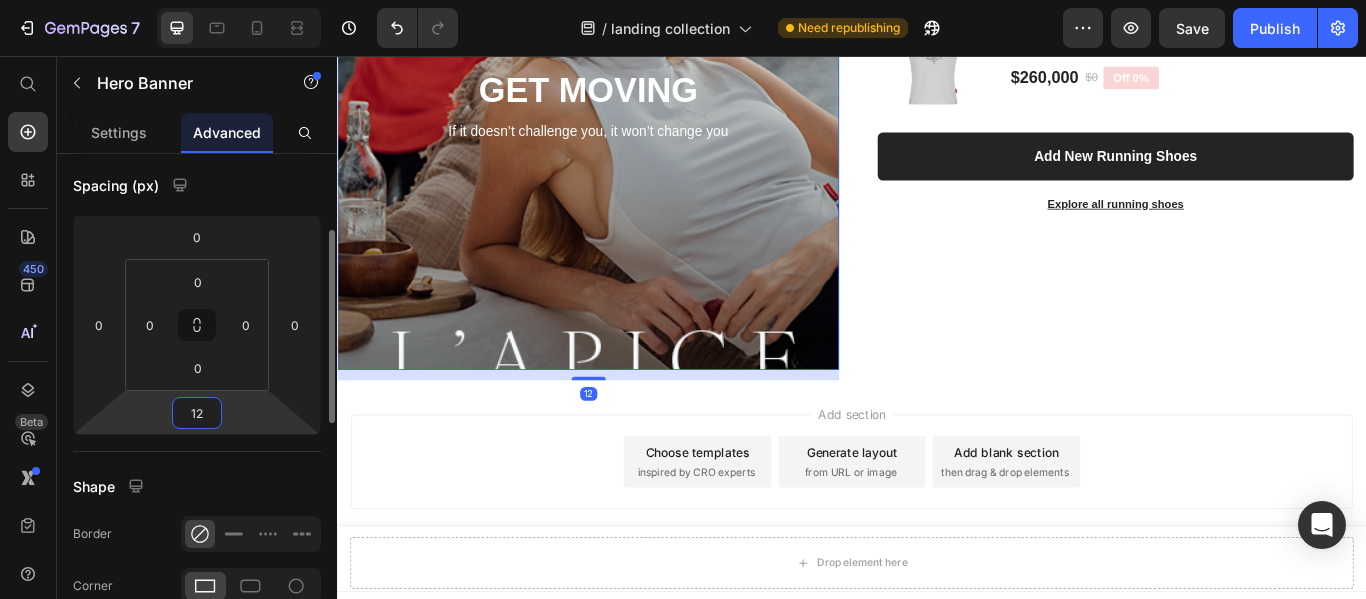 click on "12" at bounding box center (197, 413) 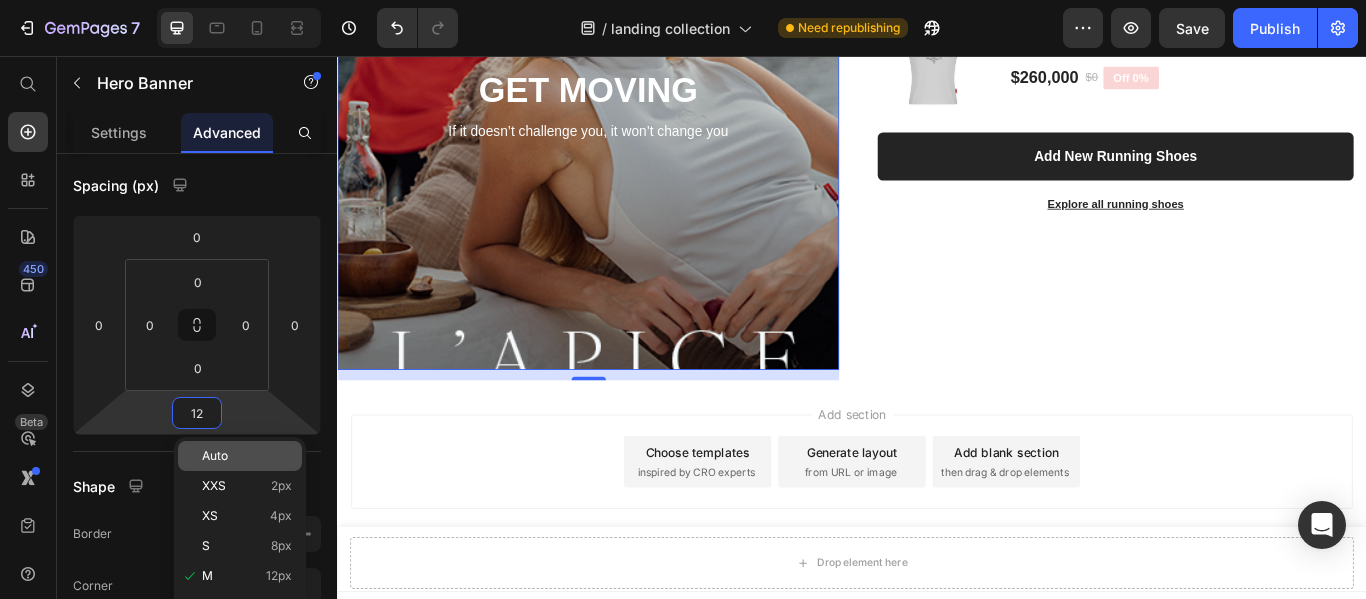 click on "Auto" at bounding box center (247, 456) 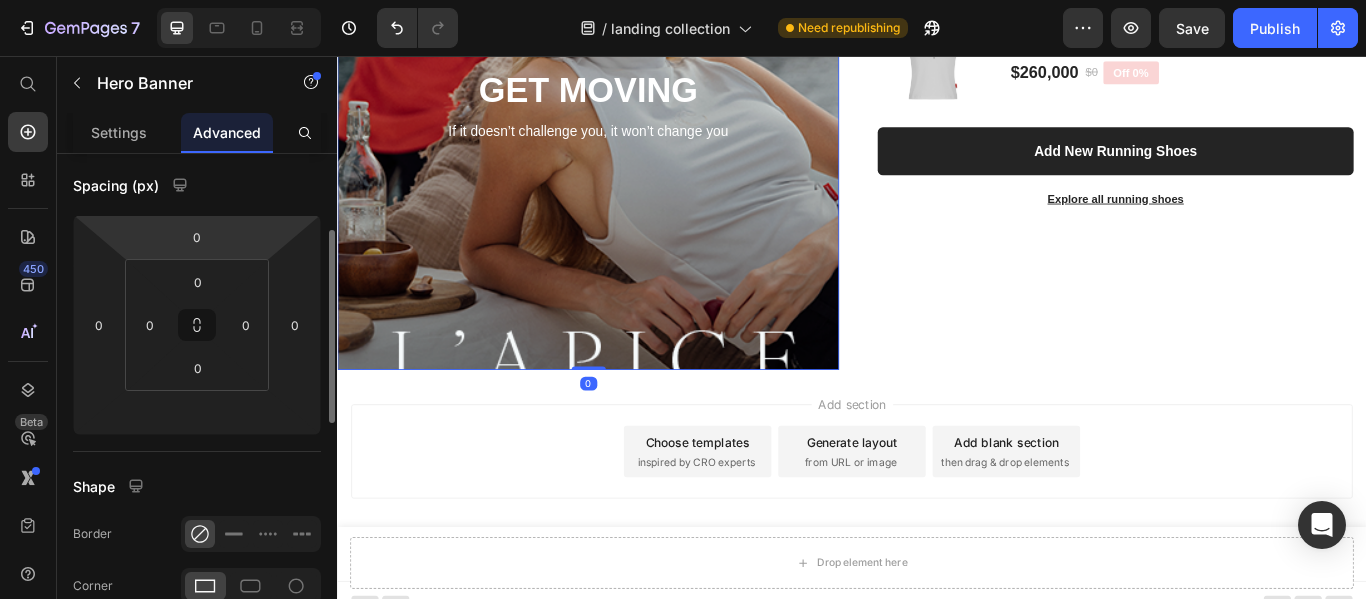 scroll, scrollTop: 0, scrollLeft: 0, axis: both 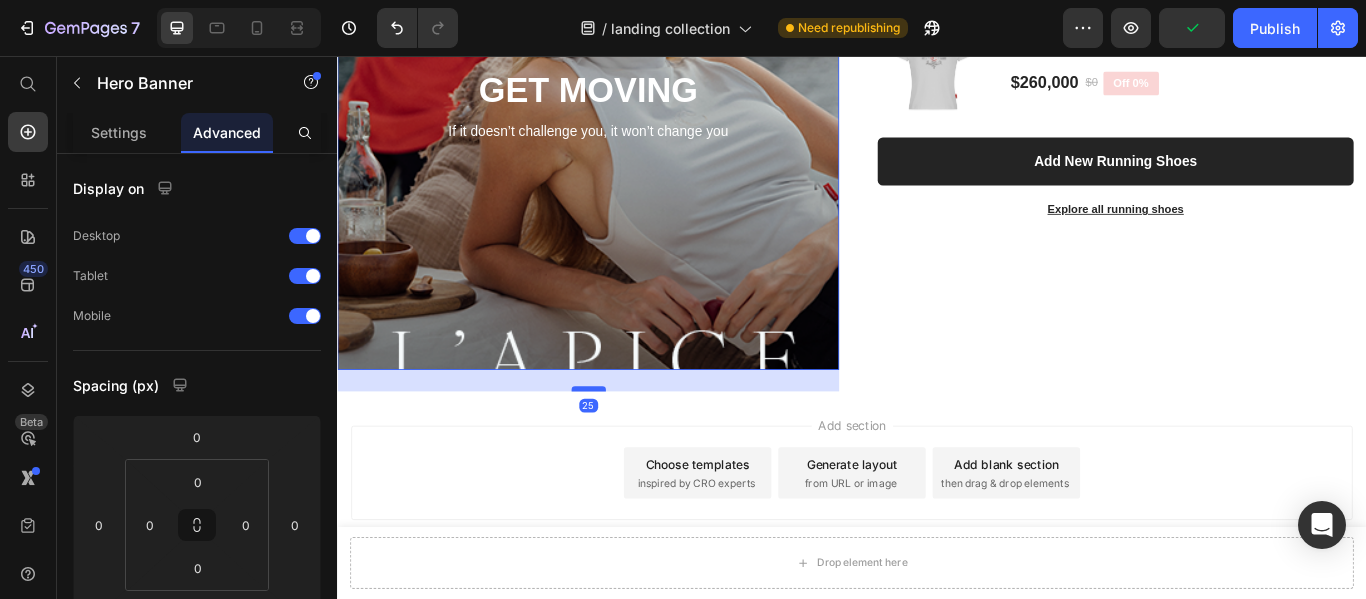 drag, startPoint x: 627, startPoint y: 408, endPoint x: 629, endPoint y: 433, distance: 25.079872 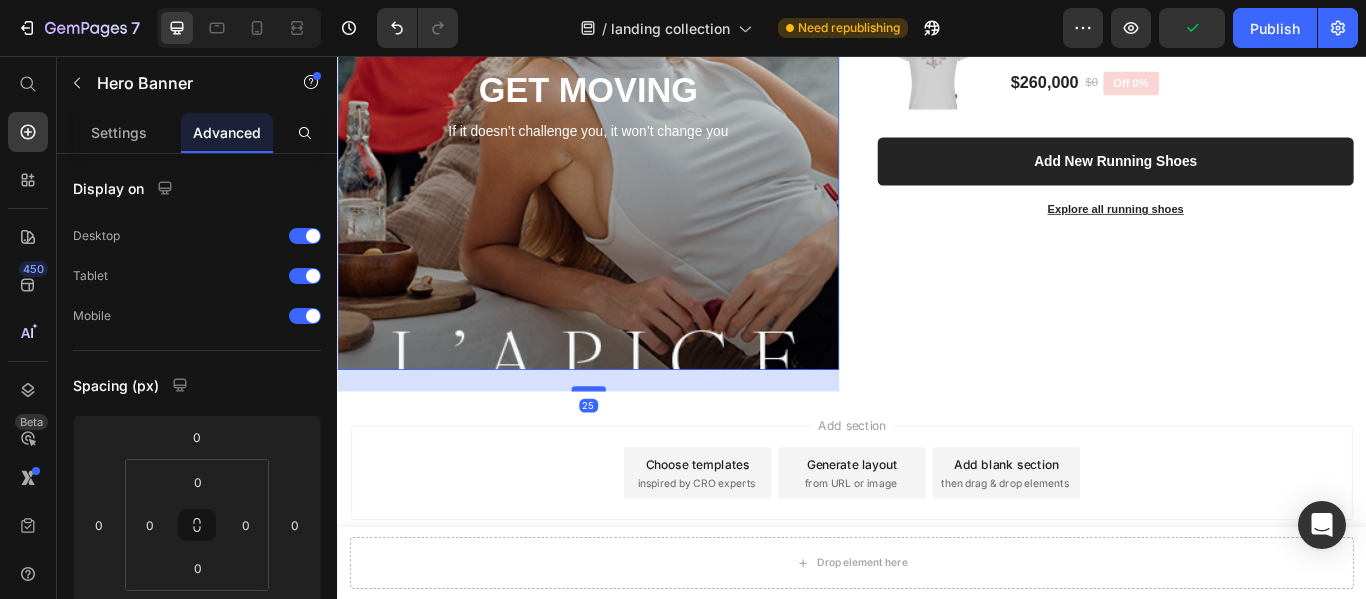 click at bounding box center (630, 444) 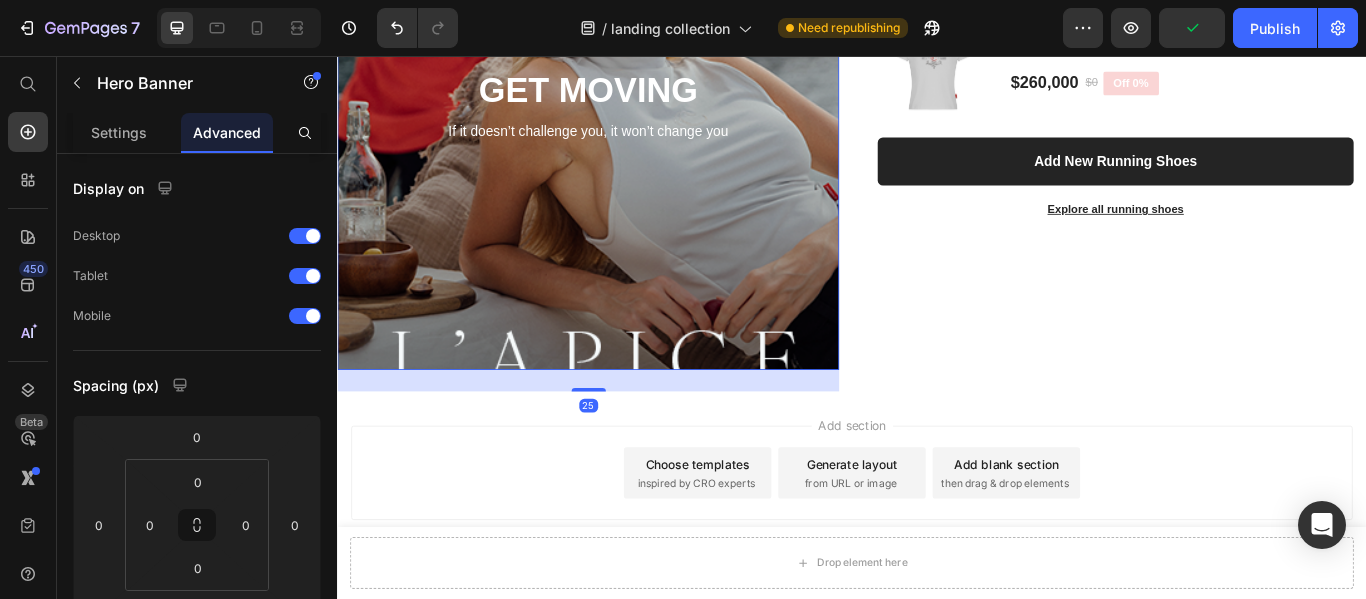 click at bounding box center [629, 122] 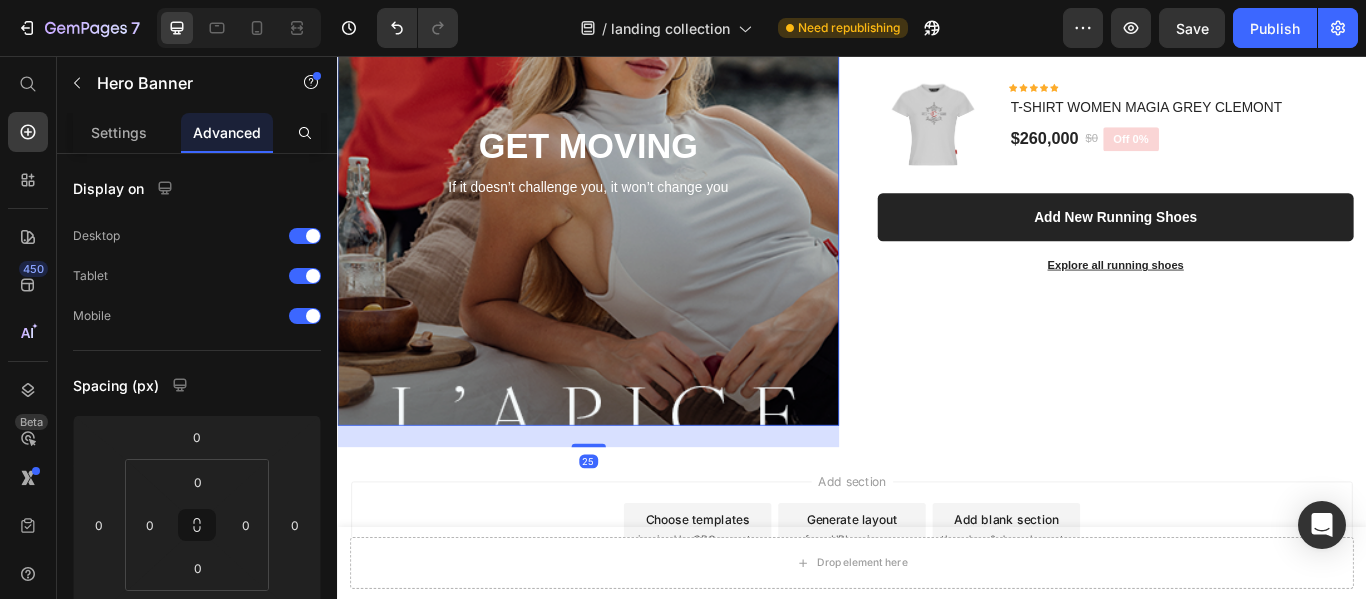 scroll, scrollTop: 6803, scrollLeft: 0, axis: vertical 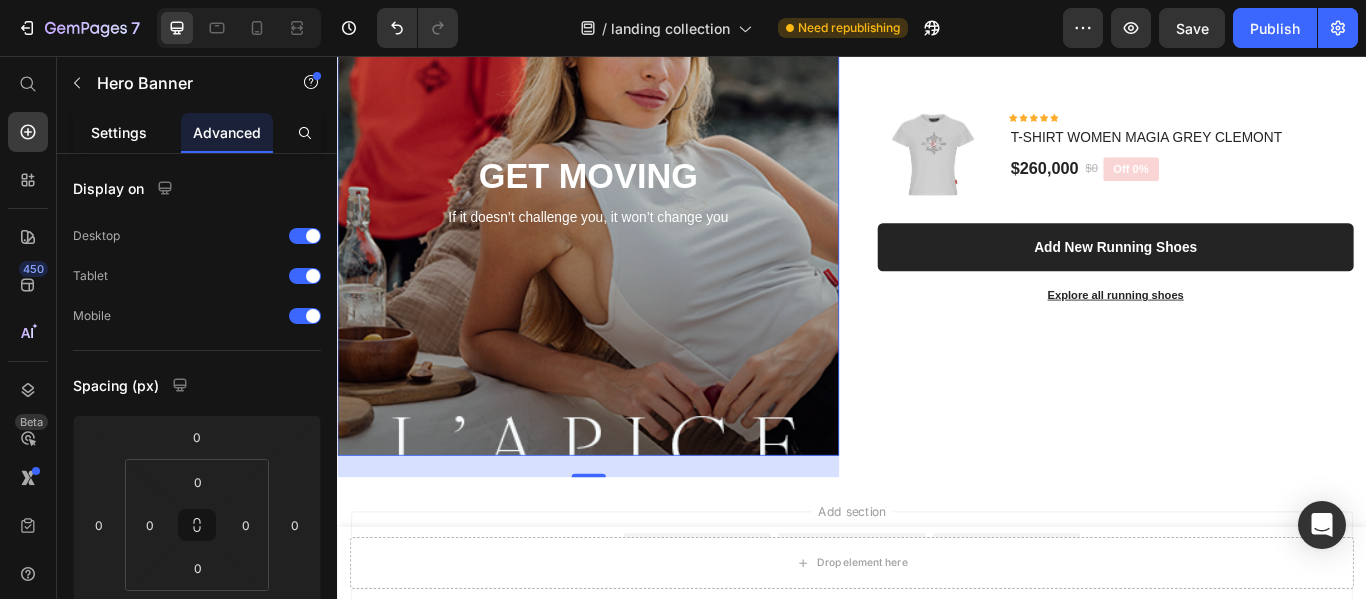 click on "Settings" 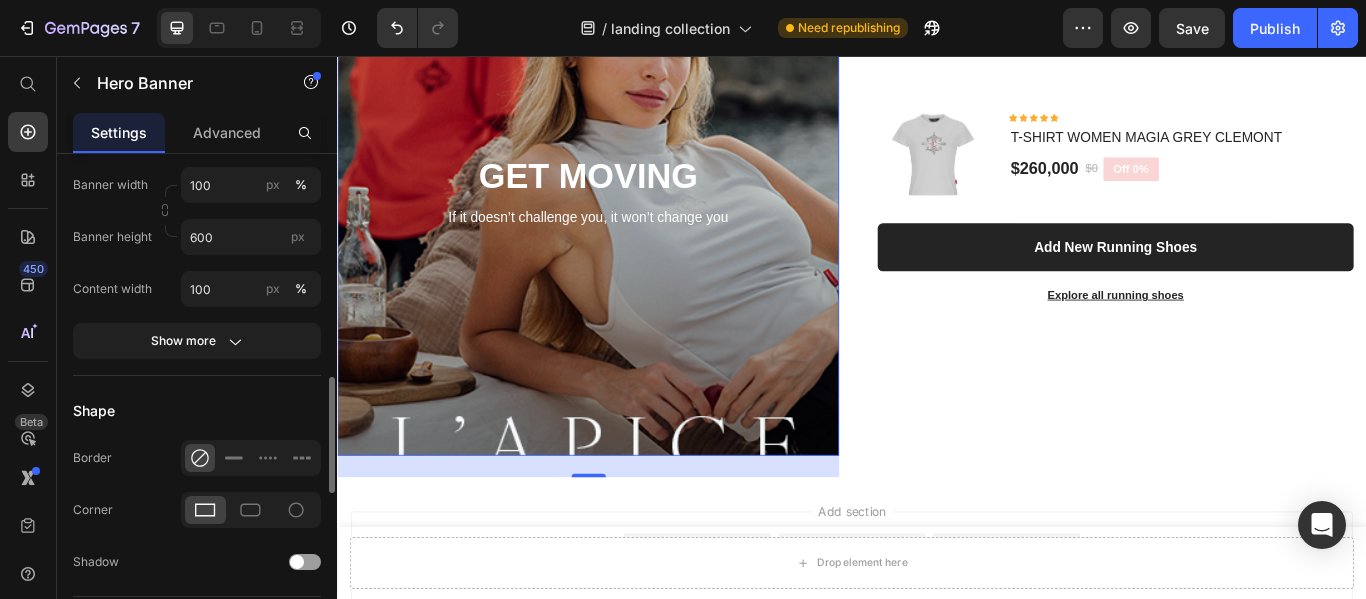 scroll, scrollTop: 758, scrollLeft: 0, axis: vertical 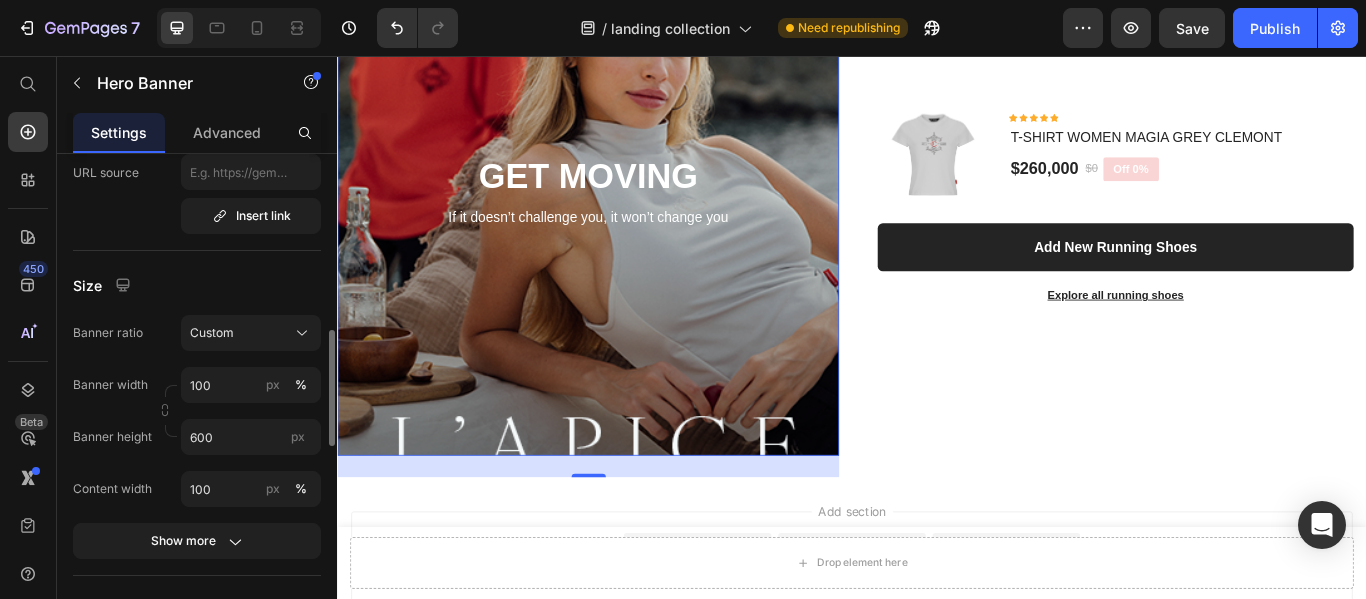 click on "Banner height" at bounding box center [112, 437] 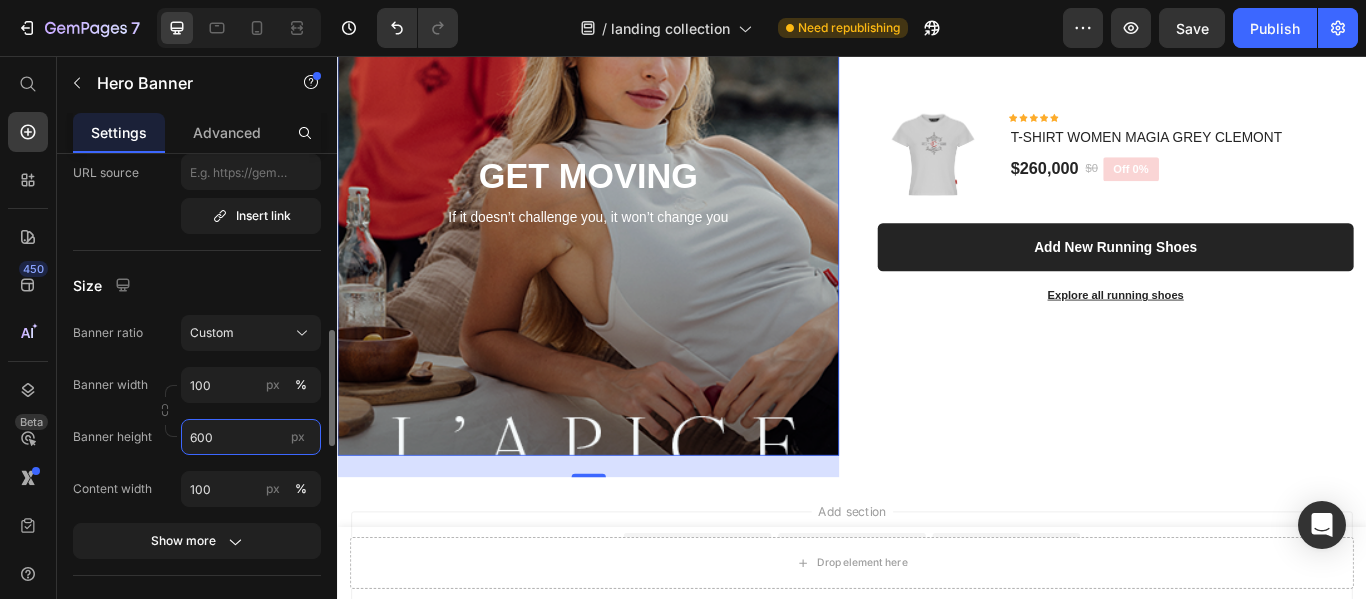 click on "600" at bounding box center (251, 437) 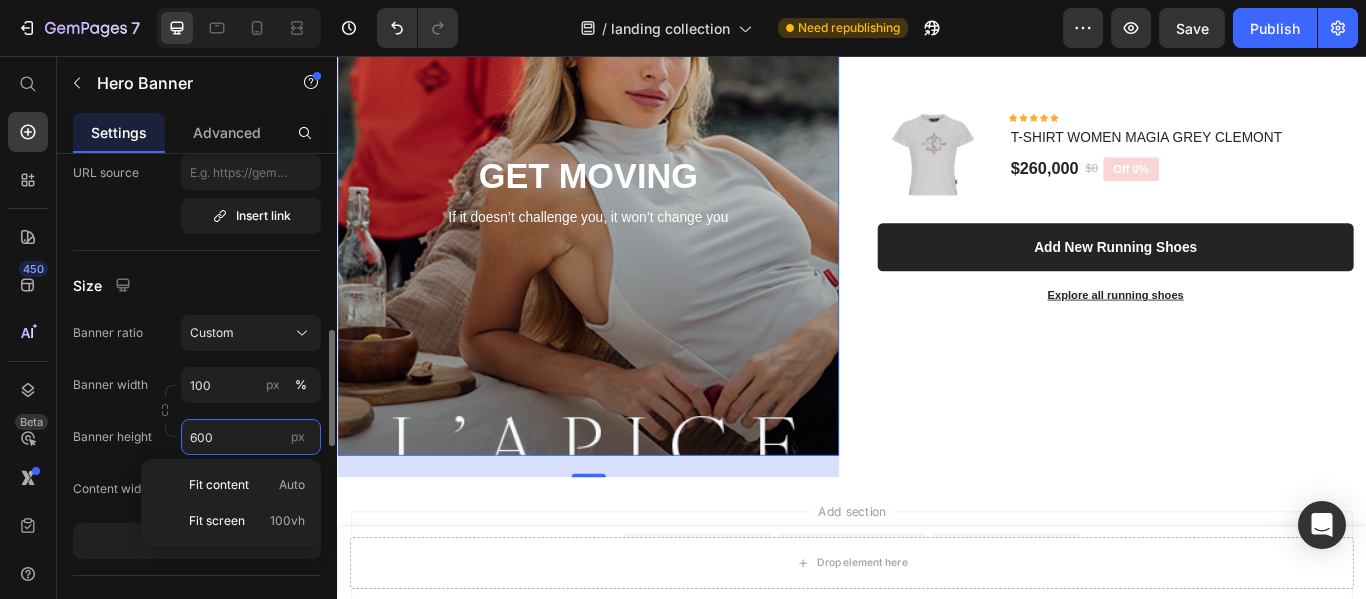 click on "600" at bounding box center [251, 437] 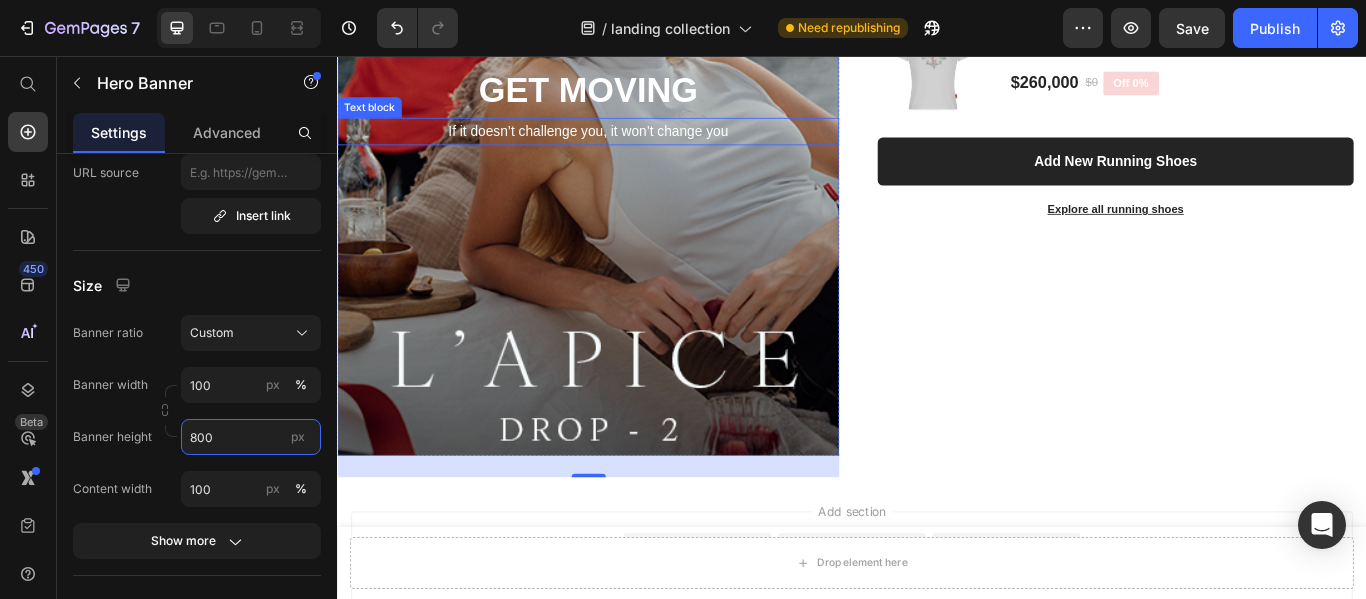 scroll, scrollTop: 7103, scrollLeft: 0, axis: vertical 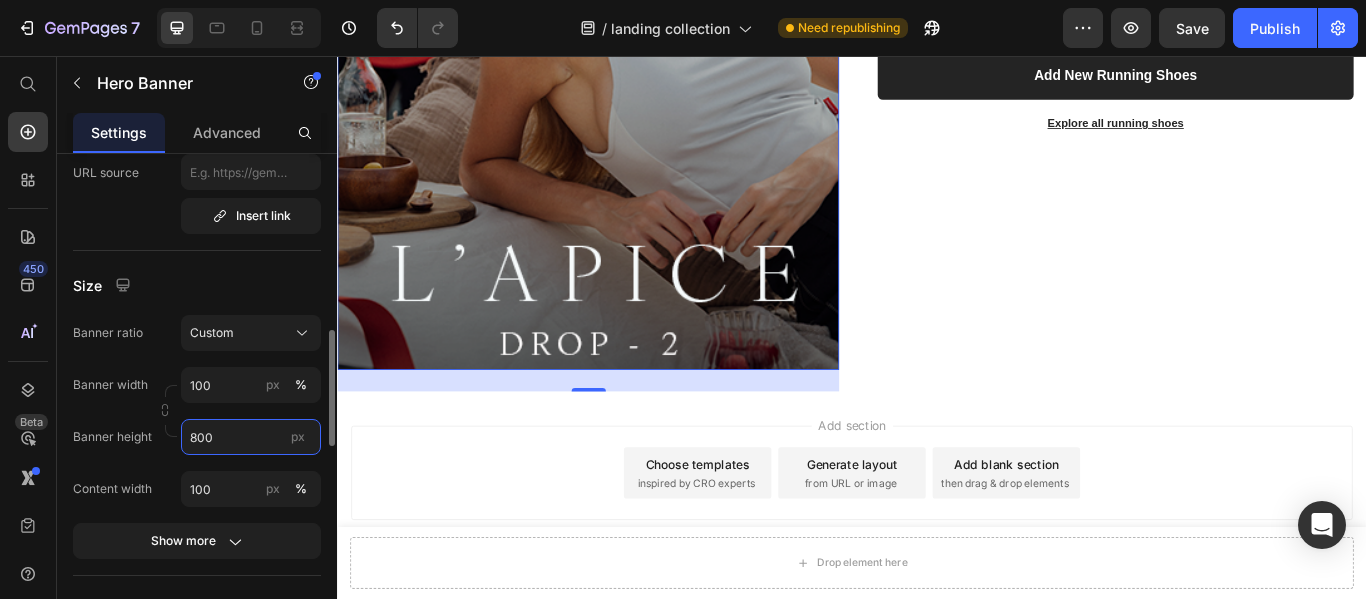 click on "800" at bounding box center [251, 437] 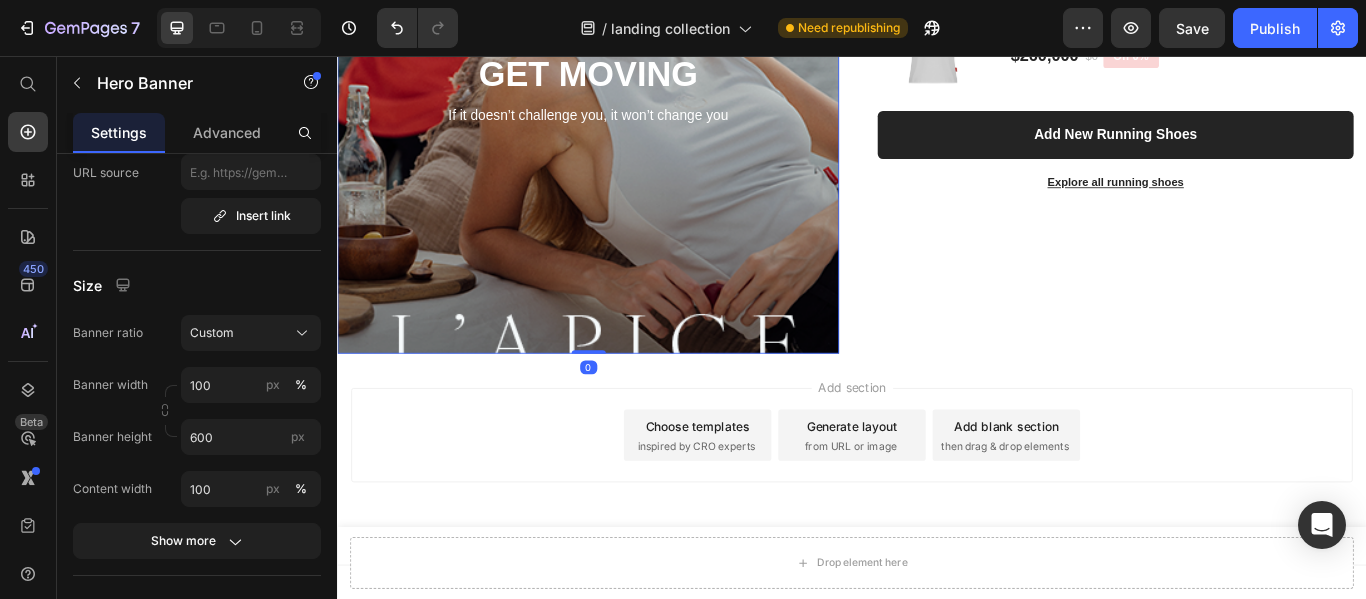 scroll, scrollTop: 6915, scrollLeft: 0, axis: vertical 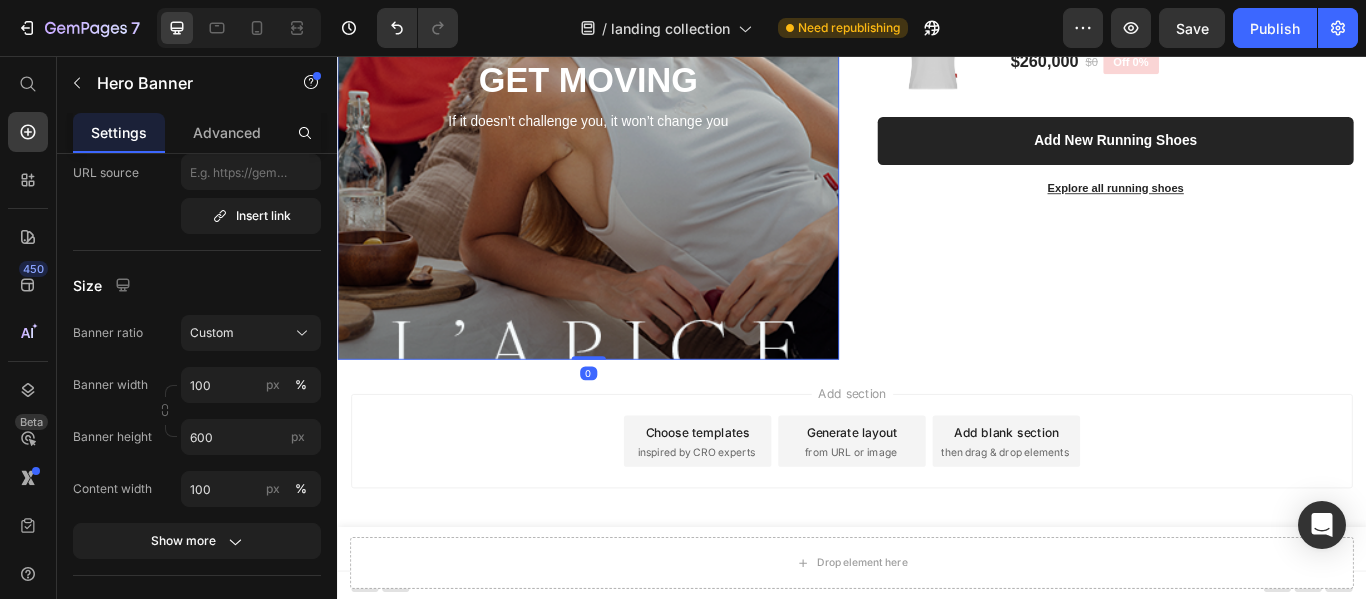 drag, startPoint x: 634, startPoint y: 536, endPoint x: 651, endPoint y: 499, distance: 40.718548 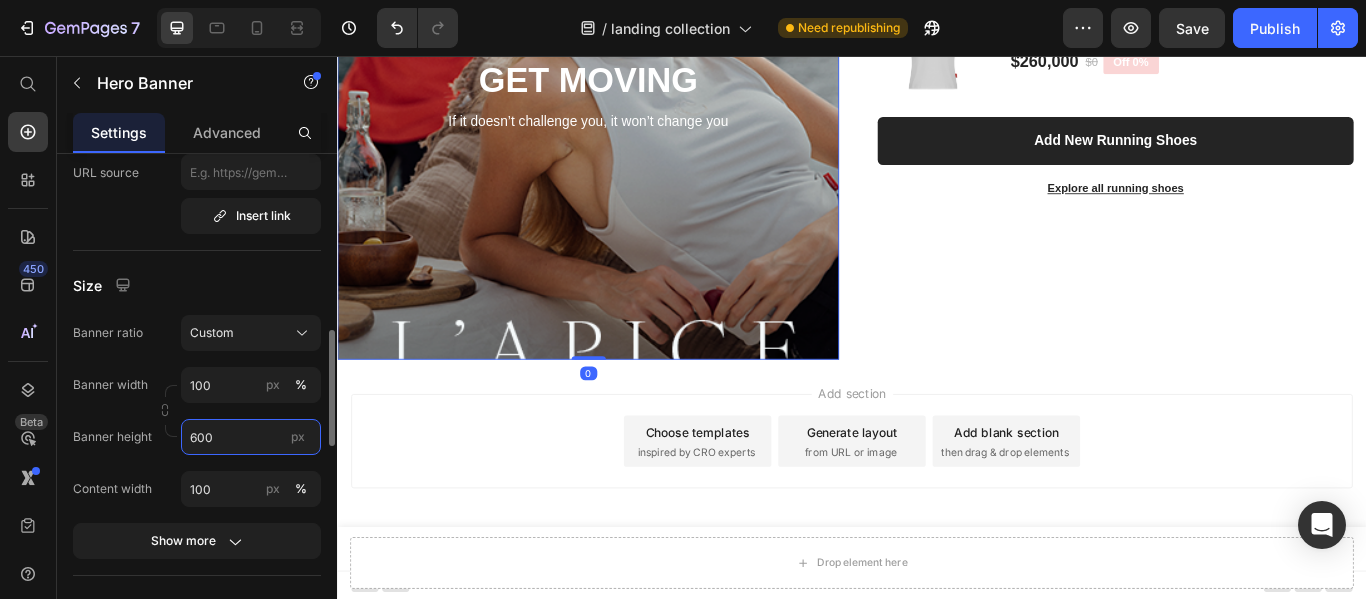 click on "600" at bounding box center (251, 437) 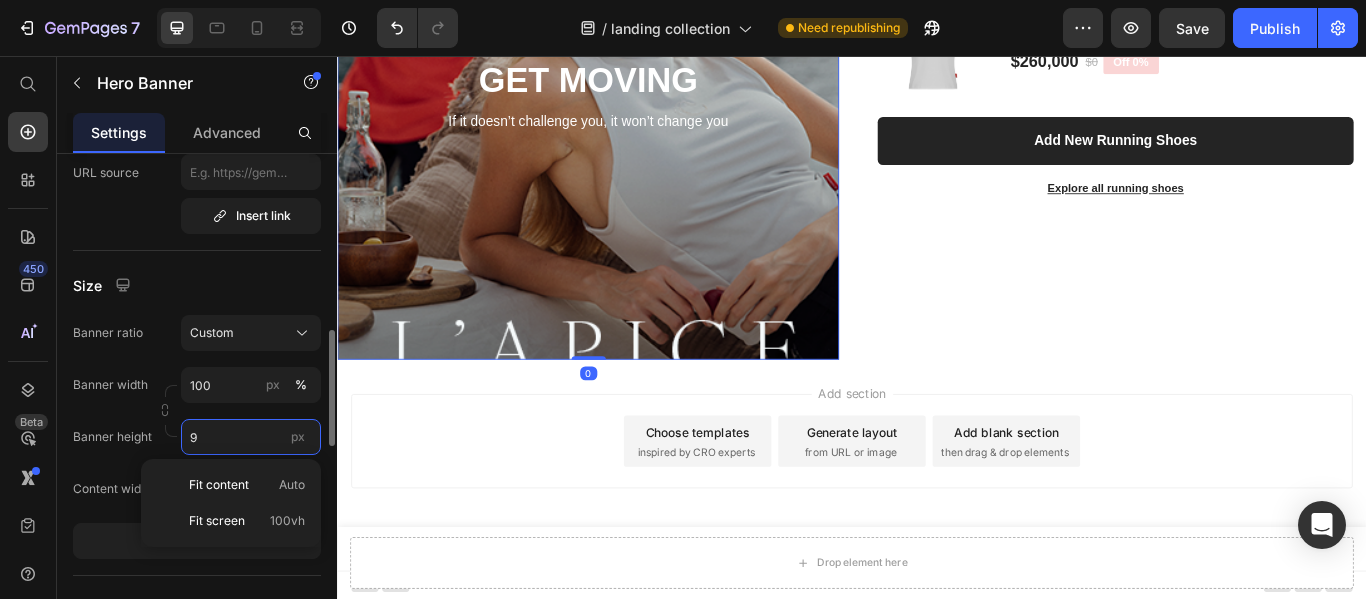 scroll, scrollTop: 6603, scrollLeft: 0, axis: vertical 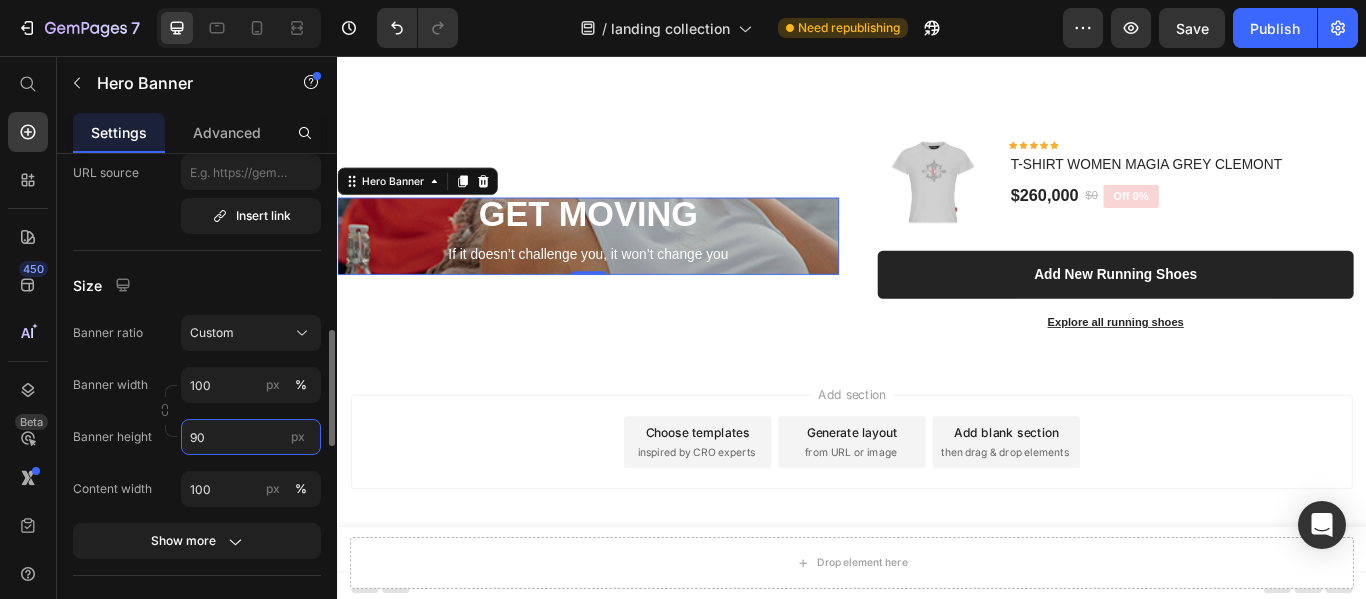 type on "900" 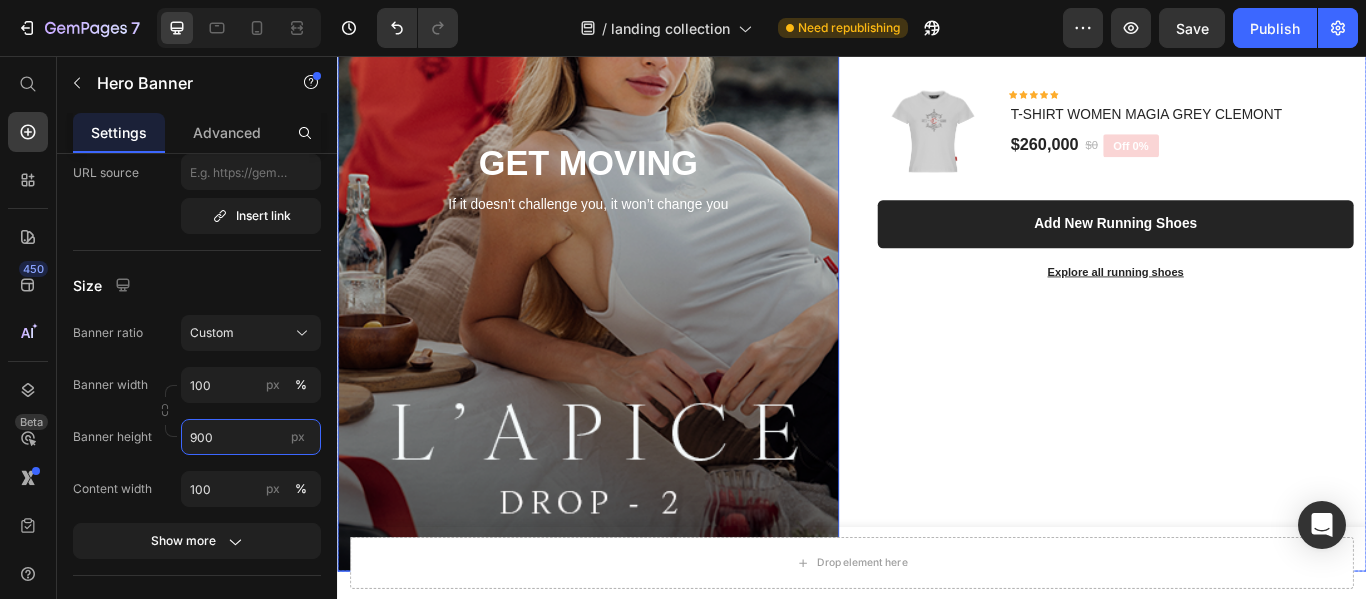 scroll, scrollTop: 7003, scrollLeft: 0, axis: vertical 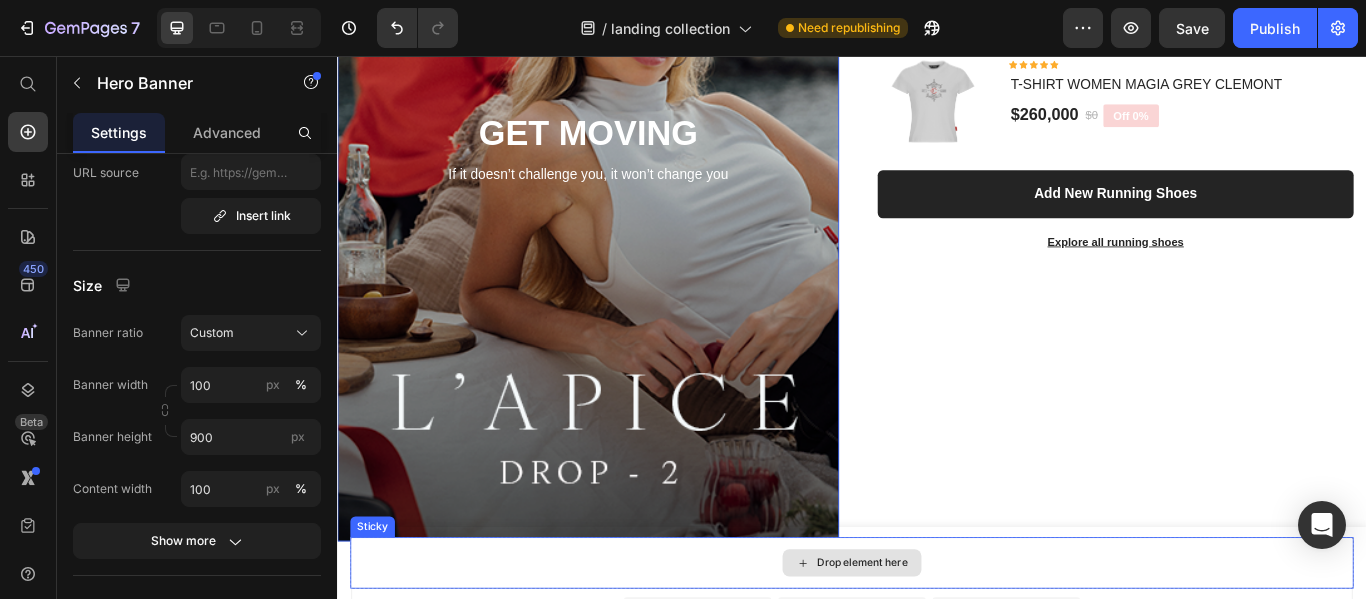 click on "Drop element here" at bounding box center (937, 647) 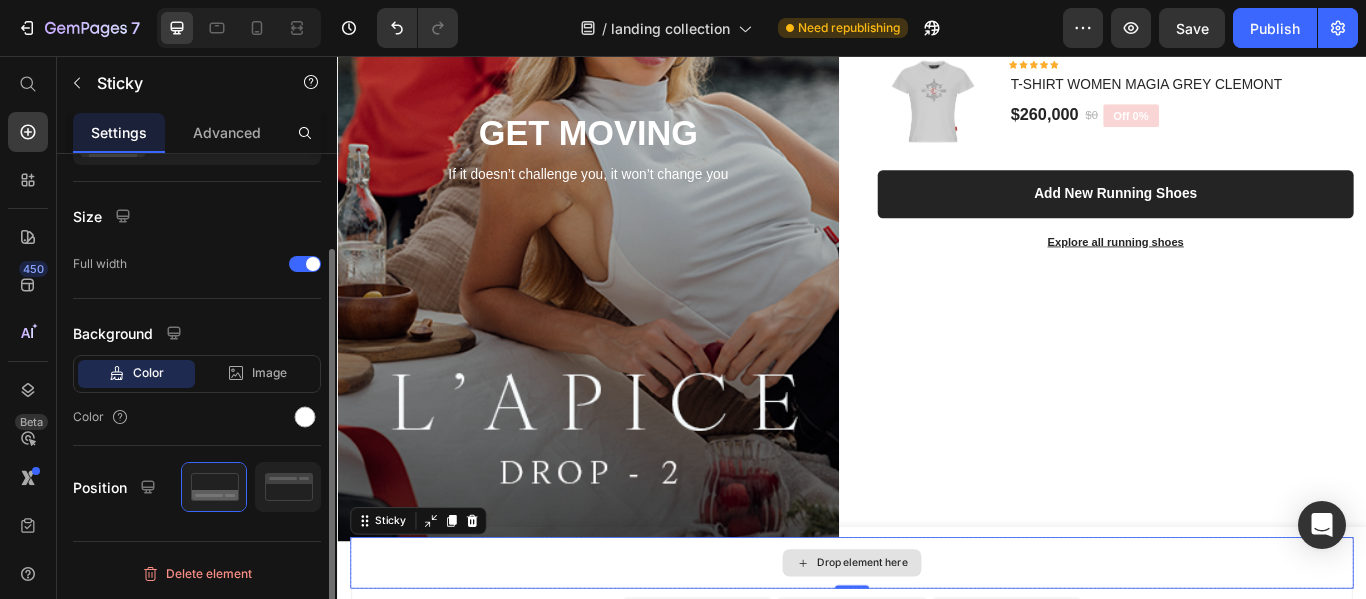 scroll, scrollTop: 0, scrollLeft: 0, axis: both 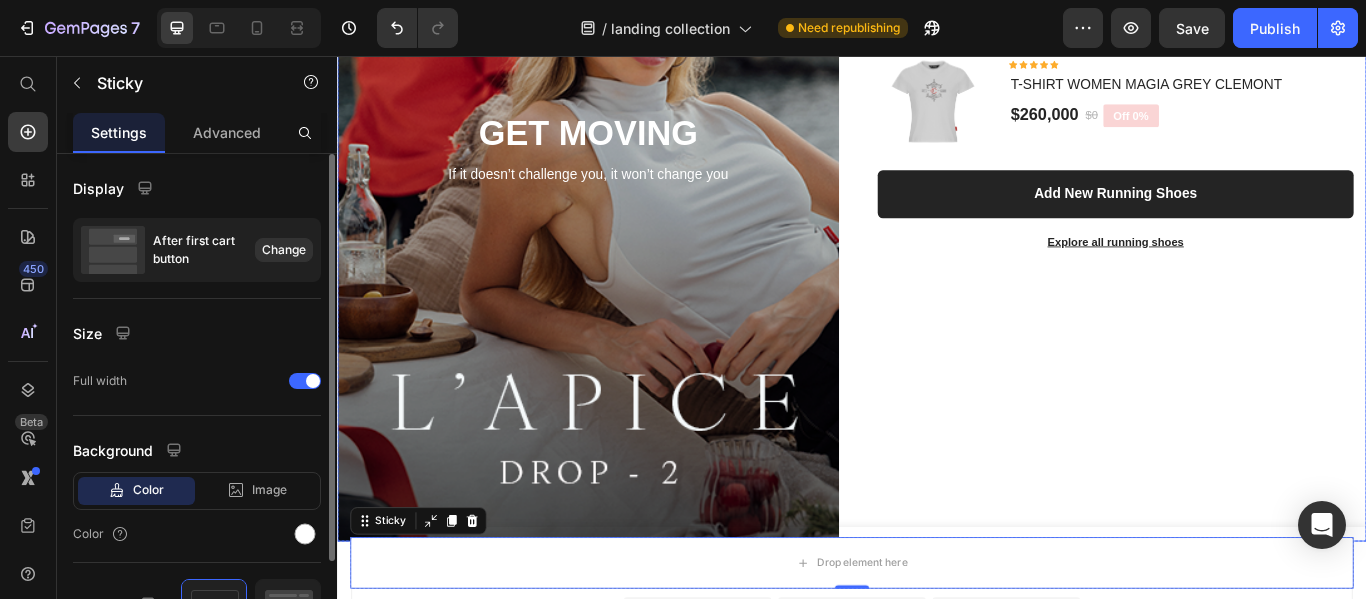 click on "(P) Images & Gallery                Icon                Icon                Icon                Icon                Icon Icon List Hoz T-SHIRT WOMEN  MAGIA GREY CLEMONT (P) Title $260,000 (P) Price $0 (P) Price Off 0% Product Badge Row Row Add New Running Shoes (P) Cart Button Explore all running shoes Text block Row Product" at bounding box center (1244, 172) 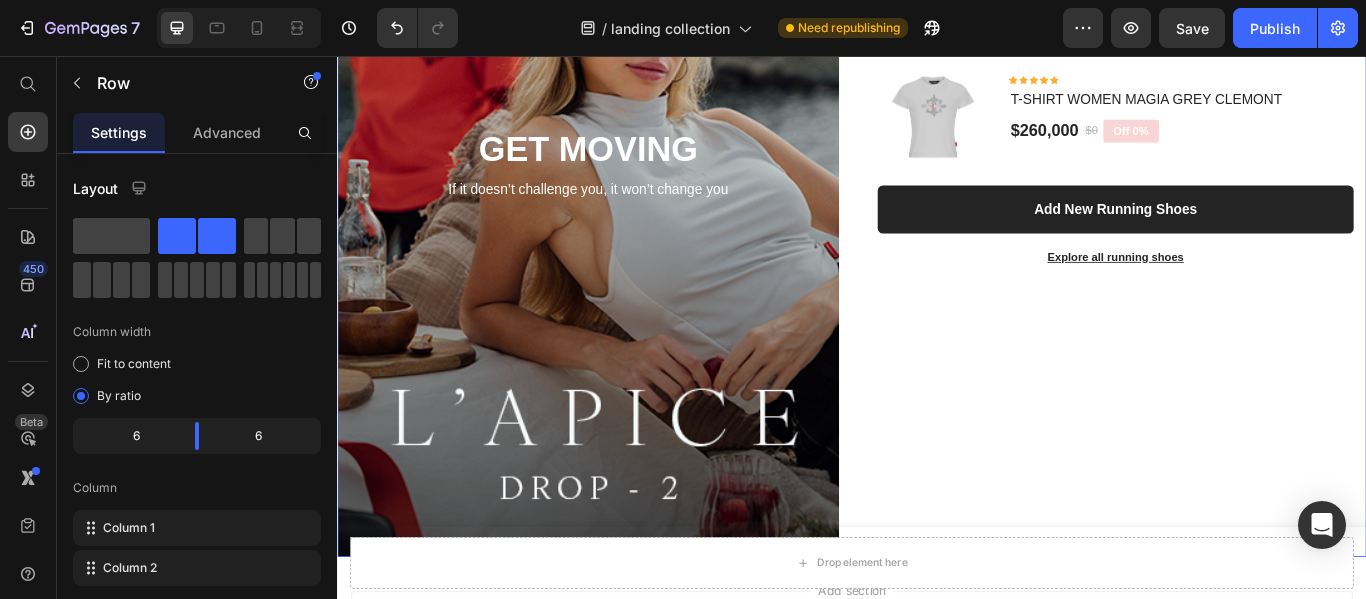 scroll, scrollTop: 7003, scrollLeft: 0, axis: vertical 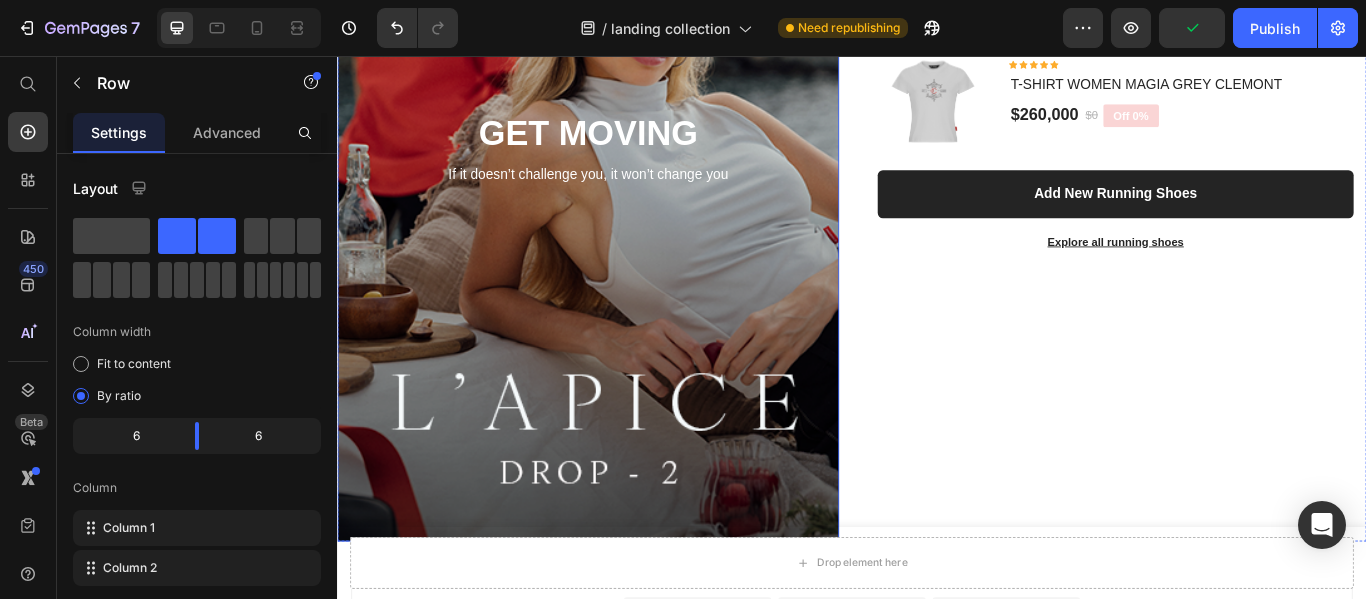 click at bounding box center (629, 172) 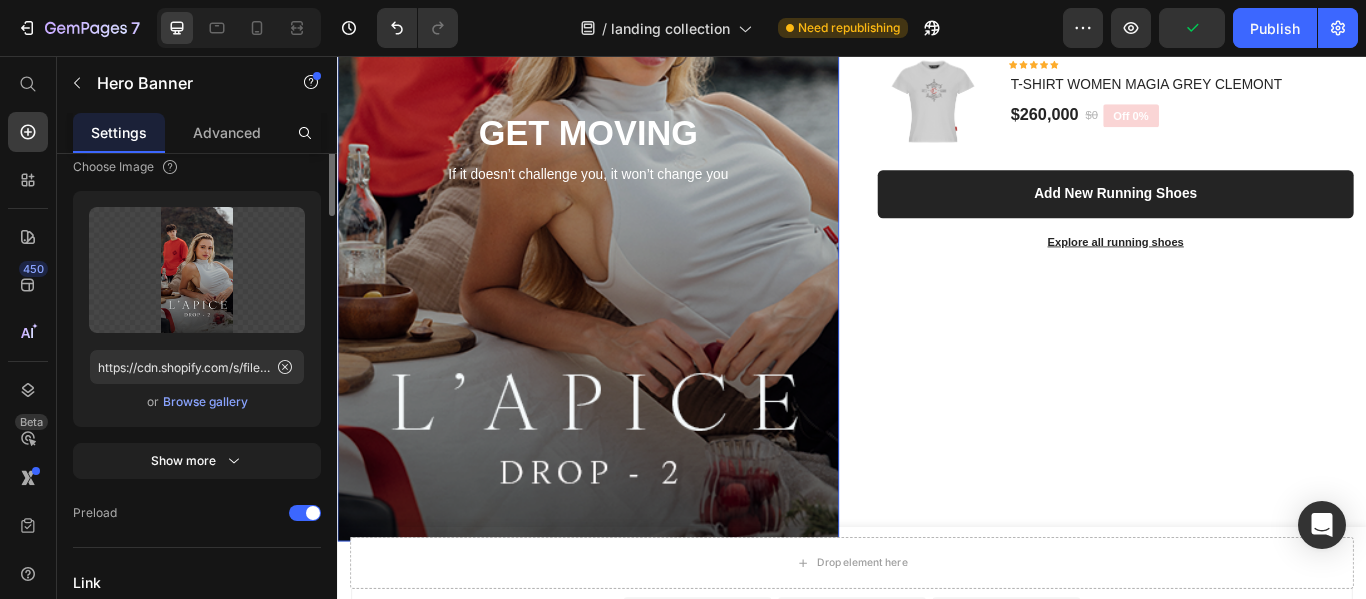 scroll, scrollTop: 100, scrollLeft: 0, axis: vertical 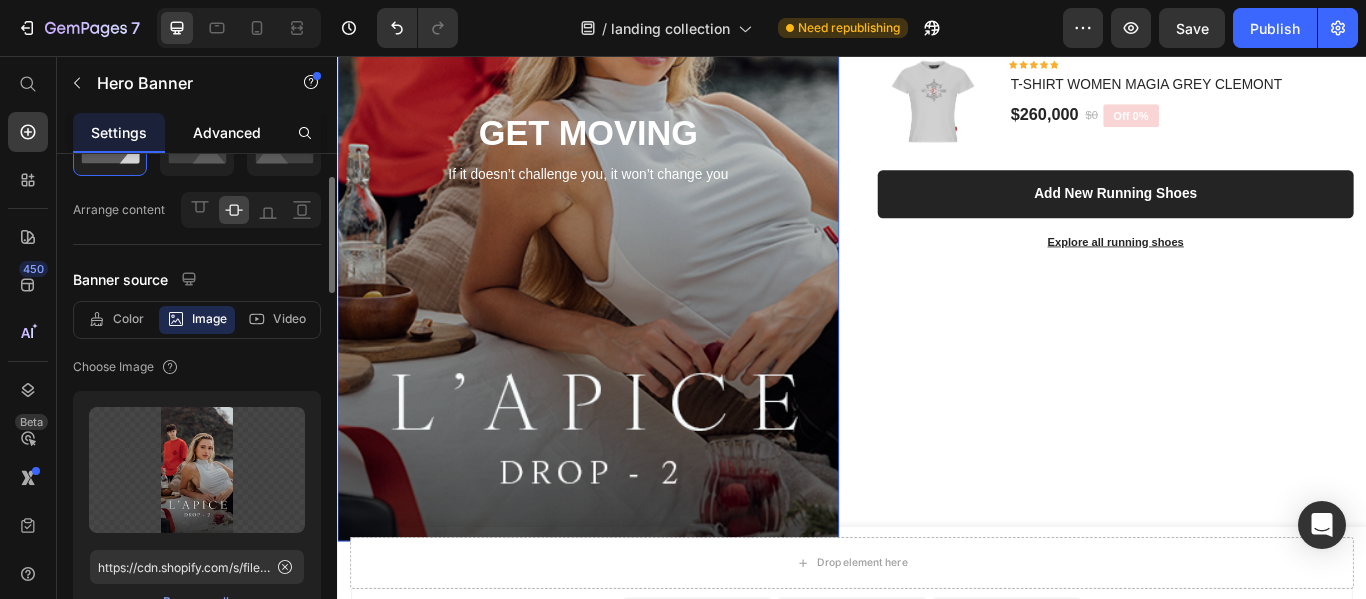 click on "Advanced" at bounding box center (227, 132) 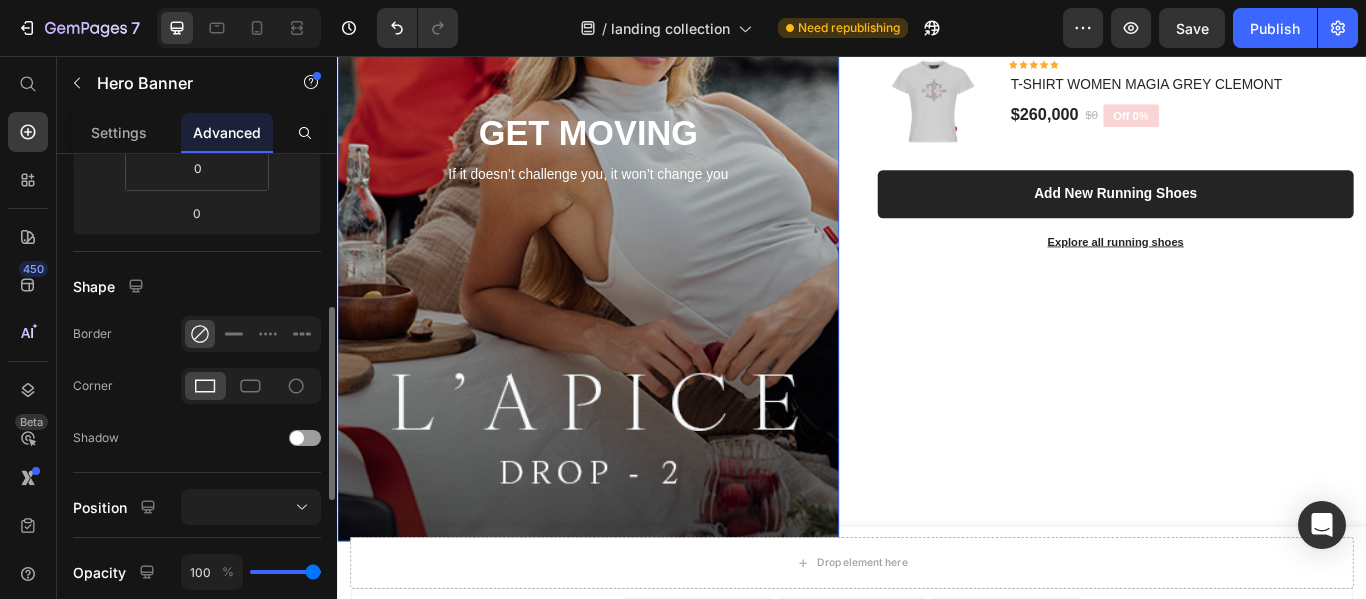 scroll, scrollTop: 0, scrollLeft: 0, axis: both 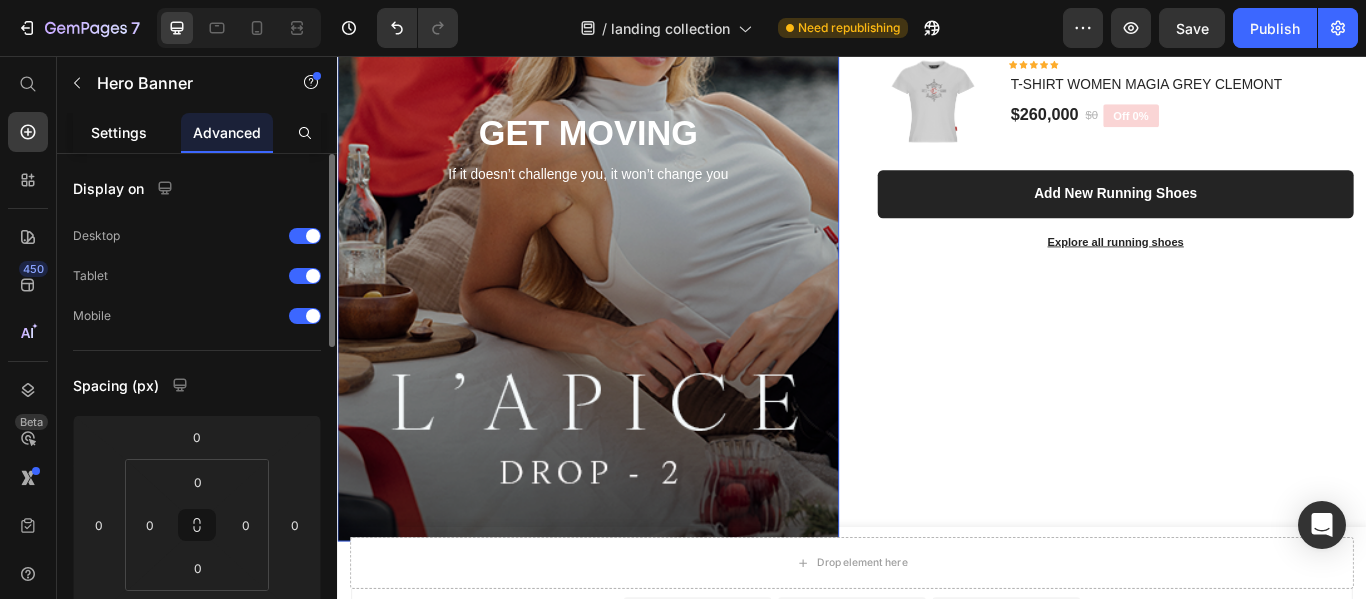 click on "Settings" at bounding box center [119, 132] 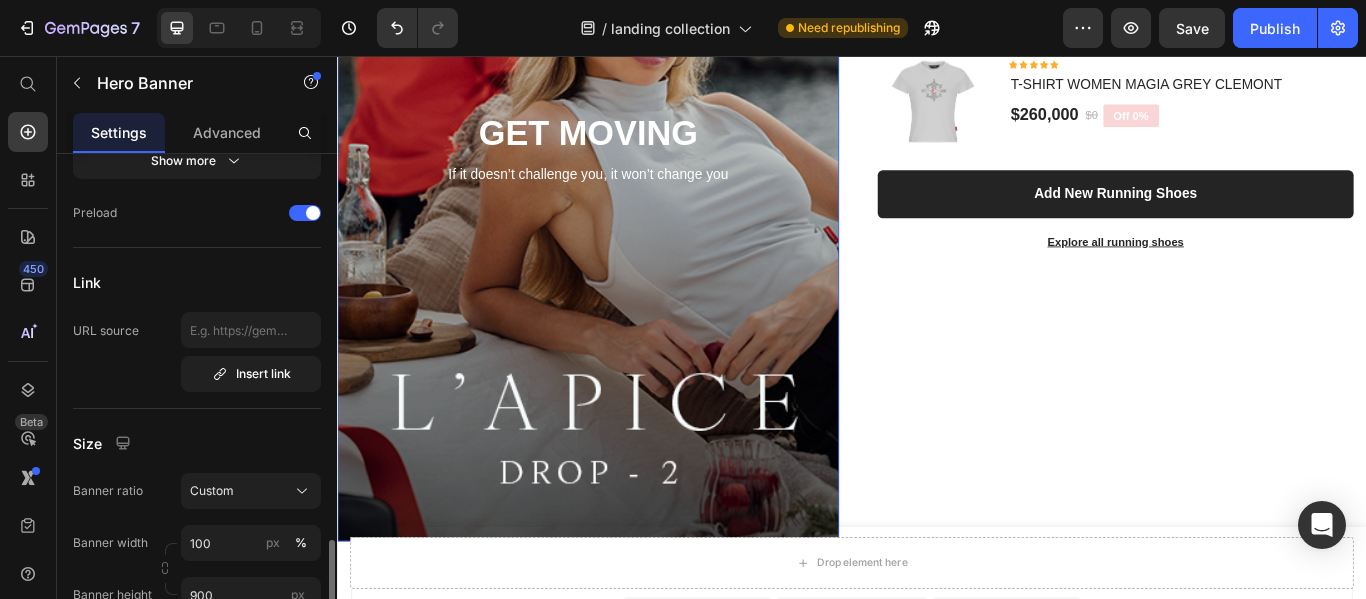 scroll, scrollTop: 800, scrollLeft: 0, axis: vertical 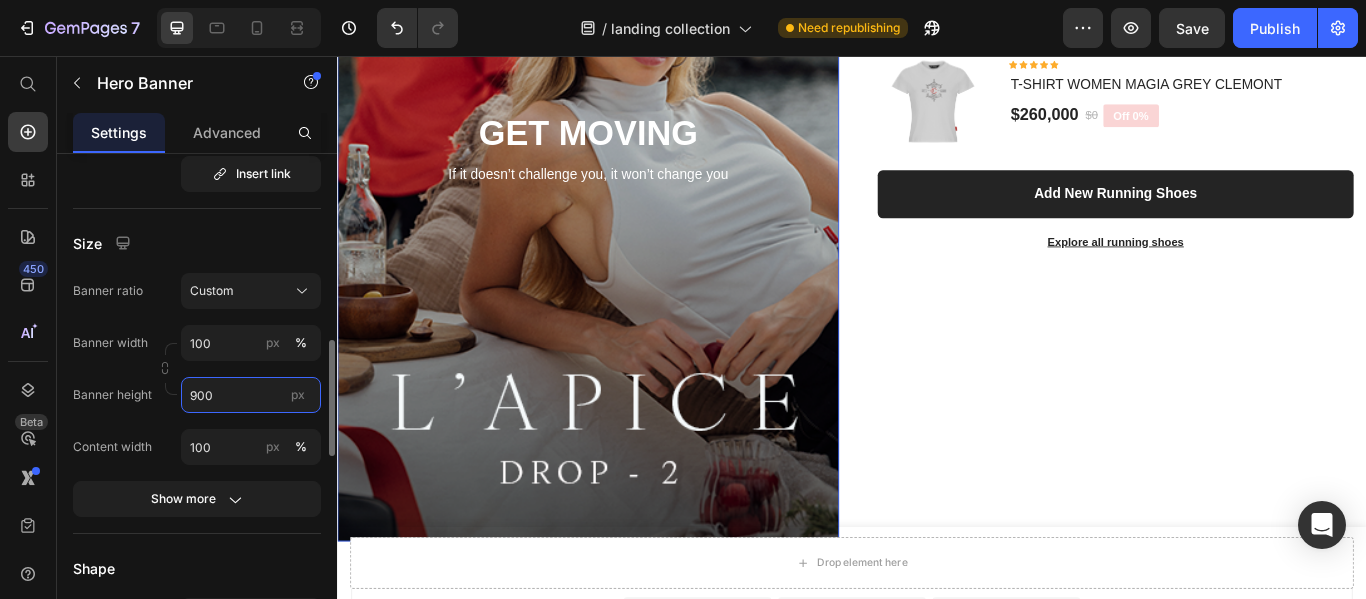 click on "900" at bounding box center [251, 395] 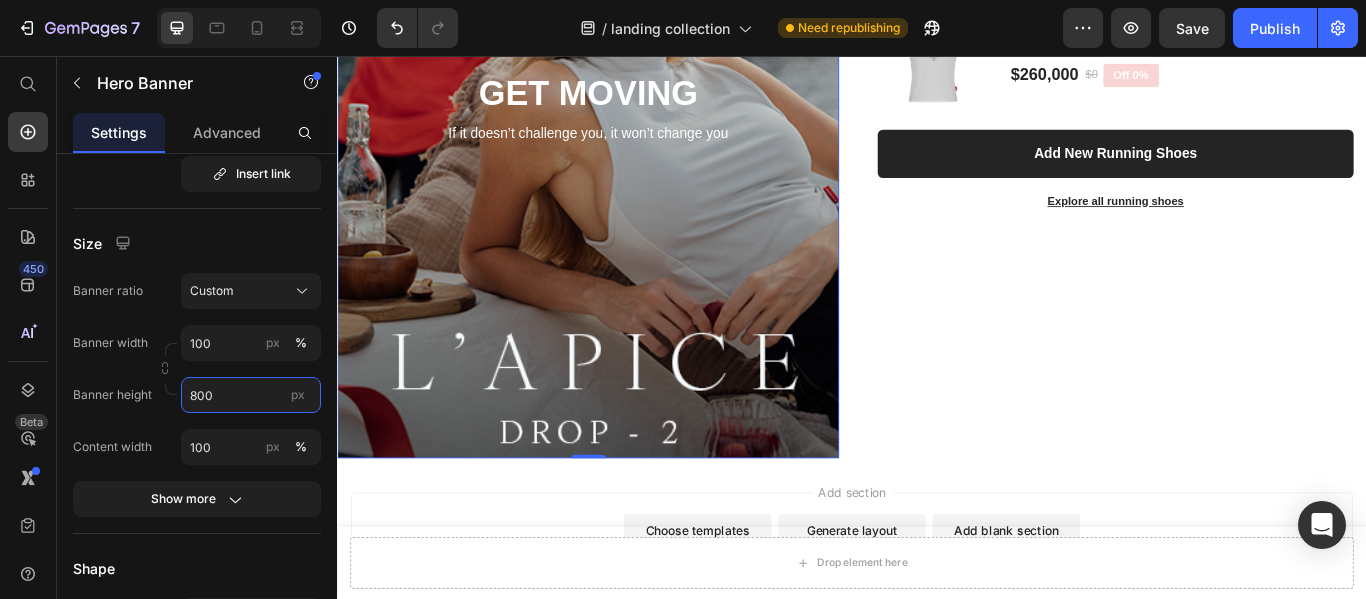 scroll, scrollTop: 7003, scrollLeft: 0, axis: vertical 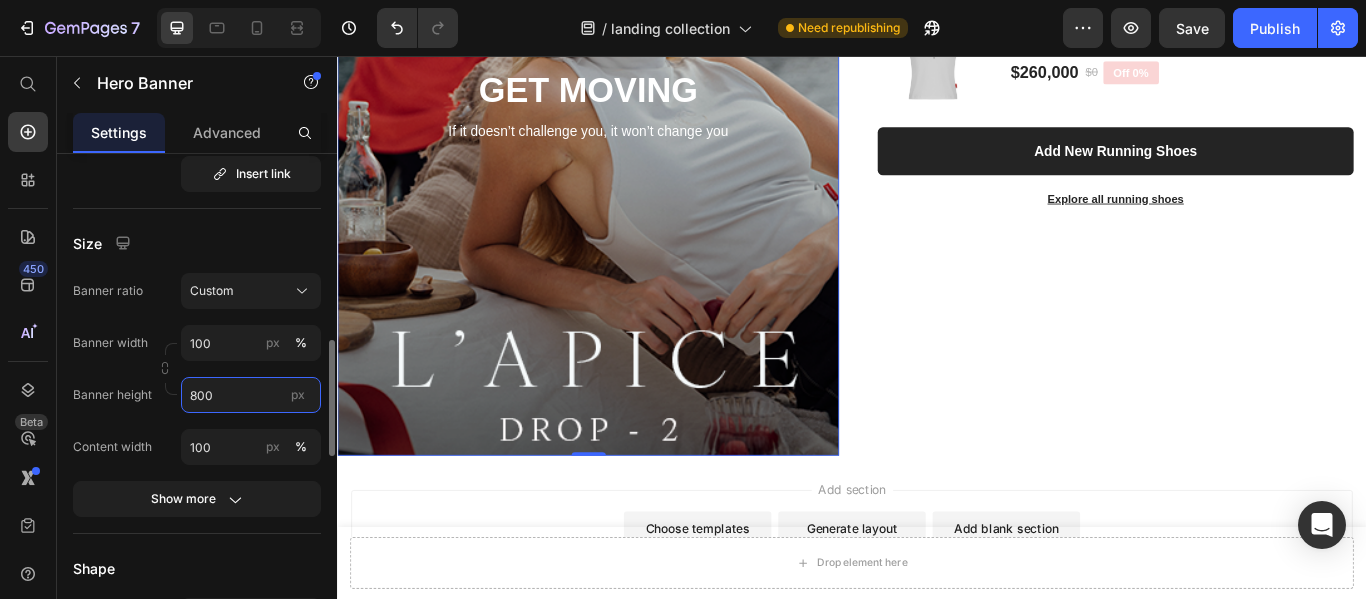 click on "800" at bounding box center (251, 395) 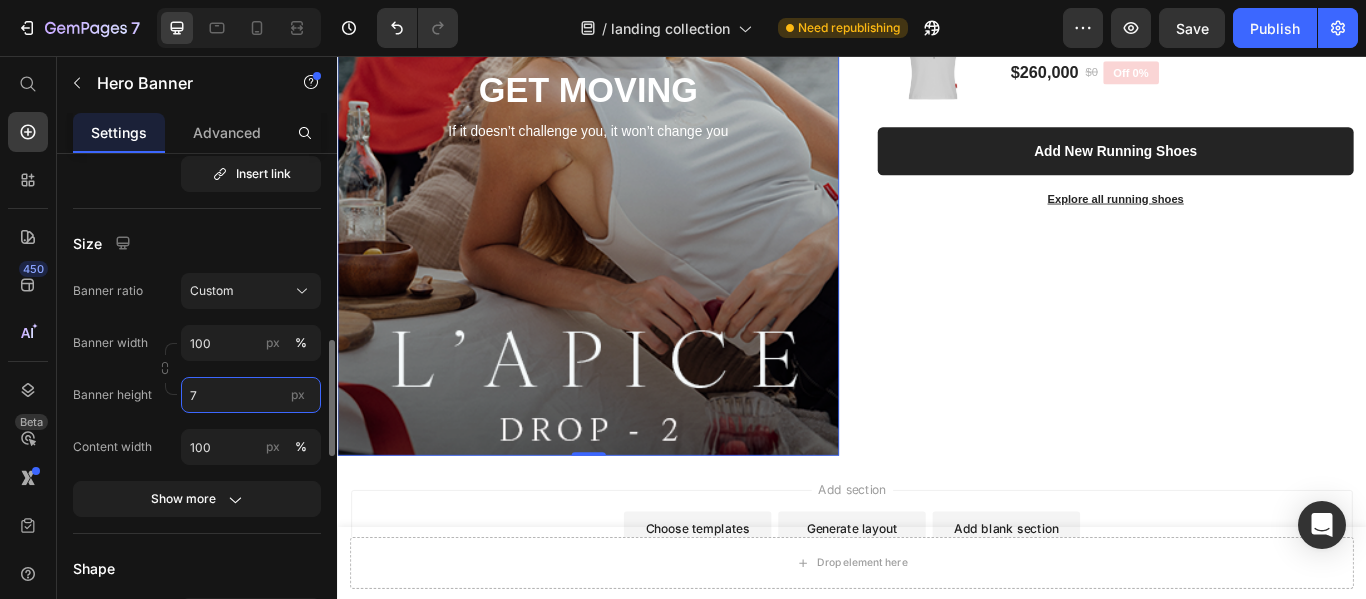 scroll, scrollTop: 6603, scrollLeft: 0, axis: vertical 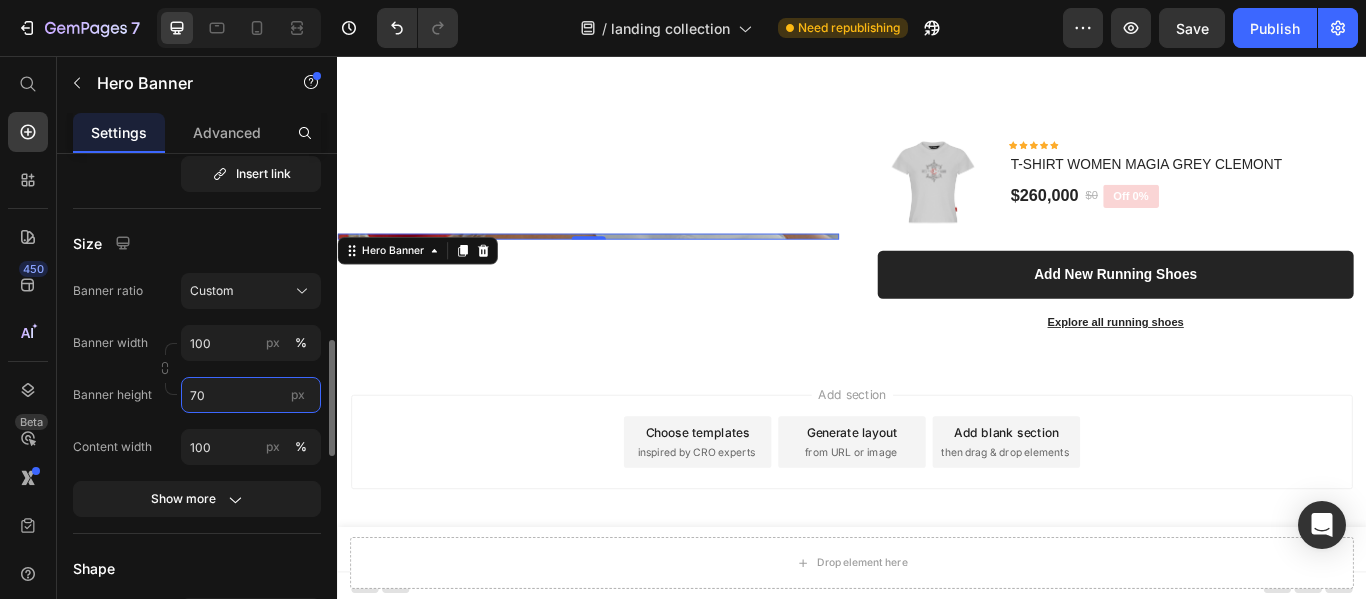 type on "700" 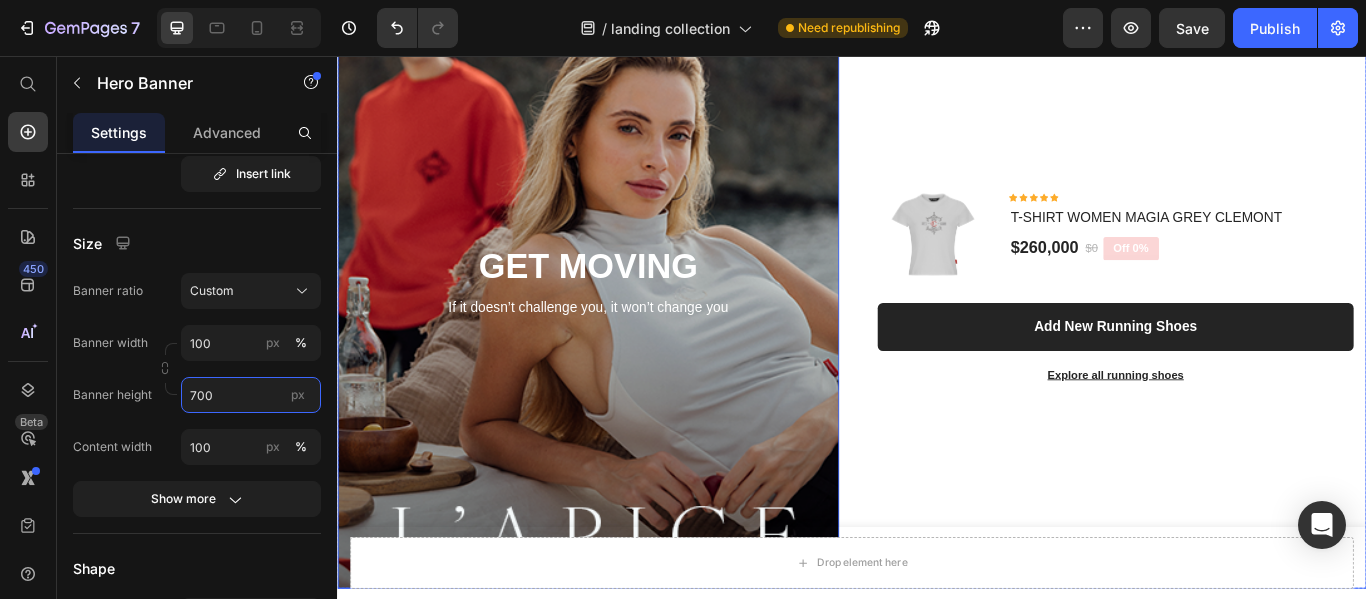 scroll, scrollTop: 6703, scrollLeft: 0, axis: vertical 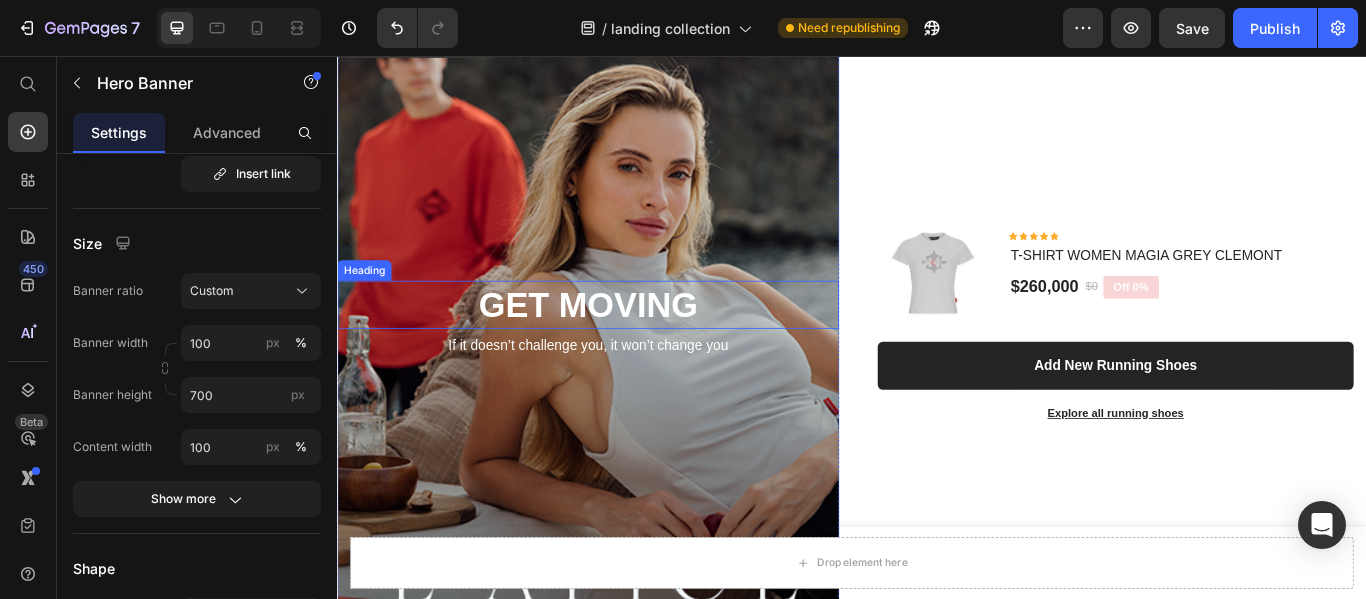click on "GET MOVING" at bounding box center (629, 346) 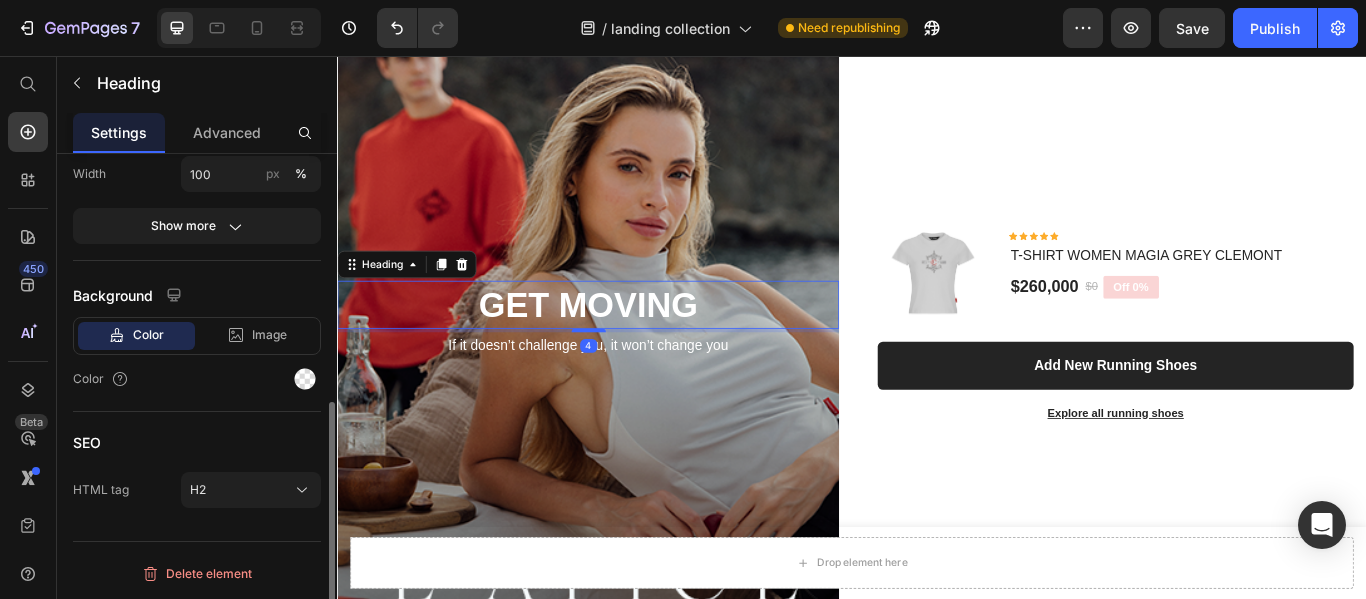 scroll, scrollTop: 0, scrollLeft: 0, axis: both 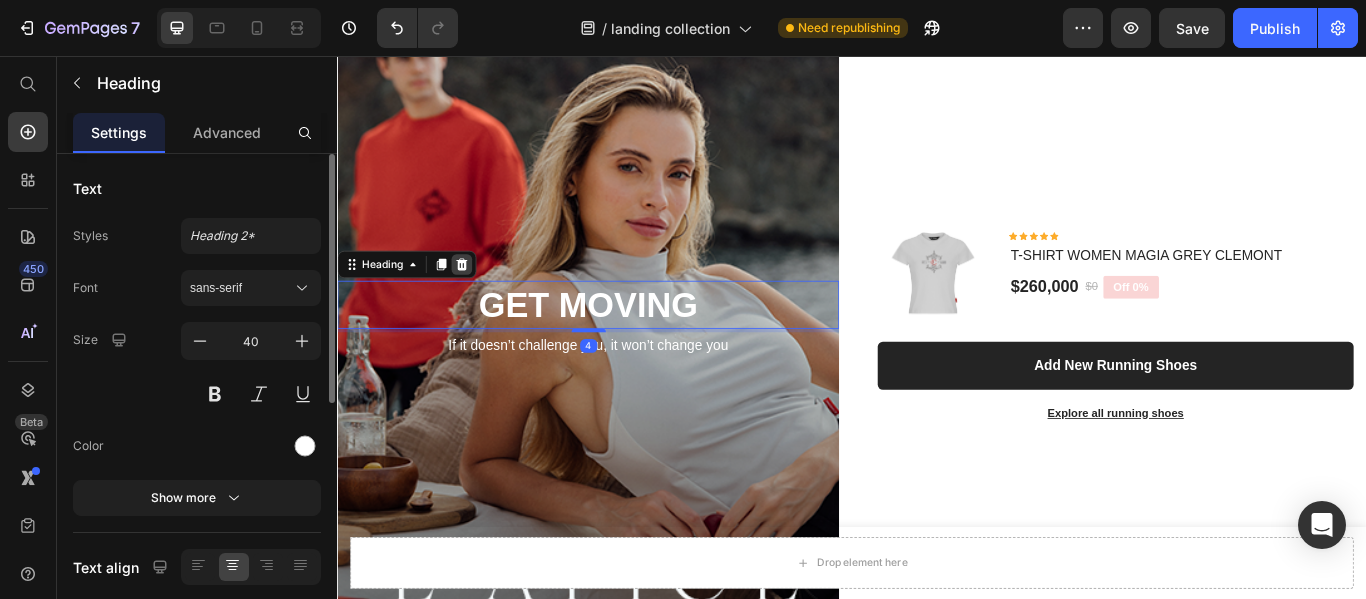 click at bounding box center (482, 299) 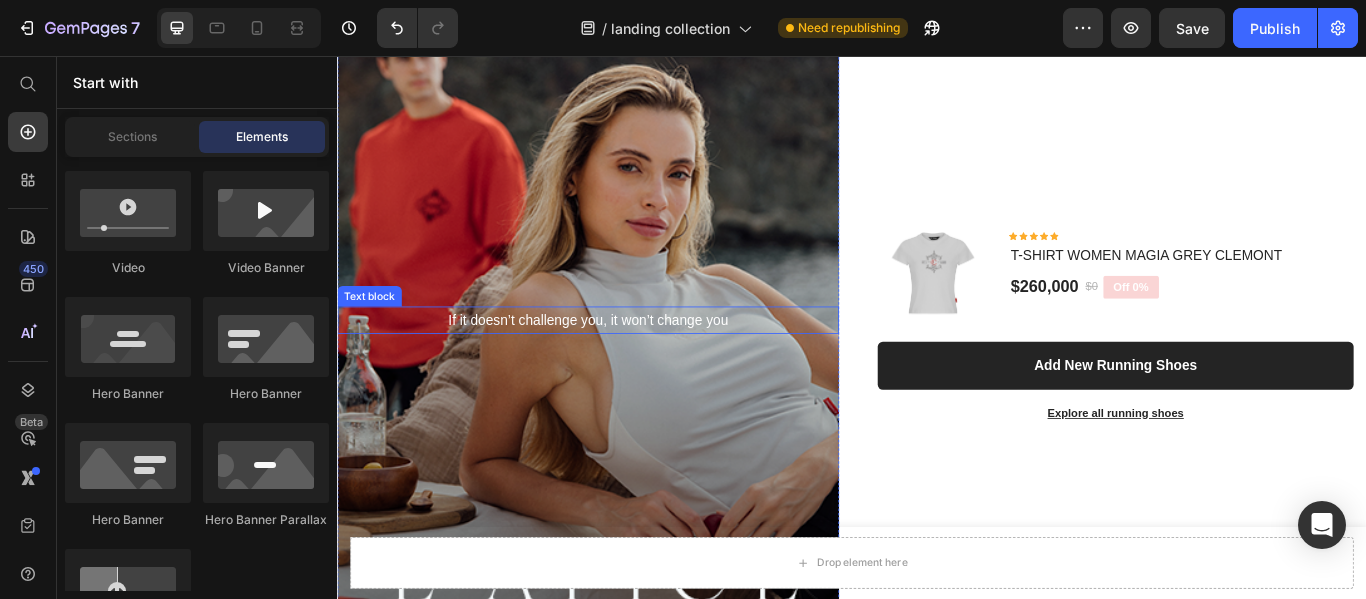 click on "If it doesn’t challenge you, it won’t change you" at bounding box center [629, 364] 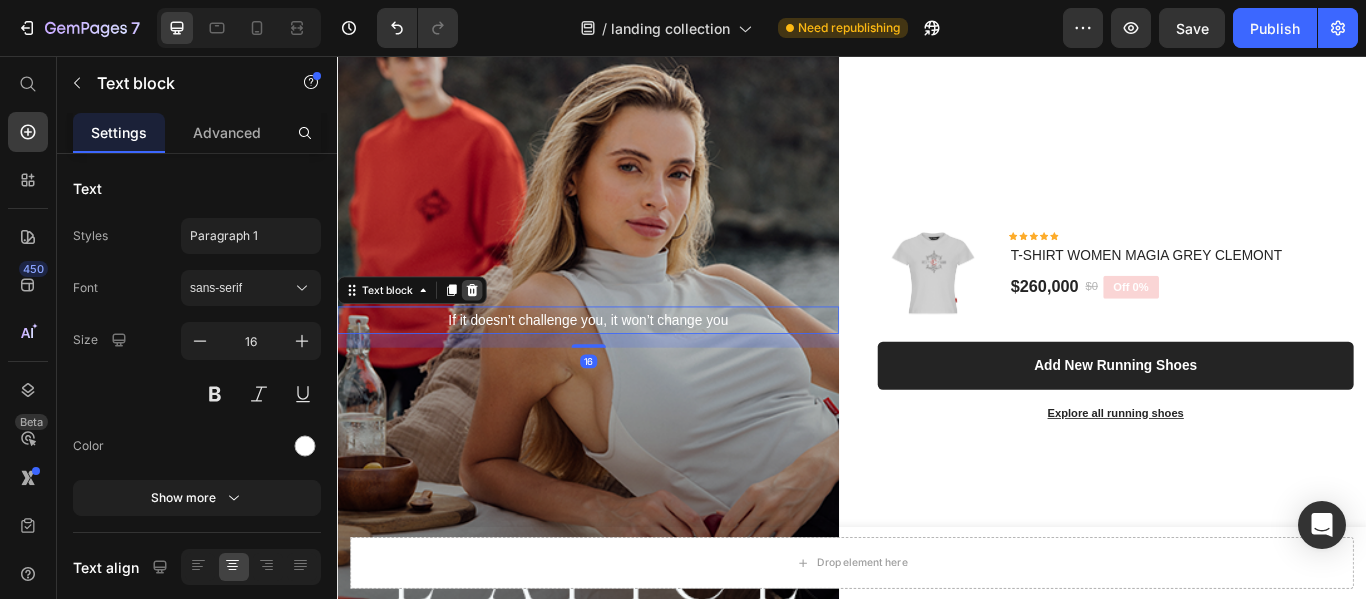 click 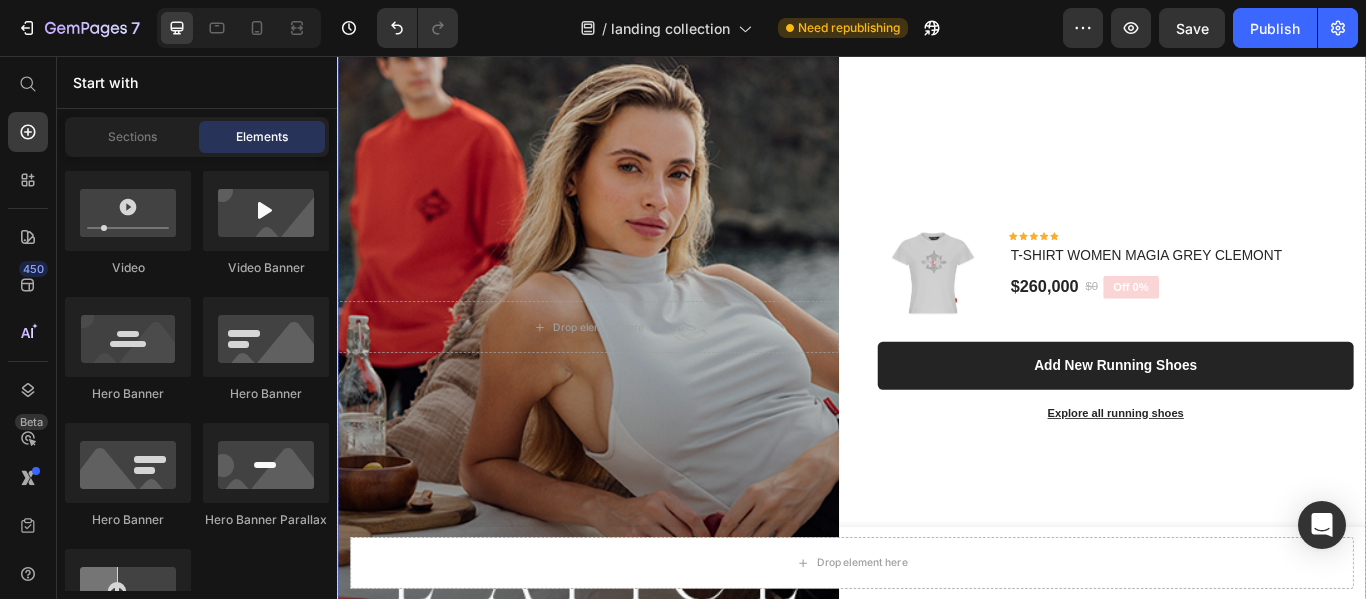 click on "(P) Images & Gallery                Icon                Icon                Icon                Icon                Icon Icon List Hoz T-SHIRT WOMEN  MAGIA GREY CLEMONT (P) Title $260,000 (P) Price $0 (P) Price Off 0% Product Badge Row Row Add New Running Shoes (P) Cart Button Explore all running shoes Text block Row Product" at bounding box center [1244, 372] 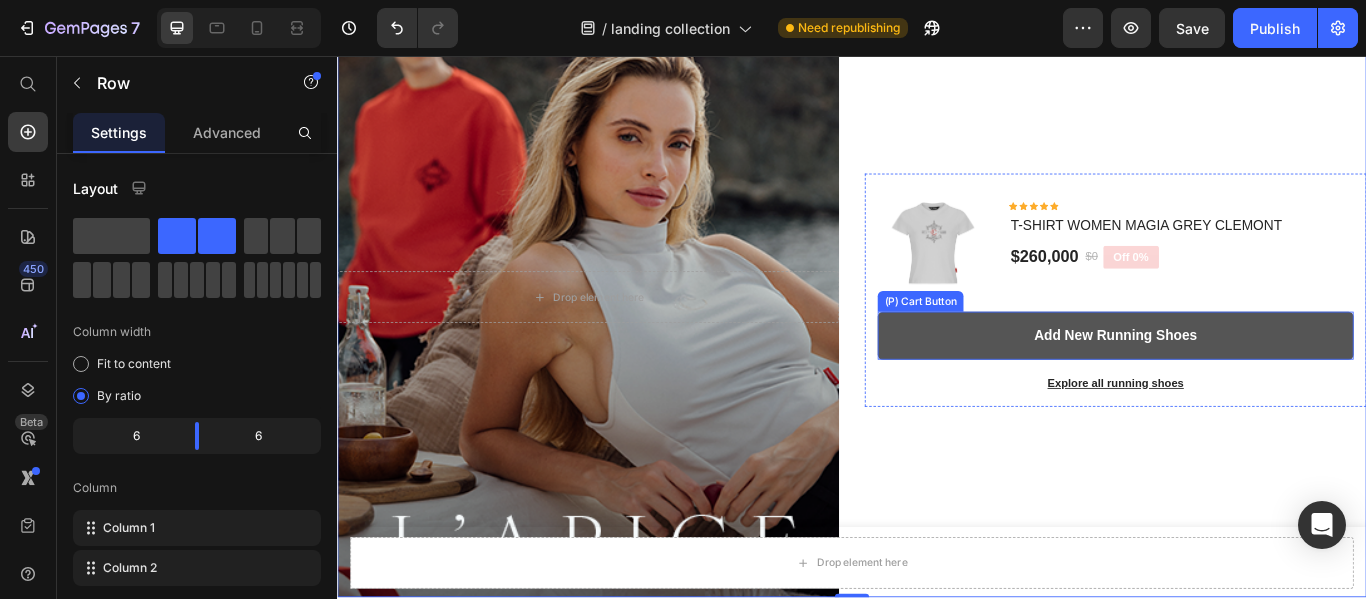 scroll, scrollTop: 6703, scrollLeft: 0, axis: vertical 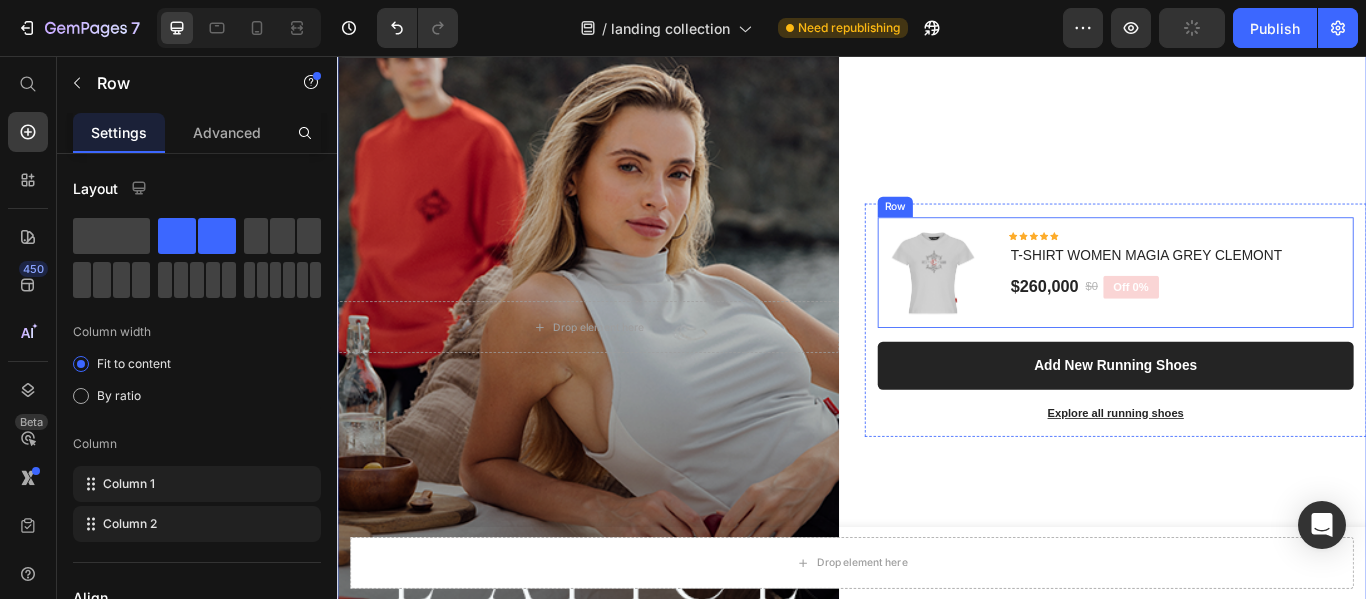 click on "Icon                Icon                Icon                Icon                Icon Icon List Hoz T-SHIRT WOMEN  MAGIA GREY CLEMONT (P) Title $260,000 (P) Price $0 (P) Price Off 0% Product Badge Row" at bounding box center [1280, 308] 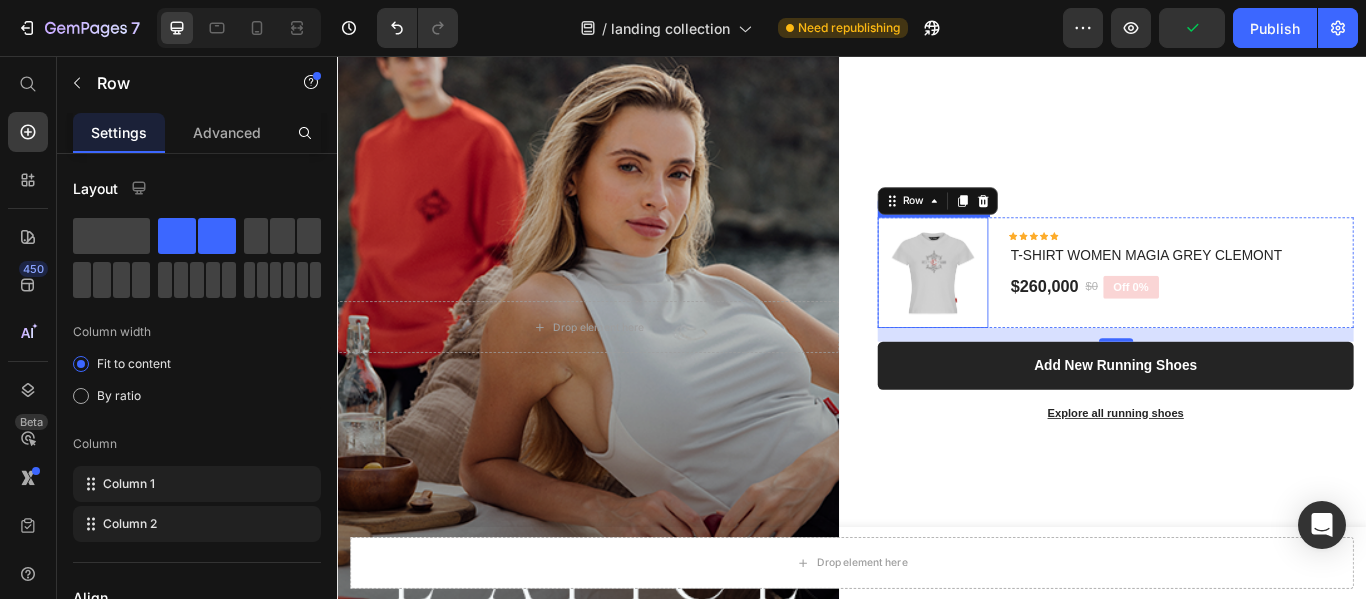 click at bounding box center (1031, 308) 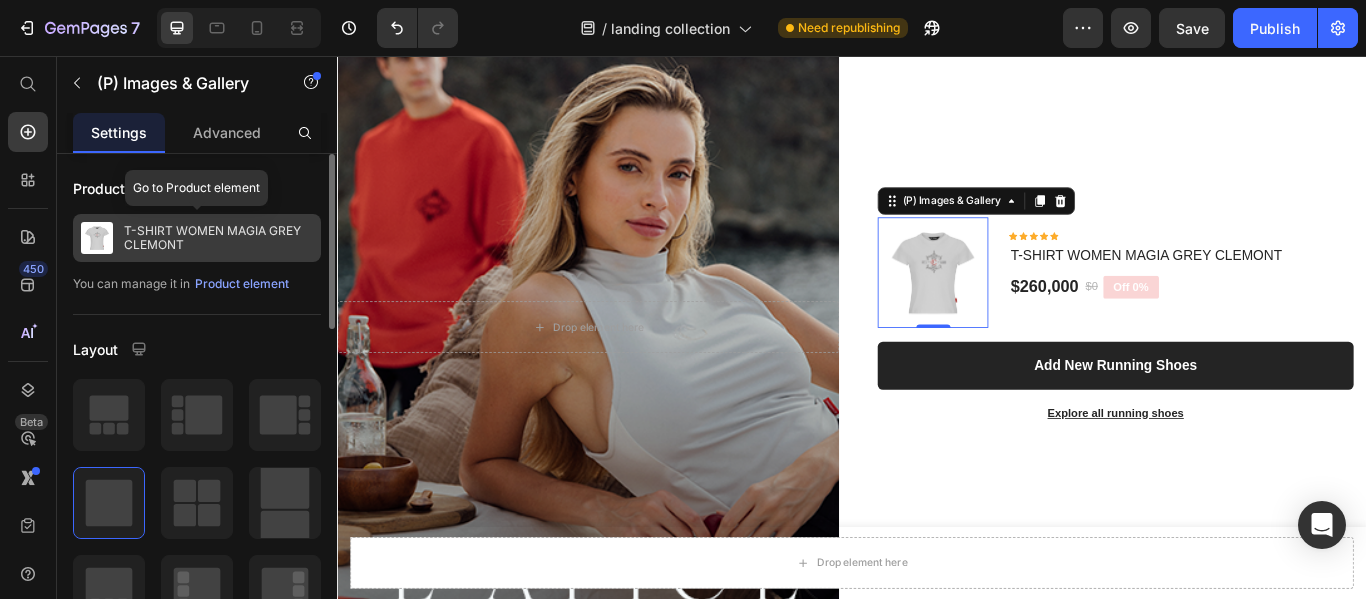click on "T-SHIRT WOMEN  MAGIA GREY CLEMONT" at bounding box center [218, 238] 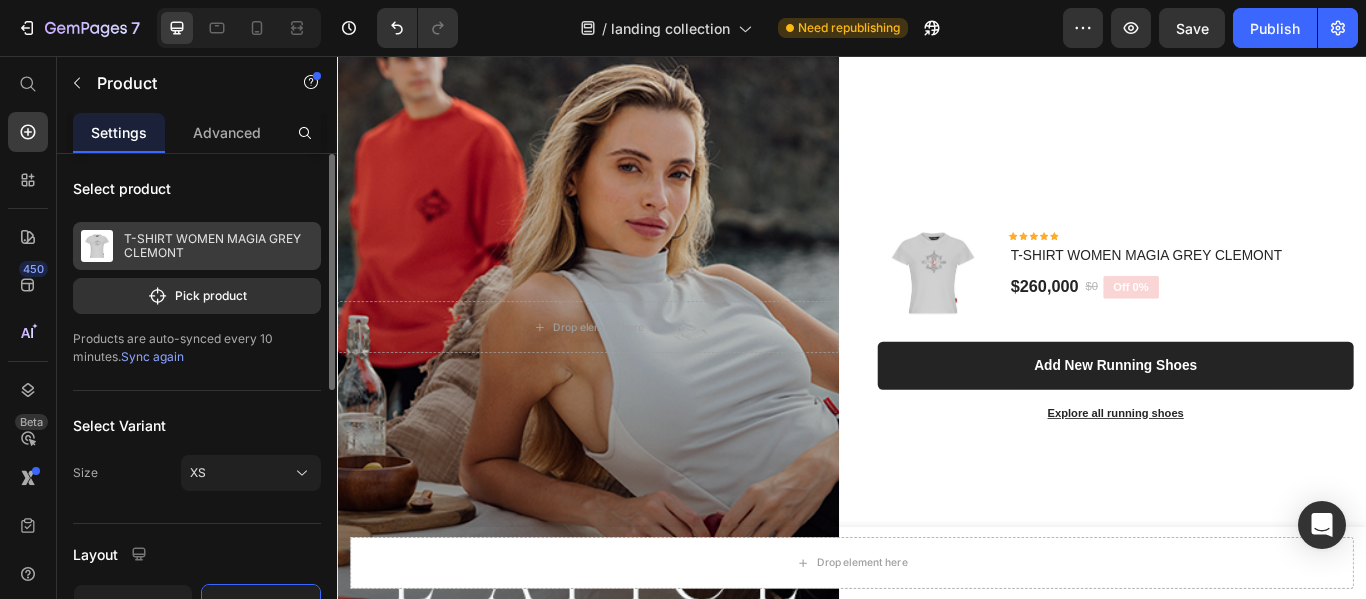 click on "T-SHIRT WOMEN  MAGIA GREY CLEMONT" at bounding box center [218, 246] 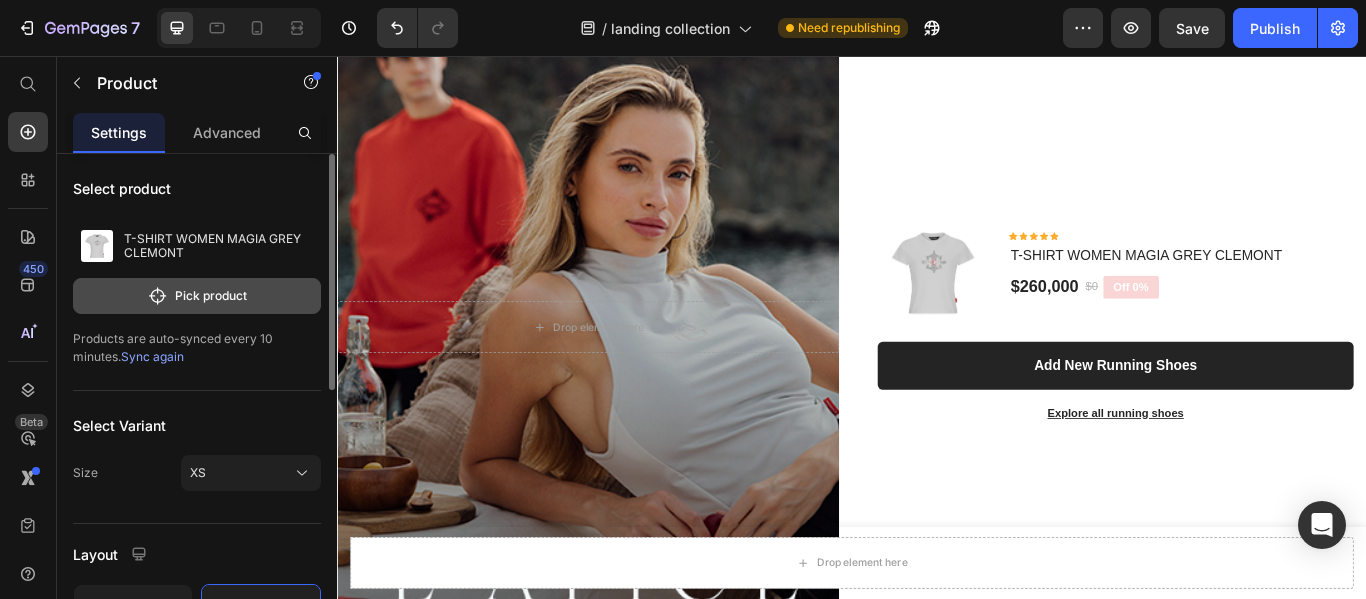 click on "Pick product" at bounding box center [197, 296] 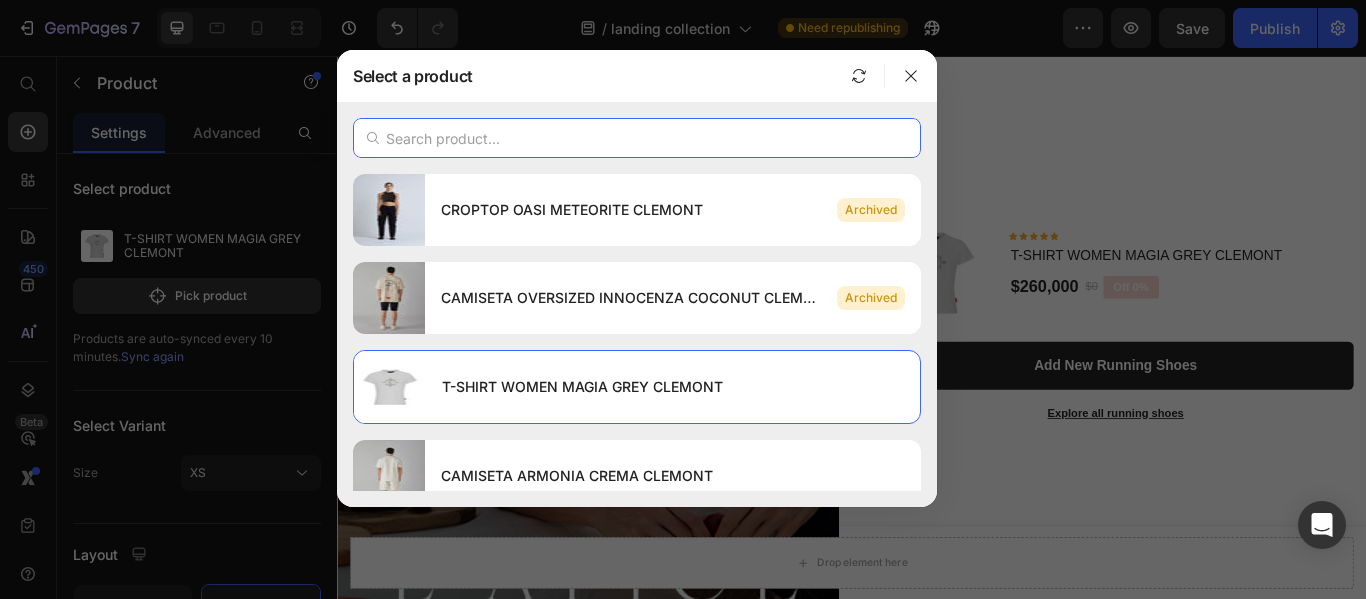 click at bounding box center [637, 138] 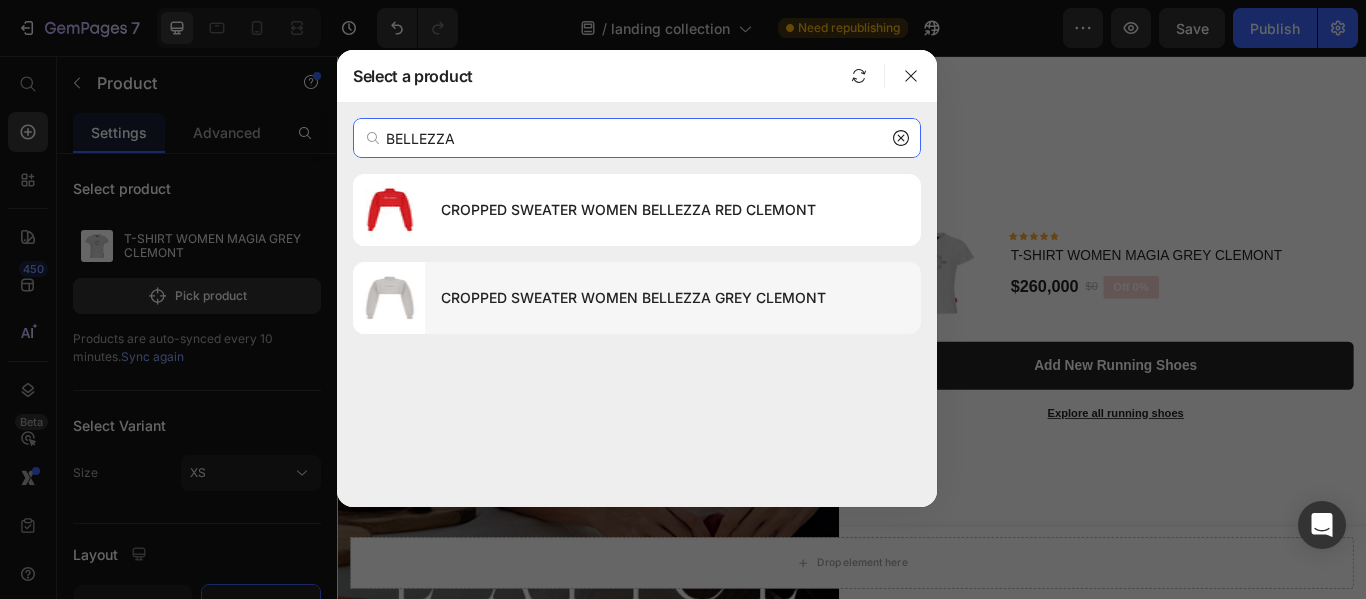 type on "BELLEZZA" 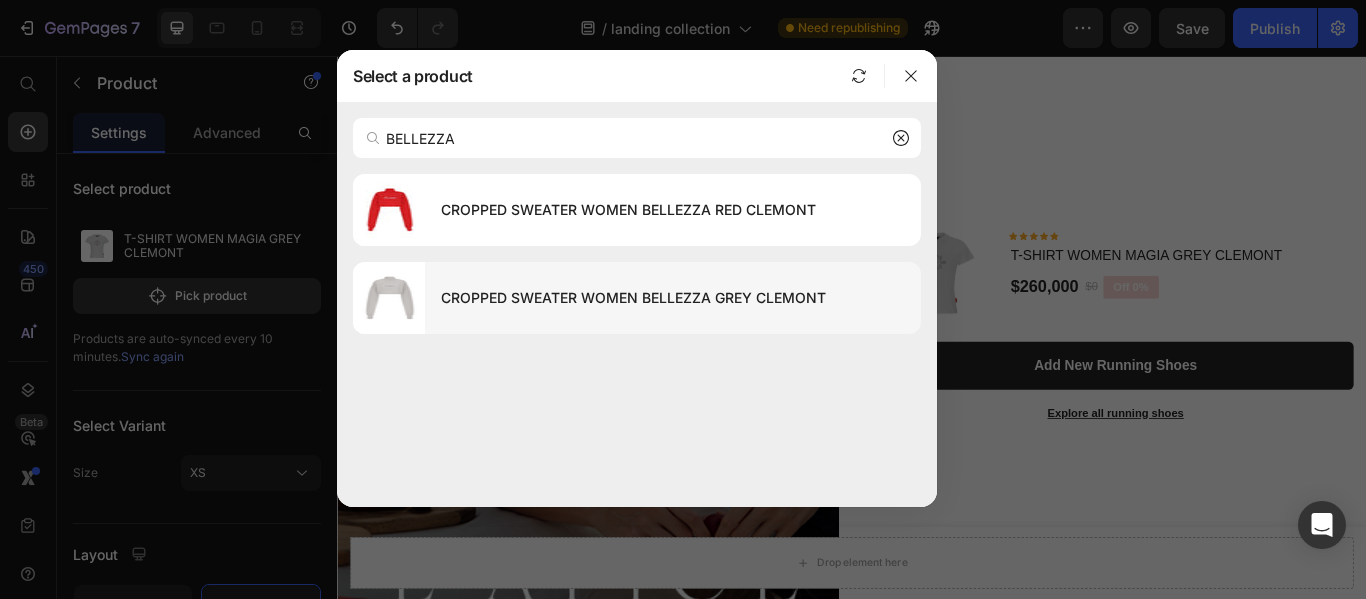 click on "CROPPED SWEATER WOMEN  BELLEZZA GREY CLEMONT" at bounding box center [673, 298] 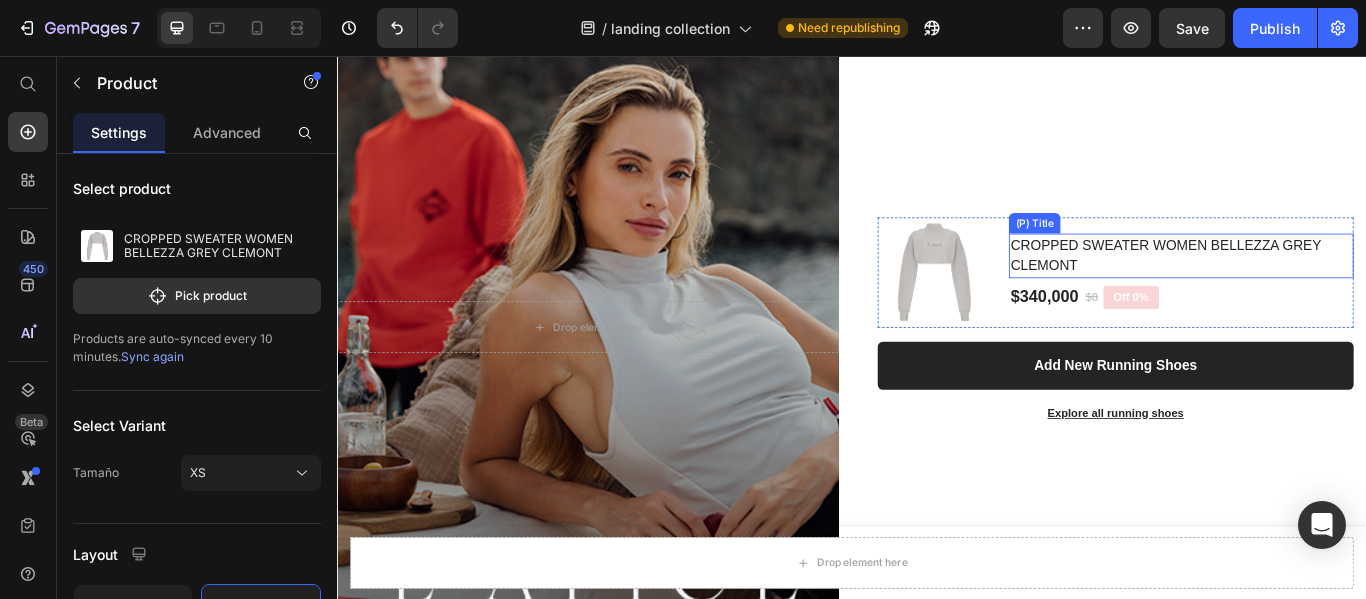 click on "(P) Images & Gallery                Icon                Icon                Icon                Icon                Icon Icon List Hoz CROPPED SWEATER WOMEN  BELLEZZA GREY CLEMONT (P) Title $340,000 (P) Price $0 (P) Price Off 0% Product Badge Row Row Add New Running Shoes (P) Cart Button Explore all running shoes Text block Row" at bounding box center (1244, 364) 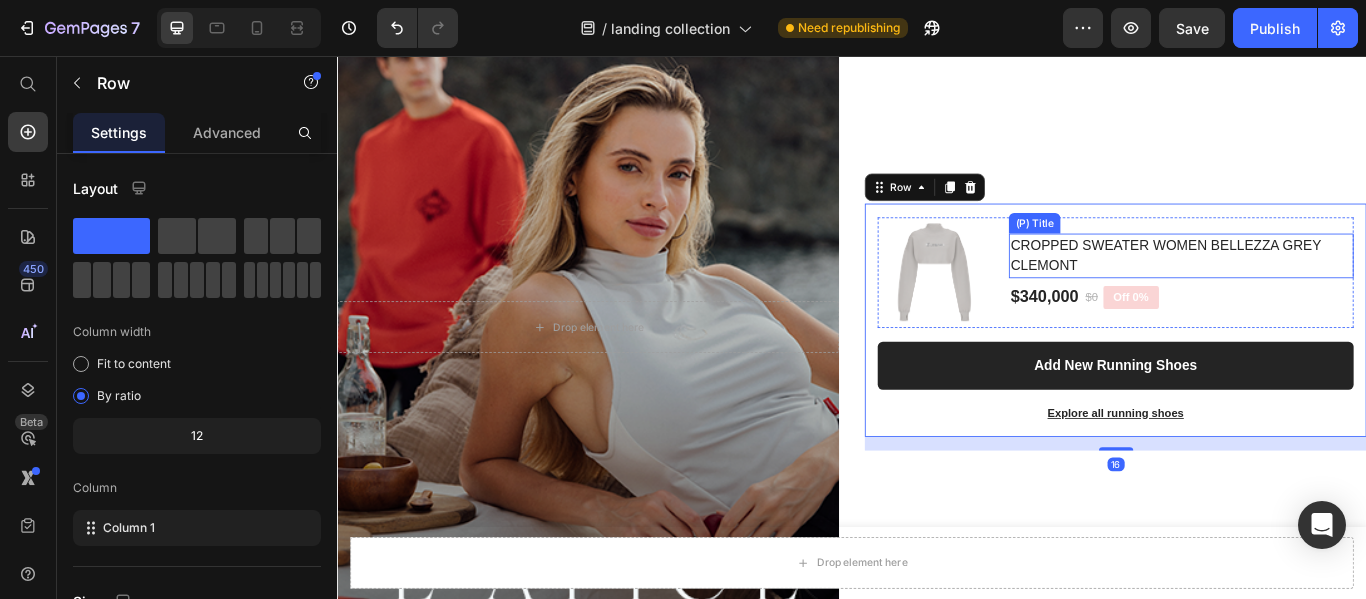click on "CROPPED SWEATER WOMEN  BELLEZZA GREY CLEMONT" at bounding box center (1321, 289) 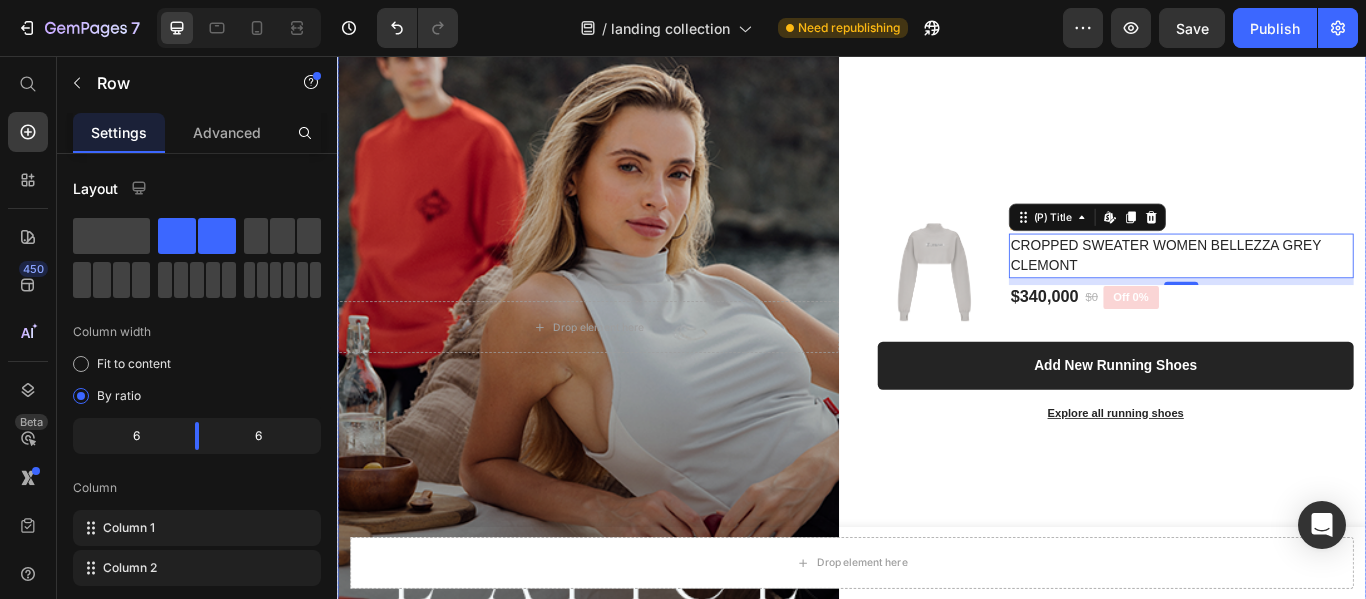 click on "(P) Images & Gallery                Icon                Icon                Icon                Icon                Icon Icon List Hoz CROPPED SWEATER WOMEN  BELLEZZA GREY CLEMONT (P) Title   Edit content in Shopify 8 $340,000 (P) Price $0 (P) Price Off 0% Product Badge Row Row Add New Running Shoes (P) Cart Button Explore all running shoes Text block Row Product" at bounding box center [1244, 372] 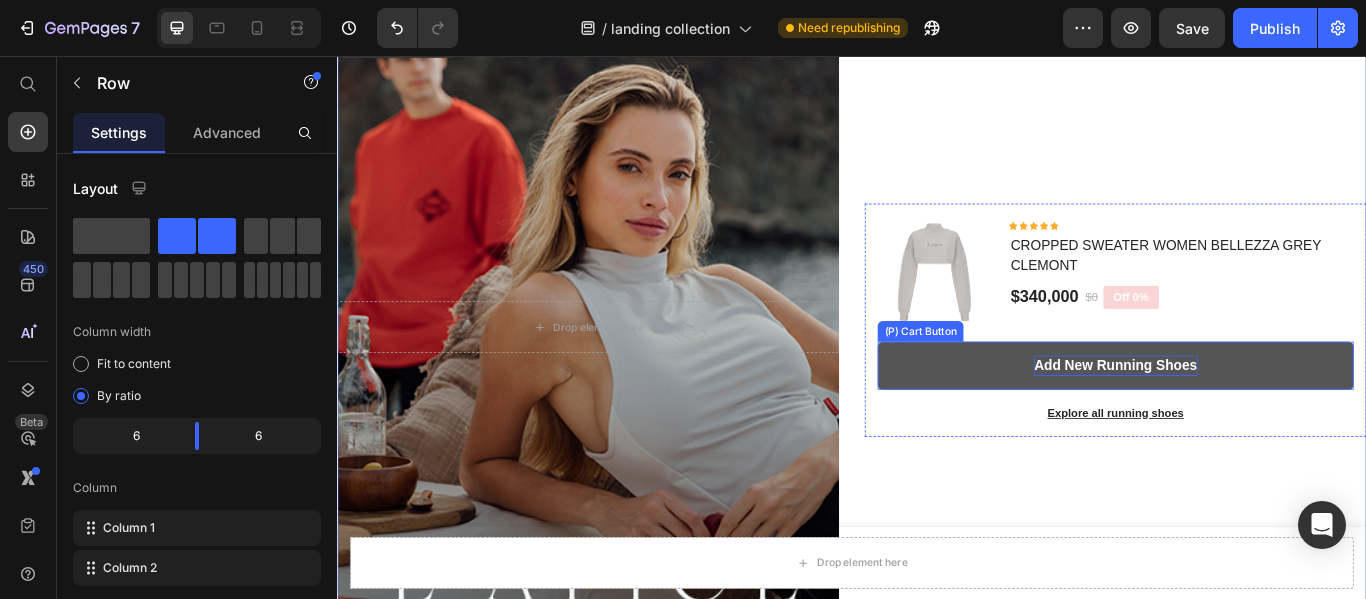 click on "Add New Running Shoes" at bounding box center [1244, 417] 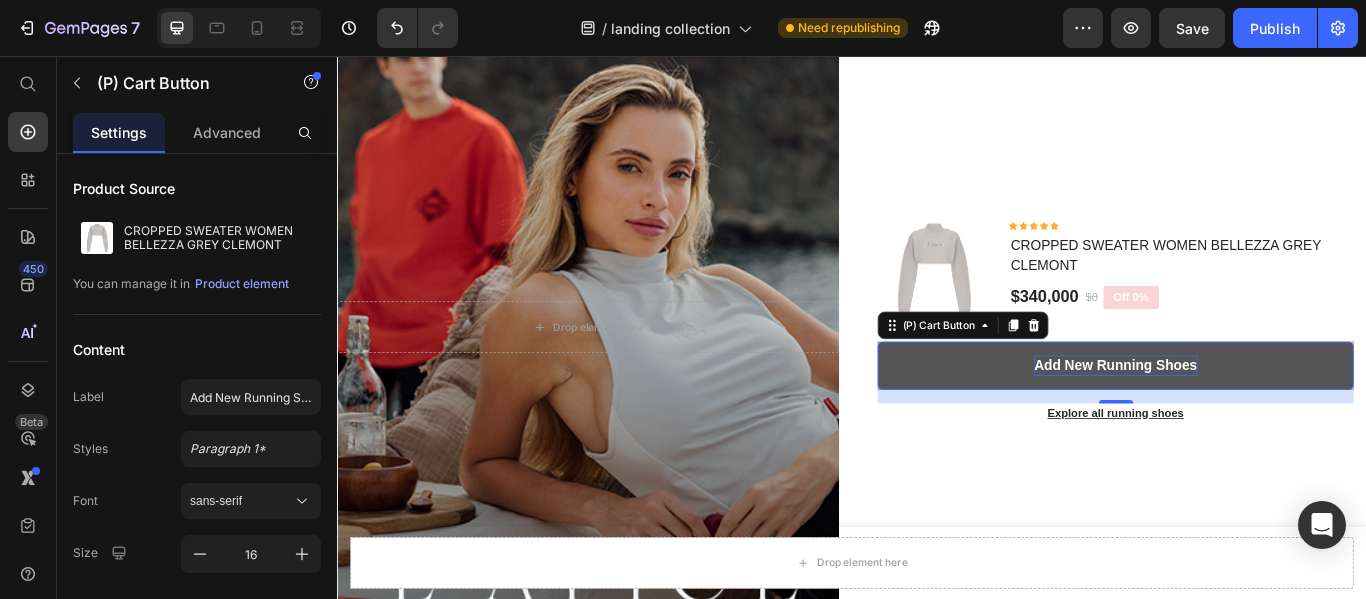 click on "Add New Running Shoes" at bounding box center [1244, 417] 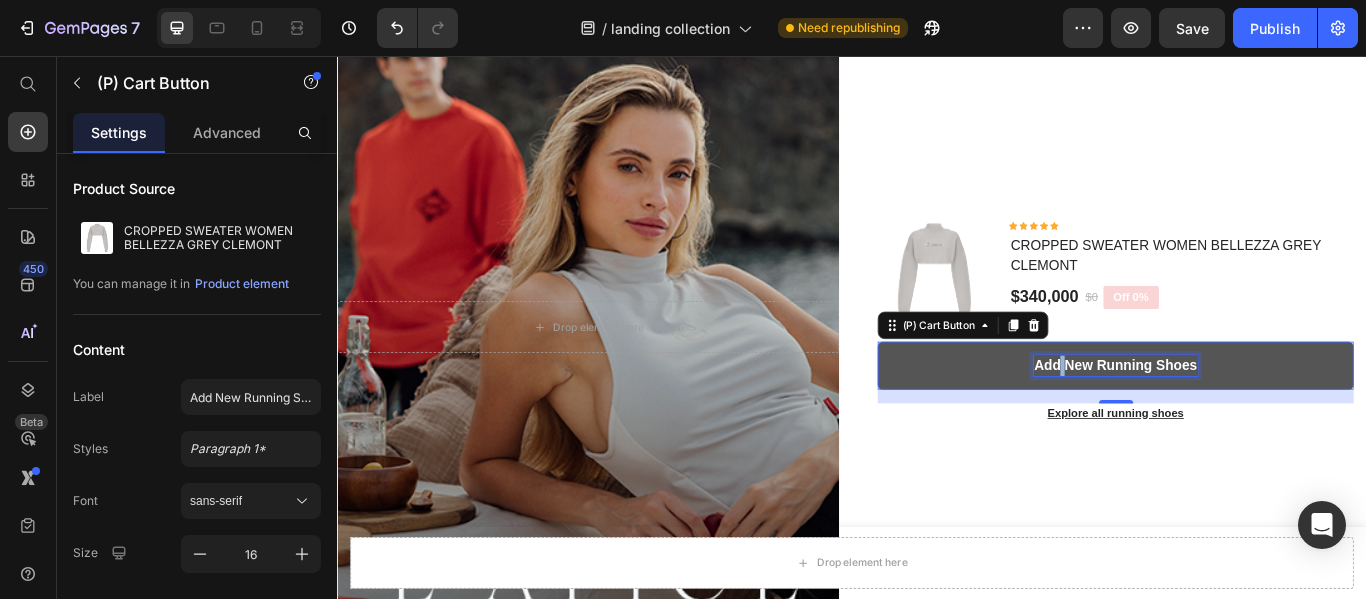 click on "Add New Running Shoes" at bounding box center (1244, 417) 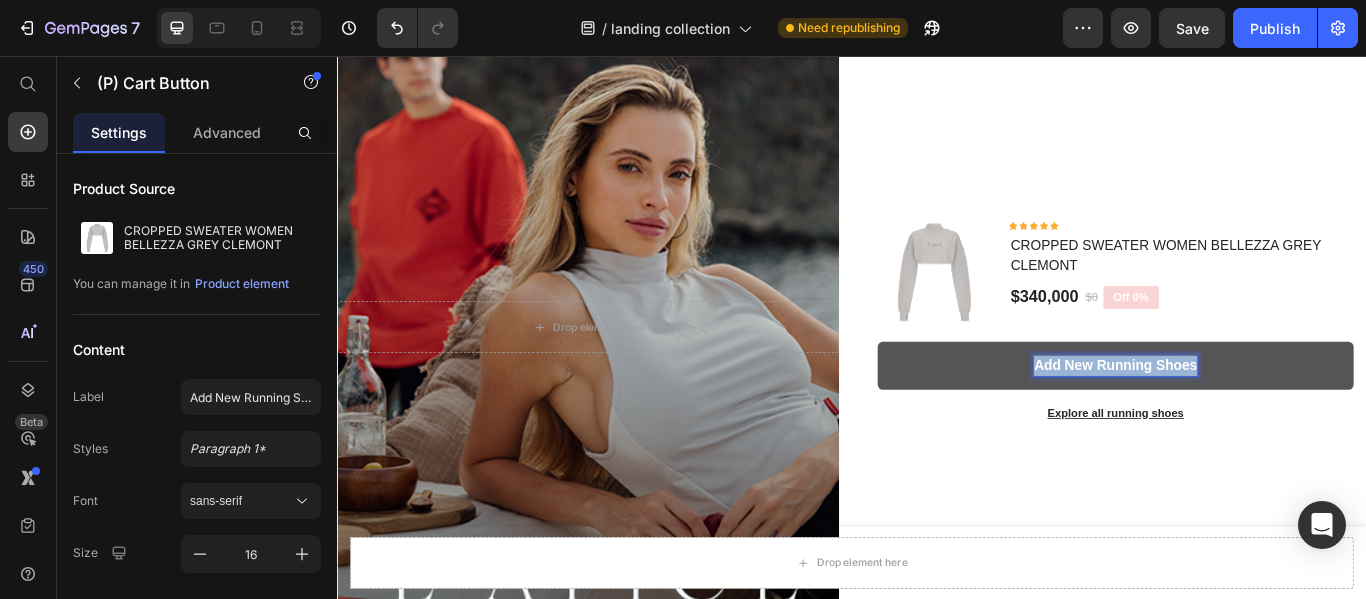 click on "Add New Running Shoes" at bounding box center [1244, 417] 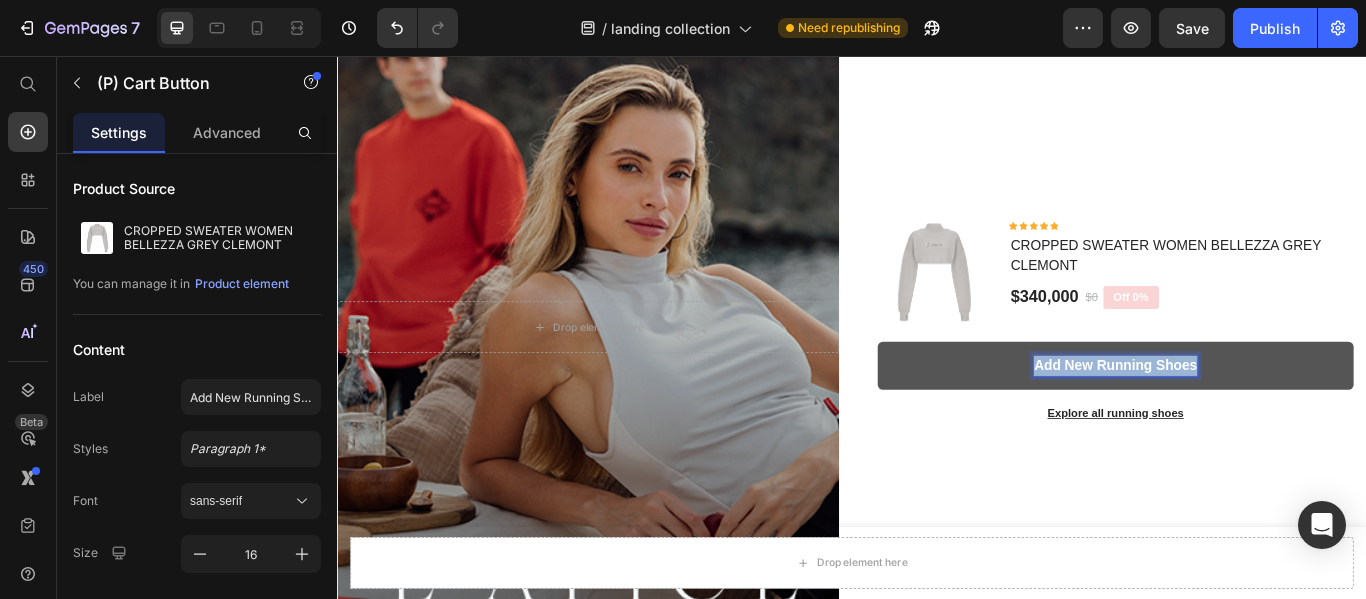 click on "Add New Running Shoes" at bounding box center (1244, 417) 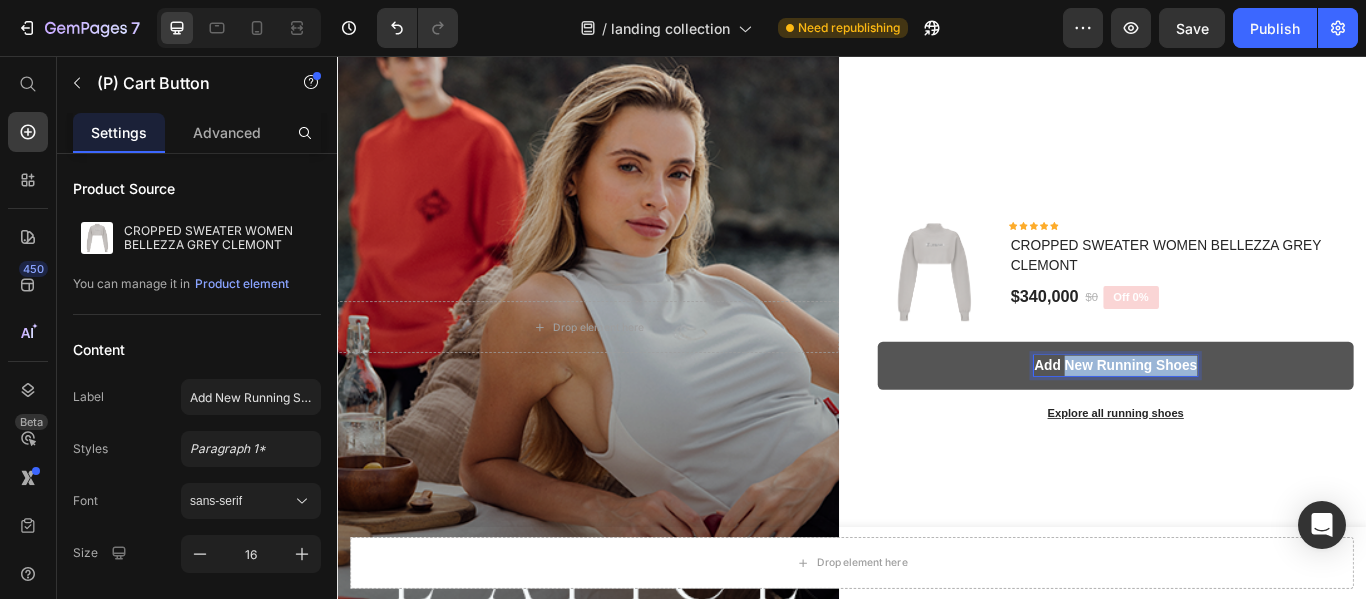 drag, startPoint x: 1174, startPoint y: 402, endPoint x: 1367, endPoint y: 401, distance: 193.0026 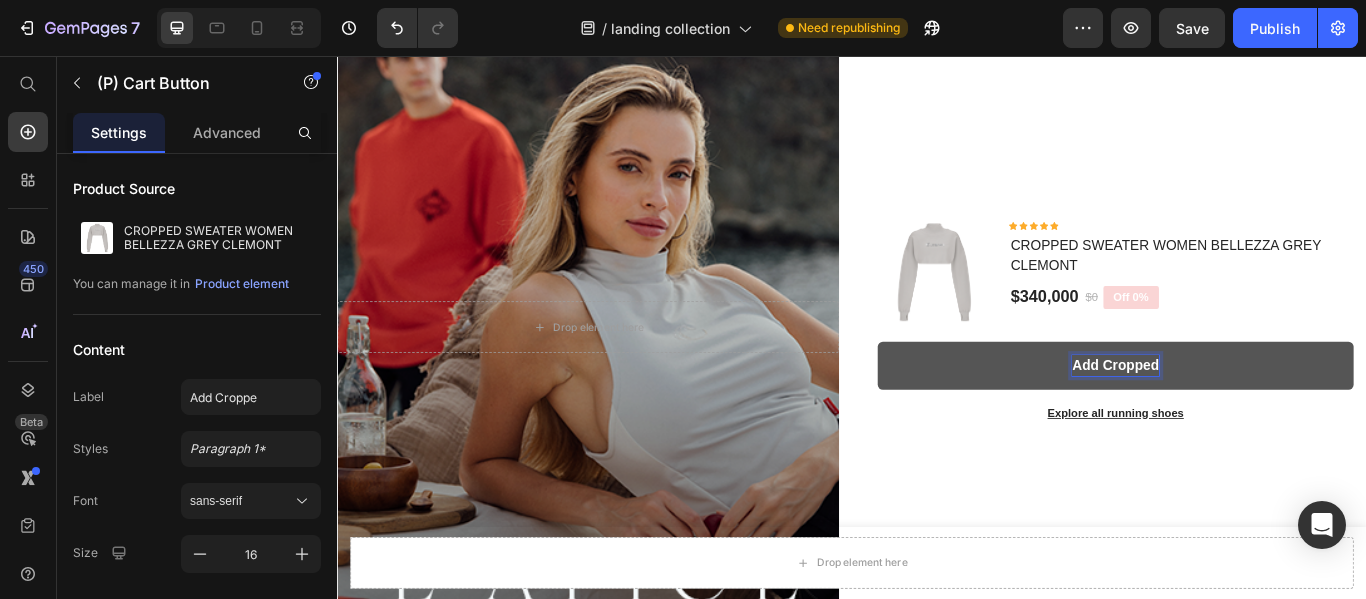 click on "Add Cropped" at bounding box center (1244, 417) 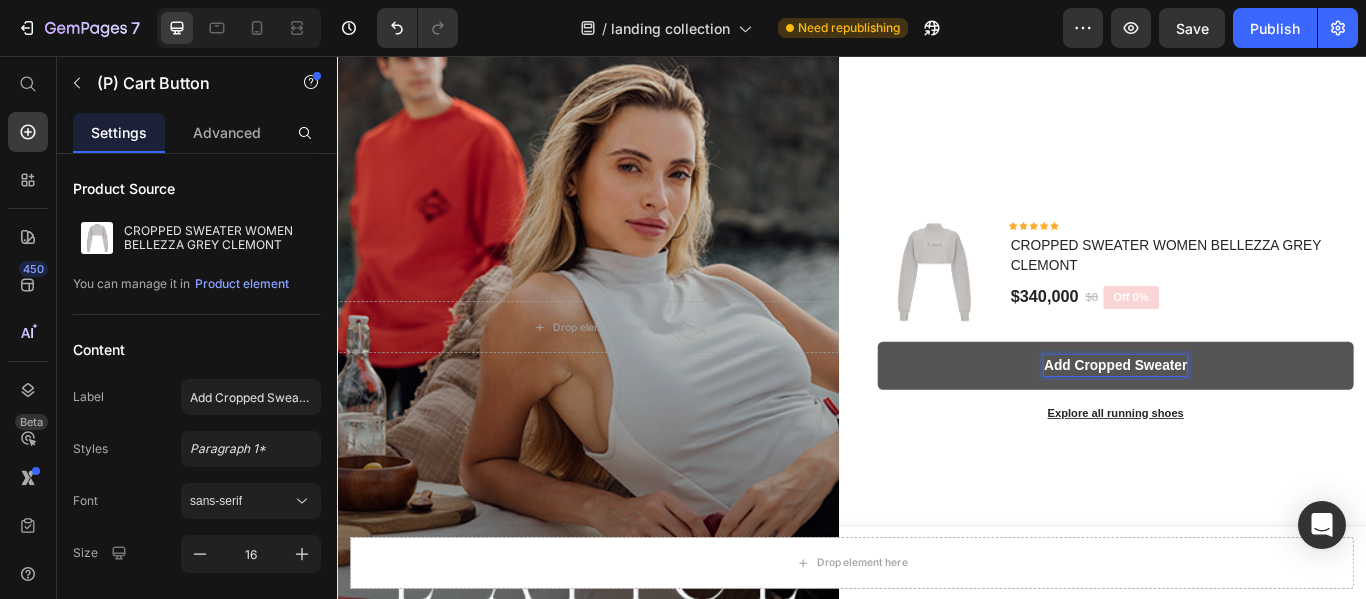 click on "Add Cropped Sweater" at bounding box center (1244, 417) 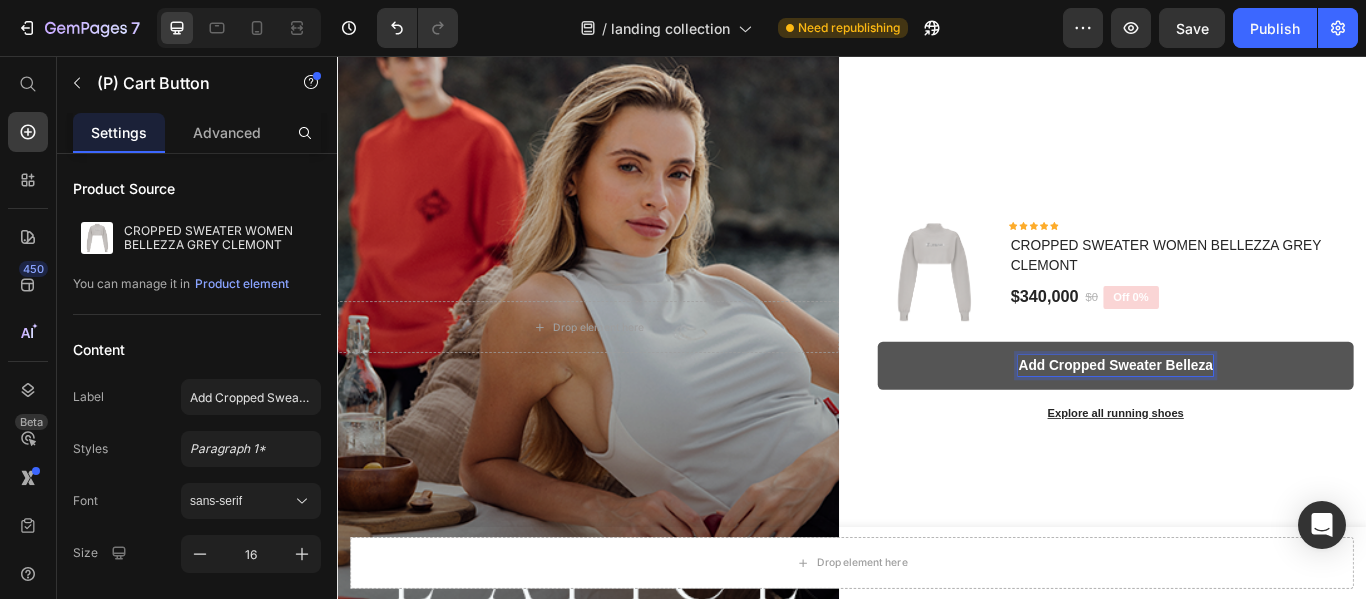 click on "Add Cropped Sweater Belleza" at bounding box center (1244, 417) 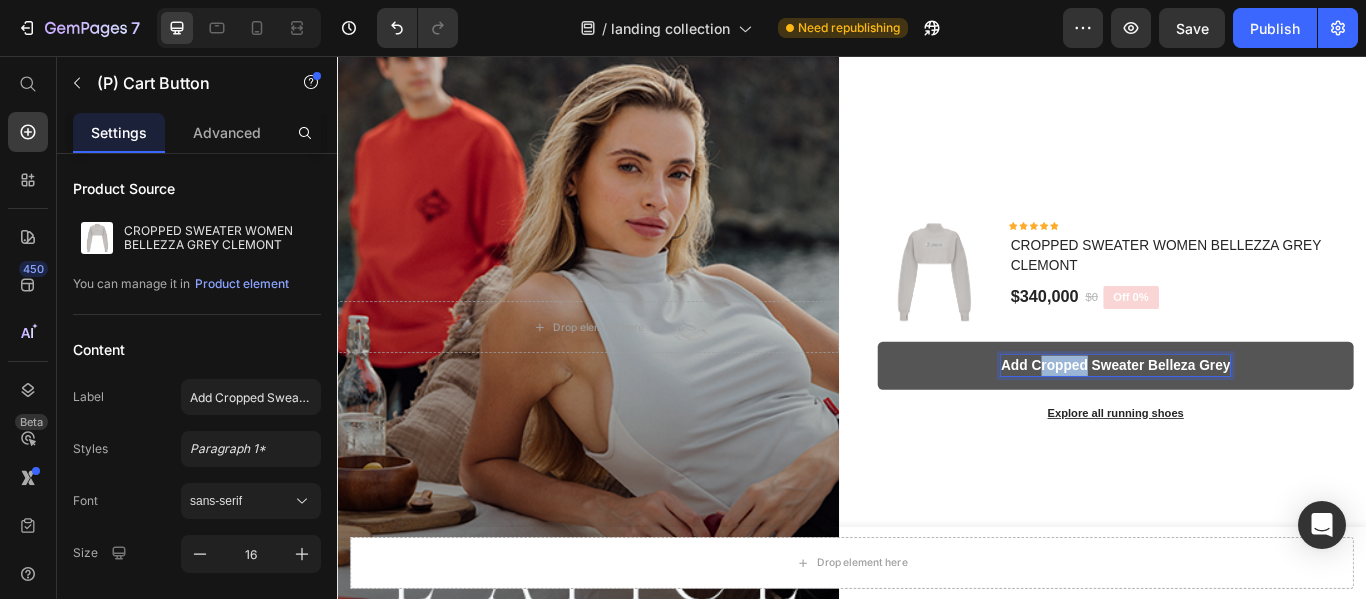 drag, startPoint x: 1142, startPoint y: 412, endPoint x: 1197, endPoint y: 414, distance: 55.03635 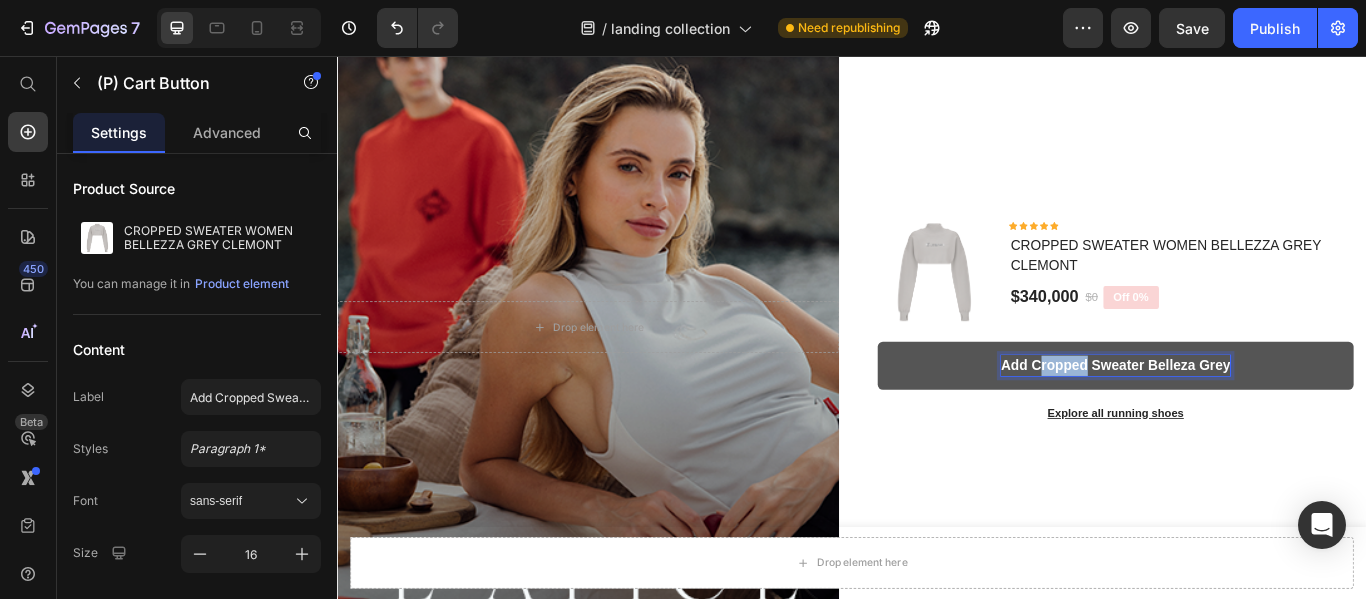 click on "Add Cropped Sweater Belleza Grey" at bounding box center (1245, 417) 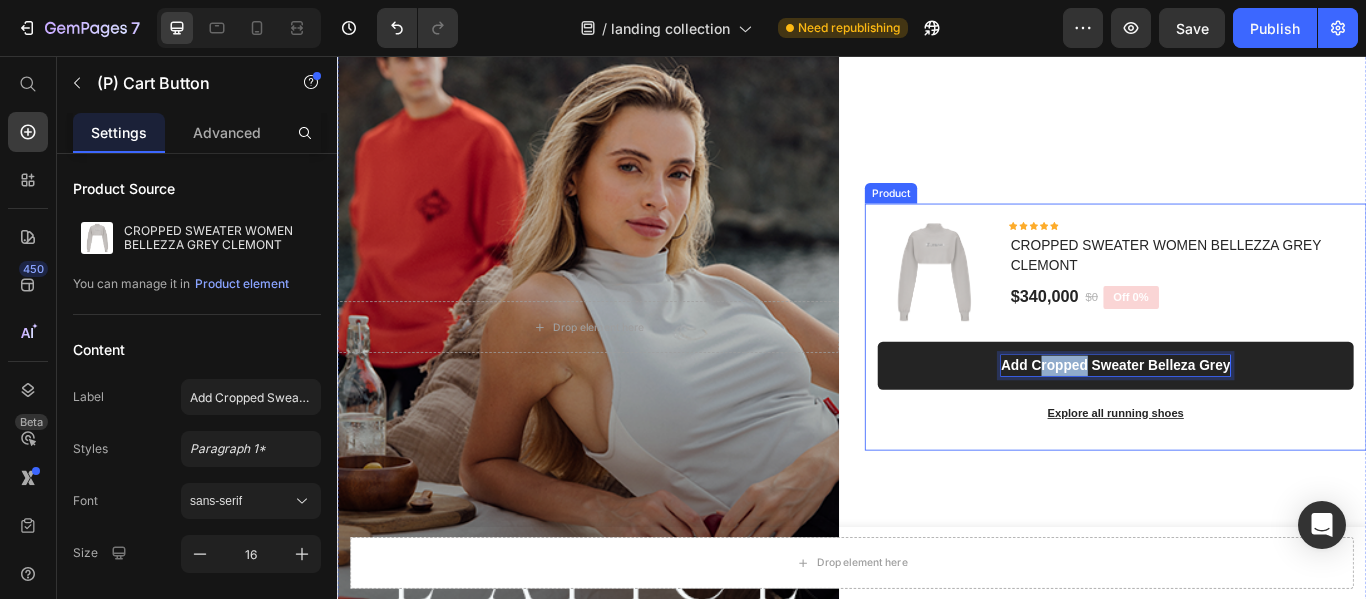 click on "(P) Images & Gallery                Icon                Icon                Icon                Icon                Icon Icon List Hoz CROPPED SWEATER WOMEN  BELLEZZA GREY CLEMONT (P) Title $340,000 (P) Price $0 (P) Price Off 0% Product Badge Row Row Add Cropped Sweater Belleza Grey (P) Cart Button   16 Explore all running shoes Text block Row Product" at bounding box center (1244, 372) 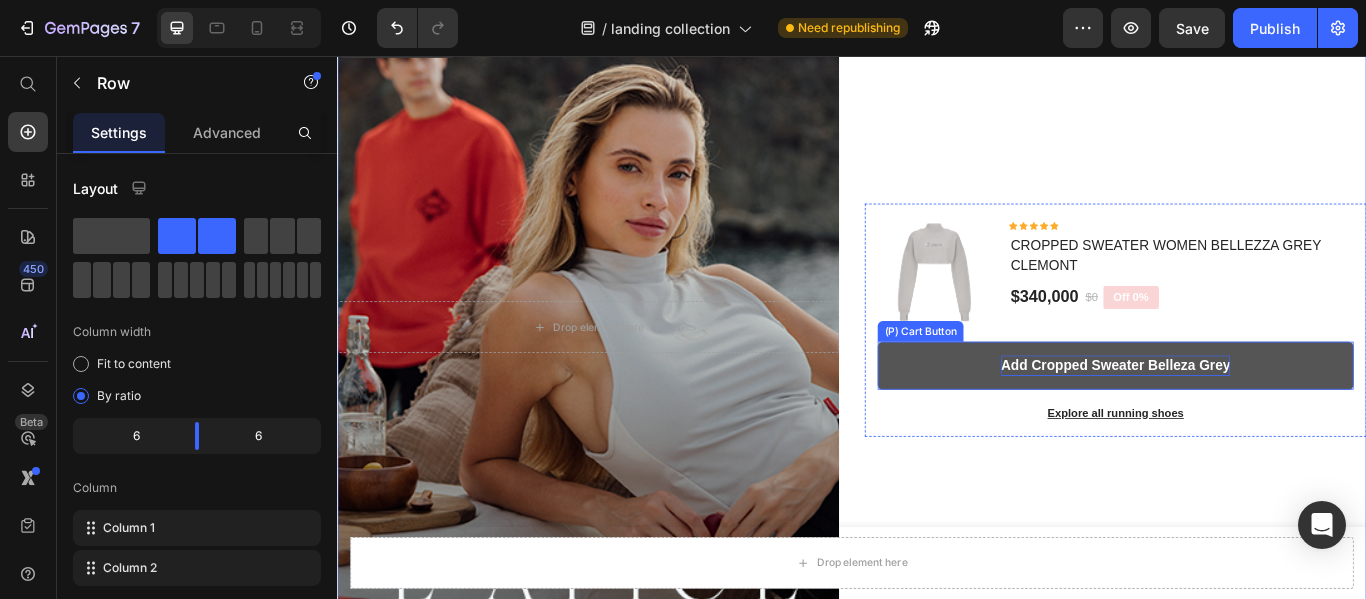 click on "Add Cropped Sweater Belleza Grey" at bounding box center [1245, 417] 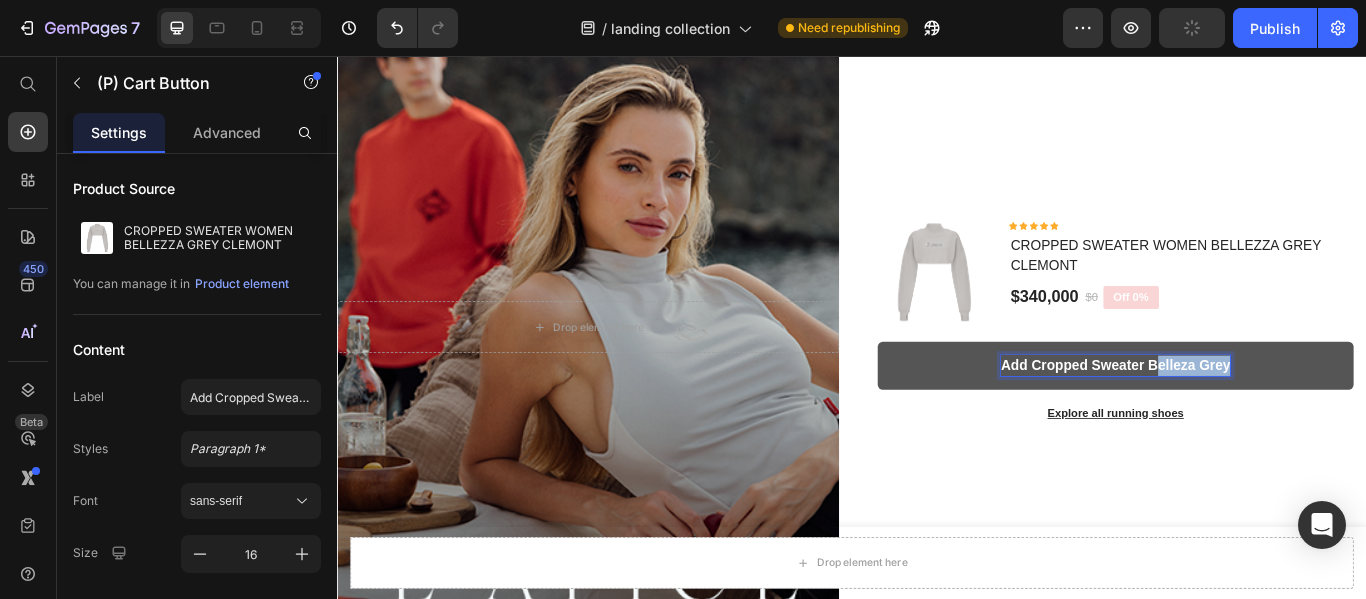 drag, startPoint x: 1276, startPoint y: 403, endPoint x: 1383, endPoint y: 408, distance: 107.11676 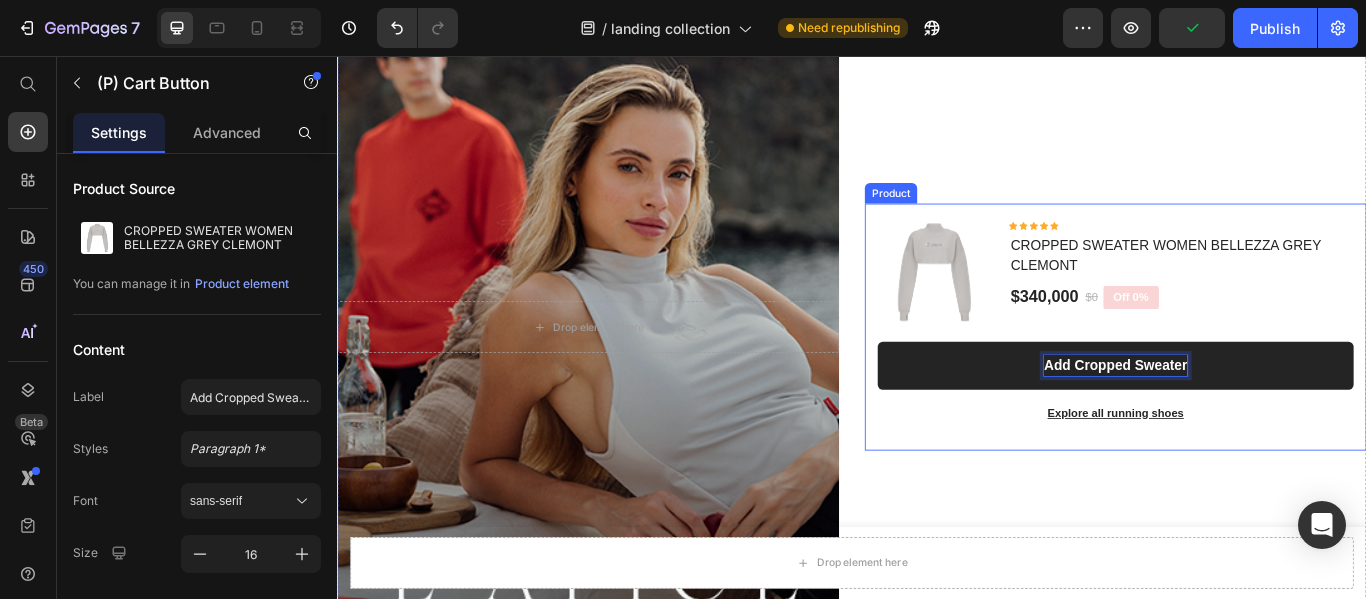 click on "(P) Images & Gallery                Icon                Icon                Icon                Icon                Icon Icon List Hoz CROPPED SWEATER WOMEN  BELLEZZA GREY CLEMONT (P) Title $340,000 (P) Price $0 (P) Price Off 0% Product Badge Row Row Add Cropped Sweater (P) Cart Button   16 Explore all running shoes Text block Row Product" at bounding box center (1244, 372) 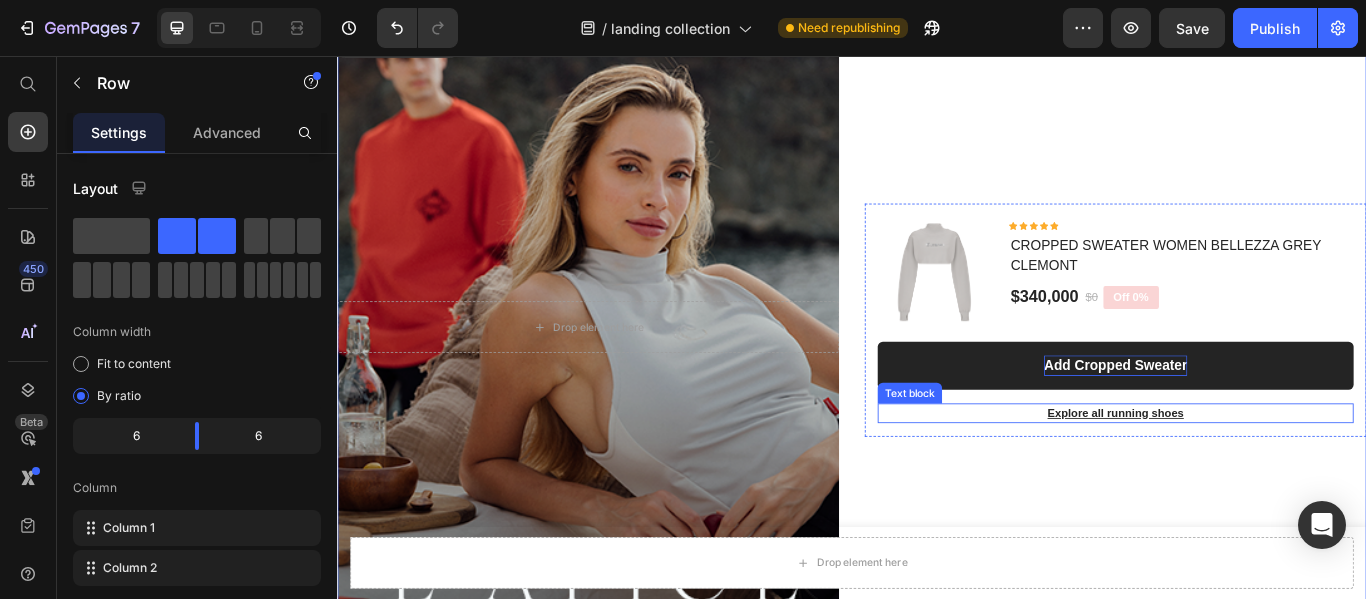 click on "Explore all running shoes" at bounding box center (1244, 473) 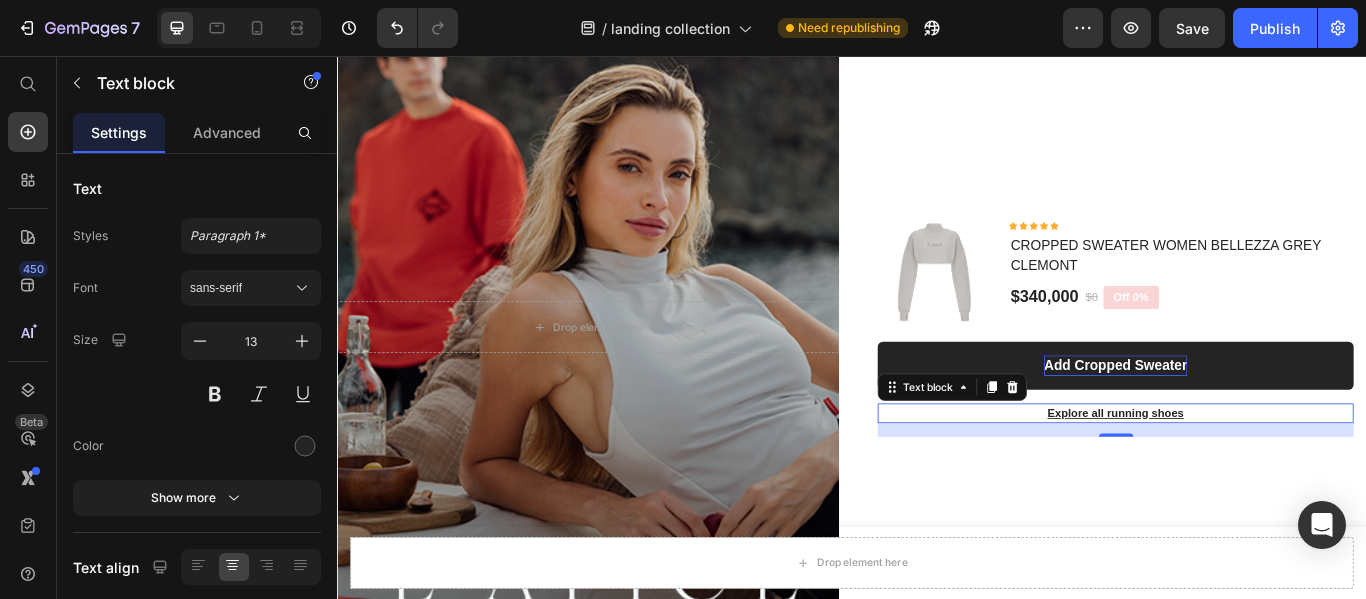 click on "Explore all running shoes" at bounding box center [1244, 472] 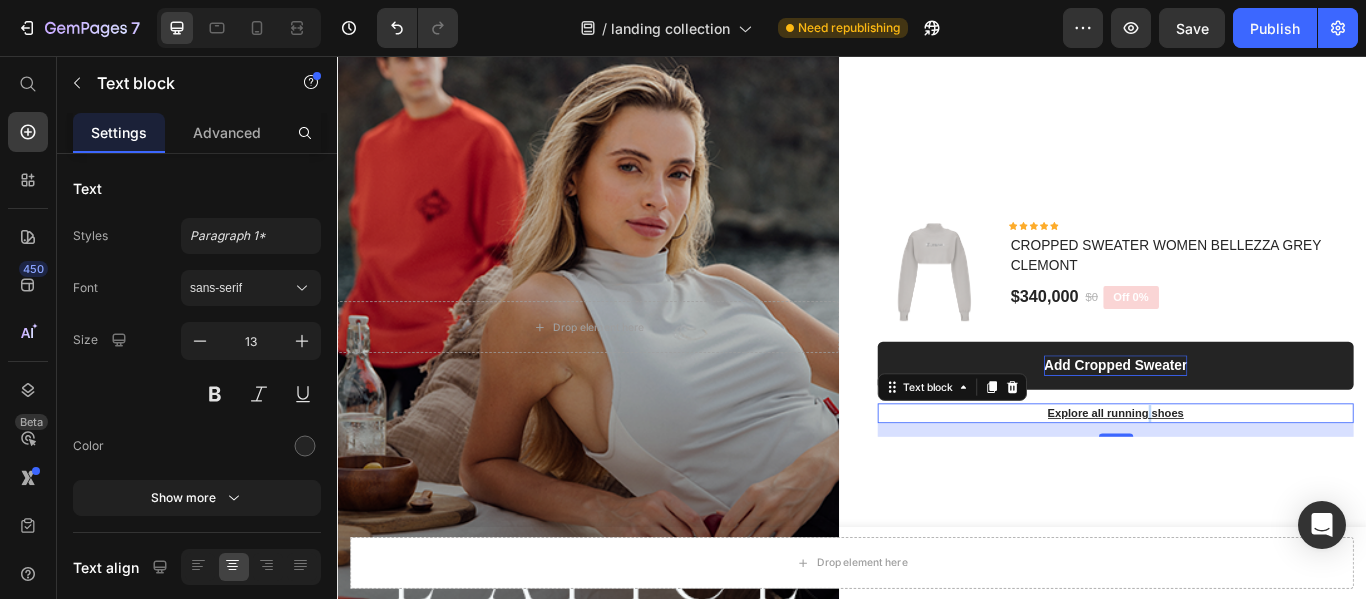 click on "Explore all running shoes" at bounding box center [1244, 472] 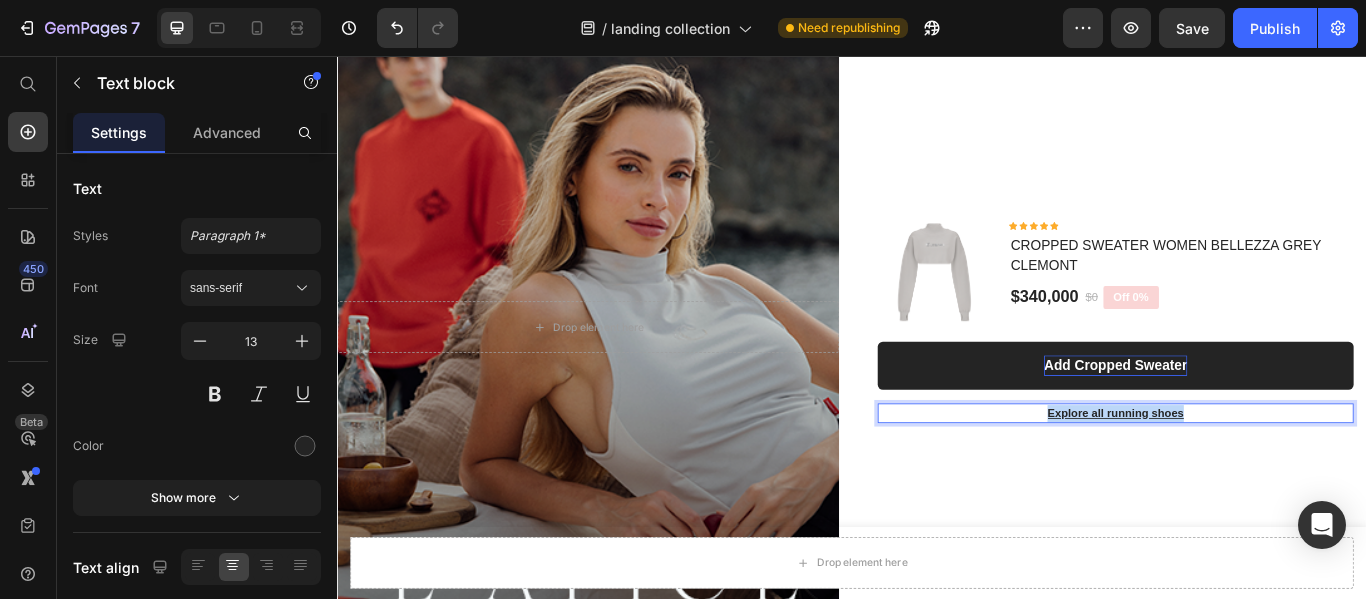 click on "Explore all running shoes" at bounding box center (1244, 472) 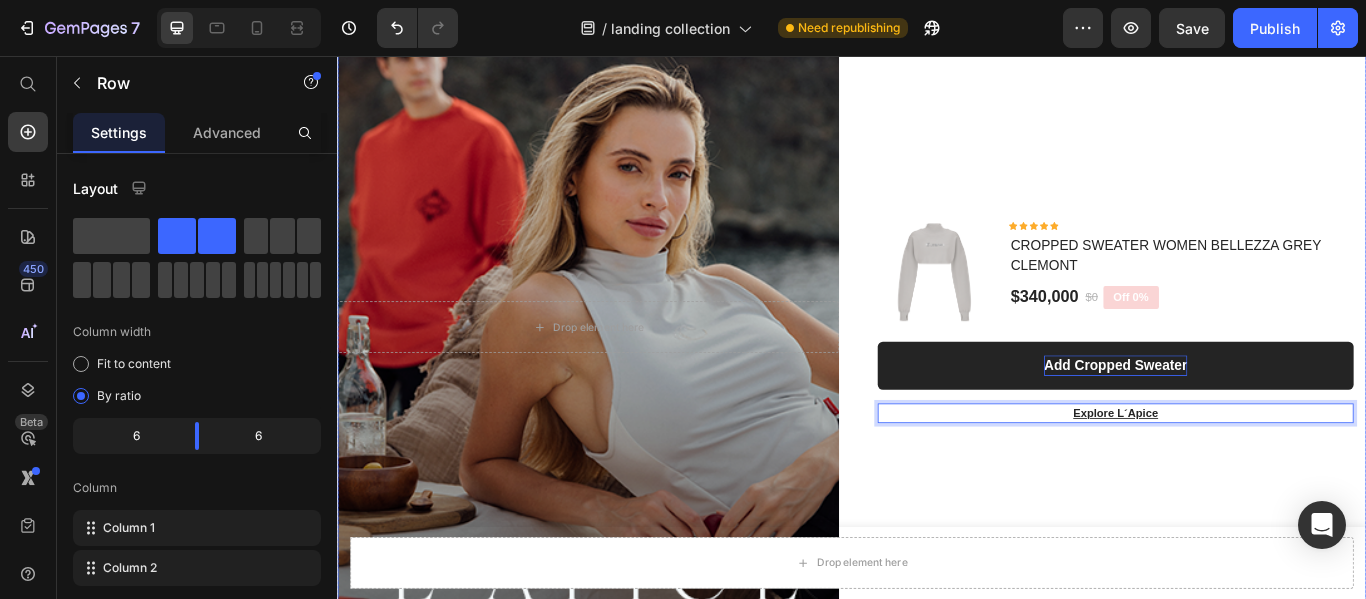 click on "(P) Images & Gallery                Icon                Icon                Icon                Icon                Icon Icon List Hoz CROPPED SWEATER WOMEN  BELLEZZA GREY CLEMONT (P) Title $340,000 (P) Price $0 (P) Price Off 0% Product Badge Row Row Add Cropped Sweater (P) Cart Button Explore L´Apice Text block   16 Row Product" at bounding box center [1244, 372] 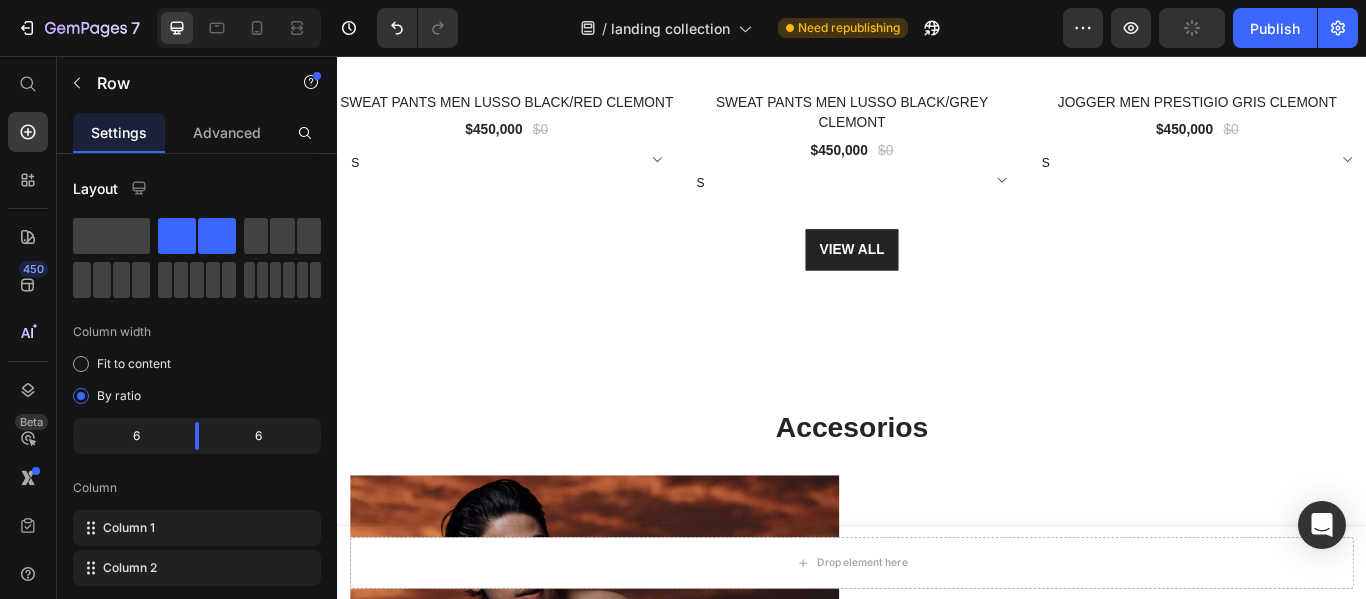 scroll, scrollTop: 5303, scrollLeft: 0, axis: vertical 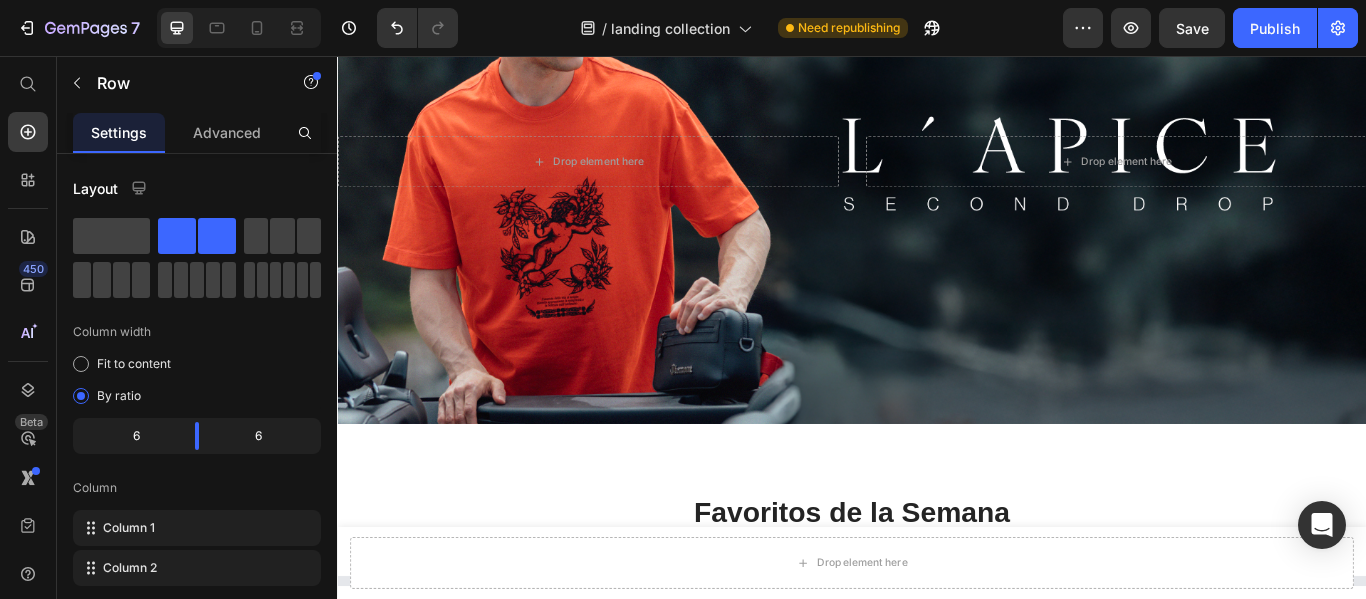 select on "M" 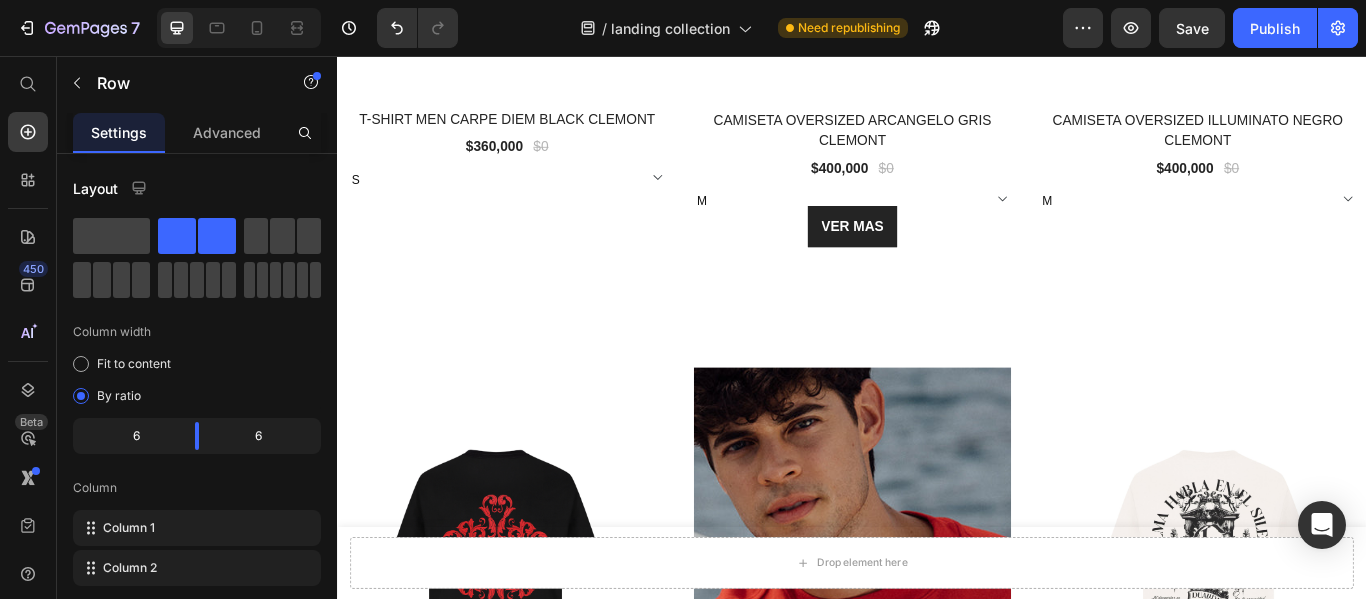 scroll, scrollTop: 1508, scrollLeft: 0, axis: vertical 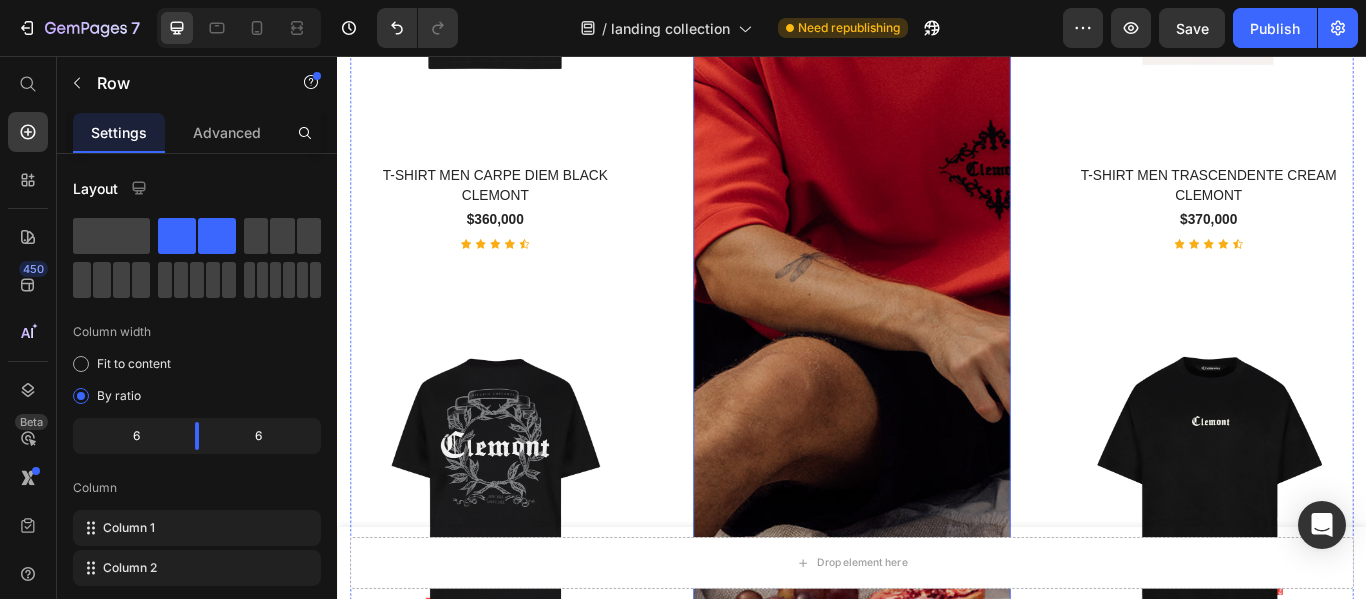select on "M" 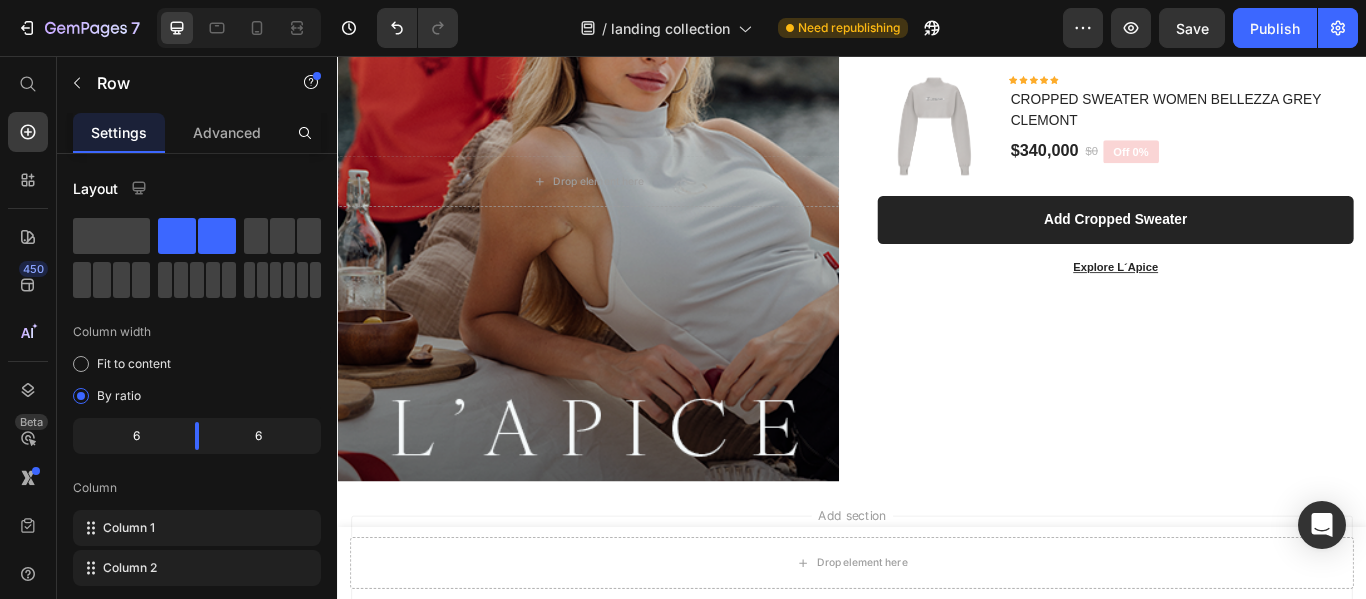 scroll, scrollTop: 6908, scrollLeft: 0, axis: vertical 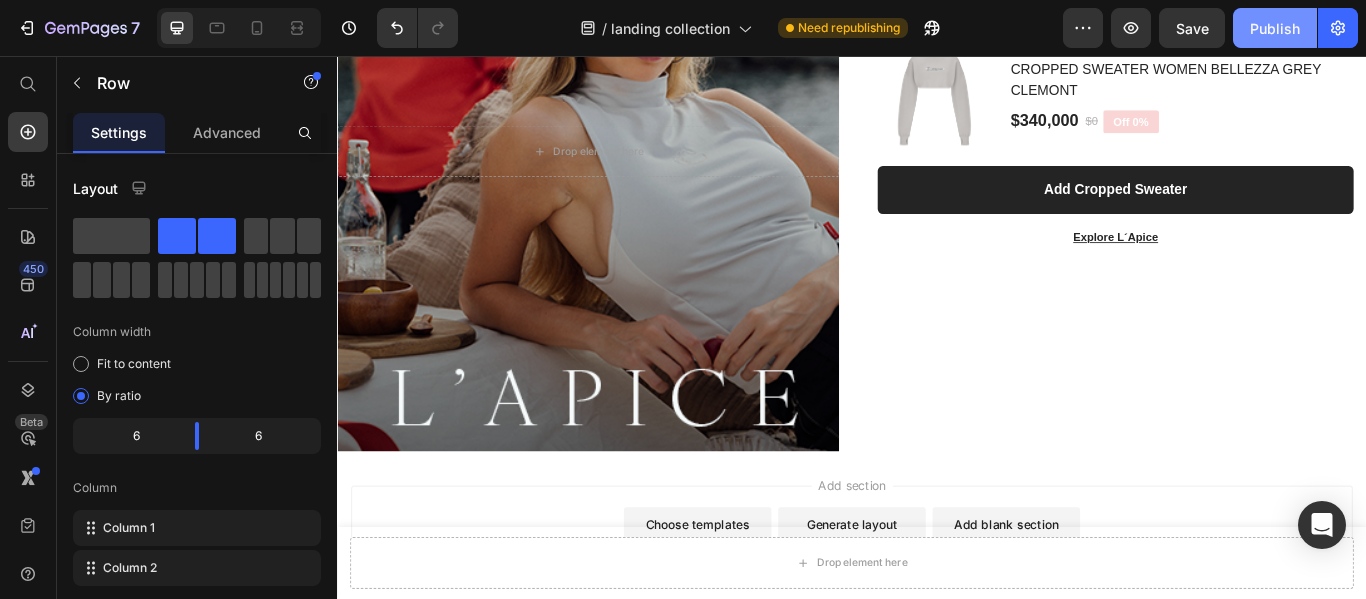 click on "Publish" at bounding box center (1275, 28) 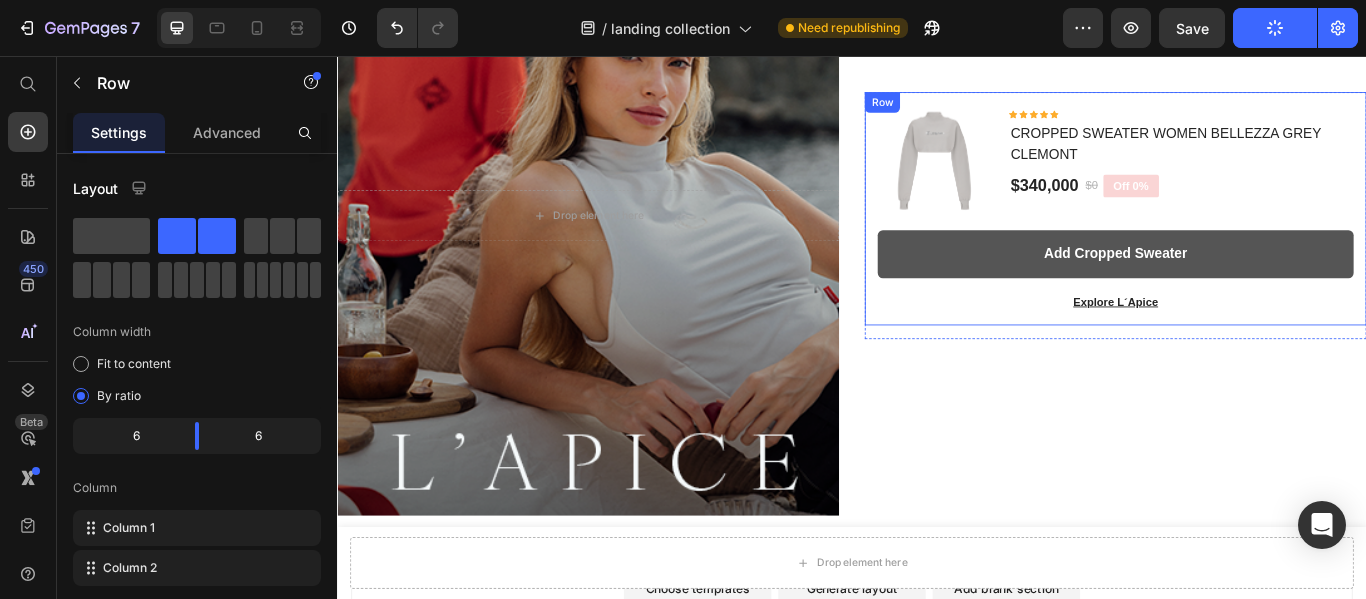 scroll, scrollTop: 6815, scrollLeft: 0, axis: vertical 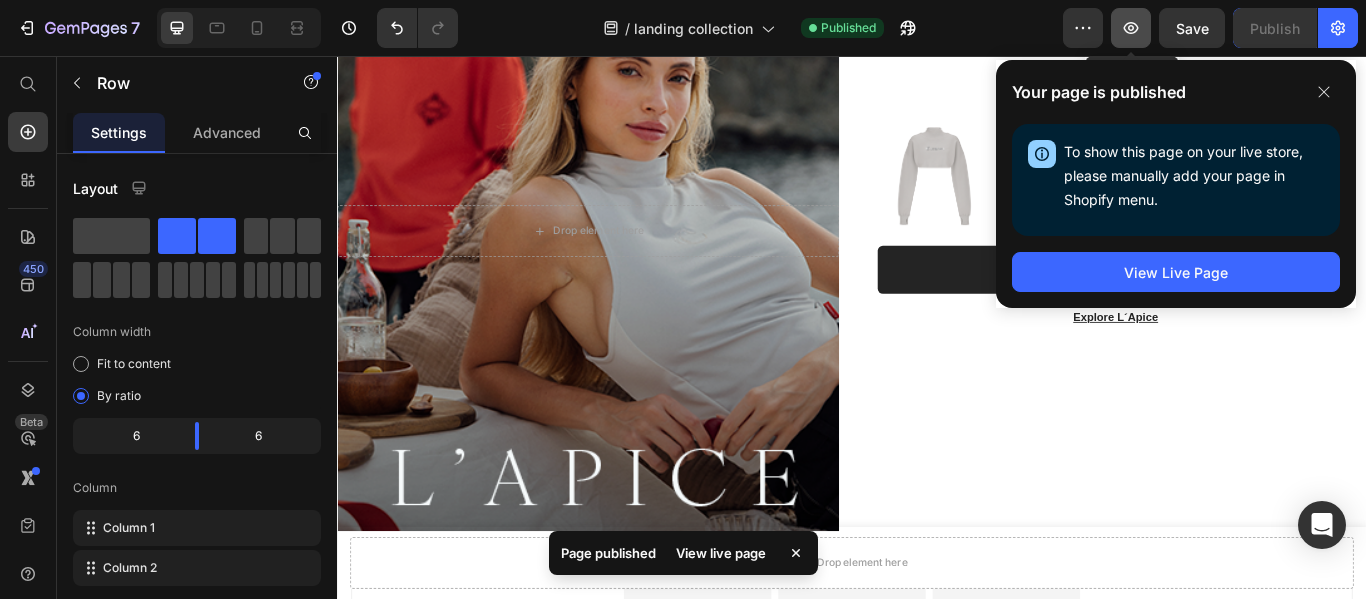 click 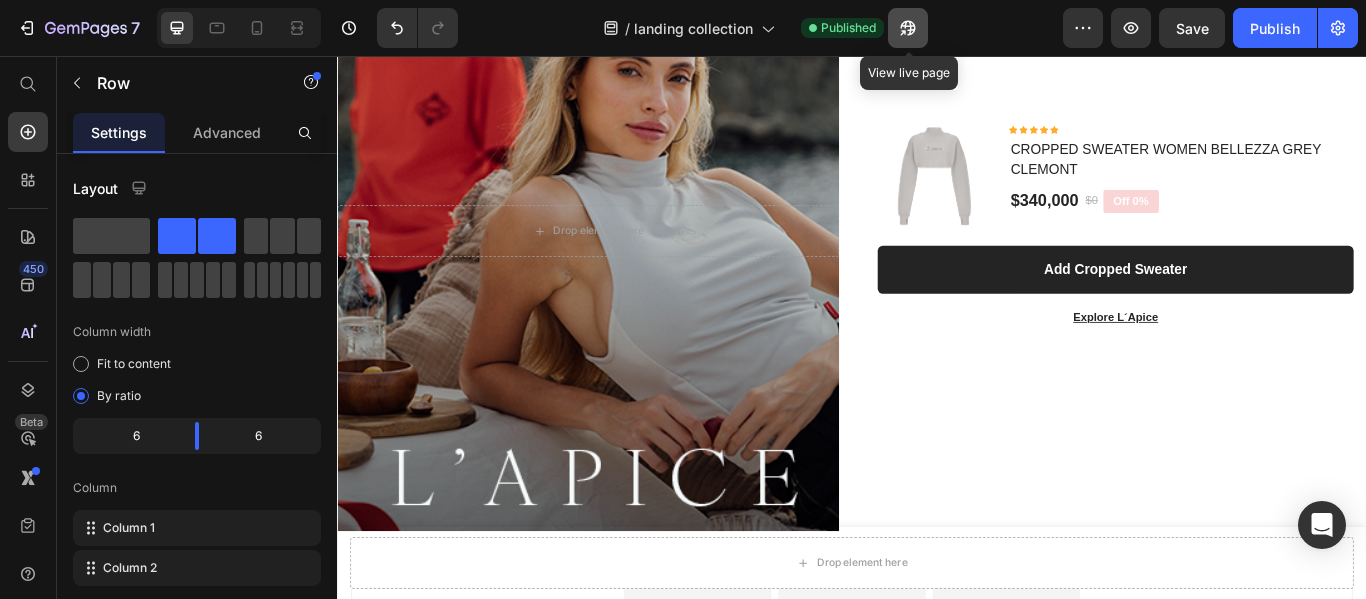 click 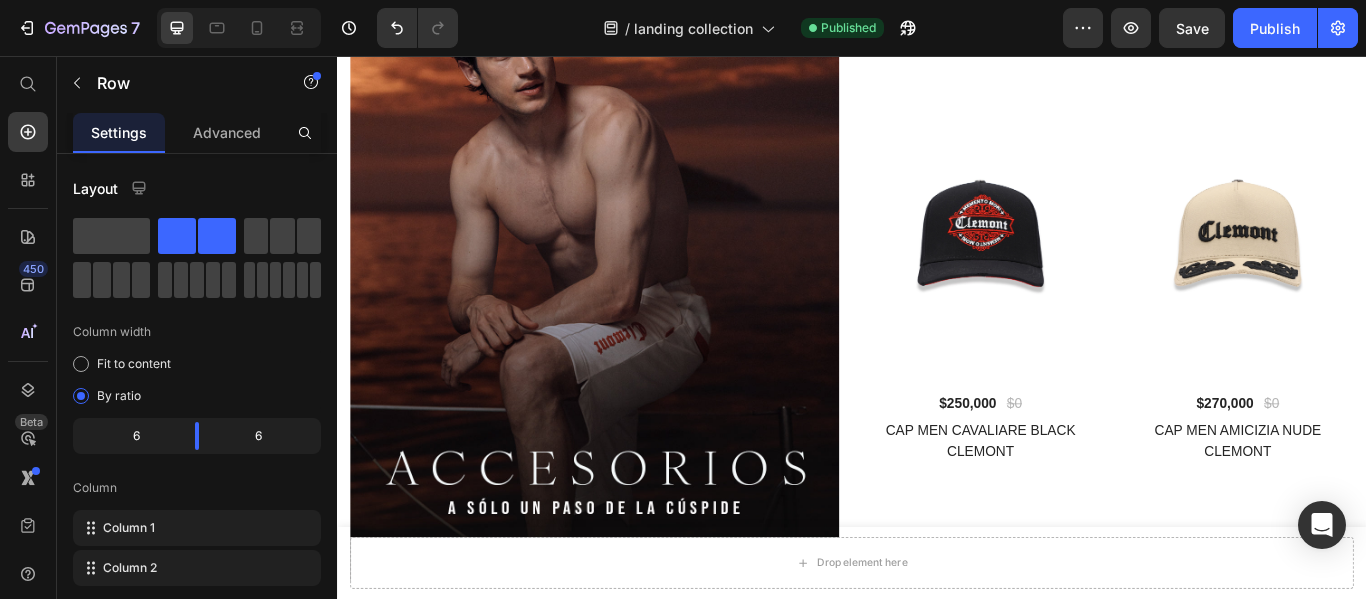 scroll, scrollTop: 4482, scrollLeft: 0, axis: vertical 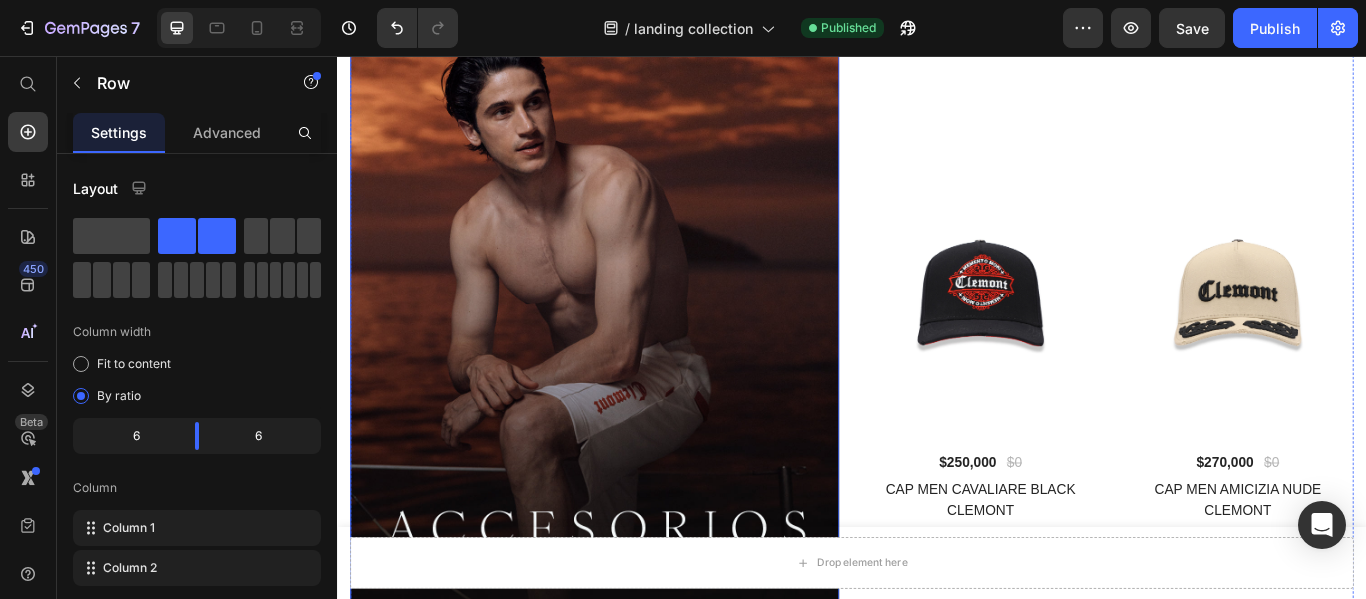 click at bounding box center [637, 381] 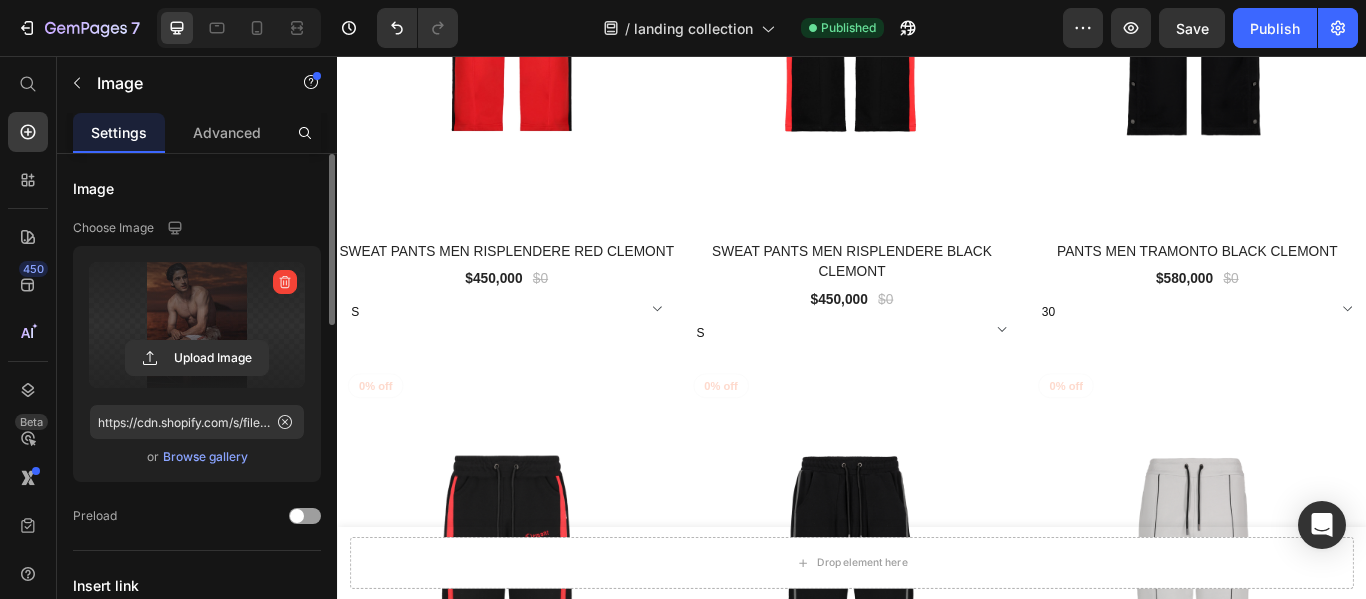scroll, scrollTop: 5915, scrollLeft: 0, axis: vertical 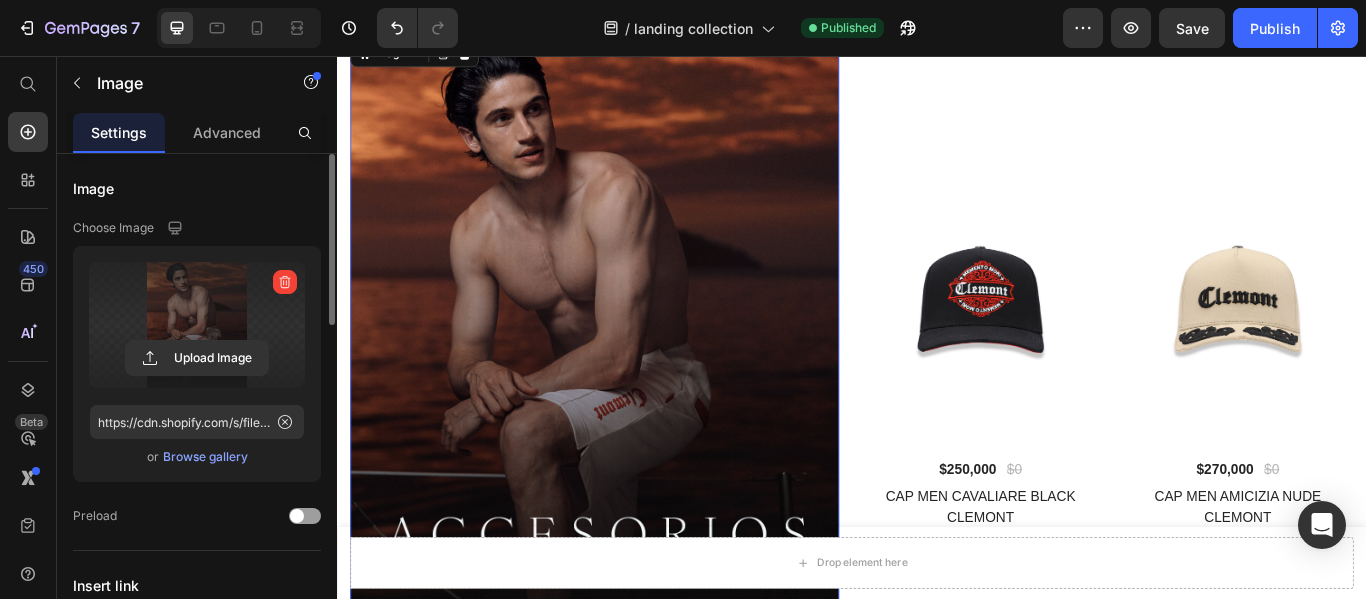 click at bounding box center [197, 325] 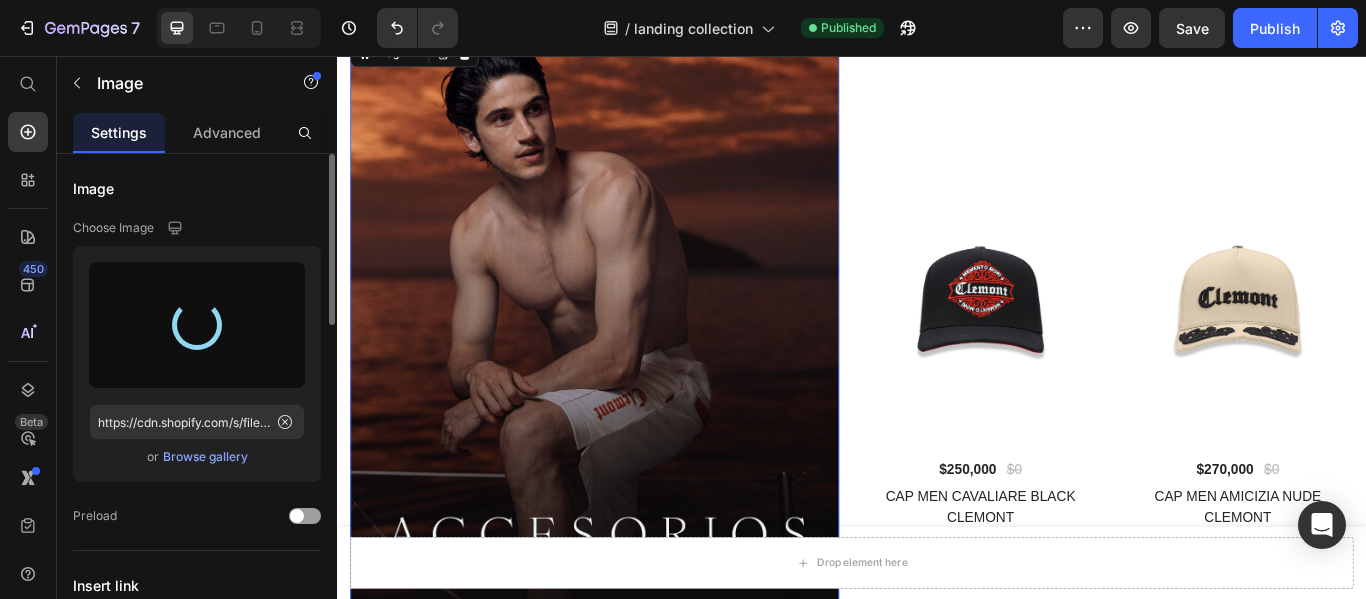click on "Browse gallery" at bounding box center [205, 457] 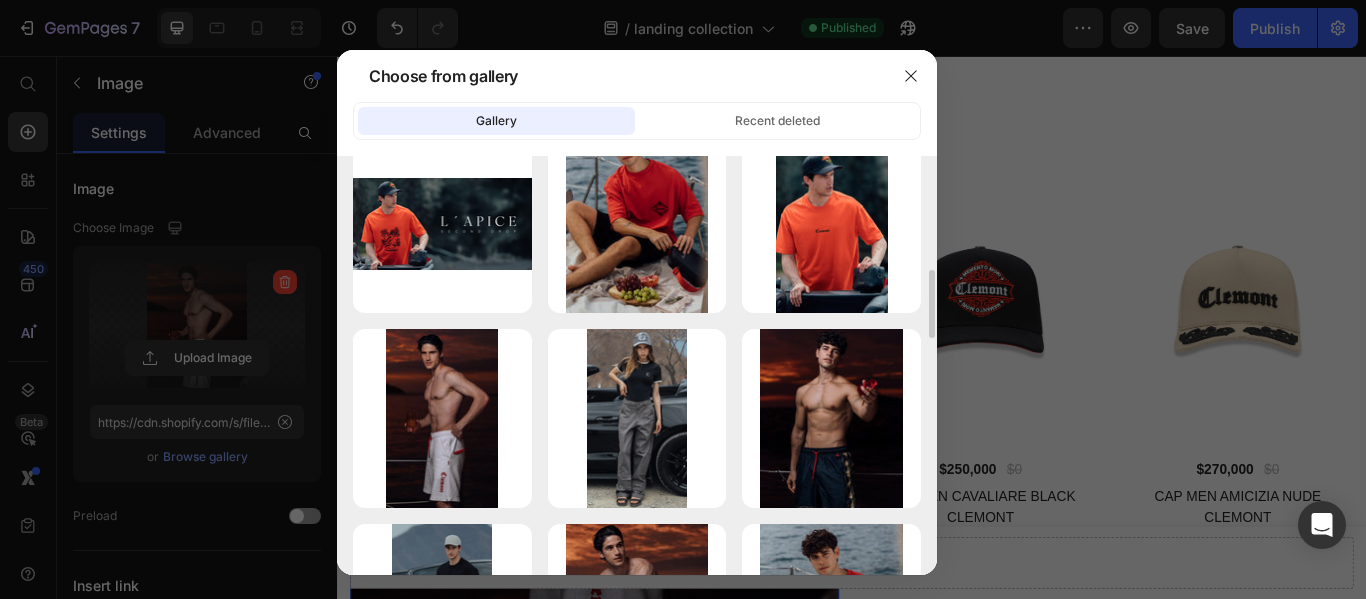 scroll, scrollTop: 1300, scrollLeft: 0, axis: vertical 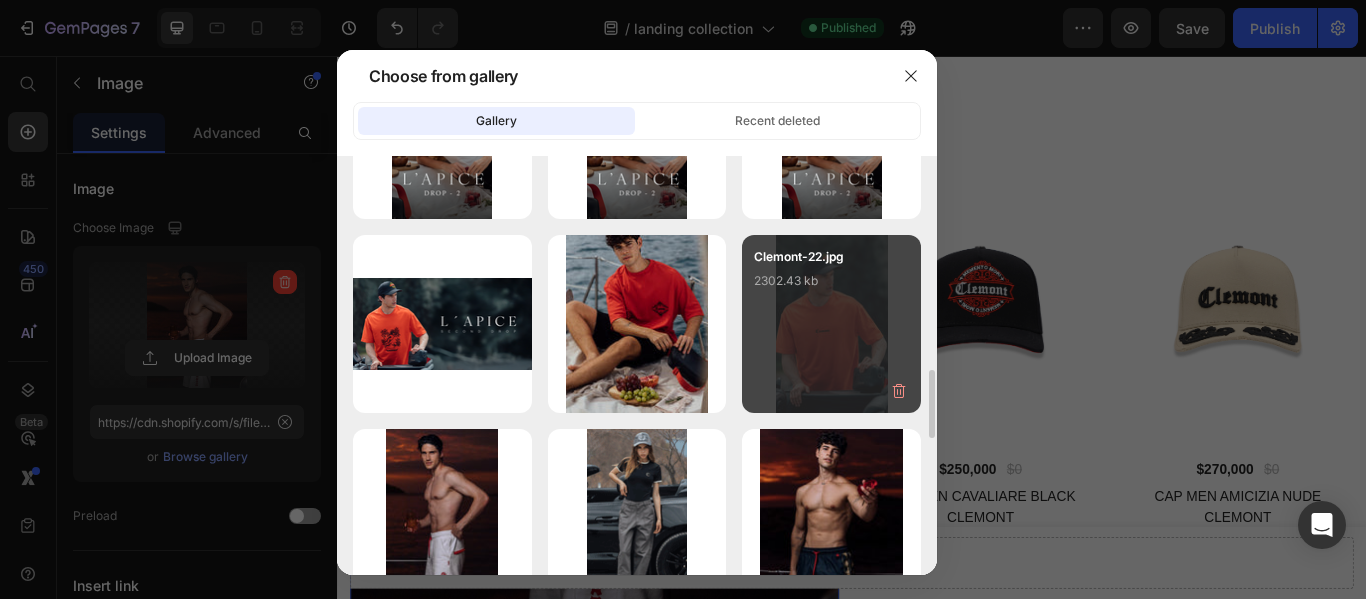 click on "Clemont-22.jpg 2302.43 kb" at bounding box center (831, 324) 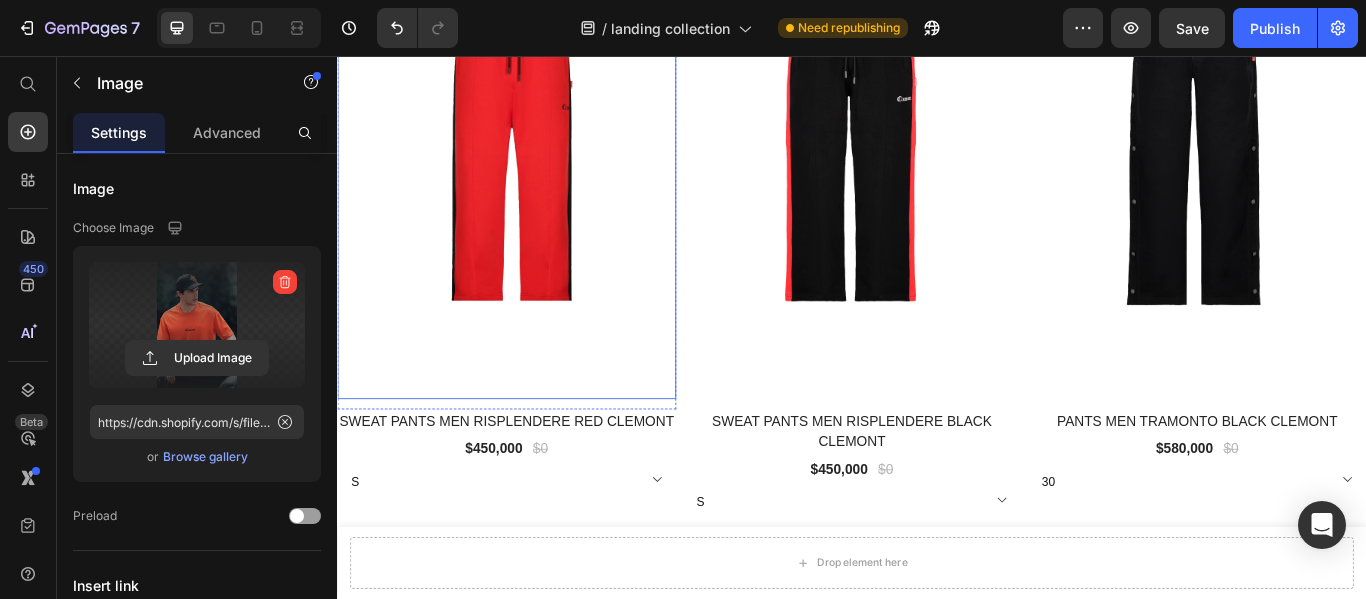 scroll, scrollTop: 3915, scrollLeft: 0, axis: vertical 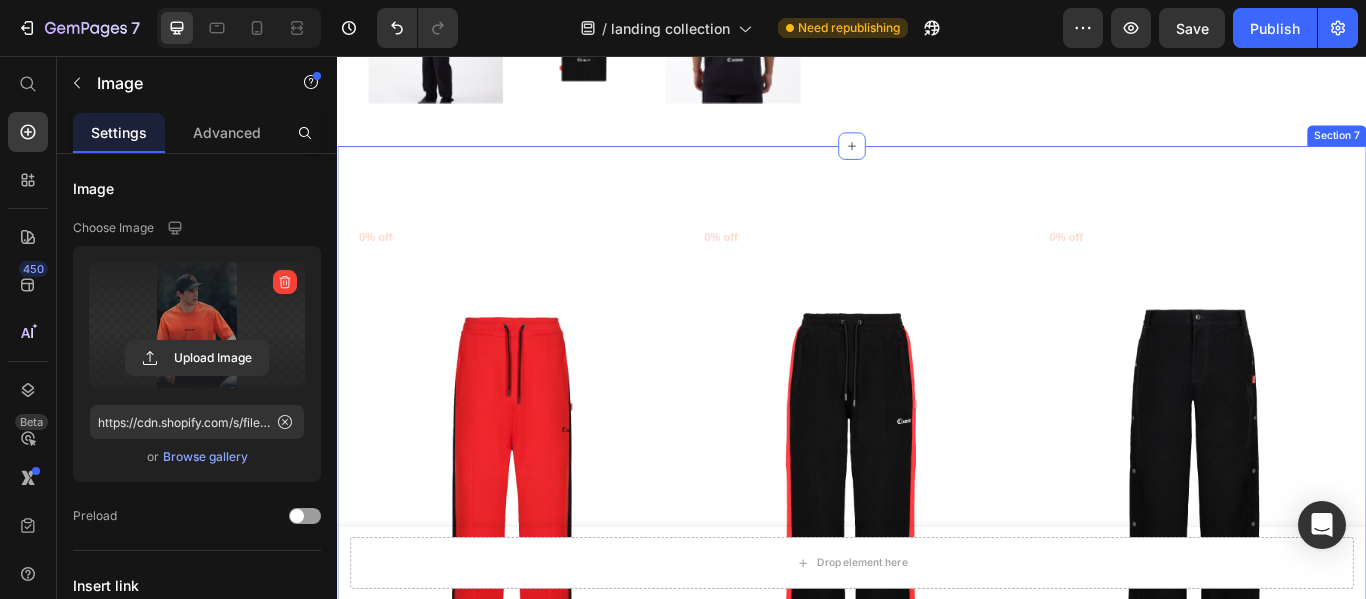 click on "(P) Images 0% off Product Badge Row SWEAT PANTS MEN  RISPLENDERE RED CLEMONT (P) Title $450,000 (P) Price $0 (P) Price Row S M L XL (P) Variants & Swatches Row (P) Images 0% off Product Badge Row SWEAT PANTS MEN  RISPLENDERE BLACK CLEMONT (P) Title $450,000 (P) Price $0 (P) Price Row S M L XL (P) Variants & Swatches Row (P) Images 0% off Product Badge Row PANTS MEN TRAMONTO  BLACK CLEMONT (P) Title $580,000 (P) Price $0 (P) Price Row 30 32 34 36 (P) Variants & Swatches Row (P) Images 0% off Product Badge Row SWEAT PANTS MEN  LUSSO  BLACK/RED CLEMONT (P) Title $450,000 (P) Price $0 (P) Price Row S M L XL (P) Variants & Swatches Row (P) Images 0% off Product Badge Row SWEAT PANTS MEN  LUSSO  BLACK/GREY CLEMONT (P) Title $450,000 (P) Price $0 (P) Price Row S M L XL (P) Variants & Swatches Row (P) Images 0% off Product Badge Row JOGGER MEN  PRESTIGIO  GRIS  CLEMONT (P) Title $450,000 (P) Price $0 (P) Price Row S M L XL (P) Variants & Swatches Row Product List VIEW ALL Button Section 7" at bounding box center [937, 1021] 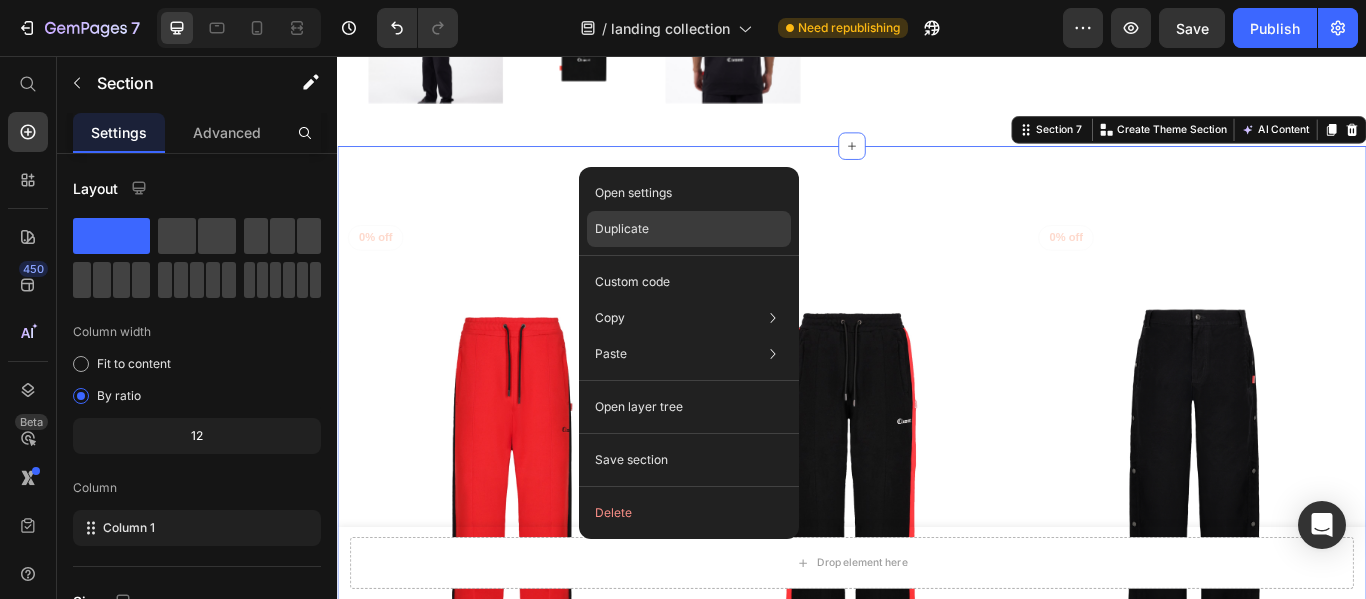 click on "Duplicate" 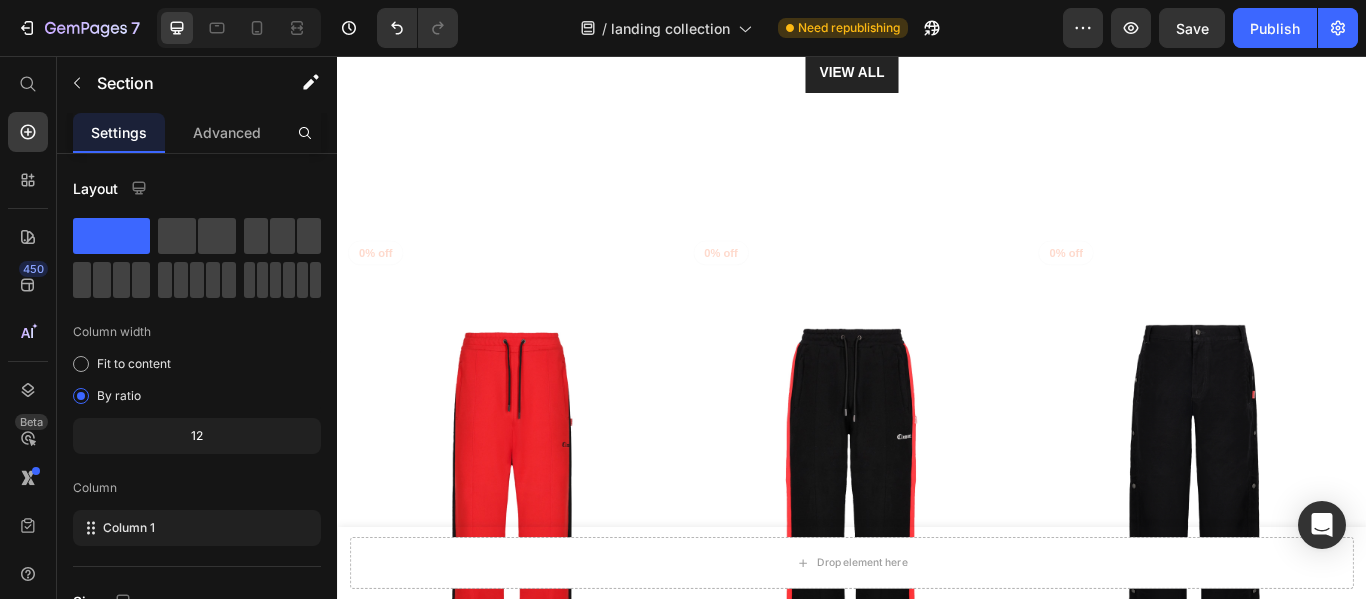 scroll, scrollTop: 5614, scrollLeft: 0, axis: vertical 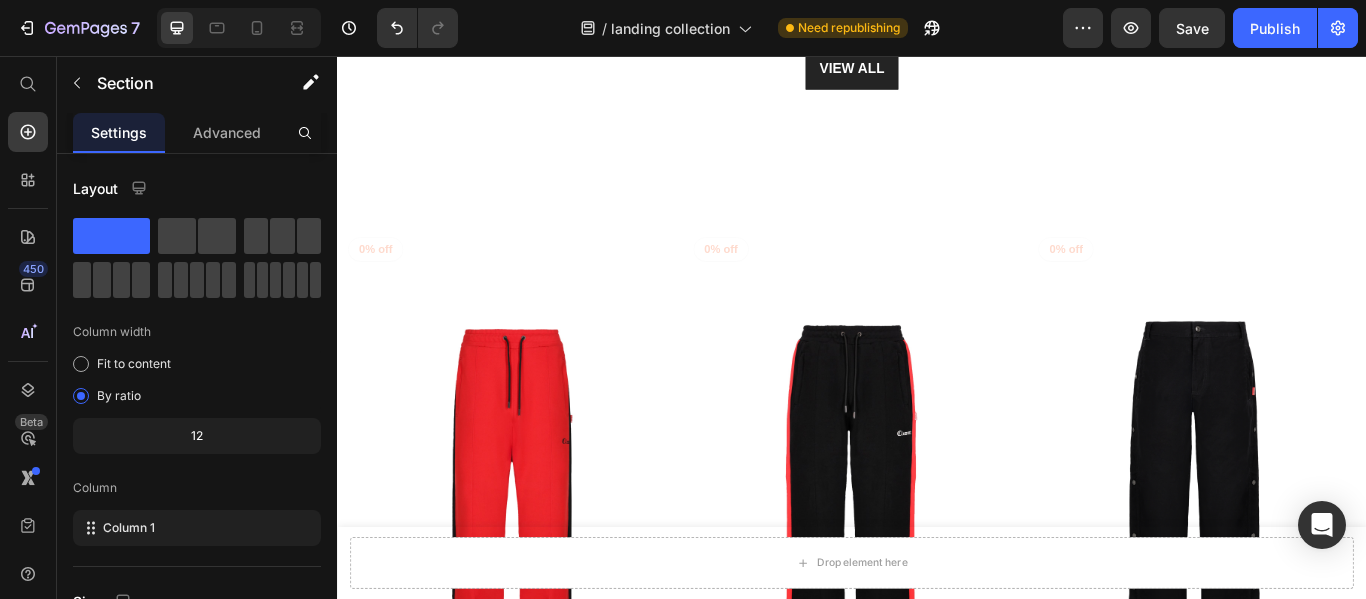 click on "(P) Images 0% off Product Badge Row SWEAT PANTS MEN  RISPLENDERE RED CLEMONT (P) Title $450,000 (P) Price $0 (P) Price Row S M L XL (P) Variants & Swatches Row (P) Images 0% off Product Badge Row SWEAT PANTS MEN  RISPLENDERE BLACK CLEMONT (P) Title $450,000 (P) Price $0 (P) Price Row S M L XL (P) Variants & Swatches Row (P) Images 0% off Product Badge Row PANTS MEN TRAMONTO  BLACK CLEMONT (P) Title $580,000 (P) Price $0 (P) Price Row 30 32 34 36 (P) Variants & Swatches Row (P) Images 0% off Product Badge Row SWEAT PANTS MEN  LUSSO  BLACK/RED CLEMONT (P) Title $450,000 (P) Price $0 (P) Price Row S M L XL (P) Variants & Swatches Row (P) Images 0% off Product Badge Row SWEAT PANTS MEN  LUSSO  BLACK/GREY CLEMONT (P) Title $450,000 (P) Price $0 (P) Price Row S M L XL (P) Variants & Swatches Row (P) Images 0% off Product Badge Row JOGGER MEN  PRESTIGIO  GRIS  CLEMONT (P) Title $450,000 (P) Price $0 (P) Price Row S M L XL (P) Variants & Swatches Row Product List VIEW ALL Button Section 8" at bounding box center (937, 1035) 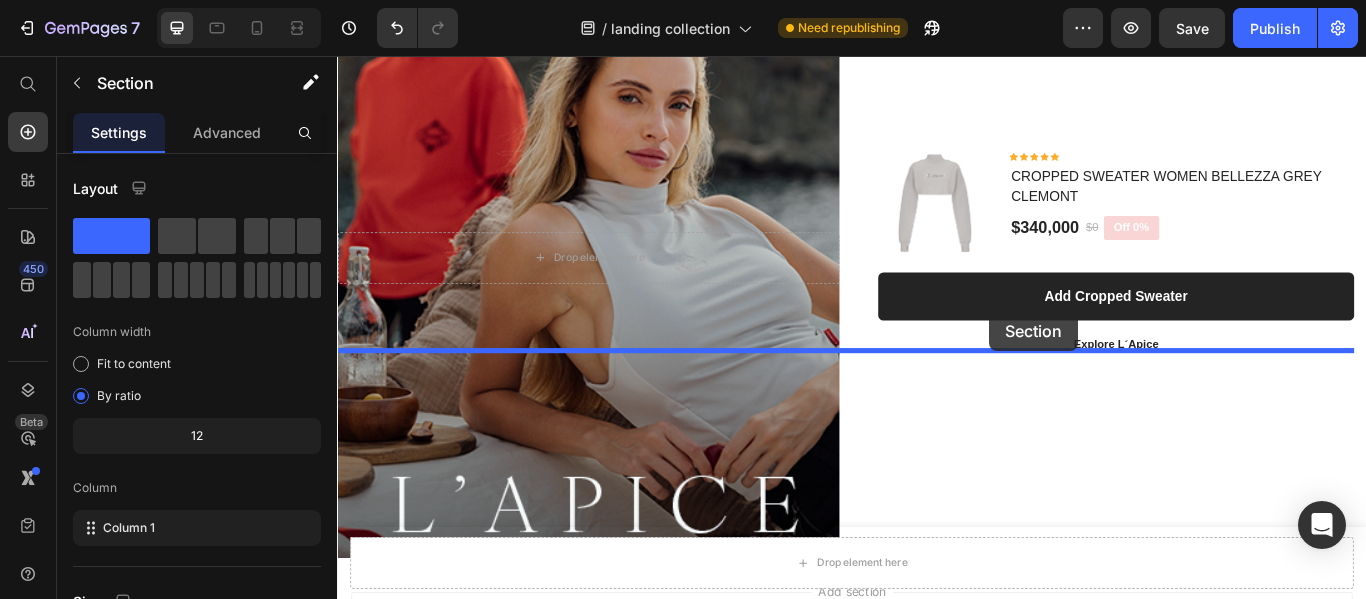 drag, startPoint x: 1103, startPoint y: 158, endPoint x: 1097, endPoint y: 354, distance: 196.09181 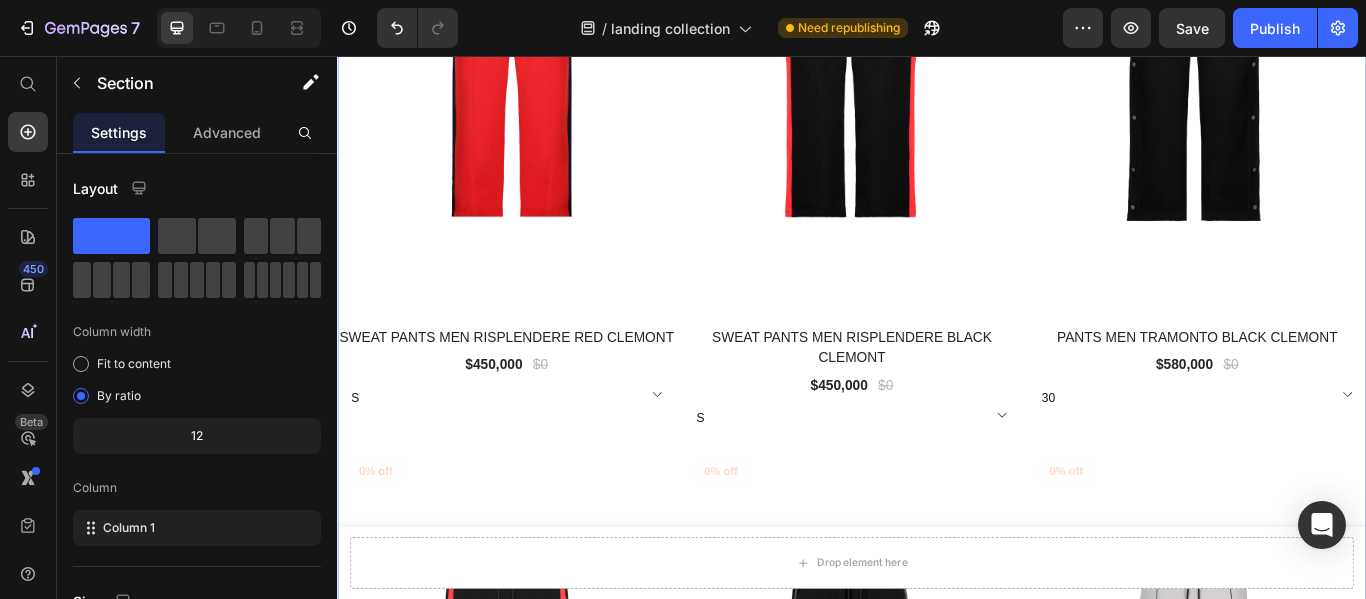scroll, scrollTop: 6810, scrollLeft: 0, axis: vertical 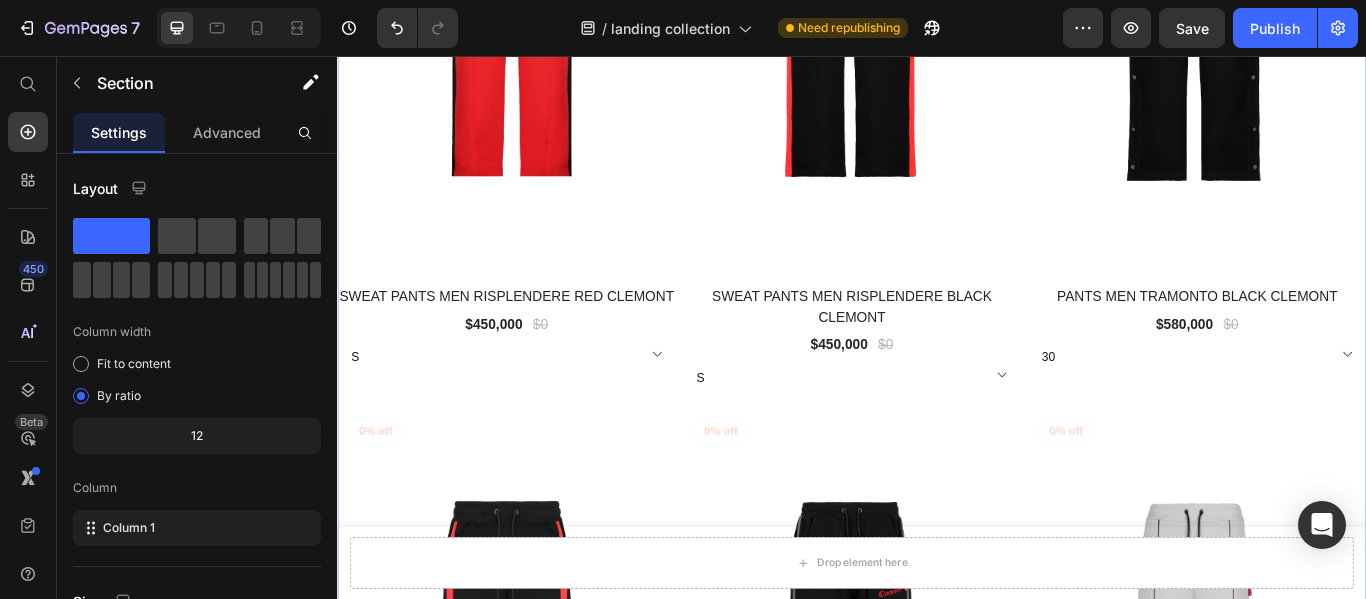 click on "(P) Images 0% off Product Badge Row SWEAT PANTS MEN  RISPLENDERE RED CLEMONT (P) Title $450,000 (P) Price $0 (P) Price Row S M L XL (P) Variants & Swatches Row (P) Images 0% off Product Badge Row SWEAT PANTS MEN  RISPLENDERE BLACK CLEMONT (P) Title $450,000 (P) Price $0 (P) Price Row S M L XL (P) Variants & Swatches Row (P) Images 0% off Product Badge Row PANTS MEN TRAMONTO  BLACK CLEMONT (P) Title $580,000 (P) Price $0 (P) Price Row 30 32 34 36 (P) Variants & Swatches Row (P) Images 0% off Product Badge Row SWEAT PANTS MEN  LUSSO  BLACK/RED CLEMONT (P) Title $450,000 (P) Price $0 (P) Price Row S M L XL (P) Variants & Swatches Row (P) Images 0% off Product Badge Row SWEAT PANTS MEN  LUSSO  BLACK/GREY CLEMONT (P) Title $450,000 (P) Price $0 (P) Price Row S M L XL (P) Variants & Swatches Row (P) Images 0% off Product Badge Row JOGGER MEN  PRESTIGIO  GRIS  CLEMONT (P) Title $450,000 (P) Price $0 (P) Price Row S M L XL (P) Variants & Swatches Row Product List VIEW ALL Button Section 9" at bounding box center [937, 500] 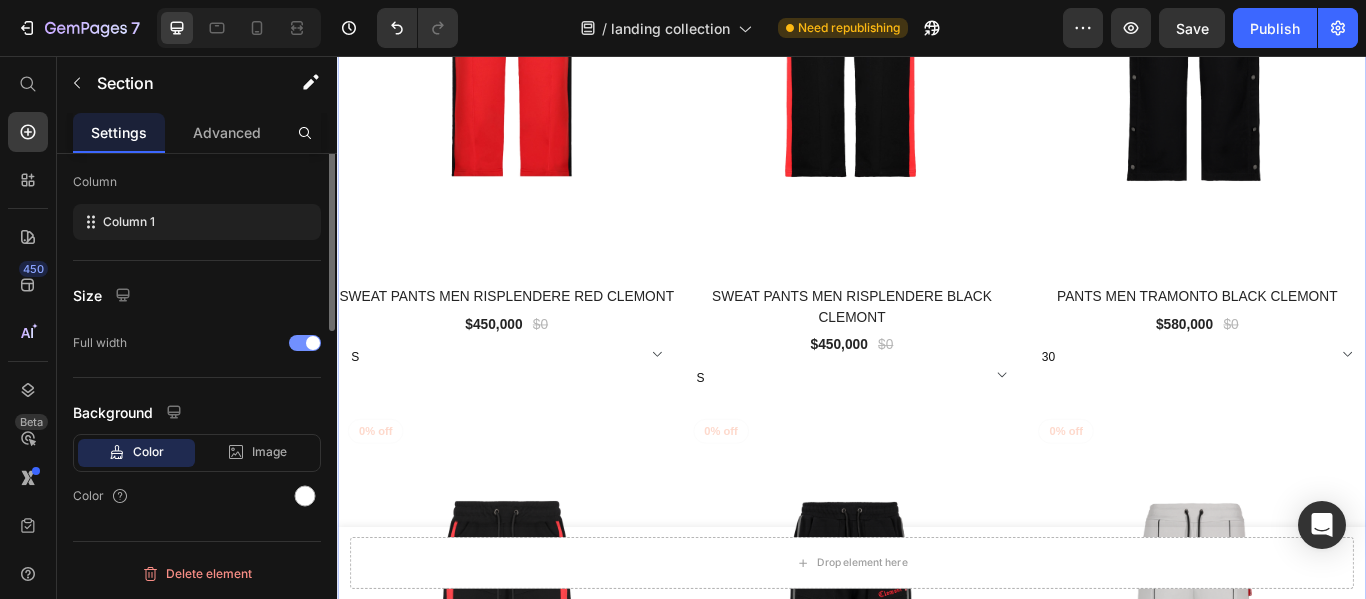 scroll, scrollTop: 0, scrollLeft: 0, axis: both 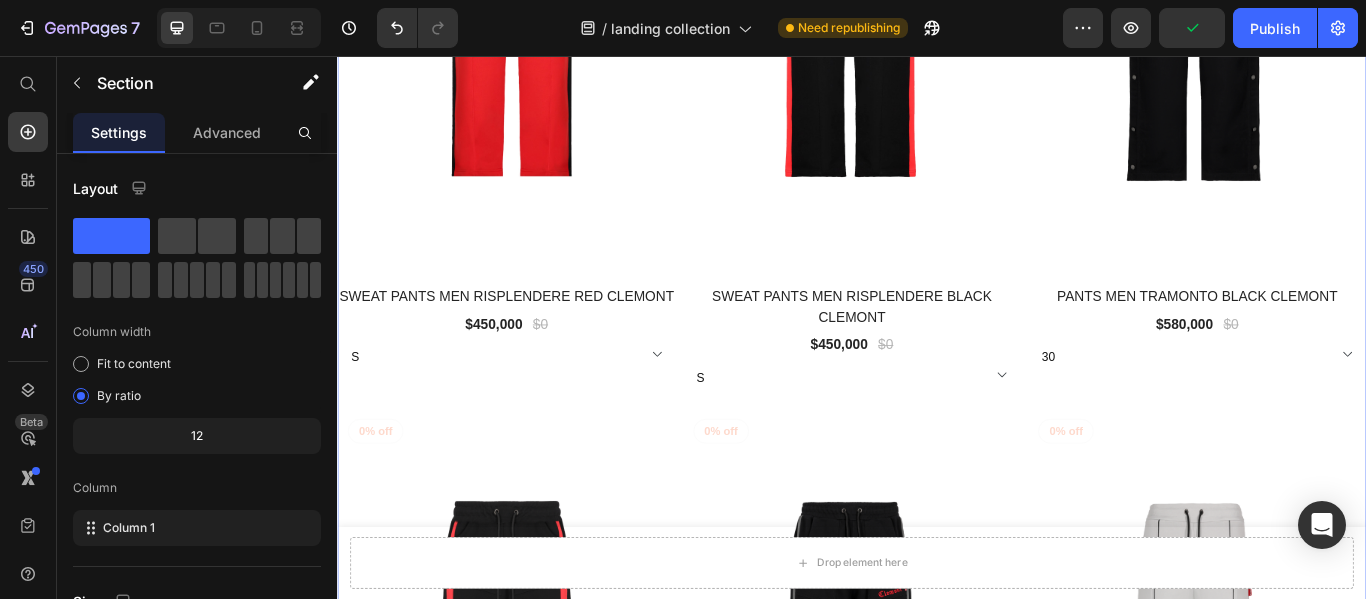 click on "(P) Images 0% off Product Badge Row SWEAT PANTS MEN  RISPLENDERE RED CLEMONT (P) Title $450,000 (P) Price $0 (P) Price Row S M L XL (P) Variants & Swatches Row (P) Images 0% off Product Badge Row SWEAT PANTS MEN  RISPLENDERE BLACK CLEMONT (P) Title $450,000 (P) Price $0 (P) Price Row S M L XL (P) Variants & Swatches Row (P) Images 0% off Product Badge Row PANTS MEN TRAMONTO  BLACK CLEMONT (P) Title $580,000 (P) Price $0 (P) Price Row 30 32 34 36 (P) Variants & Swatches Row (P) Images 0% off Product Badge Row SWEAT PANTS MEN  LUSSO  BLACK/RED CLEMONT (P) Title $450,000 (P) Price $0 (P) Price Row S M L XL (P) Variants & Swatches Row (P) Images 0% off Product Badge Row SWEAT PANTS MEN  LUSSO  BLACK/GREY CLEMONT (P) Title $450,000 (P) Price $0 (P) Price Row S M L XL (P) Variants & Swatches Row (P) Images 0% off Product Badge Row JOGGER MEN  PRESTIGIO  GRIS  CLEMONT (P) Title $450,000 (P) Price $0 (P) Price Row S M L XL (P) Variants & Swatches Row Product List VIEW ALL Button Section 9" at bounding box center [937, 500] 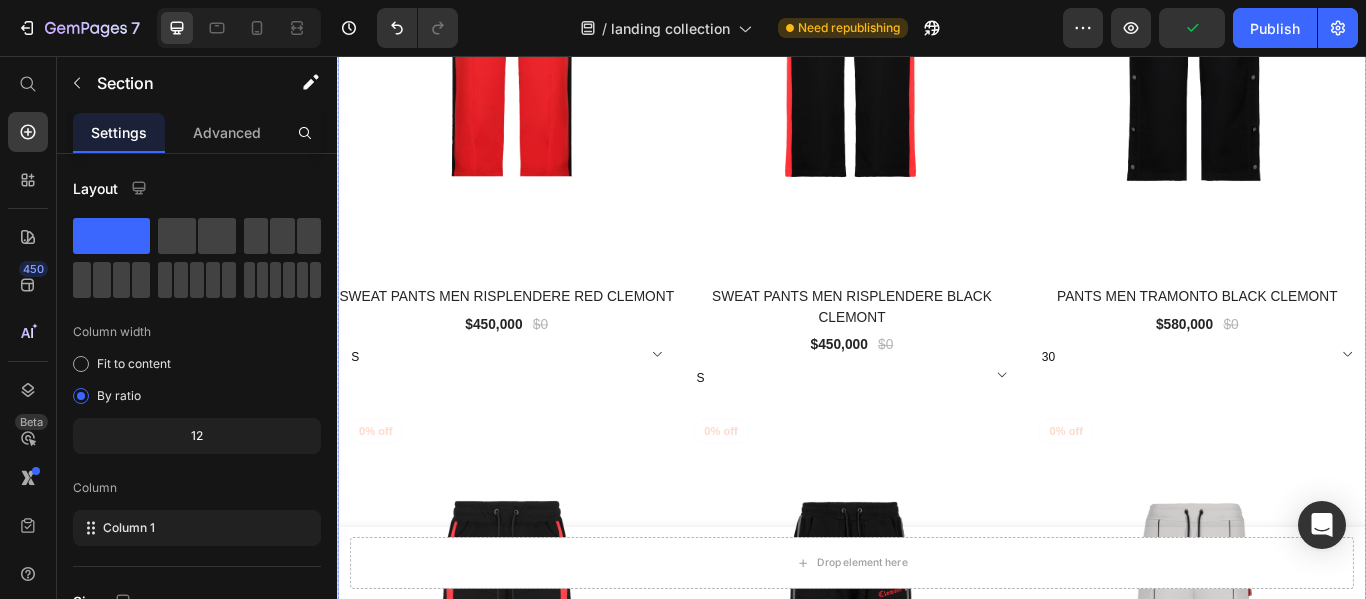 click on "(P) Images 0% off Product Badge Row SWEAT PANTS MEN  RISPLENDERE RED CLEMONT (P) Title $450,000 (P) Price $0 (P) Price Row S M L XL (P) Variants & Swatches Row (P) Images 0% off Product Badge Row SWEAT PANTS MEN  RISPLENDERE BLACK CLEMONT (P) Title $450,000 (P) Price $0 (P) Price Row S M L XL (P) Variants & Swatches Row (P) Images 0% off Product Badge Row PANTS MEN TRAMONTO  BLACK CLEMONT (P) Title $580,000 (P) Price $0 (P) Price Row 30 32 34 36 (P) Variants & Swatches Row (P) Images 0% off Product Badge Row SWEAT PANTS MEN  LUSSO  BLACK/RED CLEMONT (P) Title $450,000 (P) Price $0 (P) Price Row S M L XL (P) Variants & Swatches Row (P) Images 0% off Product Badge Row SWEAT PANTS MEN  LUSSO  BLACK/GREY CLEMONT (P) Title $450,000 (P) Price $0 (P) Price Row S M L XL (P) Variants & Swatches Row (P) Images 0% off Product Badge Row JOGGER MEN  PRESTIGIO  GRIS  CLEMONT (P) Title $450,000 (P) Price $0 (P) Price Row S M L XL (P) Variants & Swatches Row" at bounding box center [937, 452] 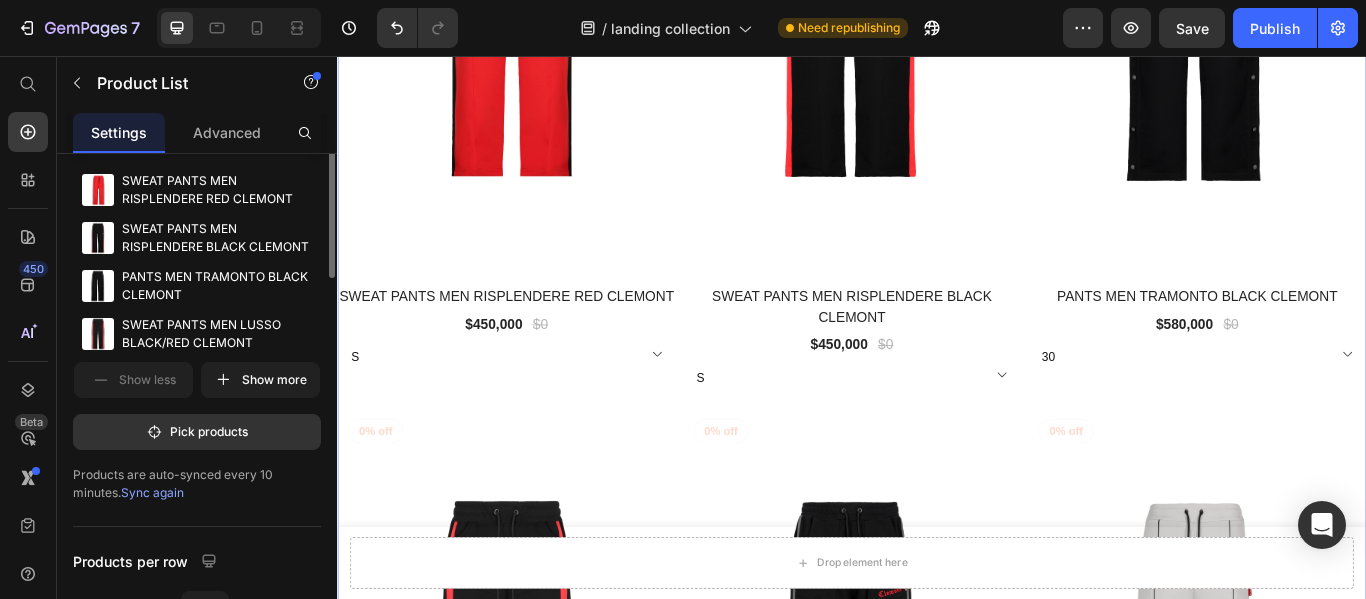 scroll, scrollTop: 0, scrollLeft: 0, axis: both 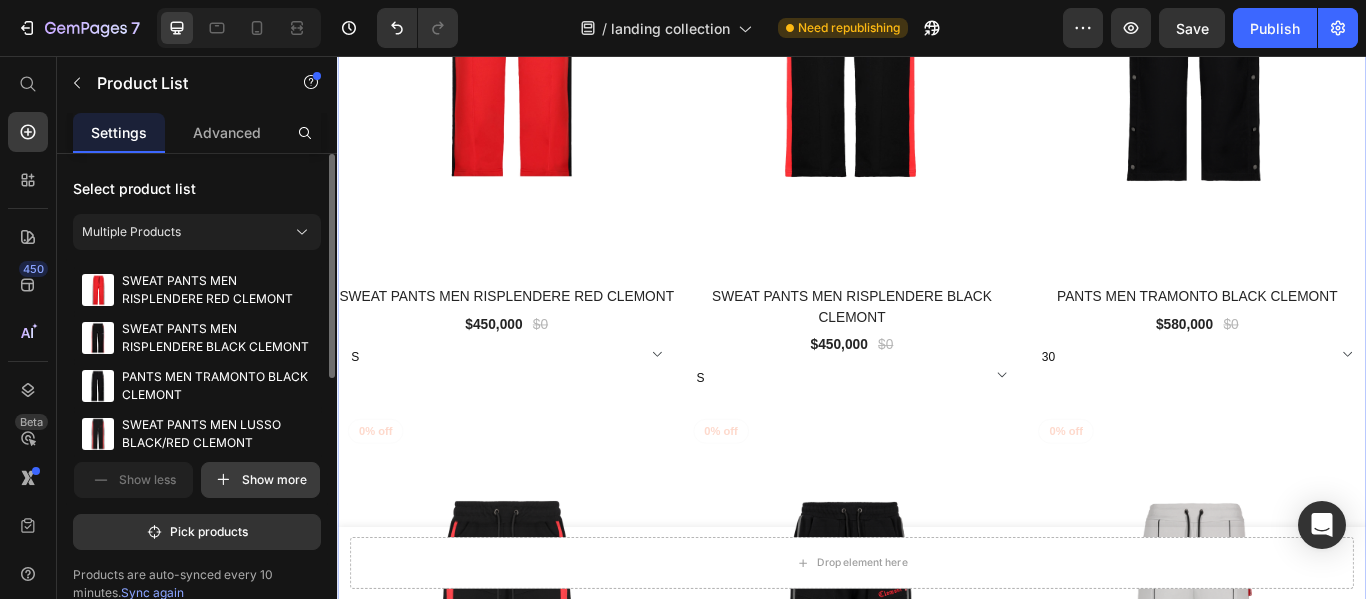 click on "Show more" at bounding box center [260, 480] 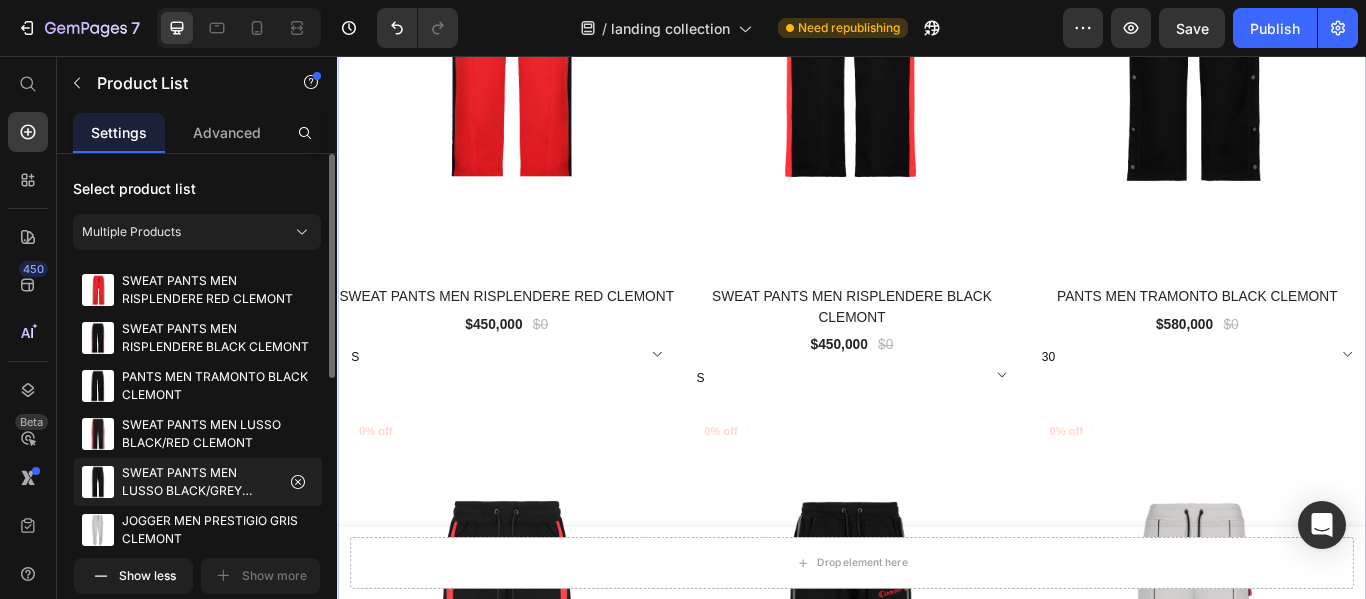 scroll, scrollTop: 200, scrollLeft: 0, axis: vertical 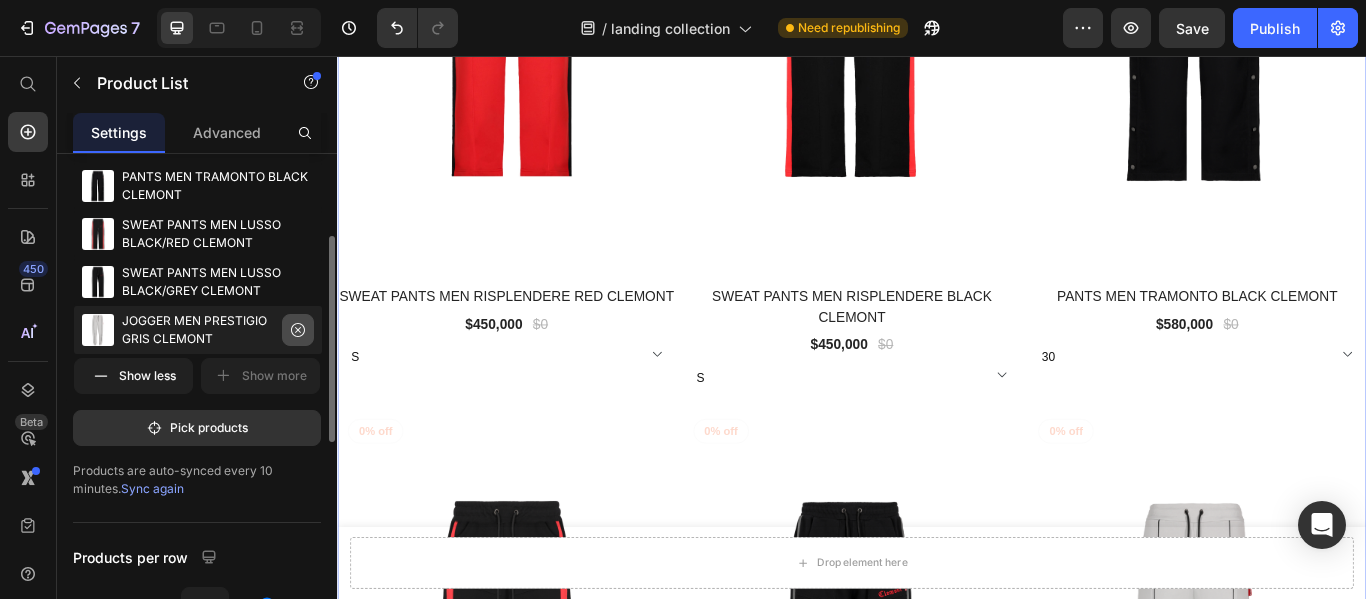 click 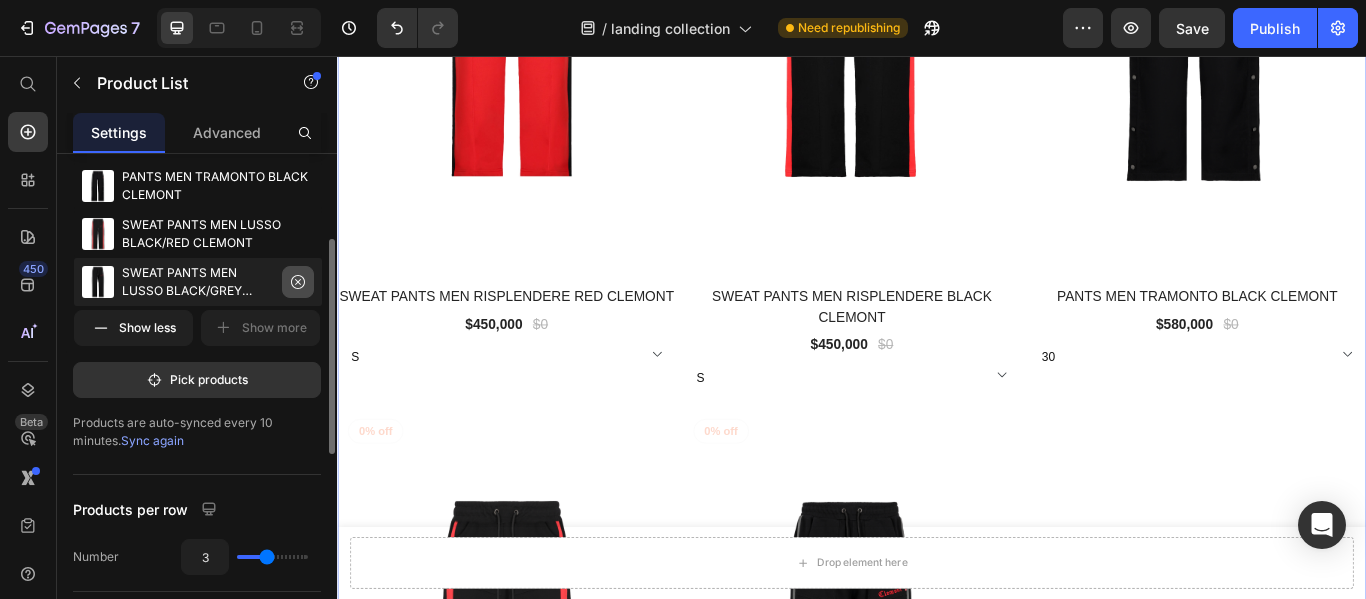 click 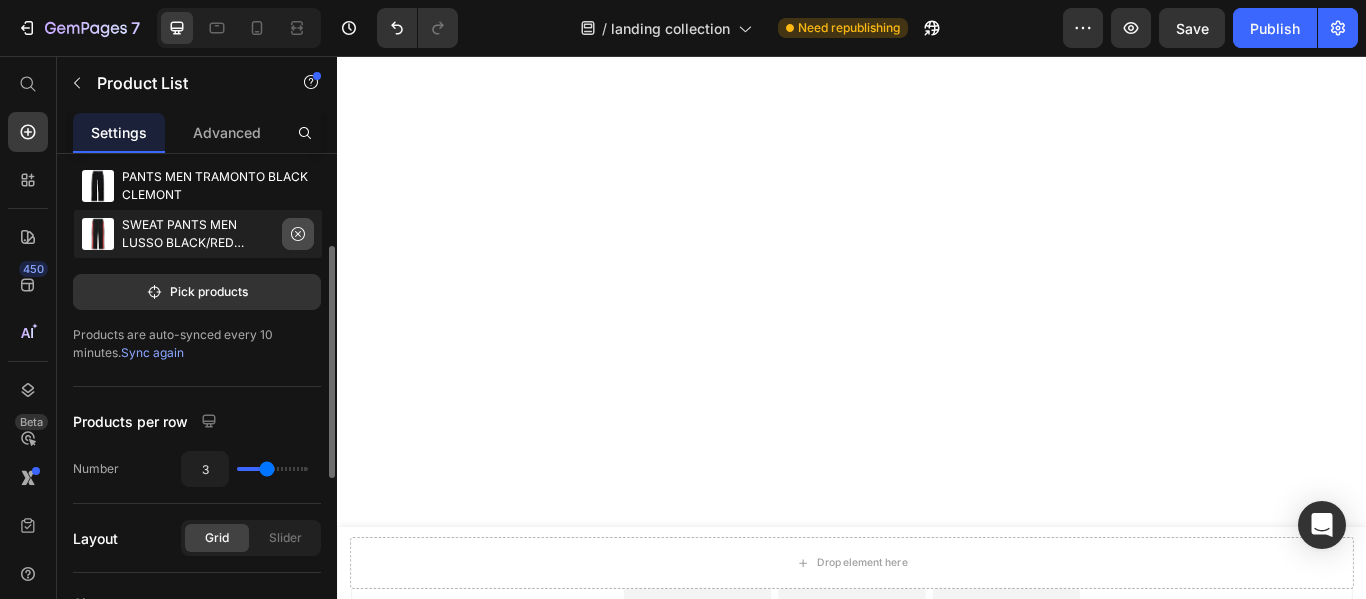 click at bounding box center (298, 234) 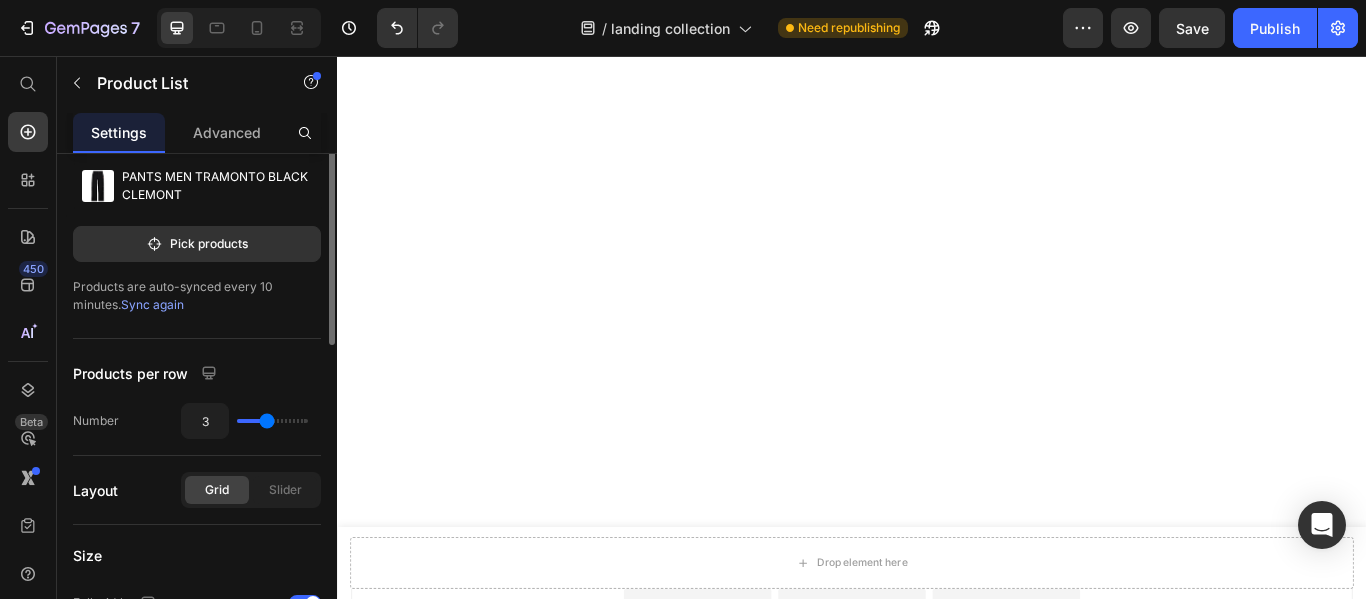 scroll, scrollTop: 0, scrollLeft: 0, axis: both 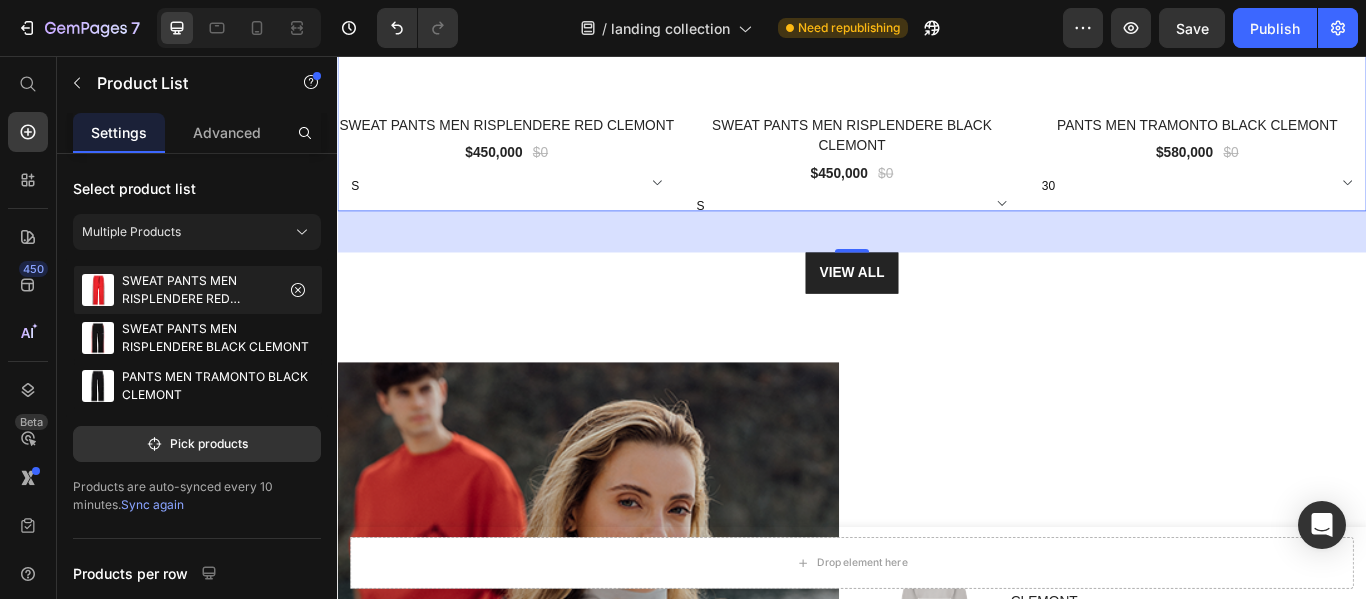 click on "SWEAT PANTS MEN  RISPLENDERE RED CLEMONT" at bounding box center (198, 290) 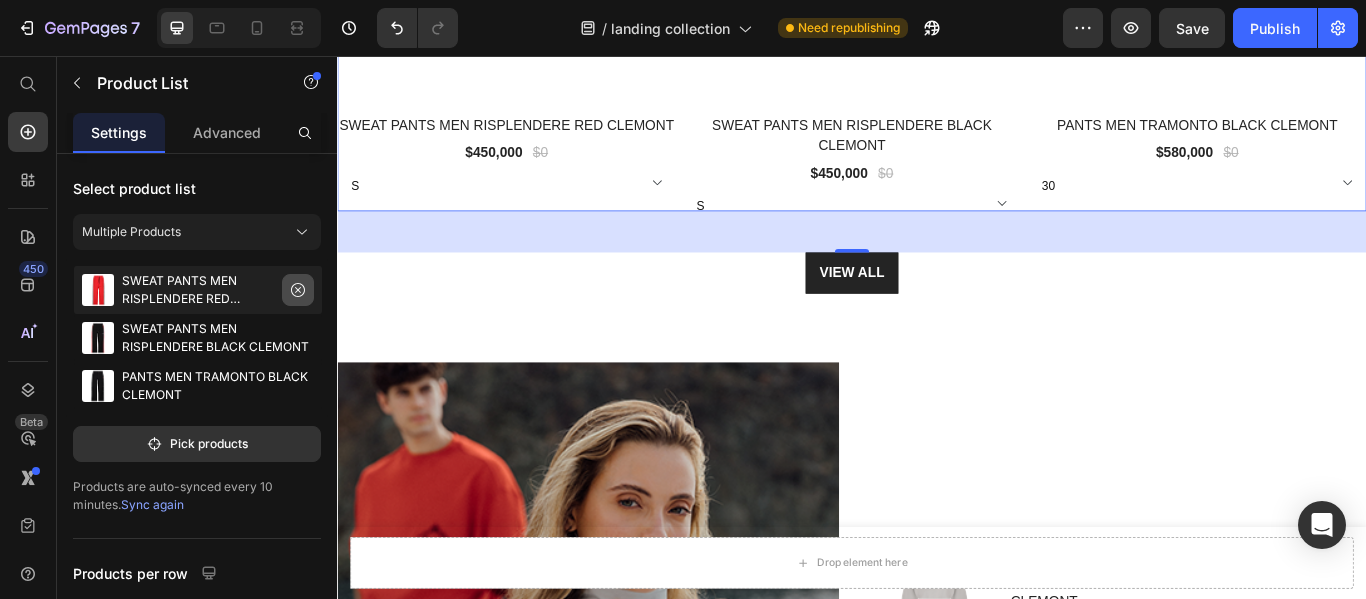 click 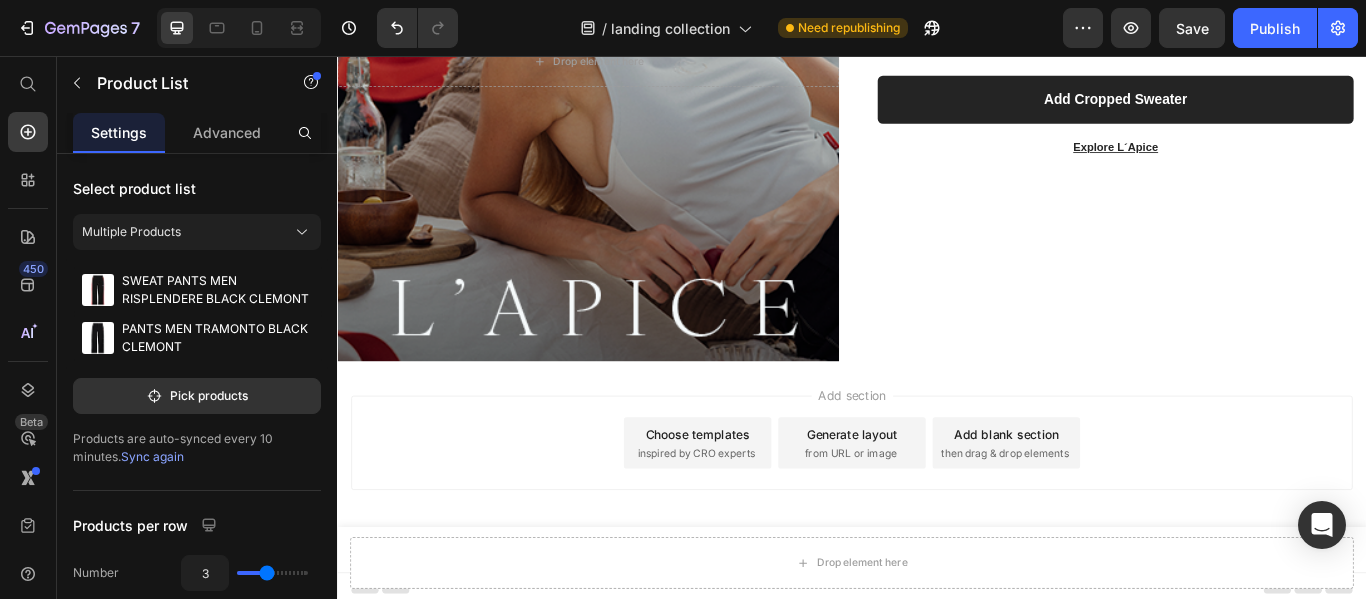 click 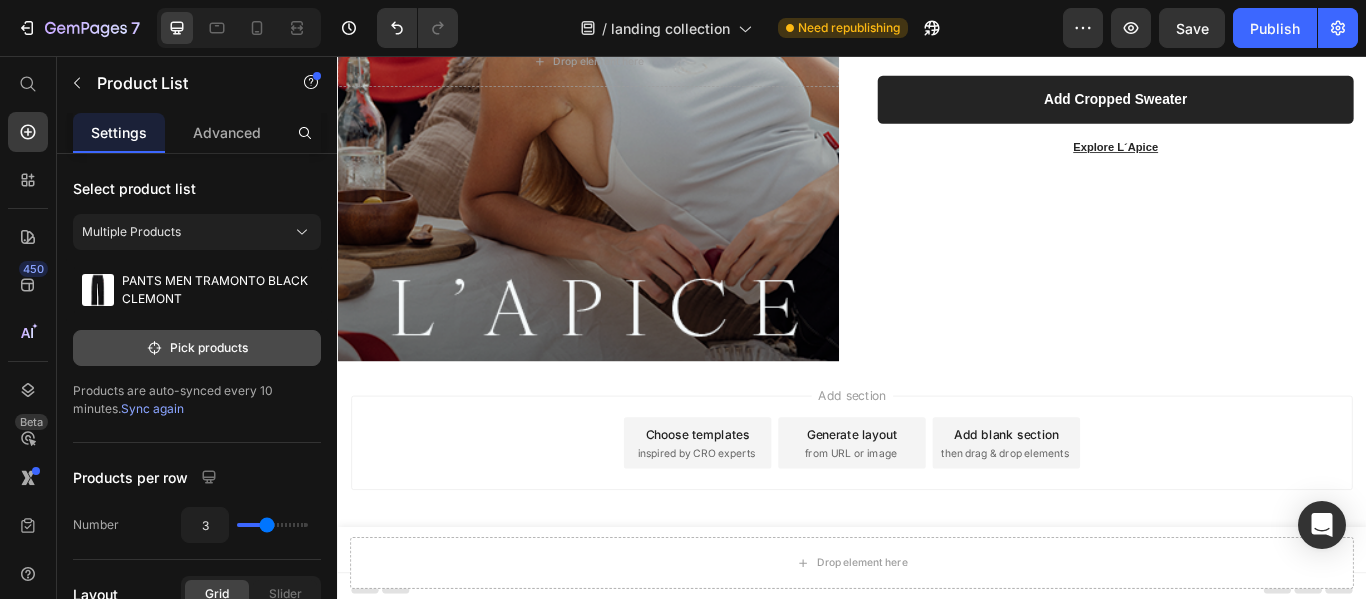 click on "Pick products" at bounding box center [197, 348] 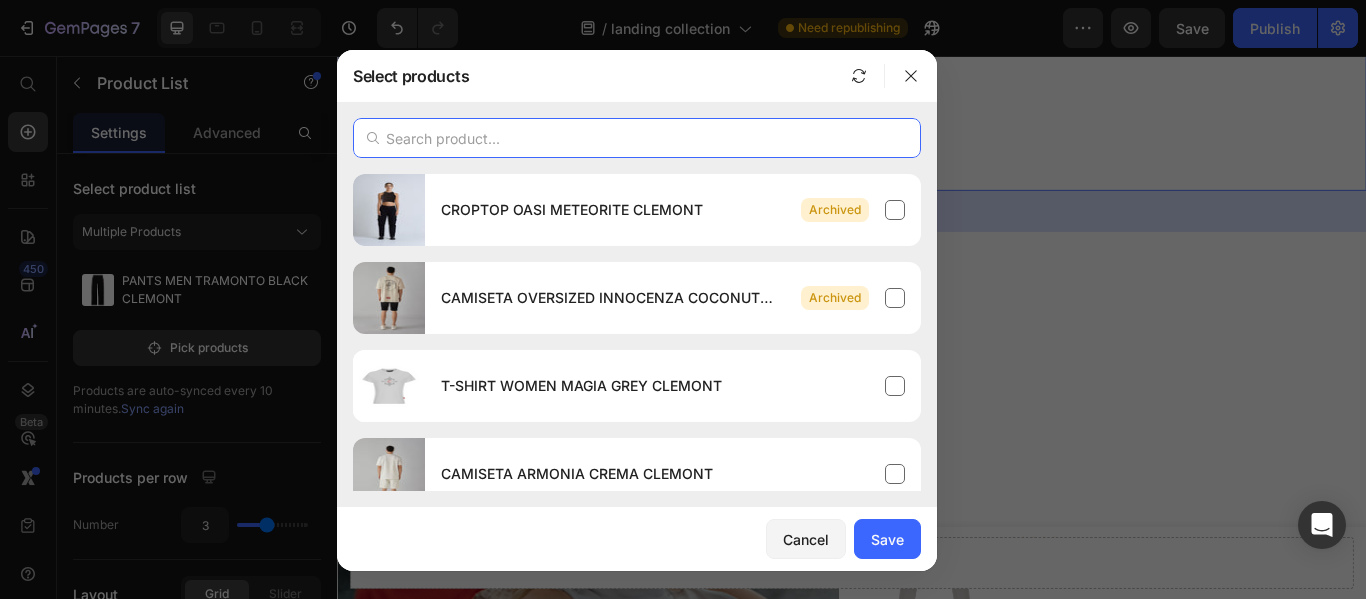 click at bounding box center [637, 138] 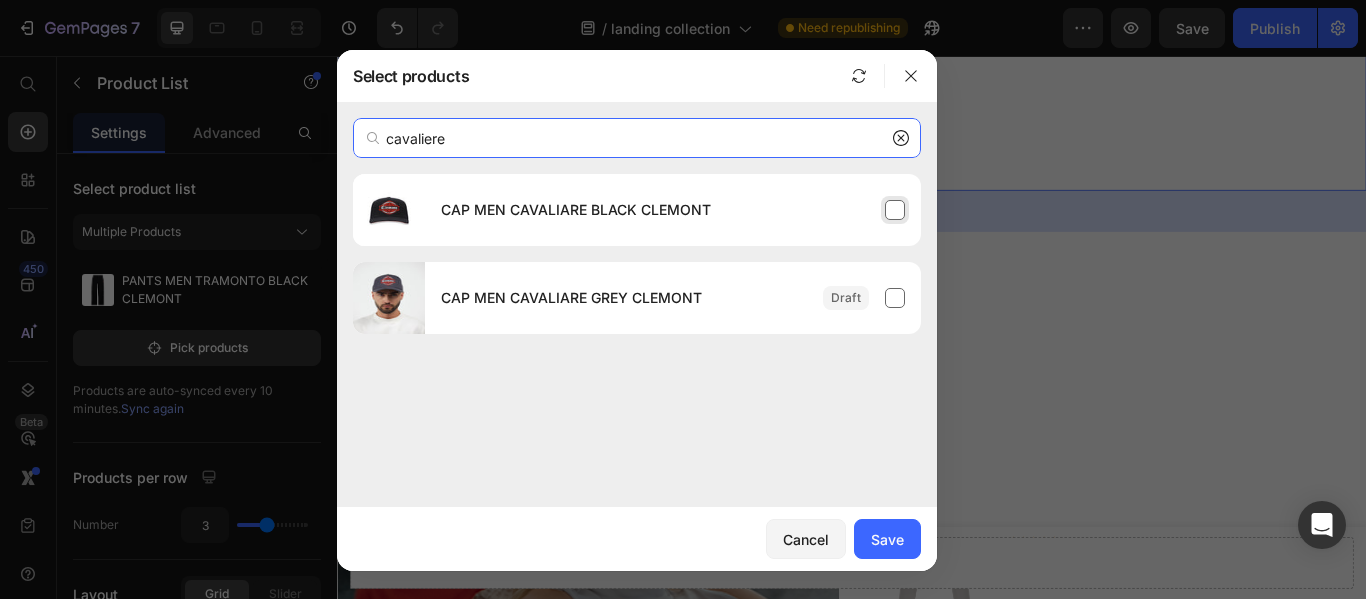 type on "cavali" 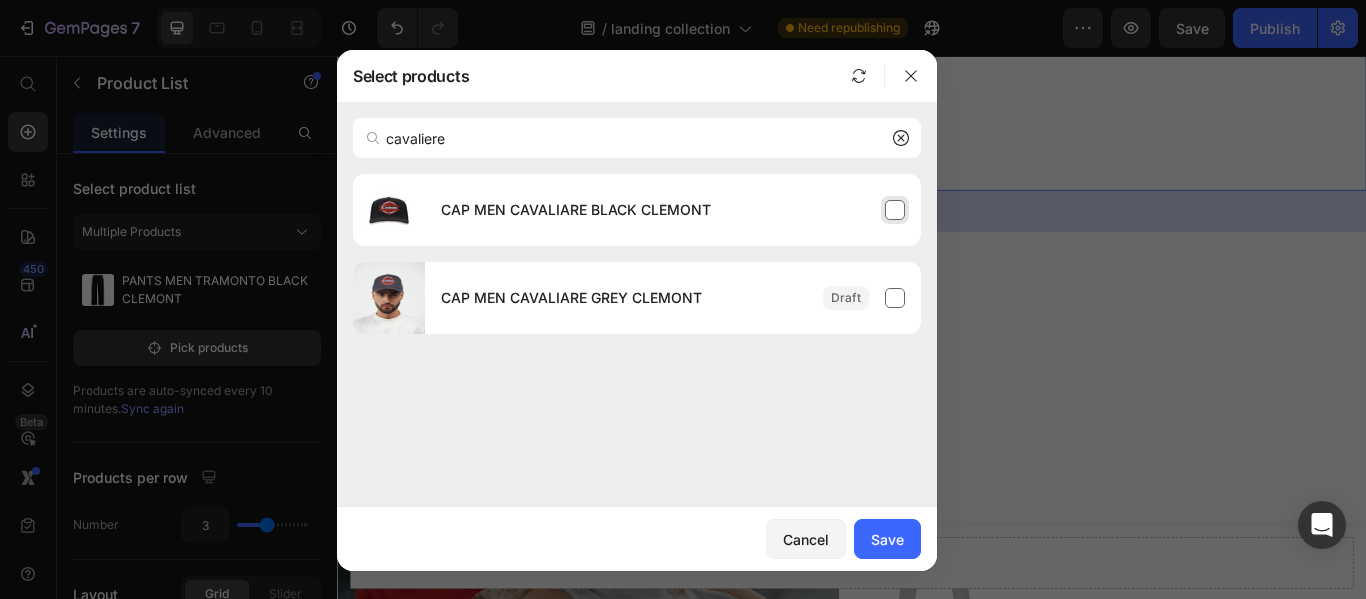click on "CAP MEN  CAVALIARE  BLACK CLEMONT" at bounding box center (673, 210) 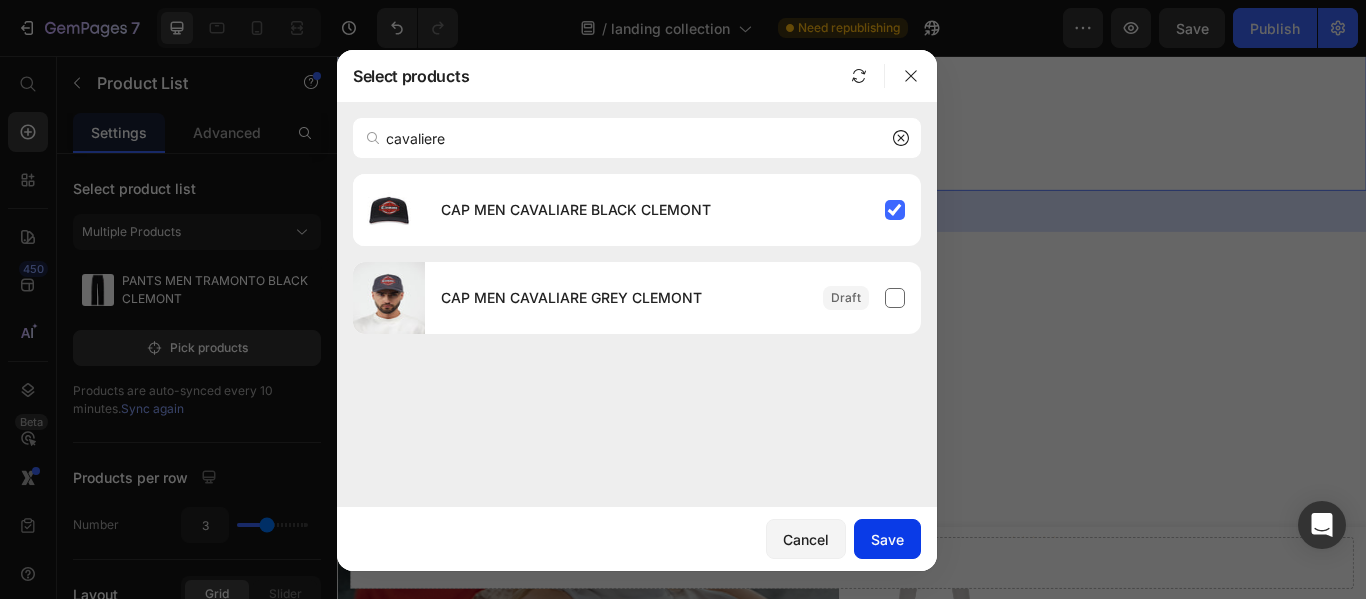click on "Save" at bounding box center (887, 539) 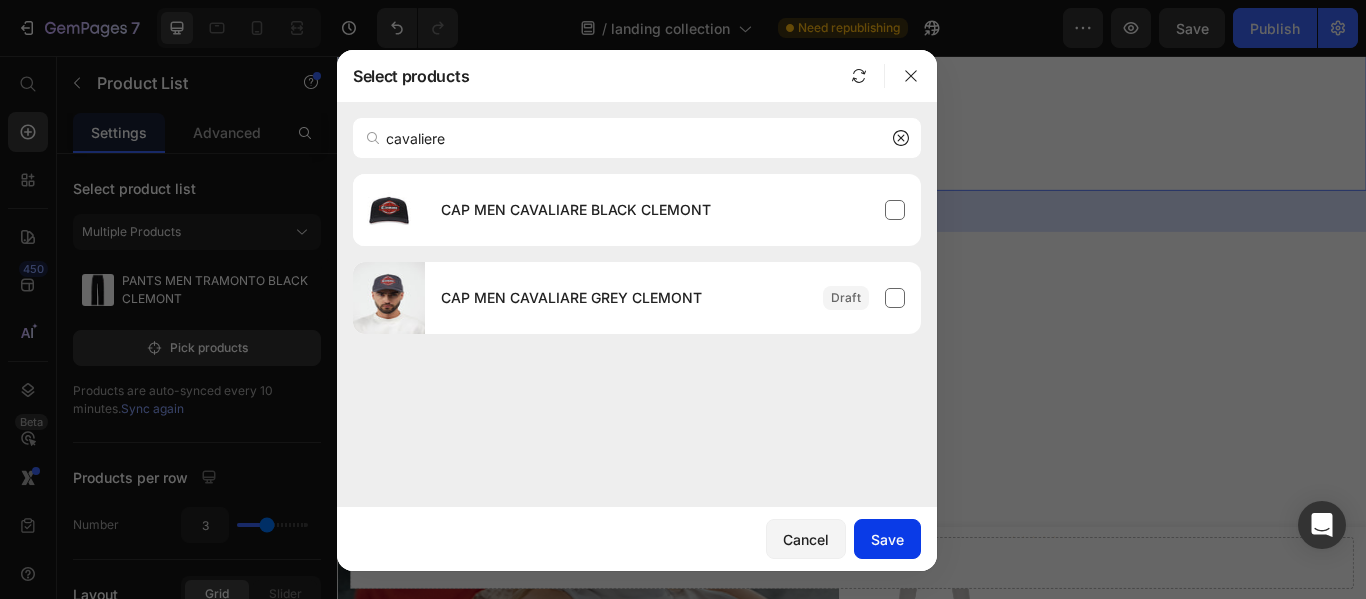 type 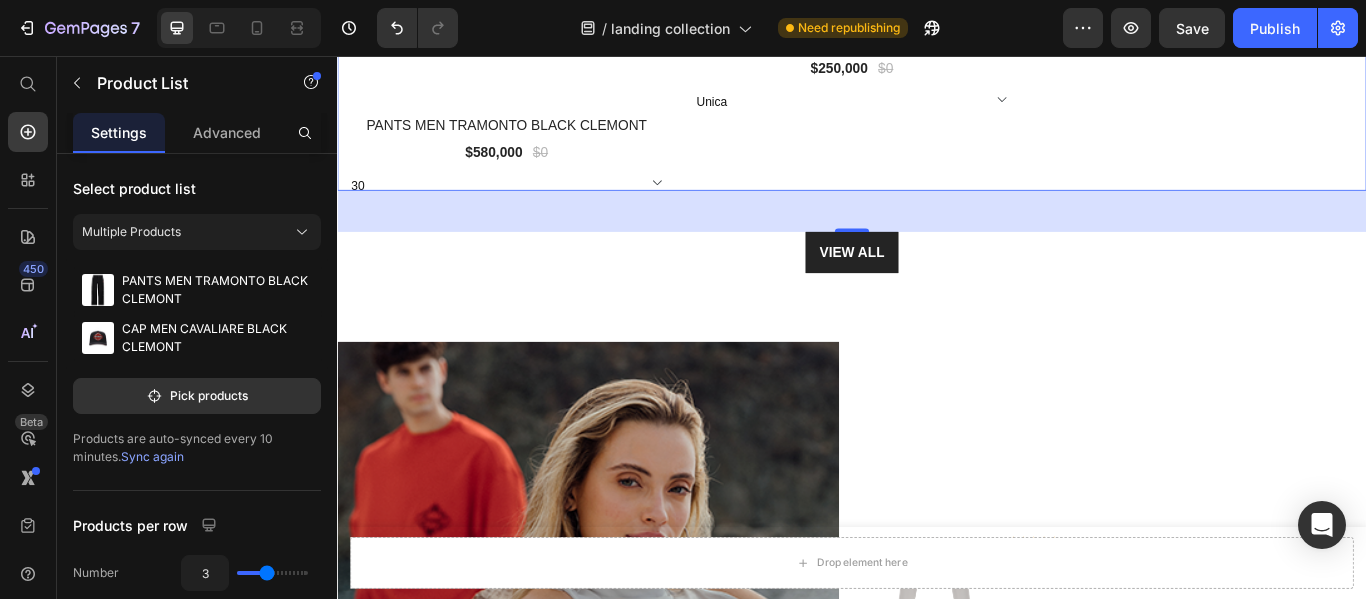 scroll, scrollTop: 6910, scrollLeft: 0, axis: vertical 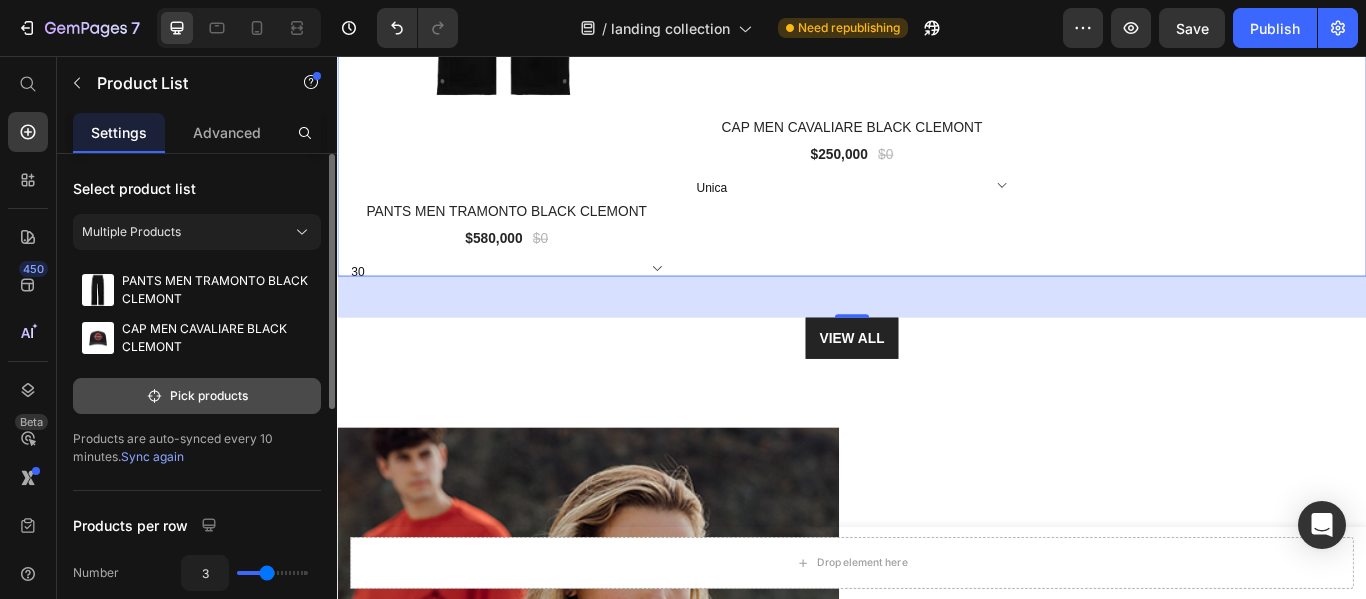 click on "Pick products" at bounding box center [197, 396] 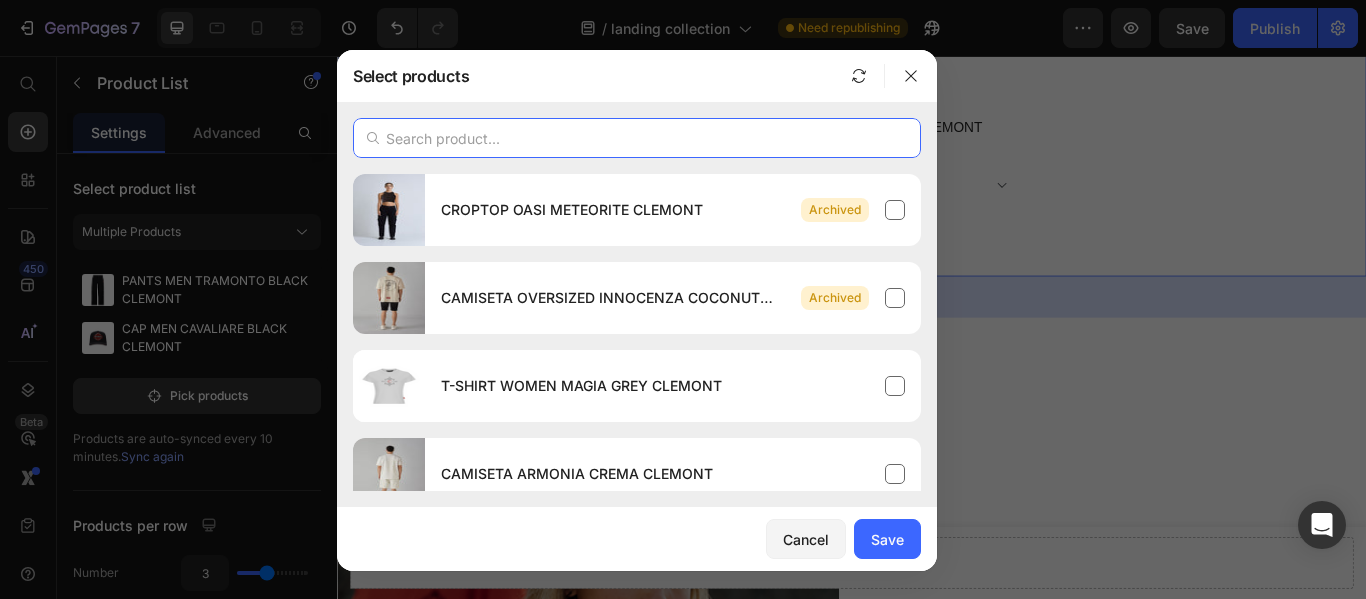 click at bounding box center [637, 138] 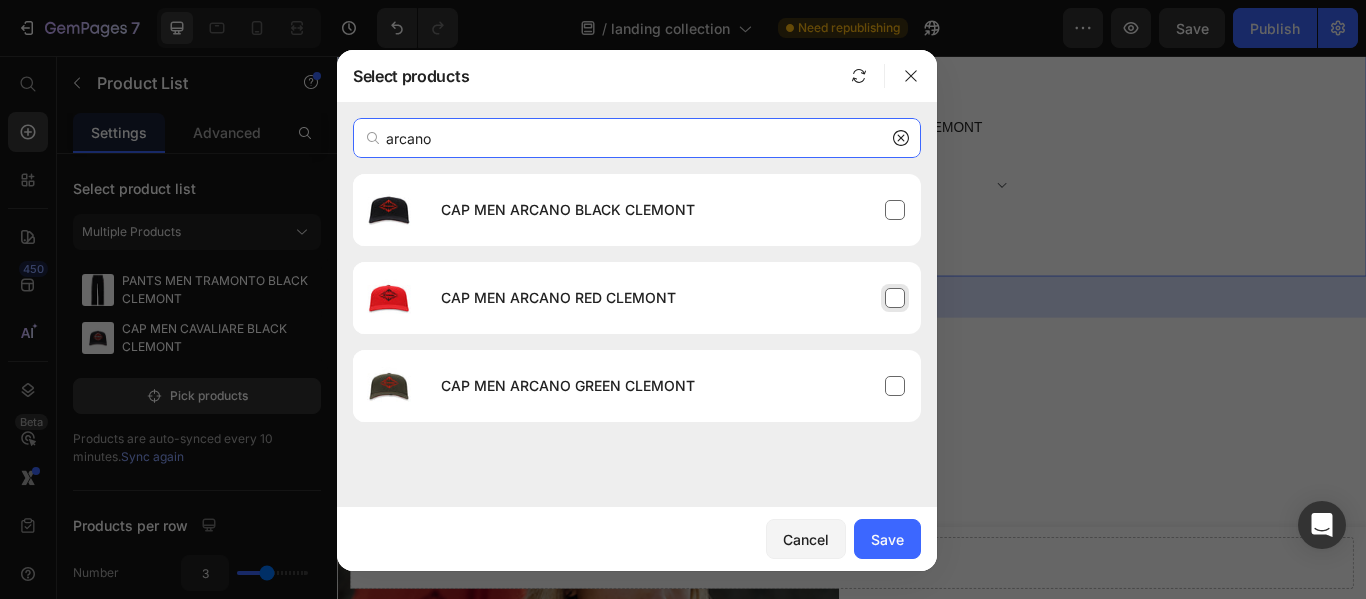 type on "arcano" 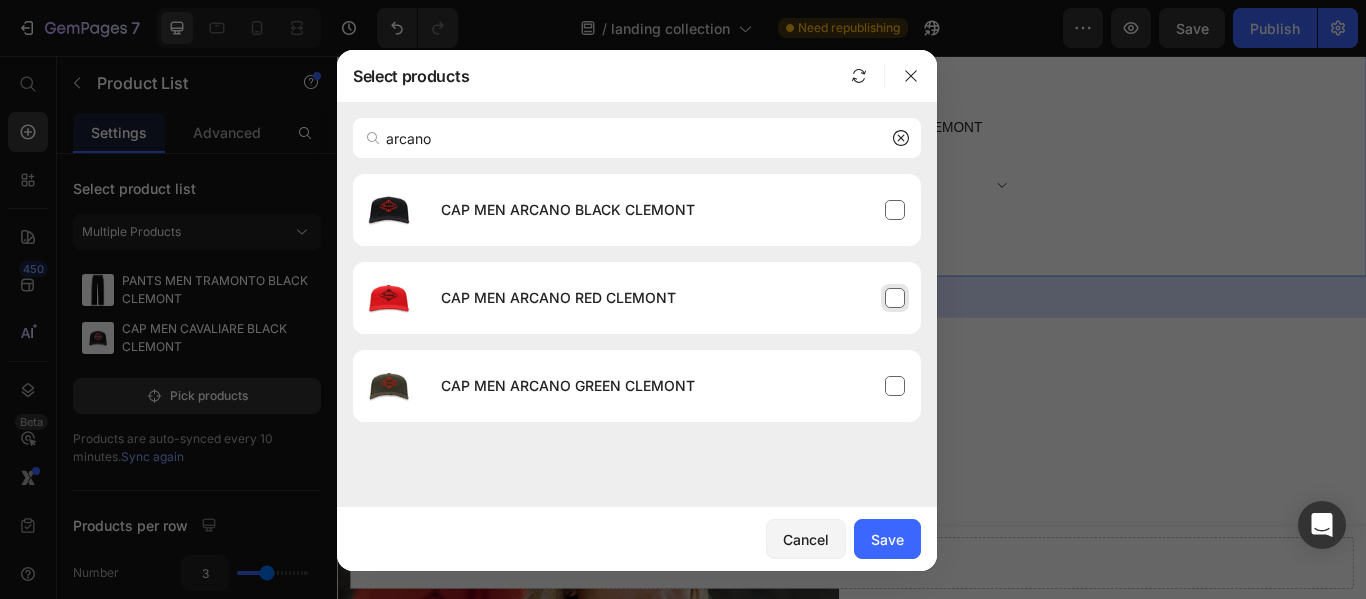 click on "CAP MEN  ARCANO RED CLEMONT" at bounding box center [673, 298] 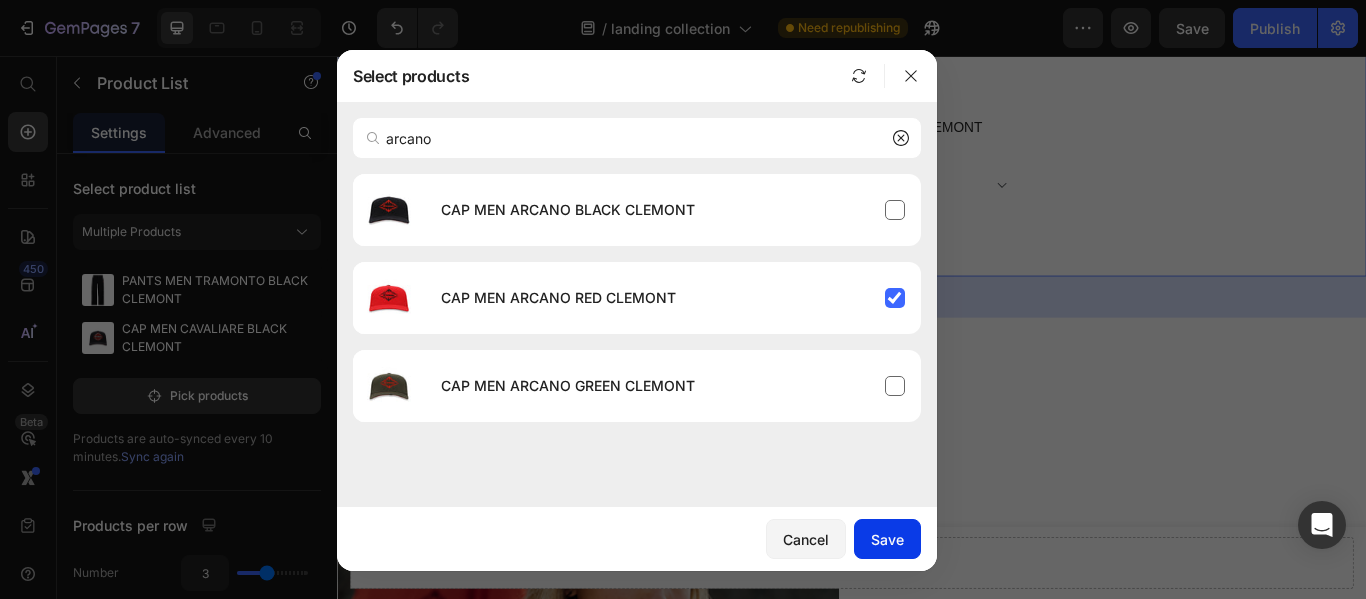click on "Save" at bounding box center [887, 539] 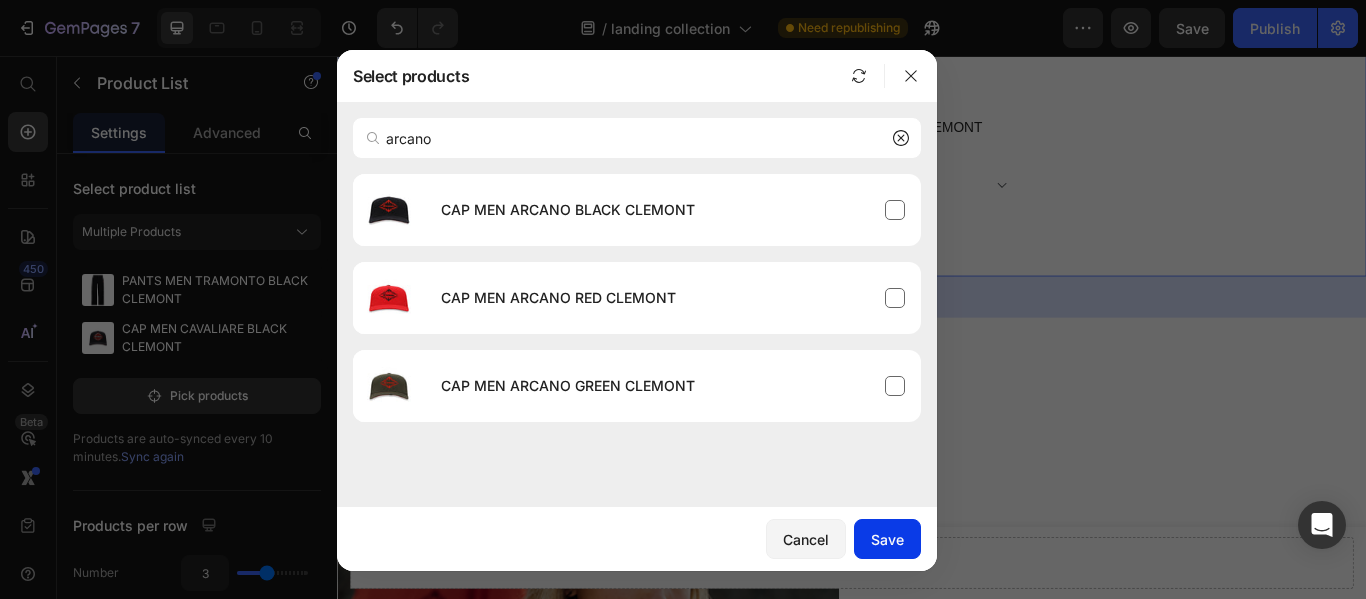type 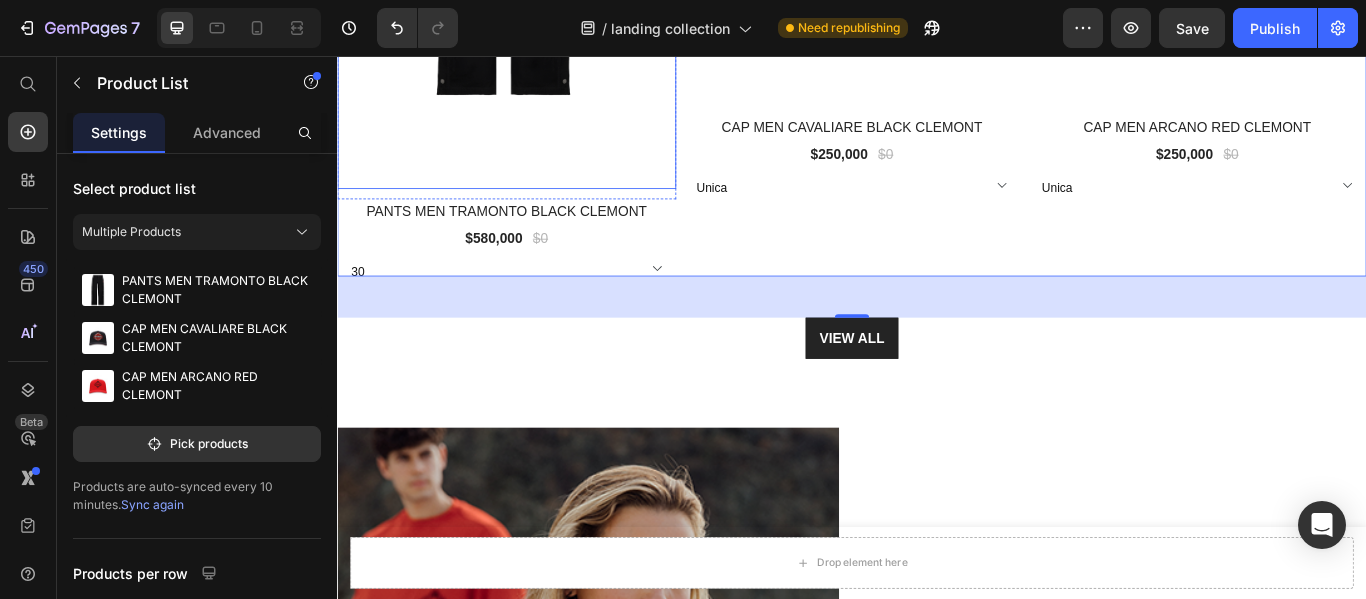 click at bounding box center [534, -85] 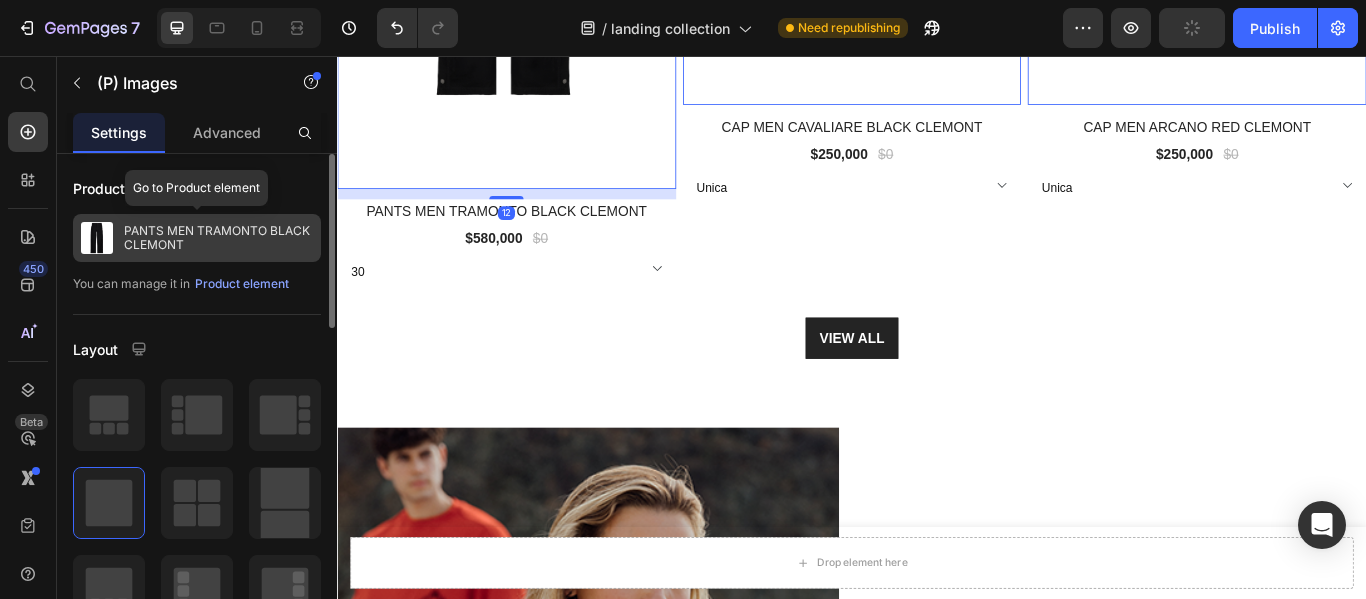 click on "PANTS MEN TRAMONTO  BLACK CLEMONT" at bounding box center (218, 238) 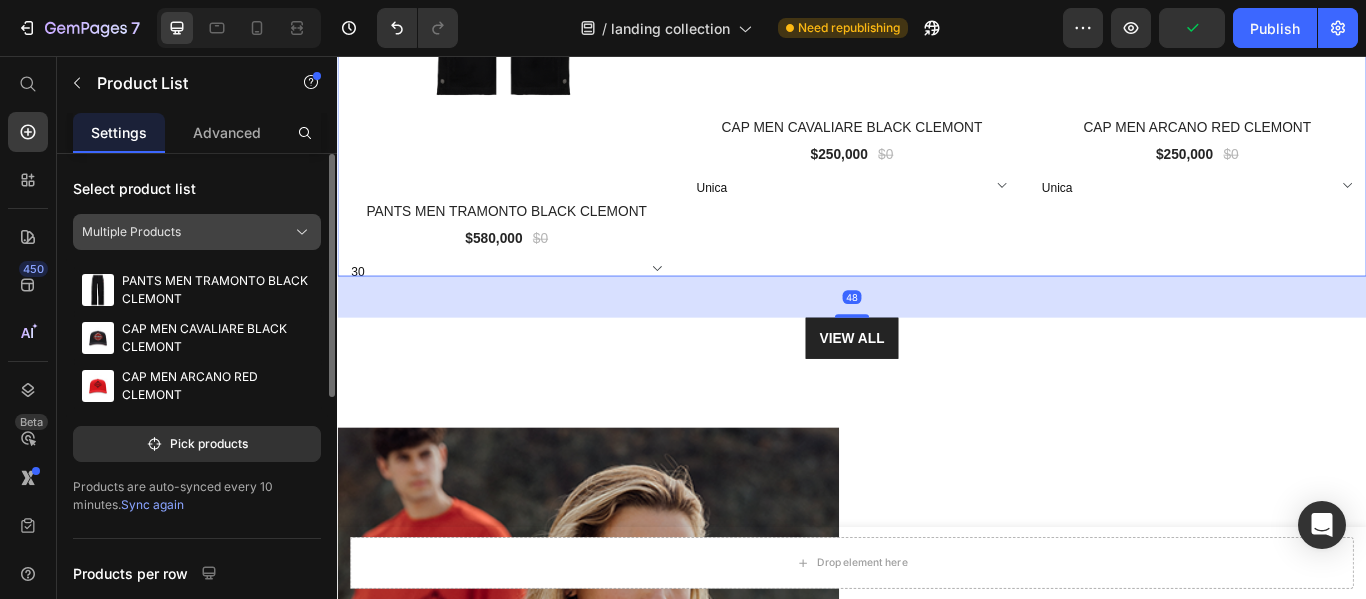 click on "Multiple Products" 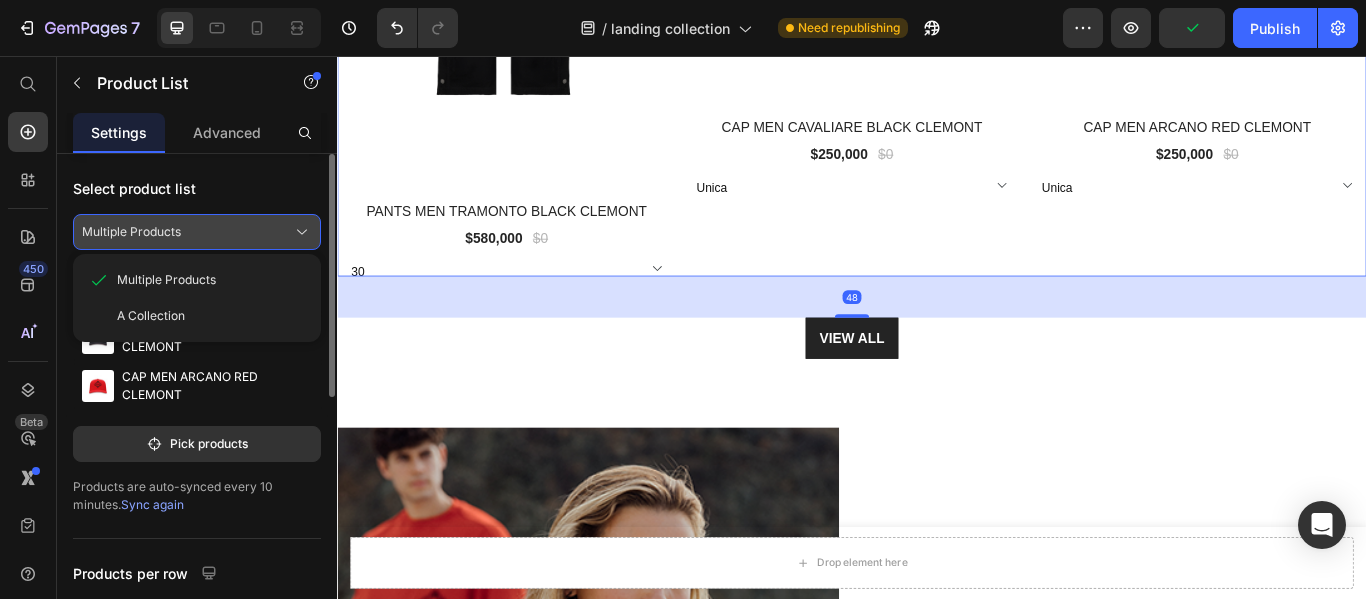 click on "Multiple Products" 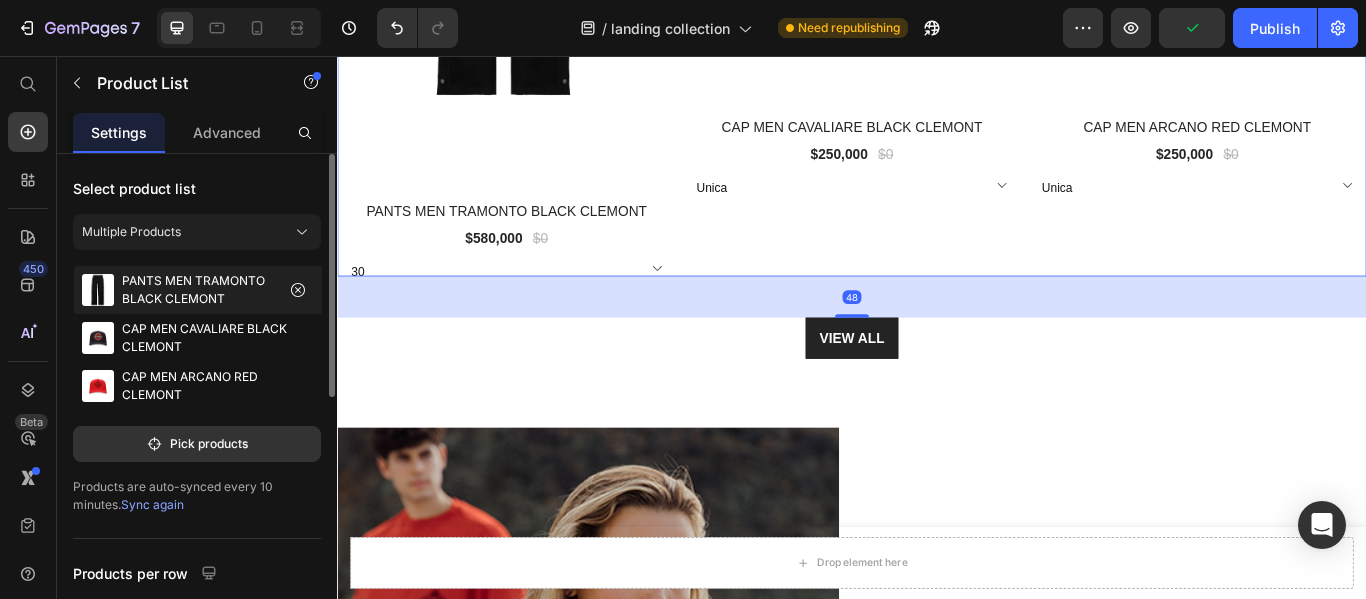 click on "PANTS MEN TRAMONTO  BLACK CLEMONT" at bounding box center [198, 290] 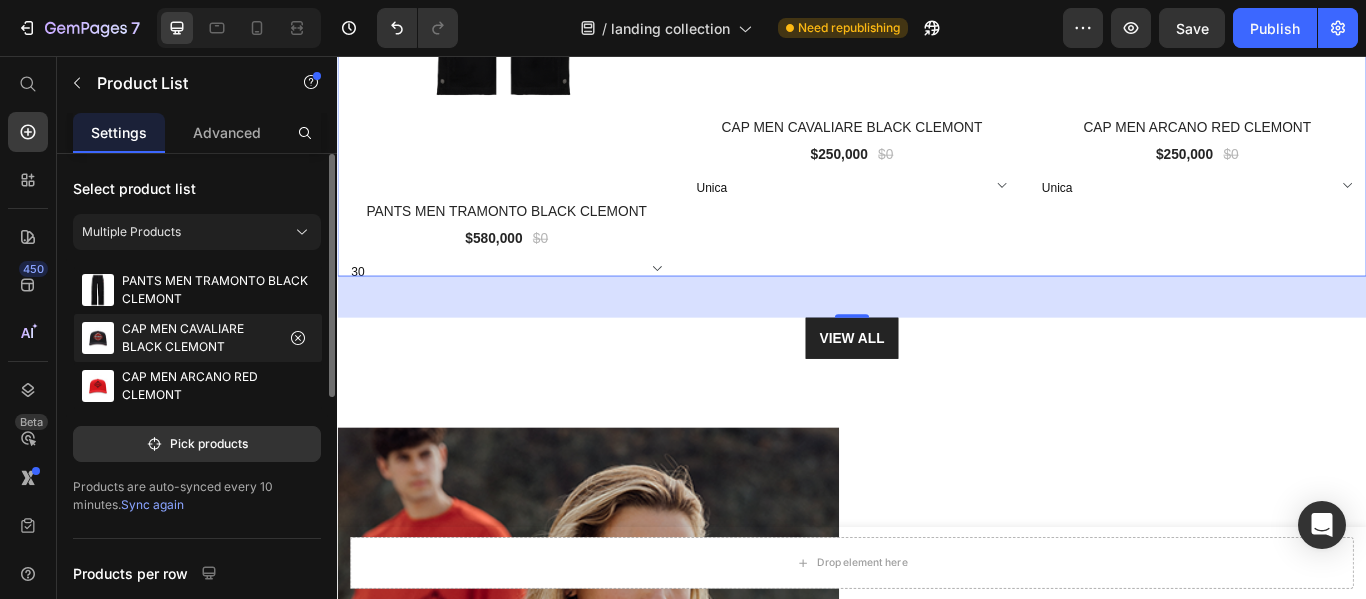 click at bounding box center (0, 0) 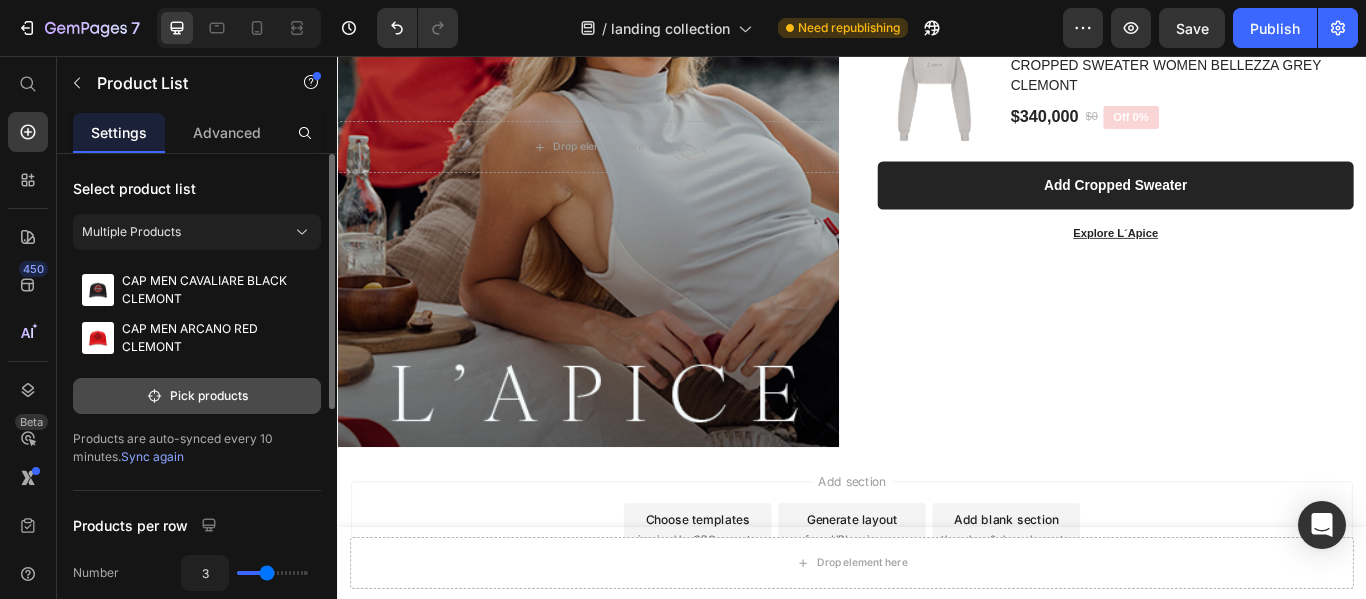 click on "Pick products" at bounding box center [197, 396] 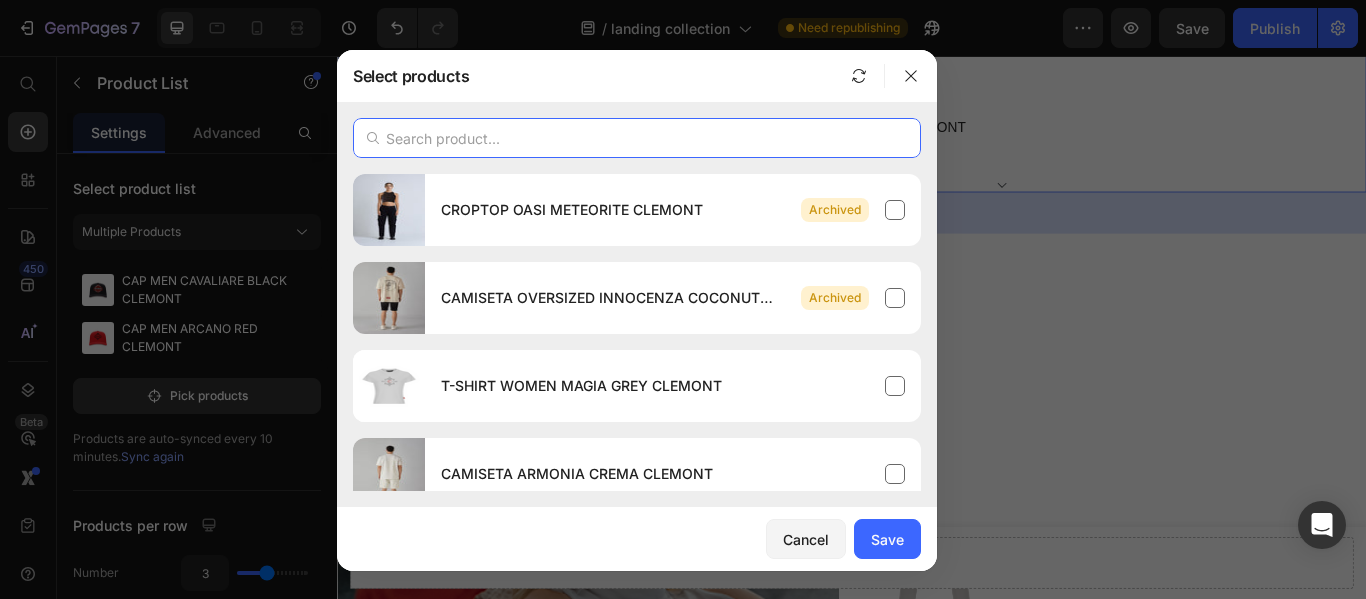 click at bounding box center (637, 138) 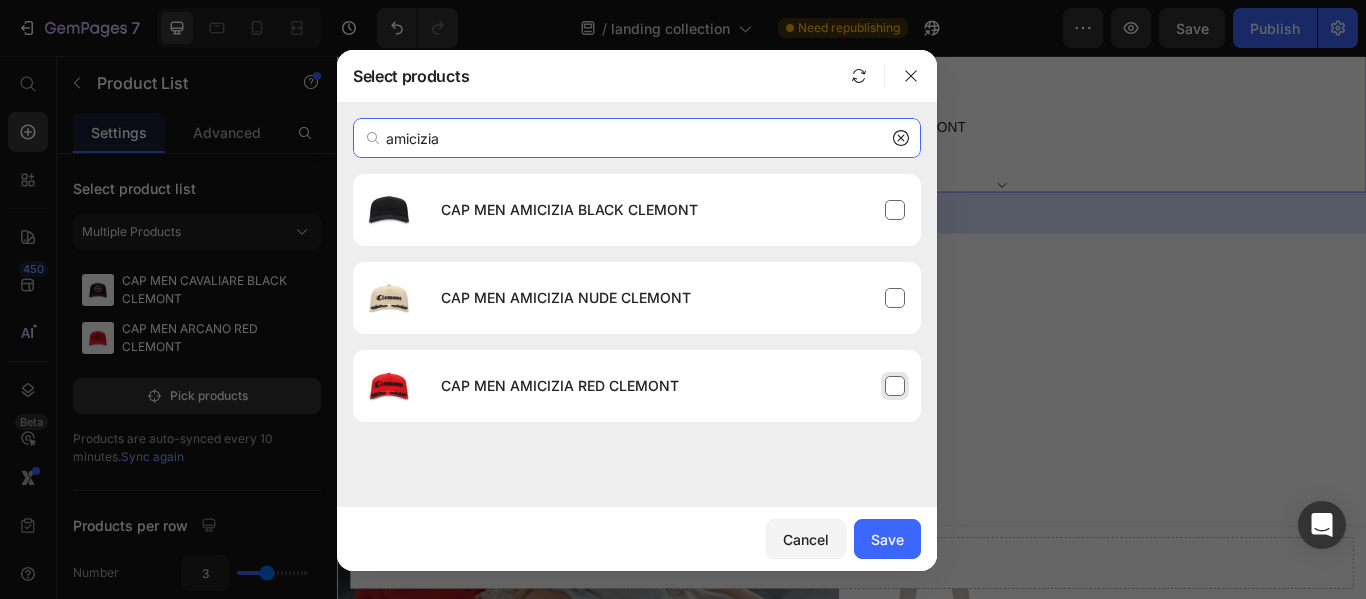 type on "amicizia" 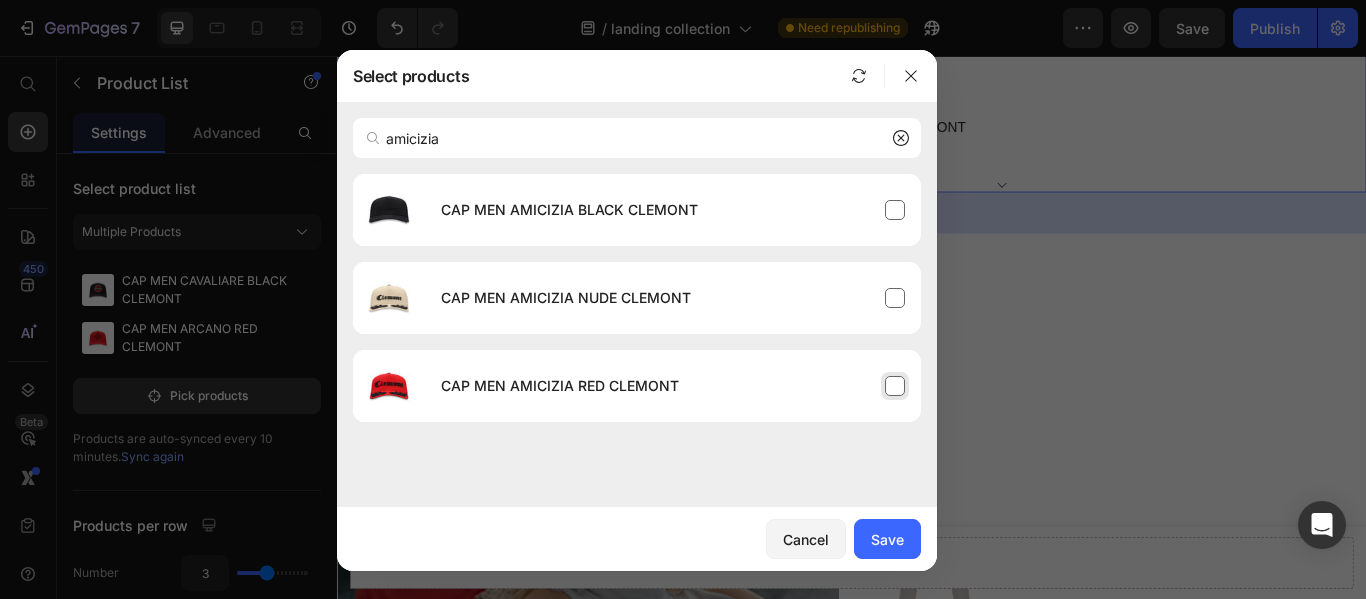 click on "CAP MEN AMICIZIA RED CLEMONT" at bounding box center (673, 386) 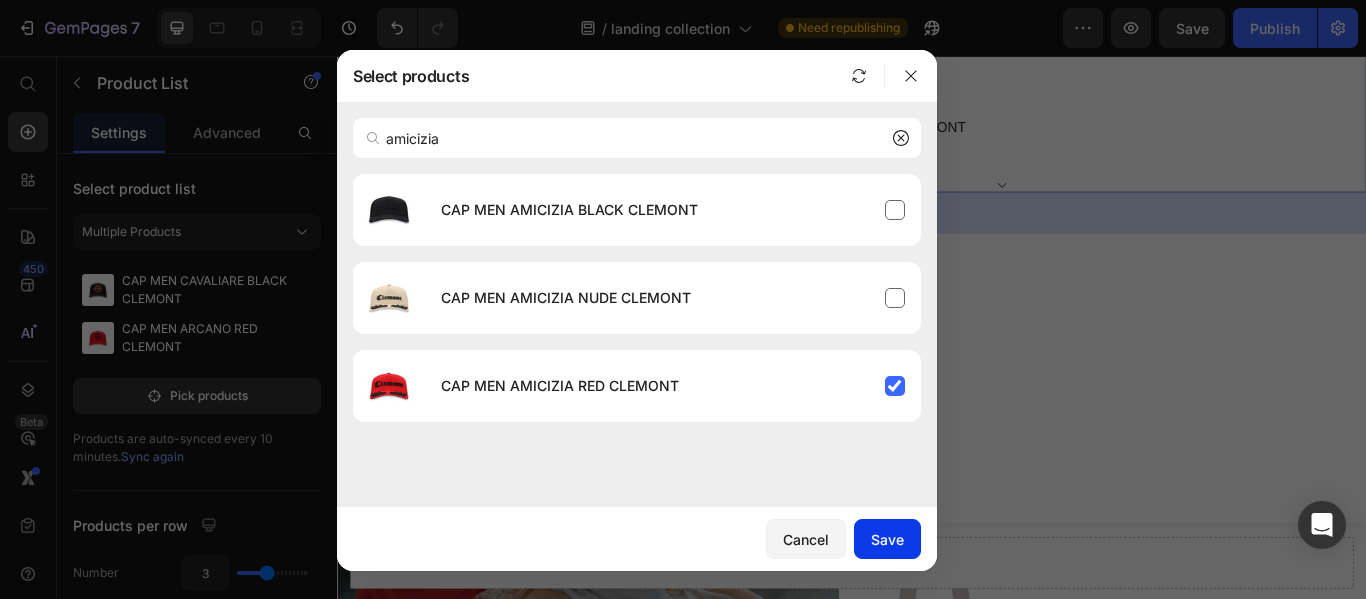 click on "Save" at bounding box center [887, 539] 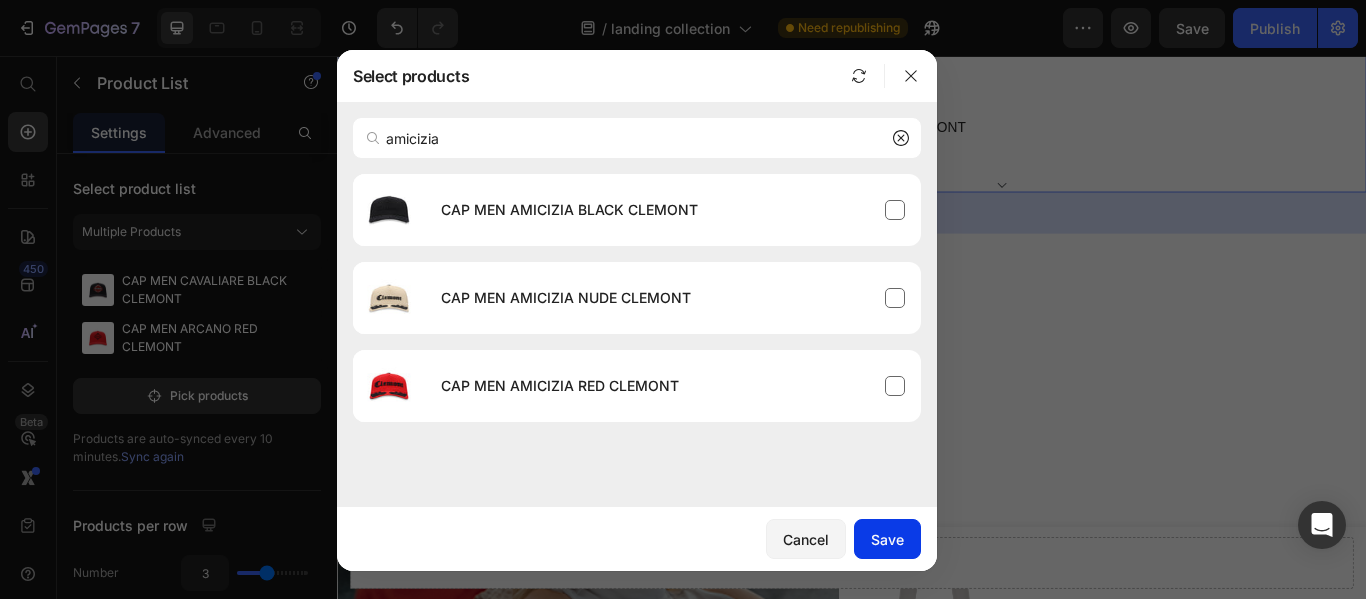type 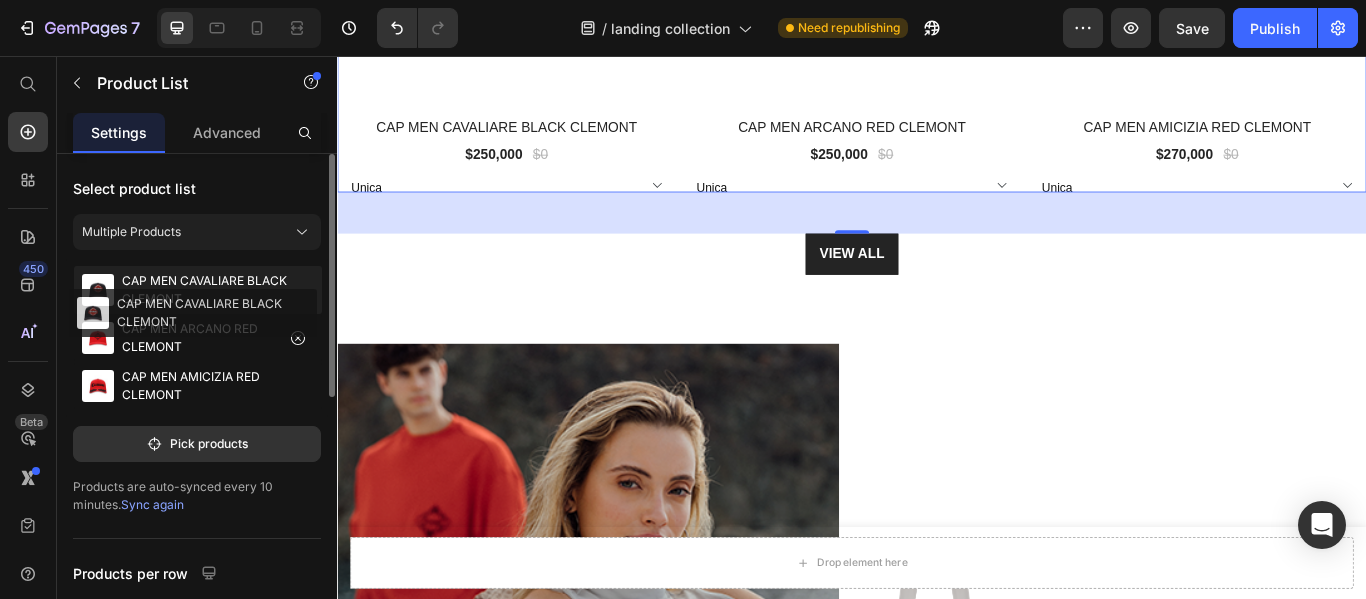 type 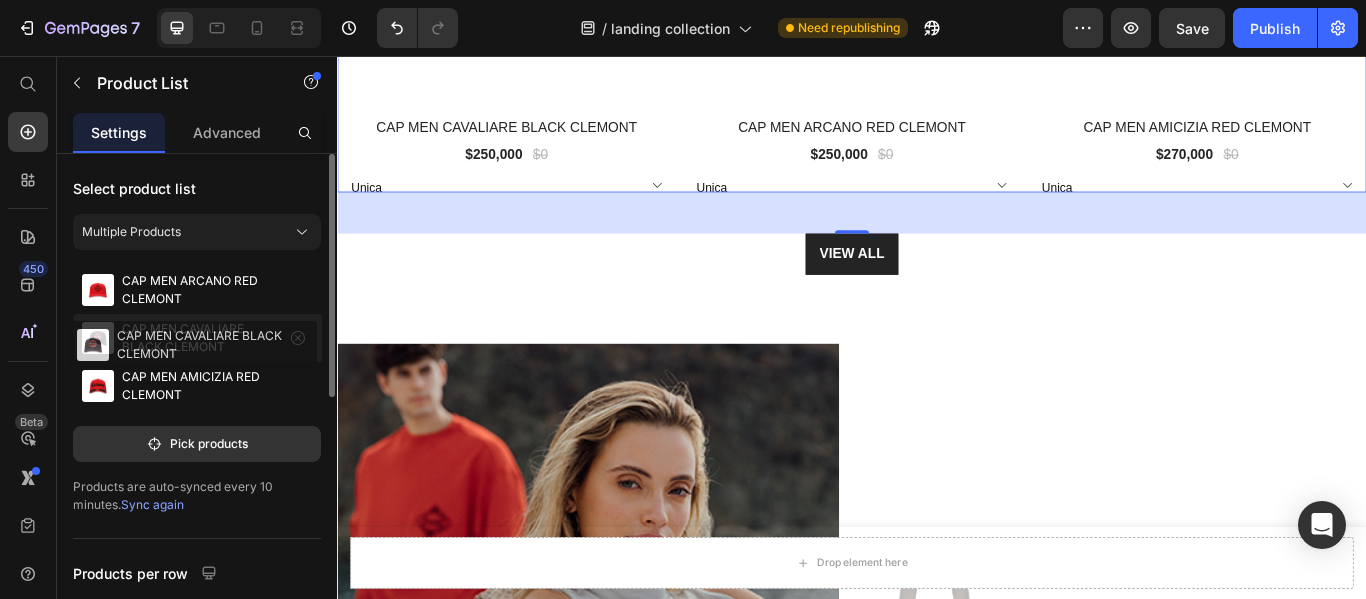 drag, startPoint x: 116, startPoint y: 284, endPoint x: 111, endPoint y: 339, distance: 55.226807 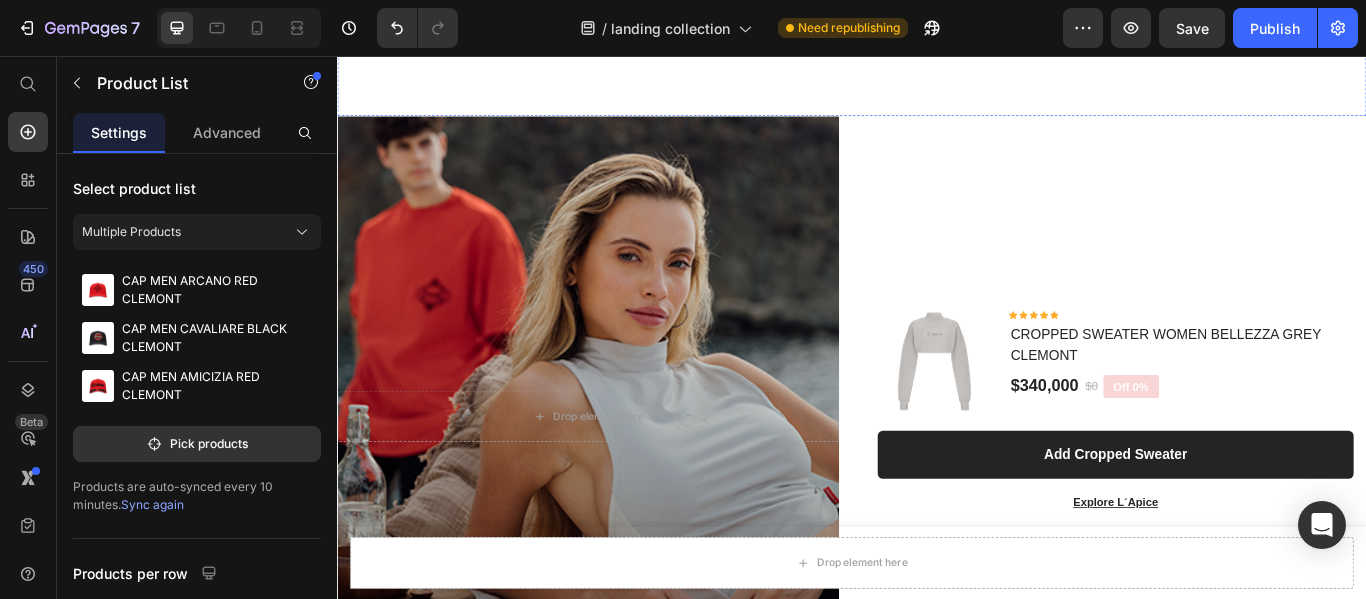 scroll, scrollTop: 7210, scrollLeft: 0, axis: vertical 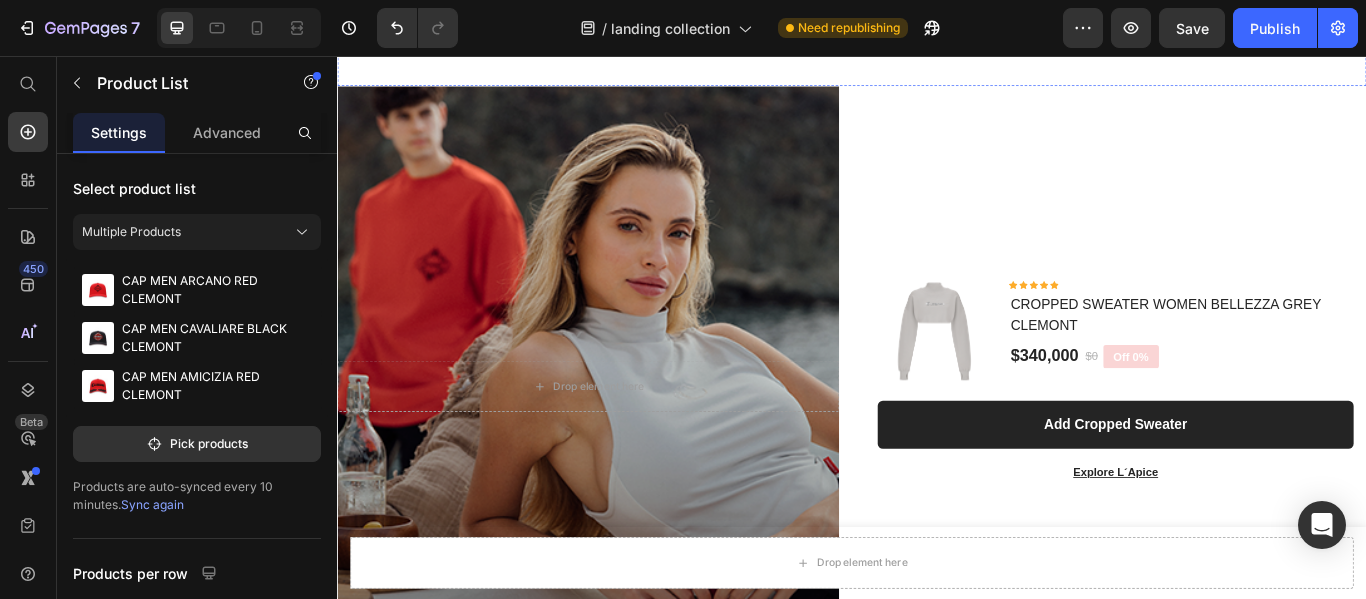 click on "VIEW ALL Button" at bounding box center (937, -13) 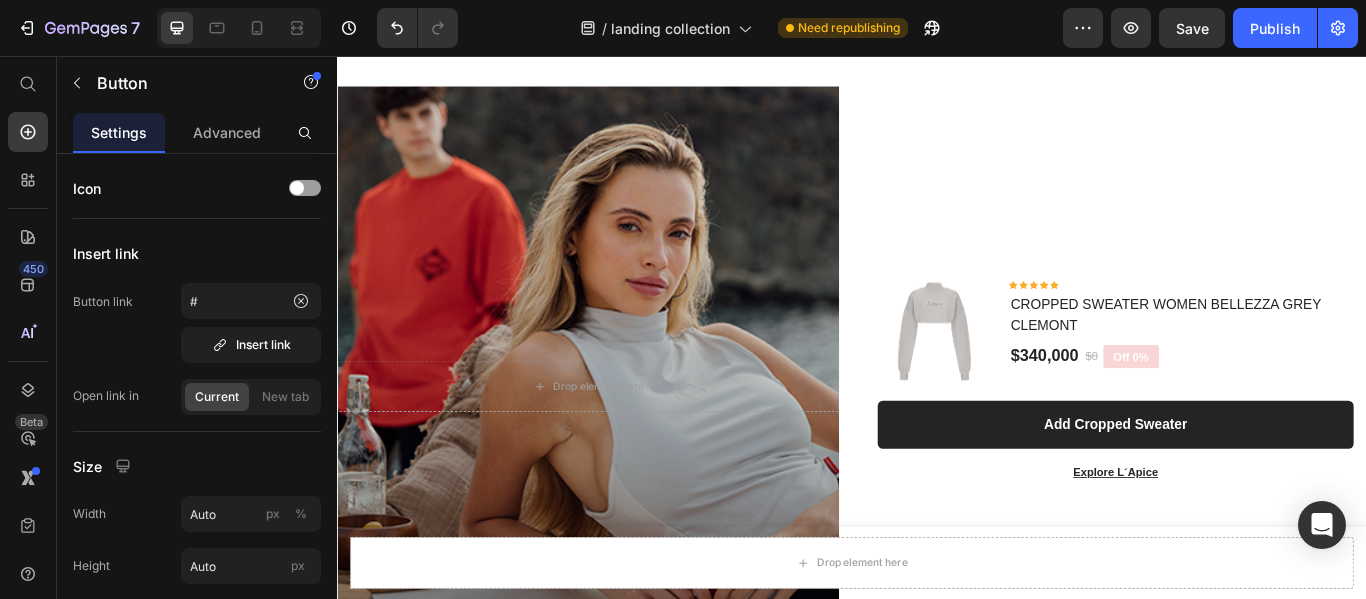 click on "VIEW ALL" at bounding box center (937, -13) 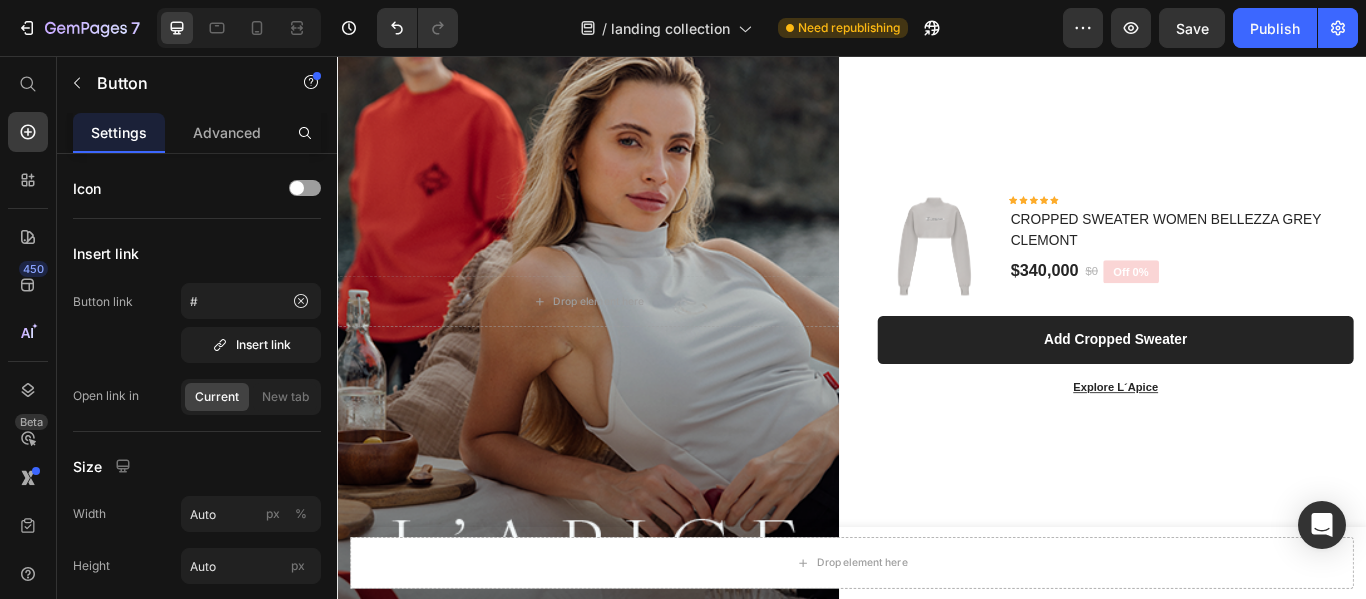scroll, scrollTop: 7010, scrollLeft: 0, axis: vertical 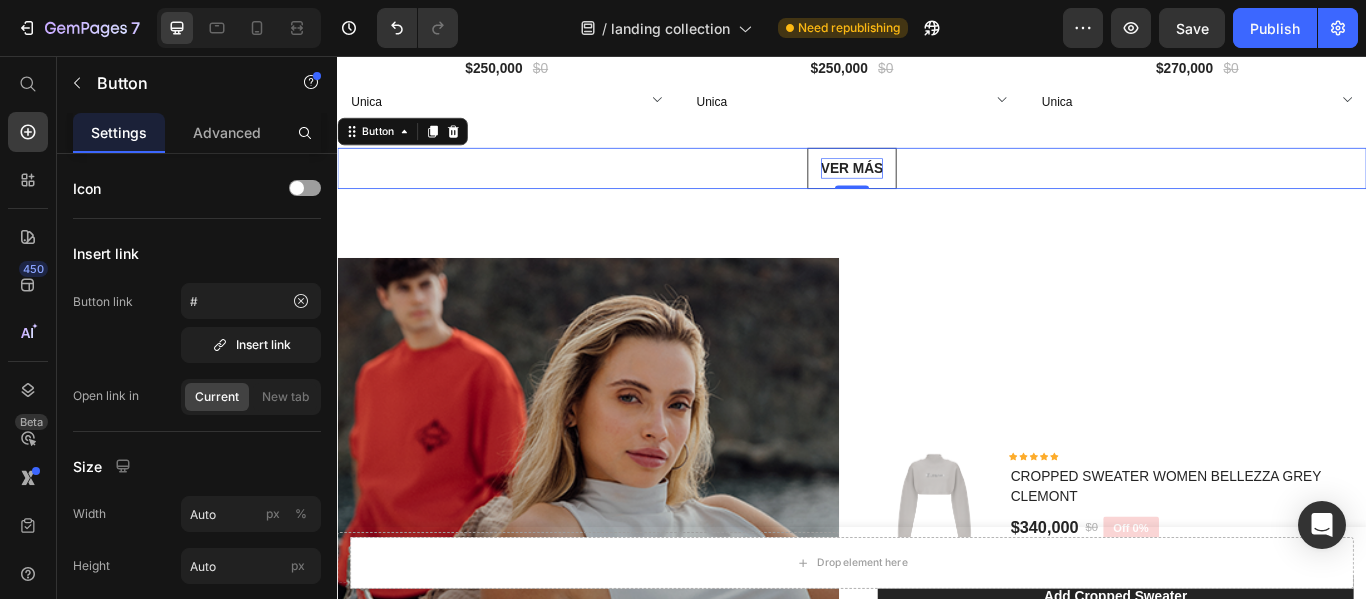 click at bounding box center (937, -234) 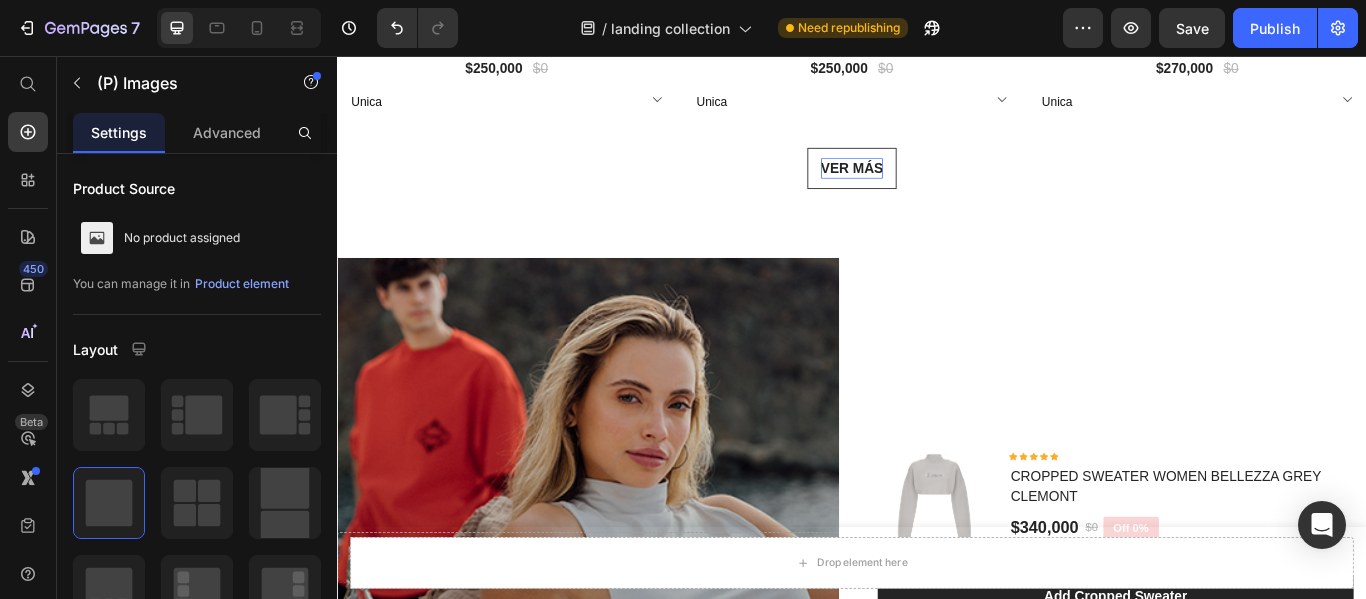 click at bounding box center (937, -234) 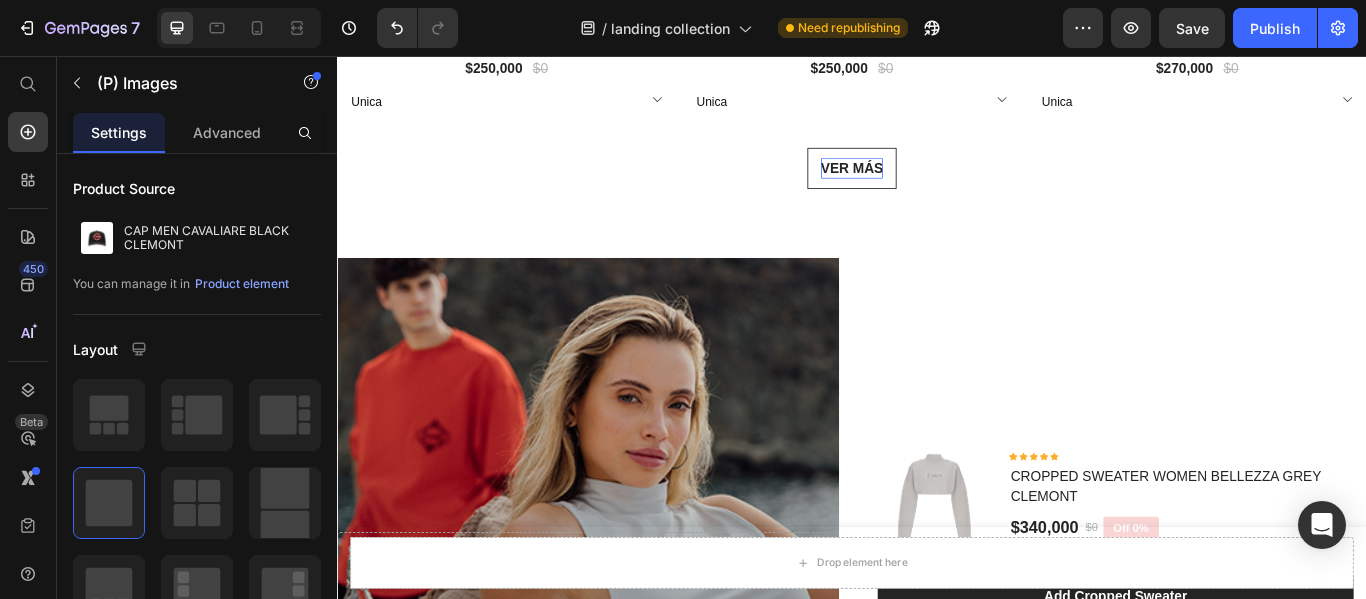click at bounding box center (534, -234) 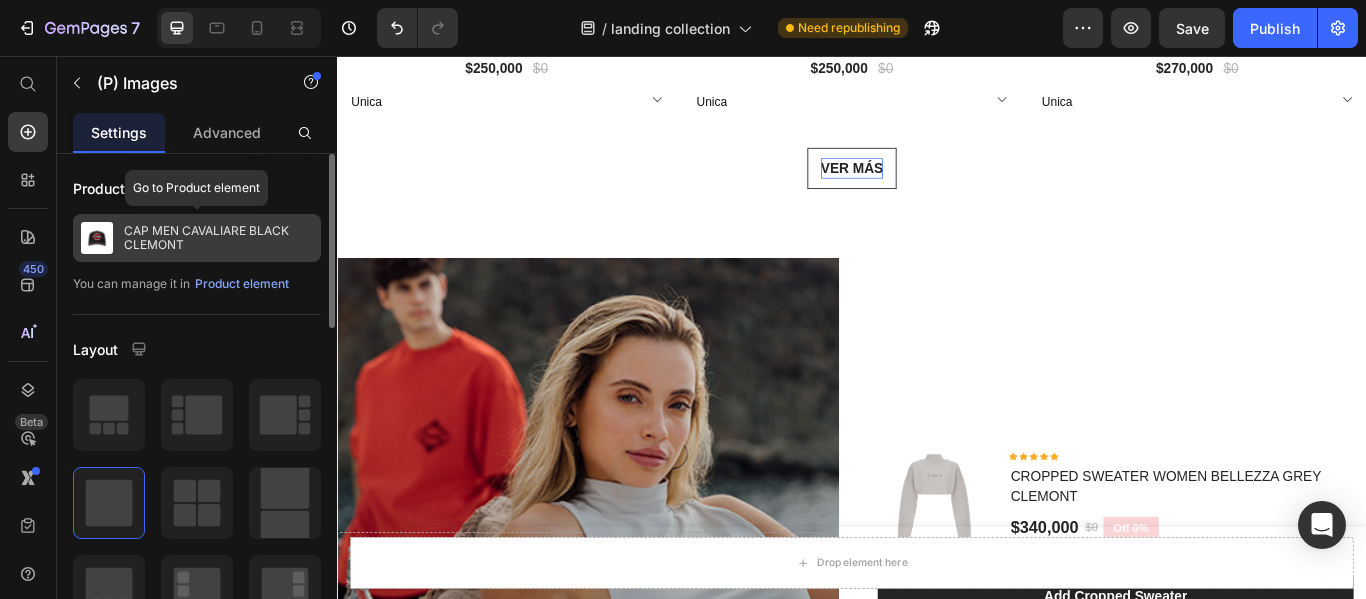 click on "CAP MEN  CAVALIARE  BLACK CLEMONT" at bounding box center [218, 238] 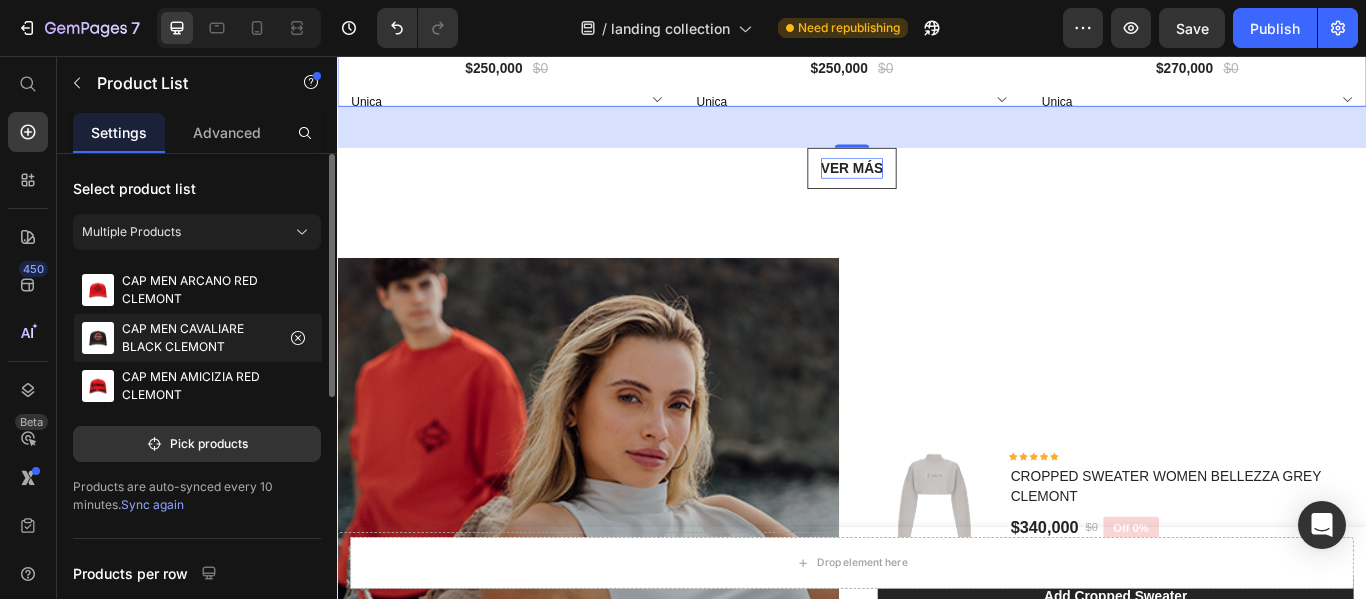 click on "CAP MEN  CAVALIARE  BLACK CLEMONT" at bounding box center [198, 338] 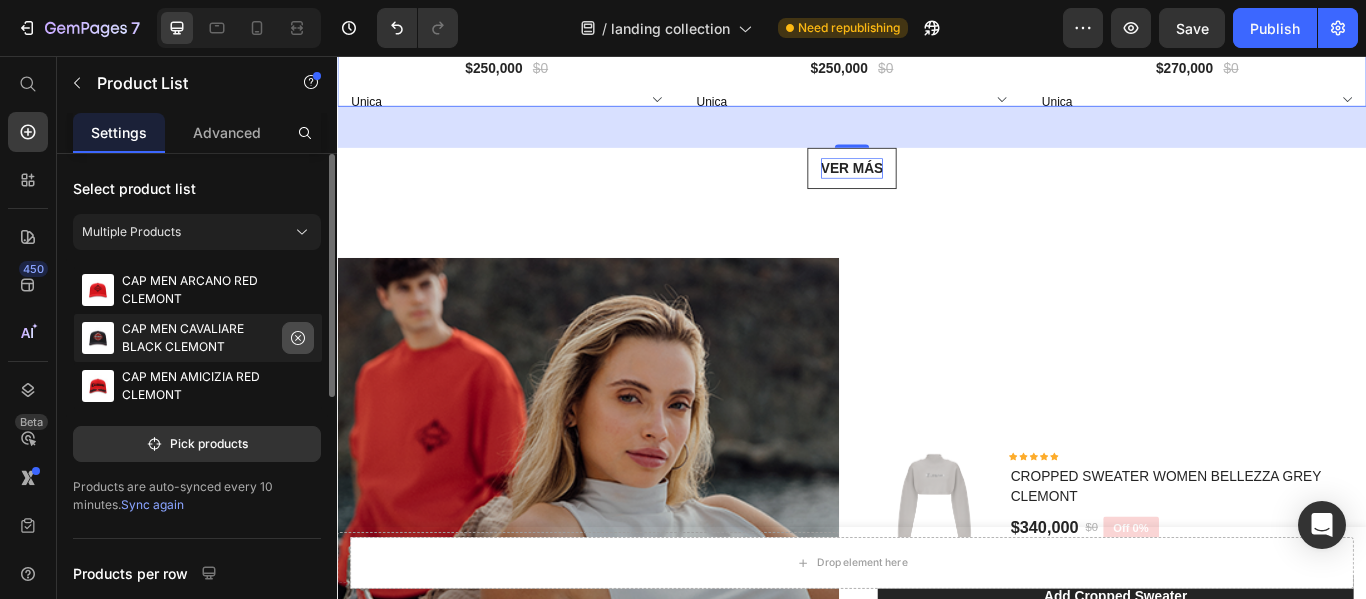 click 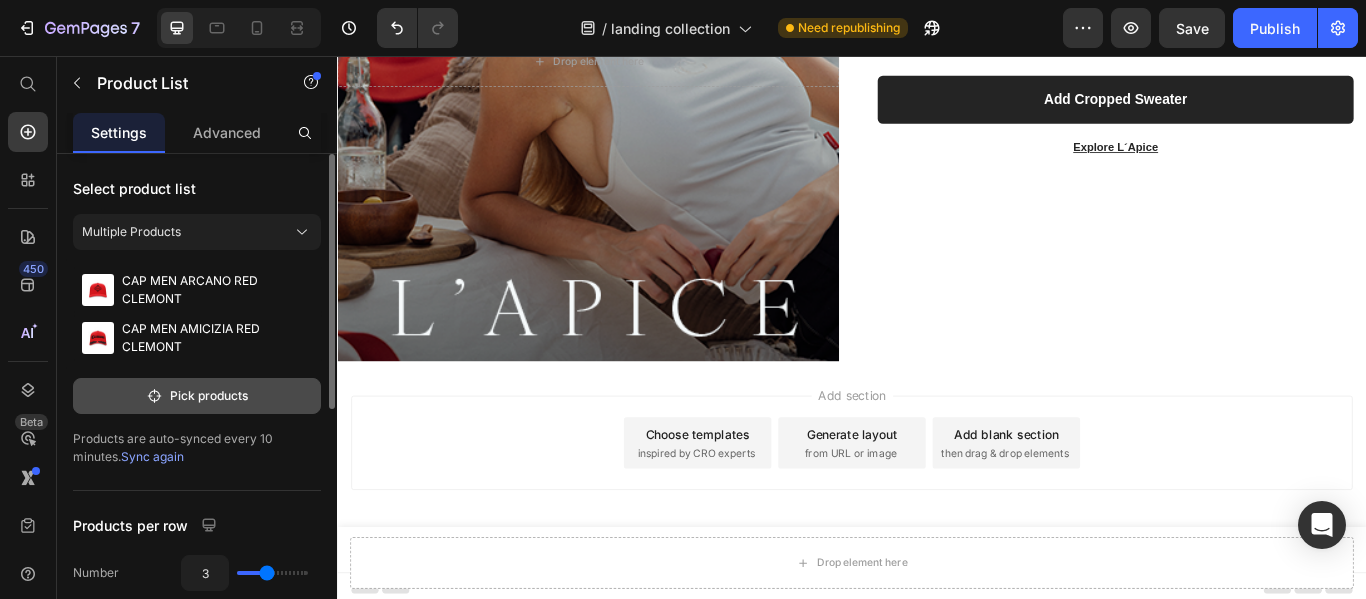 click on "Pick products" at bounding box center (197, 396) 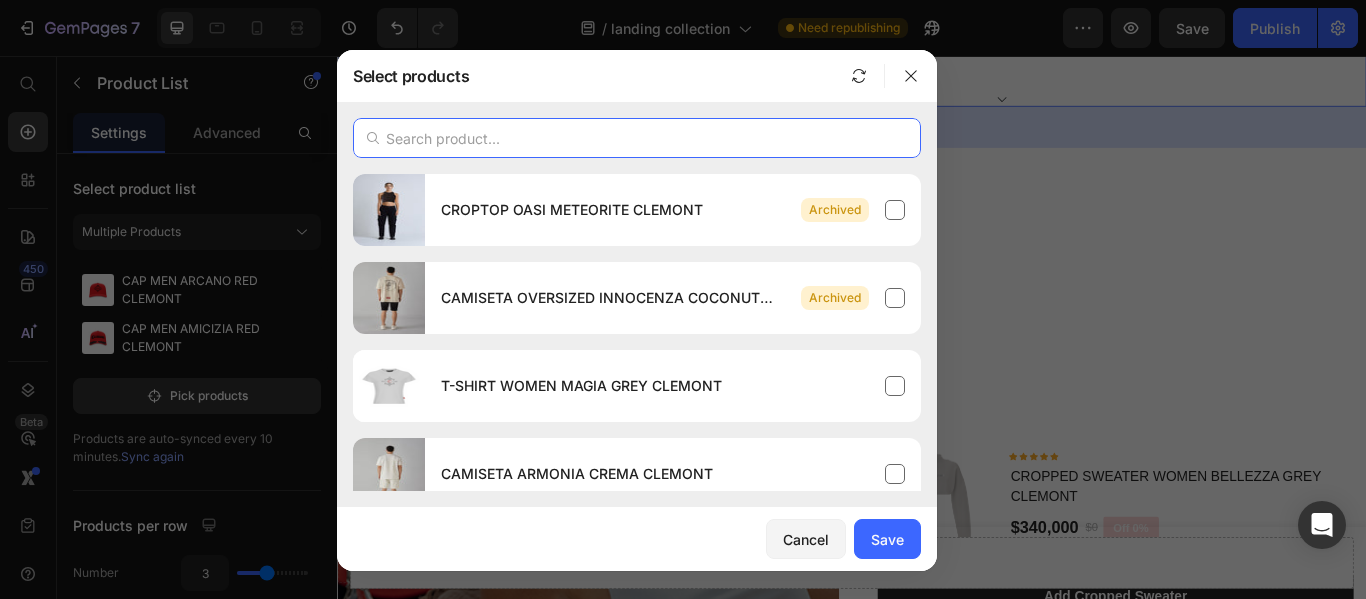 click at bounding box center [637, 138] 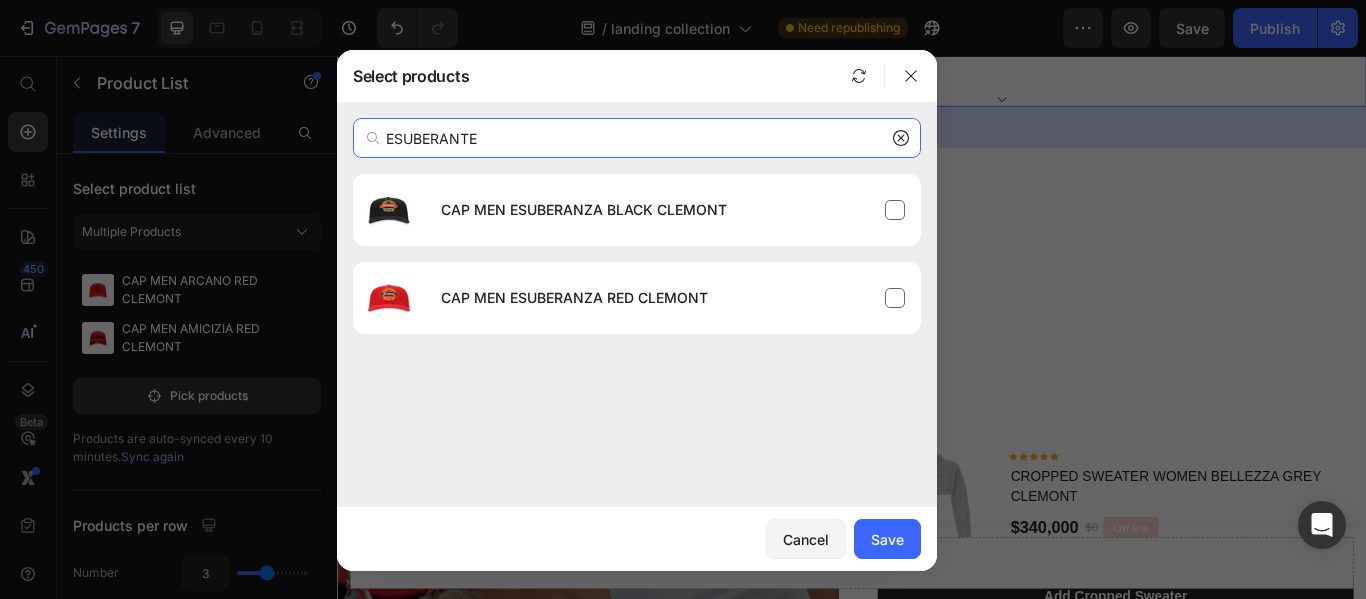 type on "ESUBE" 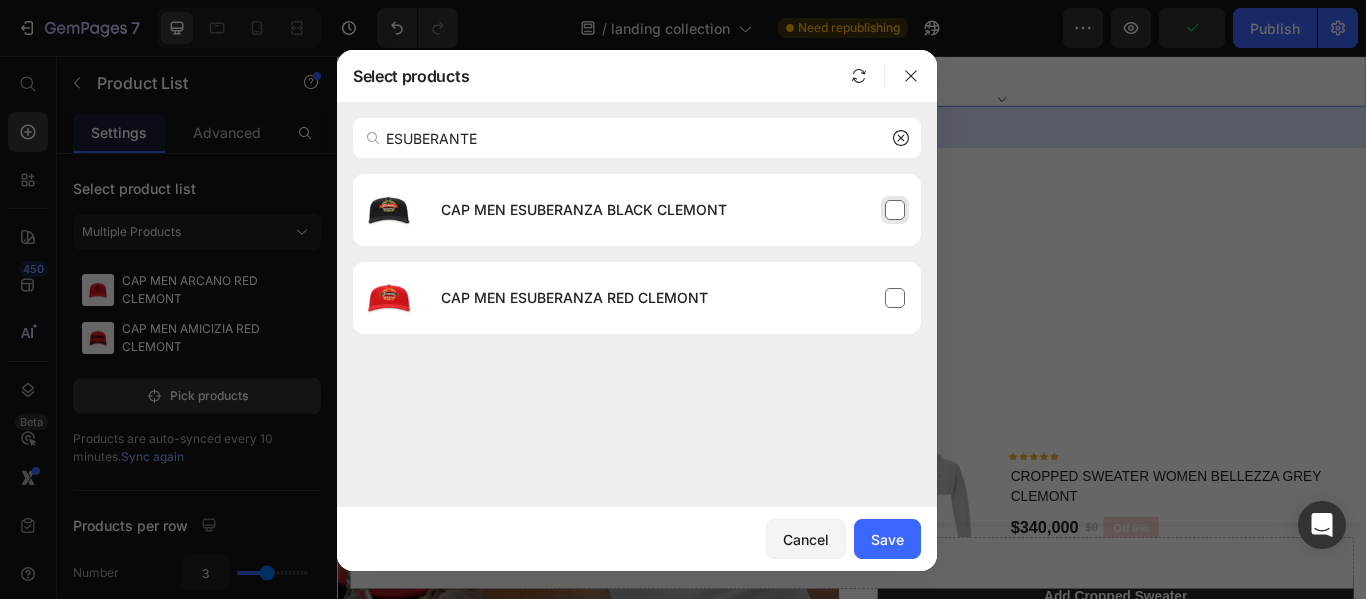 click on "CAP MEN ESUBERANZA BLACK CLEMONT" at bounding box center [673, 210] 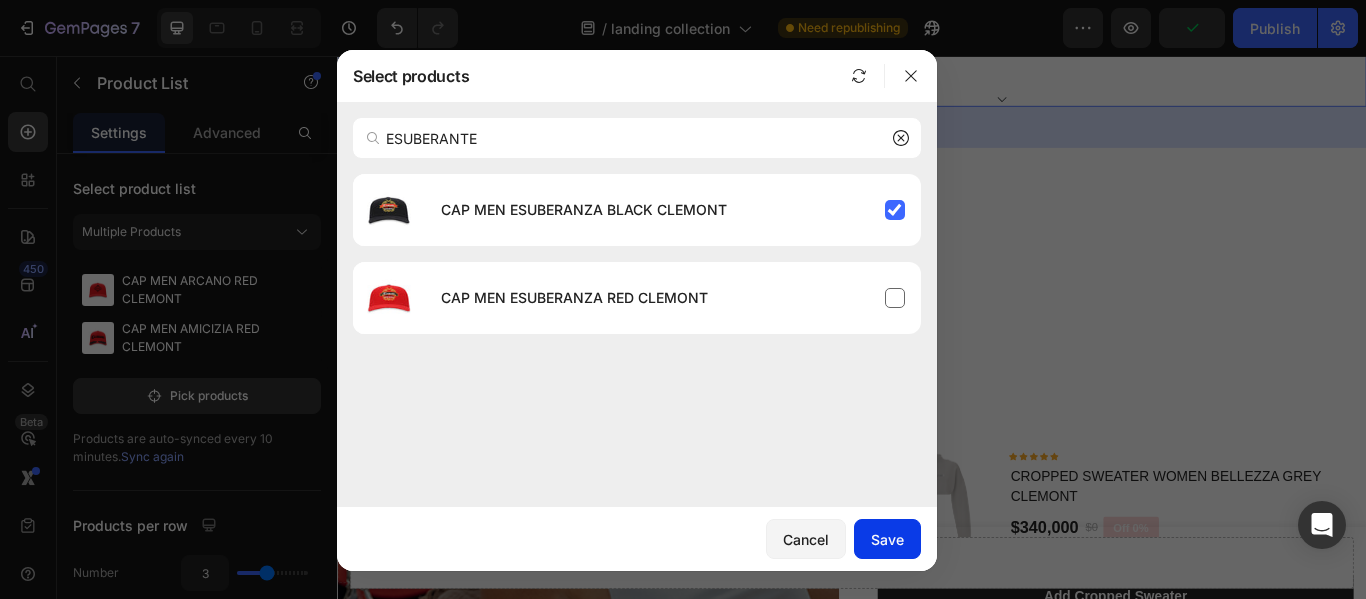 click on "Save" 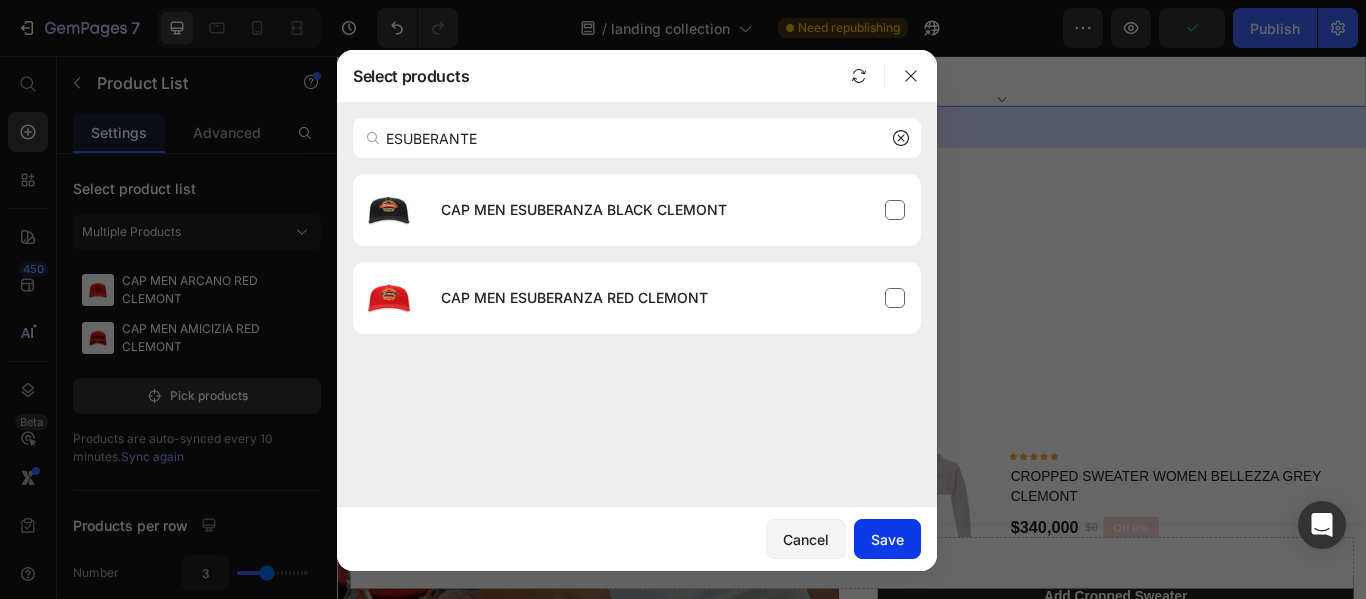 type 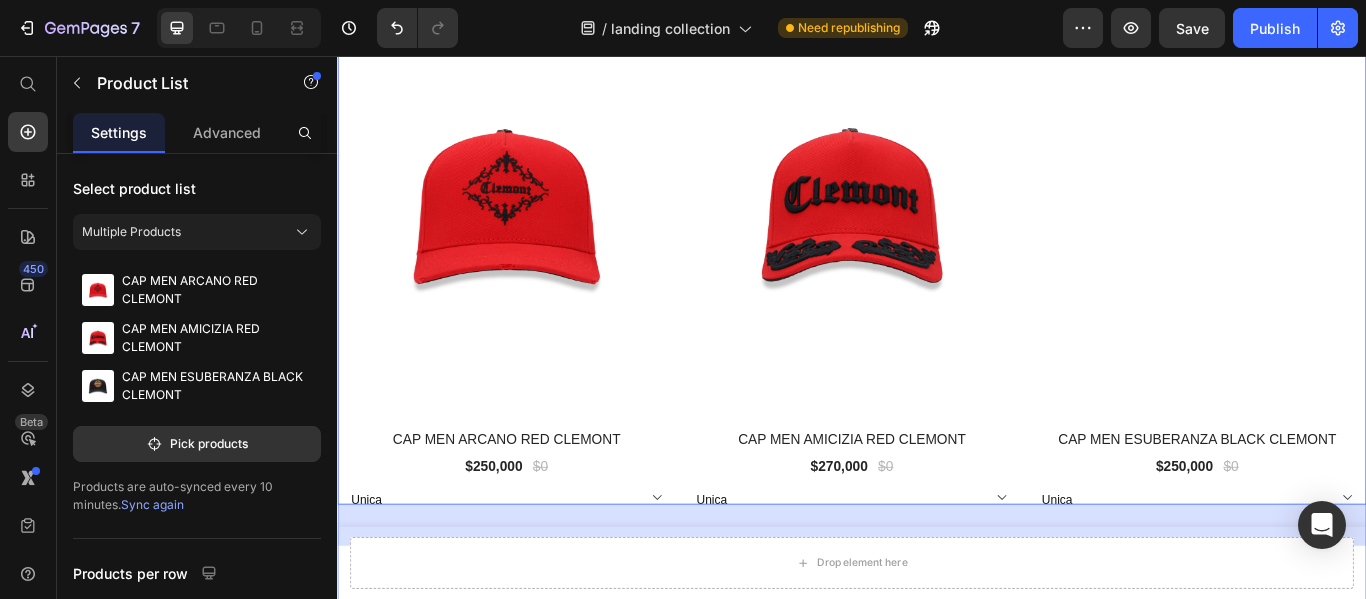 scroll, scrollTop: 6510, scrollLeft: 0, axis: vertical 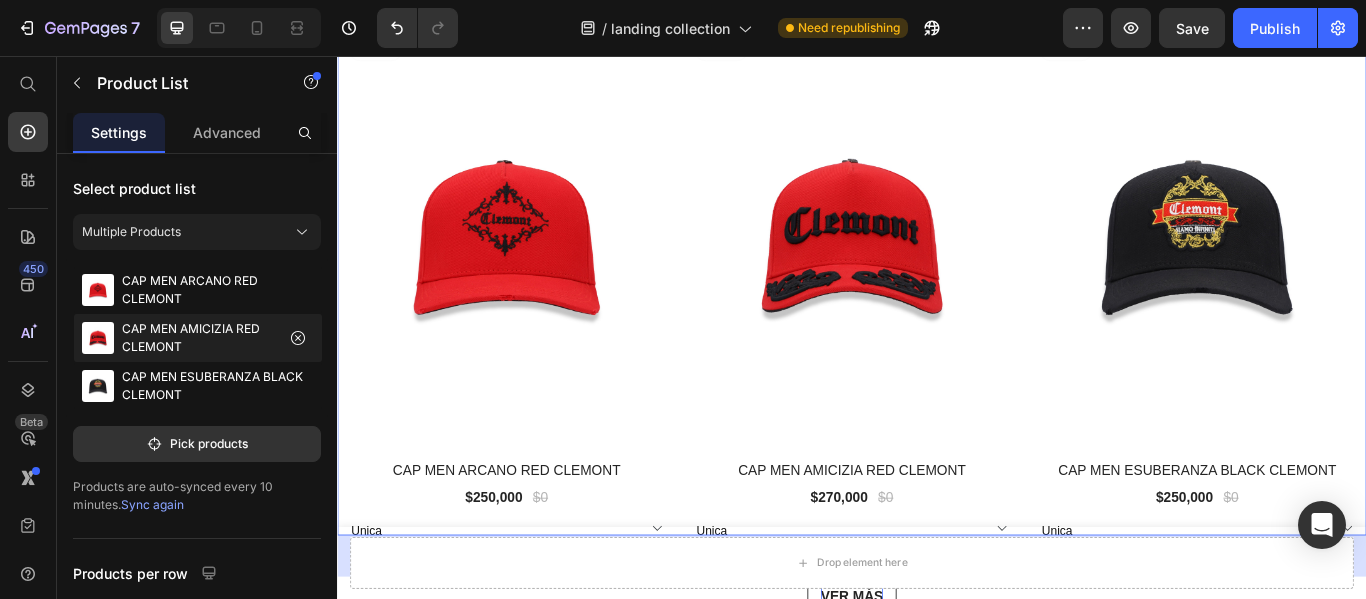 type 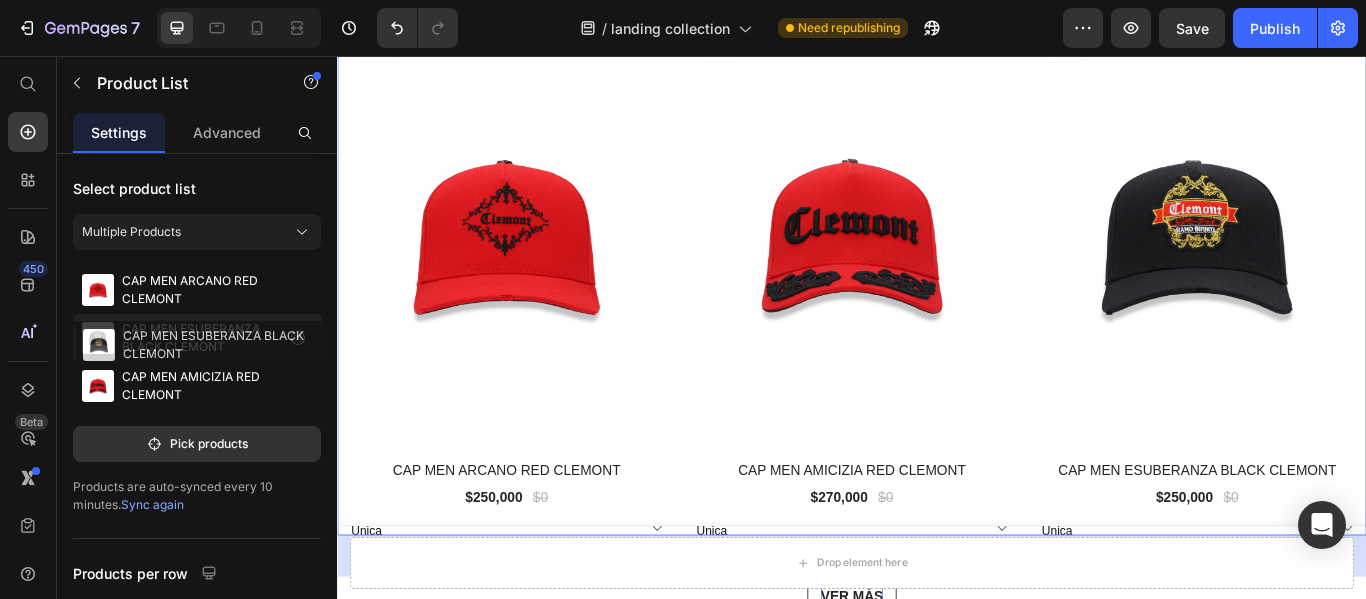 drag, startPoint x: 117, startPoint y: 384, endPoint x: 116, endPoint y: 341, distance: 43.011627 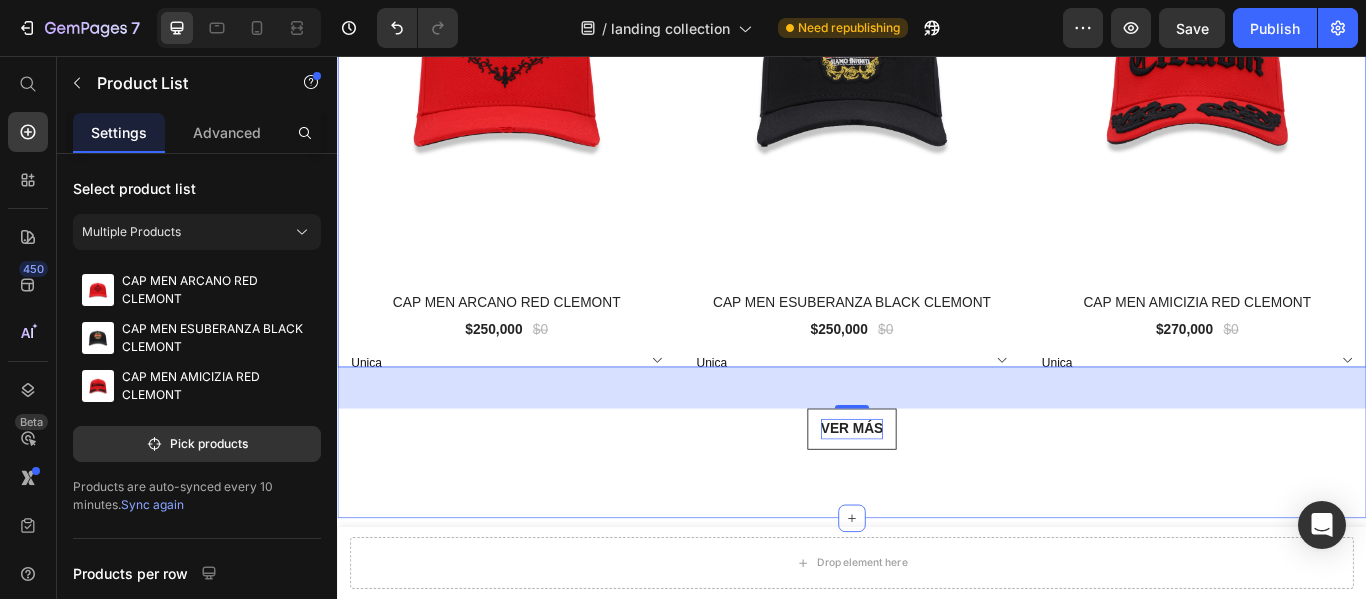 scroll, scrollTop: 6410, scrollLeft: 0, axis: vertical 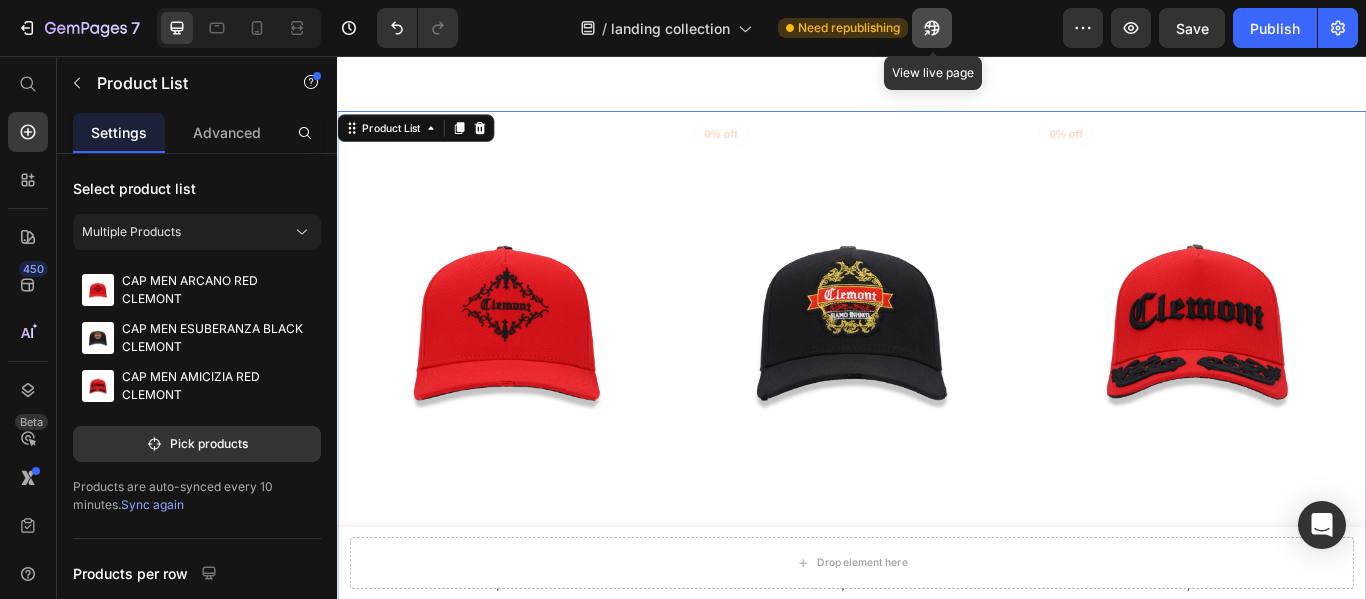 click 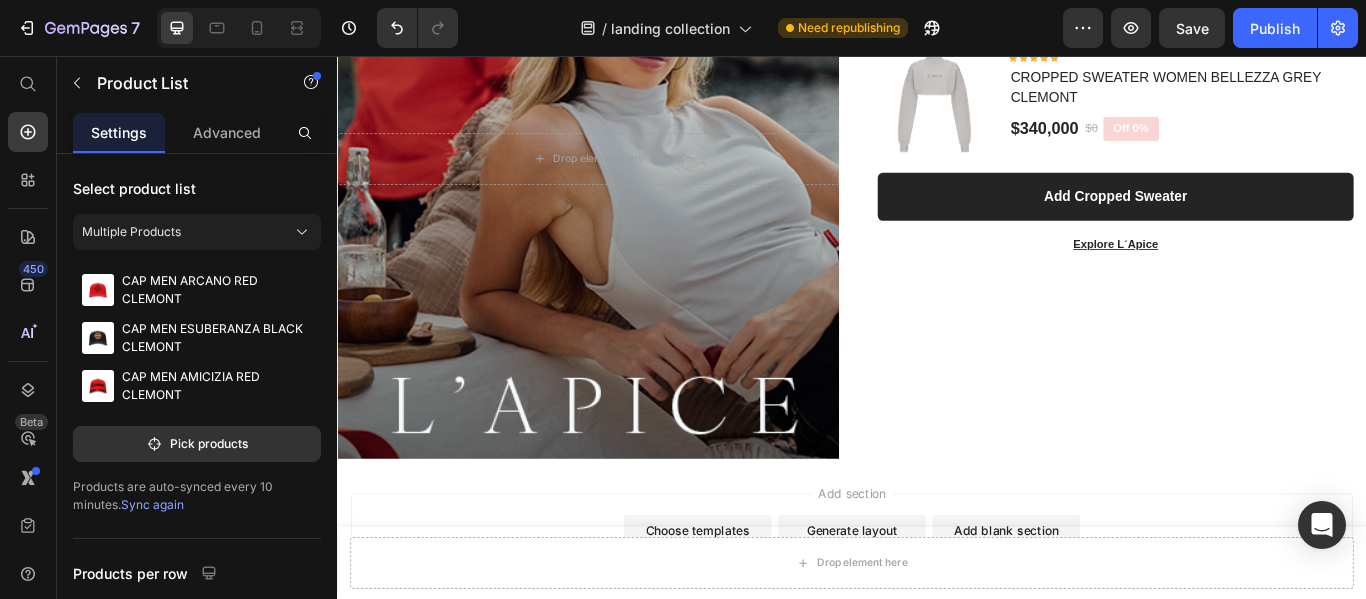 scroll, scrollTop: 8010, scrollLeft: 0, axis: vertical 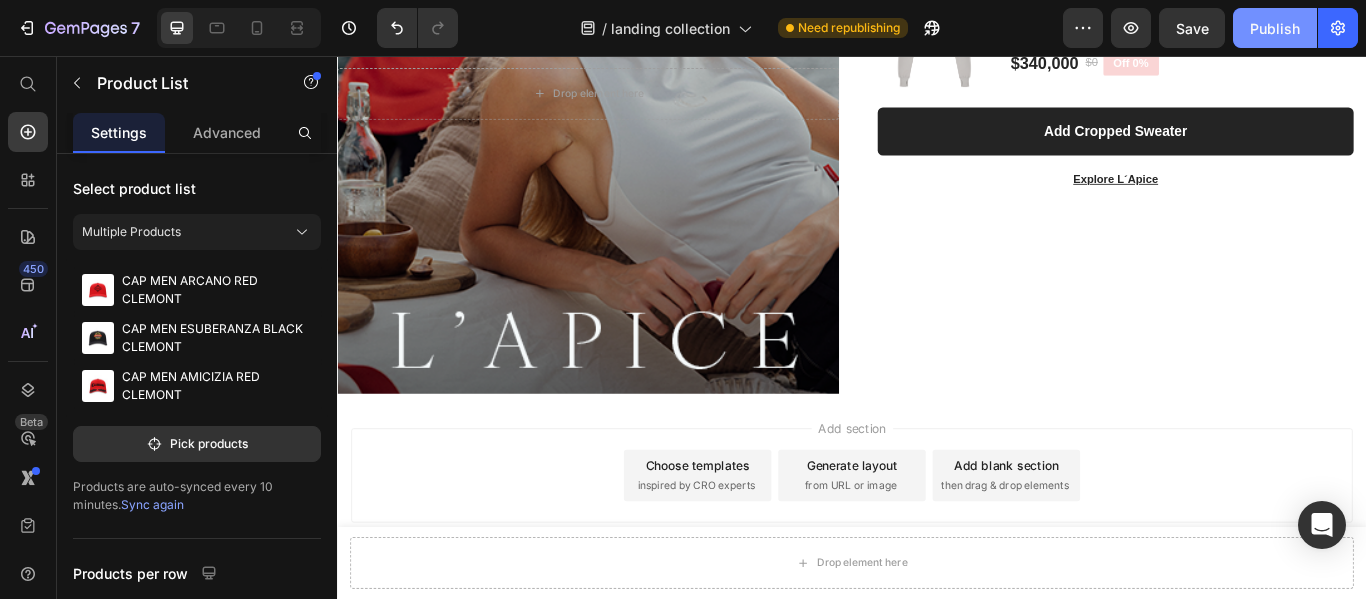 click on "Publish" at bounding box center [1275, 28] 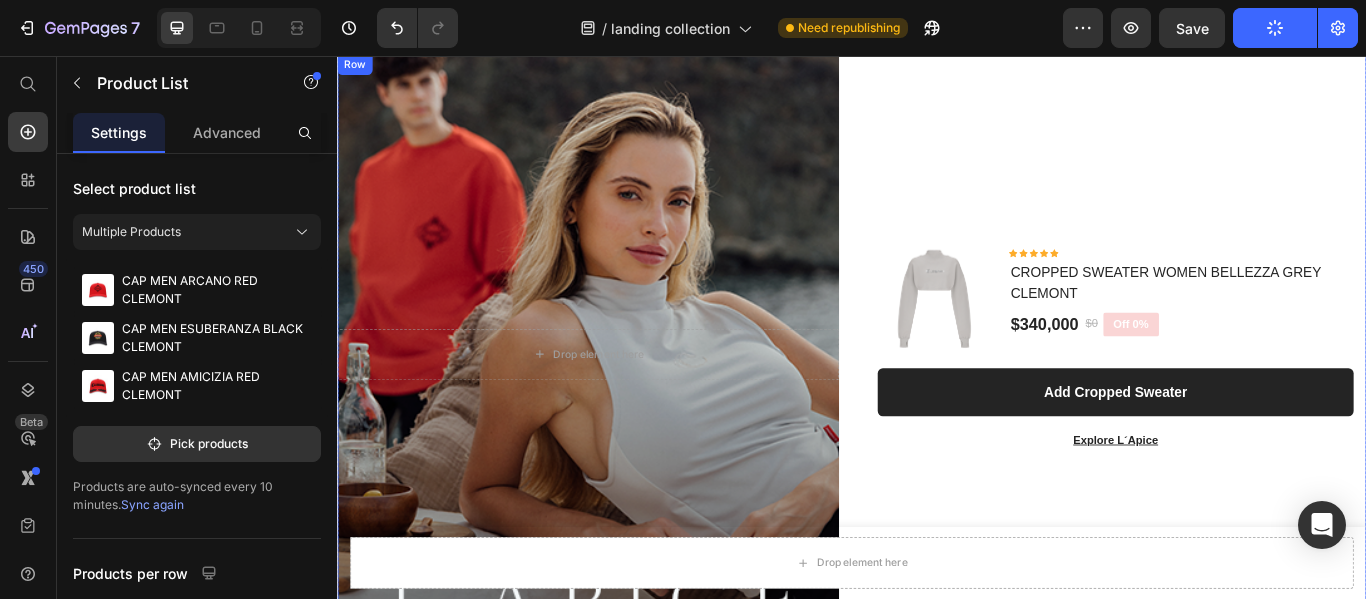 scroll, scrollTop: 7710, scrollLeft: 0, axis: vertical 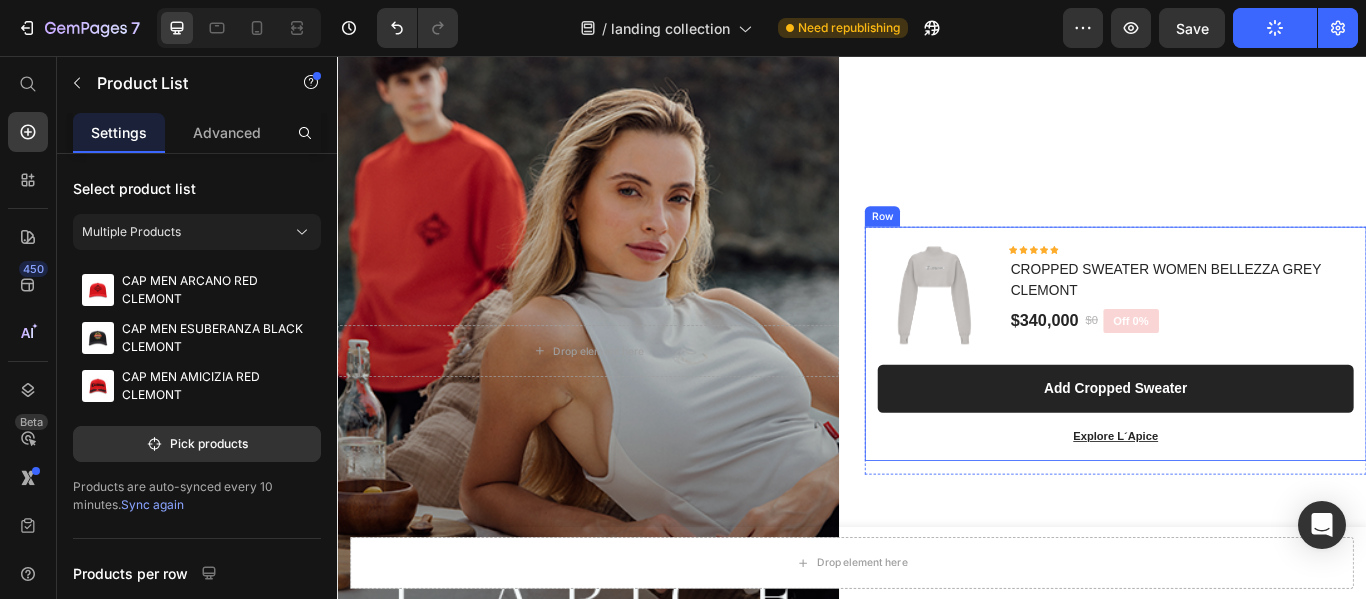 click on "(P) Images & Gallery                Icon                Icon                Icon                Icon                Icon Icon List Hoz CROPPED SWEATER WOMEN  BELLEZZA GREY CLEMONT (P) Title $340,000 (P) Price $0 (P) Price Off 0% Product Badge Row Row Add Cropped Sweater (P) Cart Button Explore L´Apice Text block Row" at bounding box center [1244, 391] 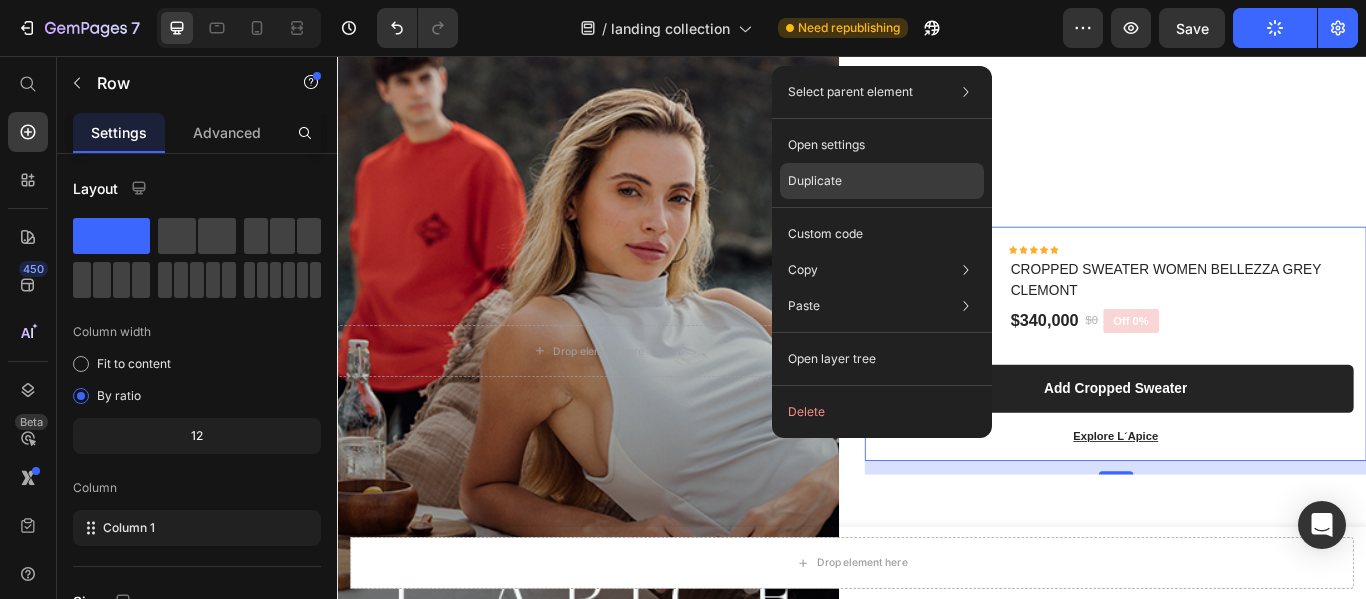 click on "Duplicate" 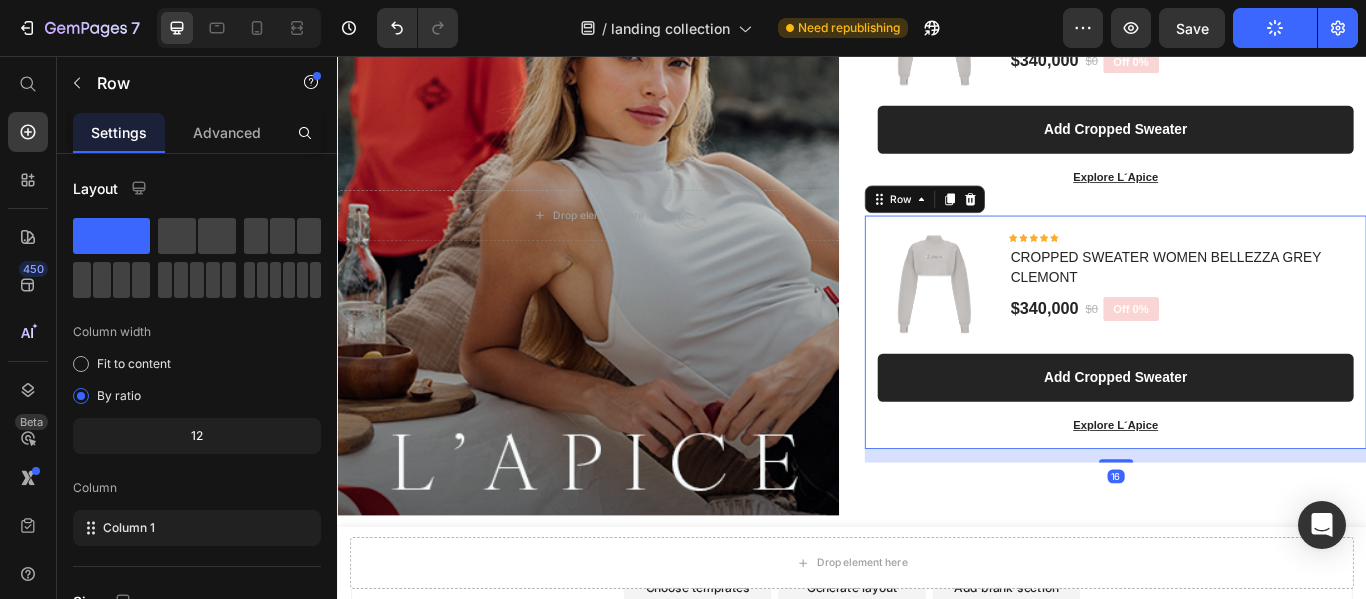 scroll, scrollTop: 8010, scrollLeft: 0, axis: vertical 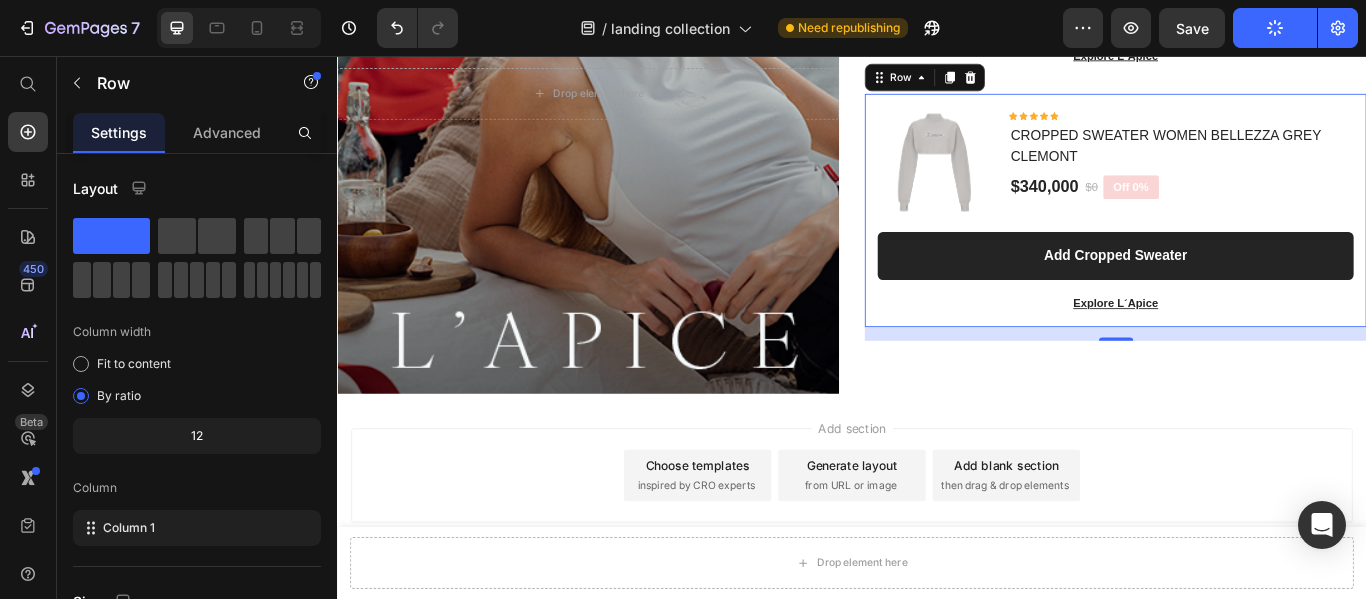 click on "Add section Choose templates inspired by CRO experts Generate layout from URL or image Add blank section then drag & drop elements" at bounding box center (937, 573) 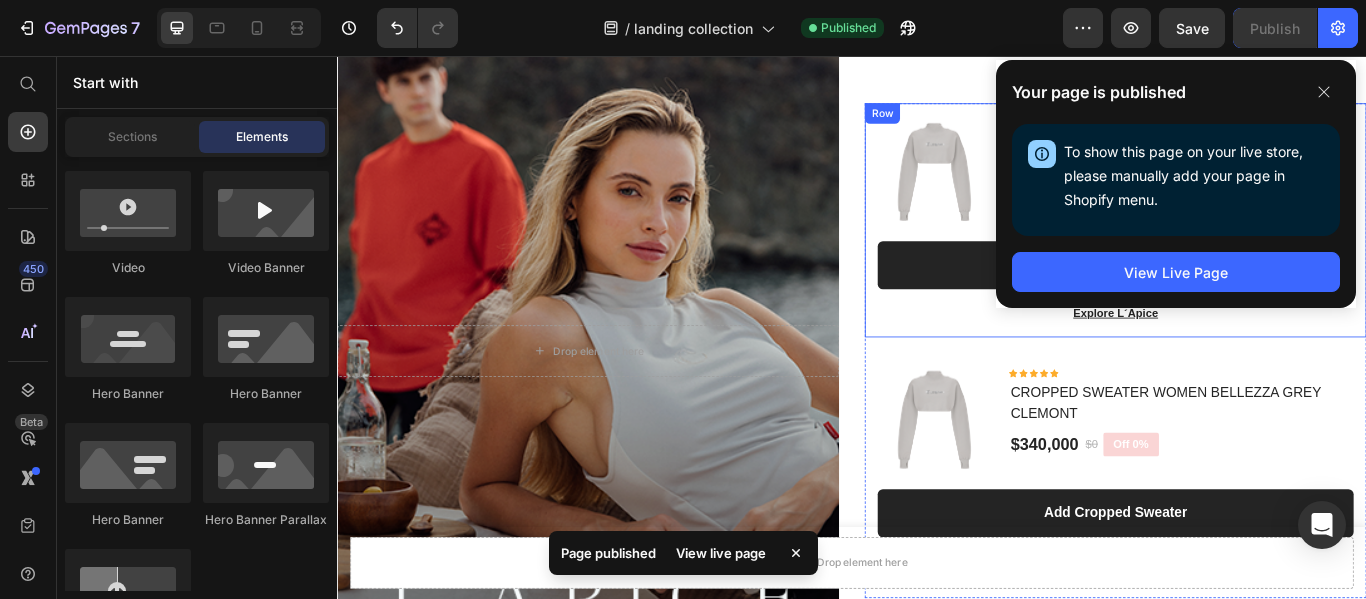 scroll, scrollTop: 7810, scrollLeft: 0, axis: vertical 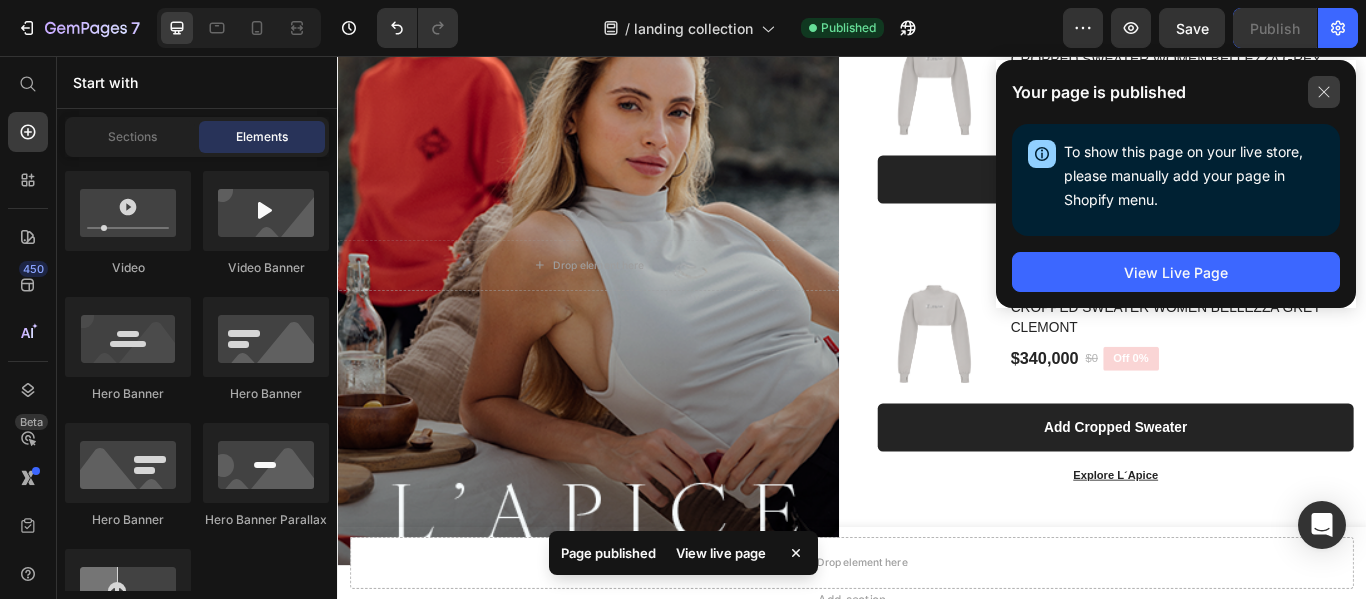 click 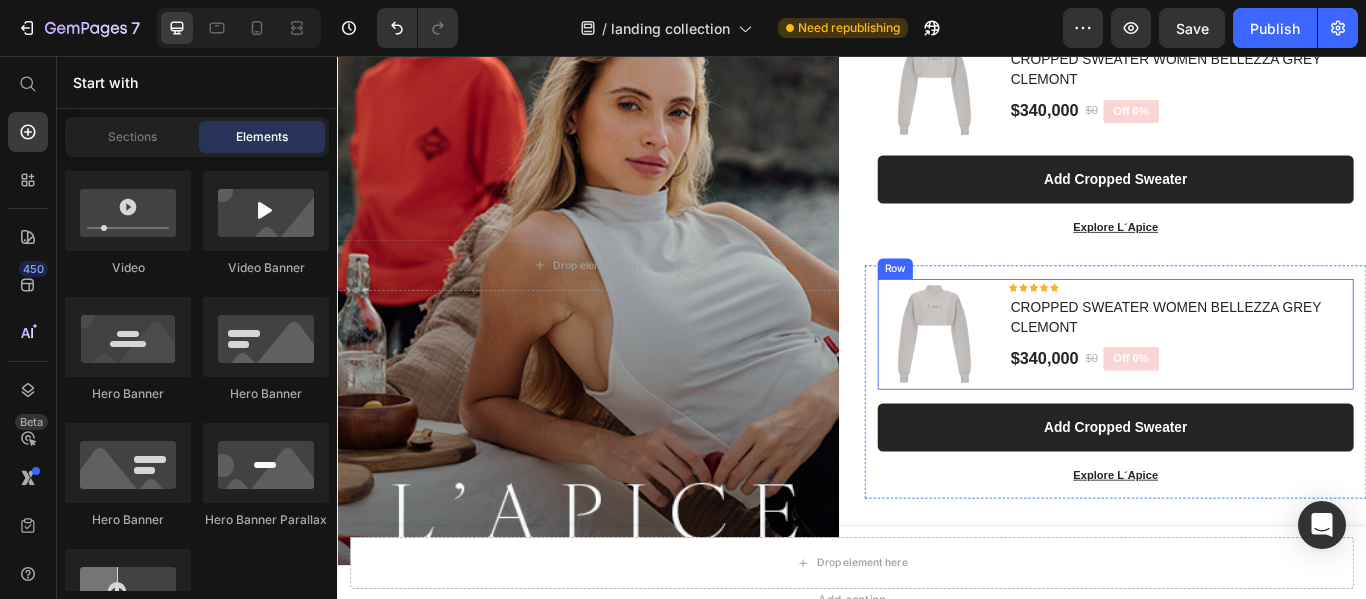 click on "(P) Images & Gallery                Icon                Icon                Icon                Icon                Icon Icon List Hoz CROPPED SWEATER WOMEN  BELLEZZA GREY CLEMONT (P) Title $340,000 (P) Price $0 (P) Price Off 0% Product Badge Row Row" at bounding box center [1244, 380] 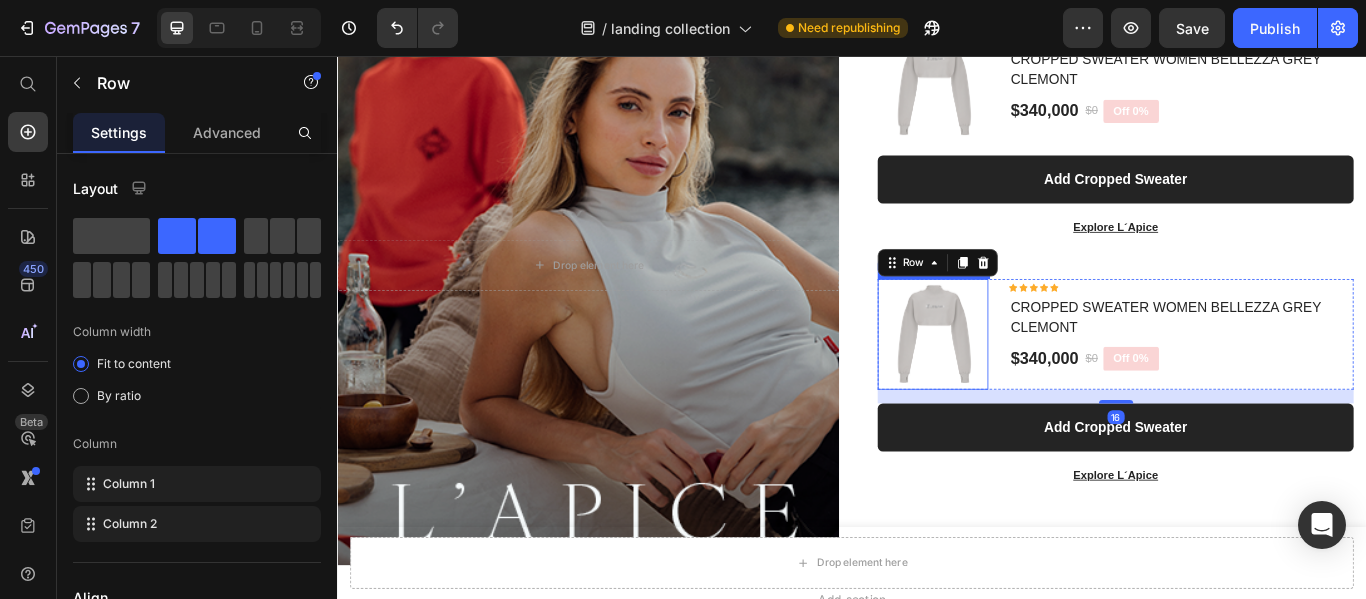 click at bounding box center (1031, 380) 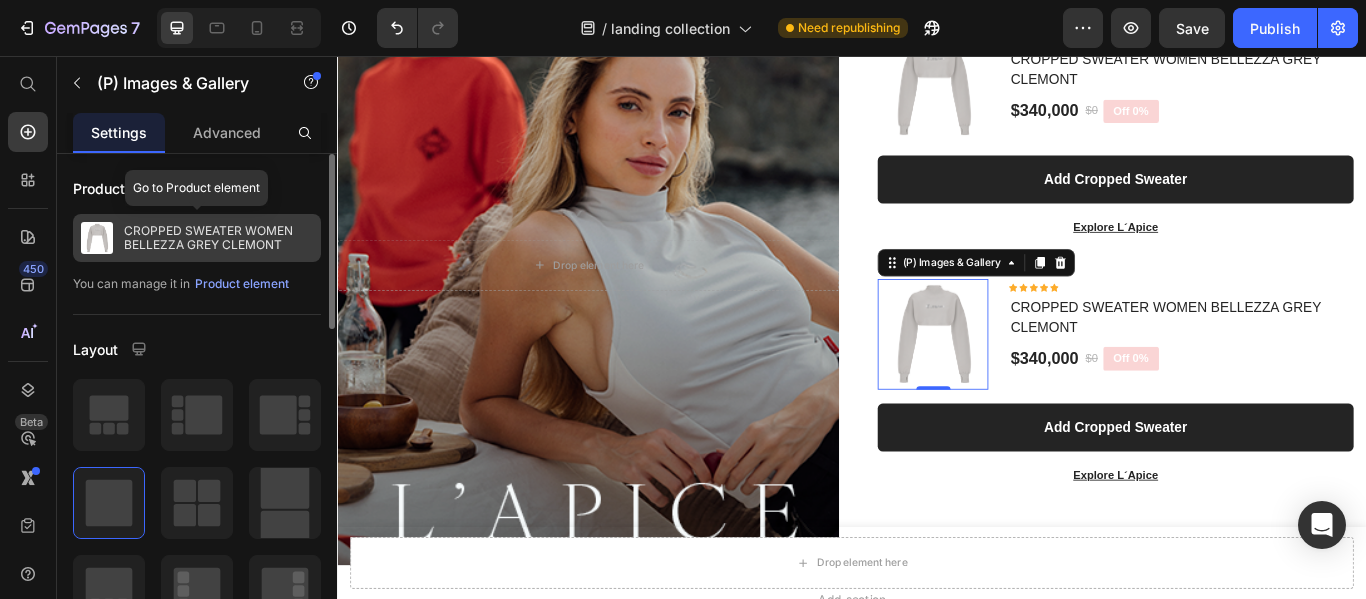 click on "CROPPED SWEATER WOMEN  BELLEZZA GREY CLEMONT" at bounding box center (218, 238) 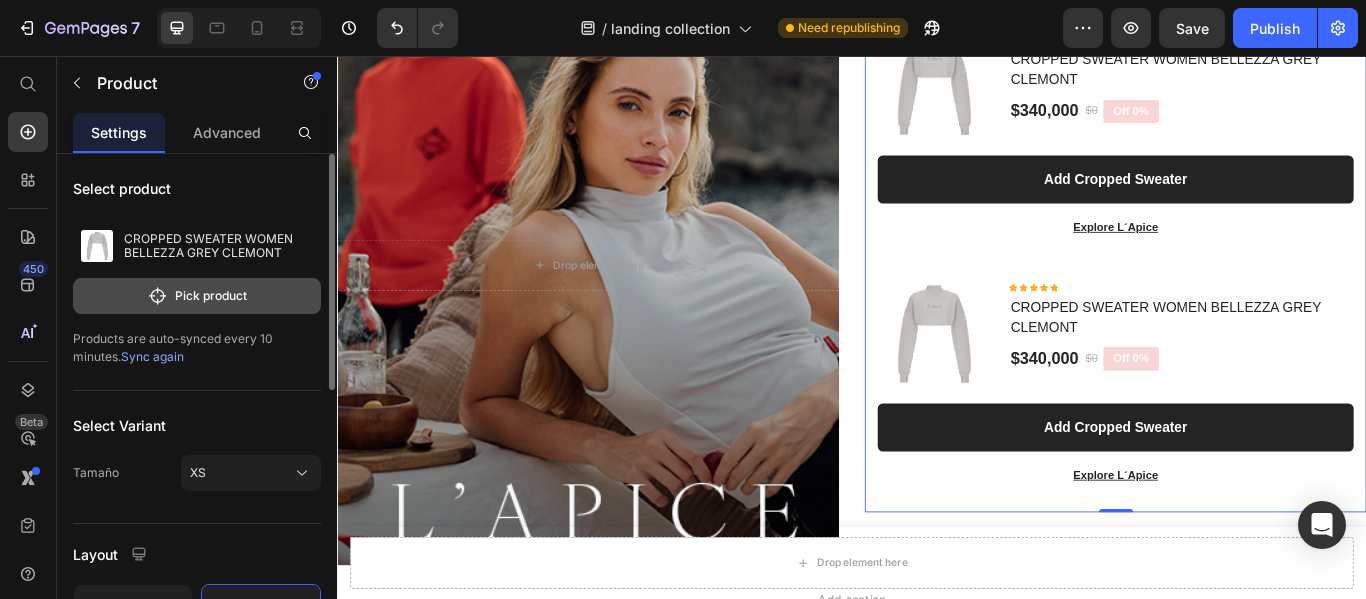click on "Pick product" at bounding box center [197, 296] 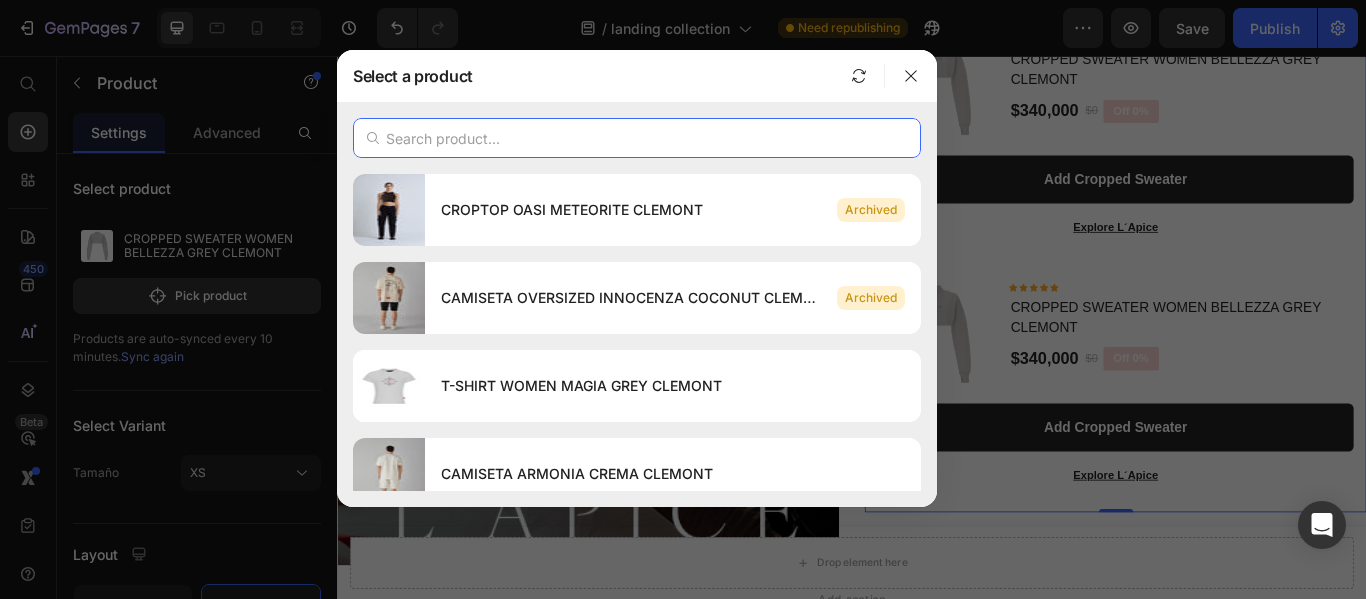 click at bounding box center (637, 138) 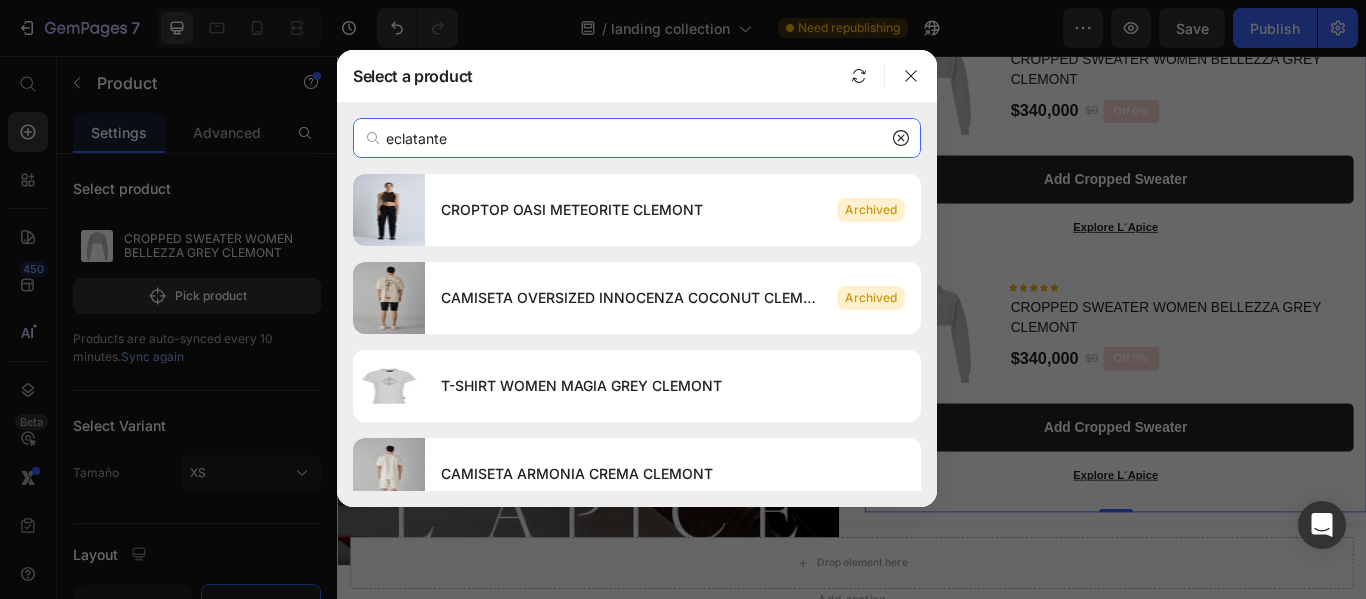 type on "eclatante" 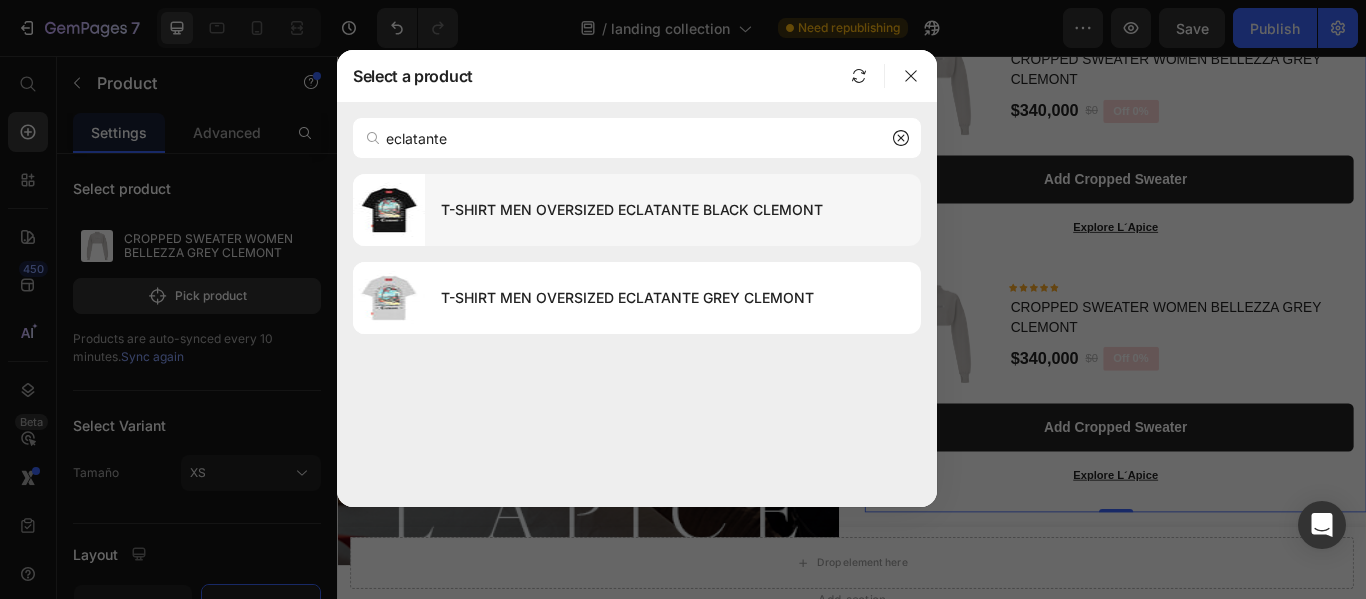 click on "T-SHIRT MEN OVERSIZED  ECLATANTE BLACK  CLEMONT" at bounding box center (673, 210) 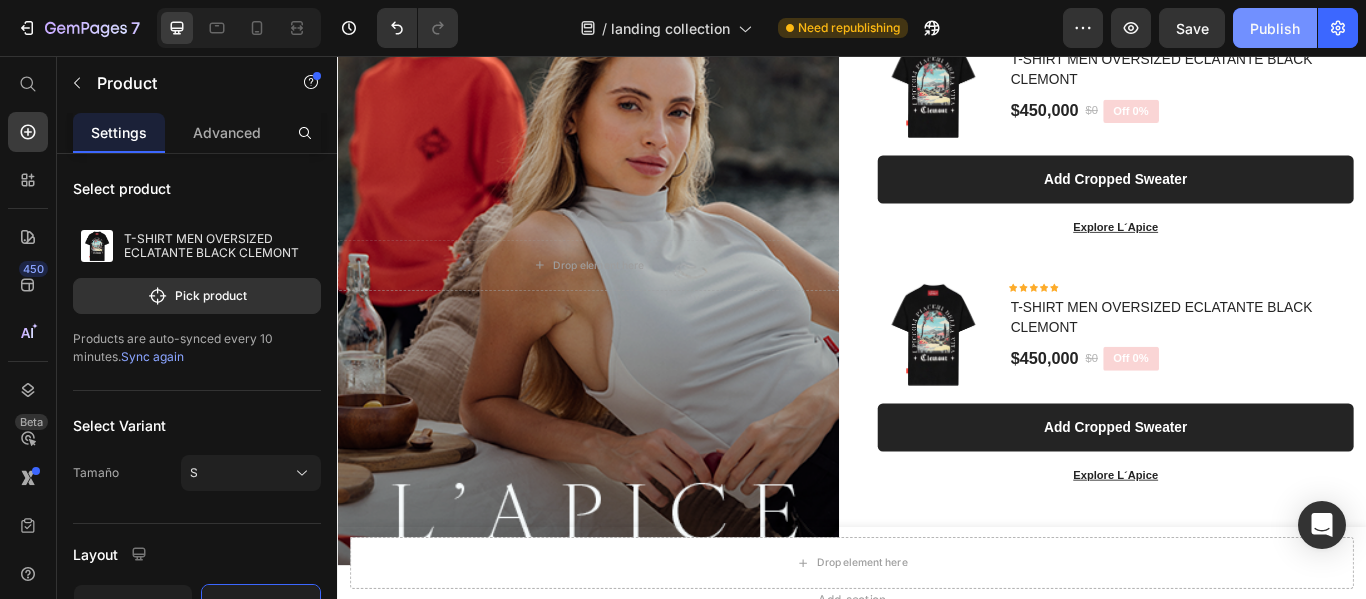 click on "Publish" at bounding box center (1275, 28) 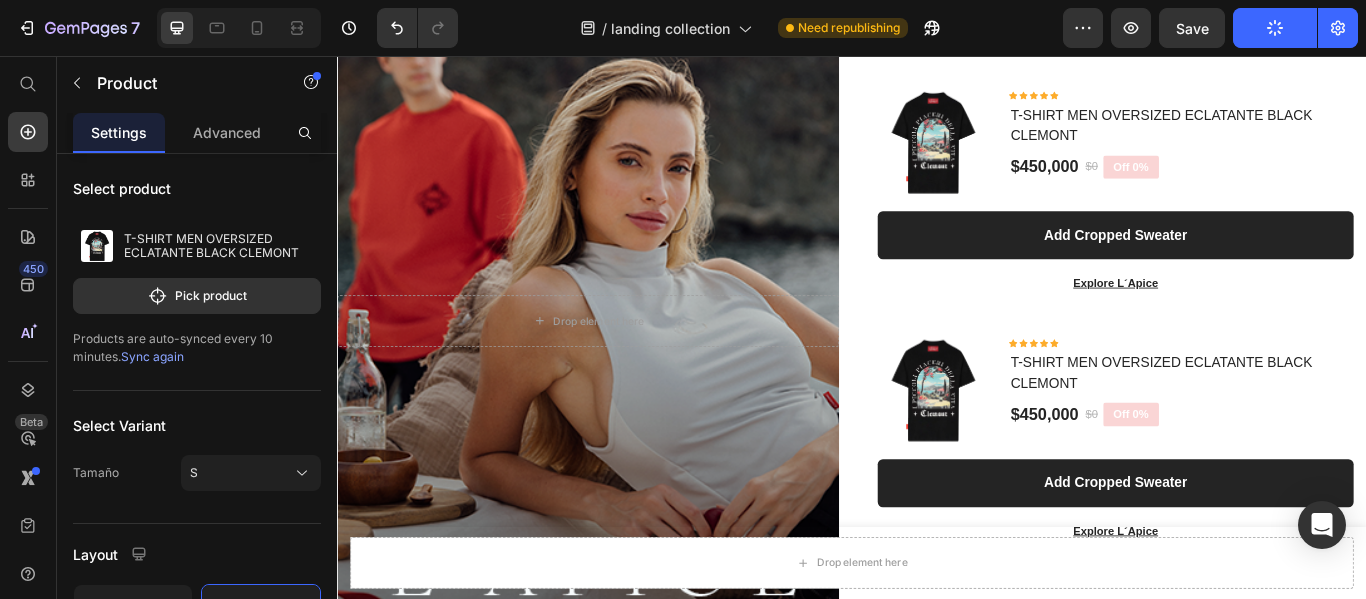 scroll, scrollTop: 7710, scrollLeft: 0, axis: vertical 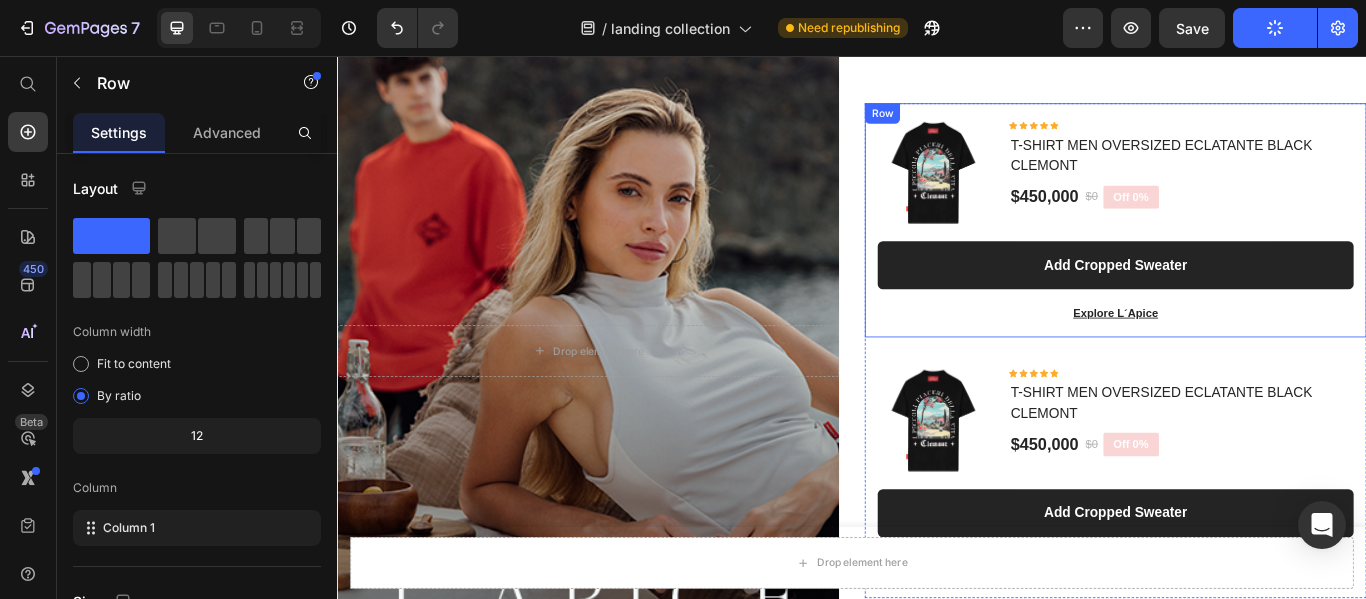 click on "(P) Images & Gallery                Icon                Icon                Icon                Icon                Icon Icon List Hoz T-SHIRT MEN OVERSIZED  ECLATANTE BLACK  CLEMONT (P) Title $450,000 (P) Price $0 (P) Price Off 0% Product Badge Row Row Add Cropped Sweater (P) Cart Button Explore L´Apice Text block Row" at bounding box center [1244, 247] 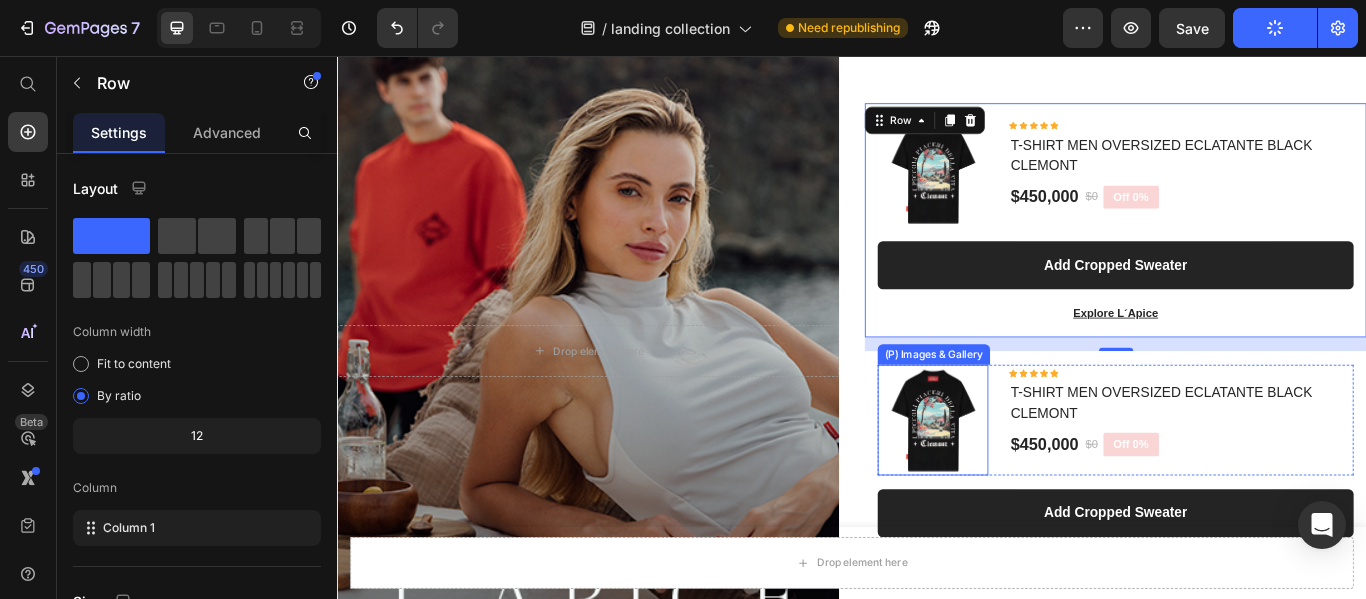 click at bounding box center (1031, 480) 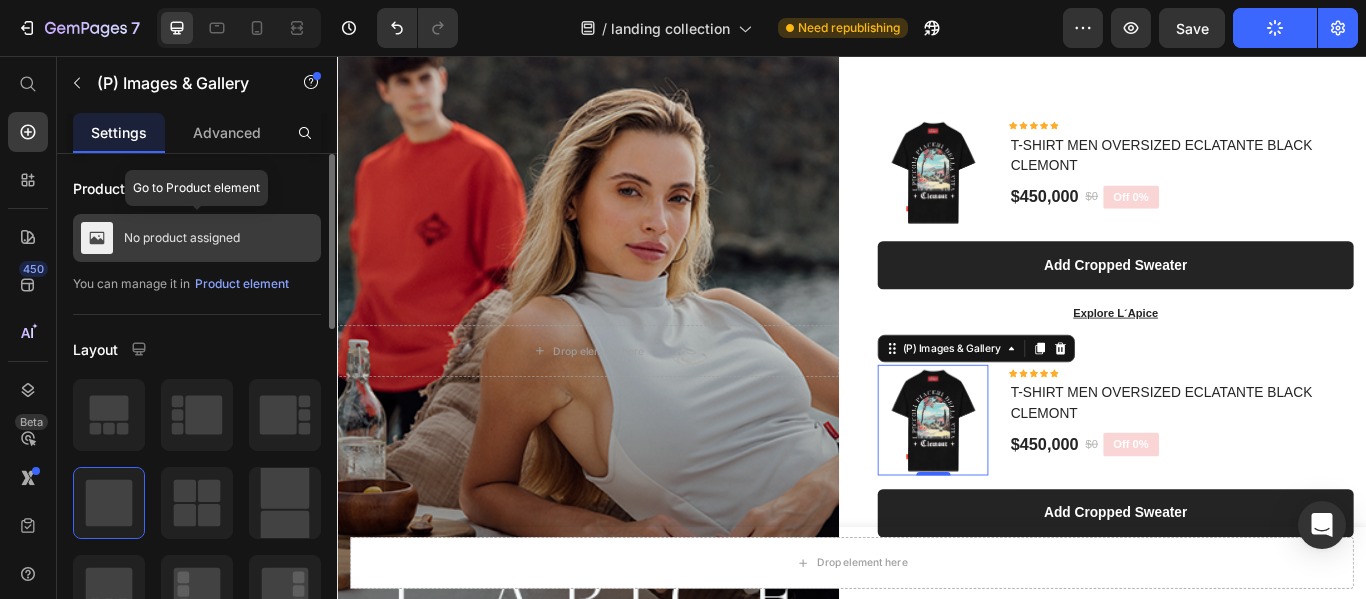 click on "No product assigned" at bounding box center [182, 238] 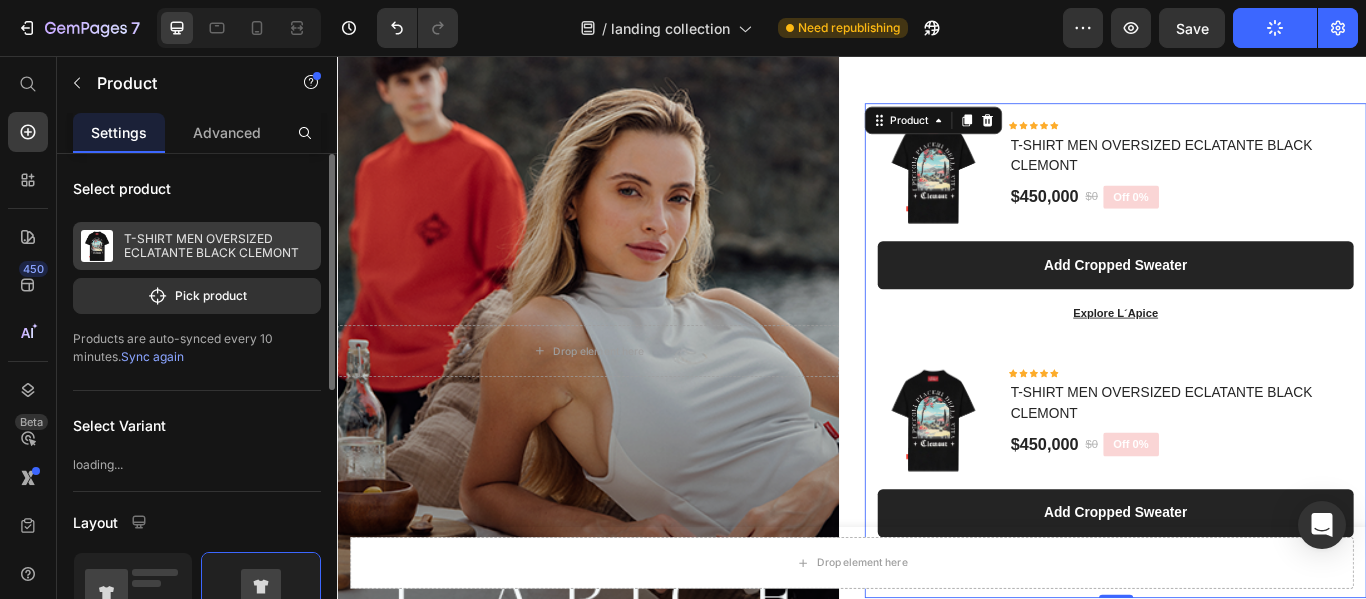 click on "T-SHIRT MEN OVERSIZED  ECLATANTE BLACK  CLEMONT" at bounding box center (218, 246) 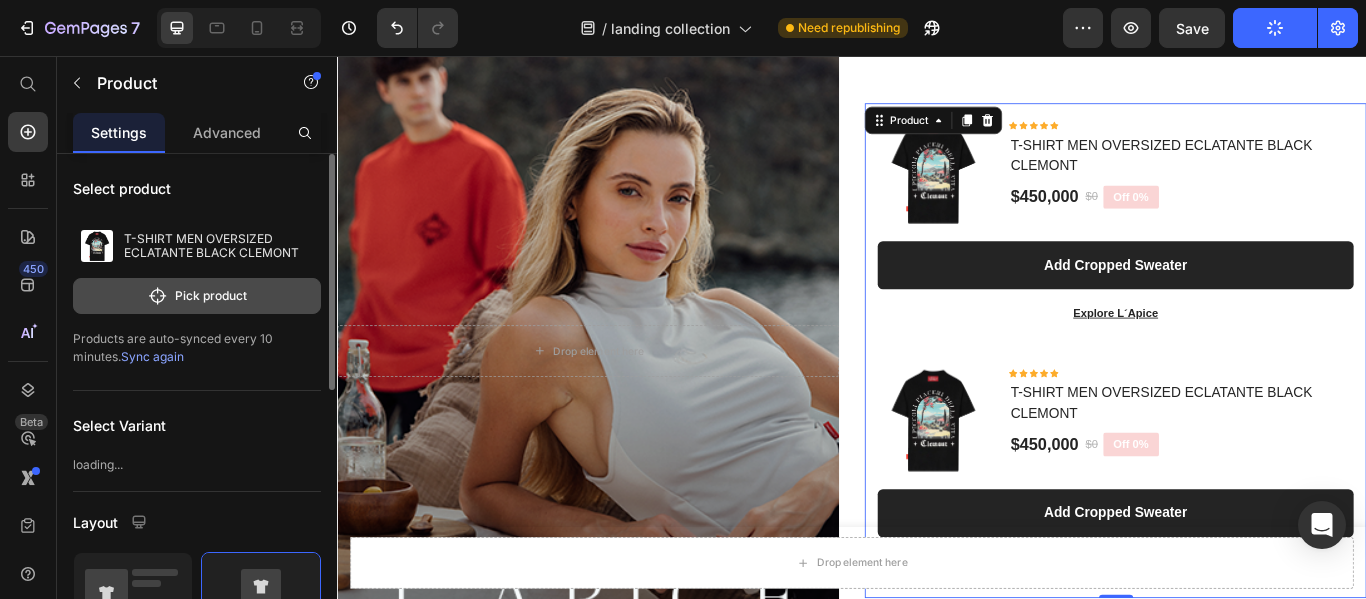 click on "Pick product" at bounding box center [197, 296] 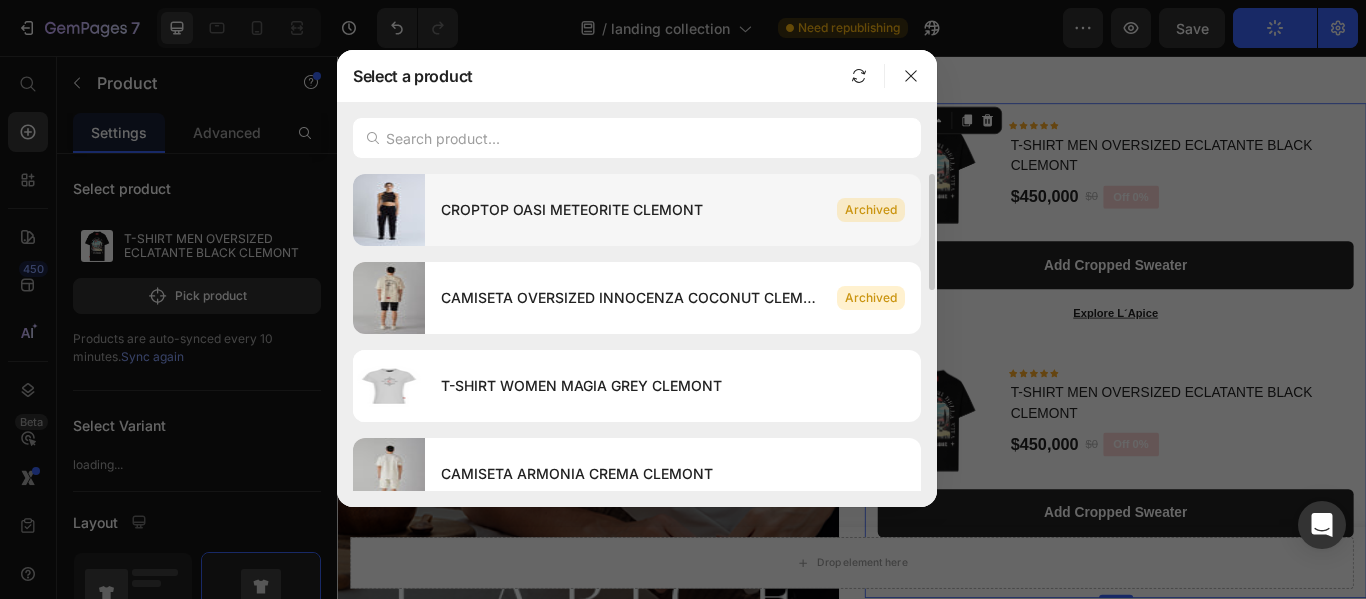 click at bounding box center (389, 210) 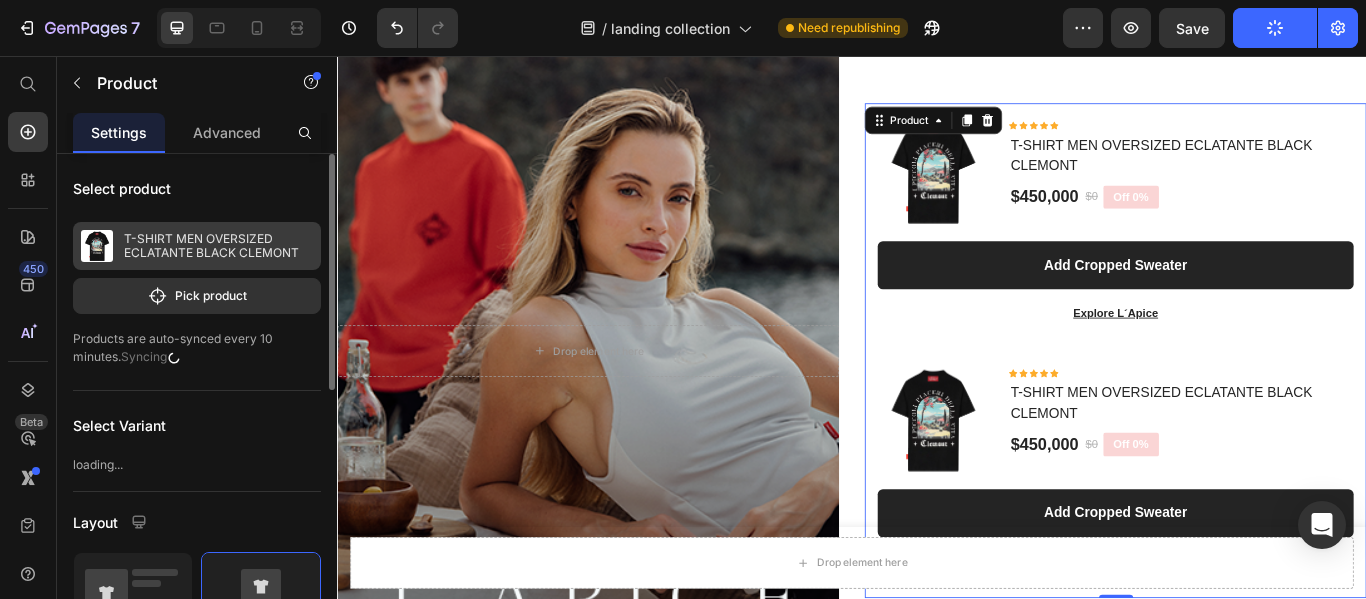 click on "T-SHIRT MEN OVERSIZED  ECLATANTE BLACK  CLEMONT" at bounding box center (218, 246) 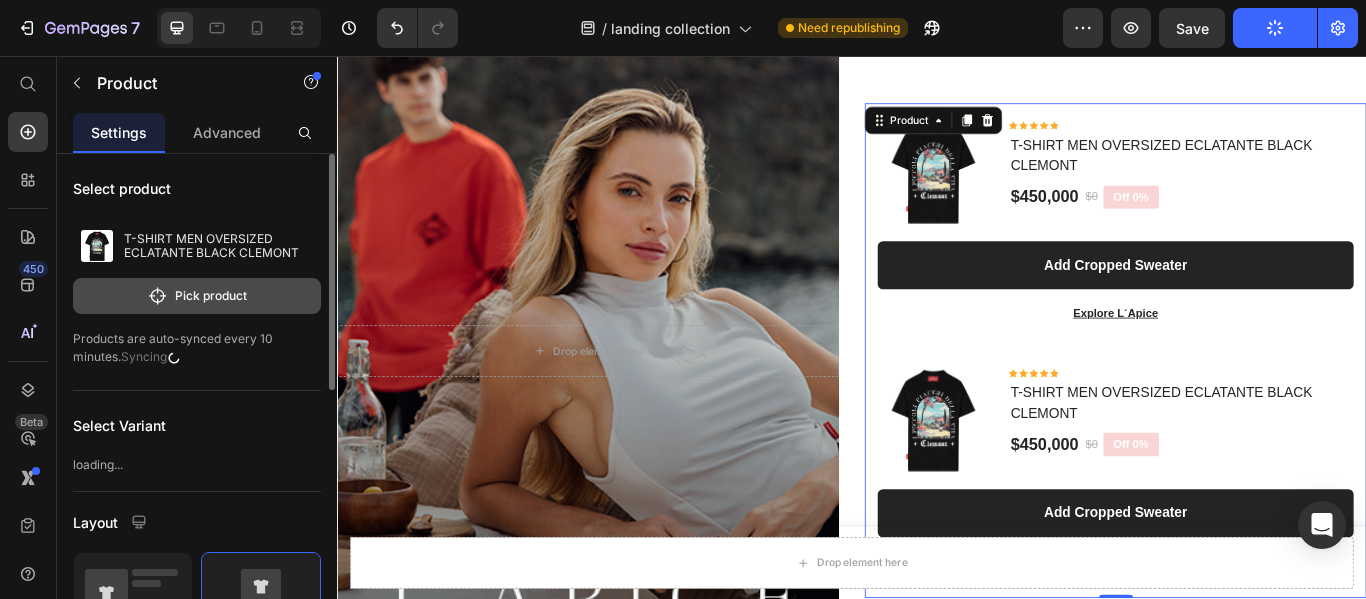 click on "Pick product" 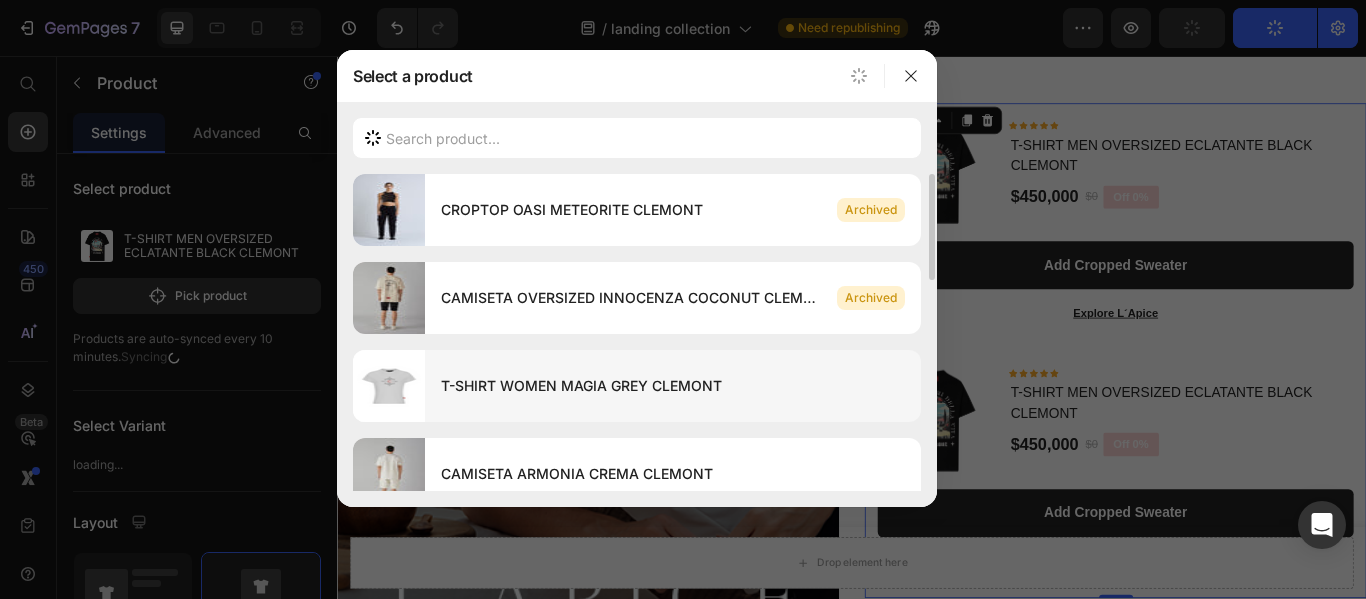 click at bounding box center (389, 386) 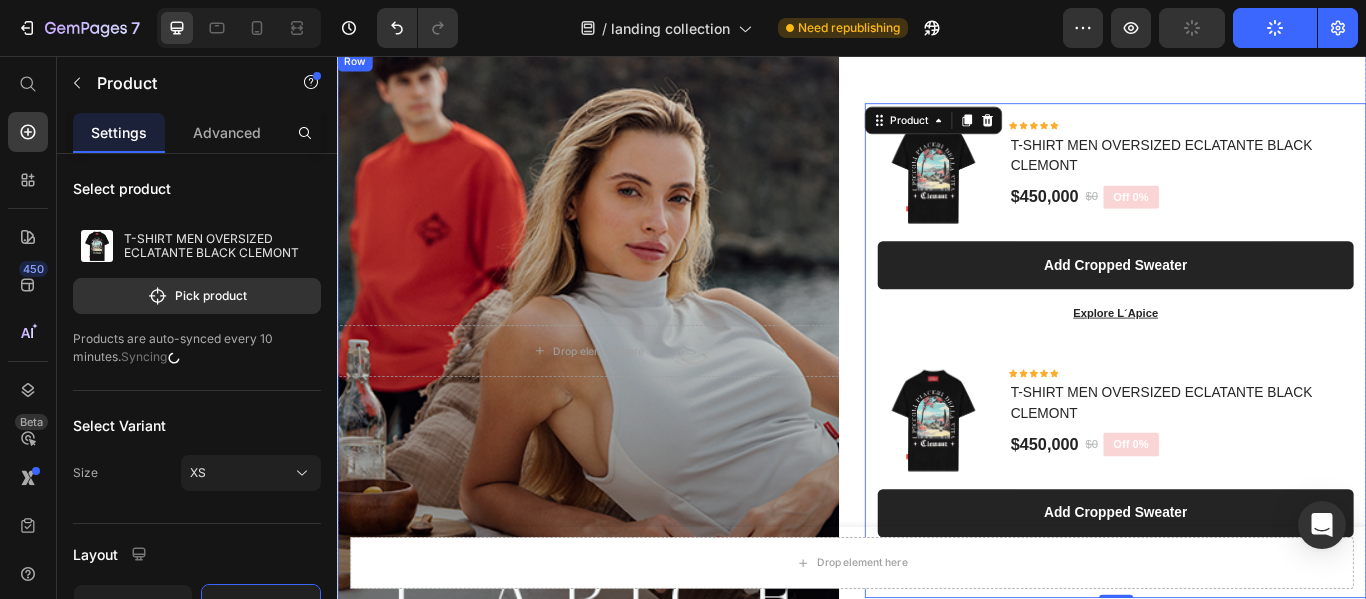 click on "Drop element here Hero Banner (P) Images & Gallery                Icon                Icon                Icon                Icon                Icon Icon List Hoz T-SHIRT MEN OVERSIZED  ECLATANTE BLACK  CLEMONT (P) Title $450,000 (P) Price $0 (P) Price Off 0% Product Badge Row Row Add Cropped Sweater (P) Cart Button Explore L´Apice Text block Row (P) Images & Gallery                Icon                Icon                Icon                Icon                Icon Icon List Hoz T-SHIRT MEN OVERSIZED  ECLATANTE BLACK  CLEMONT (P) Title $450,000 (P) Price $0 (P) Price Off 0% Product Badge Row Row Add Cropped Sweater (P) Cart Button Explore L´Apice Text block Row Product   0 Row" at bounding box center [937, 400] 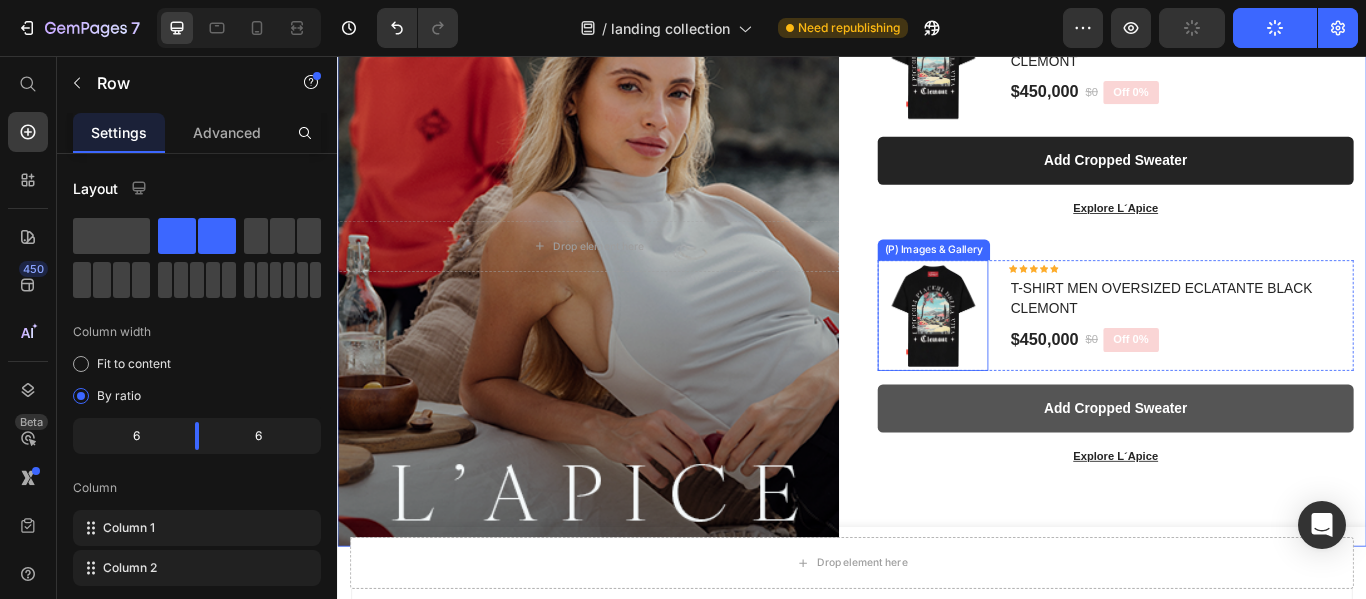scroll, scrollTop: 7910, scrollLeft: 0, axis: vertical 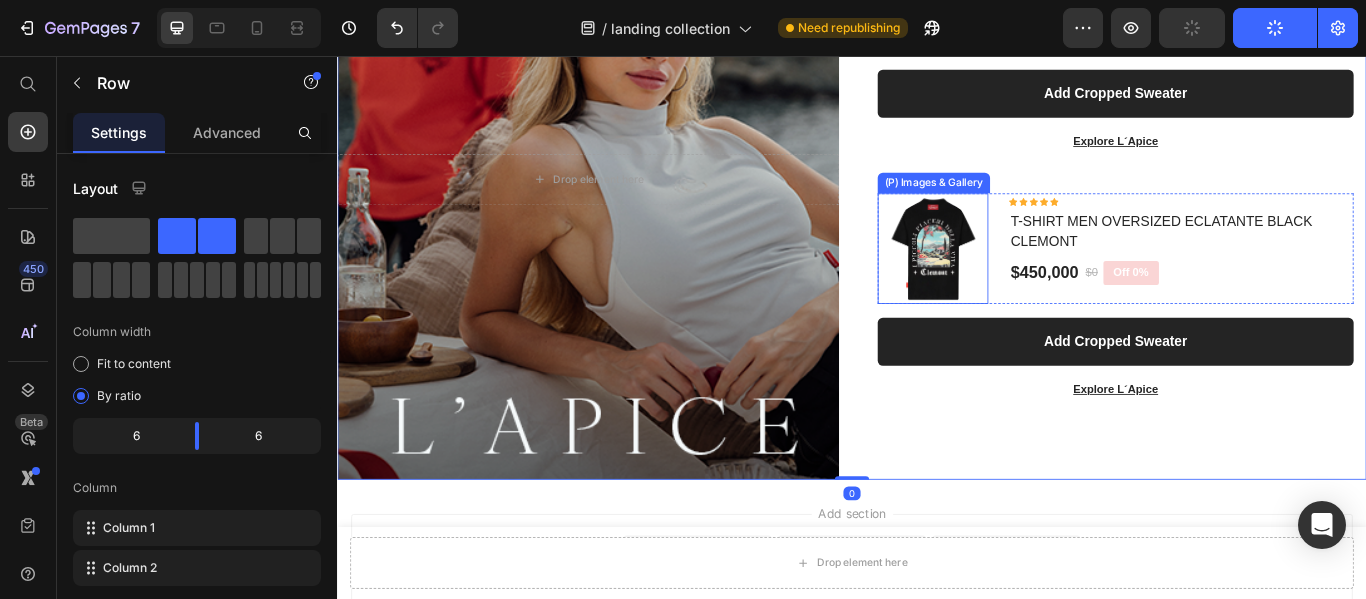 click at bounding box center (1031, 280) 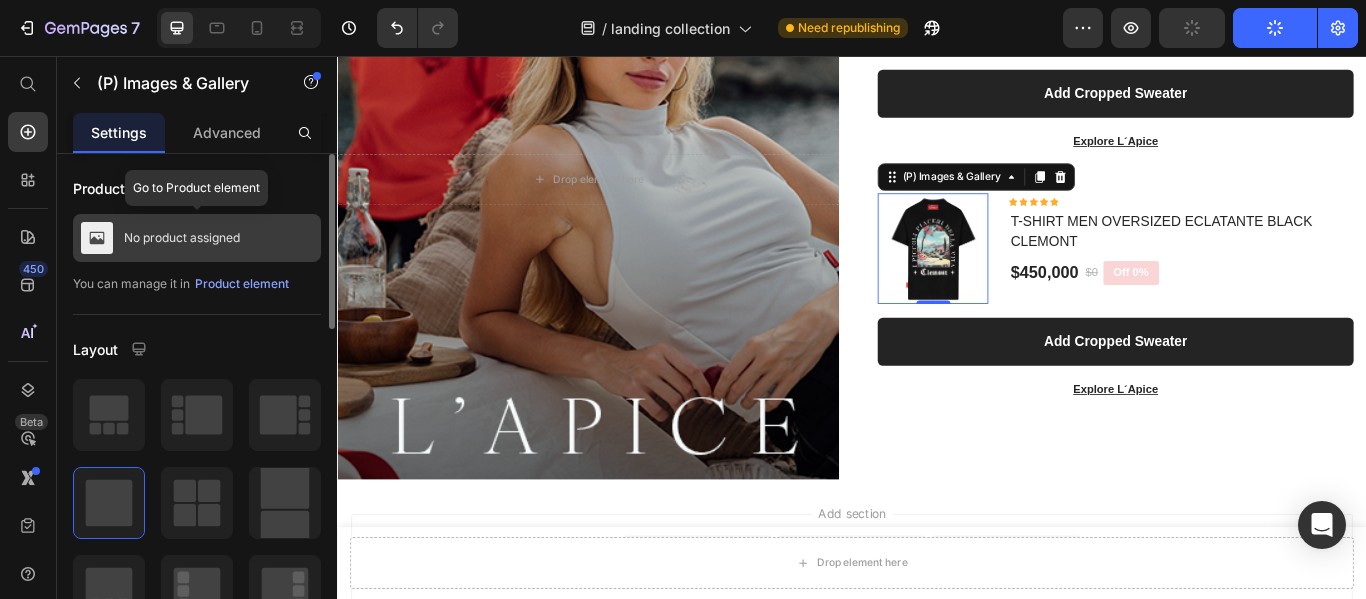 click on "No product assigned" at bounding box center (182, 238) 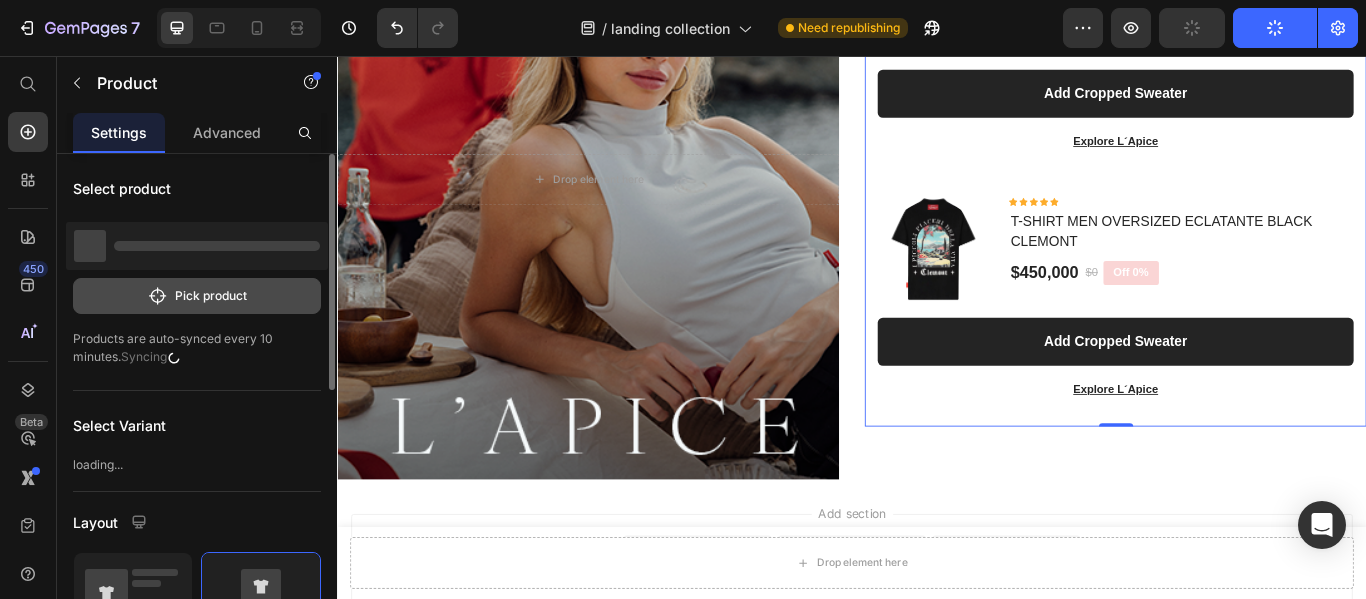 click on "Pick product" at bounding box center [197, 296] 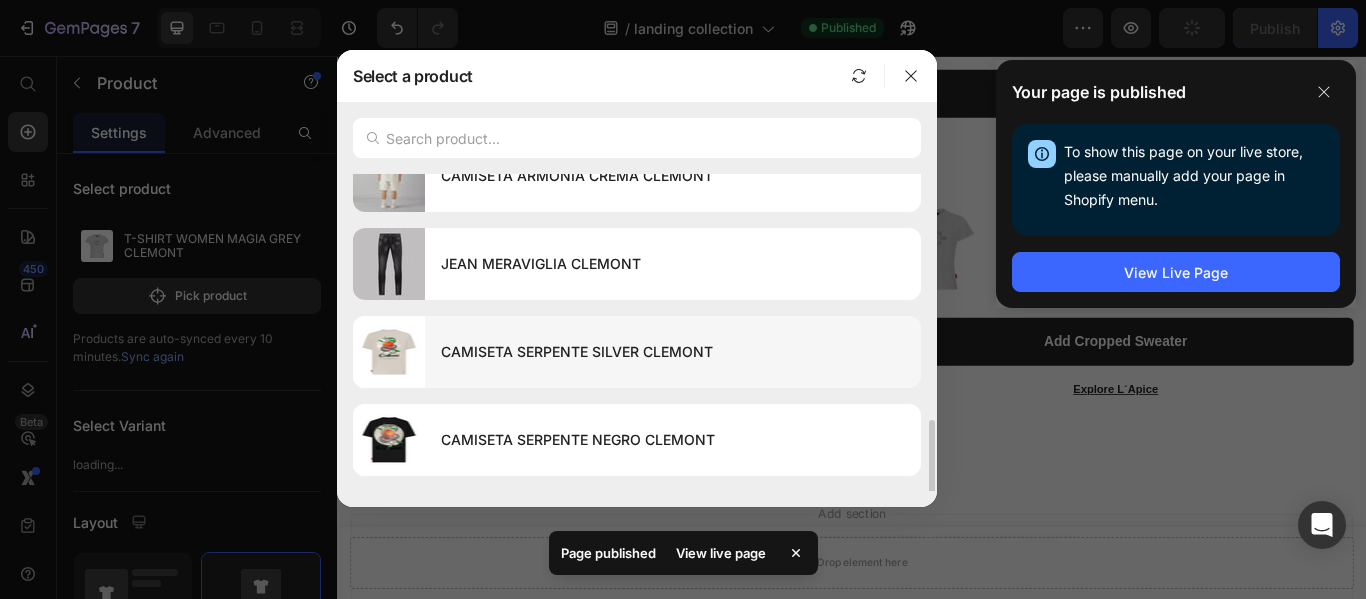 scroll, scrollTop: 400, scrollLeft: 0, axis: vertical 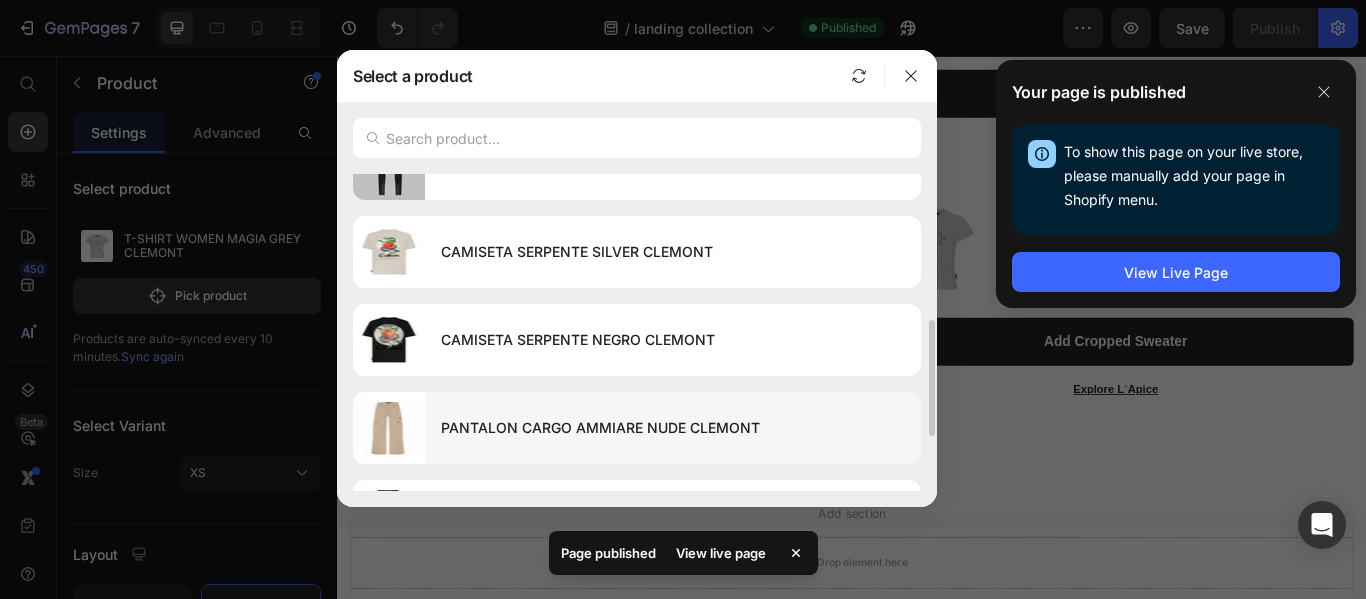 click on "PANTALON CARGO AMMIARE NUDE CLEMONT" at bounding box center (673, 428) 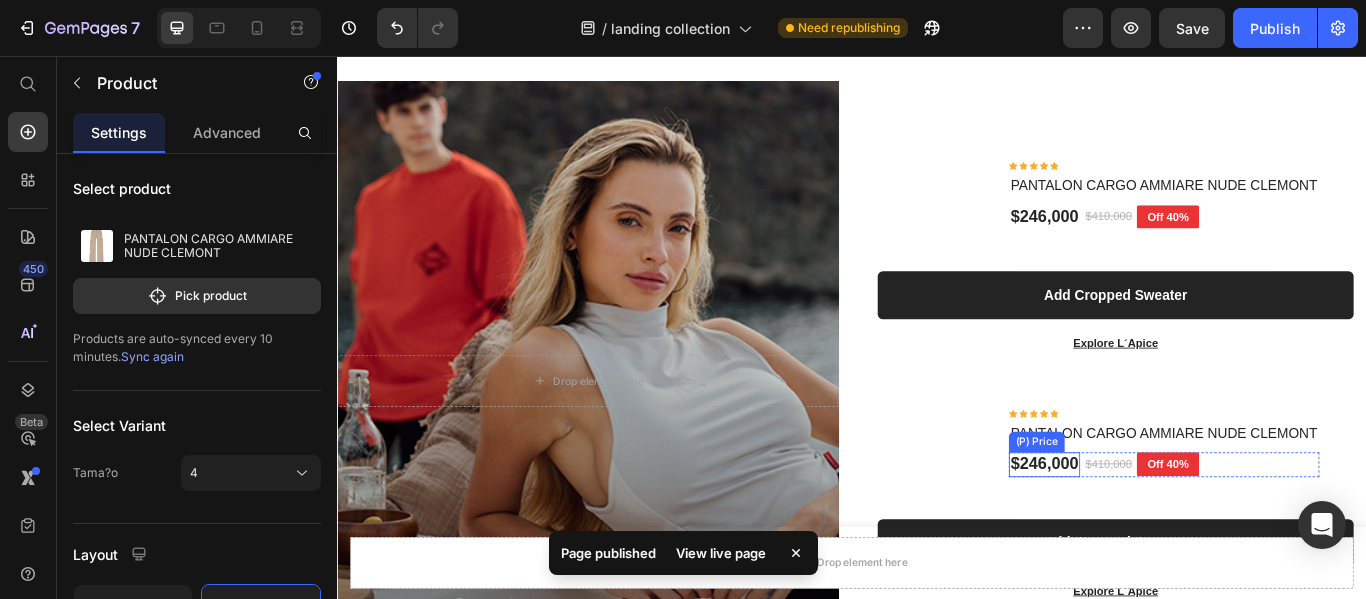 scroll, scrollTop: 7710, scrollLeft: 0, axis: vertical 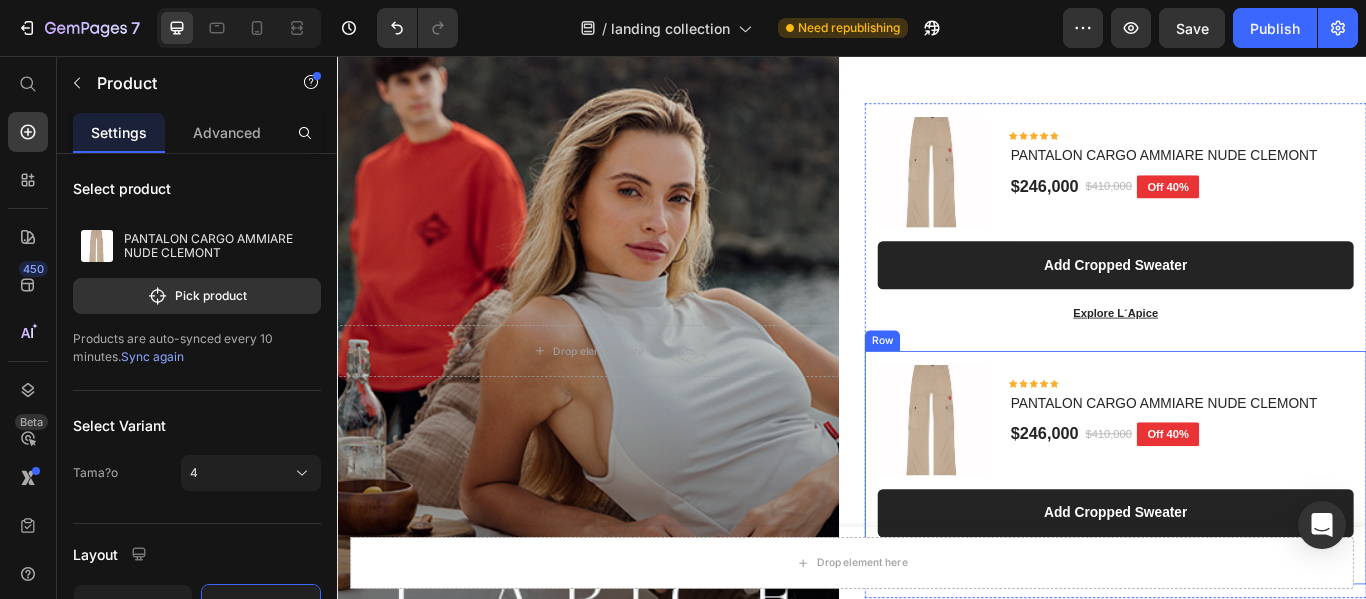 click on "(P) Images & Gallery                Icon                Icon                Icon                Icon                Icon Icon List Hoz PANTALON CARGO AMMIARE NUDE CLEMONT (P) Title $246,000 (P) Price $410,000 (P) Price Off 40% Product Badge Row Row Add Cropped Sweater (P) Cart Button Explore L´Apice Text block Row" at bounding box center (1244, 536) 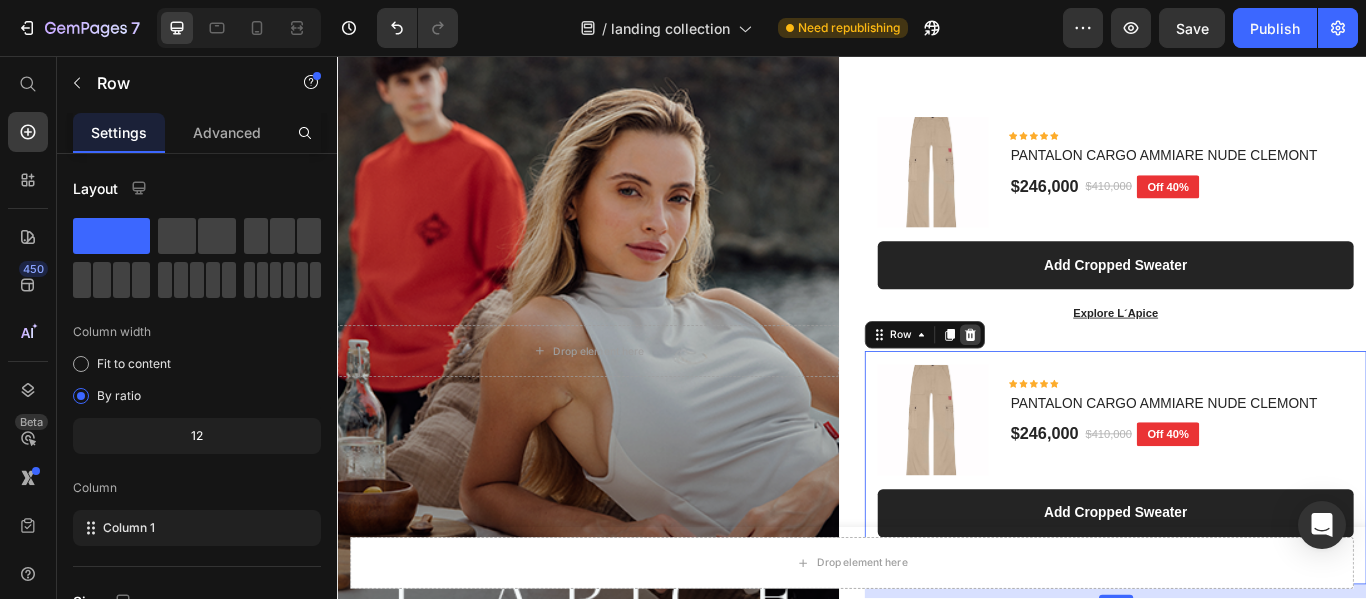 click at bounding box center [1075, 381] 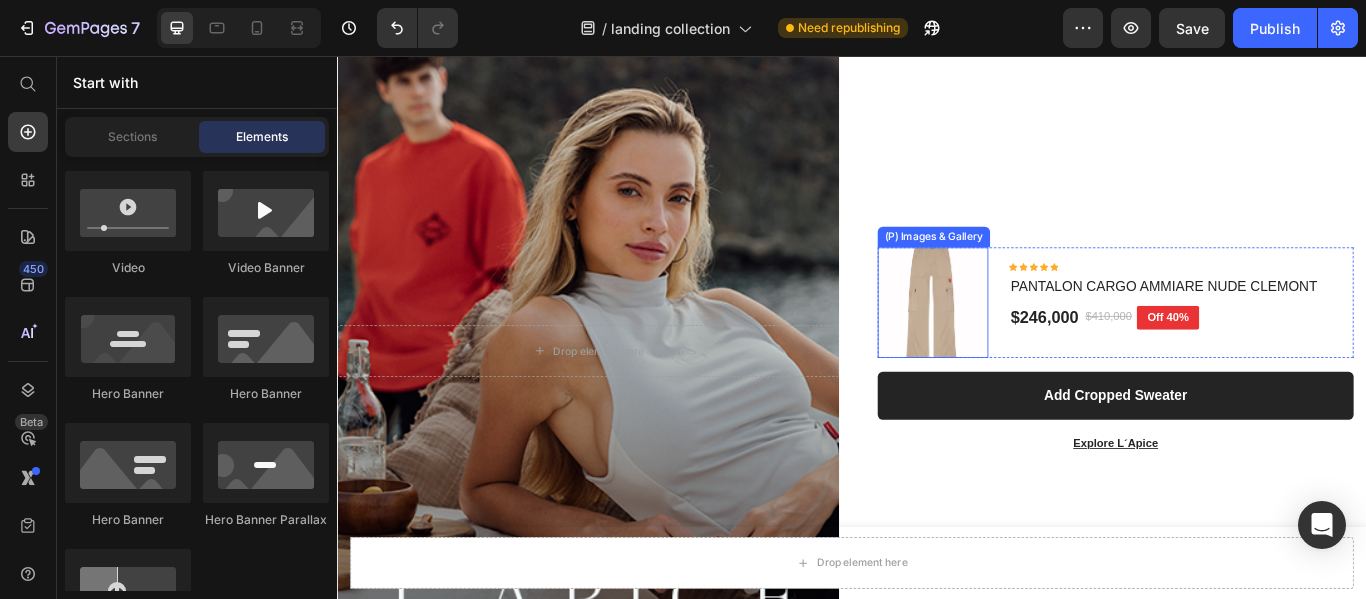 click at bounding box center [1031, 343] 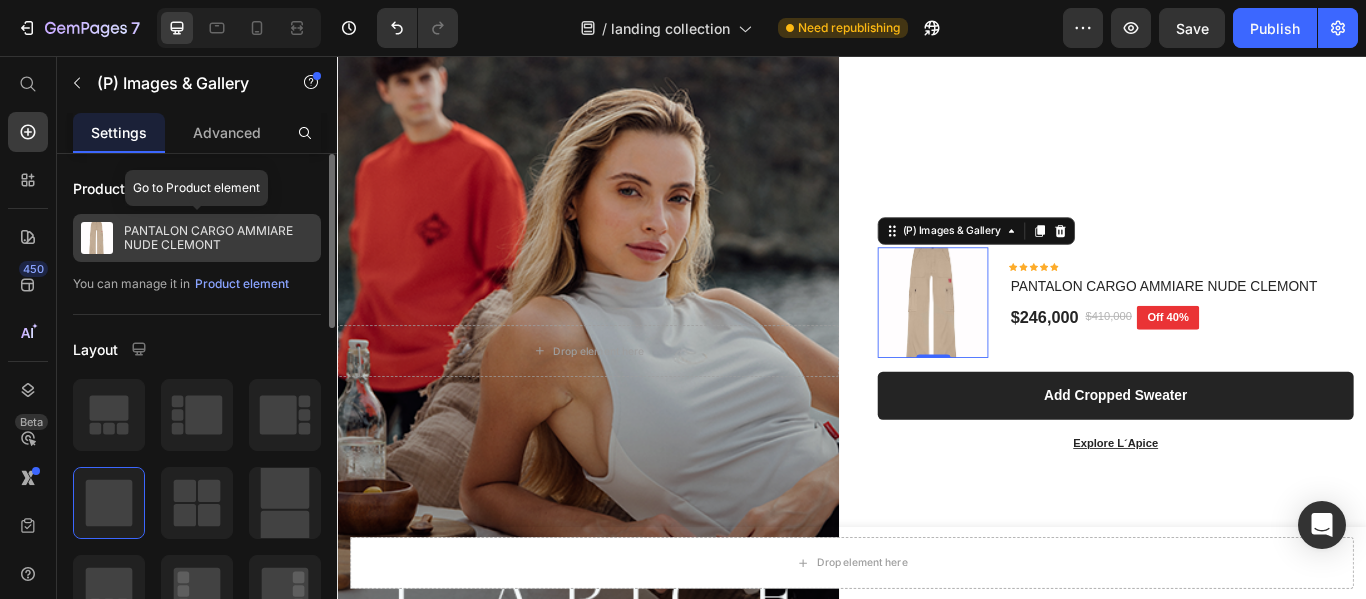 click on "PANTALON CARGO AMMIARE NUDE CLEMONT" at bounding box center [218, 238] 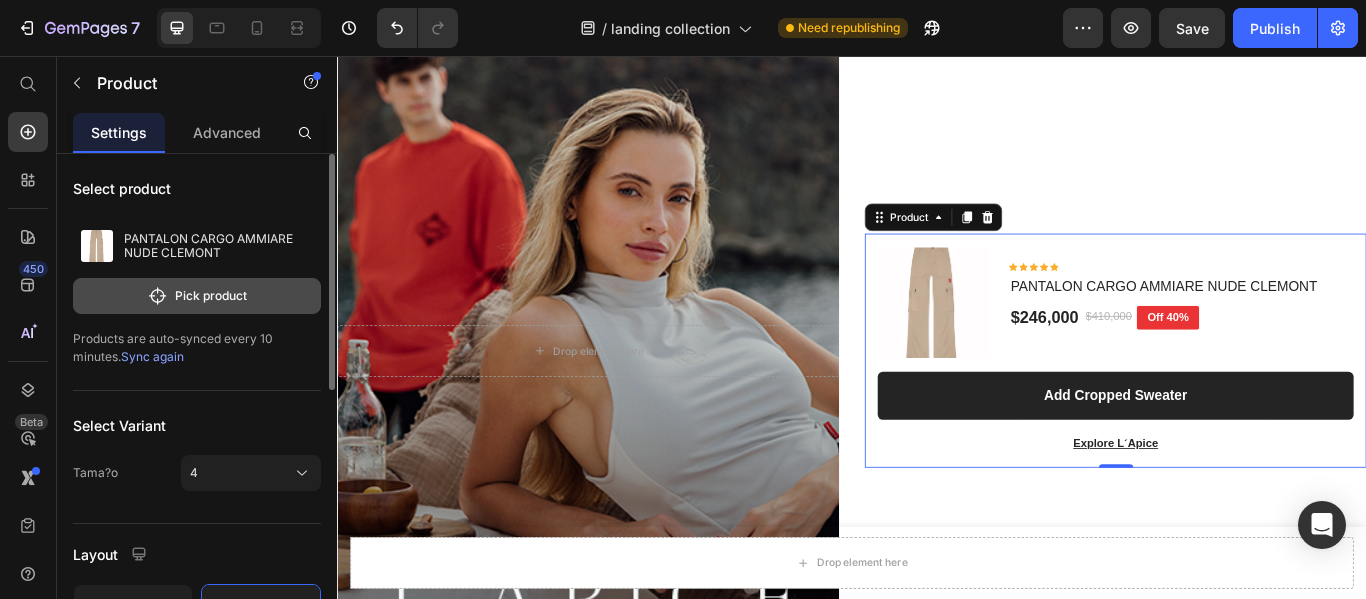 click on "Pick product" 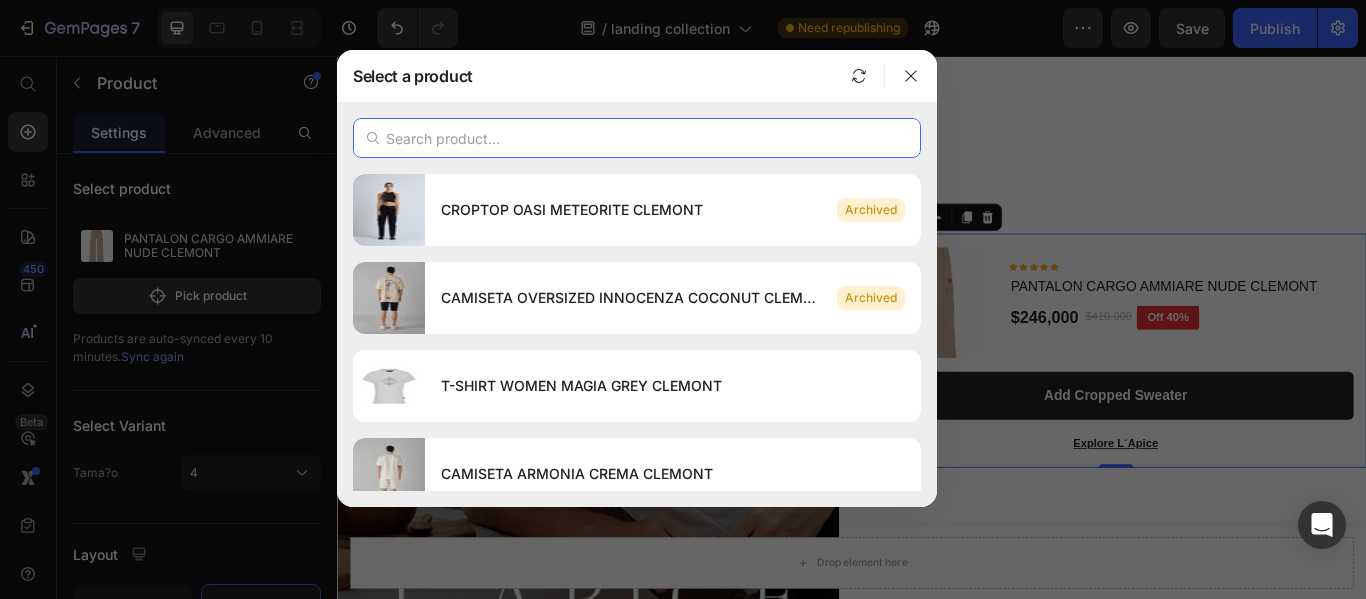 click at bounding box center (637, 138) 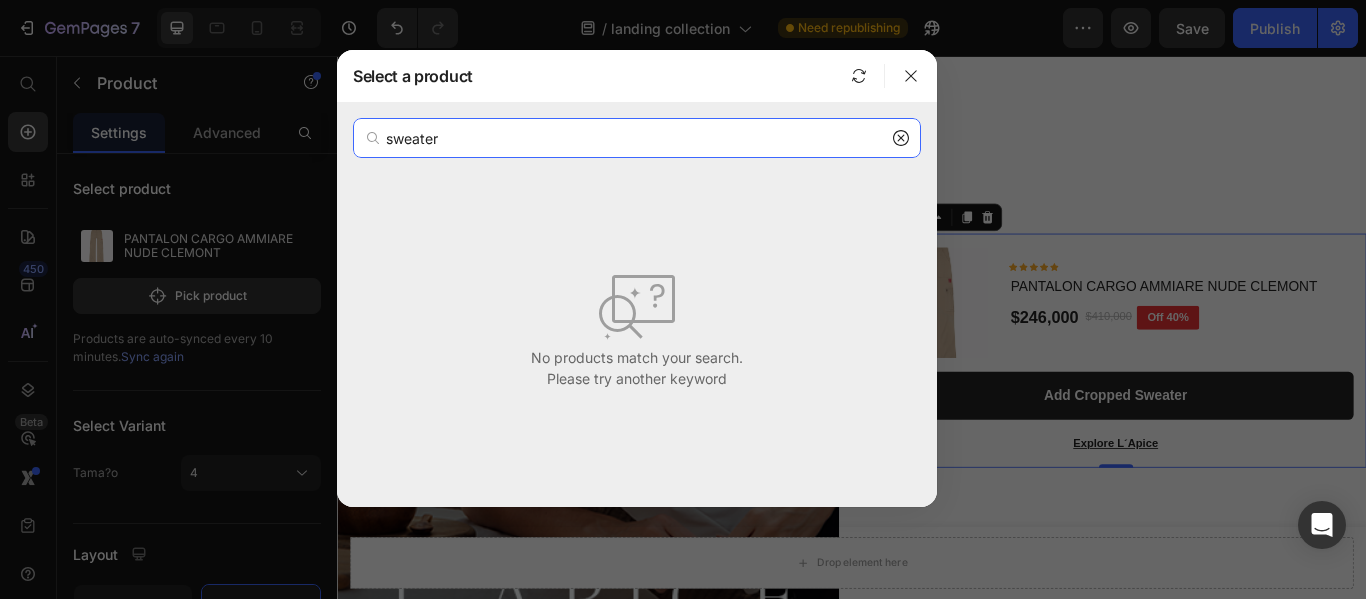 click on "swater" at bounding box center [637, 138] 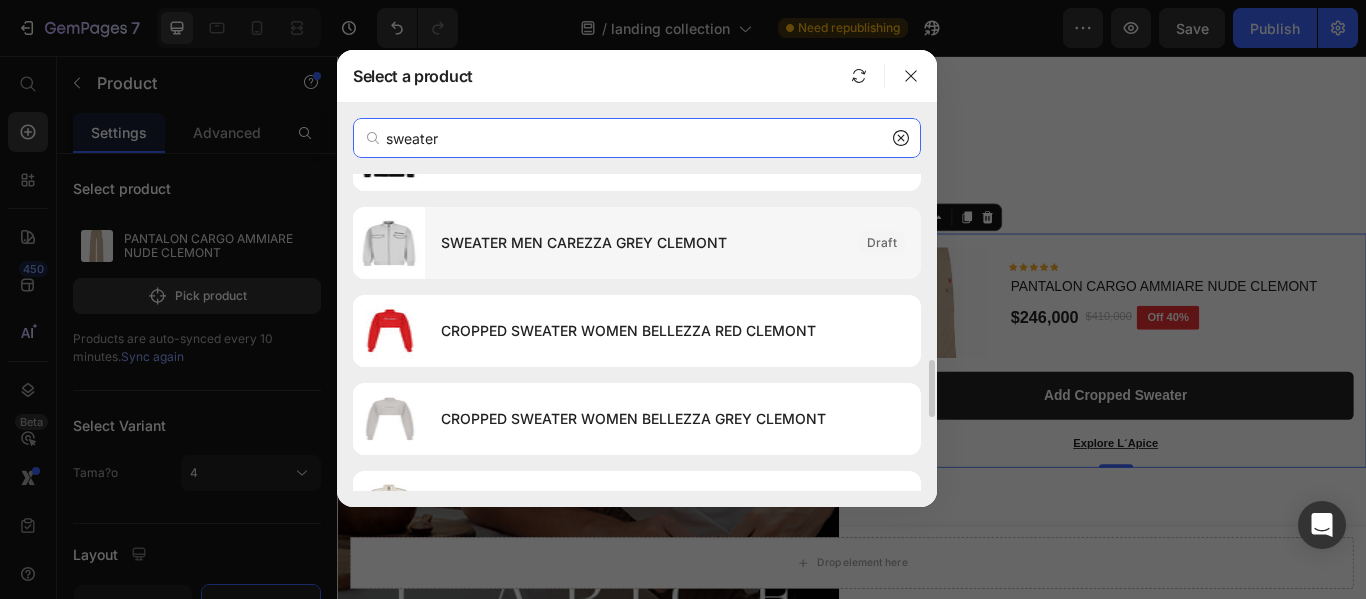 scroll, scrollTop: 1123, scrollLeft: 0, axis: vertical 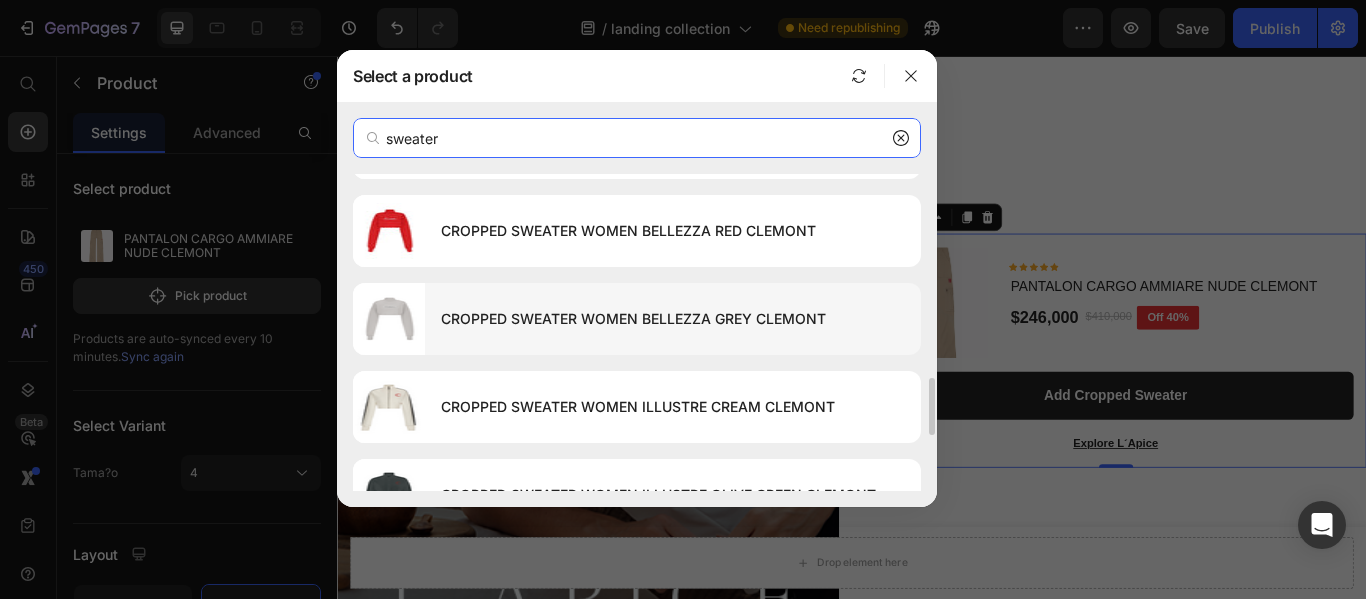 type on "sweater" 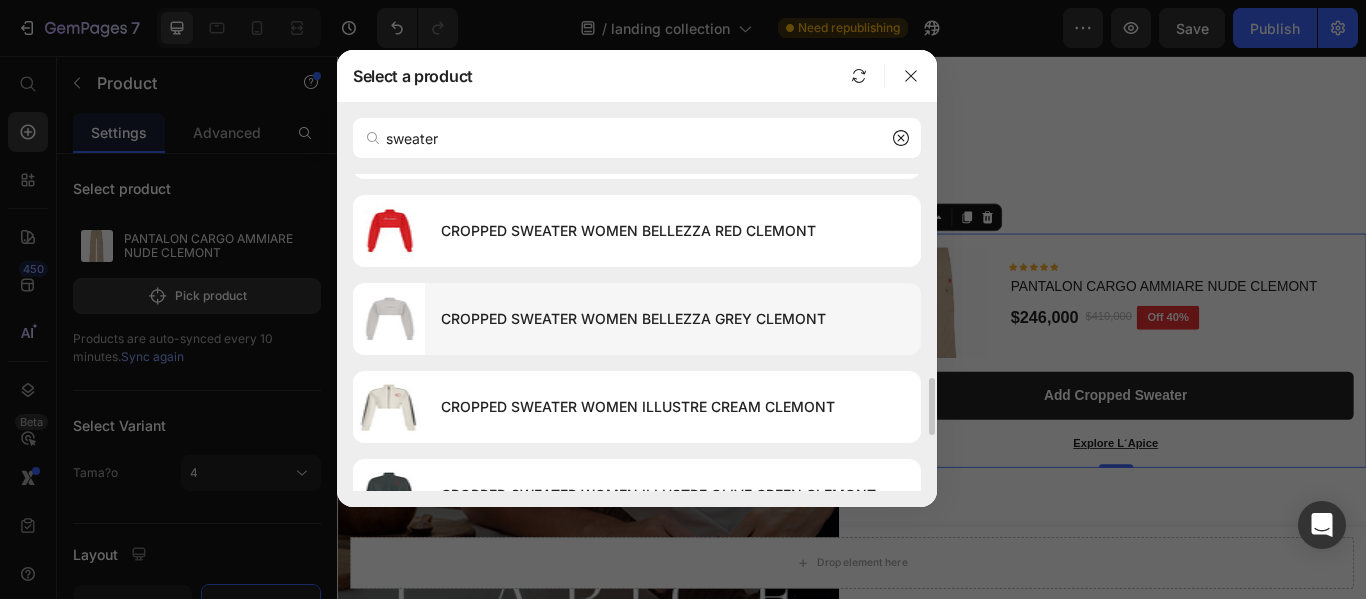 click on "CROPPED SWEATER WOMEN  BELLEZZA GREY CLEMONT" at bounding box center [673, 319] 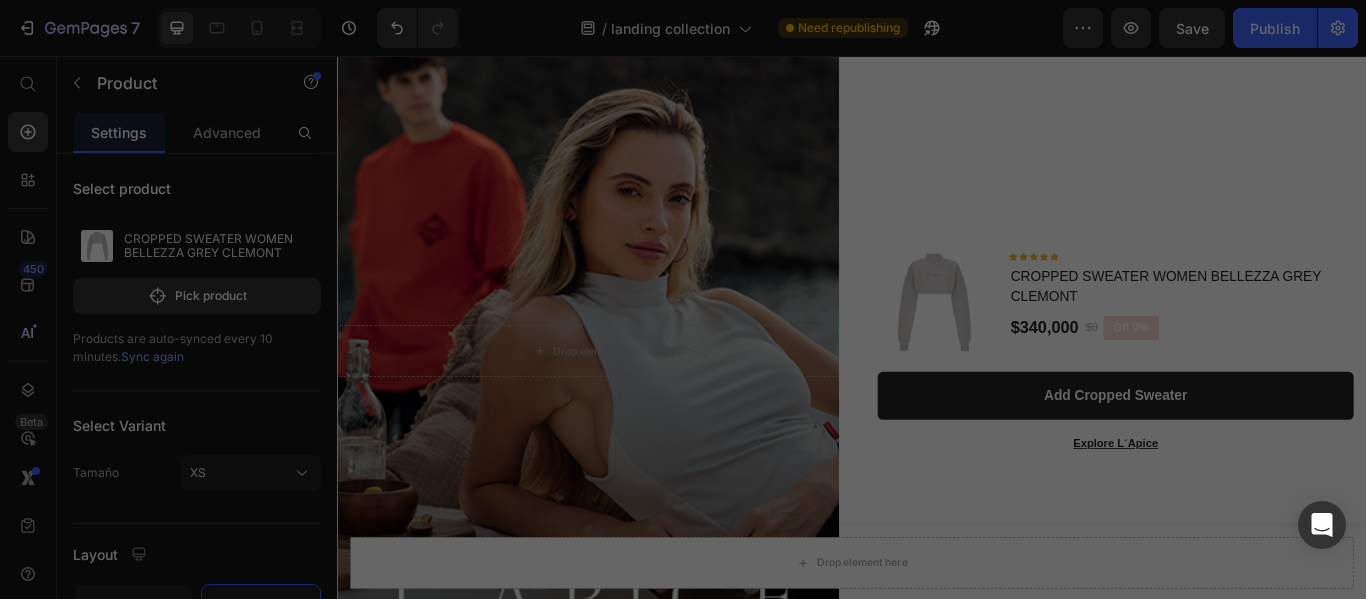 scroll, scrollTop: 0, scrollLeft: 0, axis: both 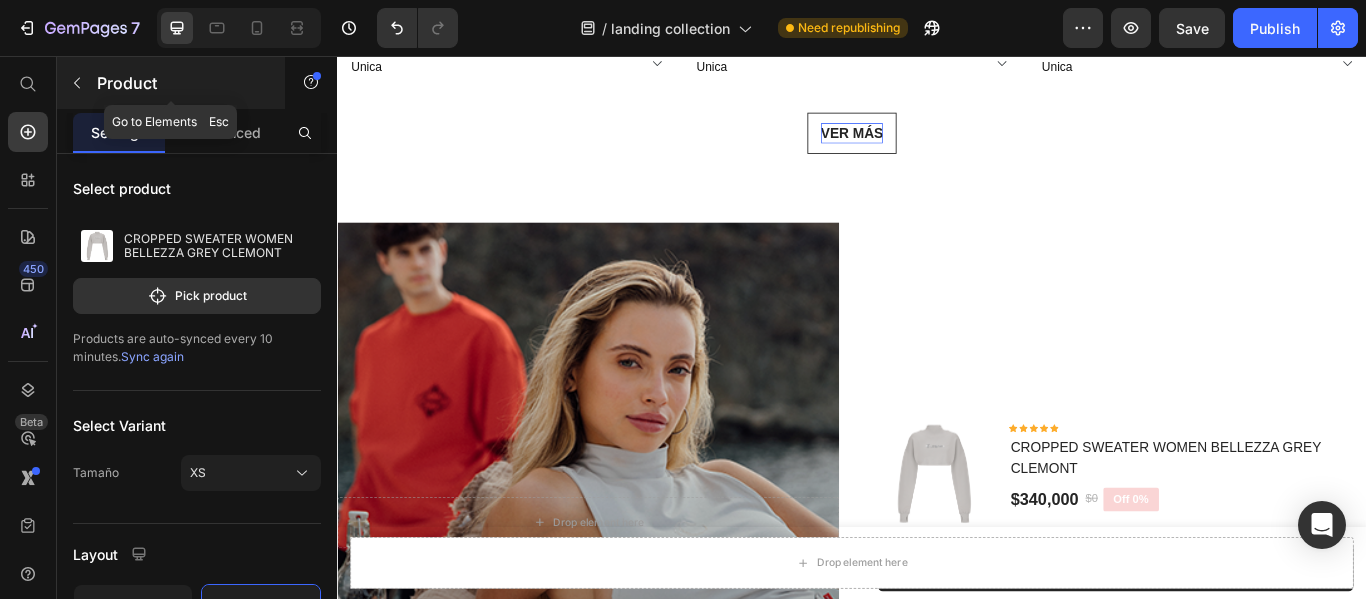 click 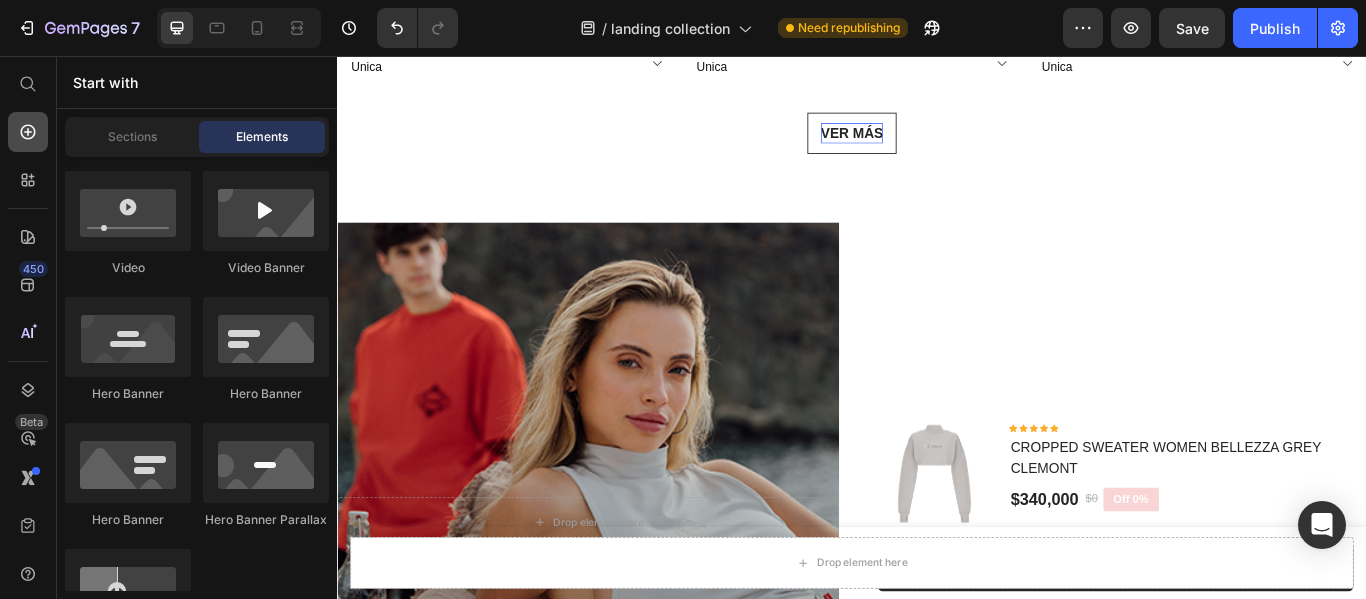 click 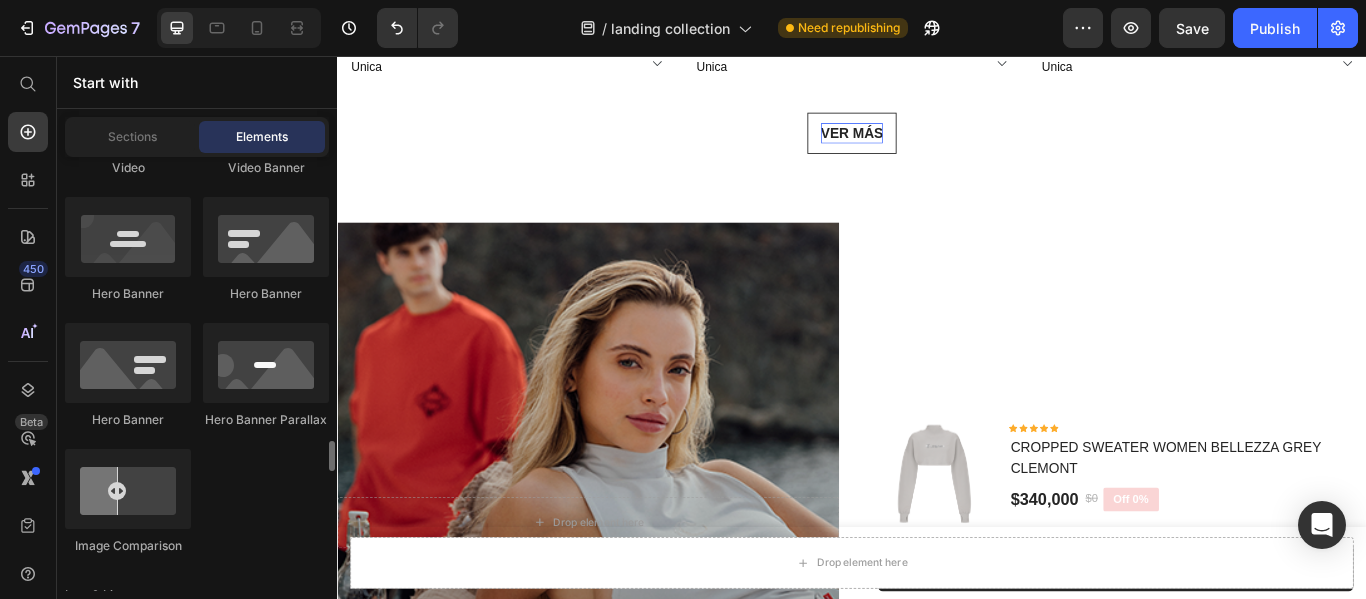 scroll, scrollTop: 1300, scrollLeft: 0, axis: vertical 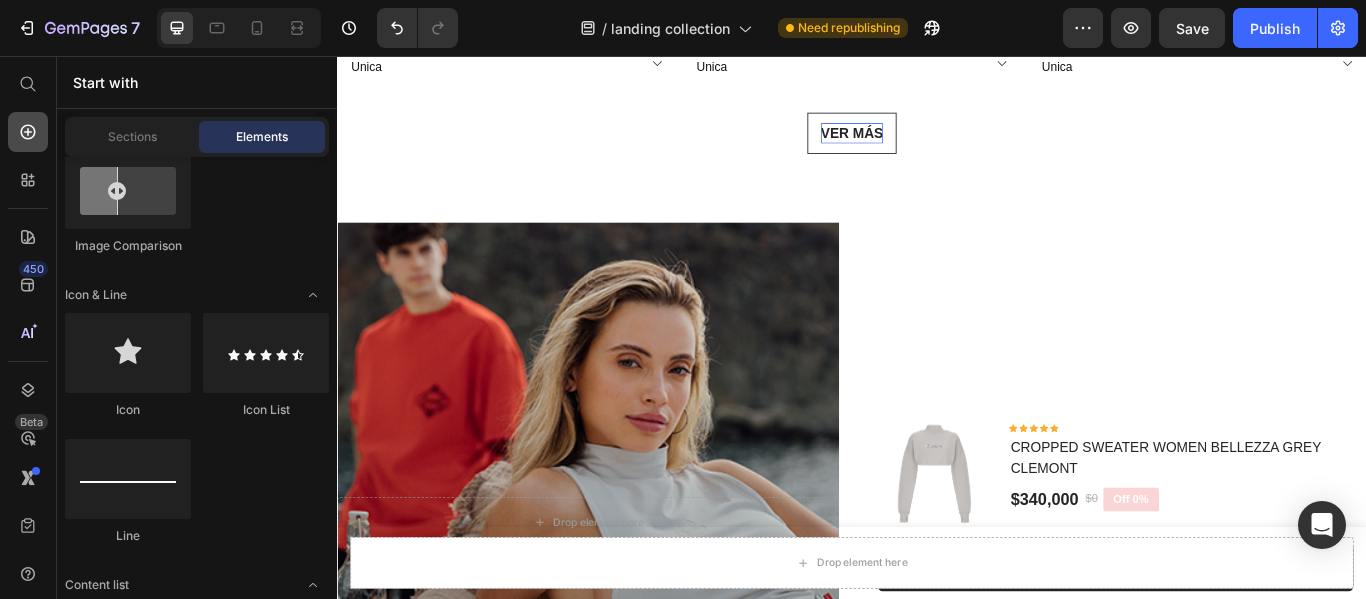 click 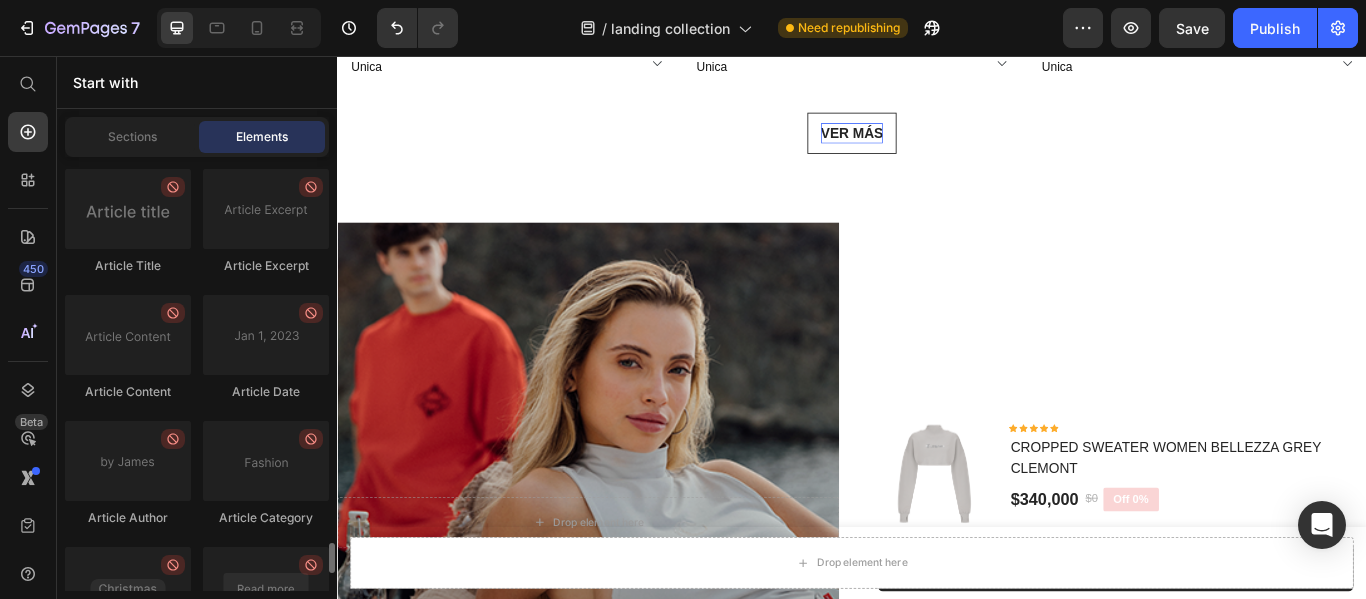 scroll, scrollTop: 5744, scrollLeft: 0, axis: vertical 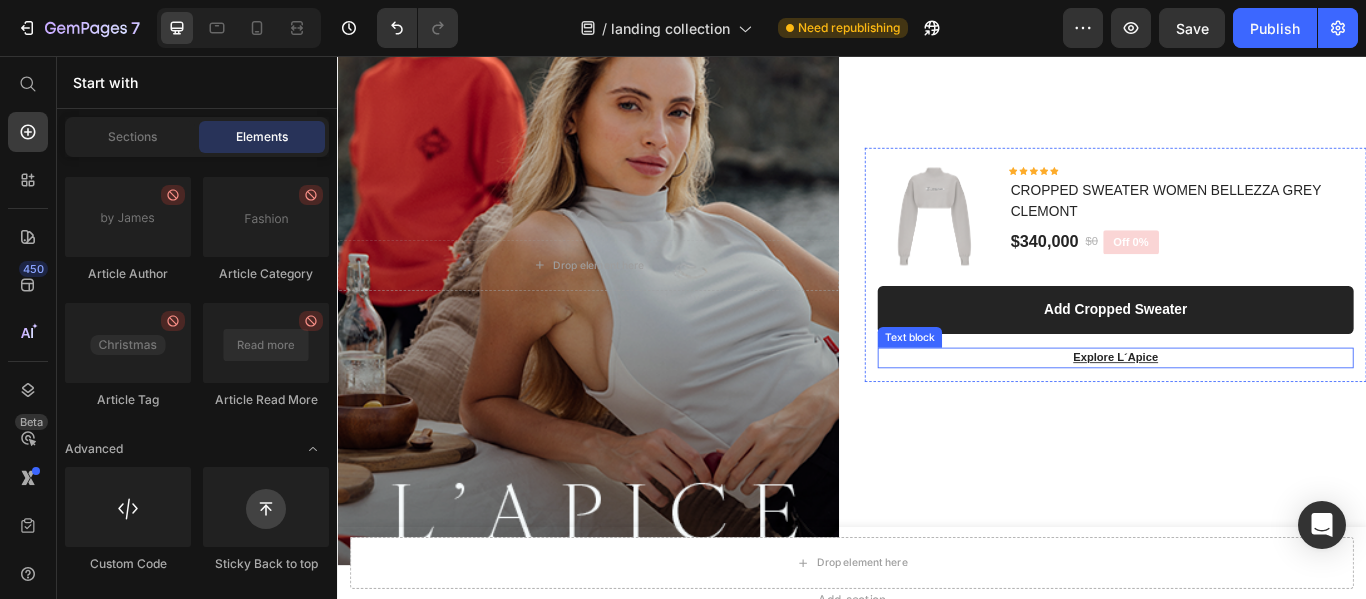 click on "Explore L´Apice" at bounding box center (1244, 407) 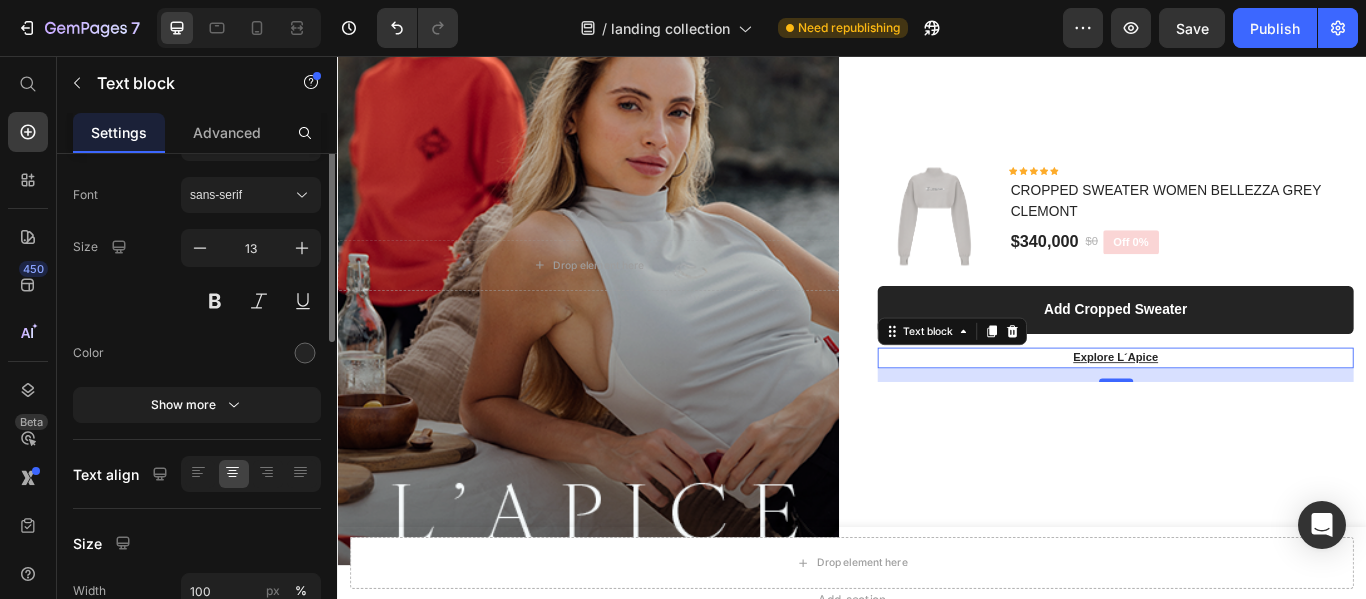 scroll, scrollTop: 0, scrollLeft: 0, axis: both 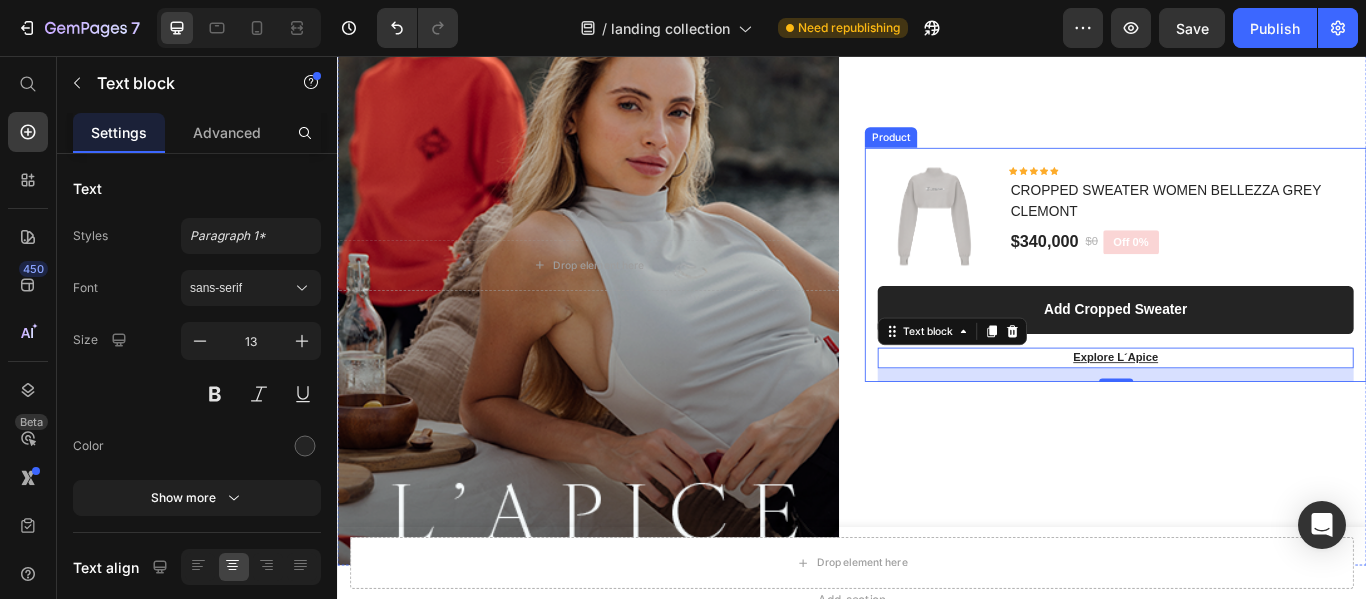 click on "(P) Images & Gallery                Icon                Icon                Icon                Icon                Icon Icon List Hoz CROPPED SWEATER WOMEN  BELLEZZA GREY CLEMONT (P) Title $340,000 (P) Price $0 (P) Price Off 0% Product Badge Row Row Add Cropped Sweater (P) Cart Button Explore L´Apice Text block   16 Row" at bounding box center [1244, 299] 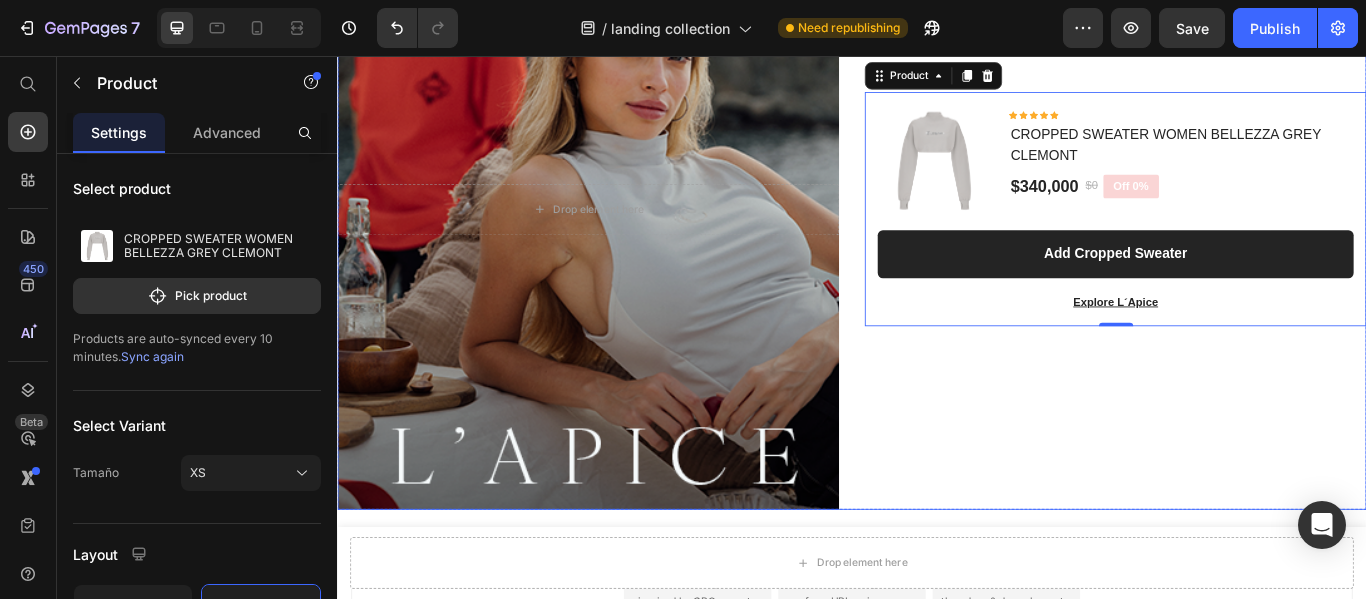 scroll, scrollTop: 7910, scrollLeft: 0, axis: vertical 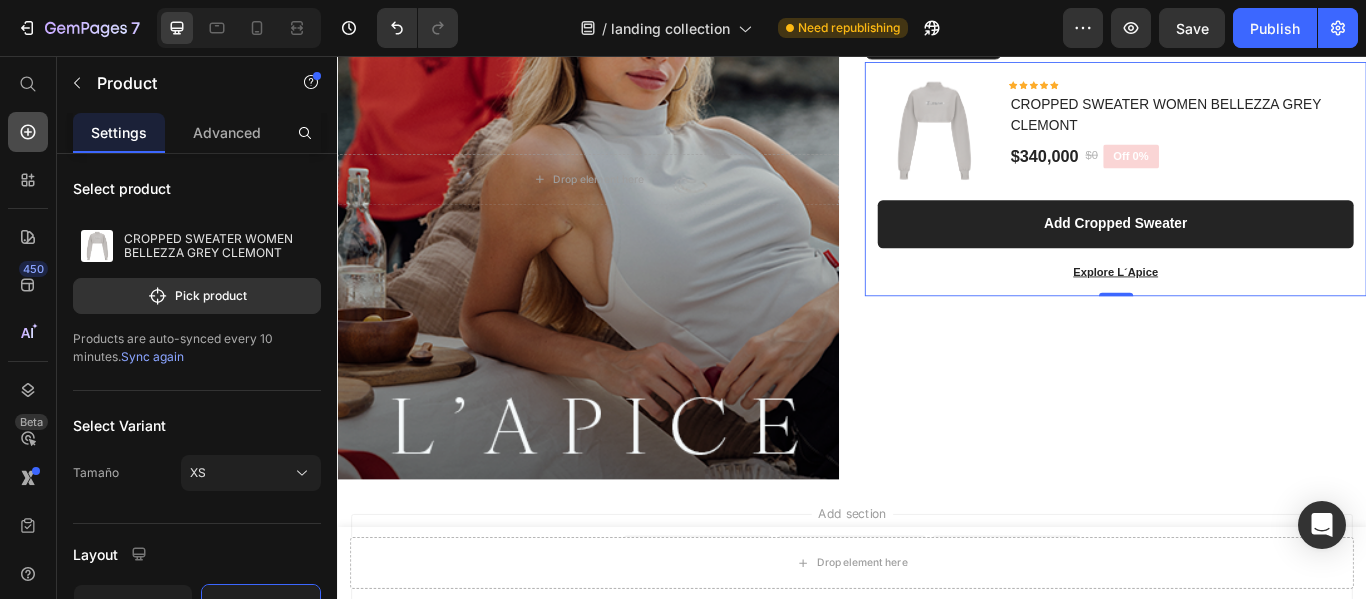 click 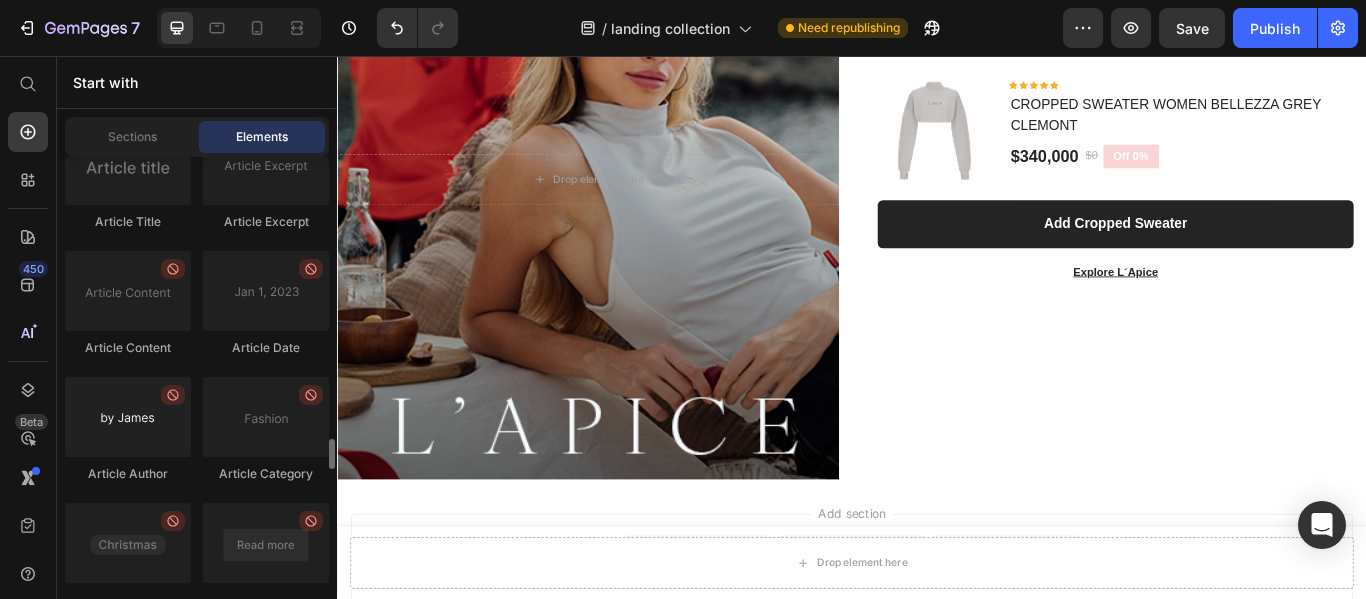 scroll, scrollTop: 5444, scrollLeft: 0, axis: vertical 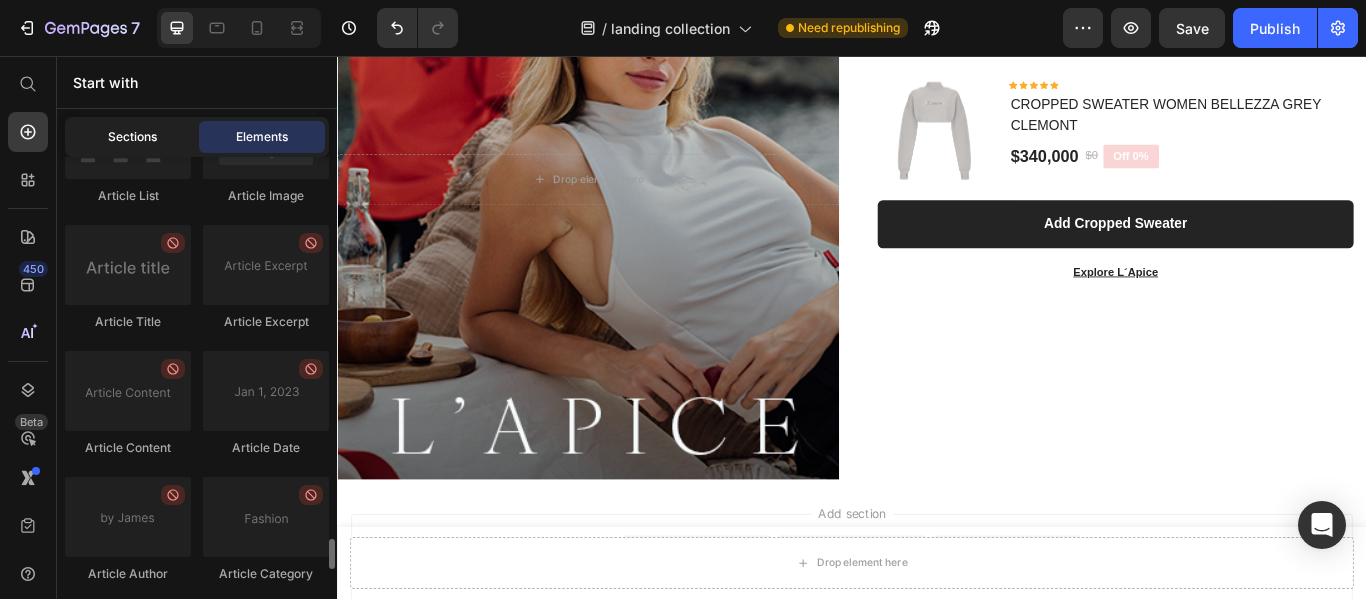 click on "Sections" at bounding box center [132, 137] 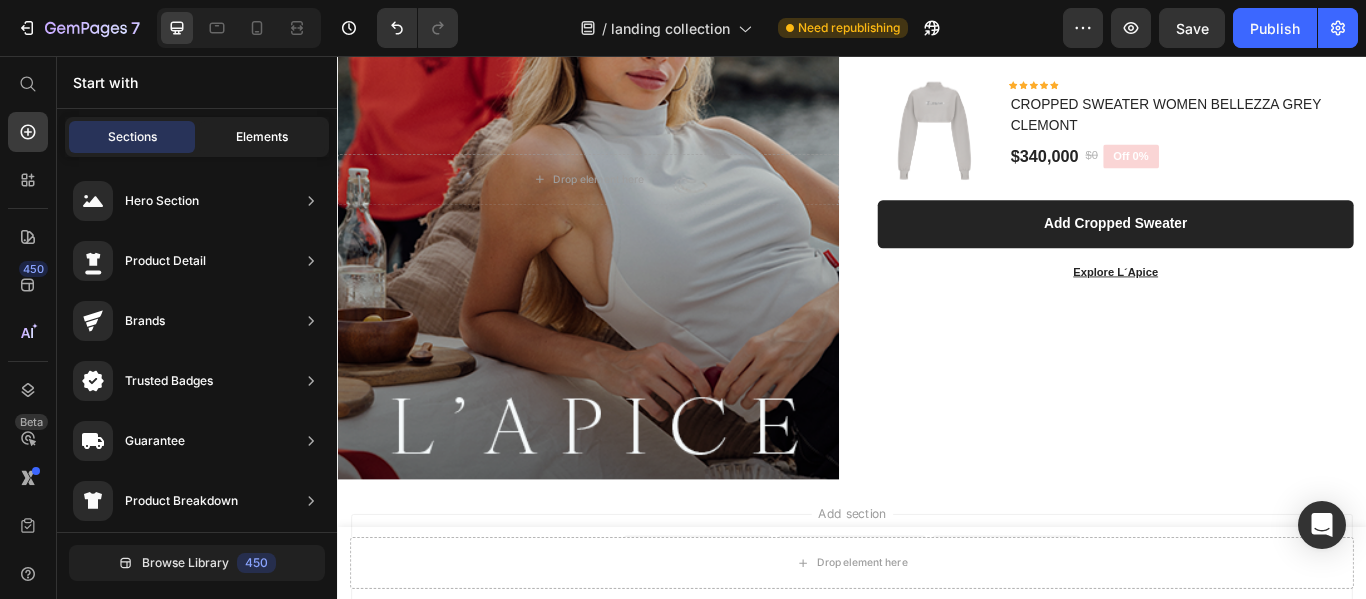 click on "Elements" at bounding box center [262, 137] 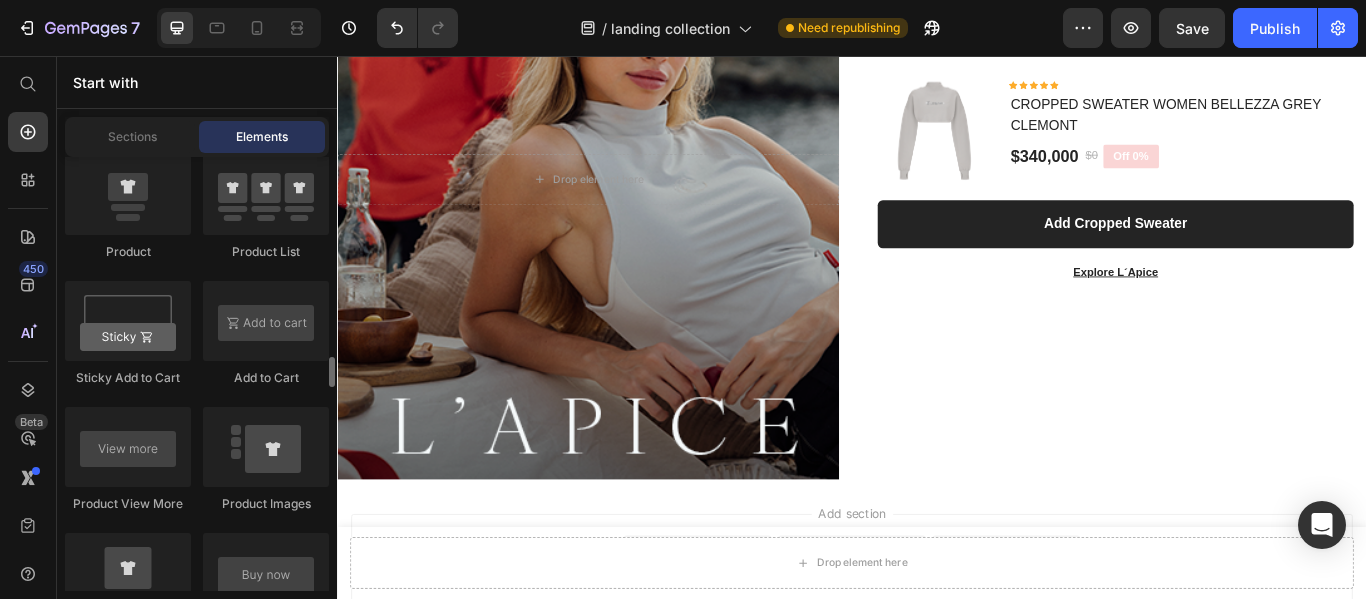 scroll, scrollTop: 2744, scrollLeft: 0, axis: vertical 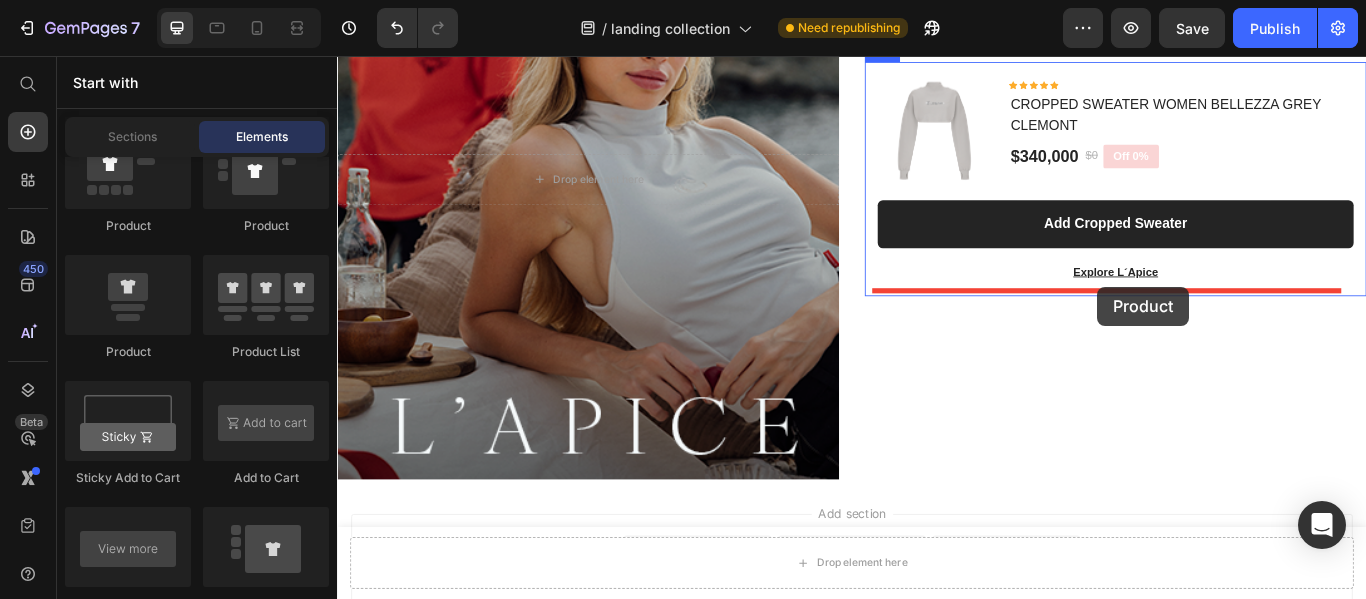 drag, startPoint x: 487, startPoint y: 355, endPoint x: 1223, endPoint y: 325, distance: 736.61115 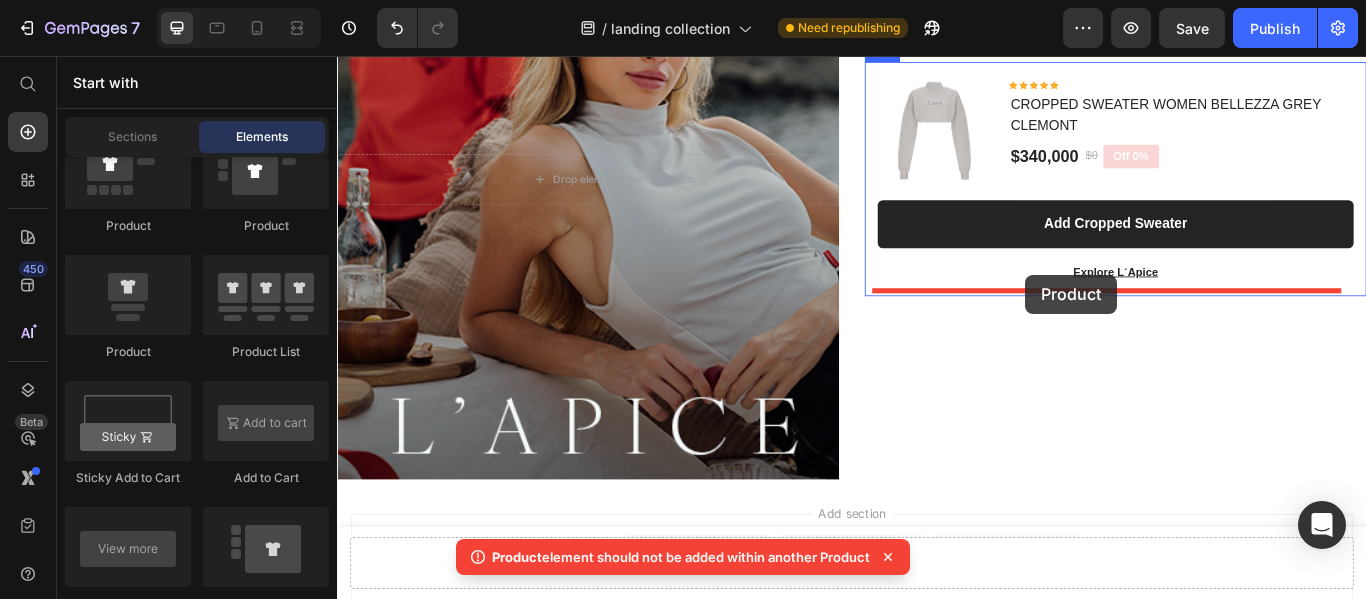 drag, startPoint x: 479, startPoint y: 364, endPoint x: 1139, endPoint y: 311, distance: 662.12463 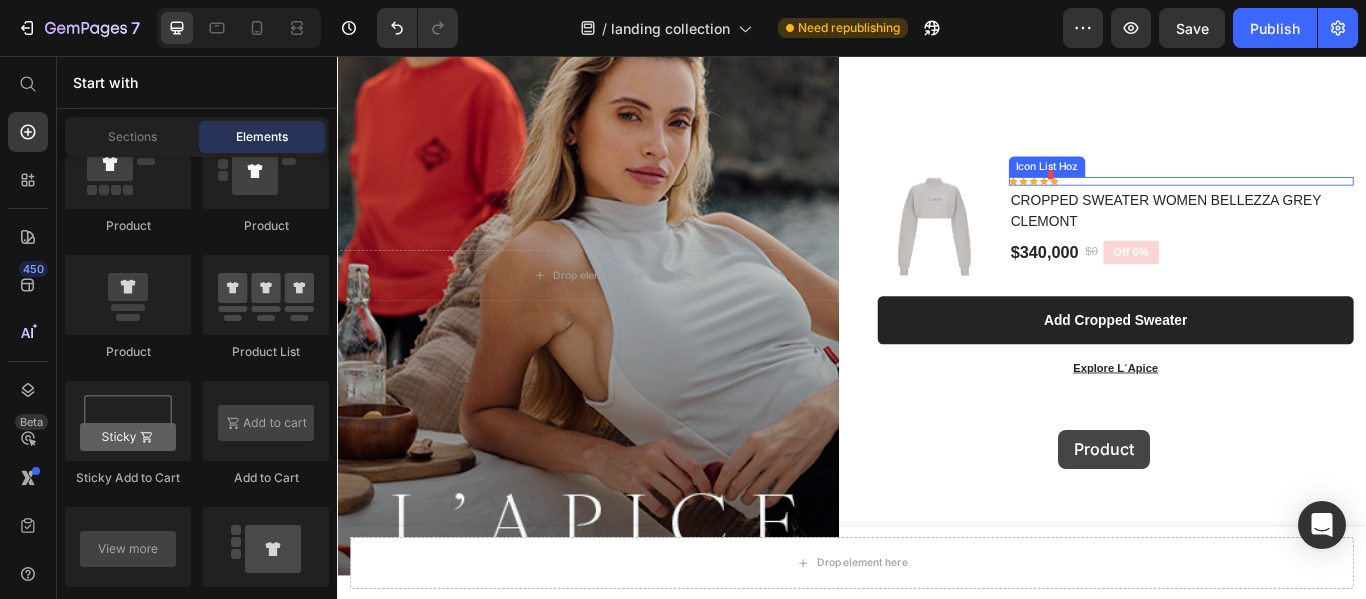 scroll, scrollTop: 7850, scrollLeft: 0, axis: vertical 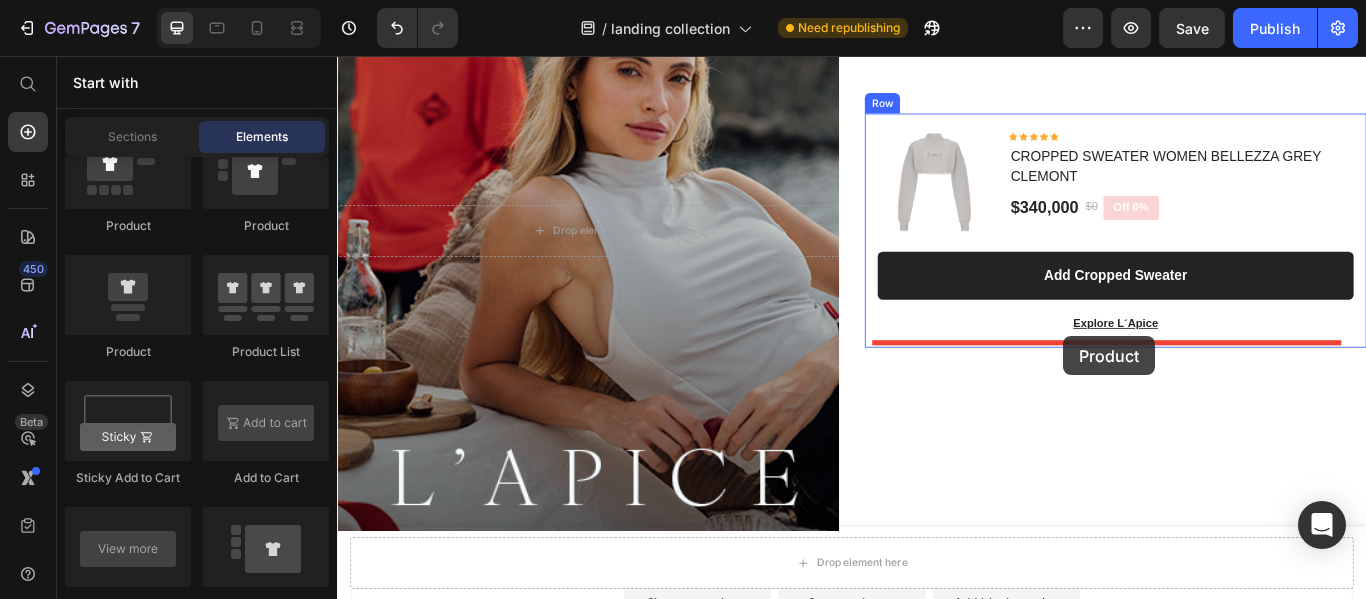 drag, startPoint x: 479, startPoint y: 352, endPoint x: 1184, endPoint y: 383, distance: 705.6812 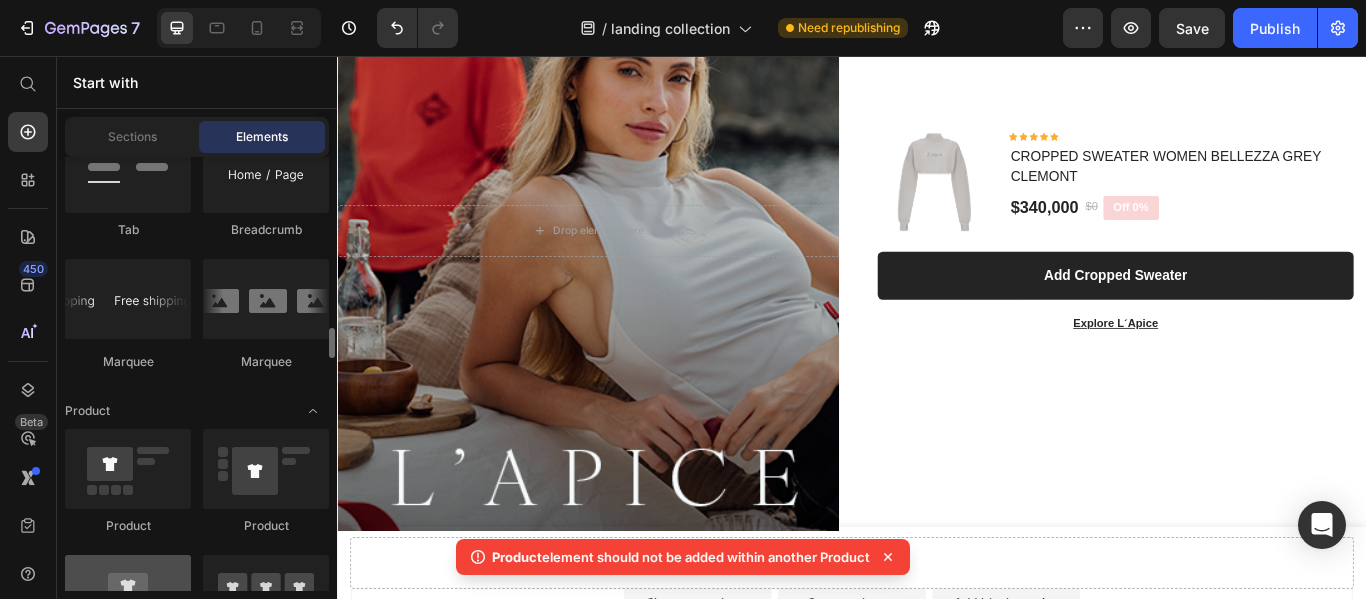 scroll, scrollTop: 2344, scrollLeft: 0, axis: vertical 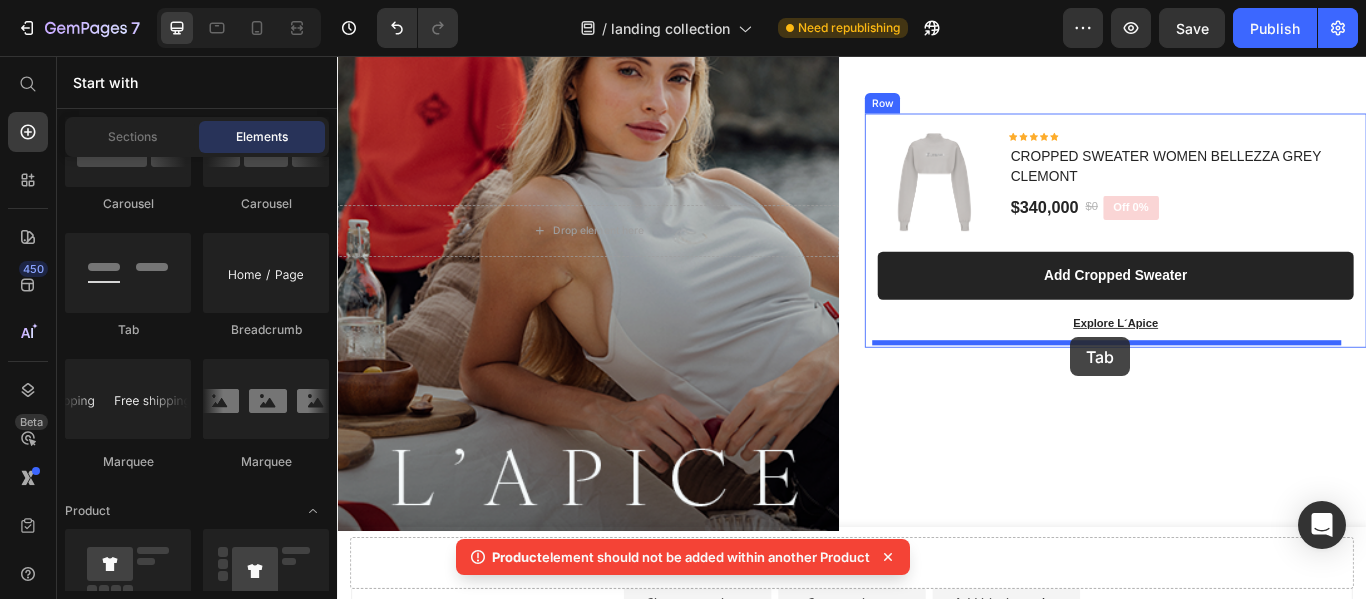 drag, startPoint x: 480, startPoint y: 343, endPoint x: 1192, endPoint y: 384, distance: 713.1795 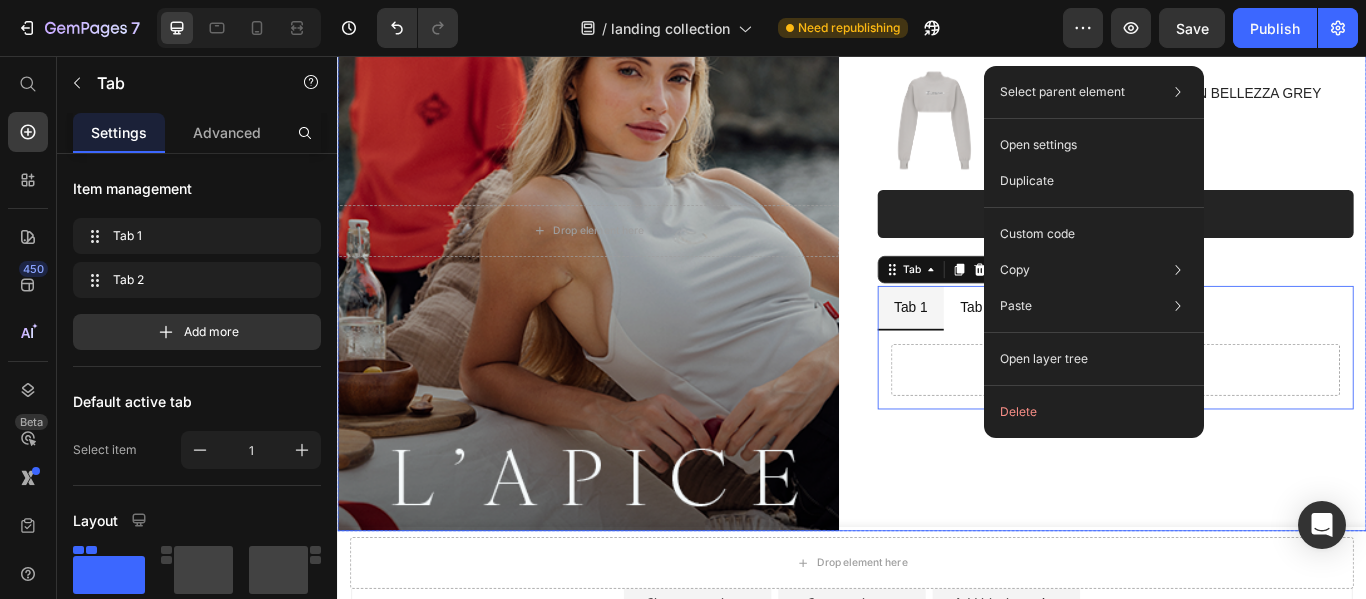 click on "(P) Images & Gallery                Icon                Icon                Icon                Icon                Icon Icon List Hoz CROPPED SWEATER WOMEN  BELLEZZA GREY CLEMONT (P) Title $340,000 (P) Price $0 (P) Price Off 0% Product Badge Row Row Add Cropped Sweater (P) Cart Button Explore L´Apice Text block Tab 1 Tab 2
Drop element here
Tab   0 Row Product" at bounding box center [1244, 260] 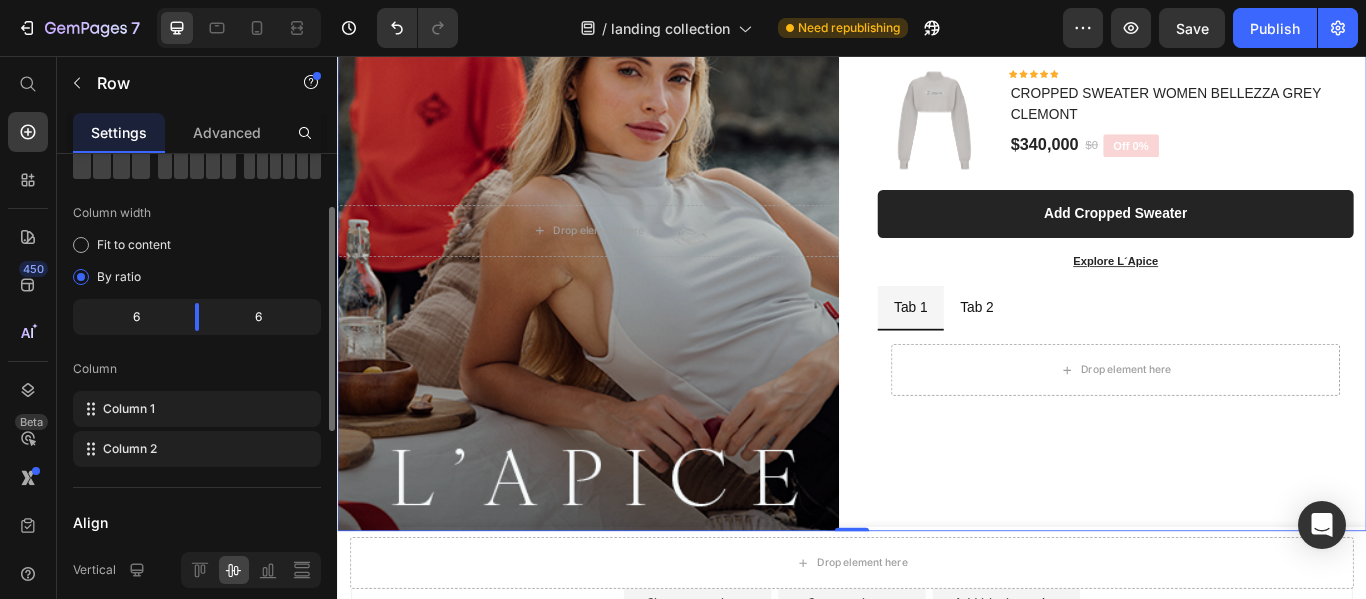 scroll, scrollTop: 0, scrollLeft: 0, axis: both 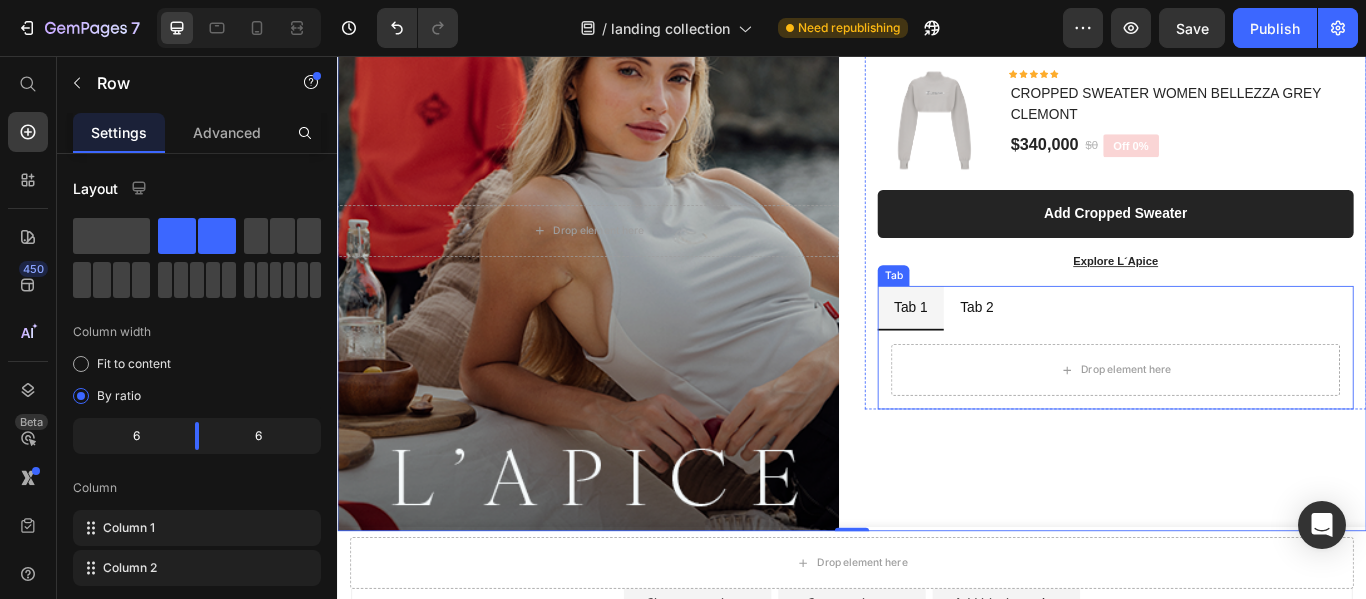 click on "Tab 1 Tab 2" at bounding box center [1244, 350] 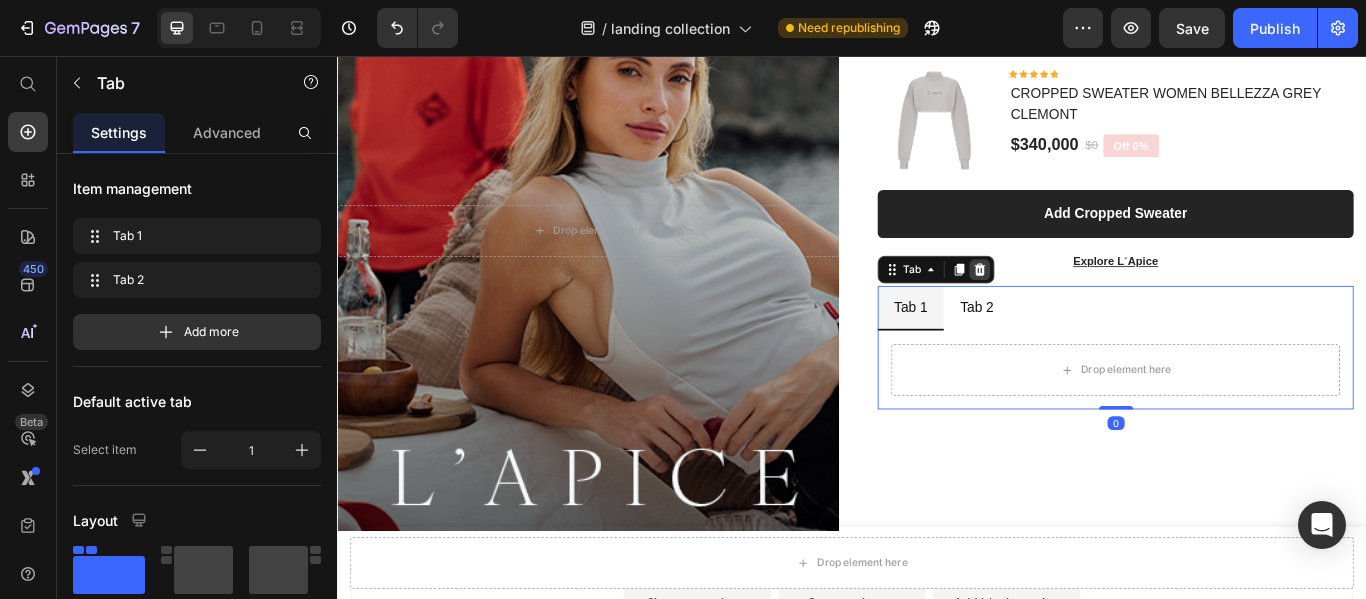 click 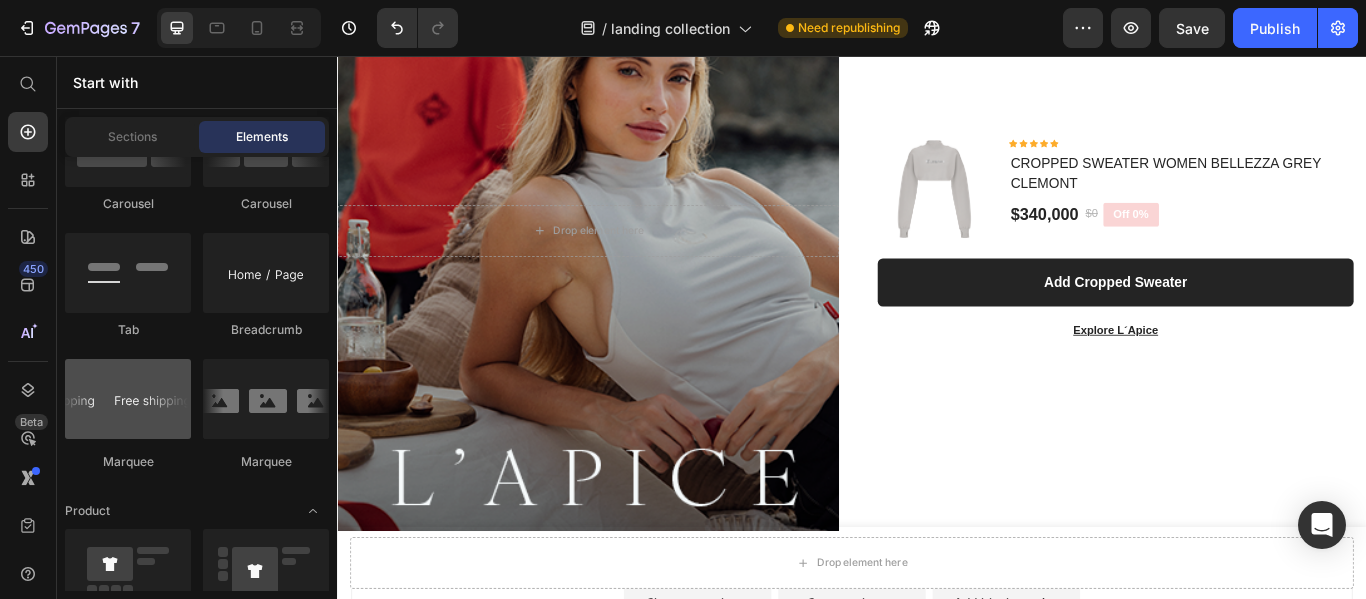 scroll, scrollTop: 2244, scrollLeft: 0, axis: vertical 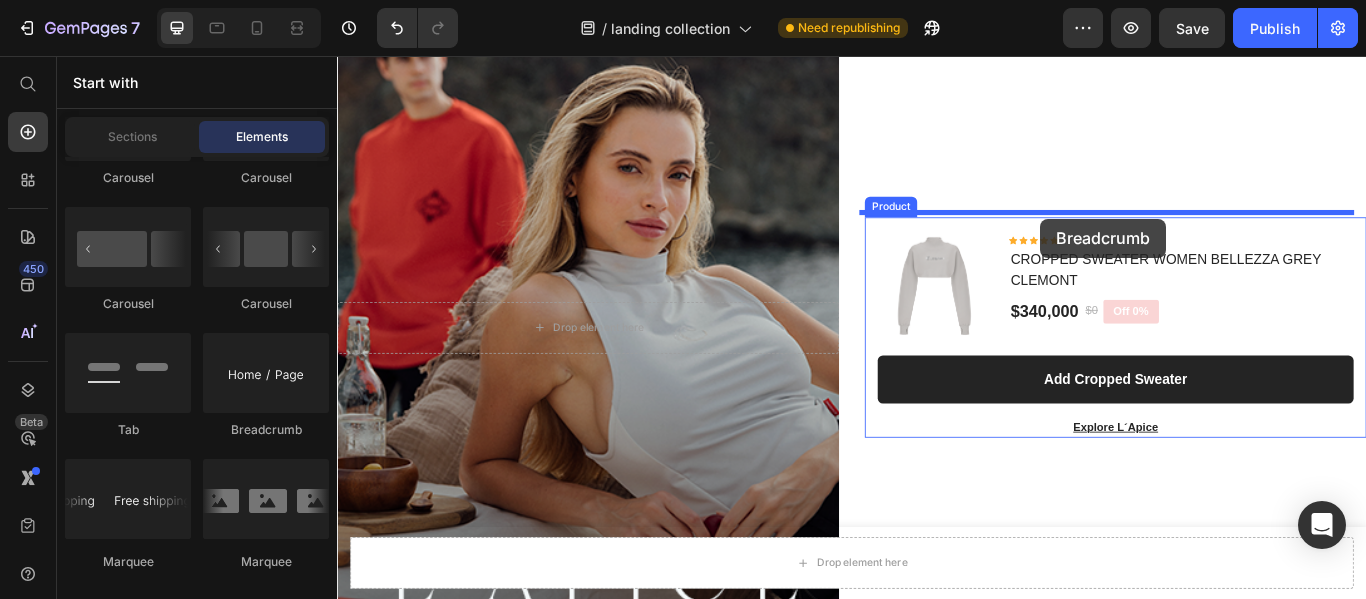 drag, startPoint x: 585, startPoint y: 447, endPoint x: 1157, endPoint y: 246, distance: 606.2879 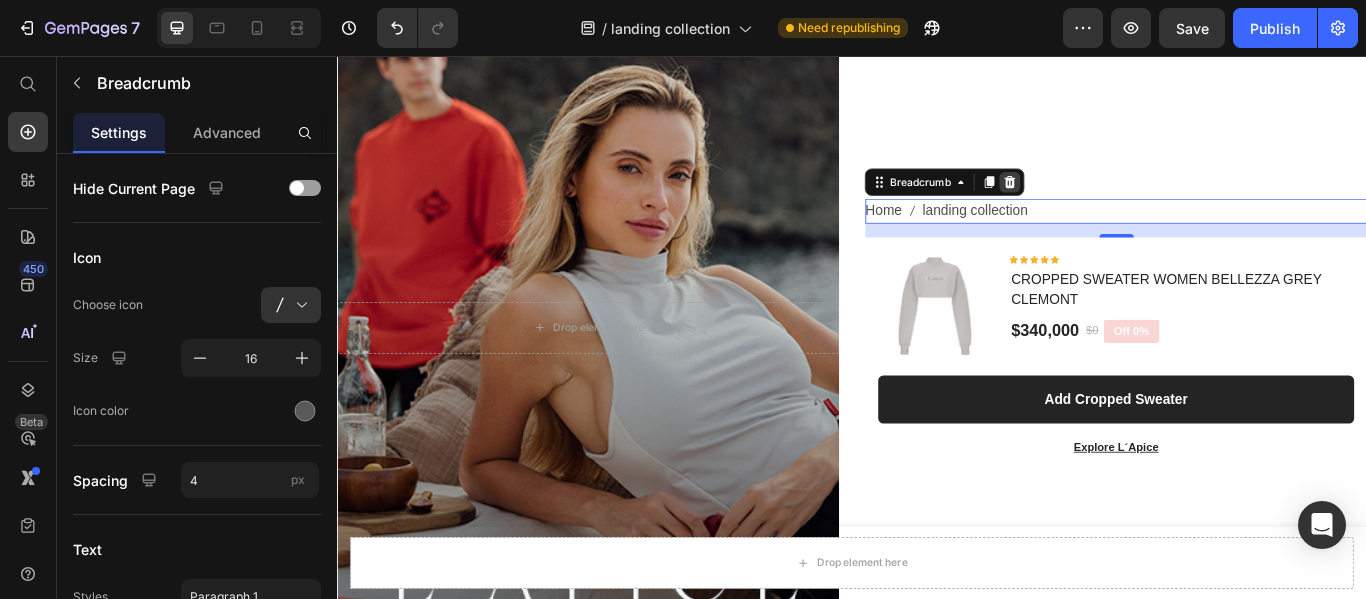 click 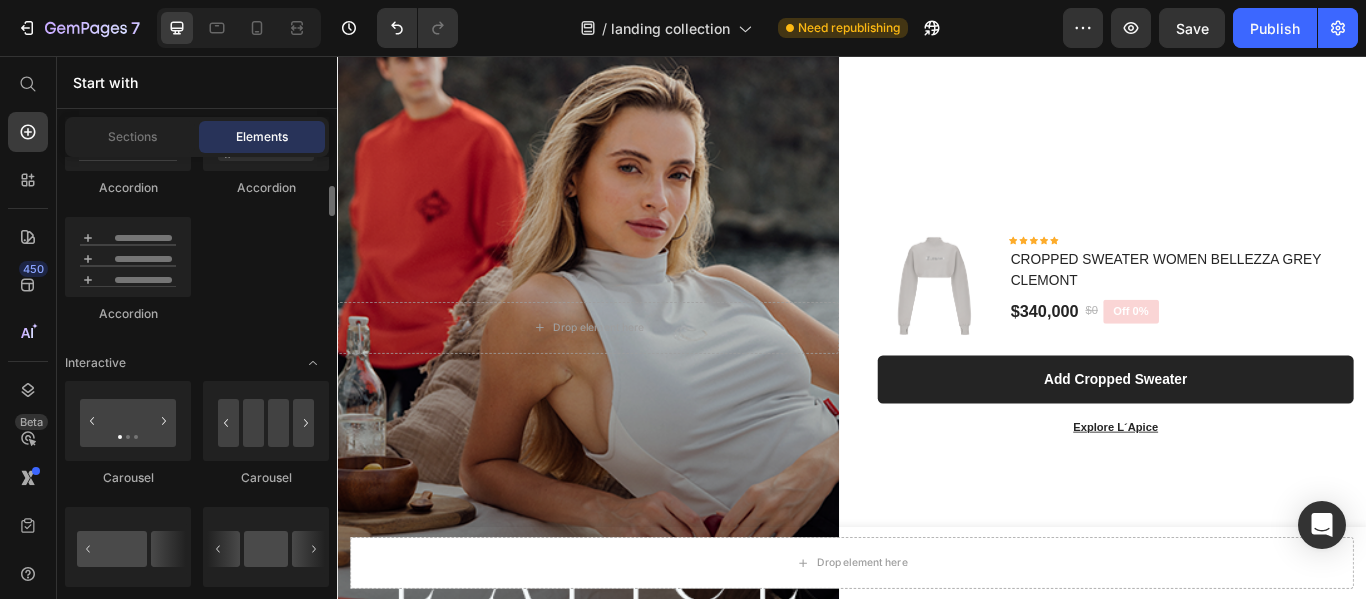 scroll, scrollTop: 1844, scrollLeft: 0, axis: vertical 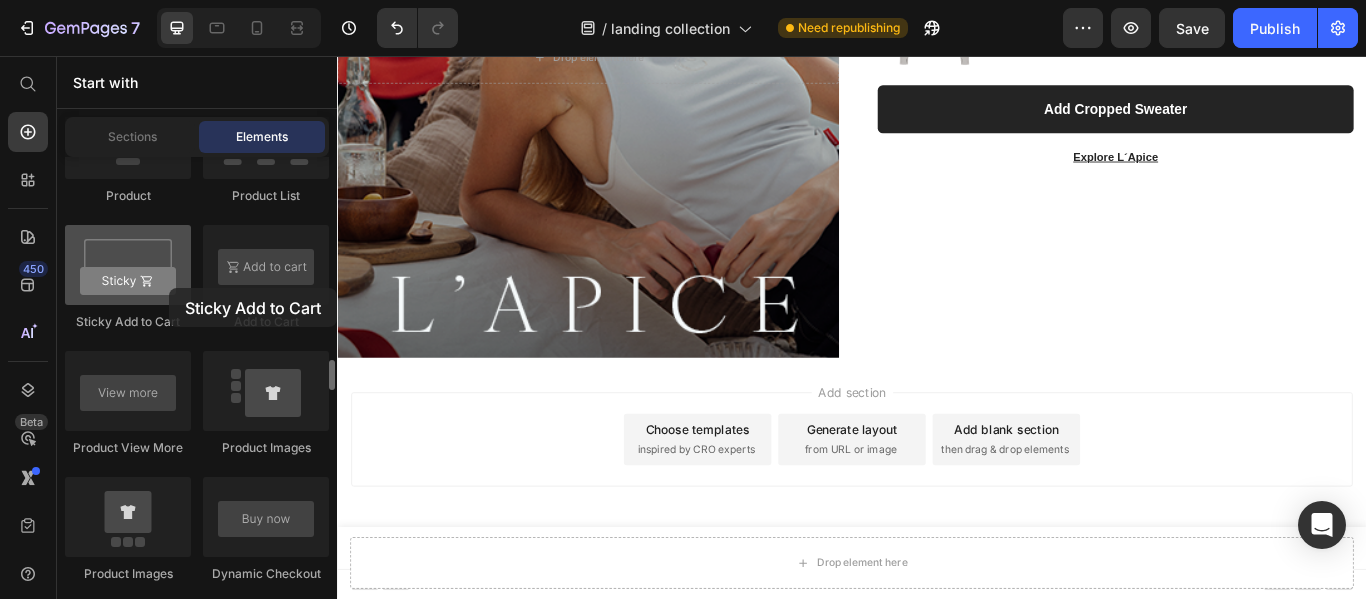 drag, startPoint x: 116, startPoint y: 271, endPoint x: 169, endPoint y: 288, distance: 55.65968 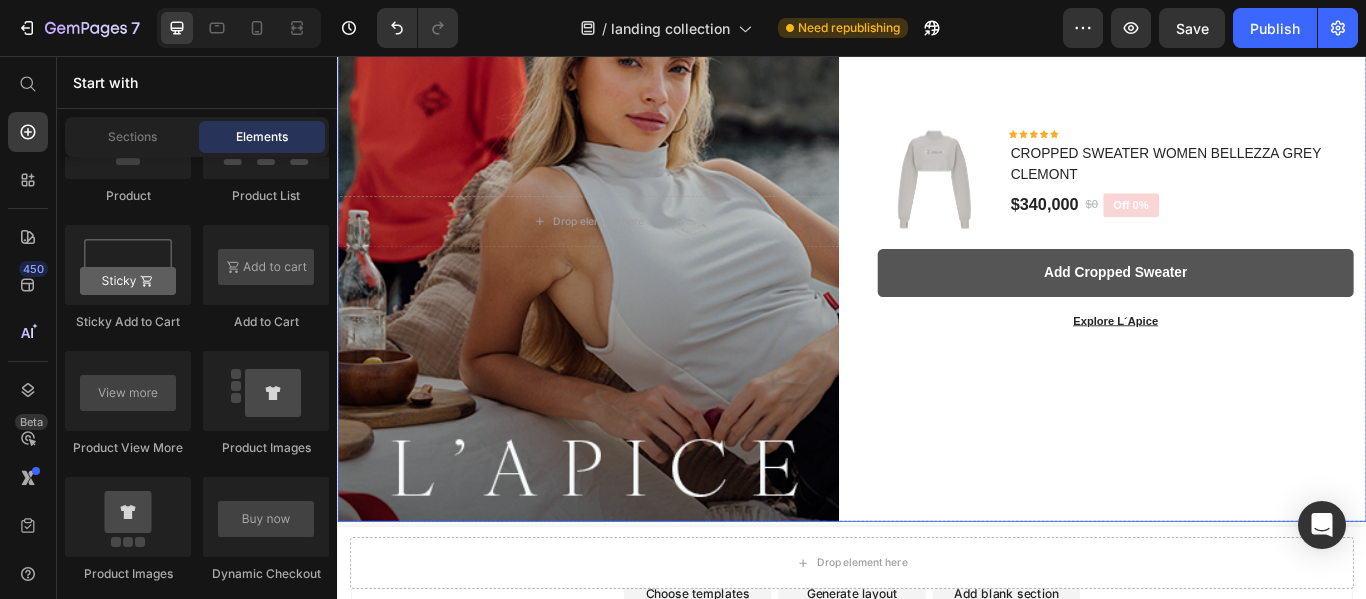 scroll, scrollTop: 7852, scrollLeft: 0, axis: vertical 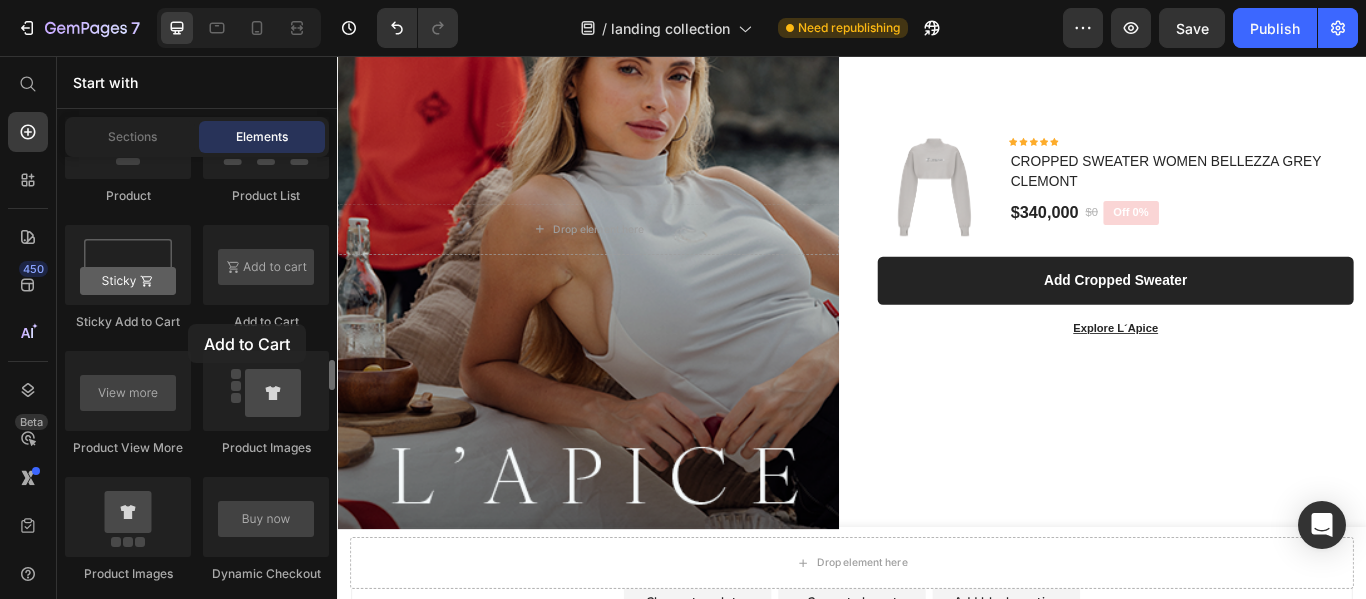 drag, startPoint x: 226, startPoint y: 285, endPoint x: 187, endPoint y: 324, distance: 55.154327 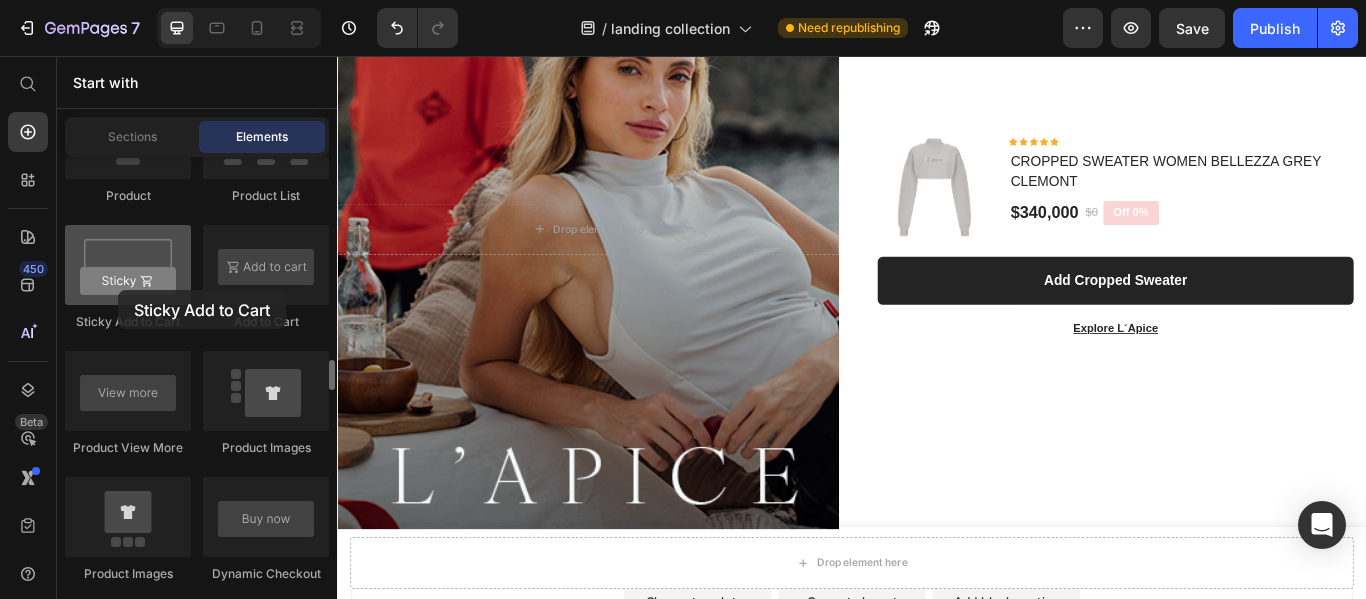 drag, startPoint x: 117, startPoint y: 265, endPoint x: 118, endPoint y: 290, distance: 25.019993 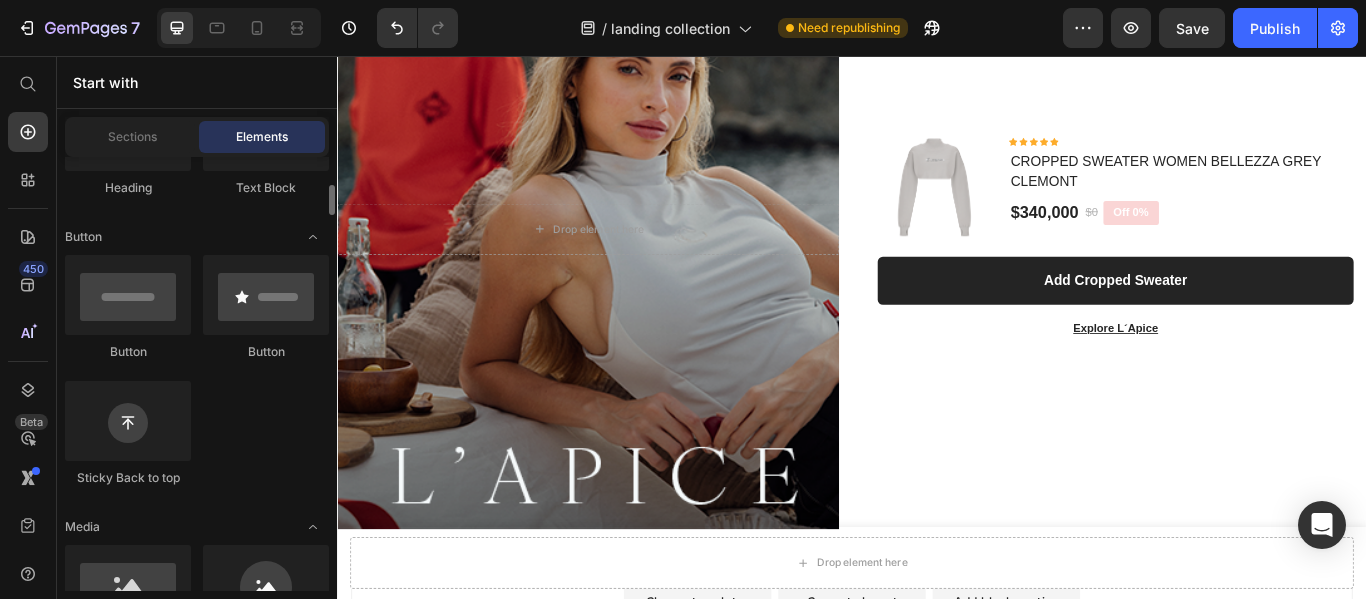scroll, scrollTop: 300, scrollLeft: 0, axis: vertical 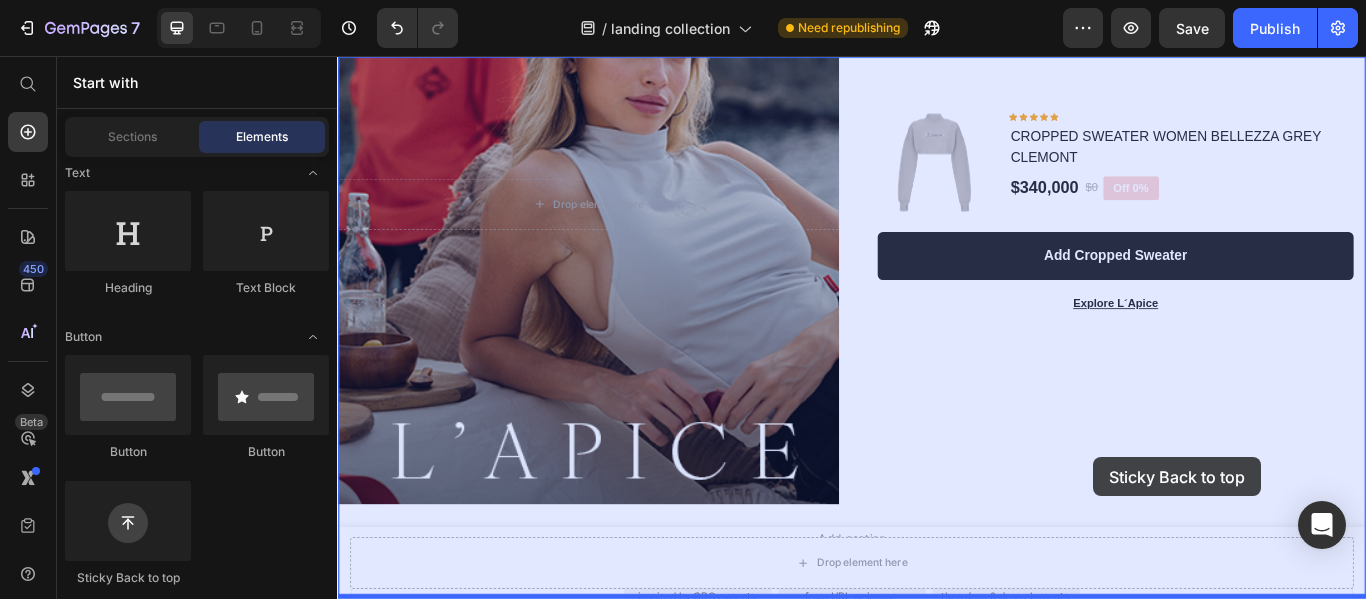 drag, startPoint x: 448, startPoint y: 569, endPoint x: 1219, endPoint y: 524, distance: 772.31213 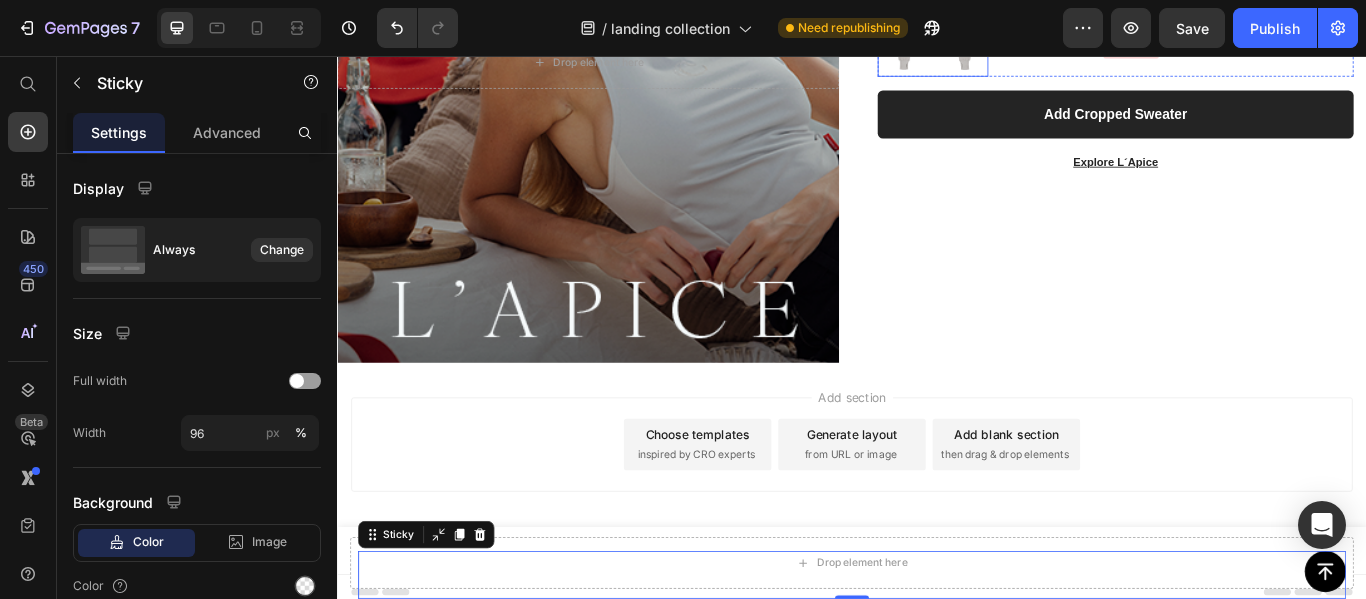 scroll, scrollTop: 8052, scrollLeft: 0, axis: vertical 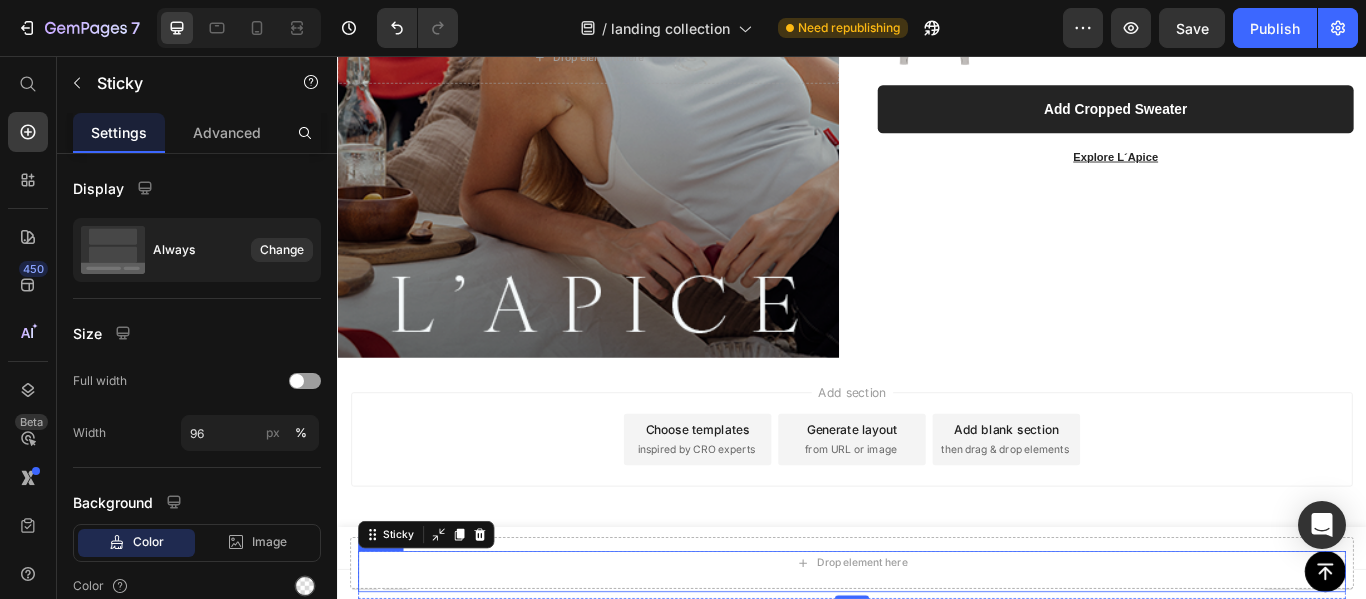 click on "Button" at bounding box center (937, 657) 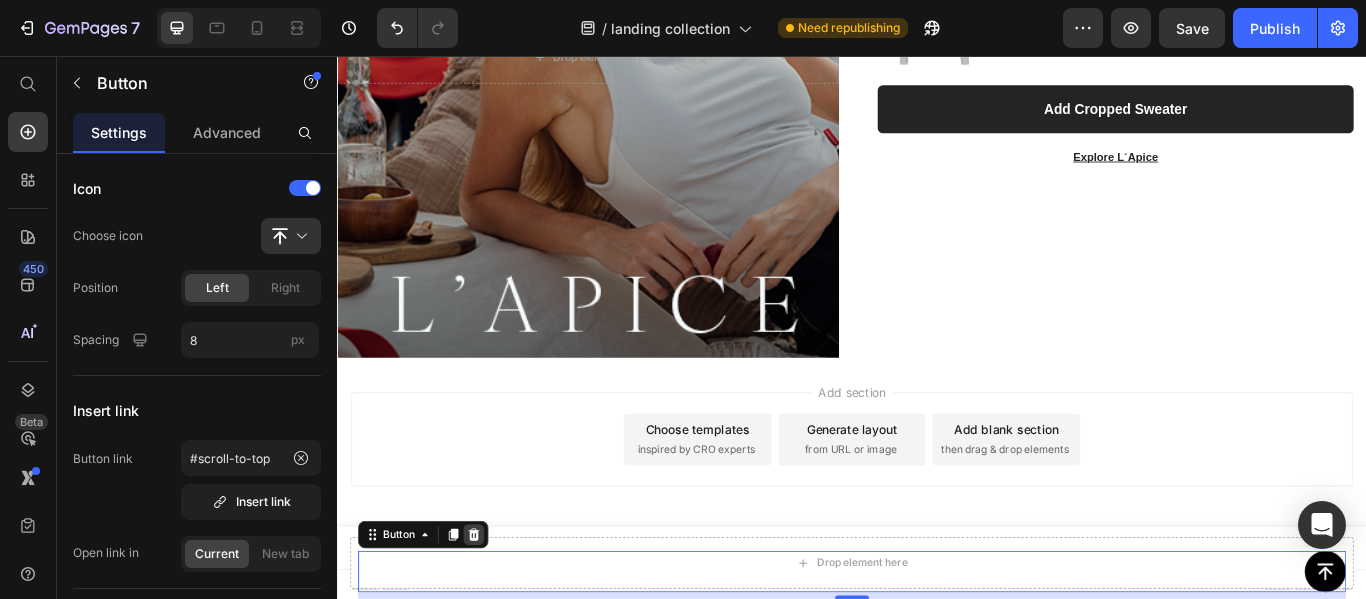 click 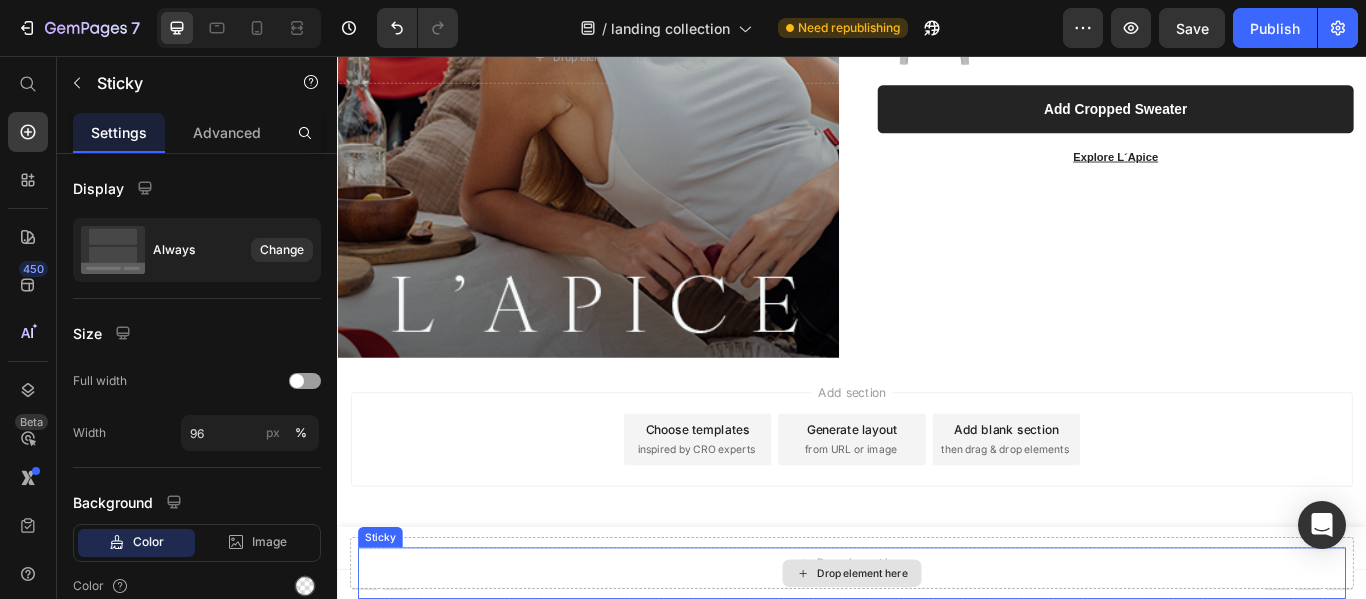 click on "Drop element here" at bounding box center [937, 659] 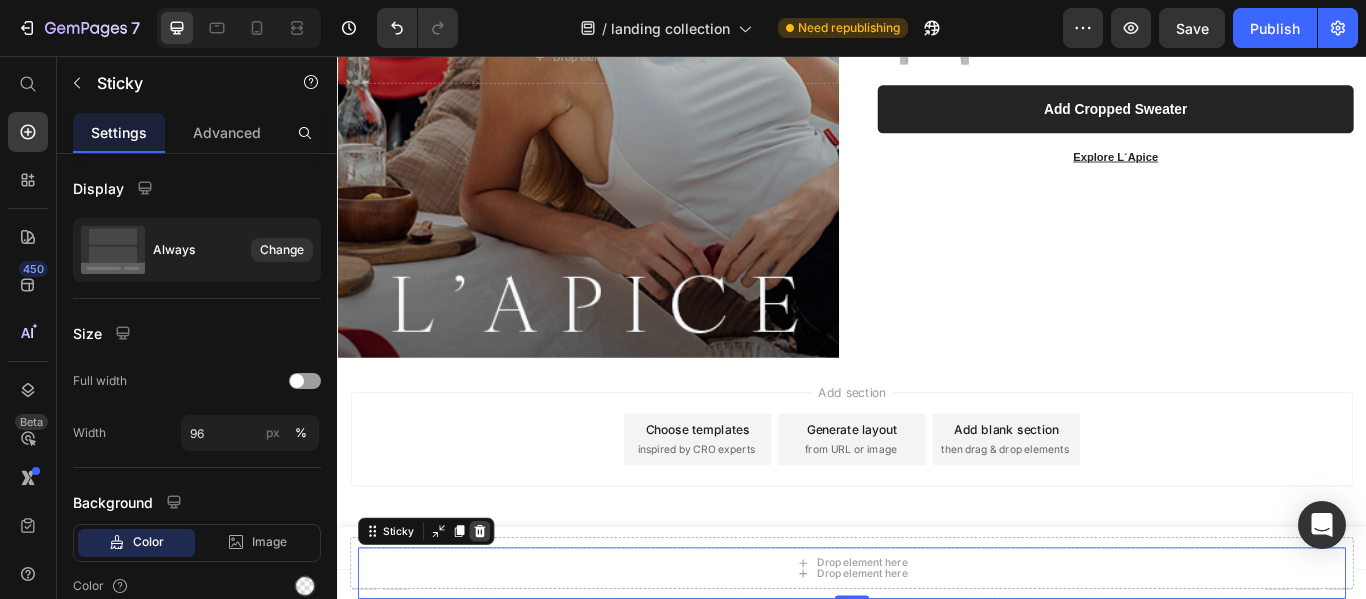 click 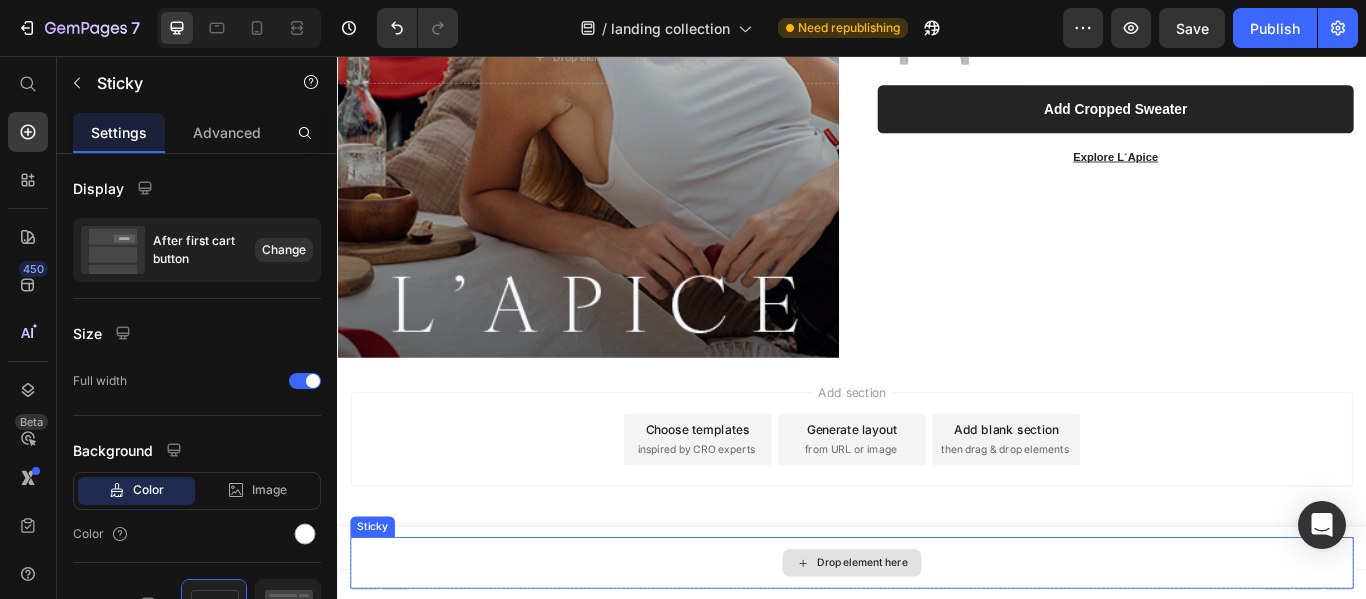 click on "Drop element here" at bounding box center (937, 647) 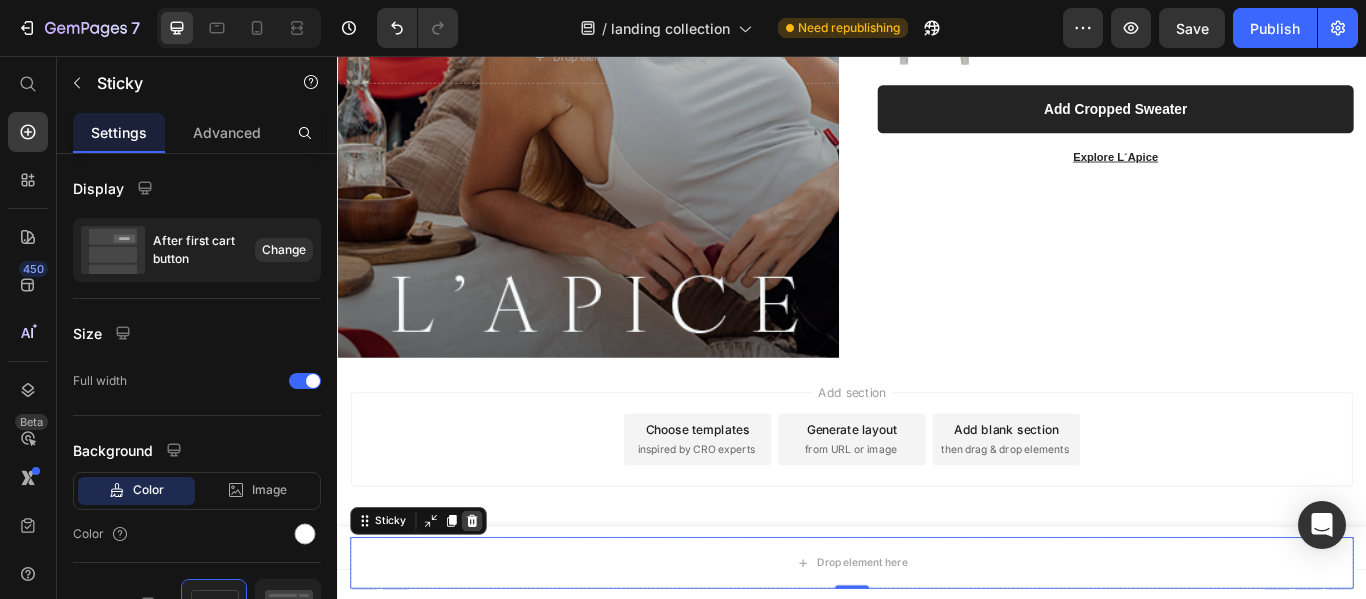click 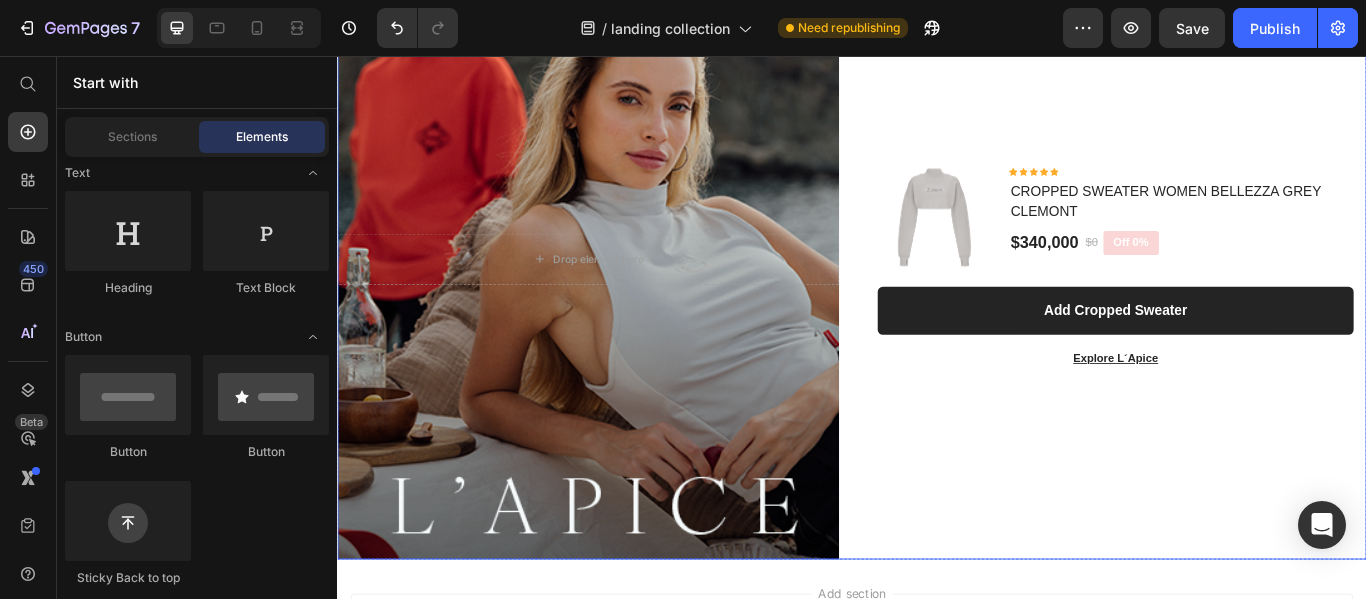 scroll, scrollTop: 7852, scrollLeft: 0, axis: vertical 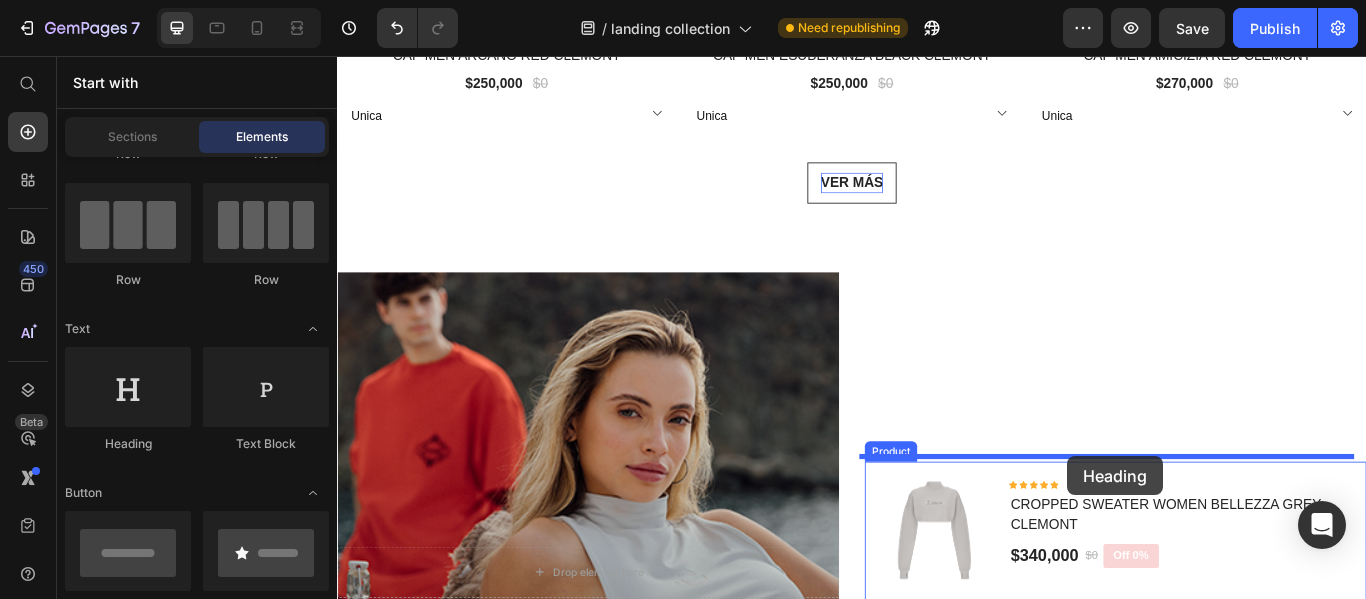 drag, startPoint x: 456, startPoint y: 435, endPoint x: 1188, endPoint y: 523, distance: 737.2706 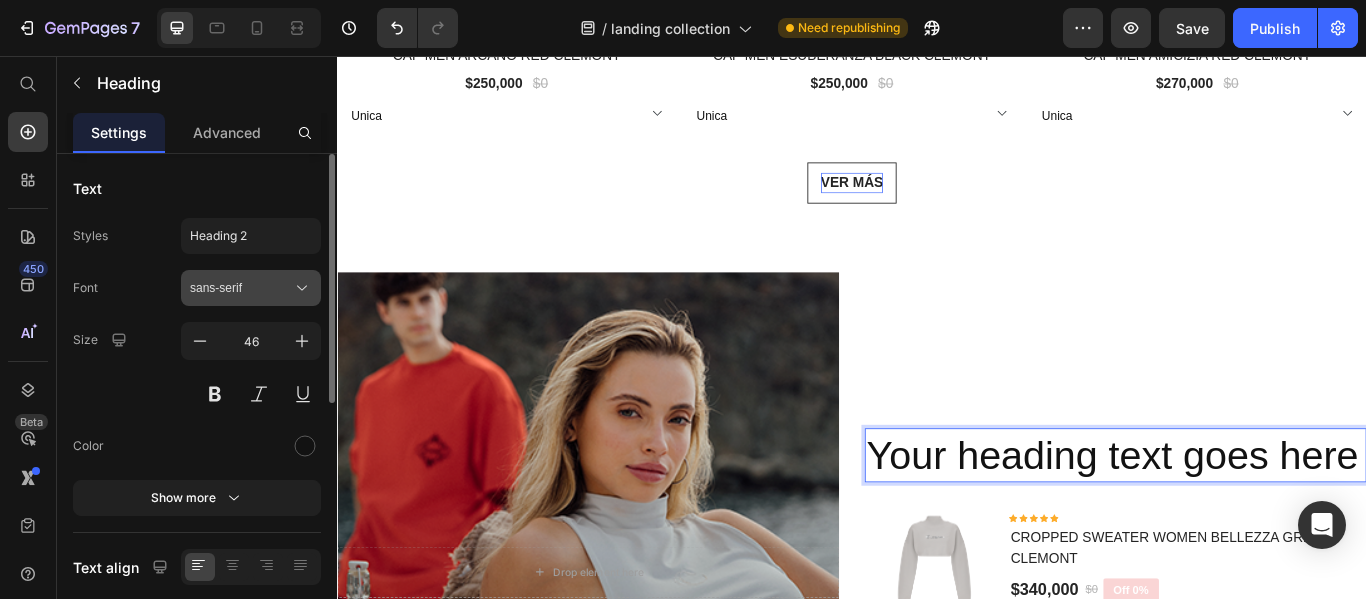 click on "sans-serif" at bounding box center [241, 288] 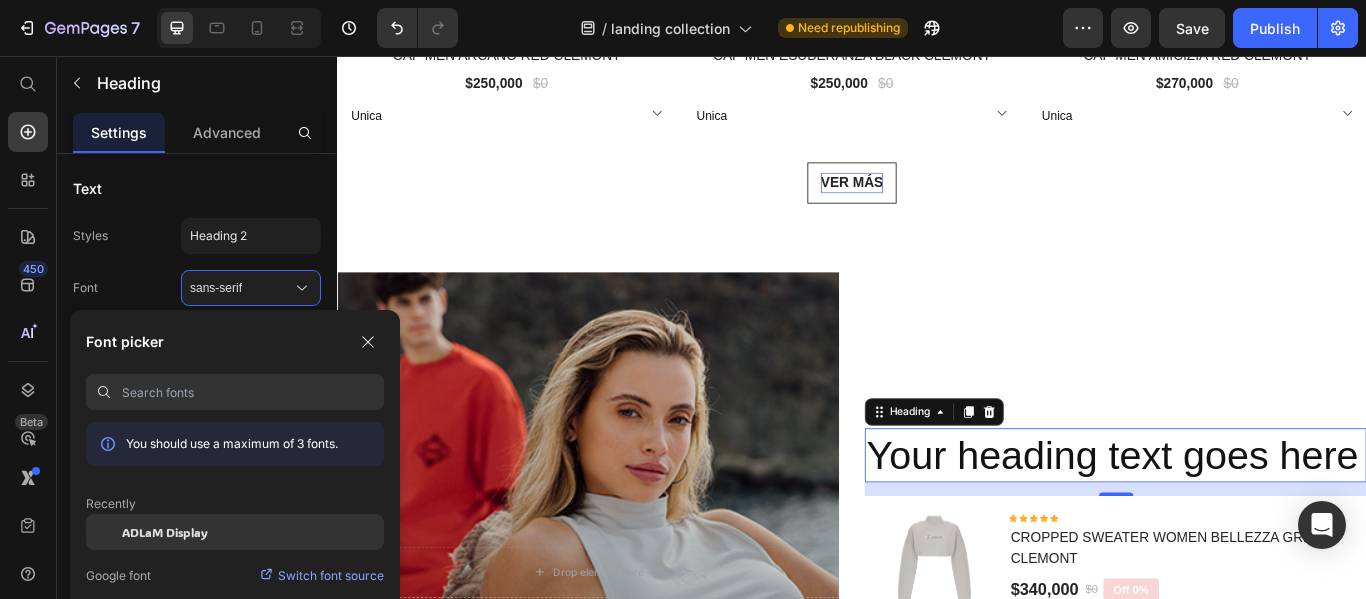 click on "ADLaM Display" at bounding box center [165, 532] 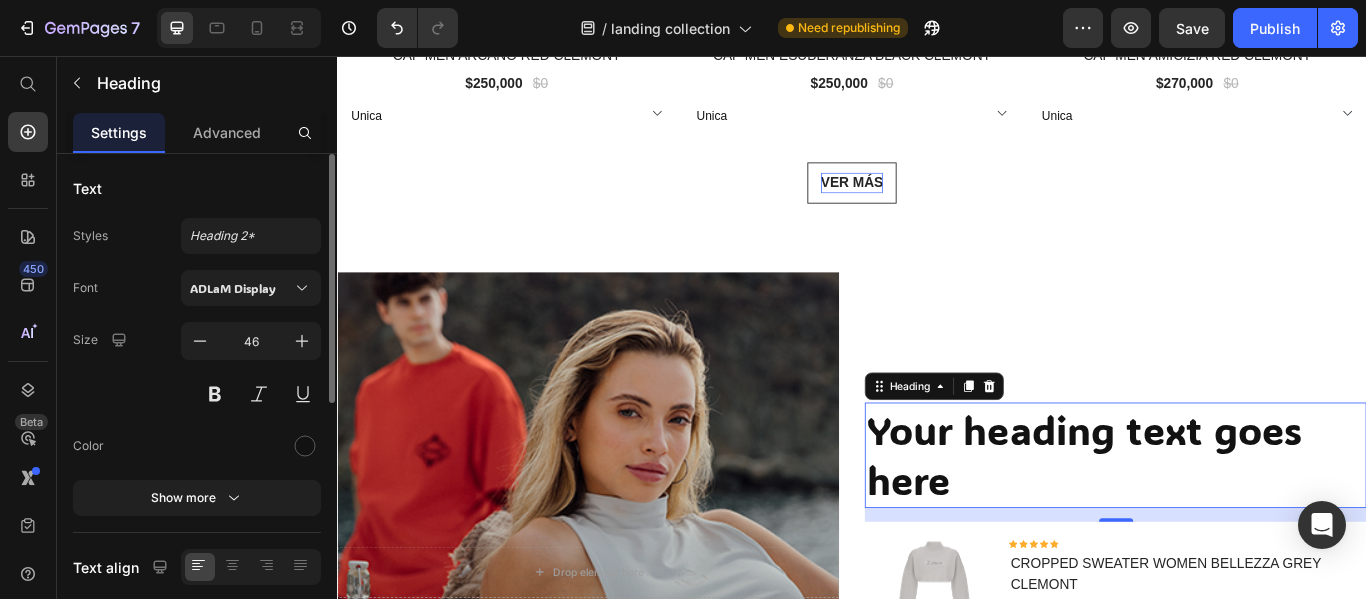 scroll, scrollTop: 100, scrollLeft: 0, axis: vertical 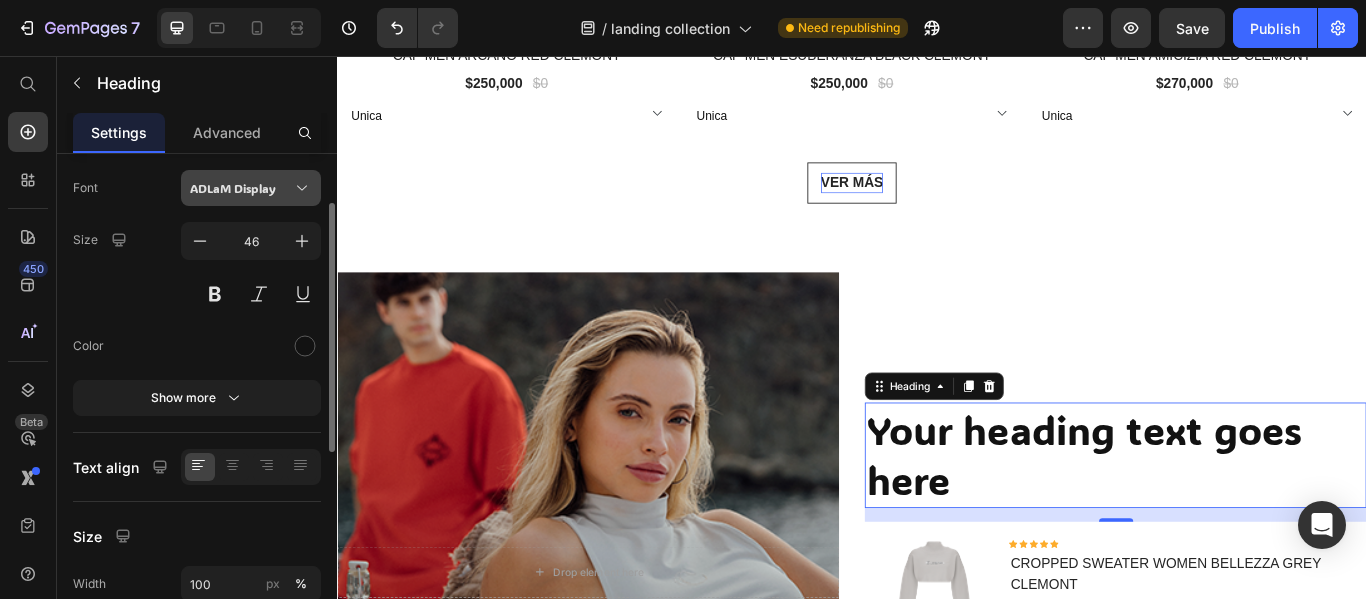 click on "ADLaM Display" at bounding box center (241, 188) 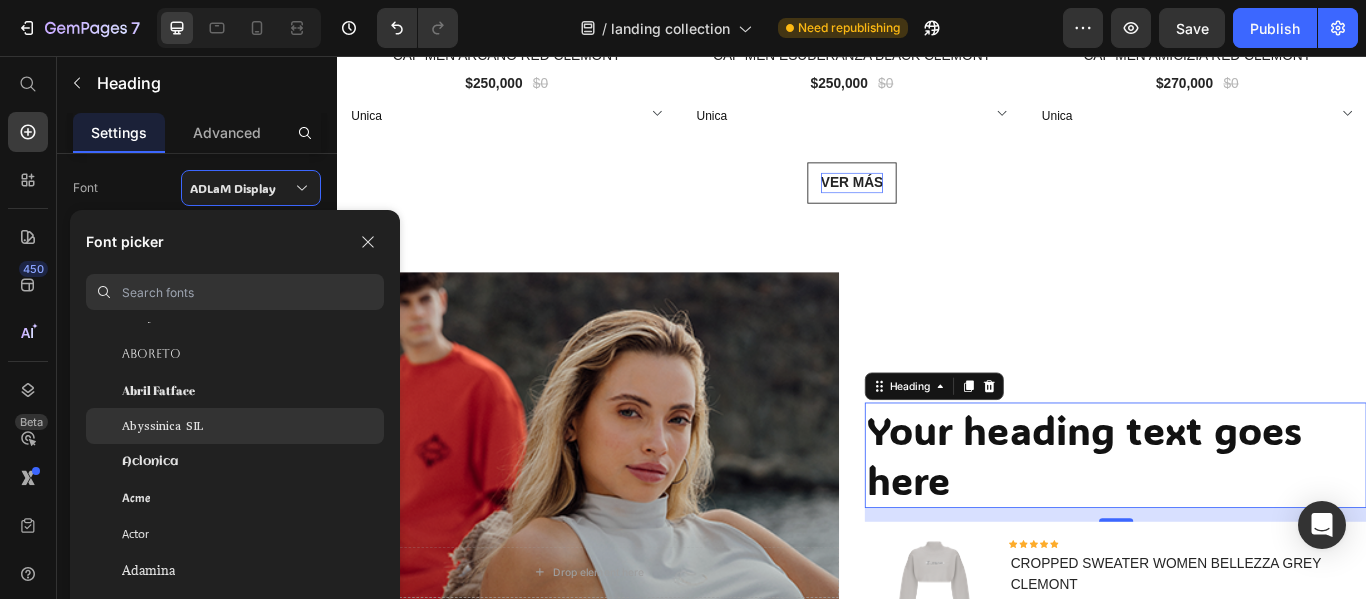 scroll, scrollTop: 300, scrollLeft: 0, axis: vertical 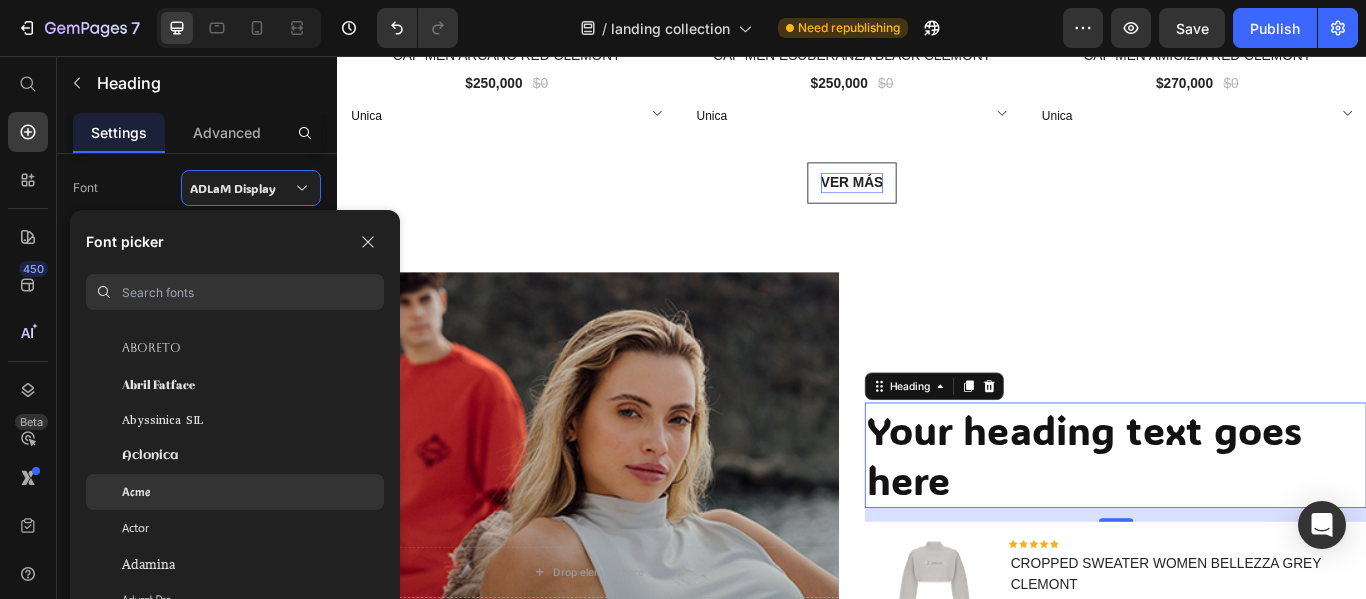 click on "Acme" 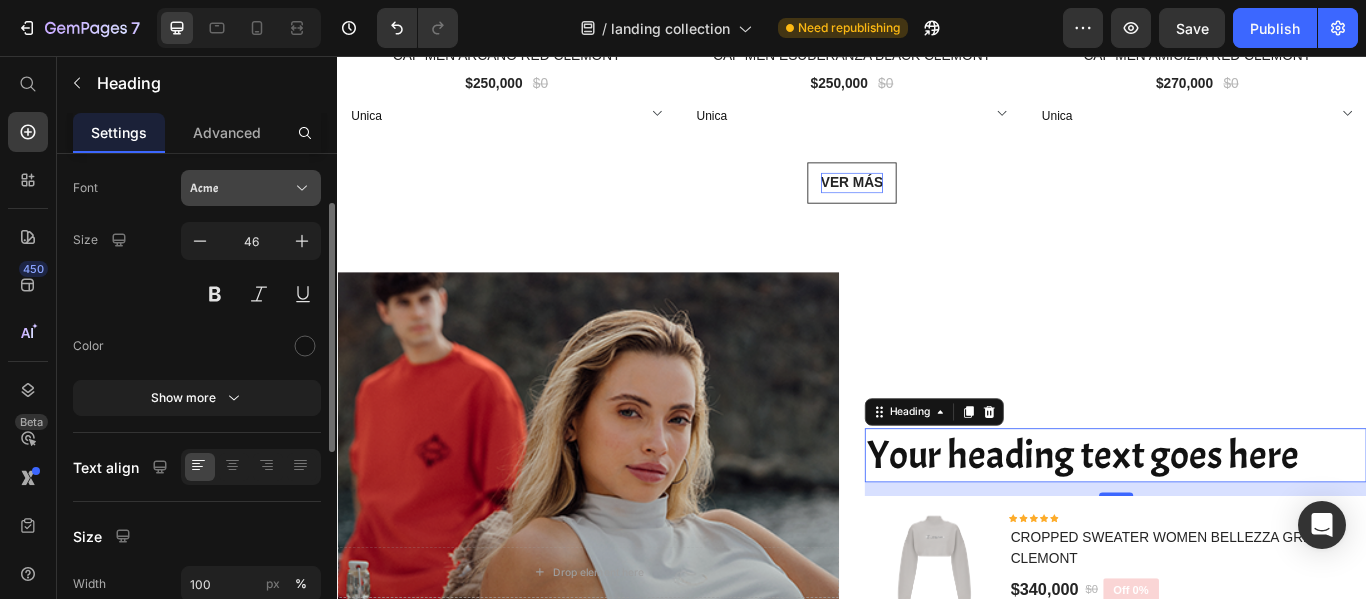 click on "Acme" at bounding box center [241, 188] 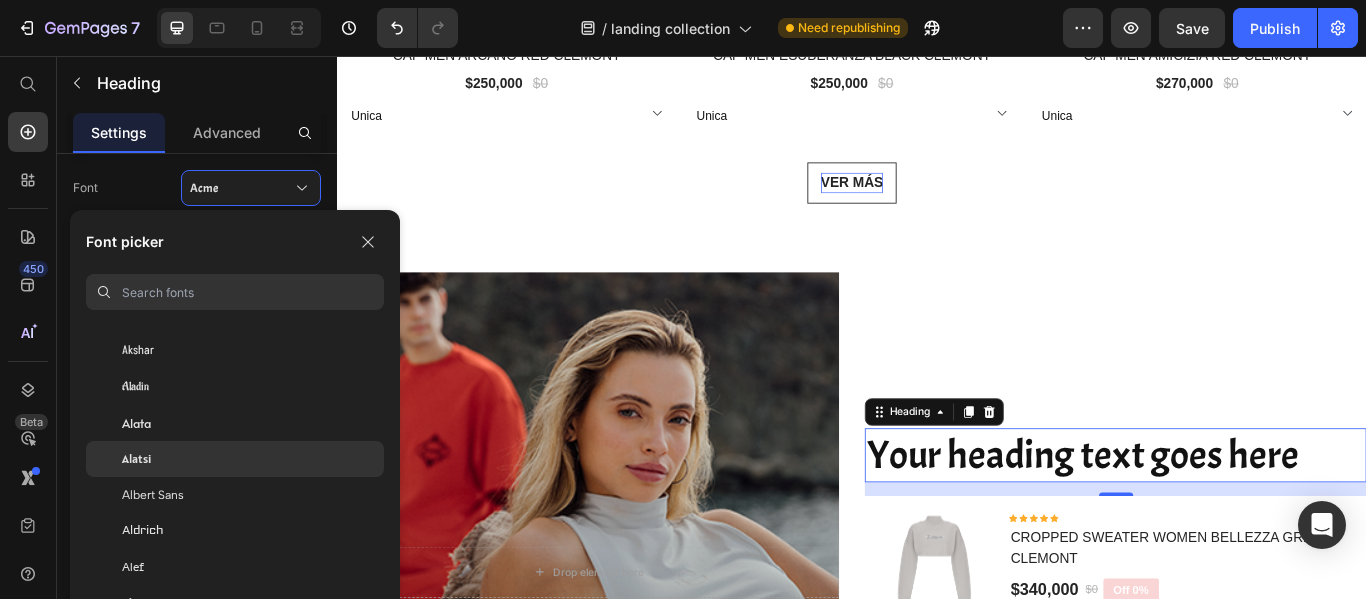 scroll, scrollTop: 1000, scrollLeft: 0, axis: vertical 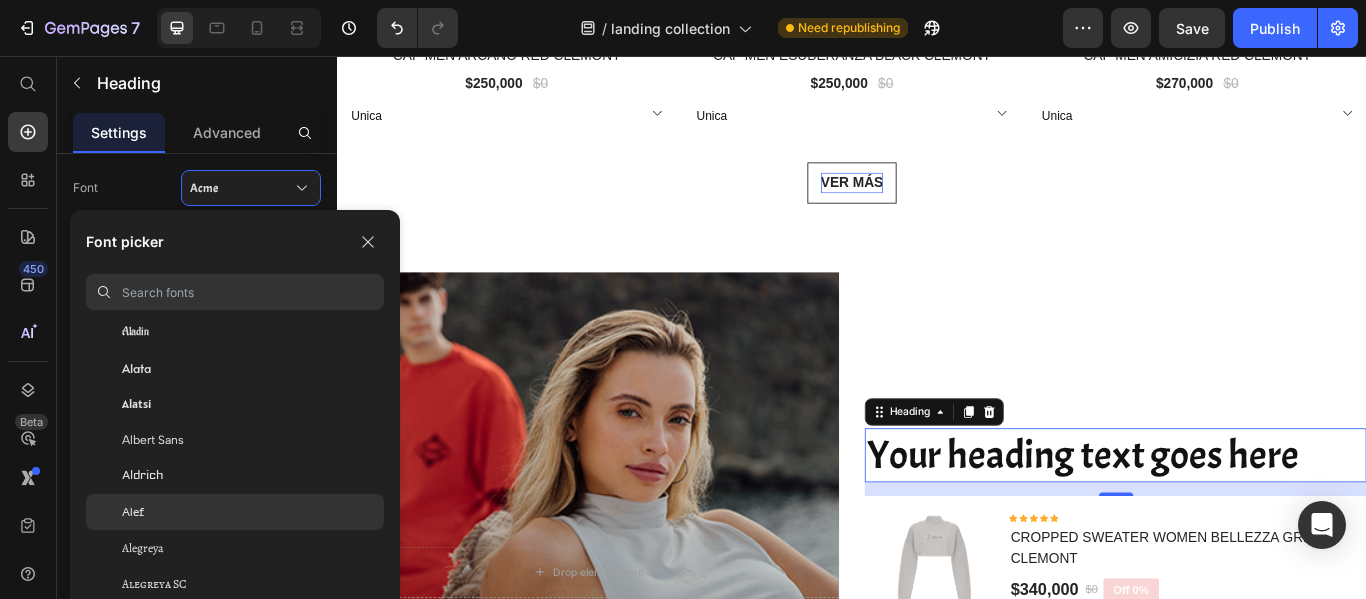 click on "Alef" 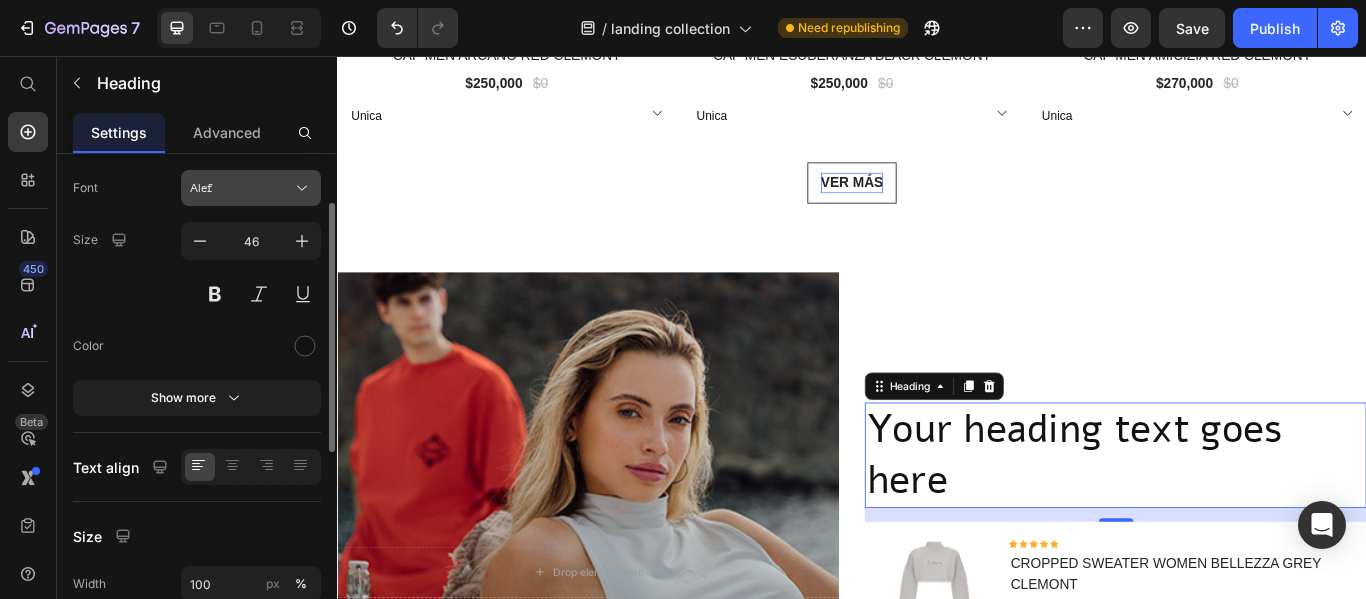 click on "Alef" at bounding box center (241, 188) 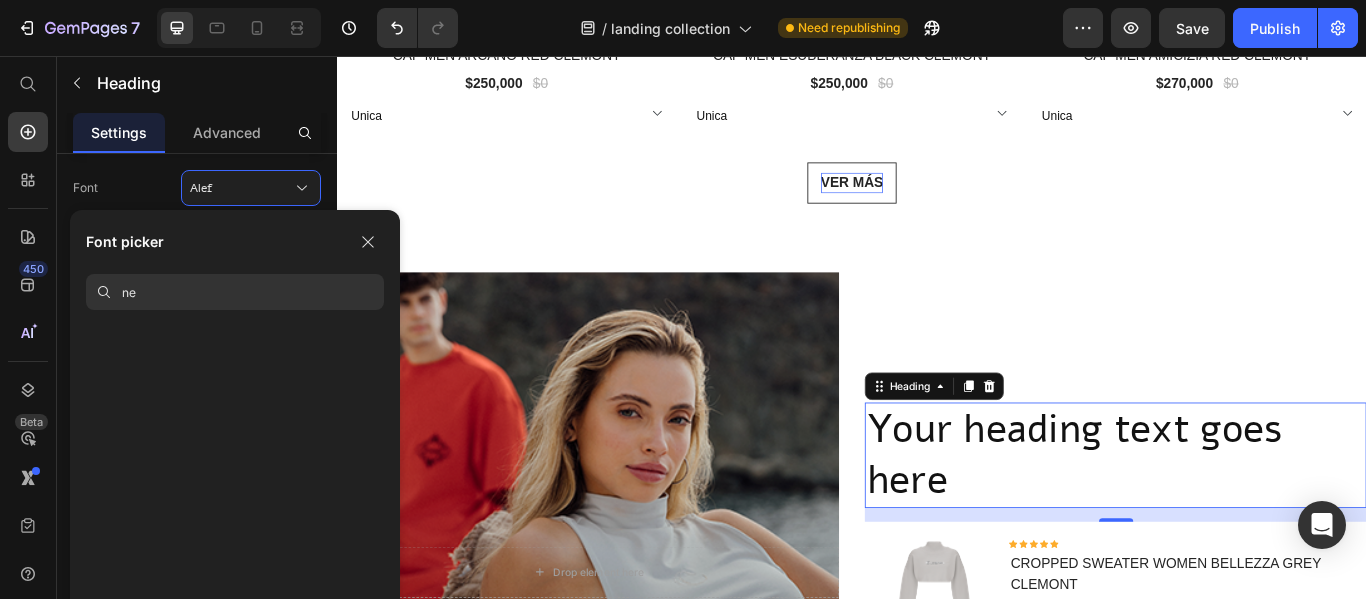 scroll, scrollTop: 0, scrollLeft: 0, axis: both 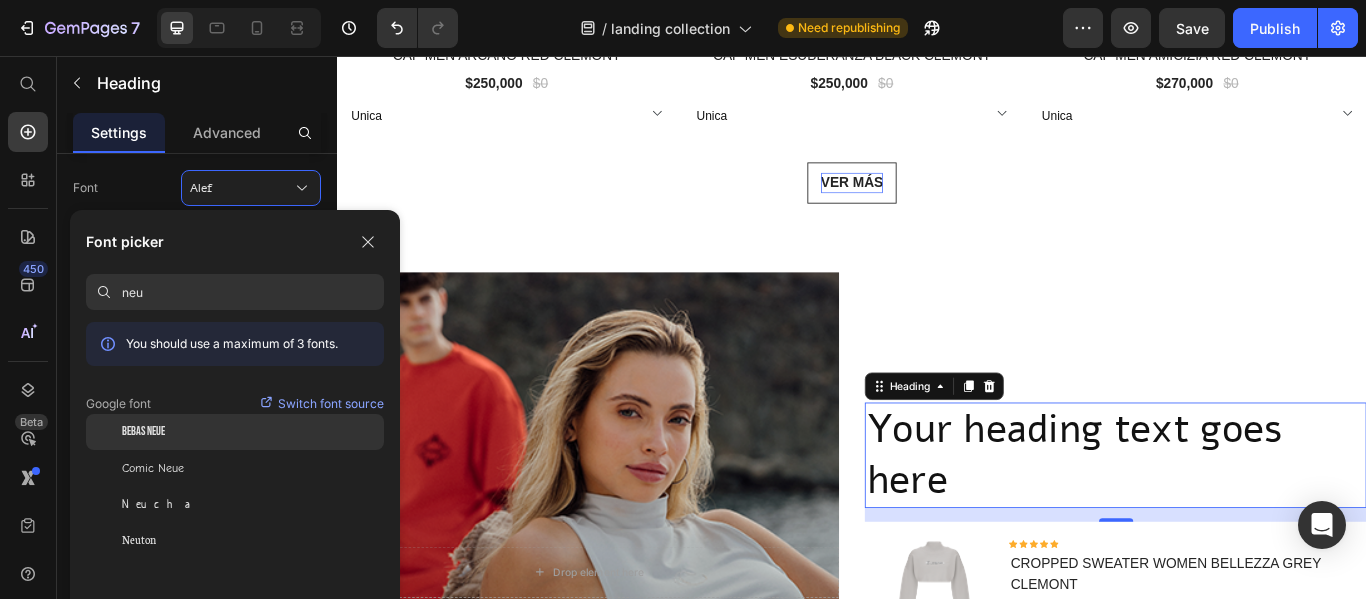 type on "neu" 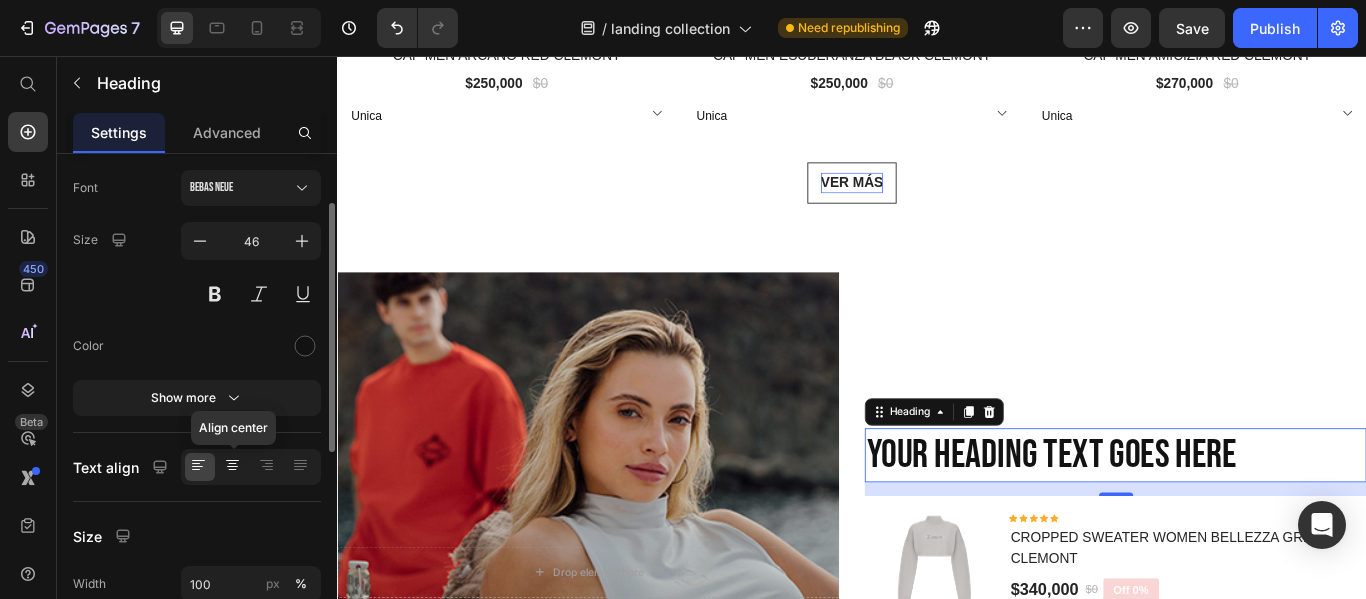 click 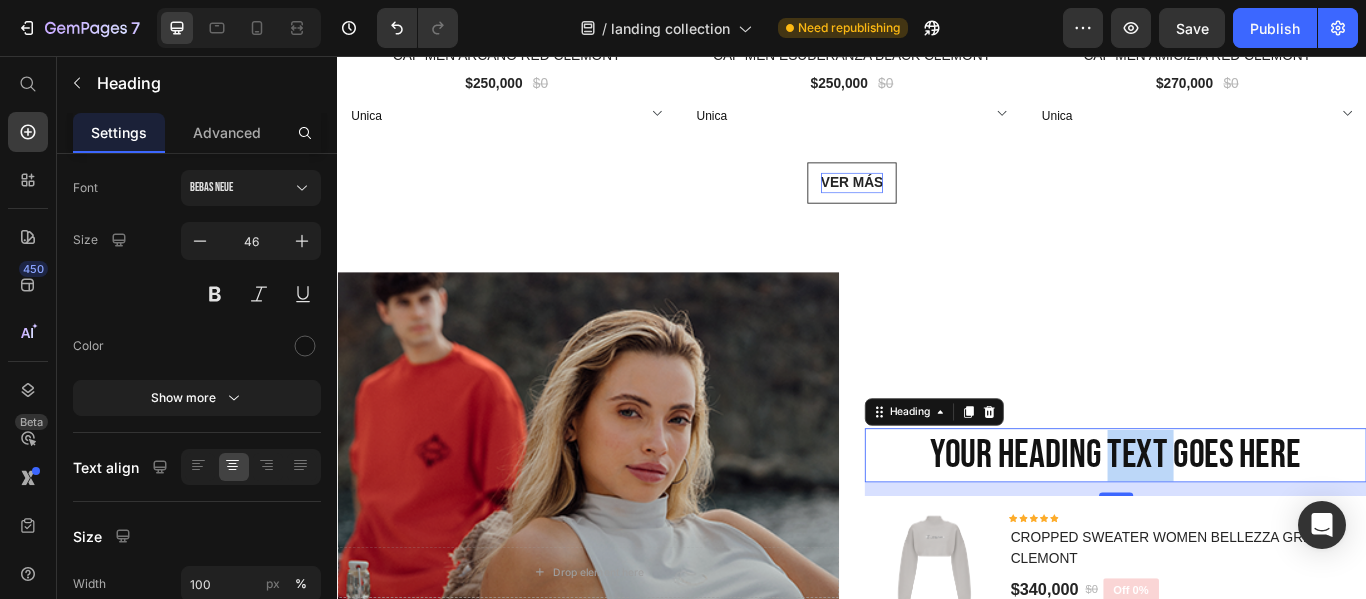click on "Your heading text goes here" at bounding box center (1244, 522) 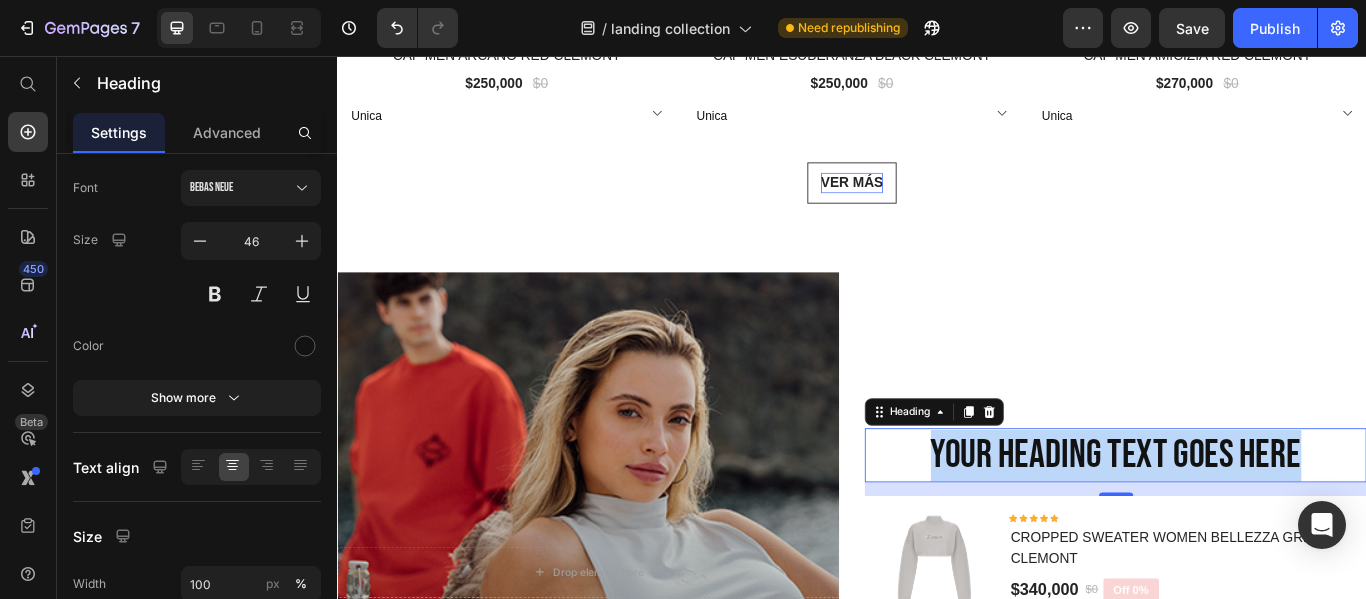 click on "Your heading text goes here" at bounding box center (1244, 522) 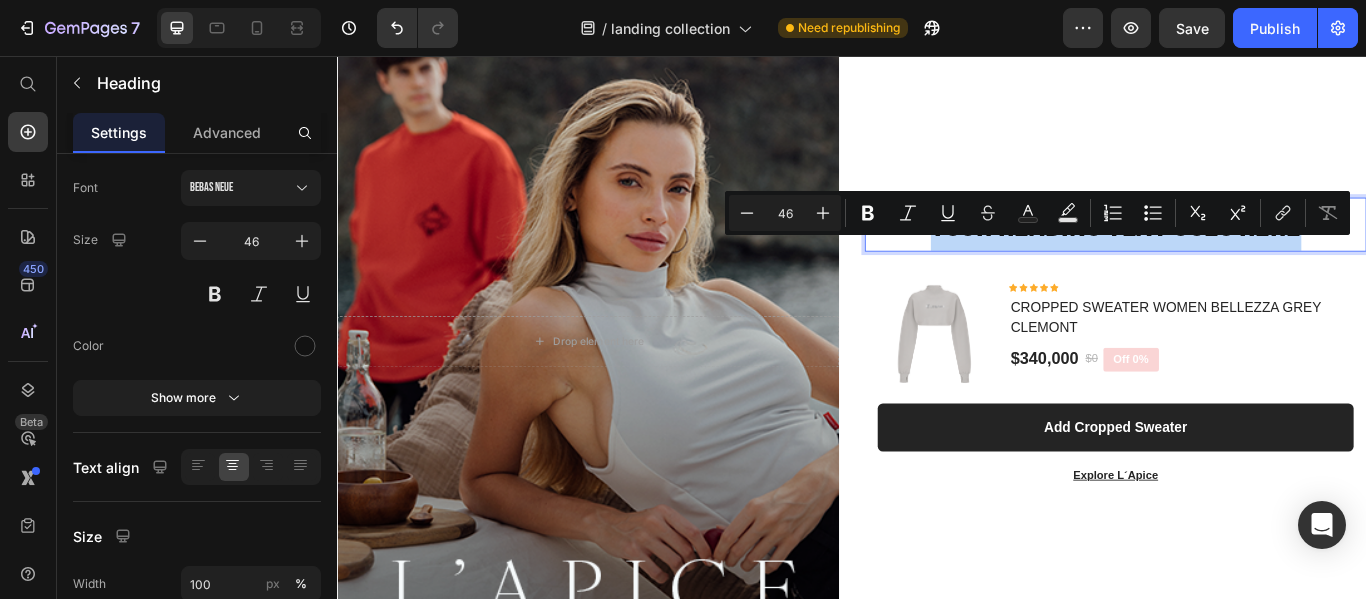 scroll, scrollTop: 7752, scrollLeft: 0, axis: vertical 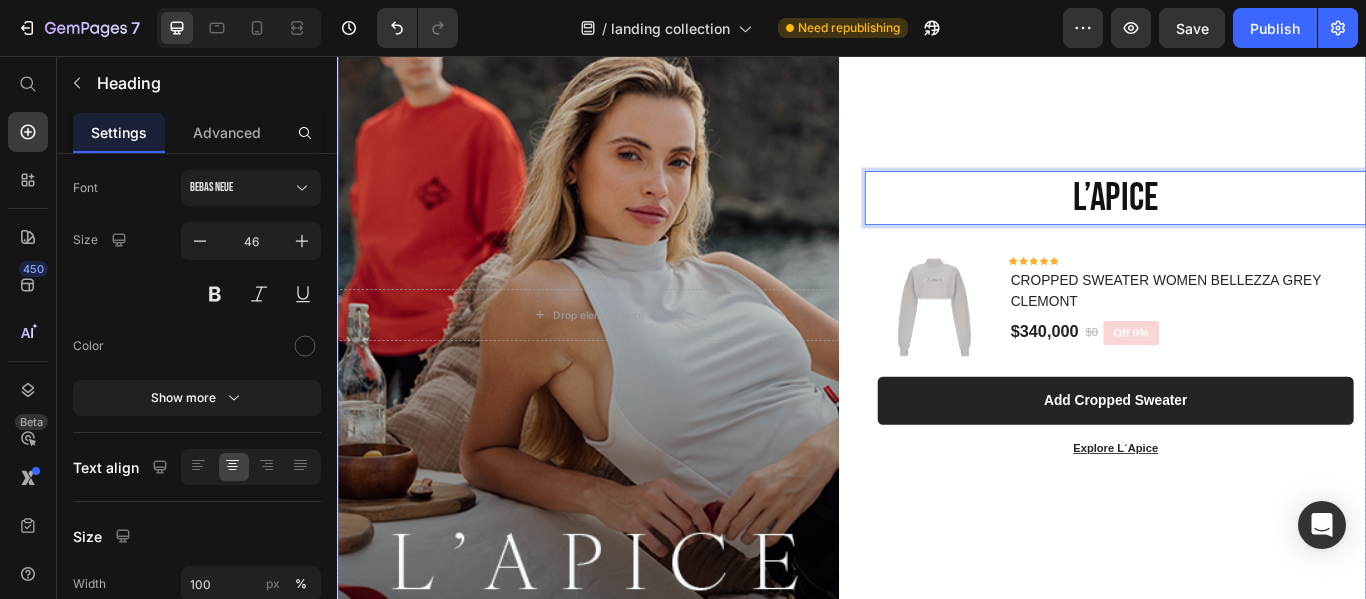 click on "l´apice Heading   16 (P) Images & Gallery                Icon                Icon                Icon                Icon                Icon Icon List Hoz CROPPED SWEATER WOMEN  BELLEZZA GREY CLEMONT (P) Title $340,000 (P) Price $0 (P) Price Off 0% Product Badge Row Row Add Cropped Sweater (P) Cart Button Explore L´Apice Text block Row Product" at bounding box center (1244, 358) 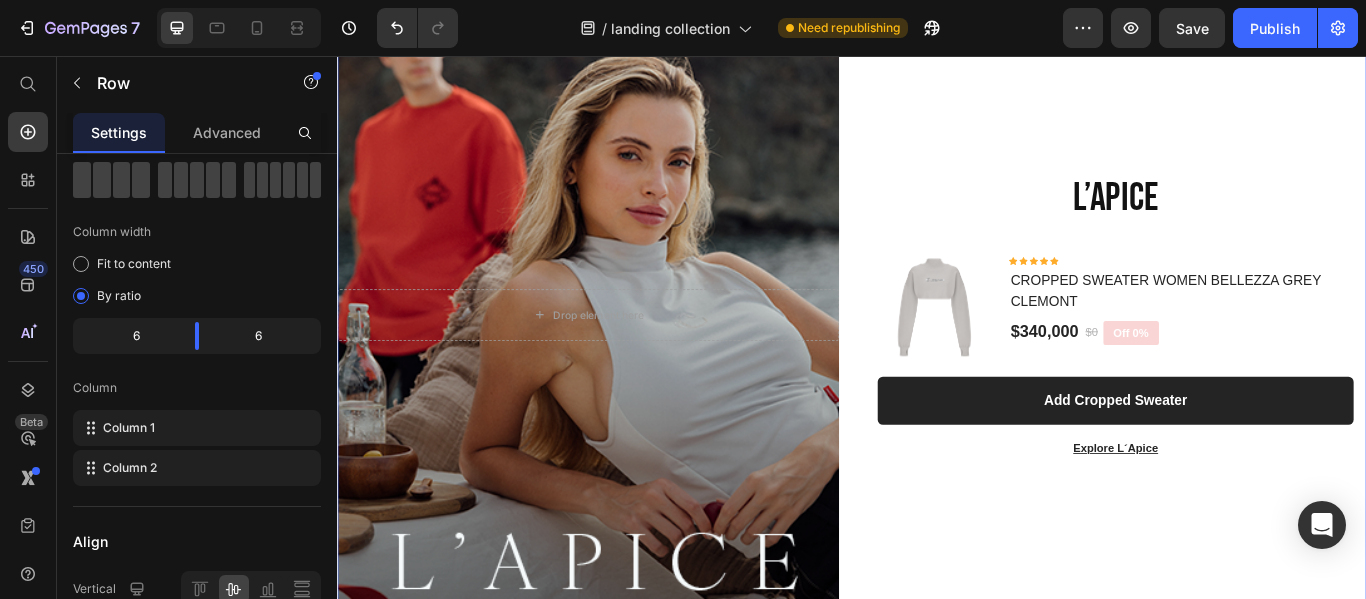scroll, scrollTop: 0, scrollLeft: 0, axis: both 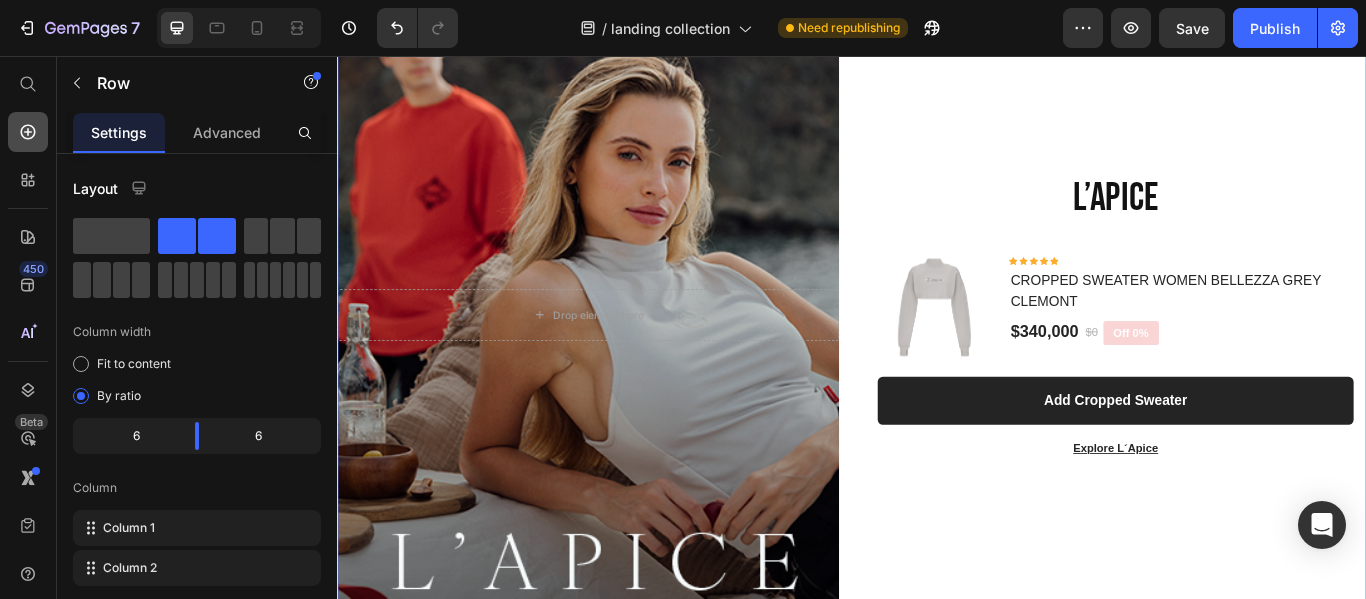 click 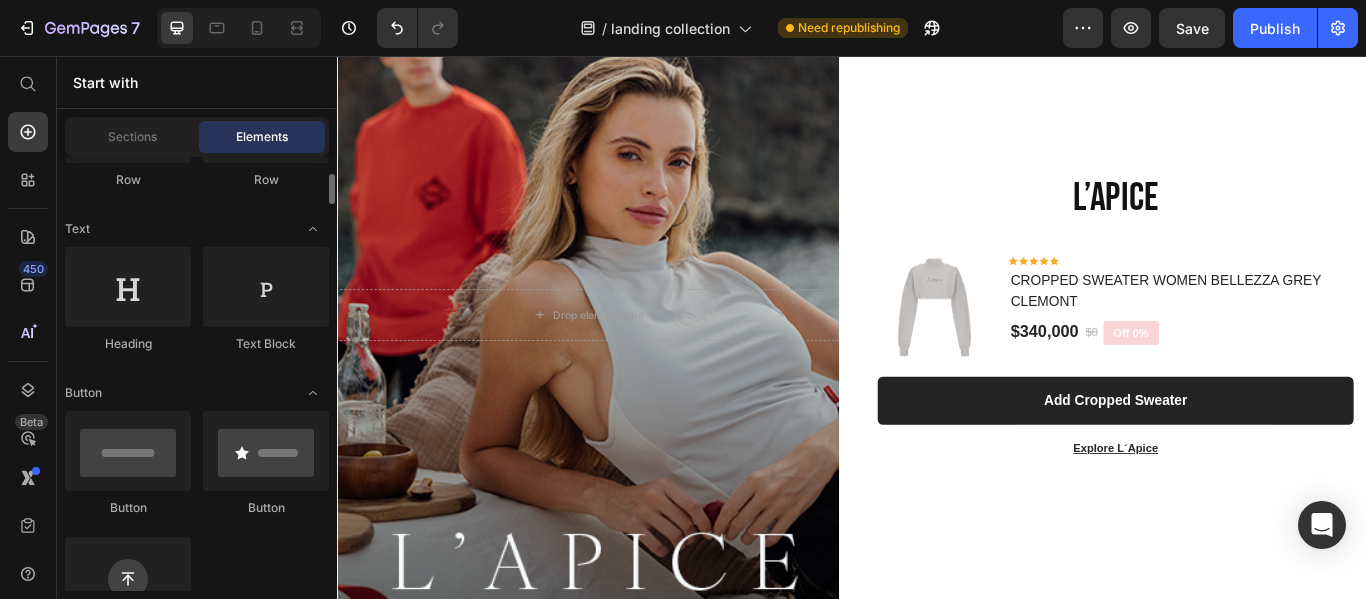 scroll, scrollTop: 144, scrollLeft: 0, axis: vertical 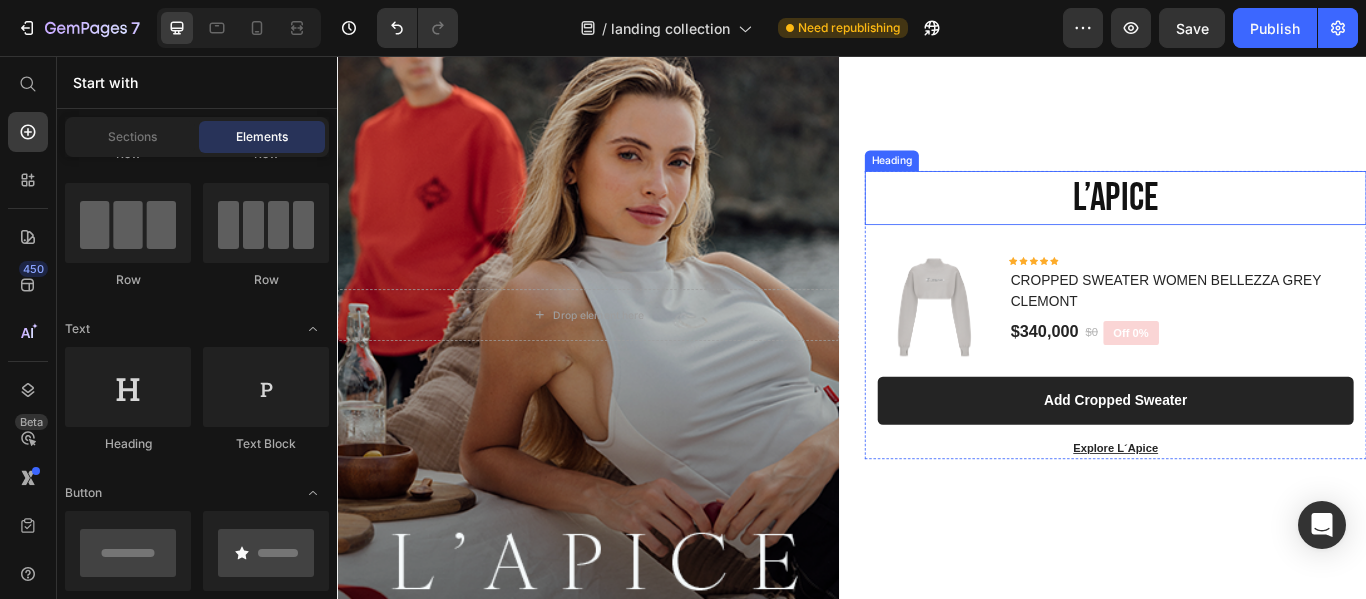 click on "l´apice" at bounding box center (1244, 222) 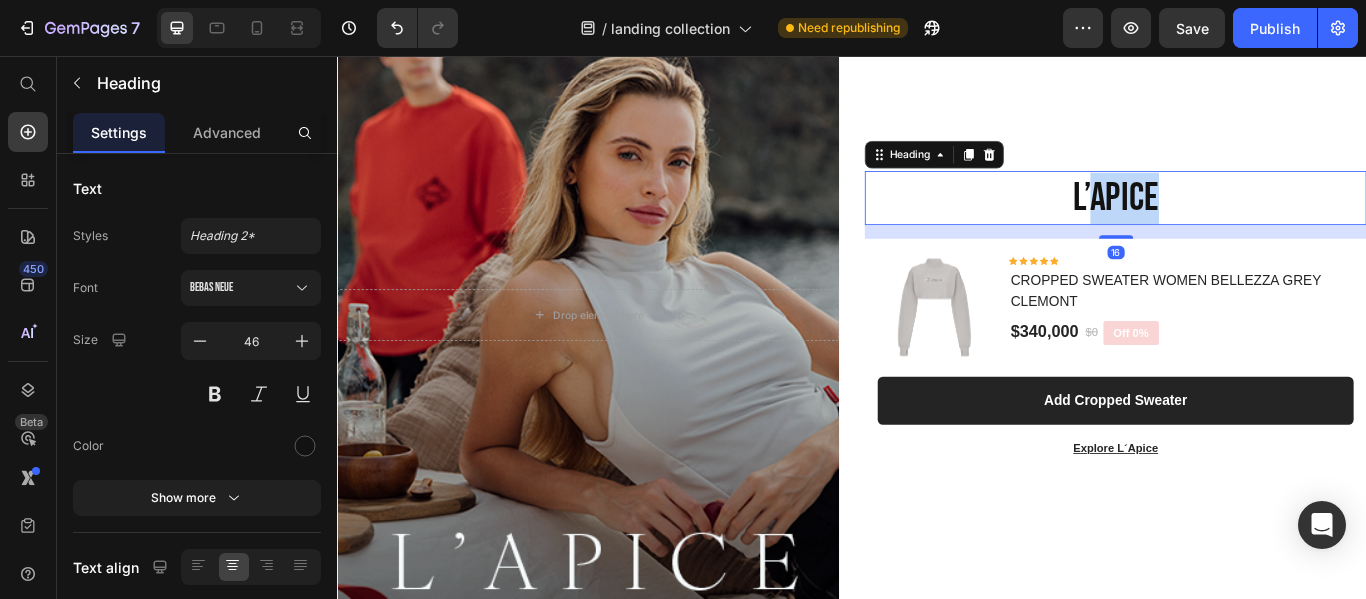 click on "l´apice" at bounding box center (1244, 222) 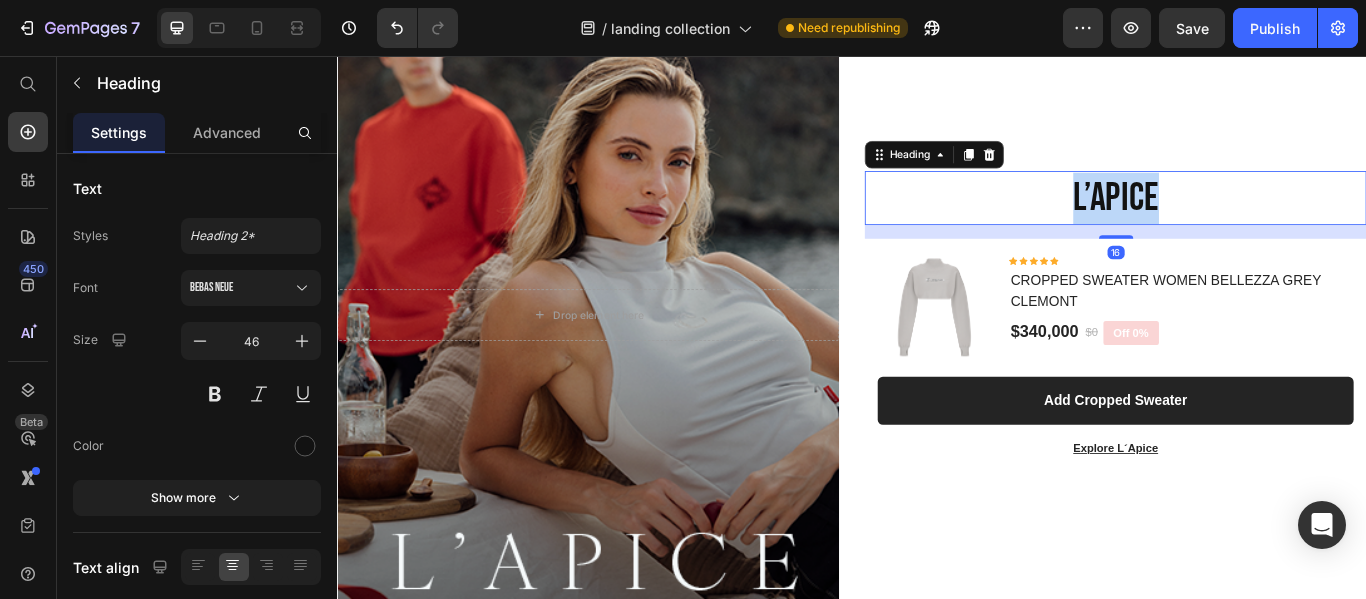 click on "l´apice" at bounding box center (1244, 222) 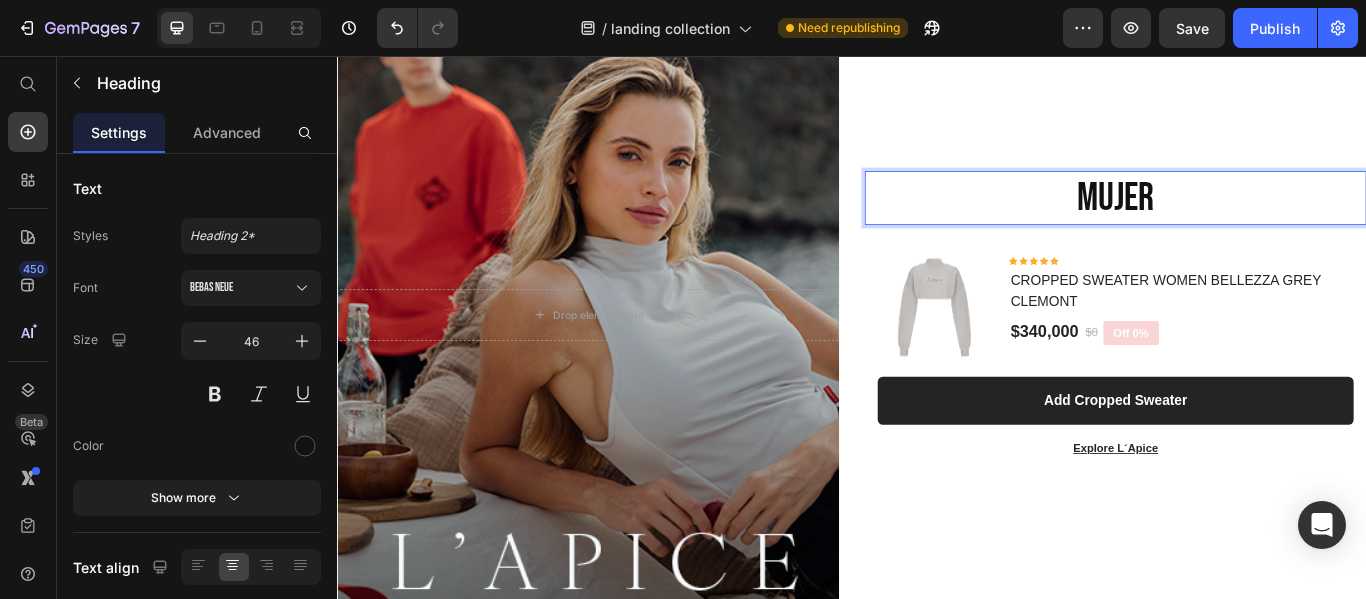 click on "mujer" at bounding box center [1244, 222] 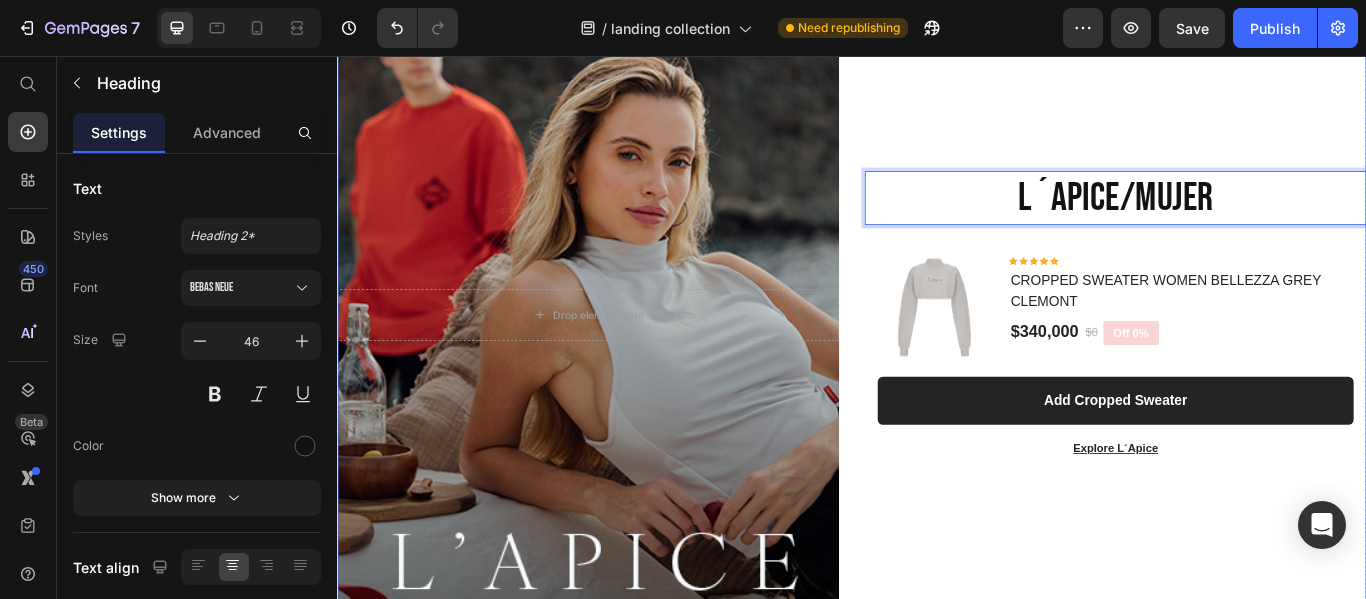click on "l´apice/mujer Heading   16 (P) Images & Gallery                Icon                Icon                Icon                Icon                Icon Icon List Hoz CROPPED SWEATER WOMEN  BELLEZZA GREY CLEMONT (P) Title $340,000 (P) Price $0 (P) Price Off 0% Product Badge Row Row Add Cropped Sweater (P) Cart Button Explore L´Apice Text block Row Product" at bounding box center (1244, 358) 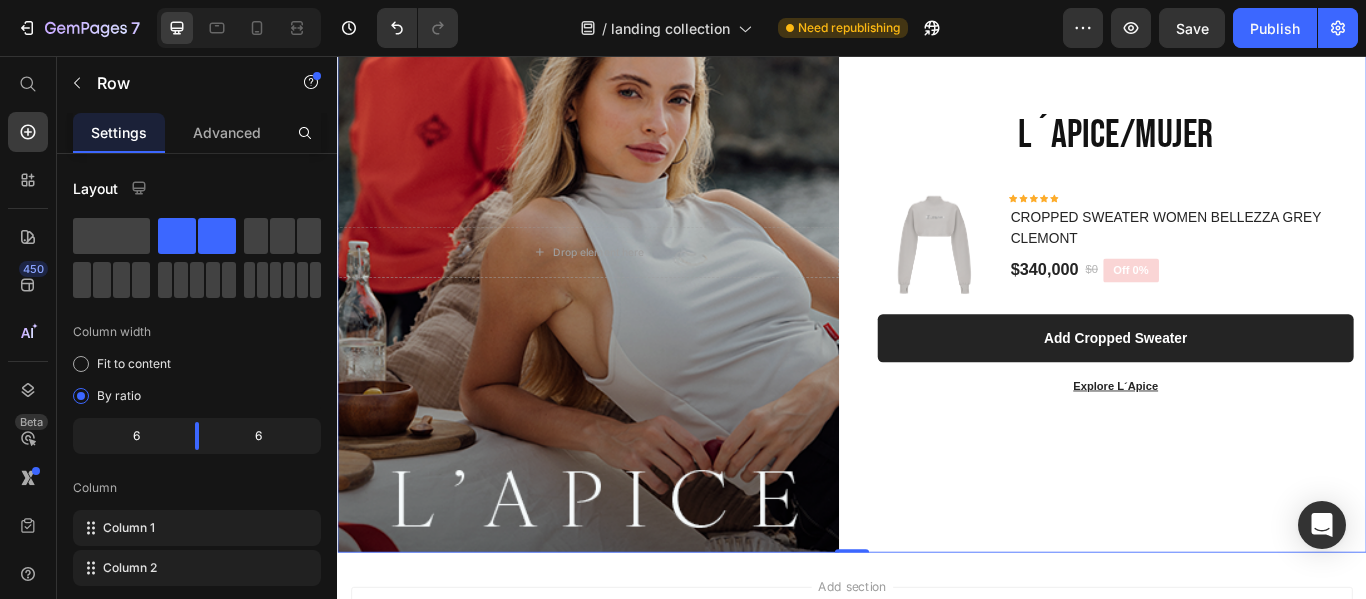 scroll, scrollTop: 7752, scrollLeft: 0, axis: vertical 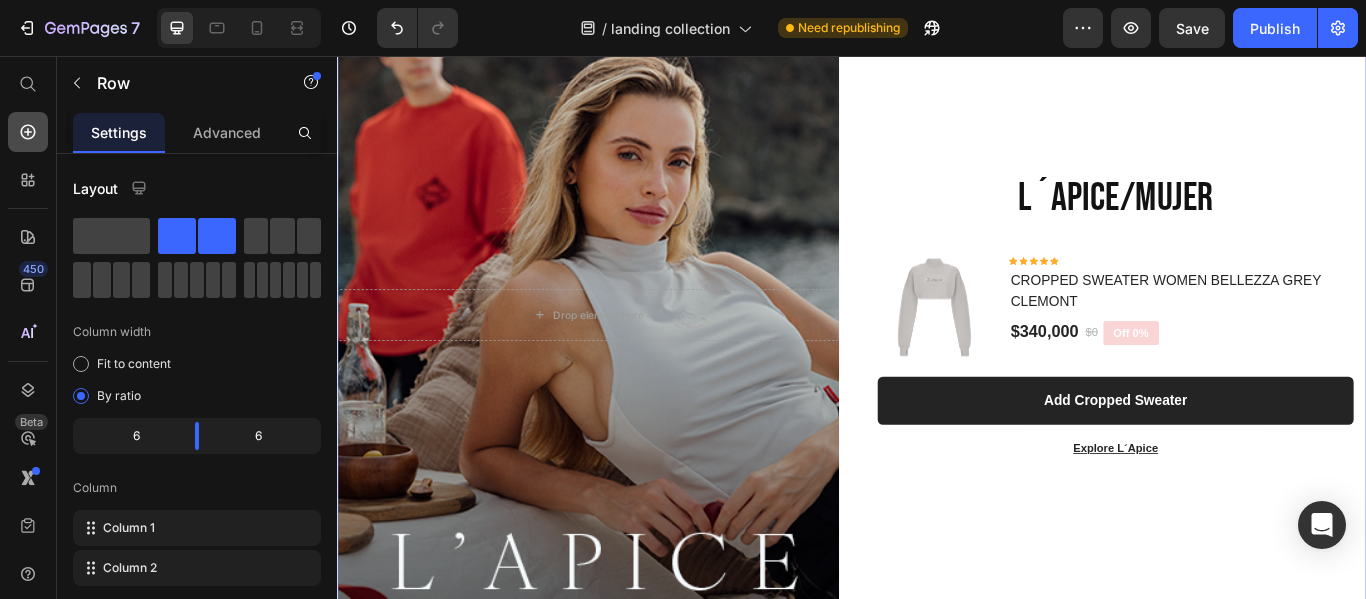 click 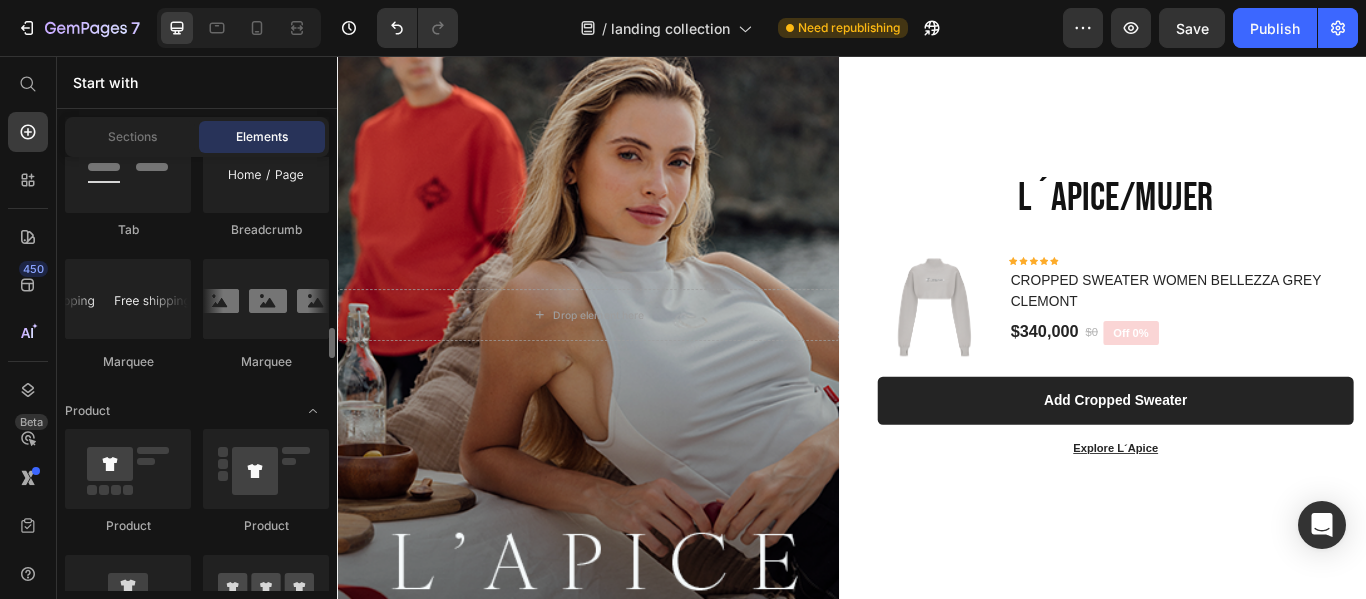 scroll, scrollTop: 2644, scrollLeft: 0, axis: vertical 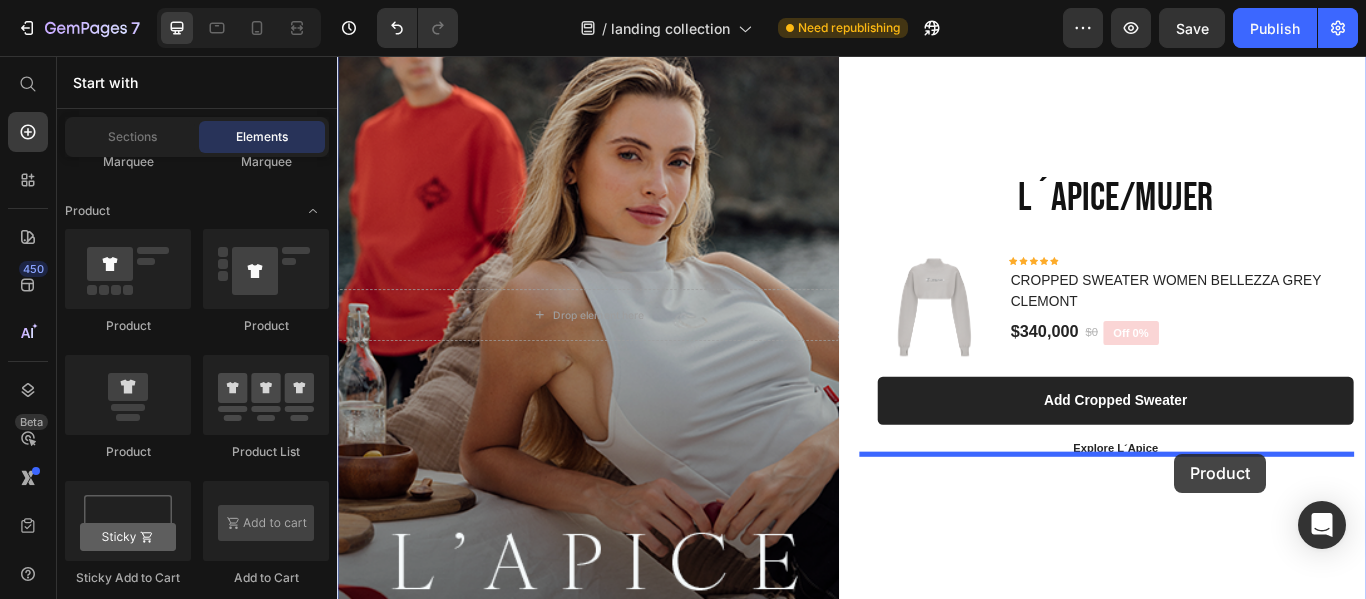 drag, startPoint x: 487, startPoint y: 341, endPoint x: 1313, endPoint y: 520, distance: 845.1728 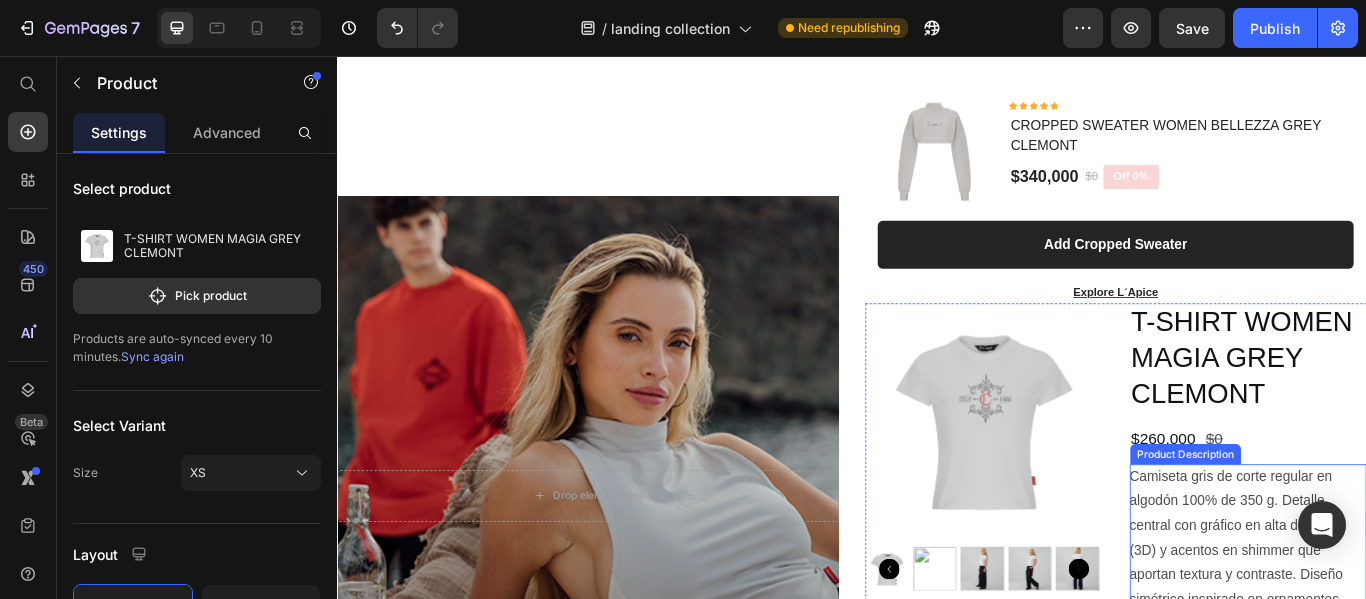 scroll, scrollTop: 8028, scrollLeft: 0, axis: vertical 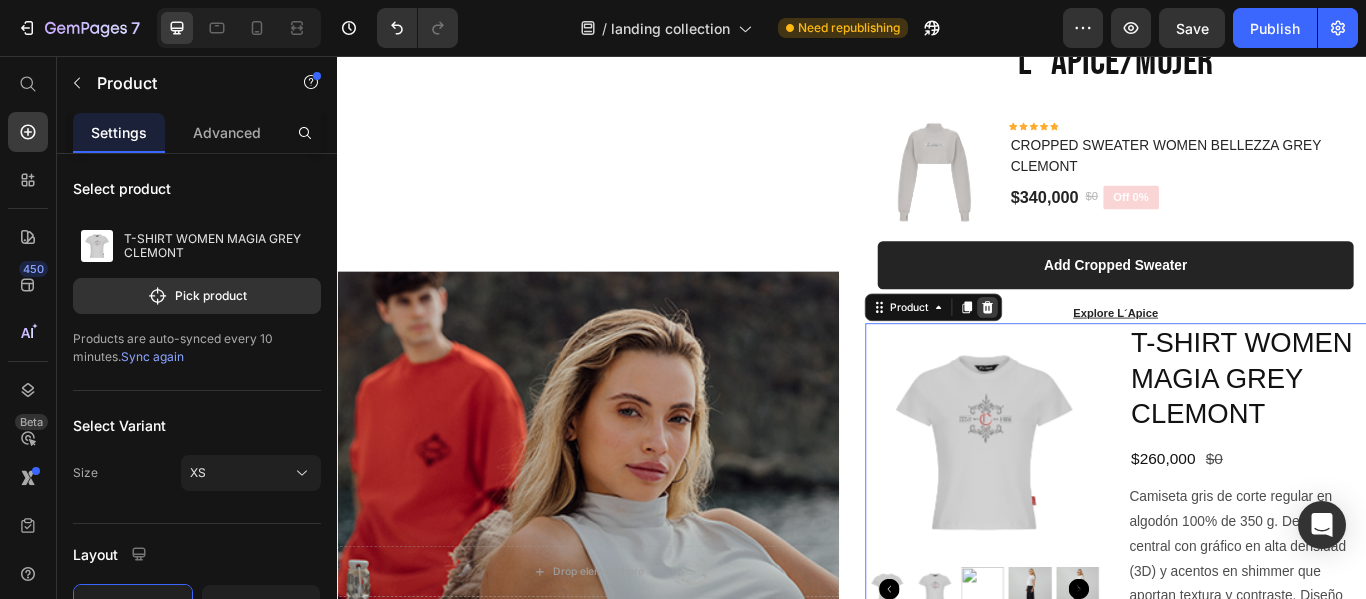 click 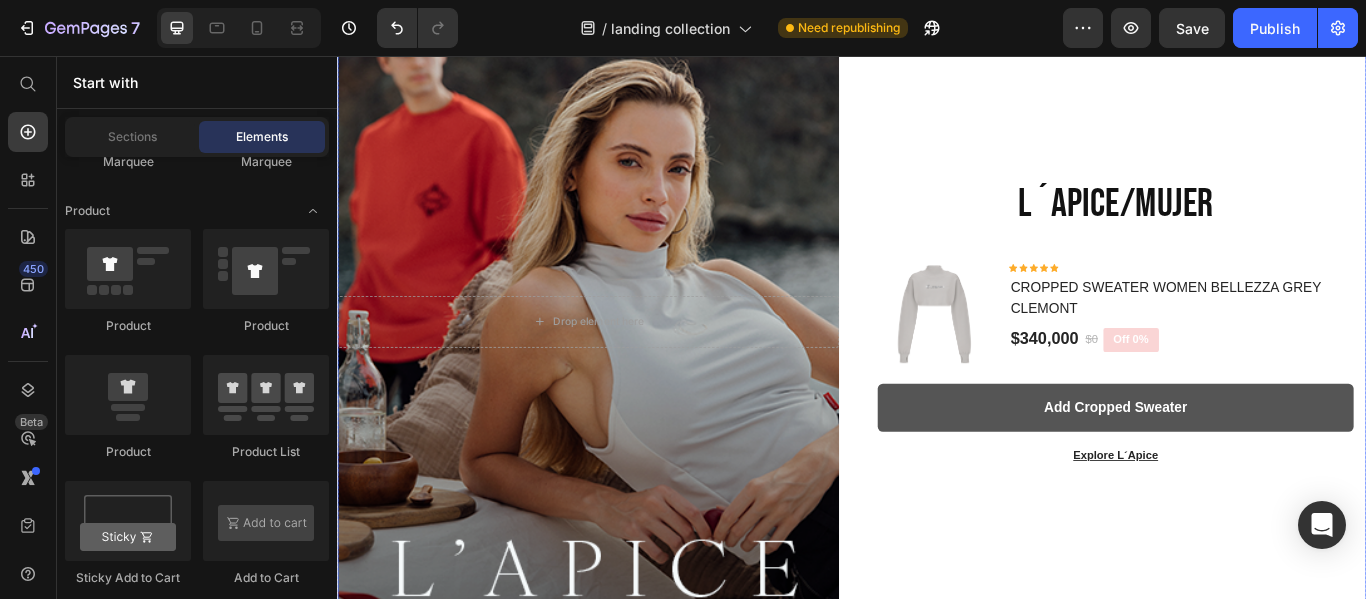 scroll, scrollTop: 7752, scrollLeft: 0, axis: vertical 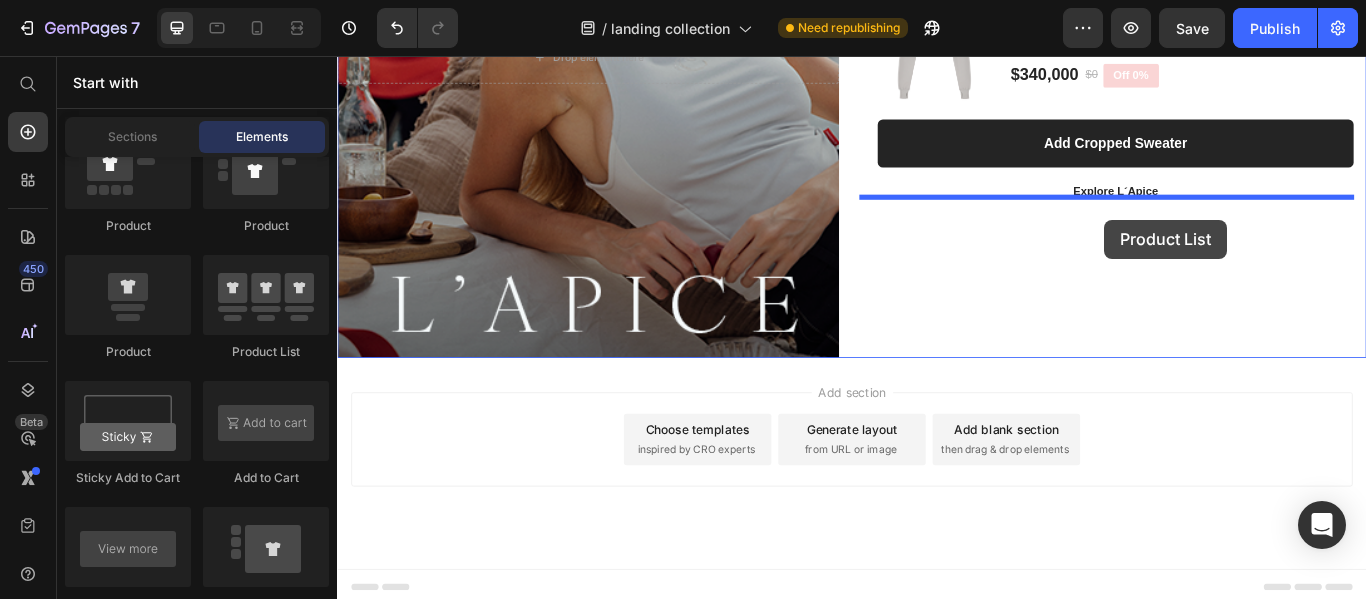 drag, startPoint x: 583, startPoint y: 367, endPoint x: 1231, endPoint y: 247, distance: 659.01746 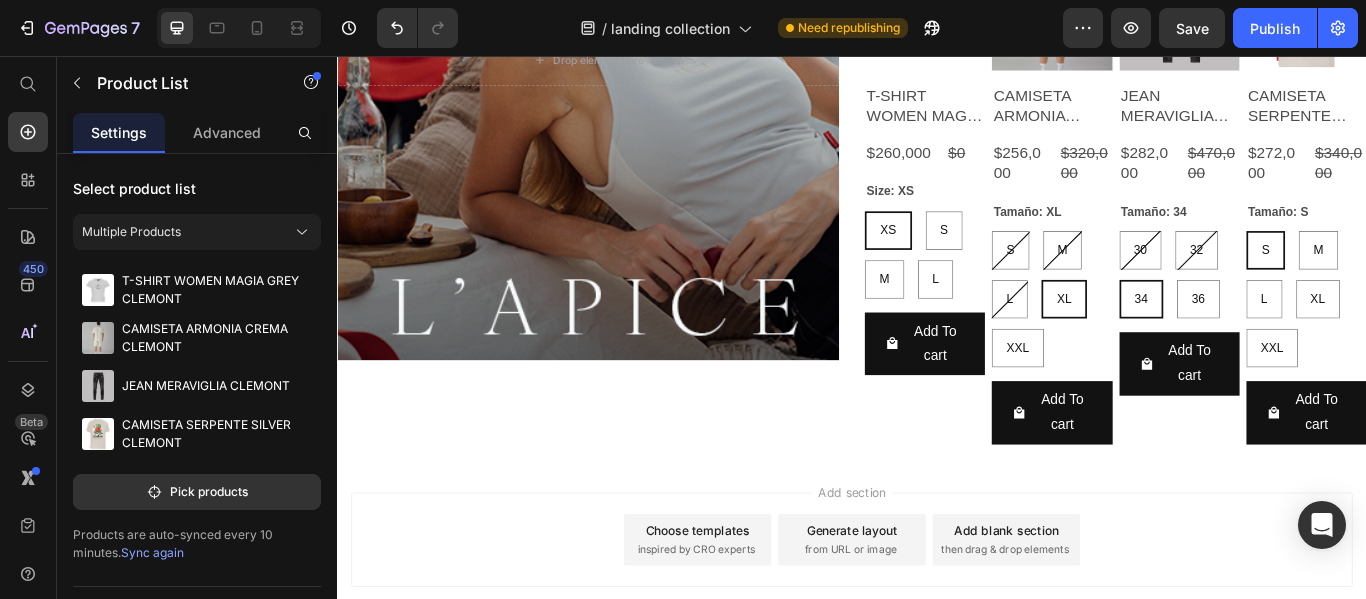 scroll, scrollTop: 8166, scrollLeft: 0, axis: vertical 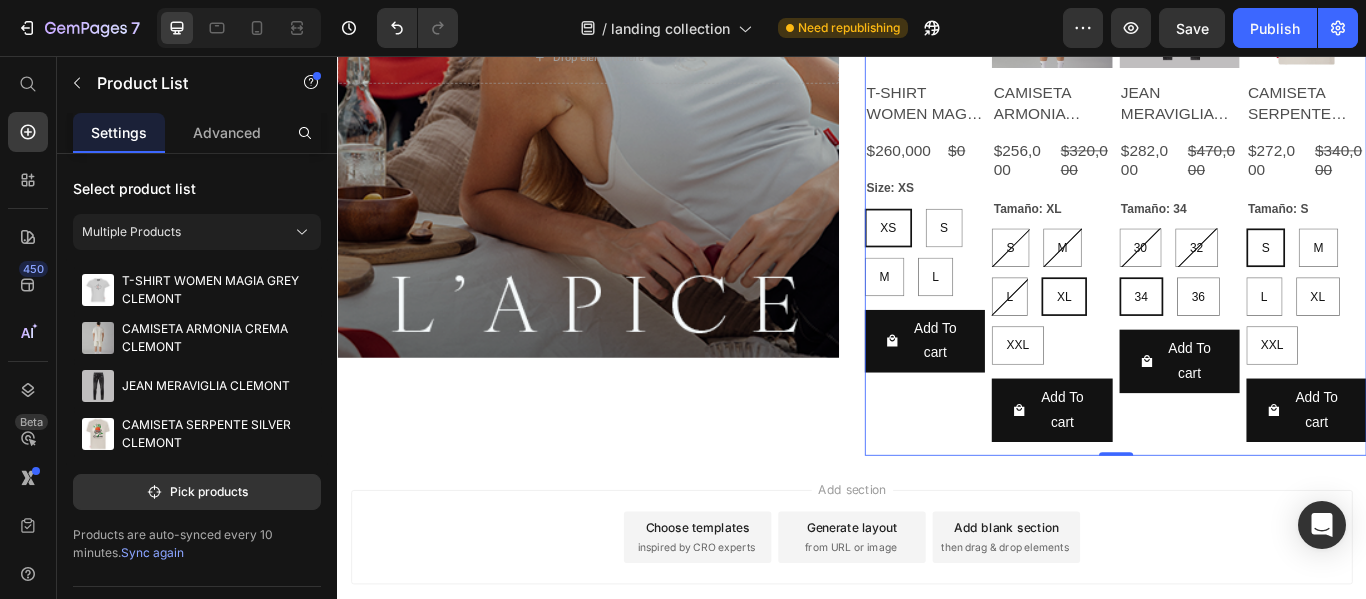 click on "Product Images T-SHIRT WOMEN  MAGIA GREY CLEMONT Product Title $260,000 Product Price $0 Product Price Row Size: XS XS XS XS S S S M M M L L L Product Variants & Swatches Add To cart Product Cart Button Row" at bounding box center [1022, 226] 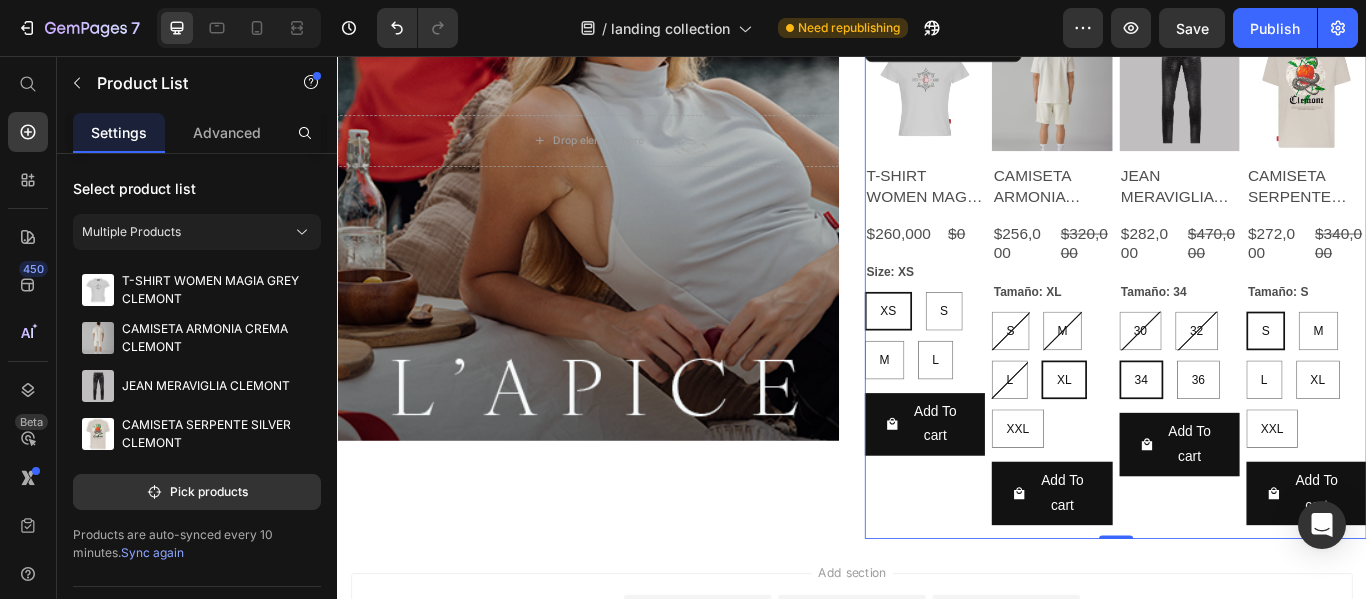 scroll, scrollTop: 7866, scrollLeft: 0, axis: vertical 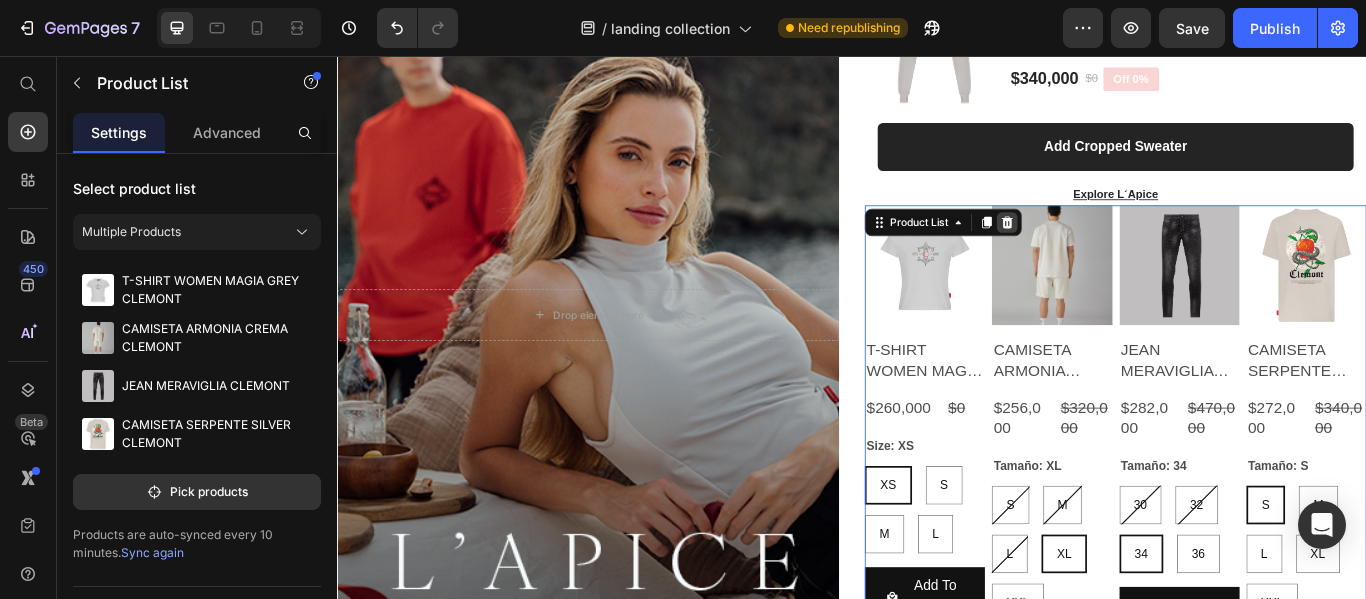 click 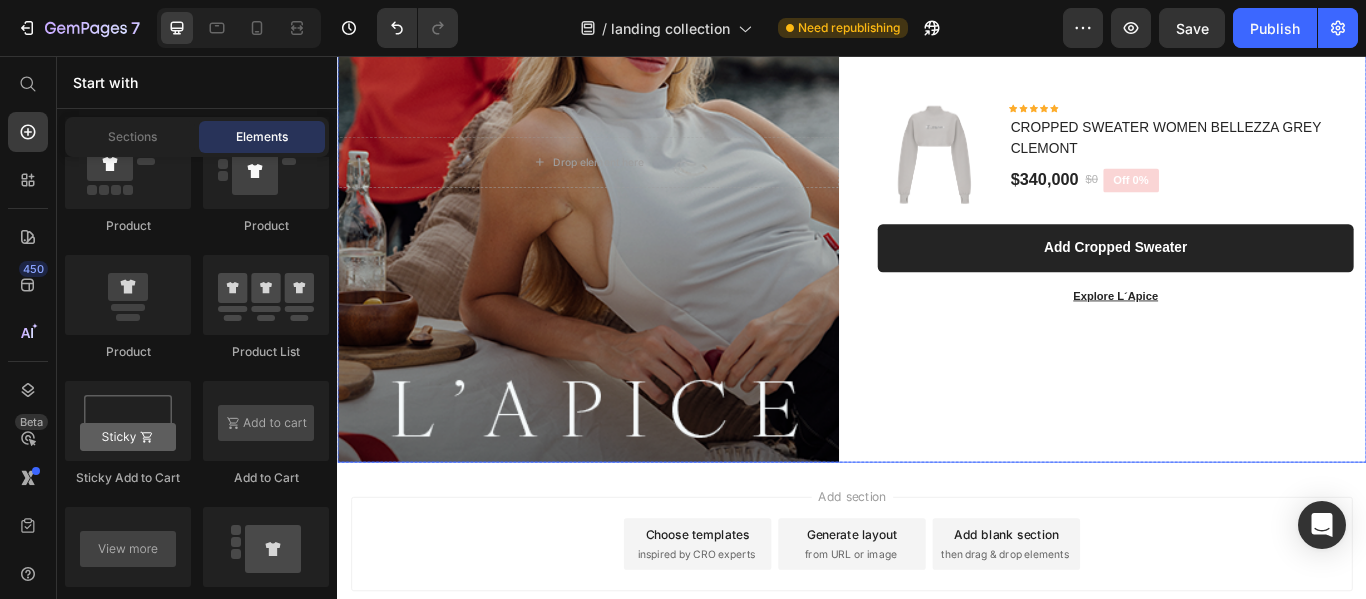 scroll, scrollTop: 7952, scrollLeft: 0, axis: vertical 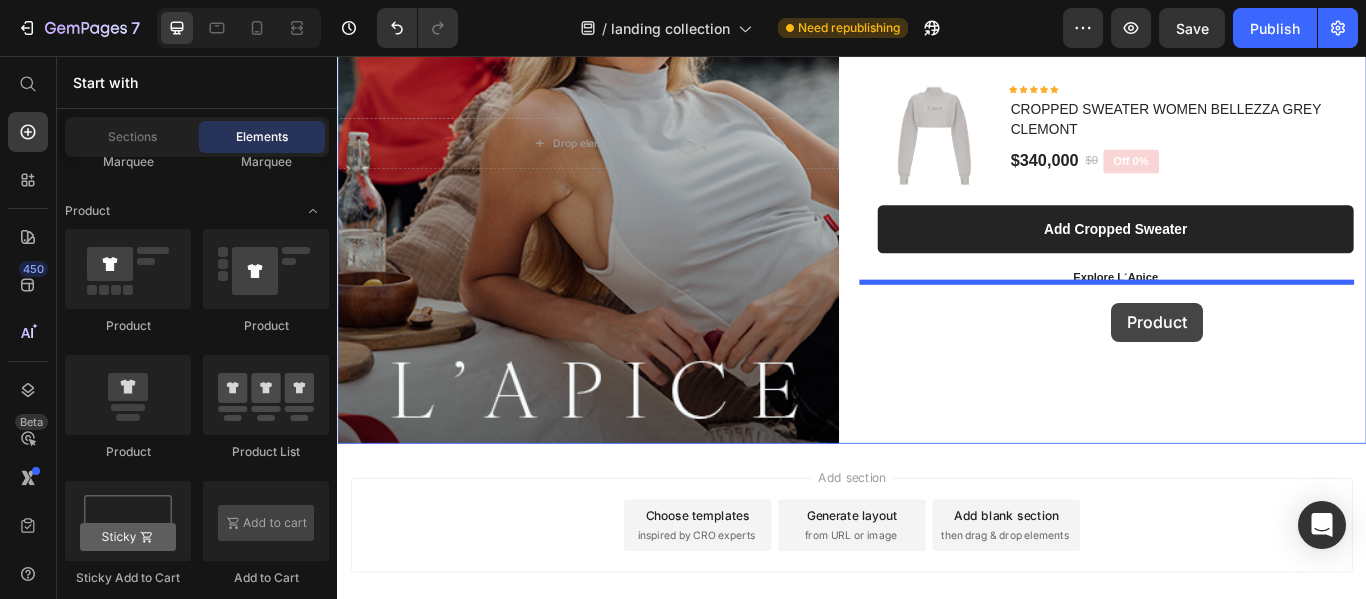drag, startPoint x: 484, startPoint y: 338, endPoint x: 1240, endPoint y: 344, distance: 756.0238 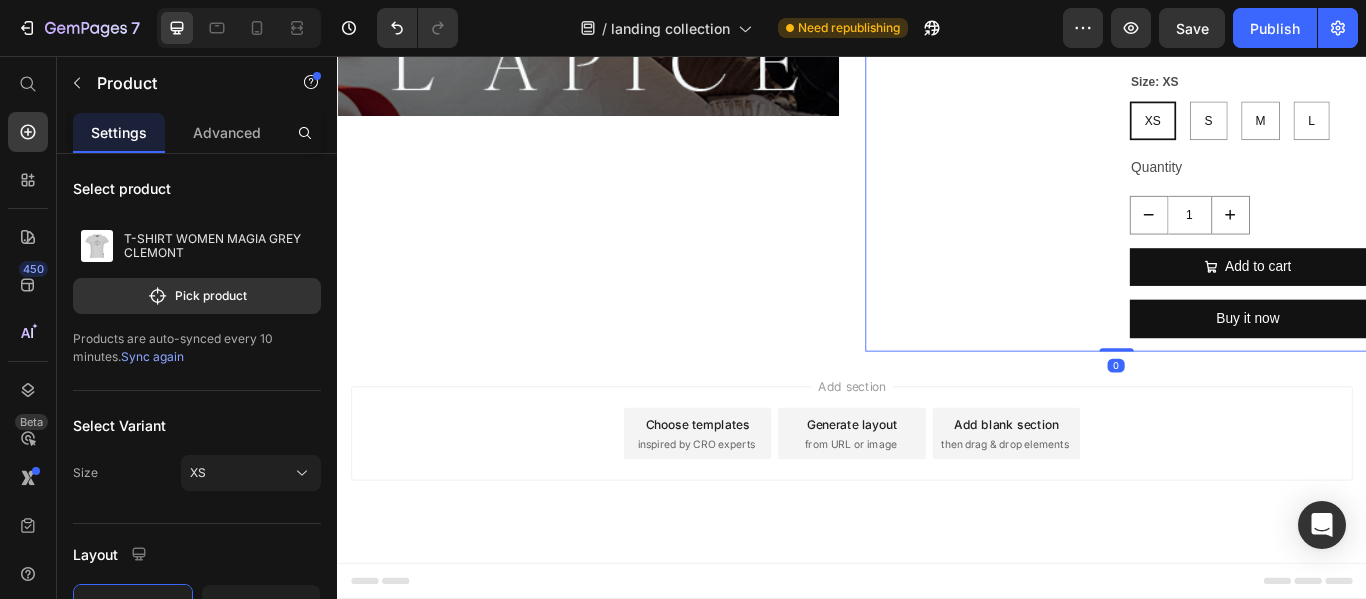 scroll, scrollTop: 7355, scrollLeft: 0, axis: vertical 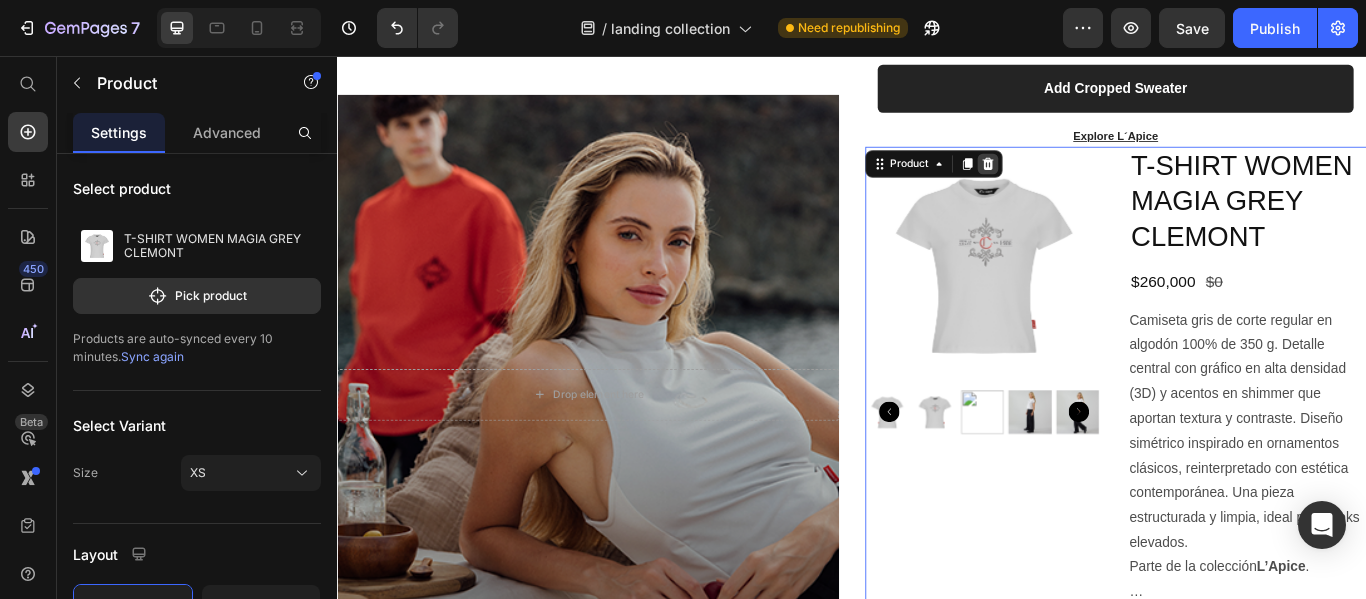 click 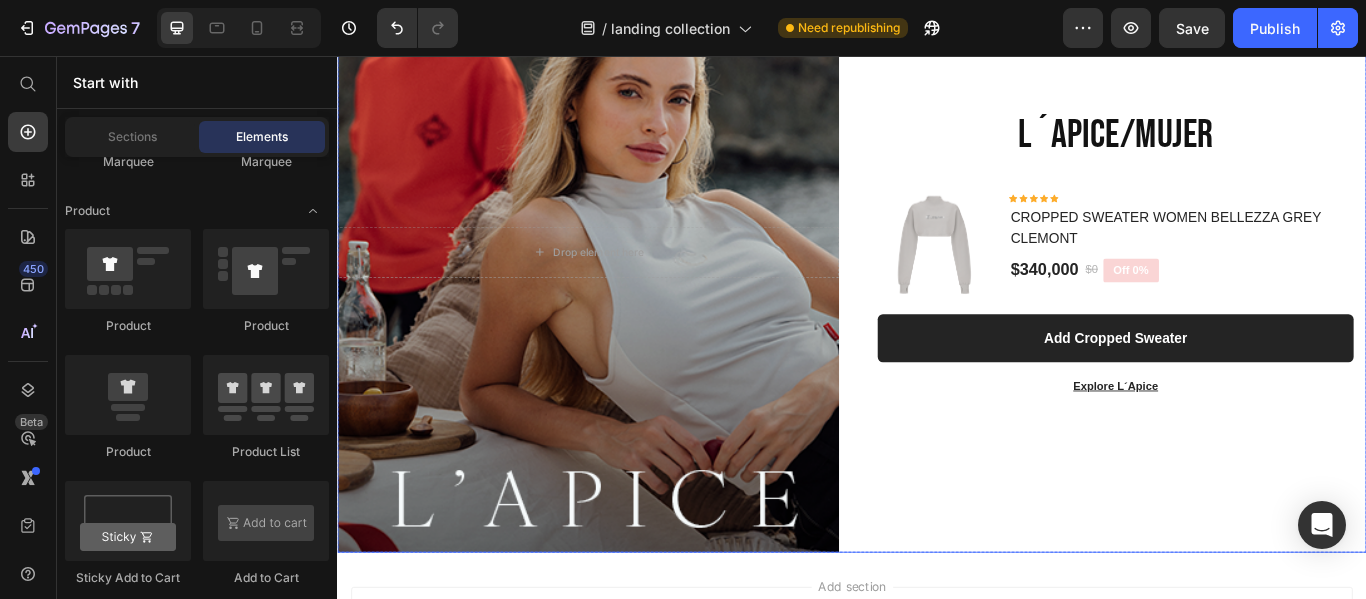 scroll, scrollTop: 7852, scrollLeft: 0, axis: vertical 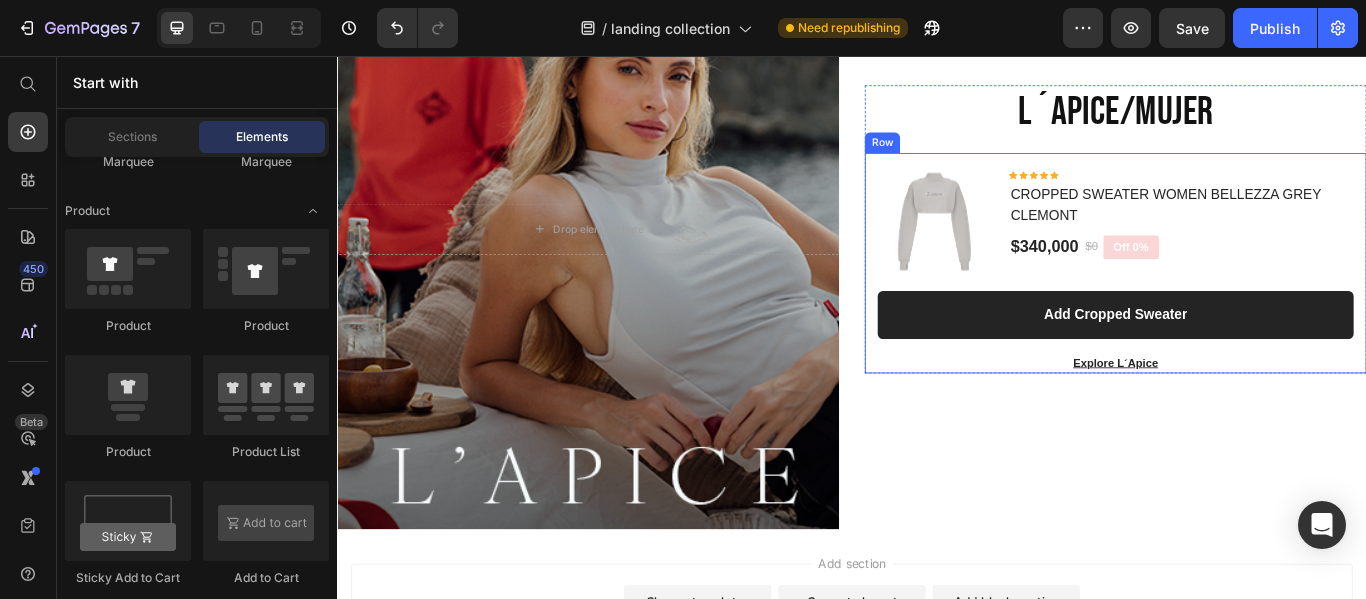click on "(P) Images & Gallery                Icon                Icon                Icon                Icon                Icon Icon List Hoz CROPPED SWEATER WOMEN  BELLEZZA GREY CLEMONT (P) Title $340,000 (P) Price $0 (P) Price Off 0% Product Badge Row Row Add Cropped Sweater (P) Cart Button Explore L´Apice Text block Row" at bounding box center [1244, 297] 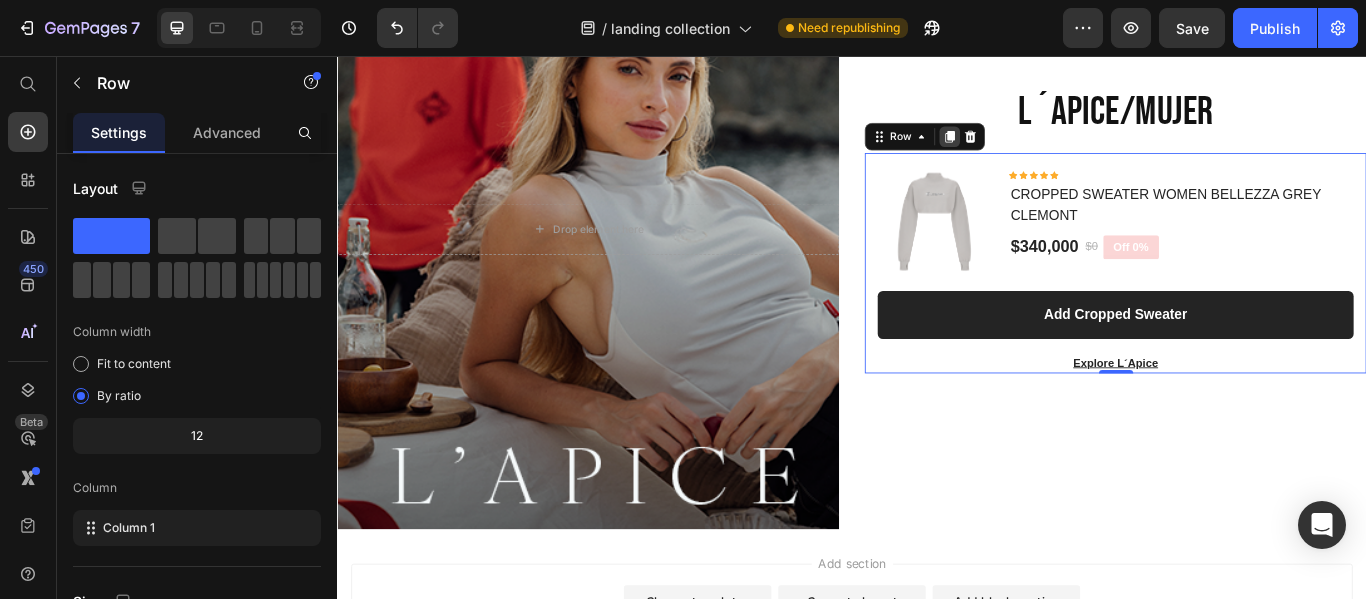 click 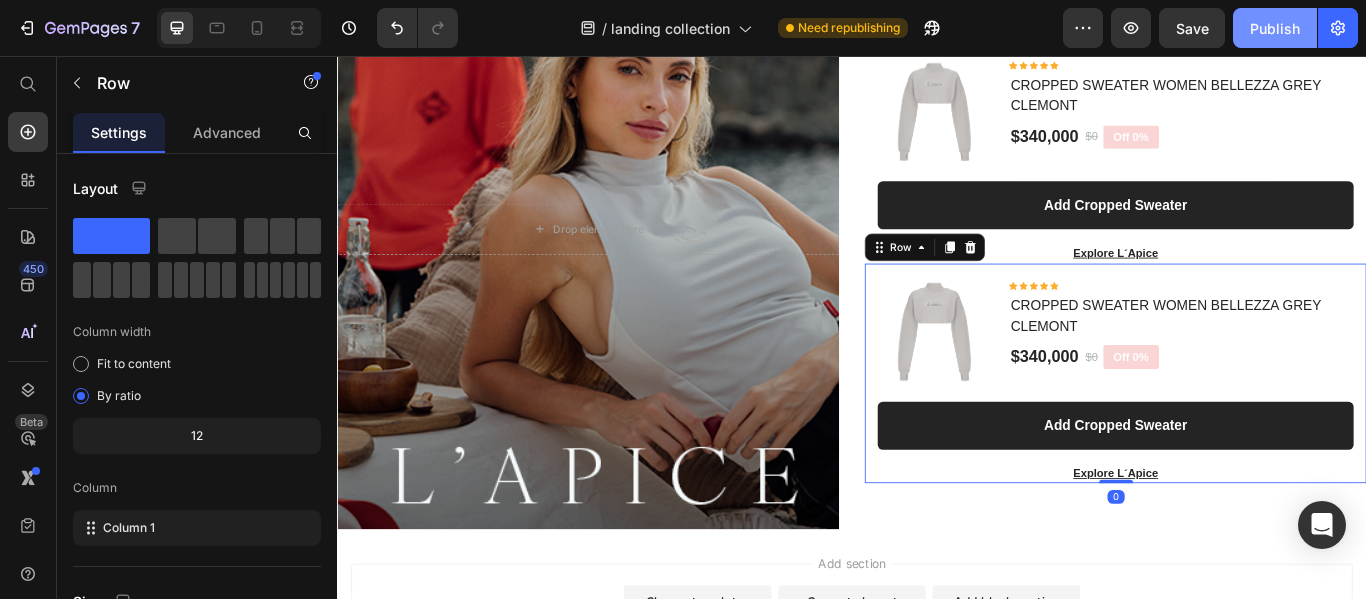 click on "Publish" at bounding box center [1275, 28] 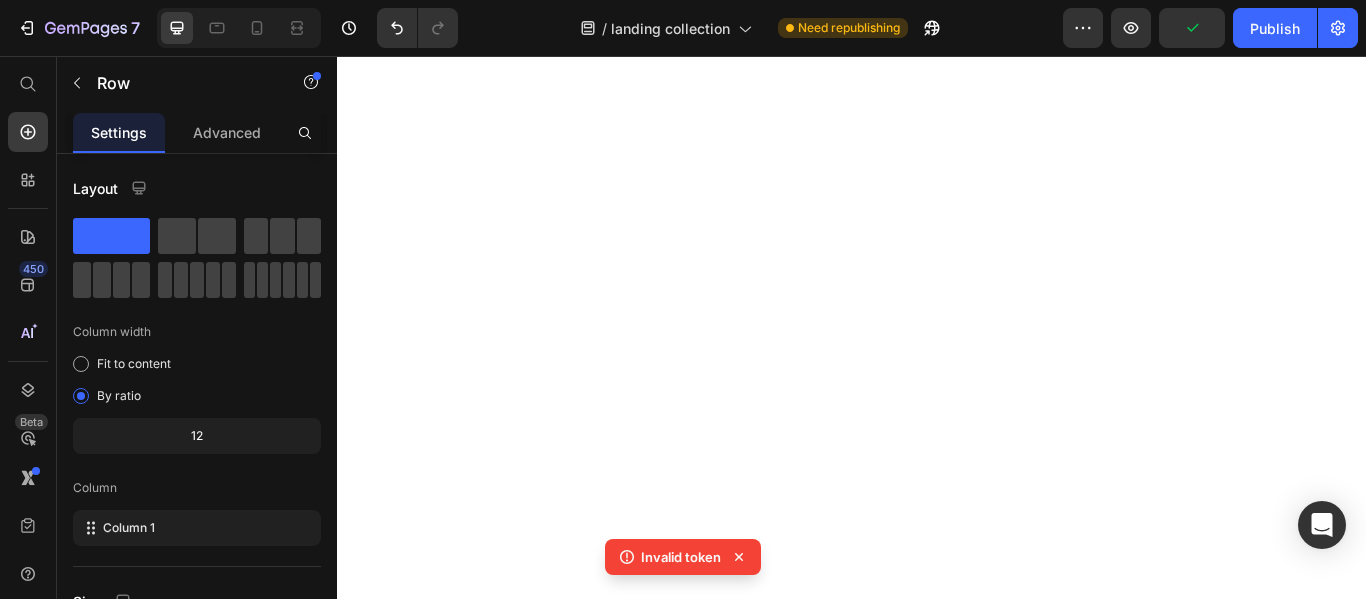 scroll, scrollTop: 0, scrollLeft: 0, axis: both 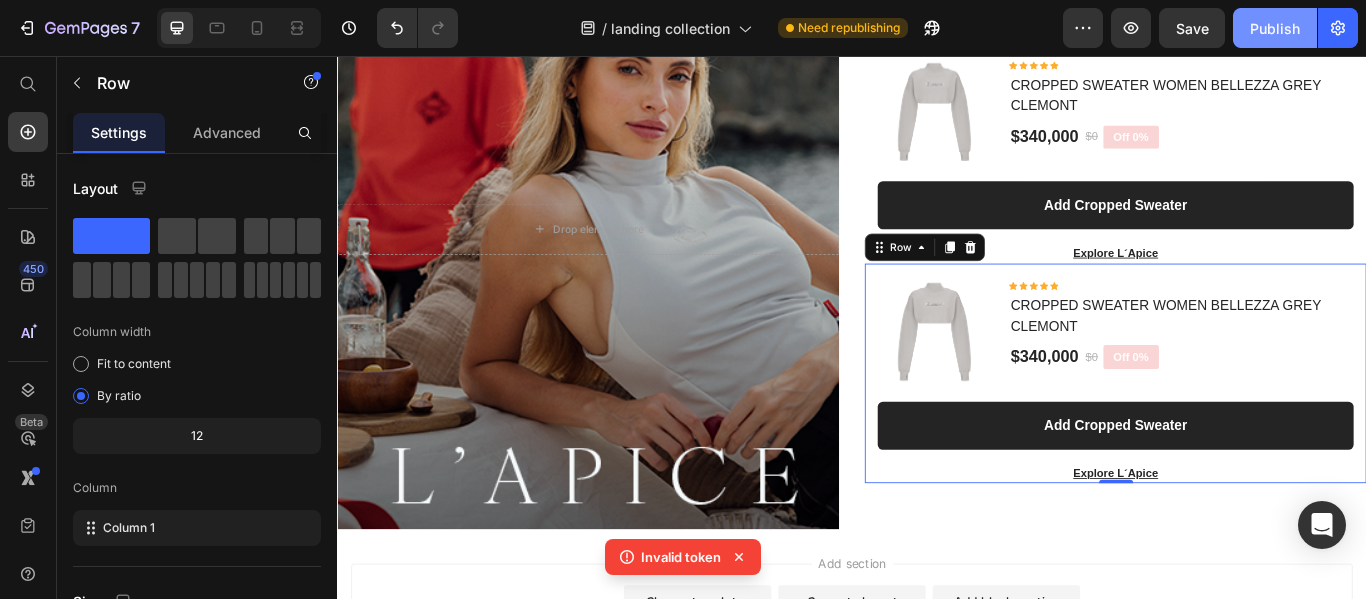 click on "Publish" at bounding box center [1275, 28] 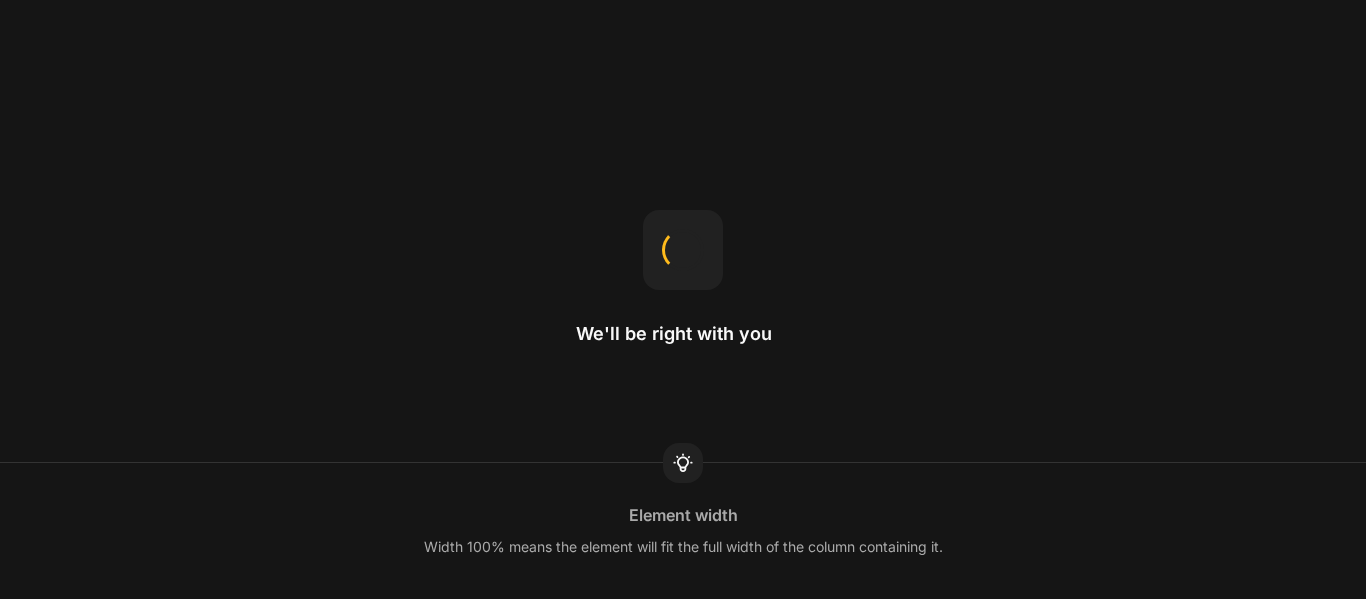 scroll, scrollTop: 0, scrollLeft: 0, axis: both 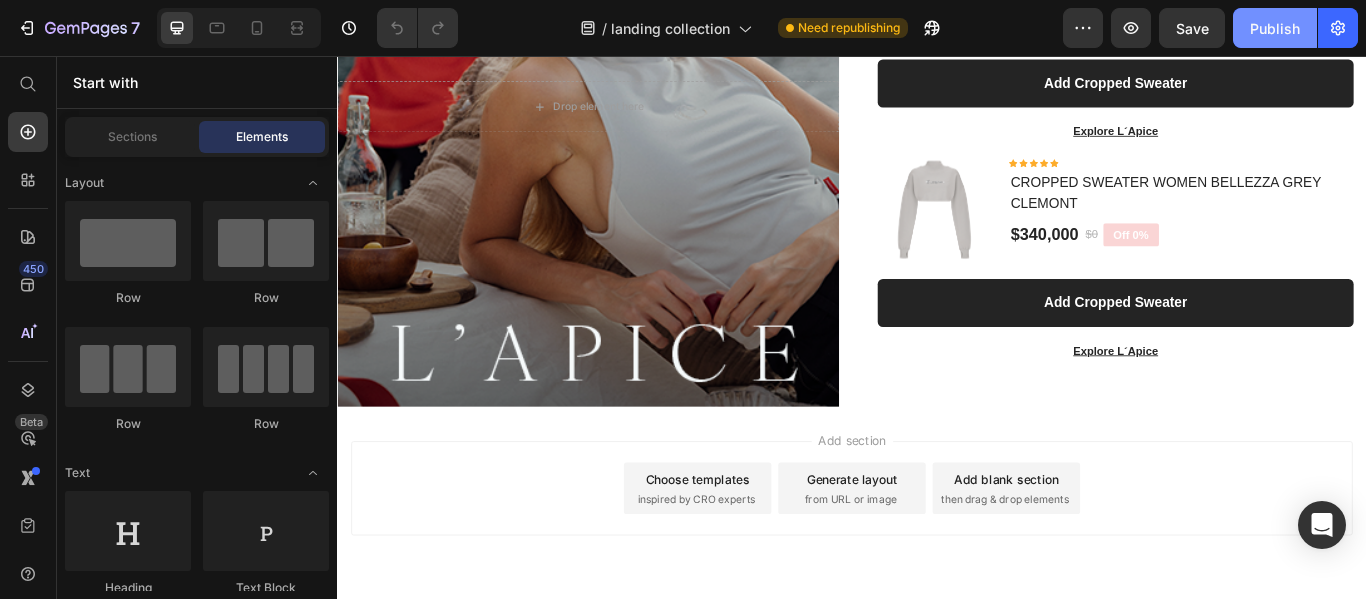 click on "Publish" at bounding box center [1275, 28] 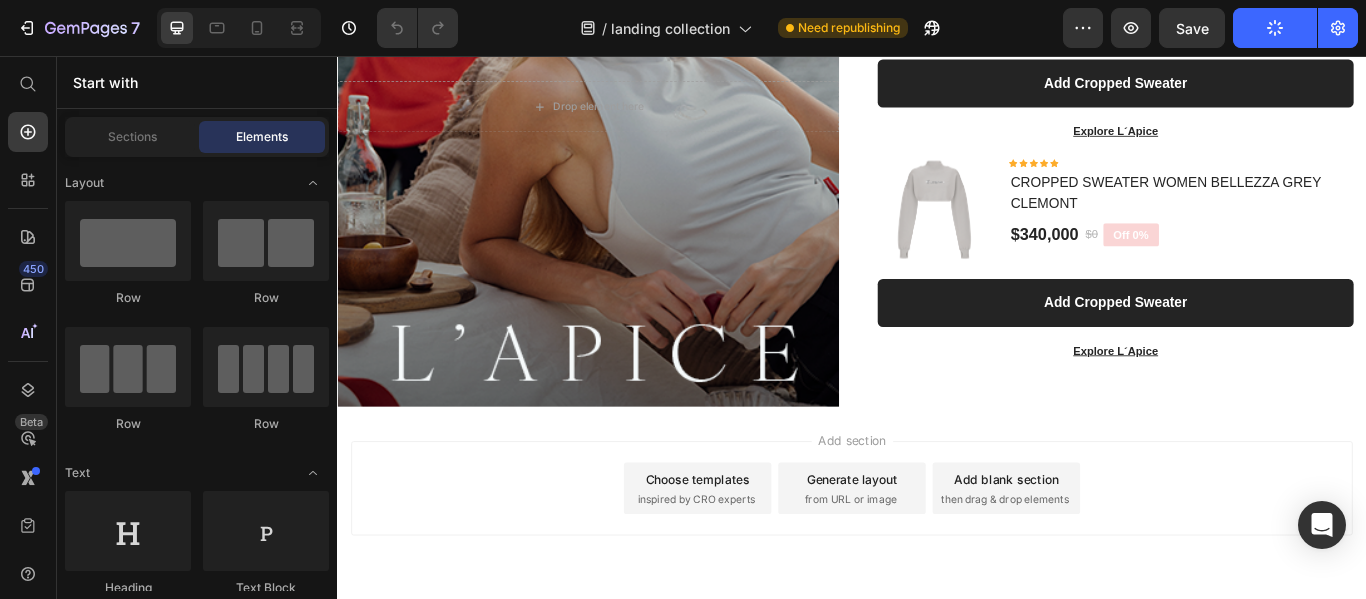 click on "Add section Choose templates inspired by CRO experts Generate layout from URL or image Add blank section then drag & drop elements" at bounding box center (937, 588) 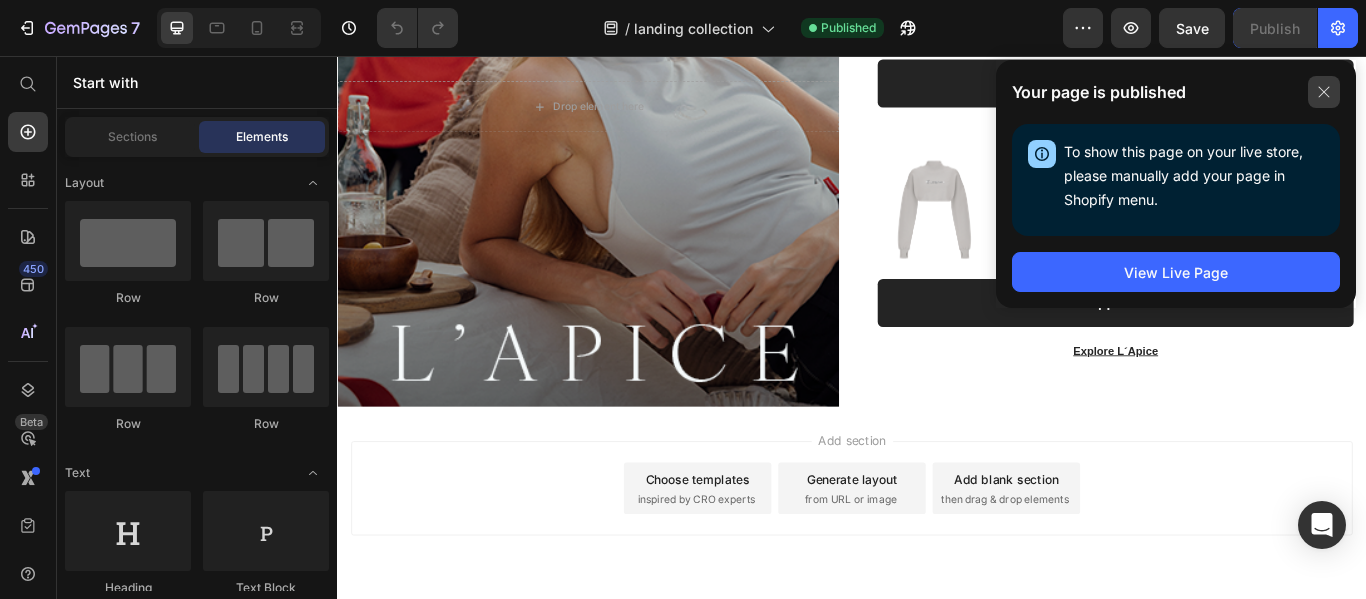 click 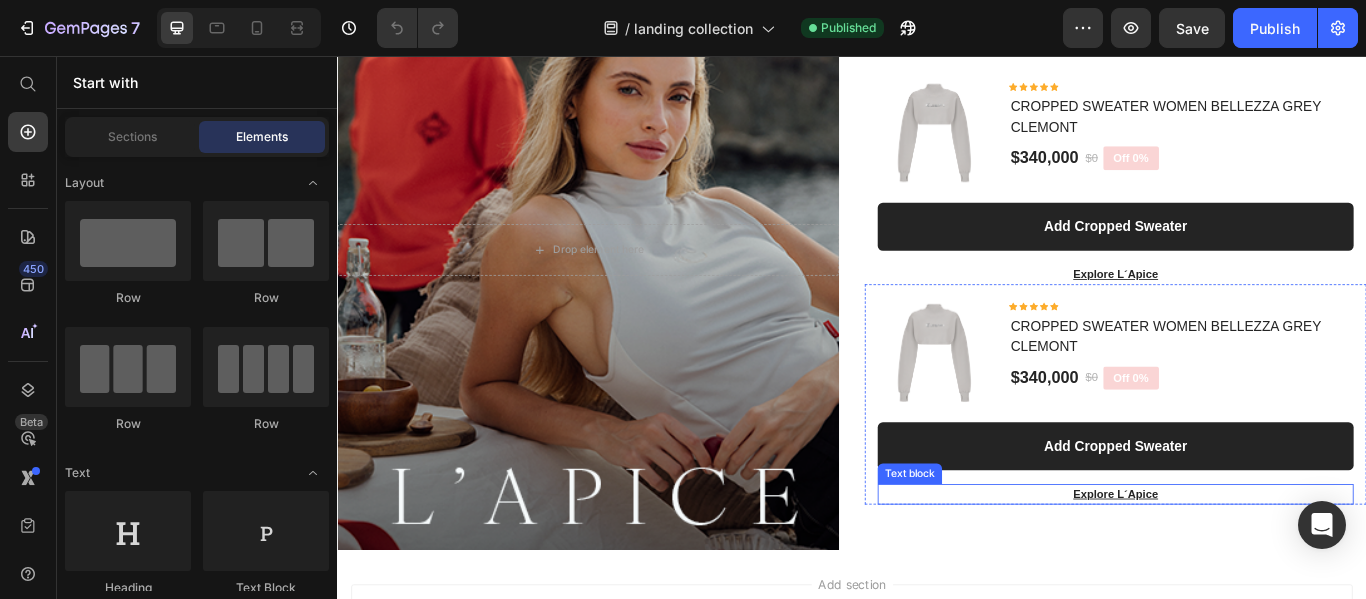 scroll, scrollTop: 7100, scrollLeft: 0, axis: vertical 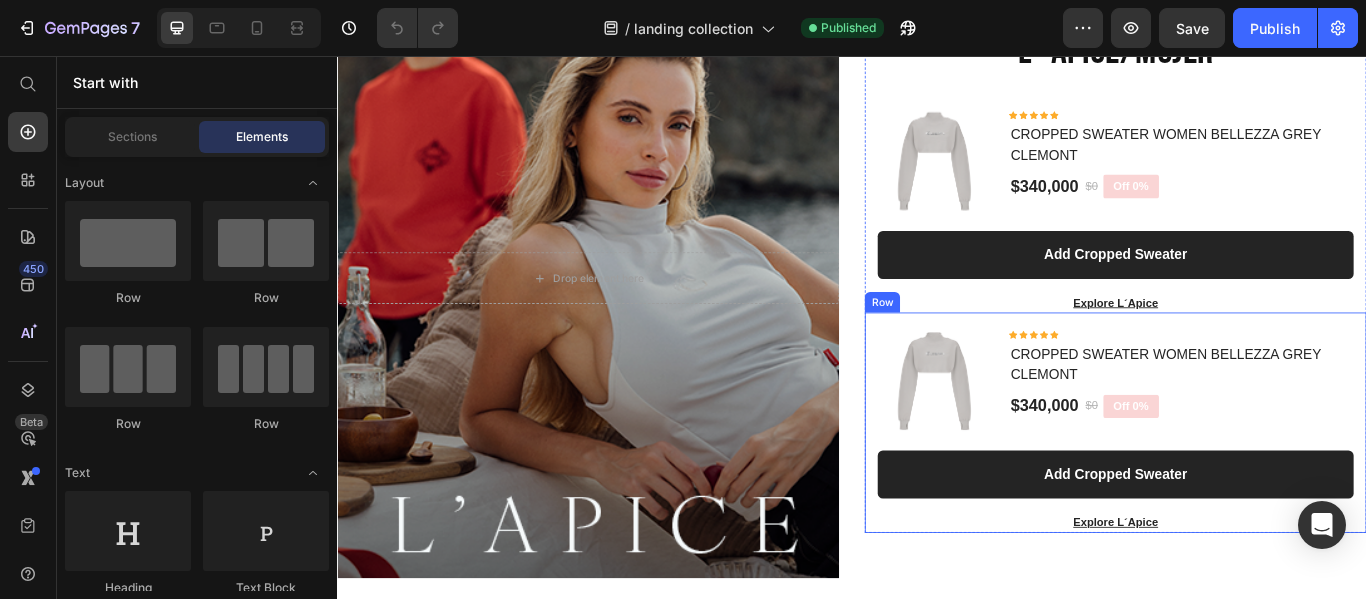 click on "(P) Images & Gallery                Icon                Icon                Icon                Icon                Icon Icon List Hoz CROPPED SWEATER WOMEN  BELLEZZA GREY CLEMONT (P) Title $340,000 (P) Price $0 (P) Price Off 0% Product Badge Row Row Add Cropped Sweater (P) Cart Button Explore L´Apice Text block" at bounding box center (1244, 491) 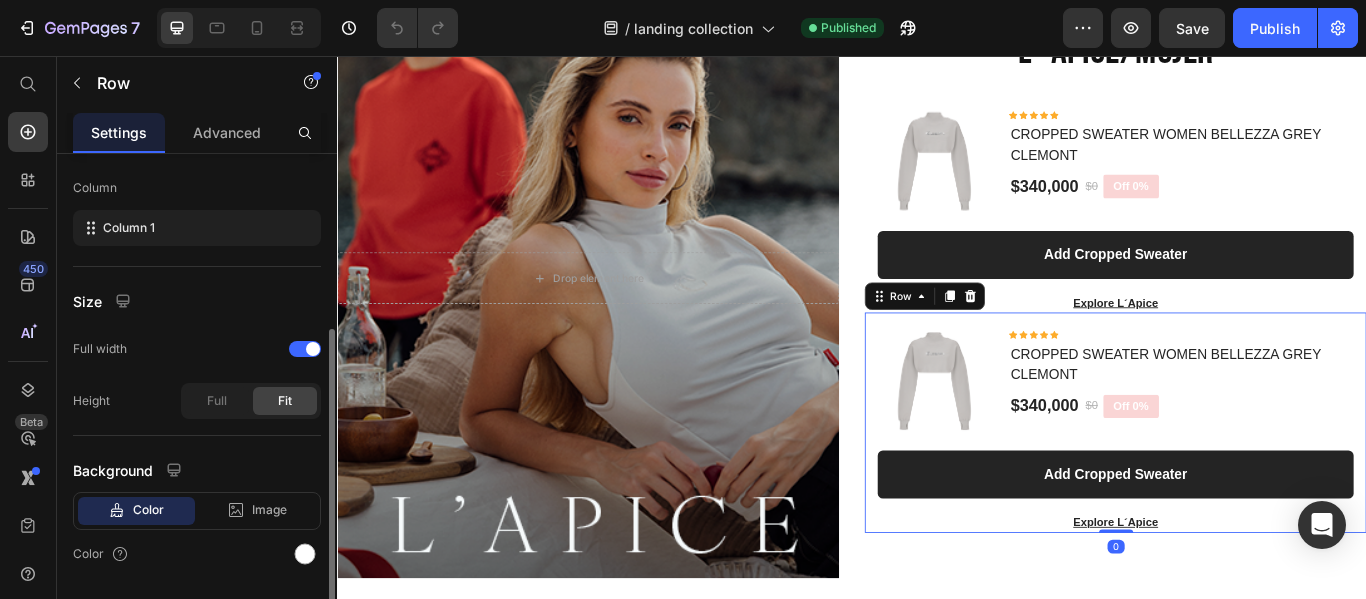 scroll, scrollTop: 358, scrollLeft: 0, axis: vertical 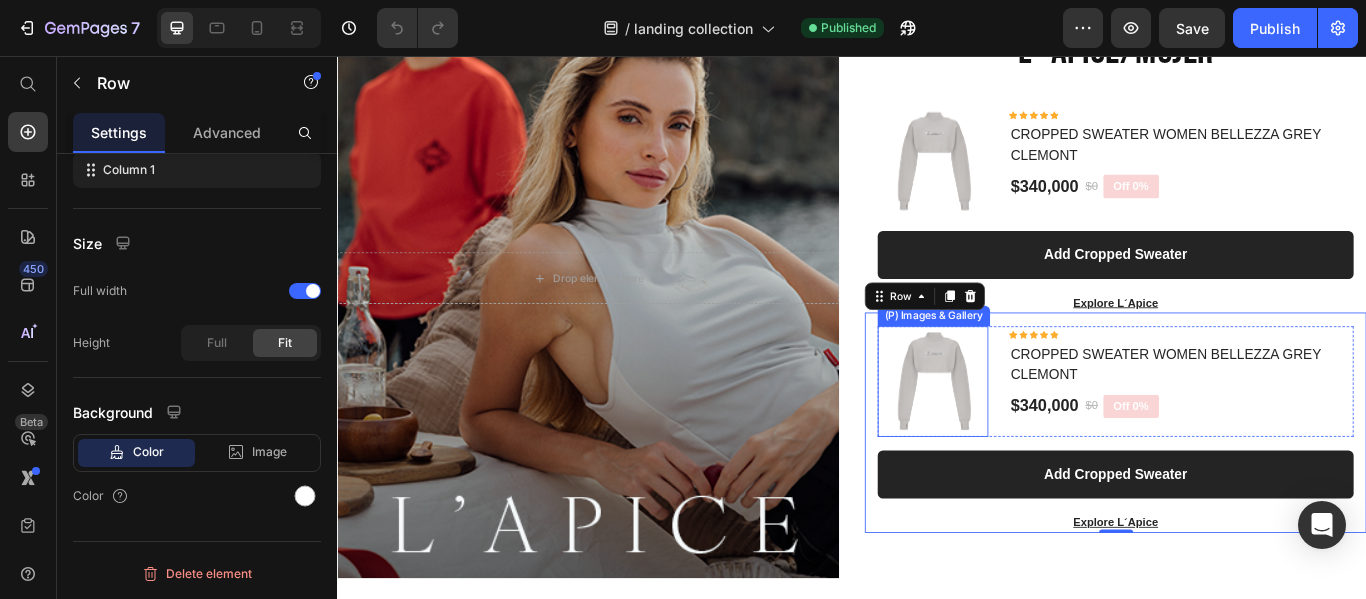 click at bounding box center (1031, 435) 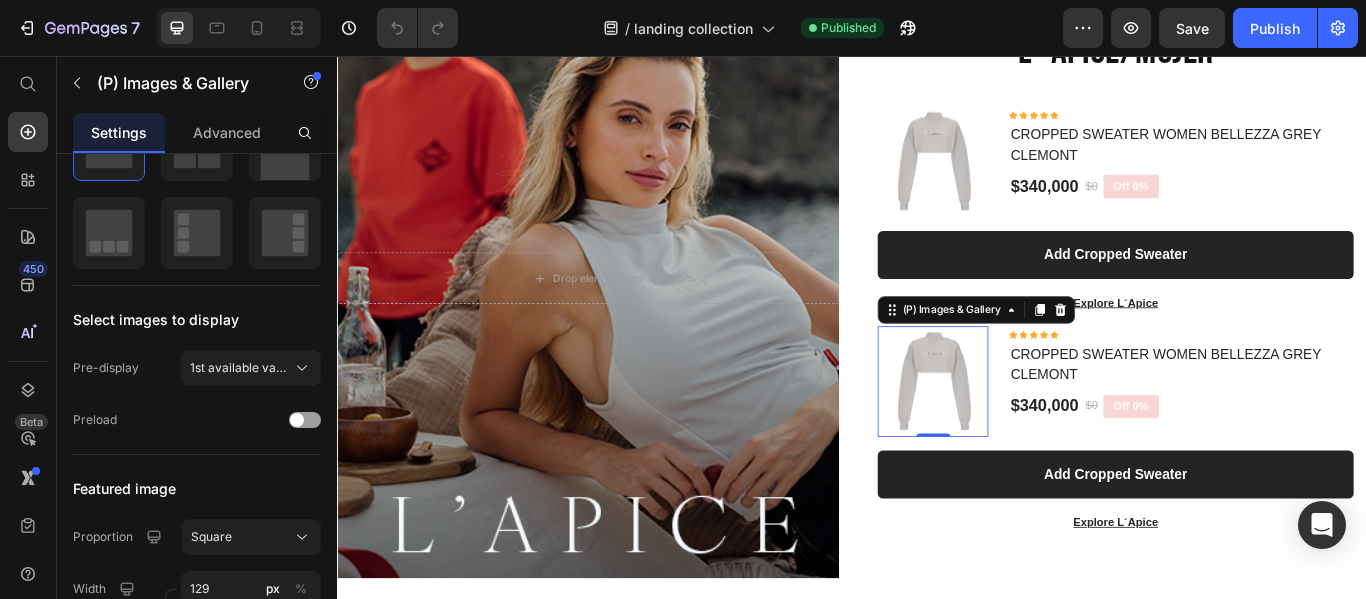 scroll, scrollTop: 0, scrollLeft: 0, axis: both 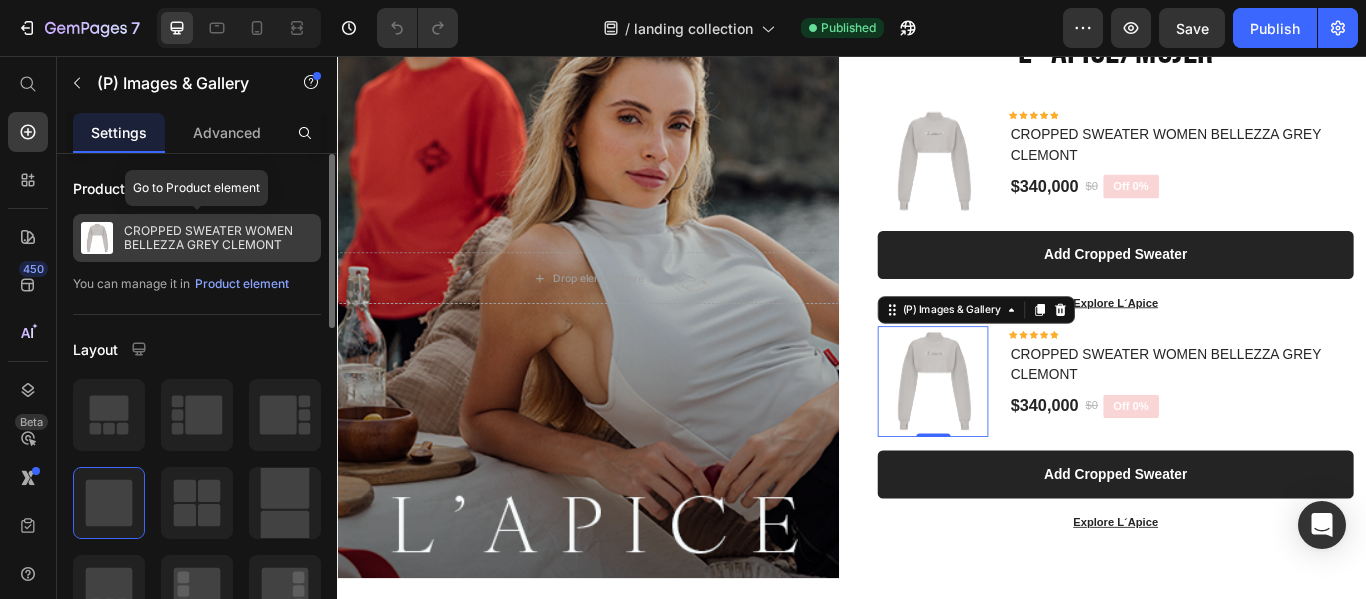 click on "CROPPED SWEATER WOMEN  BELLEZZA GREY CLEMONT" at bounding box center [218, 238] 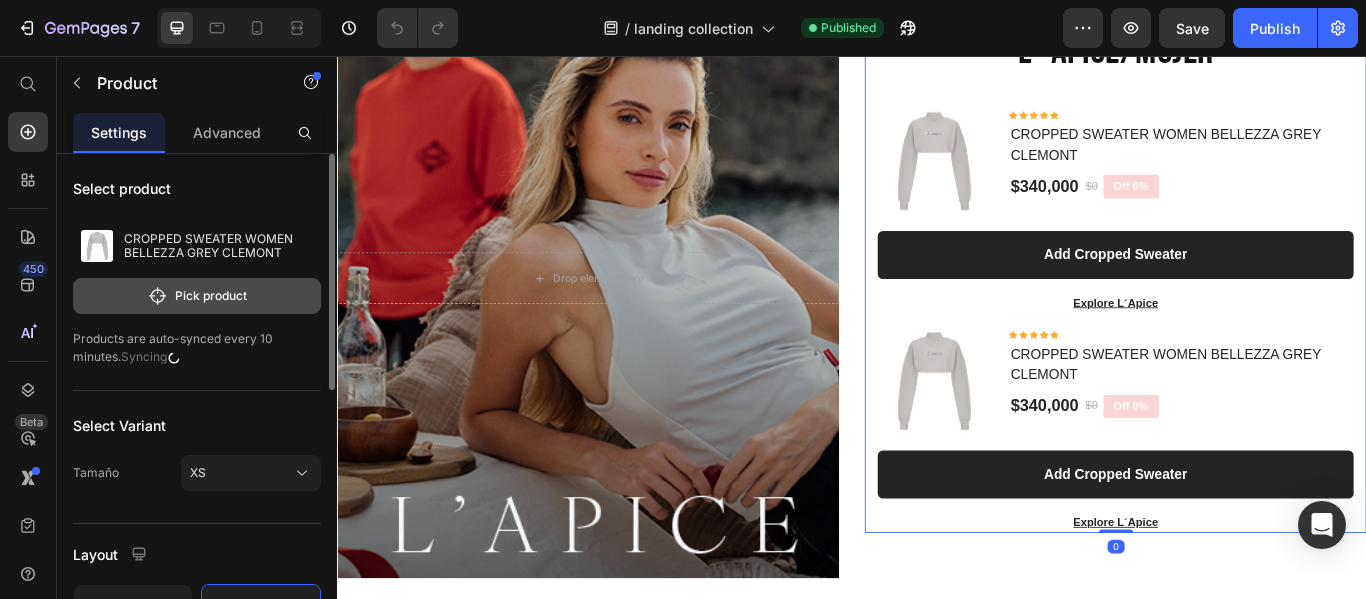 click on "Pick product" at bounding box center [197, 296] 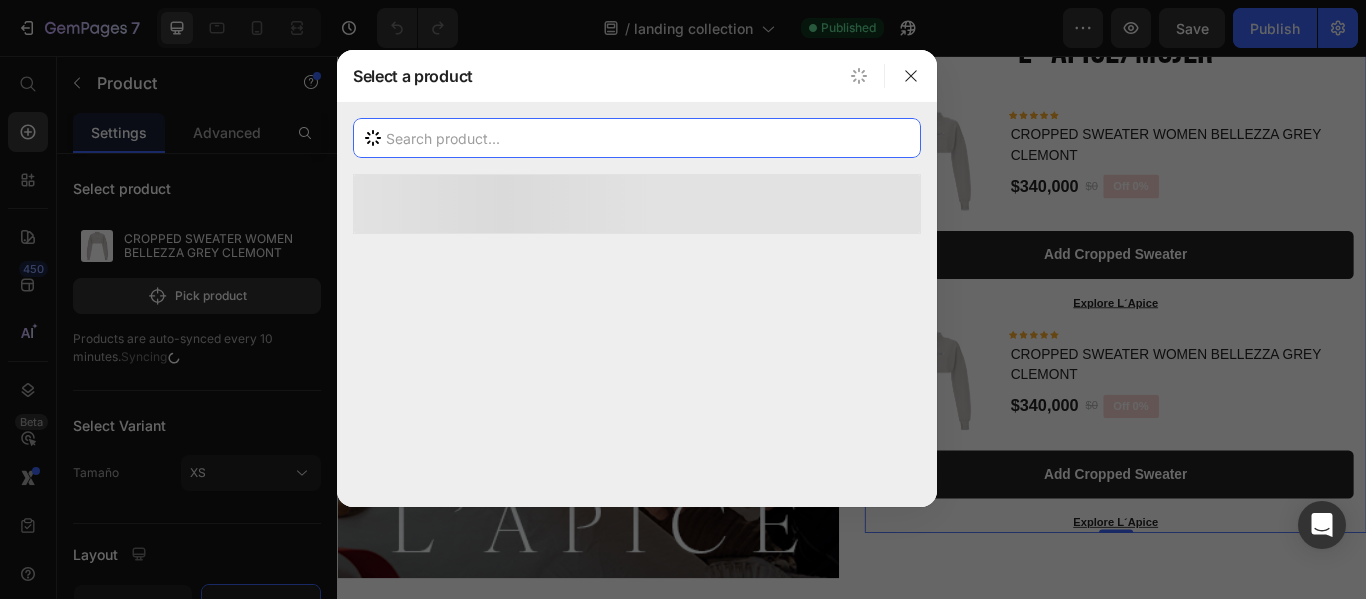 click at bounding box center [637, 138] 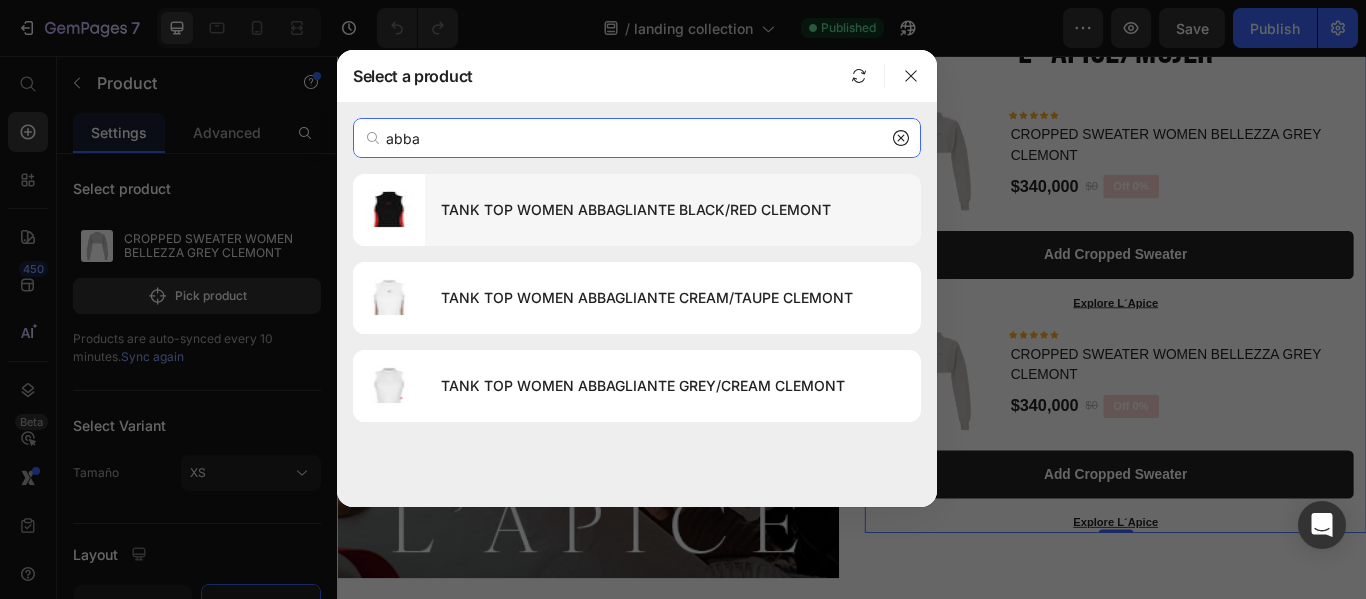 type on "abba" 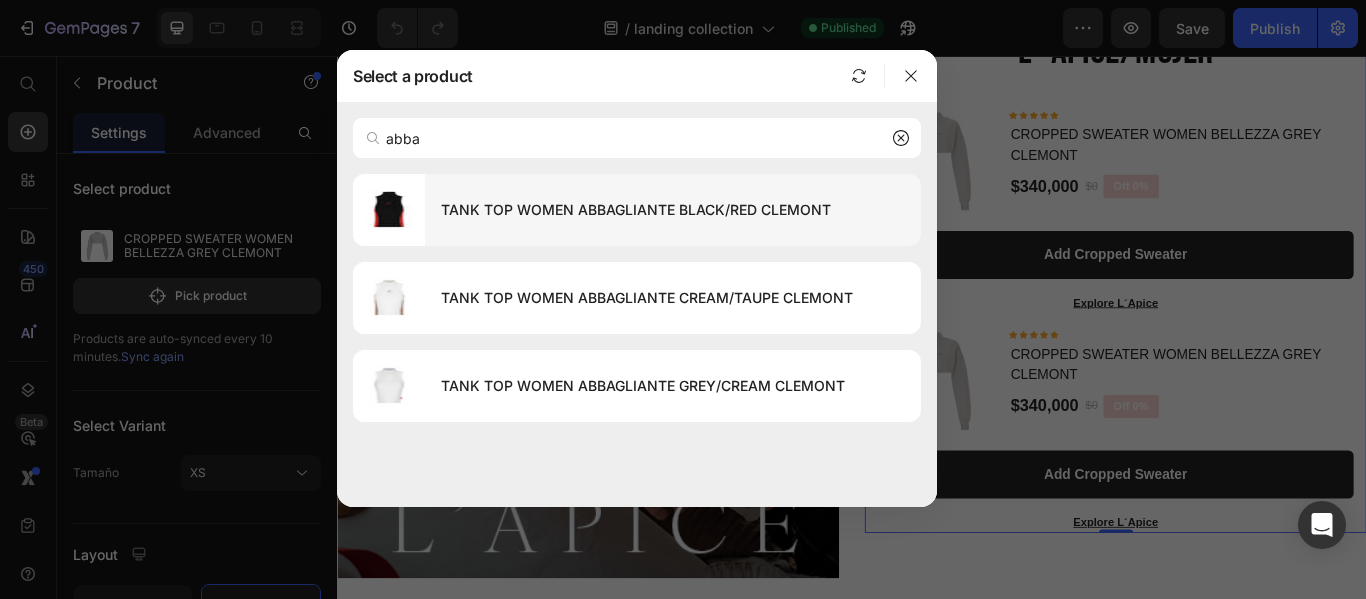 click on "TANK TOP WOMEN  ABBAGLIANTE BLACK/RED CLEMONT" at bounding box center [673, 210] 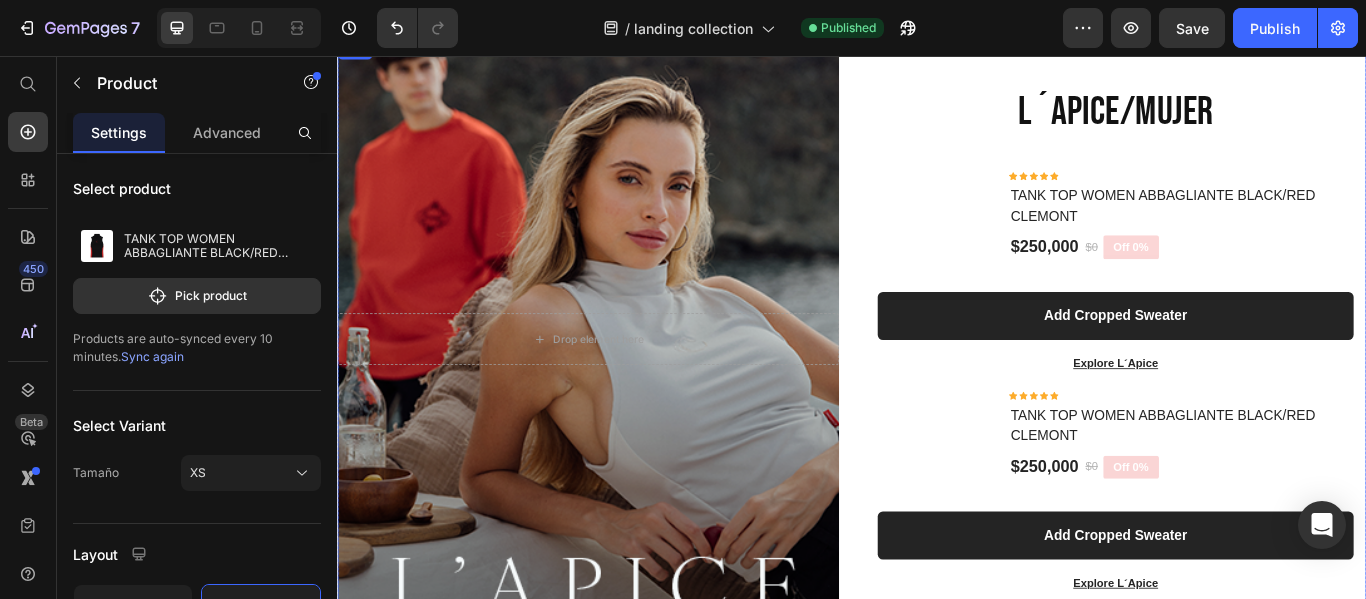 scroll, scrollTop: 7000, scrollLeft: 0, axis: vertical 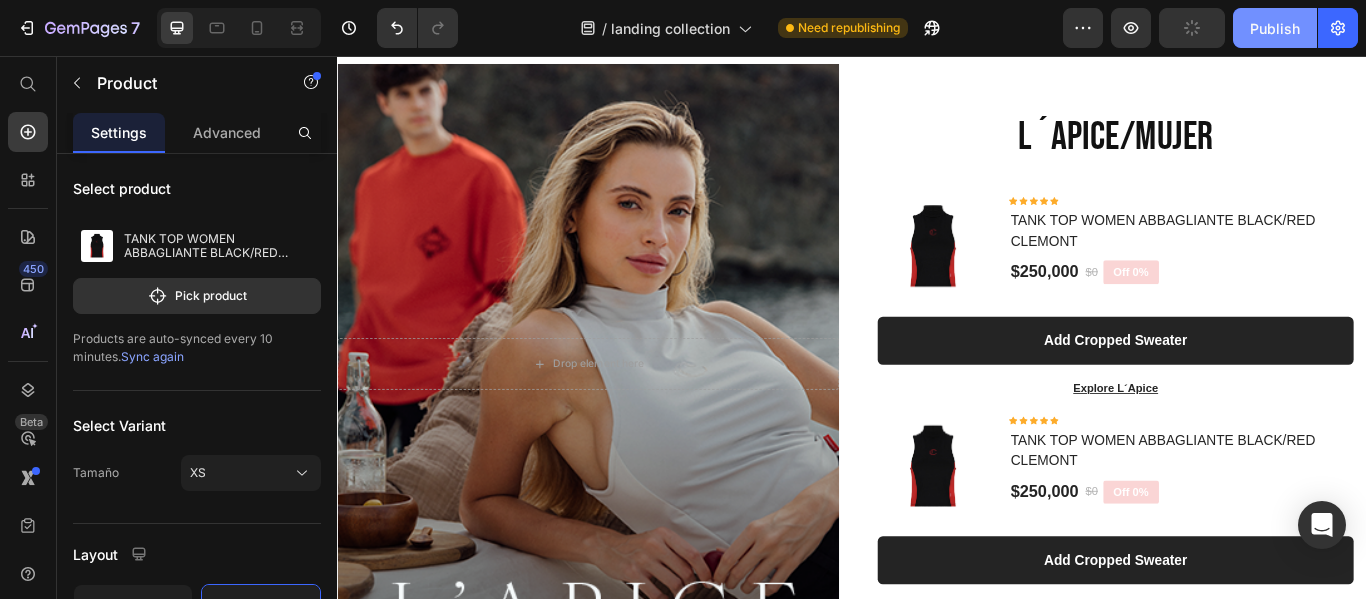 click on "Publish" at bounding box center (1275, 28) 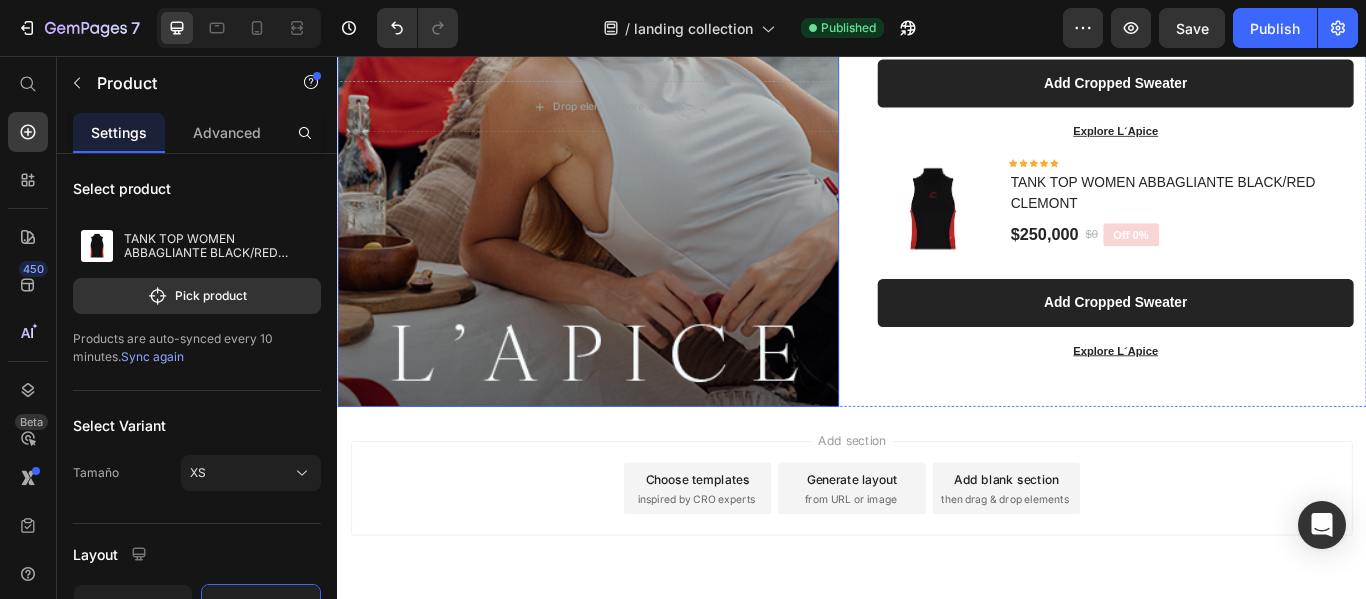 scroll, scrollTop: 7358, scrollLeft: 0, axis: vertical 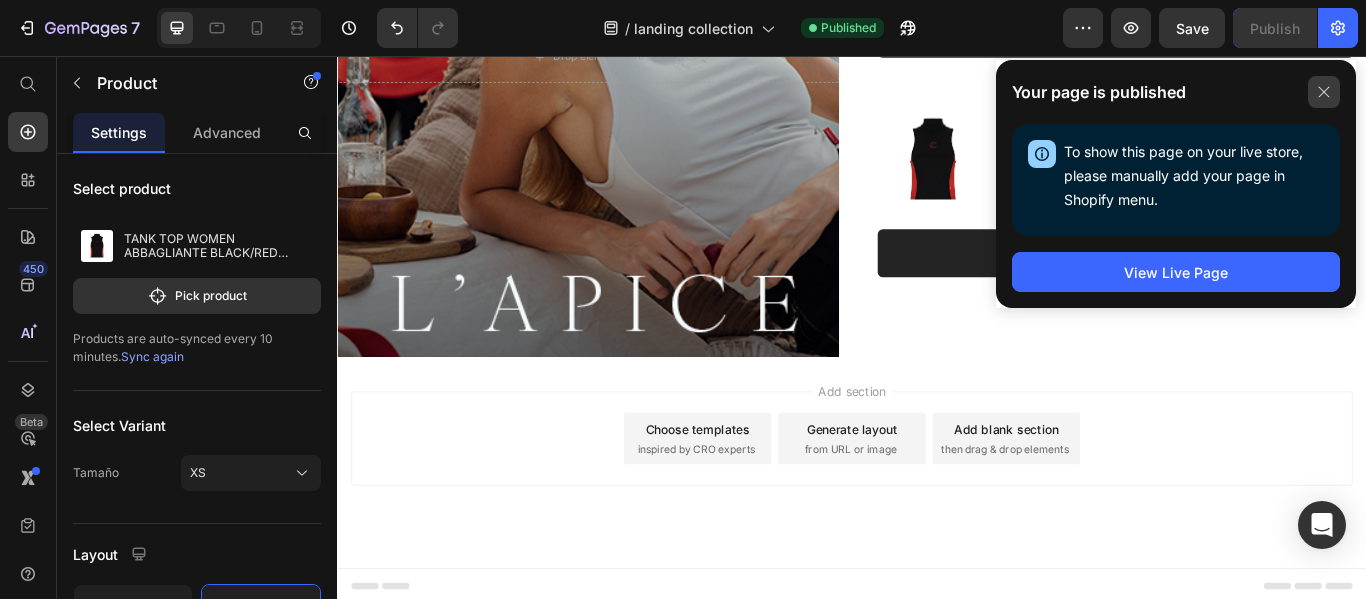 click 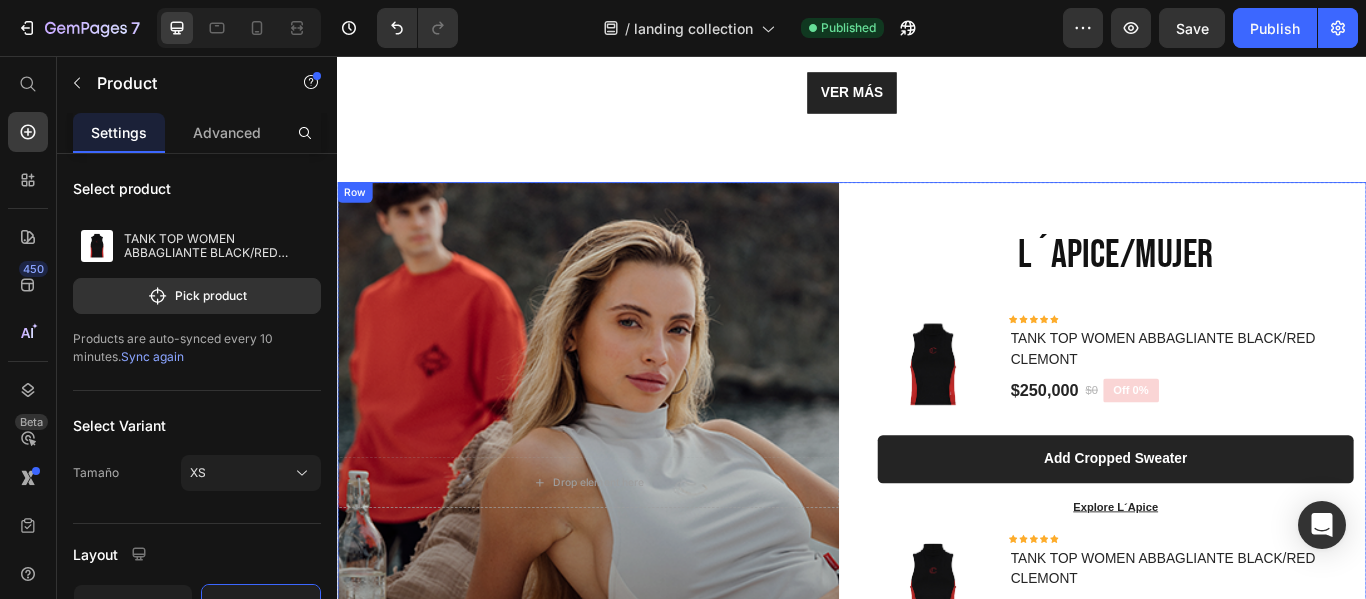 scroll, scrollTop: 6858, scrollLeft: 0, axis: vertical 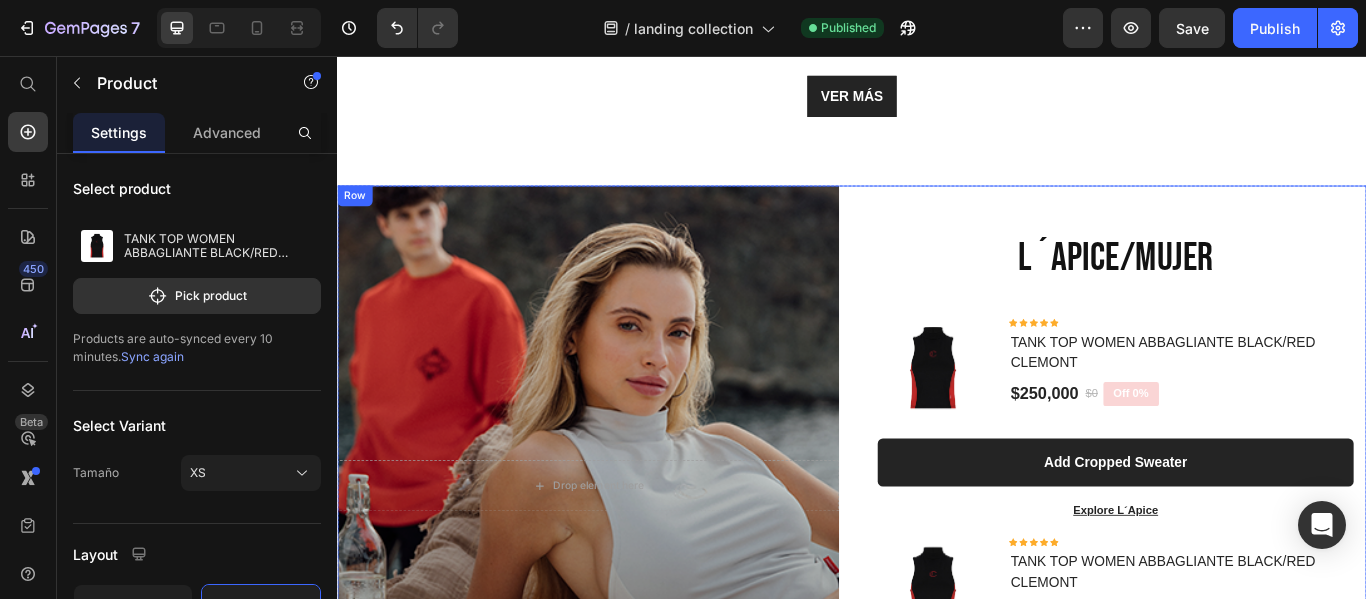 click on "l´apice/mujer Heading (P) Images & Gallery                Icon                Icon                Icon                Icon                Icon Icon List Hoz TANK TOP WOMEN  ABBAGLIANTE BLACK/RED CLEMONT (P) Title $250,000 (P) Price $0 (P) Price Off 0% Product Badge Row Row Add Cropped Sweater (P) Cart Button Explore L´Apice Text block Row (P) Images & Gallery                Icon                Icon                Icon                Icon                Icon Icon List Hoz TANK TOP WOMEN  ABBAGLIANTE BLACK/RED CLEMONT (P) Title $250,000 (P) Price $0 (P) Price Off 0% Product Badge Row Row Add Cropped Sweater (P) Cart Button Explore L´Apice Text block Row Product" at bounding box center (1244, 557) 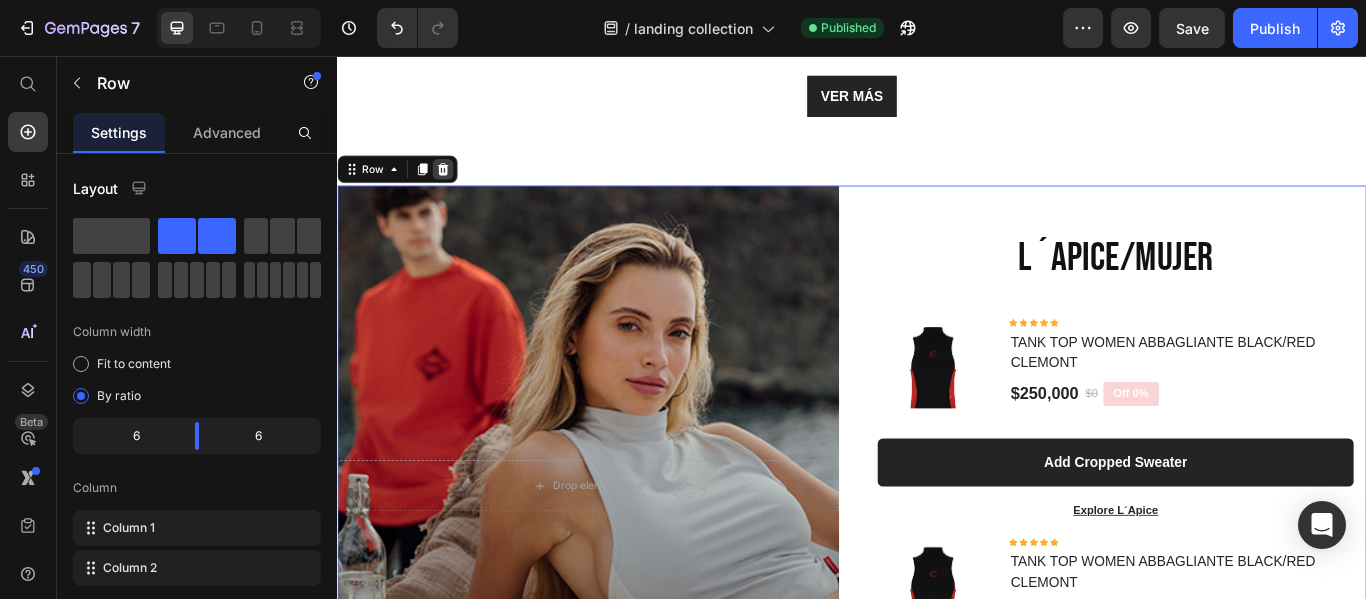 click 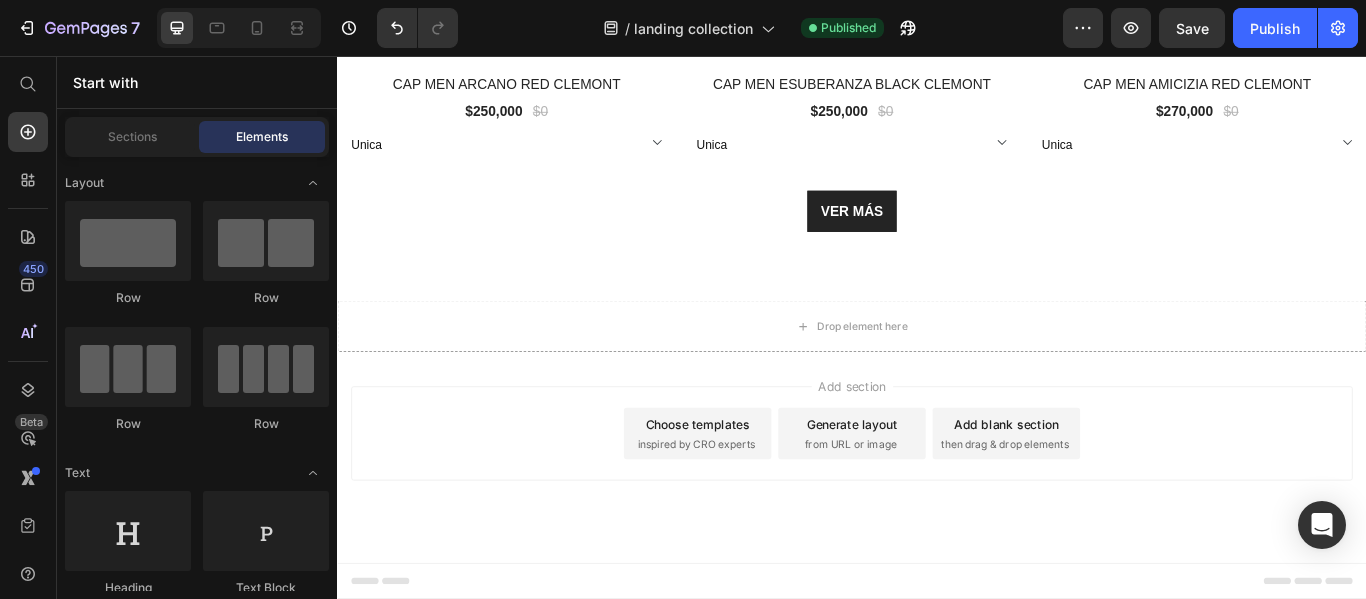 scroll, scrollTop: 6718, scrollLeft: 0, axis: vertical 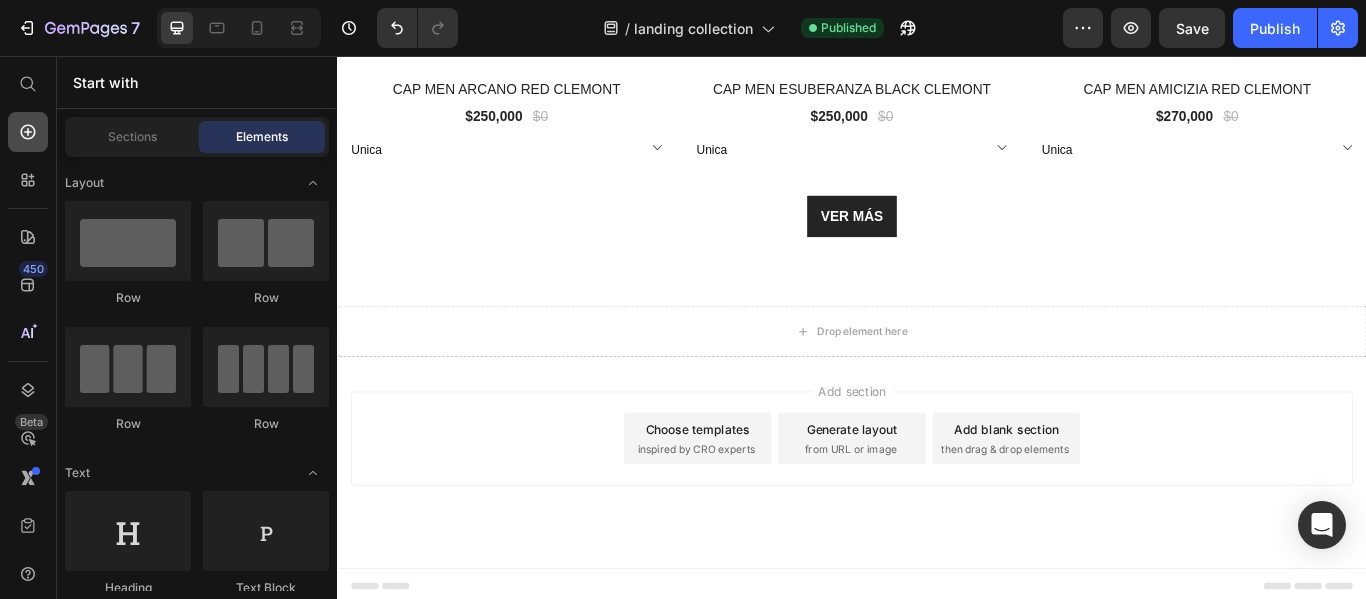 click 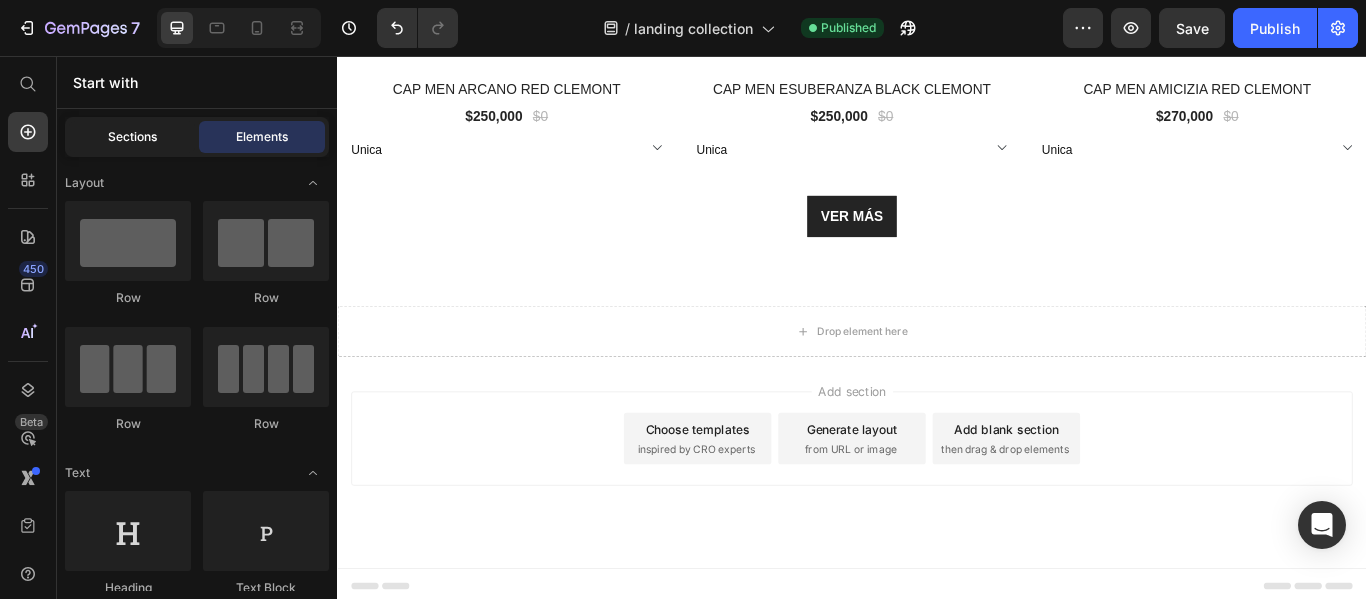 click on "Sections" at bounding box center [132, 137] 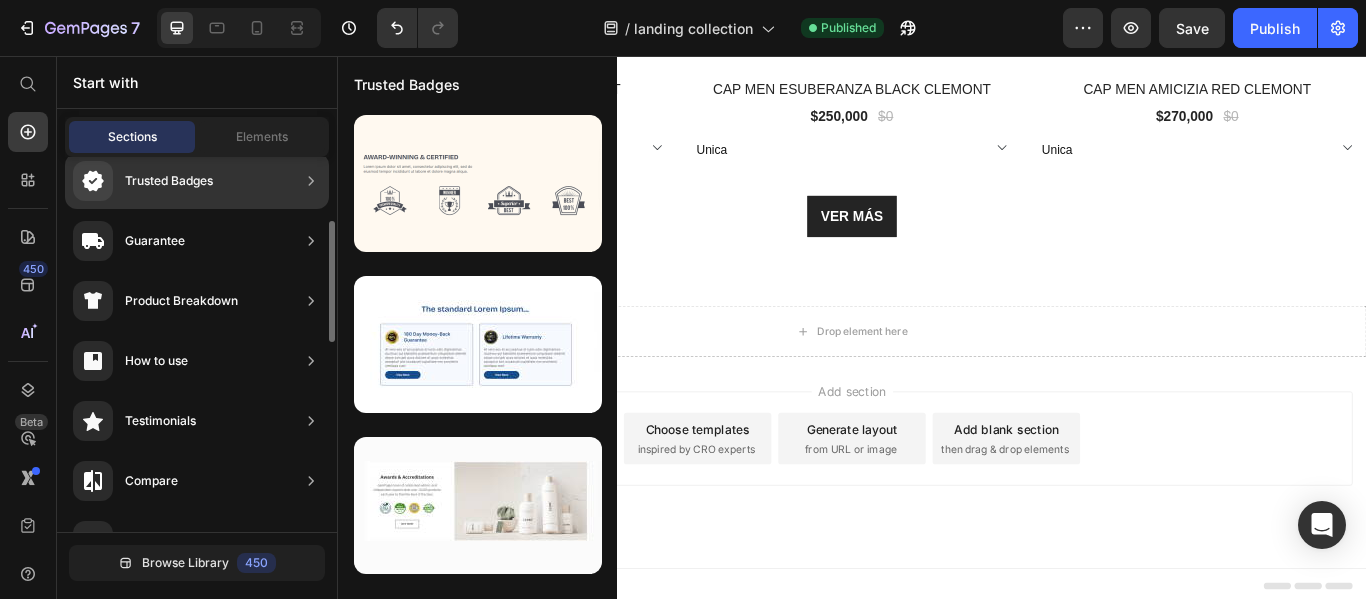 scroll, scrollTop: 300, scrollLeft: 0, axis: vertical 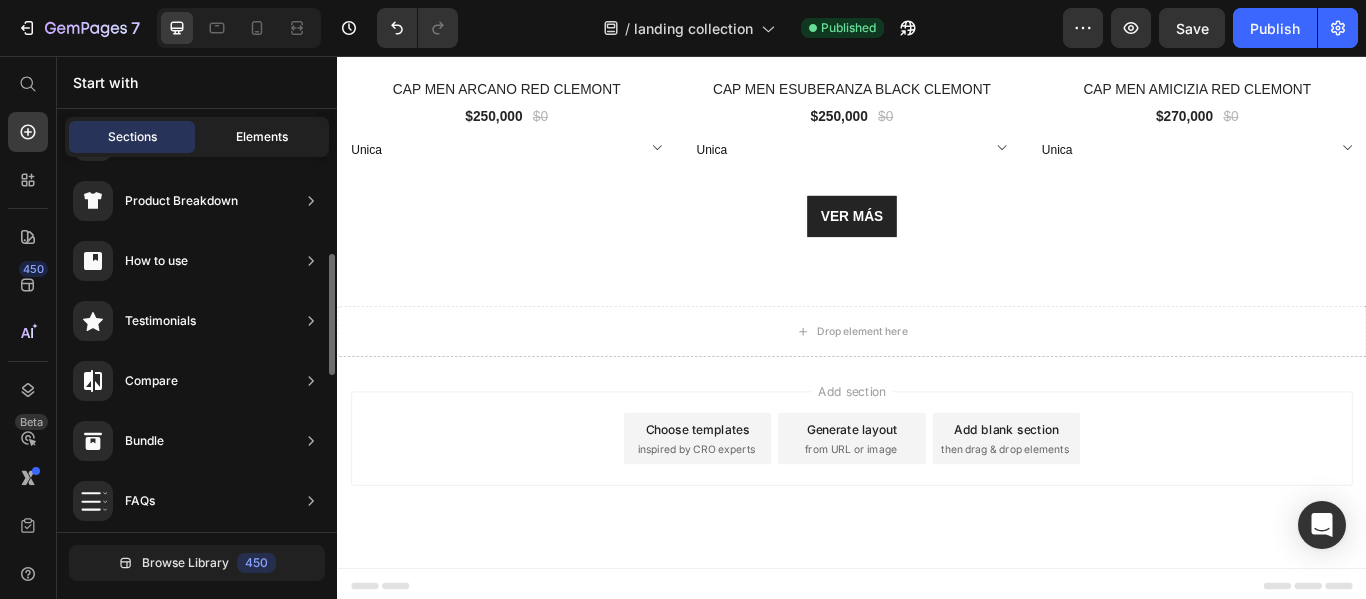 click on "Elements" 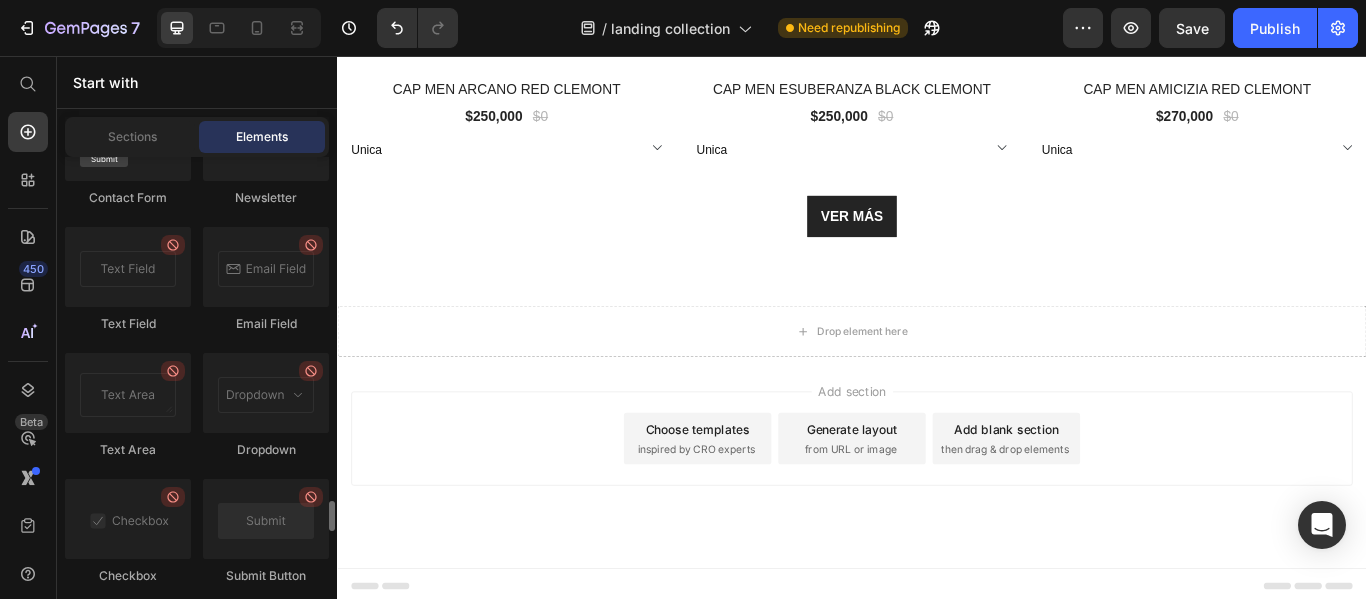 scroll, scrollTop: 5300, scrollLeft: 0, axis: vertical 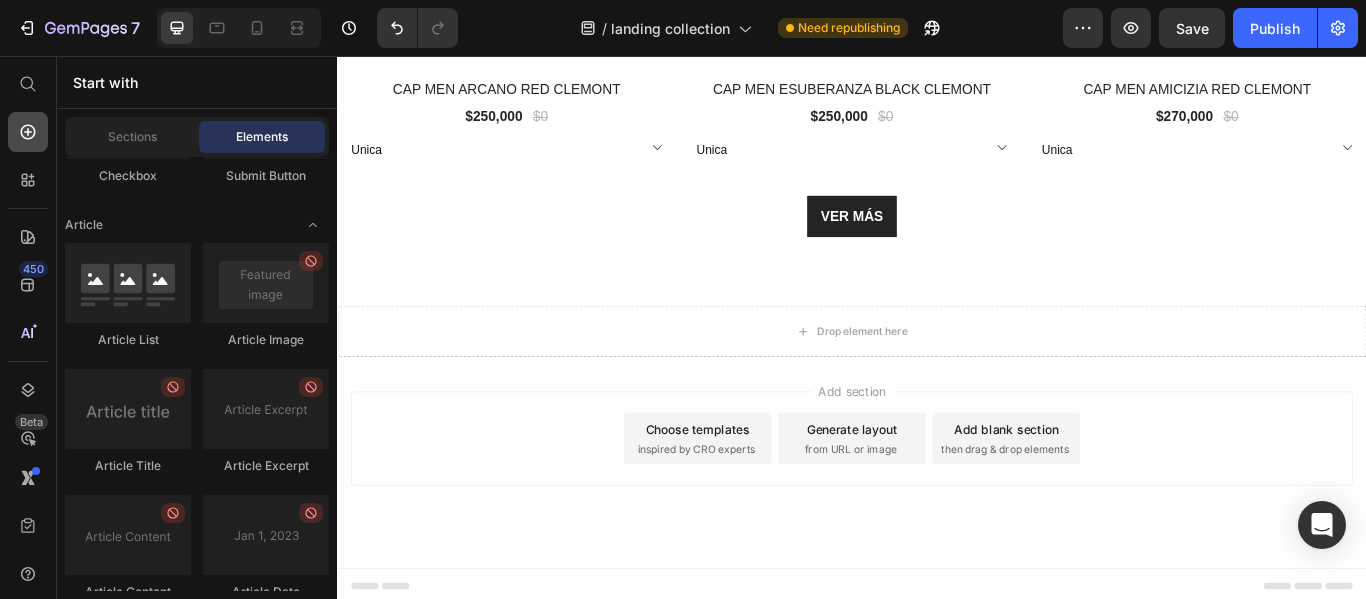click 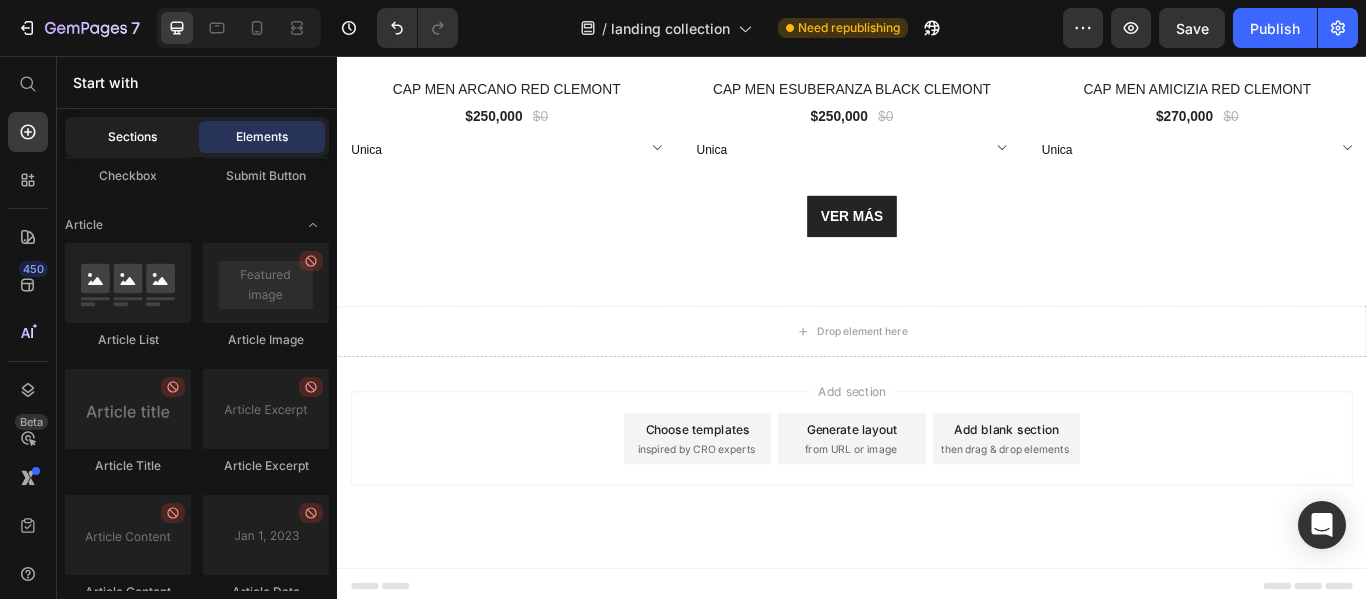 click on "Sections" at bounding box center (132, 137) 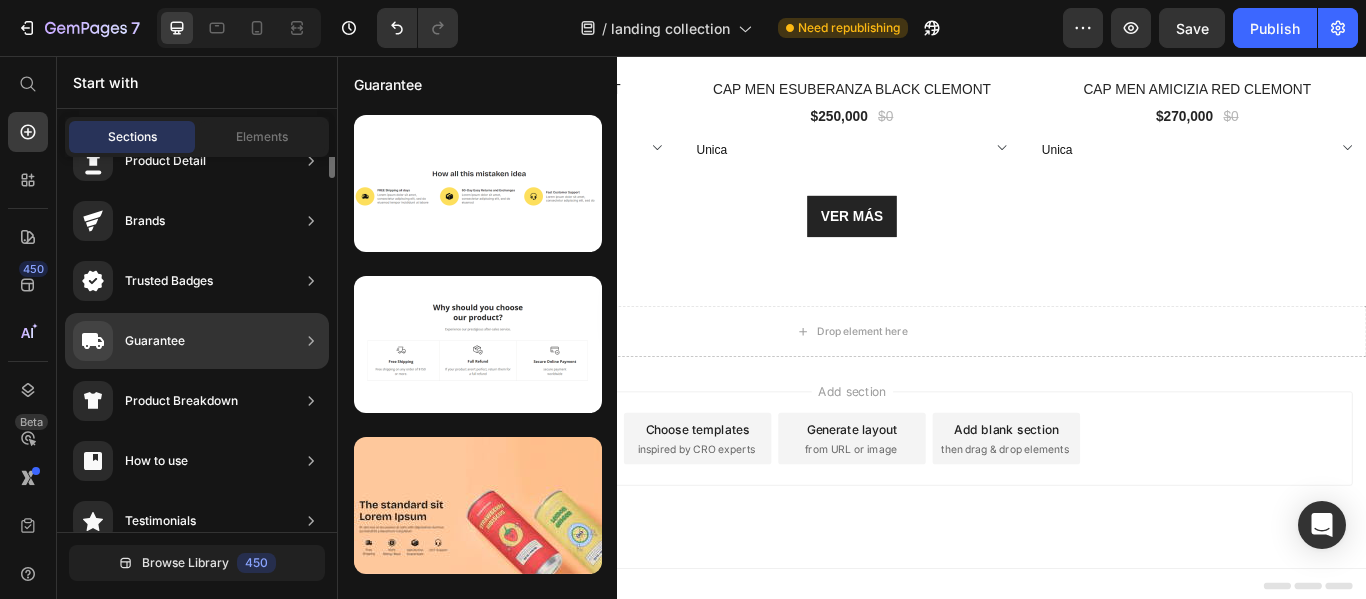 scroll, scrollTop: 0, scrollLeft: 0, axis: both 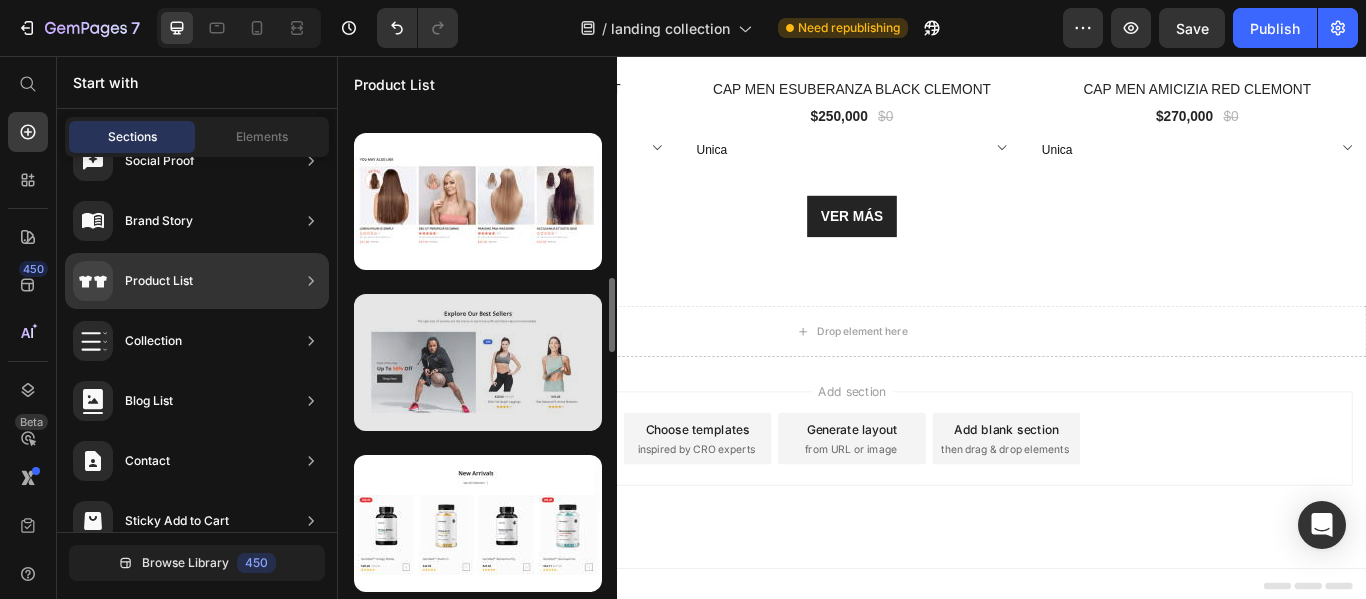 click at bounding box center [478, 362] 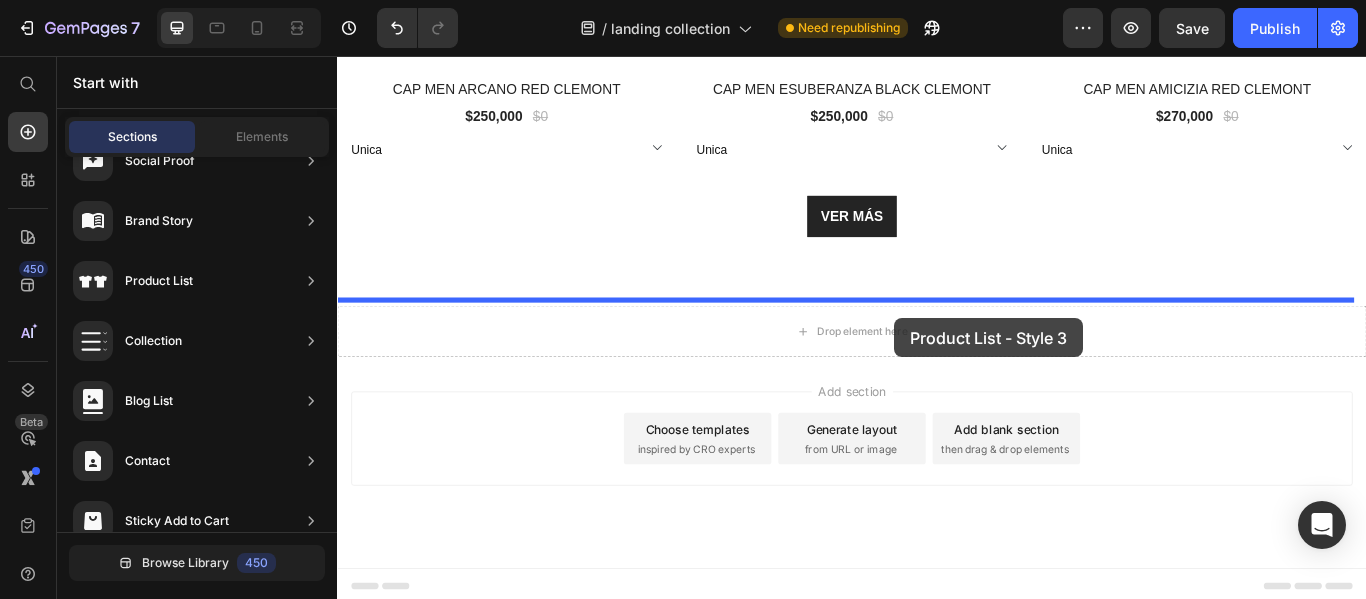 drag, startPoint x: 780, startPoint y: 386, endPoint x: 986, endPoint y: 362, distance: 207.39334 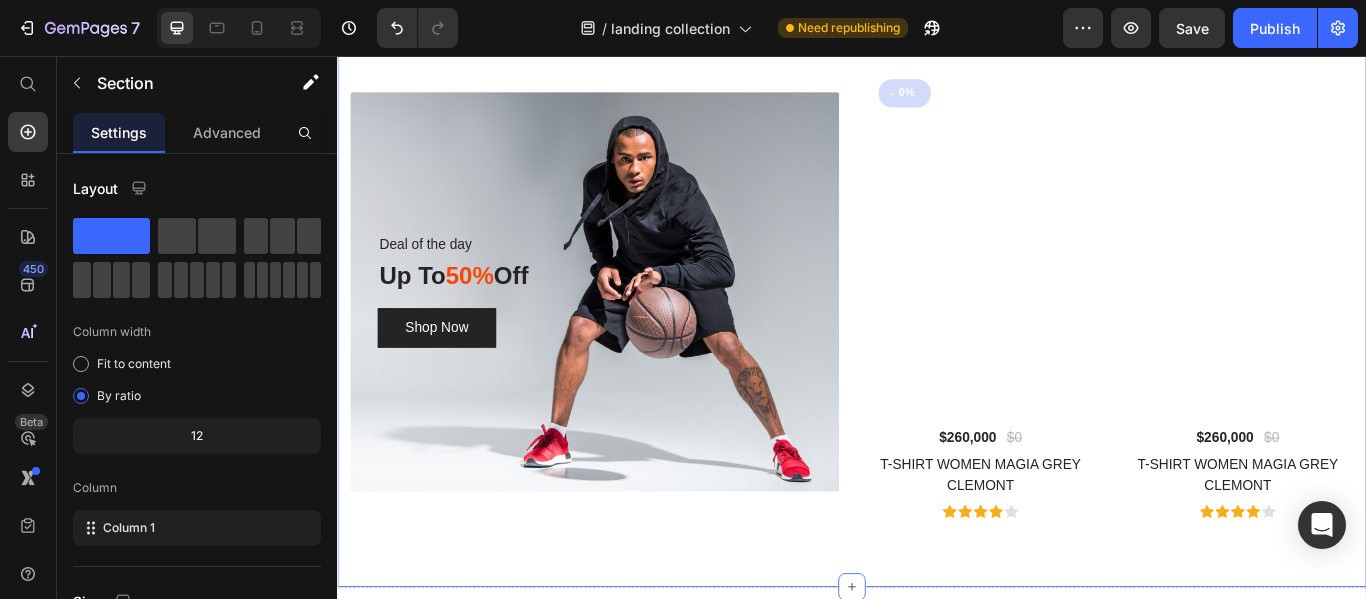 scroll, scrollTop: 7533, scrollLeft: 0, axis: vertical 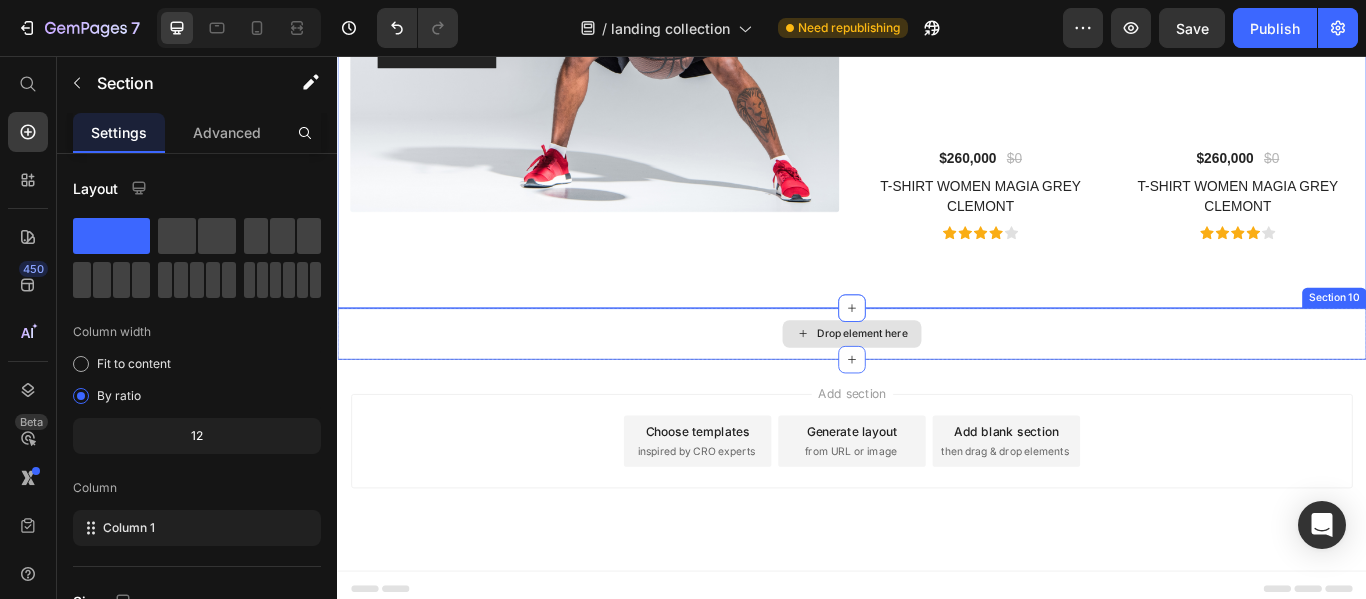 click on "Drop element here" at bounding box center [937, 380] 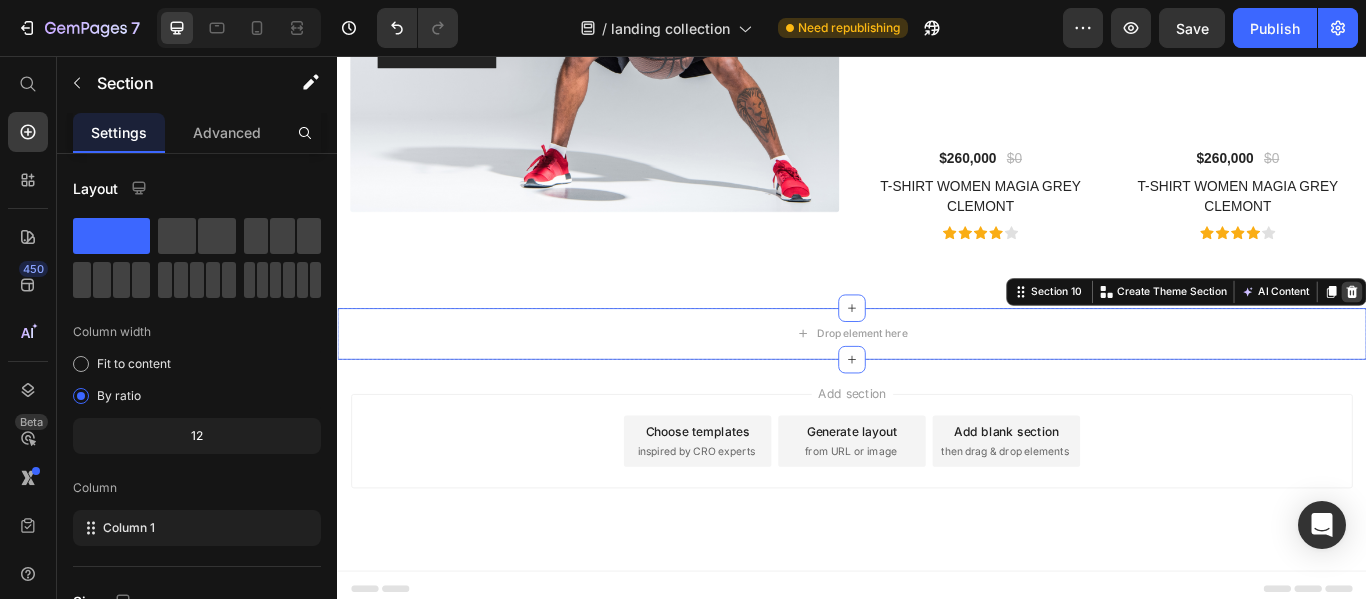 click 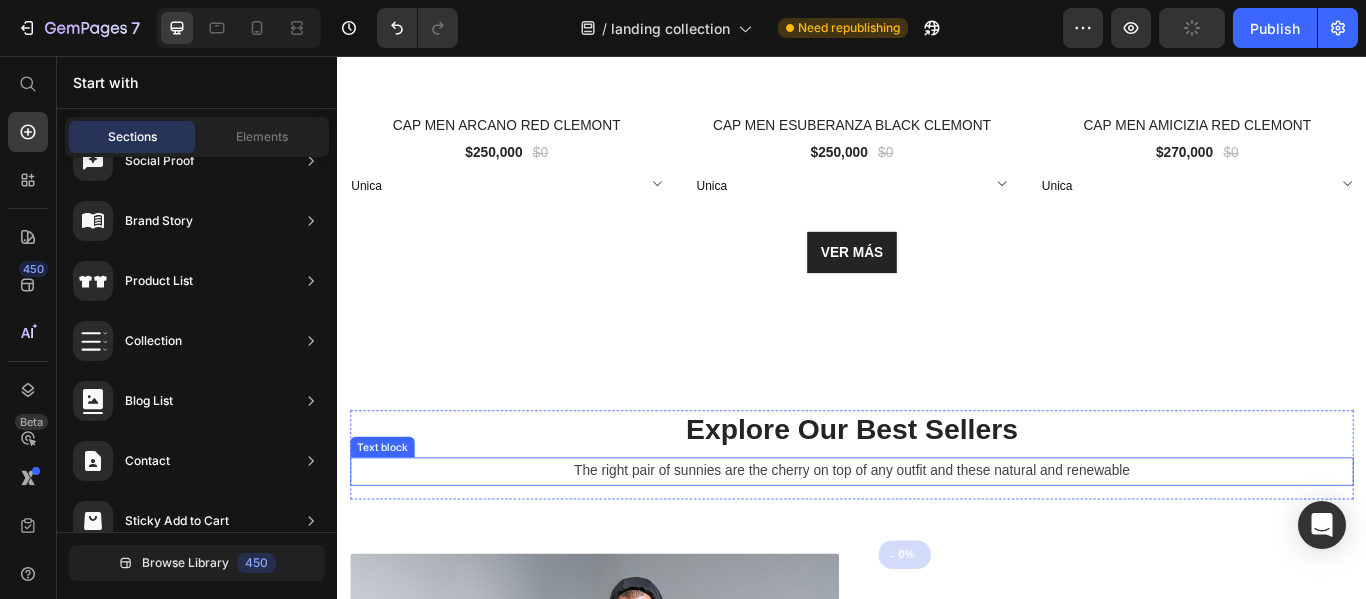 scroll, scrollTop: 6776, scrollLeft: 0, axis: vertical 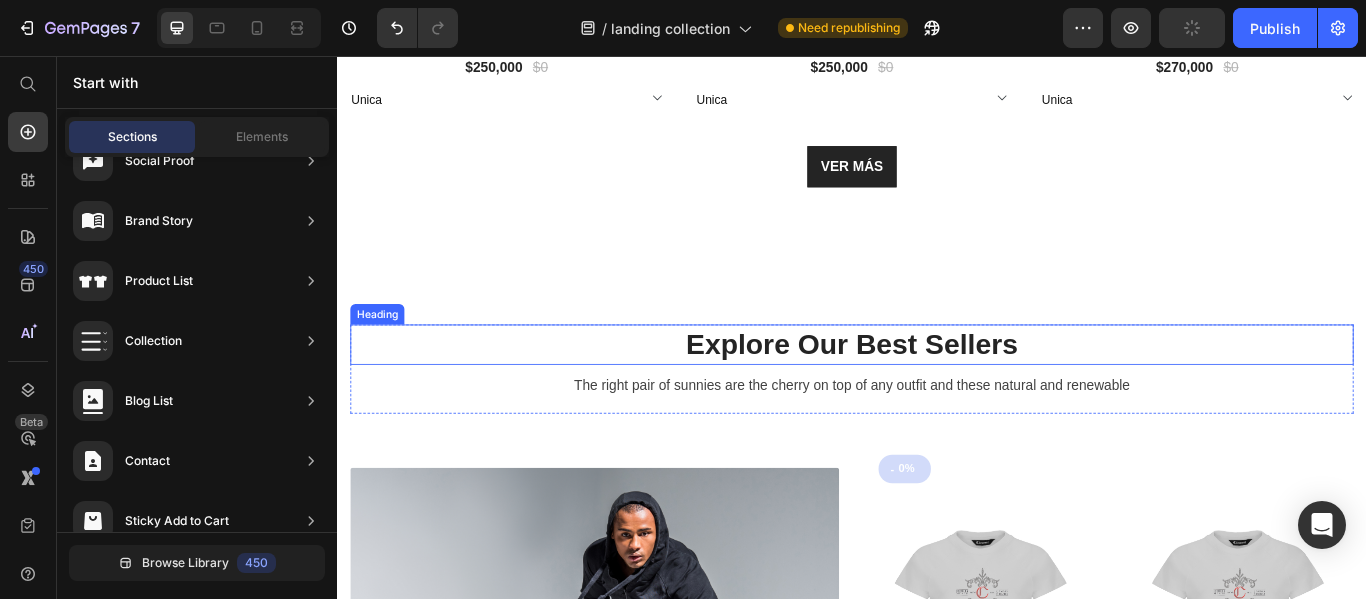 click on "Explore Our Best Sellers" at bounding box center [937, 392] 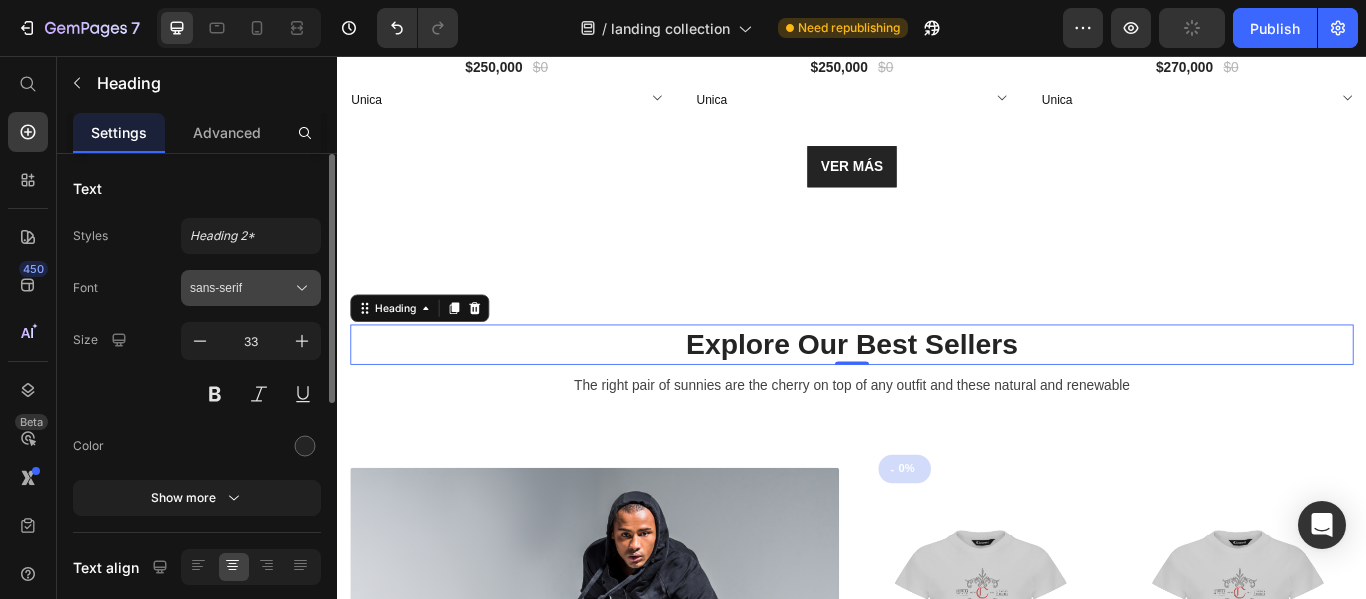 click on "sans-serif" at bounding box center [241, 288] 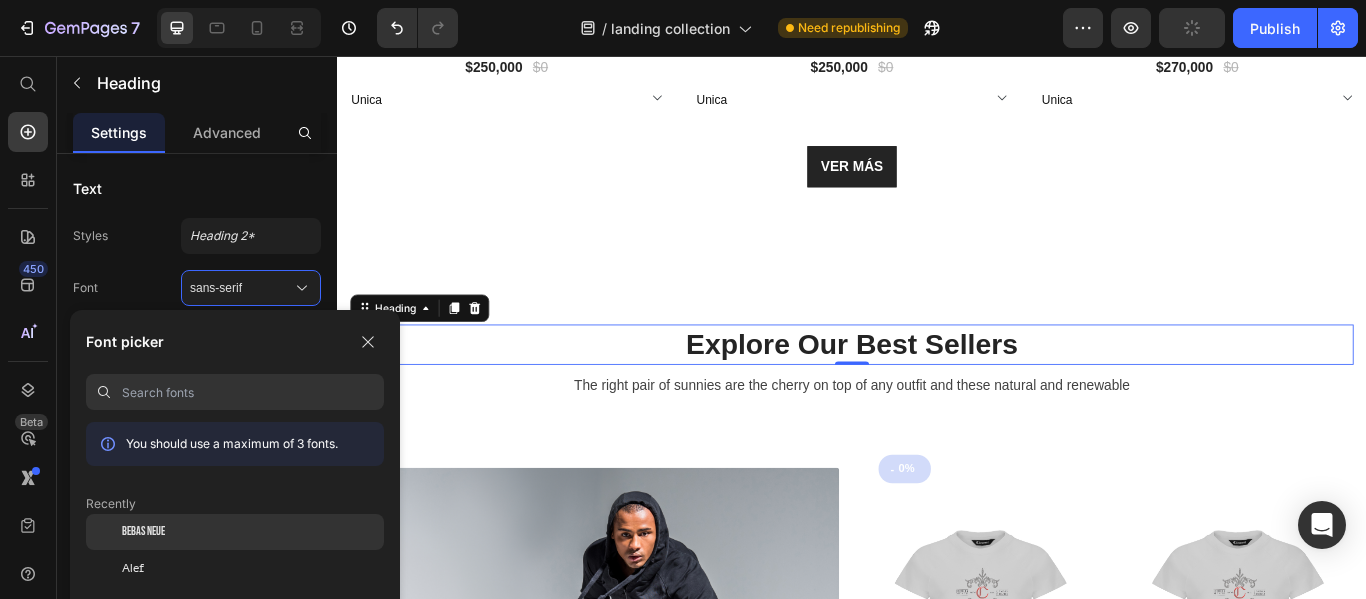 click on "Bebas Neue" 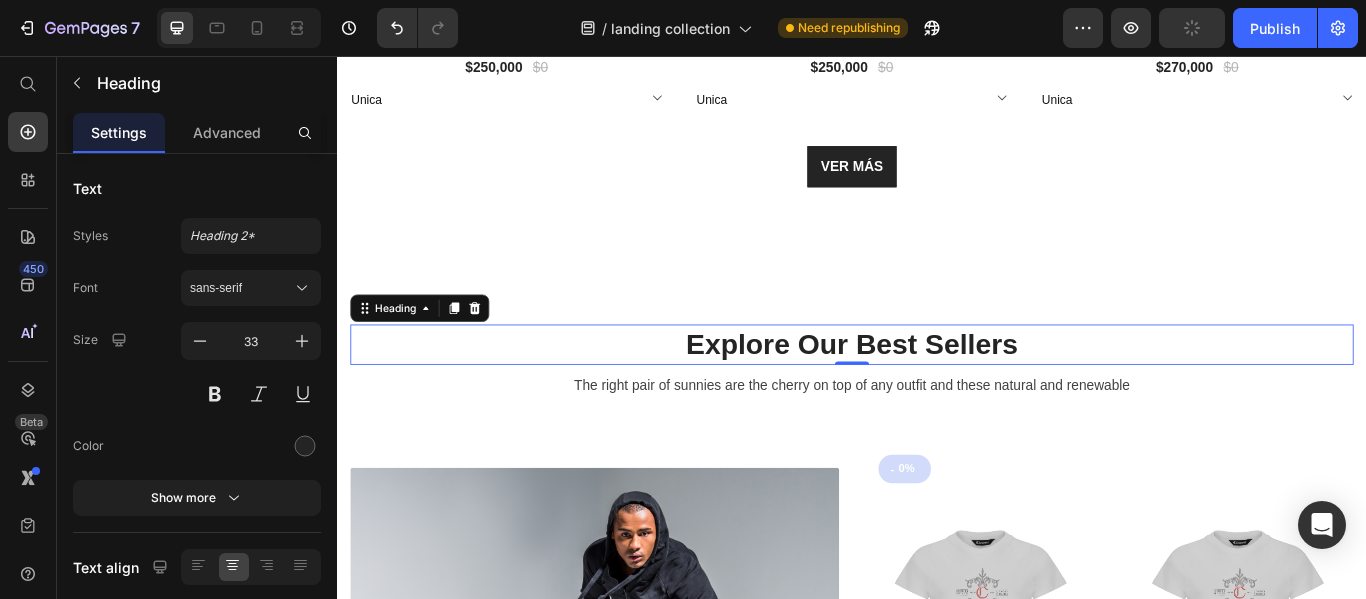 click on "Explore Our Best Sellers" at bounding box center [937, 392] 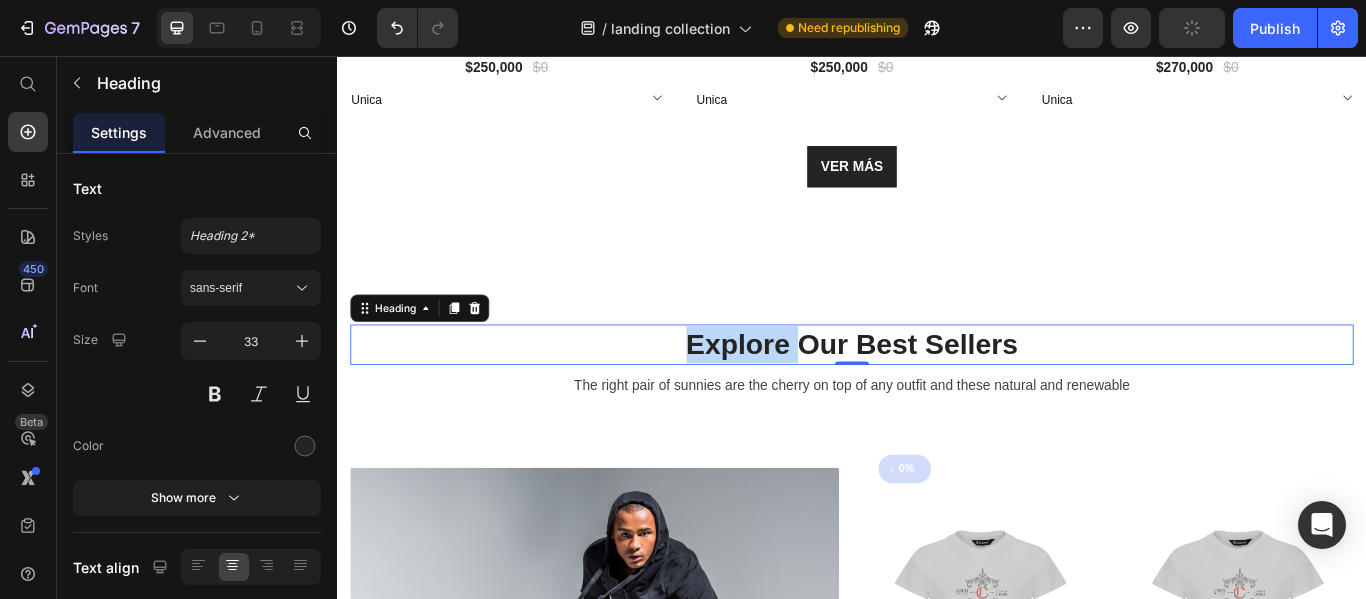 click on "Explore Our Best Sellers" at bounding box center [937, 392] 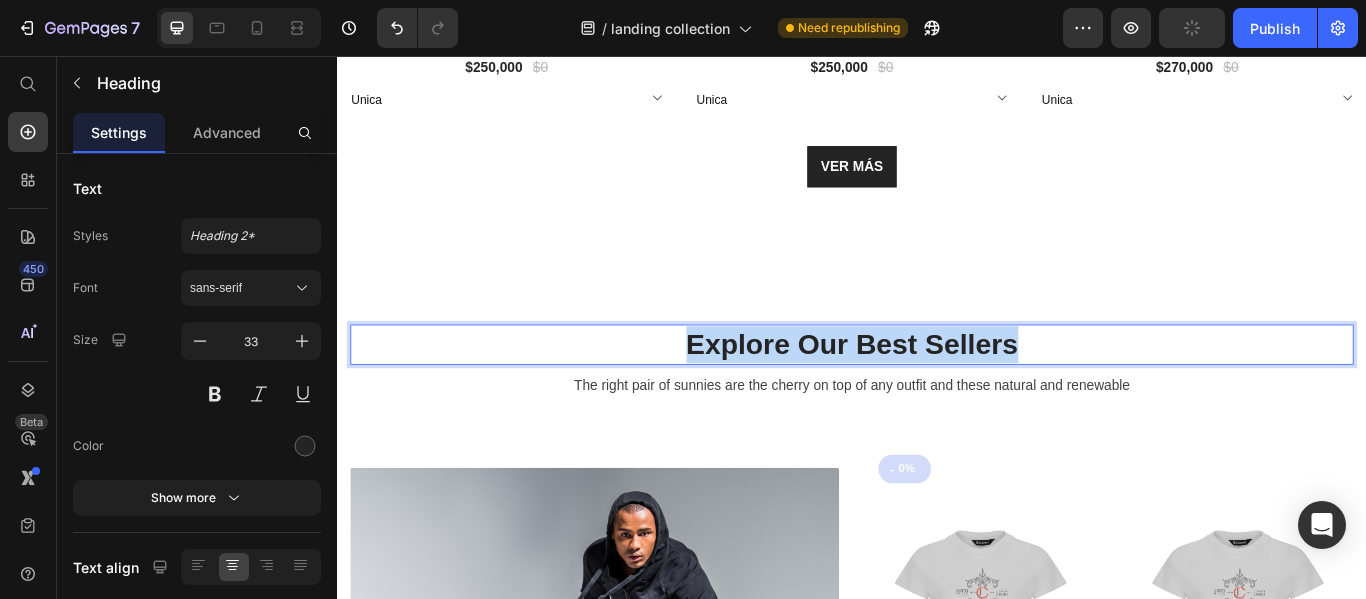 click on "Explore Our Best Sellers" at bounding box center [937, 392] 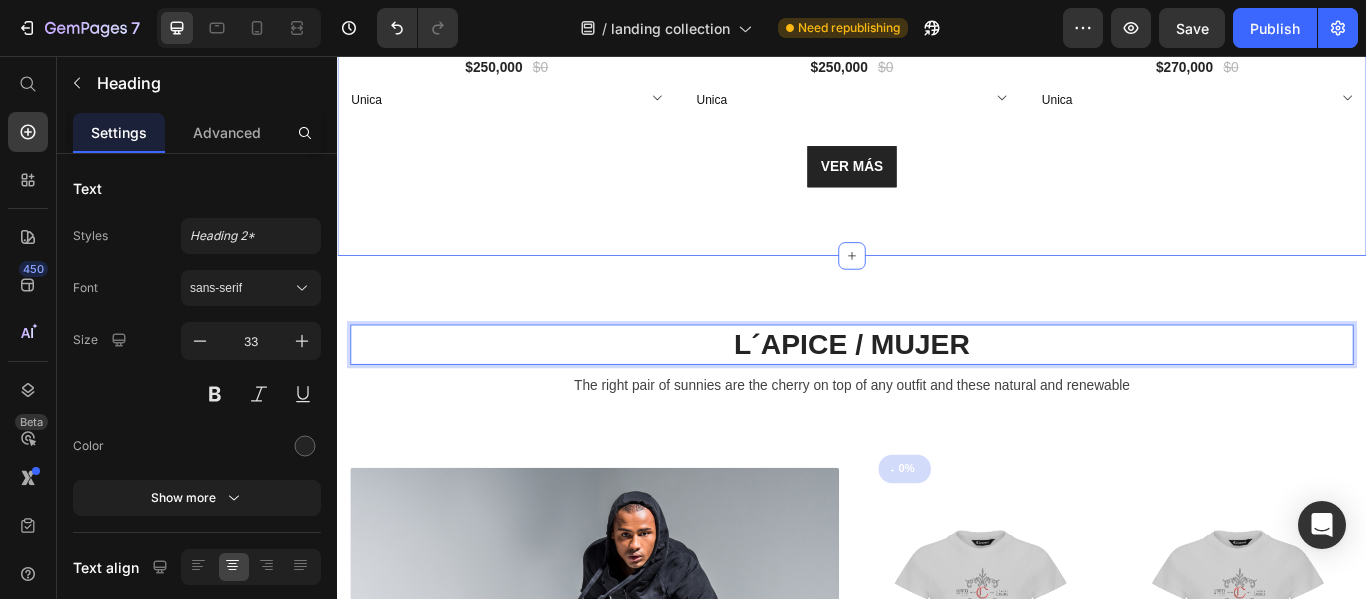 click on "(P) Images 0% off Product Badge Row CAP MEN ARCANO RED CLEMONT (P) Title $[PRICE] (P) Price $[PRICE] (P) Price Row Unica (P) Variants & Swatches Row (P) Images 0% off Product Badge Row CAP MEN ESUBERANZA BLACK CLEMONT (P) Title $[PRICE] (P) Price $[PRICE] (P) Price Row Unica (P) Variants & Swatches Row (P) Images 0% off Product Badge Row CAP MEN AMICIZIA RED CLEMONT (P) Title $[PRICE] (P) Price $[PRICE] (P) Price Row Unica (P) Variants & Swatches Row Product List VER MÁS Button Section 8" at bounding box center [937, -137] 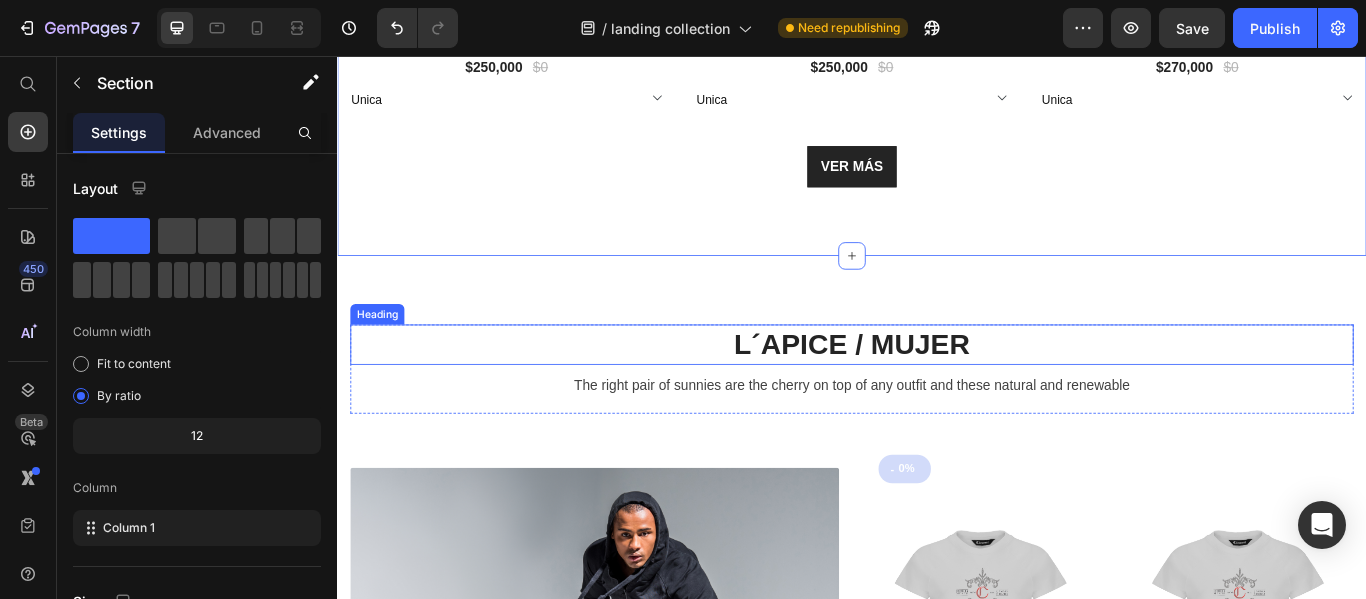 click on "L´APICE / MUJER" at bounding box center (937, 392) 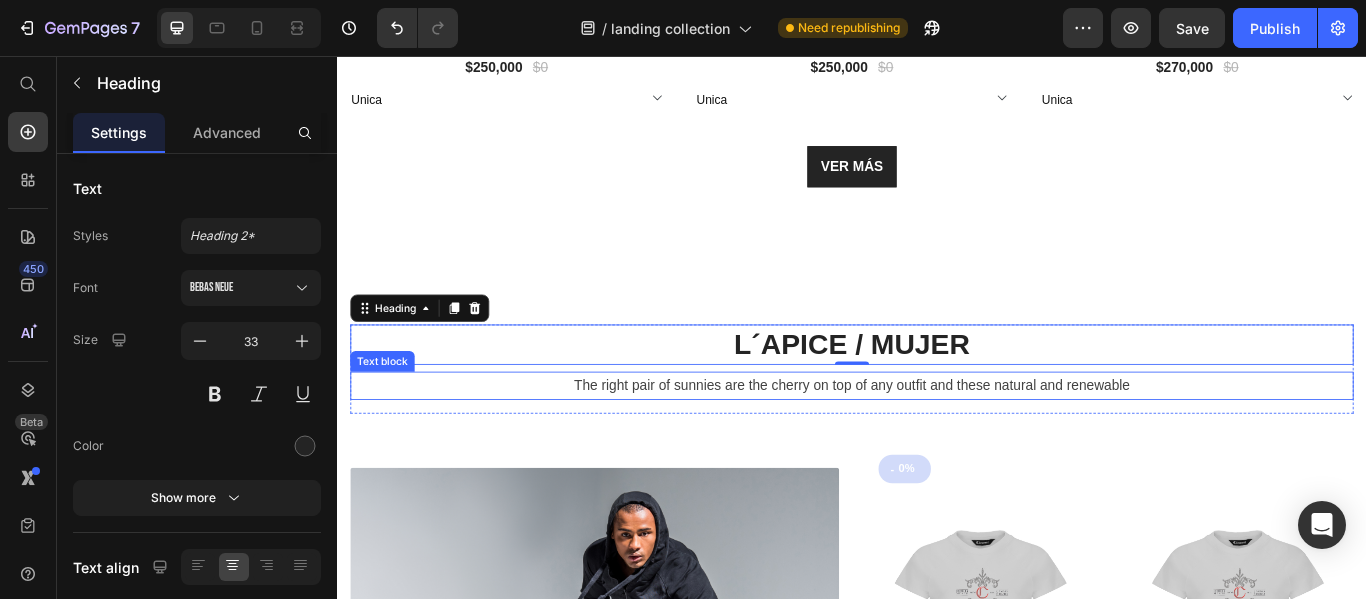 click on "The right pair of sunnies are the cherry on top of any outfit and these natural and renewable" at bounding box center (937, 440) 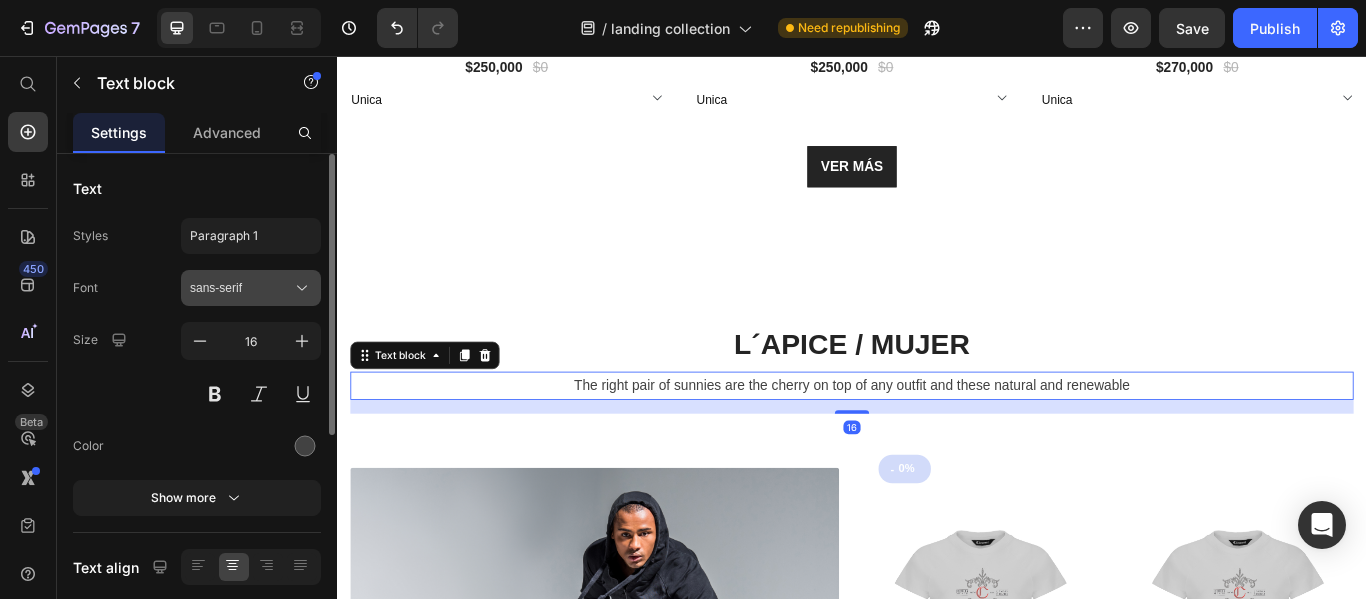 click on "sans-serif" at bounding box center [251, 288] 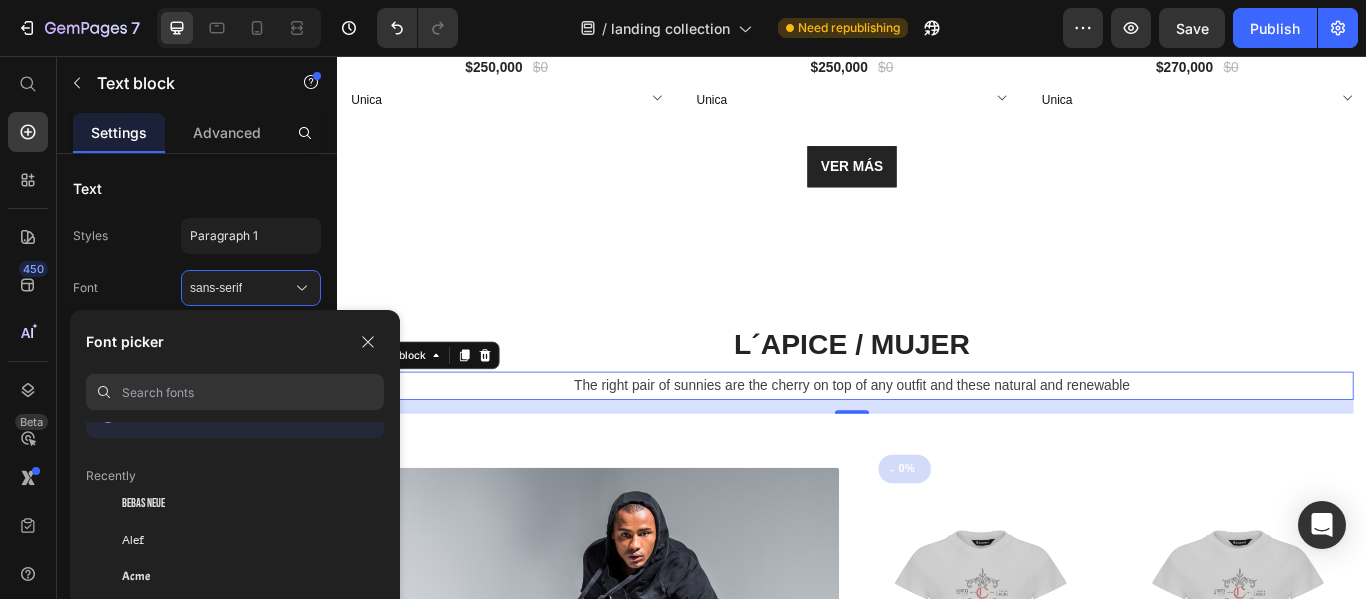 scroll, scrollTop: 0, scrollLeft: 0, axis: both 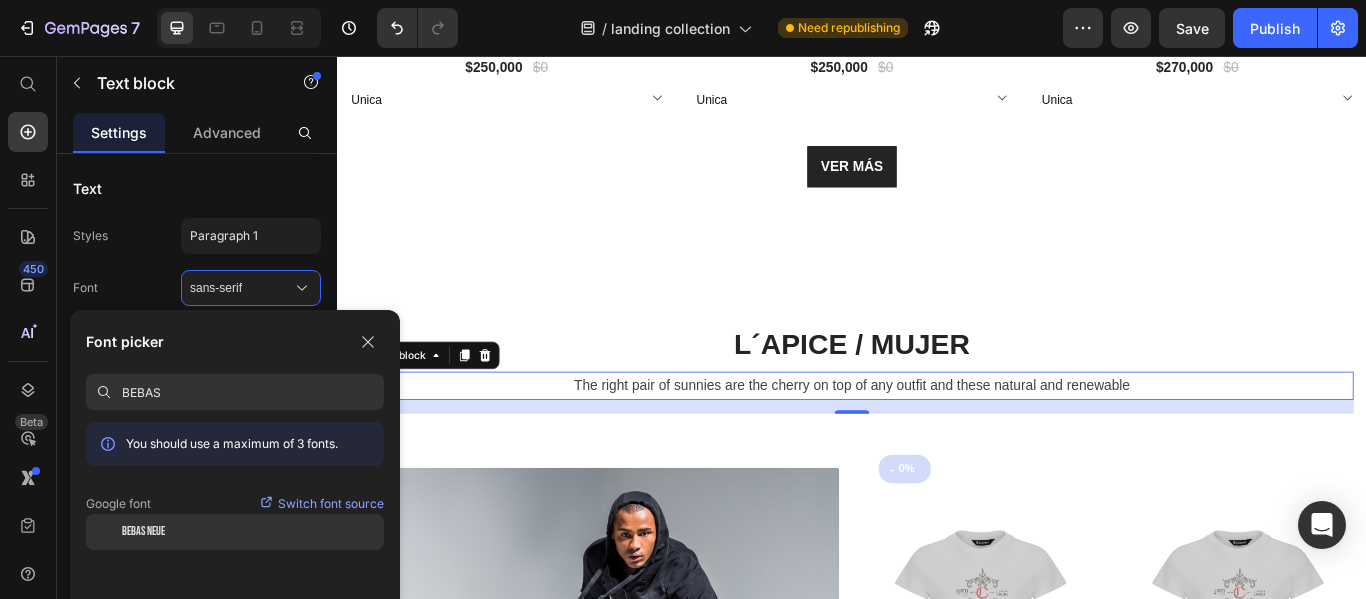 type on "BEBAS" 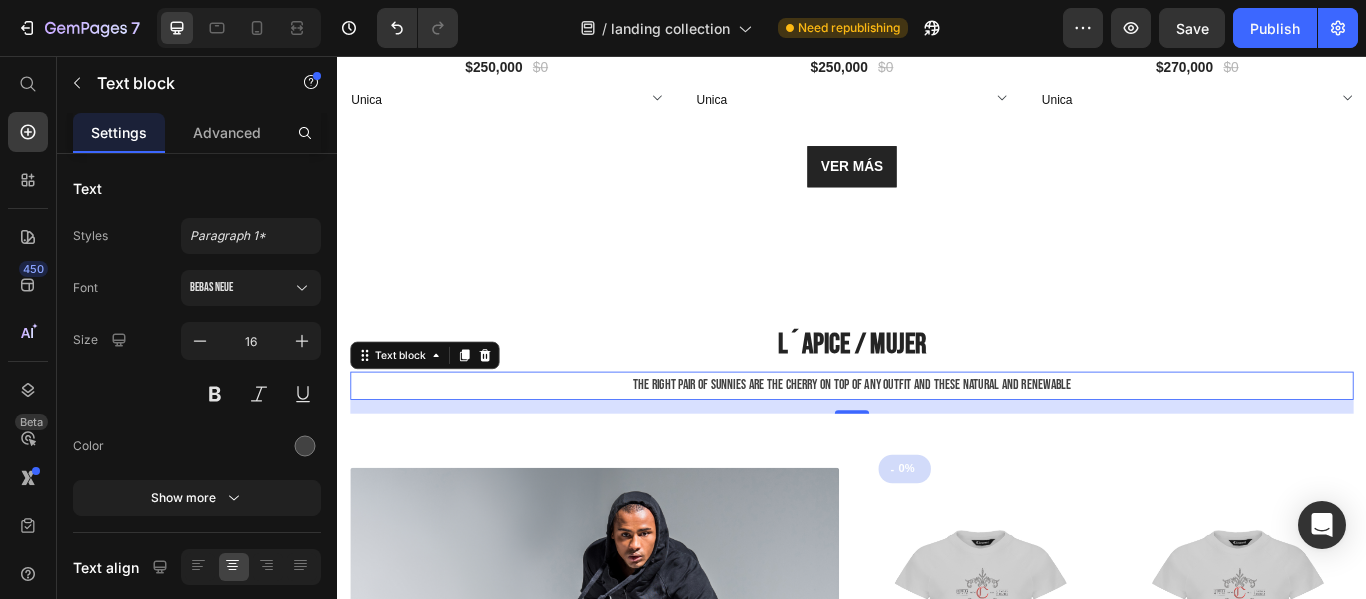 click on "The right pair of sunnies are the cherry on top of any outfit and these natural and renewable" at bounding box center [937, 440] 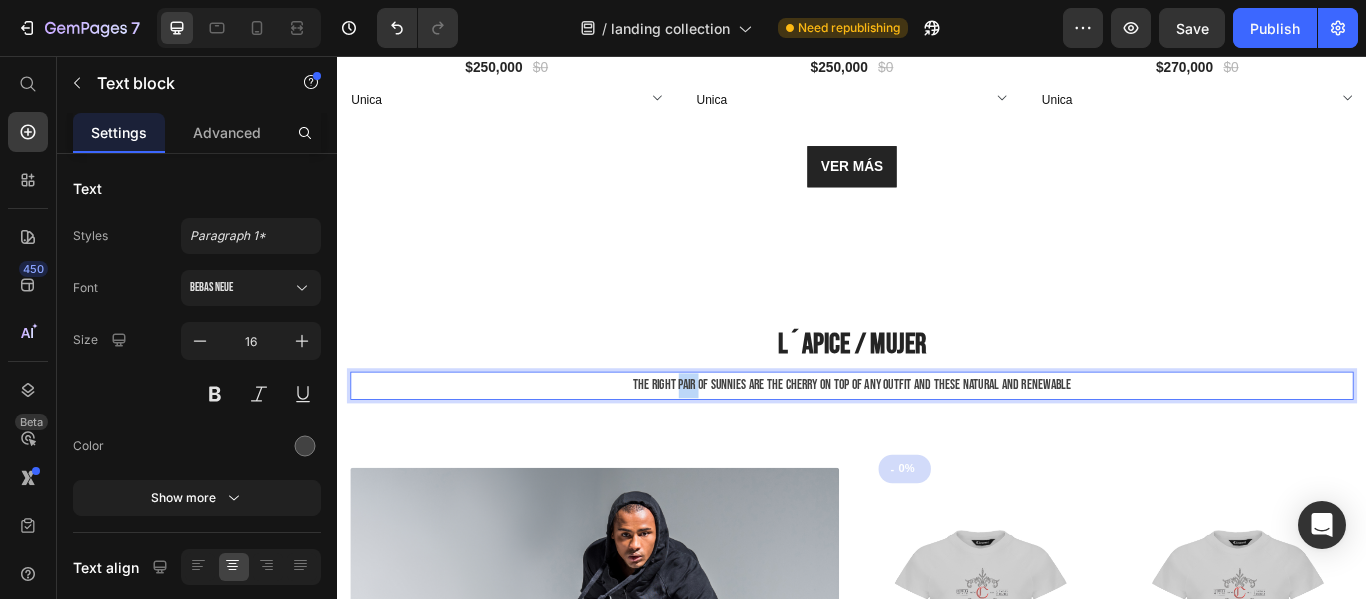 click on "The right pair of sunnies are the cherry on top of any outfit and these natural and renewable" at bounding box center [937, 440] 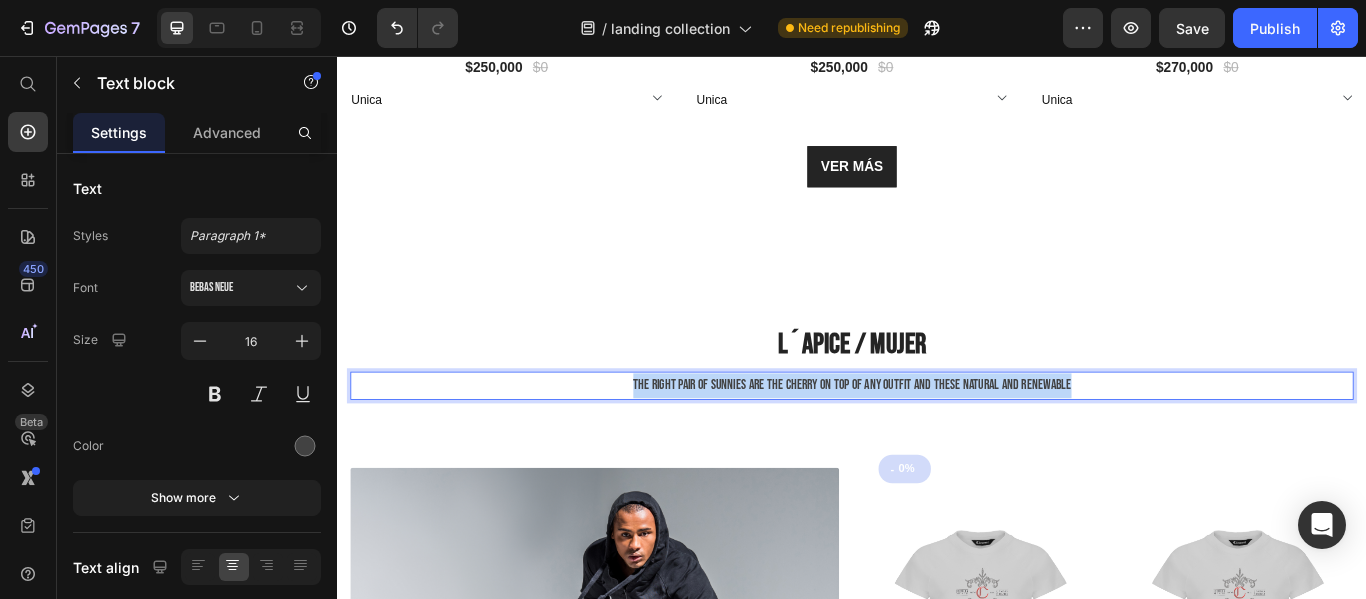 click on "The right pair of sunnies are the cherry on top of any outfit and these natural and renewable" at bounding box center [937, 440] 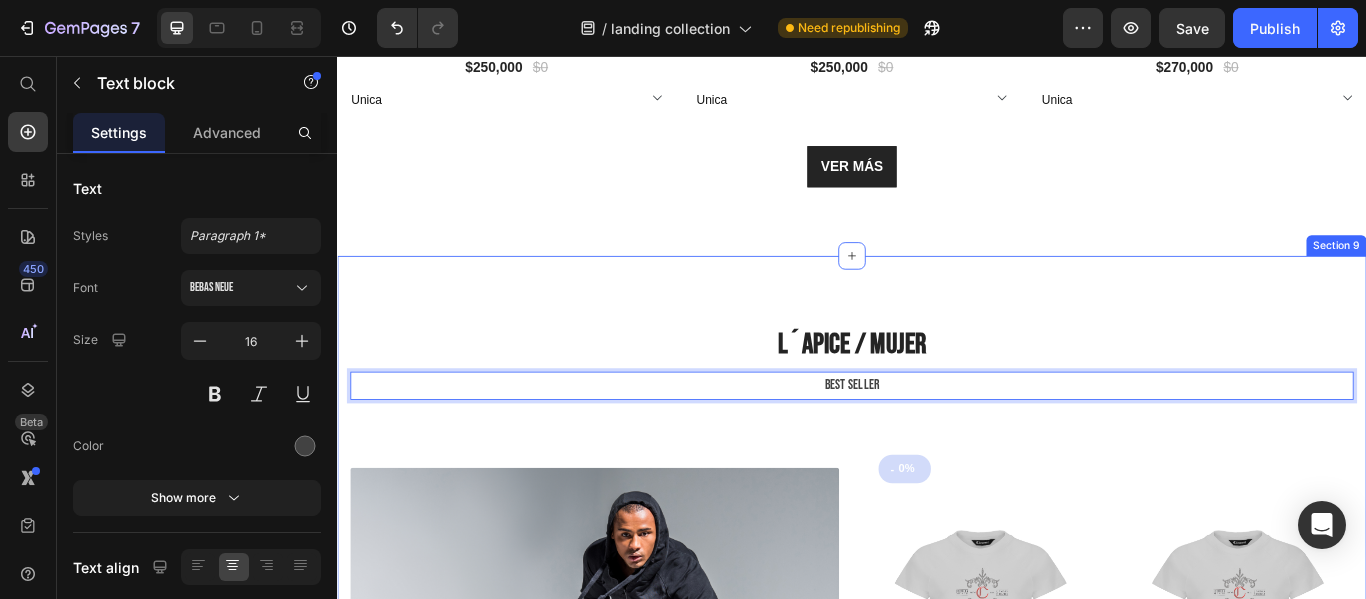 click on "L´APICE / MUJER Heading BEST SELLER Text block   16 Row Deal of the day Text block Up To  50%  Off Heading Shop Now Button Row - 0% (P) Tag (P) Images & Gallery $260,000 (P) Price $0 (P) Price Row T-SHIRT WOMEN  MAGIA GREY CLEMONT (P) Title
Icon
Icon
Icon
Icon
Icon Icon List Hoz Product (P) Images & Gallery $260,000 (P) Price $0 (P) Price Row T-SHIRT WOMEN  MAGIA GREY CLEMONT (P) Title
Icon
Icon
Icon
Icon
Icon Icon List Hoz Product Row Row" at bounding box center [937, 701] 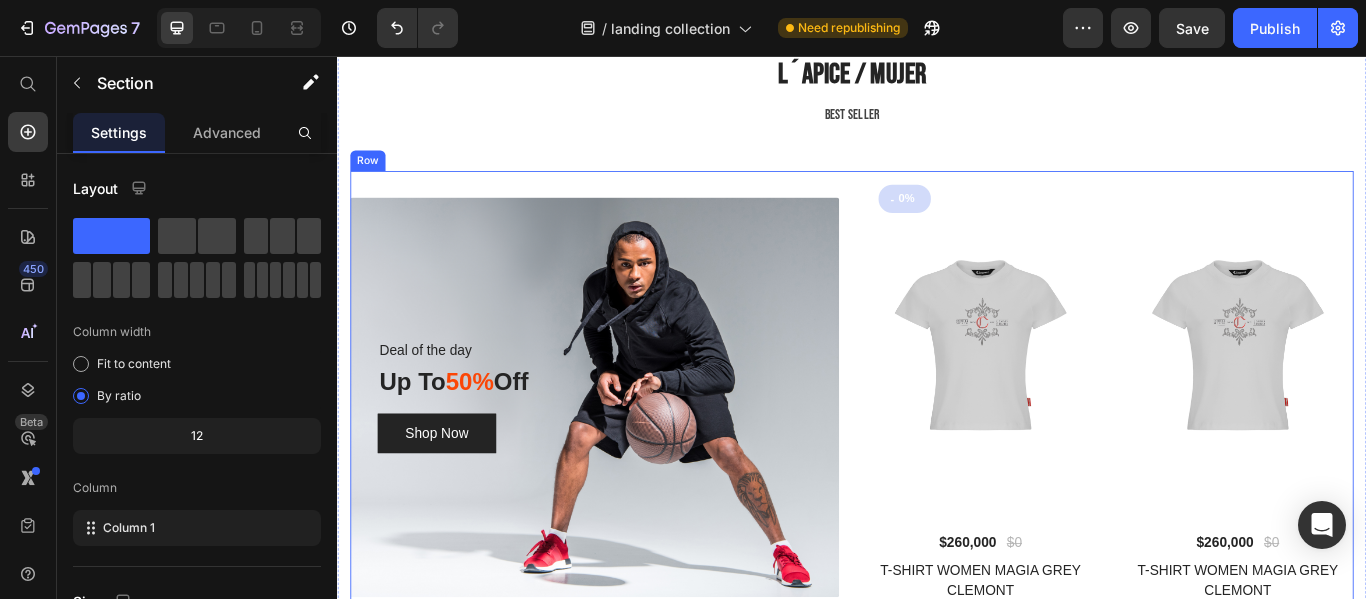 scroll, scrollTop: 7176, scrollLeft: 0, axis: vertical 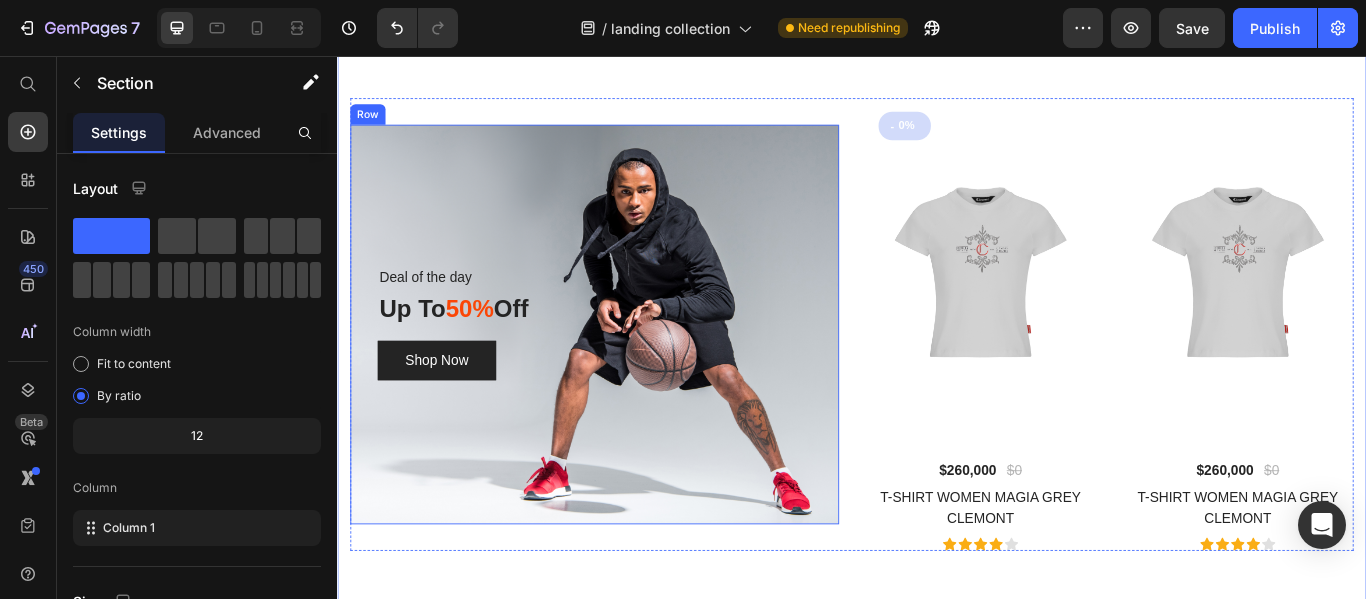 click on "Deal of the day Text block Up To  50%  Off Heading Shop Now Button Row" at bounding box center (637, 368) 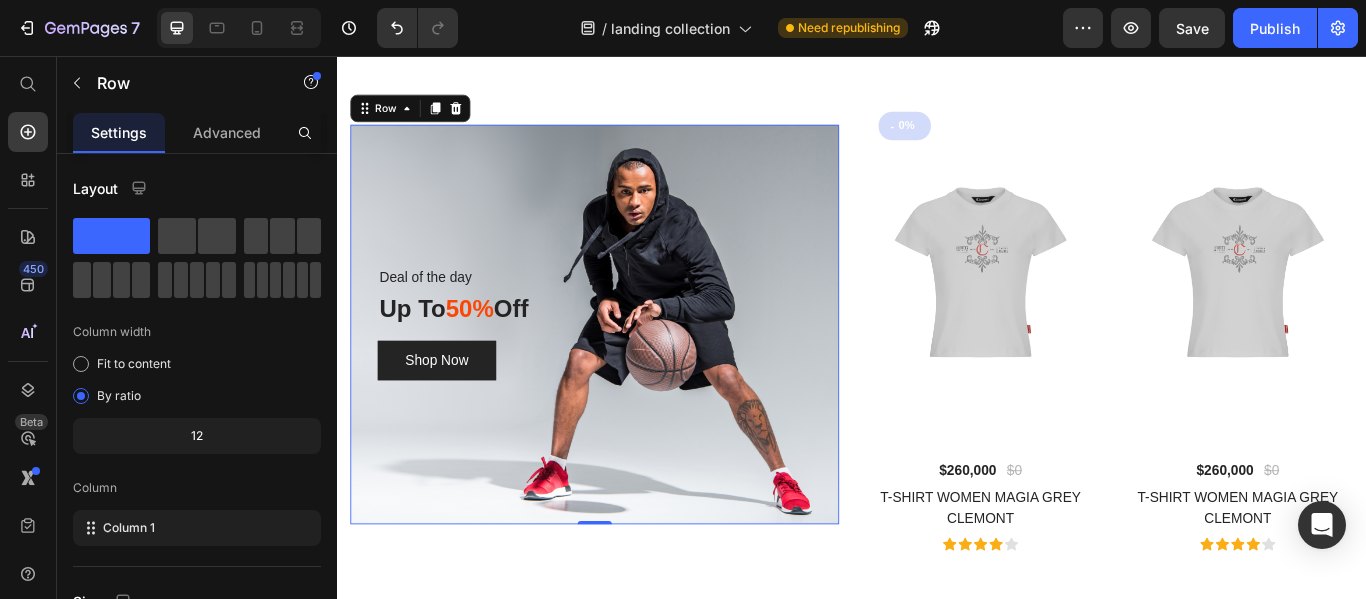 click on "Deal of the day Text block Up To  50%  Off Heading Shop Now Button Row   0" at bounding box center [637, 368] 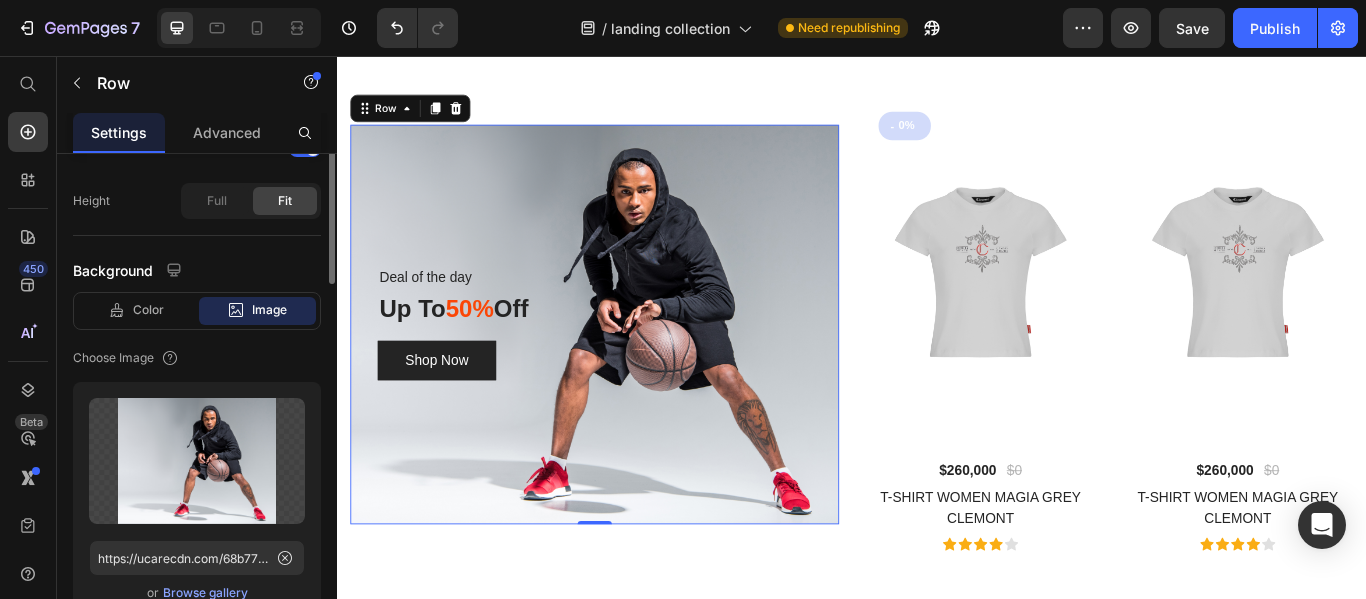 scroll, scrollTop: 600, scrollLeft: 0, axis: vertical 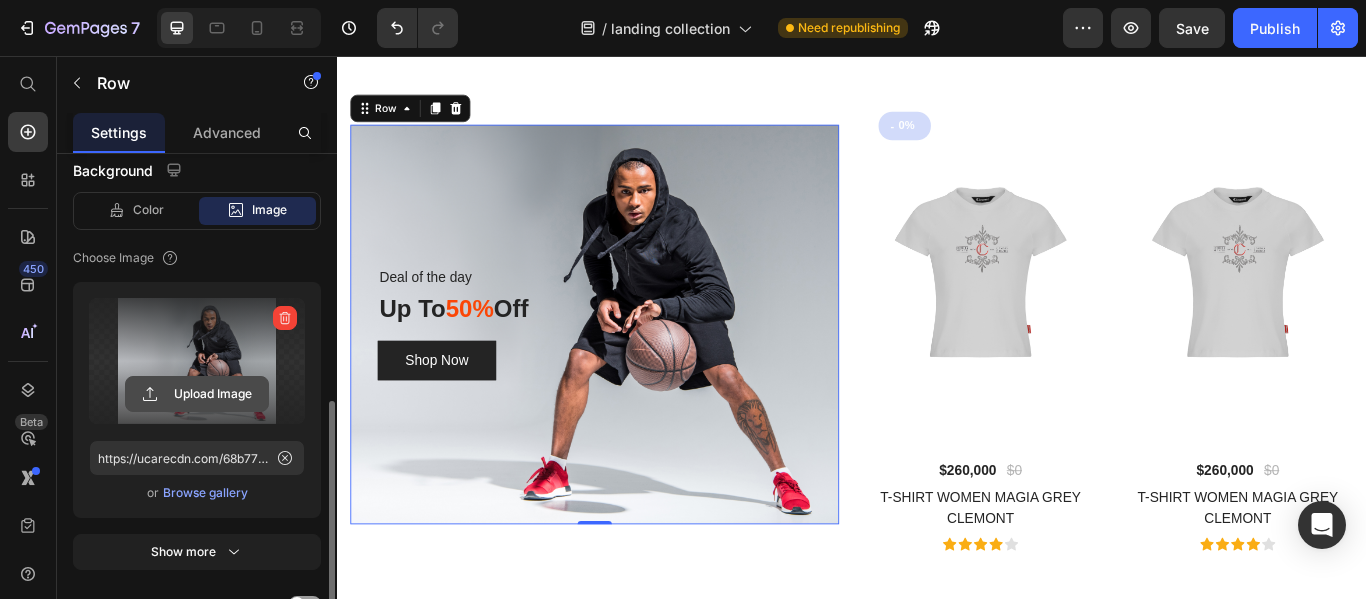 click 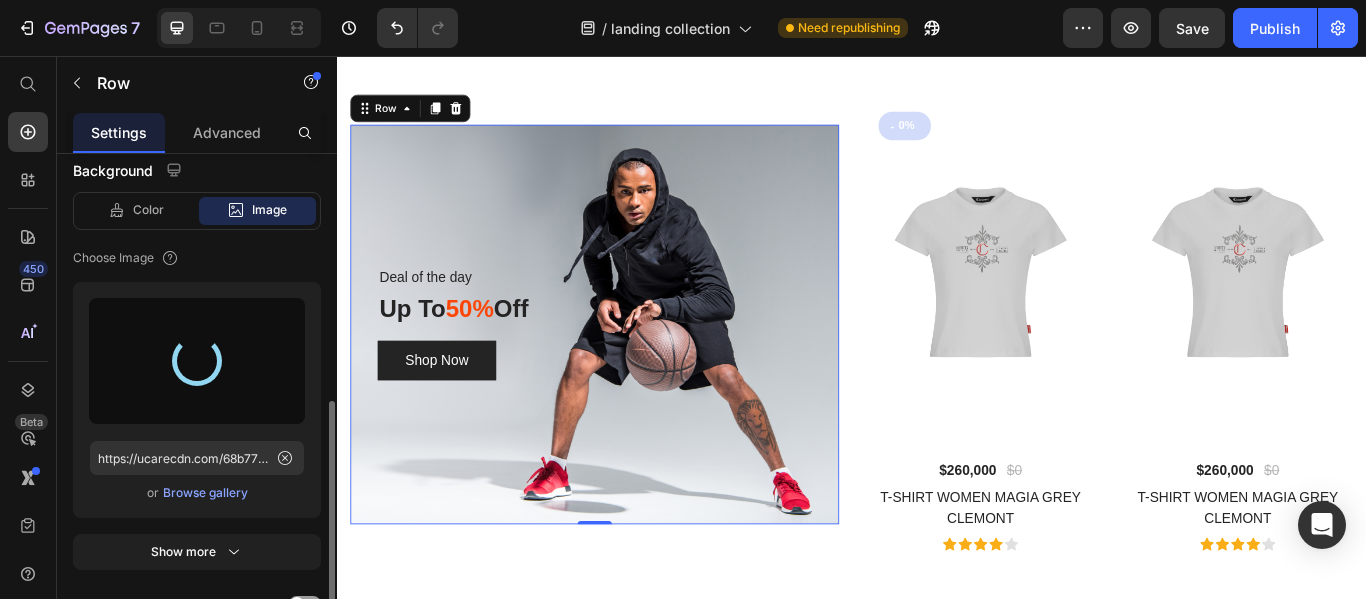 type on "https://cdn.shopify.com/s/files/1/0650/5519/5359/files/gempages_560669989493801840-b5c04f34-c62c-4389-baef-e9cbaf044091.png" 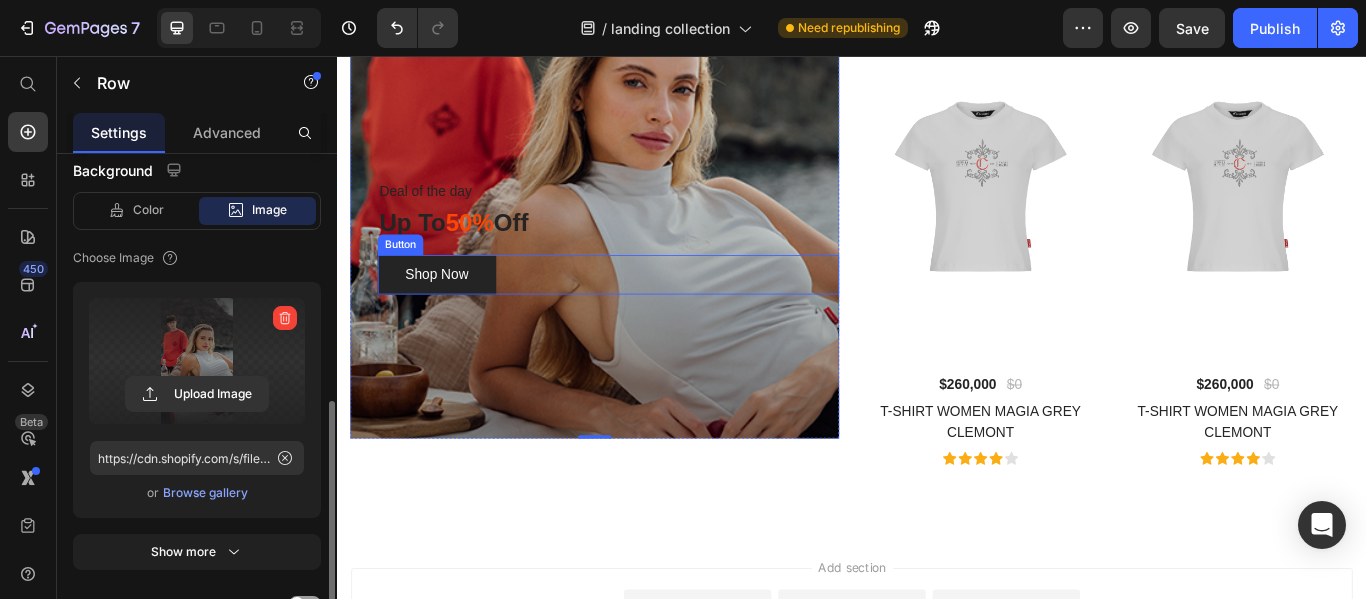 scroll, scrollTop: 7076, scrollLeft: 0, axis: vertical 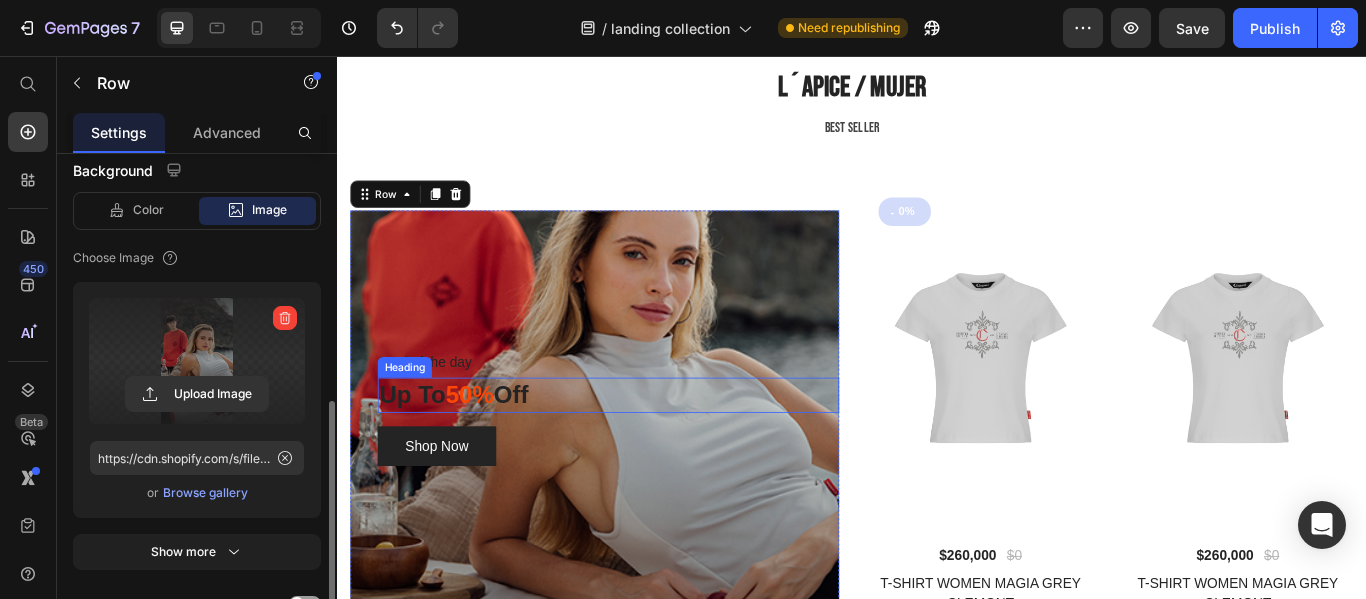 click on "Up To  50%  Off" at bounding box center [653, 451] 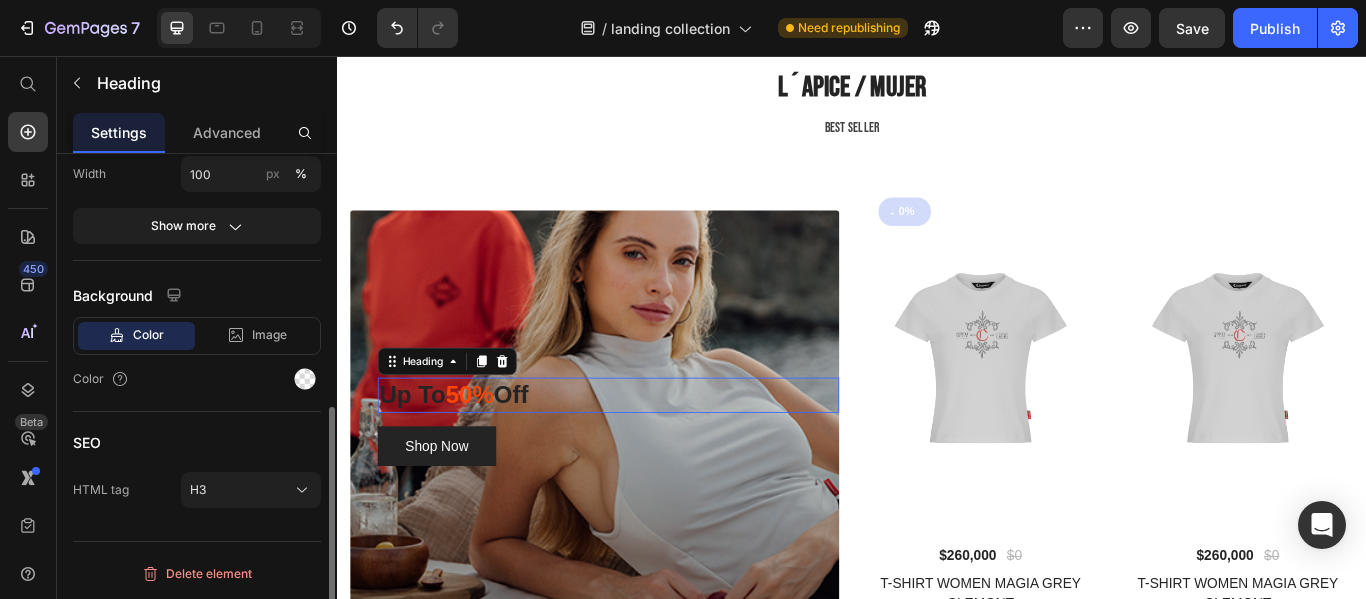 scroll, scrollTop: 0, scrollLeft: 0, axis: both 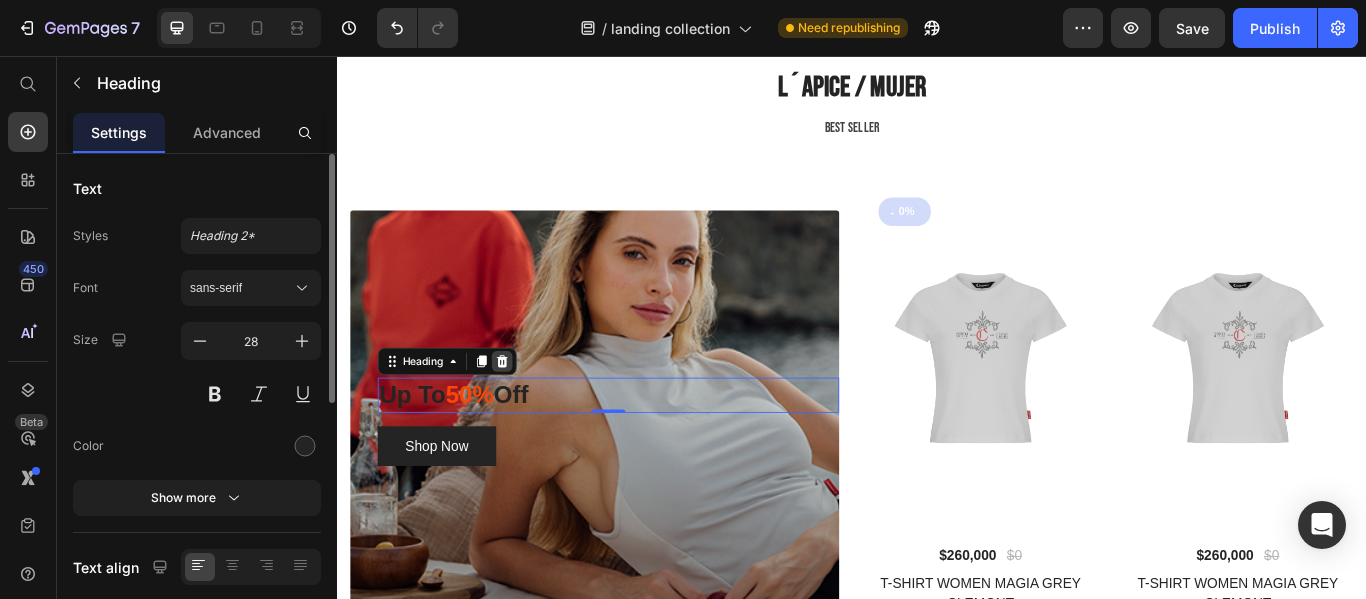 click 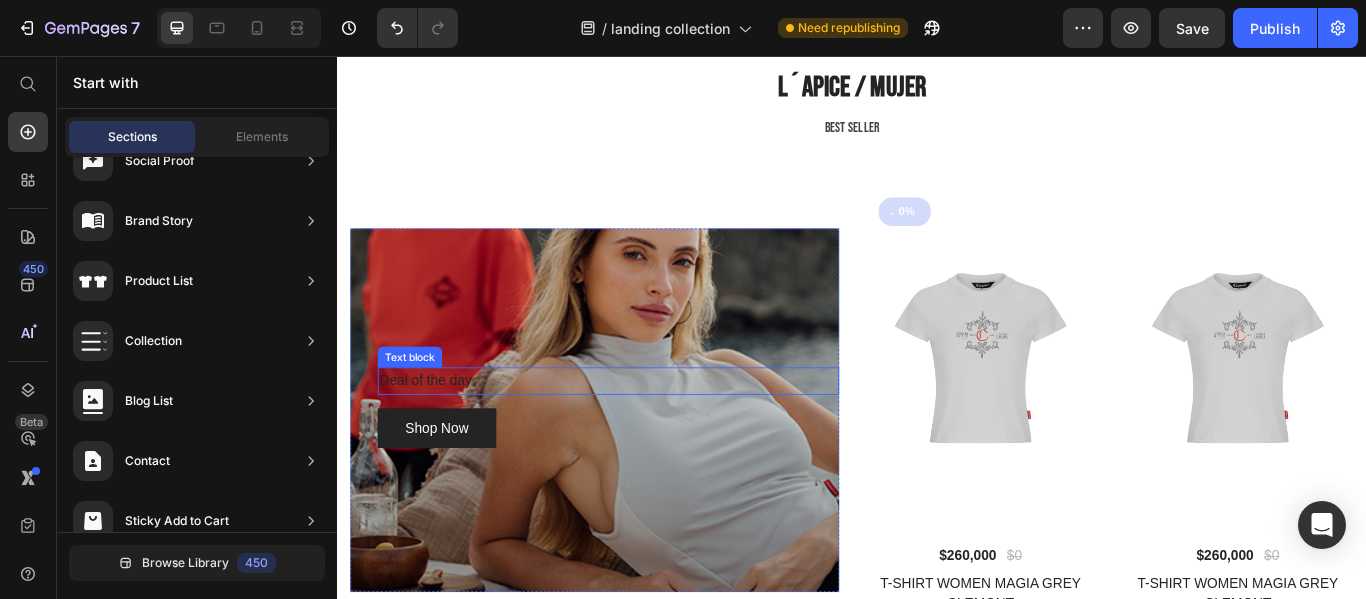 click on "Deal of the day" at bounding box center (653, 435) 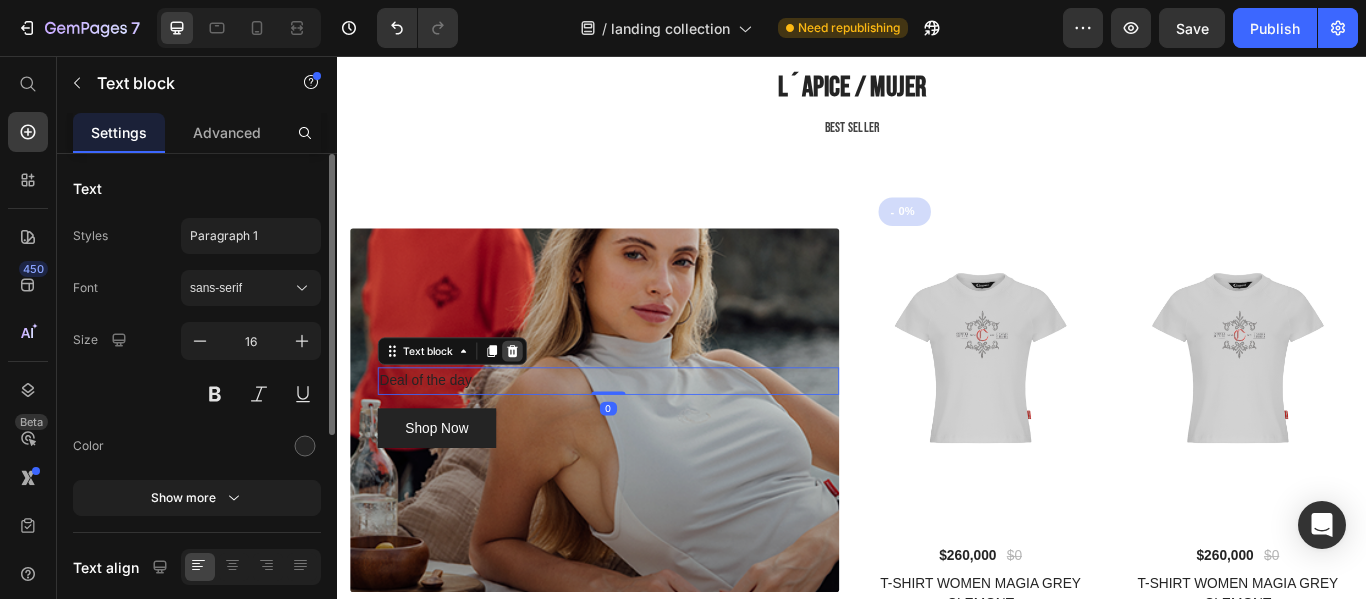 click 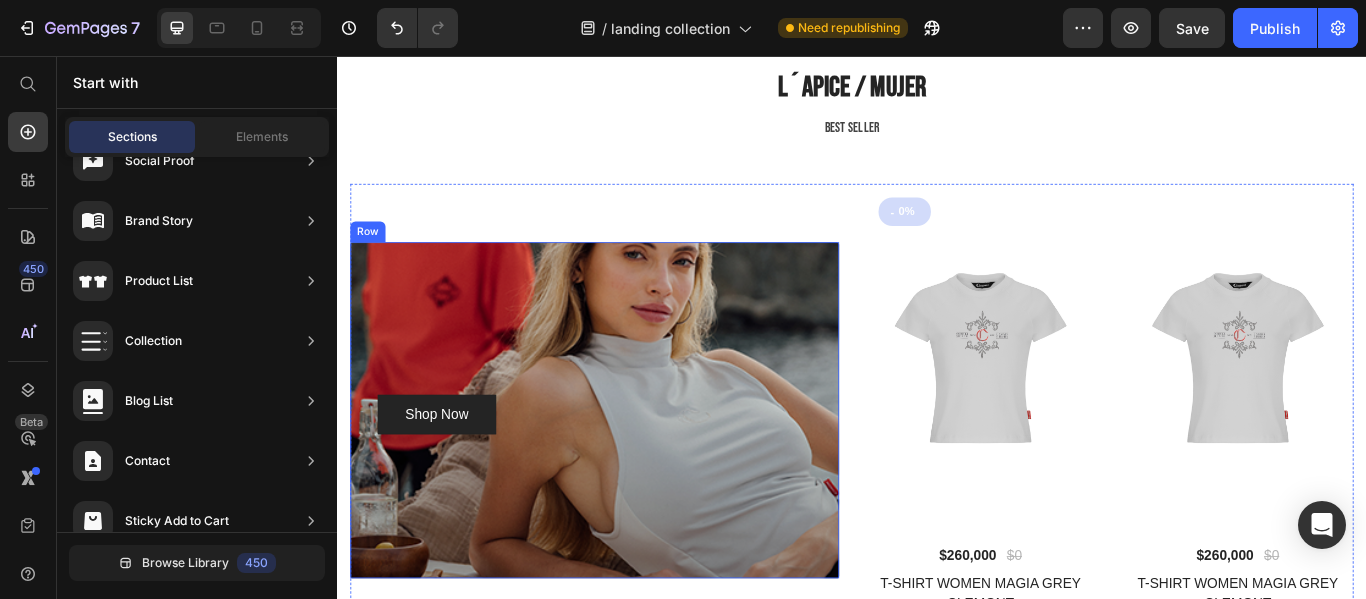 click on "Shop Now Button Row" at bounding box center [637, 469] 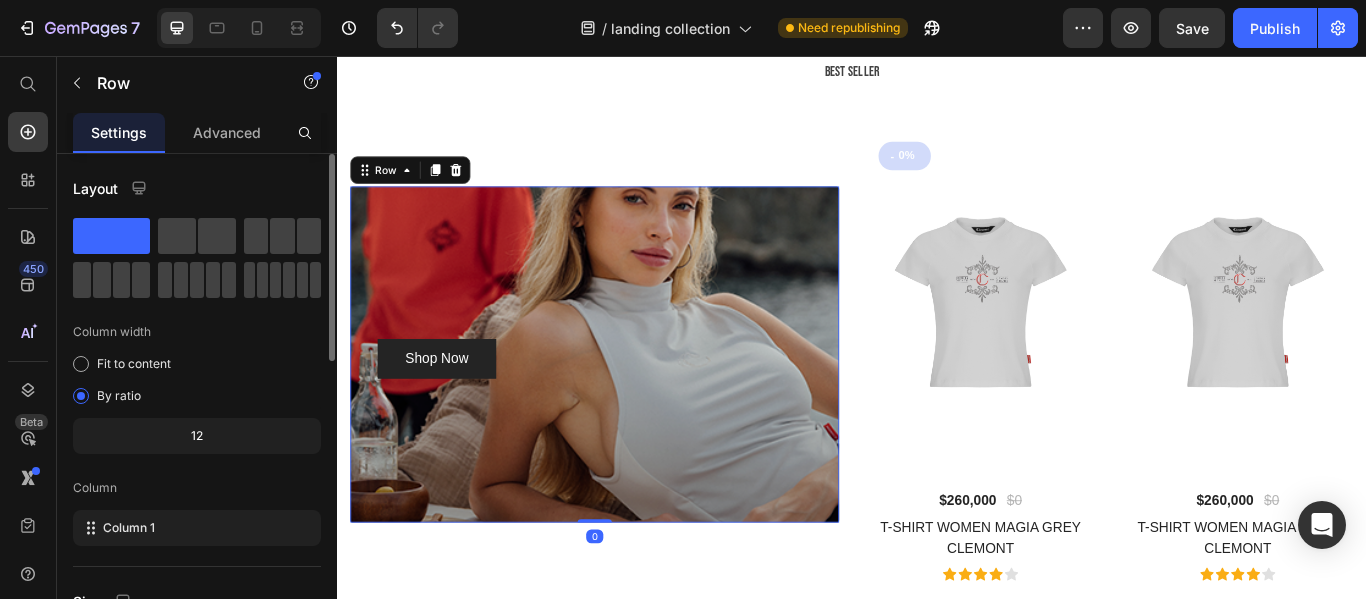 scroll, scrollTop: 7176, scrollLeft: 0, axis: vertical 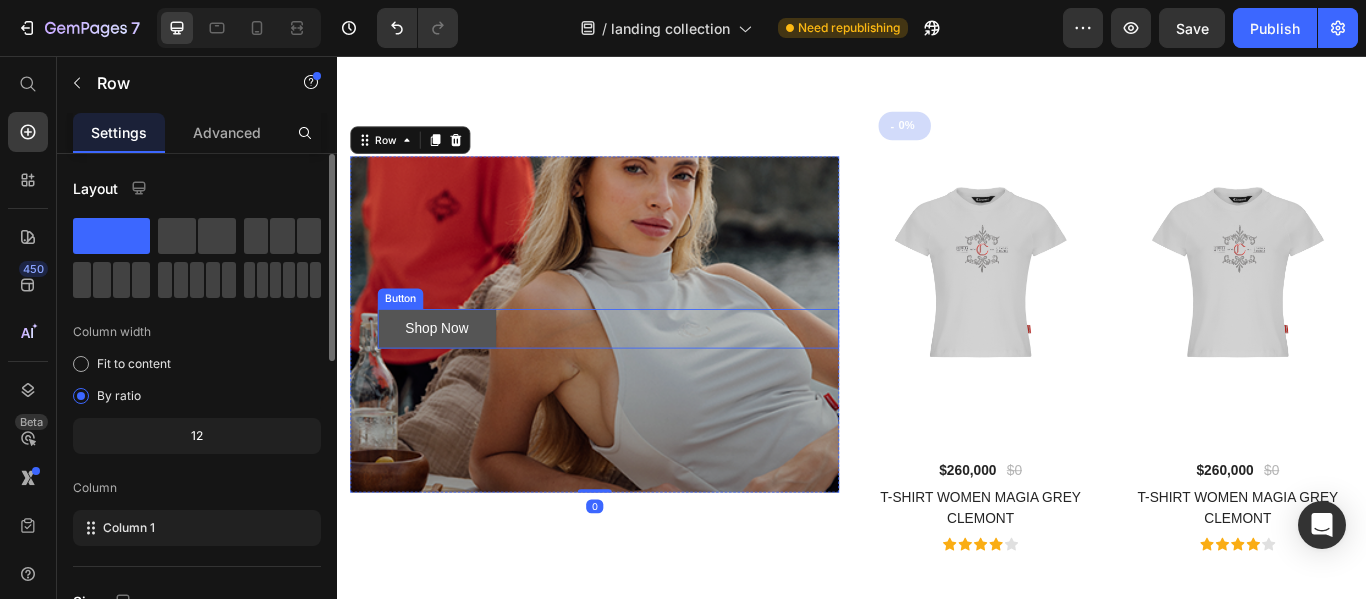 click on "Shop Now" at bounding box center [453, 374] 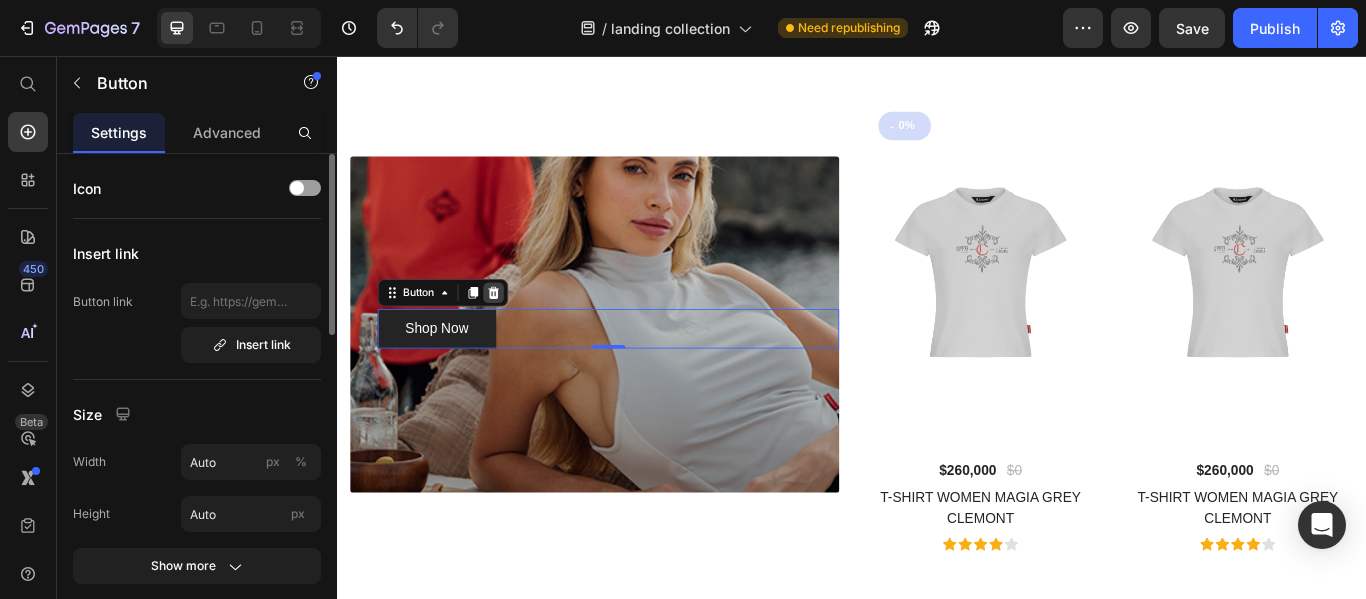 click at bounding box center [519, 332] 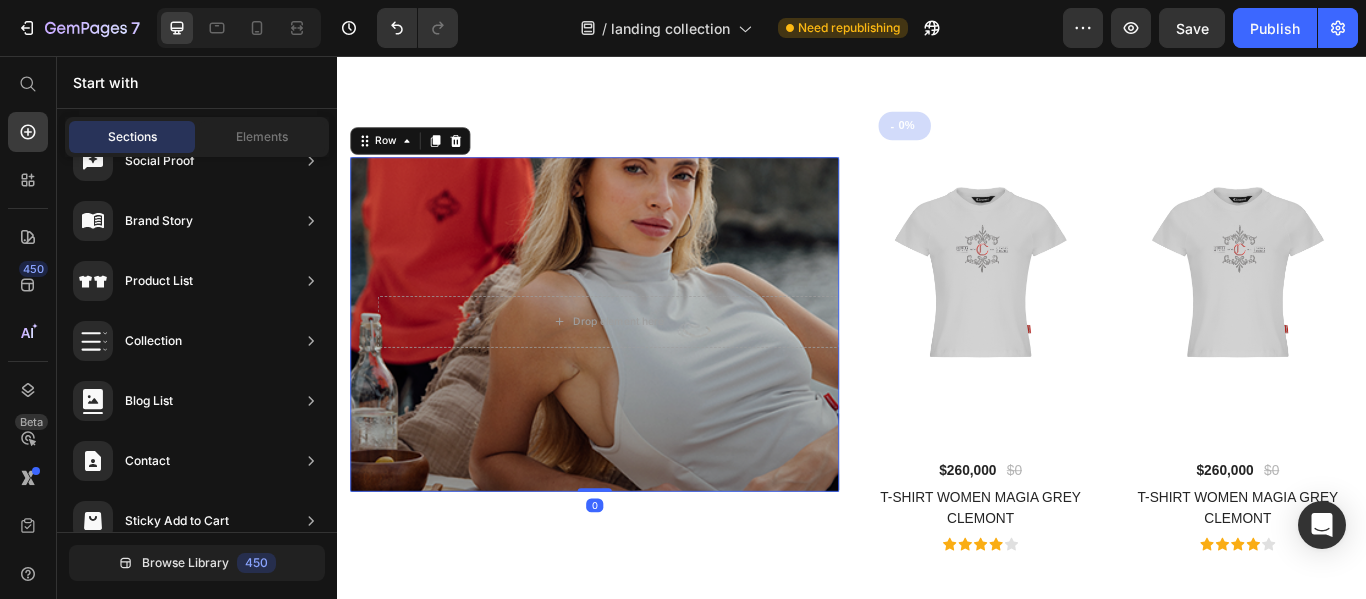click on "Drop element here Row   0" at bounding box center [637, 369] 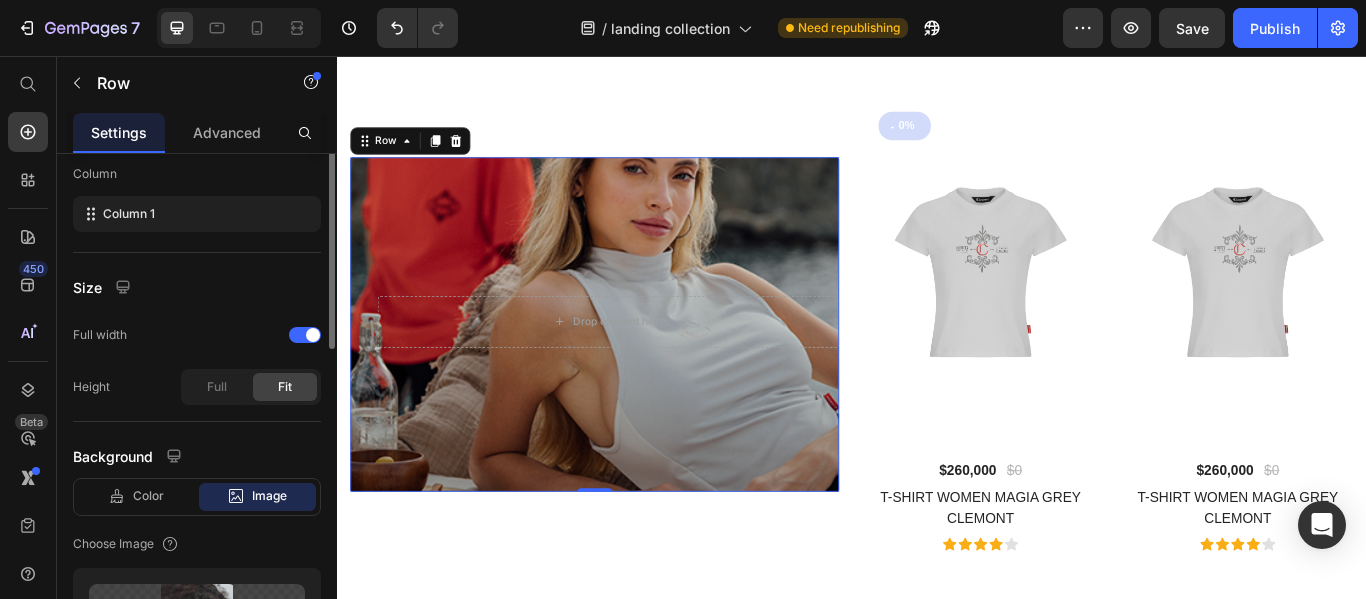 scroll, scrollTop: 214, scrollLeft: 0, axis: vertical 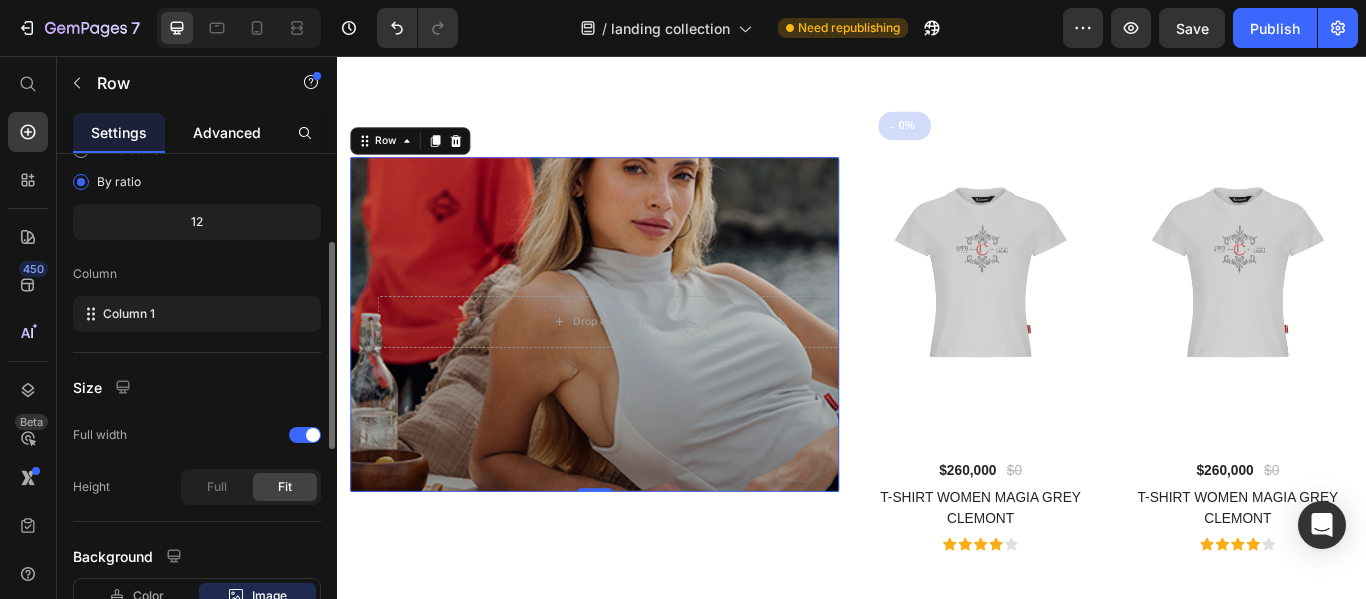 click on "Advanced" at bounding box center (227, 132) 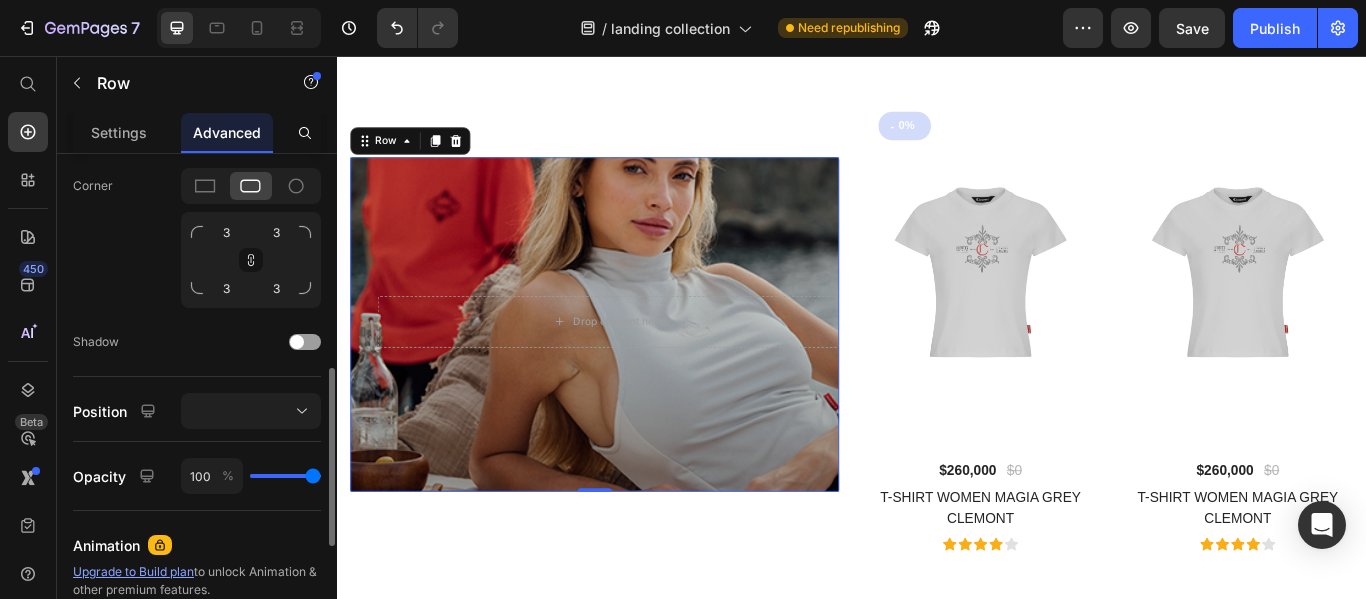 scroll, scrollTop: 300, scrollLeft: 0, axis: vertical 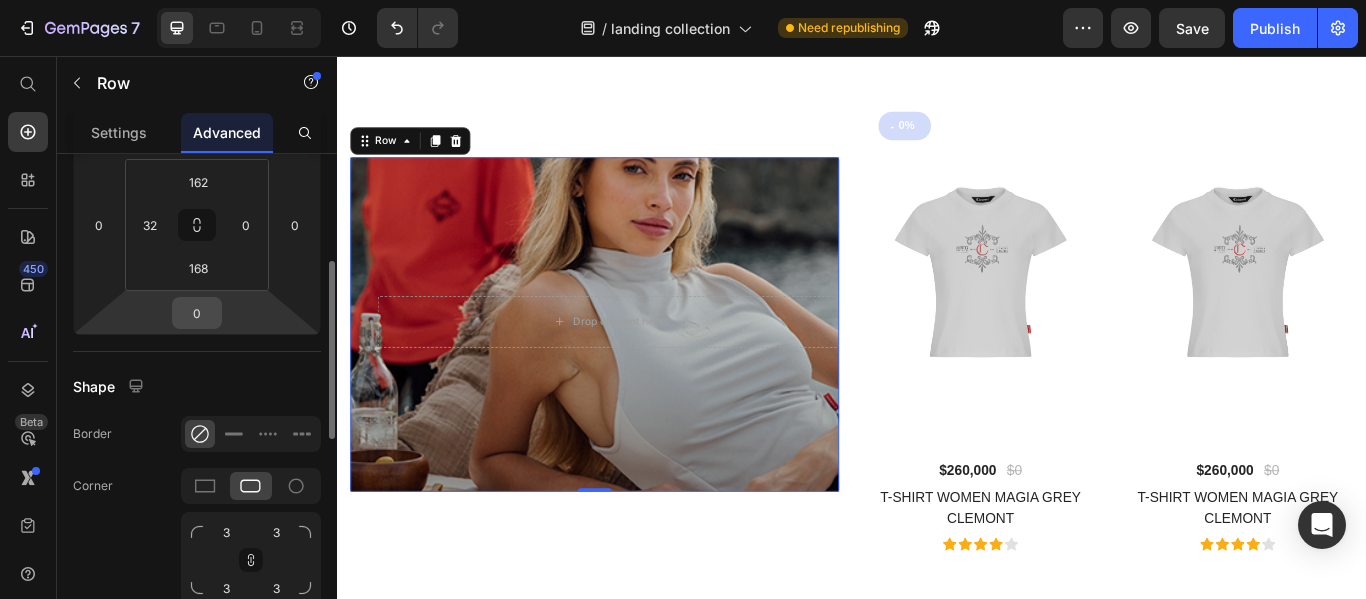 click on "0" at bounding box center (197, 313) 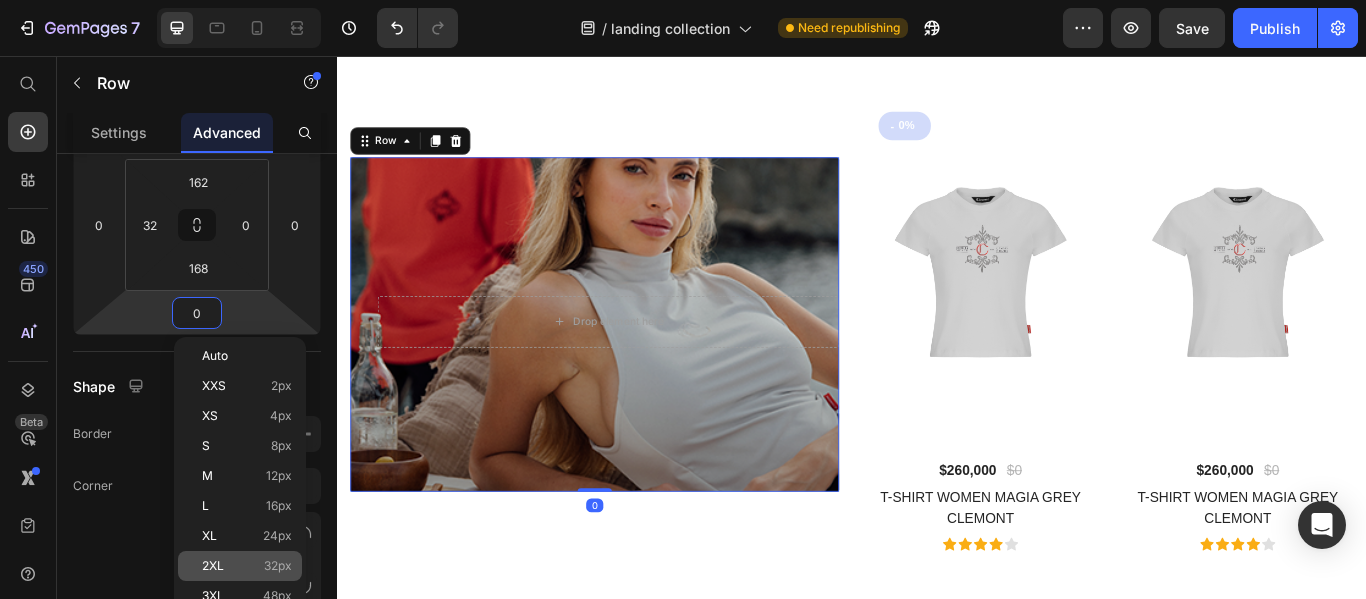 click on "2XL 32px" 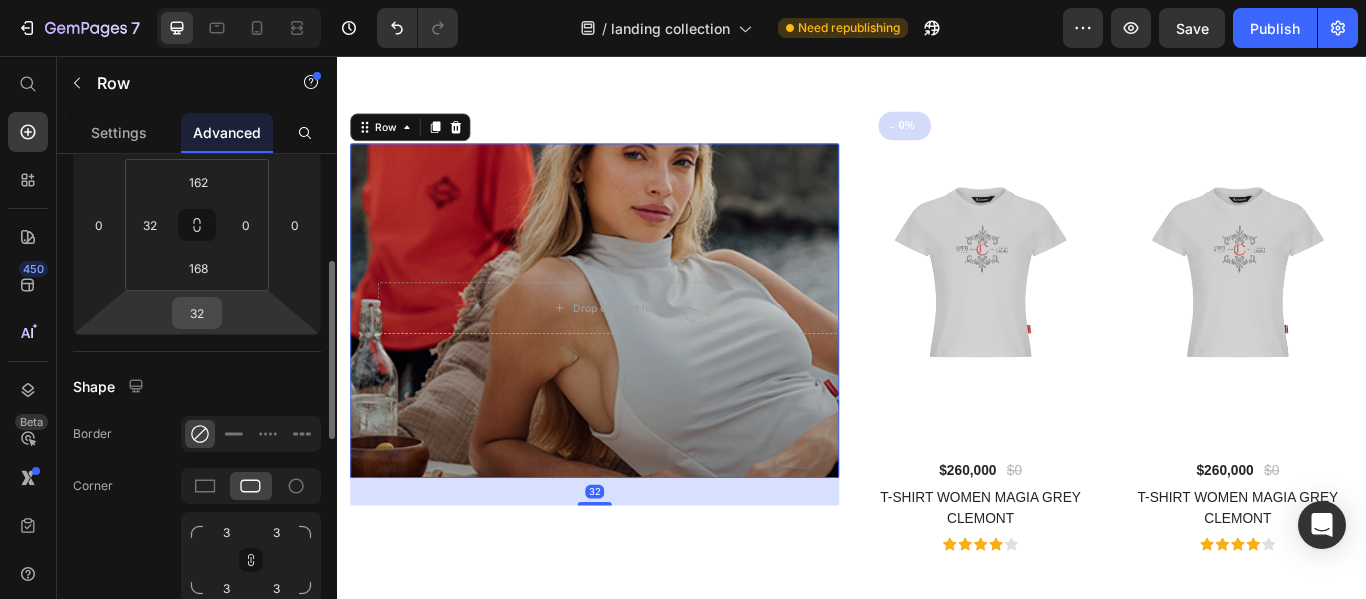 click on "32" at bounding box center [197, 313] 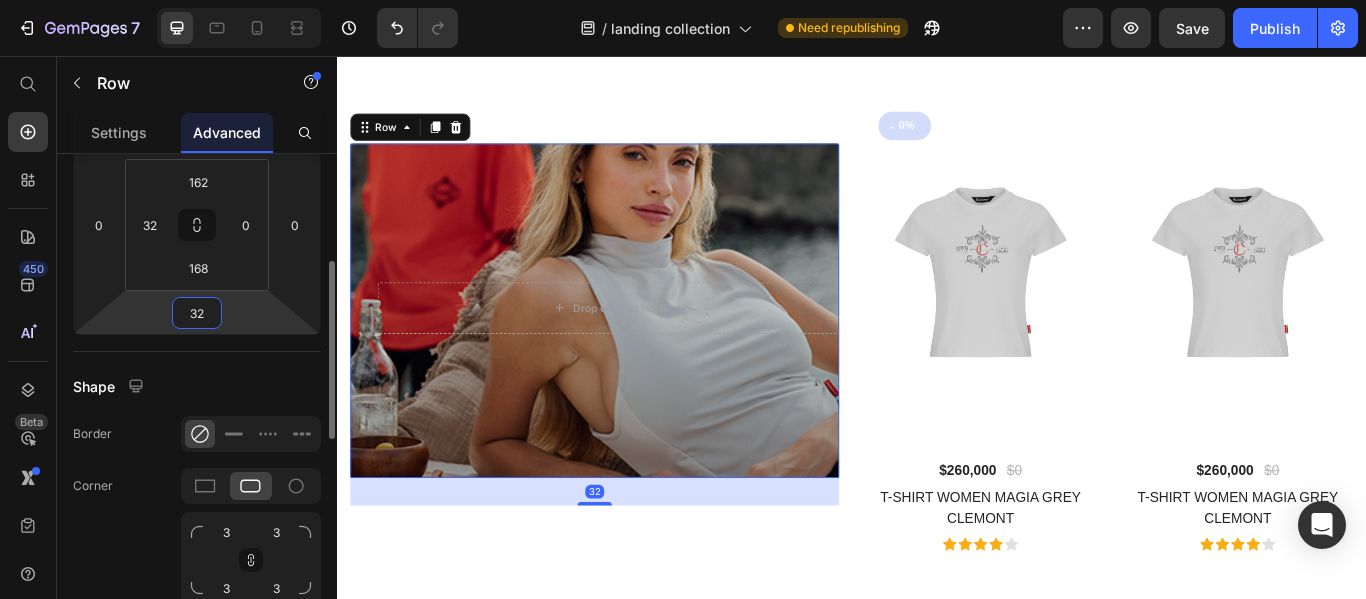 click on "32" at bounding box center (197, 313) 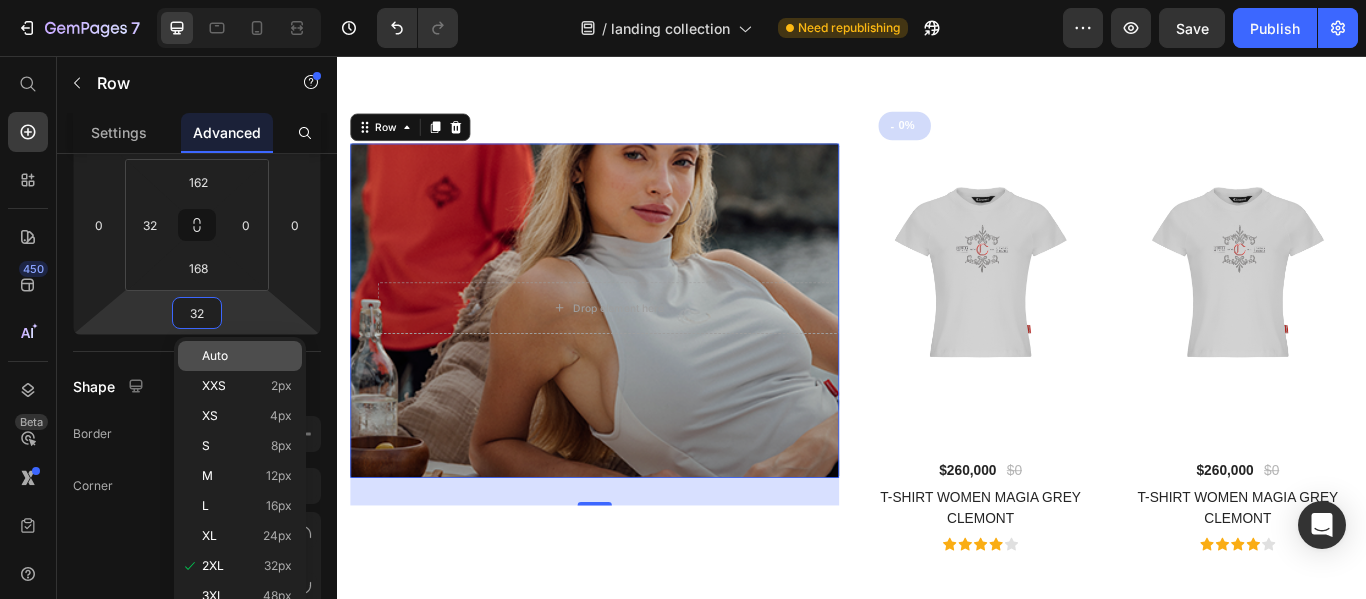 type on "2" 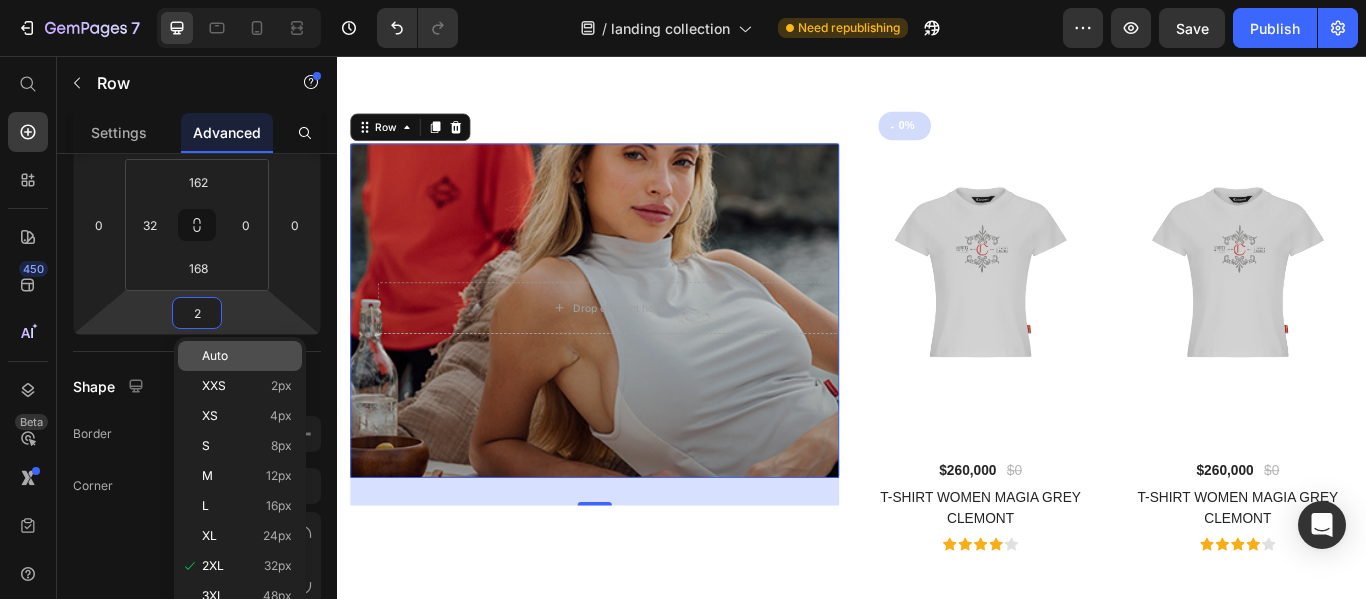 click on "Auto" 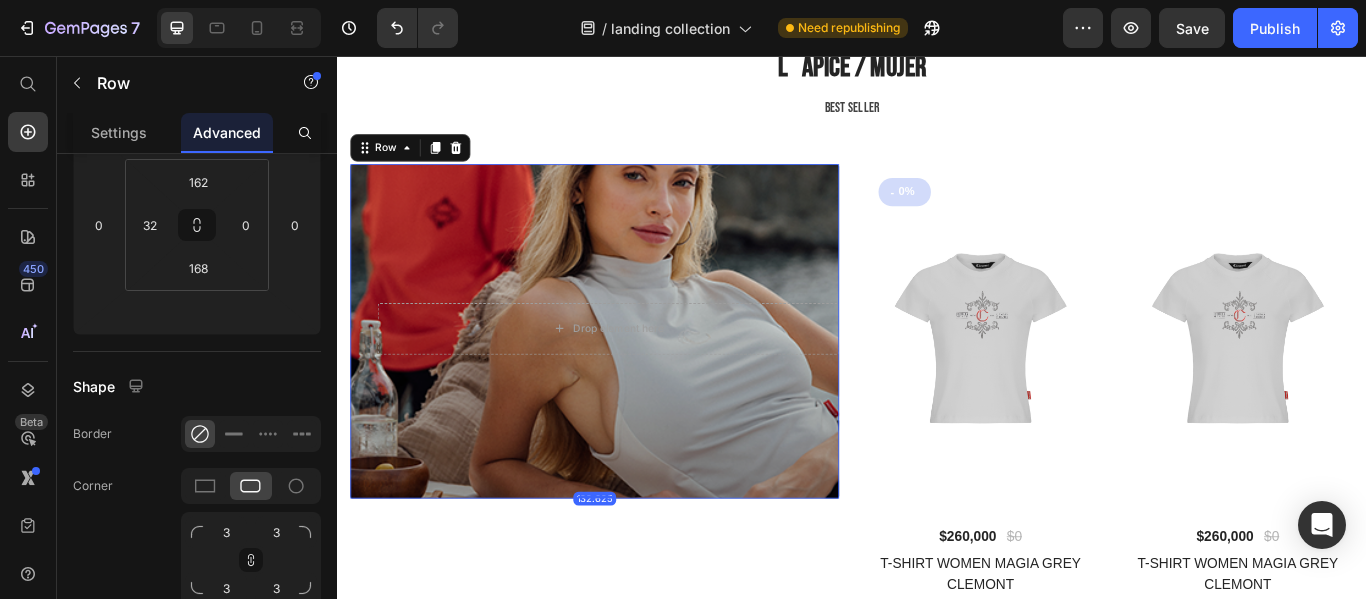 scroll, scrollTop: 7076, scrollLeft: 0, axis: vertical 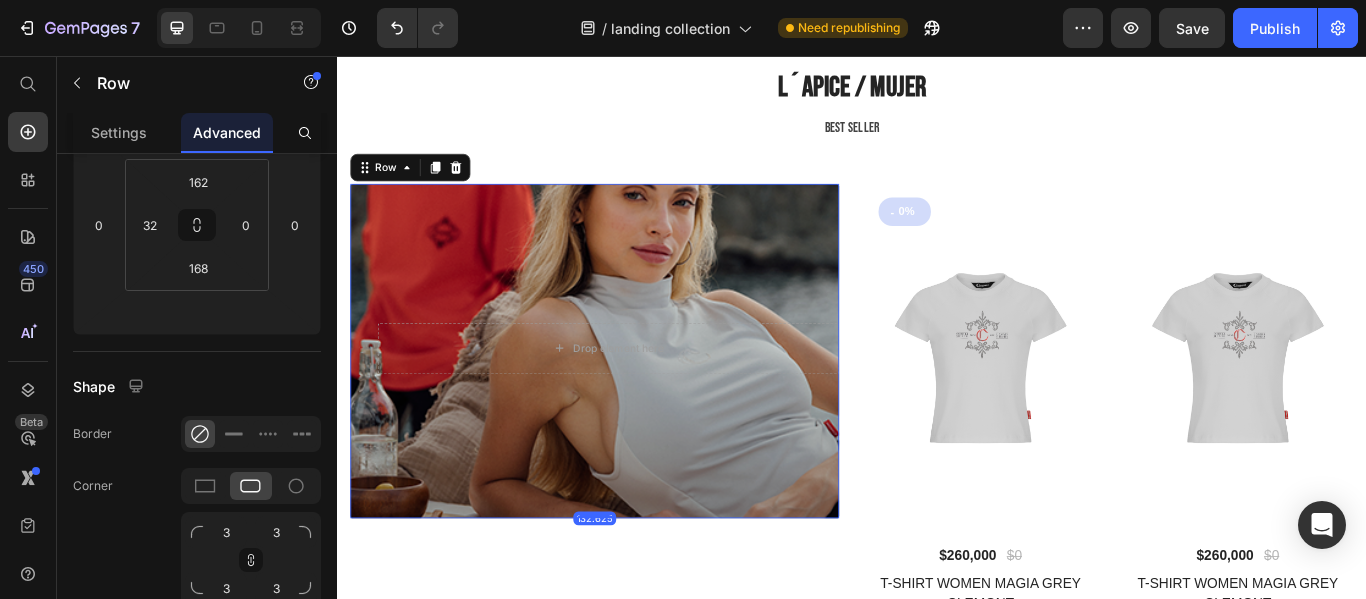 click on "Drop element here Row   132.625" at bounding box center (637, 400) 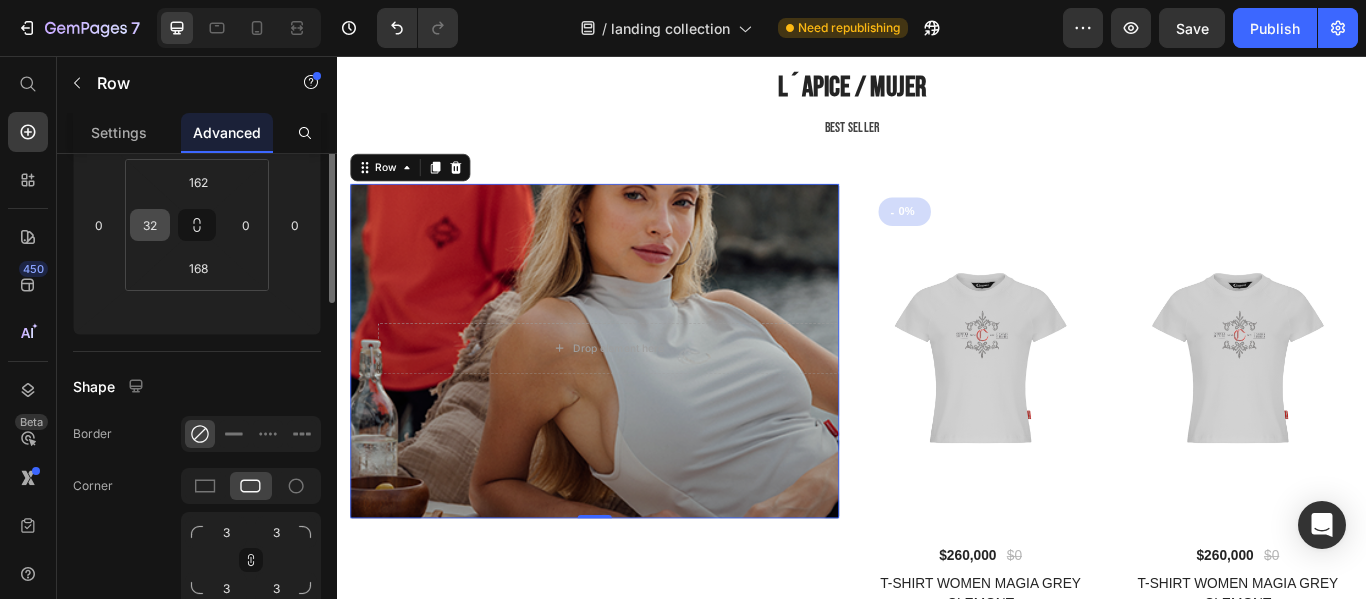 scroll, scrollTop: 0, scrollLeft: 0, axis: both 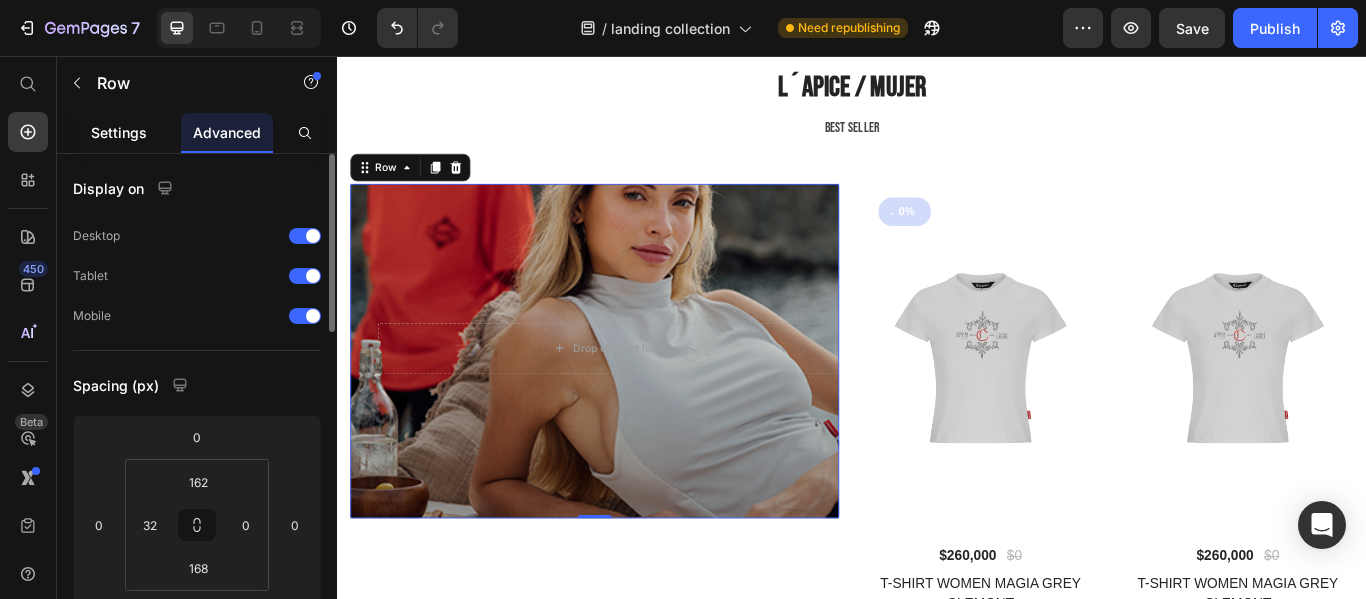 click on "Settings" at bounding box center (119, 132) 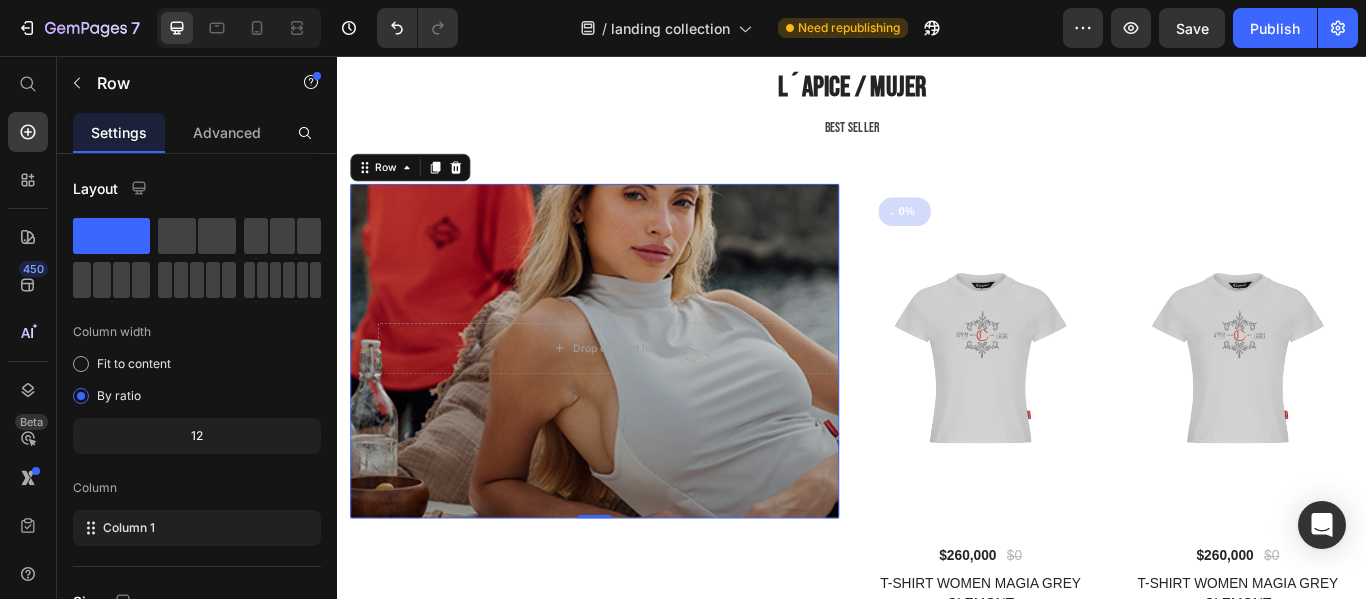 click on "Drop element here Row   132.625" at bounding box center (637, 400) 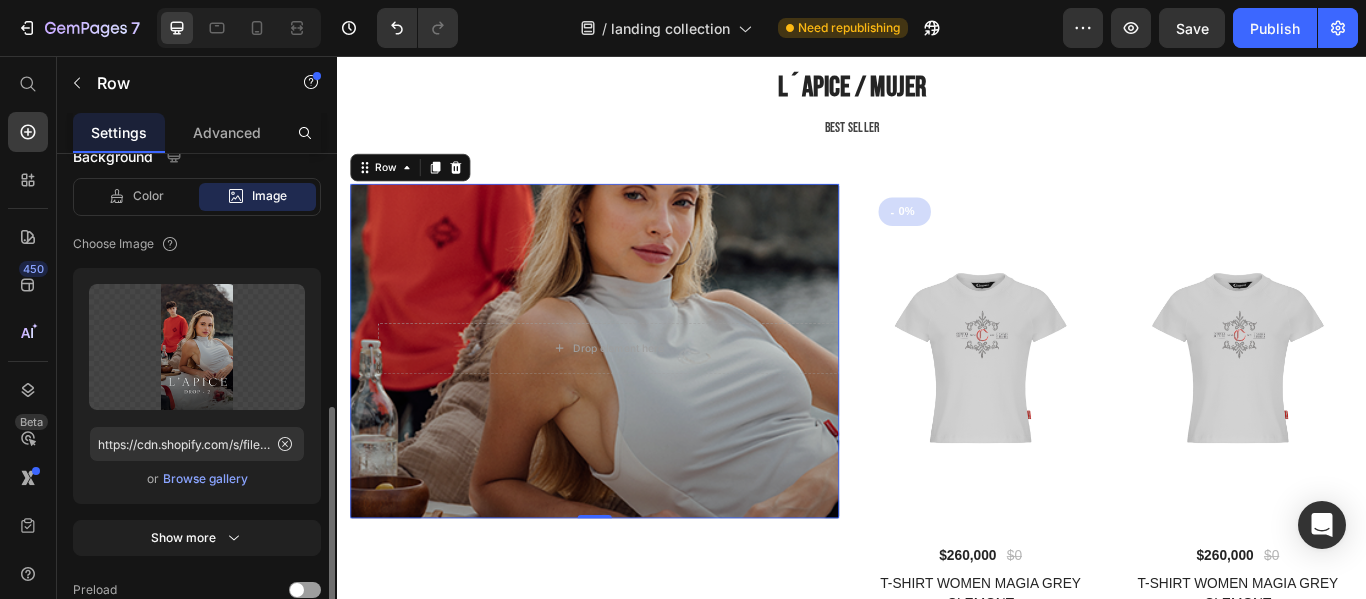 scroll, scrollTop: 714, scrollLeft: 0, axis: vertical 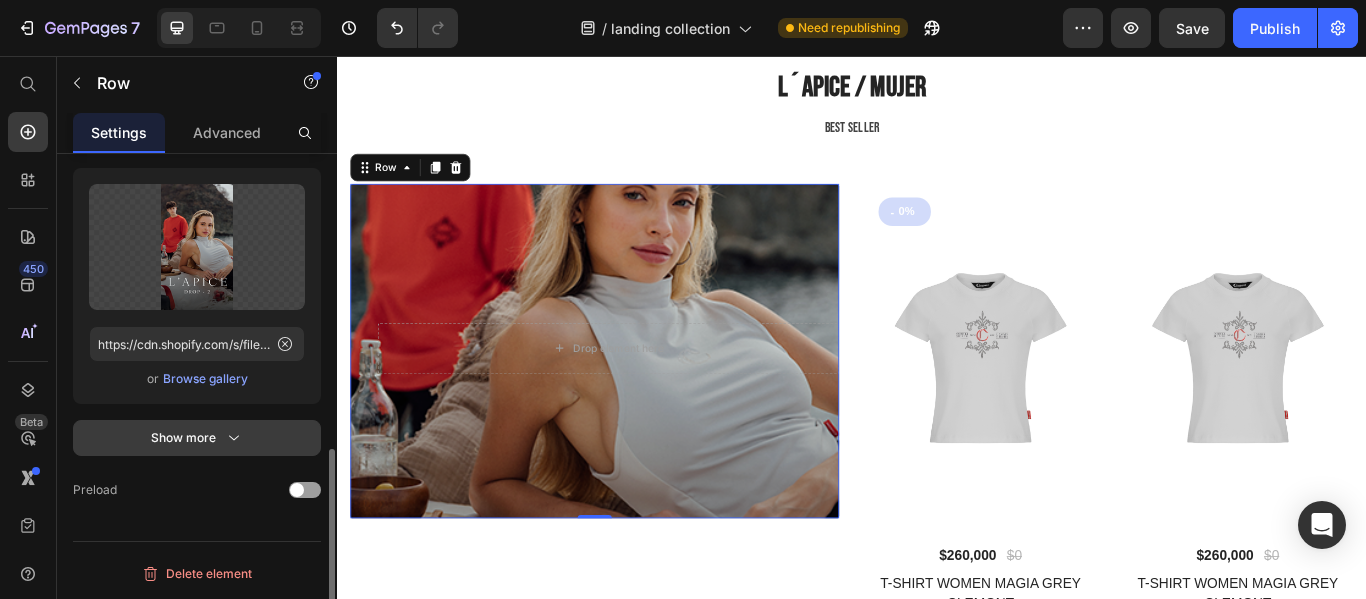 click on "Show more" at bounding box center [197, 438] 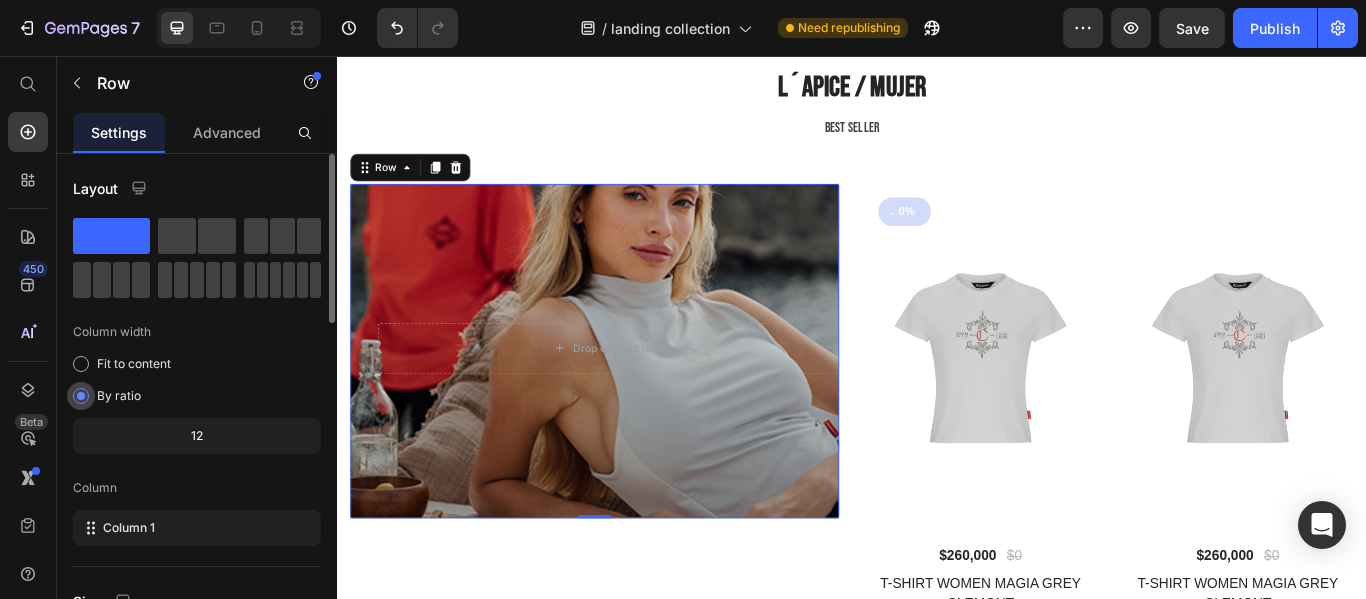 scroll, scrollTop: 100, scrollLeft: 0, axis: vertical 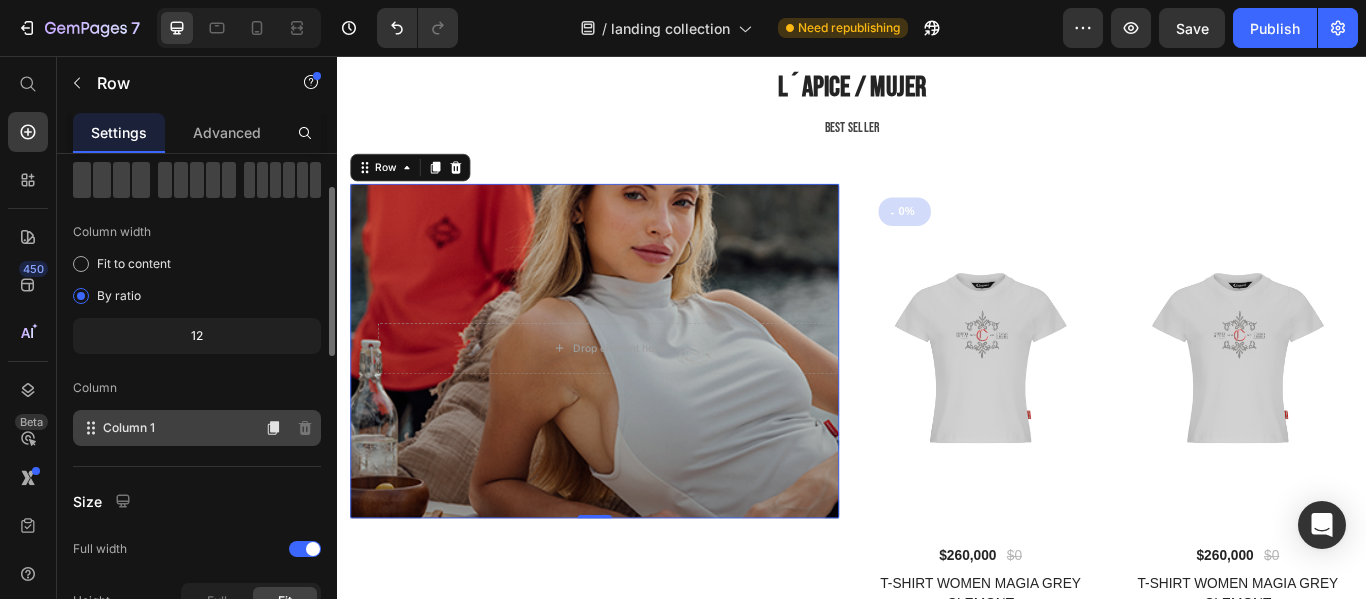 click on "Column 1" 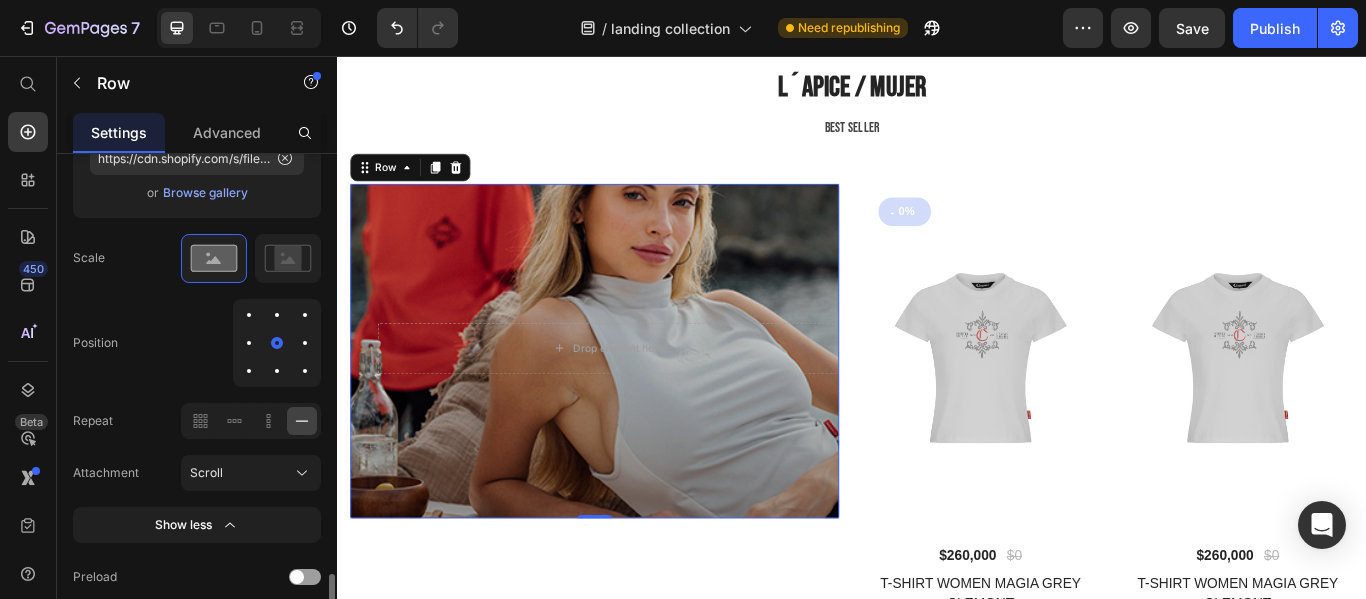scroll, scrollTop: 987, scrollLeft: 0, axis: vertical 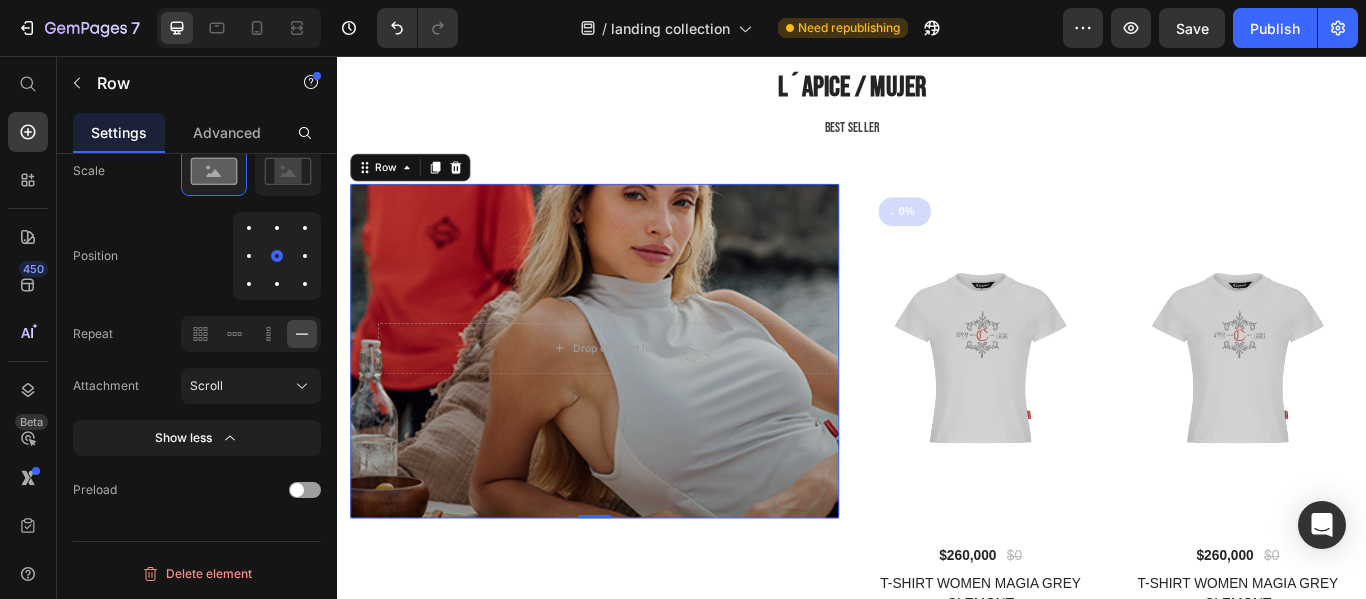 click on "Drop element here Row   132.625" at bounding box center (637, 400) 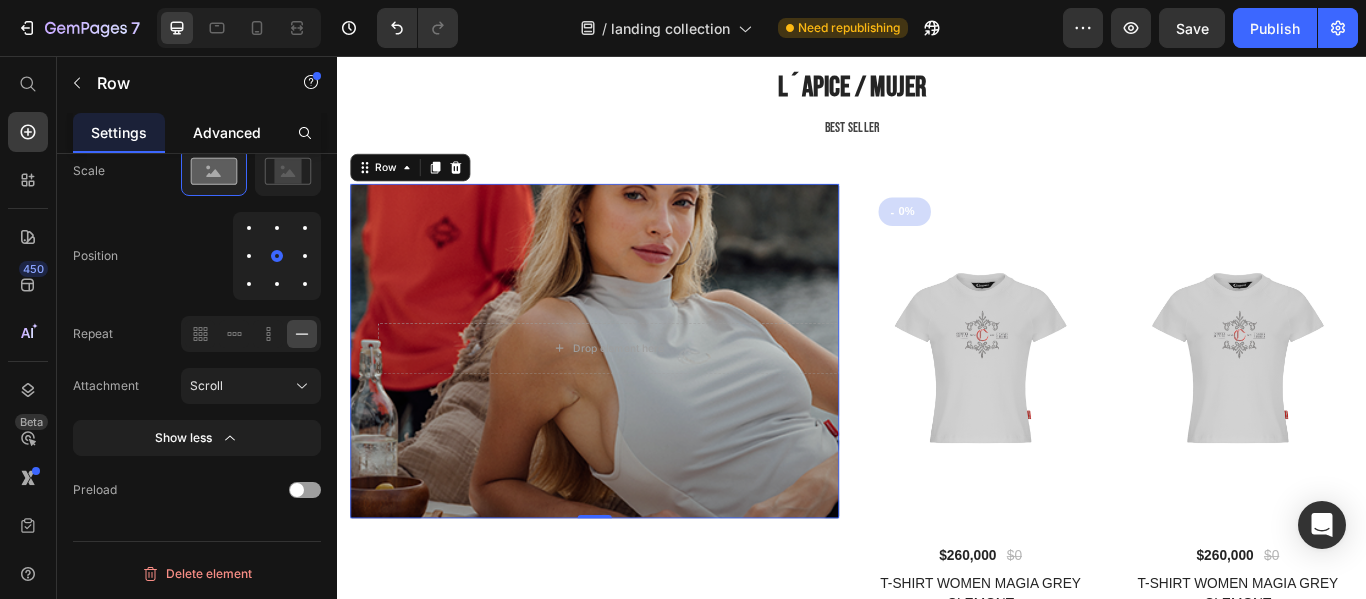 click on "Advanced" at bounding box center [227, 132] 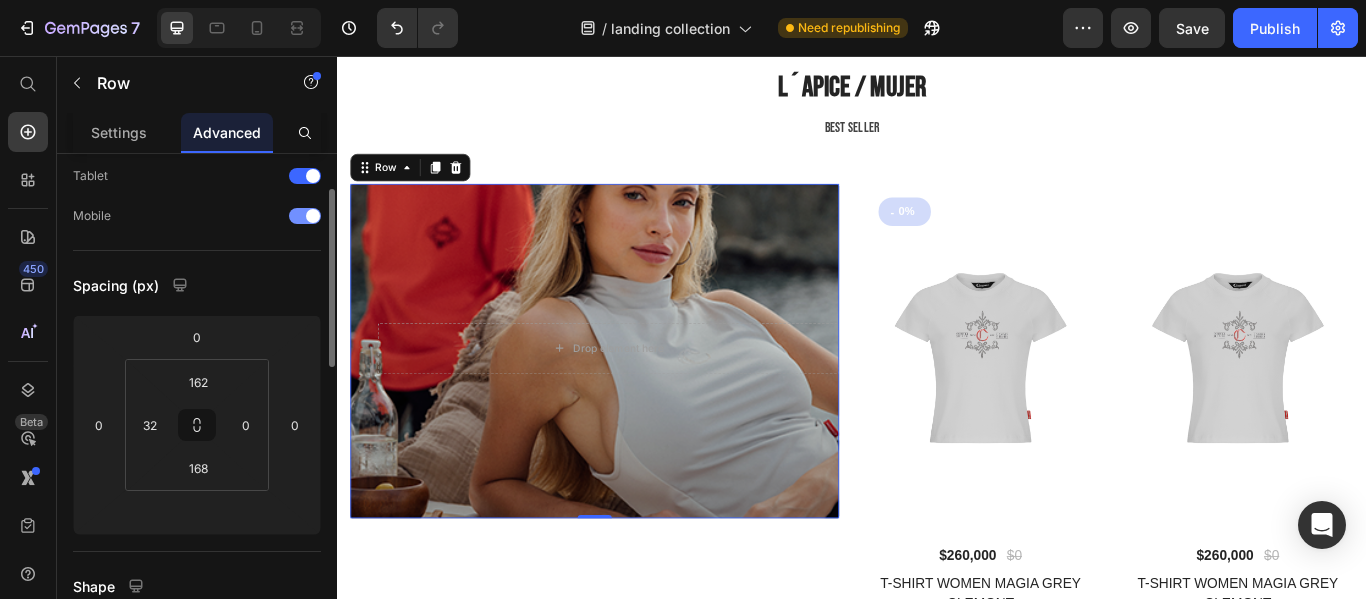scroll, scrollTop: 200, scrollLeft: 0, axis: vertical 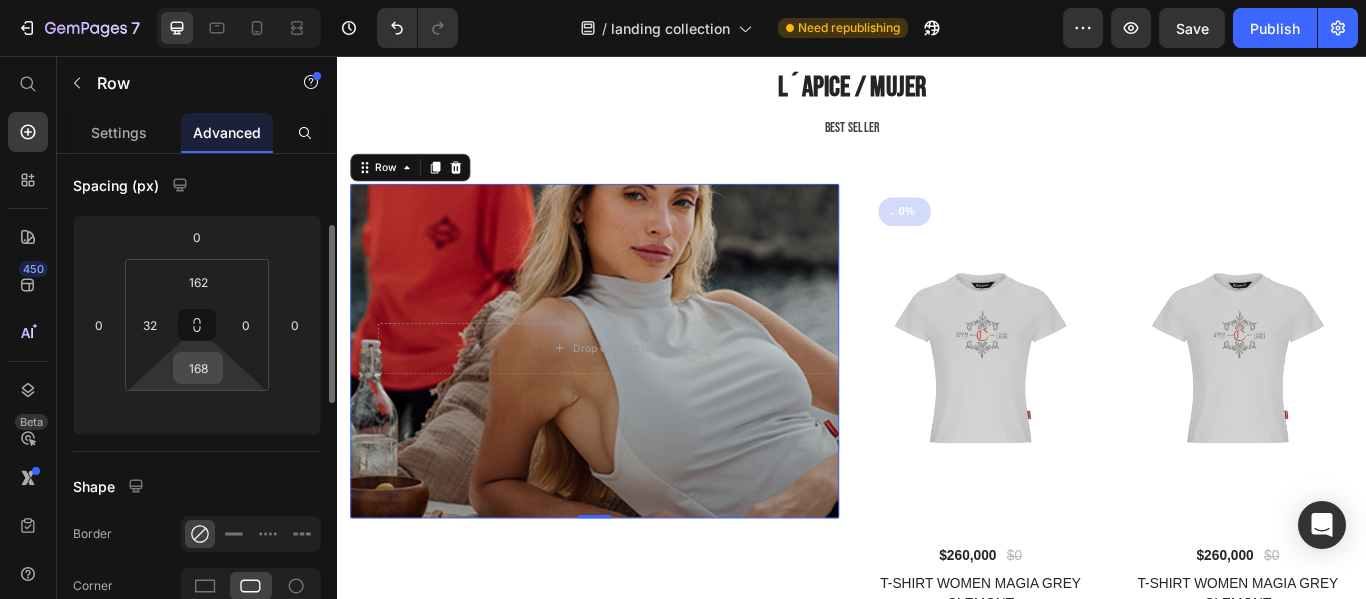 click on "168" at bounding box center [198, 368] 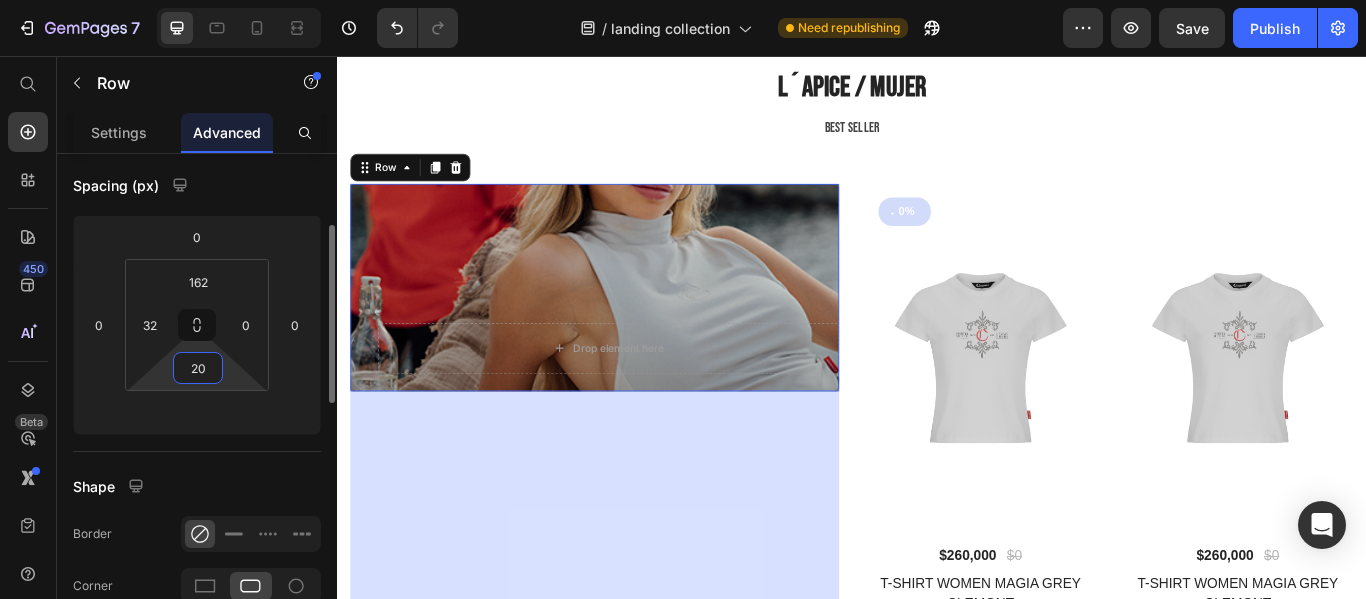 type on "200" 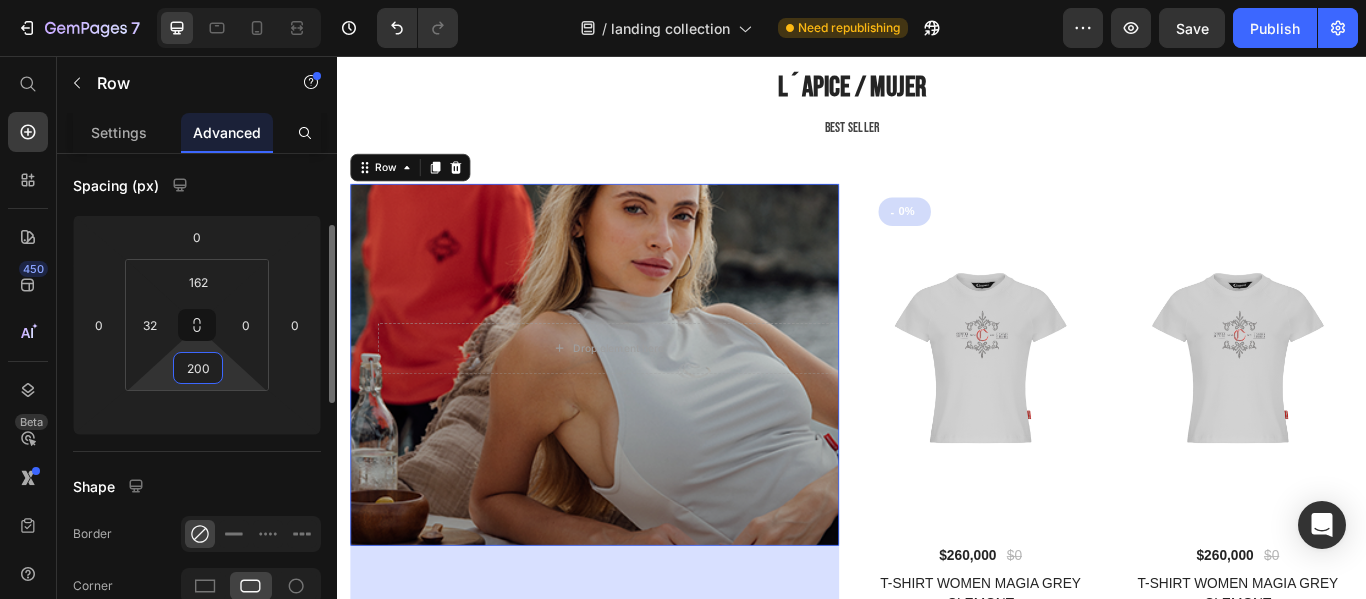 click on "200" at bounding box center (198, 368) 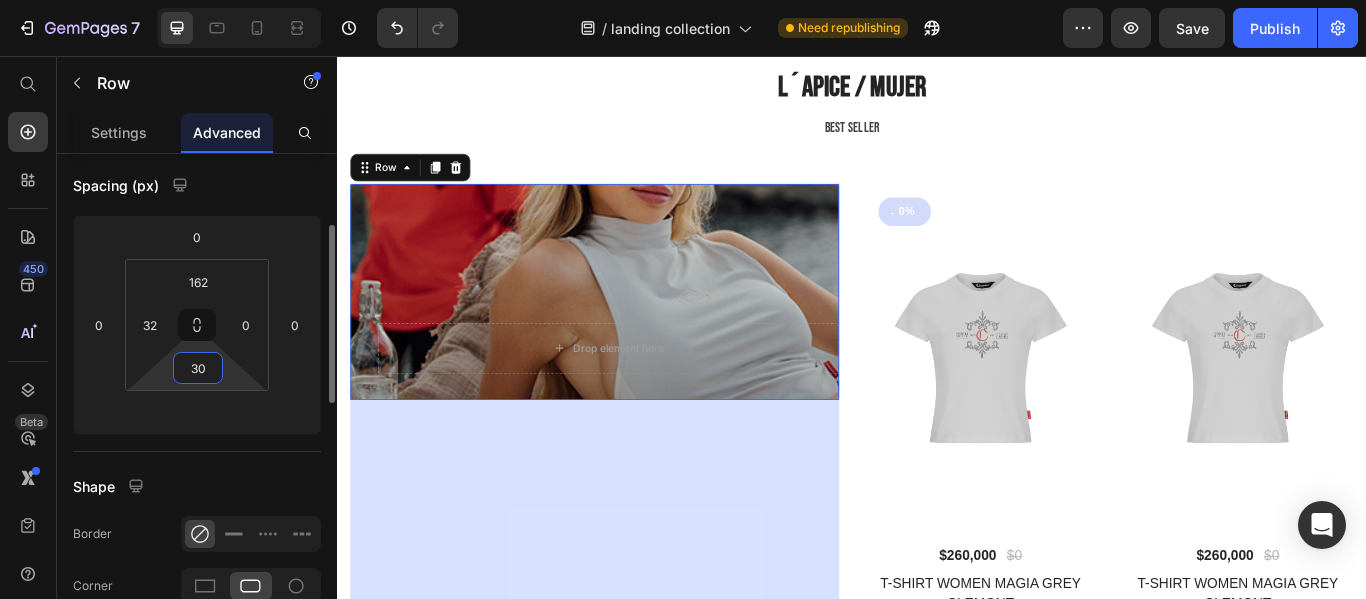 type on "300" 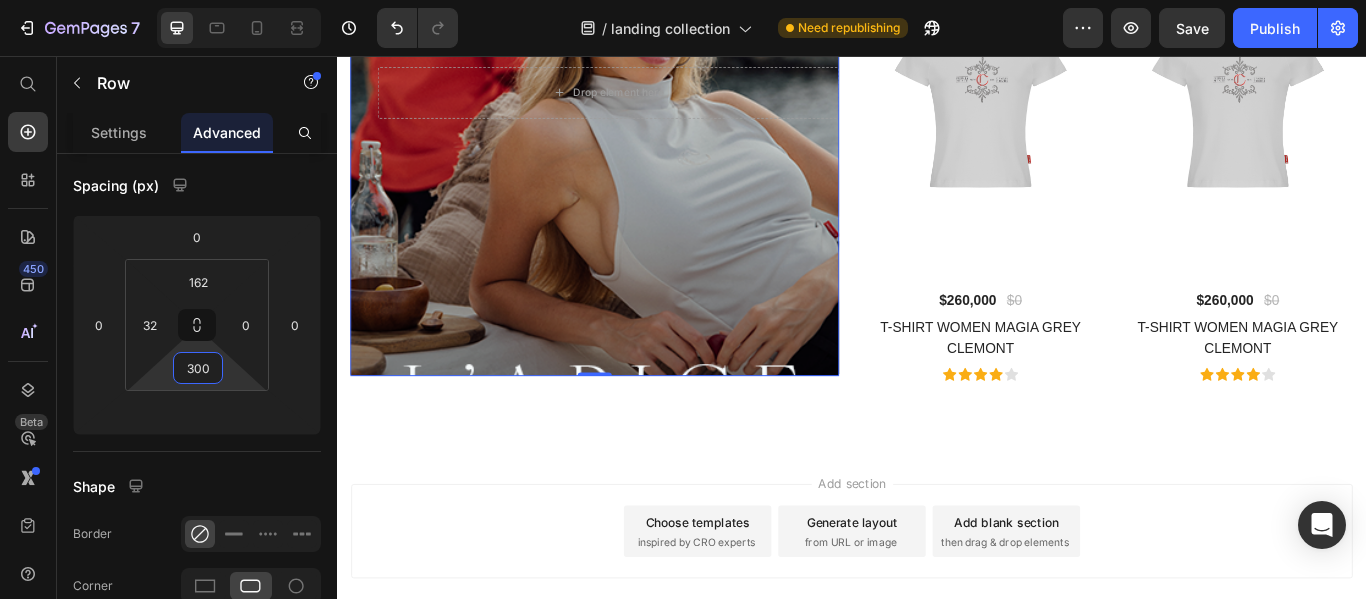 scroll, scrollTop: 7376, scrollLeft: 0, axis: vertical 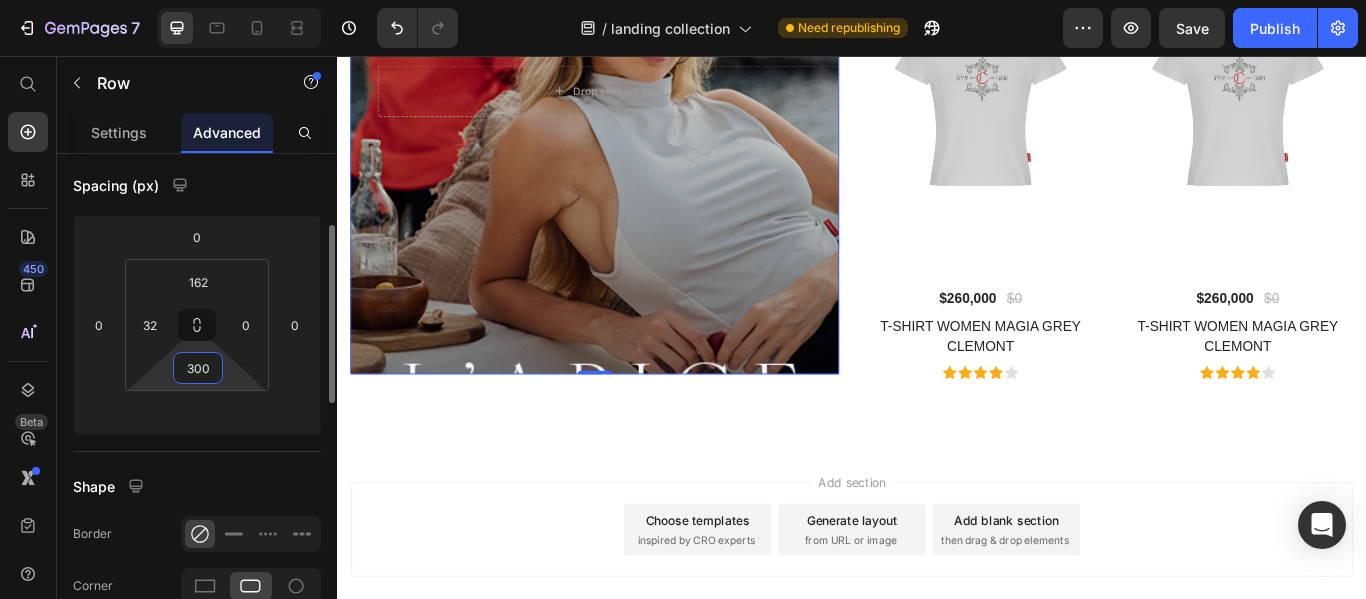 click on "300" at bounding box center (198, 368) 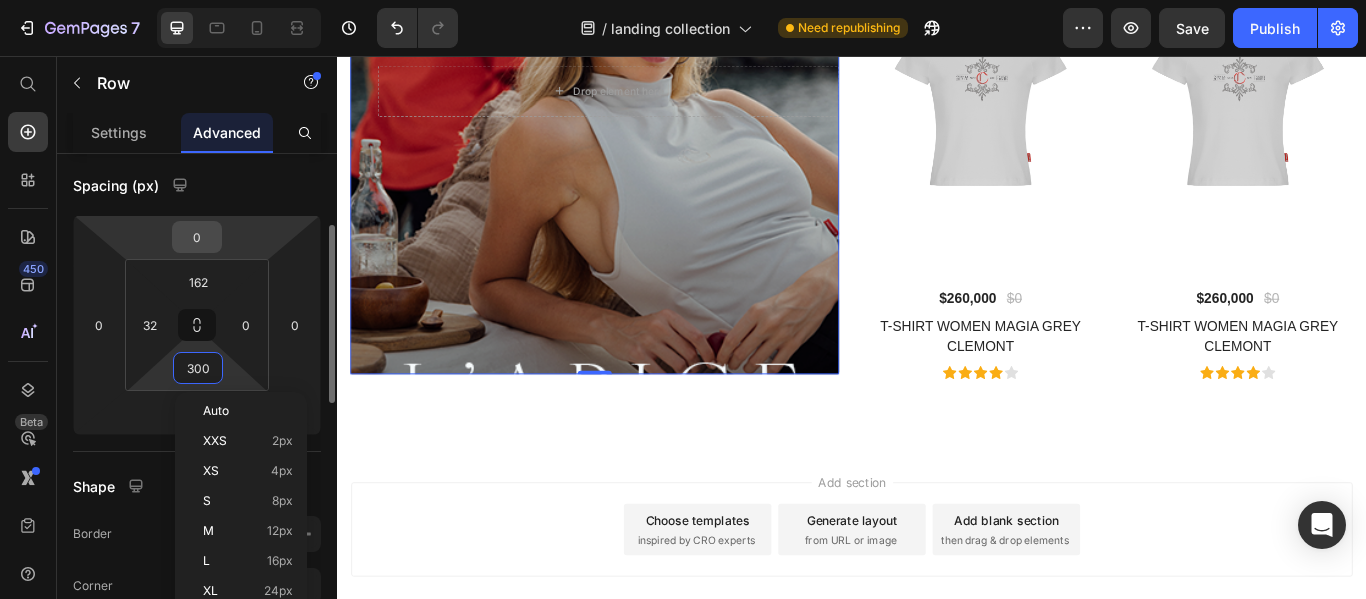 type on "300" 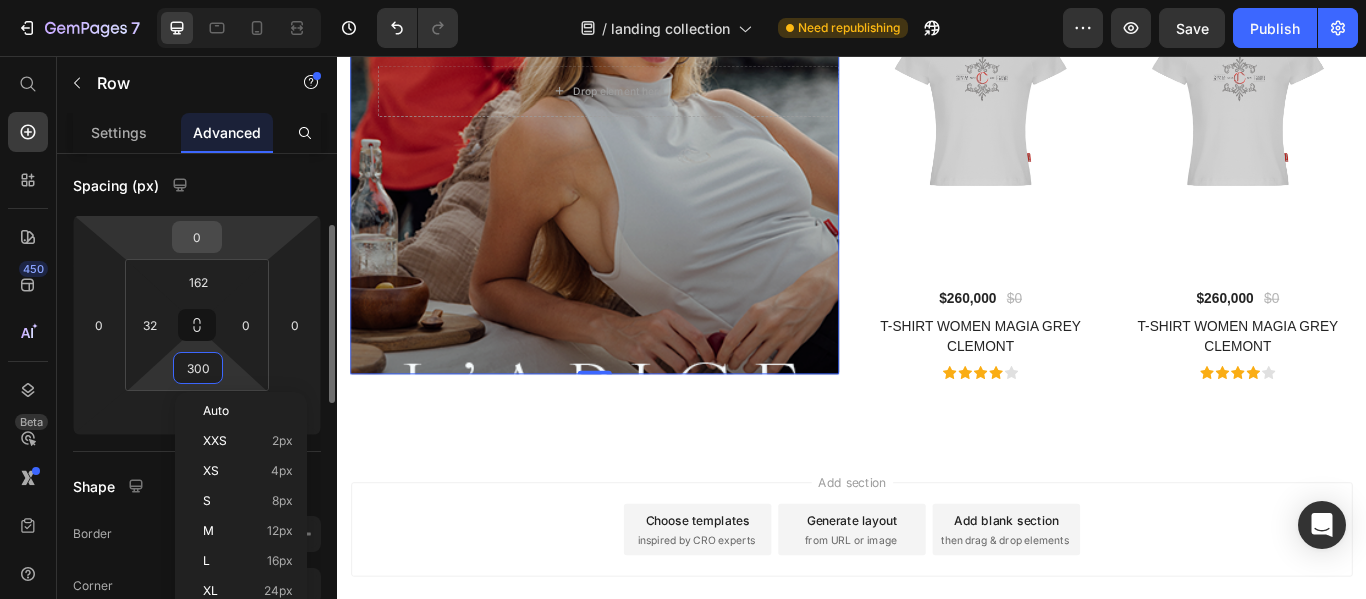 click on "0" at bounding box center [197, 237] 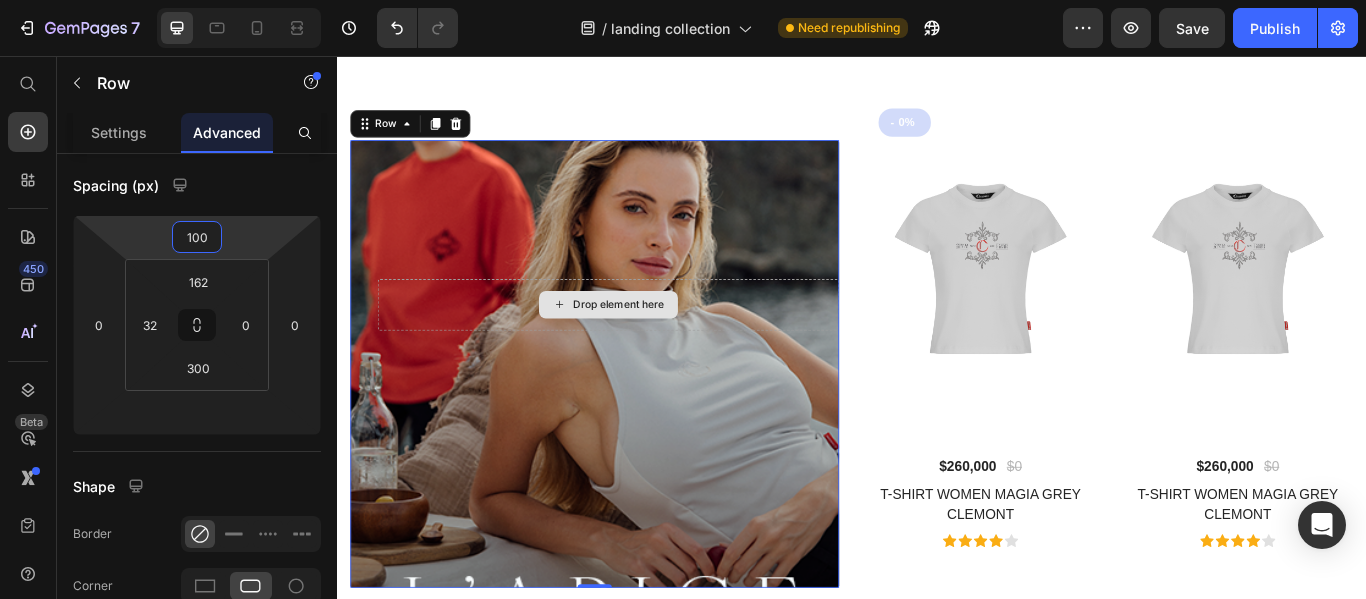 scroll, scrollTop: 7276, scrollLeft: 0, axis: vertical 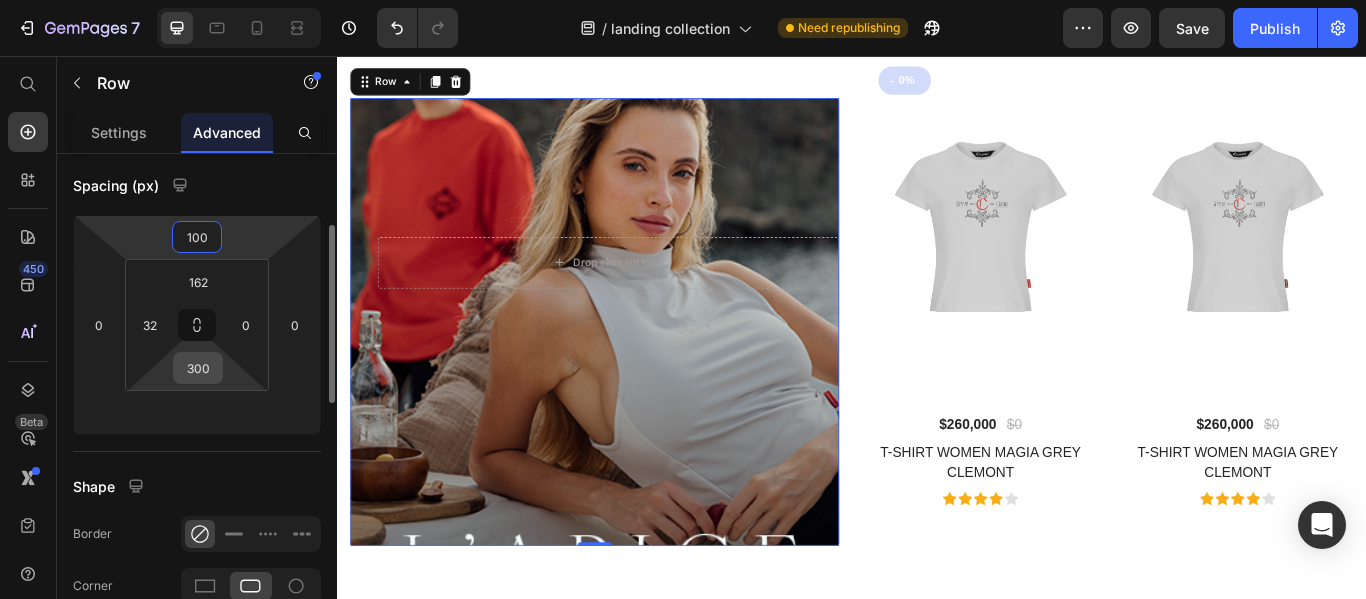type on "100" 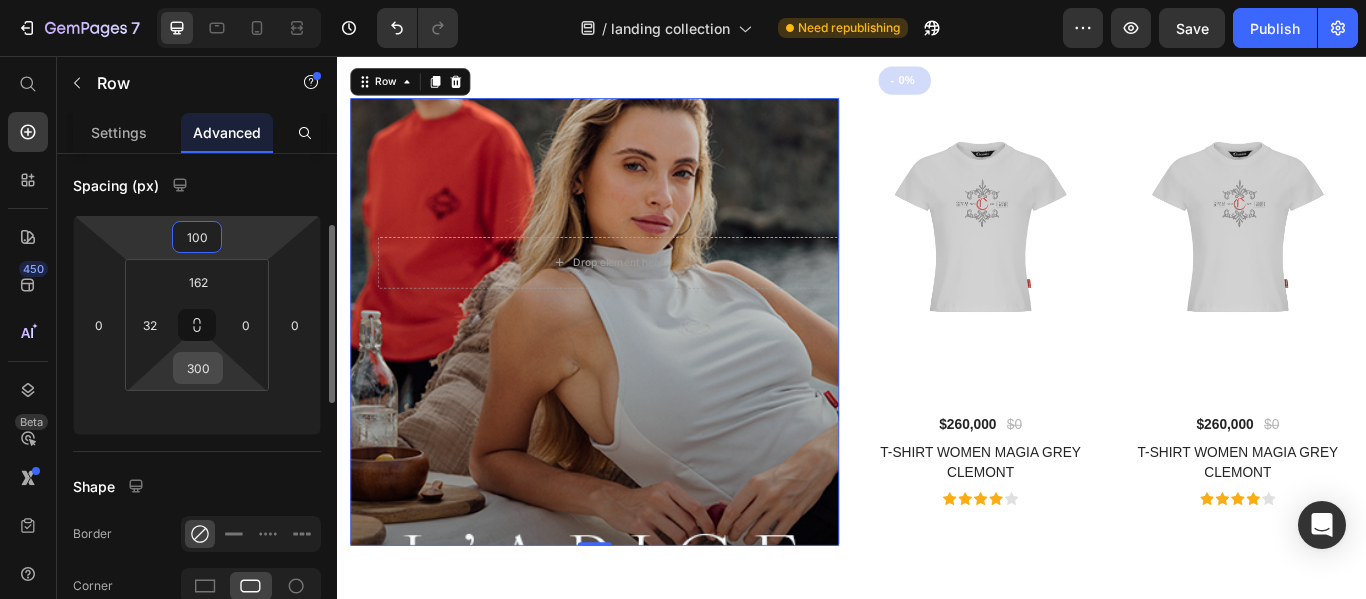 click on "300" at bounding box center (198, 368) 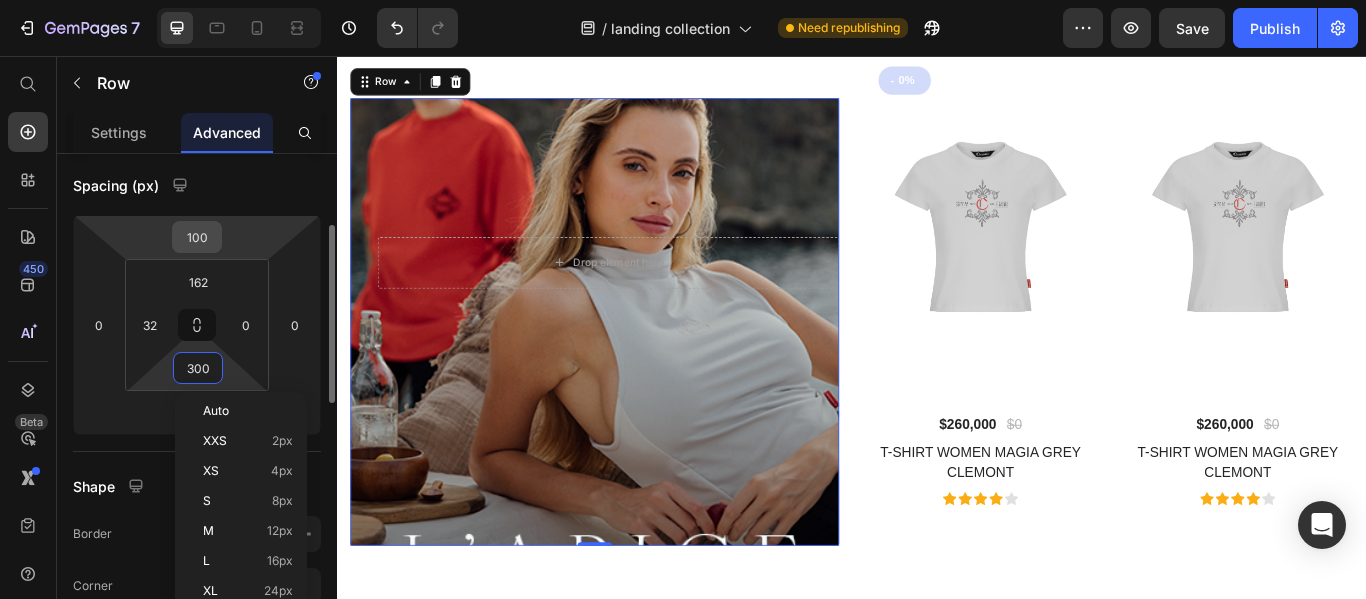 click on "100" at bounding box center [197, 237] 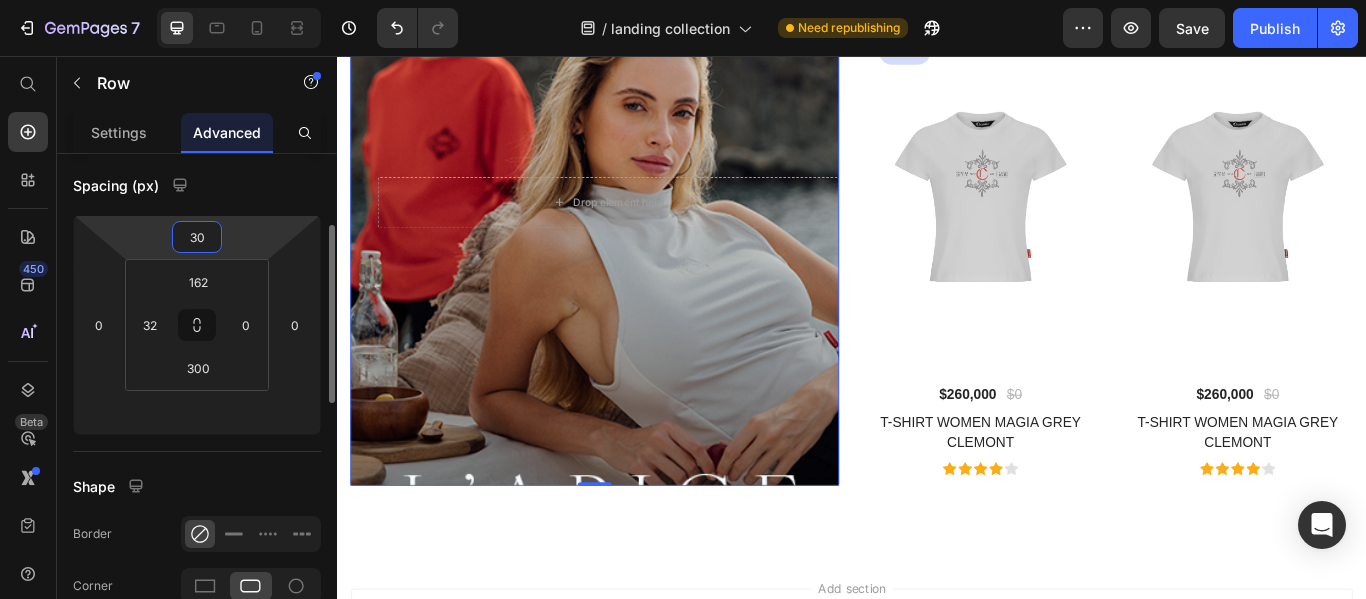 type on "300" 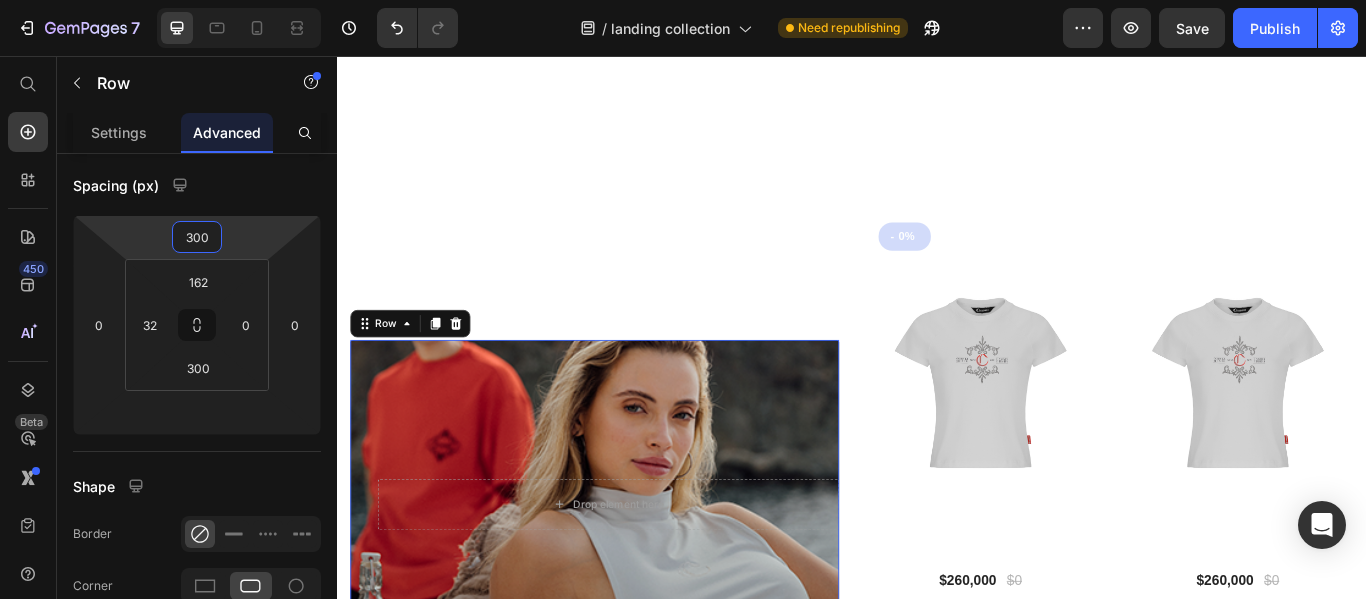 scroll, scrollTop: 7176, scrollLeft: 0, axis: vertical 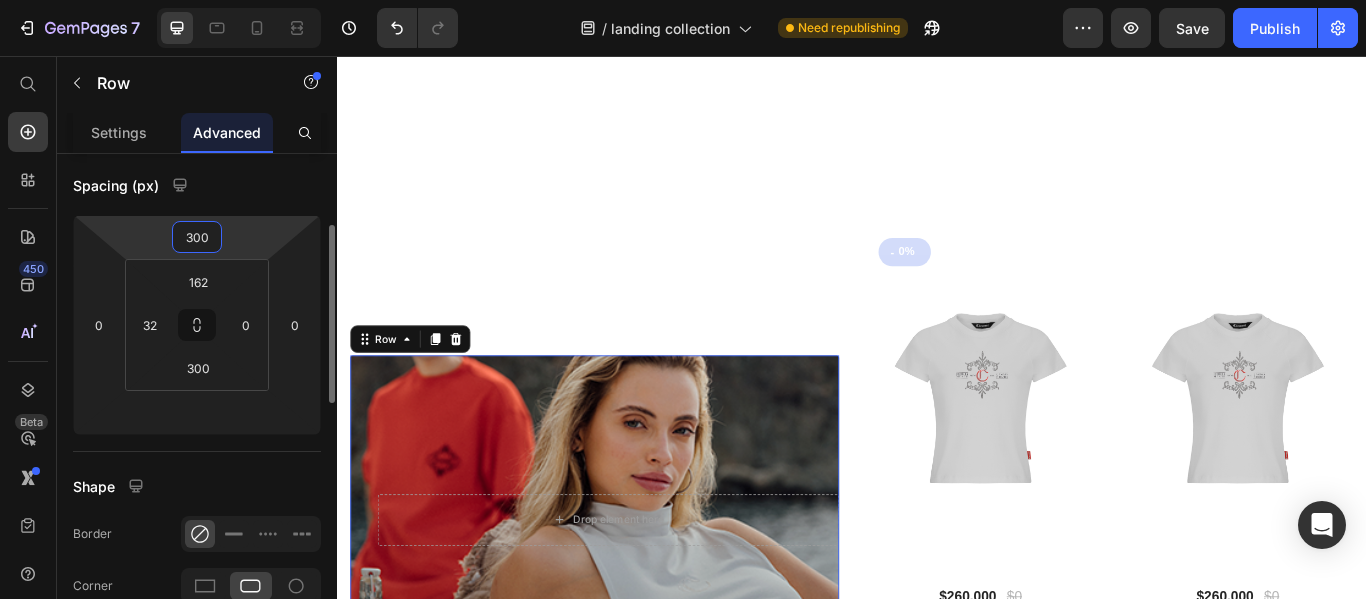 click on "300" at bounding box center [197, 237] 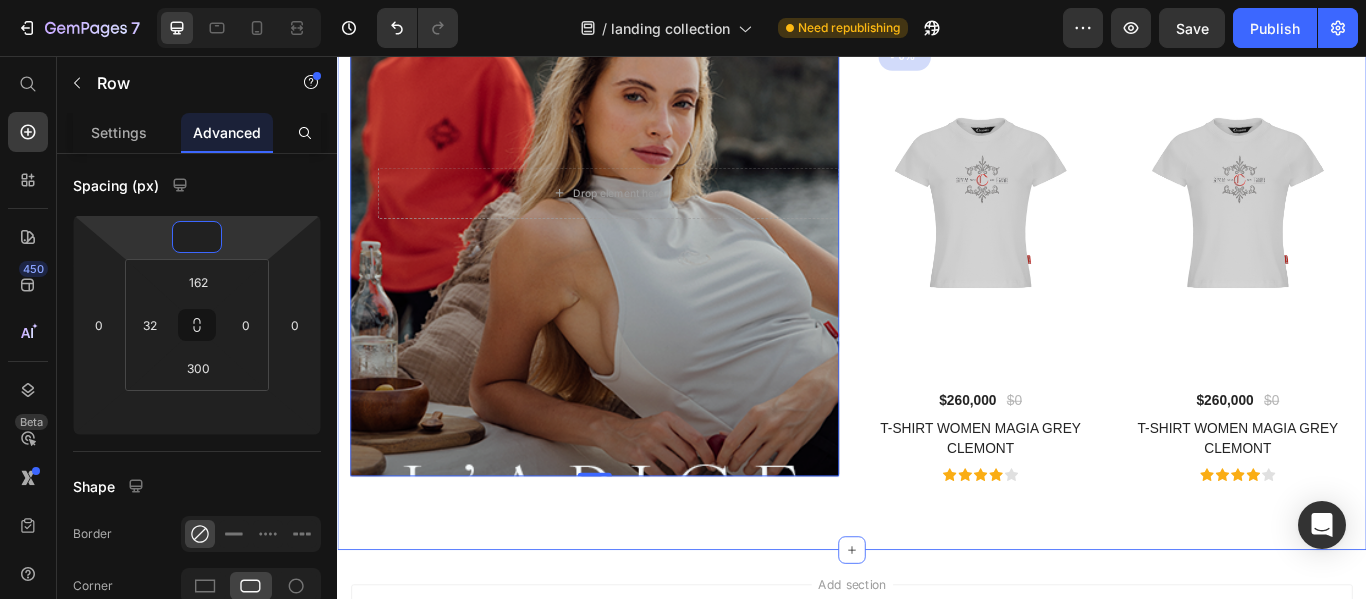 scroll, scrollTop: 7276, scrollLeft: 0, axis: vertical 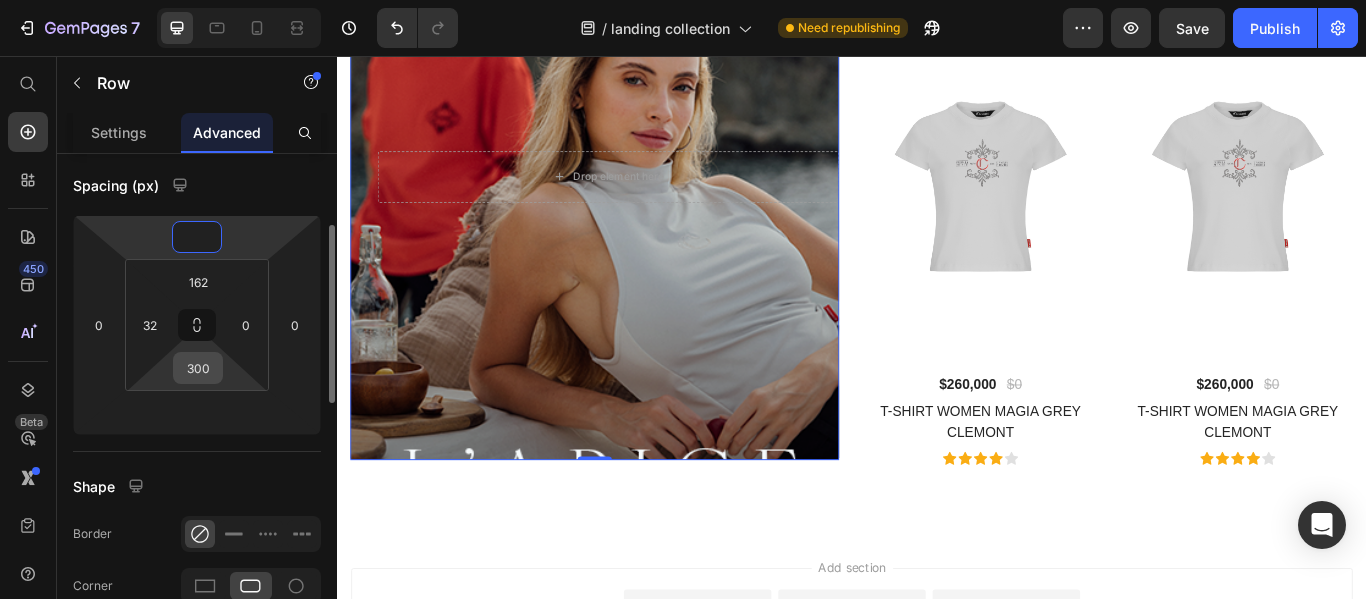 type on "0" 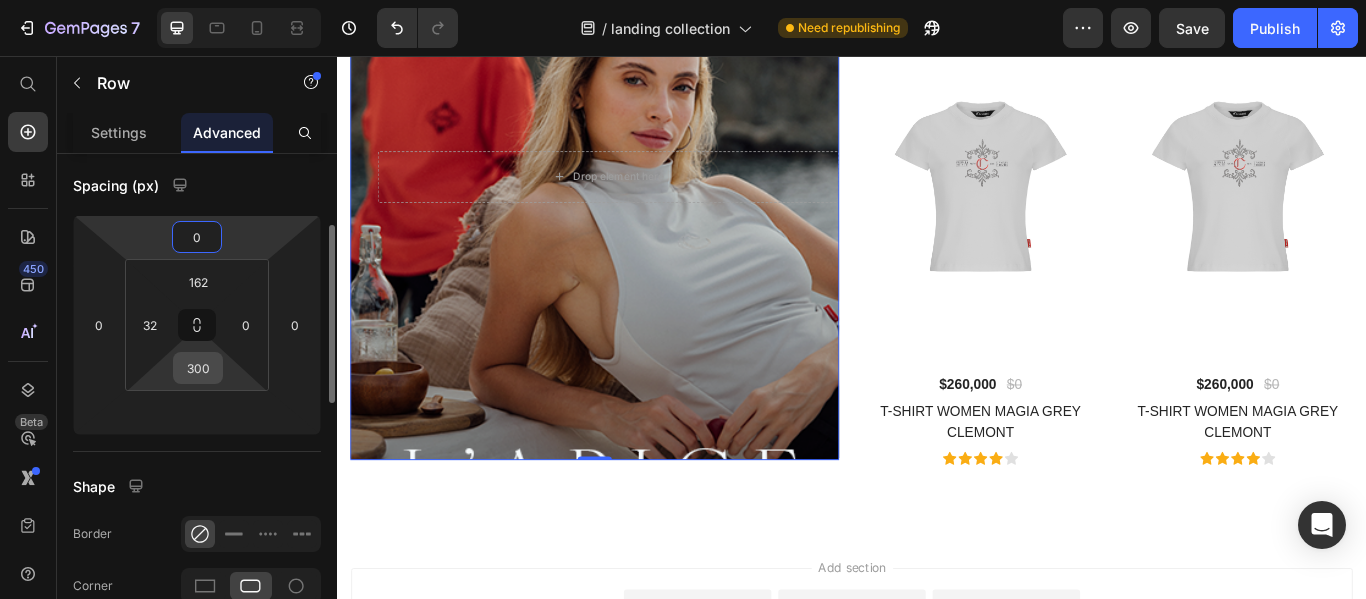 click on "300" at bounding box center (198, 368) 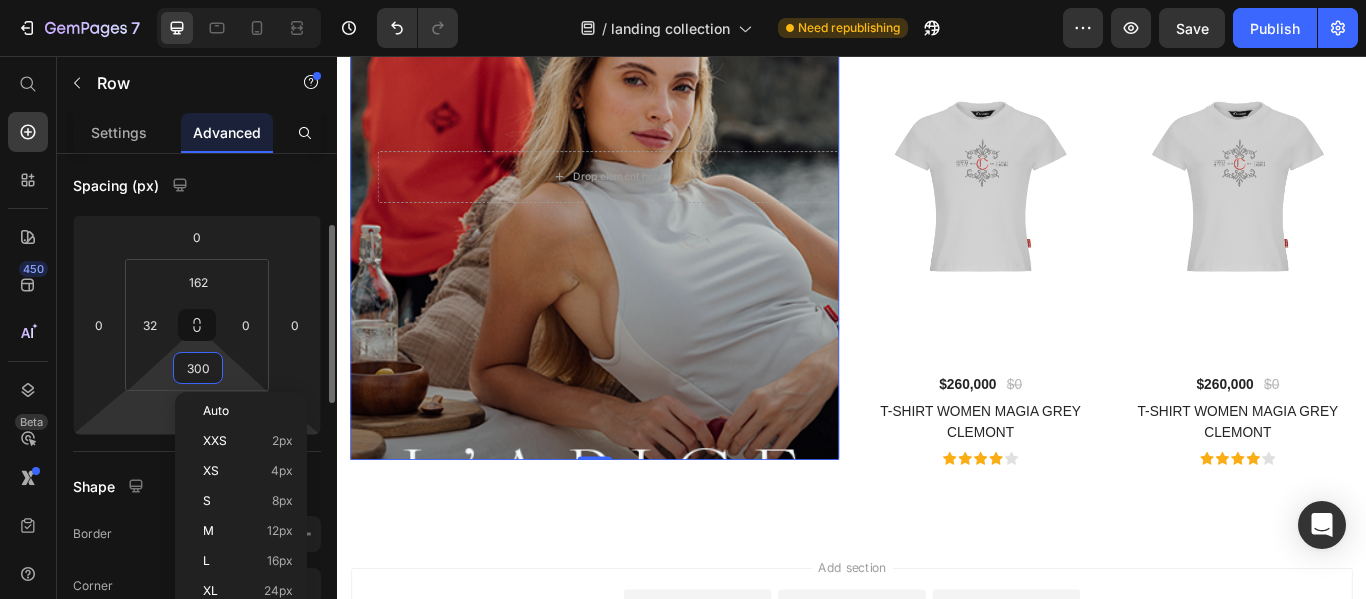 click on "7   /  landing collection Need republishing Preview  Save   Publish  450 Beta Start with Sections Elements Hero Section Product Detail Brands Trusted Badges Guarantee Product Breakdown How to use Testimonials Compare Bundle FAQs Social Proof Brand Story Product List Collection Blog List Contact Sticky Add to Cart Custom Footer Browse Library 450 Layout
Row
Row
Row
Row Text
Heading
Text Block Button
Button
Button
Sticky Back to top Media
Image" at bounding box center (683, 0) 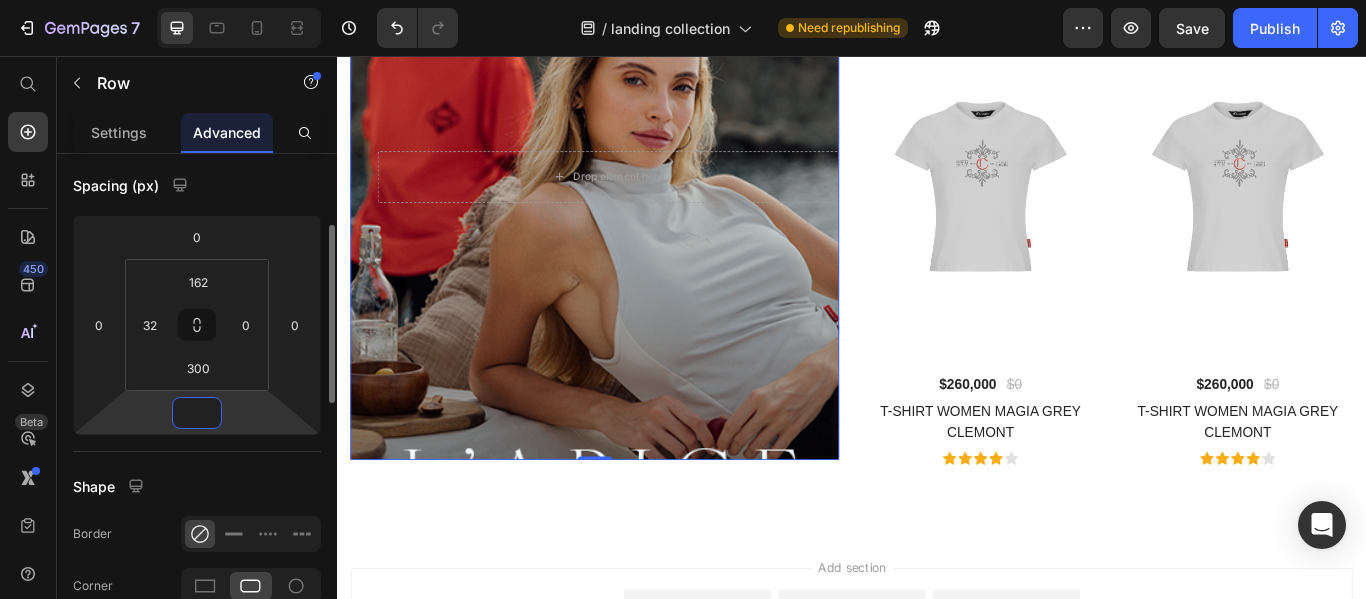 click at bounding box center [197, 413] 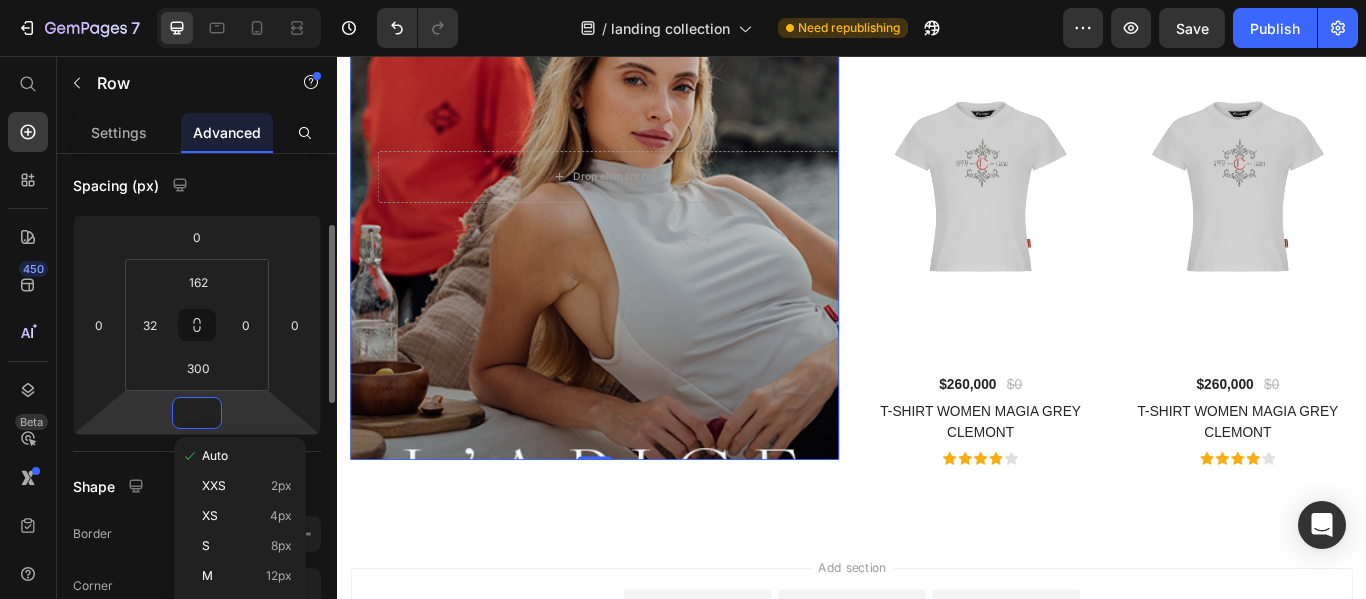 type on "3" 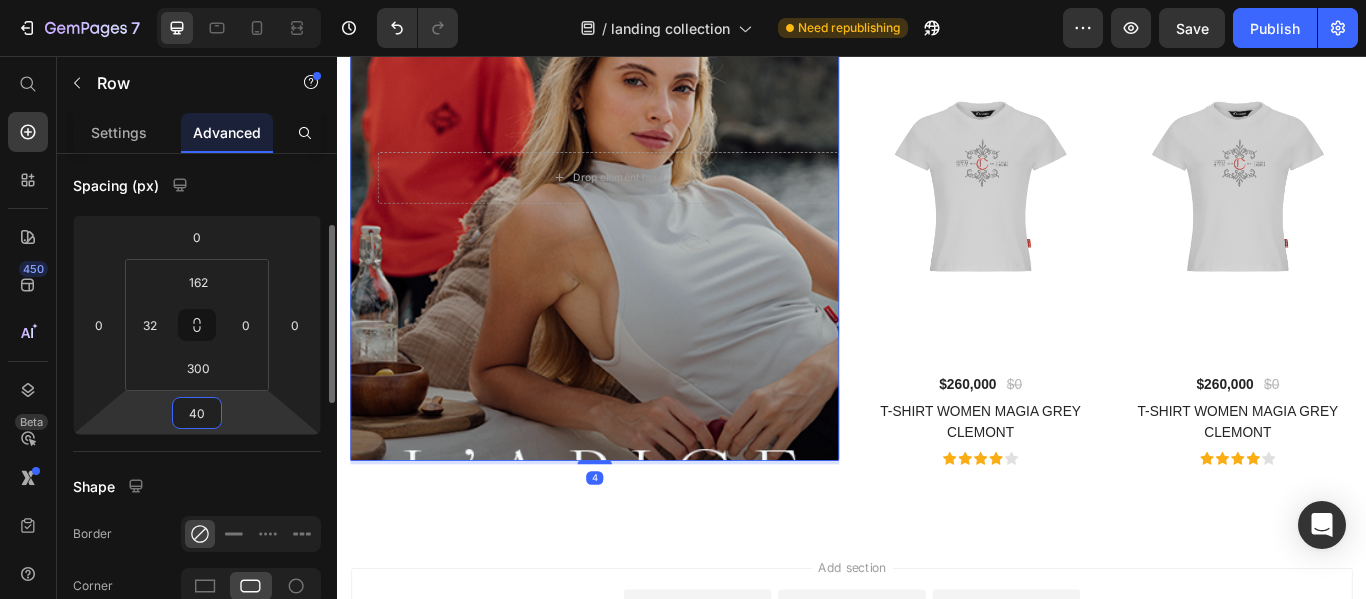 type on "400" 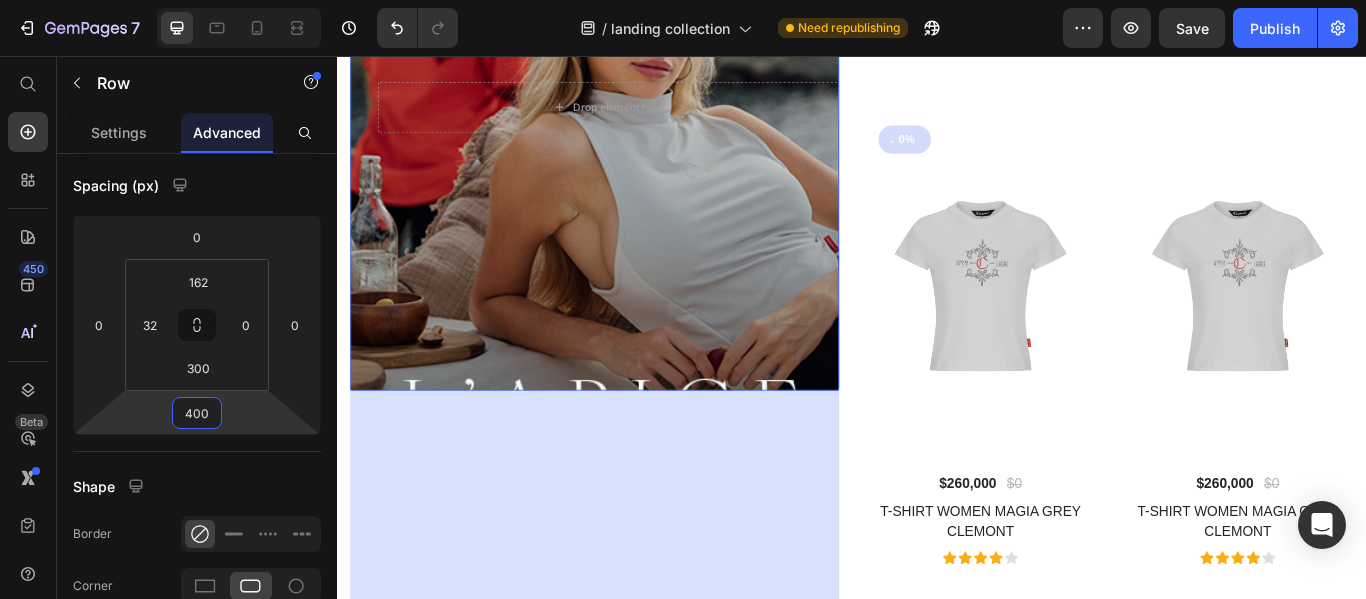 scroll, scrollTop: 7476, scrollLeft: 0, axis: vertical 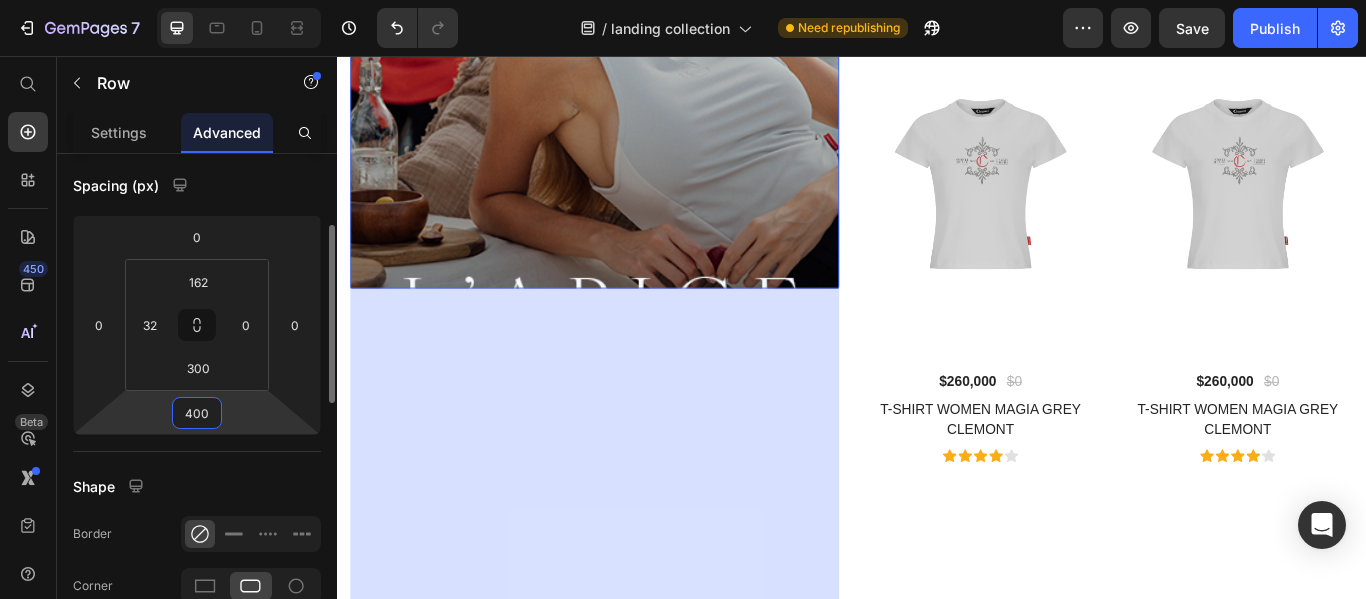 click on "400" at bounding box center (197, 413) 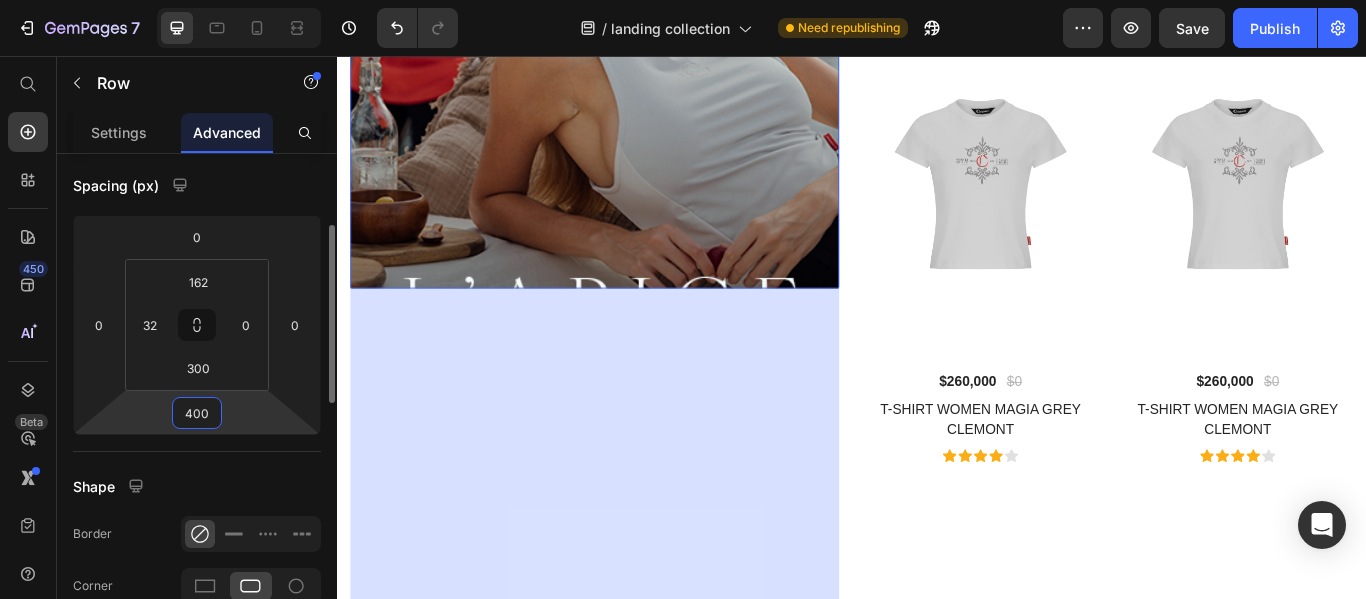 click on "400" at bounding box center (197, 413) 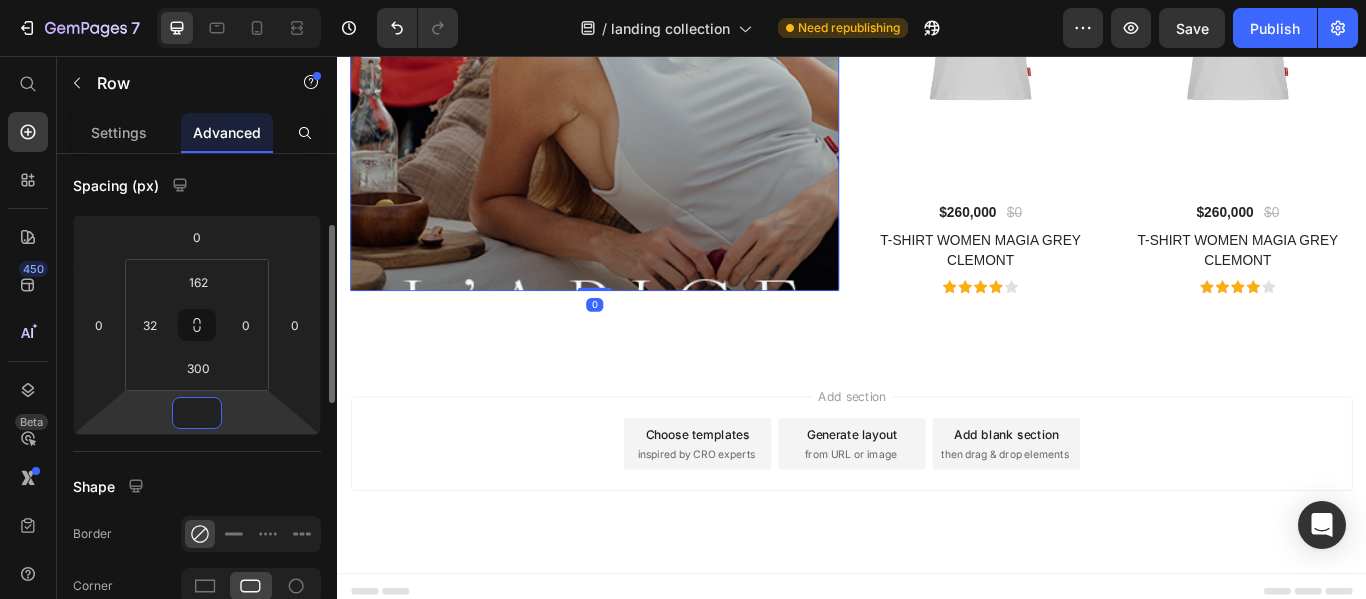 click on "Spacing (px) 0 0 0 162 32 300 0" 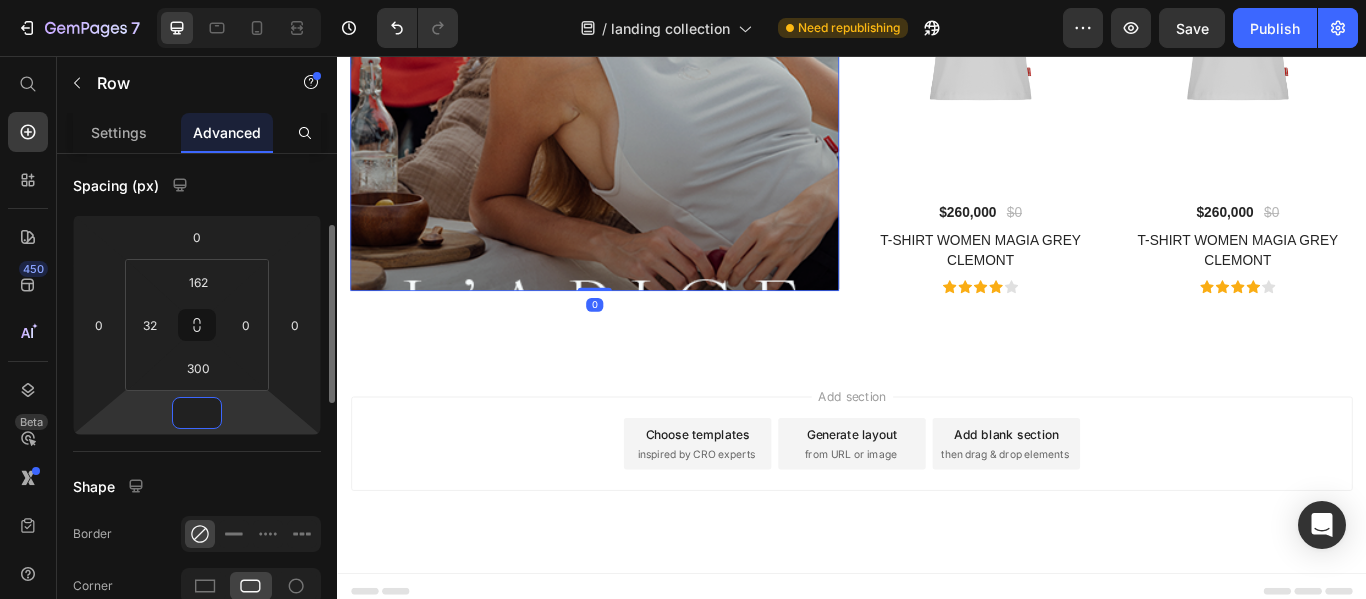 type on "0" 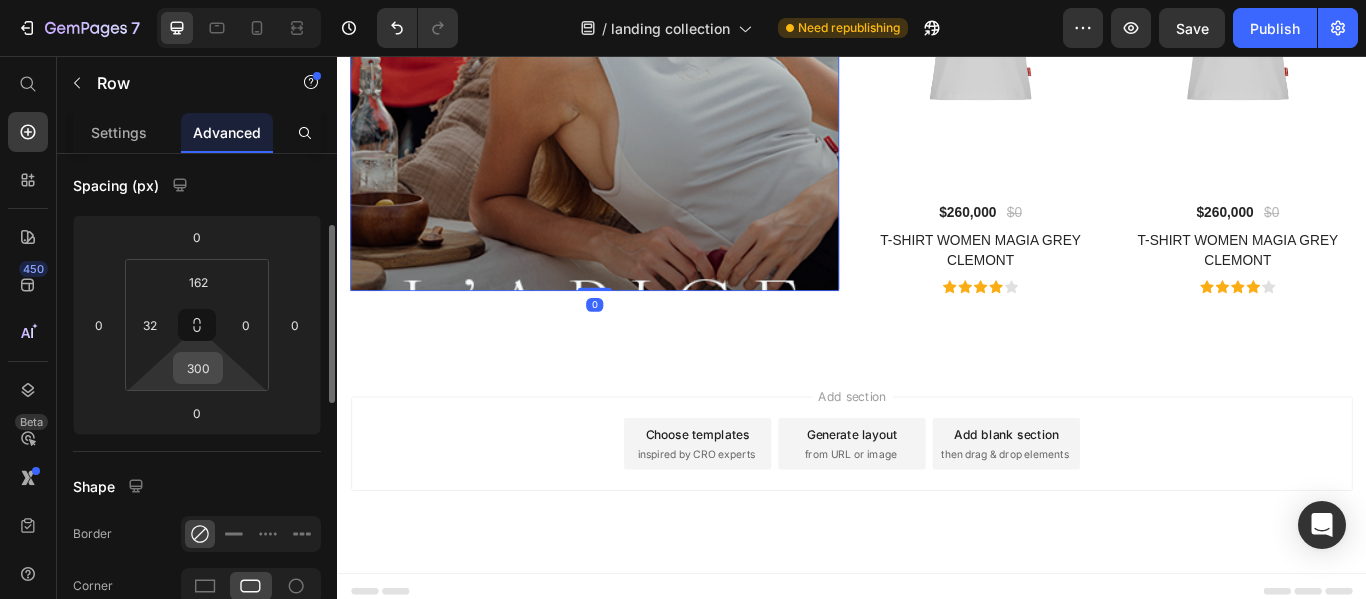 click on "300" at bounding box center [198, 368] 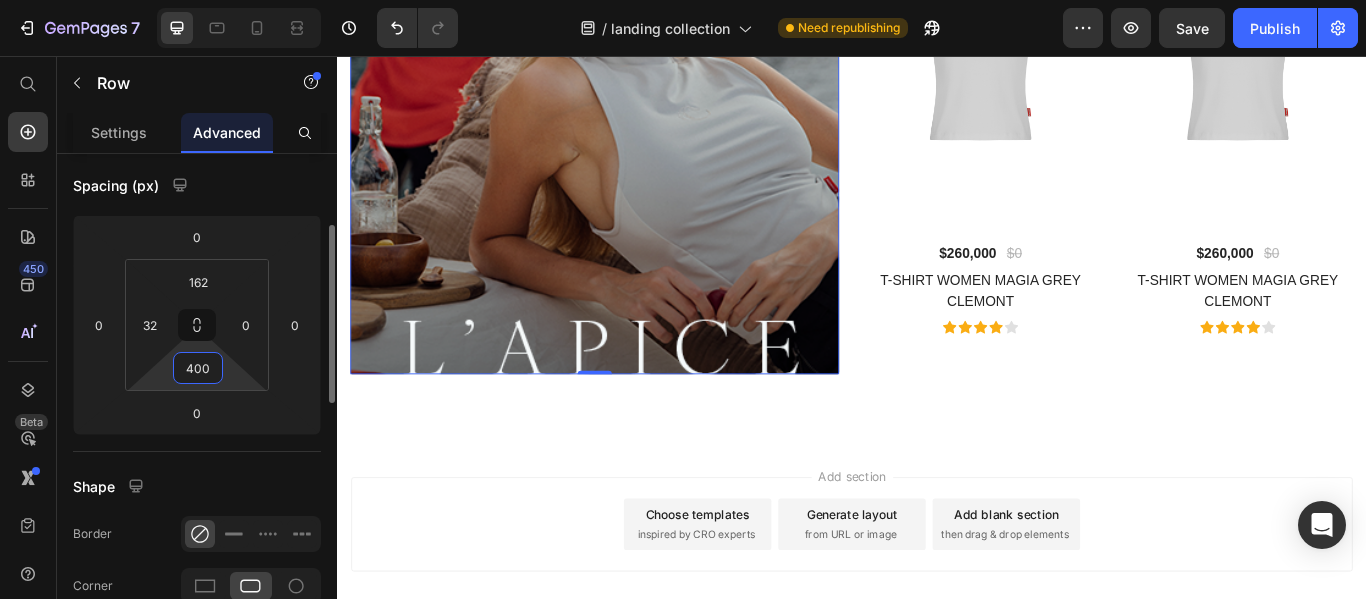 click on "400" at bounding box center [198, 368] 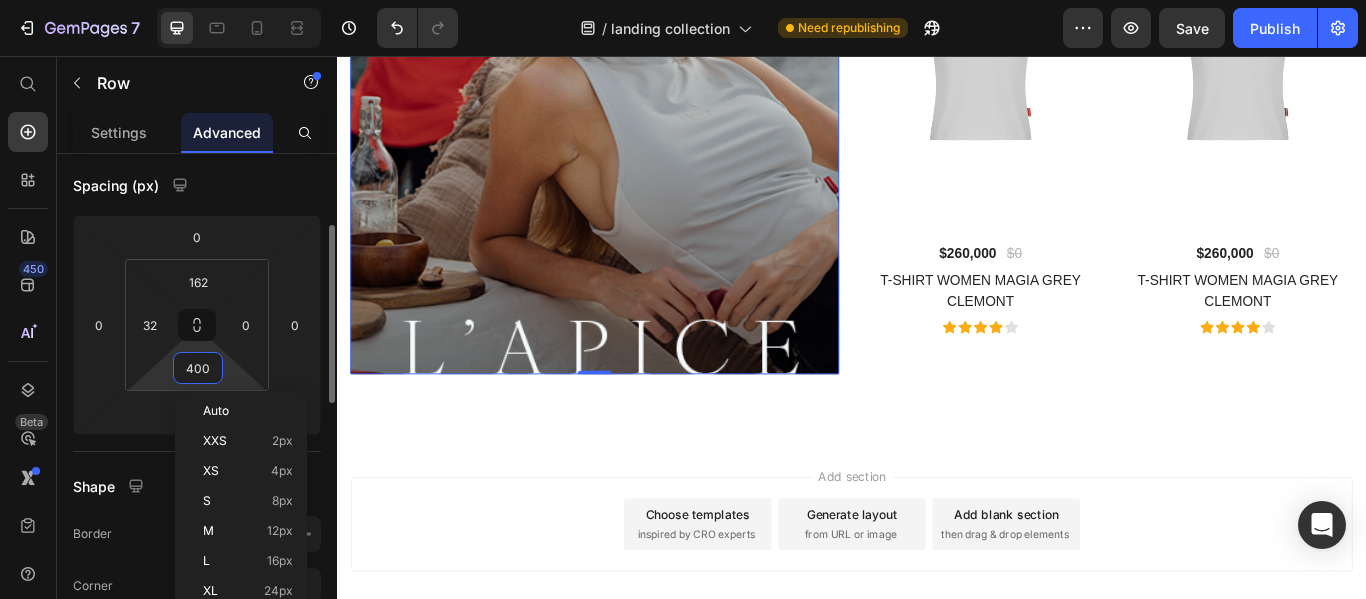 click on "400" at bounding box center (198, 368) 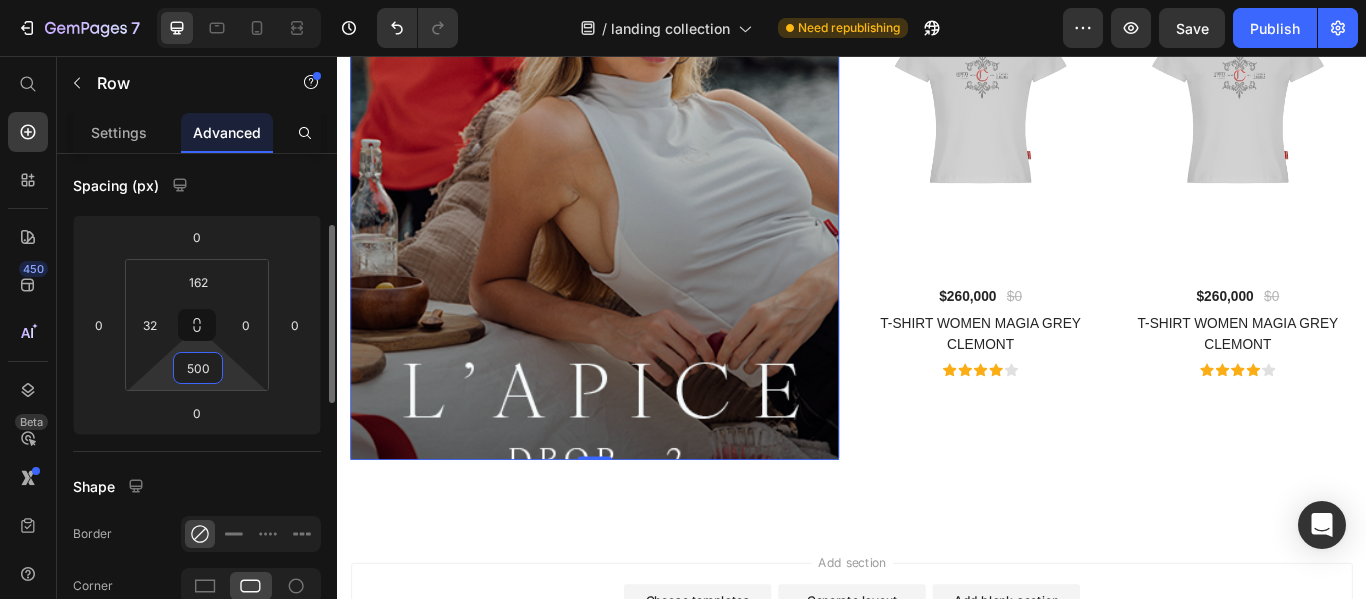 click on "500" at bounding box center [198, 368] 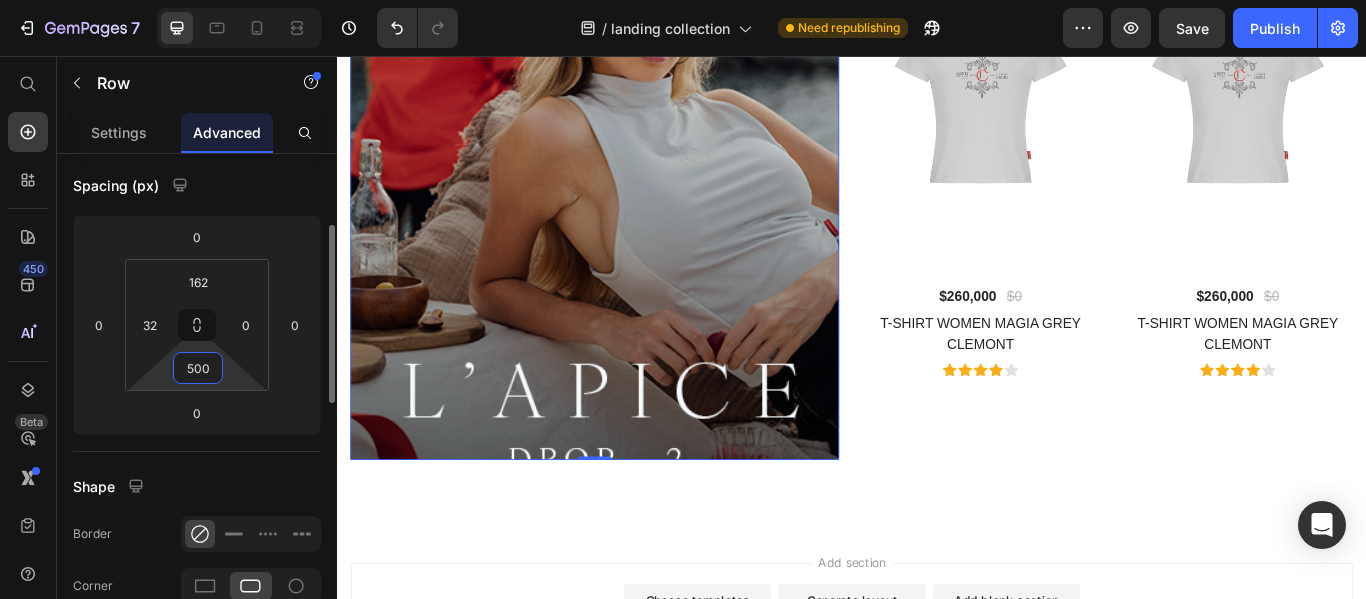 click on "500" at bounding box center (198, 368) 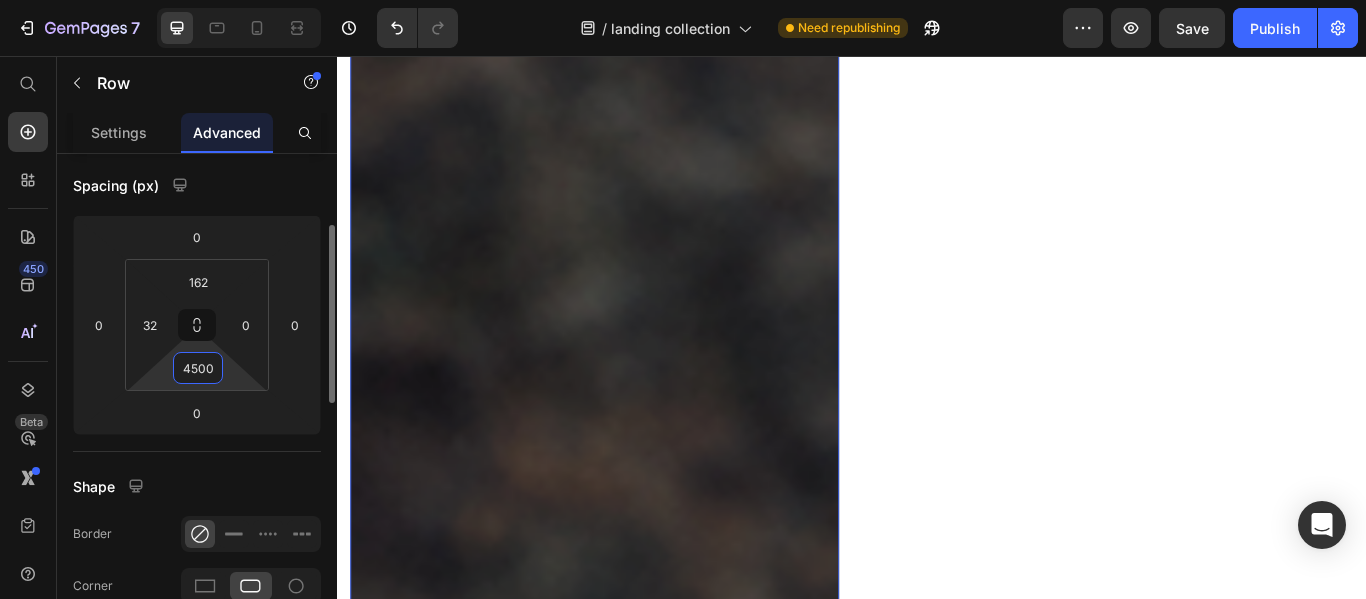 type on "450" 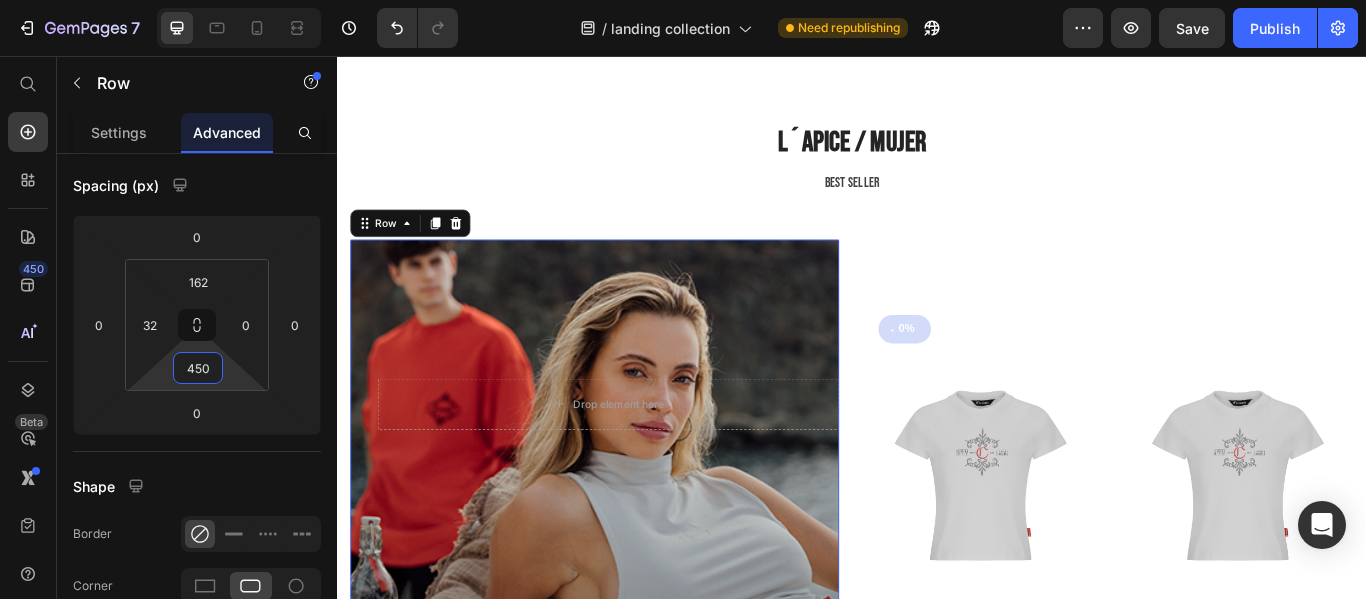 scroll, scrollTop: 6976, scrollLeft: 0, axis: vertical 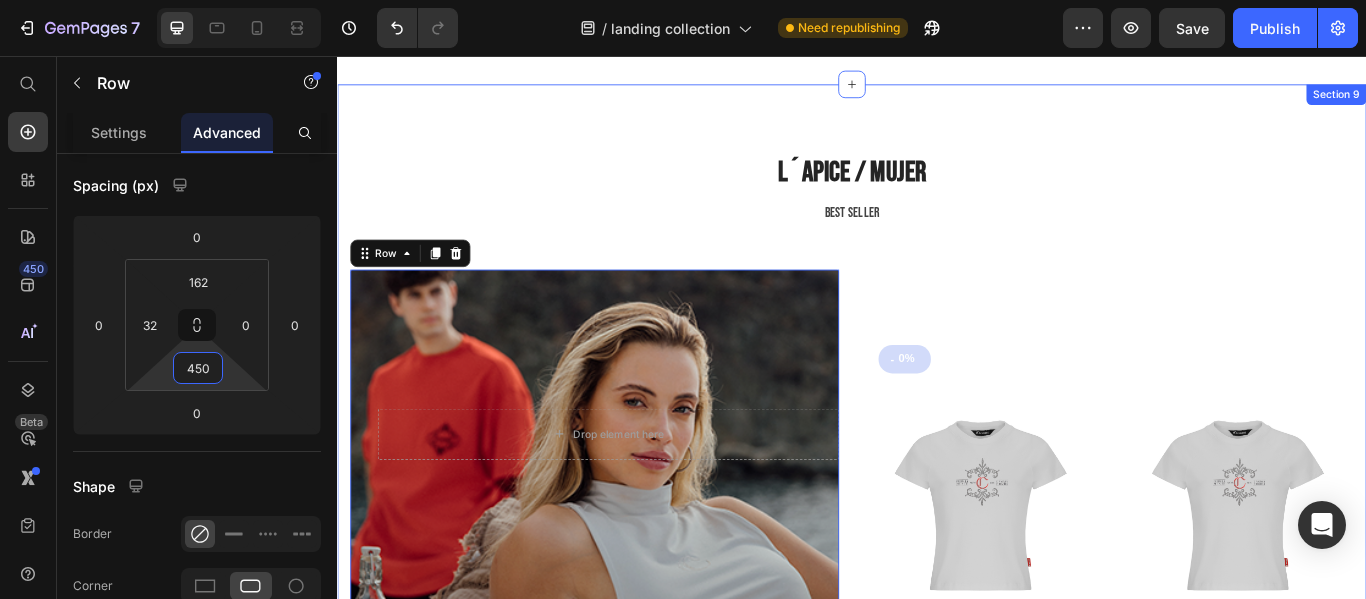 click on "L´APICE / MUJER Heading BEST SELLER Text block Row
Drop element here Row   0 - 0% (P) Tag (P) Images & Gallery $260,000 (P) Price $0 (P) Price Row T-SHIRT WOMEN  MAGIA GREY CLEMONT (P) Title
Icon
Icon
Icon
Icon
Icon Icon List Hoz Product (P) Images & Gallery $260,000 (P) Price $0 (P) Price Row T-SHIRT WOMEN  MAGIA GREY CLEMONT (P) Title
Icon
Icon
Icon
Icon
Icon Icon List Hoz Product Row Row" at bounding box center (937, 573) 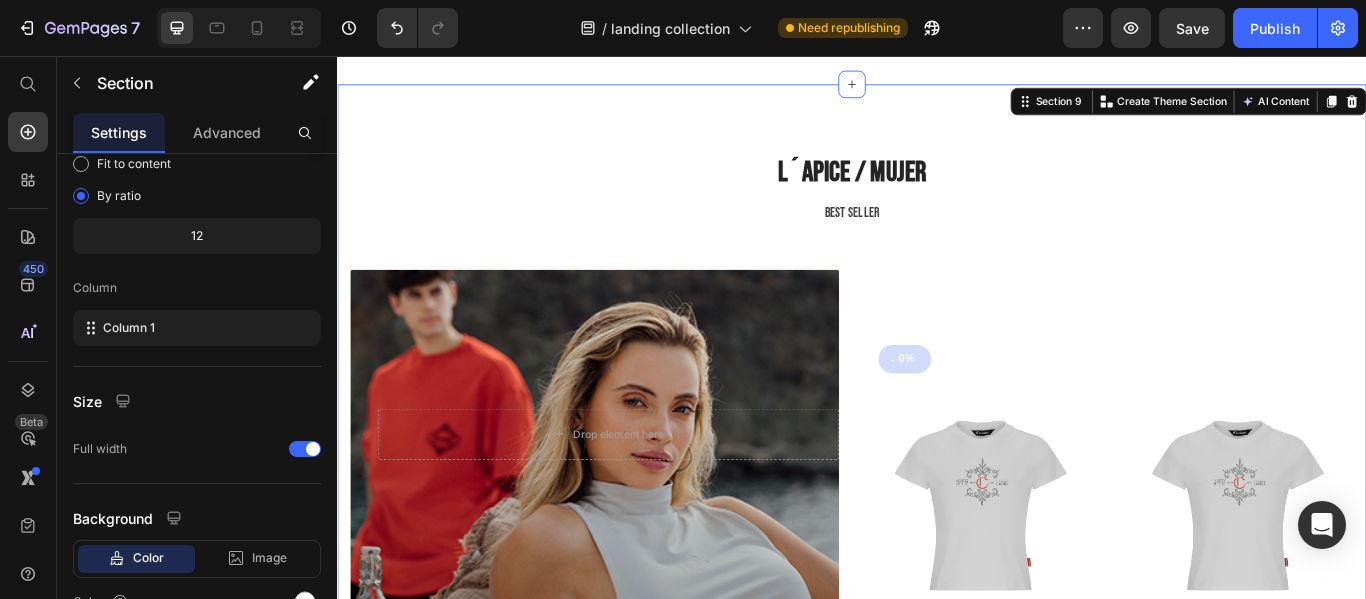 scroll, scrollTop: 0, scrollLeft: 0, axis: both 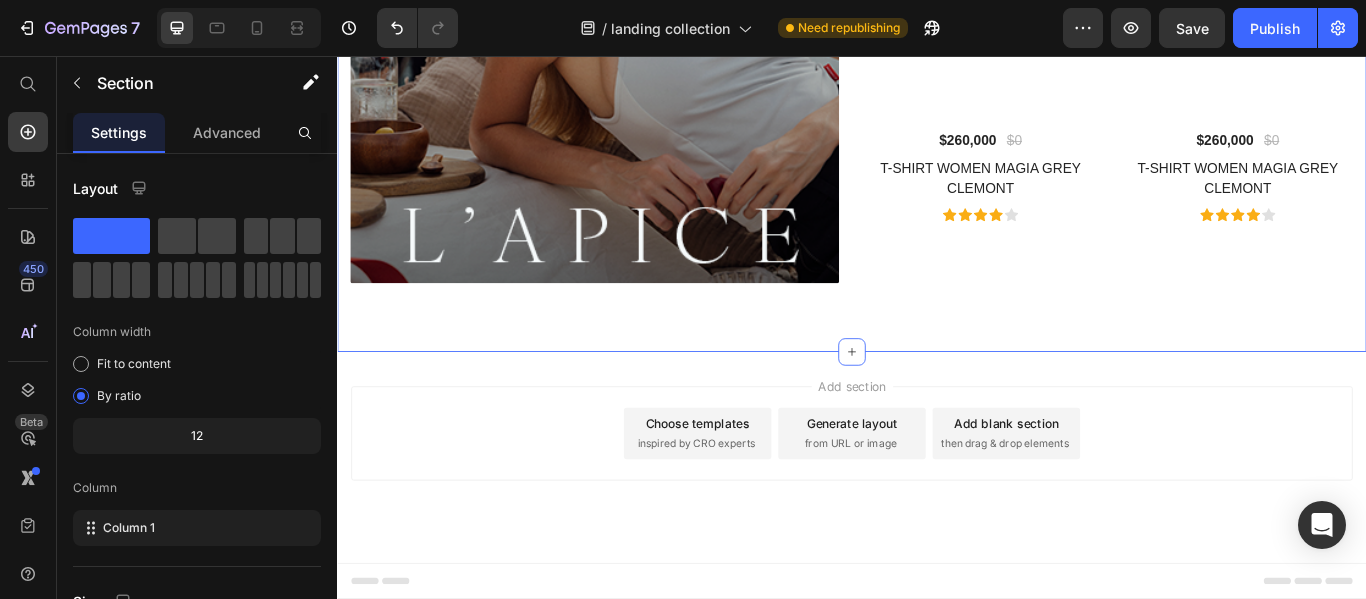 click on "Add section Choose templates inspired by CRO experts Generate layout from URL or image Add blank section then drag & drop elements" at bounding box center [937, 524] 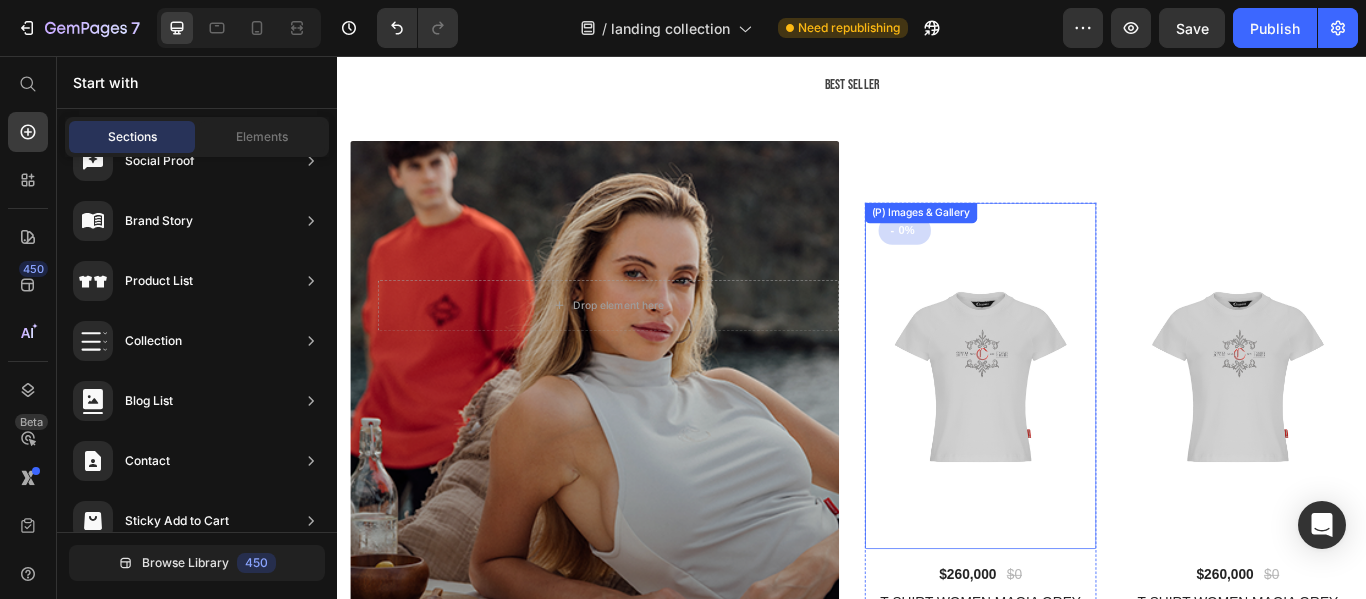 scroll, scrollTop: 7226, scrollLeft: 0, axis: vertical 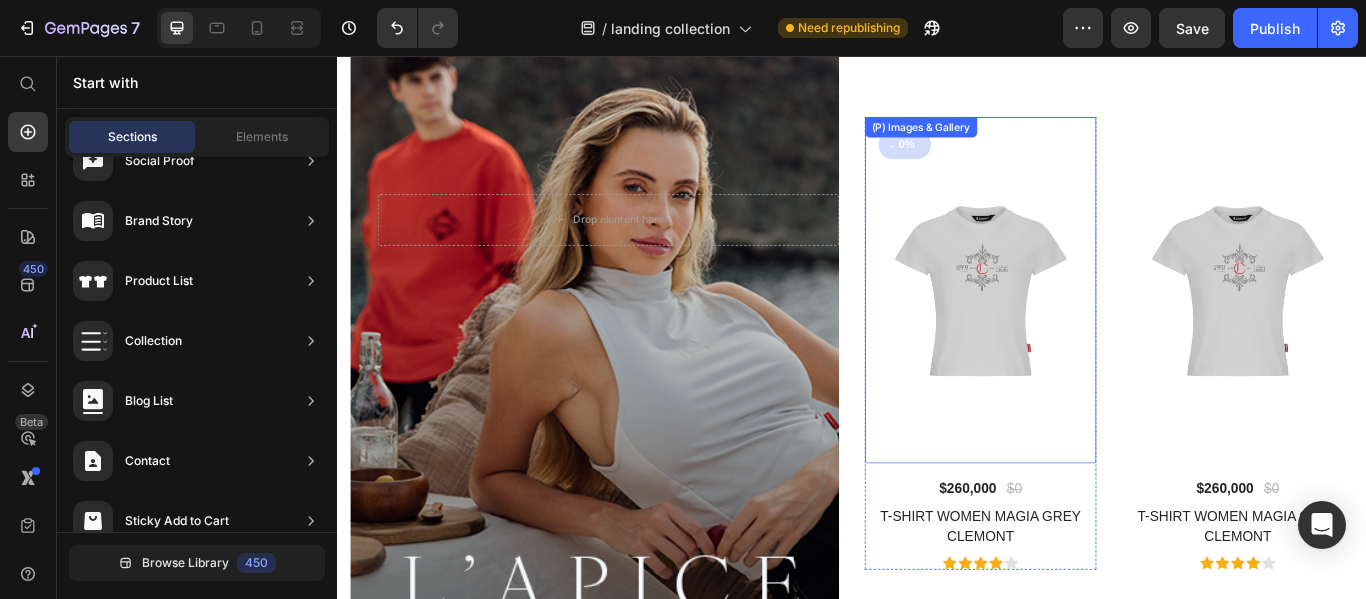 click at bounding box center [1087, 329] 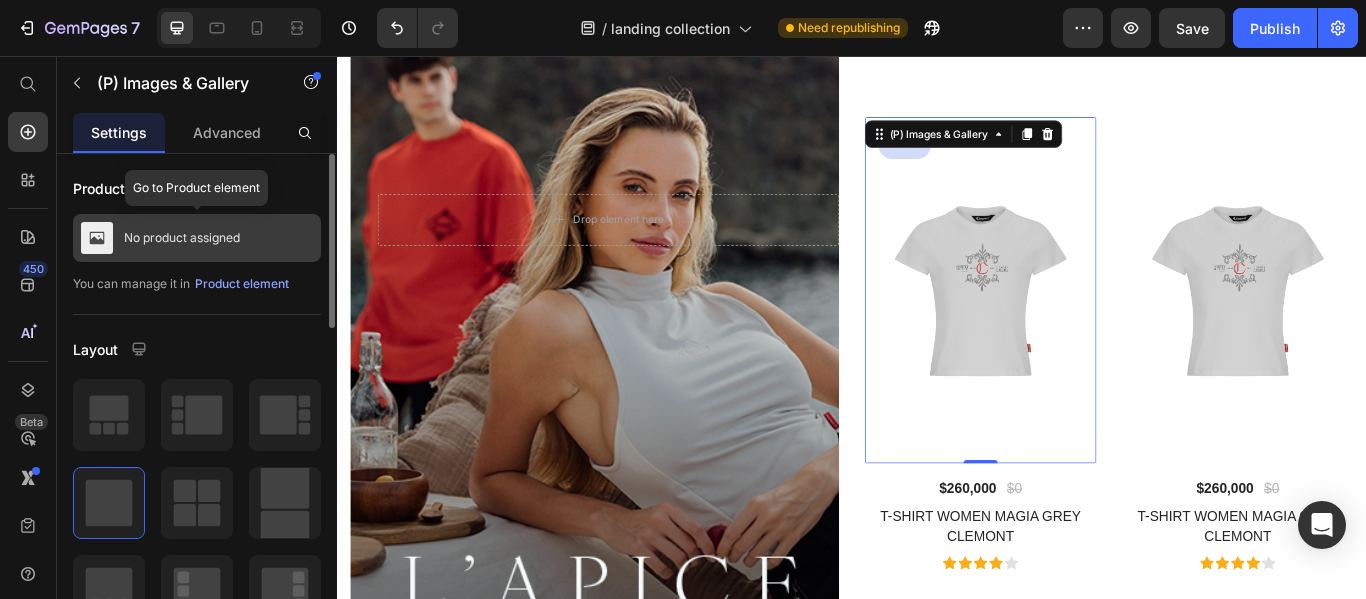 click on "No product assigned" at bounding box center [182, 238] 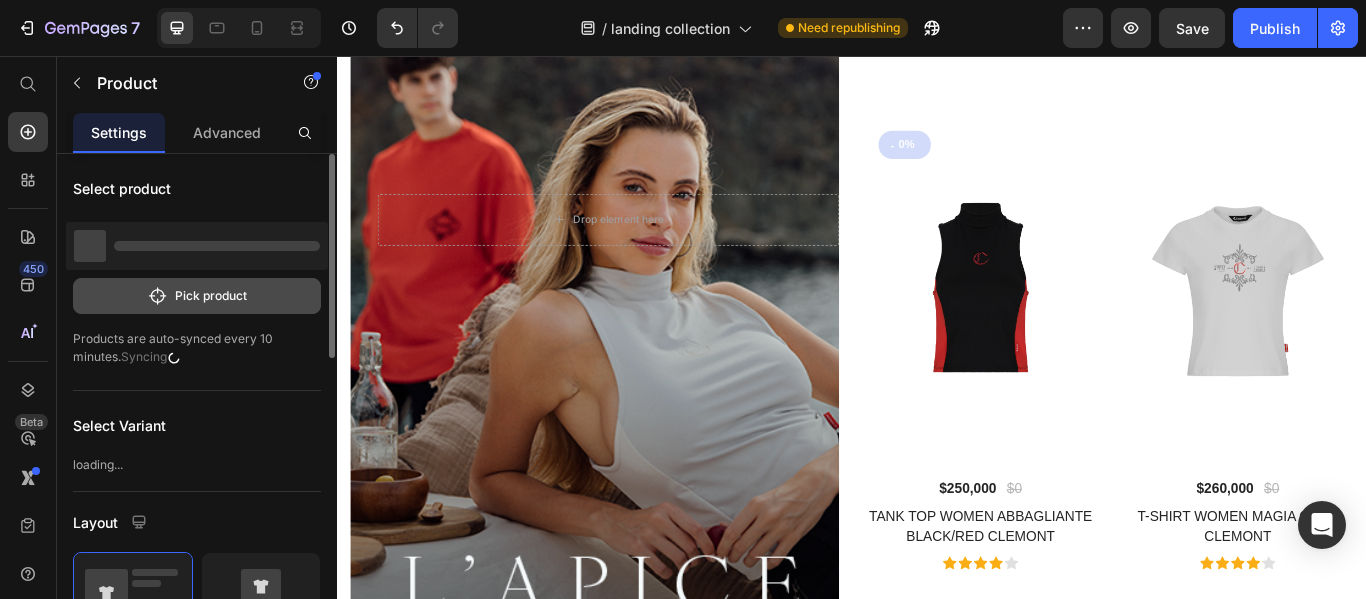 click on "Pick product" at bounding box center [197, 296] 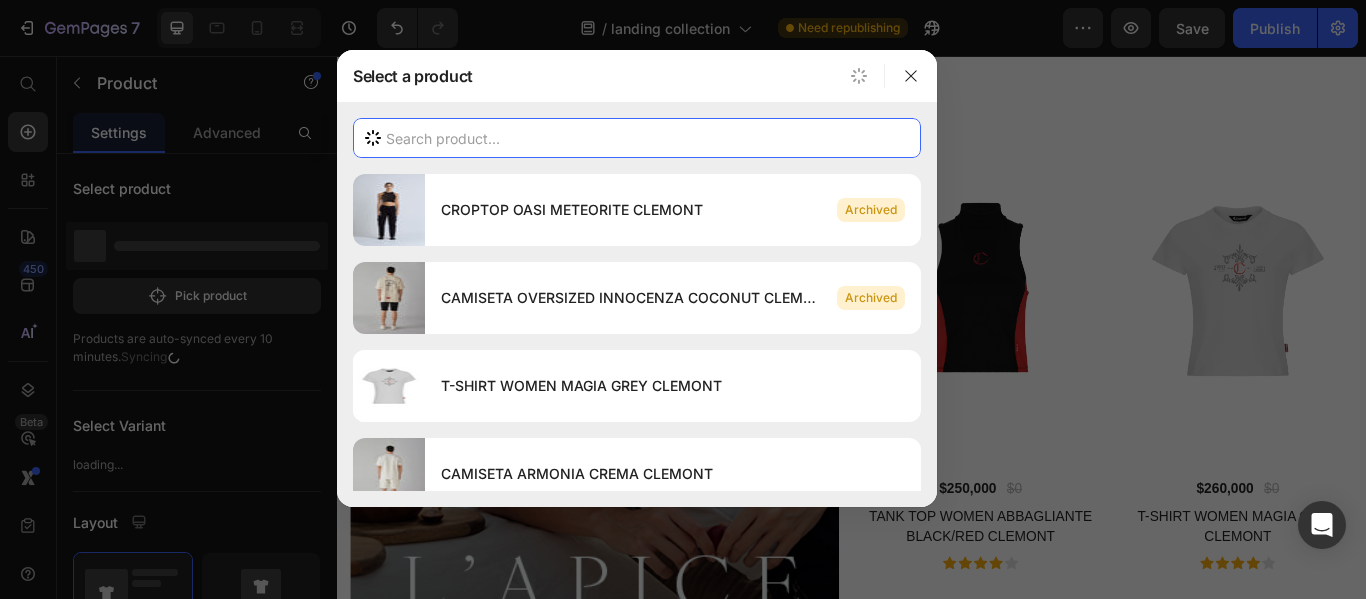 click at bounding box center [637, 138] 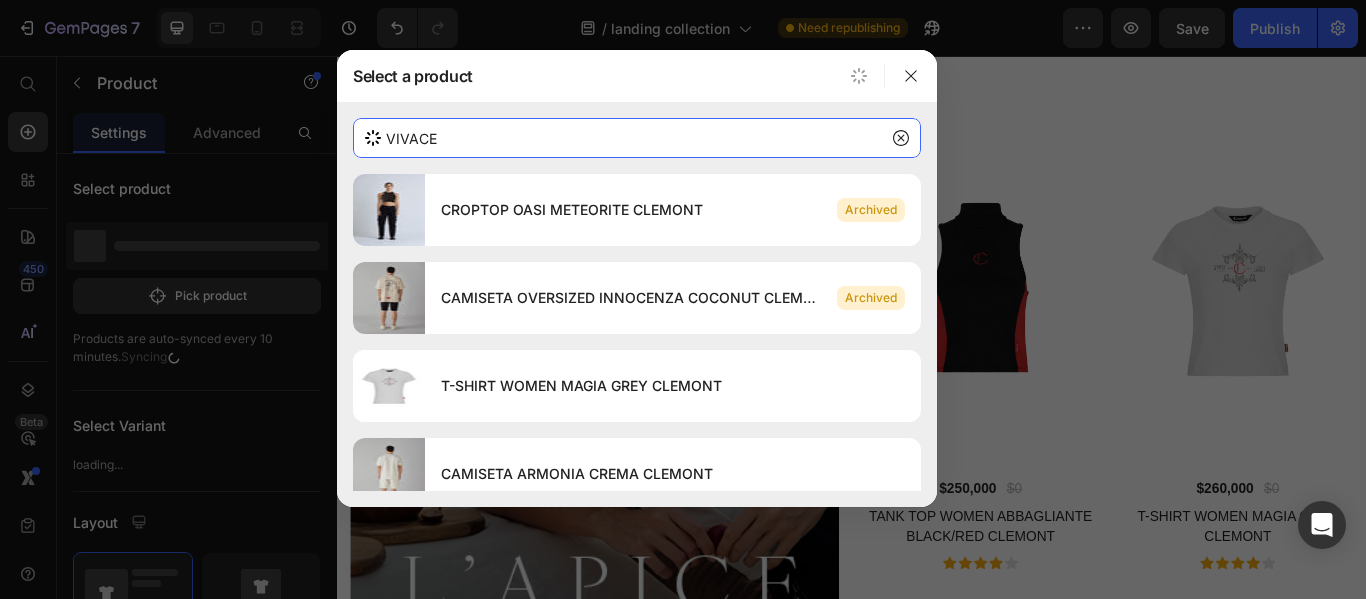 type on "VIVACE" 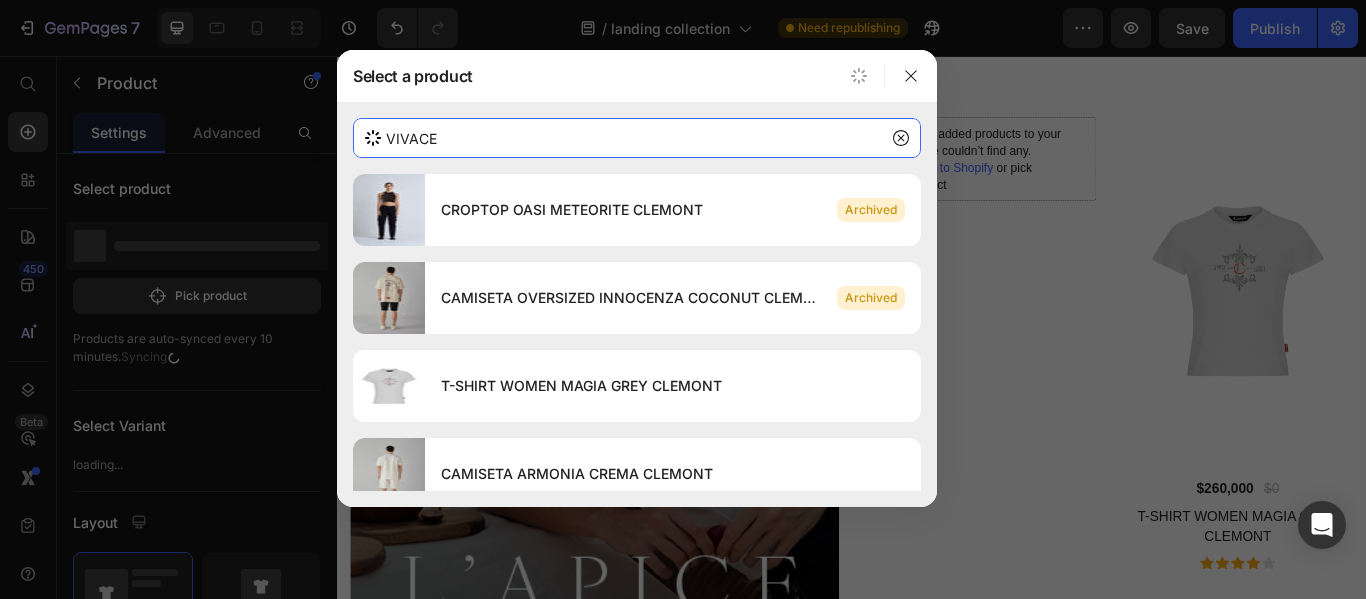 click on "VIVACE" at bounding box center (637, 138) 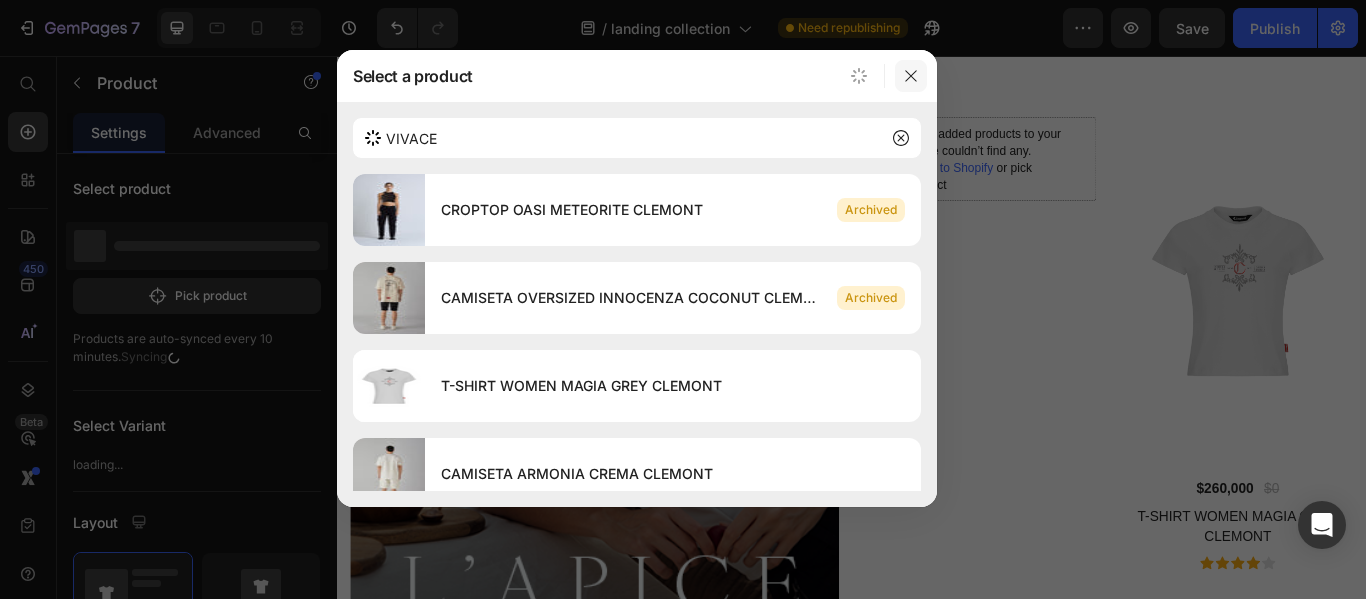click 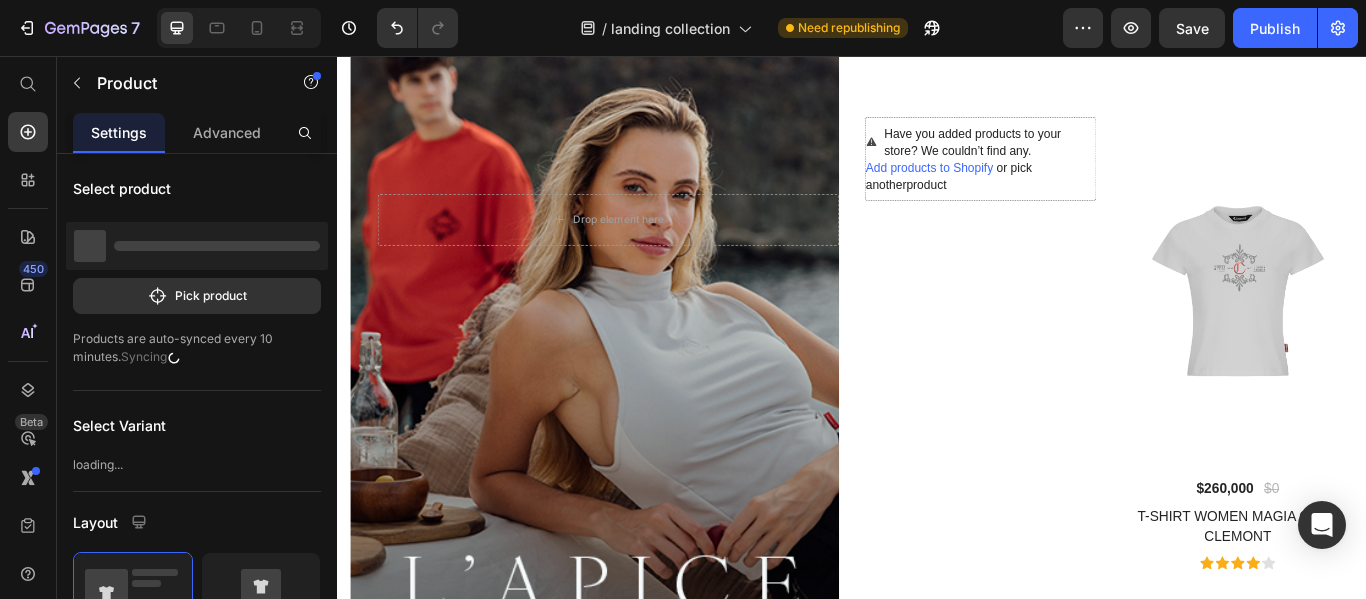 click on "Have you added products to your store? We couldn’t find any." at bounding box center [1098, 156] 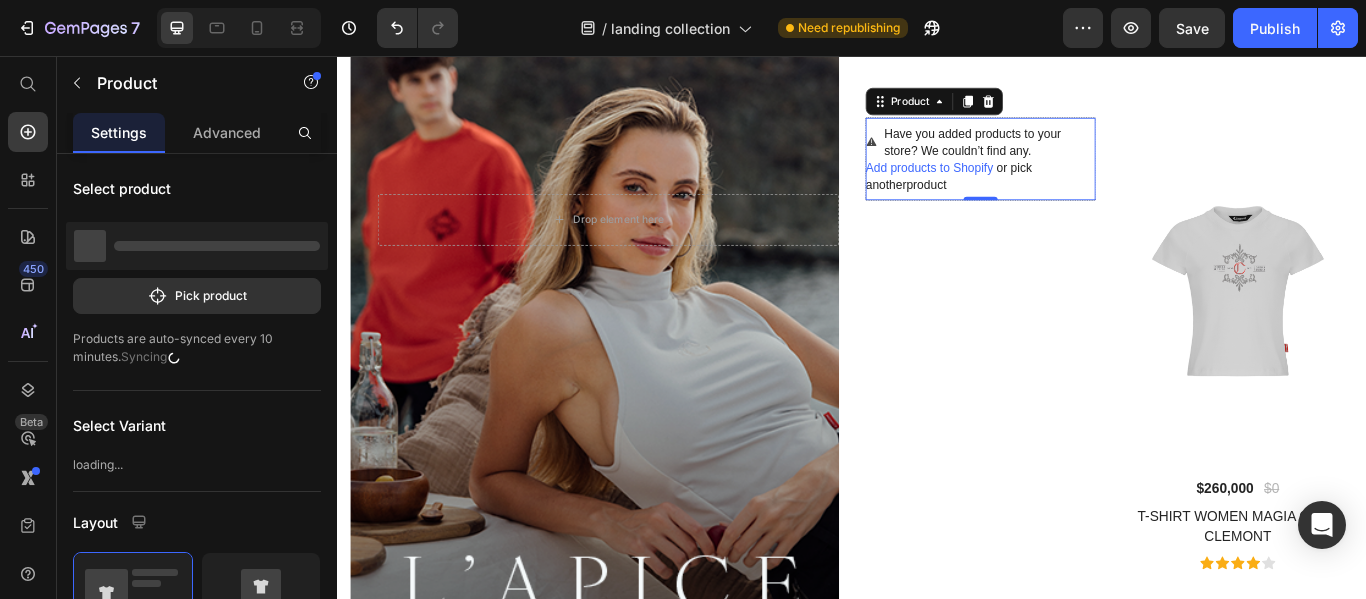 click on "Add products to Shopify" at bounding box center (1027, 186) 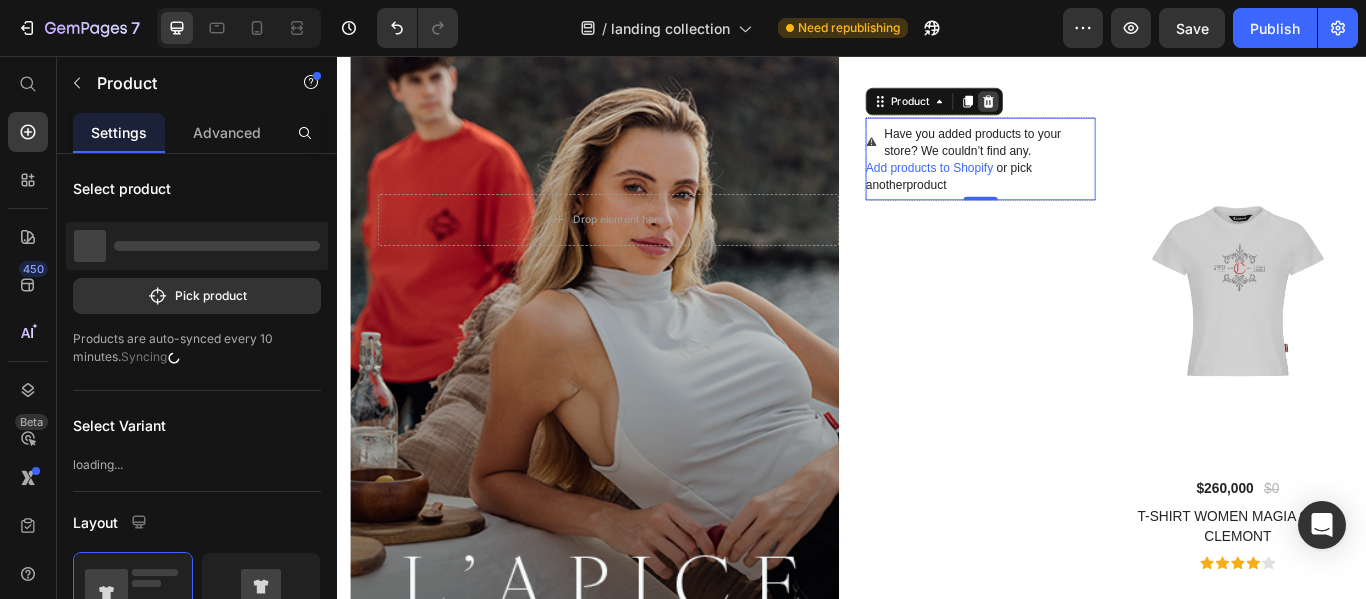click 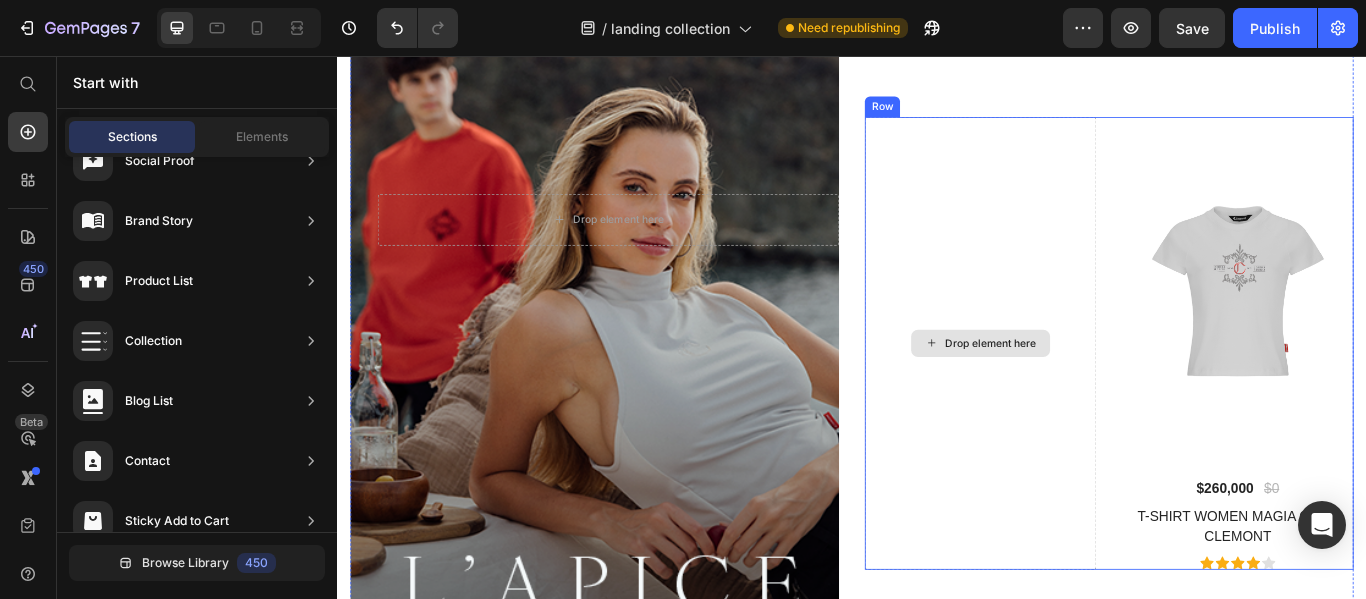 click on "Drop element here" at bounding box center (1087, 391) 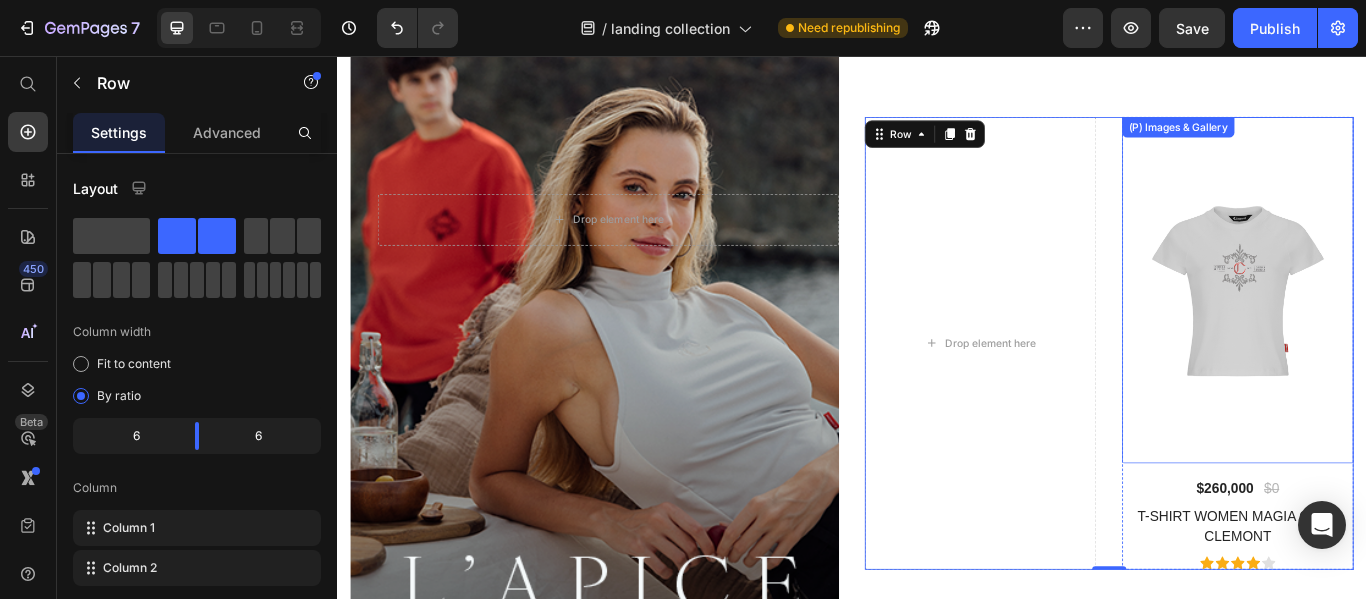 click at bounding box center (1387, 329) 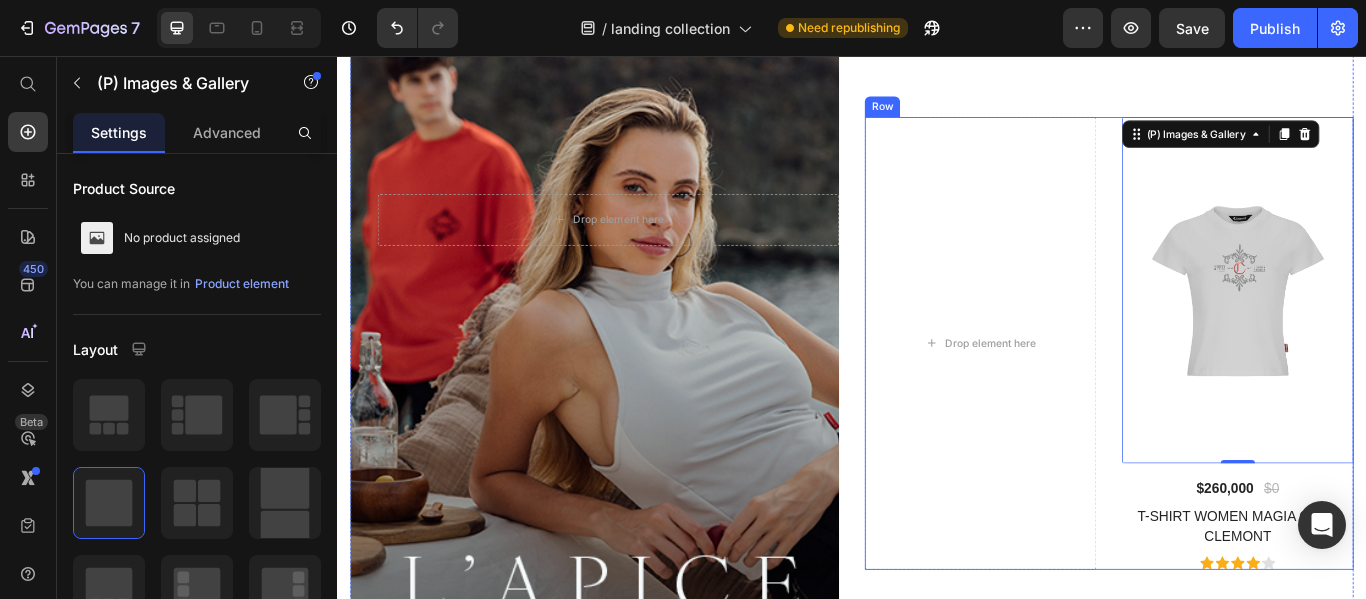 click on "Drop element here (P) Images & Gallery   0 $260,000 (P) Price $0 (P) Price Row T-SHIRT WOMEN  MAGIA GREY CLEMONT (P) Title
Icon
Icon
Icon
Icon
Icon Icon List Hoz Product Row" at bounding box center [1237, 391] 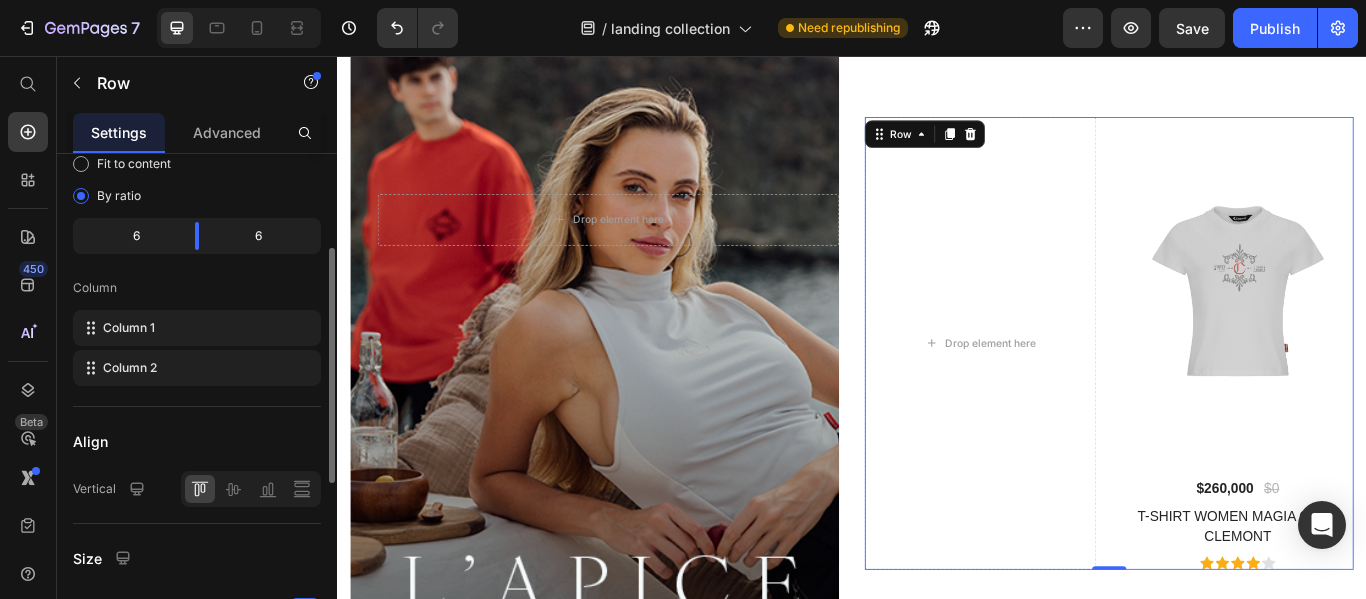scroll, scrollTop: 300, scrollLeft: 0, axis: vertical 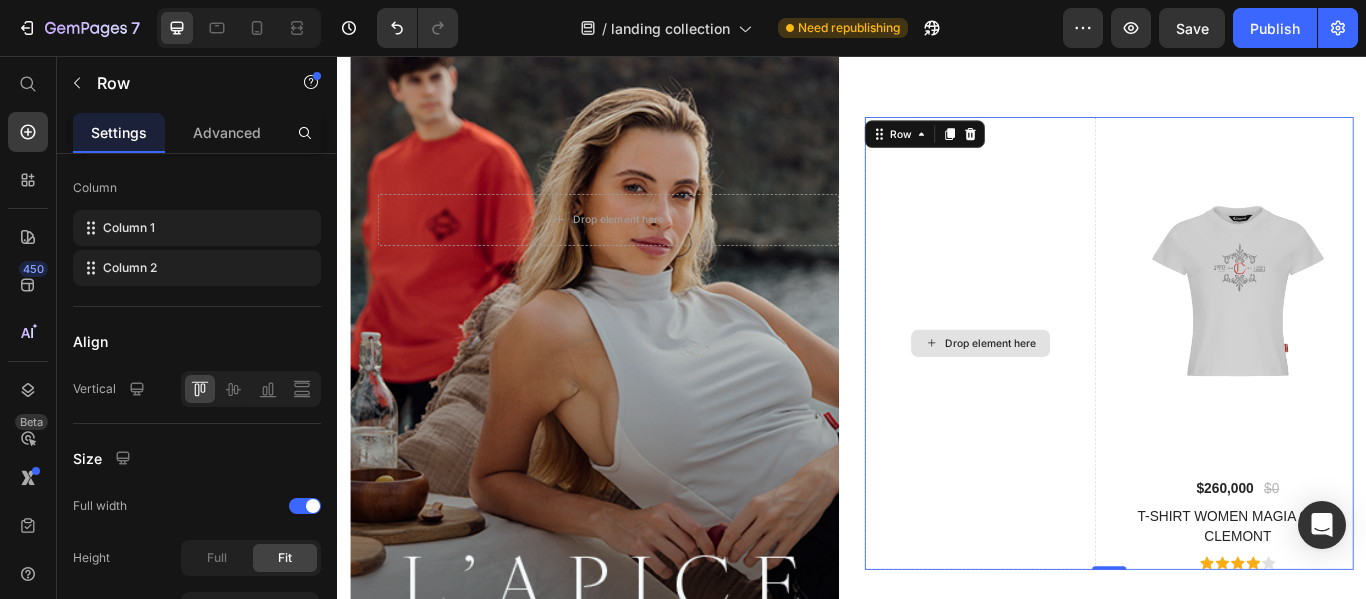 click on "Drop element here" at bounding box center (1087, 391) 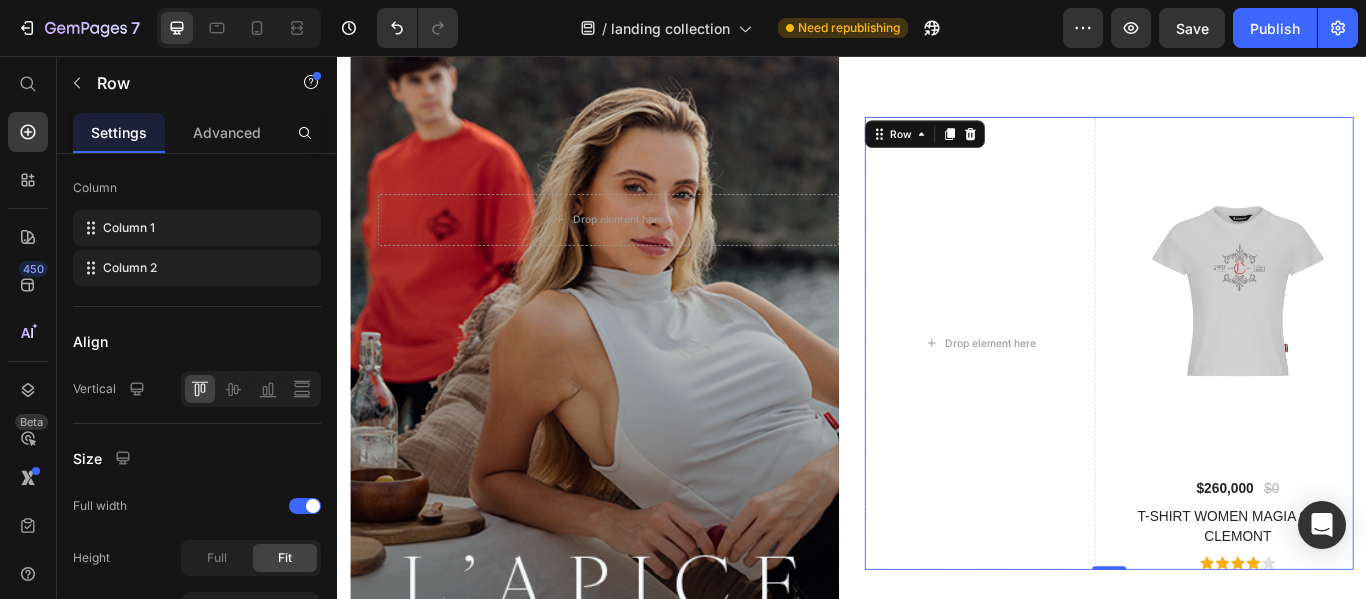 click on "Drop element here (P) Images & Gallery $260,000 (P) Price $0 (P) Price Row T-SHIRT WOMEN  MAGIA GREY CLEMONT (P) Title
Icon
Icon
Icon
Icon
Icon Icon List Hoz Product Row   0" at bounding box center (1237, 391) 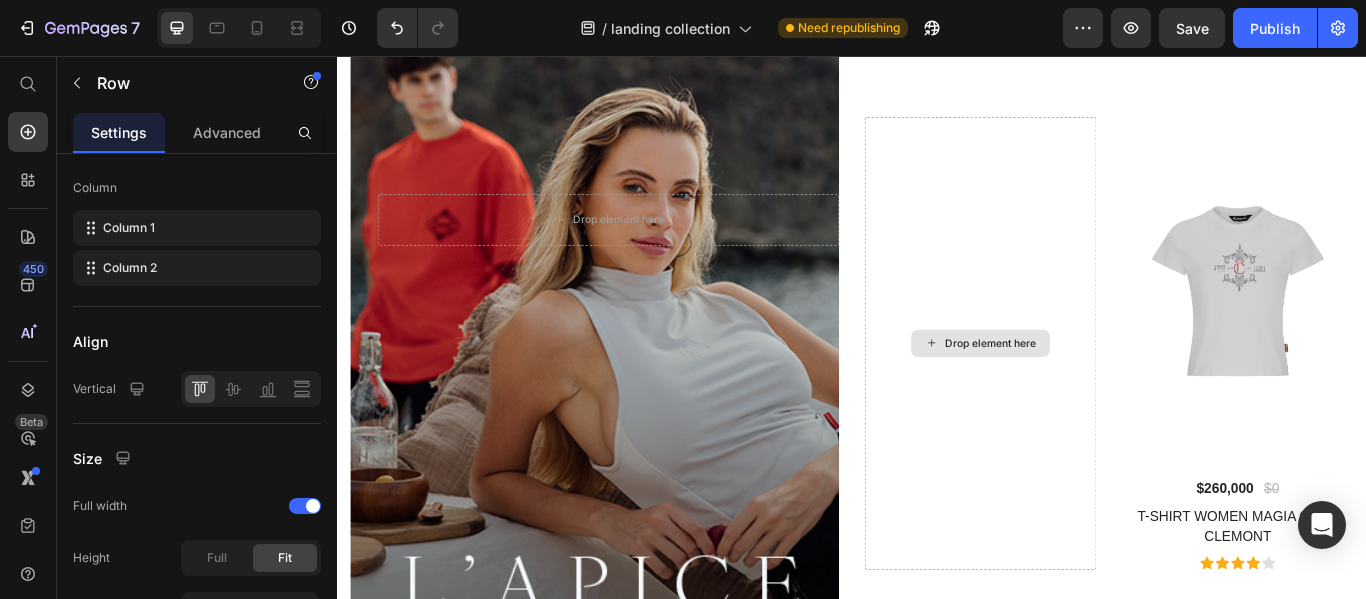 click on "Drop element here" at bounding box center (1099, 391) 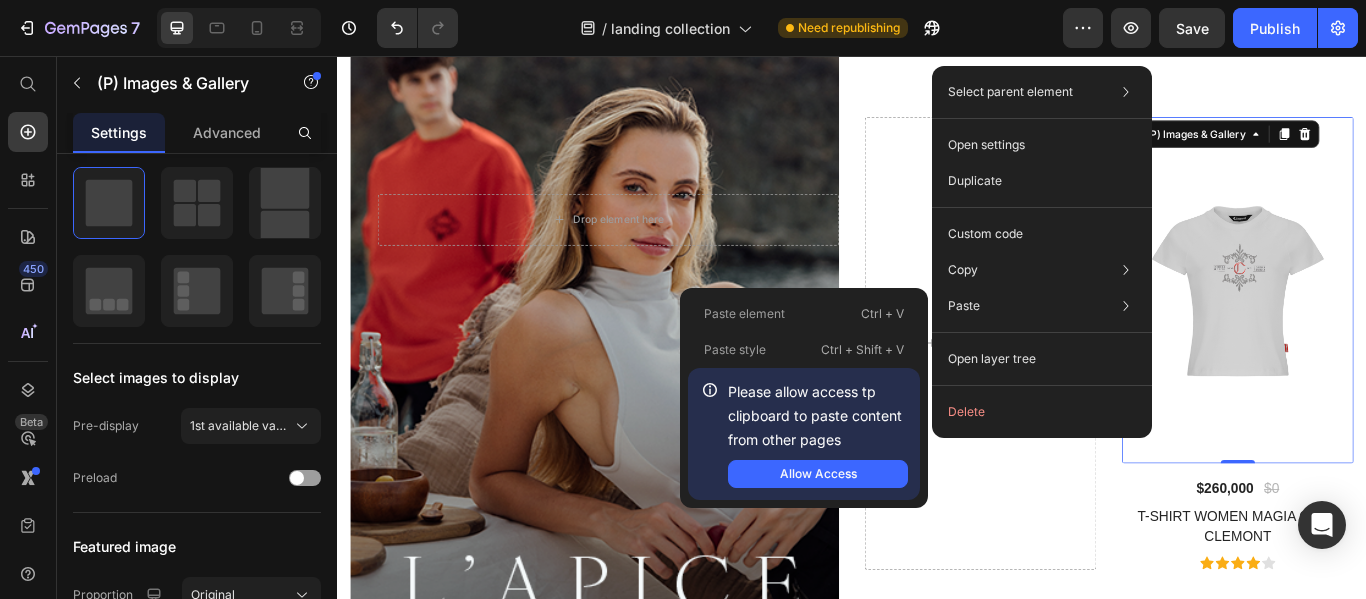 scroll, scrollTop: 0, scrollLeft: 0, axis: both 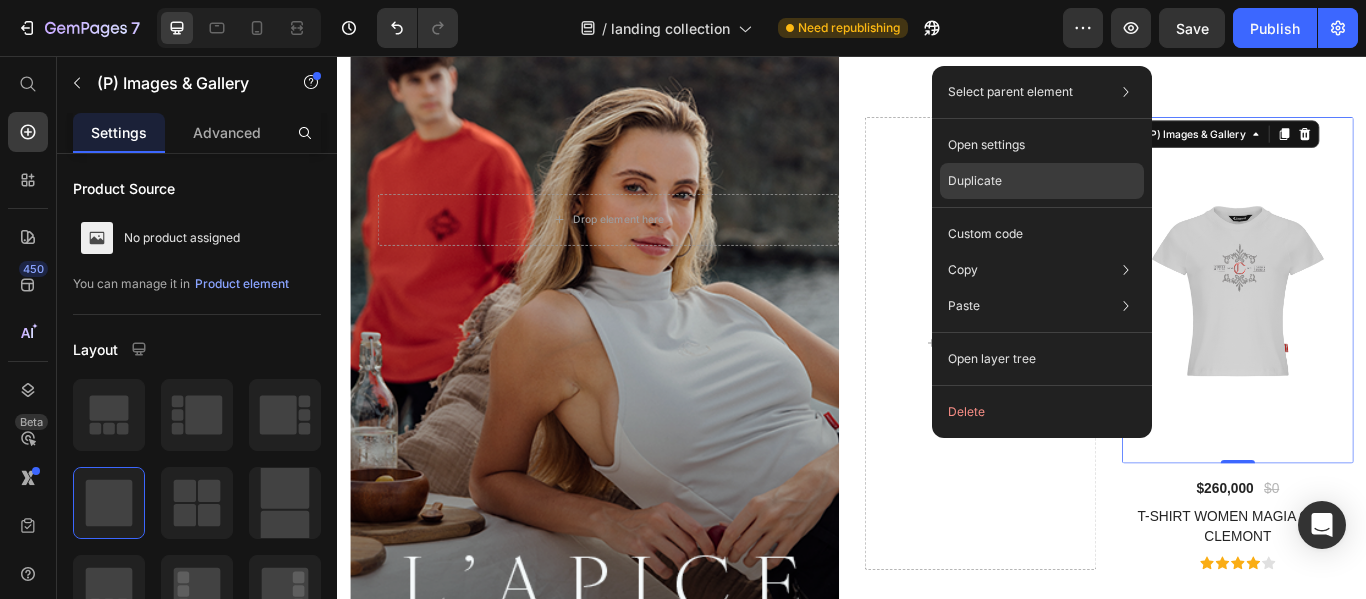 click on "Duplicate" 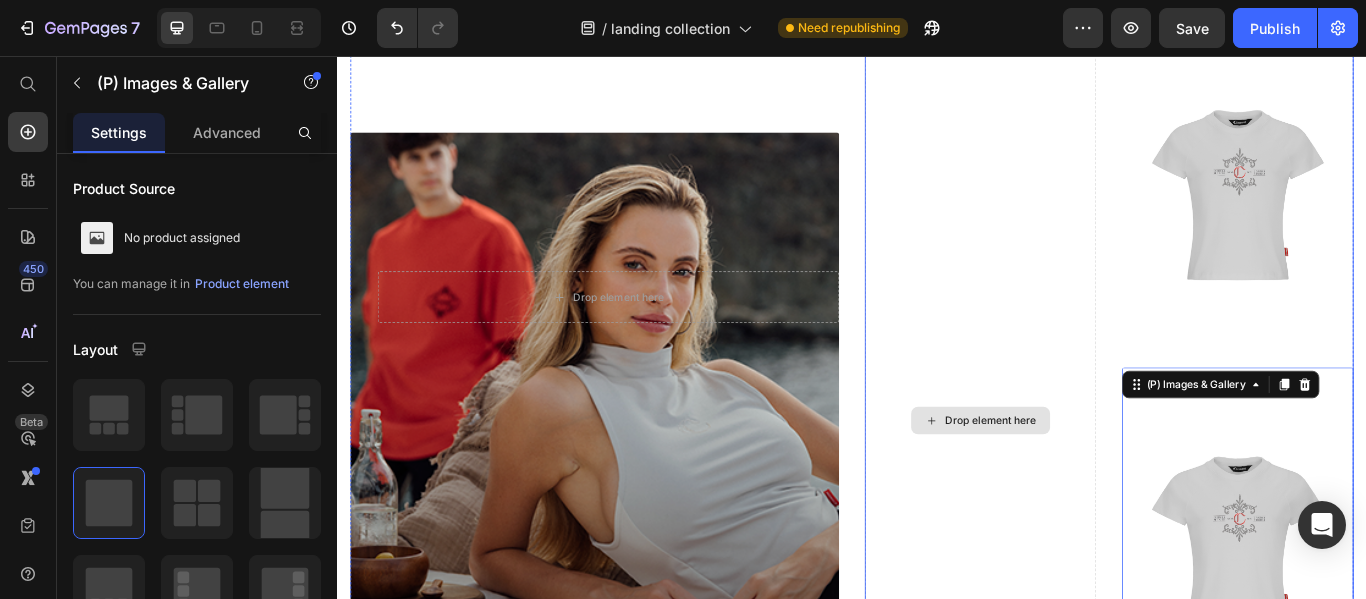 scroll, scrollTop: 7150, scrollLeft: 0, axis: vertical 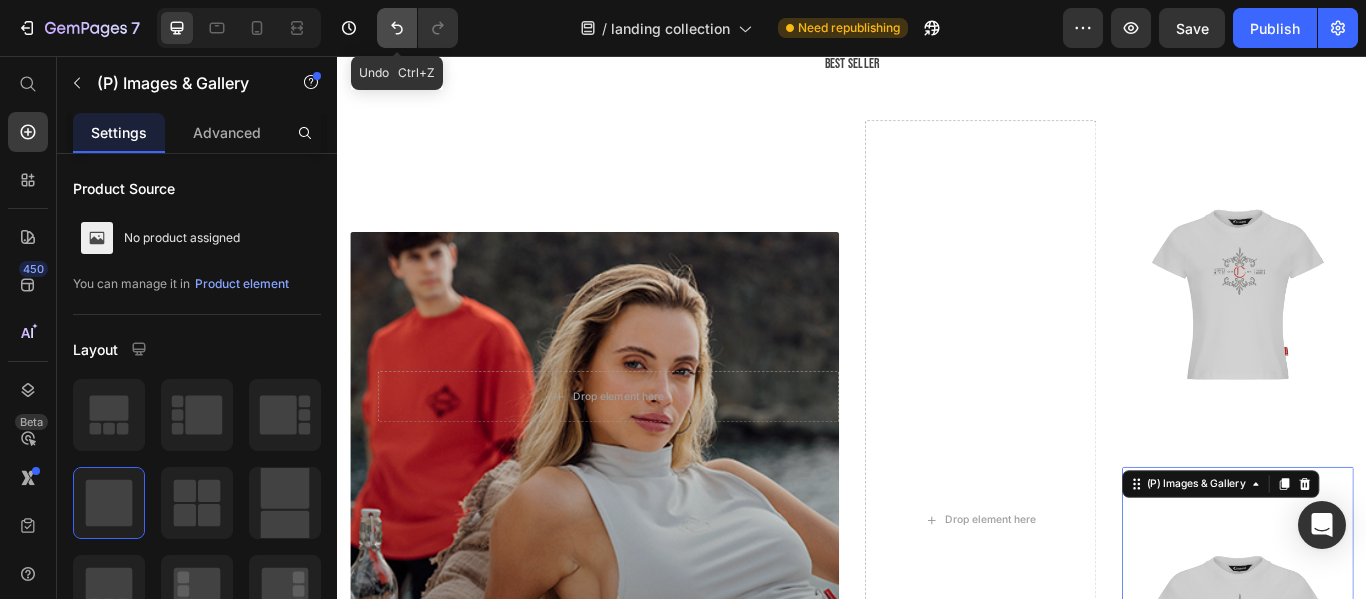 click 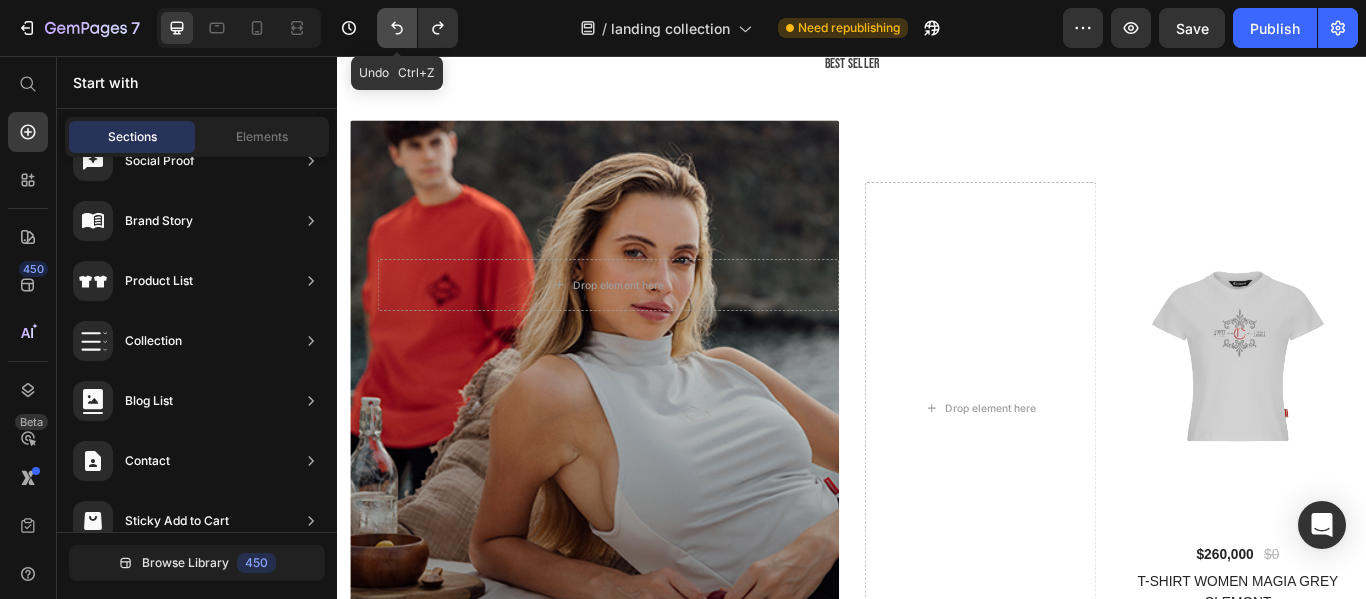 click 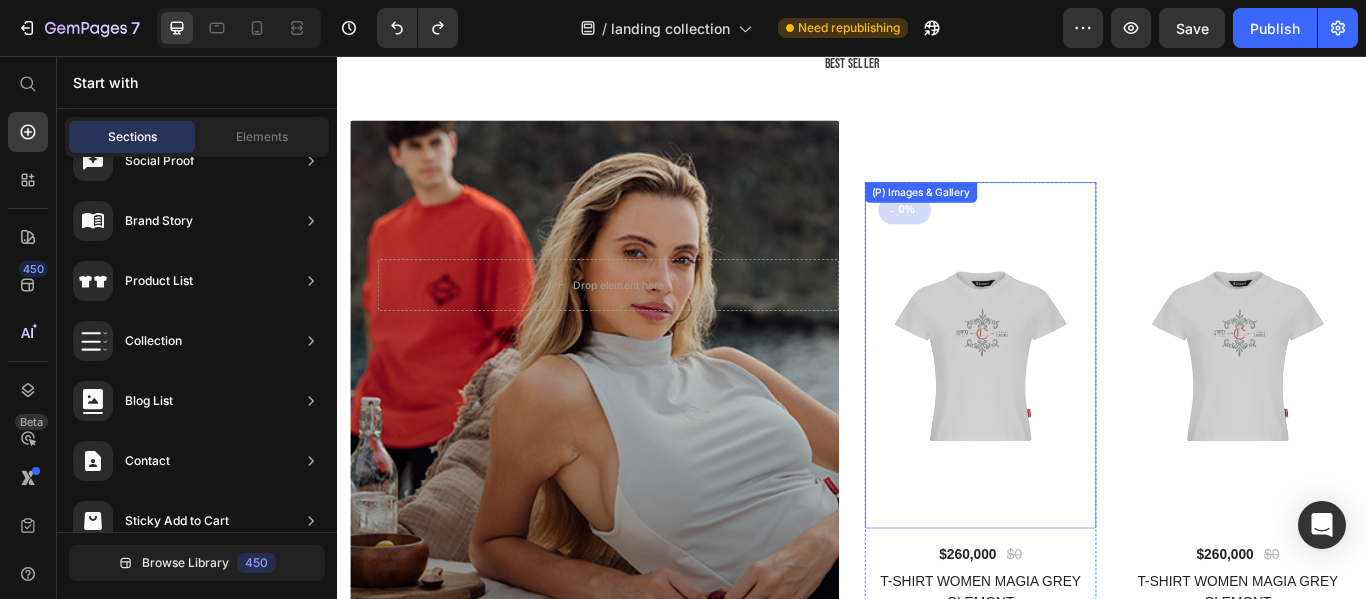 click at bounding box center [1087, 405] 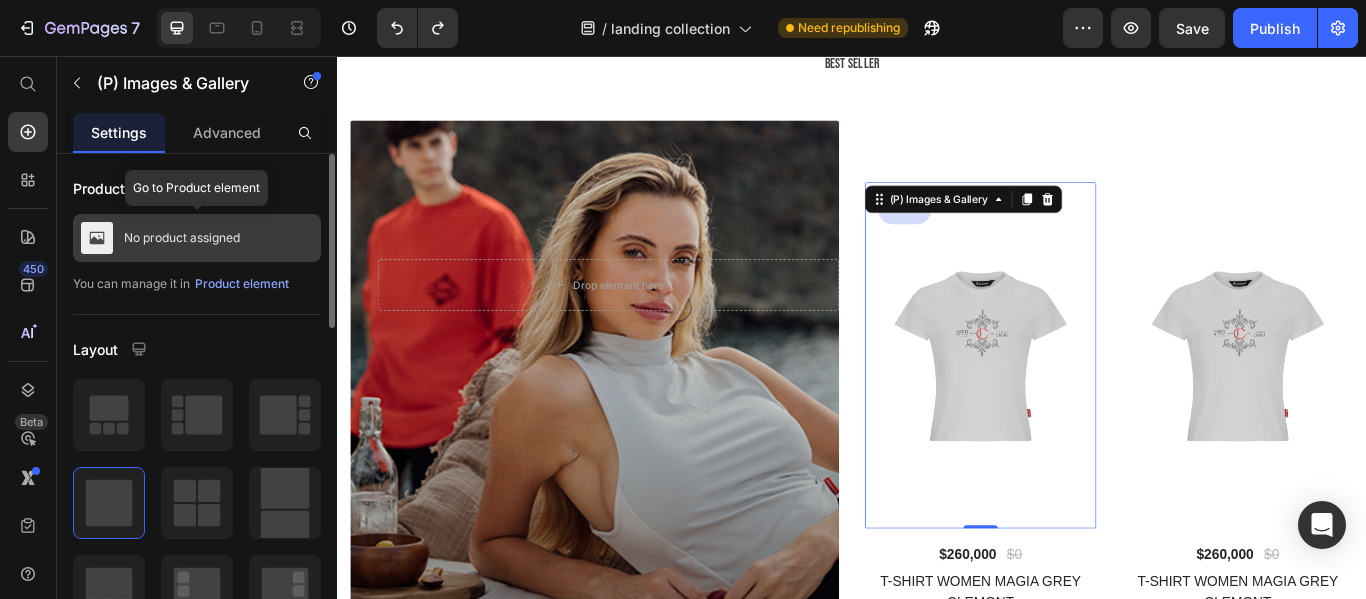 click on "No product assigned" at bounding box center (182, 238) 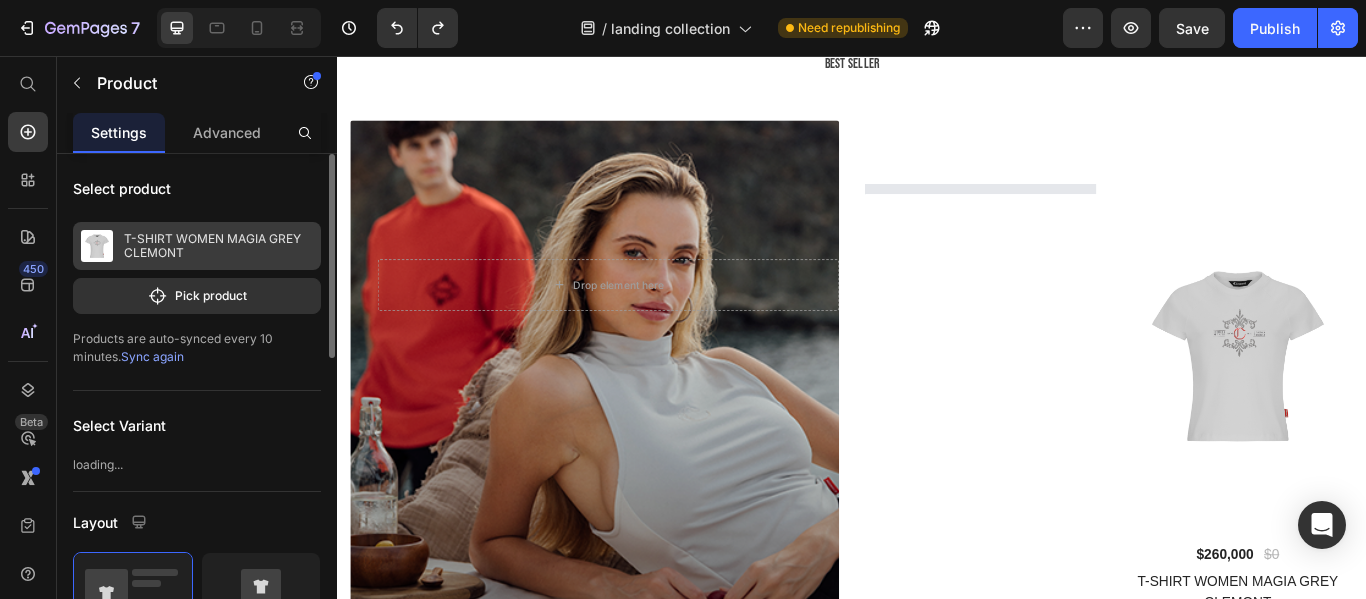 click on "T-SHIRT WOMEN  MAGIA GREY CLEMONT" at bounding box center [218, 246] 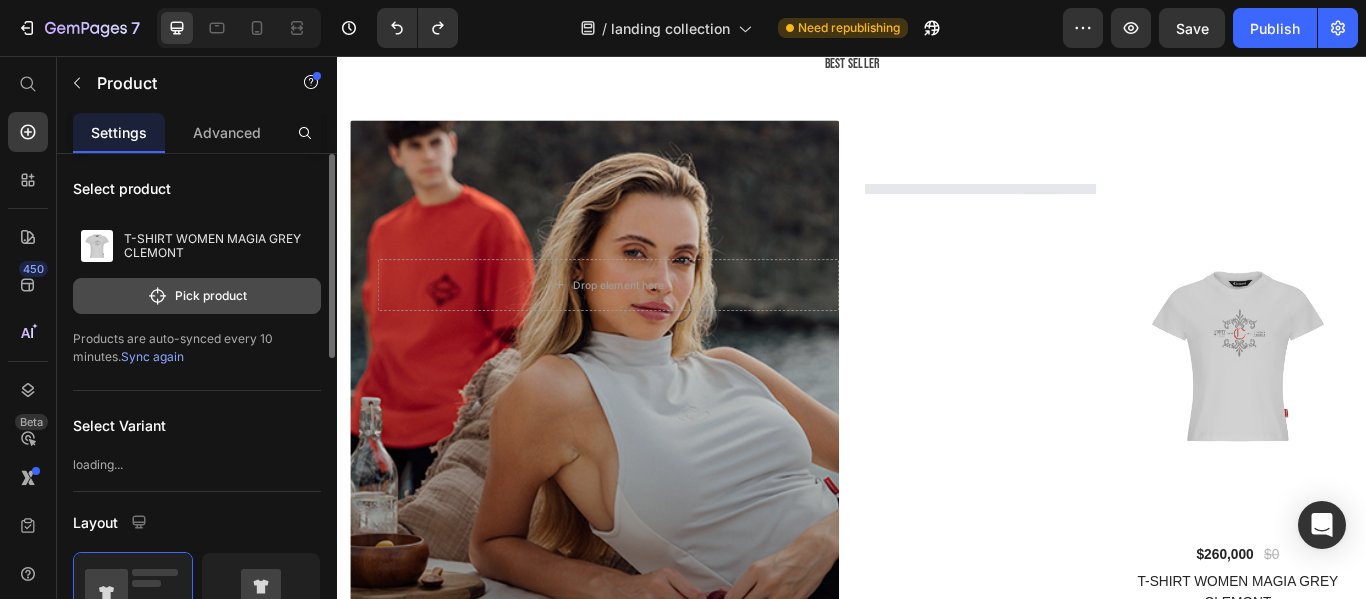 click on "Pick product" at bounding box center [197, 296] 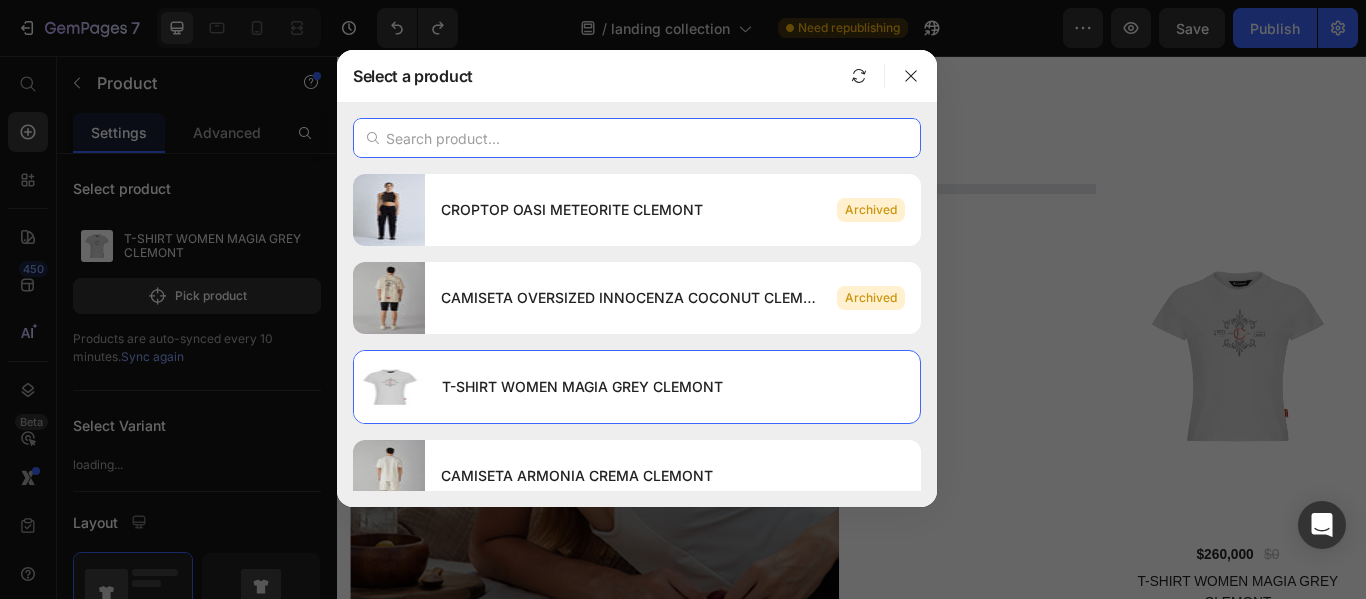 click at bounding box center (637, 138) 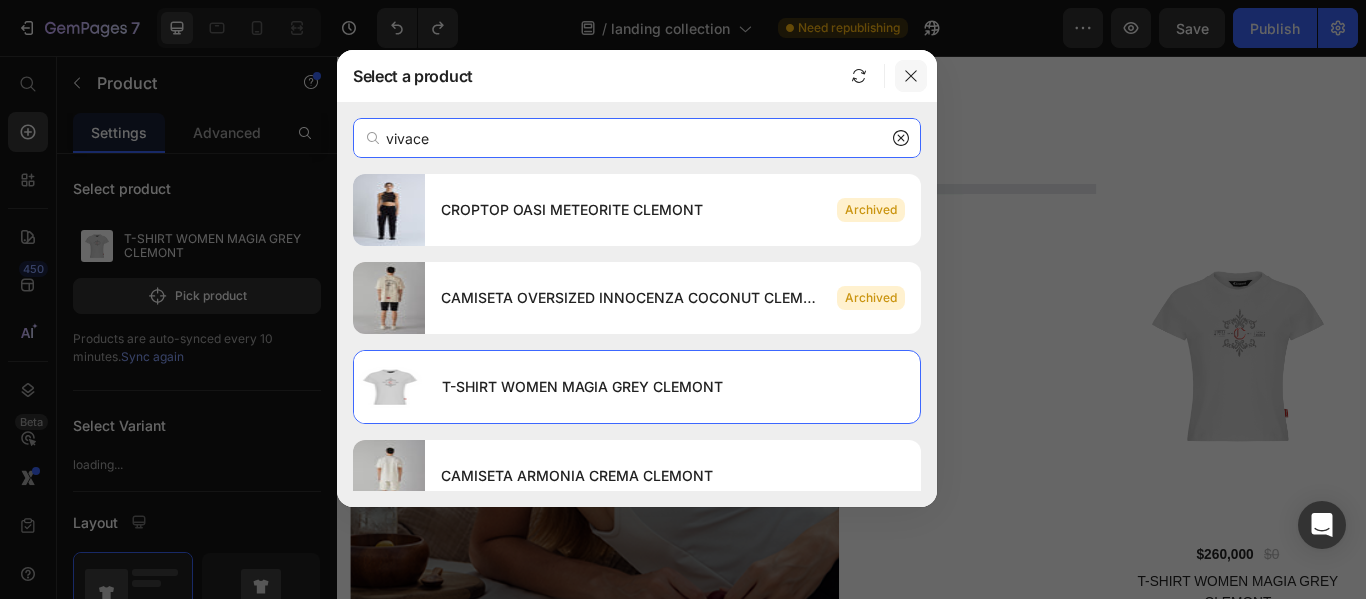 type on "vivace" 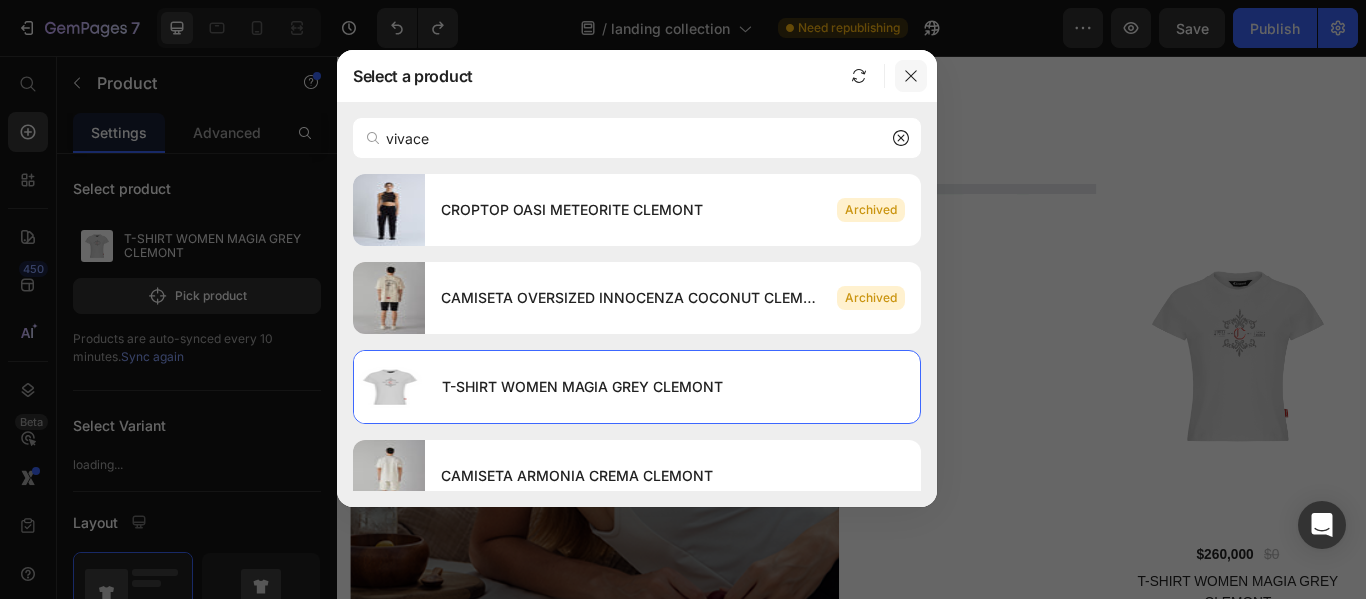 click 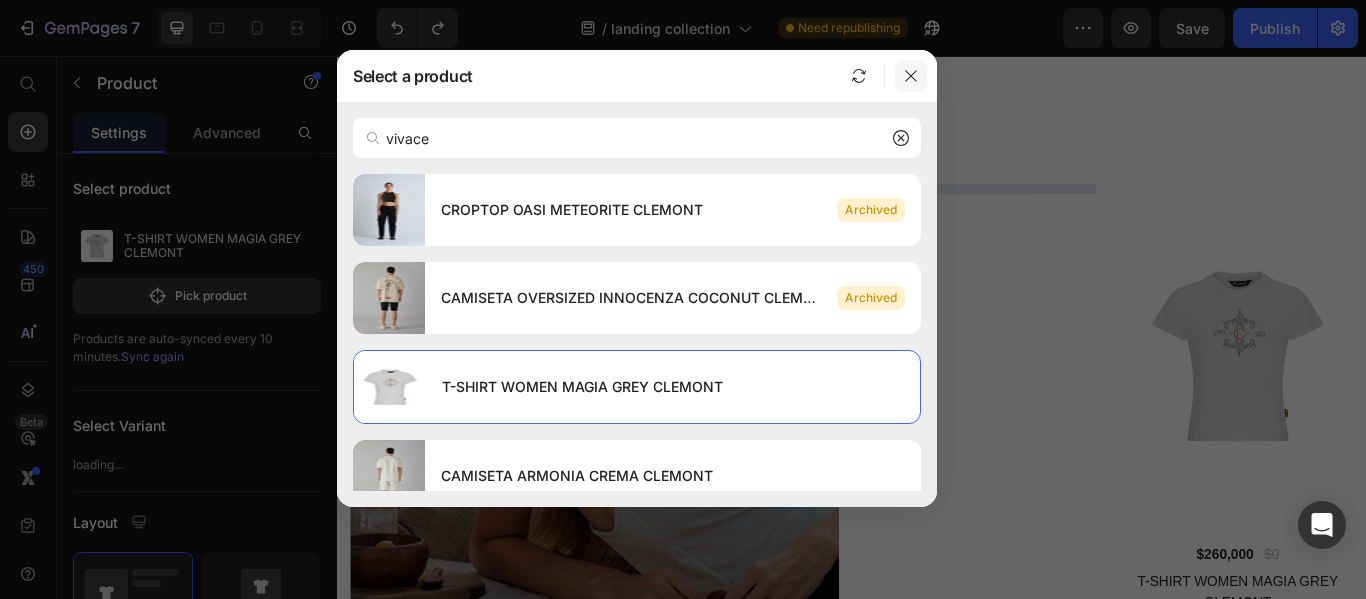 type 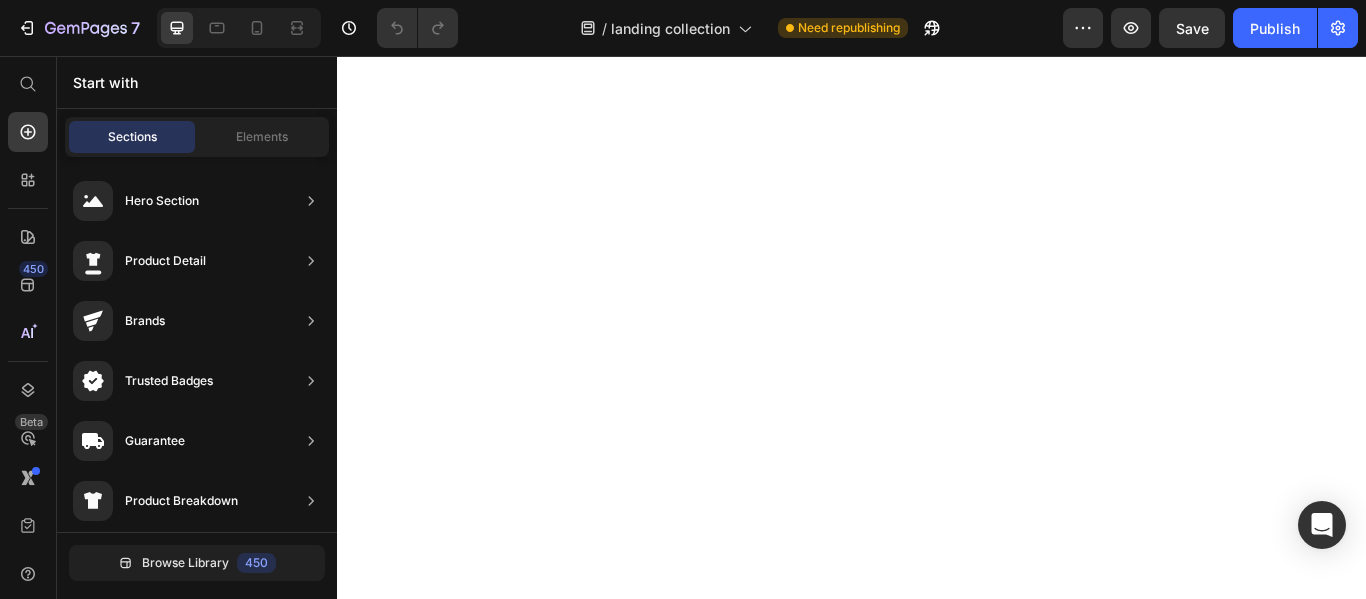 scroll, scrollTop: 0, scrollLeft: 0, axis: both 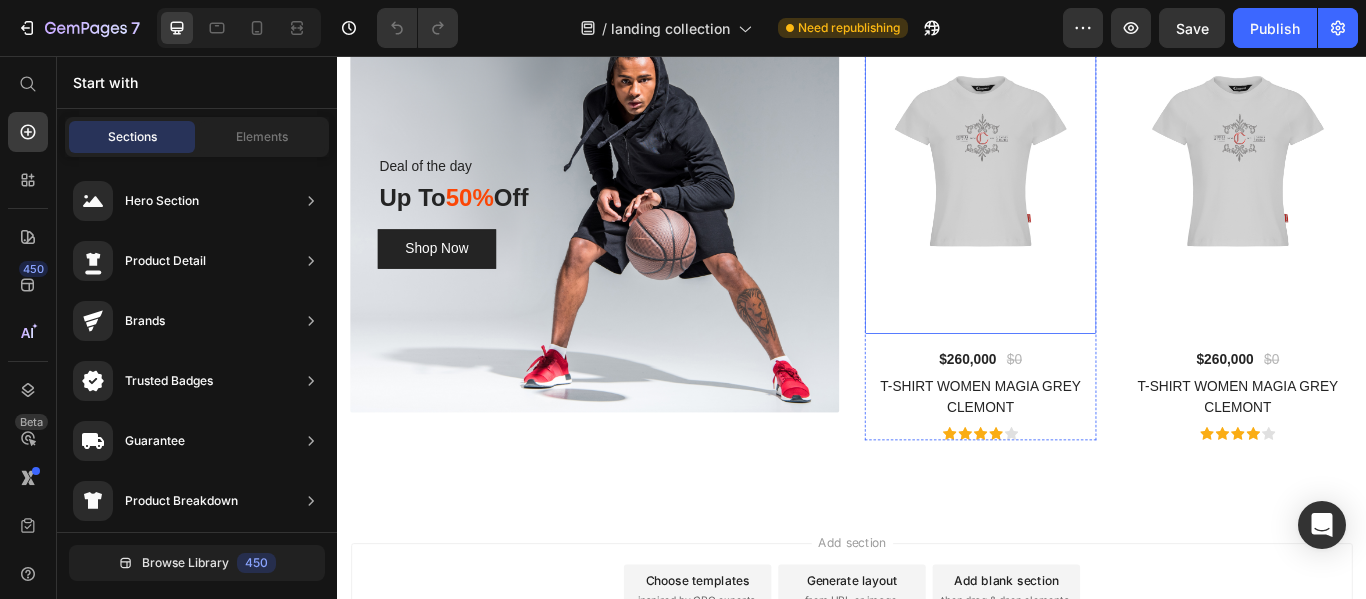 click at bounding box center [1087, 177] 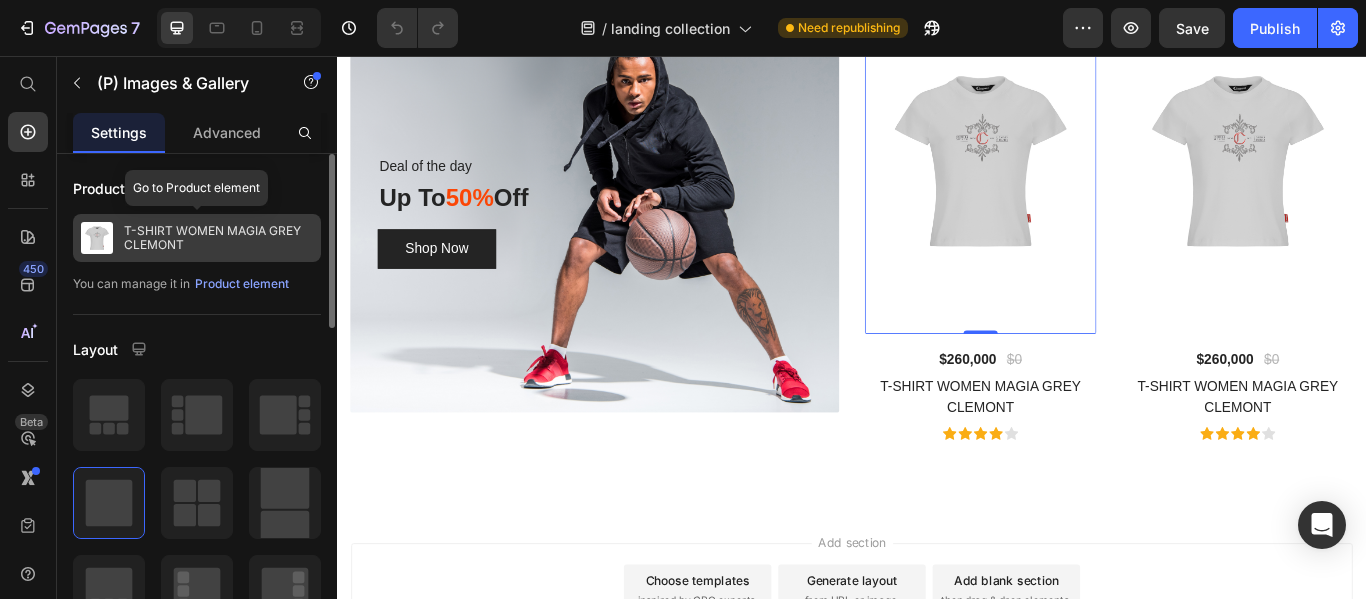 click on "T-SHIRT WOMEN  MAGIA GREY CLEMONT" at bounding box center (218, 238) 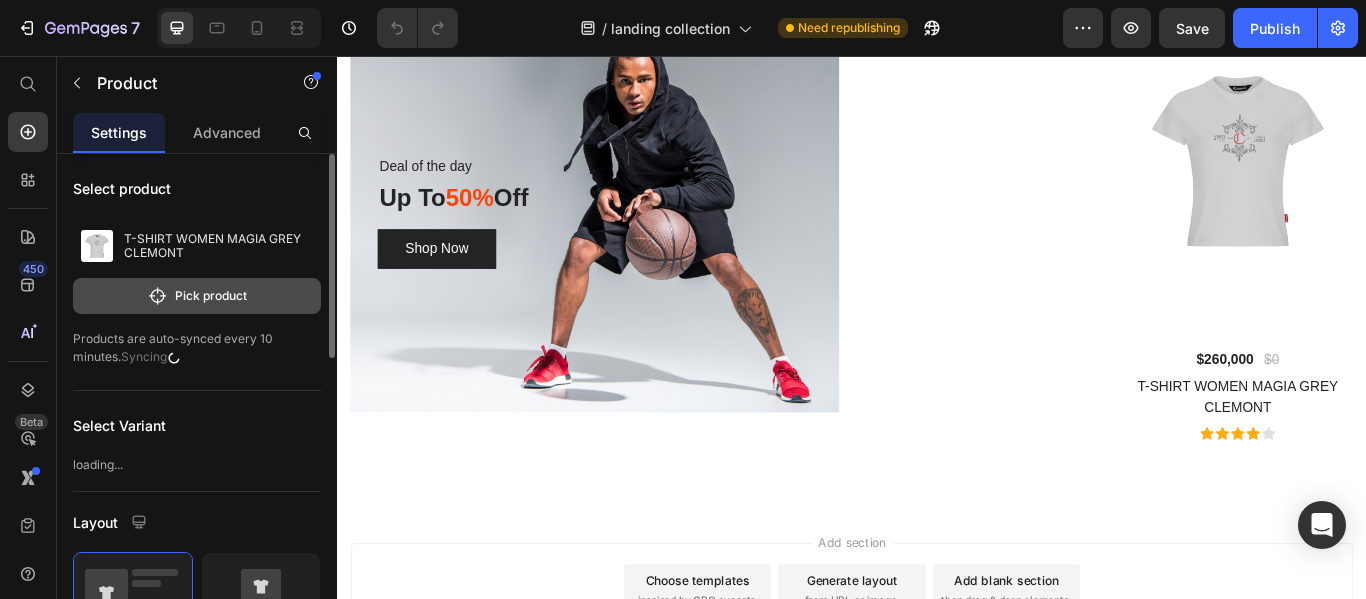 click on "Pick product" at bounding box center [197, 296] 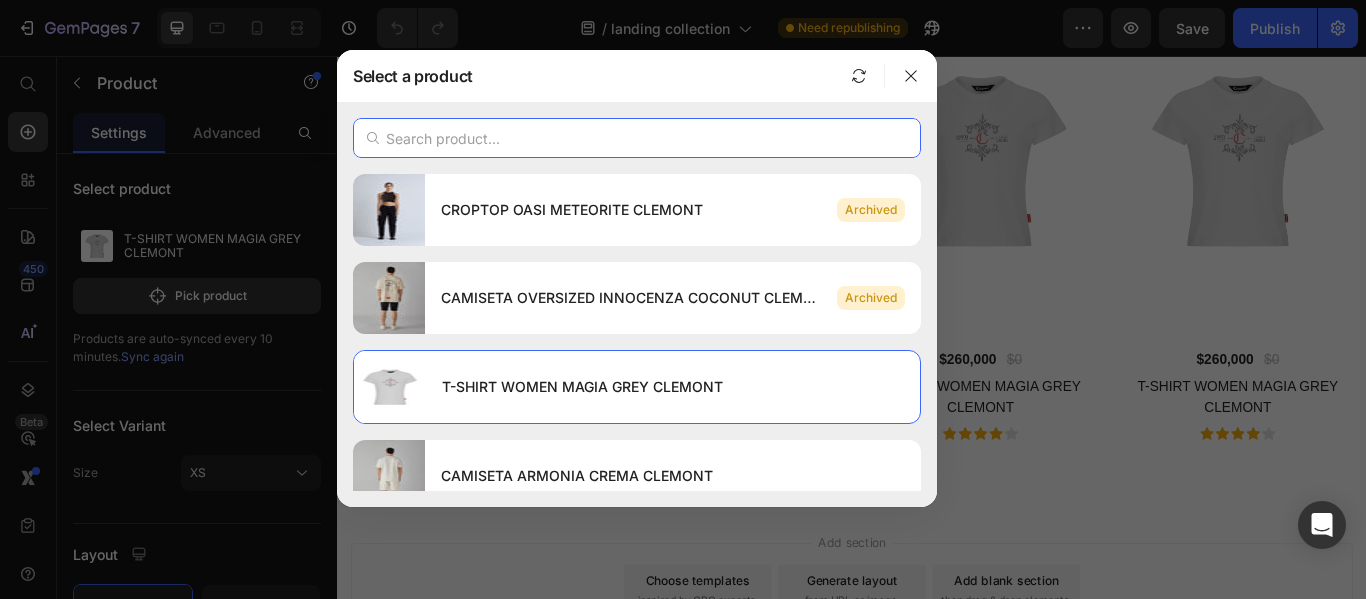 click at bounding box center [637, 138] 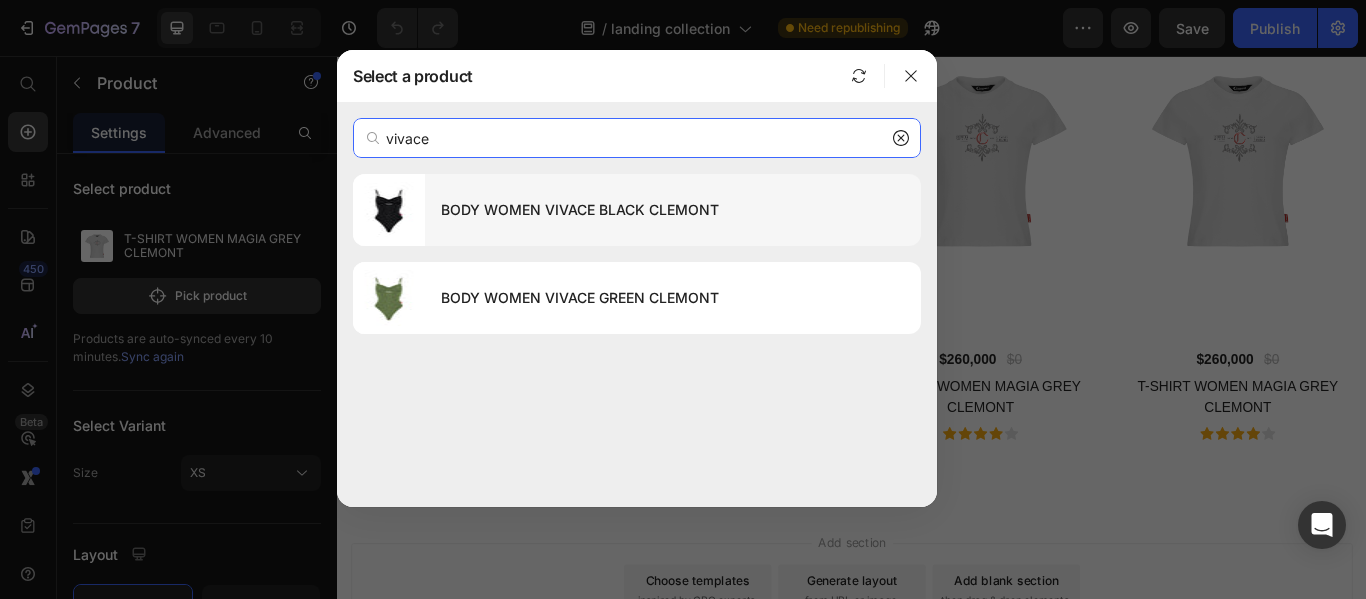 type on "vivace" 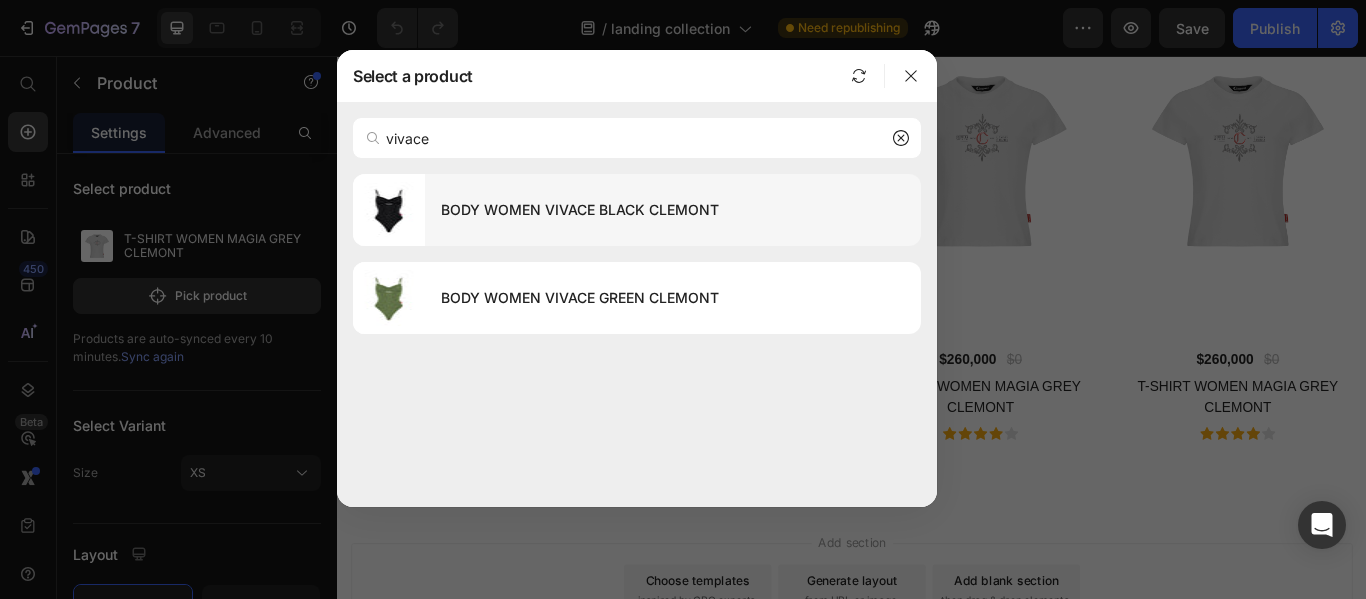 click on "BODY WOMEN  VIVACE BLACK CLEMONT" 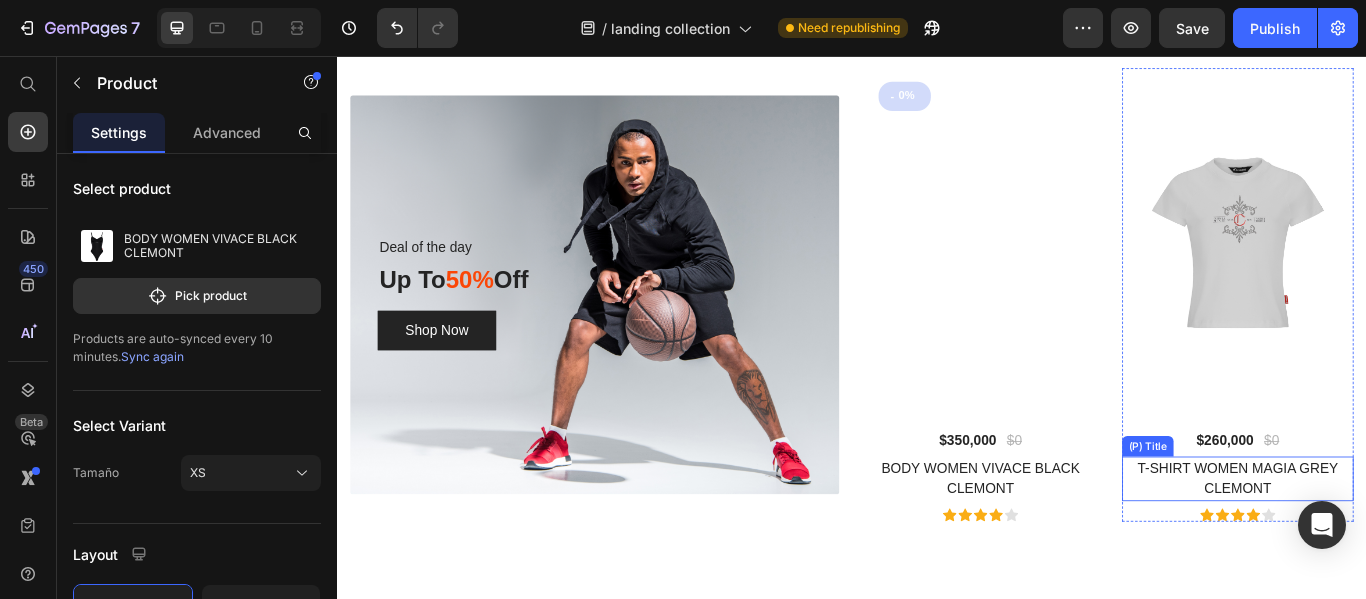 scroll, scrollTop: 7900, scrollLeft: 0, axis: vertical 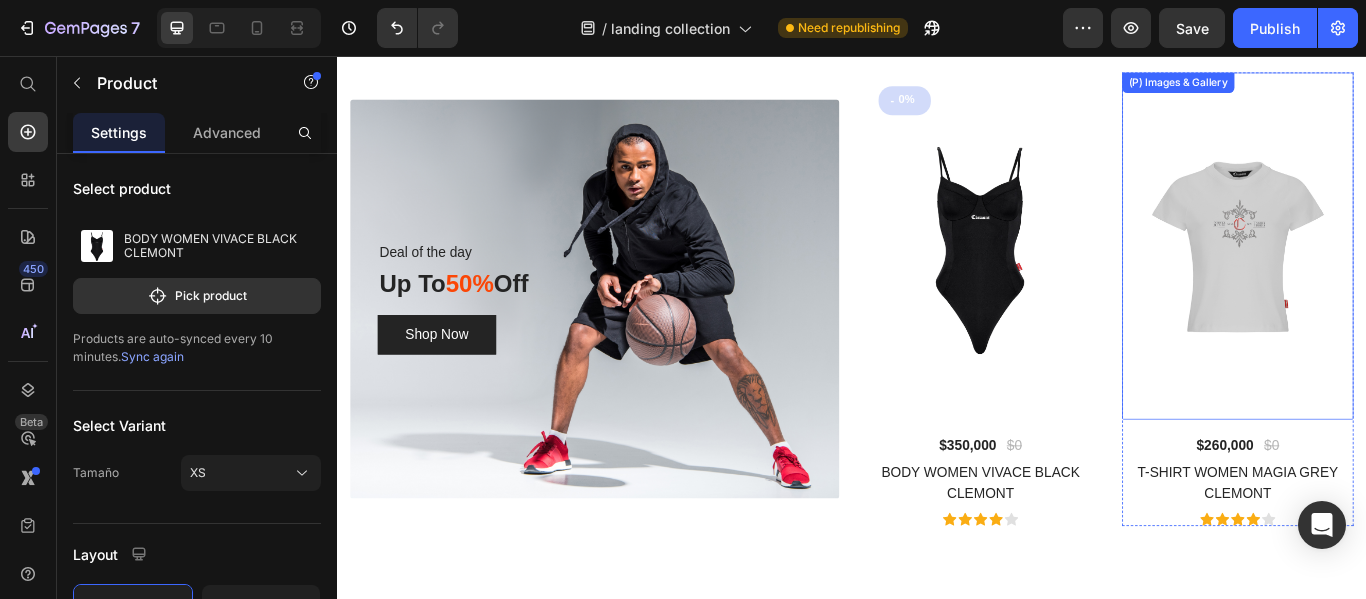 click at bounding box center [1387, 277] 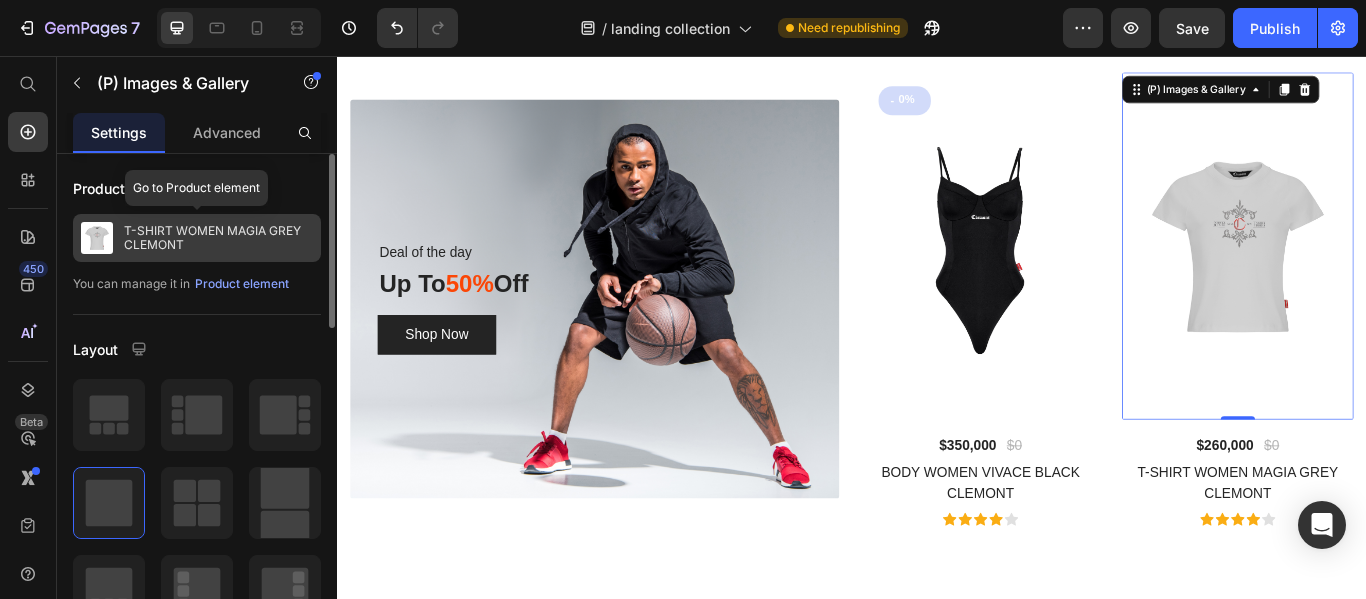 click on "T-SHIRT WOMEN  MAGIA GREY CLEMONT" at bounding box center (218, 238) 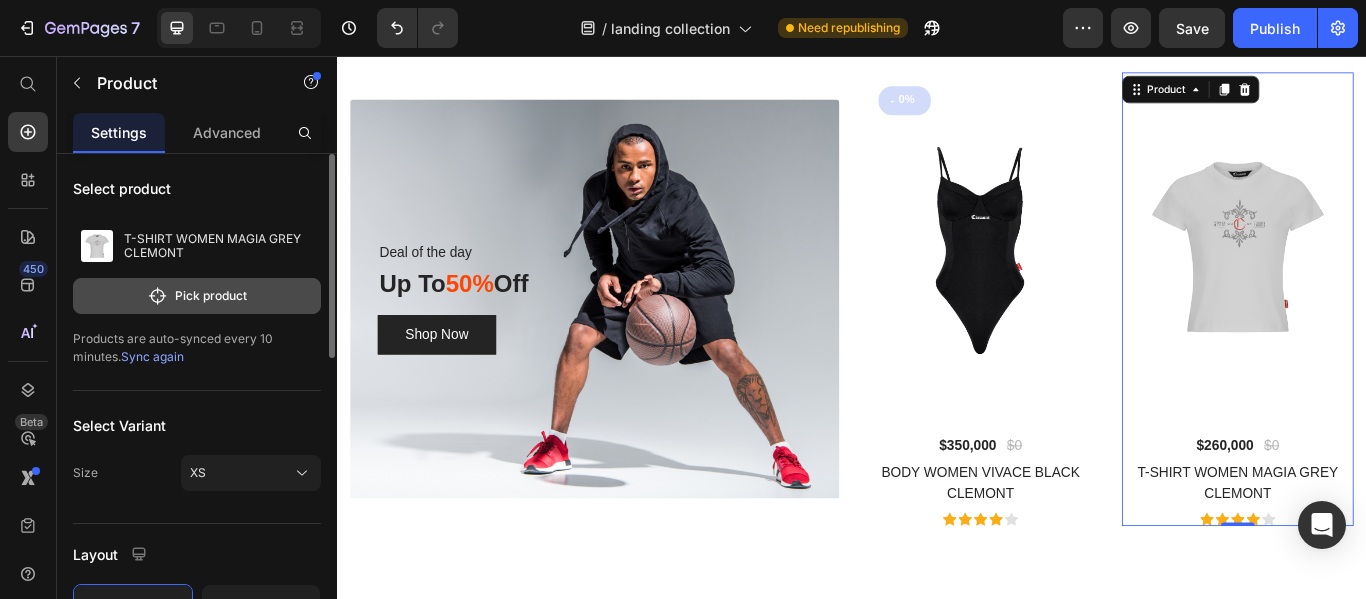 click on "Pick product" at bounding box center [197, 296] 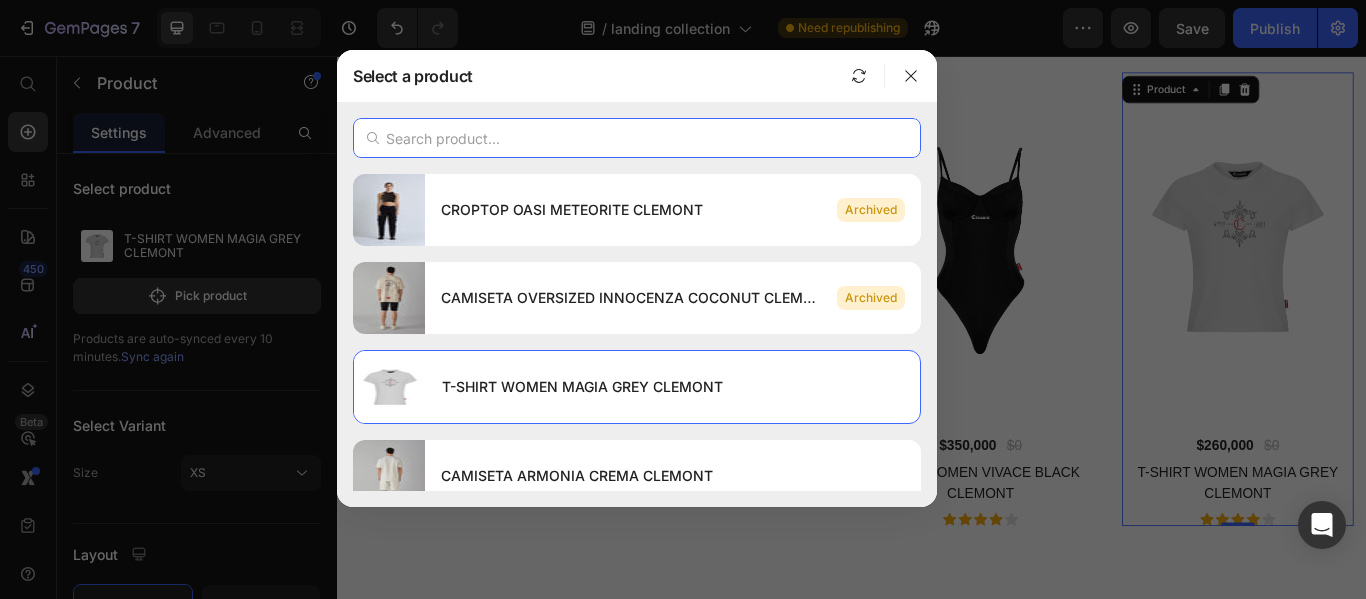 click at bounding box center [637, 138] 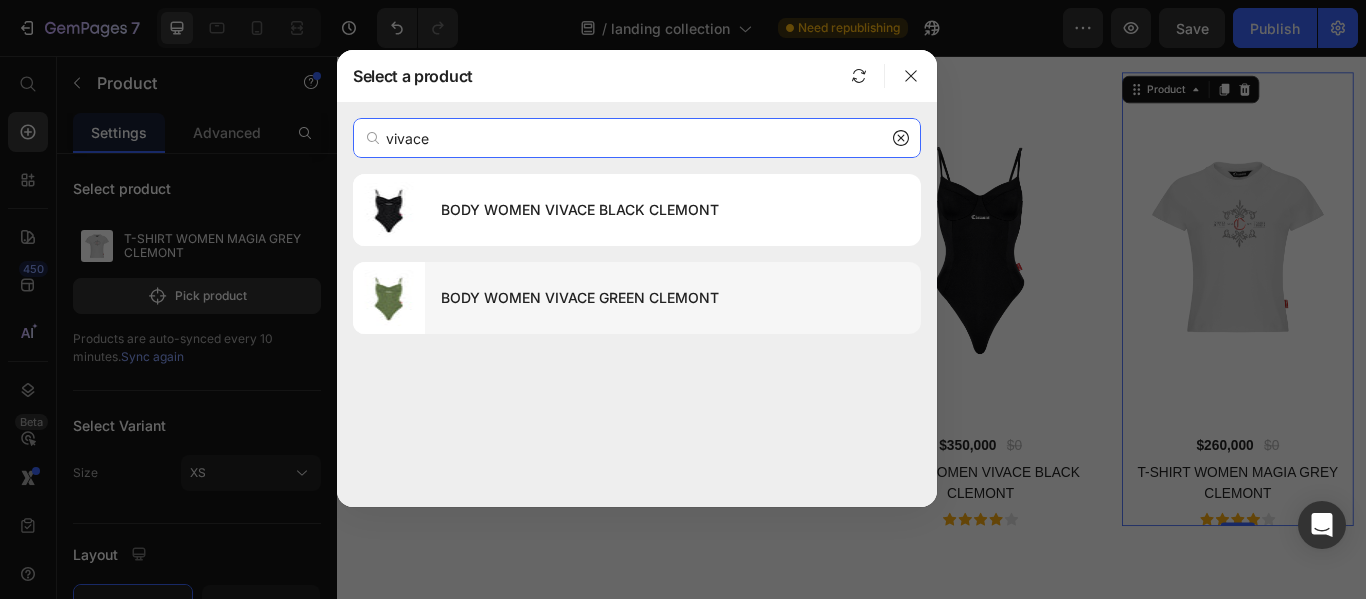 type on "vivace" 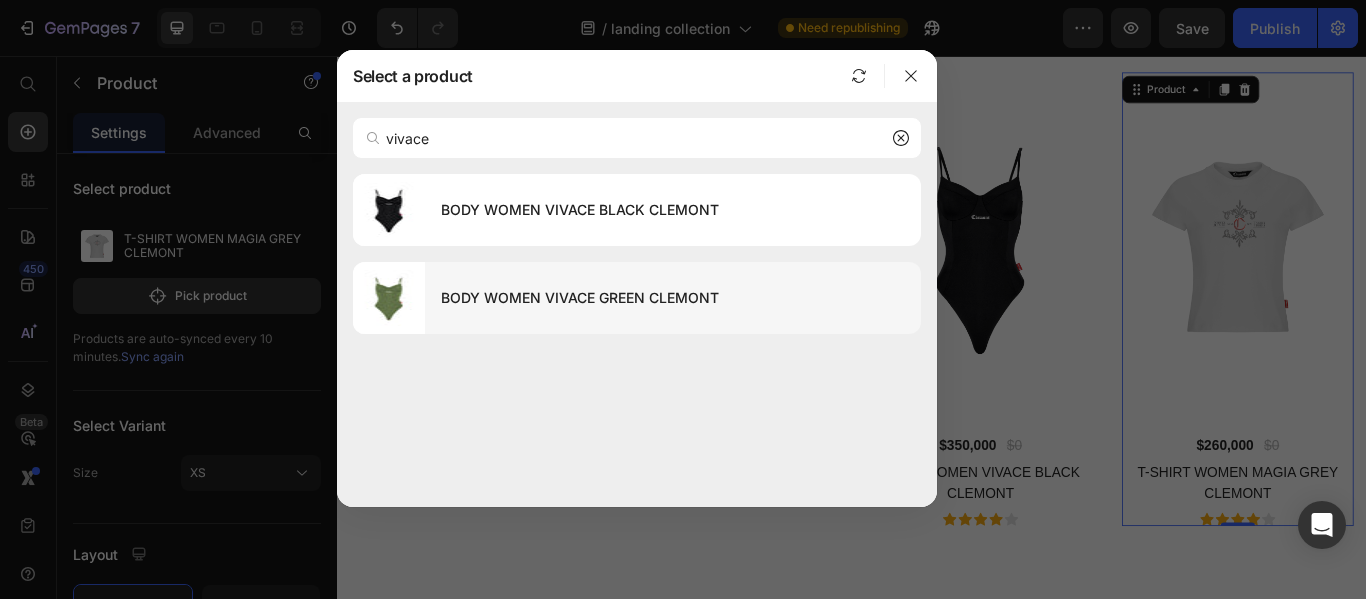 click on "BODY WOMEN  VIVACE GREEN  CLEMONT" at bounding box center (673, 298) 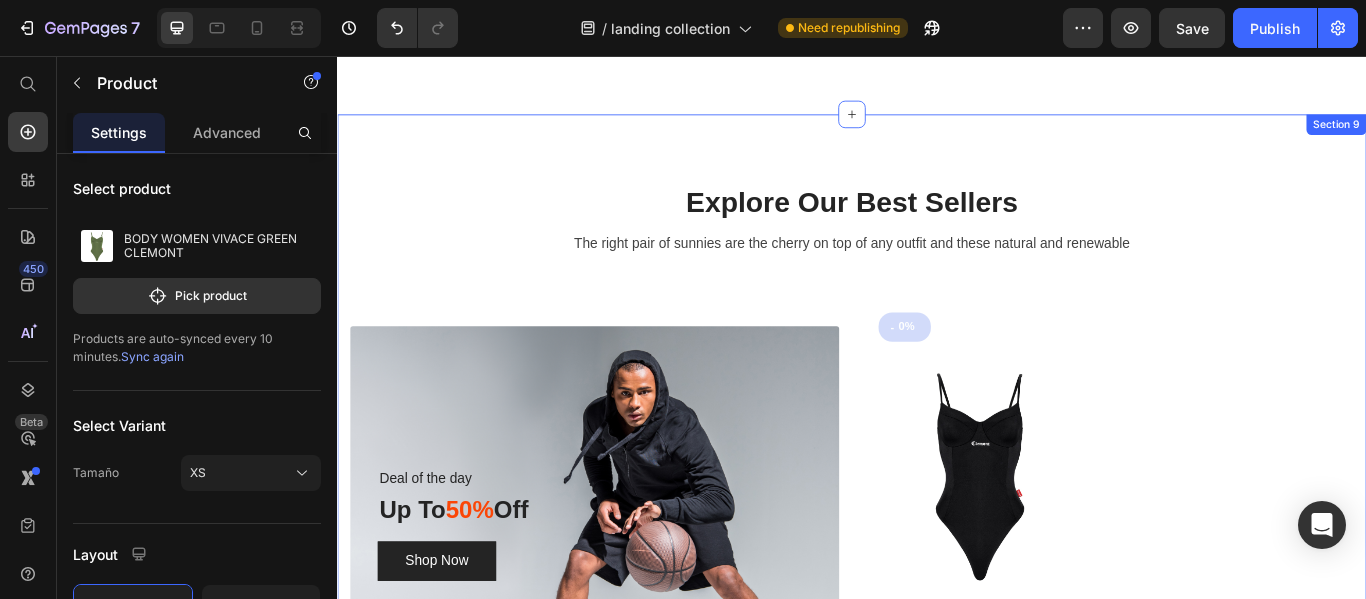 scroll, scrollTop: 7600, scrollLeft: 0, axis: vertical 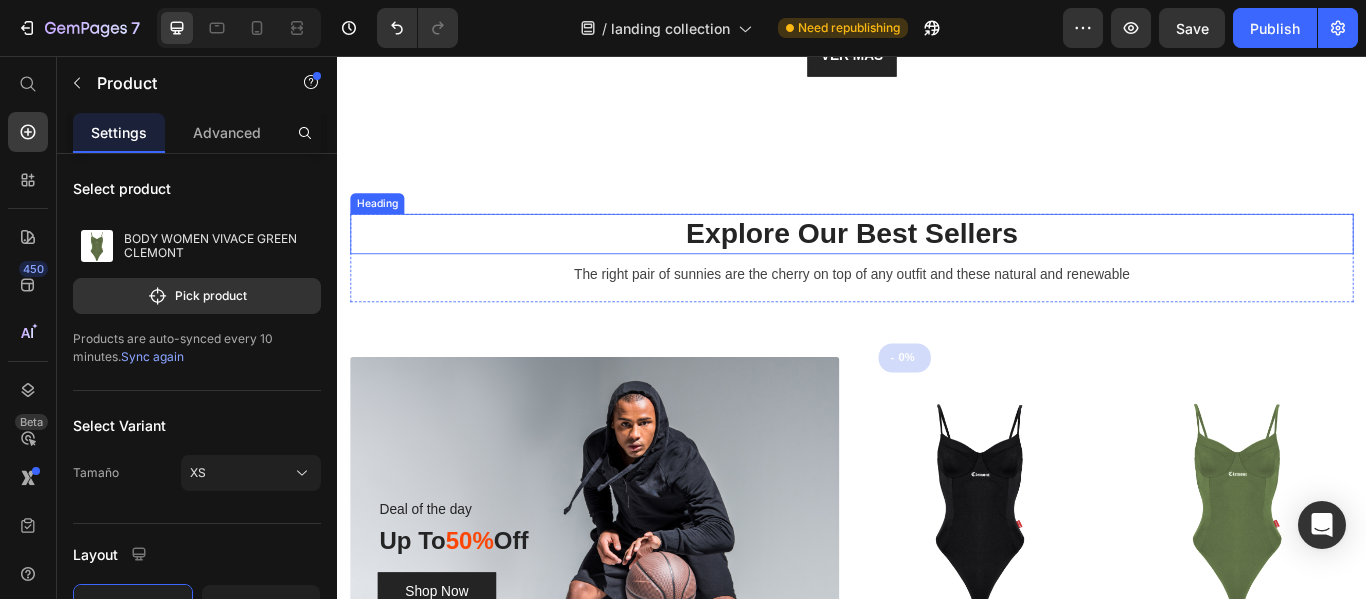 click on "Explore Our Best Sellers" at bounding box center (937, 263) 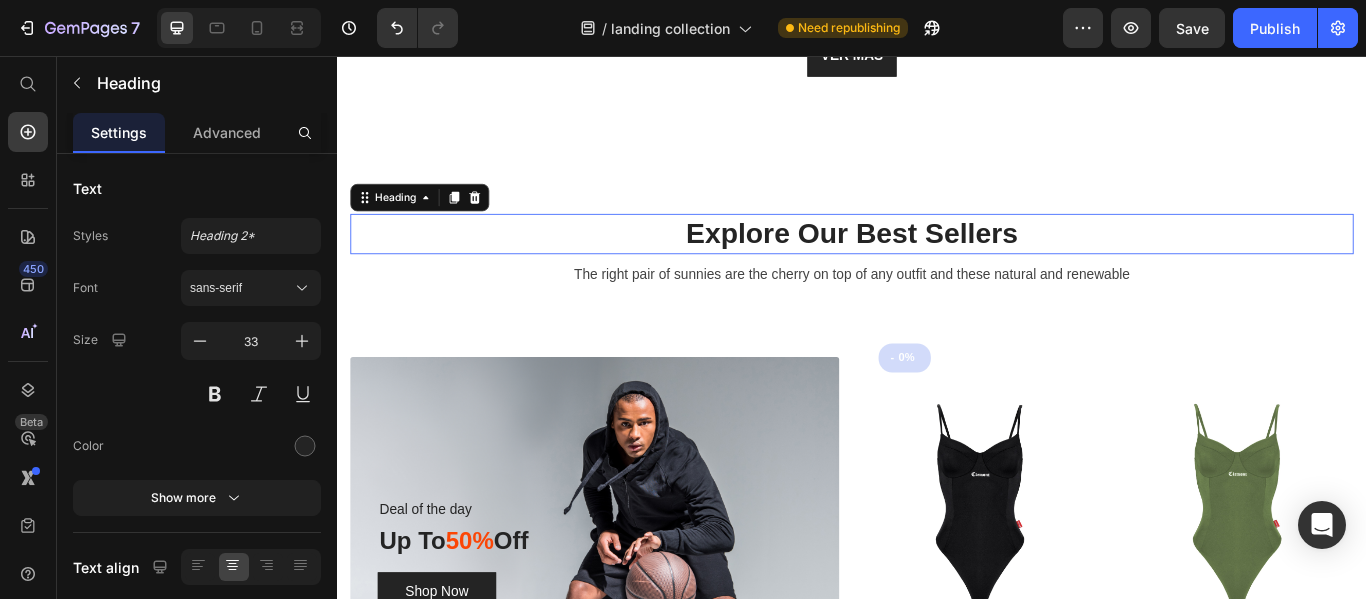 click on "Explore Our Best Sellers" at bounding box center [937, 263] 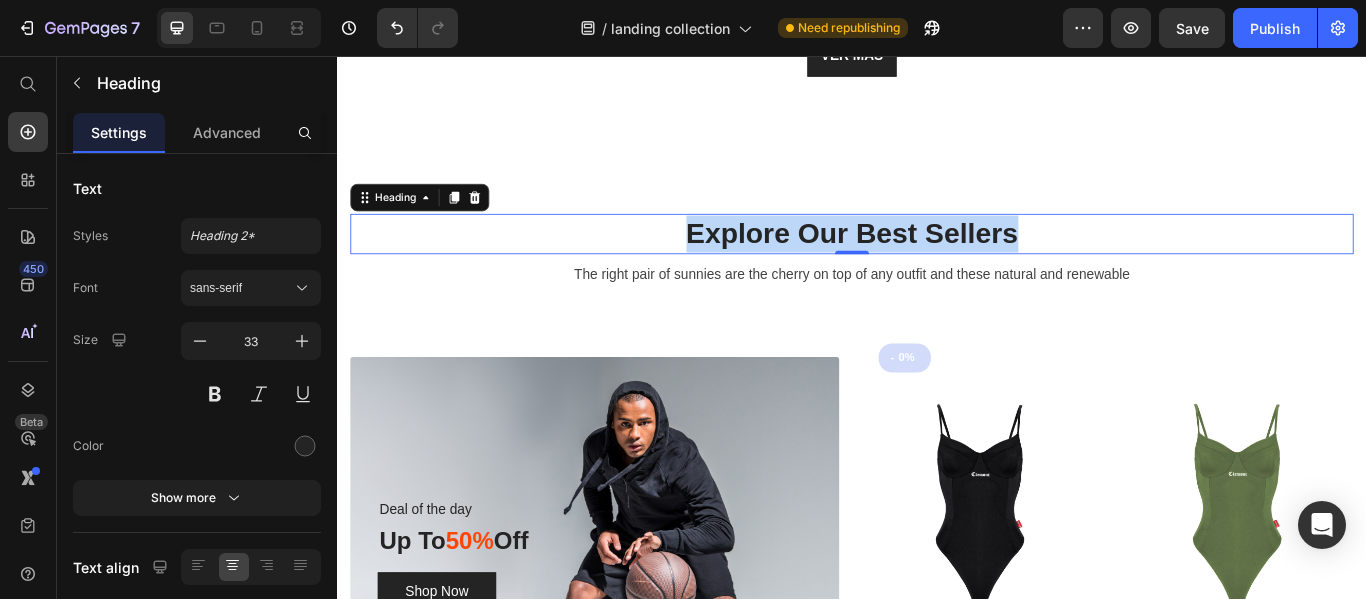 click on "Explore Our Best Sellers" at bounding box center (937, 263) 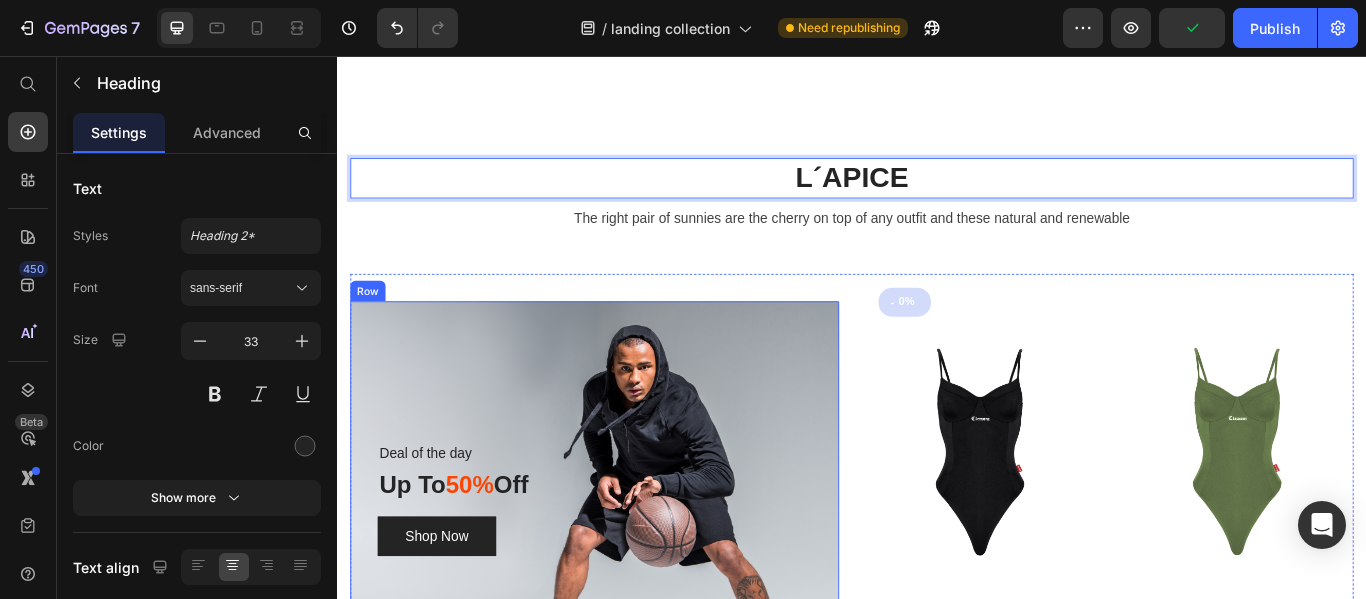 scroll, scrollTop: 7700, scrollLeft: 0, axis: vertical 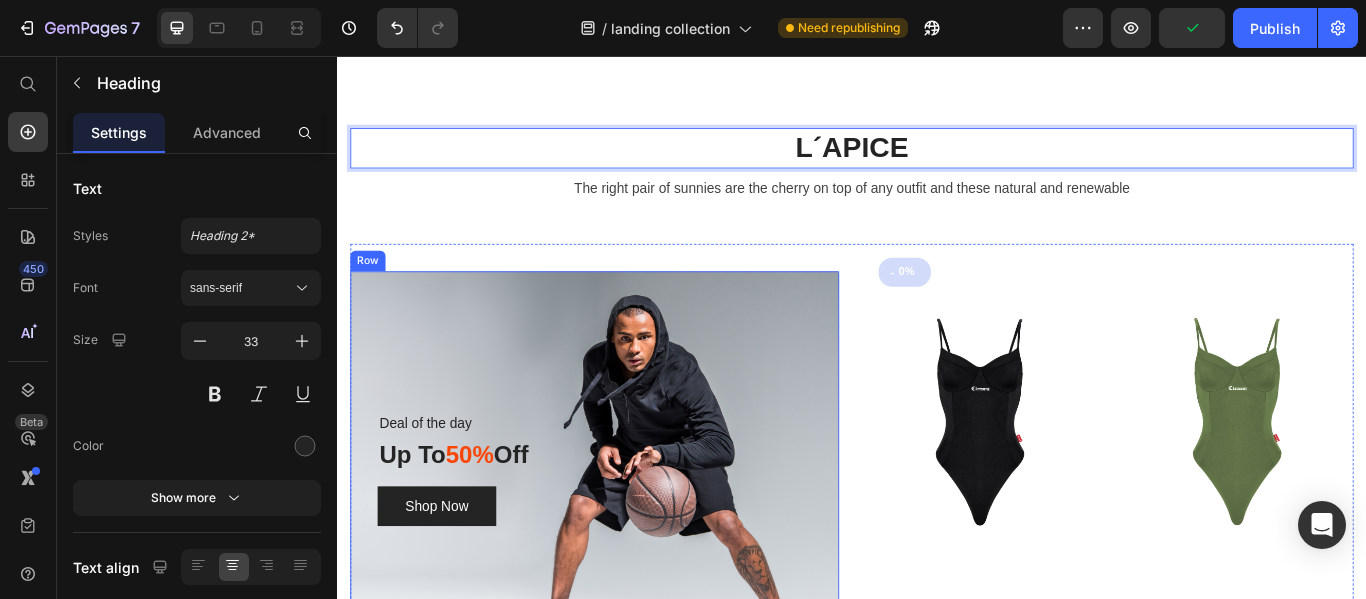 click on "Deal of the day Text block Up To  50%  Off Heading Shop Now Button Row" at bounding box center (637, 539) 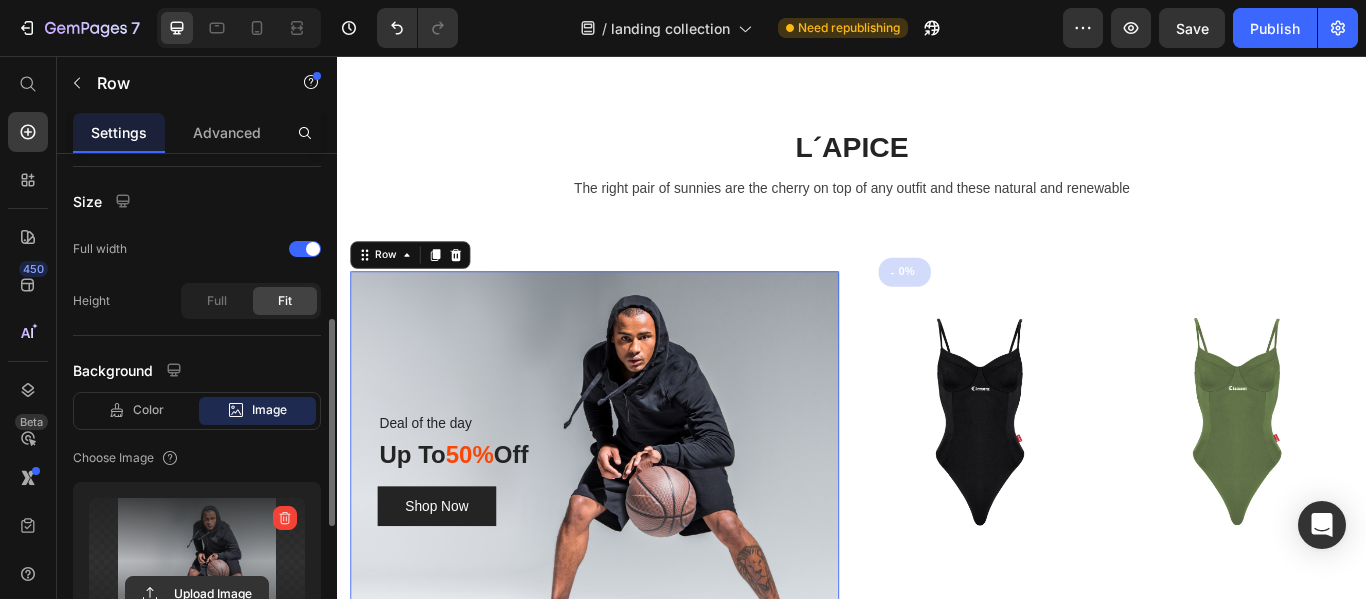 scroll, scrollTop: 500, scrollLeft: 0, axis: vertical 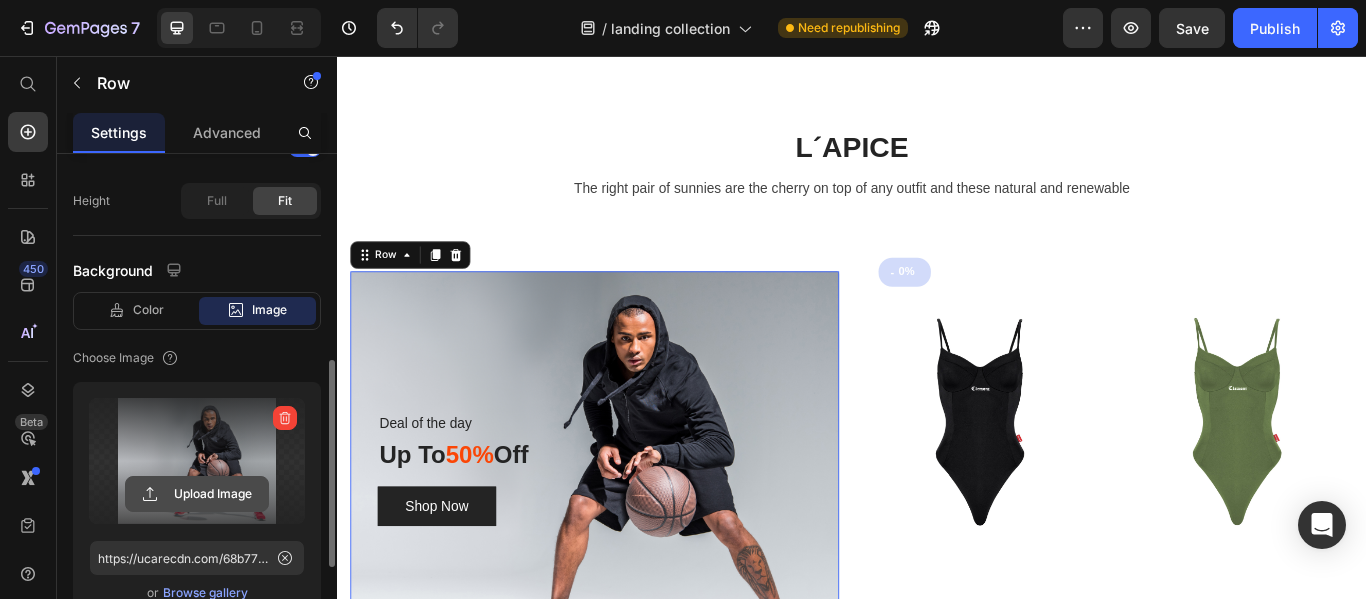 click 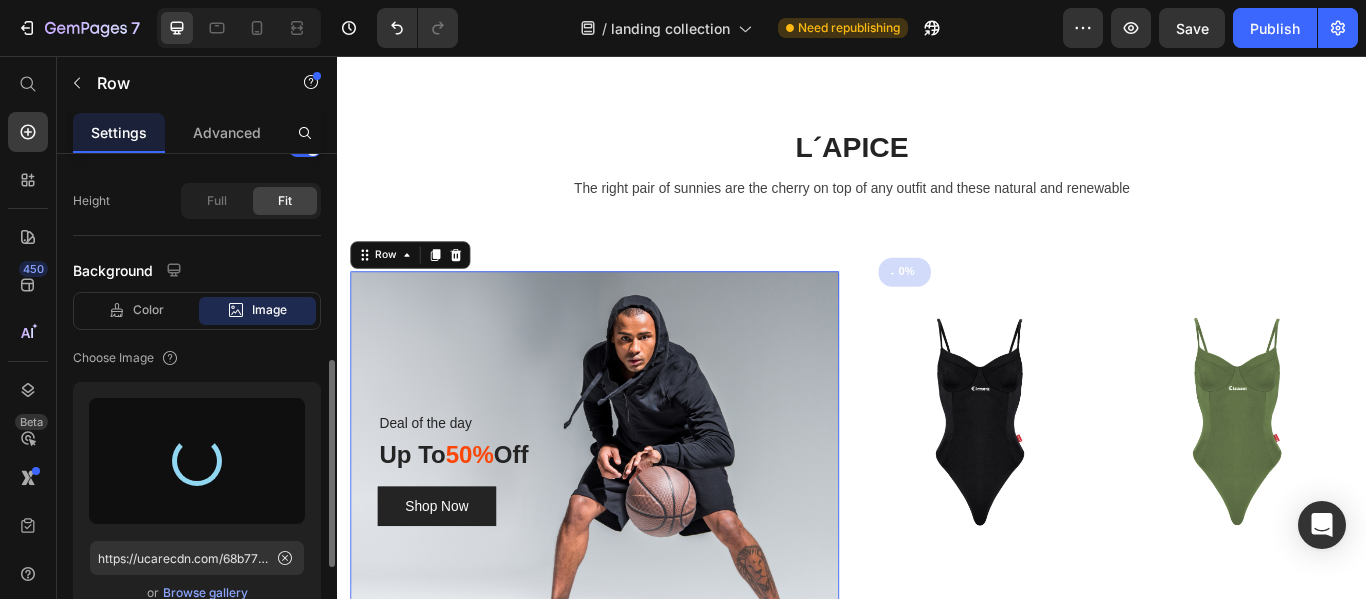 type on "https://cdn.shopify.com/s/files/1/0650/5519/5359/files/gempages_560669989493801840-b5c04f34-c62c-4389-baef-e9cbaf044091.png" 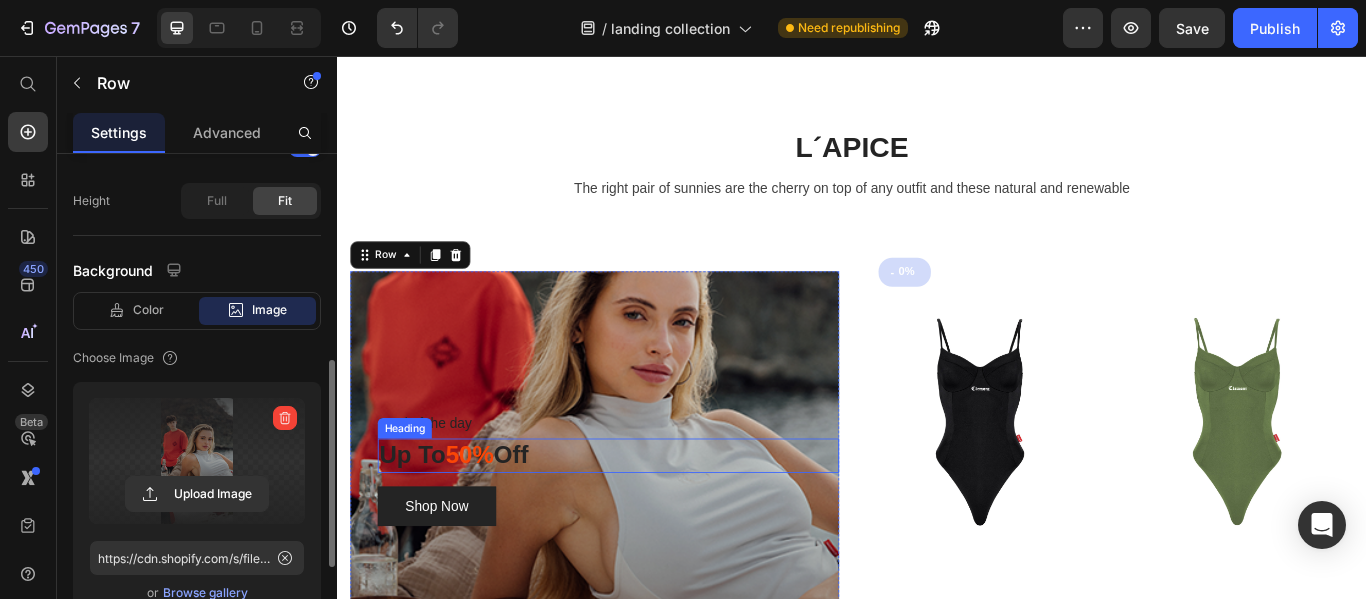 click on "50%" at bounding box center (491, 521) 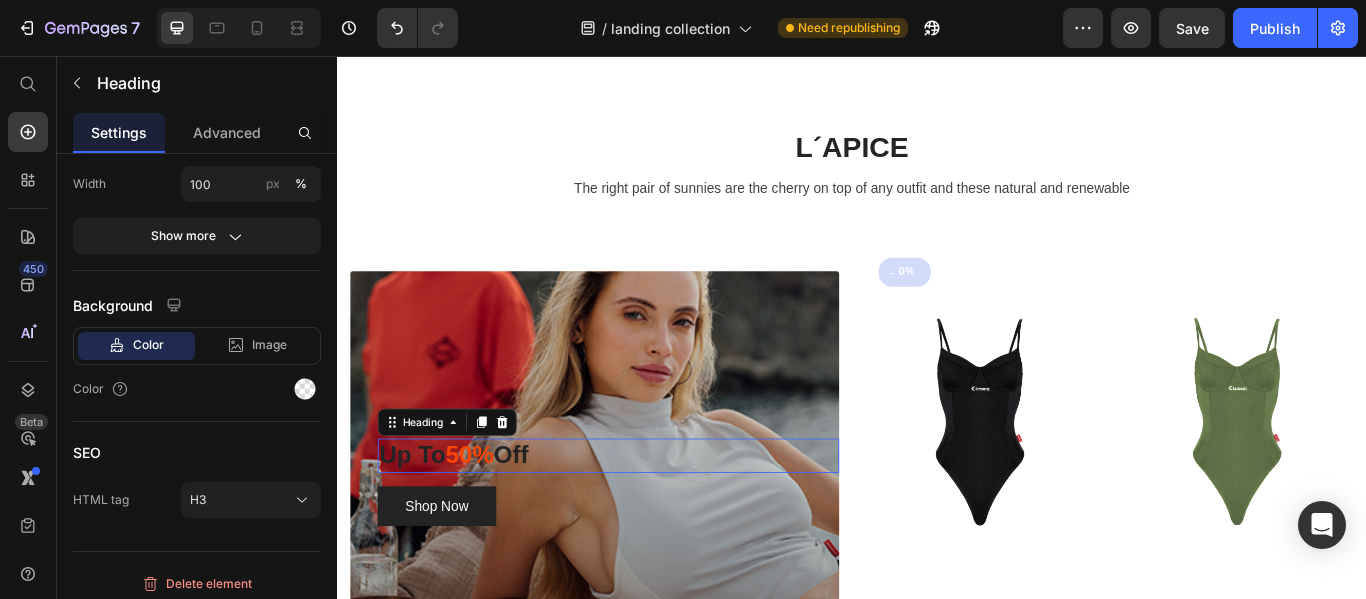 scroll, scrollTop: 0, scrollLeft: 0, axis: both 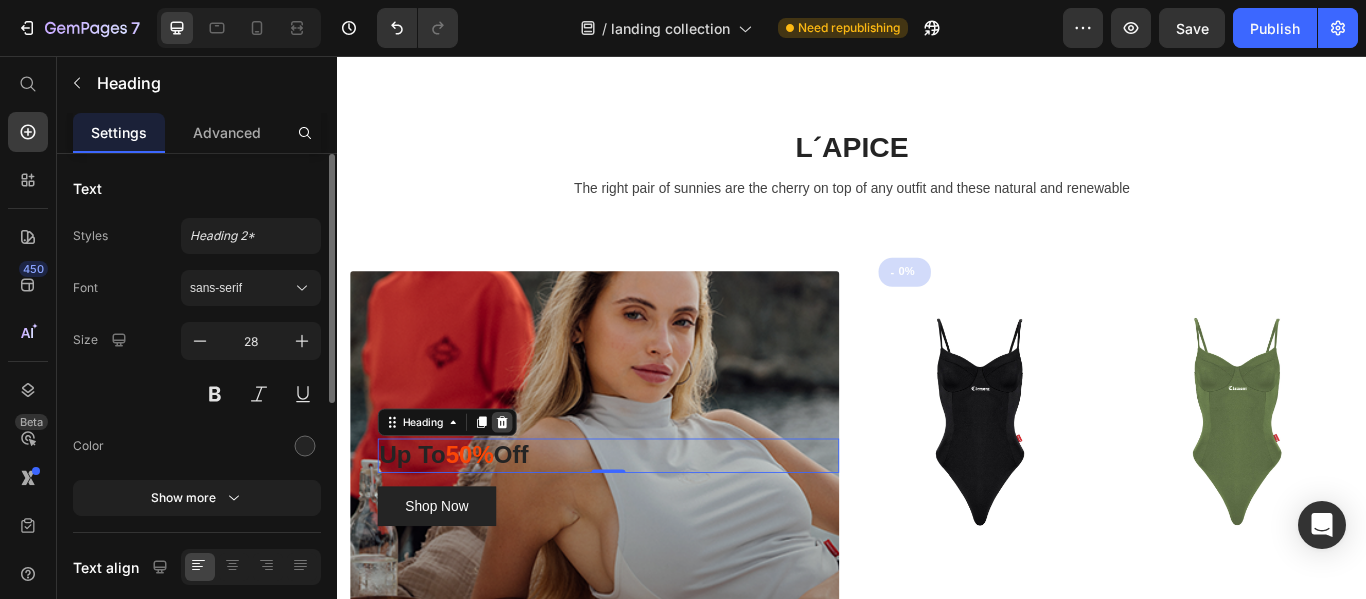 click 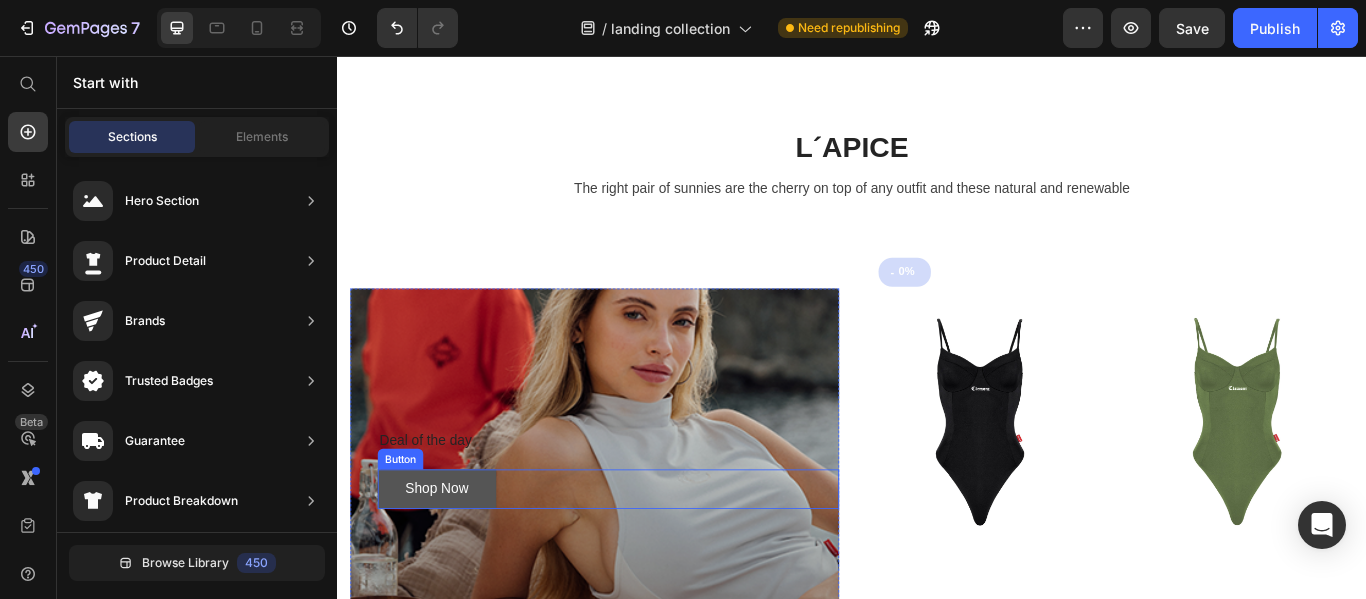click on "Shop Now" at bounding box center [453, 561] 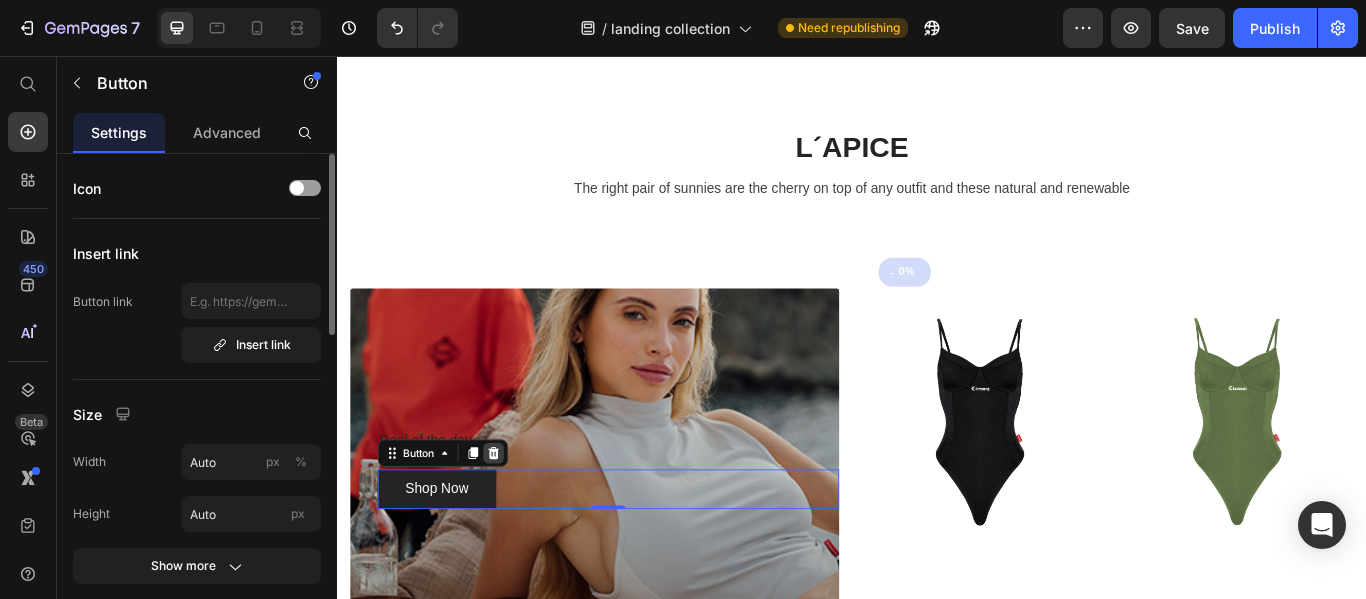 click at bounding box center [519, 519] 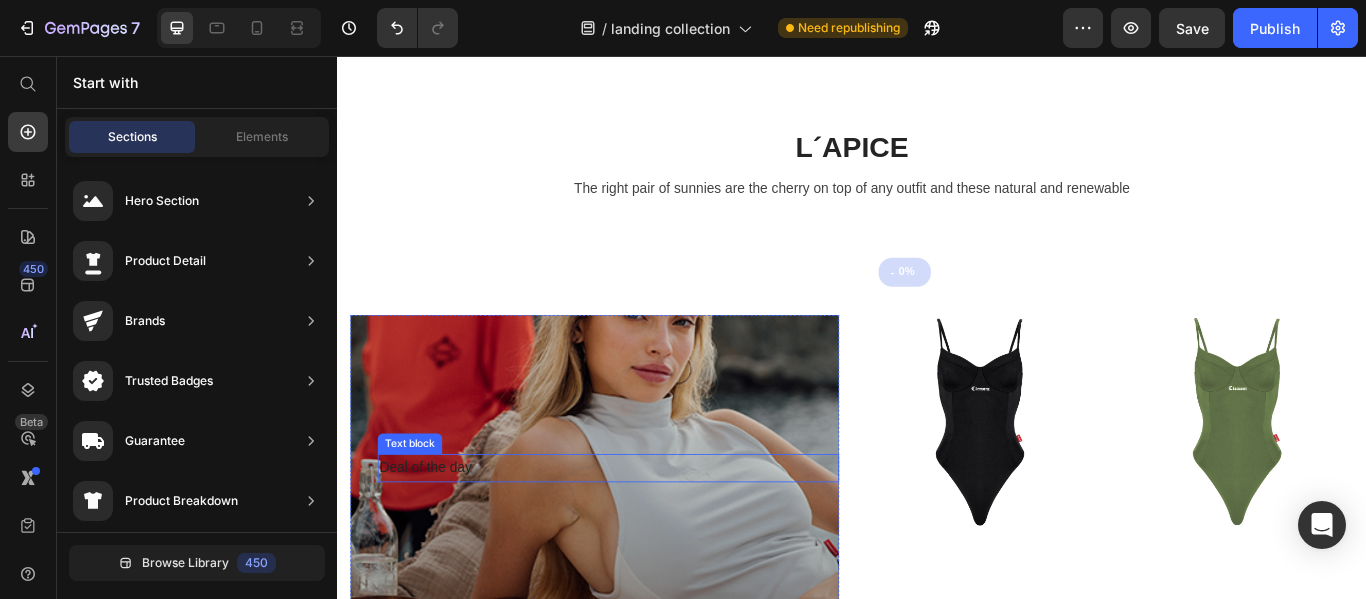 click on "Deal of the day" at bounding box center (653, 536) 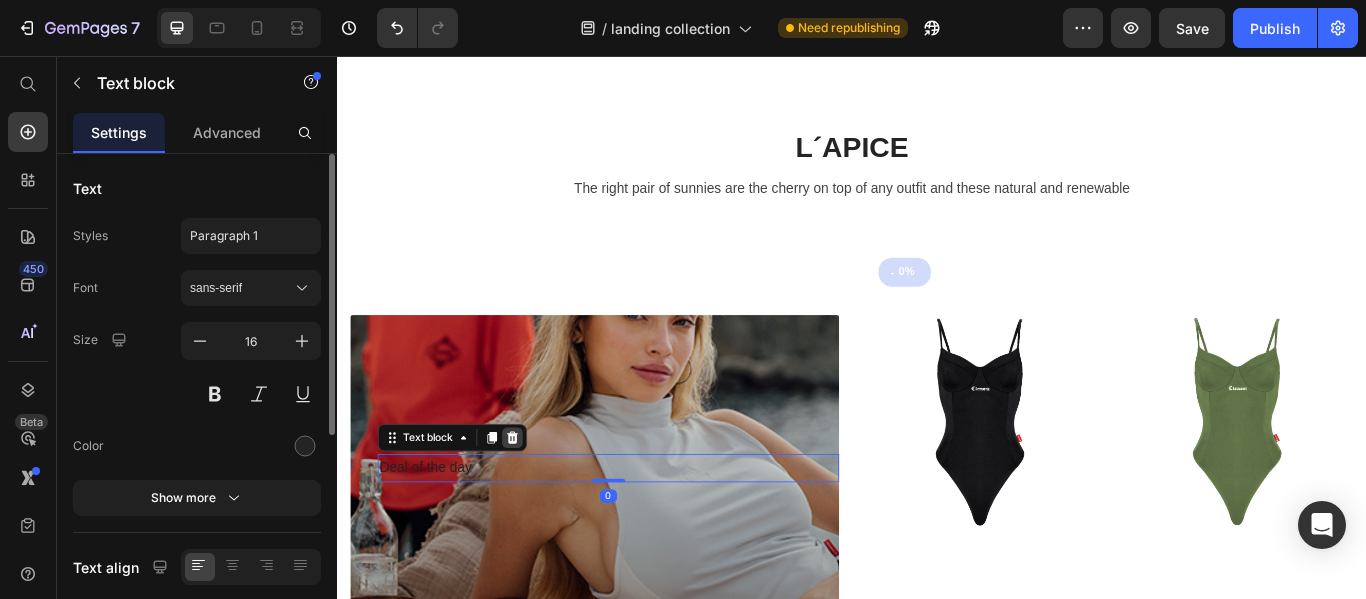 click at bounding box center (541, 501) 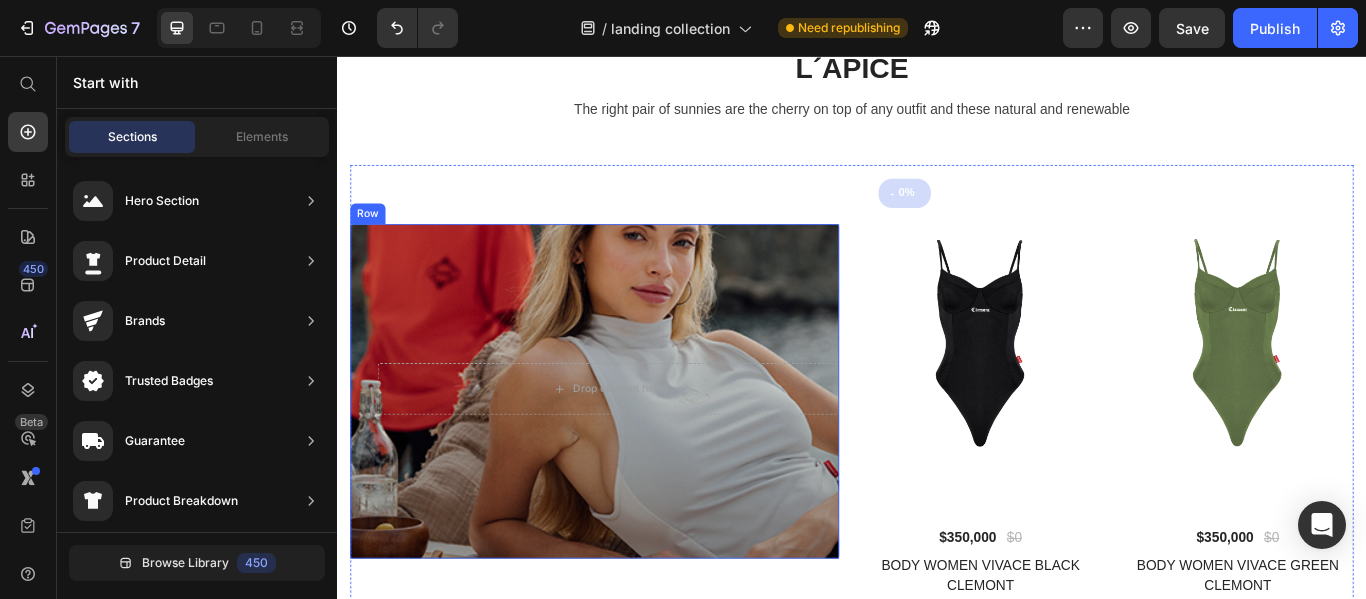 scroll, scrollTop: 7900, scrollLeft: 0, axis: vertical 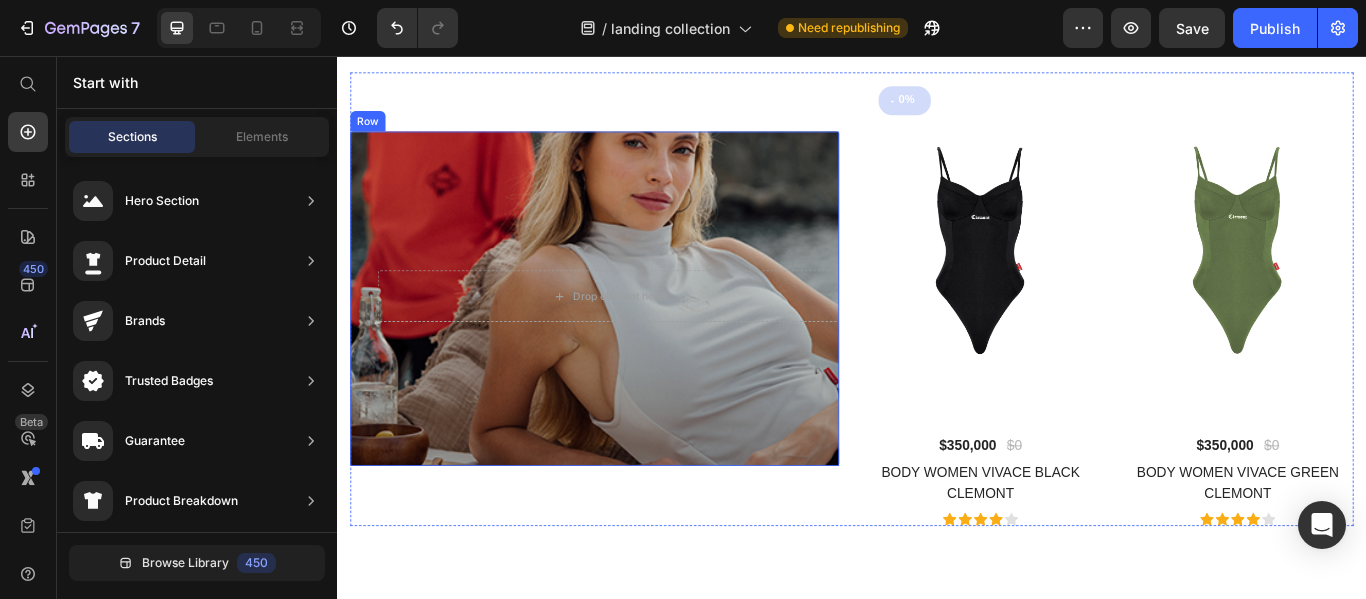 click on "Drop element here Row" at bounding box center [637, 339] 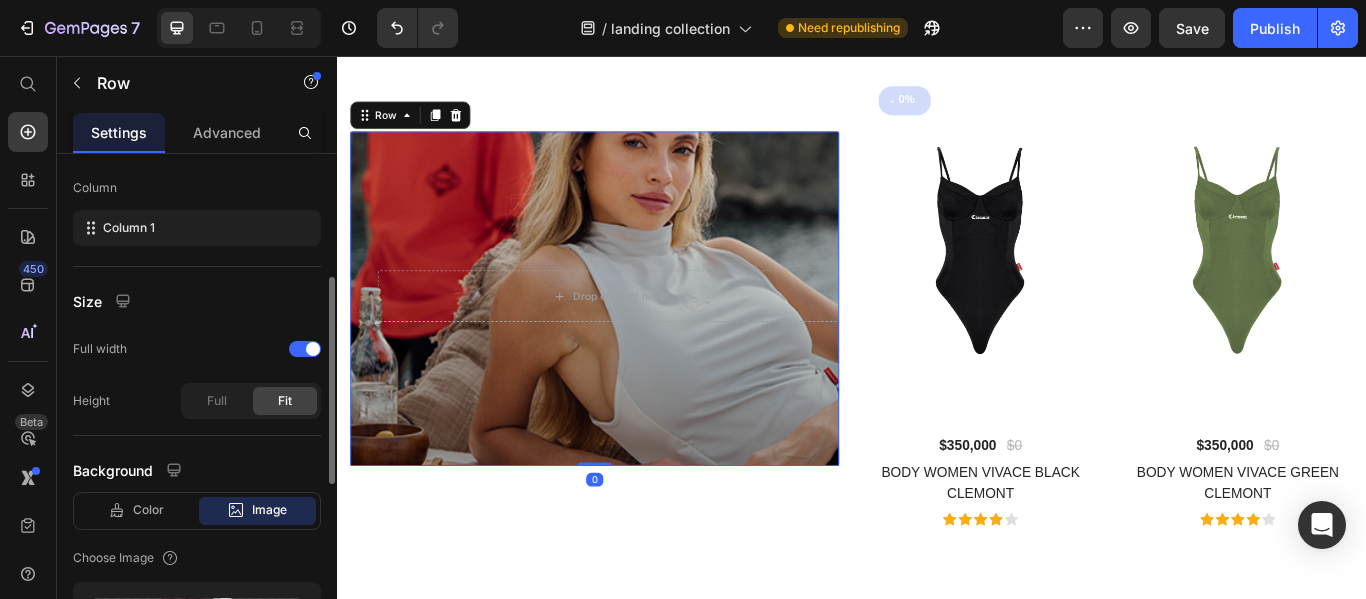 scroll, scrollTop: 0, scrollLeft: 0, axis: both 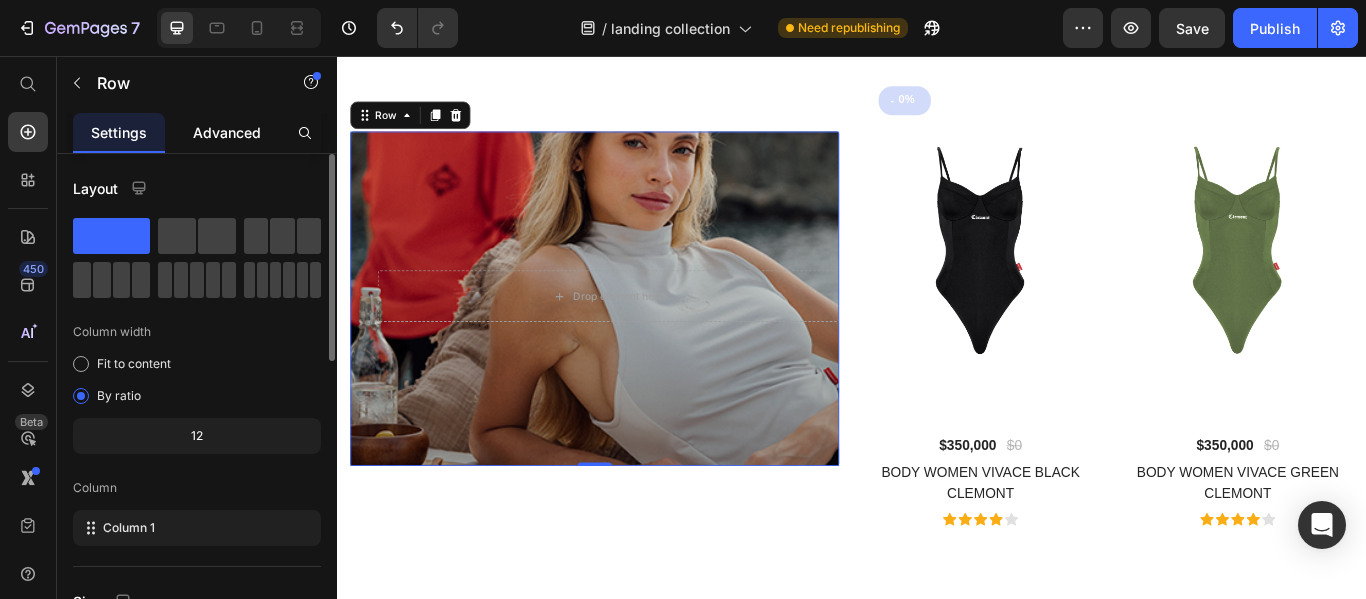 click on "Advanced" at bounding box center (227, 132) 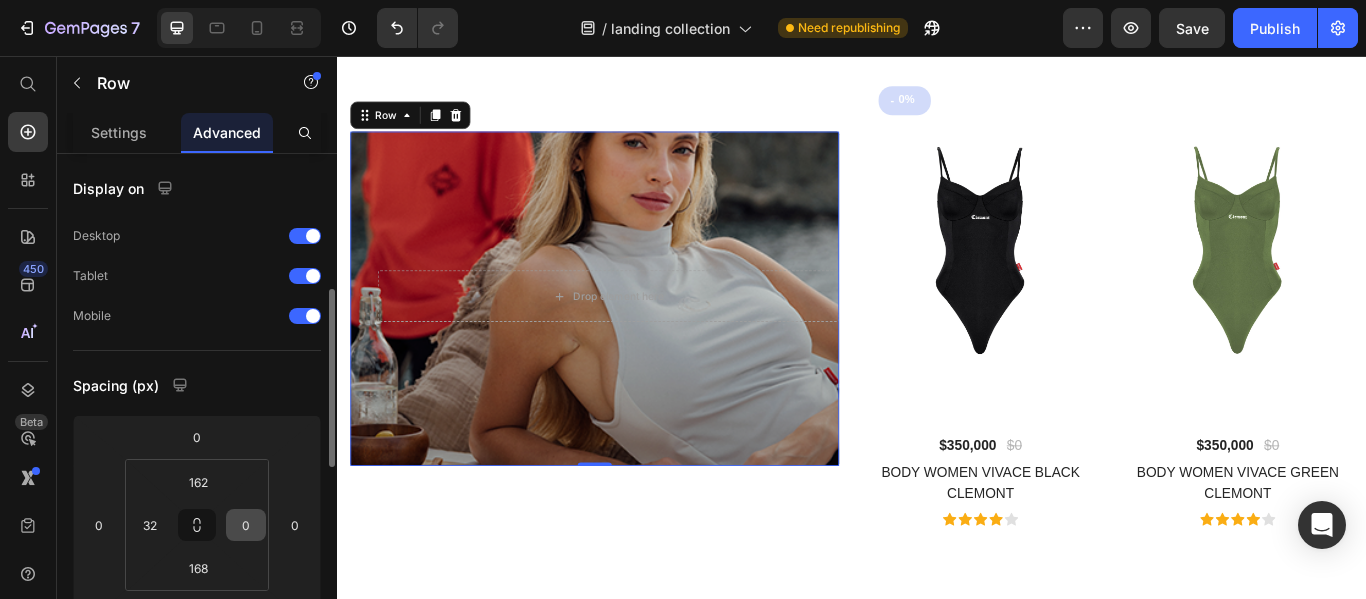 scroll, scrollTop: 200, scrollLeft: 0, axis: vertical 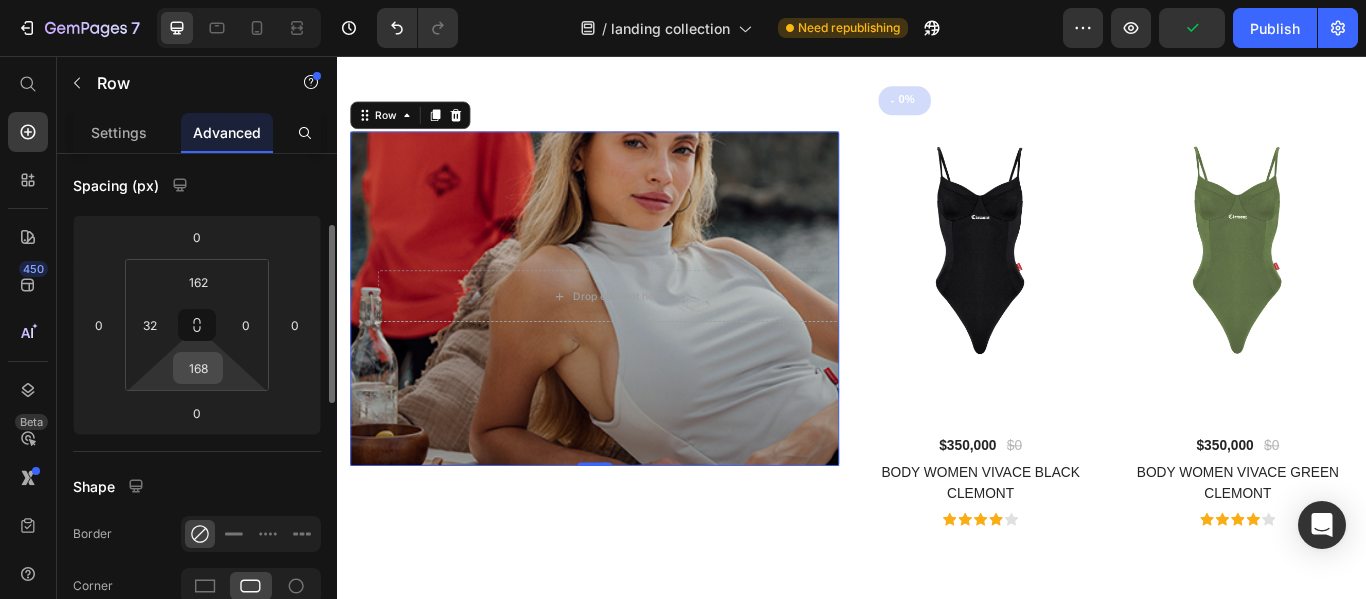 click on "168" at bounding box center (198, 368) 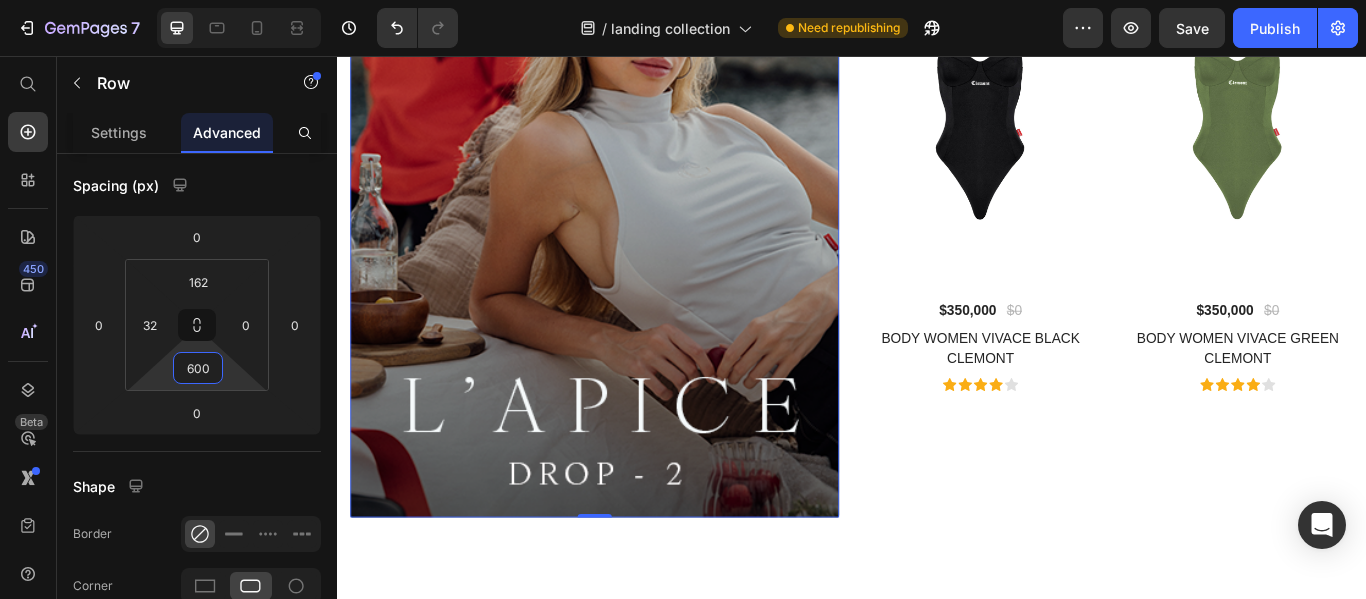 scroll, scrollTop: 8200, scrollLeft: 0, axis: vertical 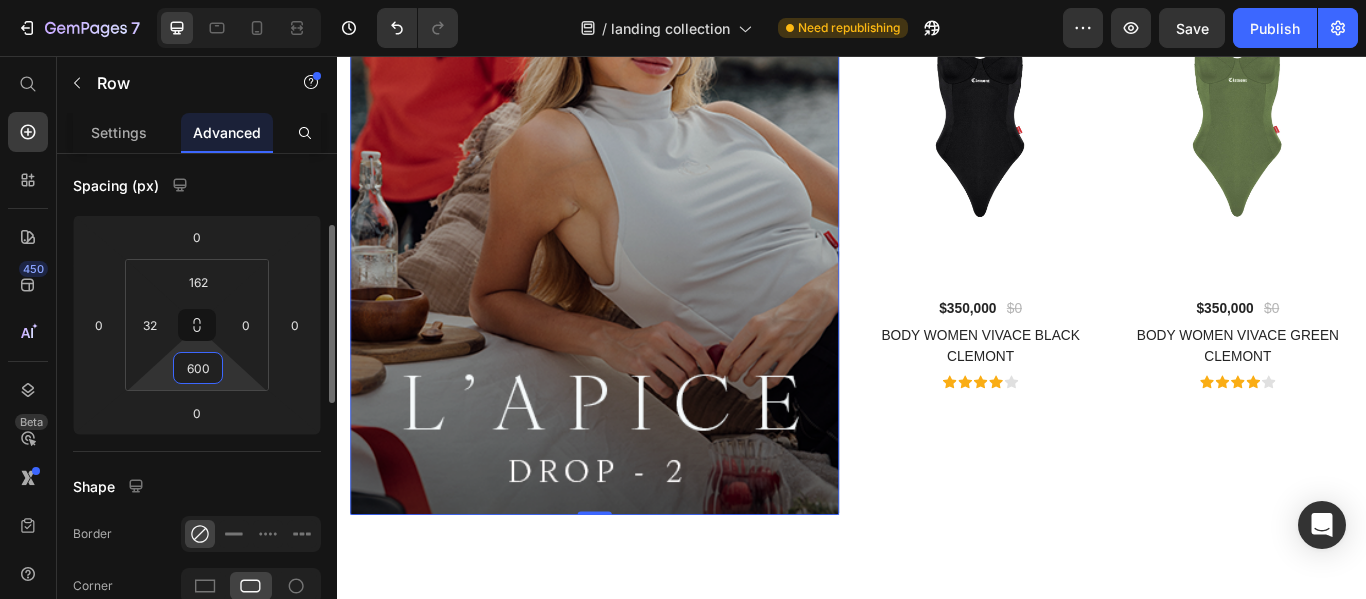 click on "600" at bounding box center [198, 368] 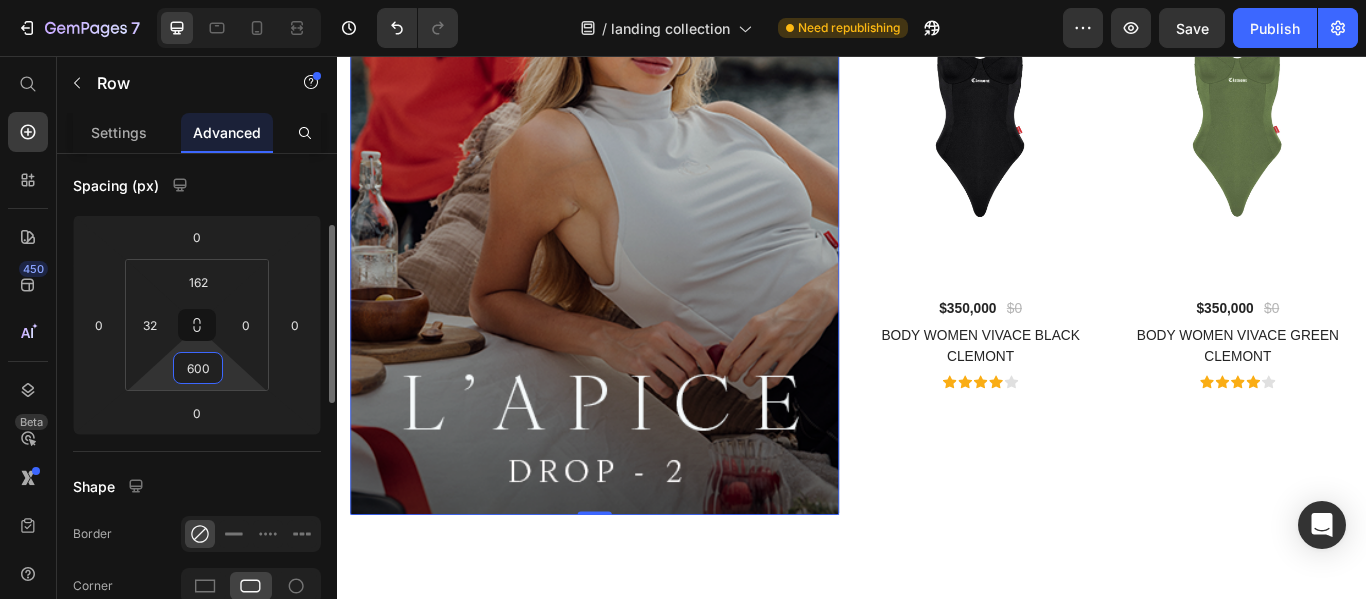 click on "600" at bounding box center [198, 368] 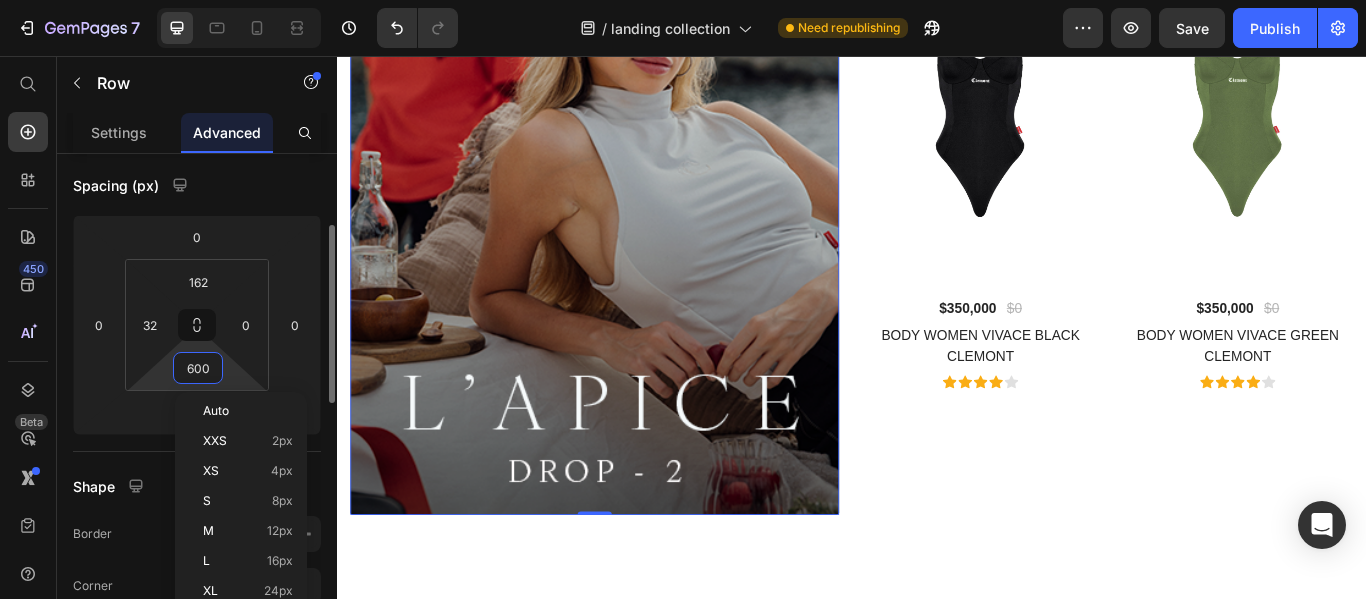 click on "600" at bounding box center (198, 368) 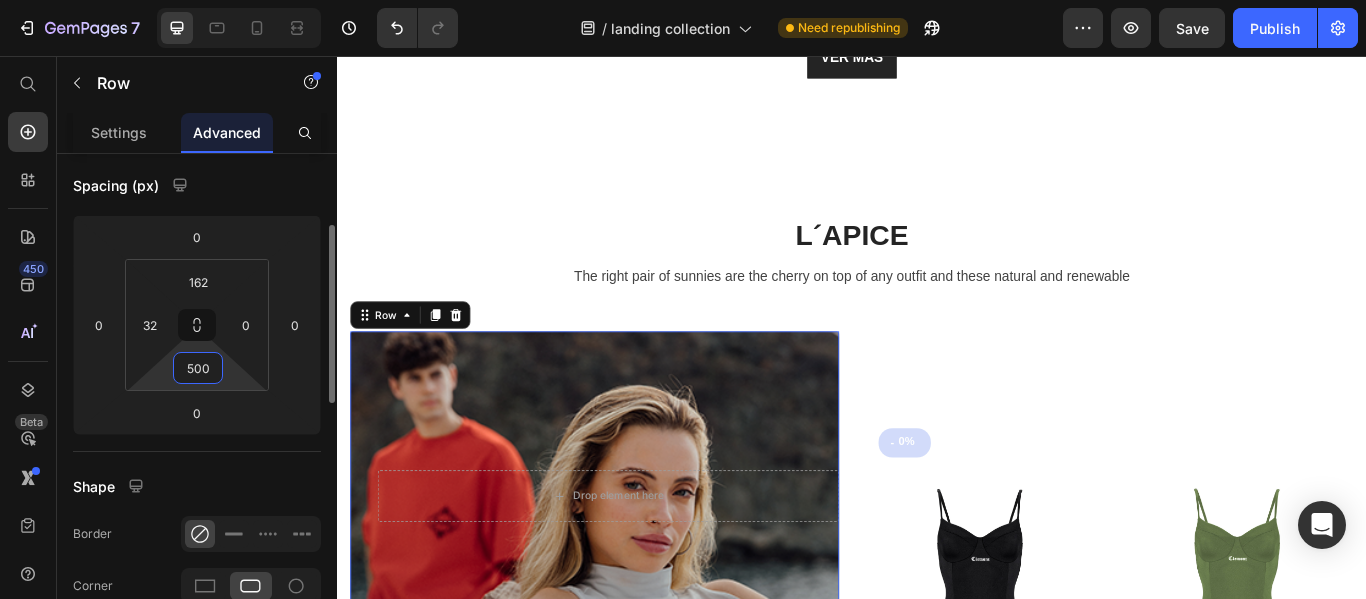 scroll, scrollTop: 8171, scrollLeft: 0, axis: vertical 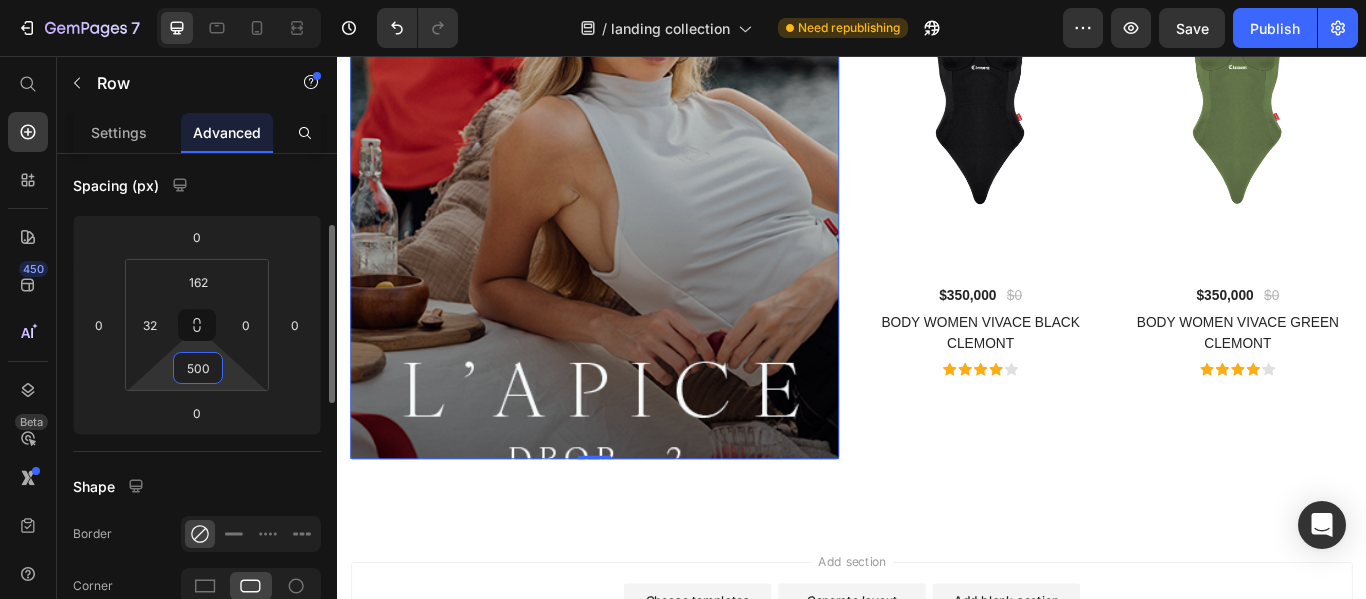 click on "500" at bounding box center (198, 368) 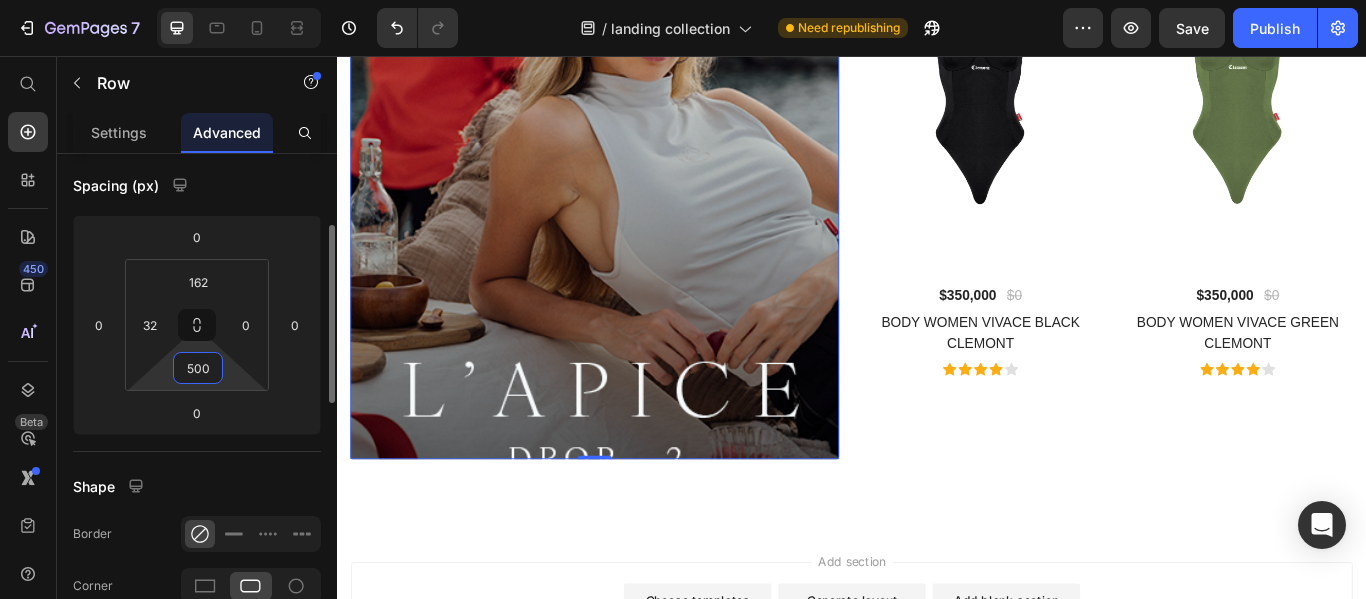 click on "500" at bounding box center (198, 368) 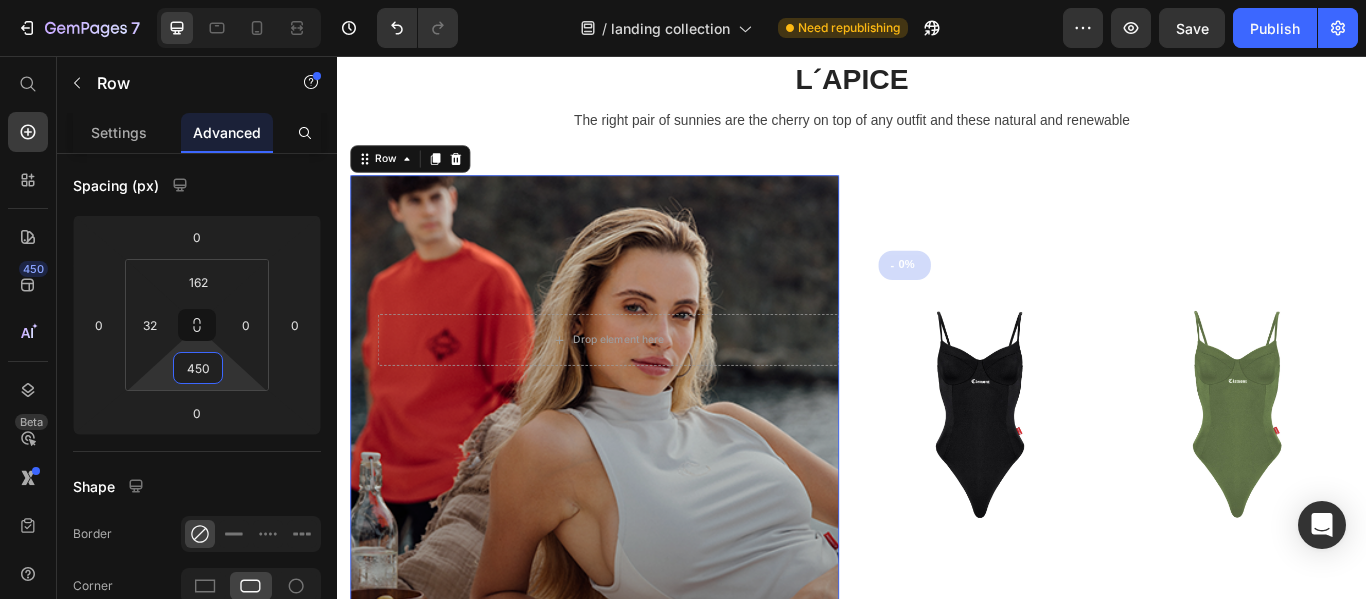 scroll, scrollTop: 7771, scrollLeft: 0, axis: vertical 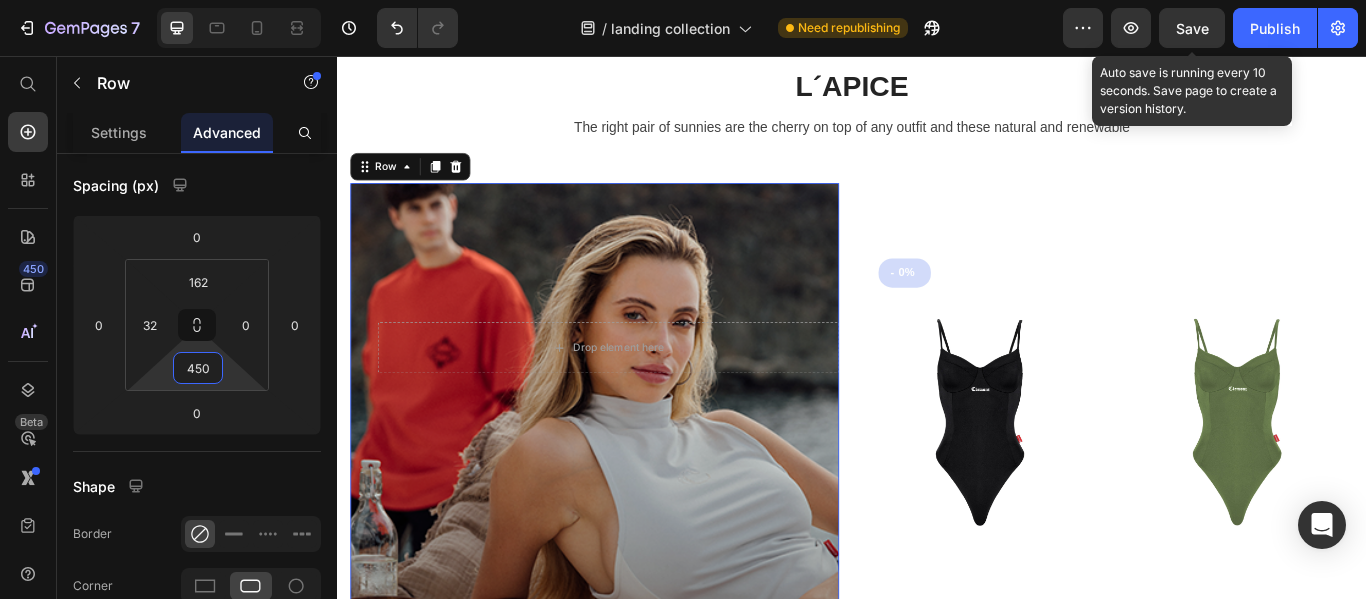 type on "450" 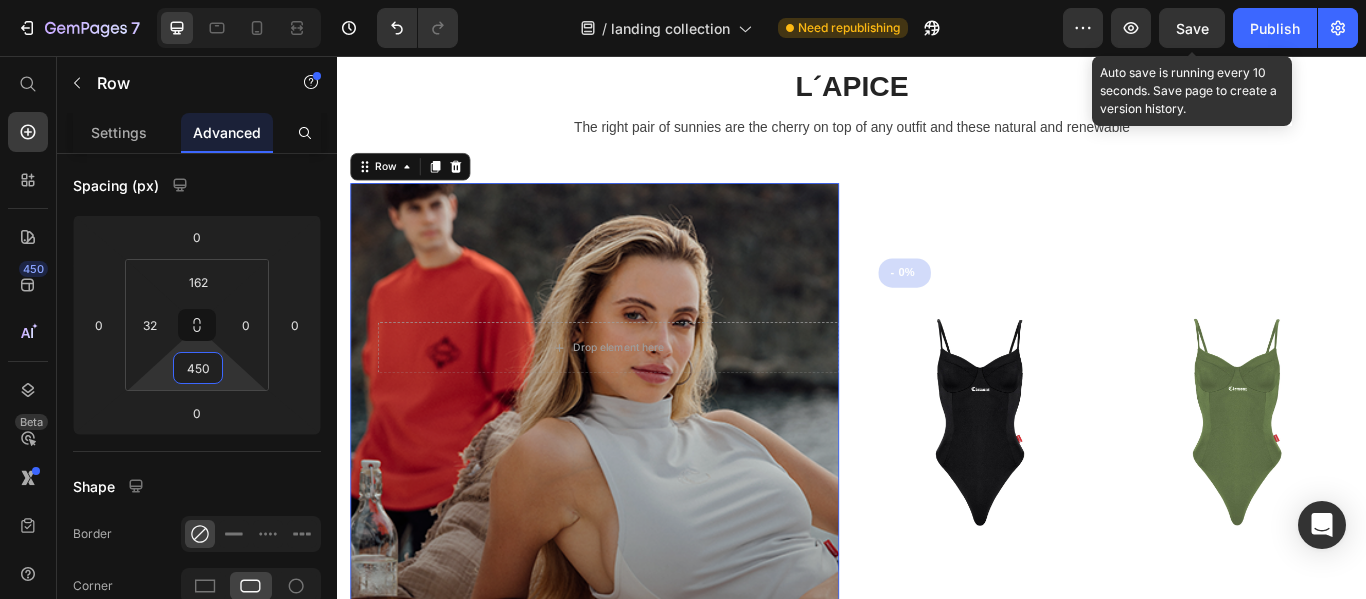 click on "Preview  Save  Auto save is running every 10 seconds. Save page to create a version history.  Publish" at bounding box center (1210, 28) 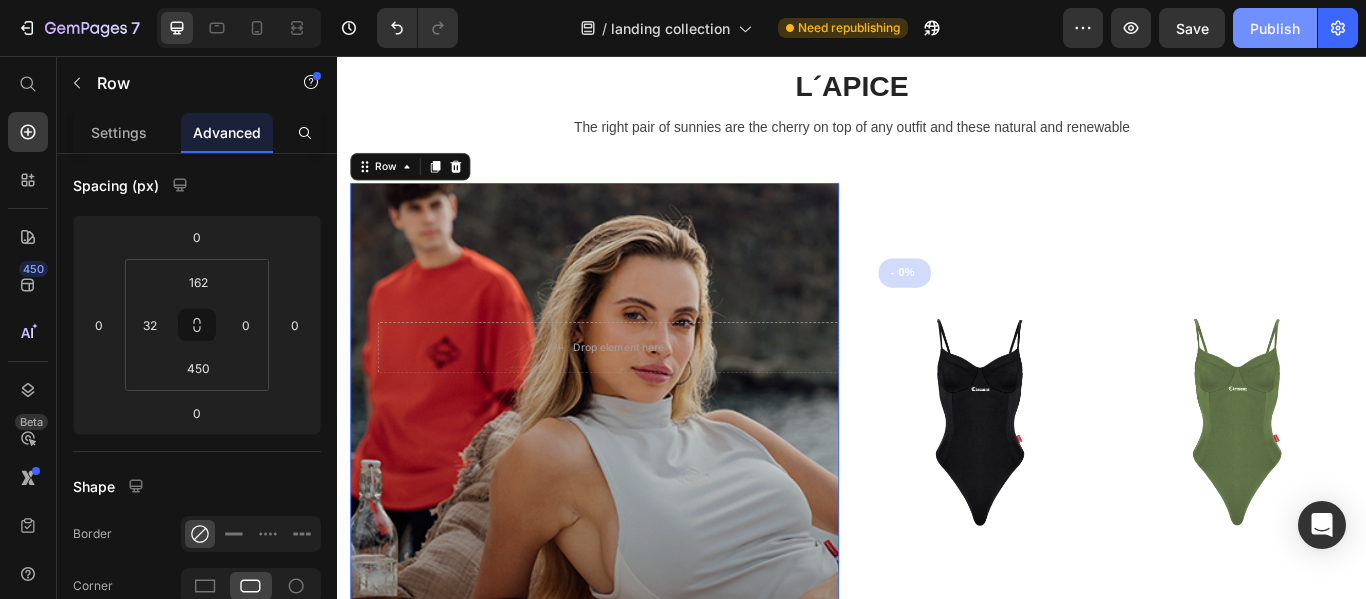 click on "Publish" 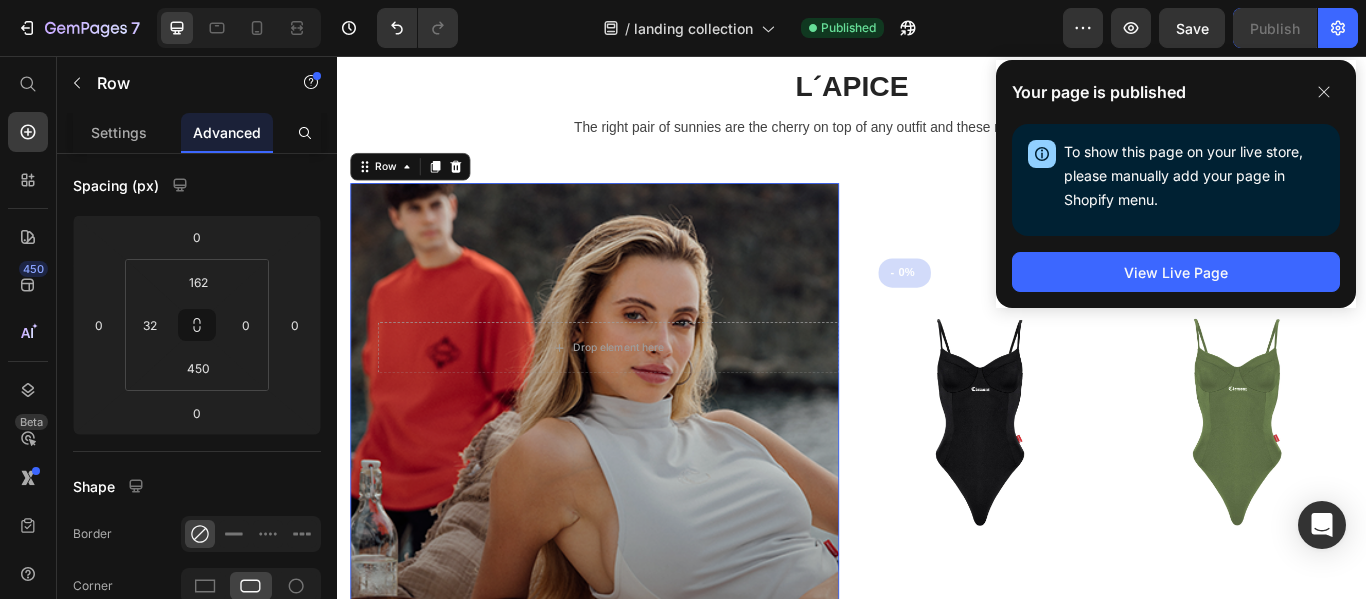 click on "Your page is published To show this page on your live store, please manually add your page in Shopify menu. Open Shopify Menu View Live Page" 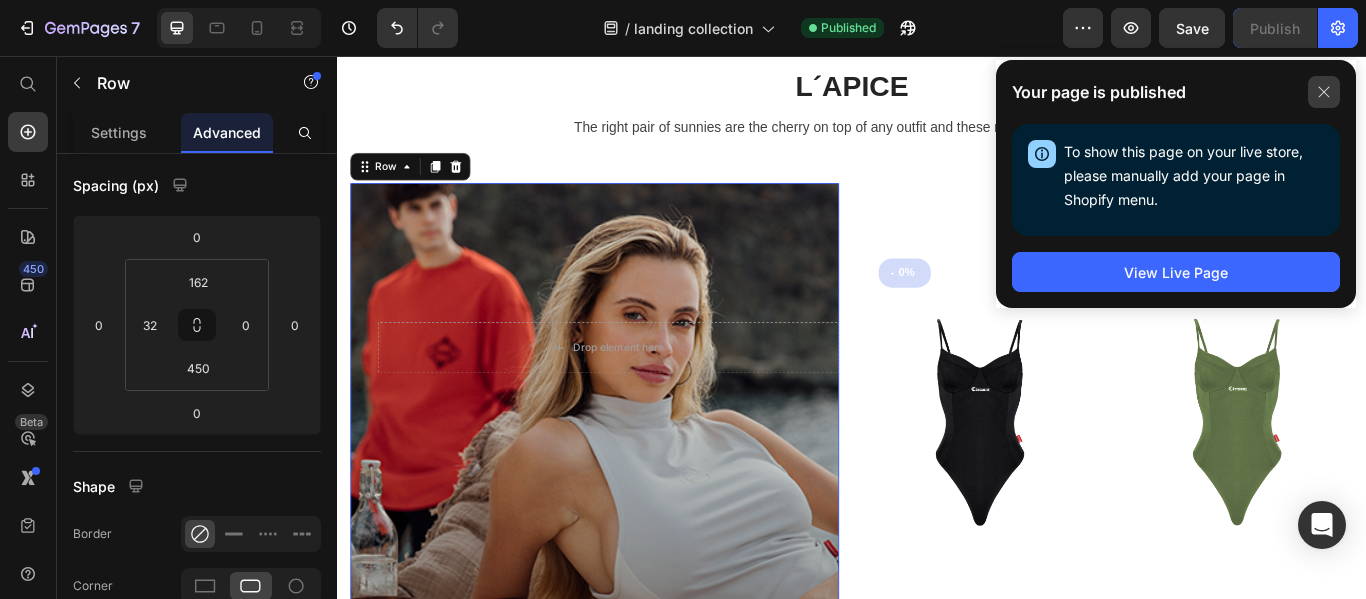 click 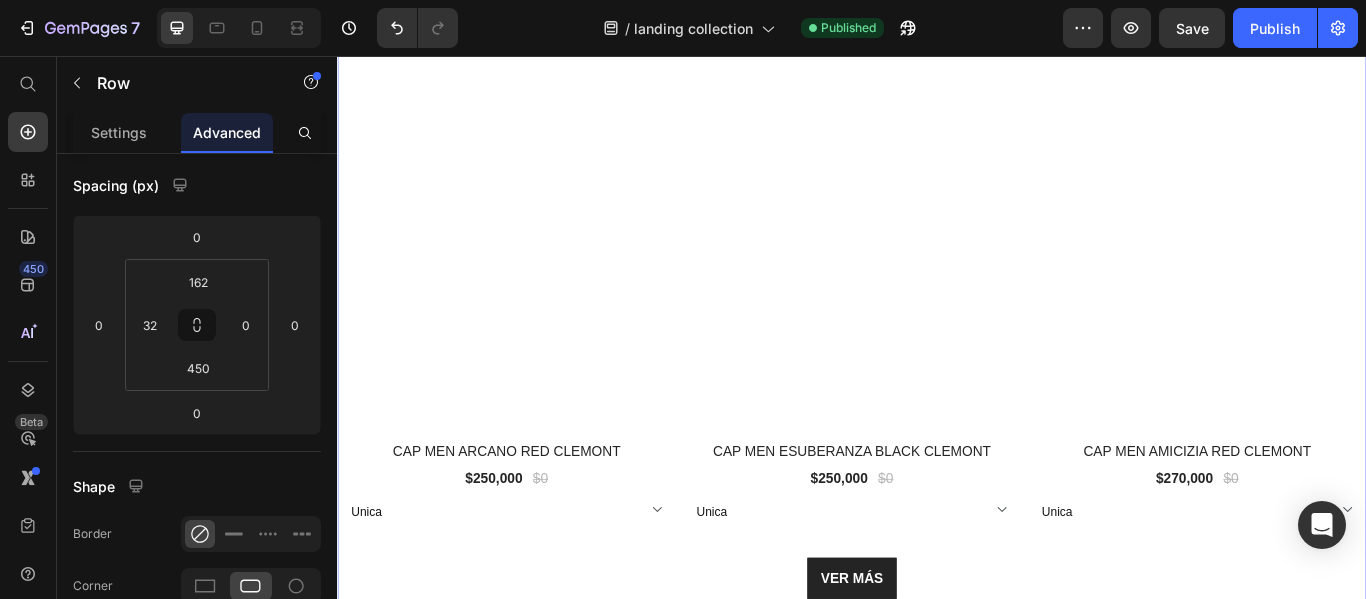 scroll, scrollTop: 6520, scrollLeft: 0, axis: vertical 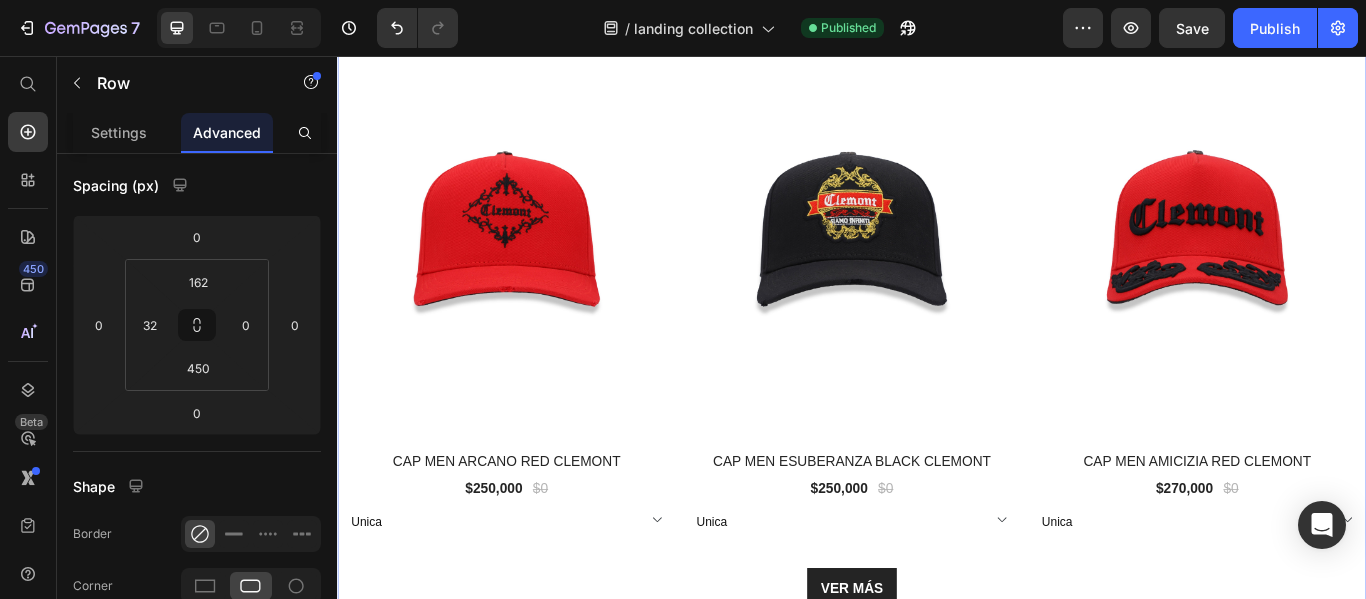 click on "(P) Images 0% off Product Badge Row CAP MEN ARCANO RED CLEMONT (P) Title $[PRICE] (P) Price $[PRICE] (P) Price Row Unica (P) Variants & Swatches Row (P) Images 0% off Product Badge Row CAP MEN ESUBERANZA BLACK CLEMONT (P) Title $[PRICE] (P) Price $[PRICE] (P) Price Row Unica (P) Variants & Swatches Row (P) Images 0% off Product Badge Row CAP MEN AMICIZIA RED CLEMONT (P) Title $[PRICE] (P) Price $[PRICE] (P) Price Row Unica (P) Variants & Swatches Row Product List VER MÁS Button Section 8" at bounding box center [937, 355] 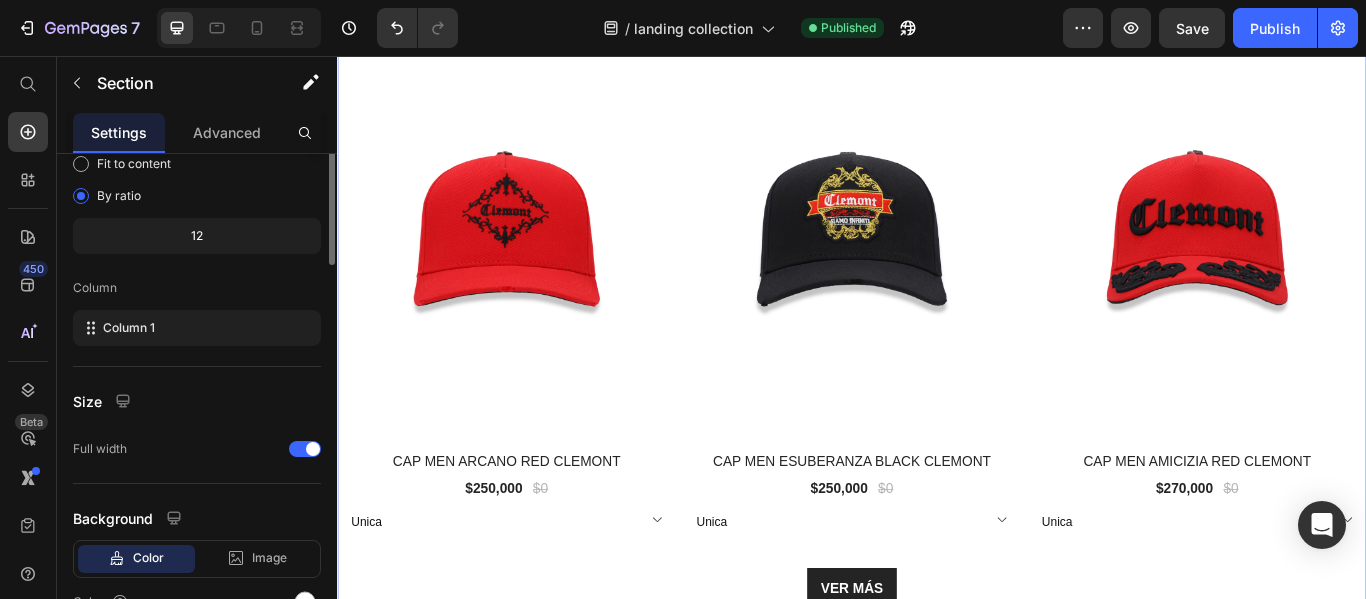 scroll, scrollTop: 0, scrollLeft: 0, axis: both 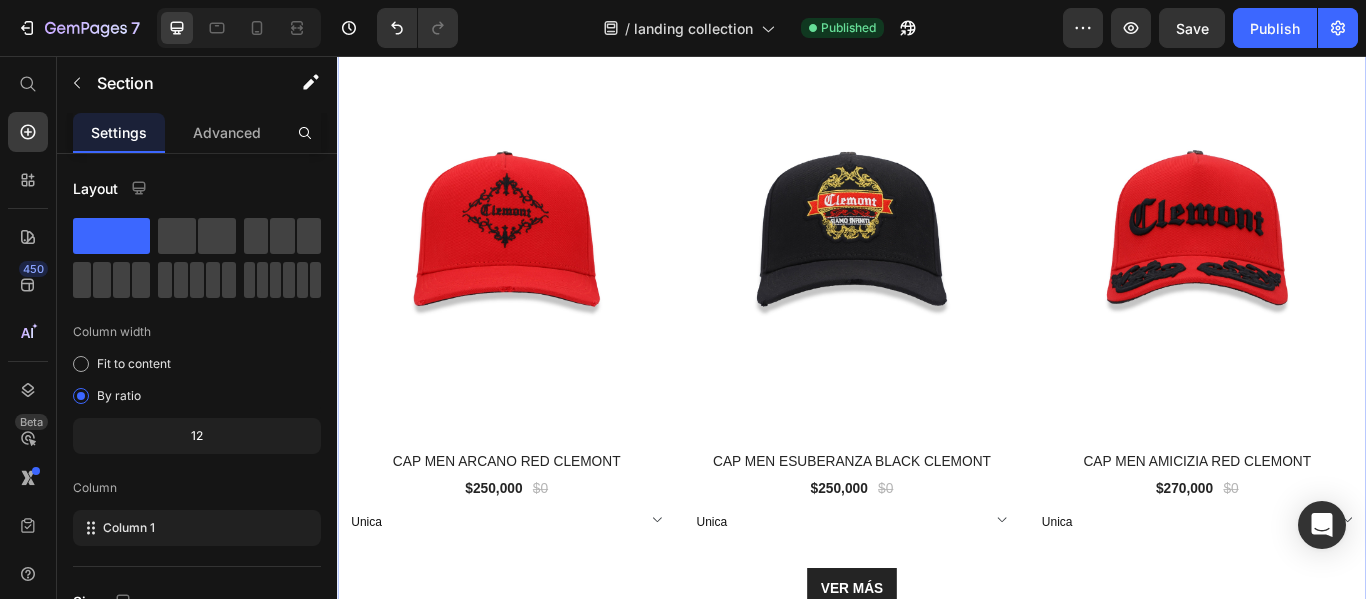 click 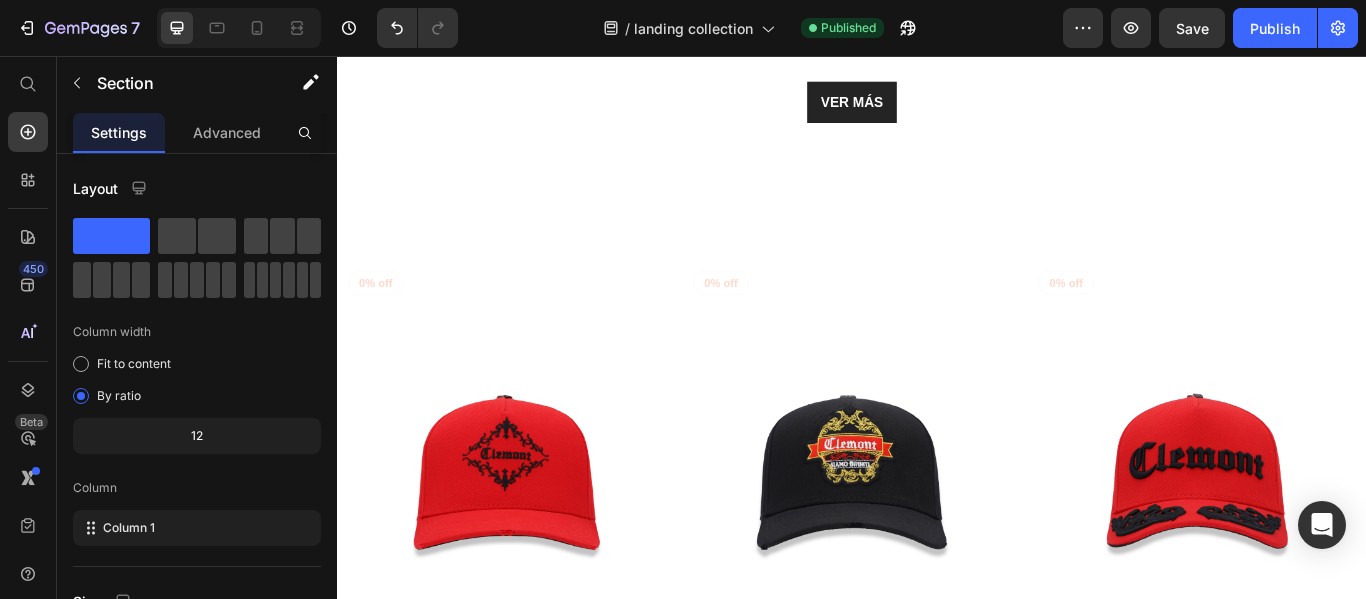 scroll, scrollTop: 7627, scrollLeft: 0, axis: vertical 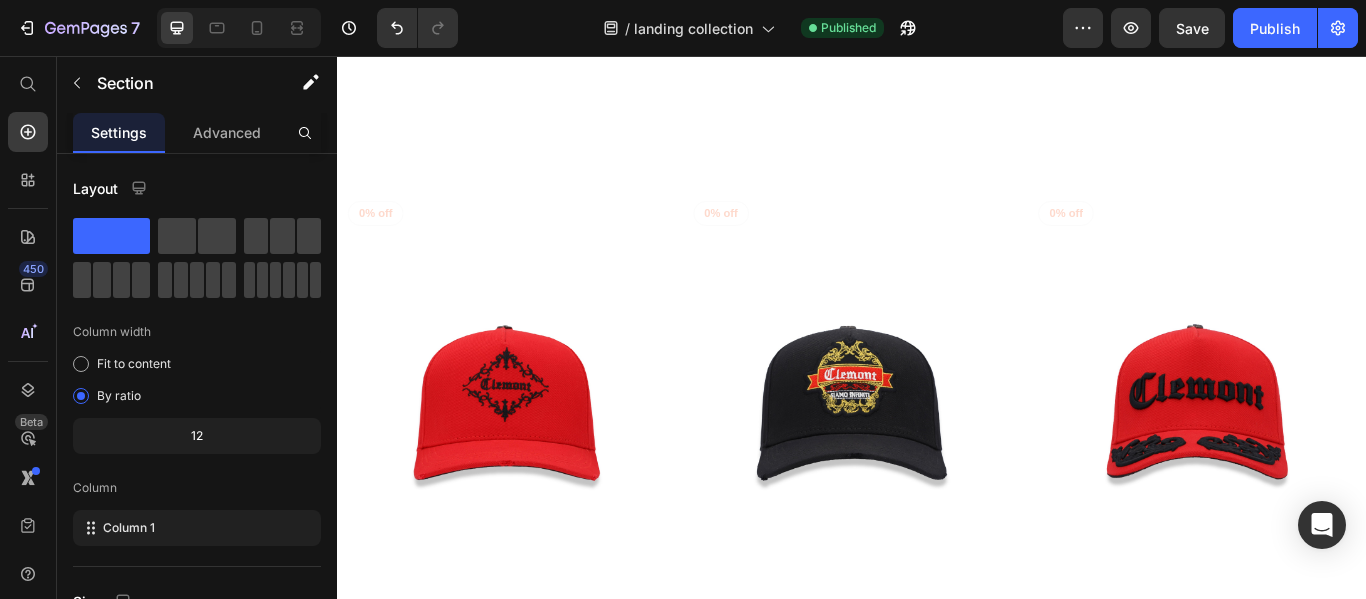 click on "(P) Images 0% off Product Badge Row CAP MEN ARCANO RED CLEMONT (P) Title $[PRICE] (P) Price $[PRICE] (P) Price Row Unica (P) Variants & Swatches Row (P) Images 0% off Product Badge Row CAP MEN ESUBERANZA BLACK CLEMONT (P) Title $[PRICE] (P) Price $[PRICE] (P) Price Row Unica (P) Variants & Swatches Row (P) Images 0% off Product Badge Row CAP MEN AMICIZIA RED CLEMONT (P) Title $[PRICE] (P) Price $[PRICE] (P) Price Row Unica (P) Variants & Swatches Row Product List VER MÁS Button Section 9" at bounding box center [937, 558] 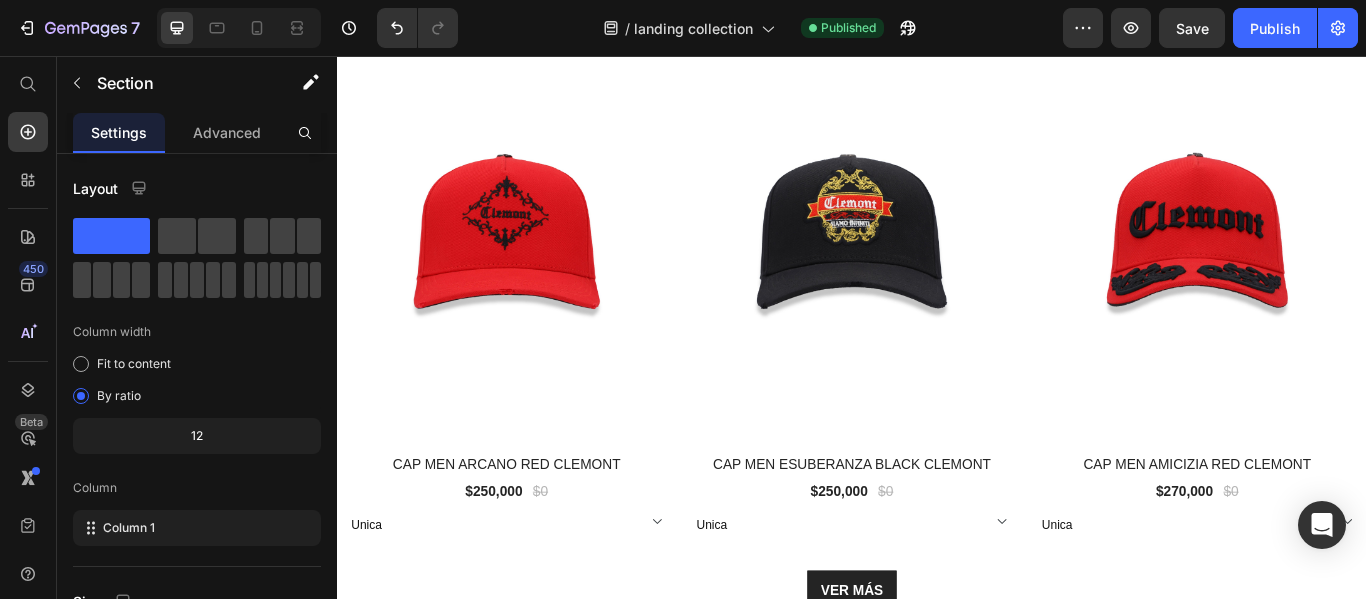 scroll, scrollTop: 7927, scrollLeft: 0, axis: vertical 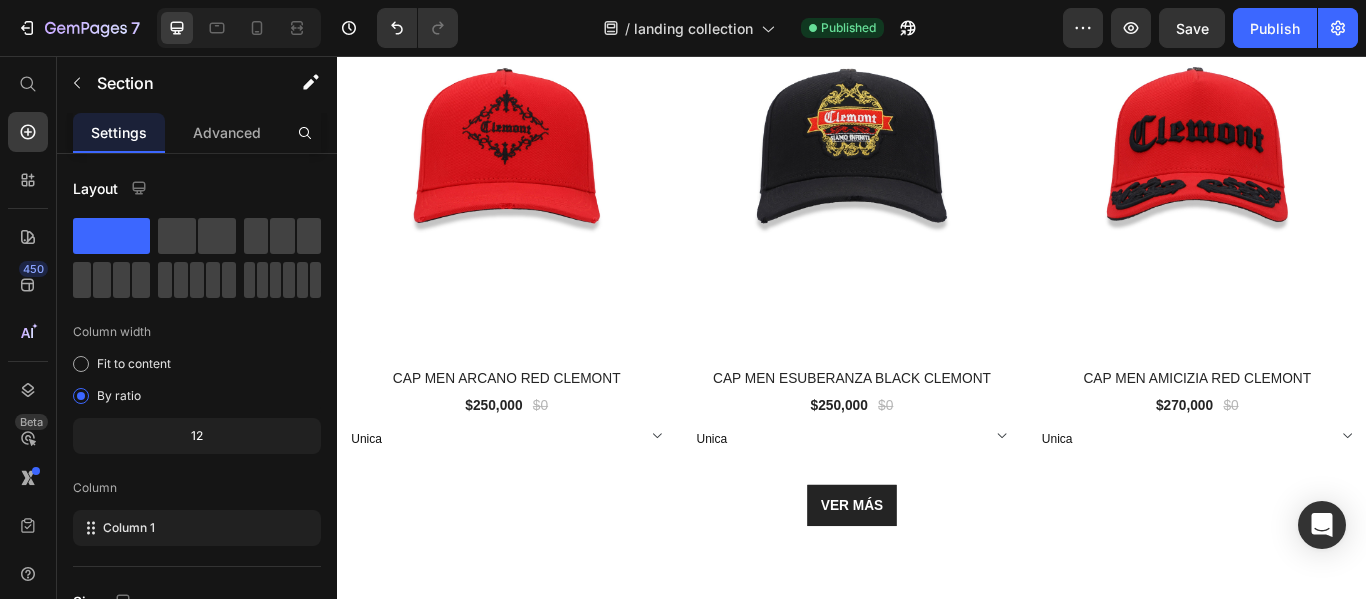 click on "(P) Images 0% off Product Badge Row CAP MEN ARCANO RED CLEMONT (P) Title $[PRICE] (P) Price $[PRICE] (P) Price Row Unica (P) Variants & Swatches Row (P) Images 0% off Product Badge Row CAP MEN ESUBERANZA BLACK CLEMONT (P) Title $[PRICE] (P) Price $[PRICE] (P) Price Row Unica (P) Variants & Swatches Row (P) Images 0% off Product Badge Row CAP MEN AMICIZIA RED CLEMONT (P) Title $[PRICE] (P) Price $[PRICE] (P) Price Row Unica (P) Variants & Swatches Row Product List VER MÁS Button" at bounding box center [937, 258] 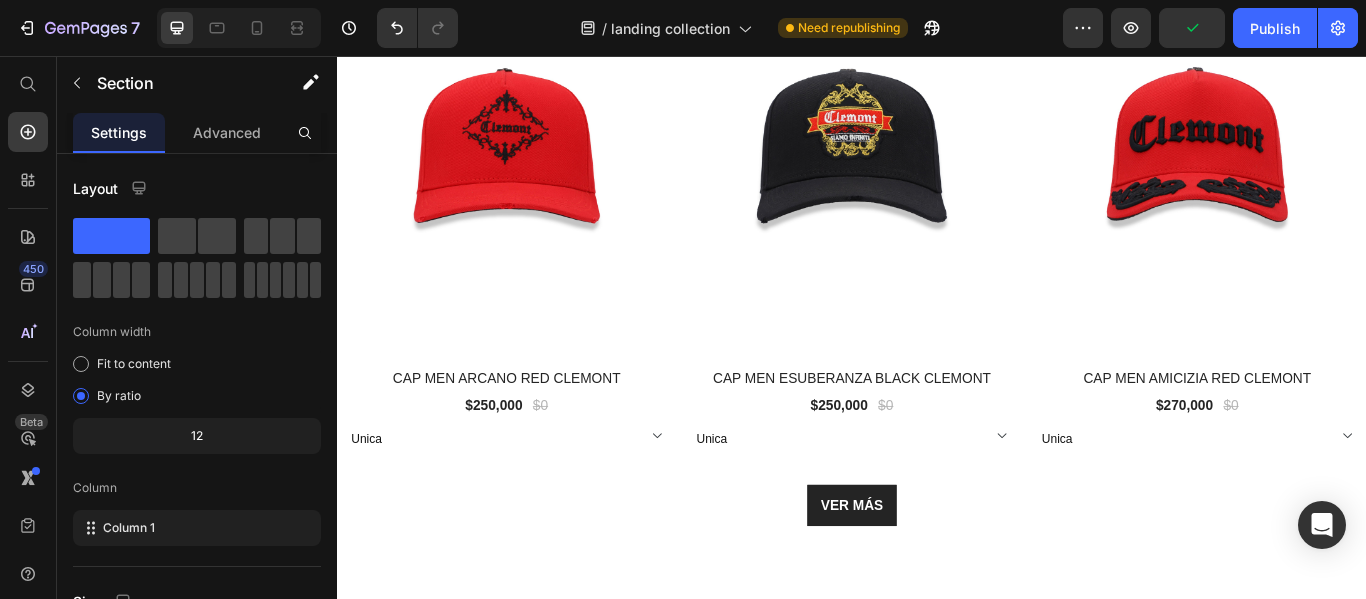 scroll, scrollTop: 8027, scrollLeft: 0, axis: vertical 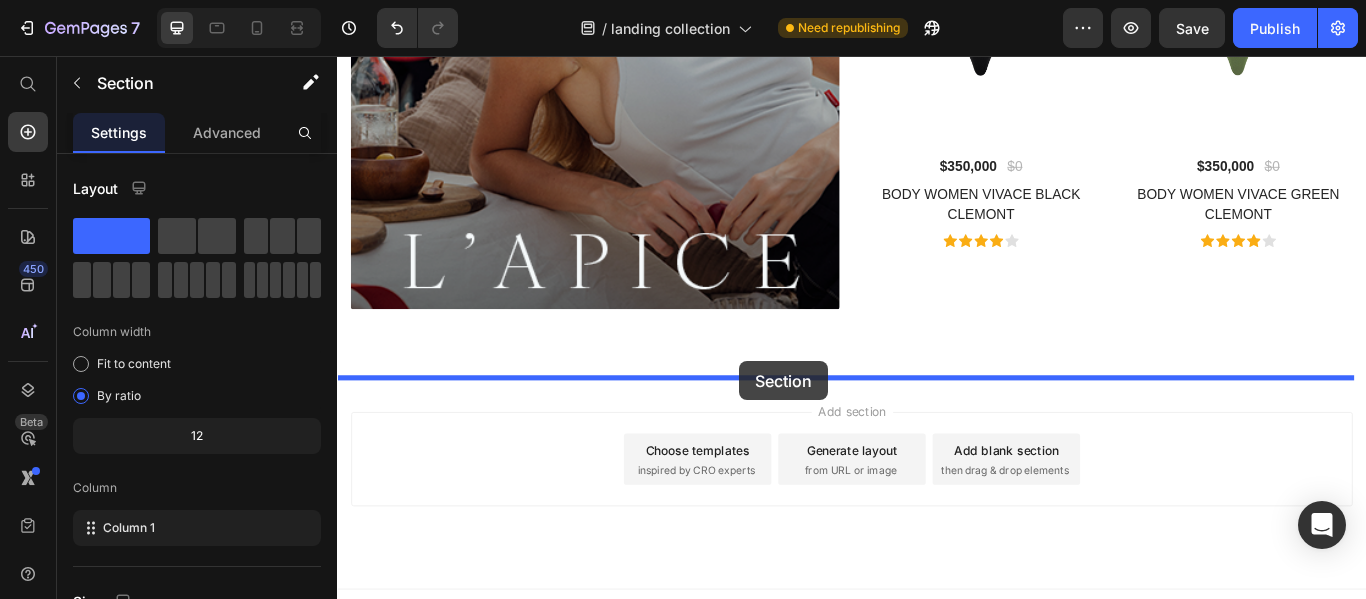drag, startPoint x: 770, startPoint y: 218, endPoint x: 806, endPoint y: 412, distance: 197.31194 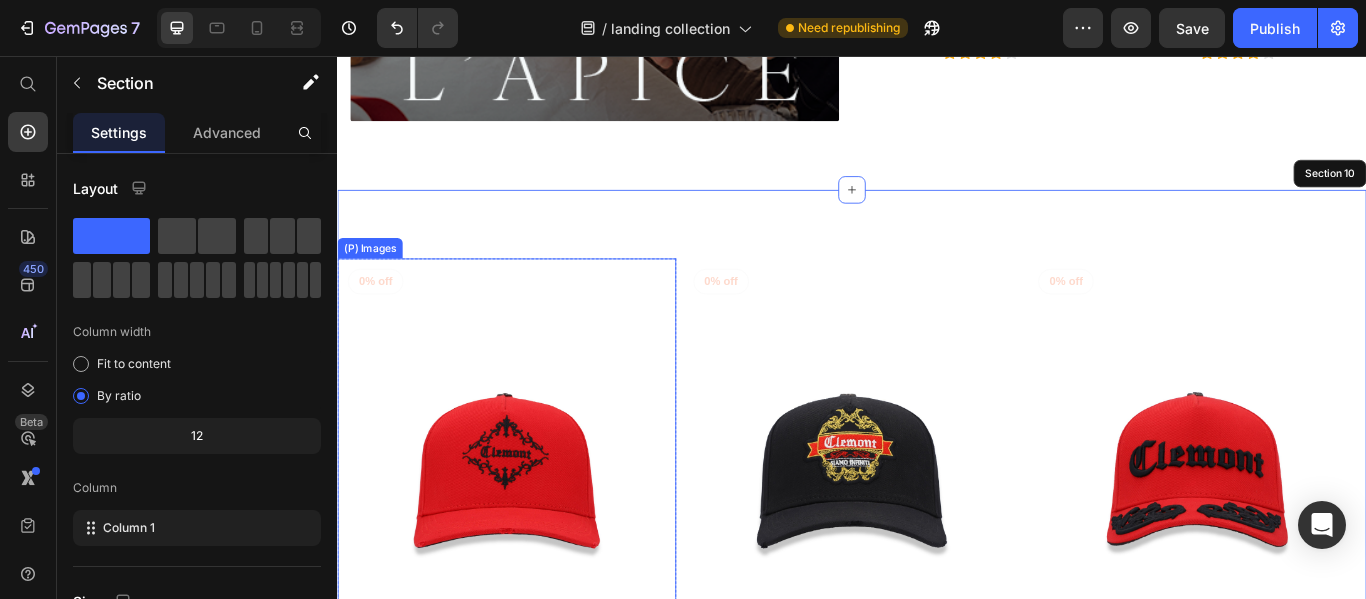 scroll, scrollTop: 8590, scrollLeft: 0, axis: vertical 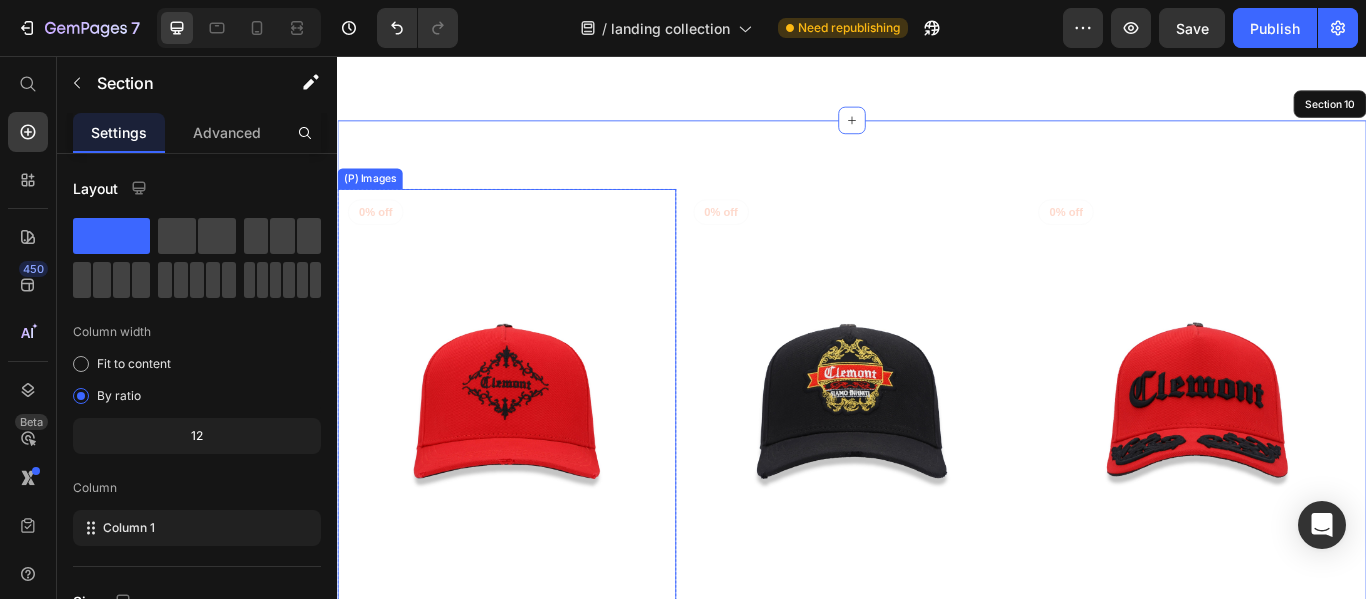 click at bounding box center (534, 457) 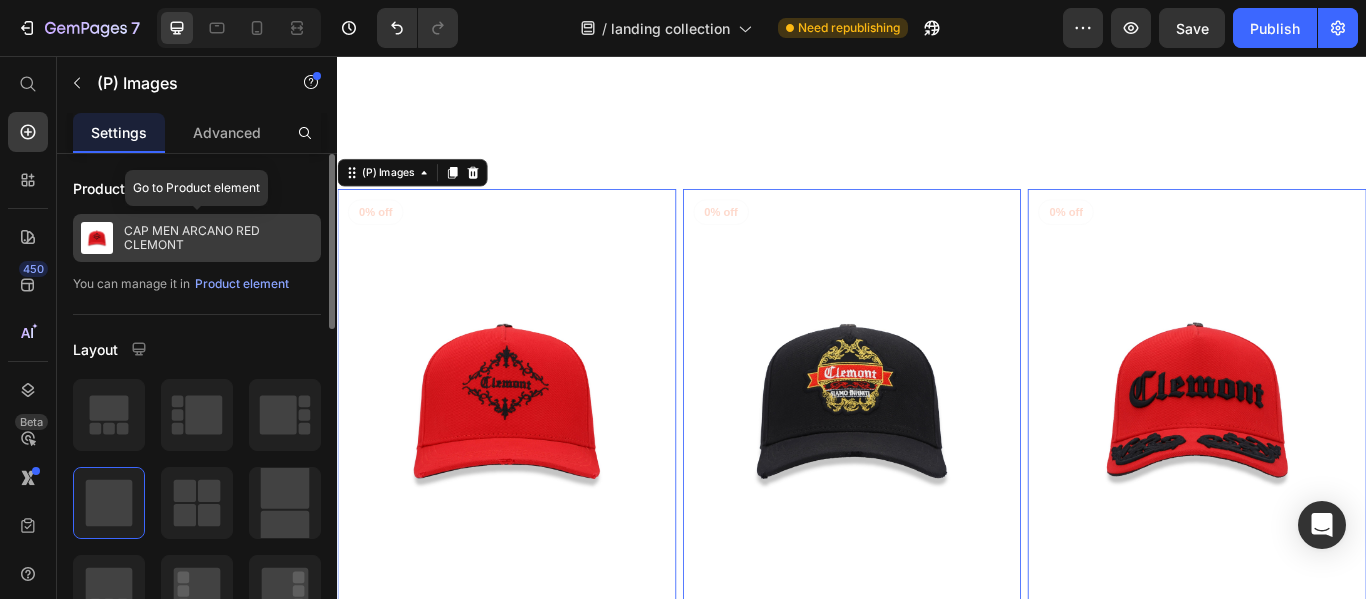 click on "CAP MEN  ARCANO RED CLEMONT" at bounding box center [218, 238] 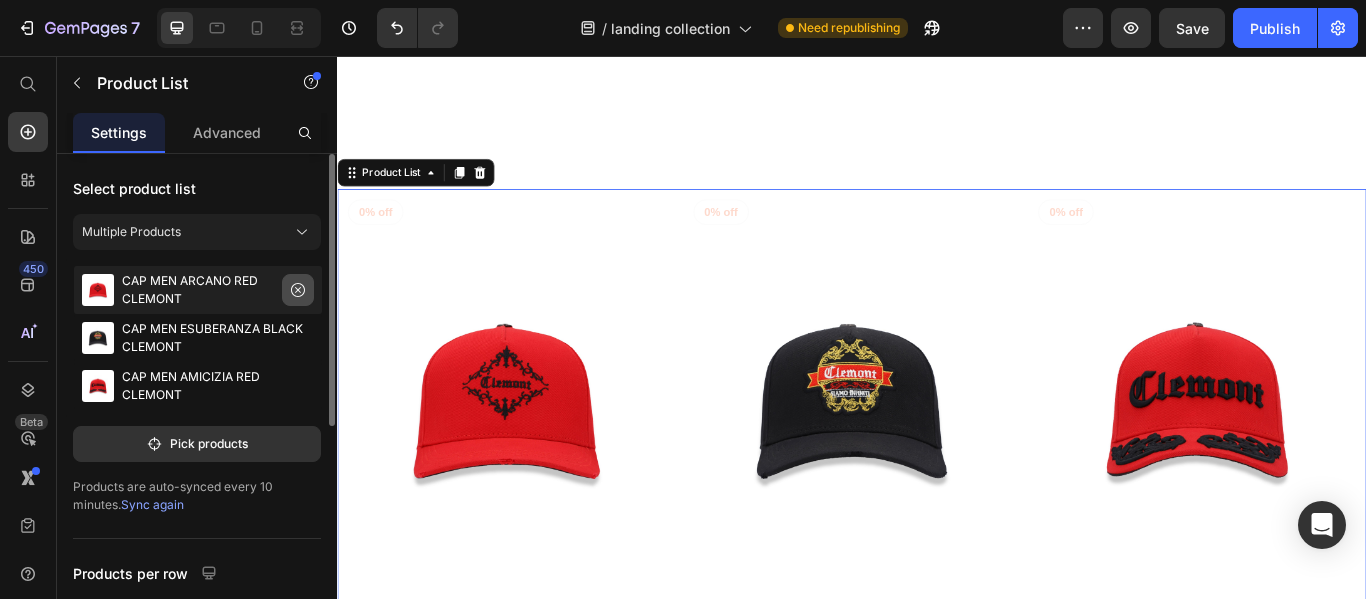 click 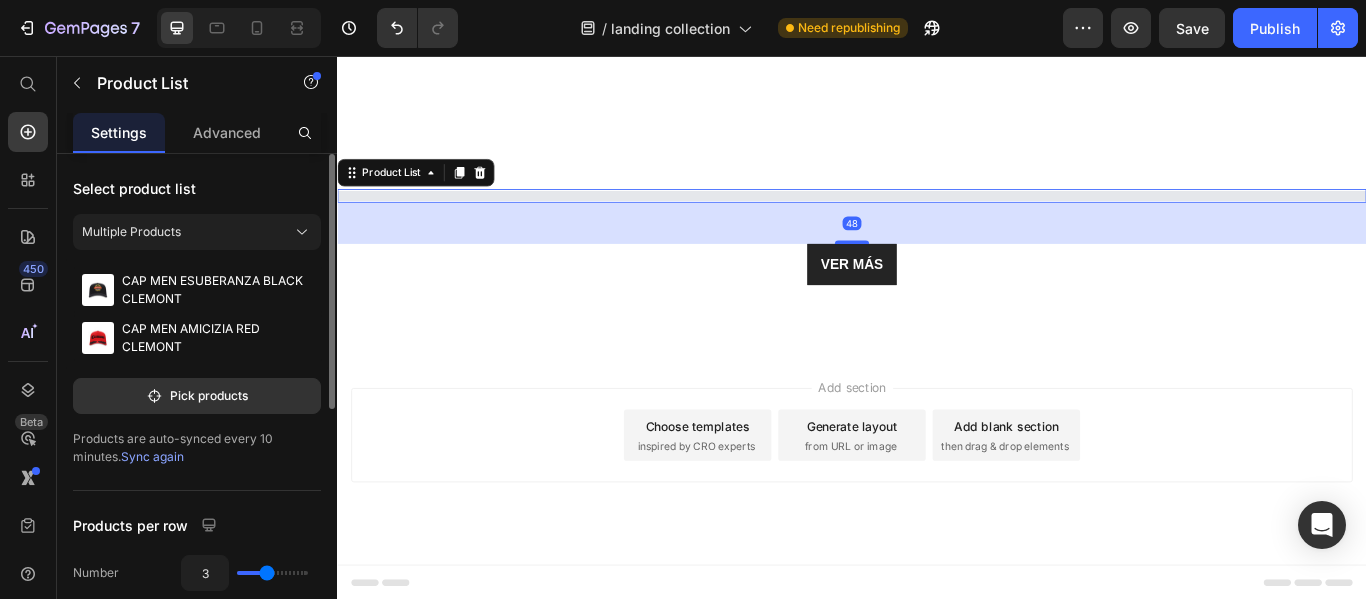 click 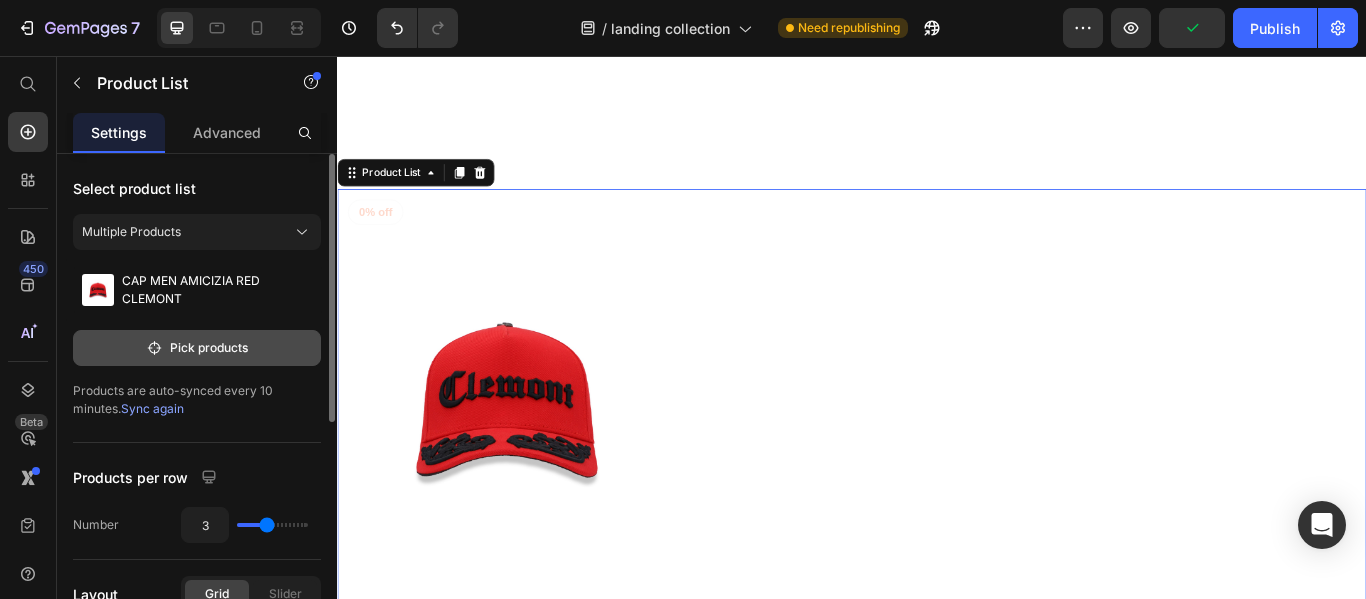 click on "Pick products" at bounding box center [197, 348] 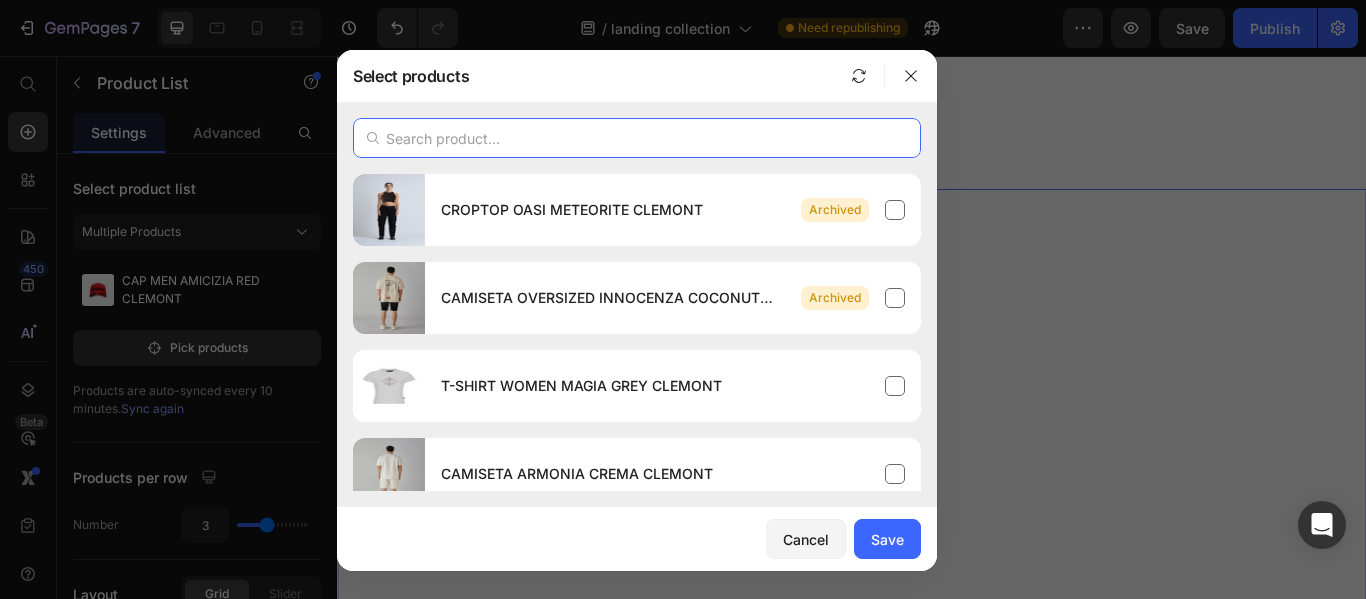 click at bounding box center (637, 138) 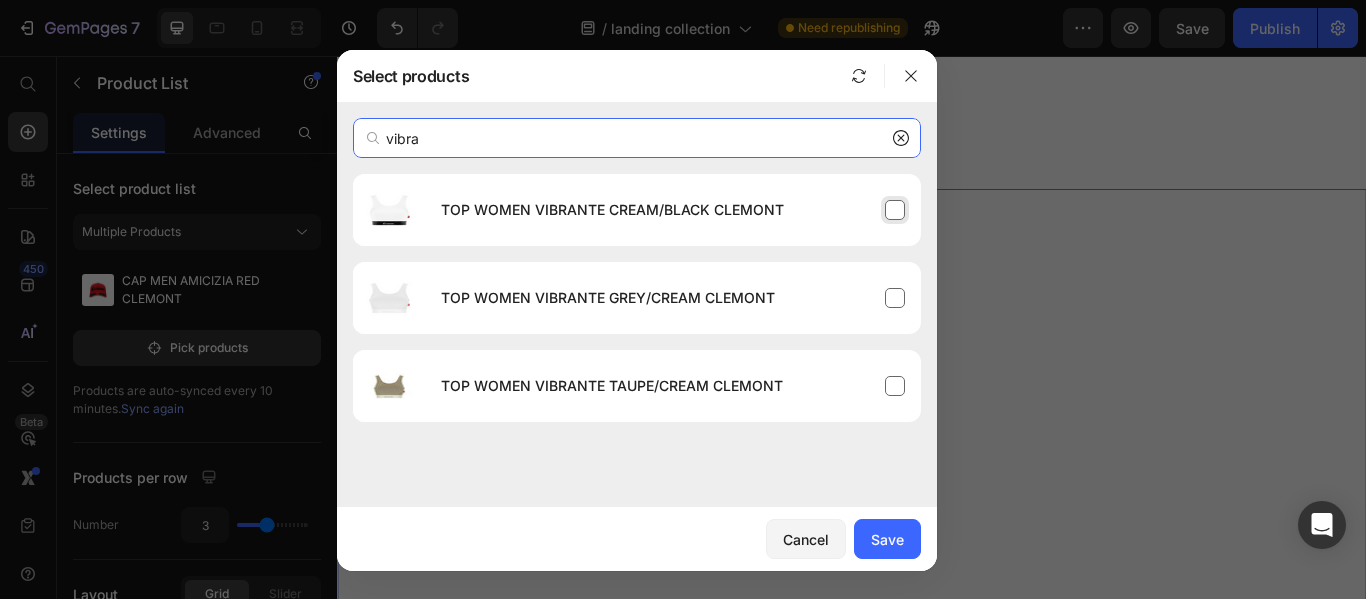 type on "vibra" 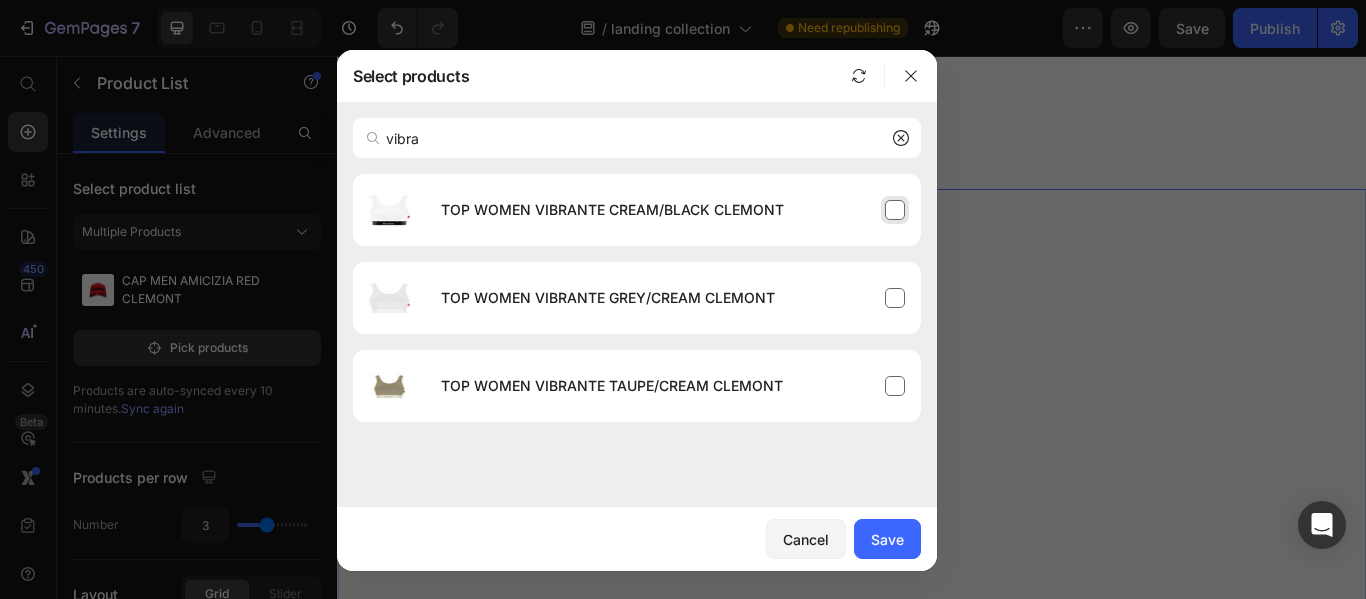 click on "TOP WOMEN  VIBRANTE  CREAM/BLACK CLEMONT" at bounding box center (673, 210) 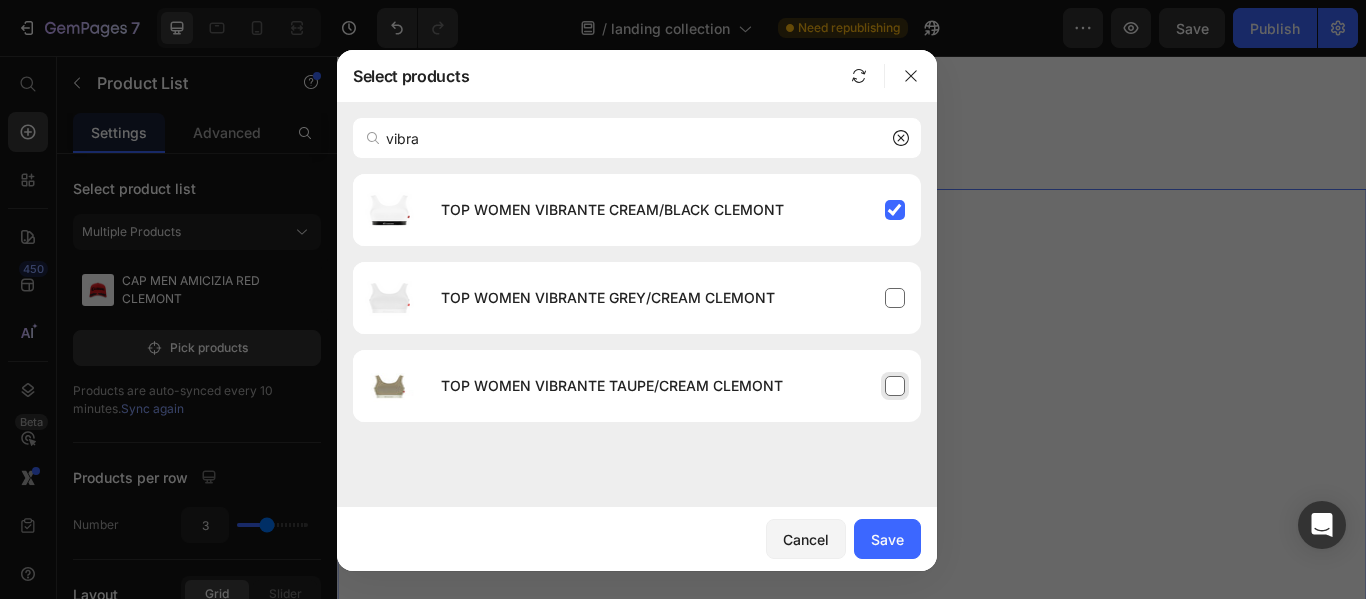click on "TOP WOMEN  VIBRANTE  TAUPE/CREAM  CLEMONT" at bounding box center [673, 386] 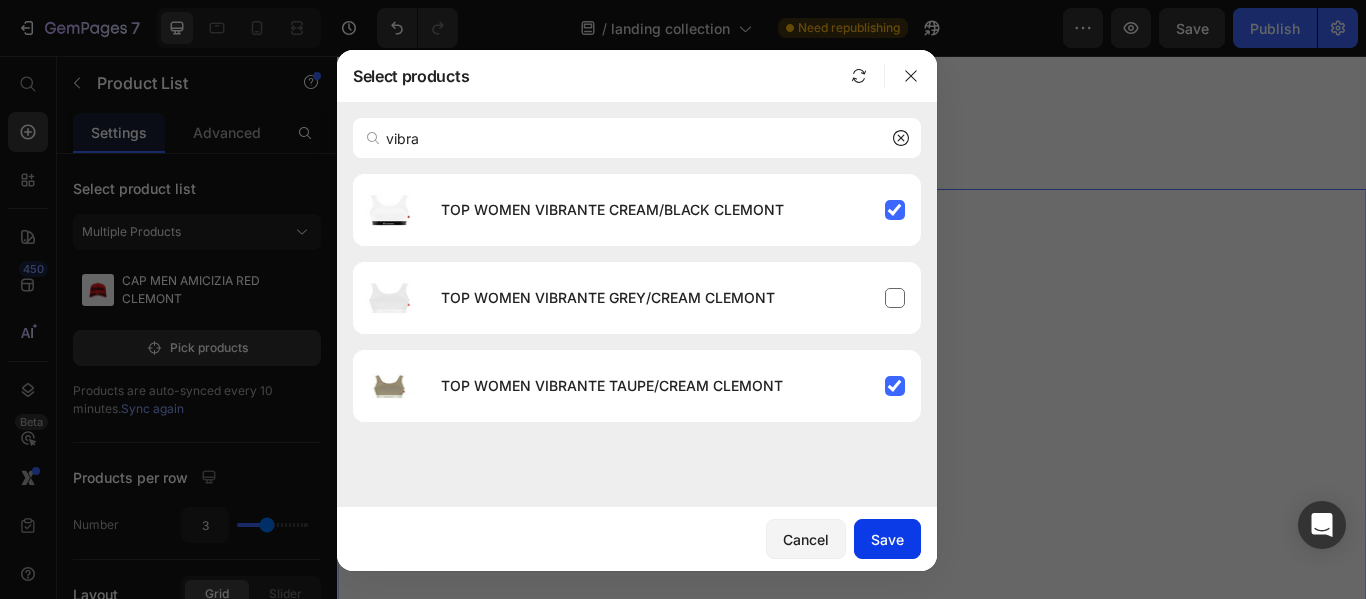click on "Save" at bounding box center (887, 539) 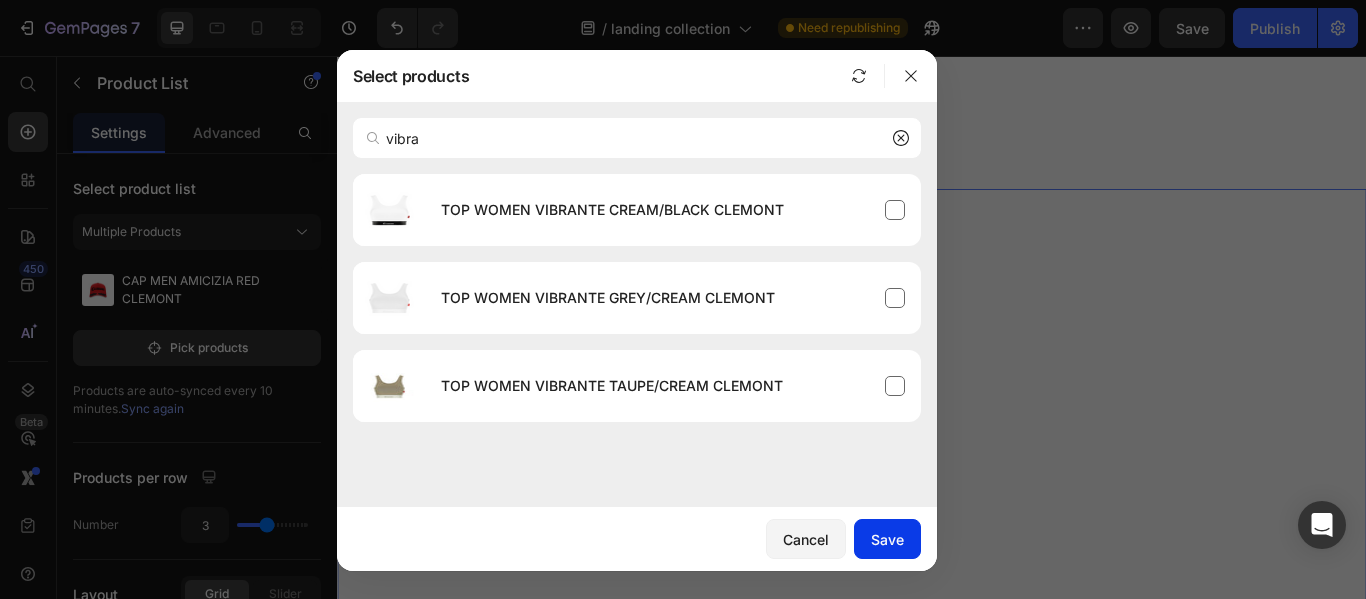 type 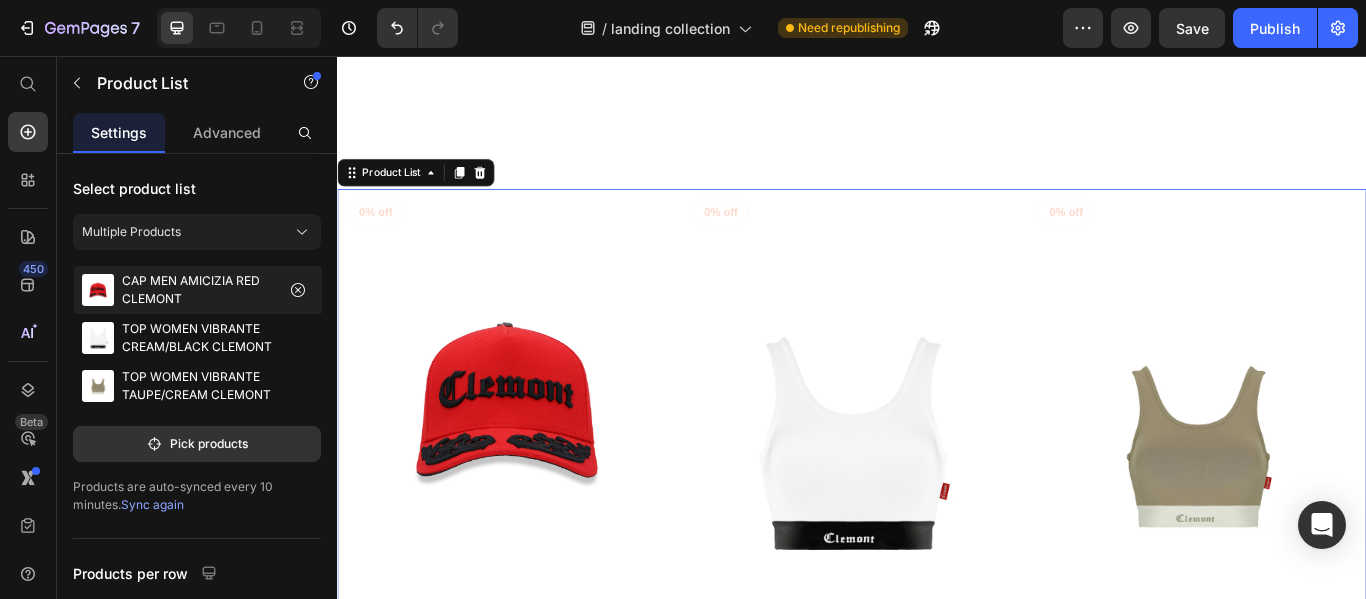 click on "CAP MEN AMICIZIA RED CLEMONT" at bounding box center (198, 290) 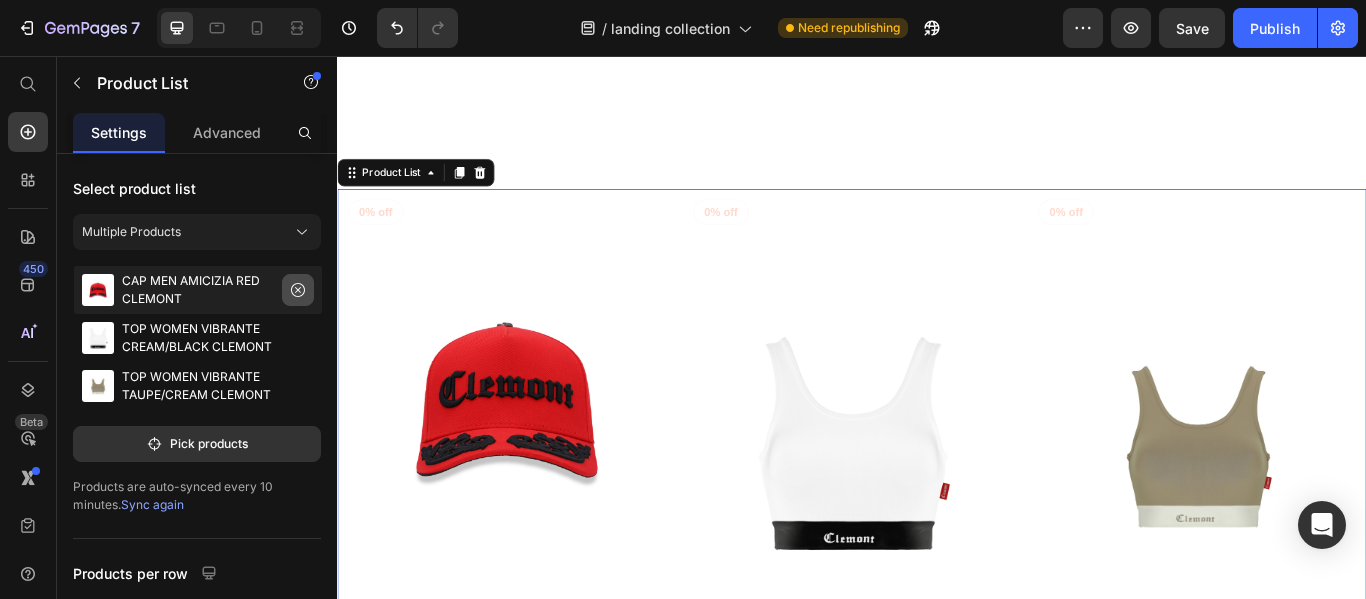 click 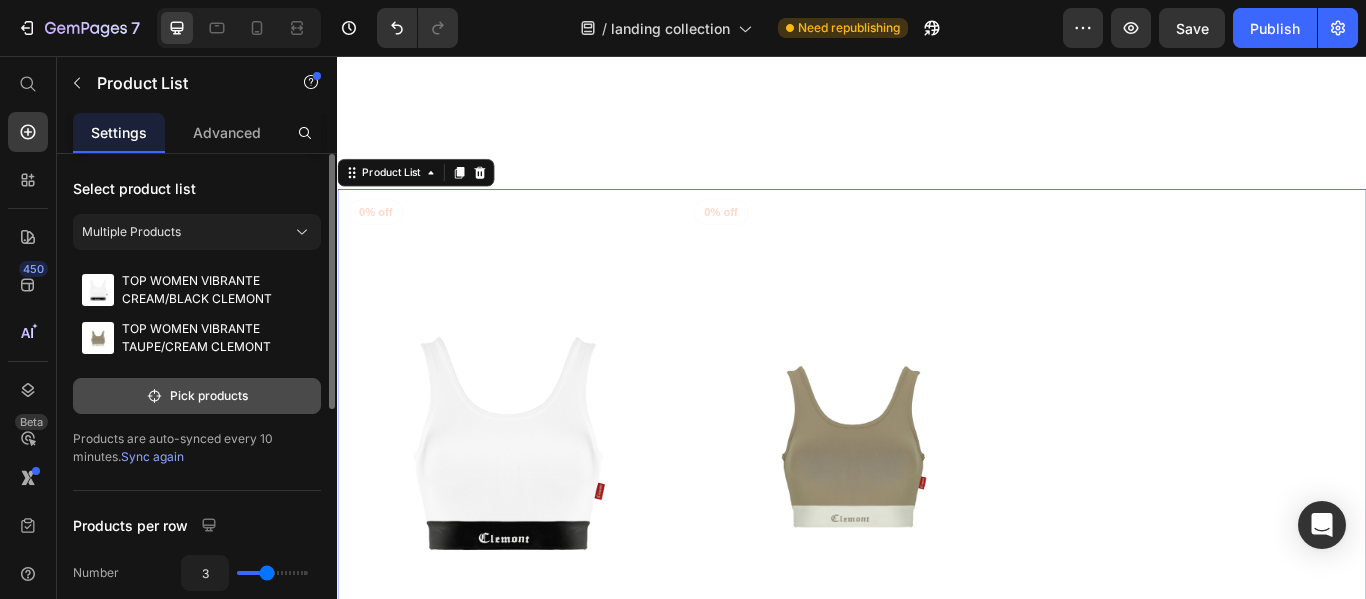 click on "Pick products" at bounding box center [197, 396] 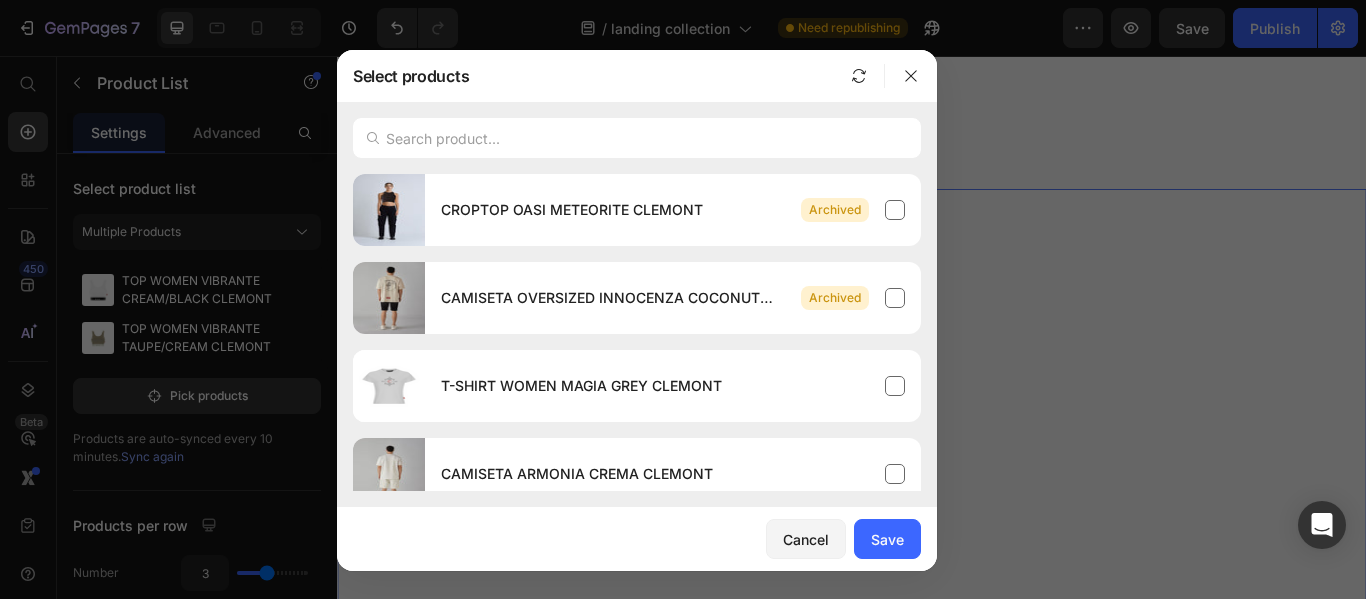 click at bounding box center (637, 138) 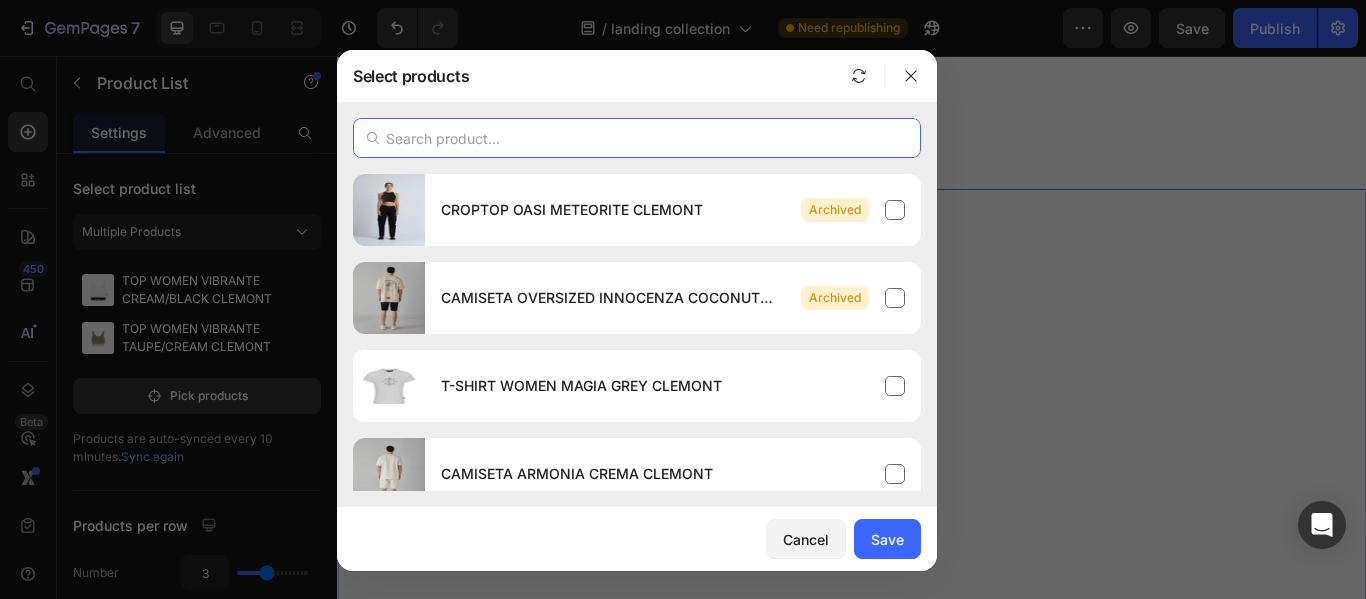 click at bounding box center (637, 138) 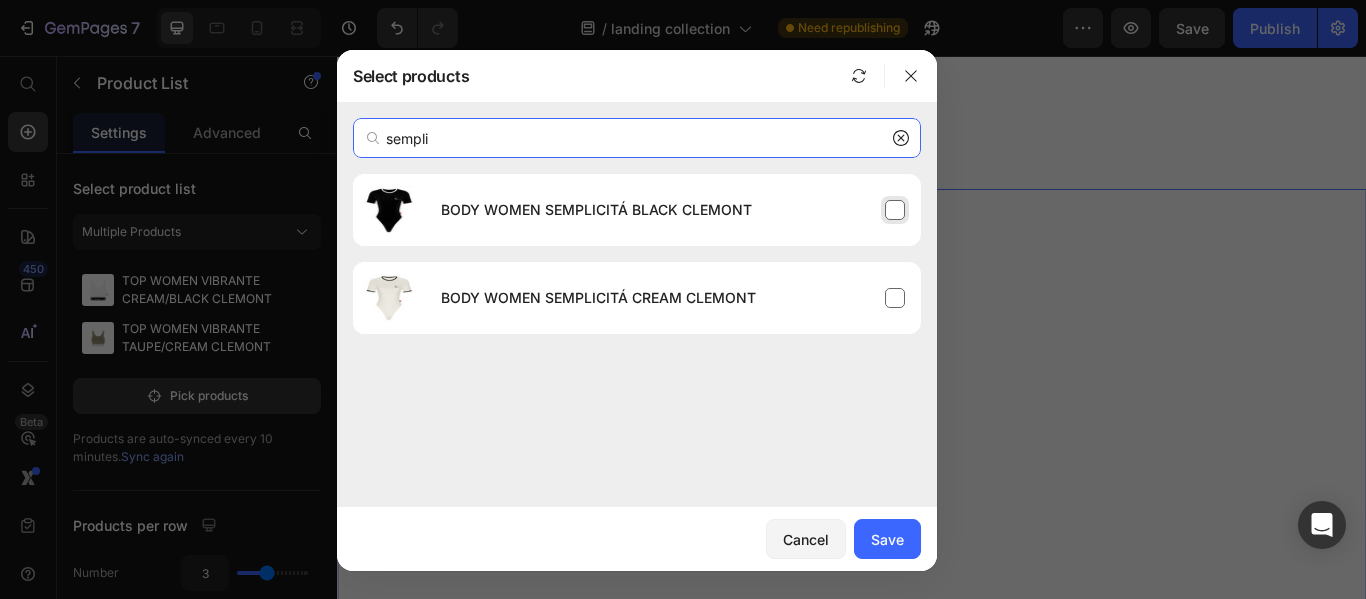 type on "sempli" 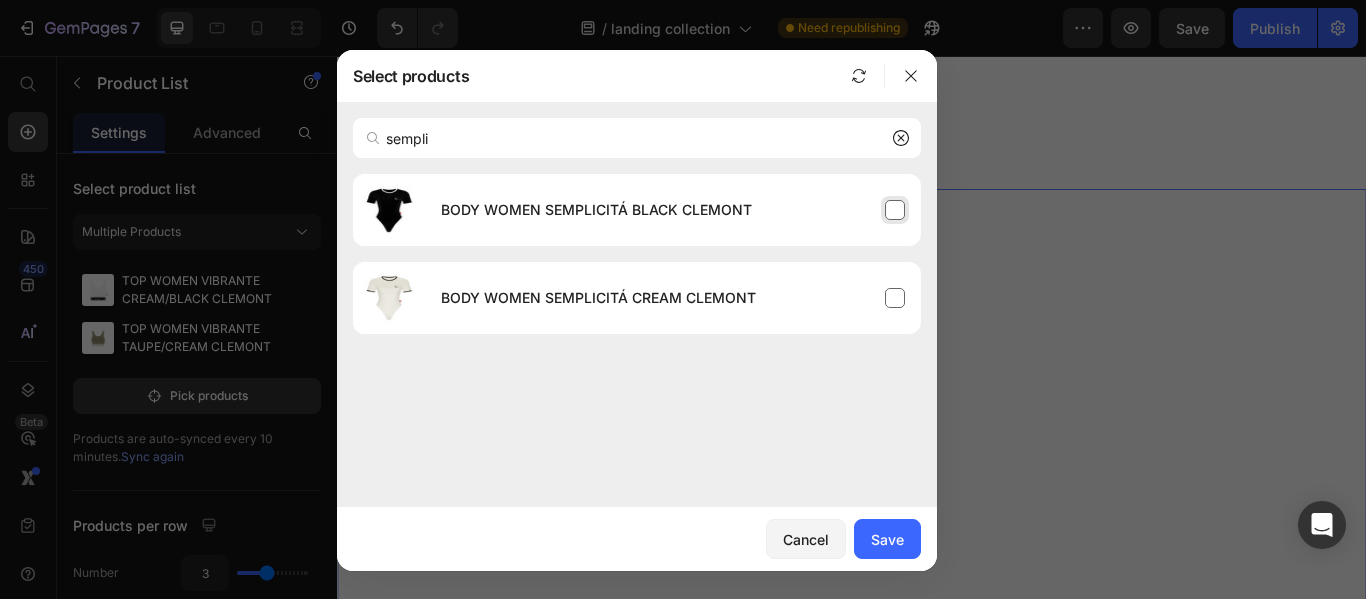 click on "BODY WOMEN  SEMPLICITÁ BLACK CLEMONT" at bounding box center [673, 210] 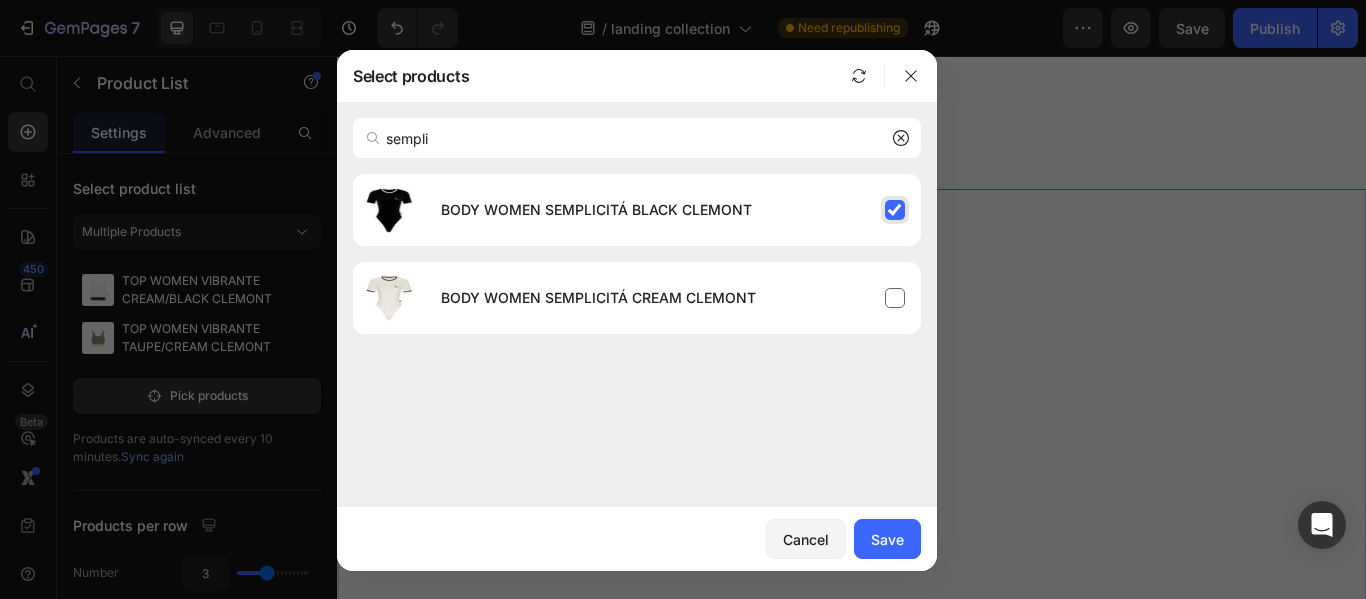 click on "BODY WOMEN  SEMPLICITÁ BLACK CLEMONT" at bounding box center (673, 210) 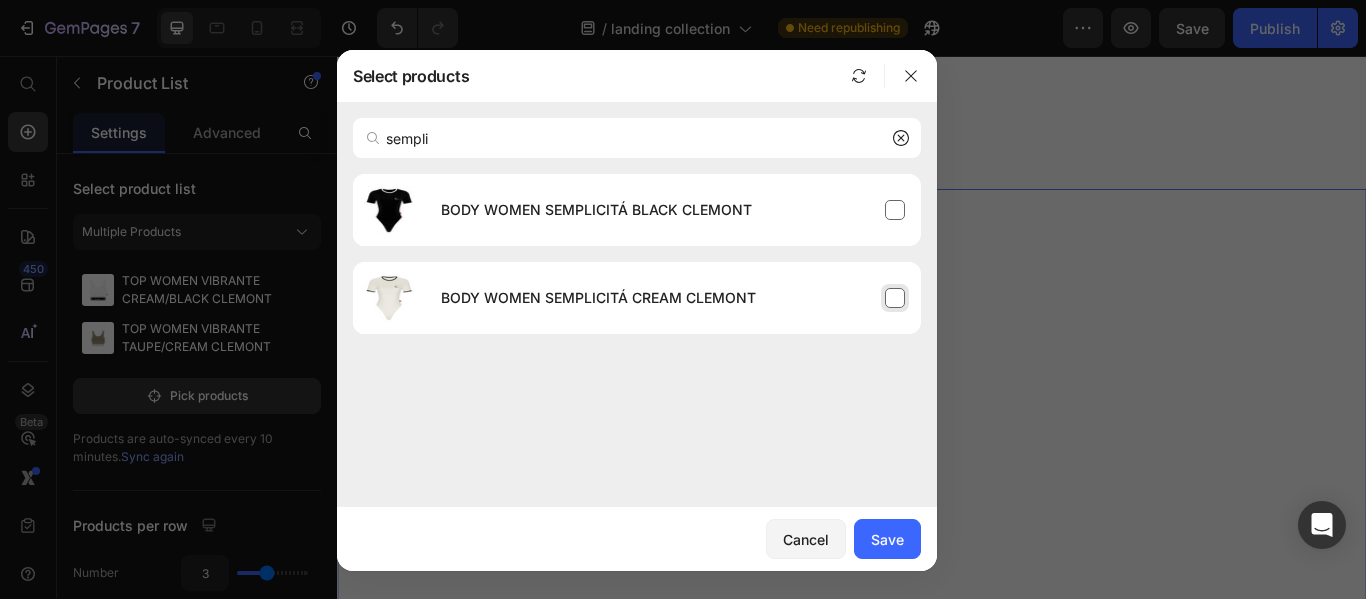 click on "BODY WOMEN SEMPLICITÁ CREAM CLEMONT" at bounding box center [673, 298] 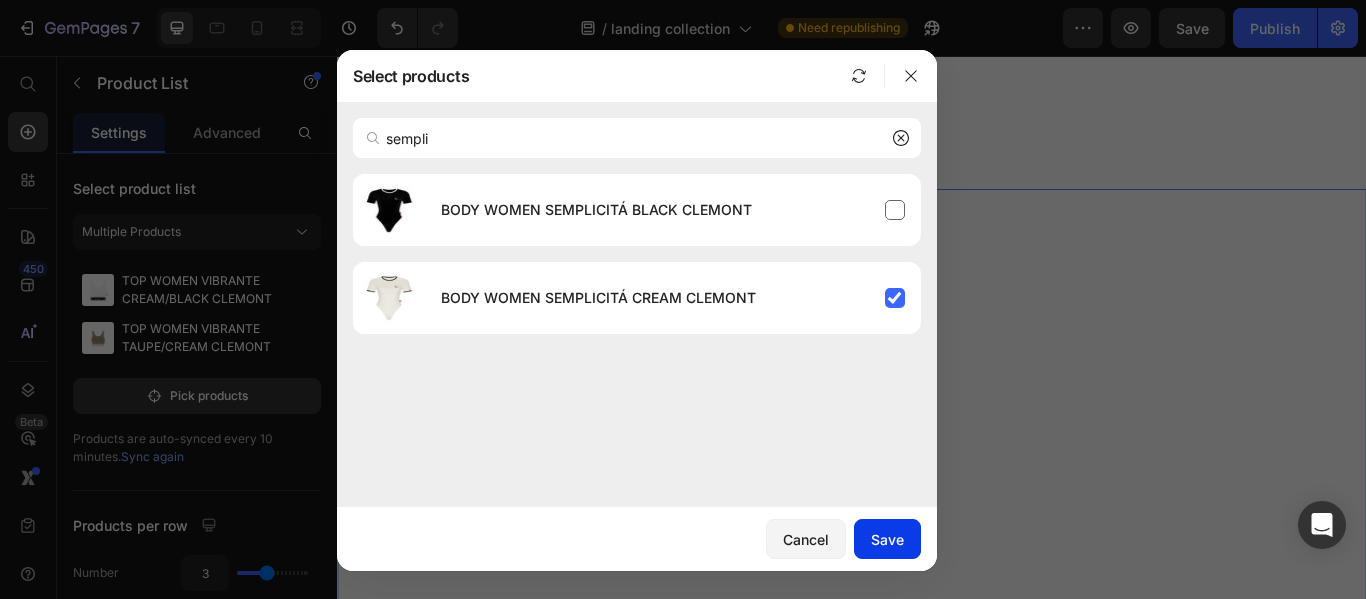click on "Save" 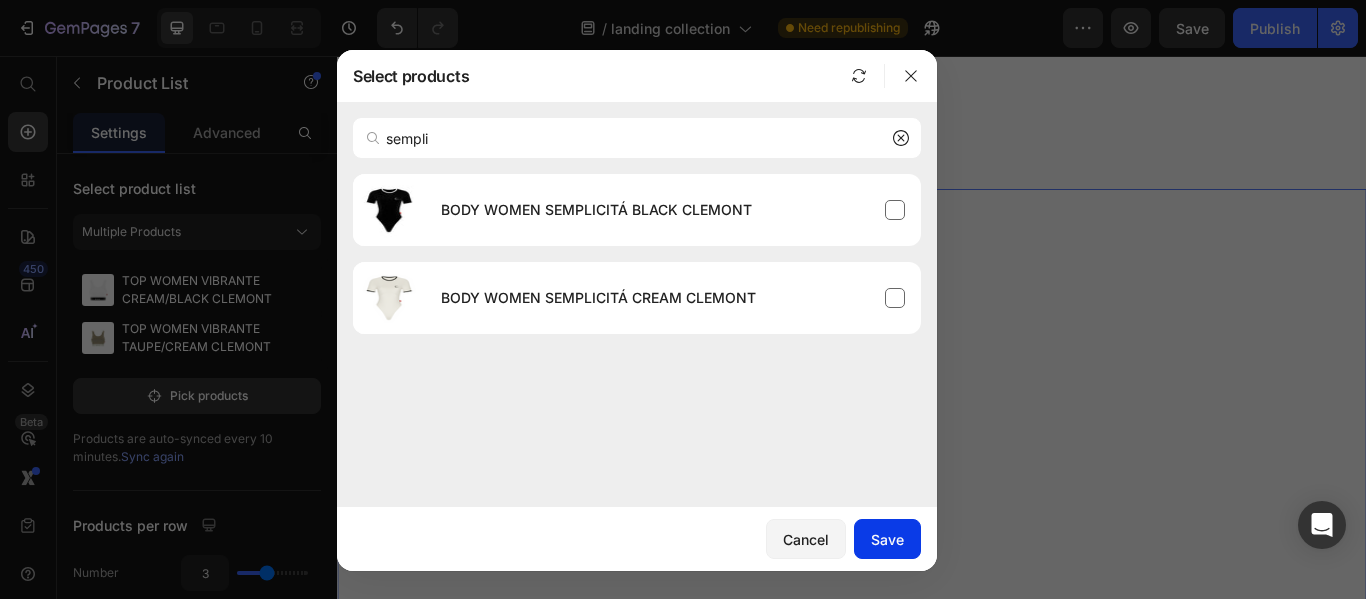 type 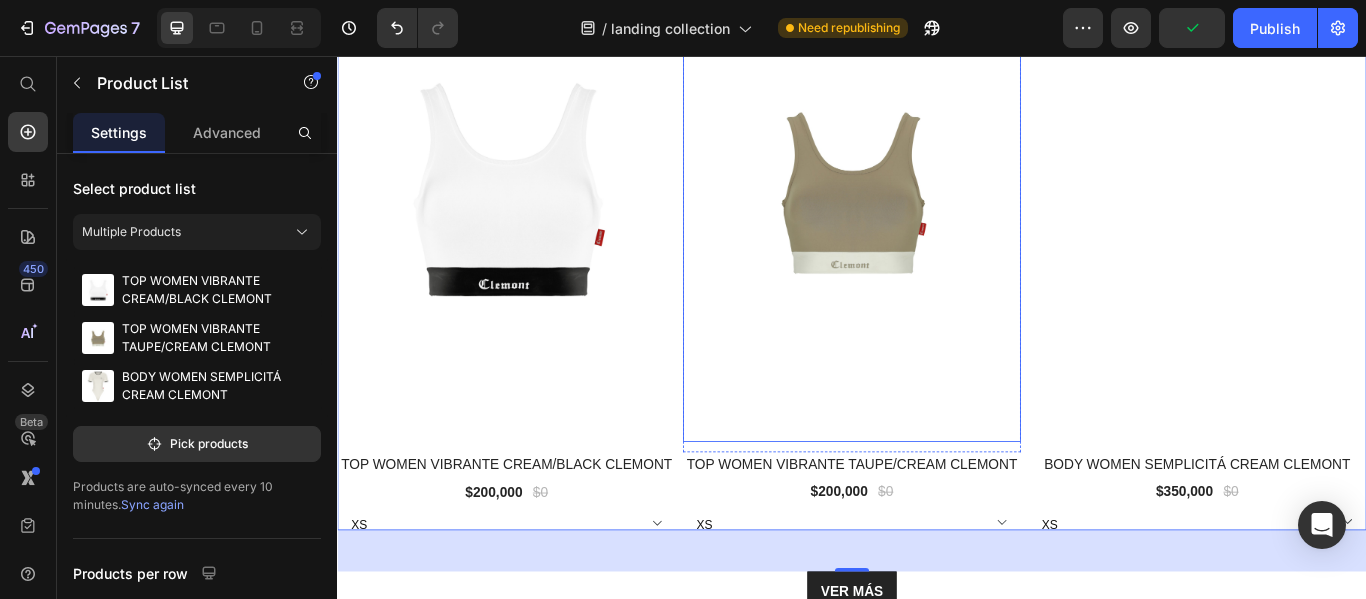 scroll, scrollTop: 8890, scrollLeft: 0, axis: vertical 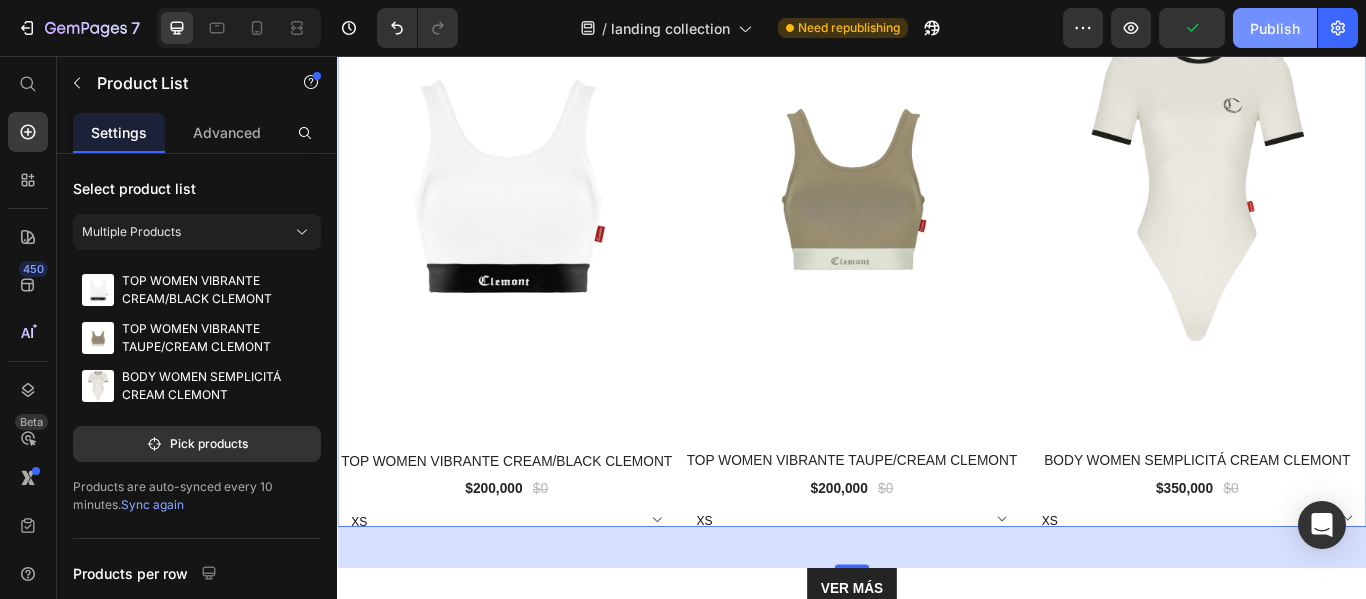 click on "Publish" at bounding box center (1275, 28) 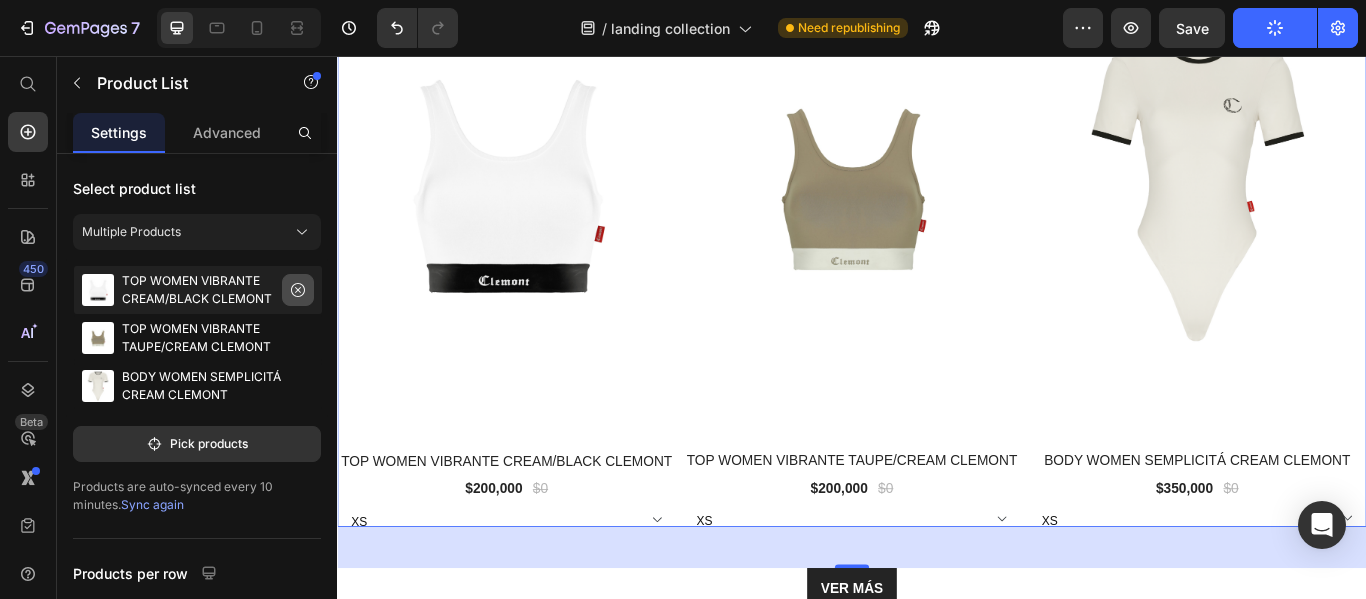 click 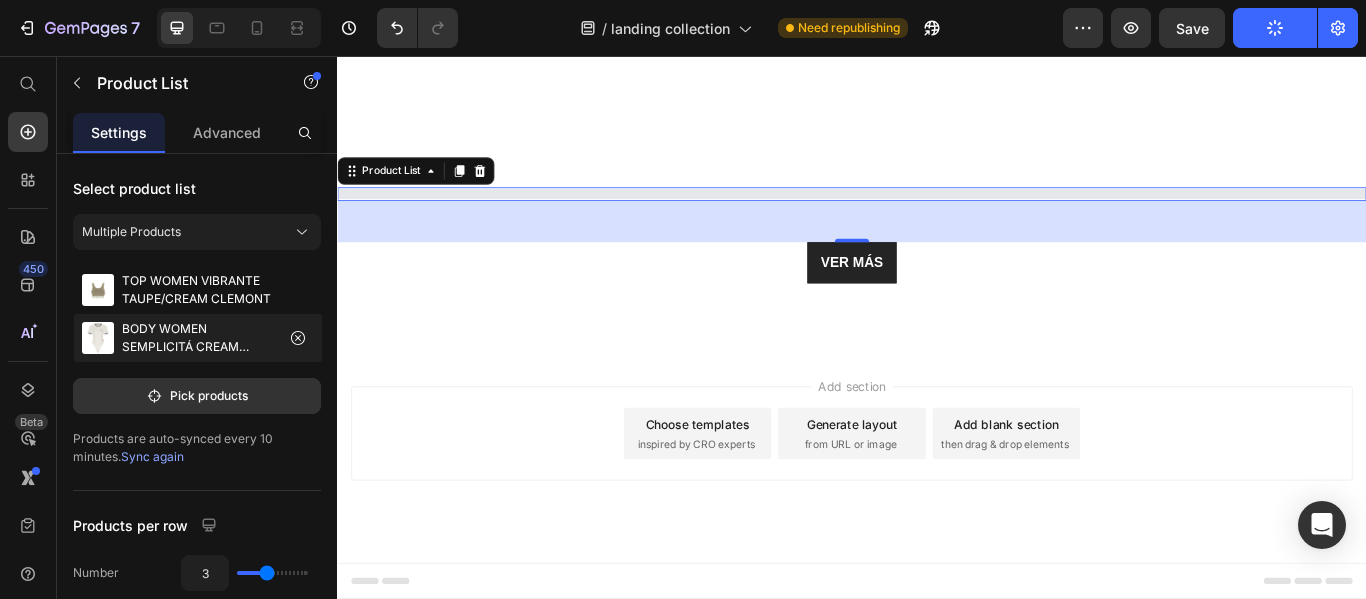 scroll, scrollTop: 8890, scrollLeft: 0, axis: vertical 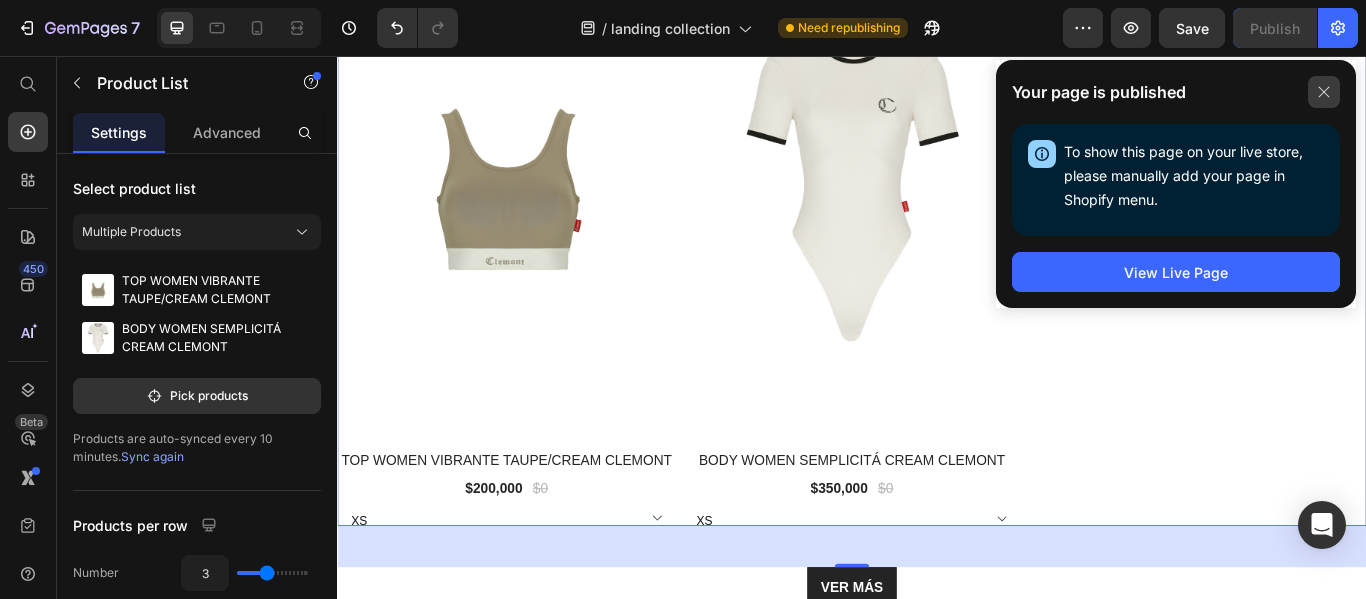 click 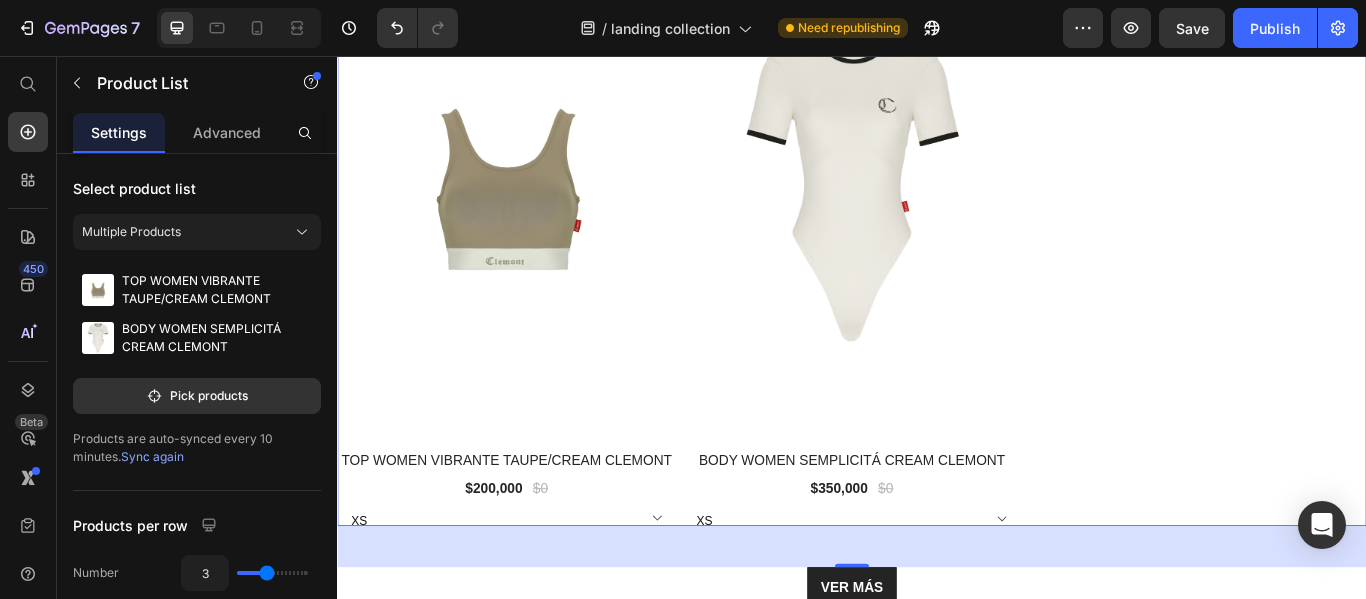 scroll, scrollTop: 8790, scrollLeft: 0, axis: vertical 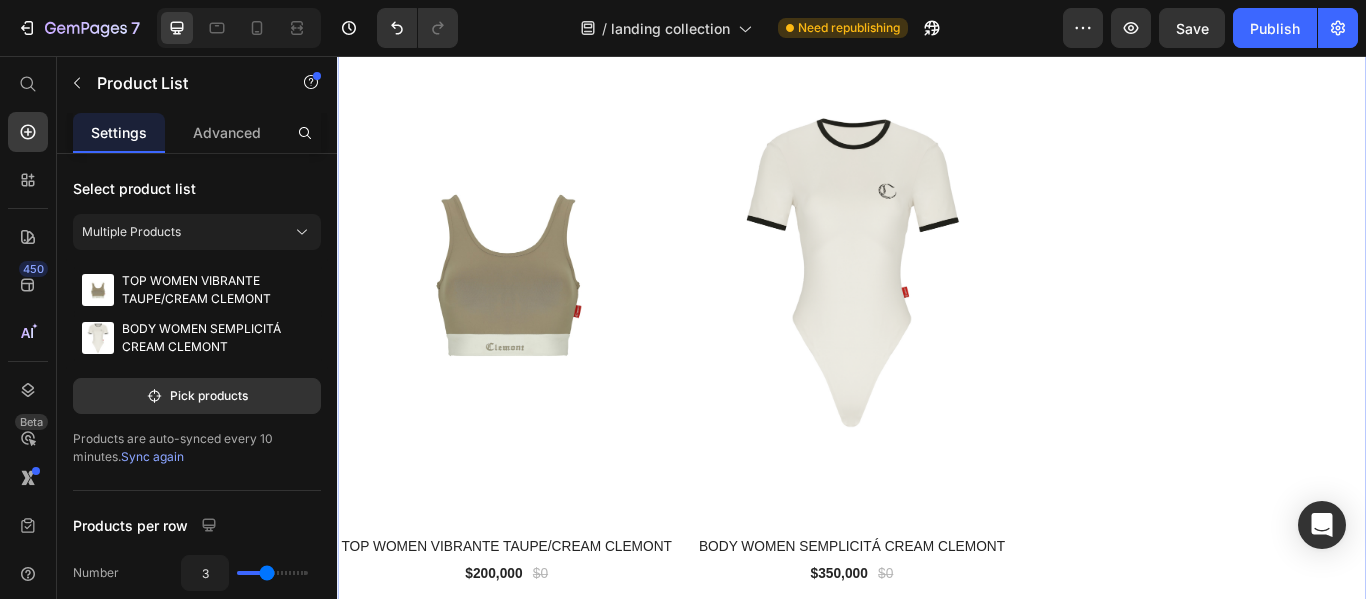 click on "(P) Images 0% off Product Badge Row TOP WOMEN VIBRANTE TAUPE/CREAM CLEMONT (P) Title $[PRICE] (P) Price $[PRICE] (P) Price Row XS S M L (P) Variants & Swatches Row (P) Images 0% off Product Badge Row BODY WOMEN SEMPLICITÁ CREAM CLEMONT (P) Title $[PRICE] (P) Price $[PRICE] (P) Price Row XS S M L (P) Variants & Swatches Row" at bounding box center [937, 357] 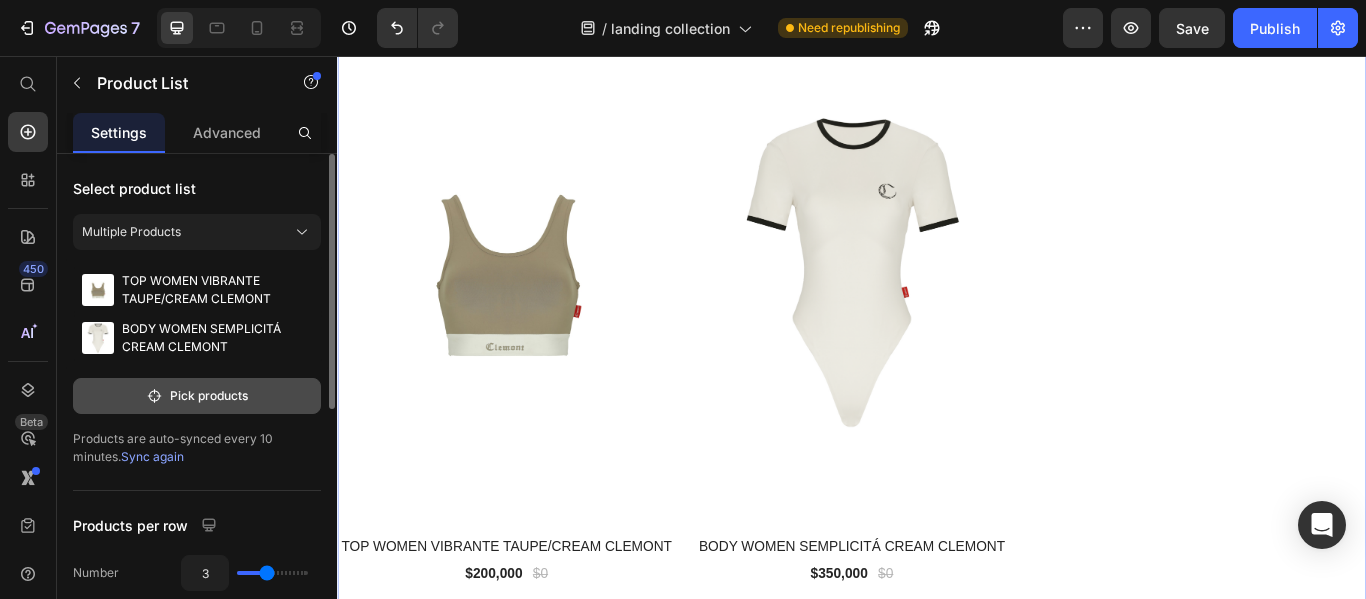 click on "Pick products" at bounding box center [197, 396] 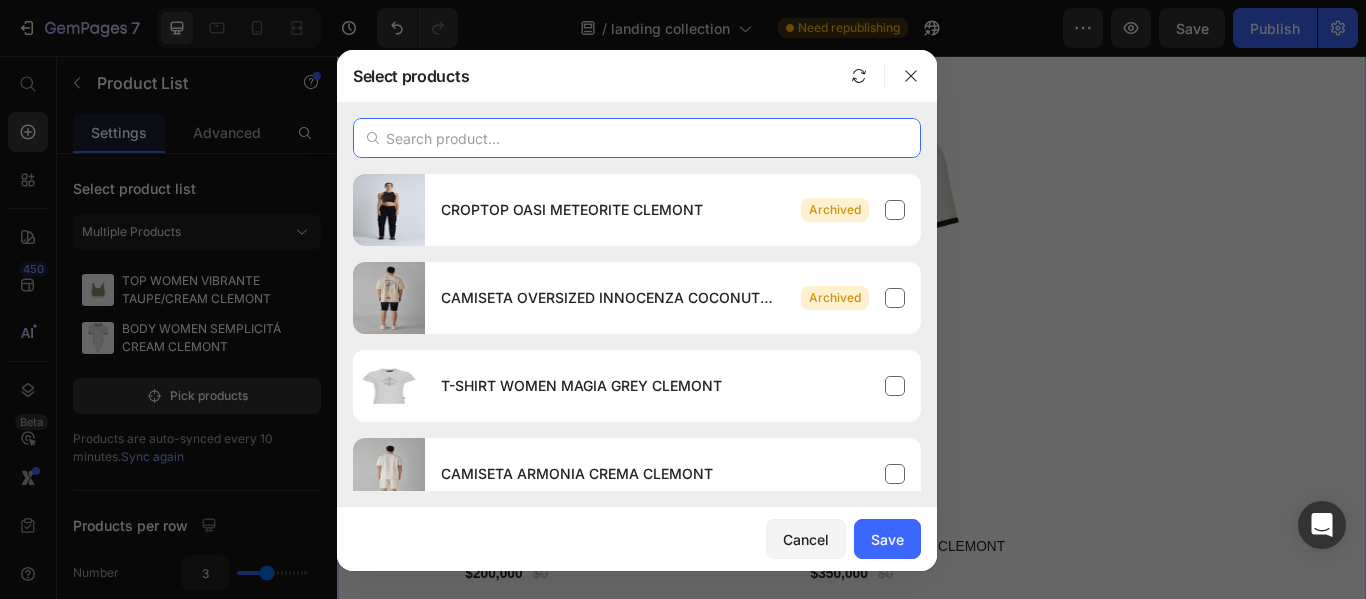 click at bounding box center (637, 138) 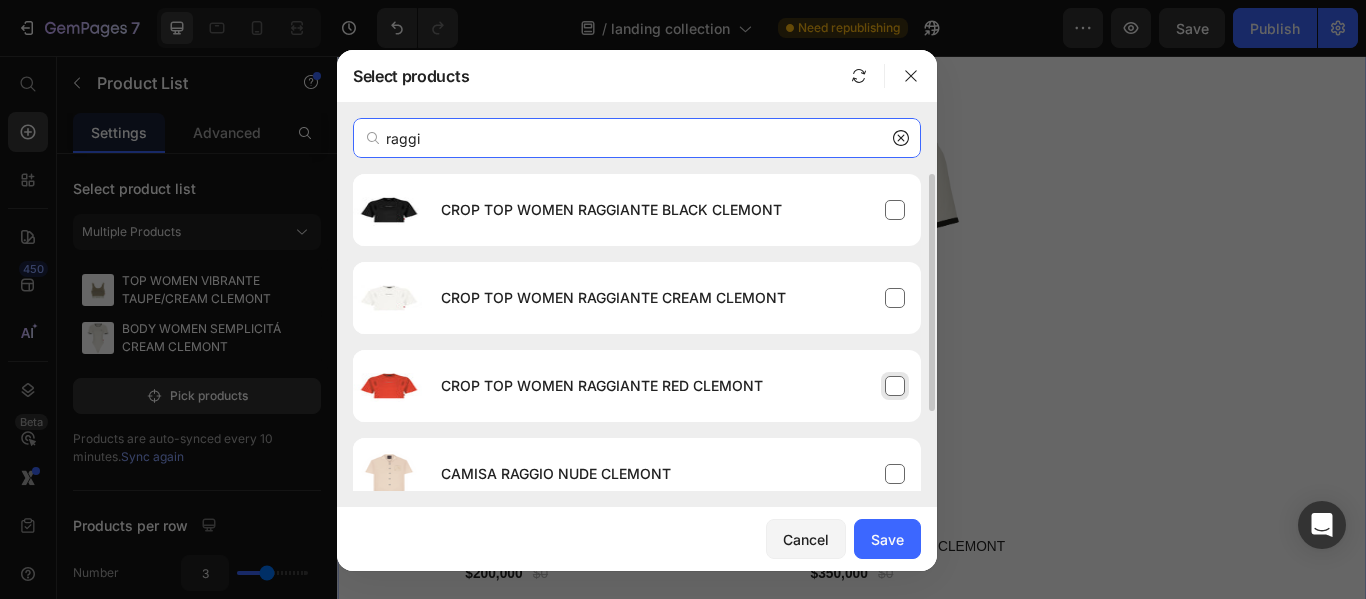 type on "raggi" 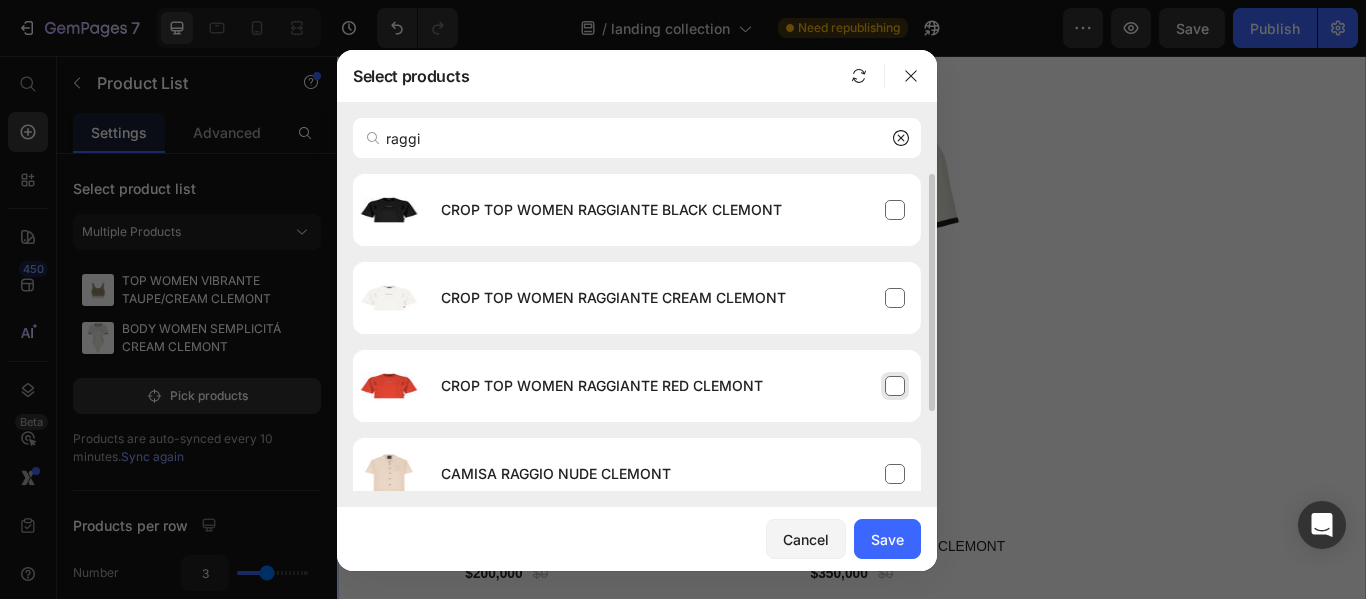click on "CROP TOP WOMEN  RAGGIANTE  RED CLEMONT" at bounding box center [673, 386] 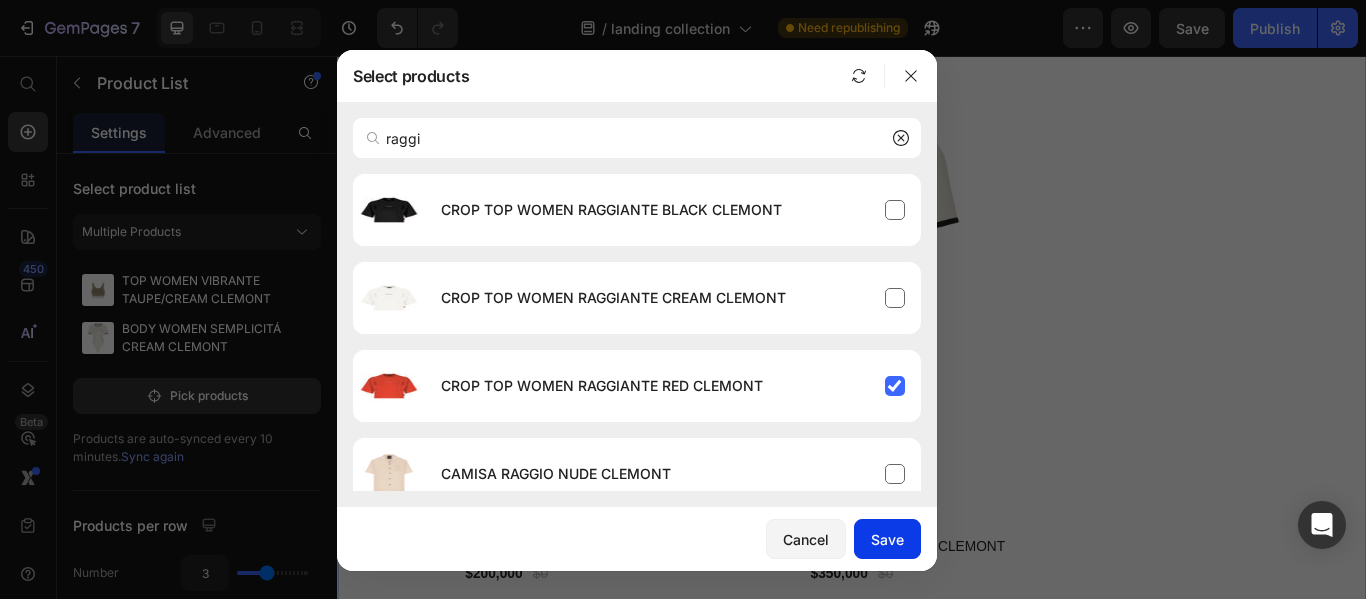 click on "Save" at bounding box center [887, 539] 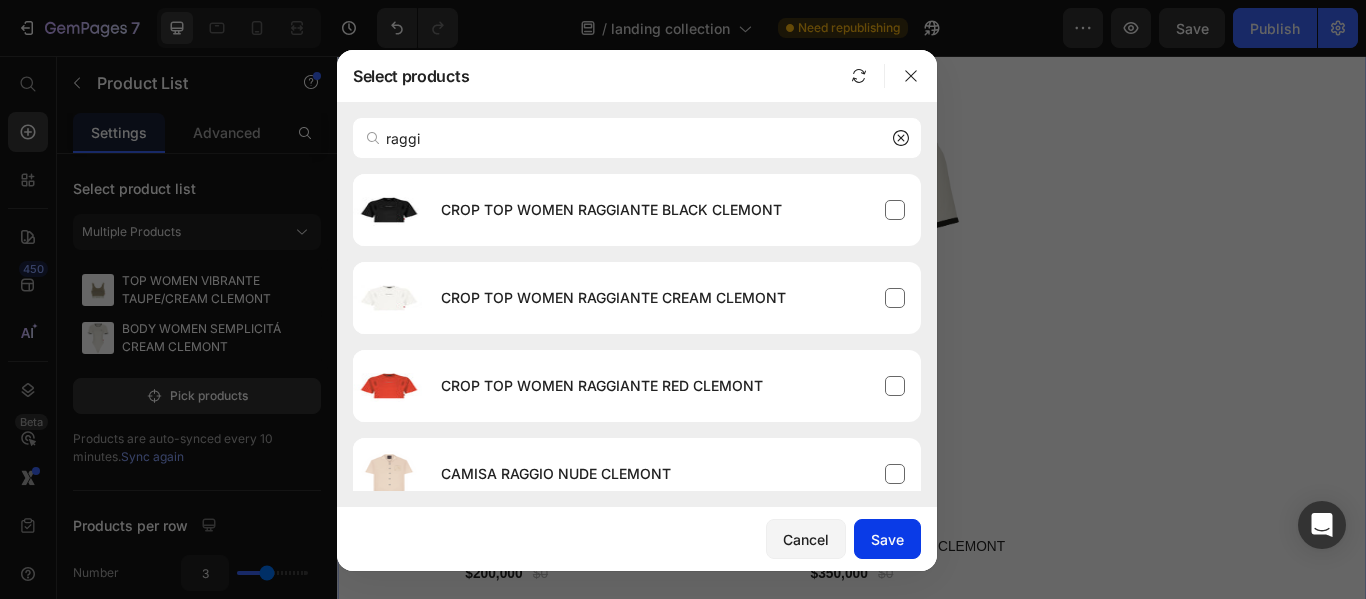 type 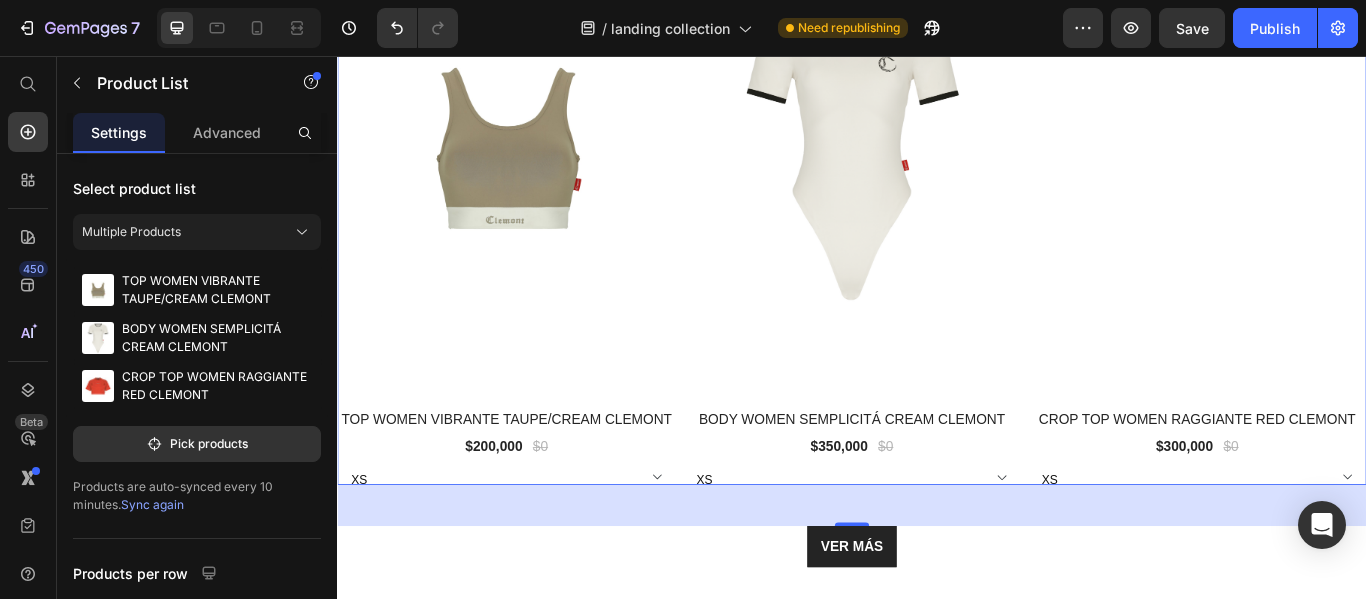 scroll, scrollTop: 8990, scrollLeft: 0, axis: vertical 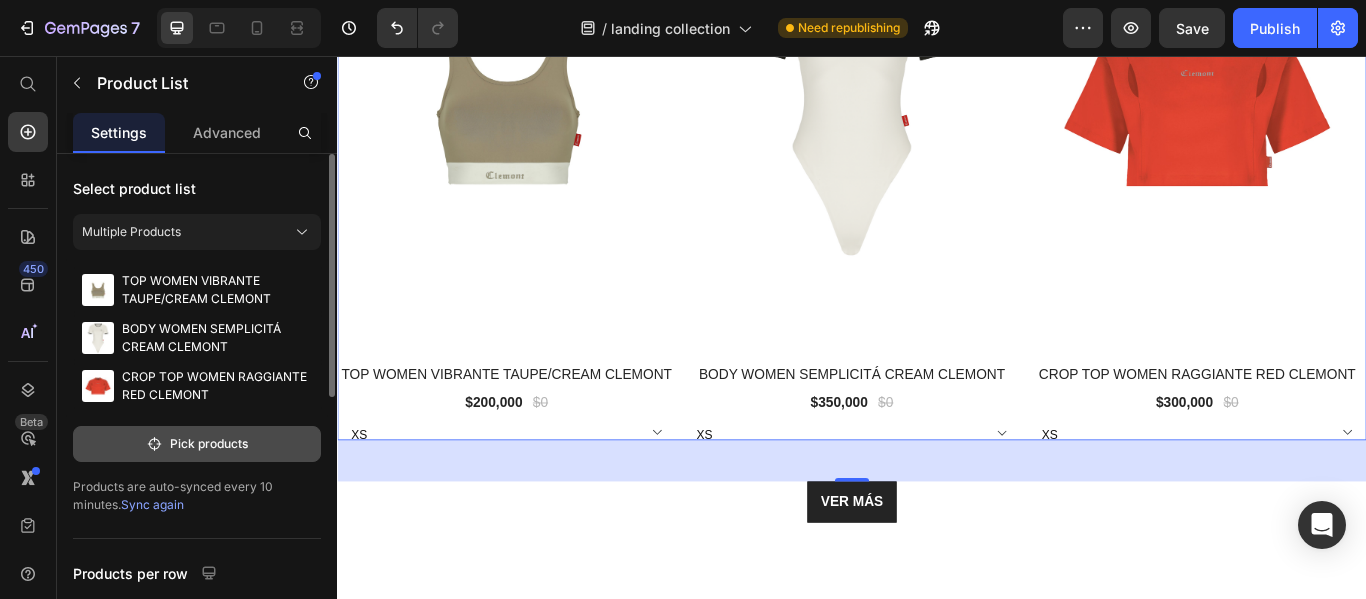 click on "Pick products" at bounding box center [197, 444] 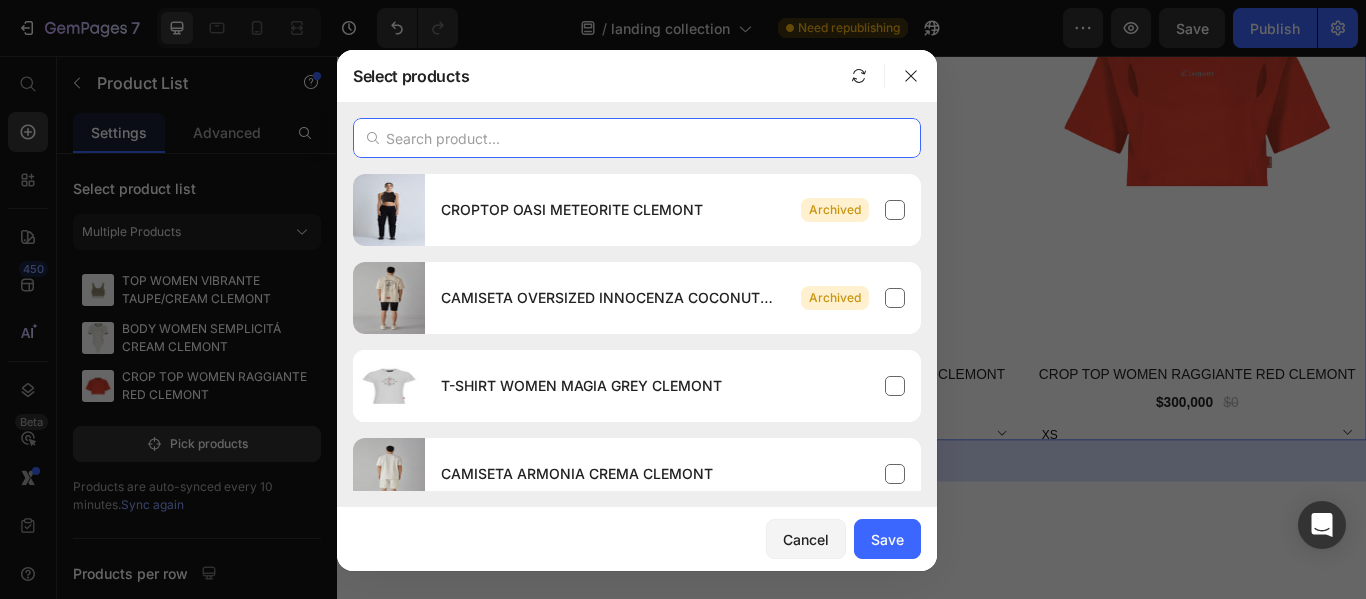 click at bounding box center [637, 138] 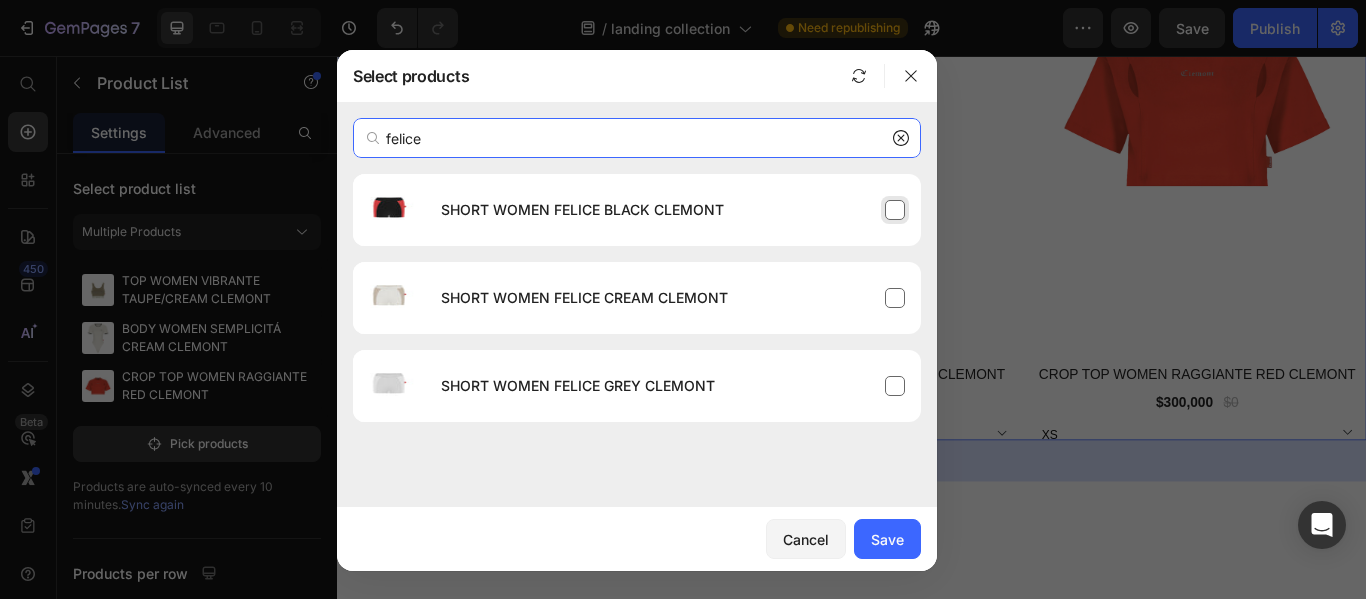 type on "felice" 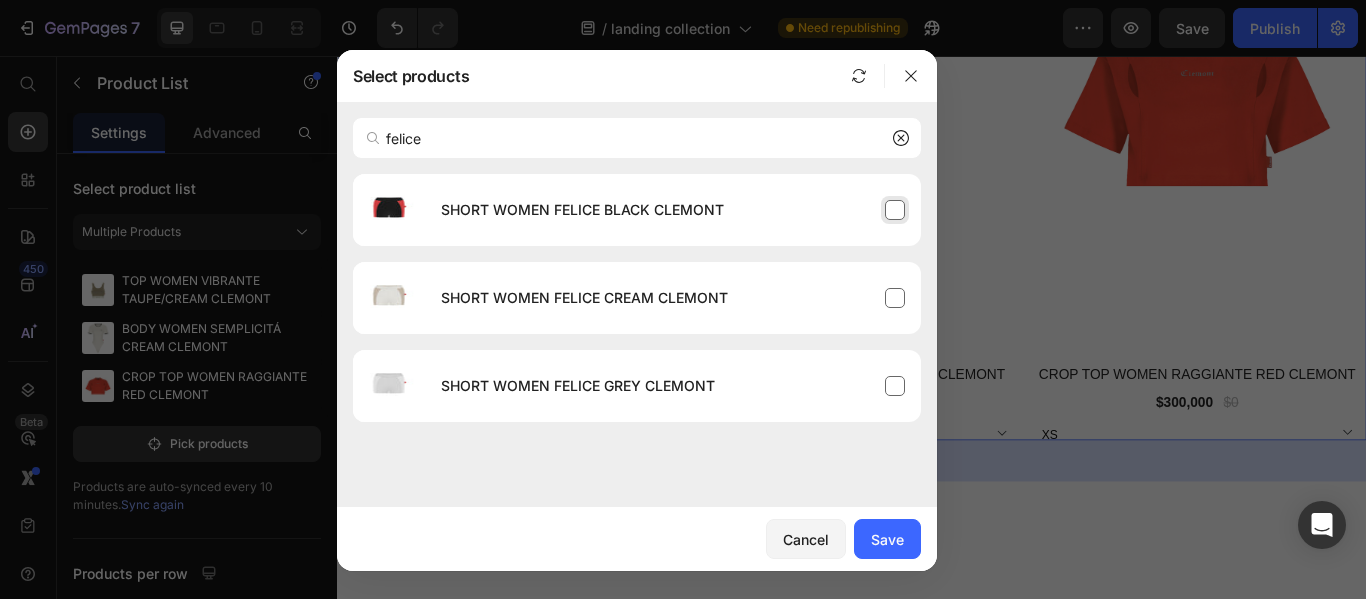 click on "SHORT WOMEN  FELICE BLACK CLEMONT" at bounding box center (673, 210) 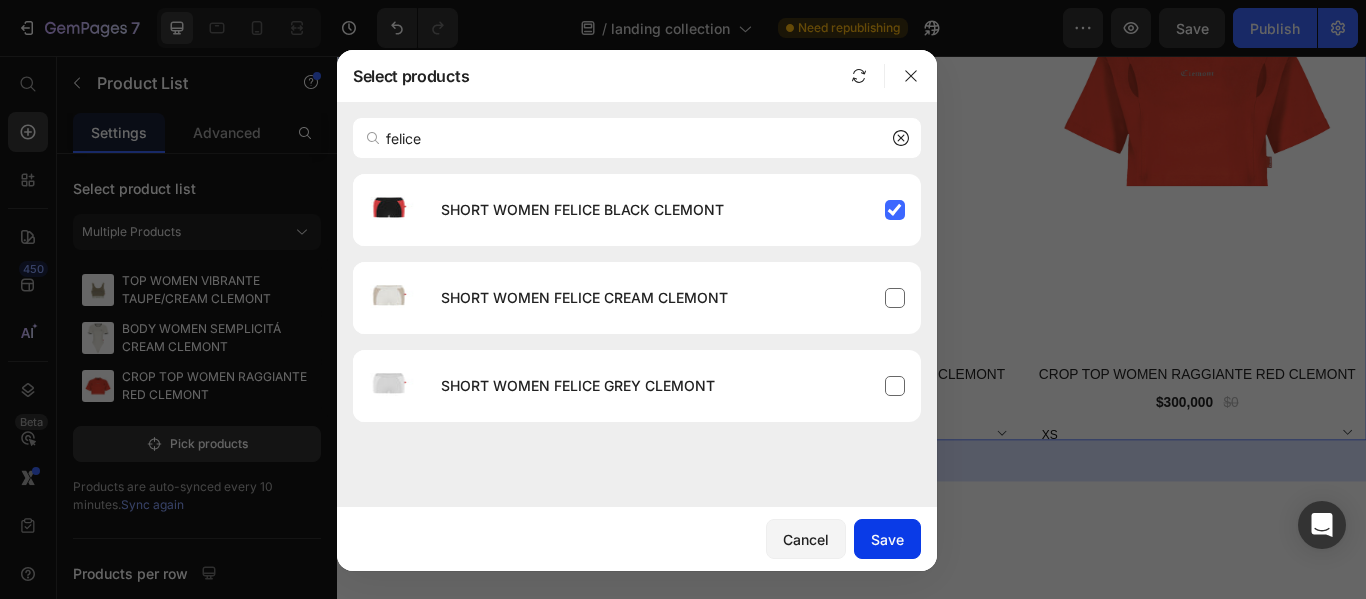 click on "Save" at bounding box center [887, 539] 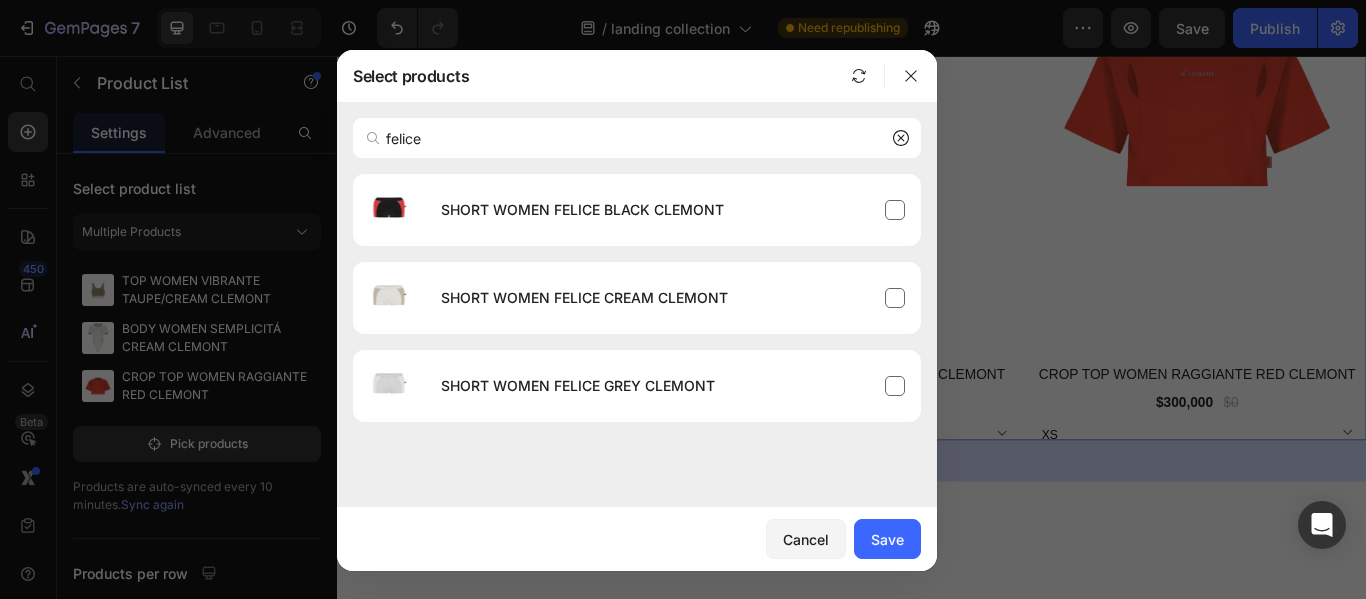 type 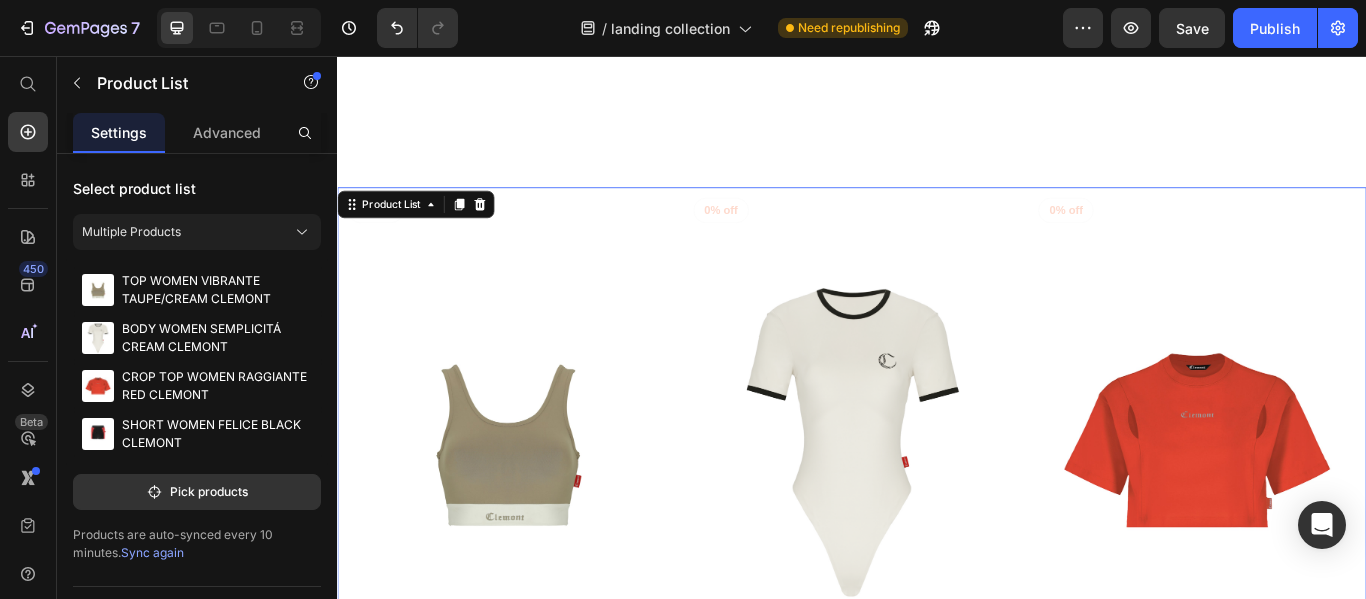 scroll, scrollTop: 8990, scrollLeft: 0, axis: vertical 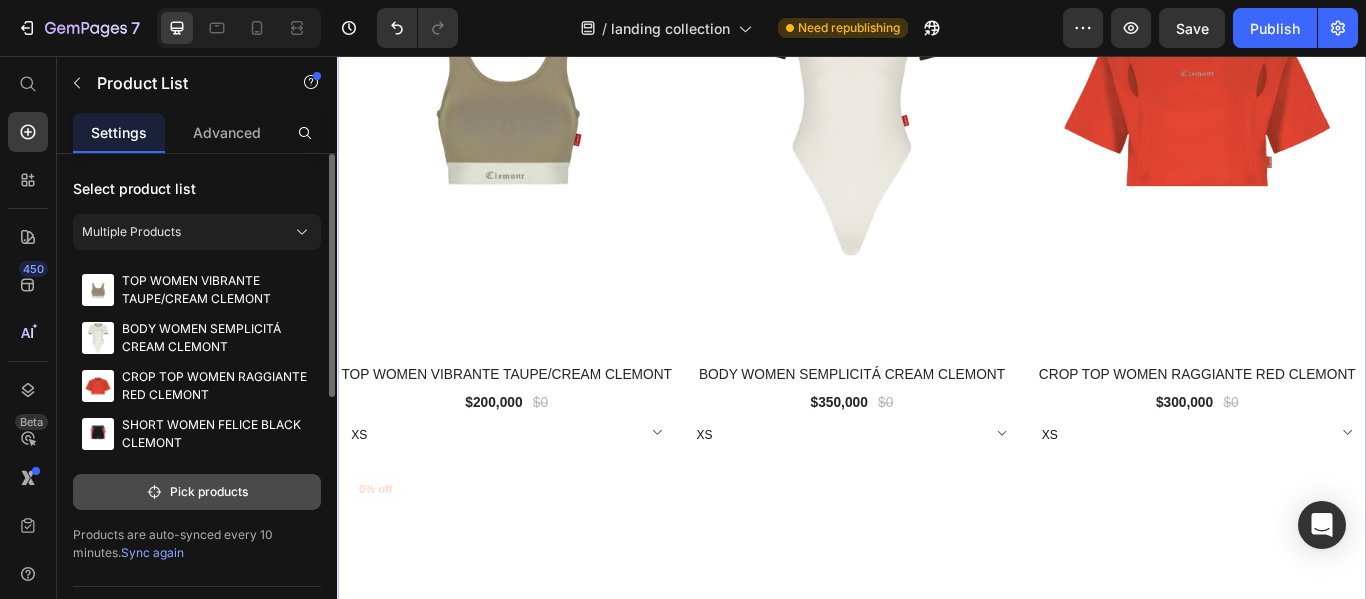 click on "Pick products" at bounding box center (197, 492) 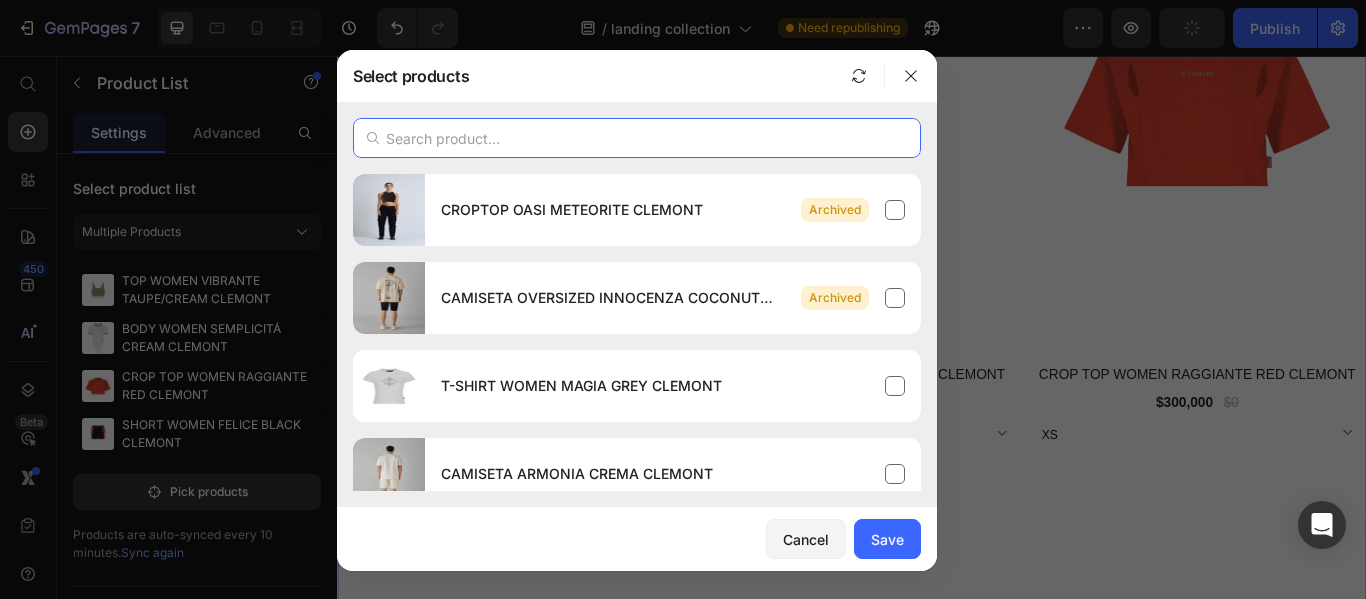 click at bounding box center (637, 138) 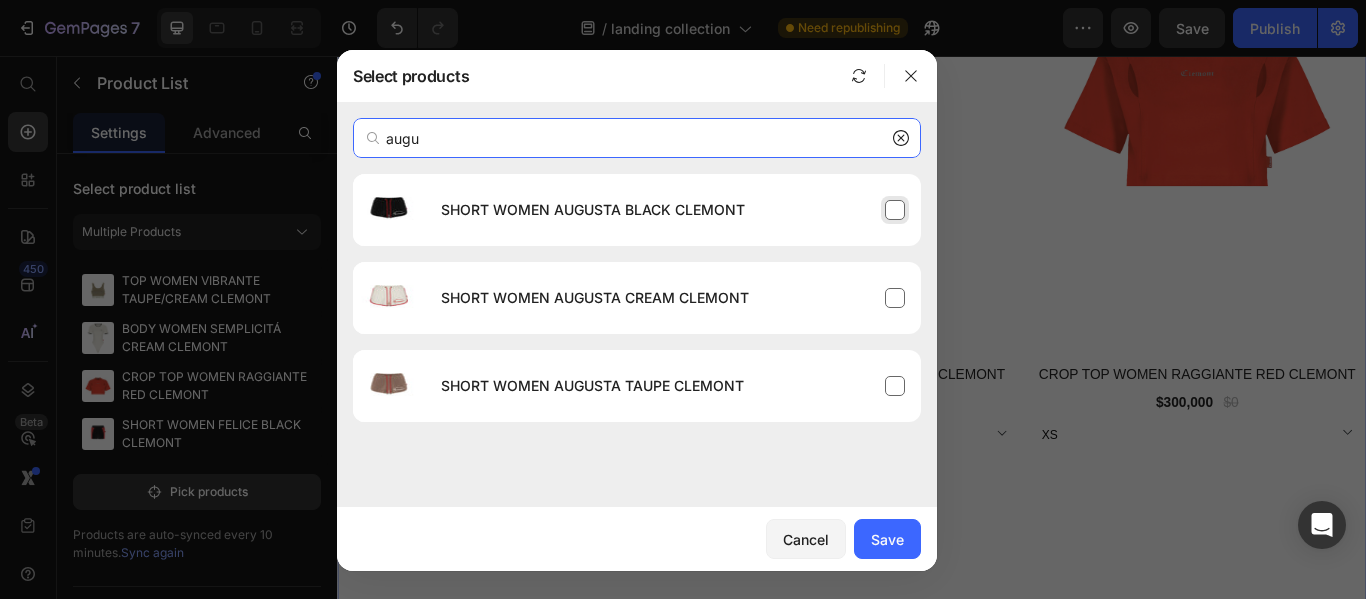 type on "augu" 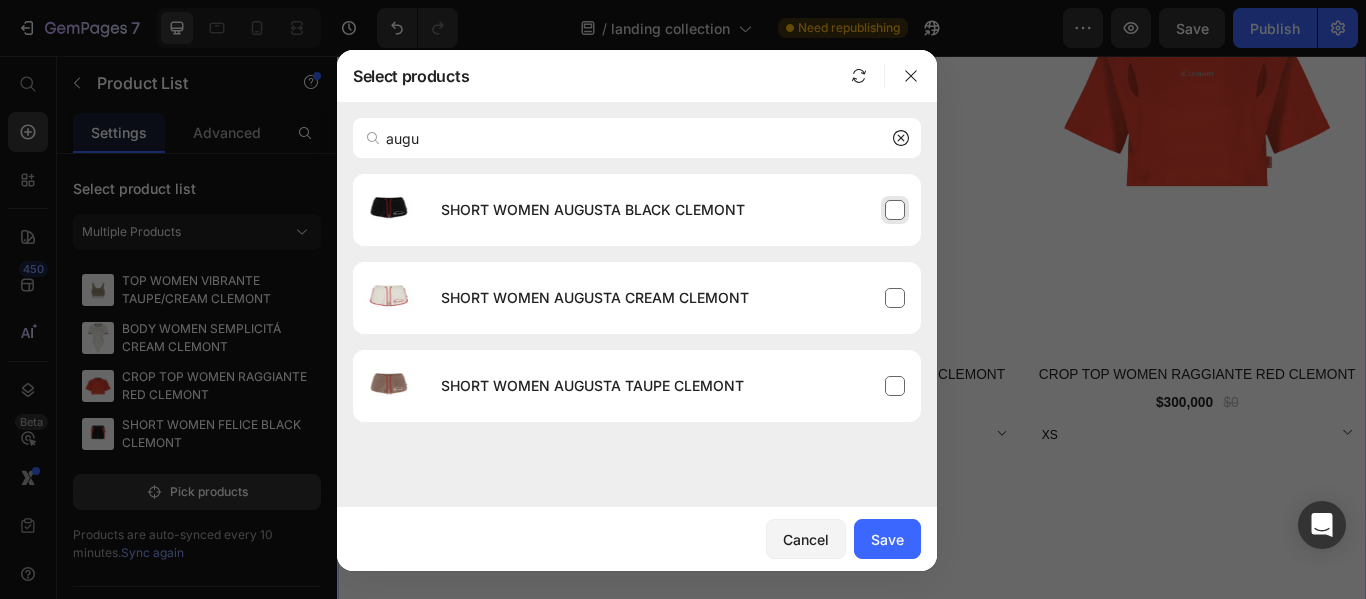 click on "SHORT WOMEN  AUGUSTA BLACK CLEMONT" at bounding box center [673, 210] 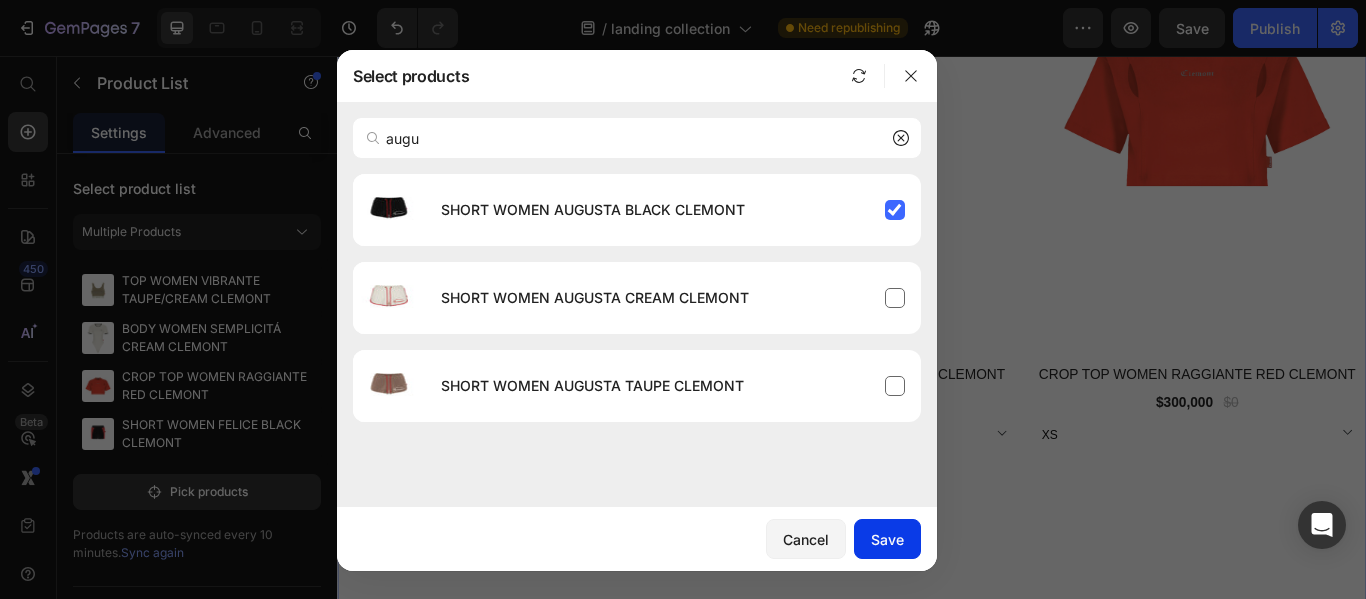 click on "Save" at bounding box center (887, 539) 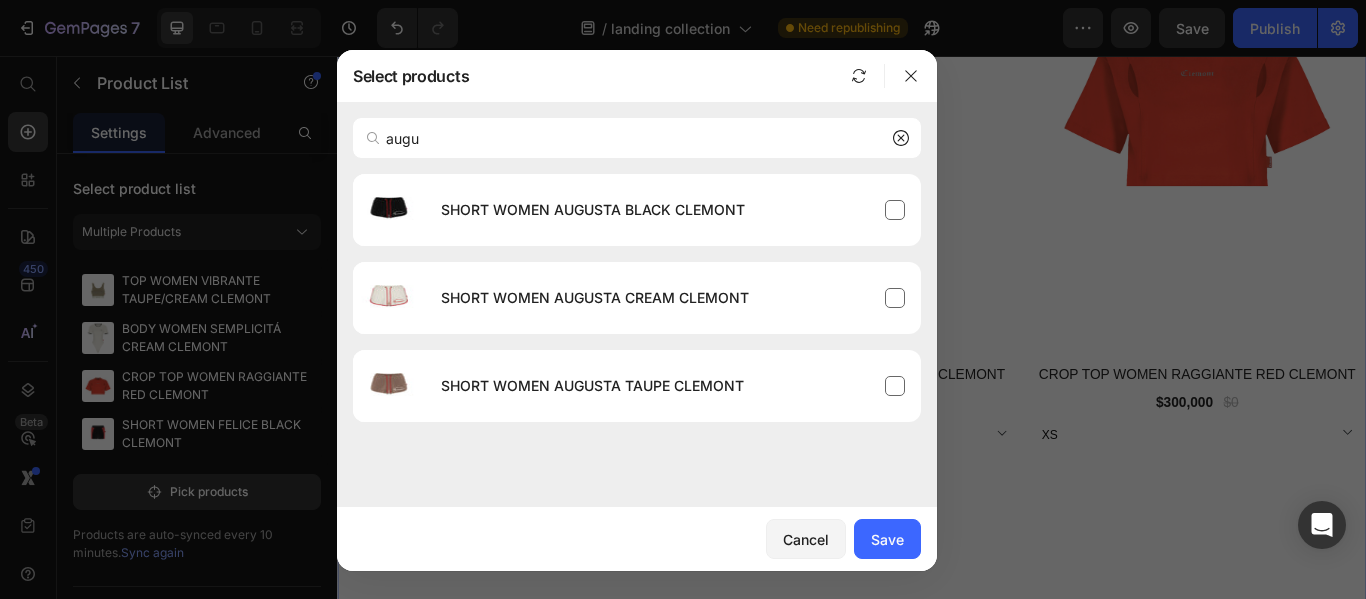 type 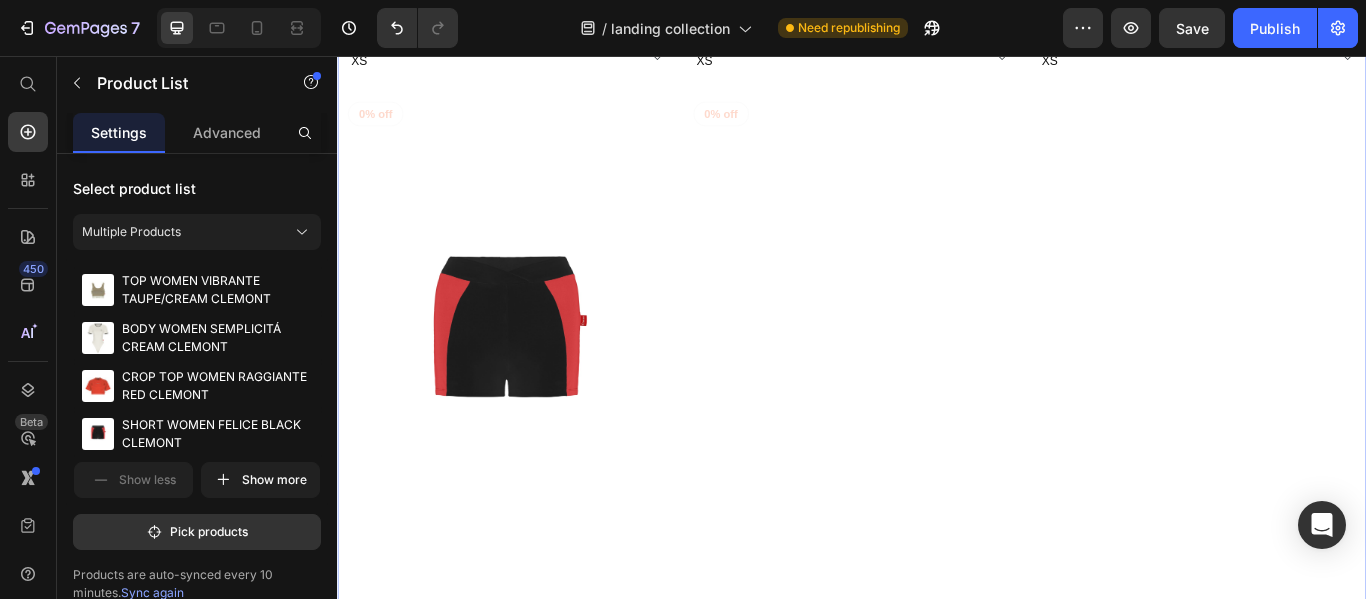 scroll, scrollTop: 9490, scrollLeft: 0, axis: vertical 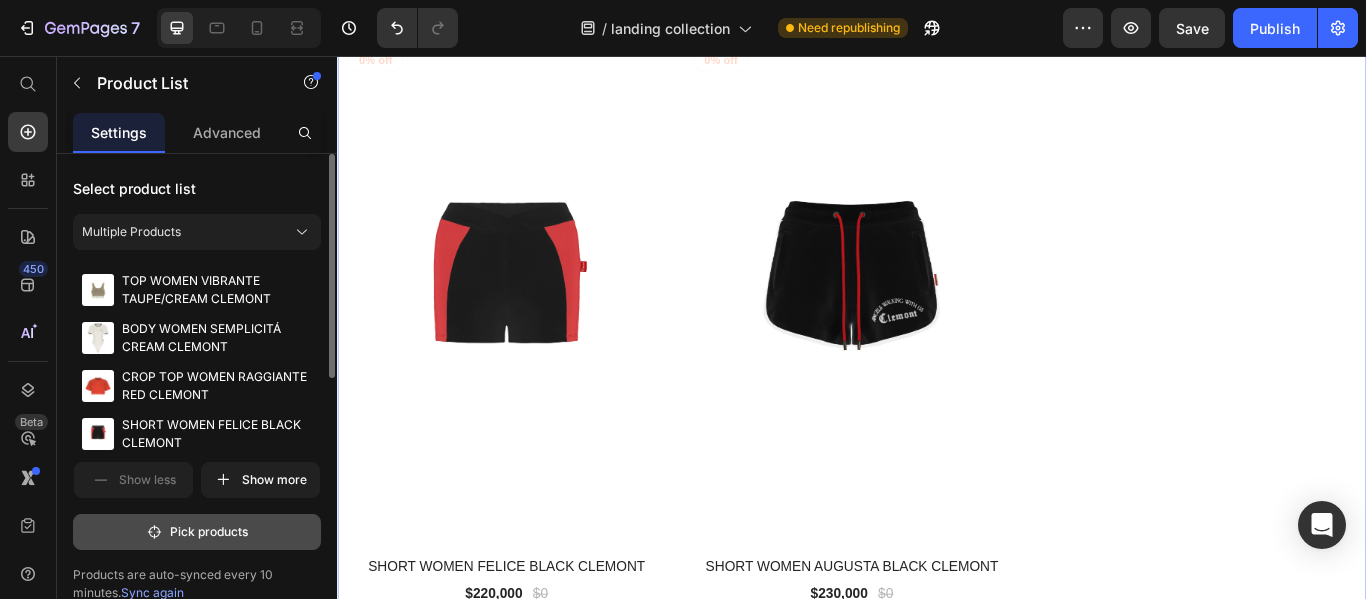 click on "Pick products" at bounding box center (197, 532) 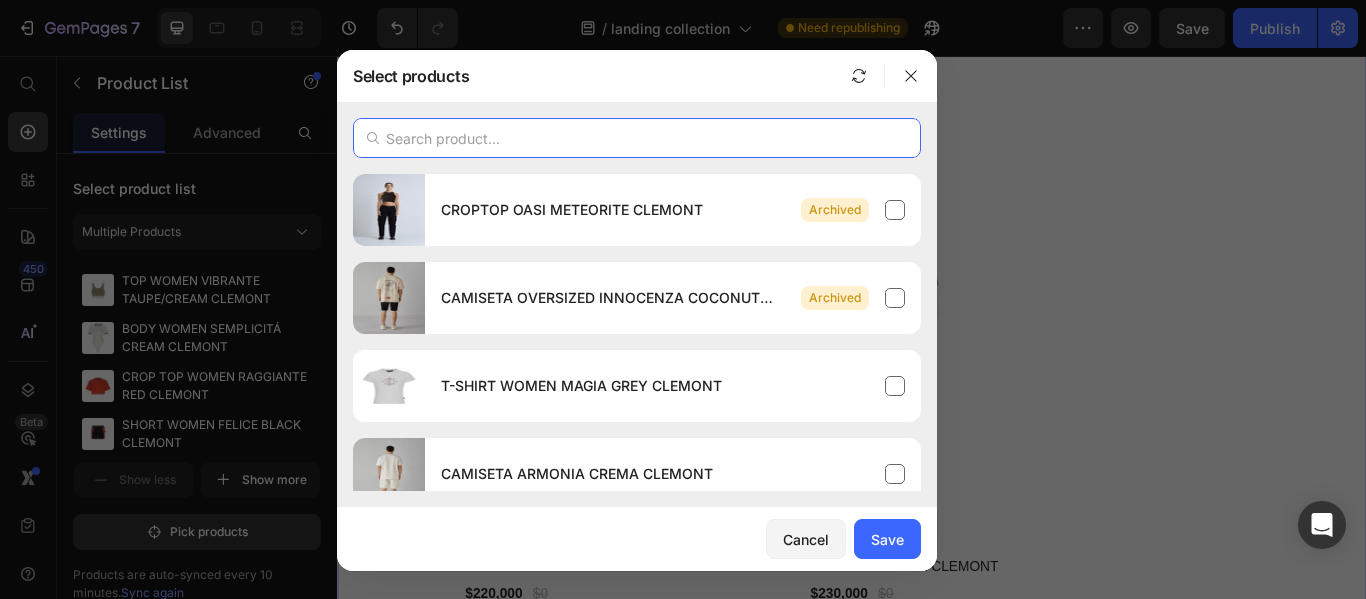 click at bounding box center [637, 138] 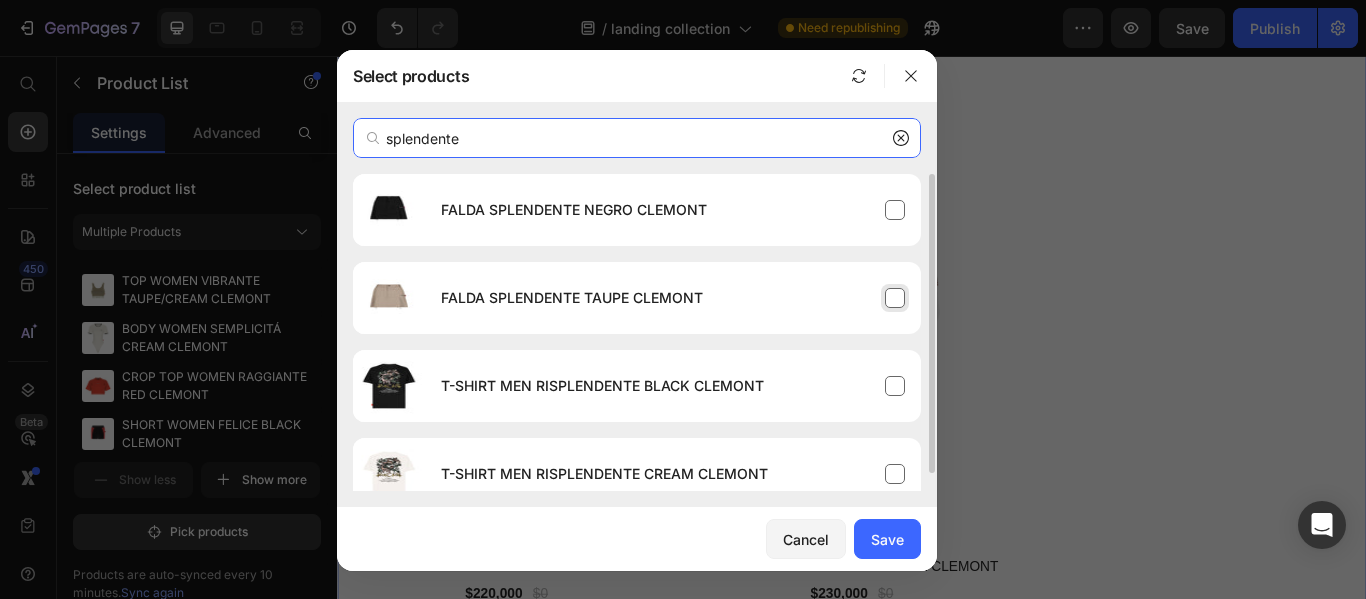 type on "splendente" 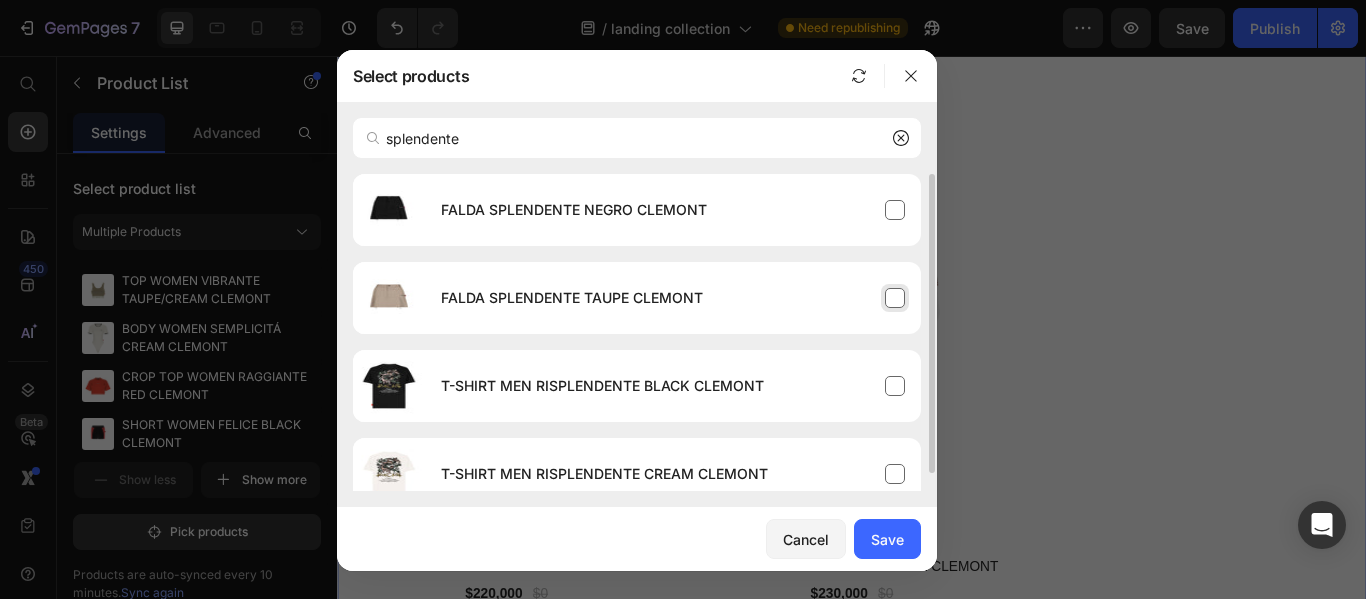 click on "FALDA SPLENDENTE TAUPE CLEMONT" at bounding box center [673, 298] 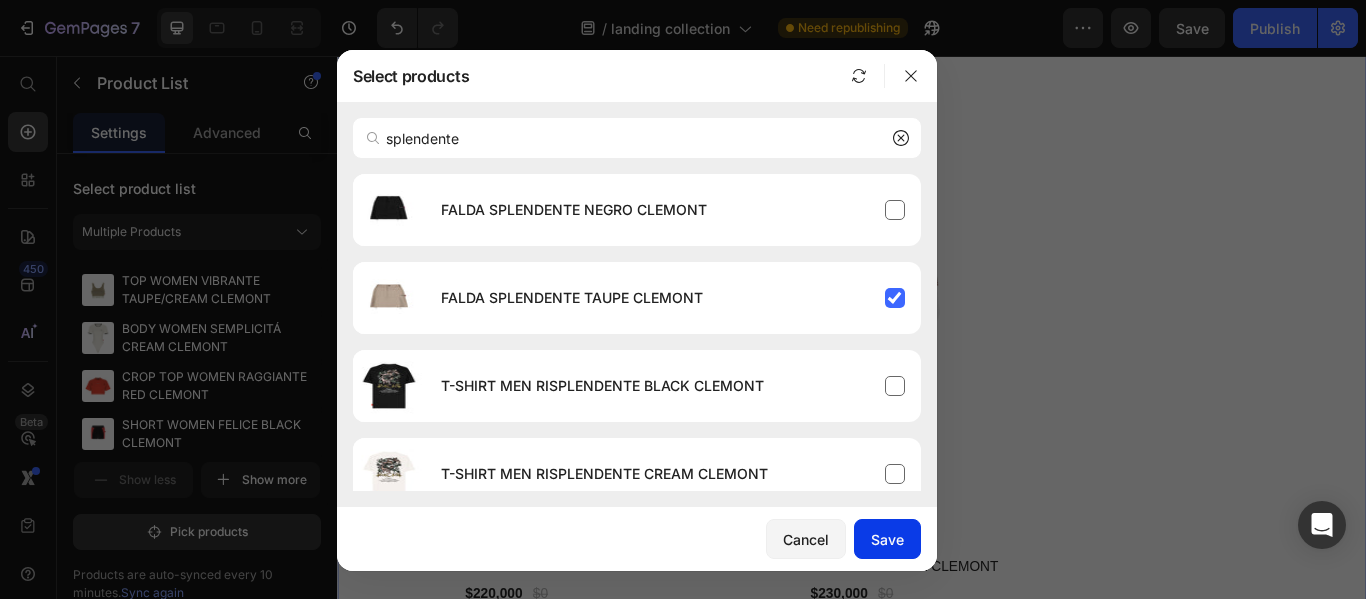 click on "Save" at bounding box center (887, 539) 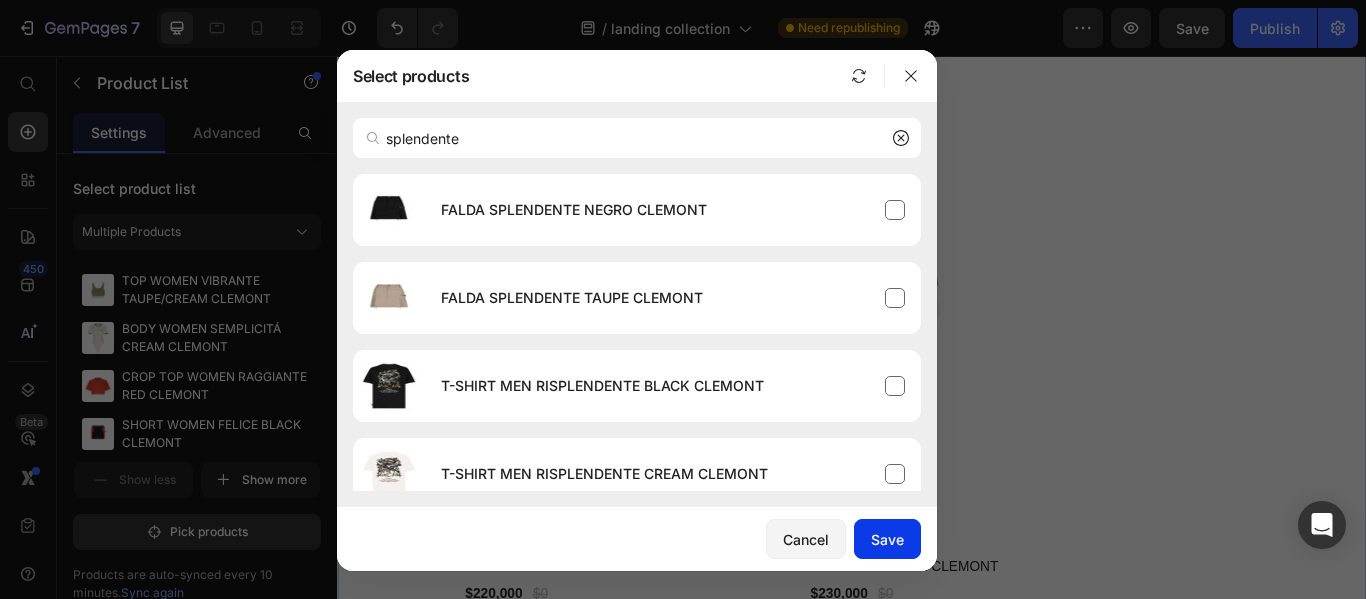 type 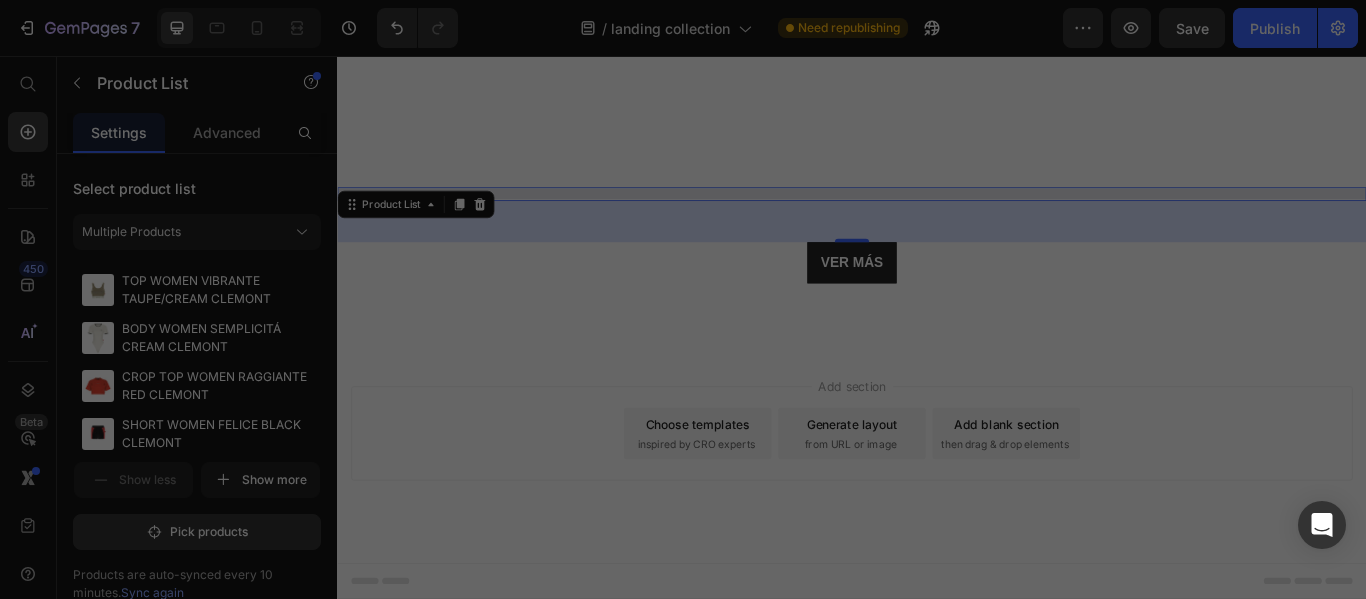scroll, scrollTop: 8592, scrollLeft: 0, axis: vertical 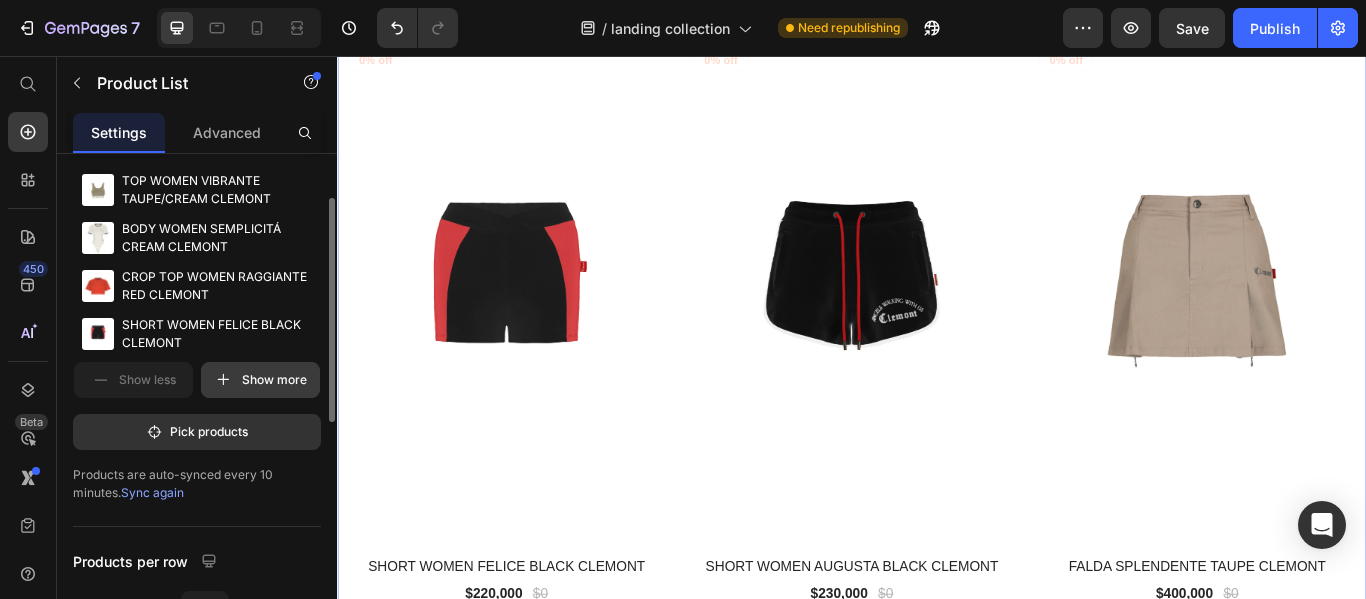 click on "Show more" at bounding box center [260, 380] 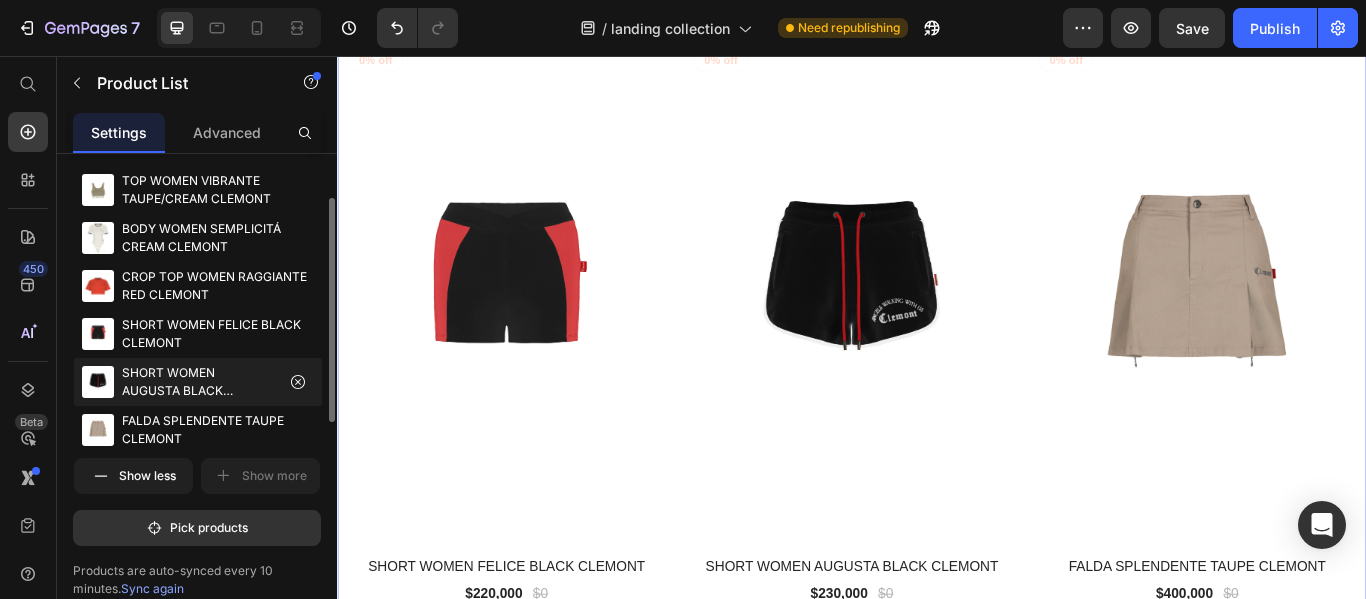 type 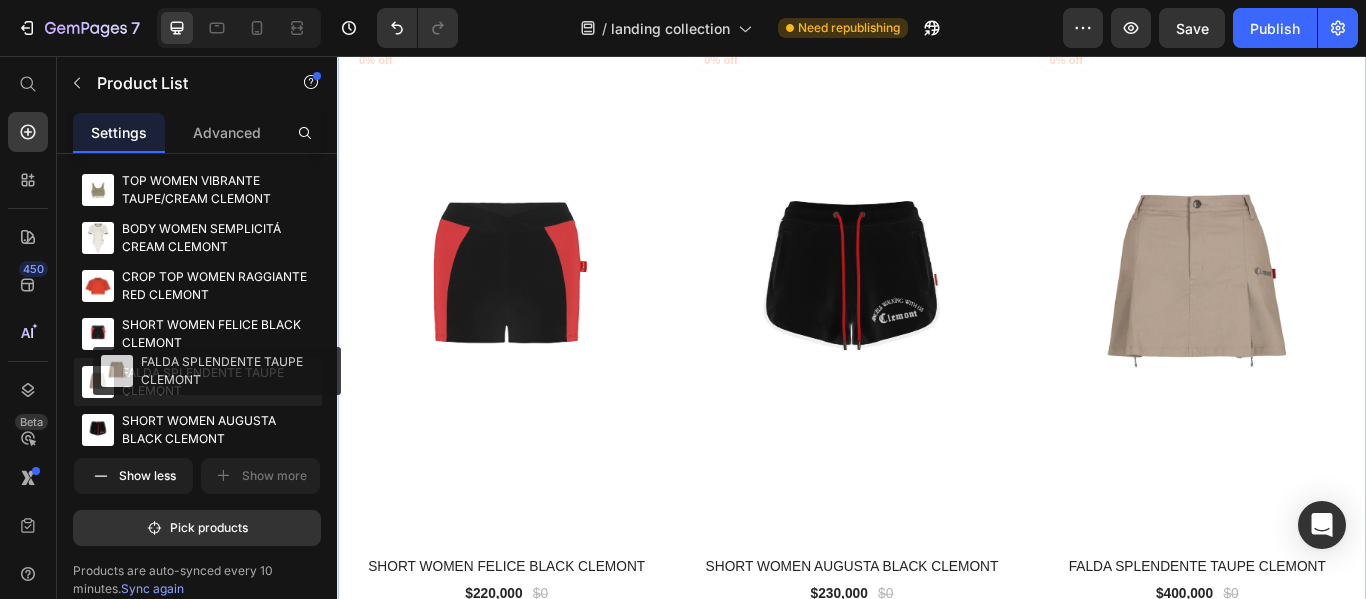 drag, startPoint x: 97, startPoint y: 427, endPoint x: 116, endPoint y: 368, distance: 61.983868 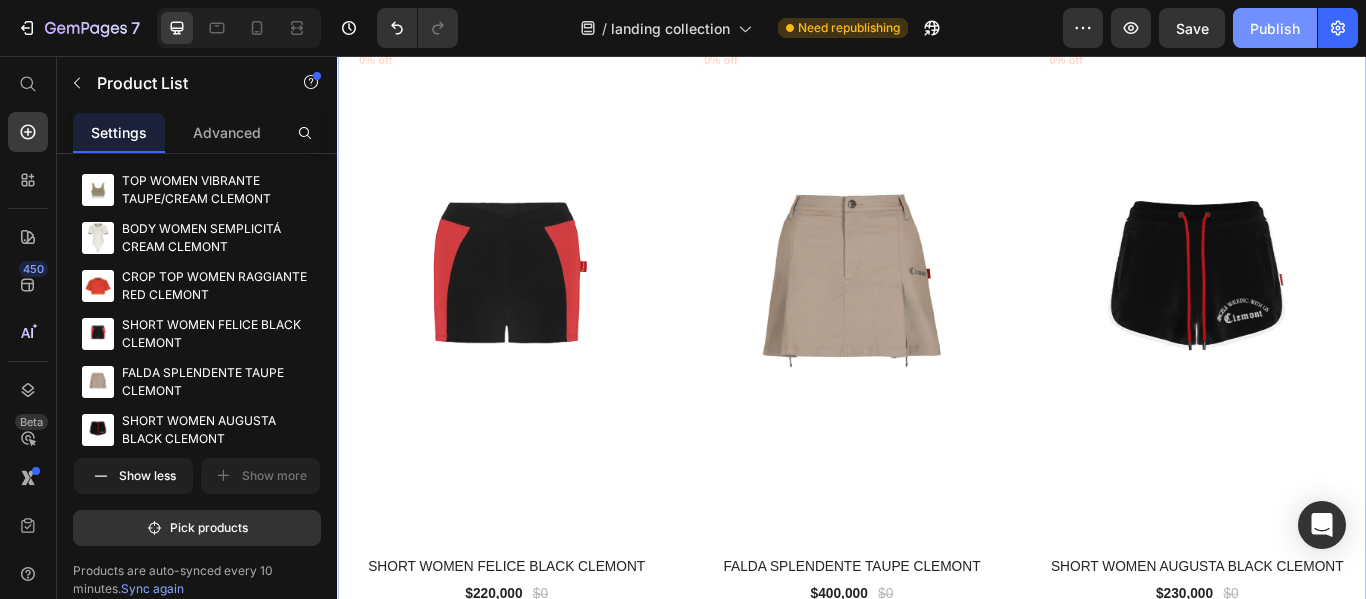 click on "Publish" at bounding box center (1275, 28) 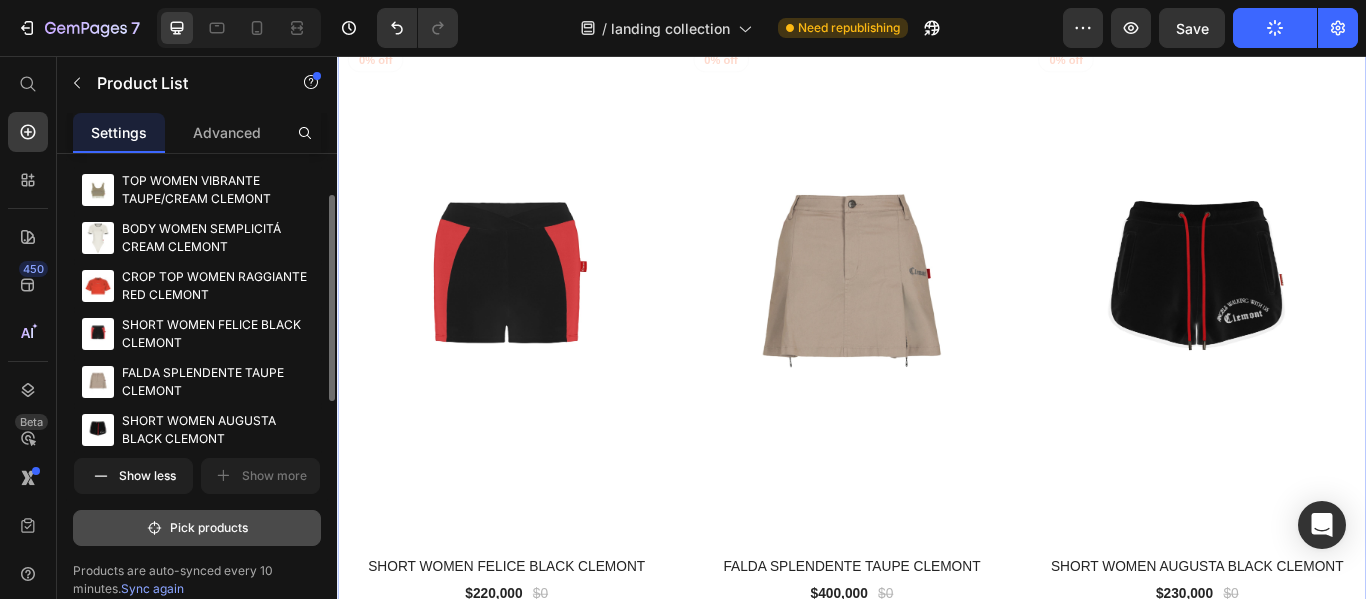 click on "Pick products" at bounding box center (197, 528) 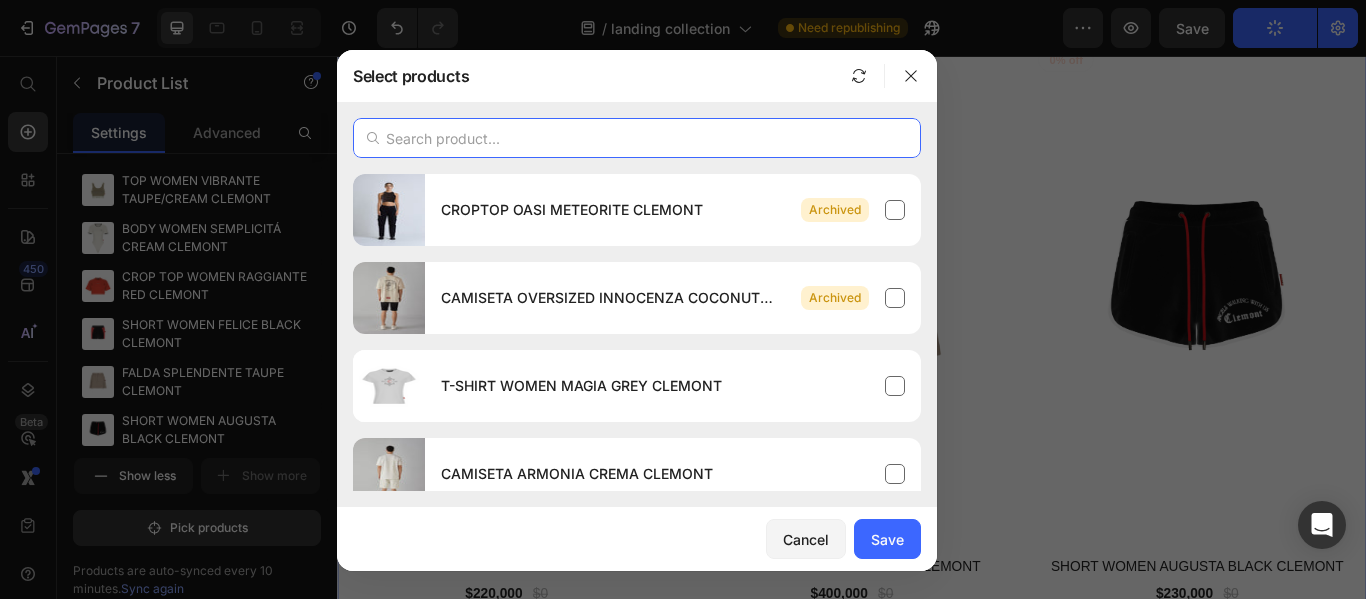 click at bounding box center (637, 138) 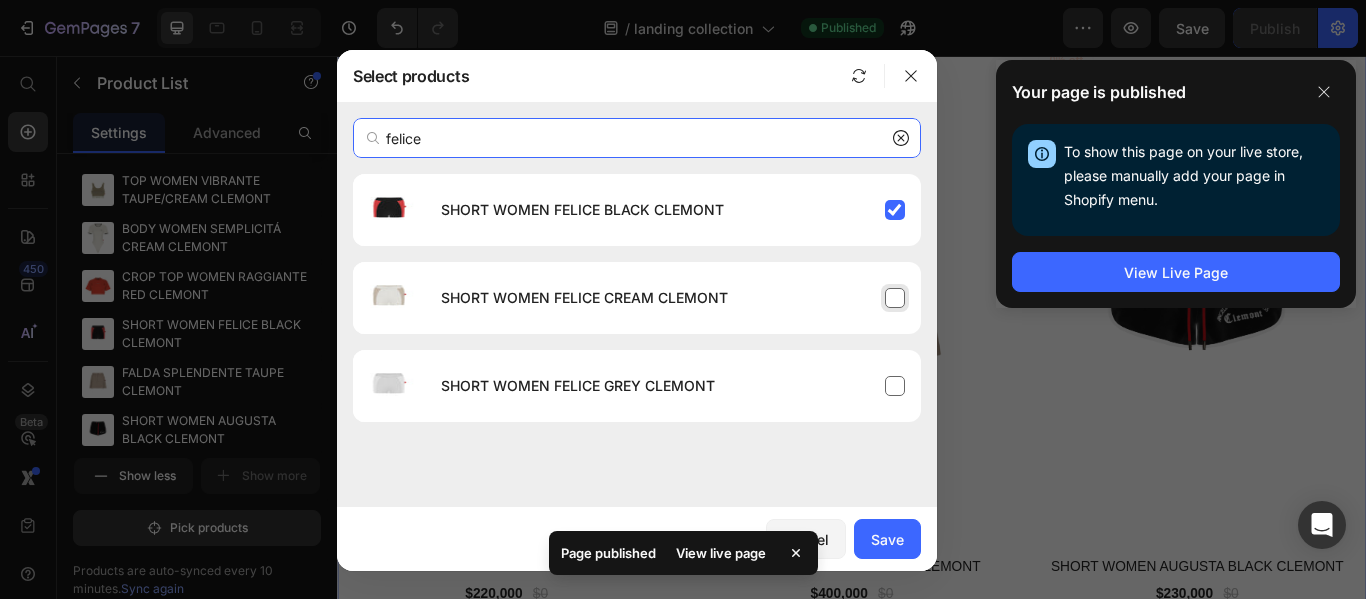type on "felice" 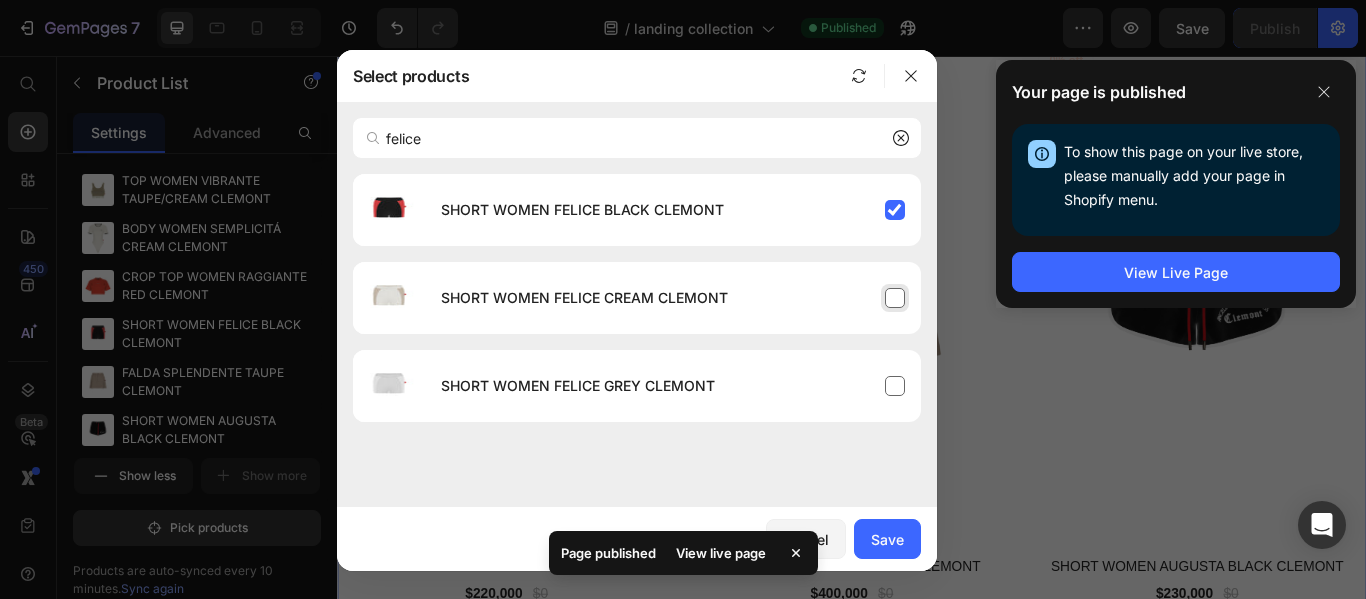 click on "SHORT WOMEN  FELICE CREAM  CLEMONT" at bounding box center [673, 298] 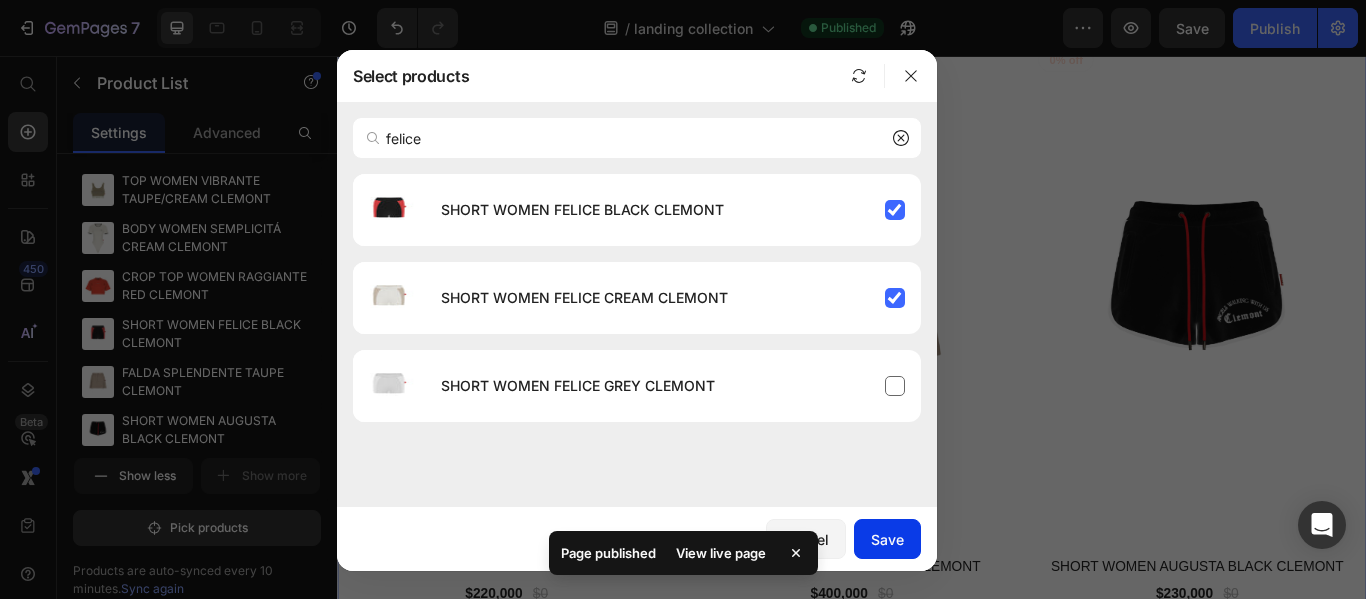 click on "Save" at bounding box center (887, 539) 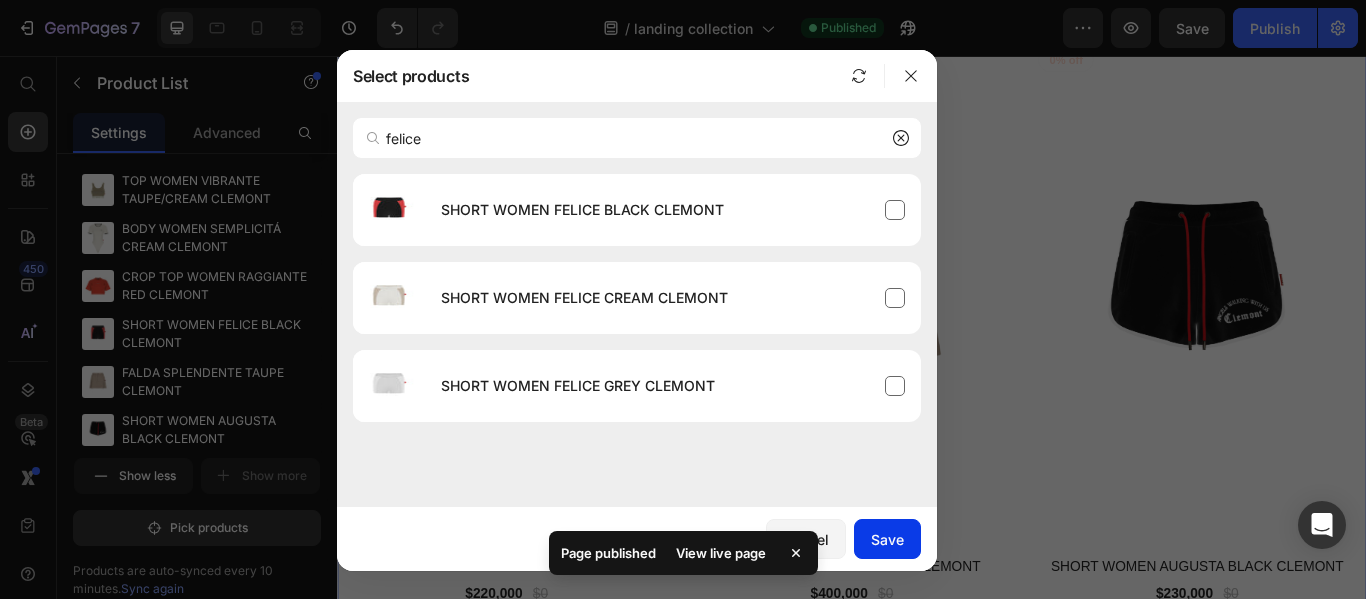 type 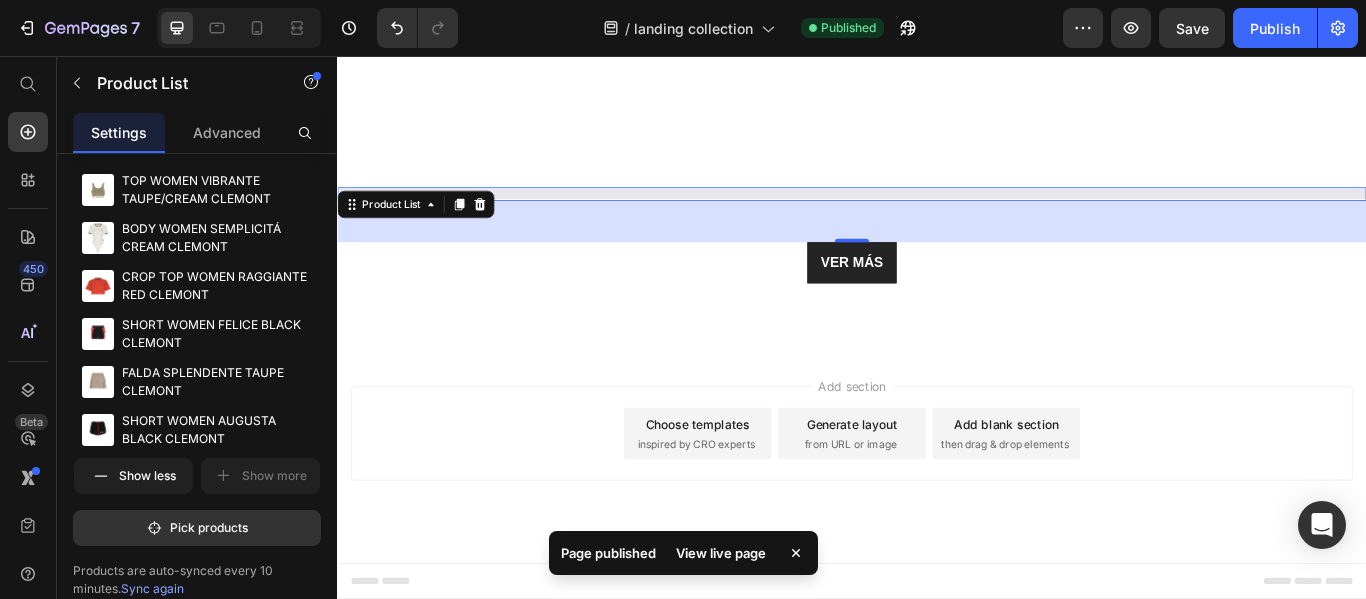 scroll, scrollTop: 9490, scrollLeft: 0, axis: vertical 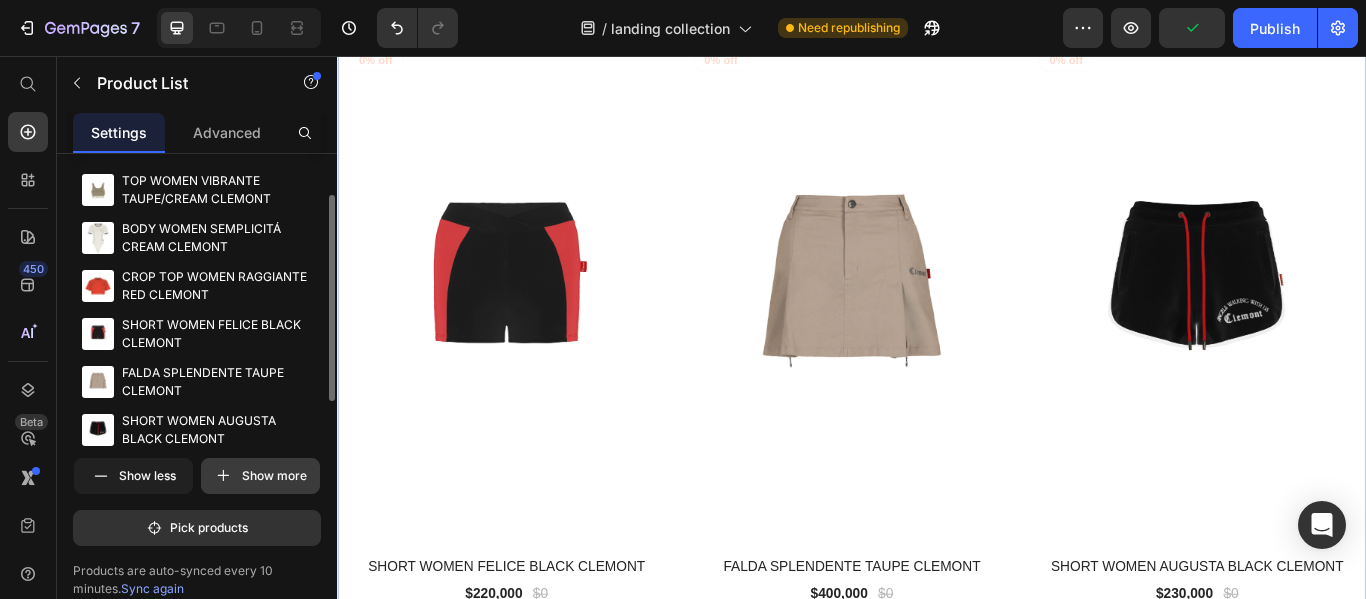 click on "Show more" at bounding box center [260, 476] 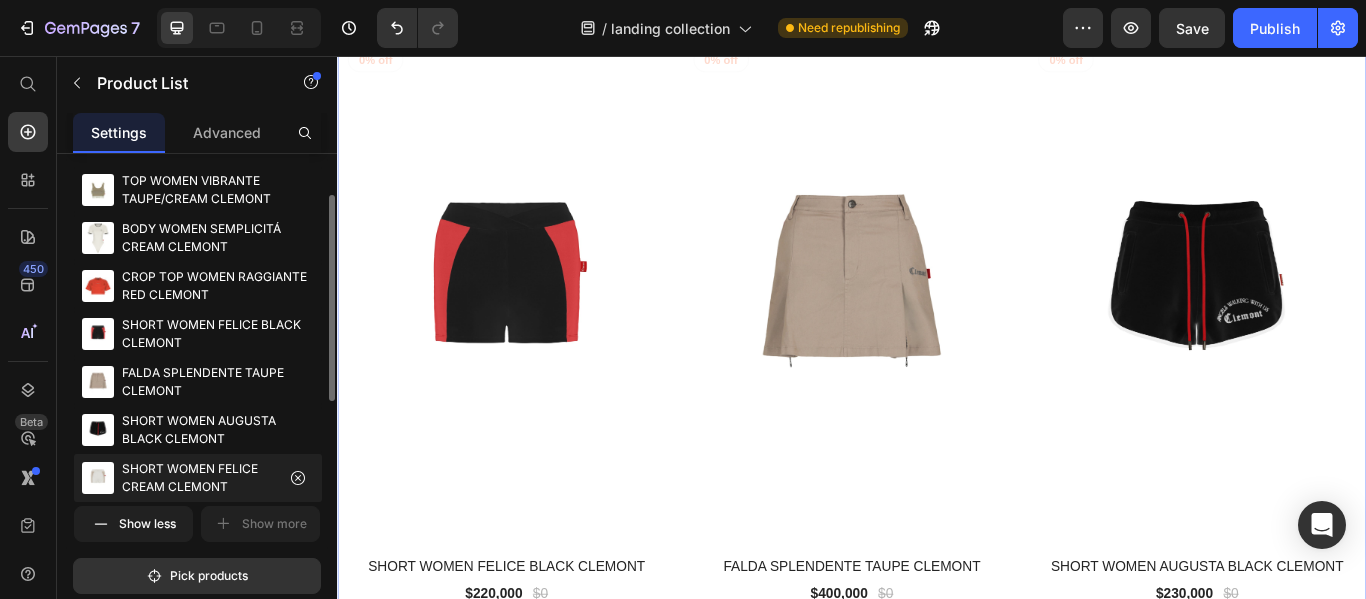 scroll, scrollTop: 200, scrollLeft: 0, axis: vertical 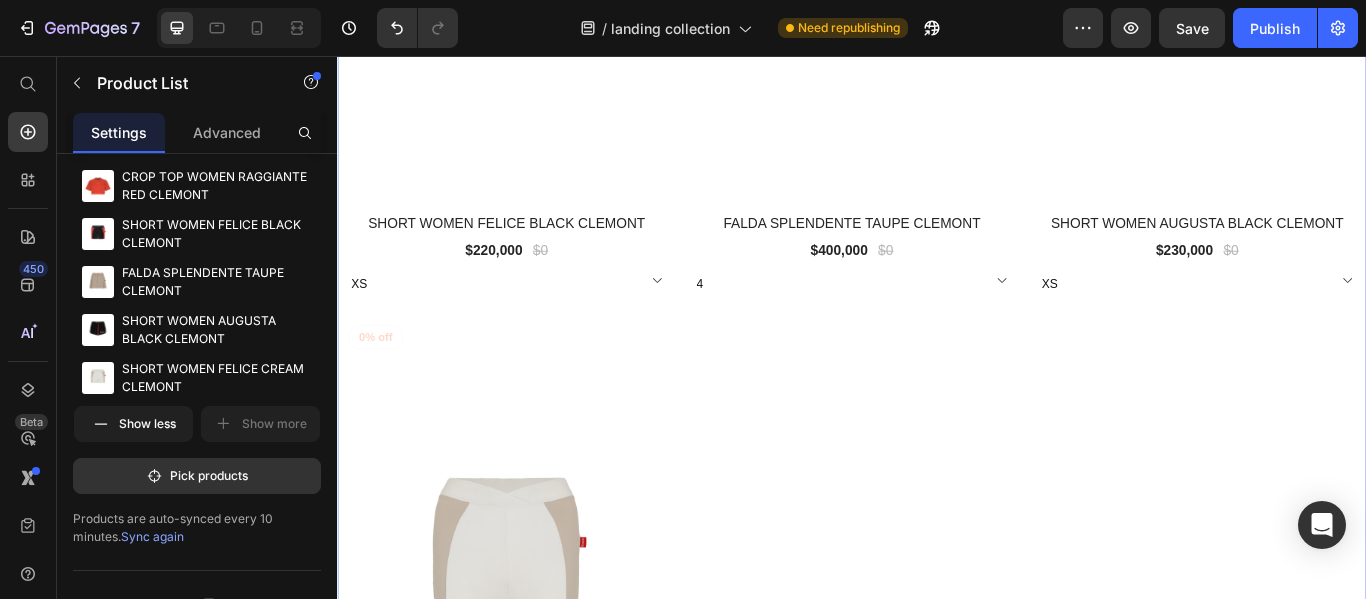 click on "(P) Images 0% off Product Badge Row TOP WOMEN VIBRANTE TAUPE/CREAM CLEMONT (P) Title $[PRICE] (P) Price $[PRICE] (P) Price Row XS S M L (P) Variants & Swatches Row (P) Images 0% off Product Badge Row BODY WOMEN SEMPLICITÁ CREAM CLEMONT (P) Title $[PRICE] (P) Price $[PRICE] (P) Price Row XS S M L (P) Variants & Swatches Row (P) Images 0% off Product Badge Row CROP TOP WOMEN RAGGIANTE RED CLEMONT (P) Title $[PRICE] (P) Price $[PRICE] (P) Price Row XS S M L (P) Variants & Swatches Row (P) Images 0% off Product Badge Row SHORT WOMEN FELICE BLACK CLEMONT (P) Title $[PRICE] (P) Price $[PRICE] (P) Price Row XS S M L (P) Variants & Swatches Row (P) Images 0% off Product Badge Row FALDA SPLENDENTE TAUPE CLEMONT (P) Title $[PRICE] (P) Price $[PRICE] (P) Price Row 4 6 8 10 (P) Variants & Swatches Row (P) Images 0% off Product Badge Row SHORT WOMEN AUGUSTA BLACK CLEMONT (P) Title $[PRICE] (P) Price $[PRICE] (P) Price Row XS S M L (P) Variants & Swatches Row (P) Images 0% off Product Badge Row SHORT WOMEN FELICE CREAM CLEMONT (P) Title $[PRICE]" at bounding box center (937, -20) 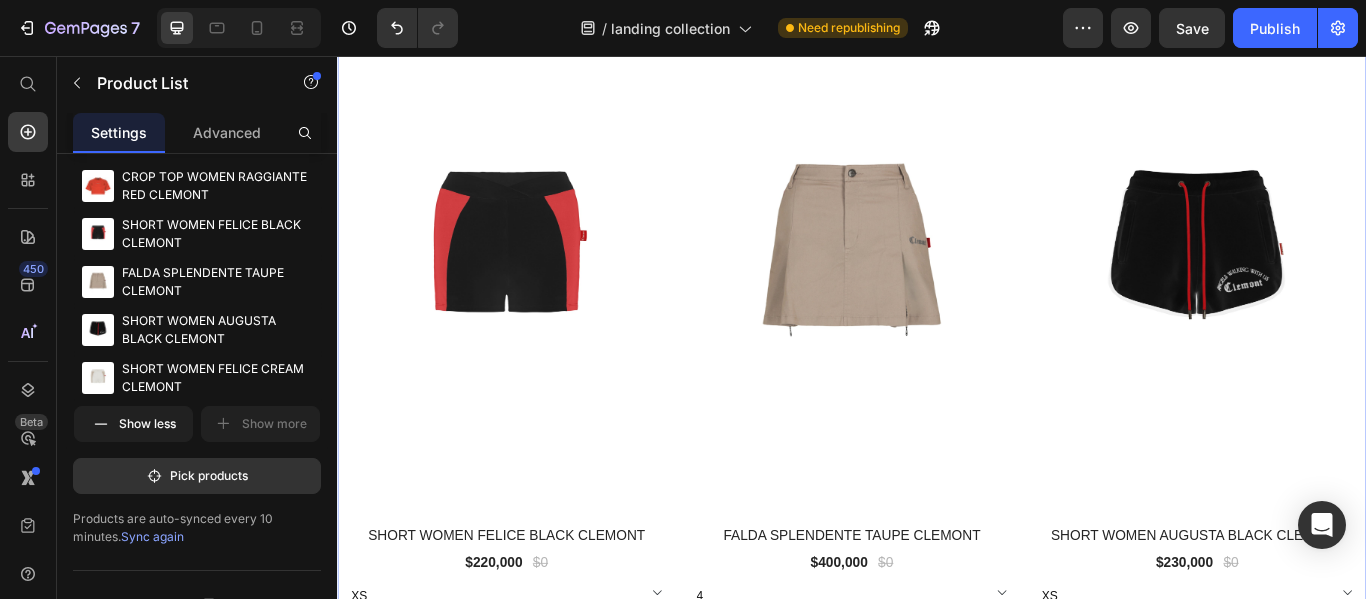 scroll, scrollTop: 9490, scrollLeft: 0, axis: vertical 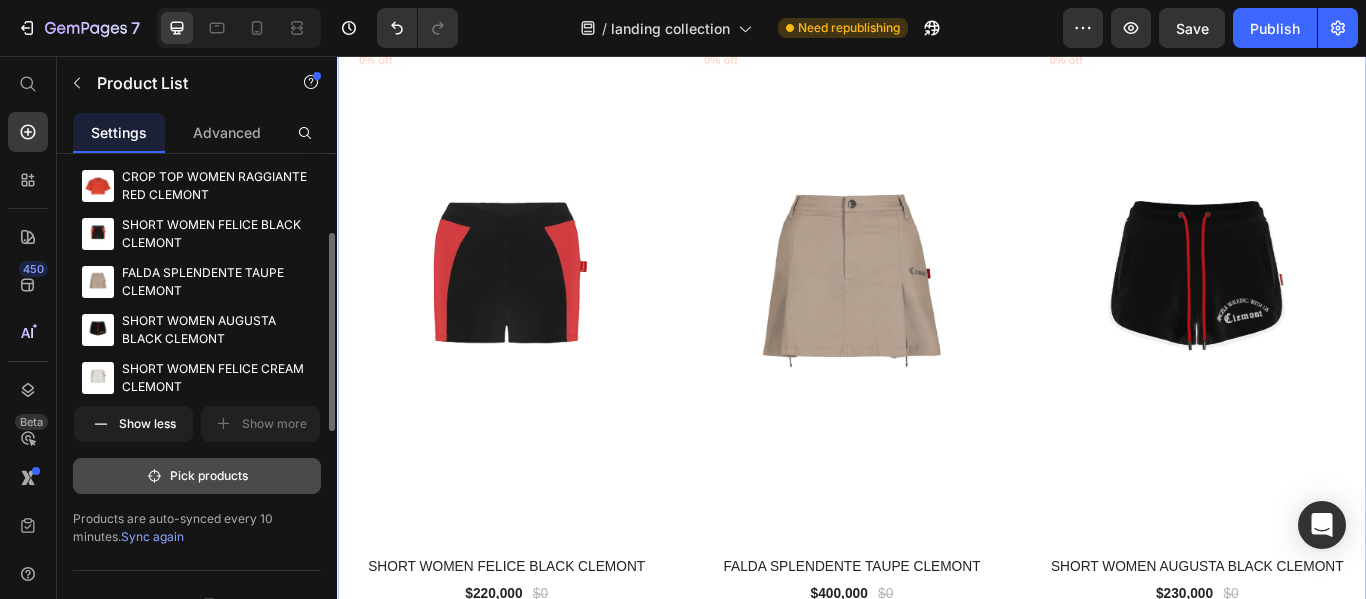 click on "Pick products" at bounding box center (197, 476) 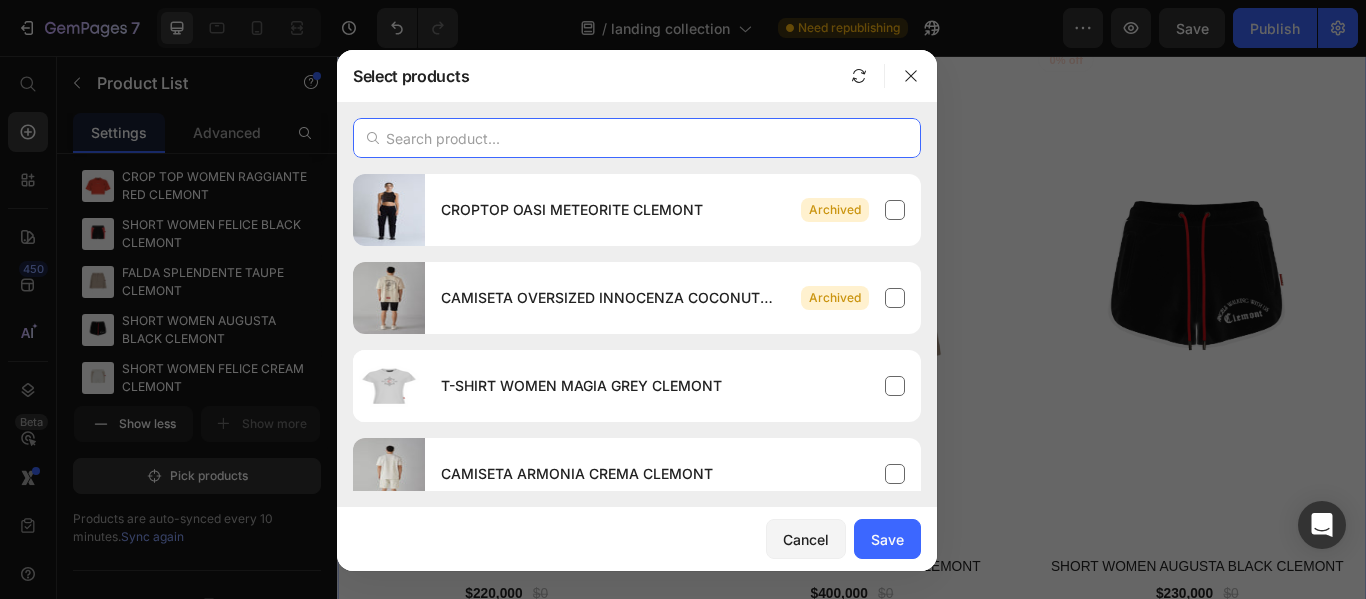 click at bounding box center [637, 138] 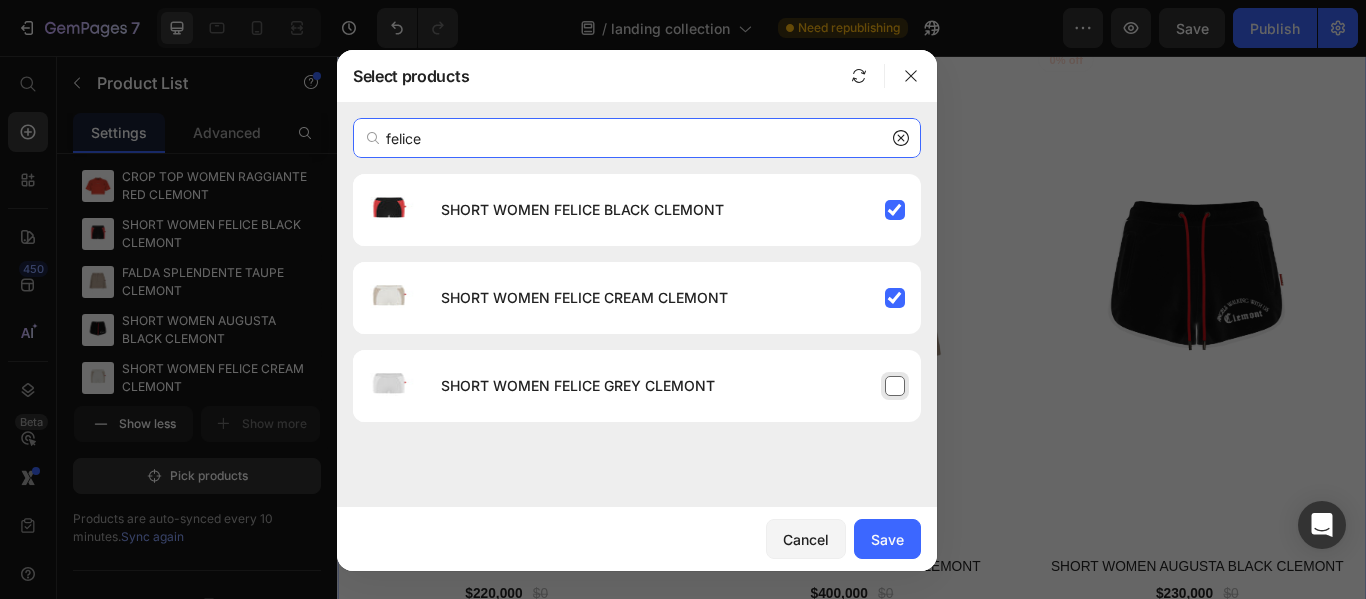 type on "felice" 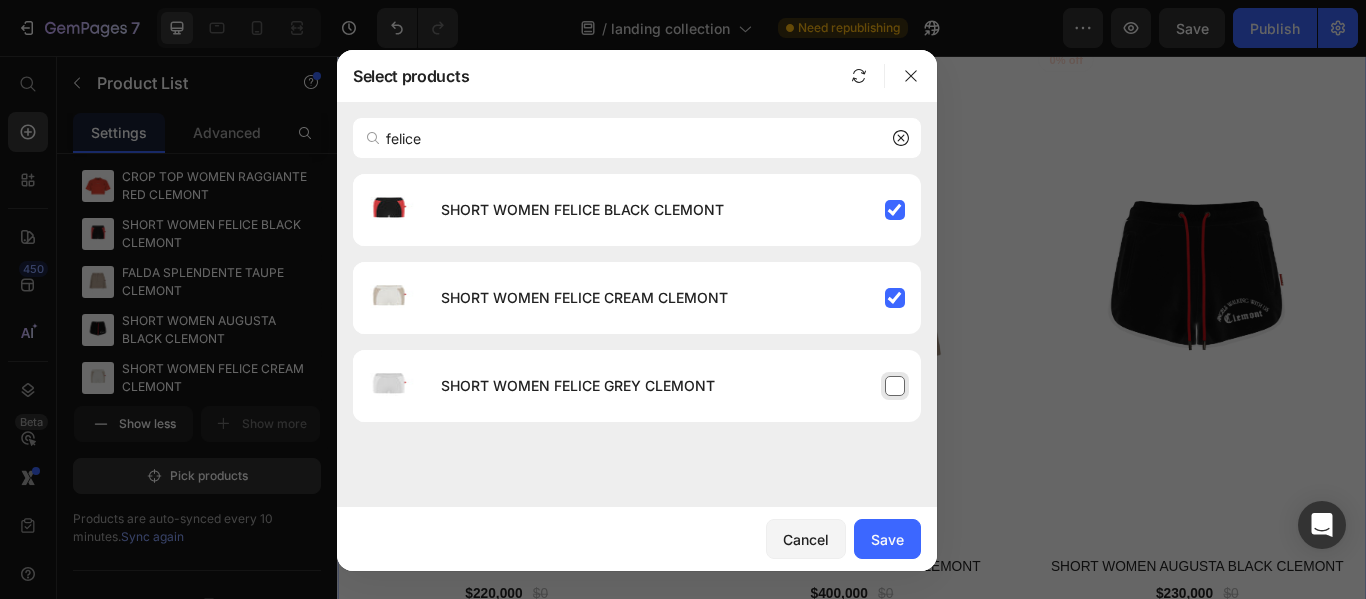 click on "SHORT WOMEN  FELICE GREY CLEMONT" at bounding box center (673, 386) 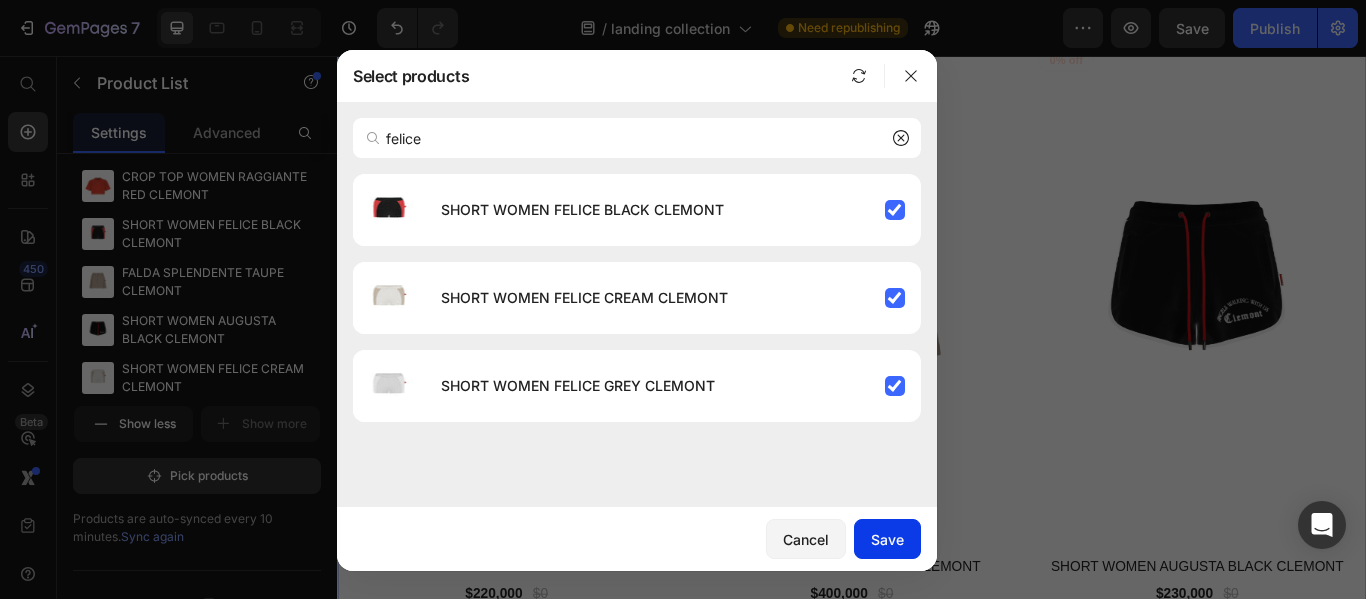 click on "Save" at bounding box center (887, 539) 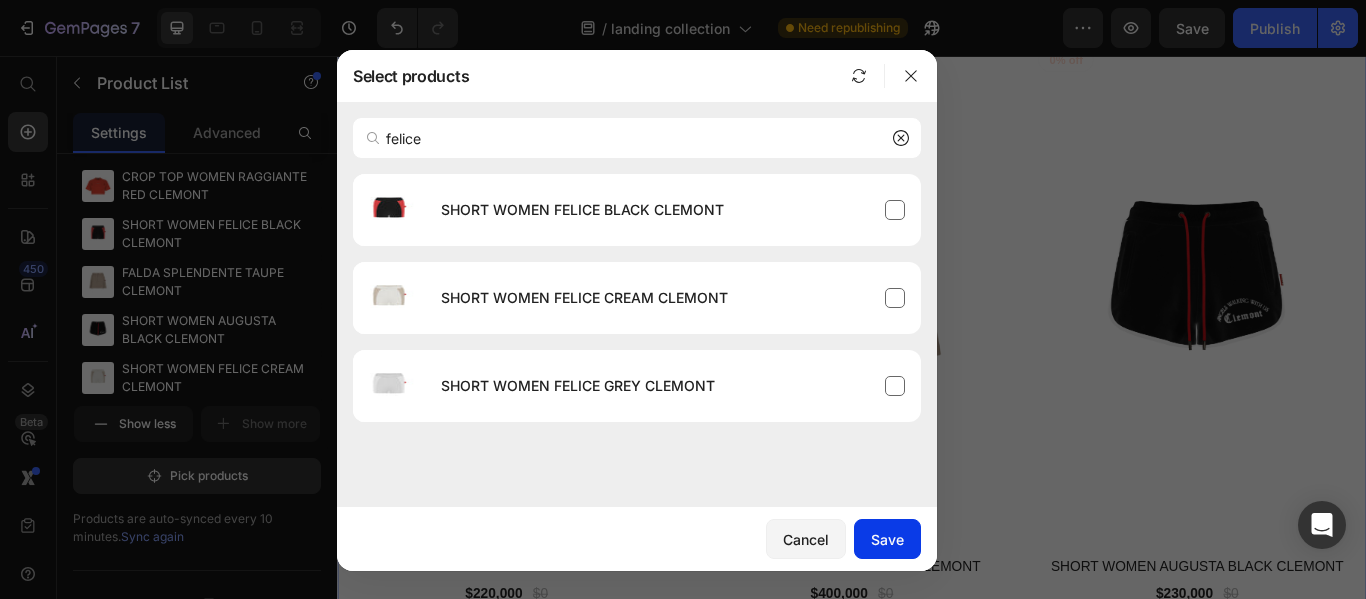 type 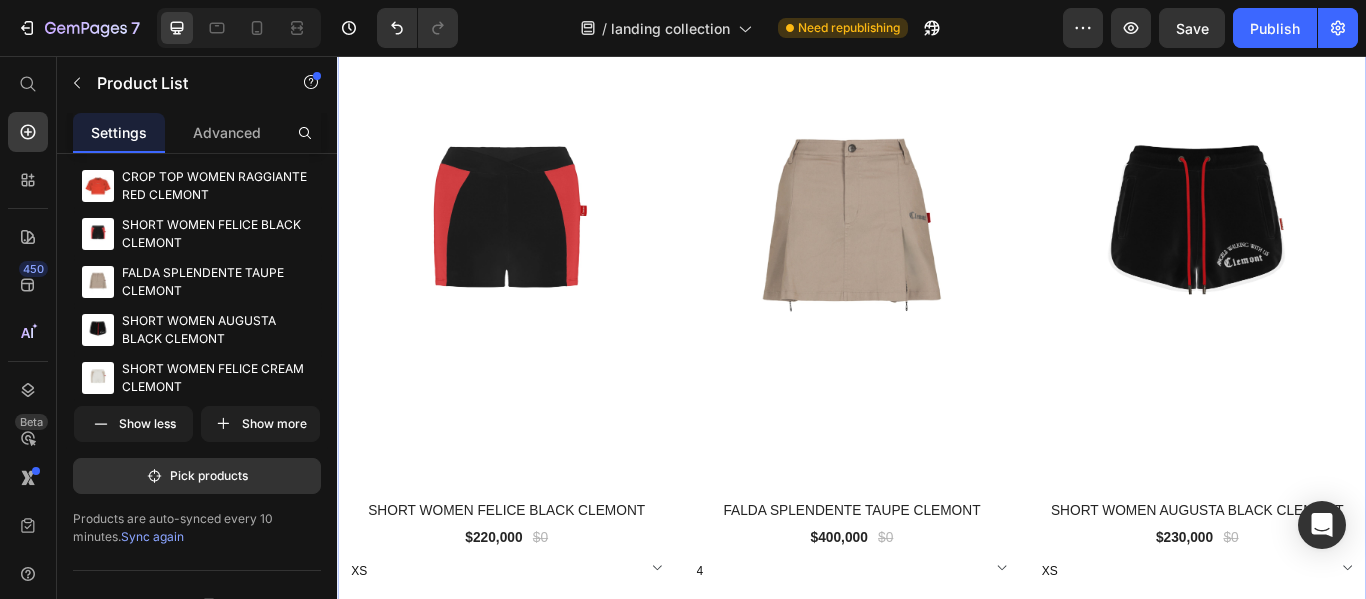 scroll, scrollTop: 9590, scrollLeft: 0, axis: vertical 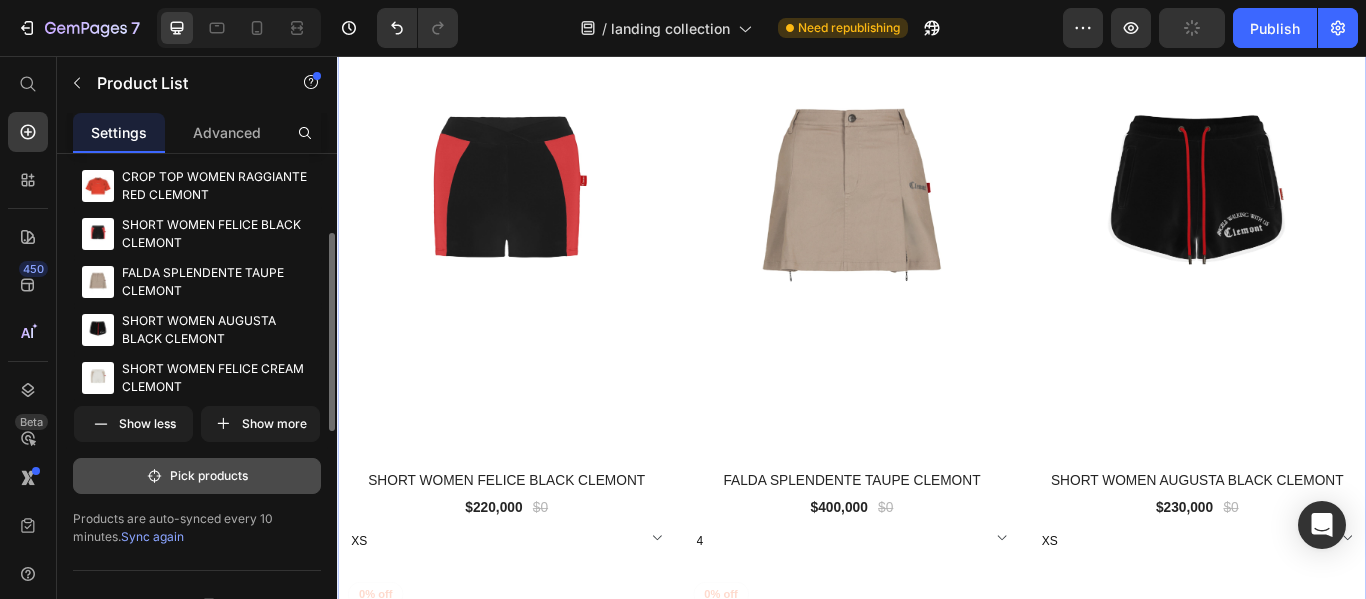 click on "Pick products" at bounding box center (197, 476) 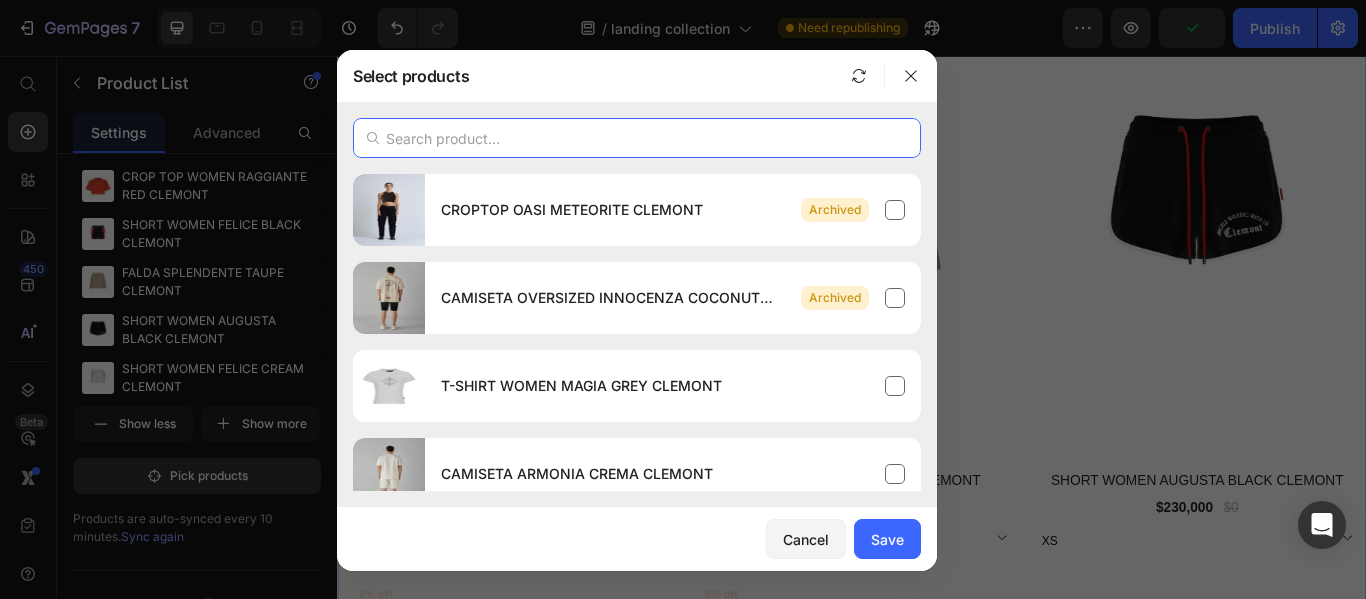 click at bounding box center (637, 138) 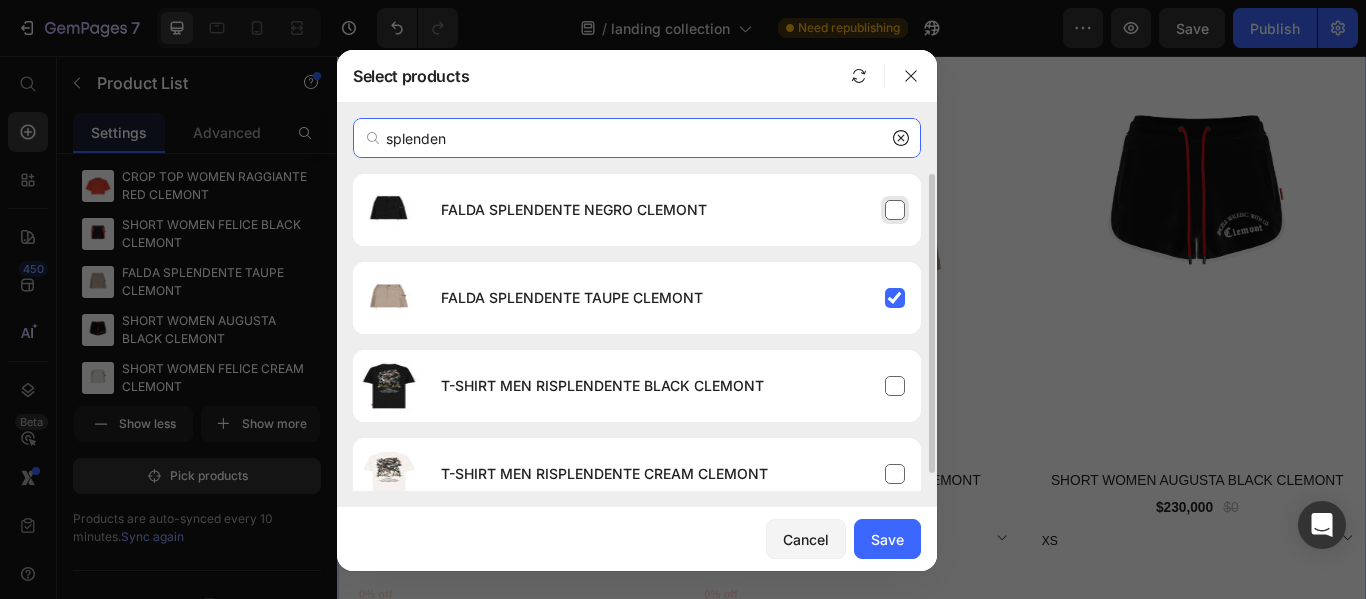 type on "splenden" 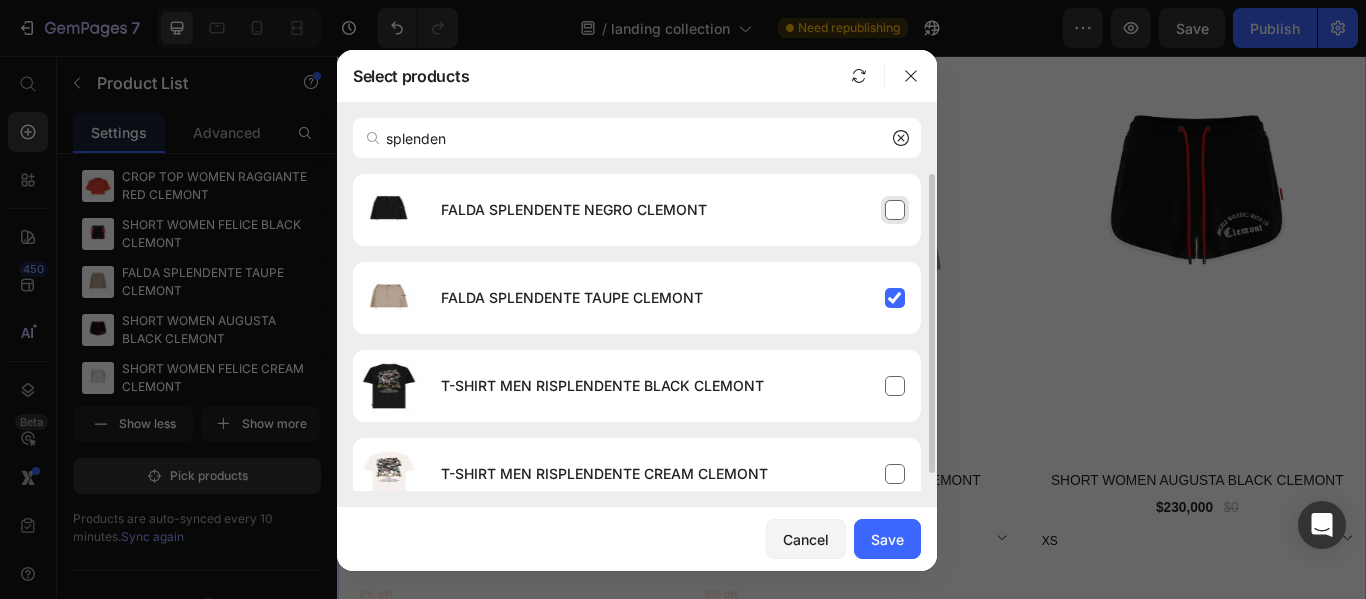 click on "FALDA SPLENDENTE NEGRO CLEMONT" at bounding box center (673, 210) 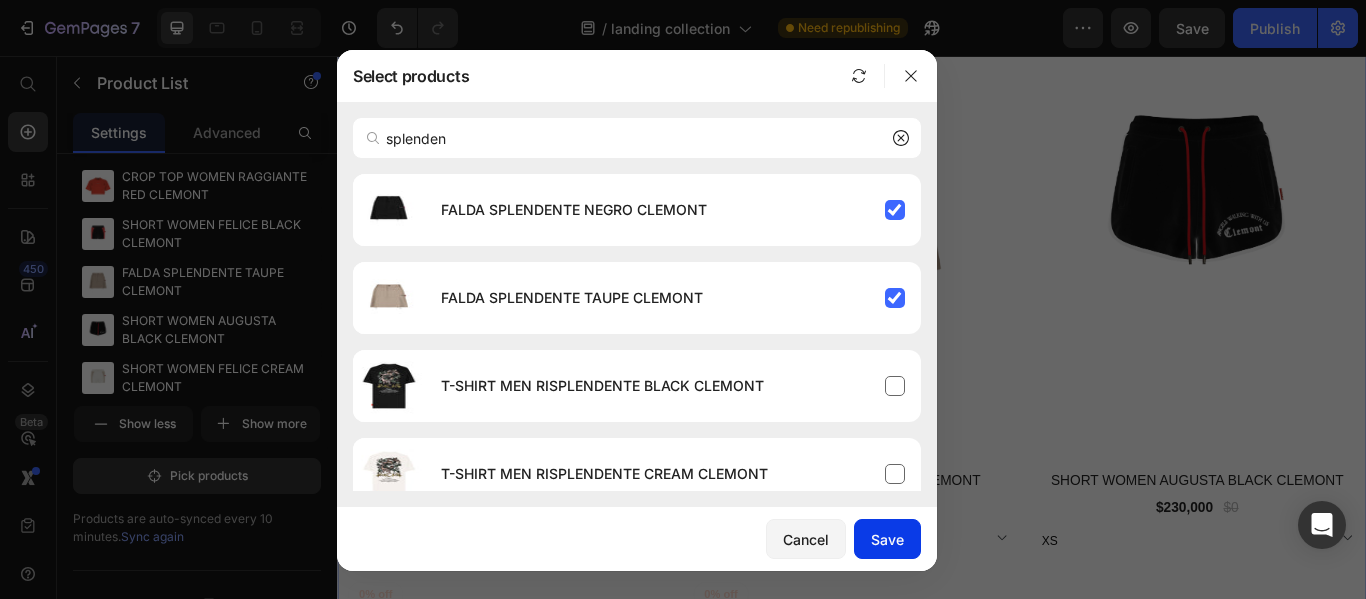 click on "Save" 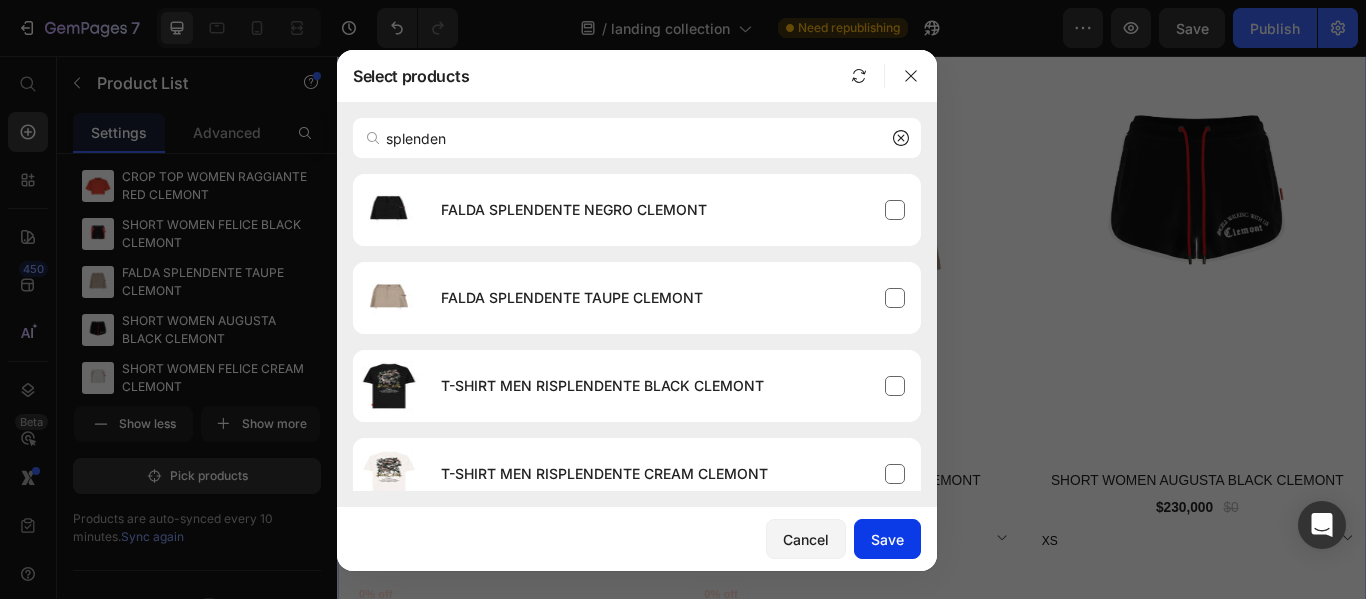 type 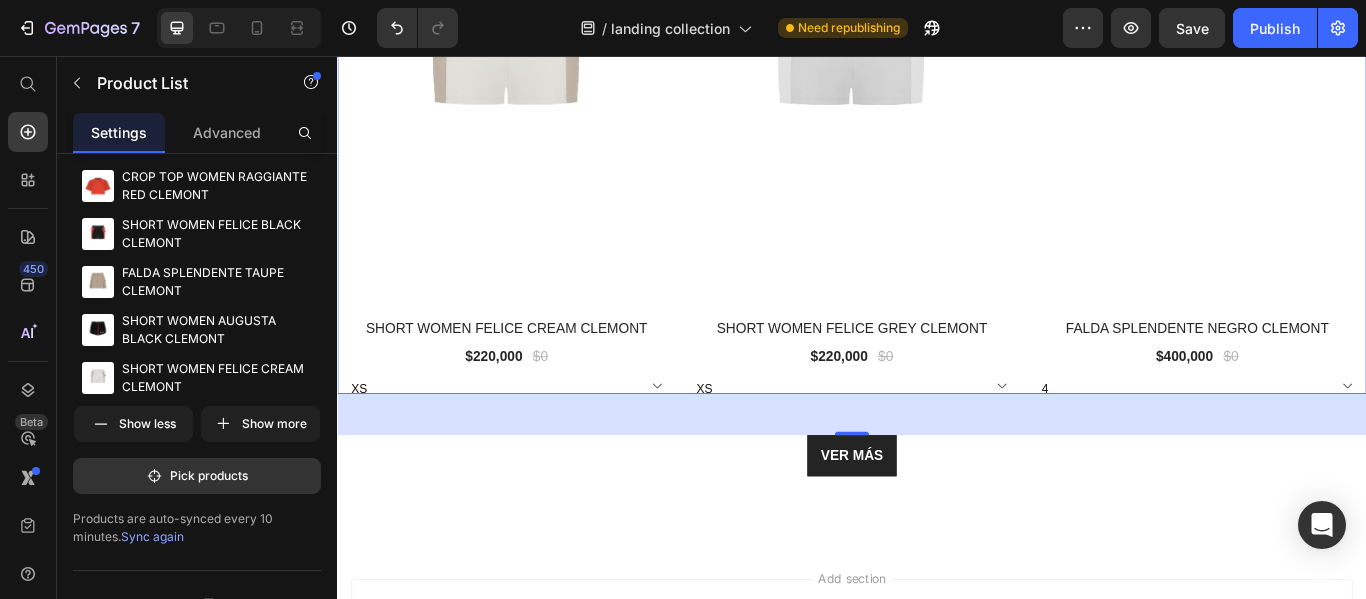 scroll, scrollTop: 10390, scrollLeft: 0, axis: vertical 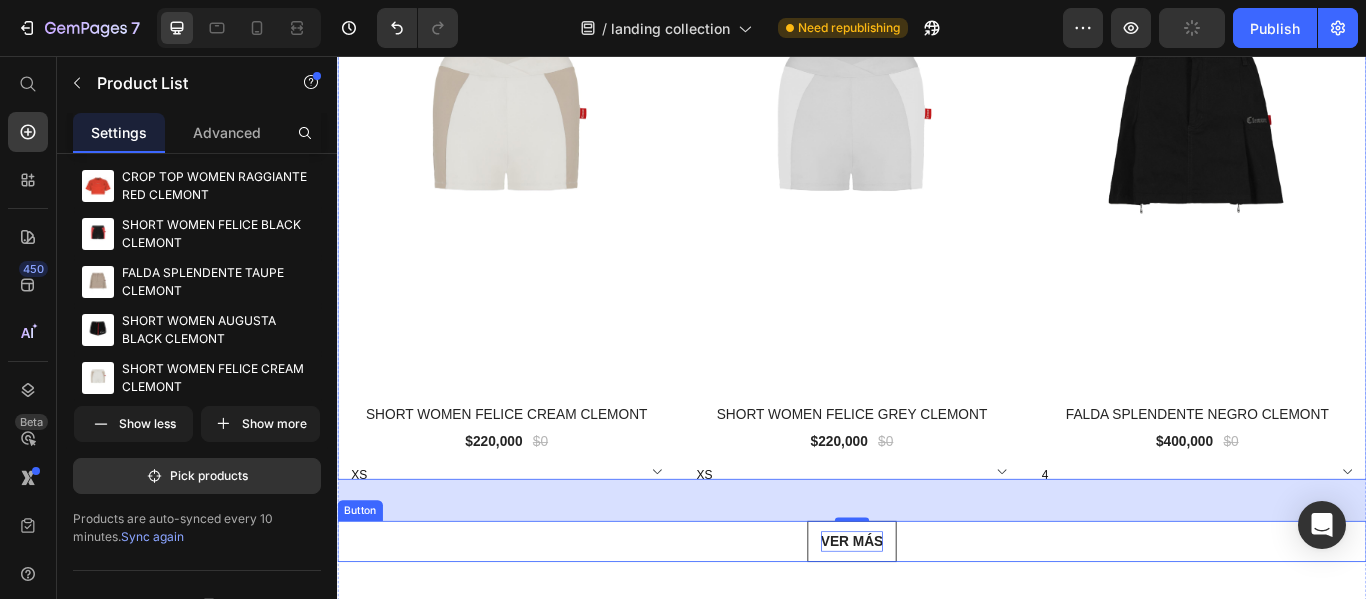 click on "VER MÁS" at bounding box center (937, 622) 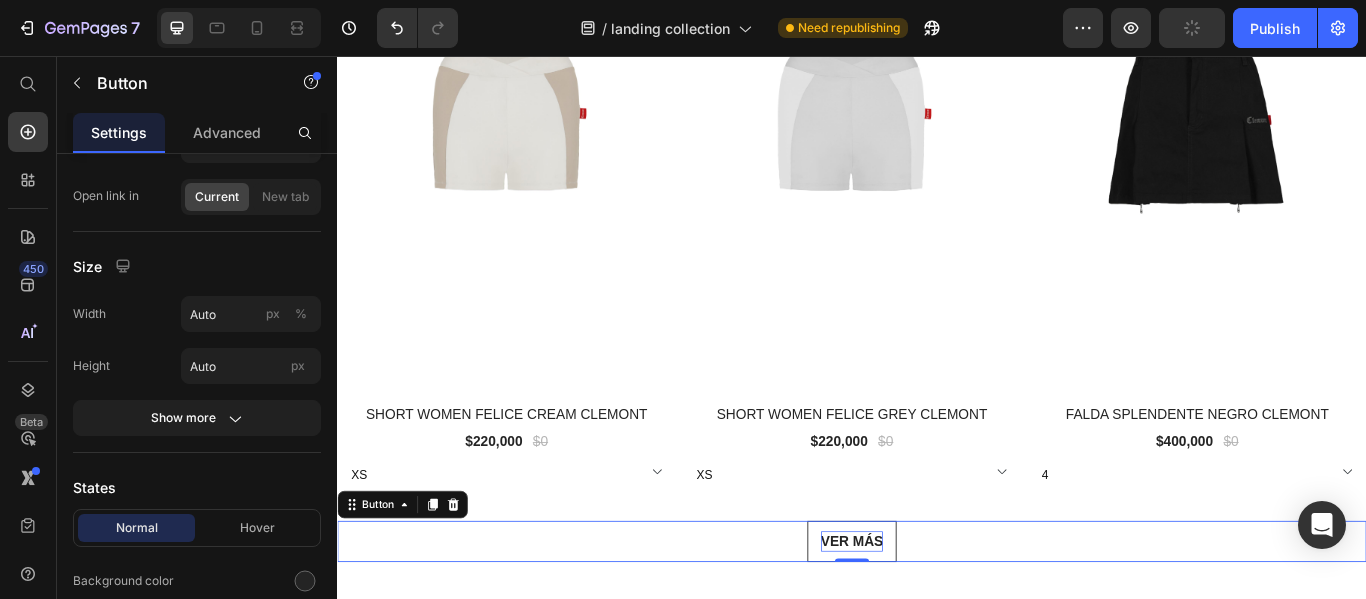 scroll, scrollTop: 0, scrollLeft: 0, axis: both 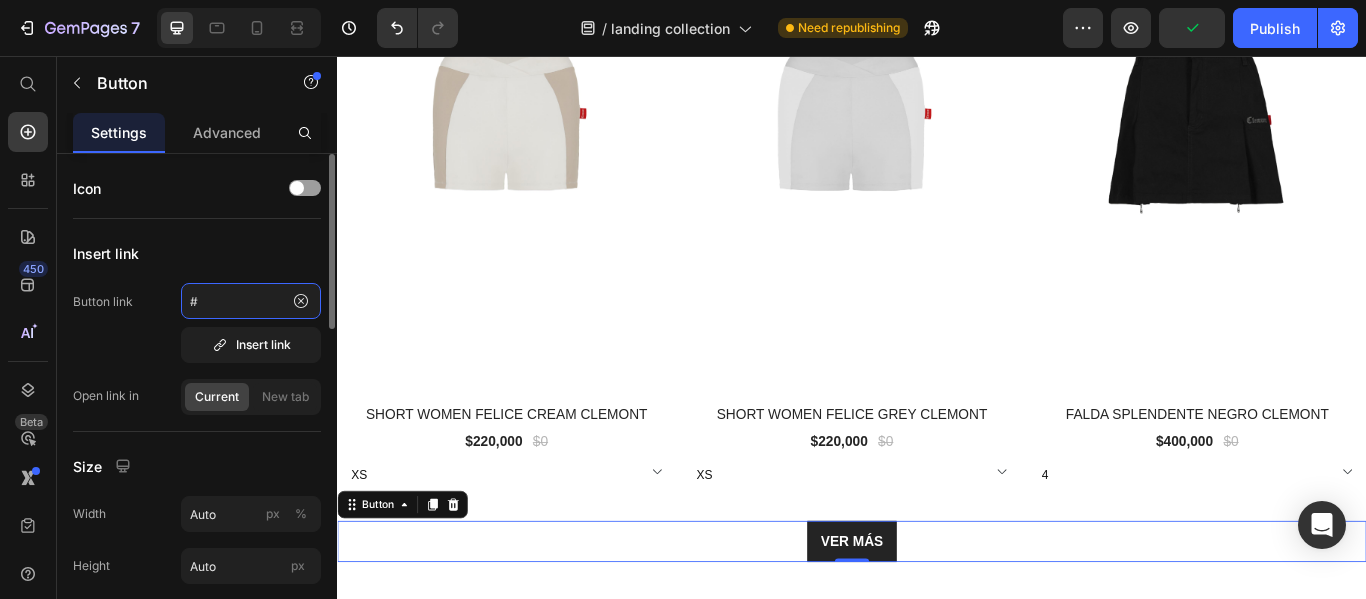 click on "#" 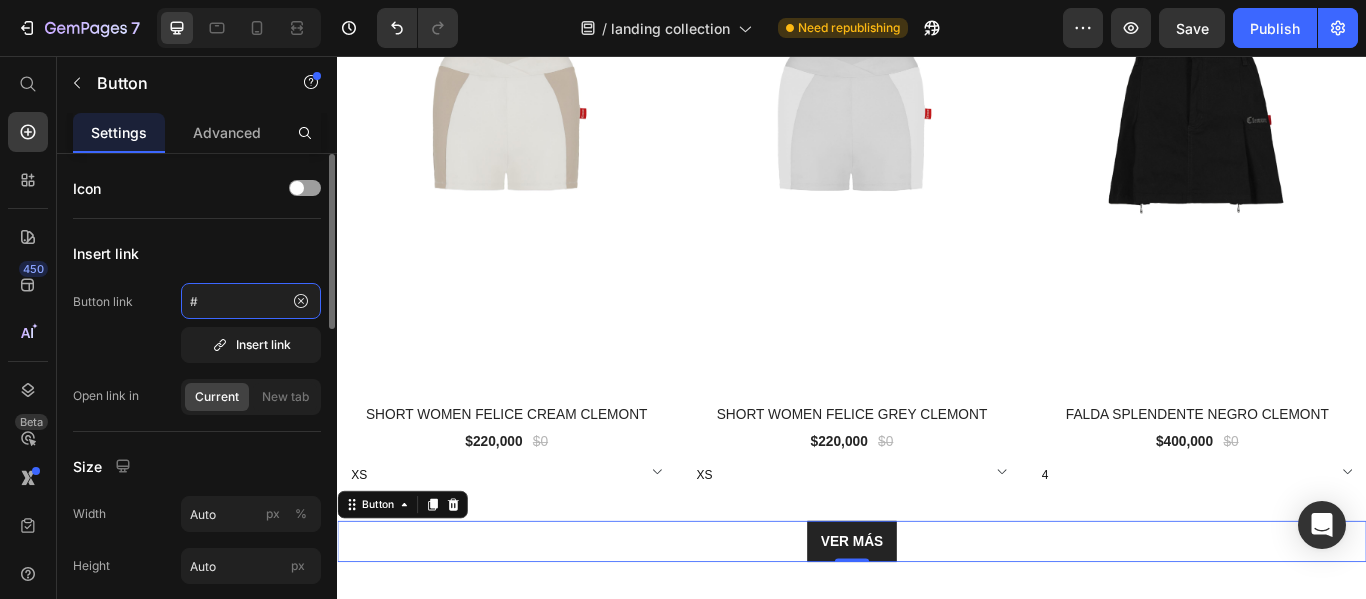 paste on "https://clemont.co/collections/accesorios-clemont" 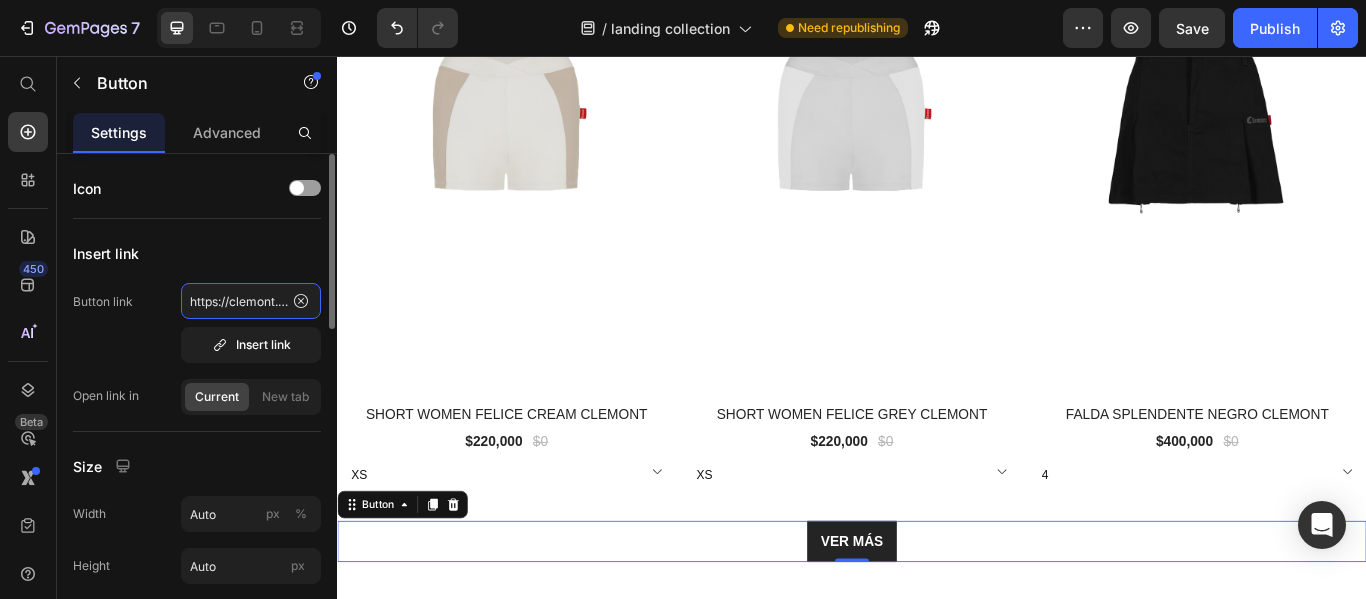scroll, scrollTop: 0, scrollLeft: 188, axis: horizontal 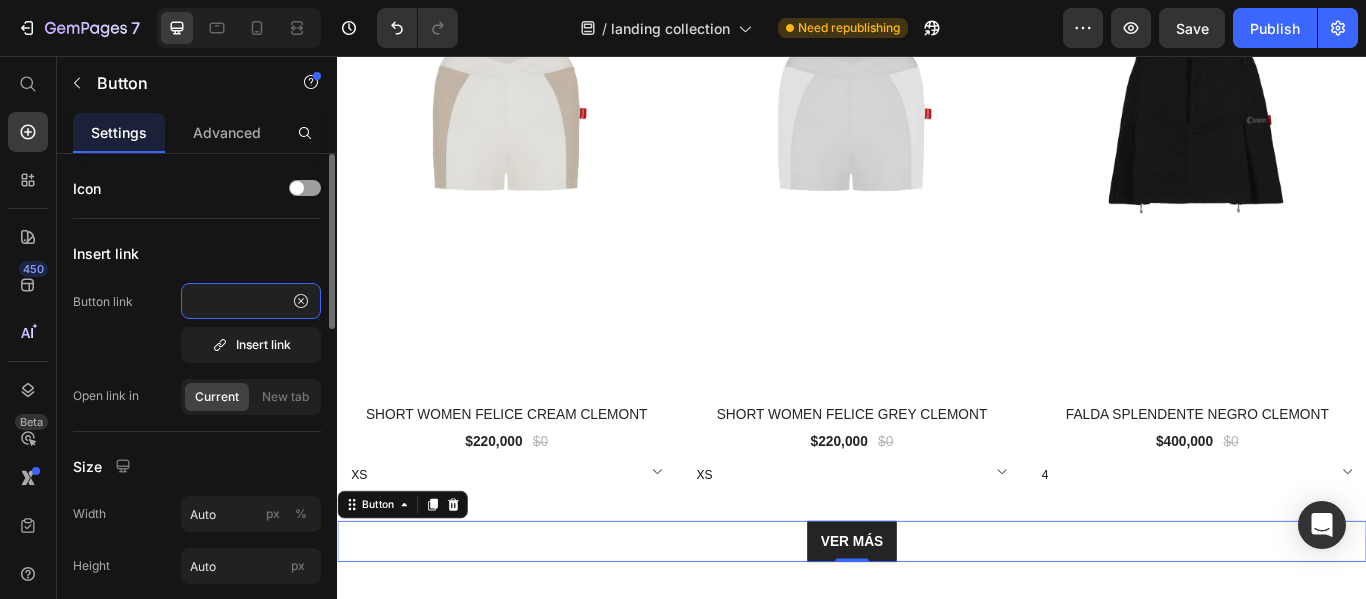 type on "https://clemont.co/collections/accesorios-clemont" 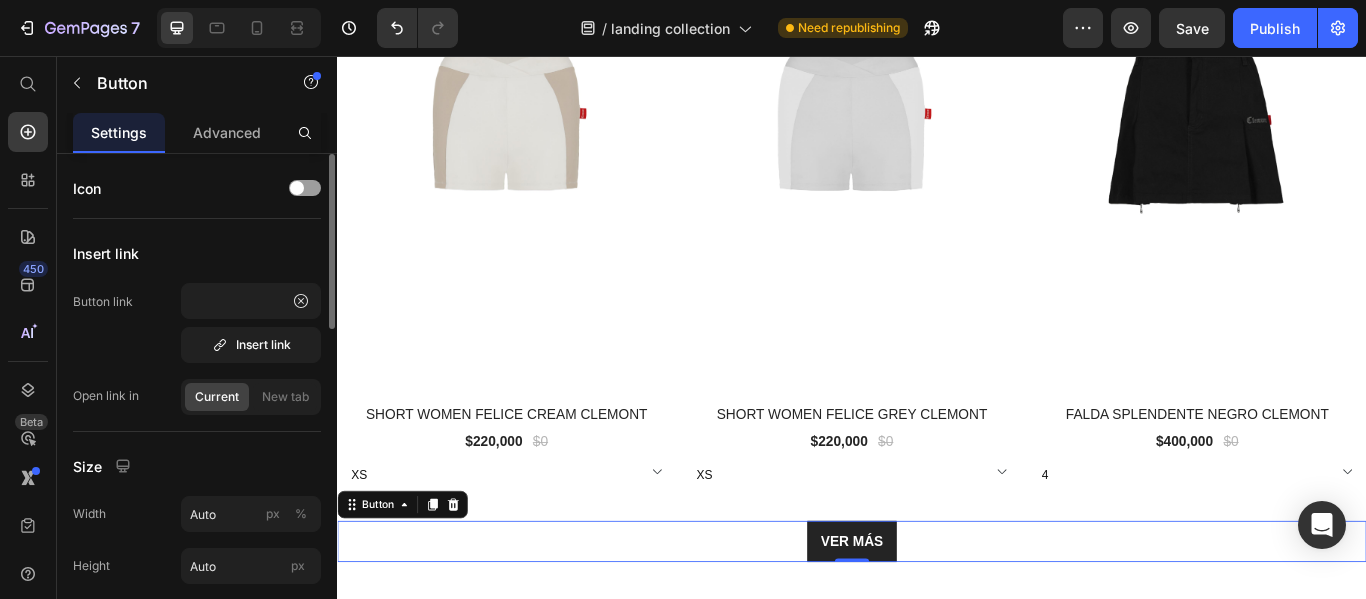 click on "Button link https://clemont.co/collections/accesorios-clemont Insert link" at bounding box center (197, 323) 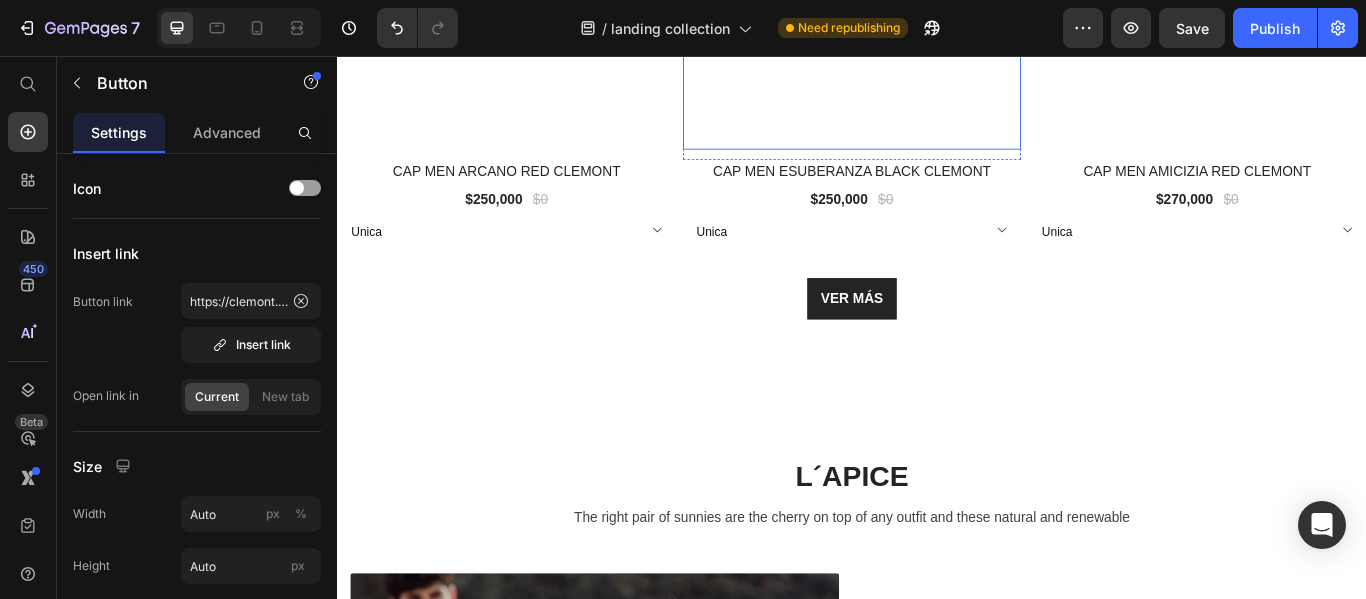 scroll, scrollTop: 7217, scrollLeft: 0, axis: vertical 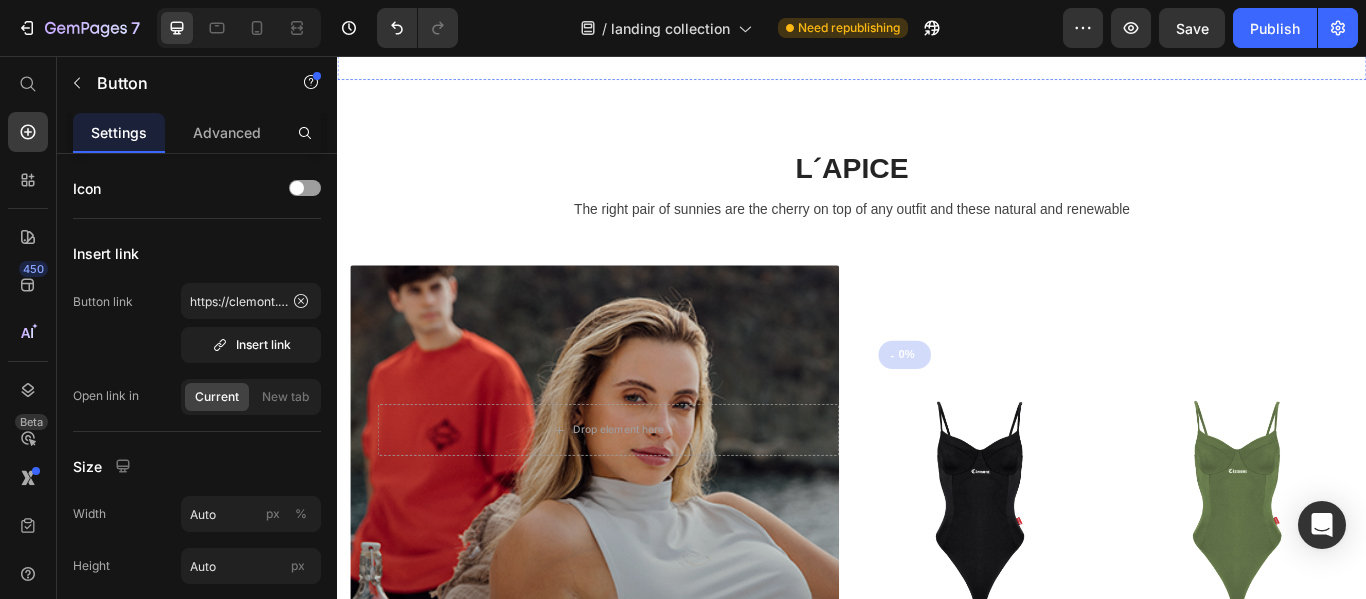 click on "VER MÁS" at bounding box center (937, -20) 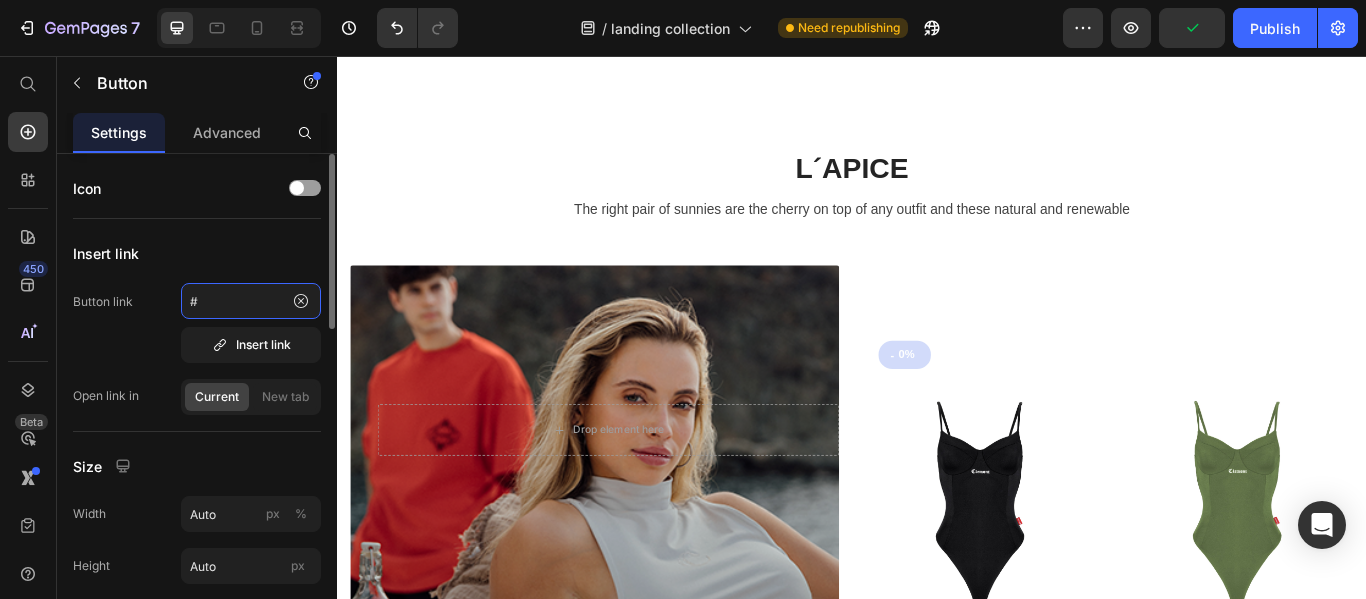 click on "#" 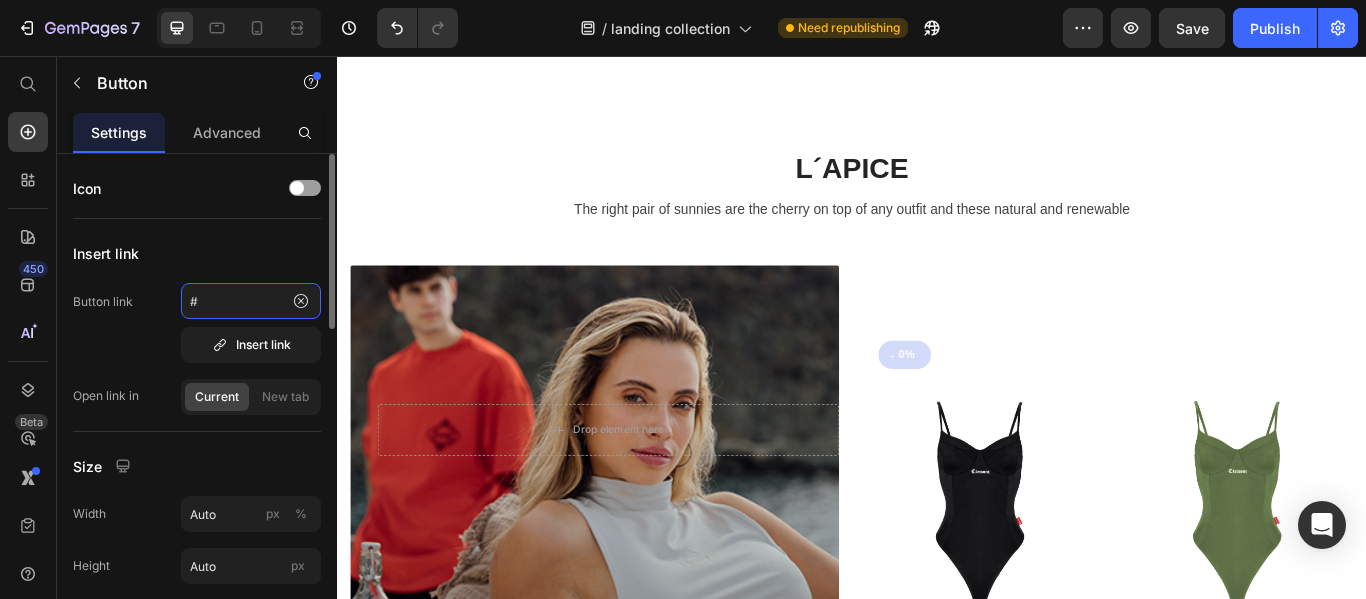 click on "#" 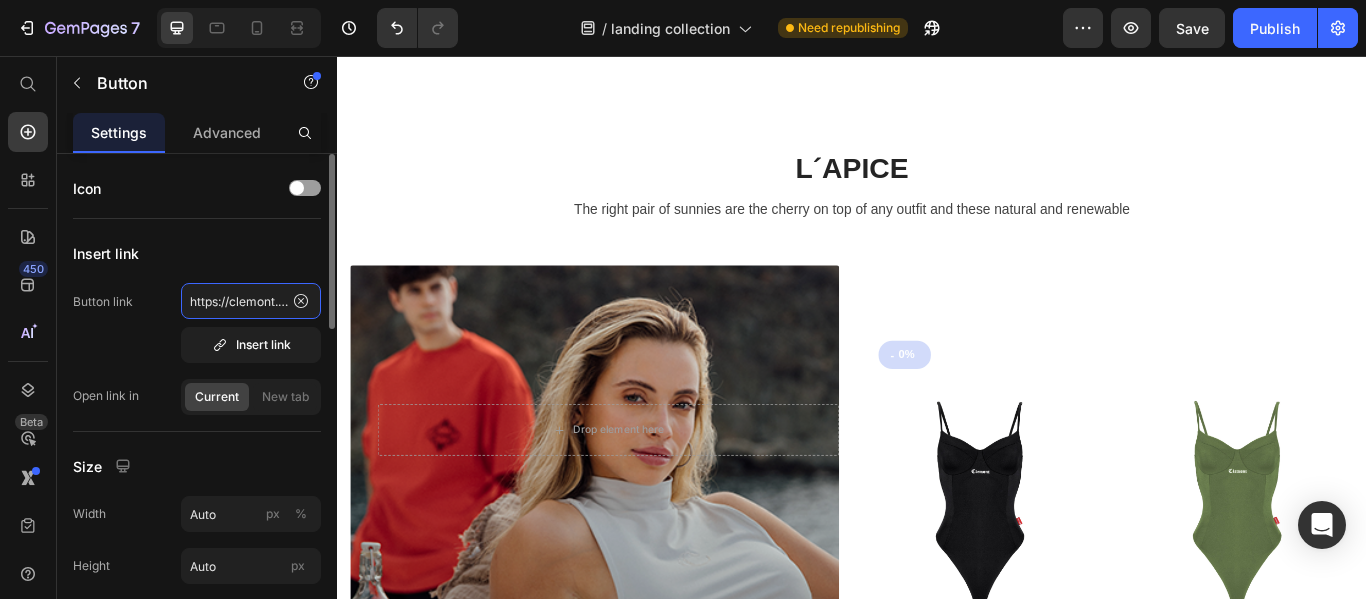 scroll, scrollTop: 0, scrollLeft: 188, axis: horizontal 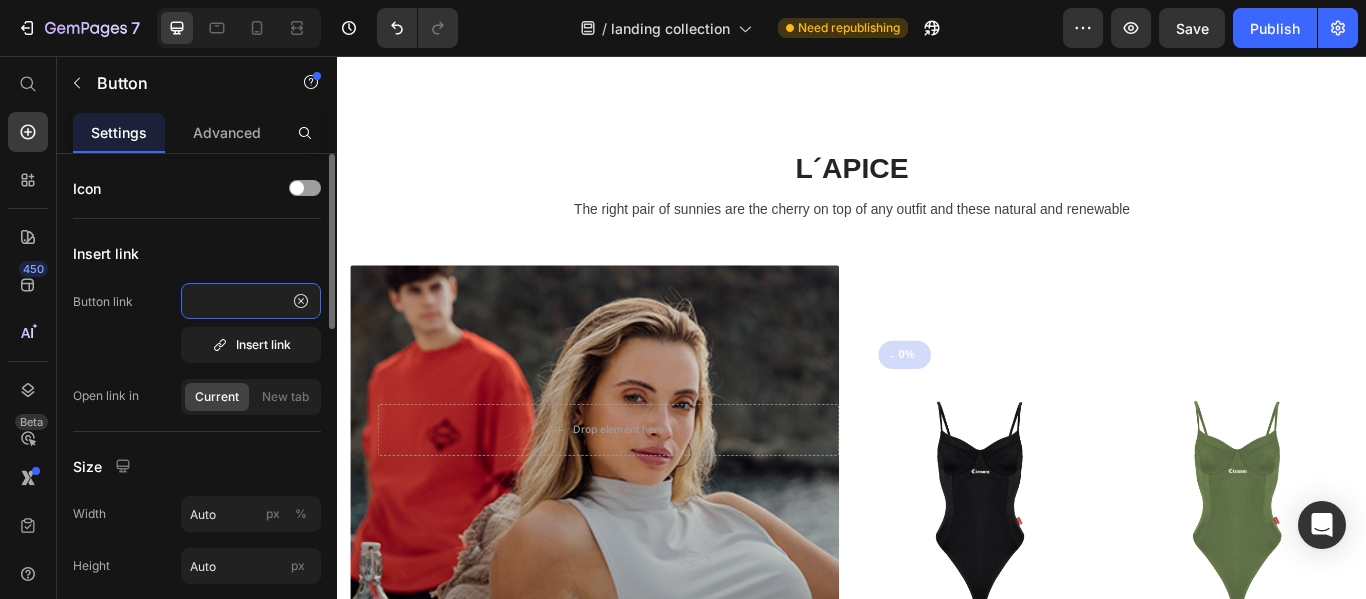 type on "https://clemont.co/collections/accesorios-clemont" 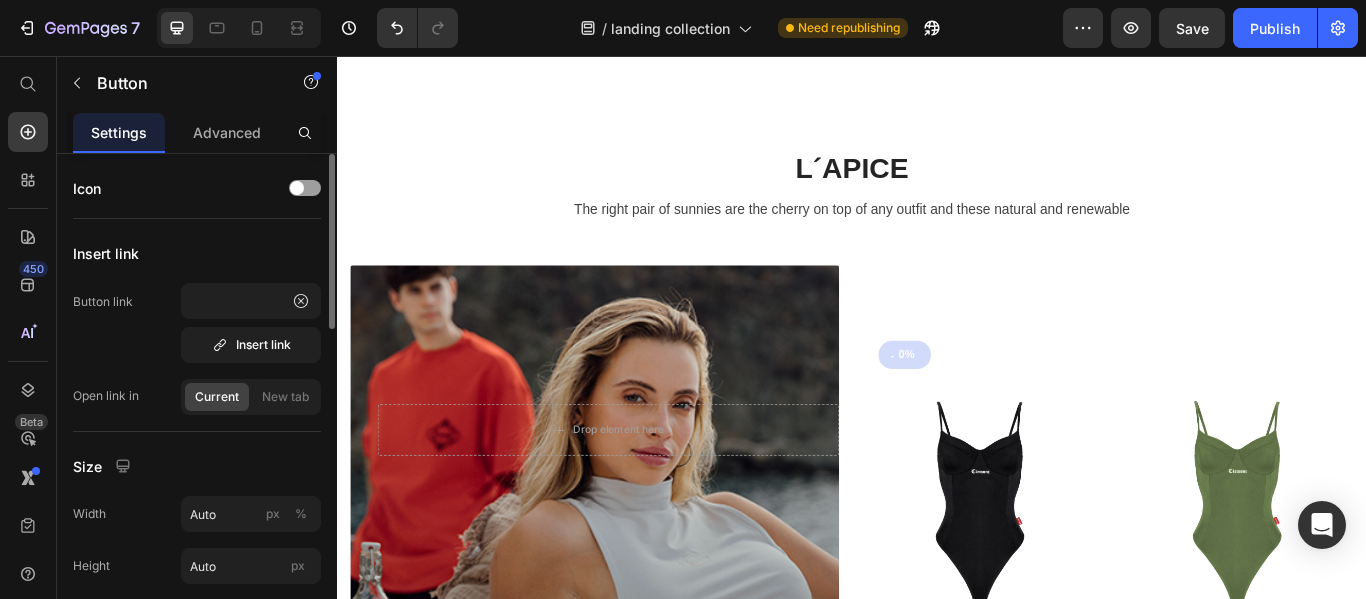 click on "Button link https://clemont.co/collections/accesorios-clemont Insert link" at bounding box center [197, 323] 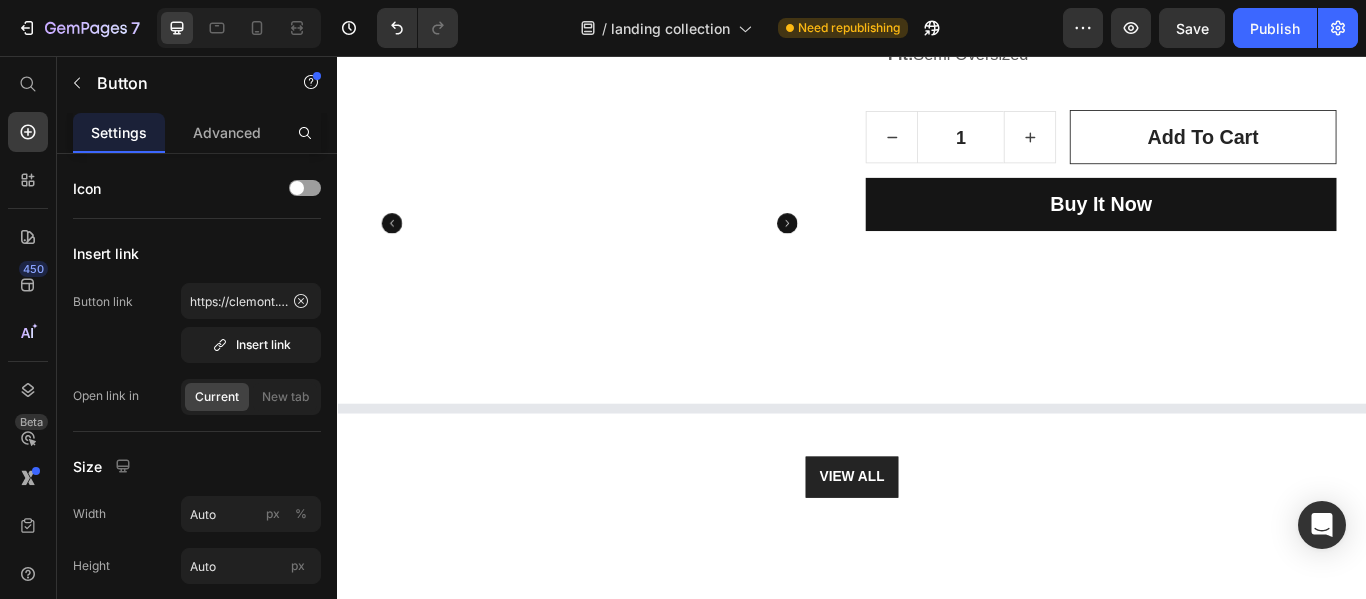 scroll, scrollTop: 3684, scrollLeft: 0, axis: vertical 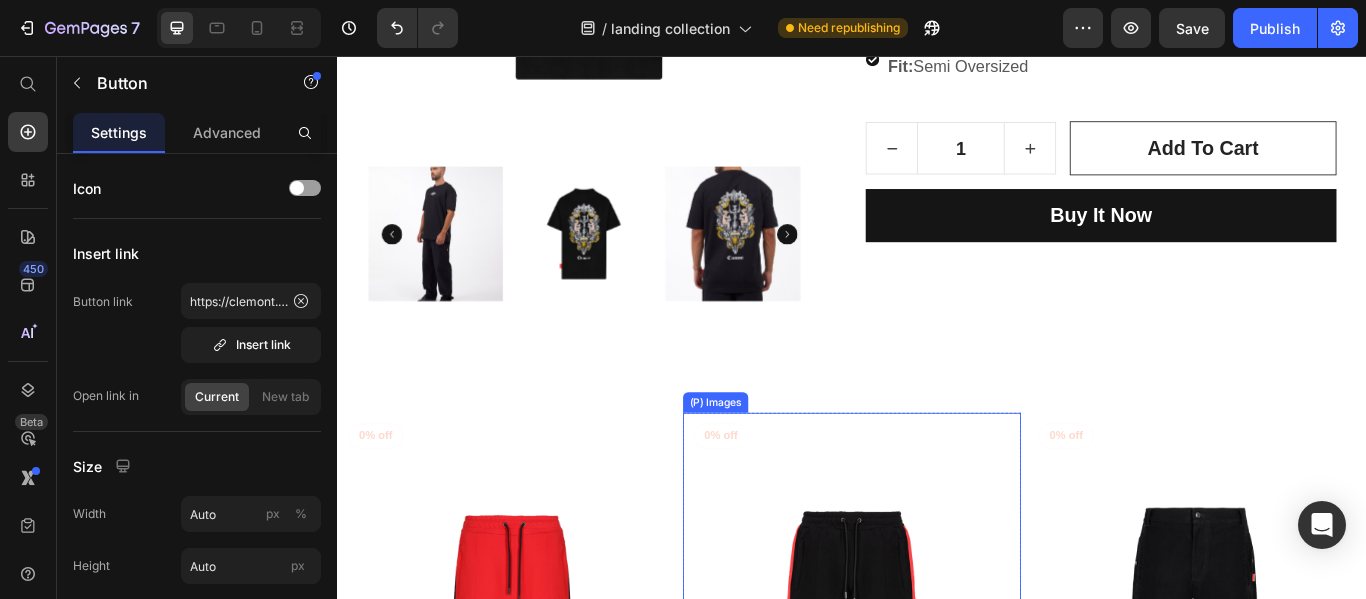 click at bounding box center (937, 767) 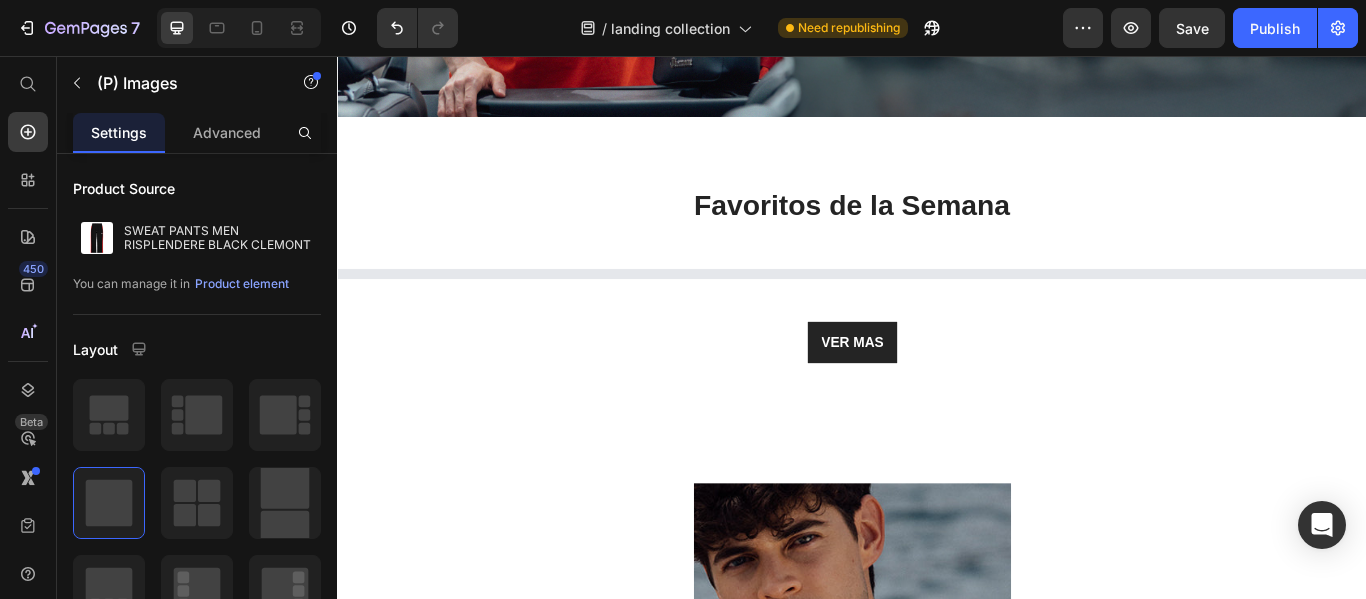 scroll, scrollTop: 689, scrollLeft: 0, axis: vertical 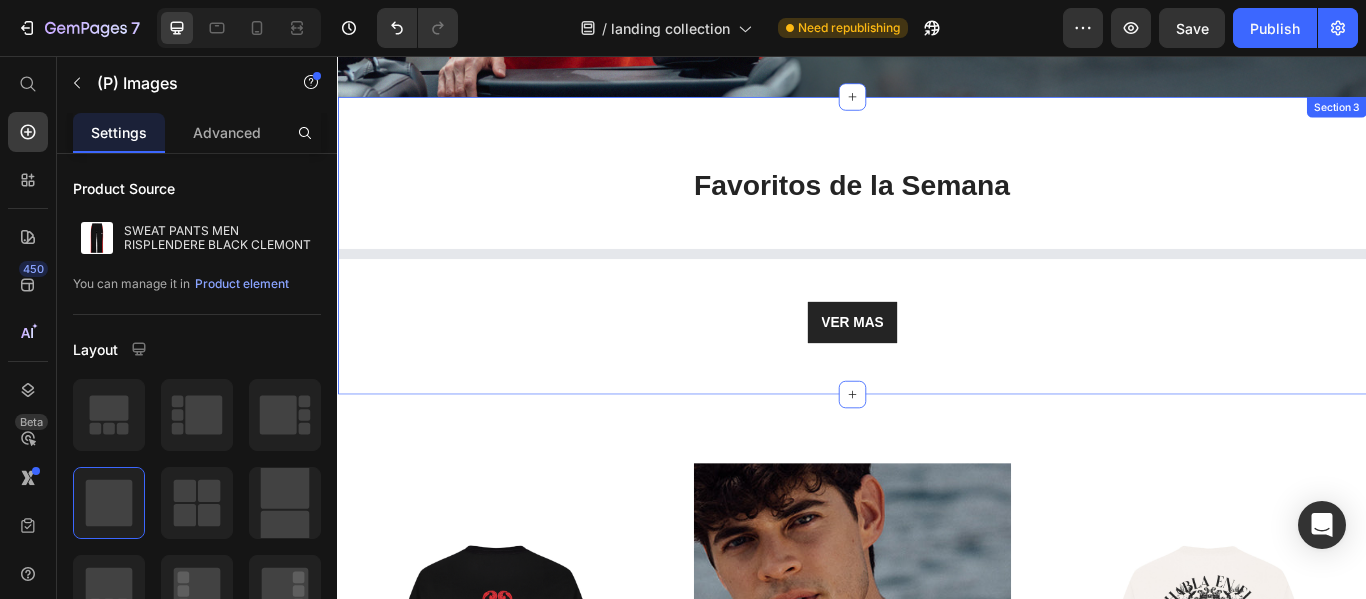 select on "M" 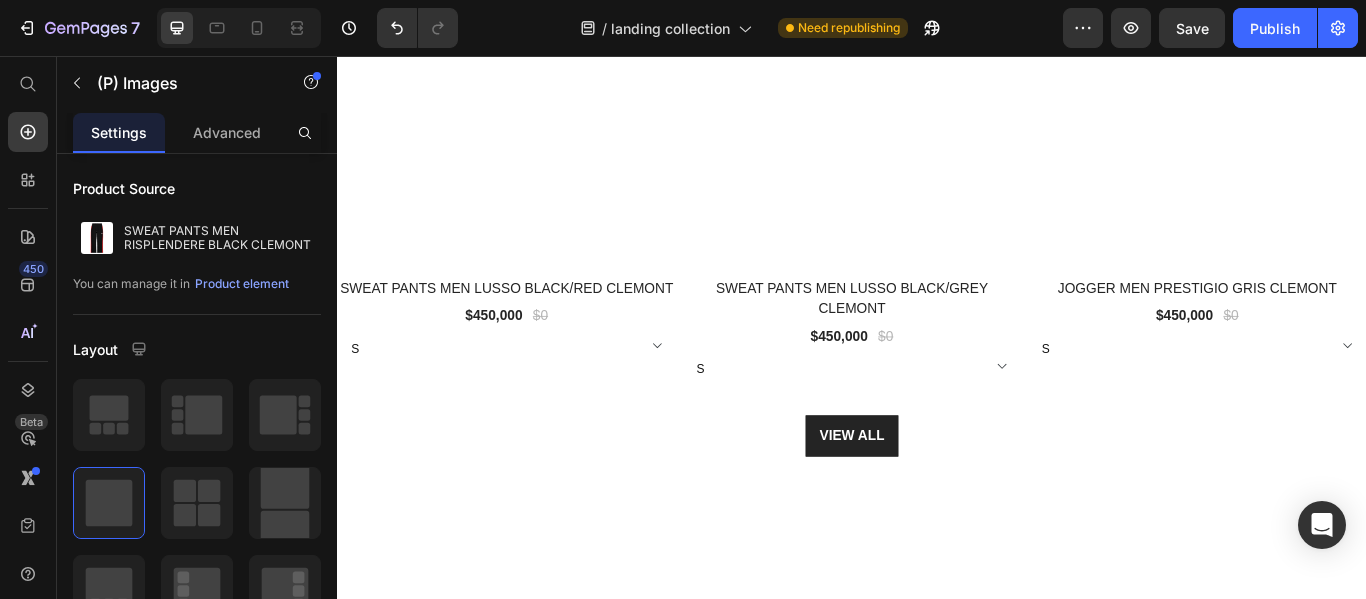 scroll, scrollTop: 5189, scrollLeft: 0, axis: vertical 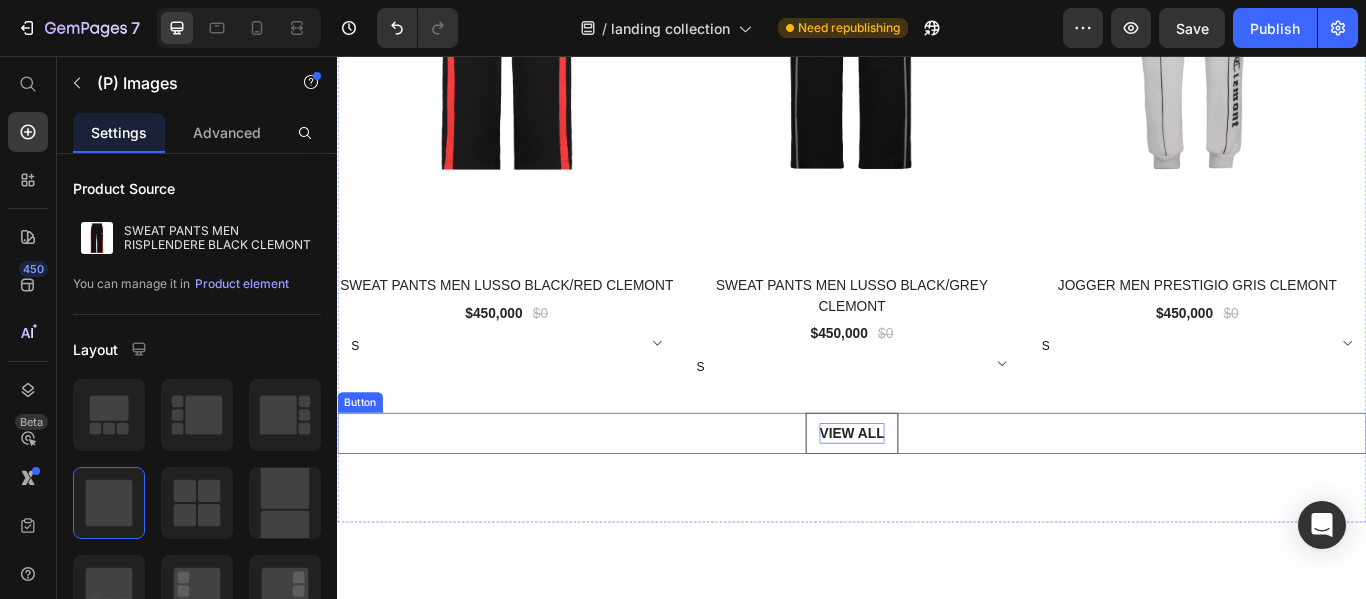 click on "VIEW ALL" at bounding box center (937, 496) 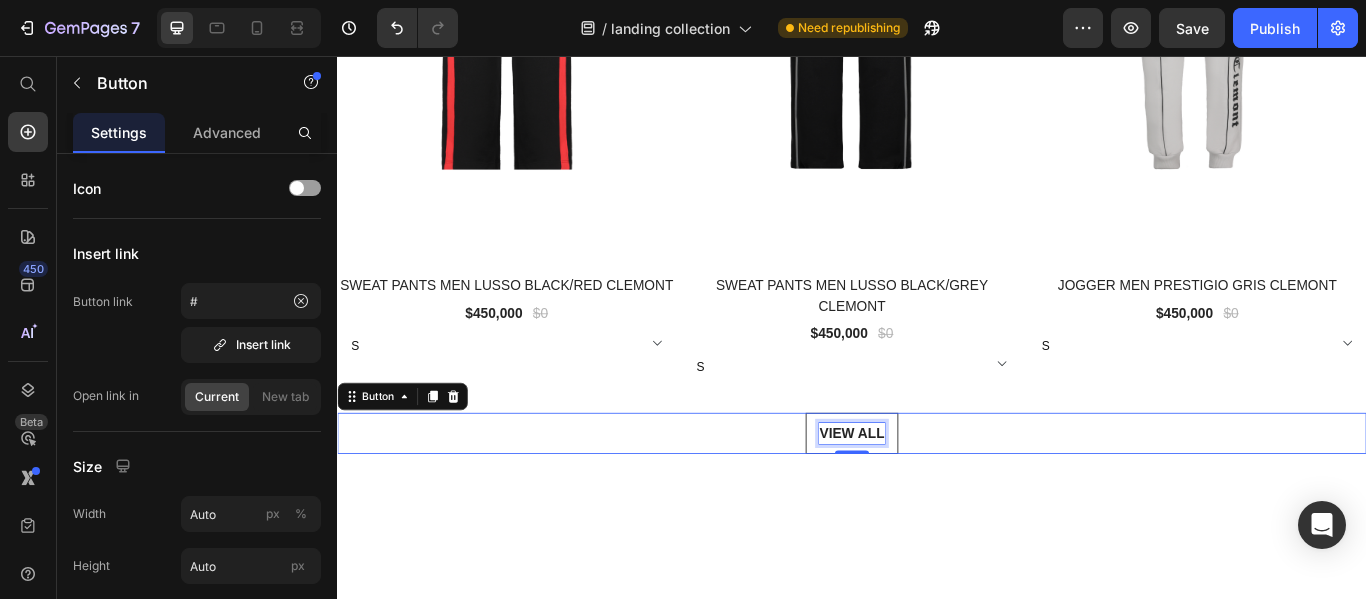 click on "VIEW ALL" at bounding box center [937, 496] 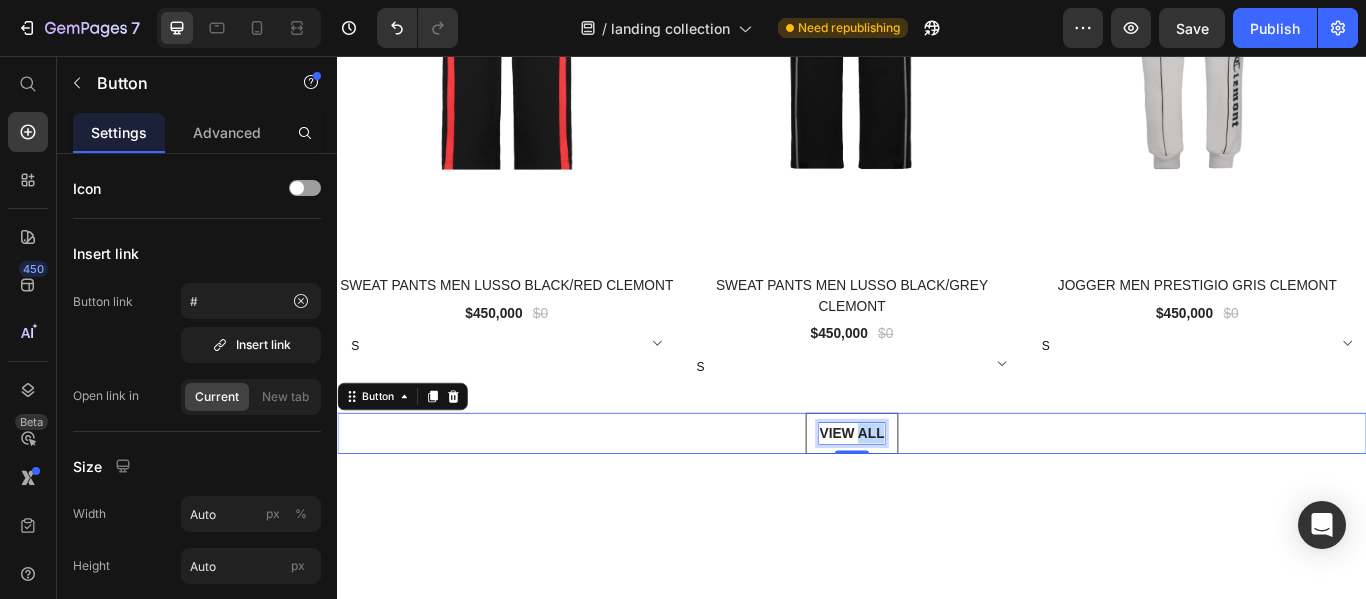 click on "VIEW ALL" at bounding box center (937, 496) 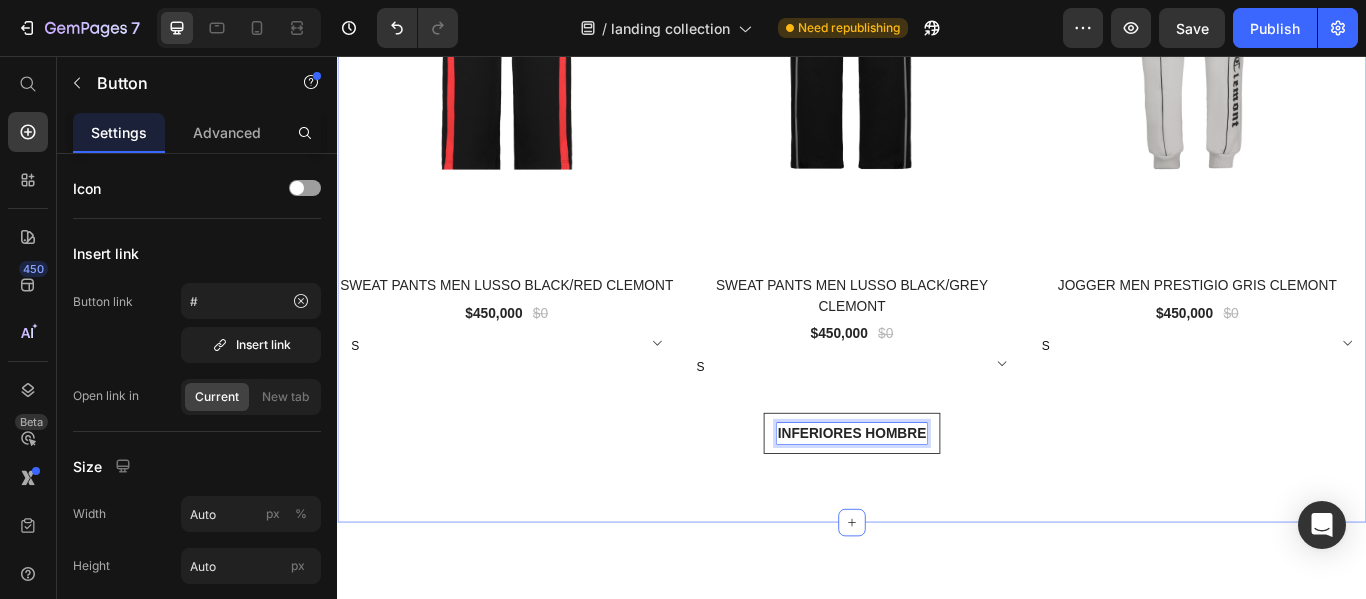 click on "(P) Images 0% off Product Badge Row SWEAT PANTS MEN RISPLENDERE RED CLEMONT (P) Title $[PRICE] (P) Price $[PRICE] (P) Price Row S M L XL (P) Variants & Swatches Row (P) Images 0% off Product Badge Row SWEAT PANTS MEN RISPLENDERE BLACK CLEMONT (P) Title $[PRICE] (P) Price $[PRICE] (P) Price Row S M L XL (P) Variants & Swatches Row (P) Images 0% off Product Badge Row PANTS MEN TRAMONTO BLACK CLEMONT (P) Title $[PRICE] (P) Price $[PRICE] (P) Price Row 30 32 34 36 (P) Variants & Swatches Row (P) Images 0% off Product Badge Row SWEAT PANTS MEN LUSSO BLACK/RED CLEMONT (P) Title $[PRICE] (P) Price $[PRICE] (P) Price Row S M L XL (P) Variants & Swatches Row (P) Images 0% off Product Badge Row SWEAT PANTS MEN LUSSO BLACK/GREY CLEMONT (P) Title $[PRICE] (P) Price $[PRICE] (P) Price Row S M L XL (P) Variants & Swatches Row (P) Images 0% off Product Badge Row JOGGER MEN PRESTIGIO GRIS CLEMONT (P) Title $[PRICE] (P) Price $[PRICE] (P) Price Row S M L XL (P) Variants & Swatches Row Product List INFERIORES HOMBRE Button 0 Section 6" at bounding box center (937, -260) 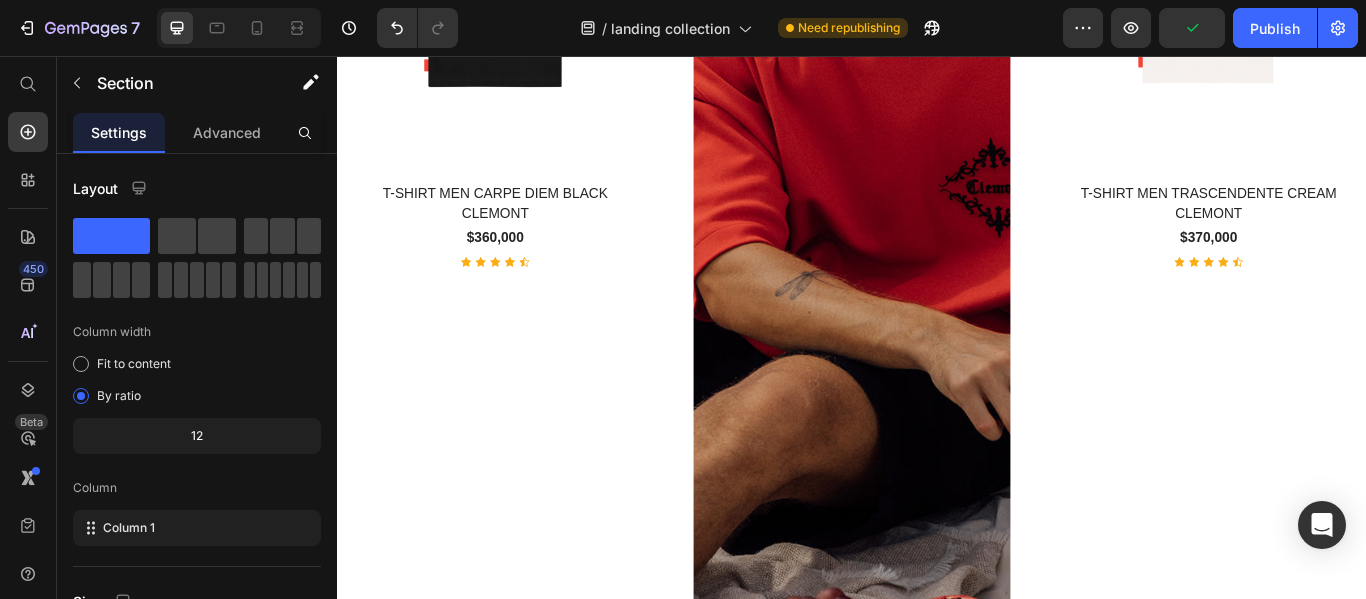 select on "M" 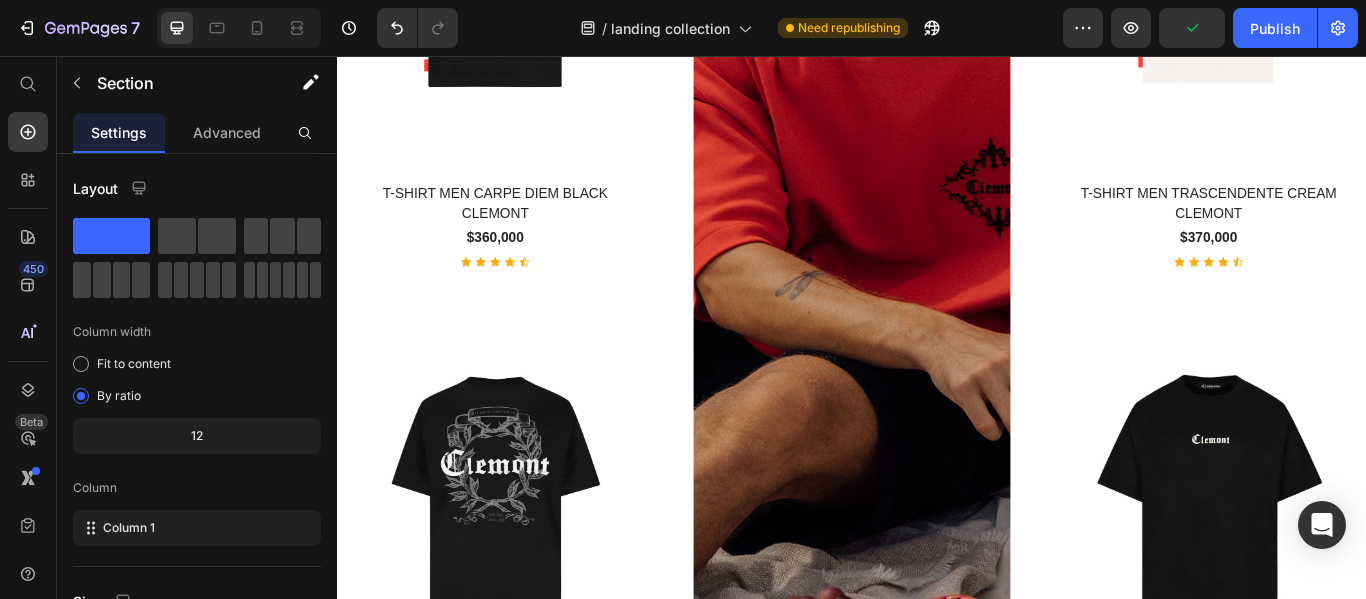 select on "M" 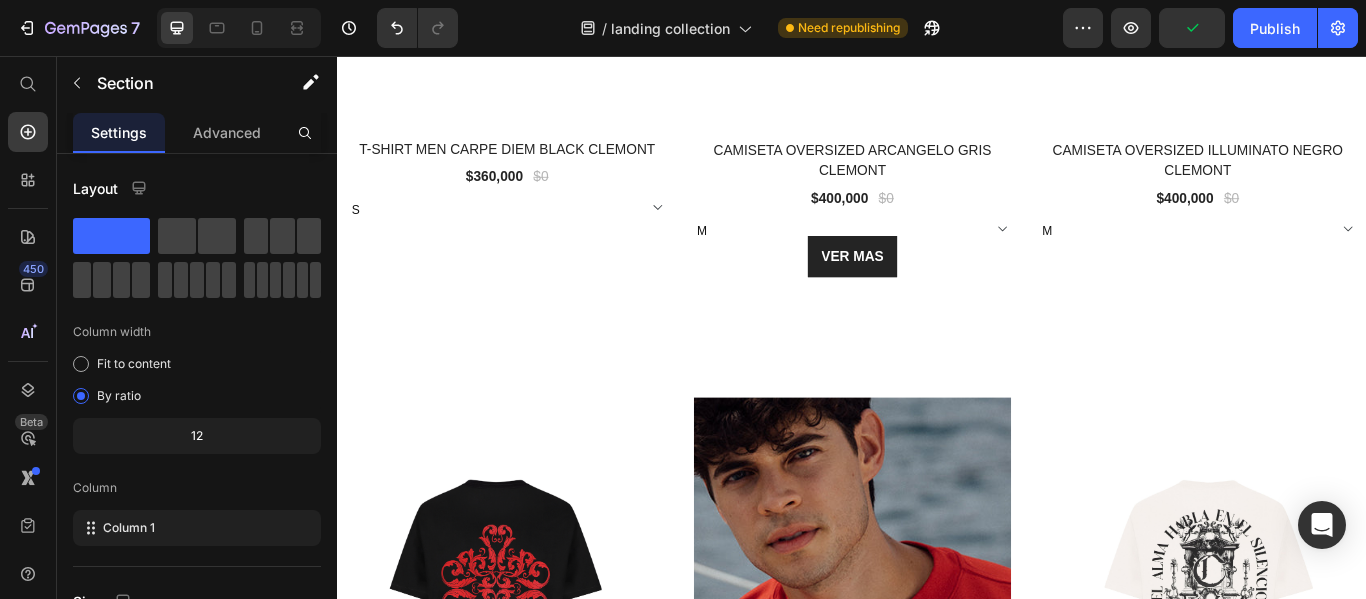 scroll, scrollTop: 1389, scrollLeft: 0, axis: vertical 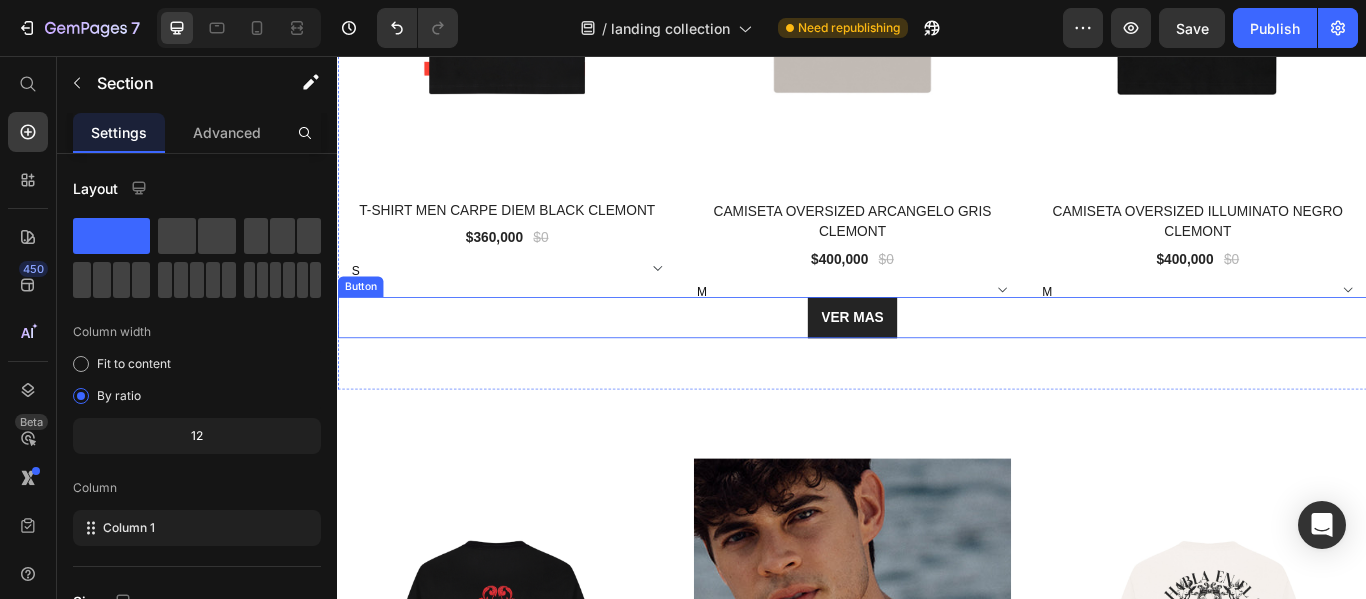 click on "VER MAS Button" at bounding box center (937, 361) 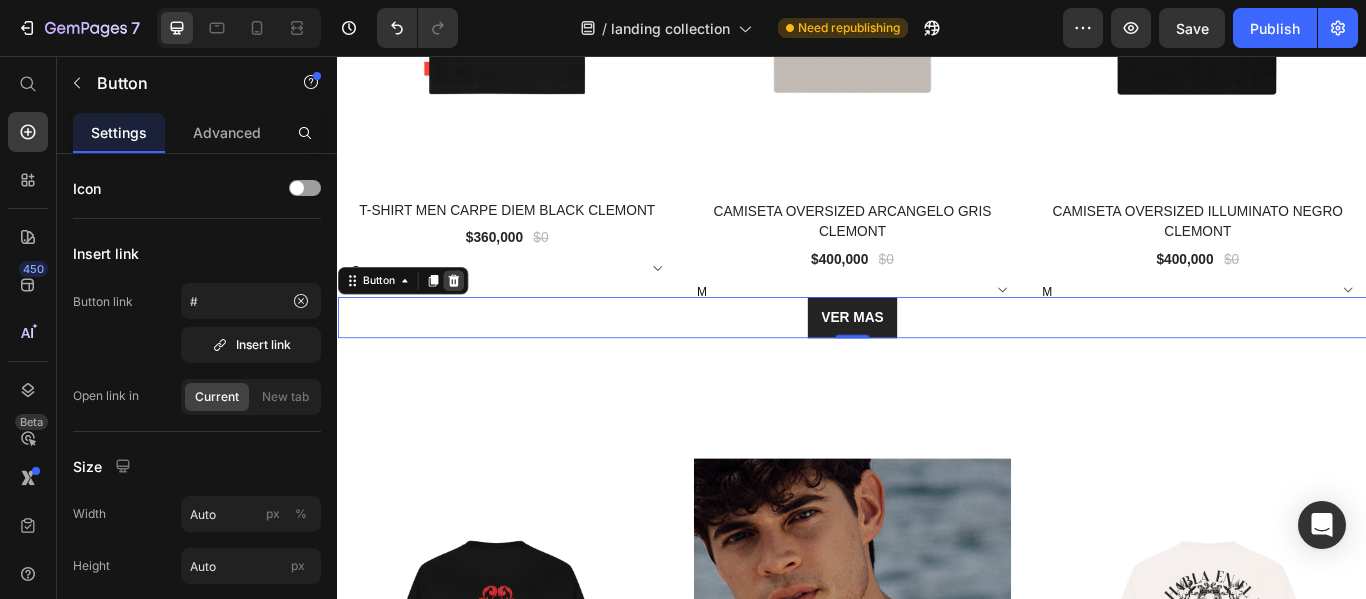 click 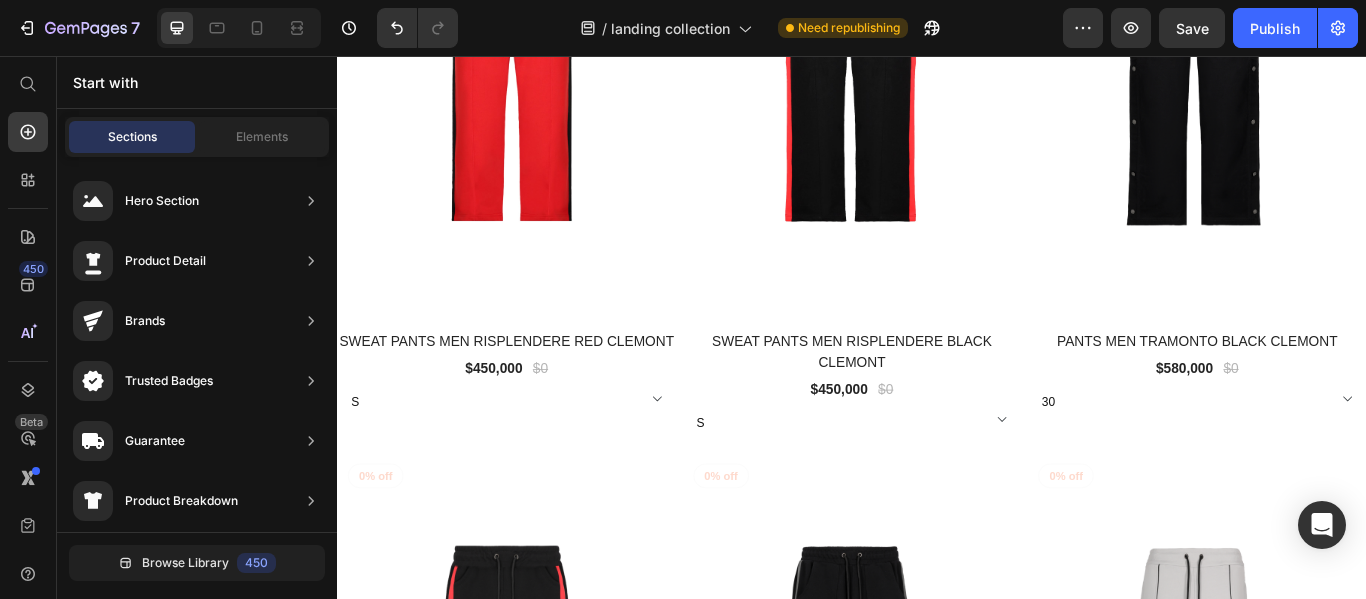 scroll, scrollTop: 4489, scrollLeft: 0, axis: vertical 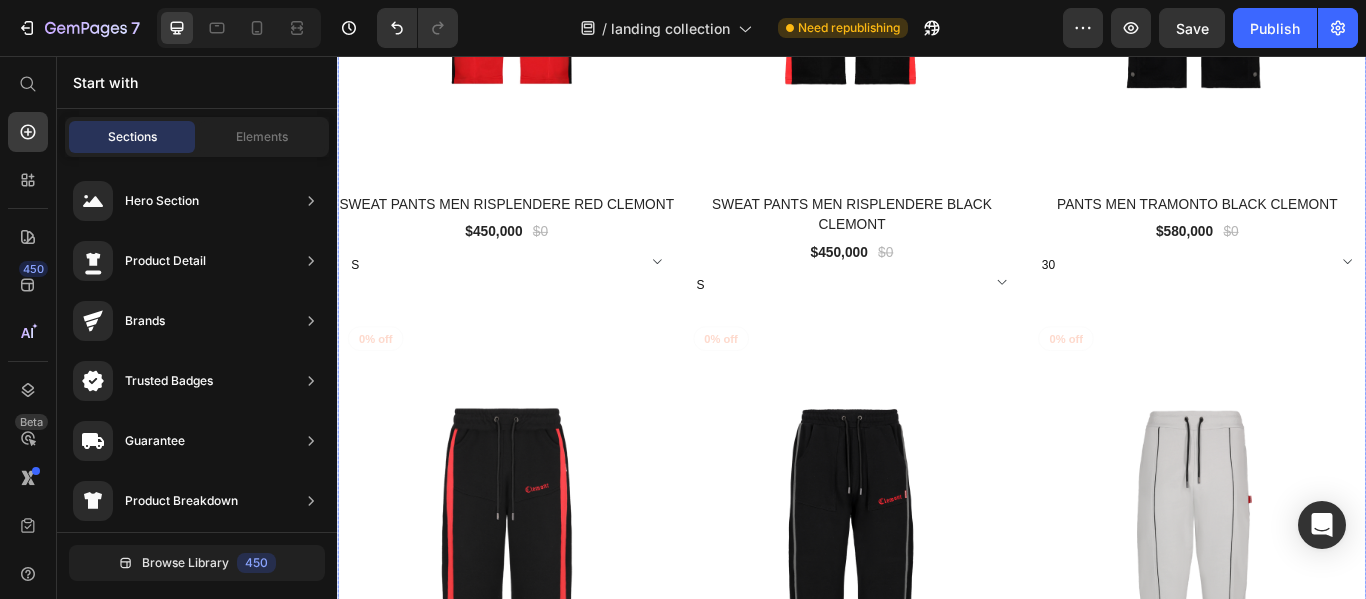 click on "(P) Images 0% off Product Badge Row PANTS MEN TRAMONTO BLACK CLEMONT (P) Title $[PRICE] (P) Price $[PRICE] (P) Price Row 30 32 34 36 (P) Variants & Swatches Row" at bounding box center (1339, -30) 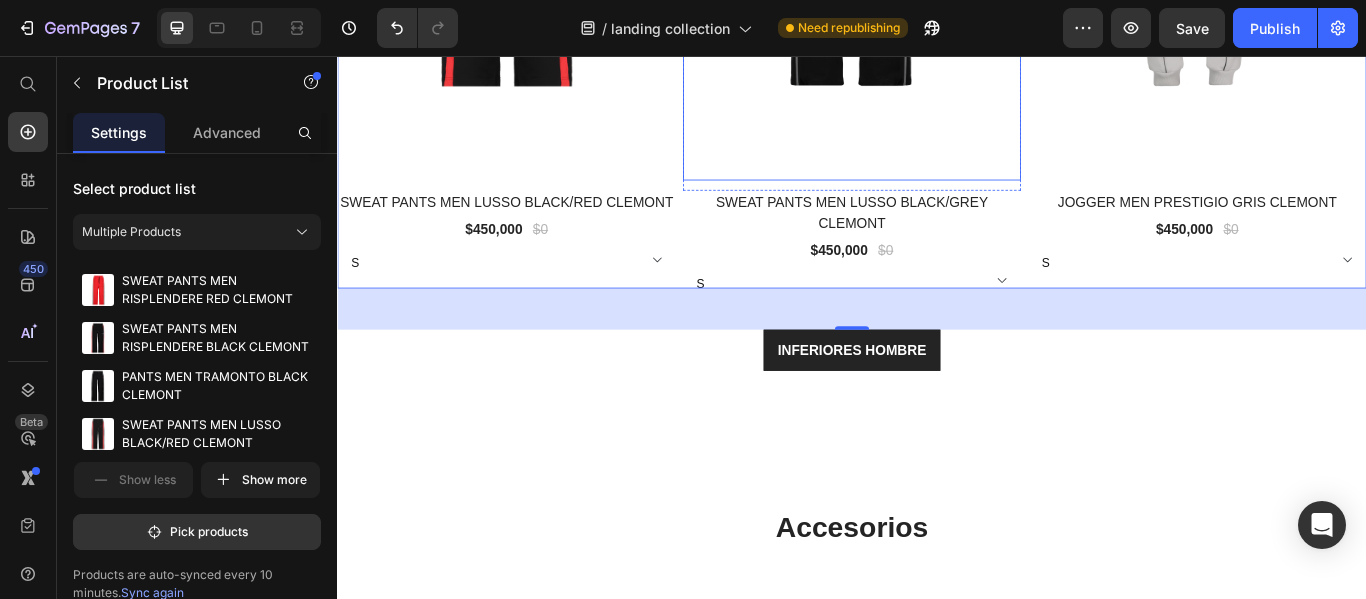 scroll, scrollTop: 5289, scrollLeft: 0, axis: vertical 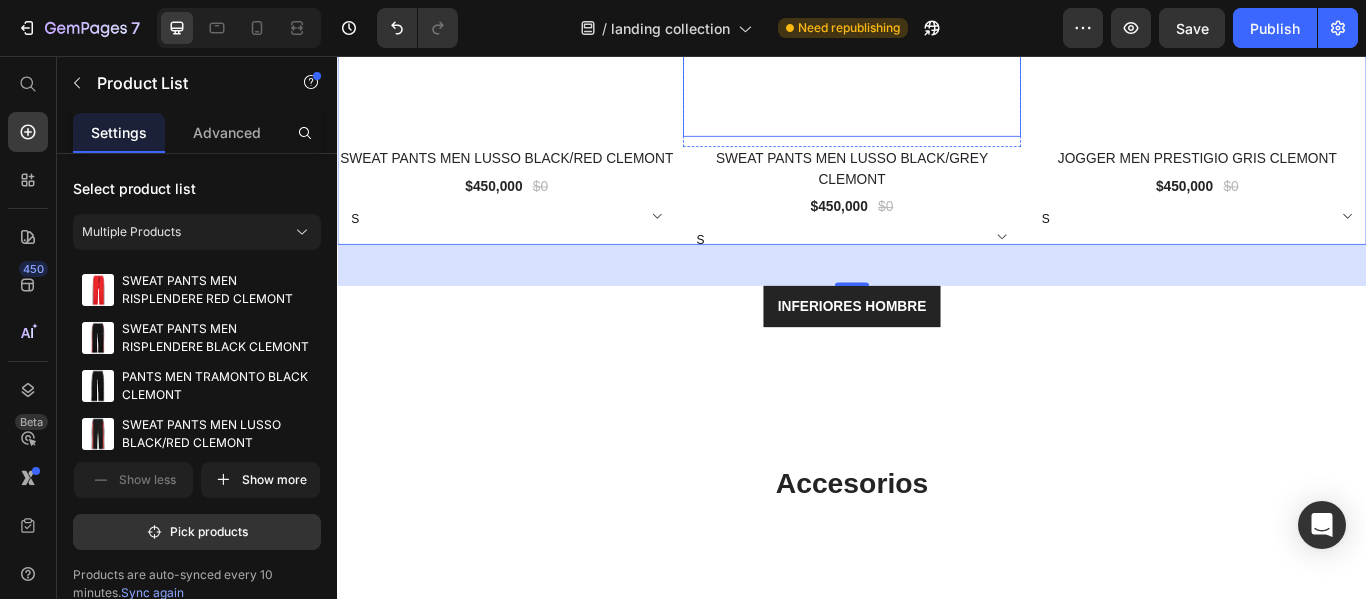 click on "(P) Images 0% off Product Badge Row SWEAT PANTS MEN RISPLENDERE RED CLEMONT (P) Title $[PRICE] (P) Price $[PRICE] (P) Price Row S M L XL (P) Variants & Swatches Row (P) Images 0% off Product Badge Row SWEAT PANTS MEN RISPLENDERE BLACK CLEMONT (P) Title $[PRICE] (P) Price $[PRICE] (P) Price Row S M L XL (P) Variants & Swatches Row (P) Images 0% off Product Badge Row PANTS MEN TRAMONTO BLACK CLEMONT (P) Title $[PRICE] (P) Price $[PRICE] (P) Price Row 30 32 34 36 (P) Variants & Swatches Row (P) Images 0% off Product Badge Row SWEAT PANTS MEN LUSSO BLACK/RED CLEMONT (P) Title $[PRICE] (P) Price $[PRICE] (P) Price Row S M L XL (P) Variants & Swatches Row (P) Images 0% off Product Badge Row SWEAT PANTS MEN LUSSO BLACK/GREY CLEMONT (P) Title $[PRICE] (P) Price $[PRICE] (P) Price Row S M L XL (P) Variants & Swatches Row (P) Images 0% off Product Badge Row JOGGER MEN PRESTIGIO GRIS CLEMONT (P) Title $[PRICE] (P) Price $[PRICE] (P) Price Row S M L XL (P) Variants & Swatches Row Product List 48 INFERIORES HOMBRE Button Section 6" at bounding box center [937, -408] 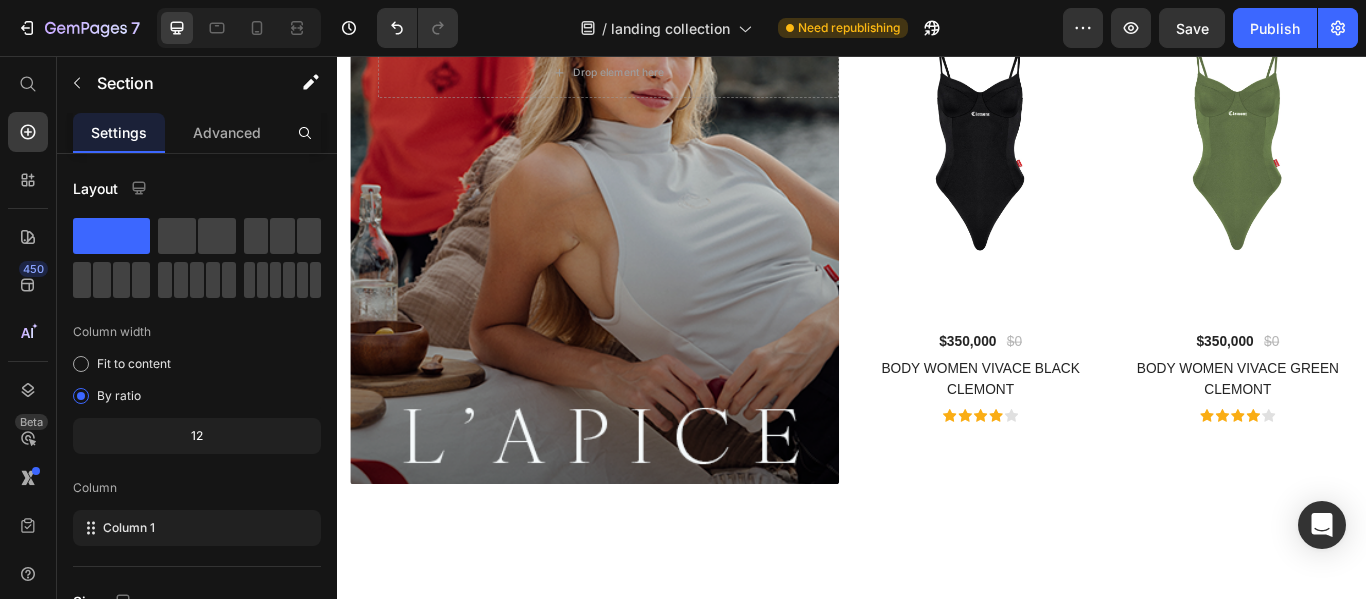 scroll, scrollTop: 7989, scrollLeft: 0, axis: vertical 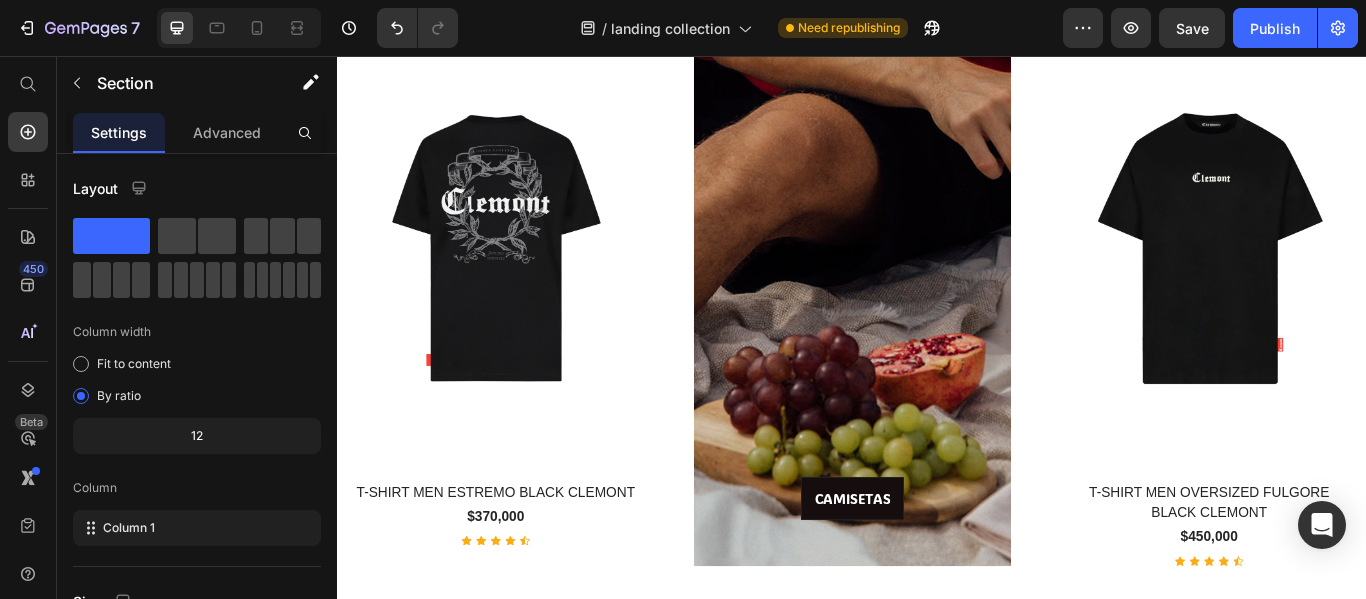 select on "M" 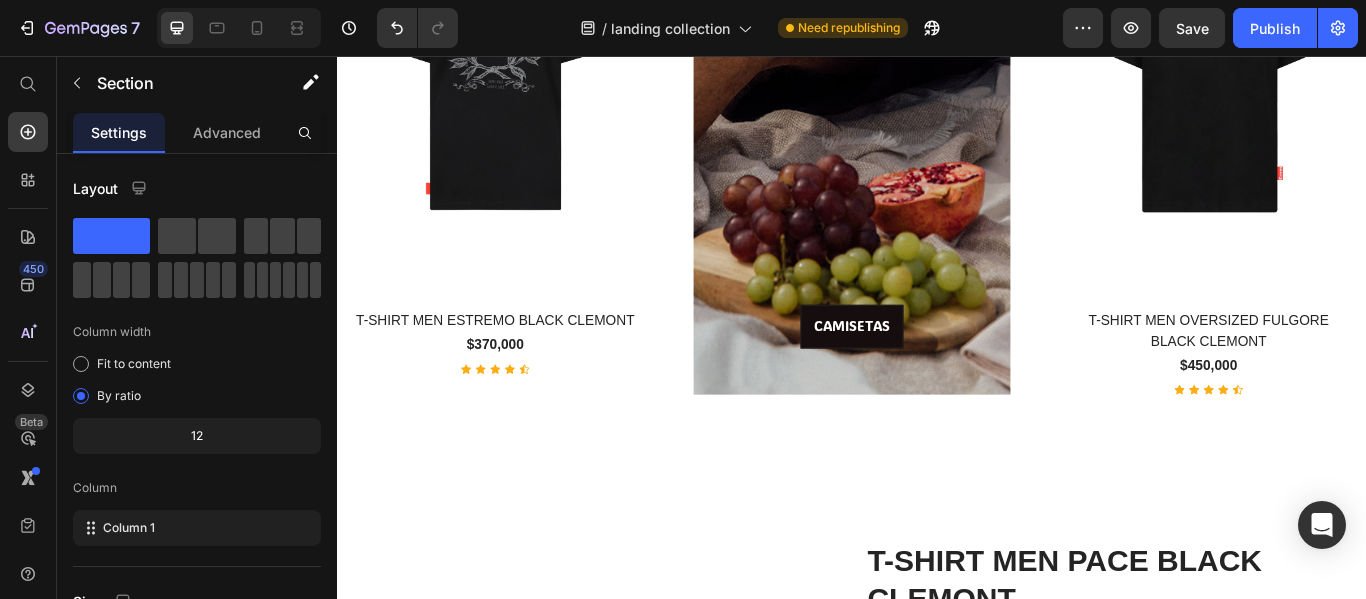scroll, scrollTop: 2689, scrollLeft: 0, axis: vertical 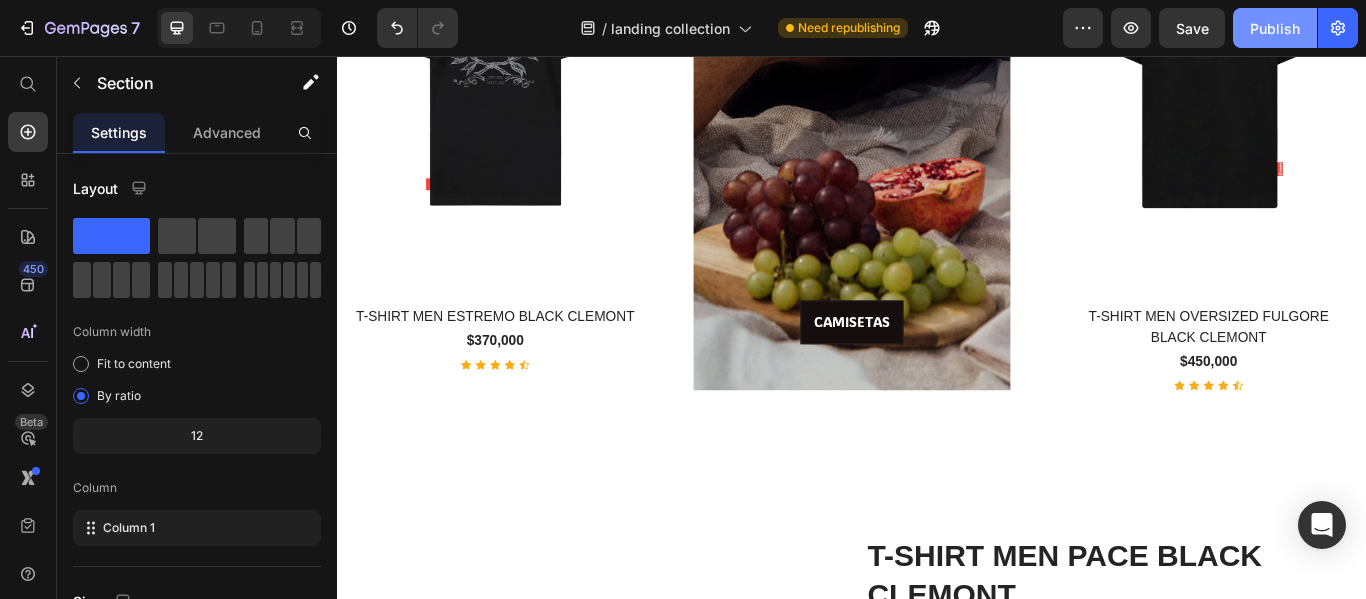 click on "Publish" 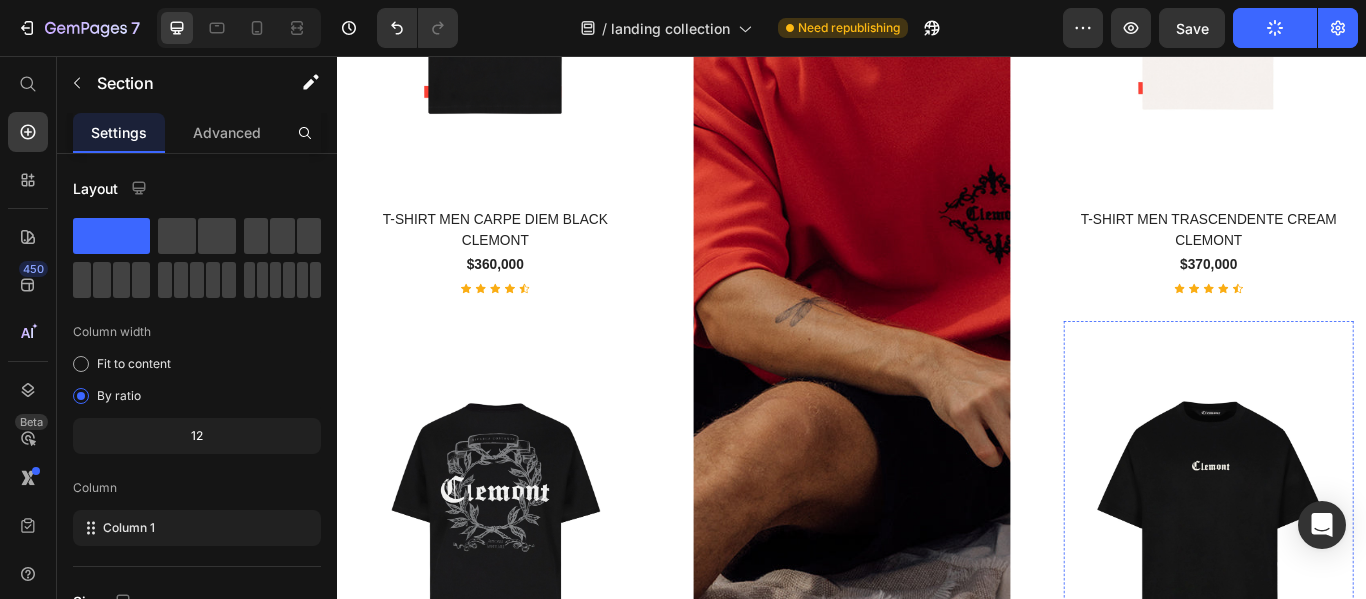 select on "M" 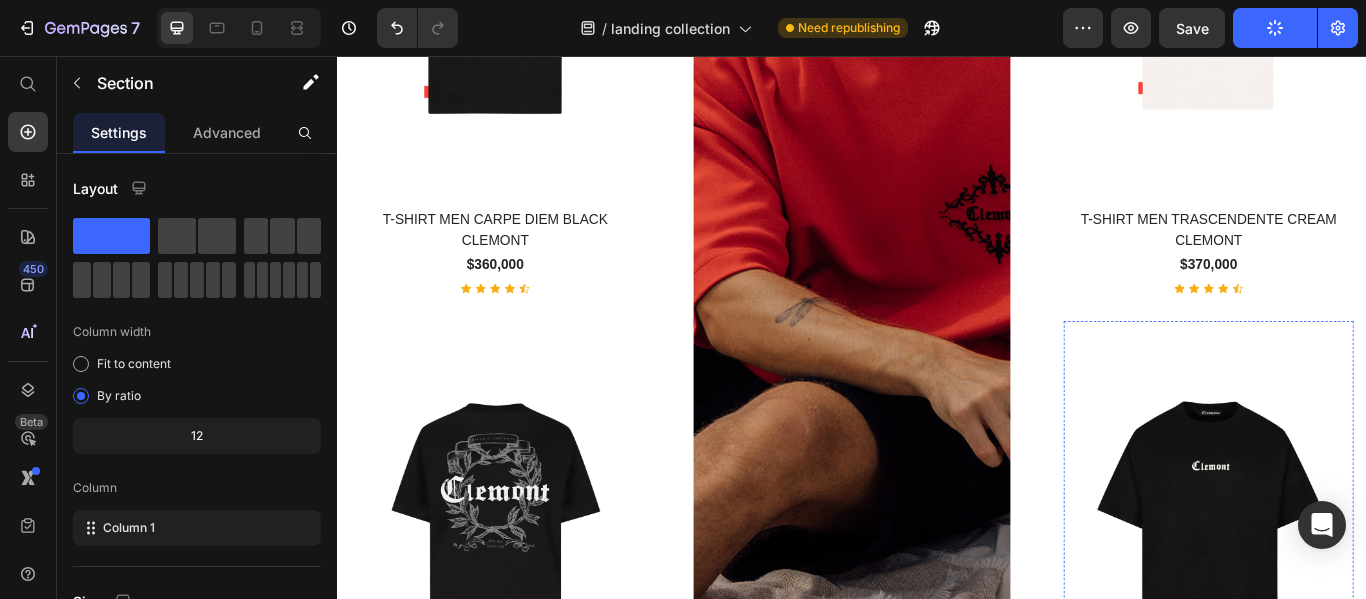 select on "M" 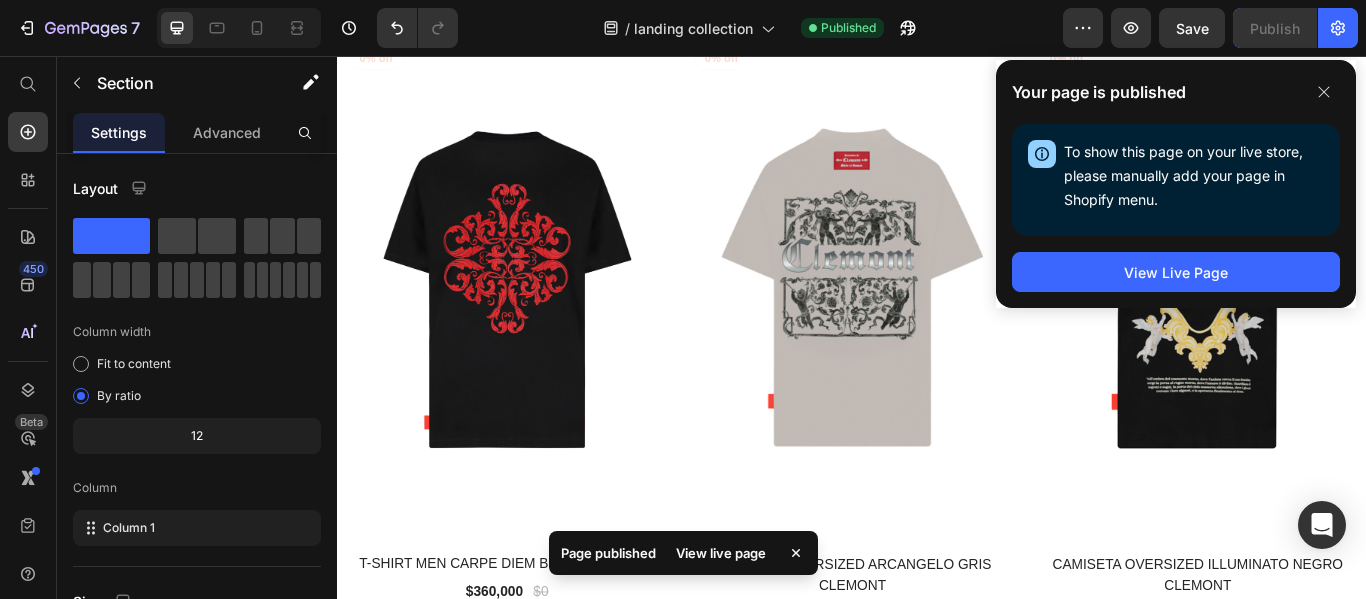 scroll, scrollTop: 938, scrollLeft: 0, axis: vertical 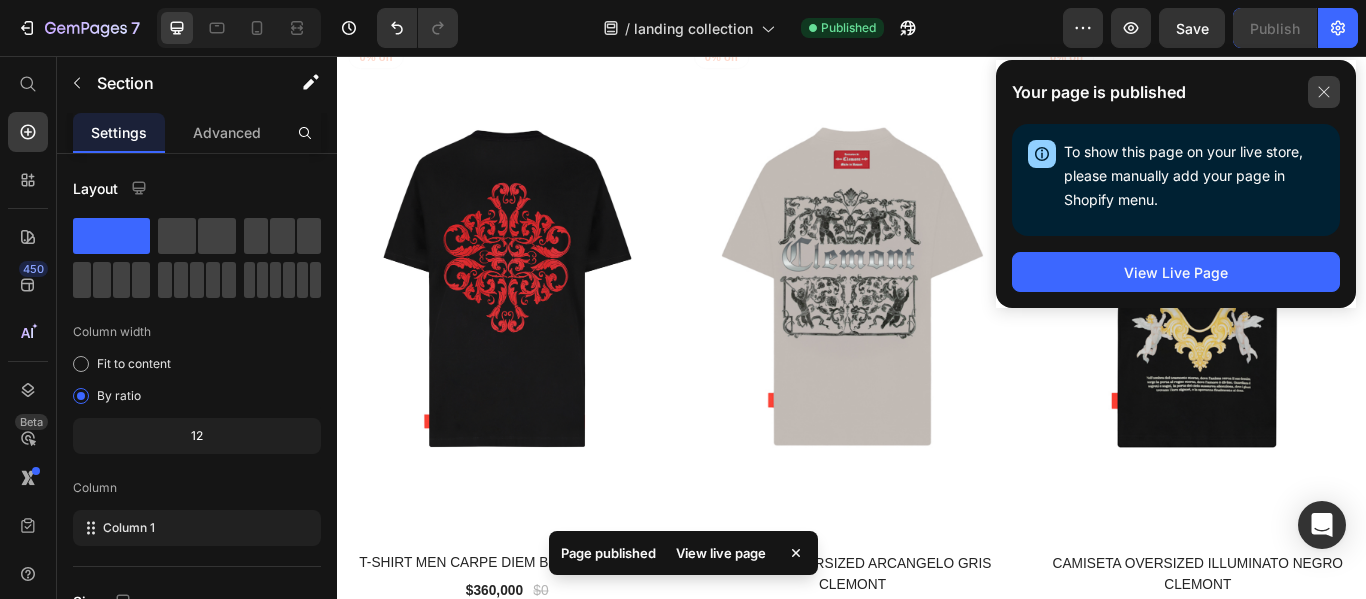 click 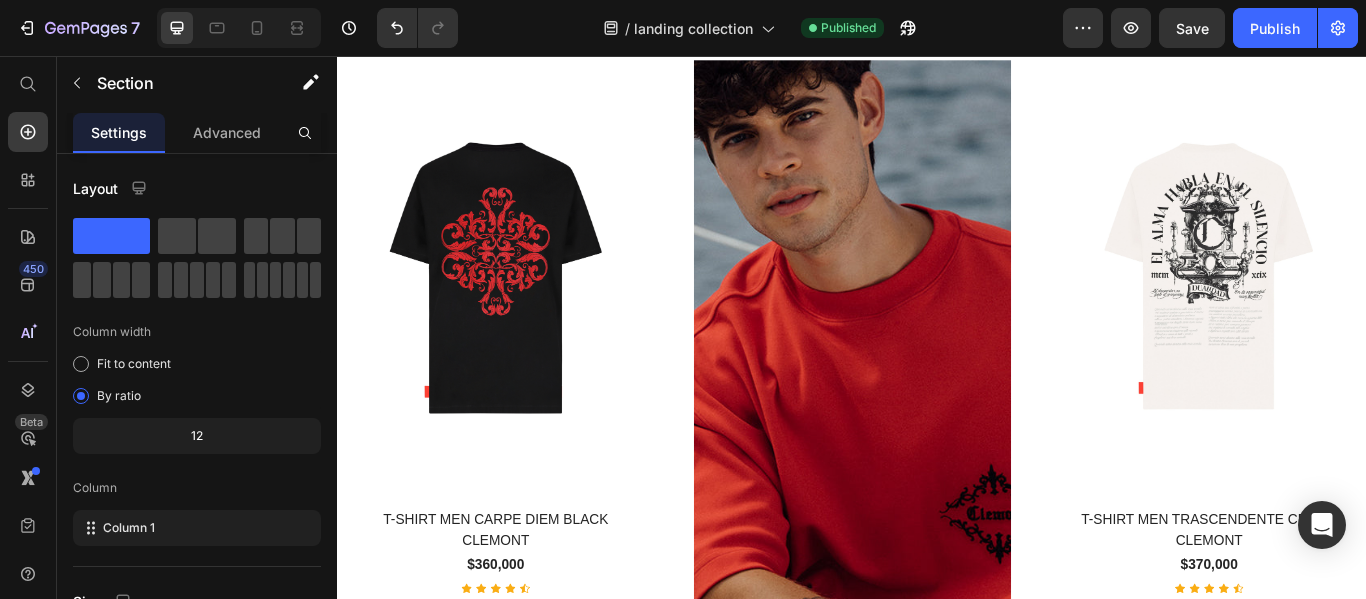 scroll, scrollTop: 1927, scrollLeft: 0, axis: vertical 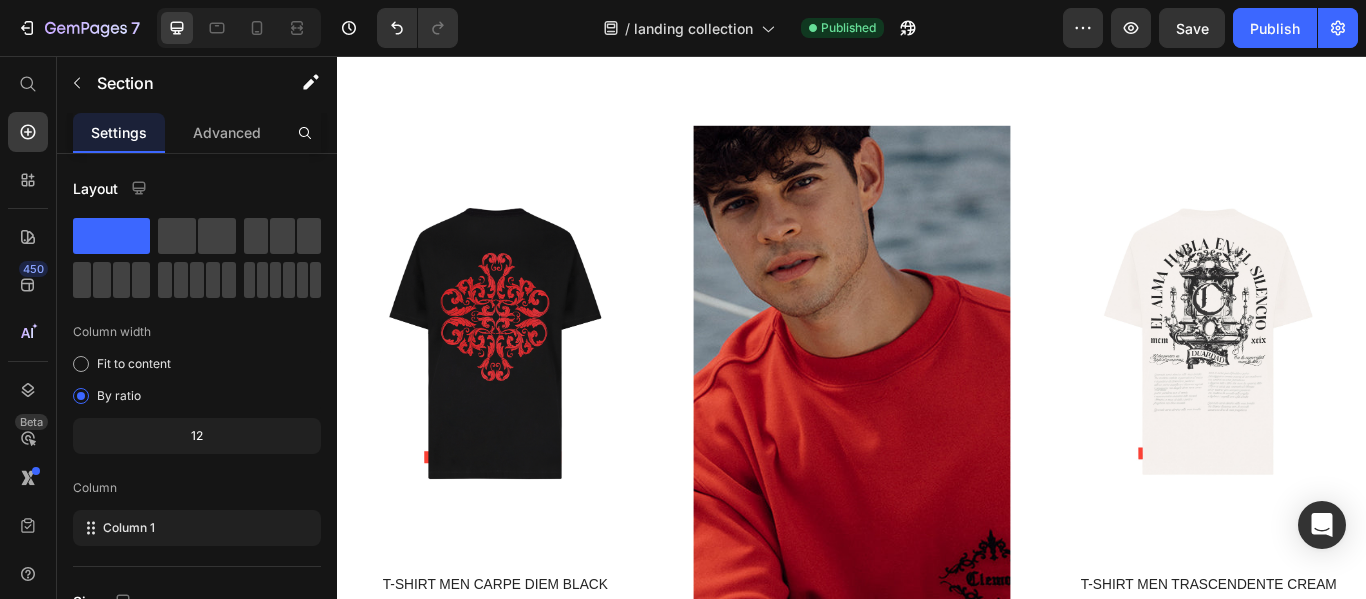 select on "M" 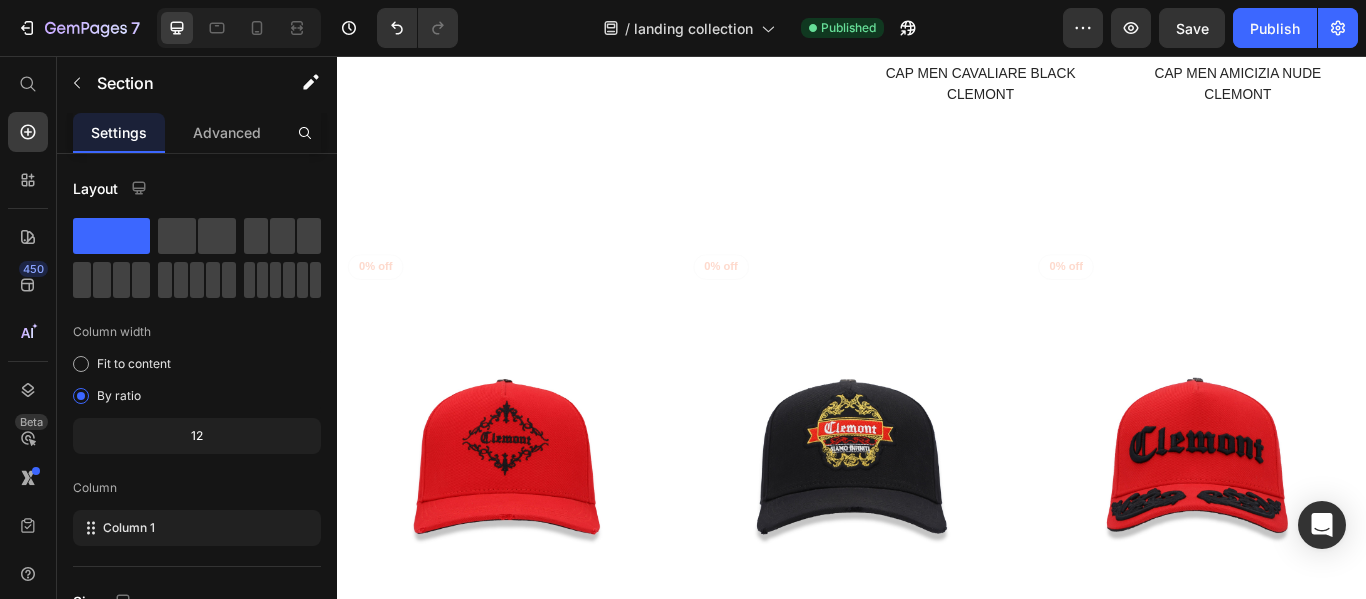 scroll, scrollTop: 3865, scrollLeft: 0, axis: vertical 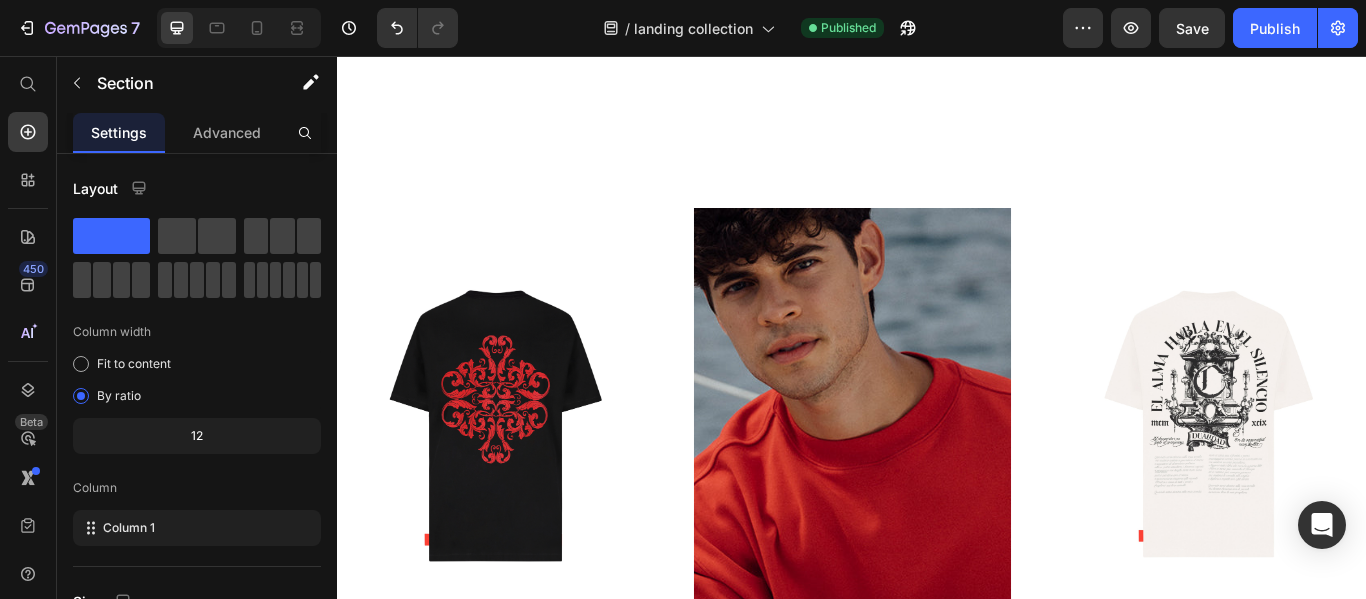 select on "M" 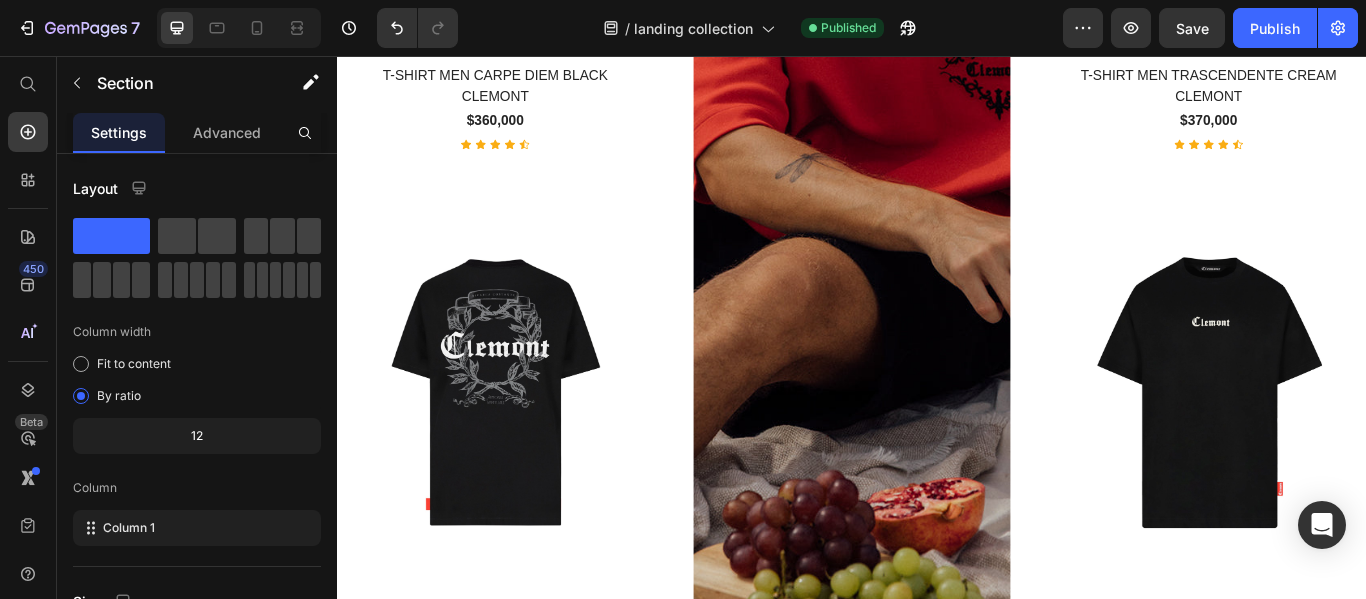 scroll, scrollTop: 1600, scrollLeft: 0, axis: vertical 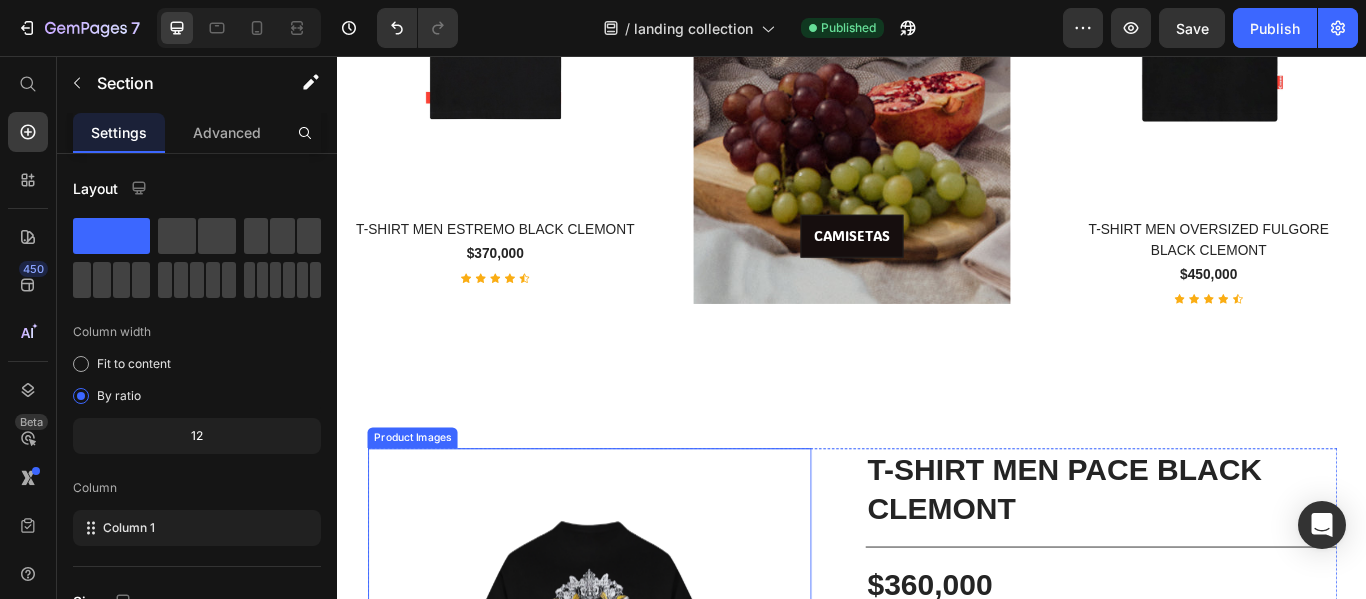 select on "M" 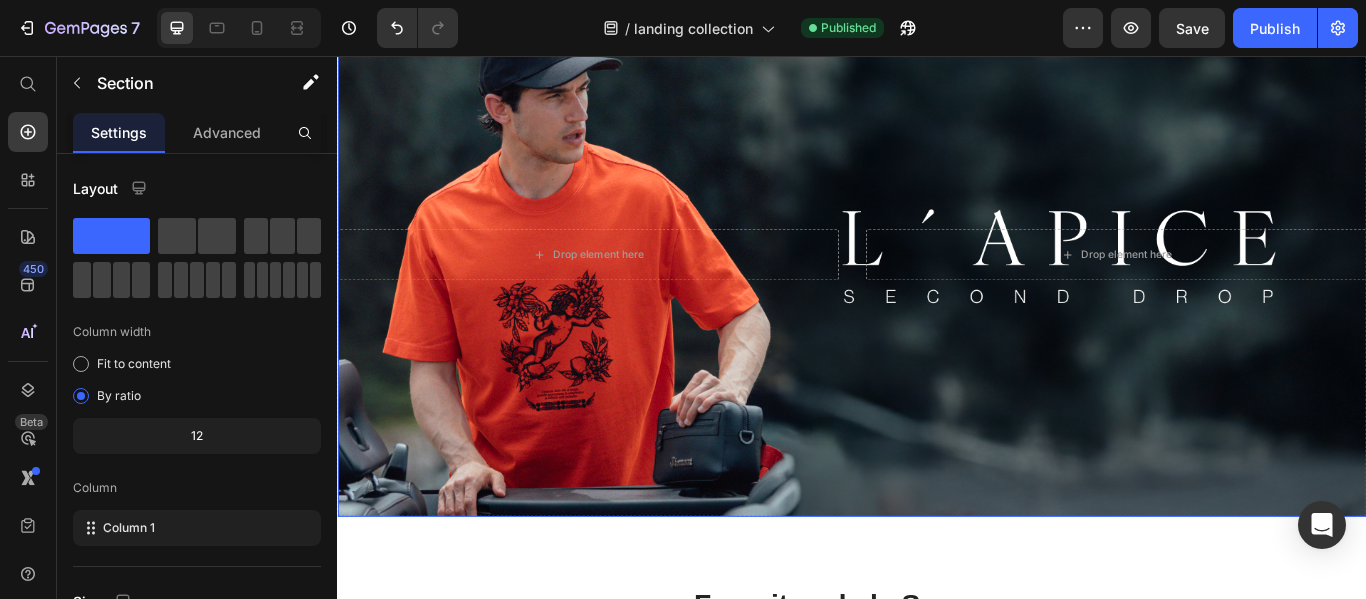 scroll, scrollTop: 0, scrollLeft: 0, axis: both 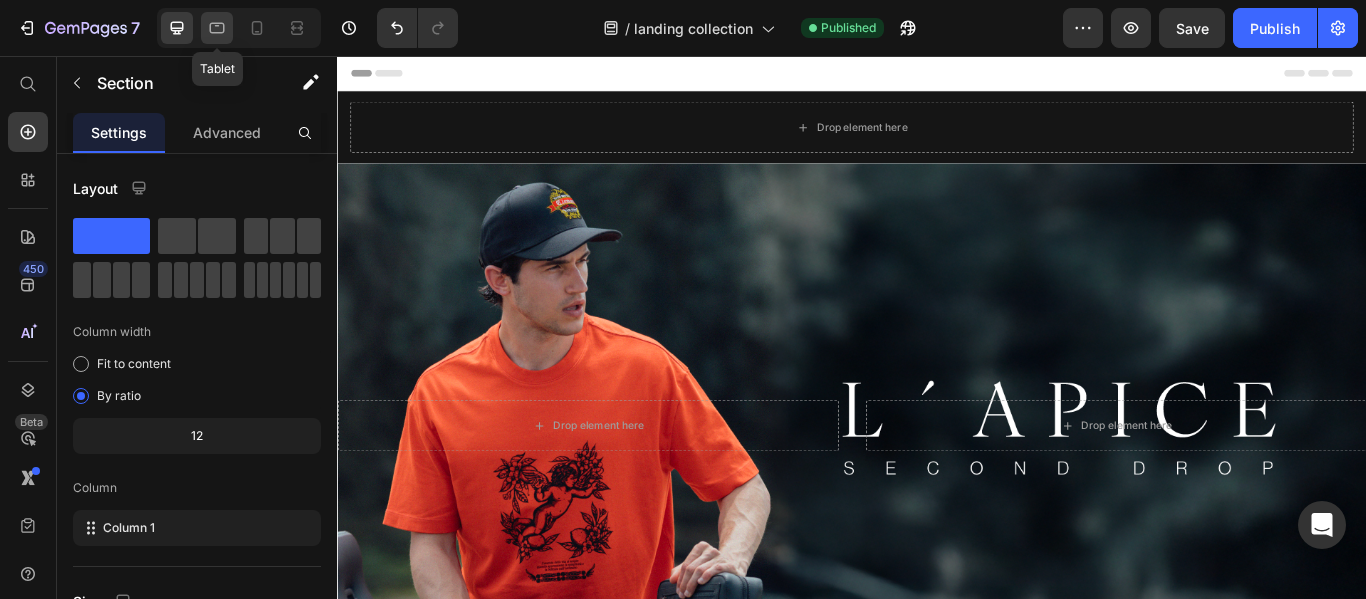 click 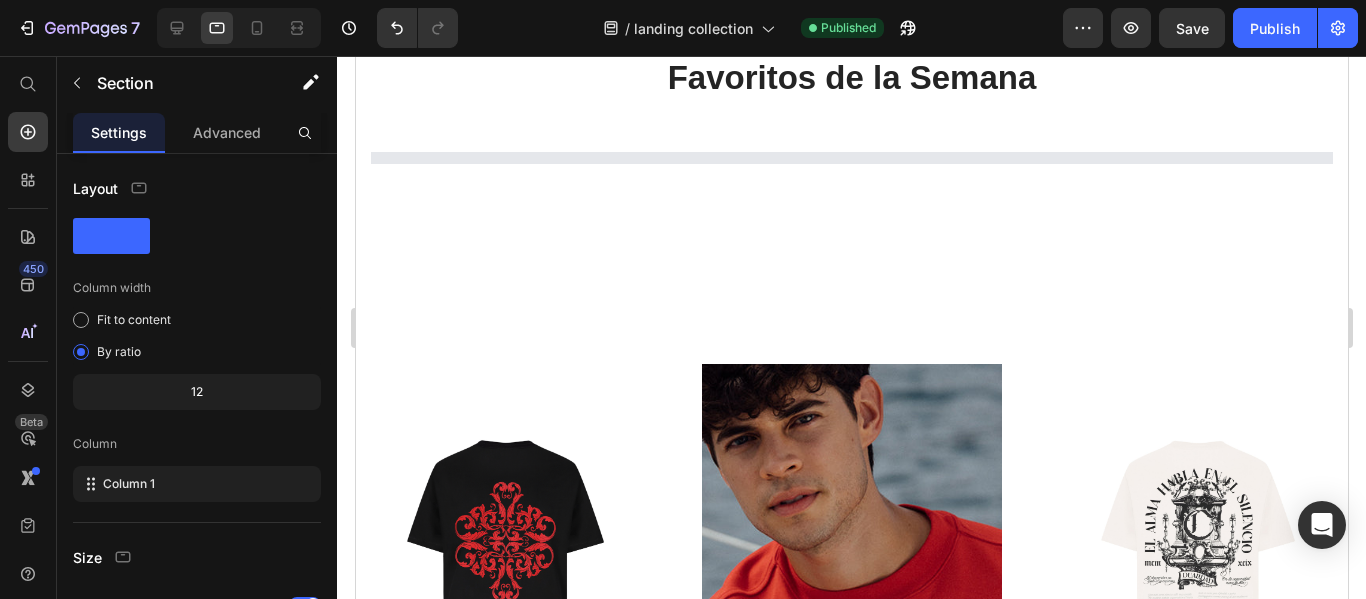 scroll, scrollTop: 0, scrollLeft: 0, axis: both 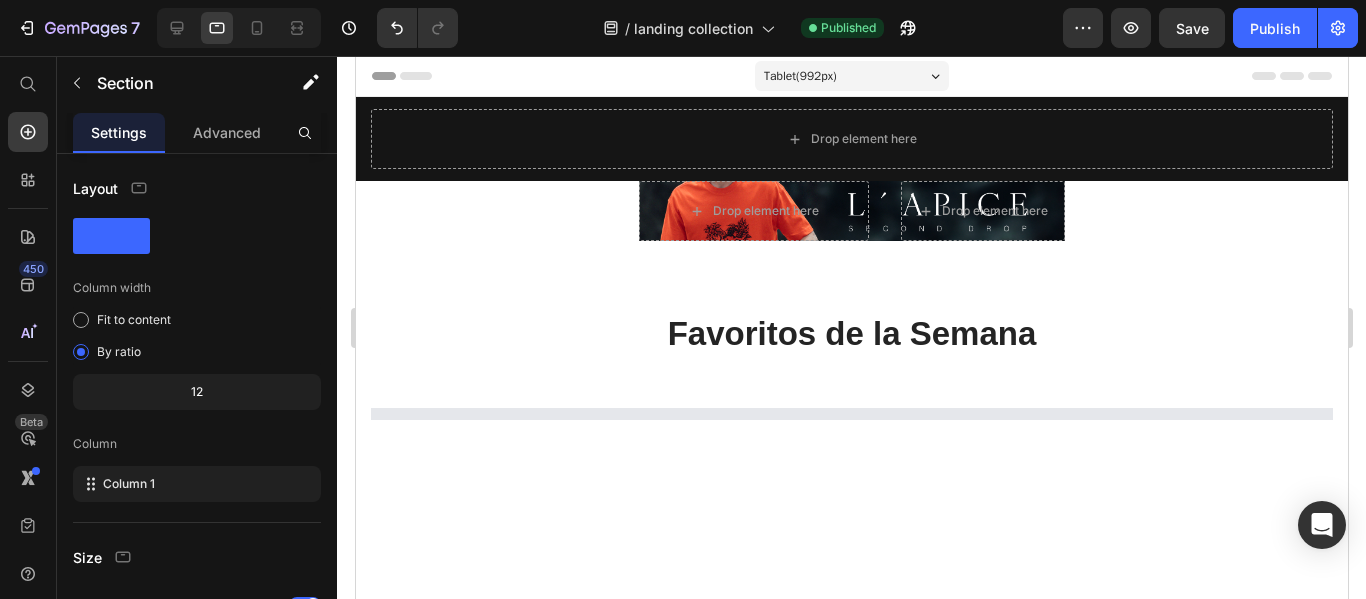 select on "M" 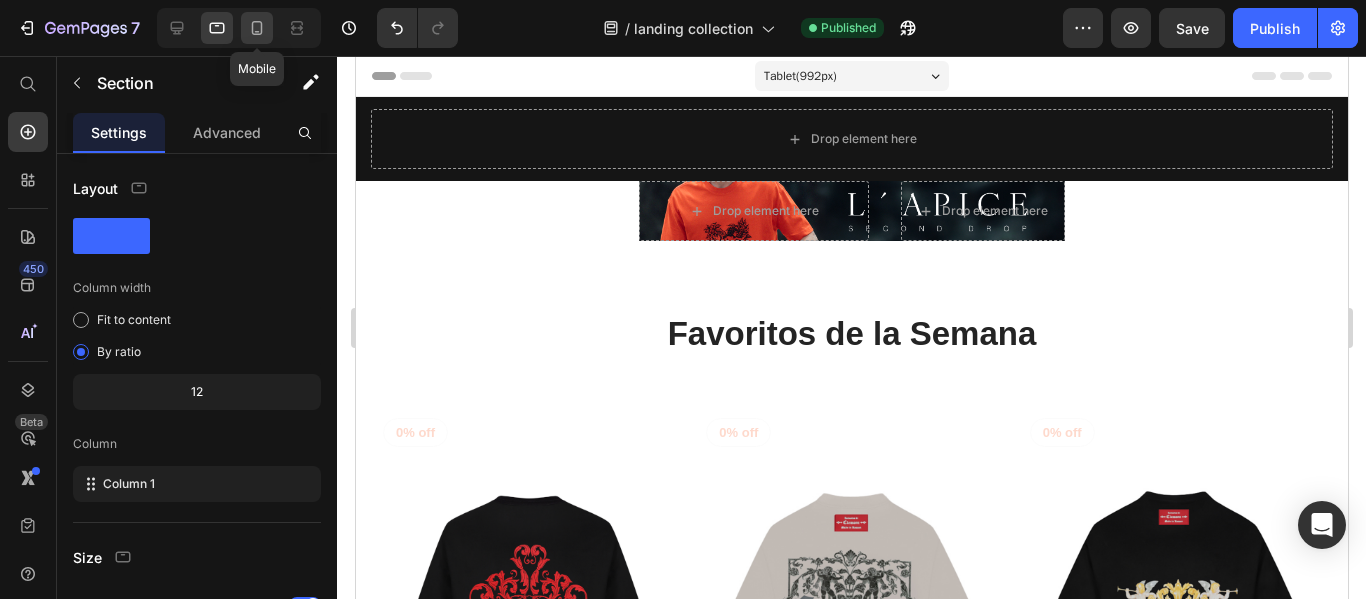 click 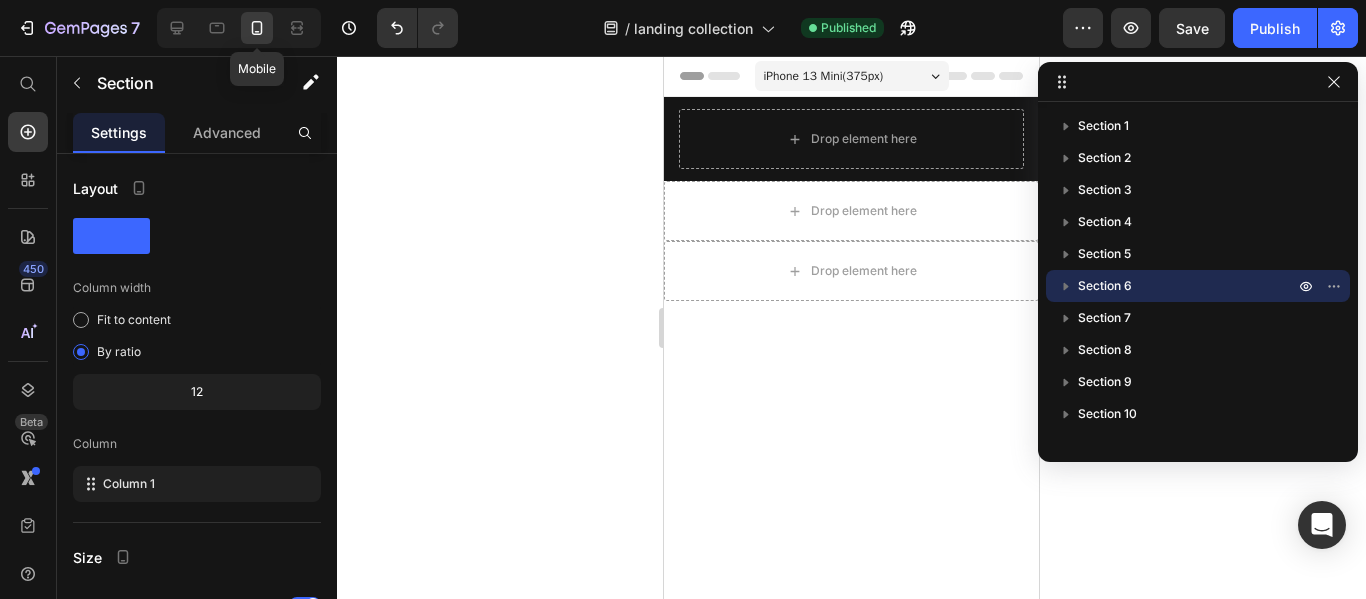 select on "M" 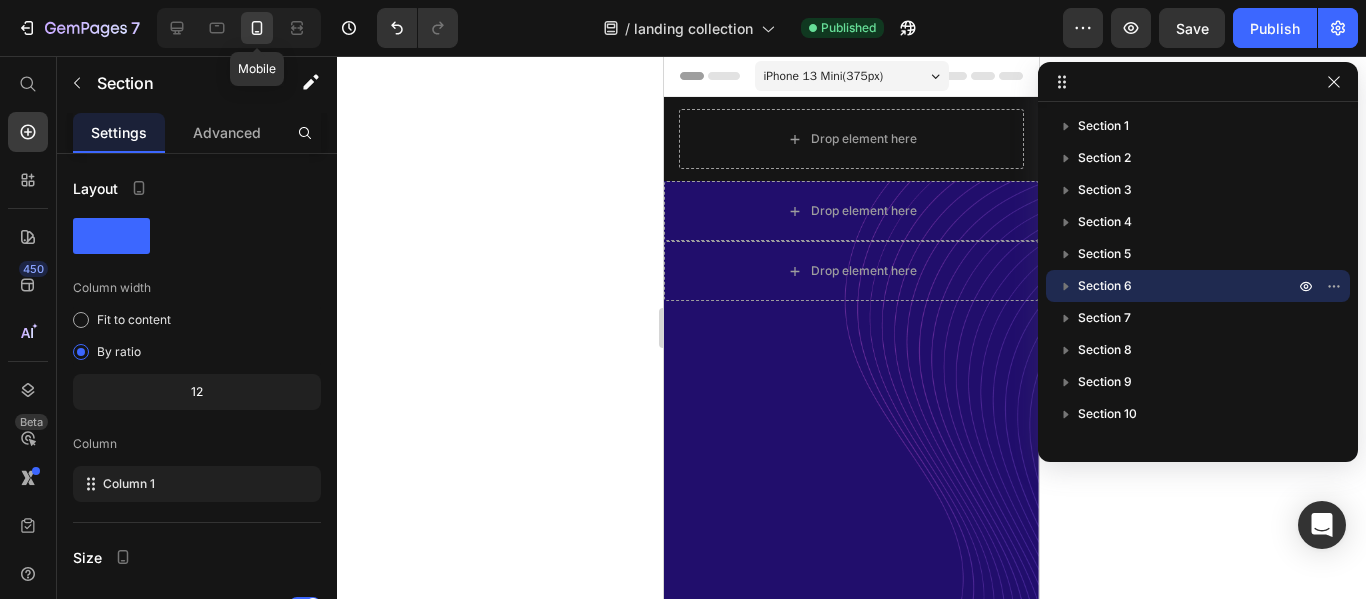 select on "M" 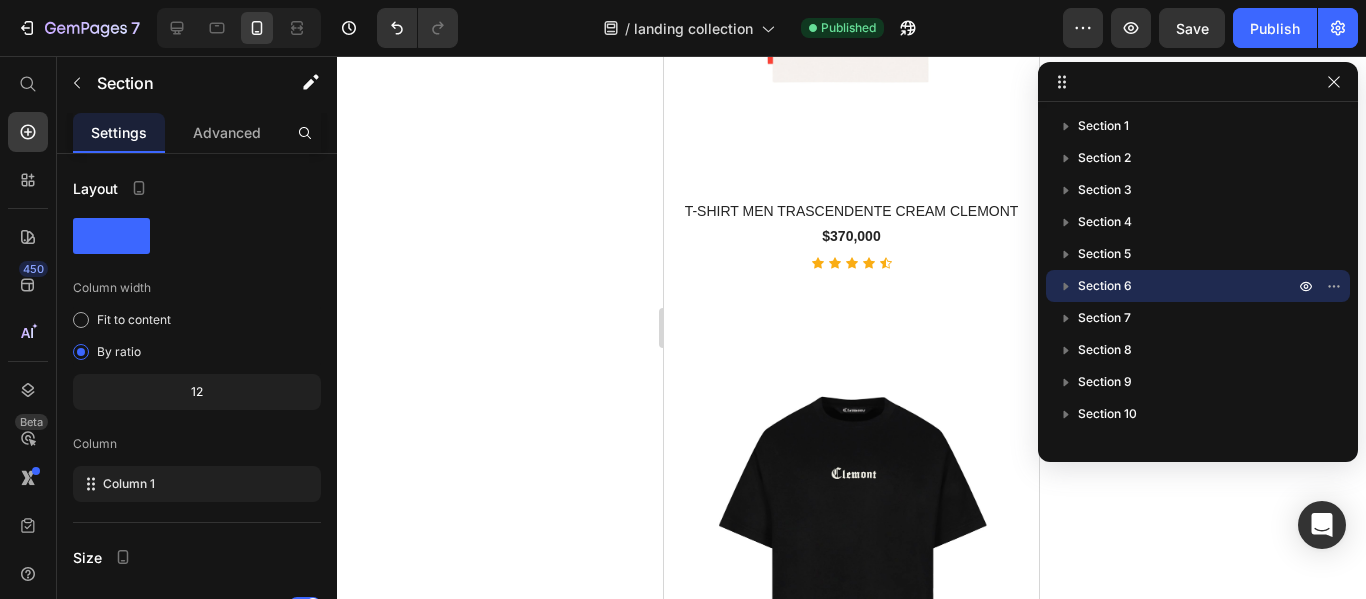 scroll, scrollTop: 6476, scrollLeft: 0, axis: vertical 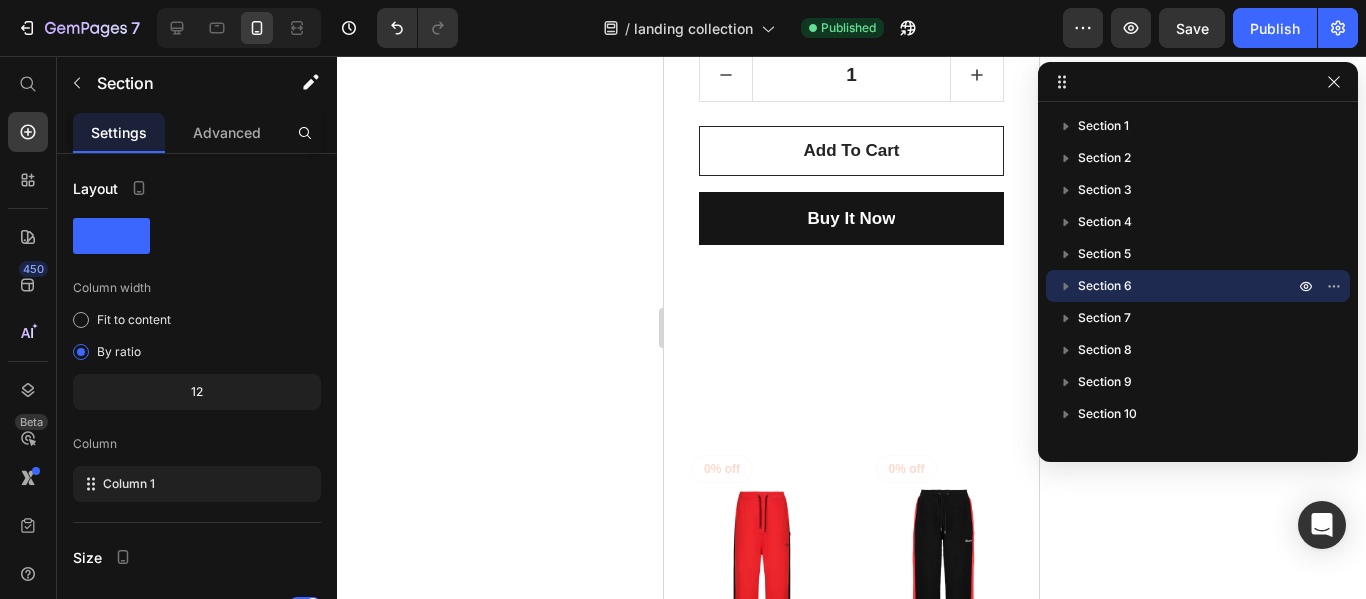click 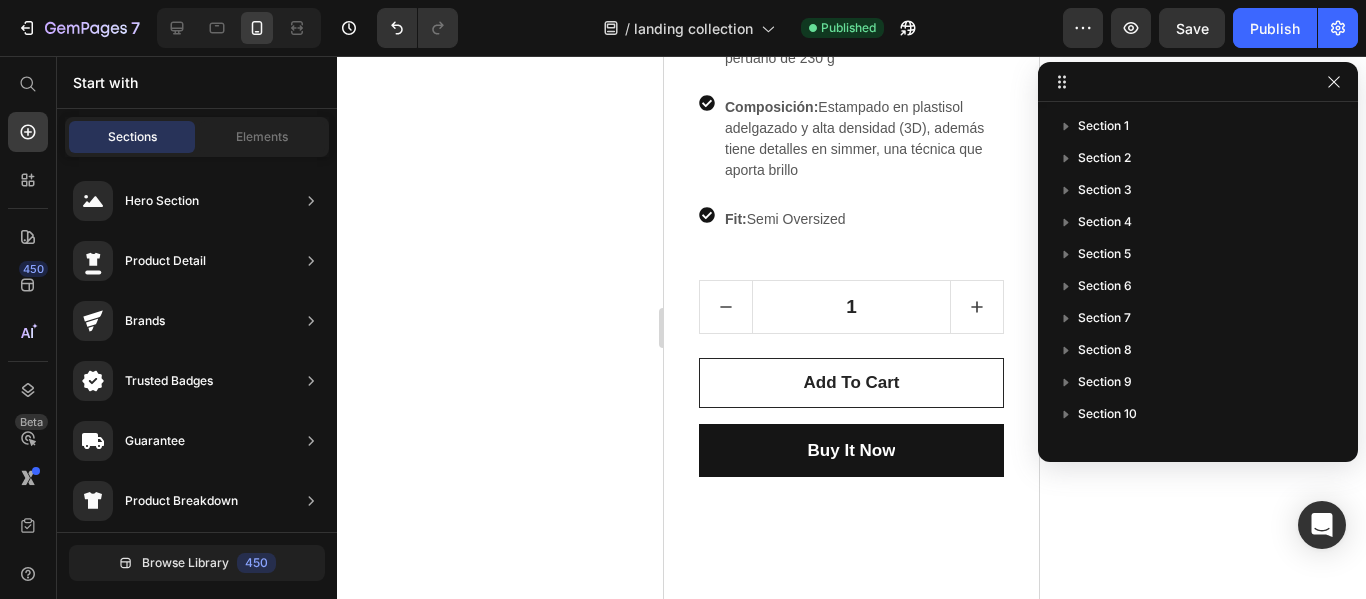 scroll, scrollTop: 6176, scrollLeft: 0, axis: vertical 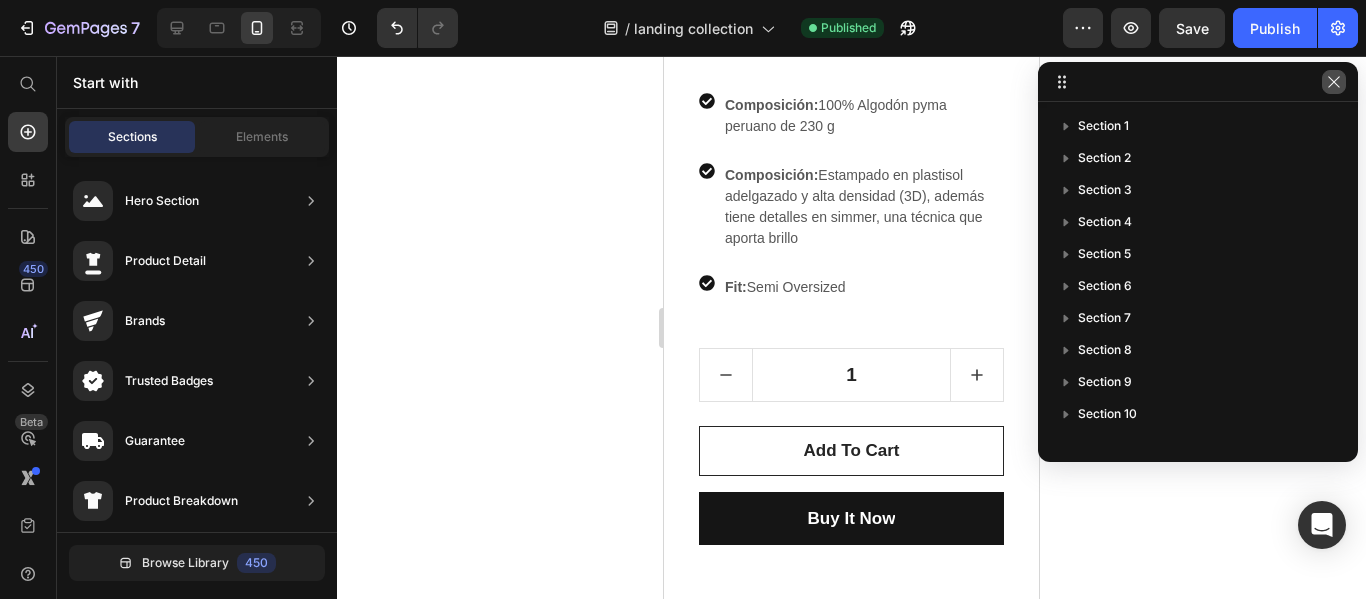 click 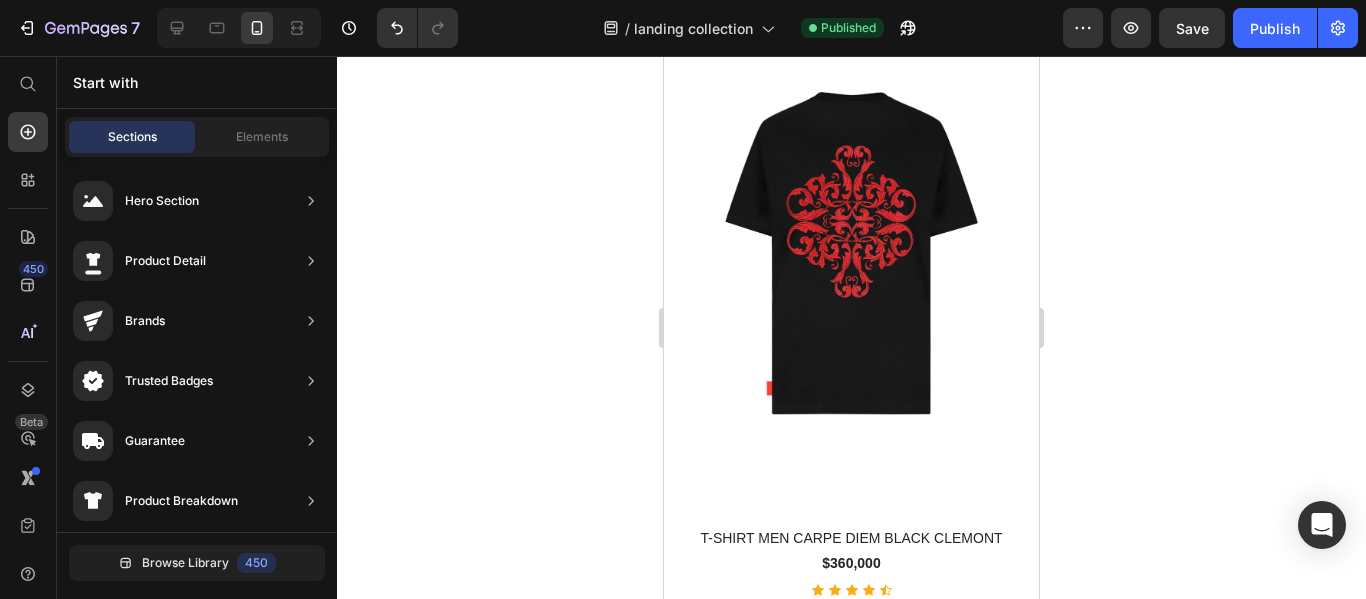 select on "M" 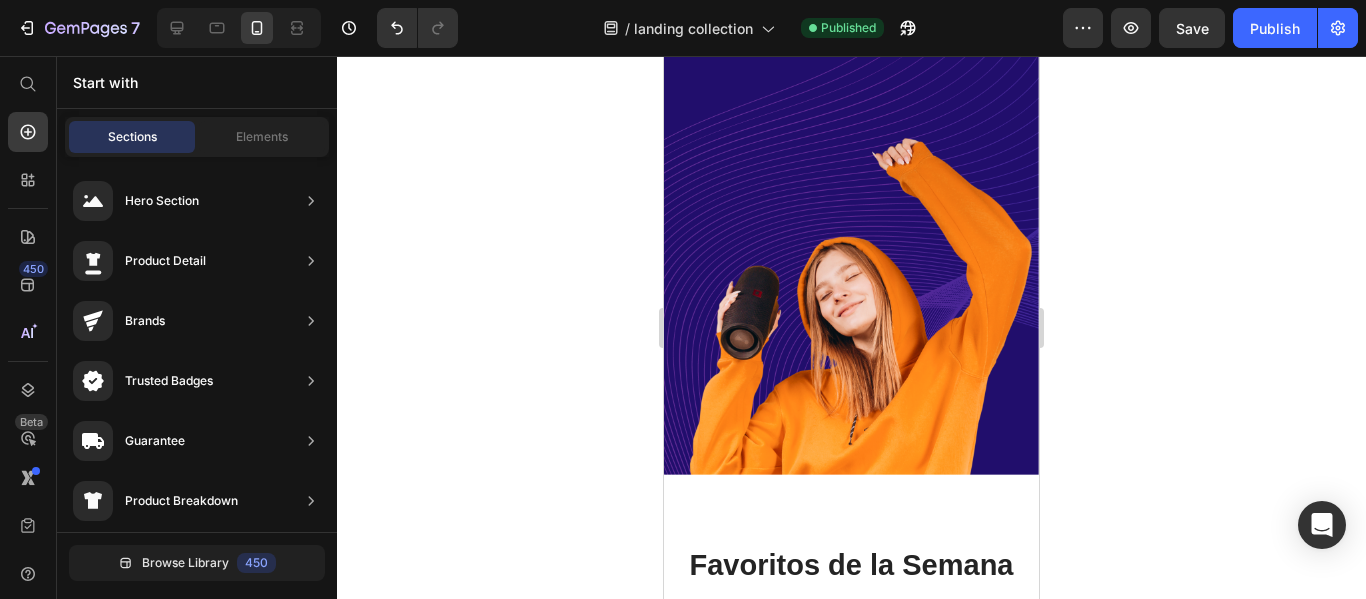 scroll, scrollTop: 0, scrollLeft: 0, axis: both 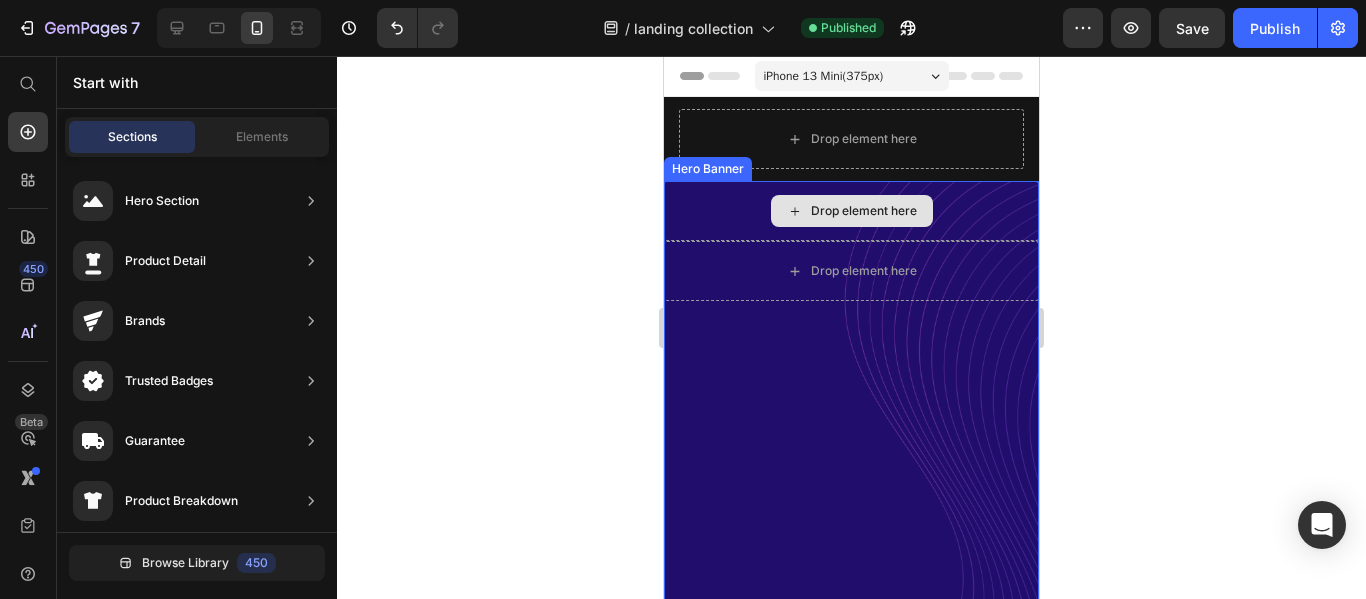select on "M" 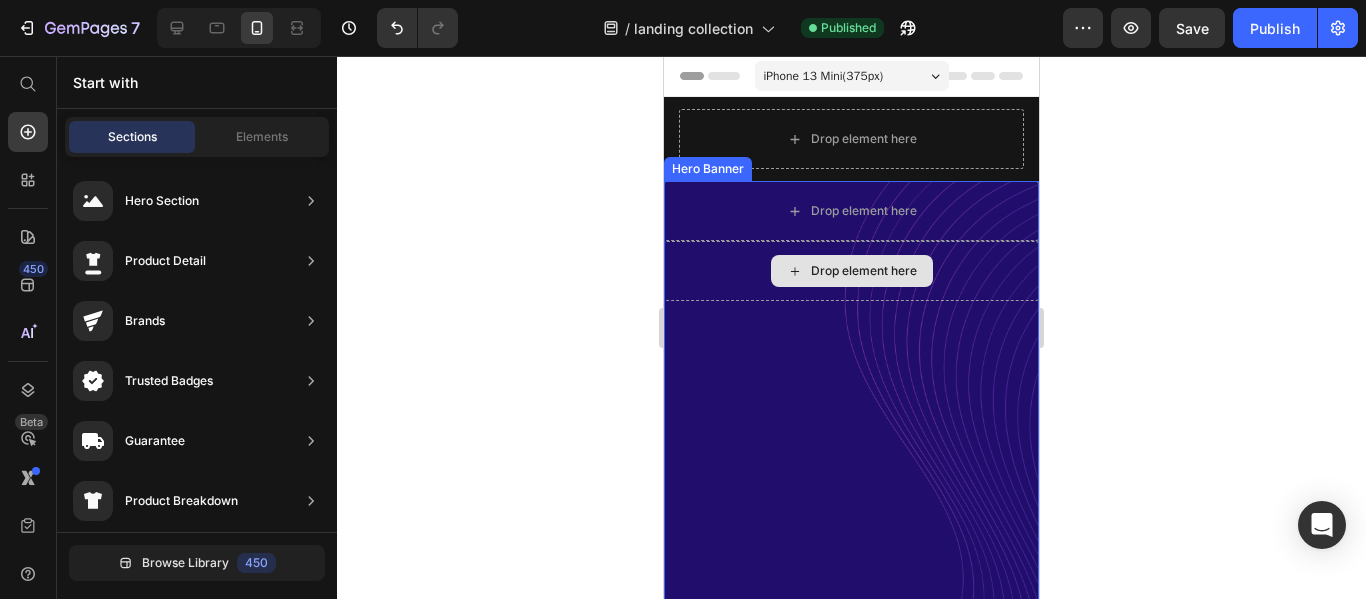scroll, scrollTop: 300, scrollLeft: 0, axis: vertical 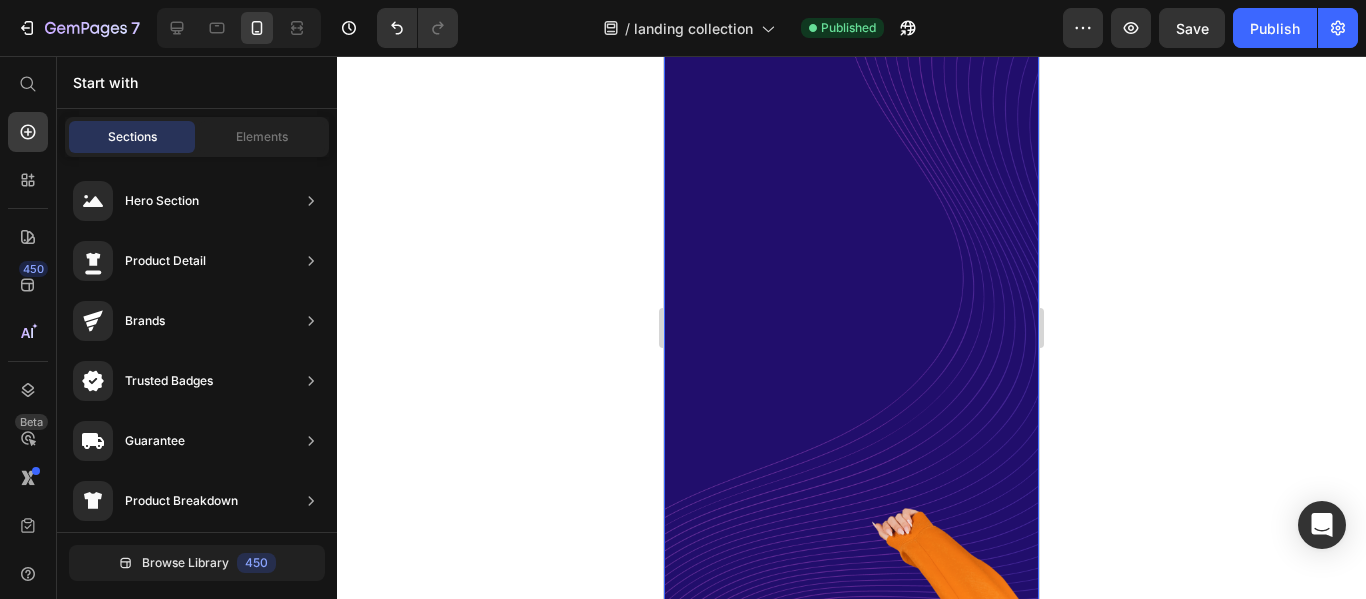 click at bounding box center [851, 363] 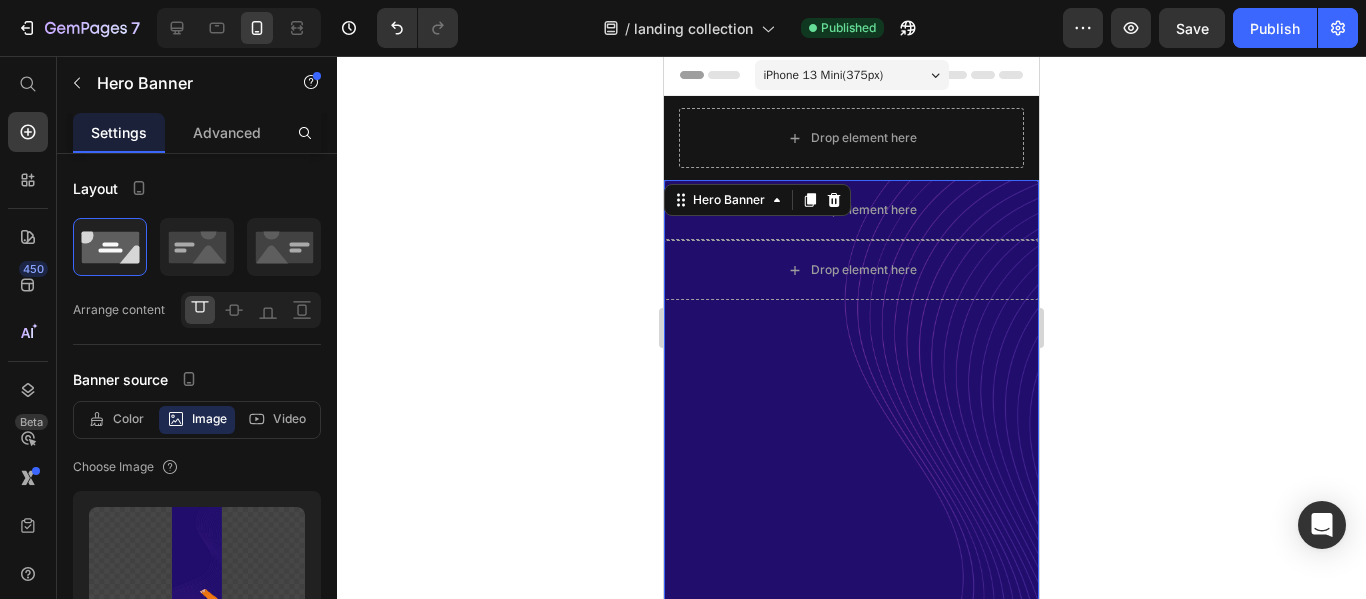 scroll, scrollTop: 0, scrollLeft: 0, axis: both 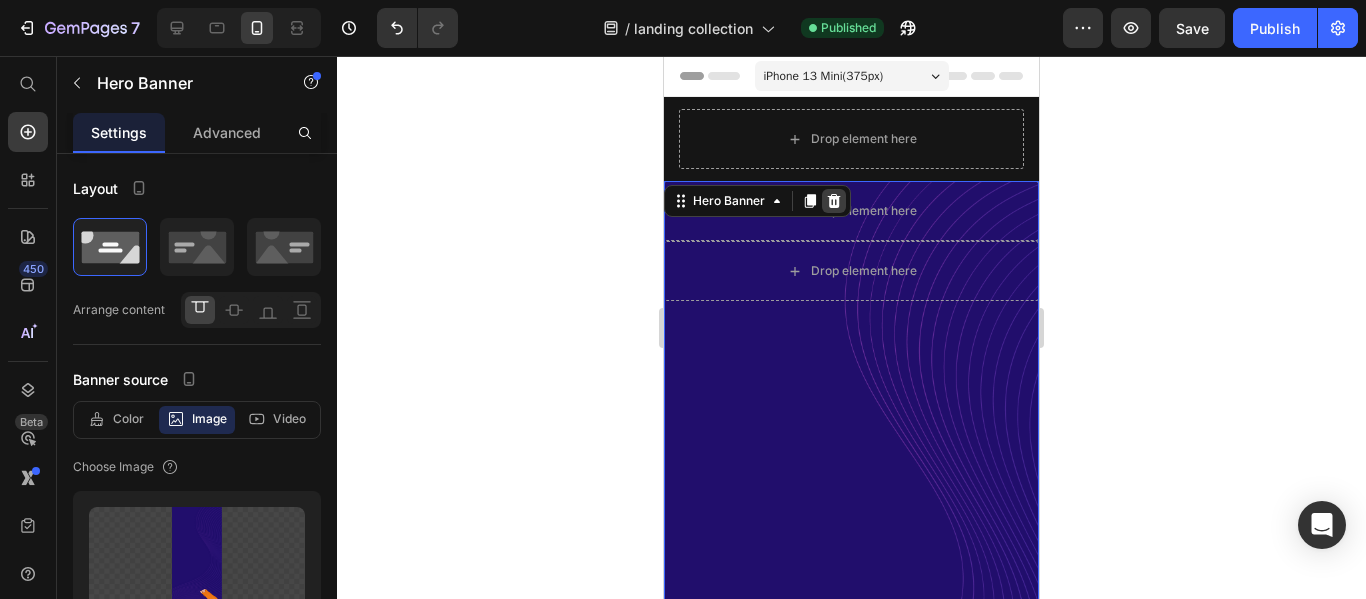 click 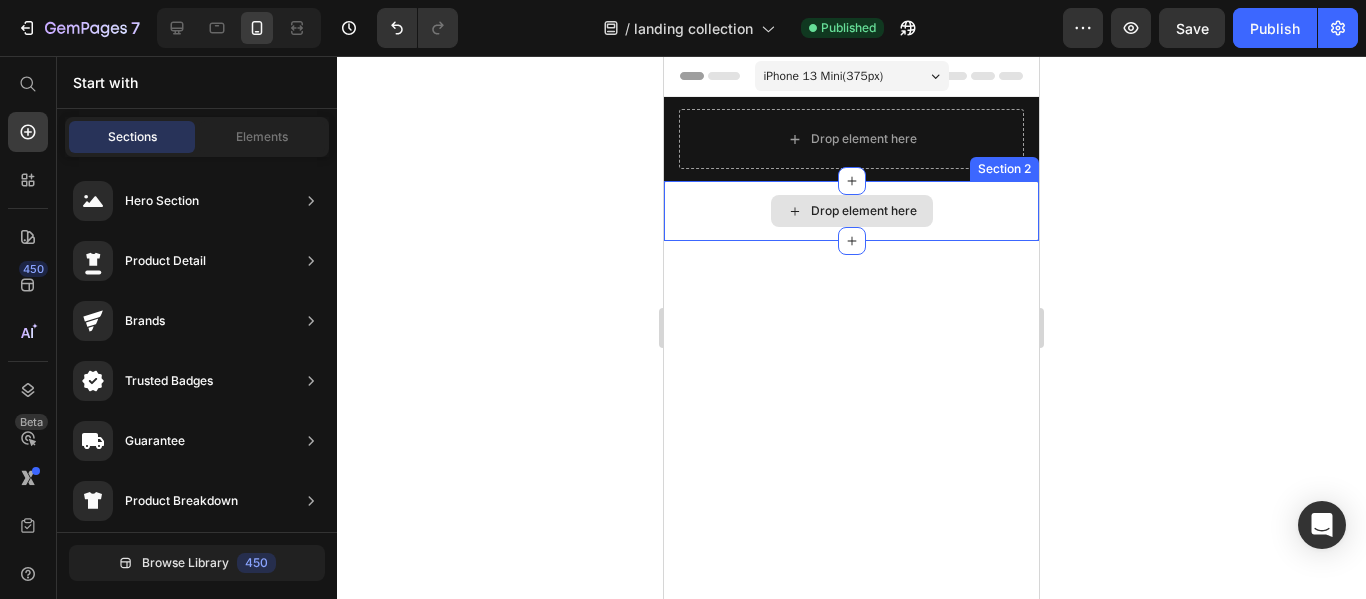 select on "M" 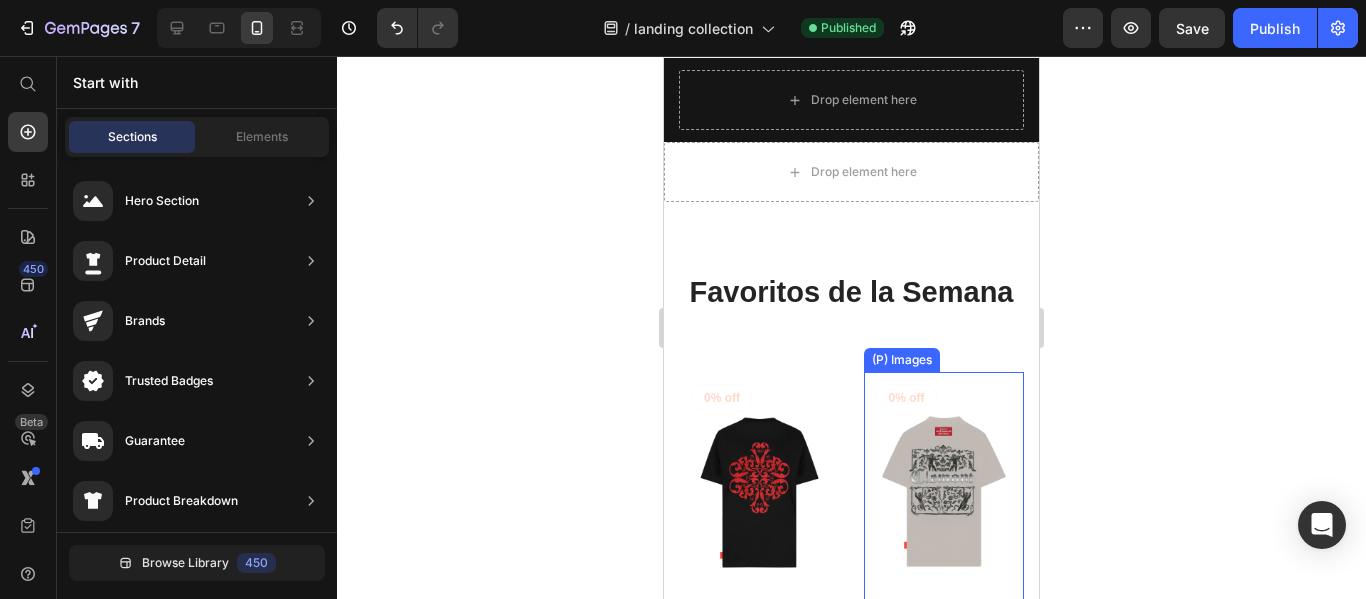 scroll, scrollTop: 0, scrollLeft: 0, axis: both 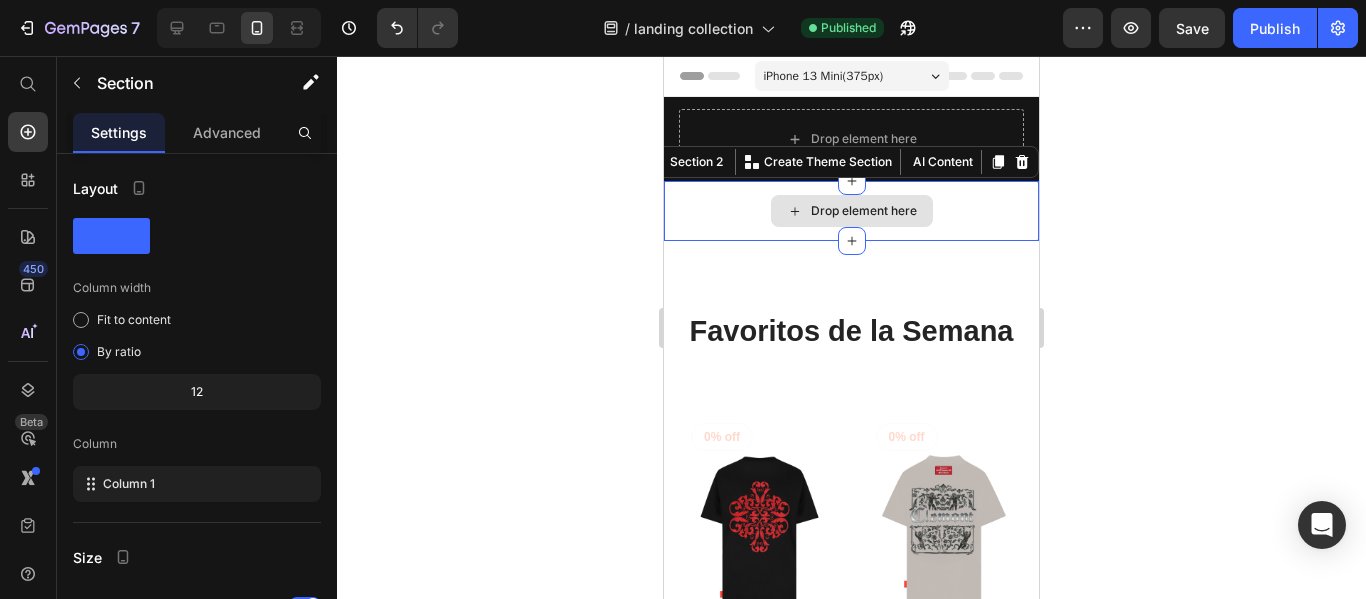 click on "Drop element here" at bounding box center [851, 211] 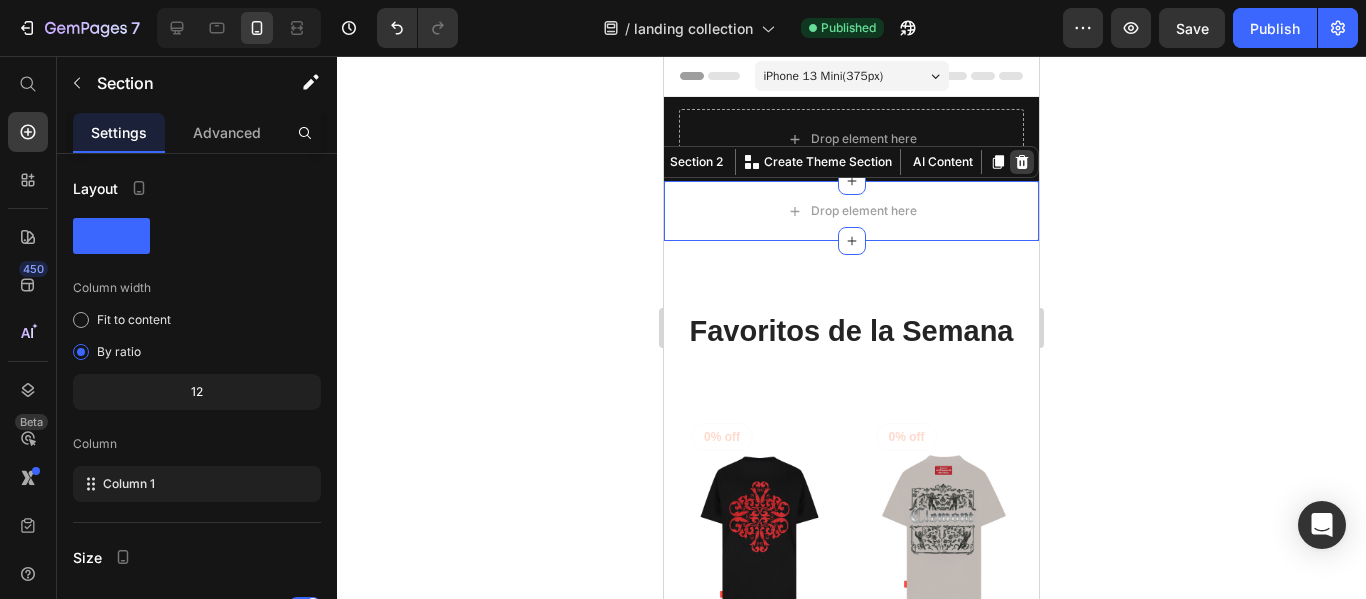 click 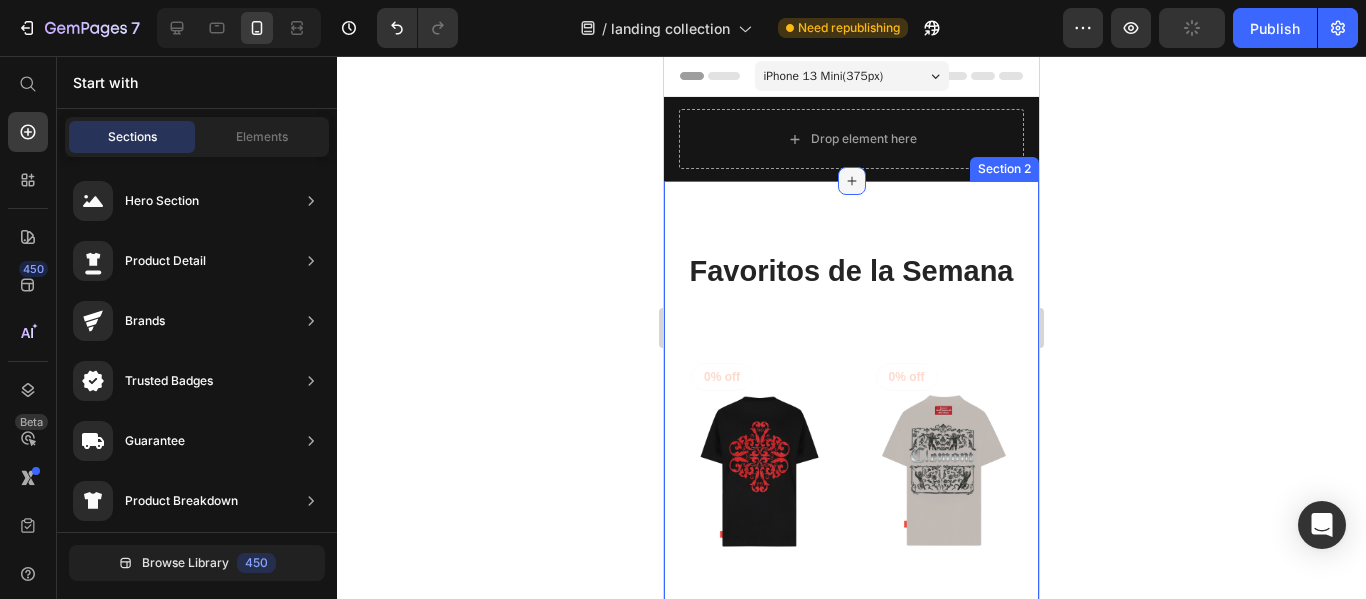 click at bounding box center (852, 181) 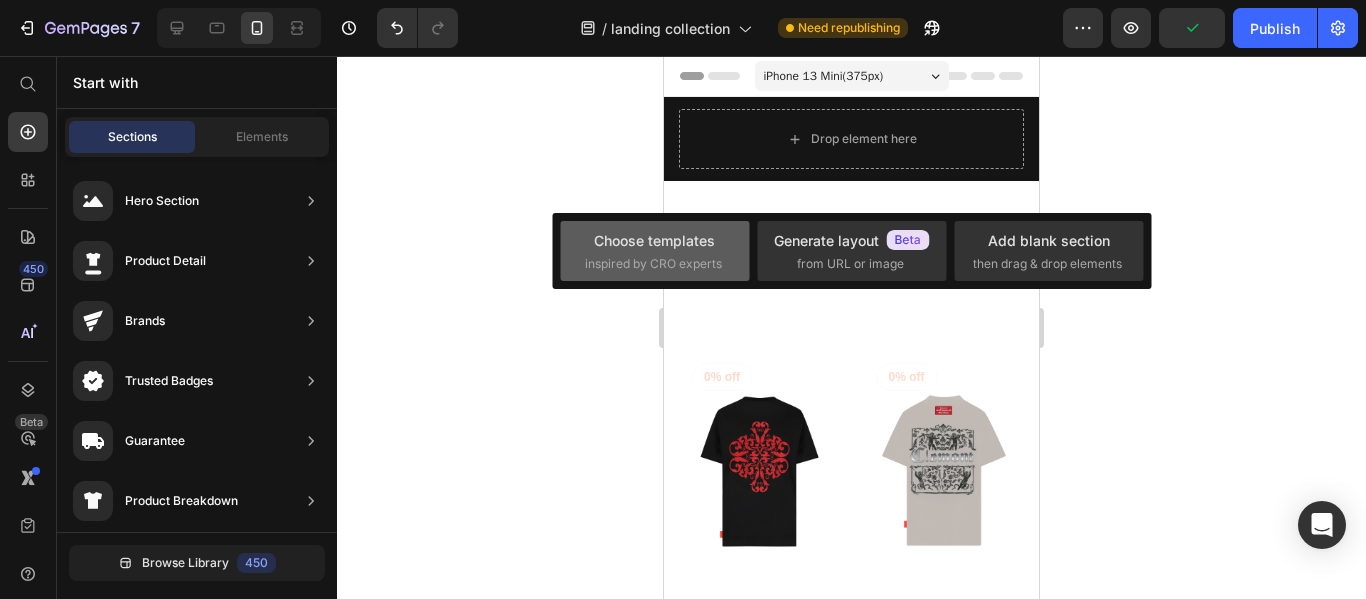 click on "Choose templates  inspired by CRO experts" at bounding box center [655, 251] 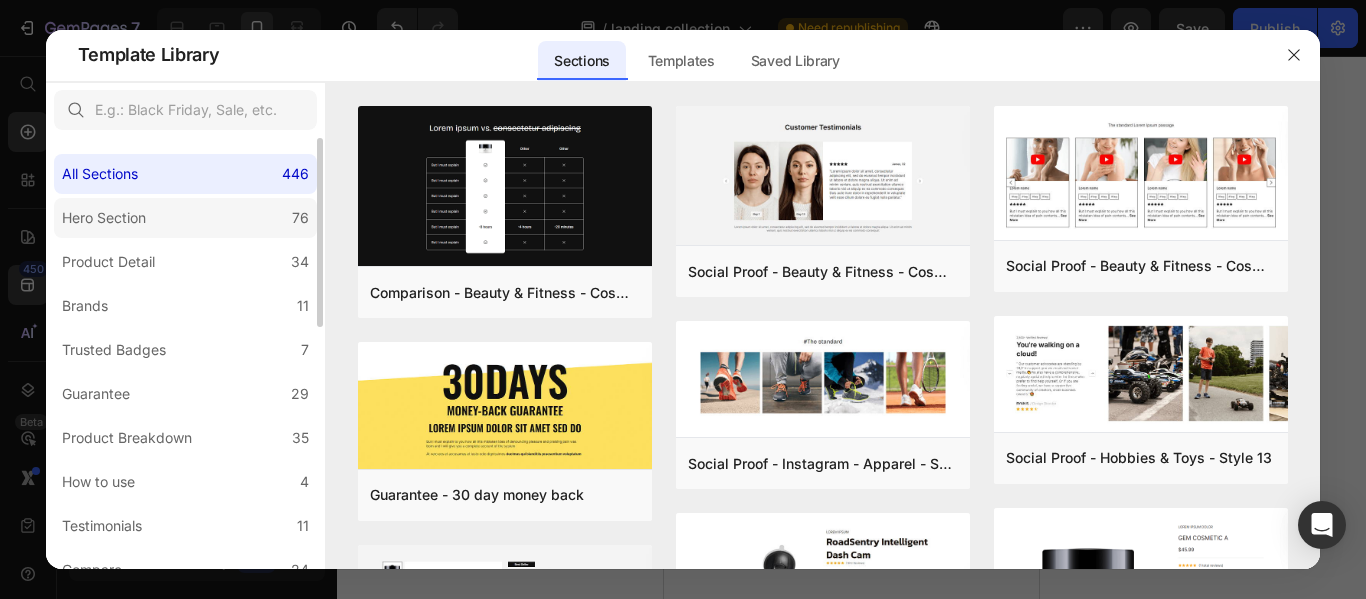 click on "Hero Section 76" 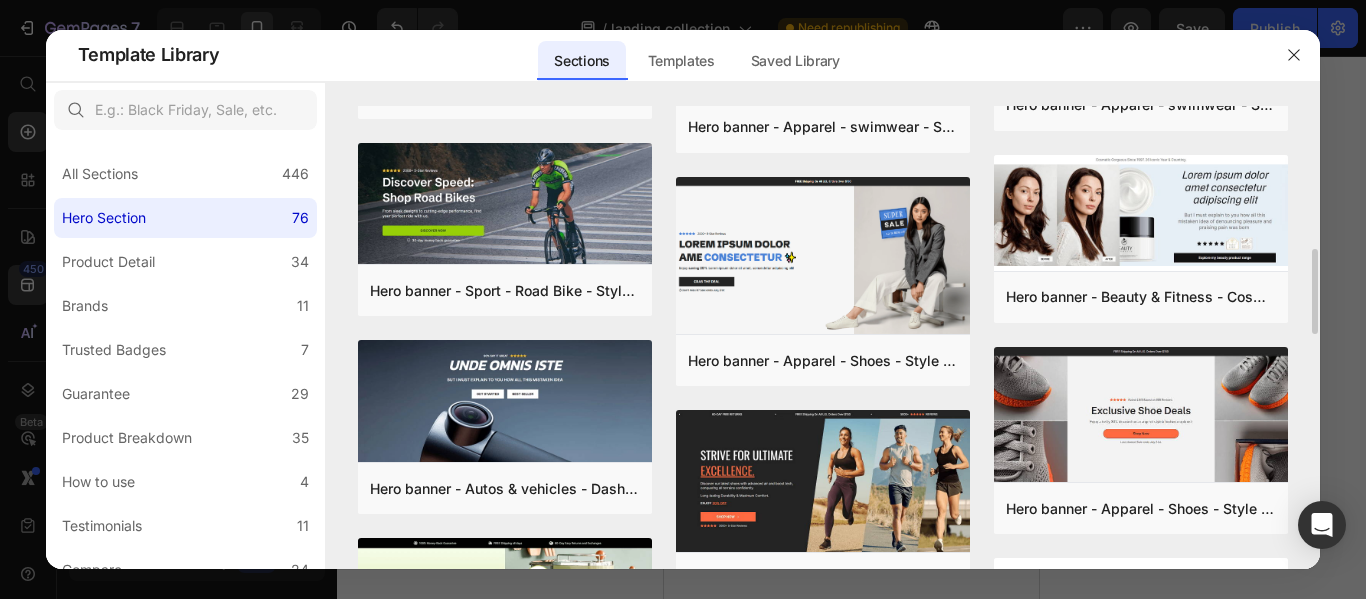 scroll, scrollTop: 880, scrollLeft: 0, axis: vertical 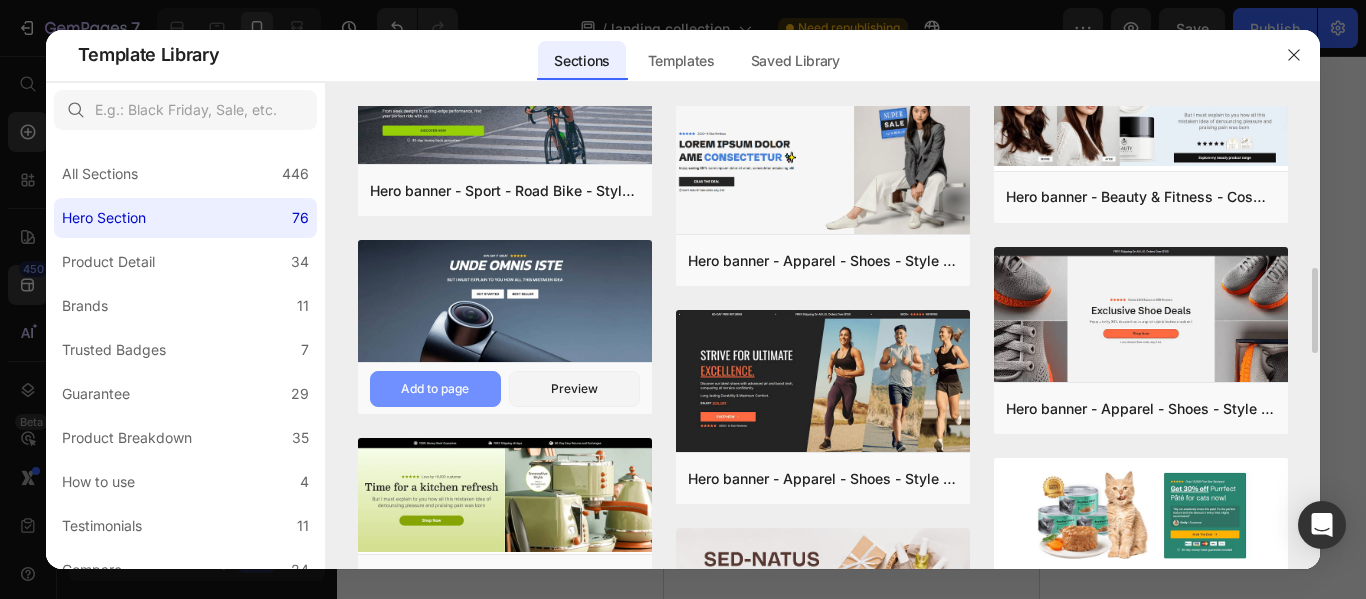 click on "Add to page" at bounding box center (435, 389) 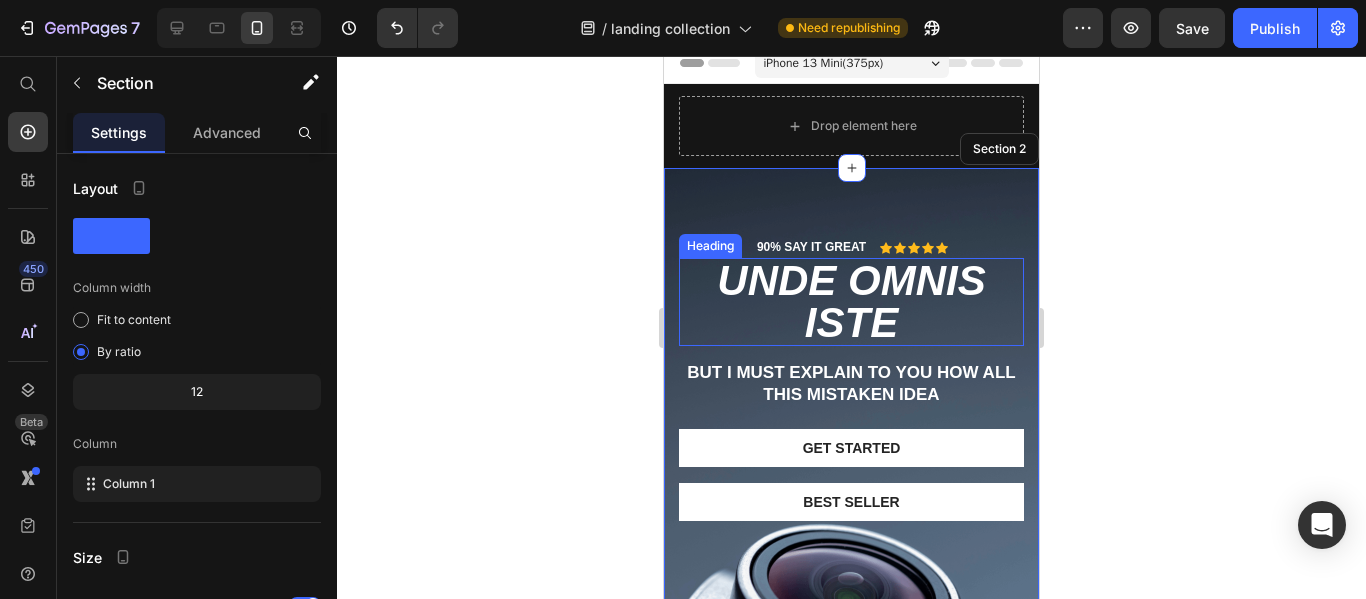 scroll, scrollTop: 0, scrollLeft: 0, axis: both 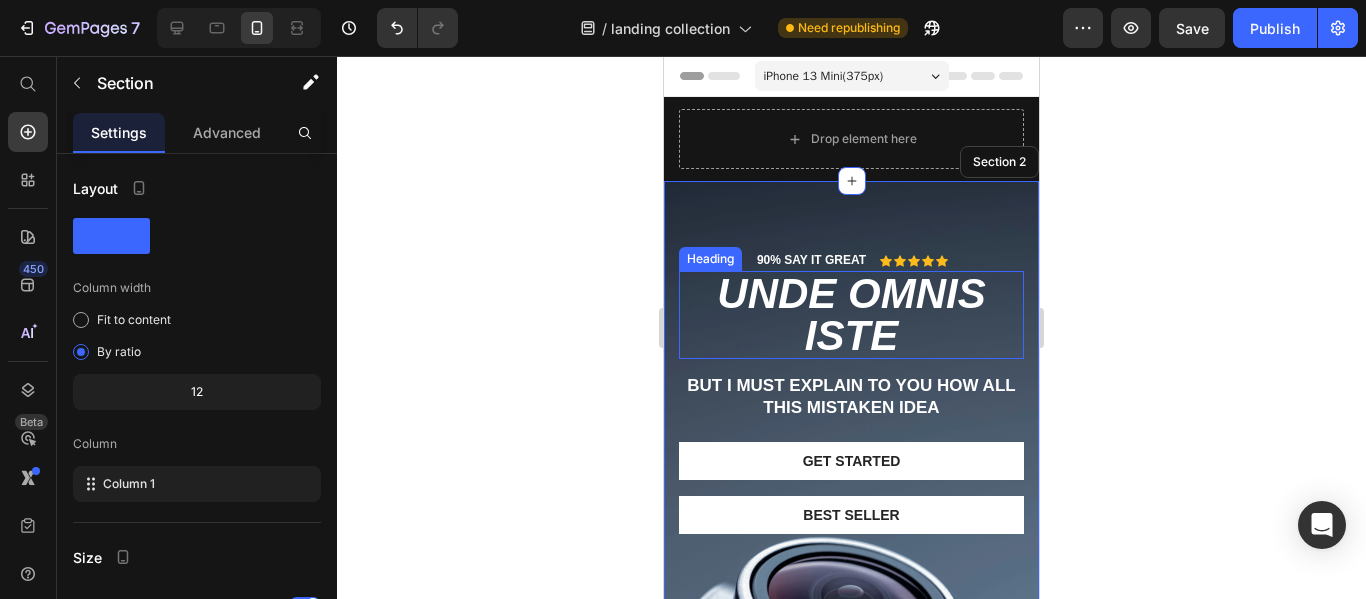 click on "unde omnis iste" at bounding box center (851, 315) 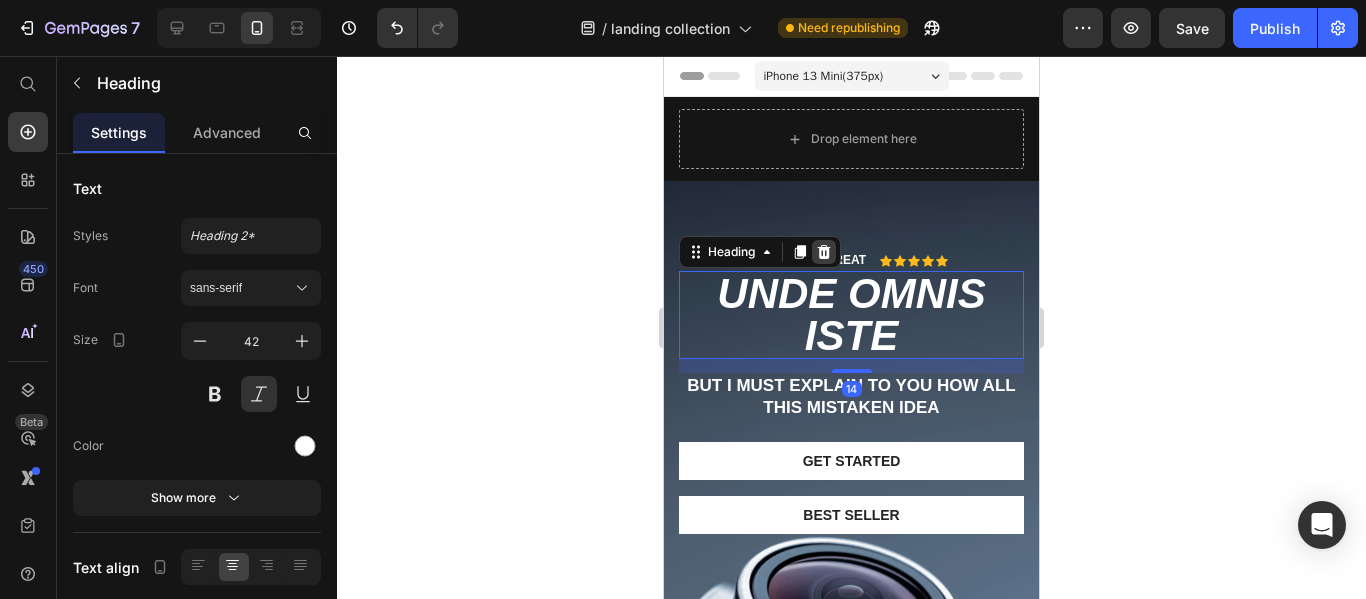 click 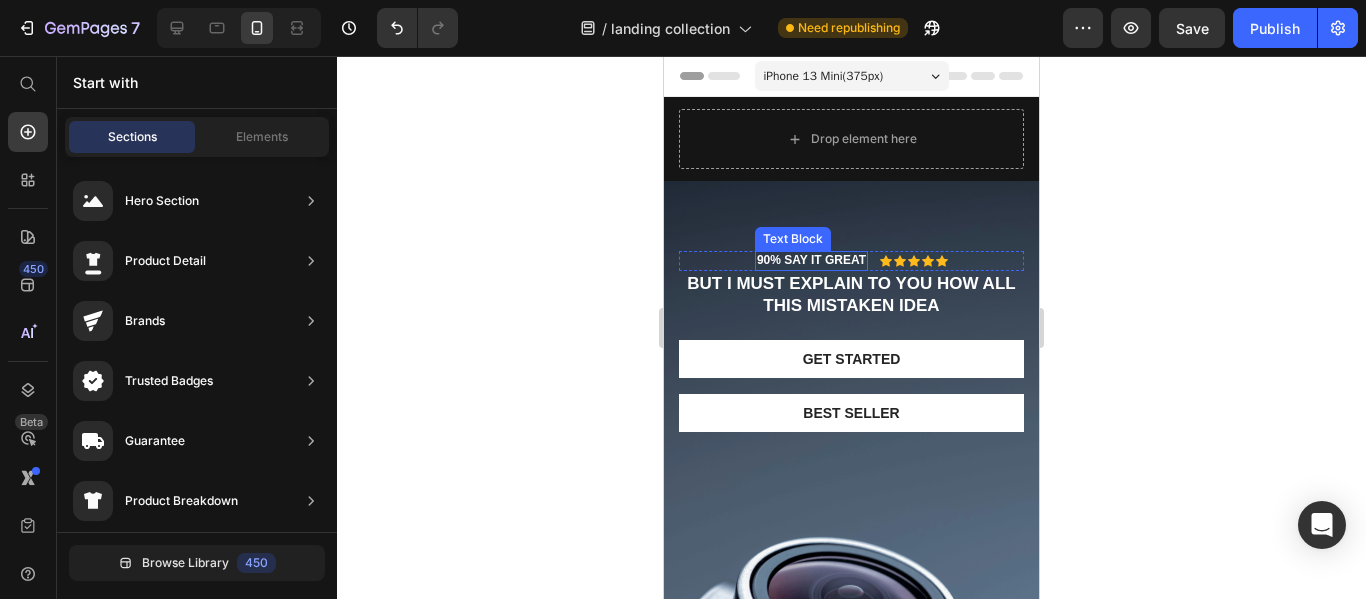 click on "90% SAY IT GREAT" at bounding box center [811, 261] 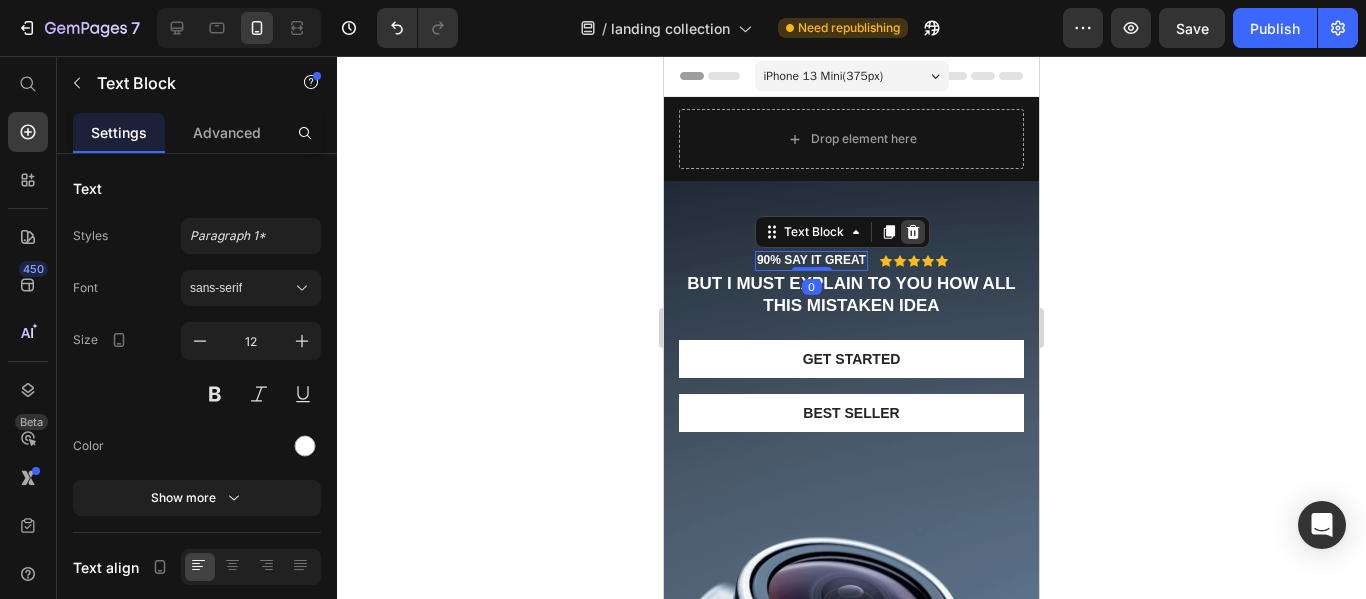 click 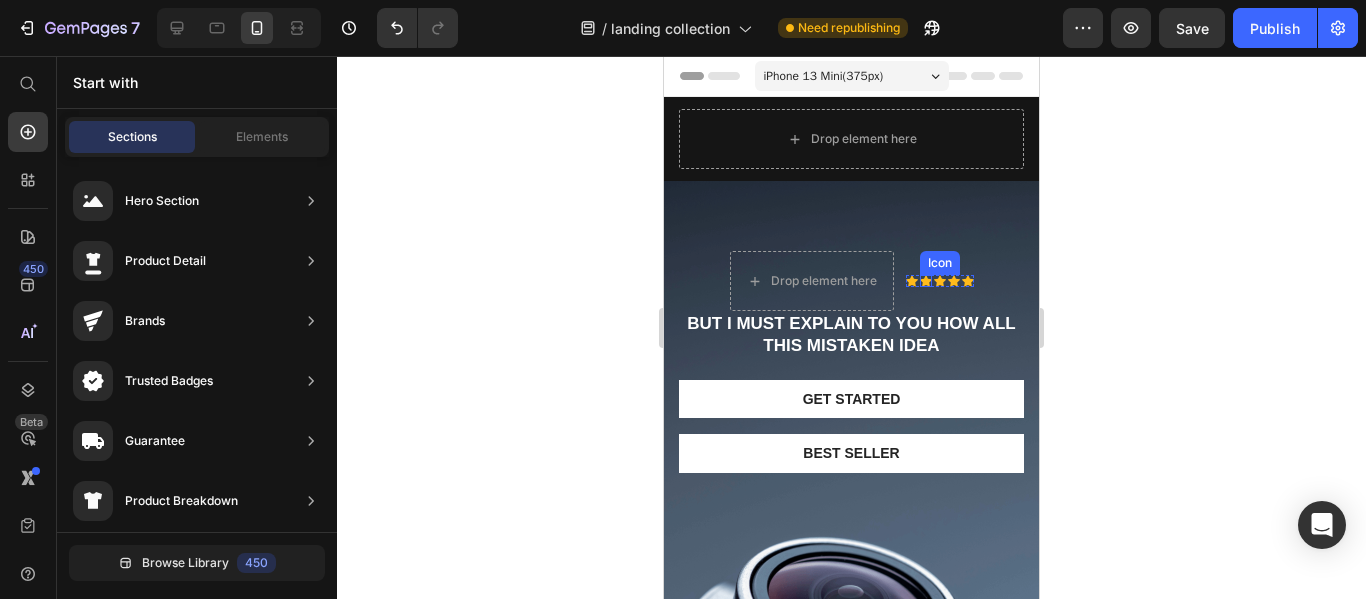click on "Icon" at bounding box center (940, 263) 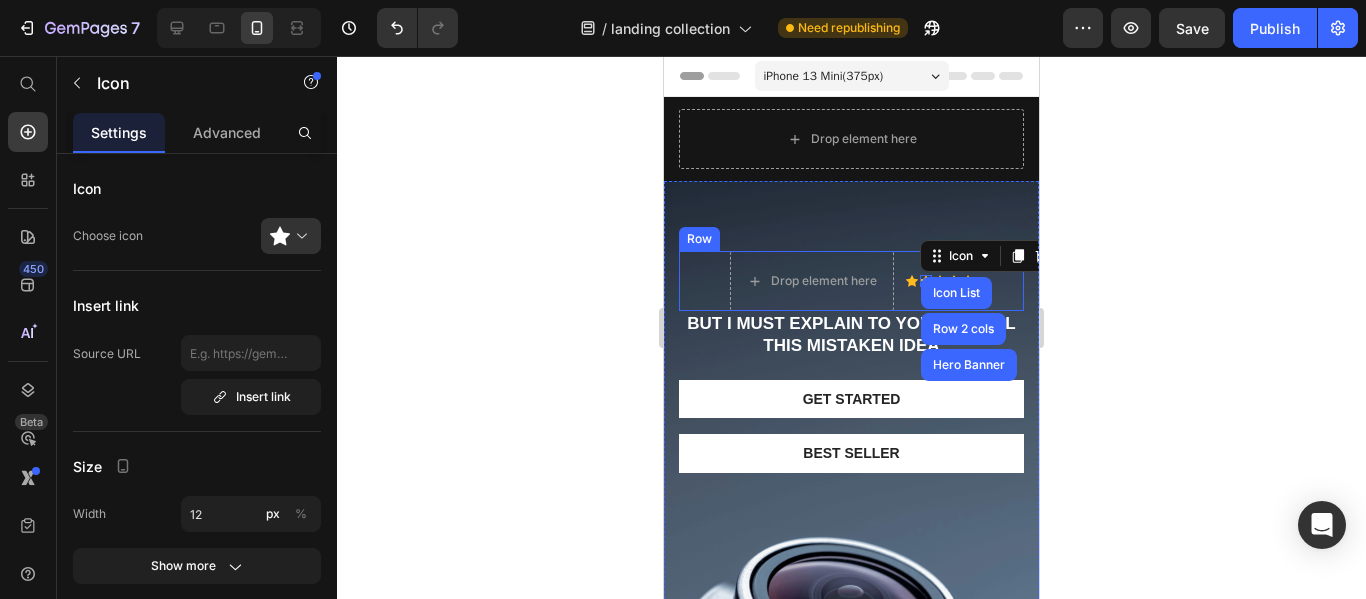 click on "Icon Icon Icon List Row 2 cols Hero Banner   0 Icon Icon Icon Icon List" at bounding box center (940, 281) 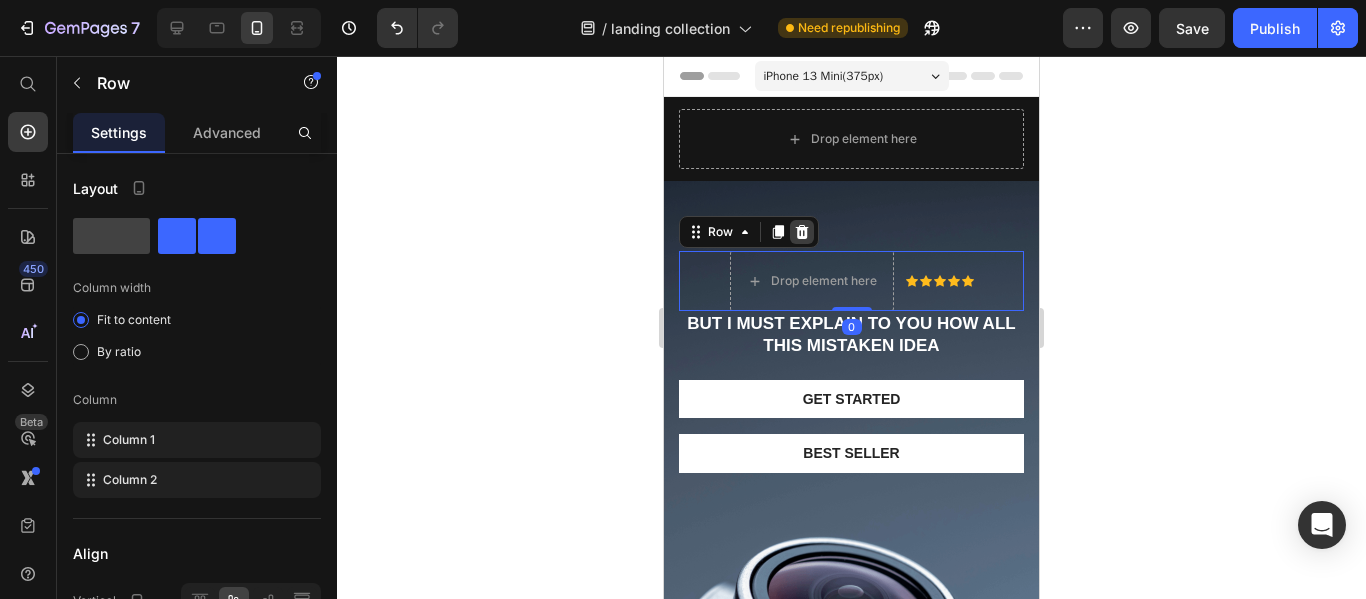 click 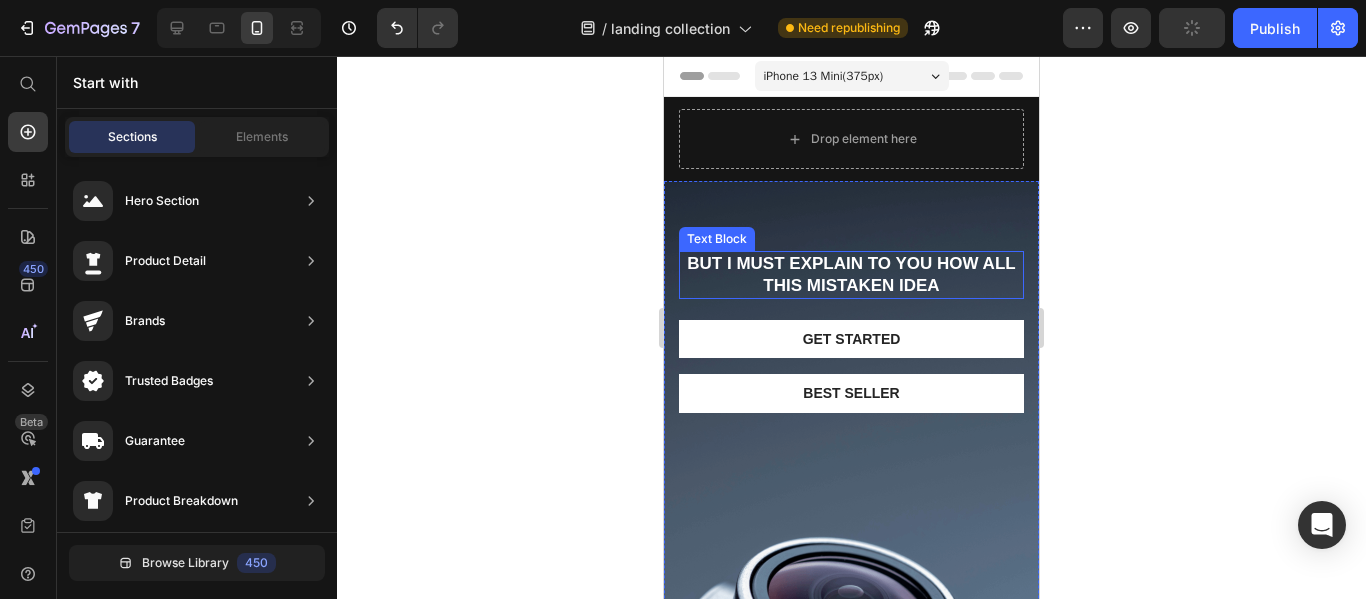 click on "But I must explain to you how all this mistaken idea" at bounding box center [851, 275] 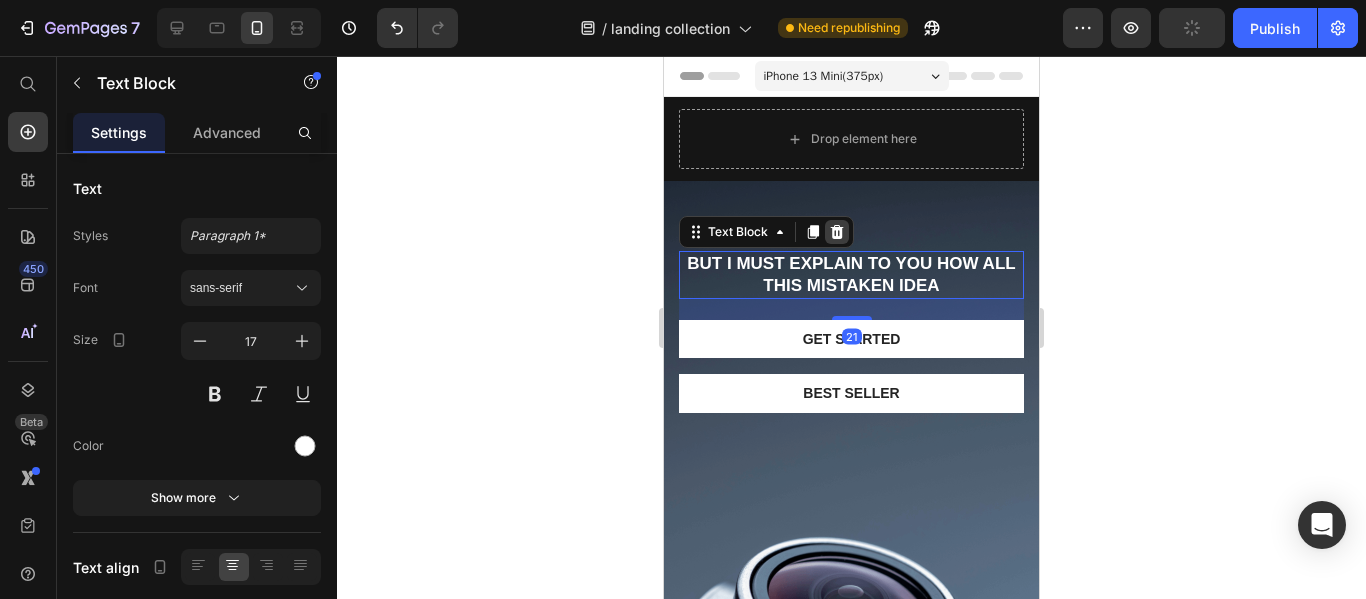 click 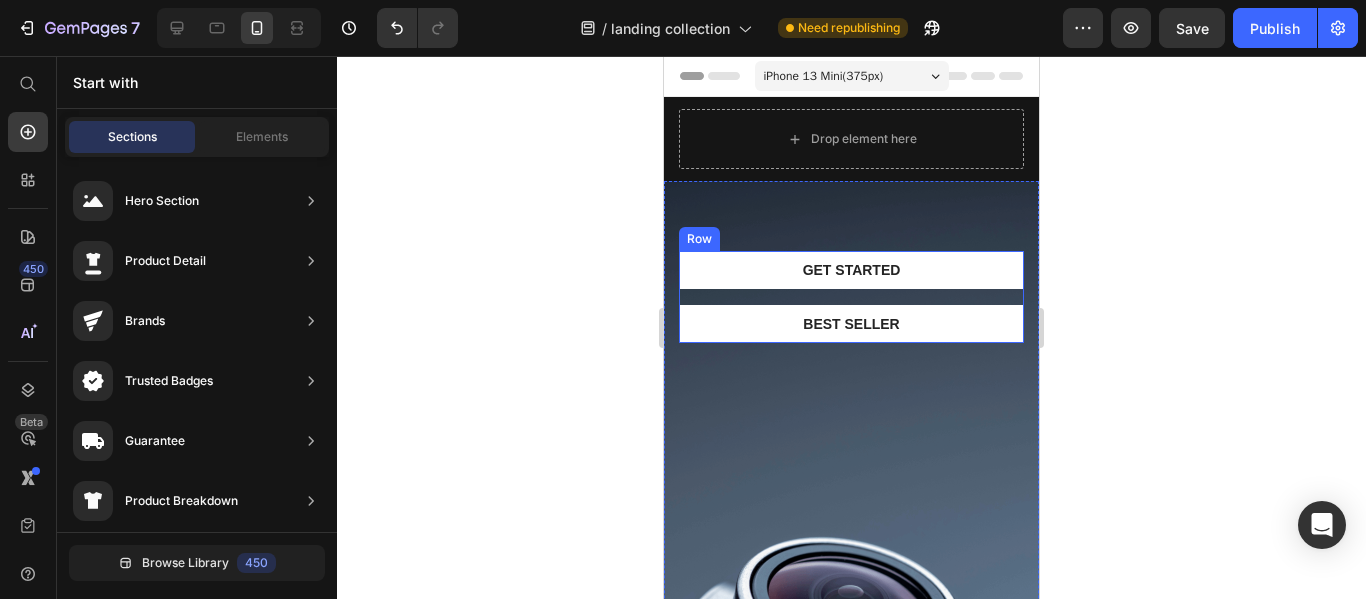 click on "Get started Button" at bounding box center [851, 278] 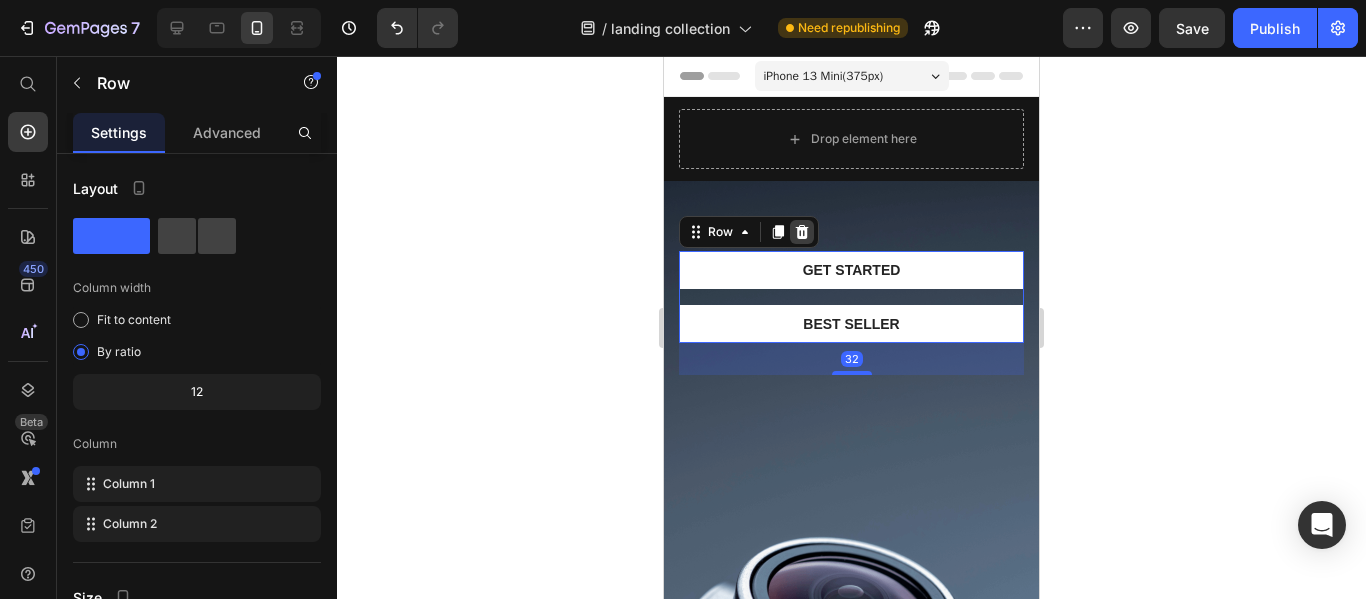 click 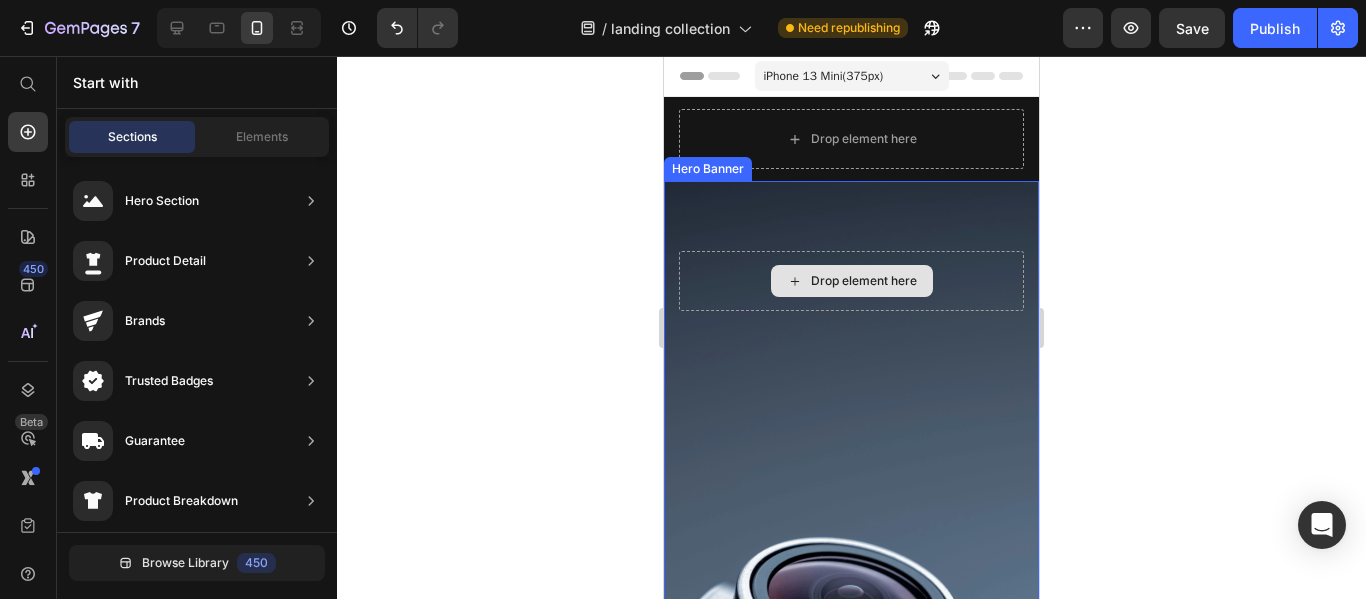 click on "Drop element here" at bounding box center (851, 281) 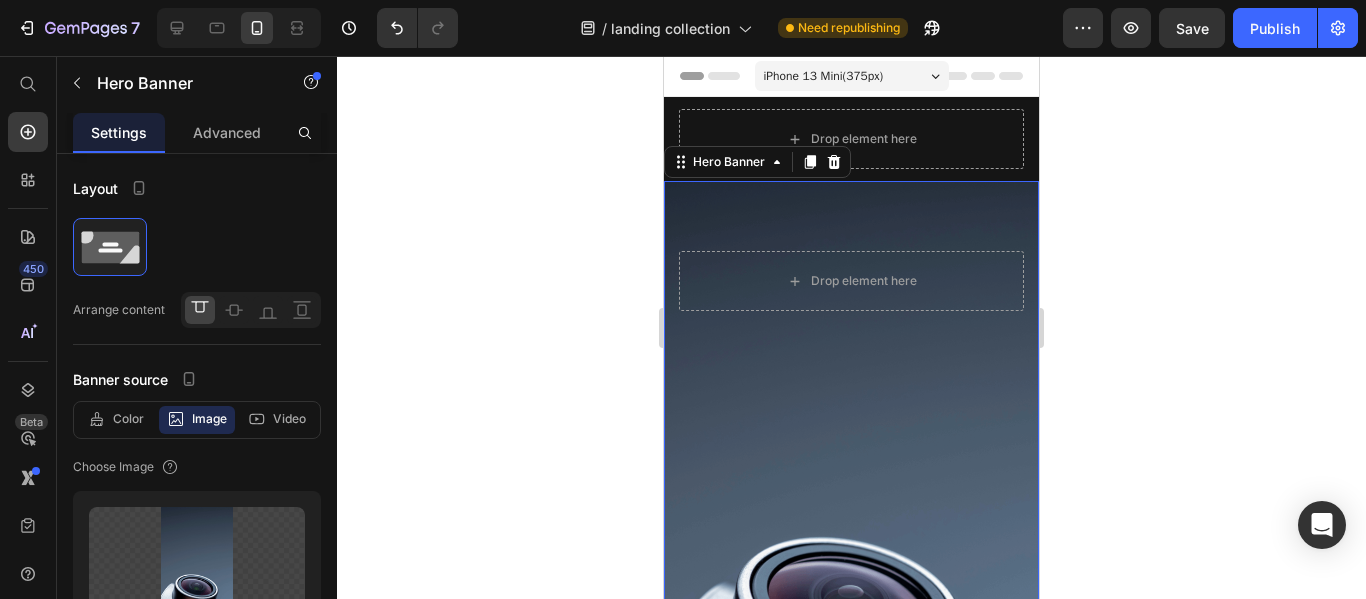 click 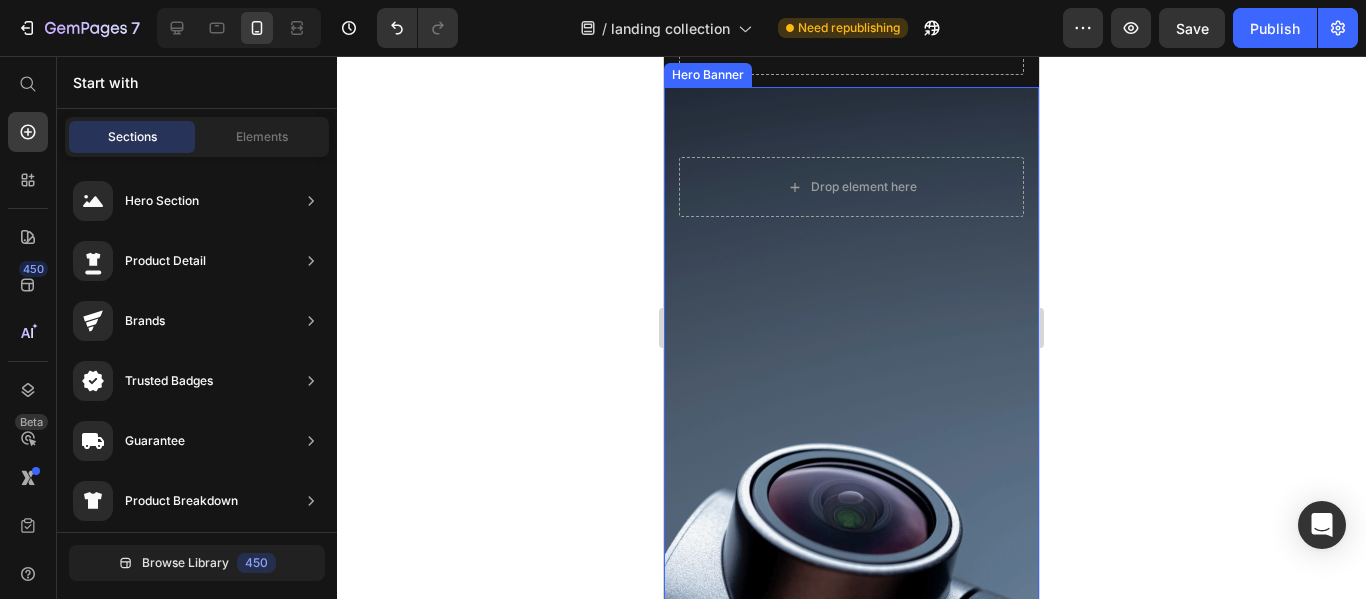 scroll, scrollTop: 200, scrollLeft: 0, axis: vertical 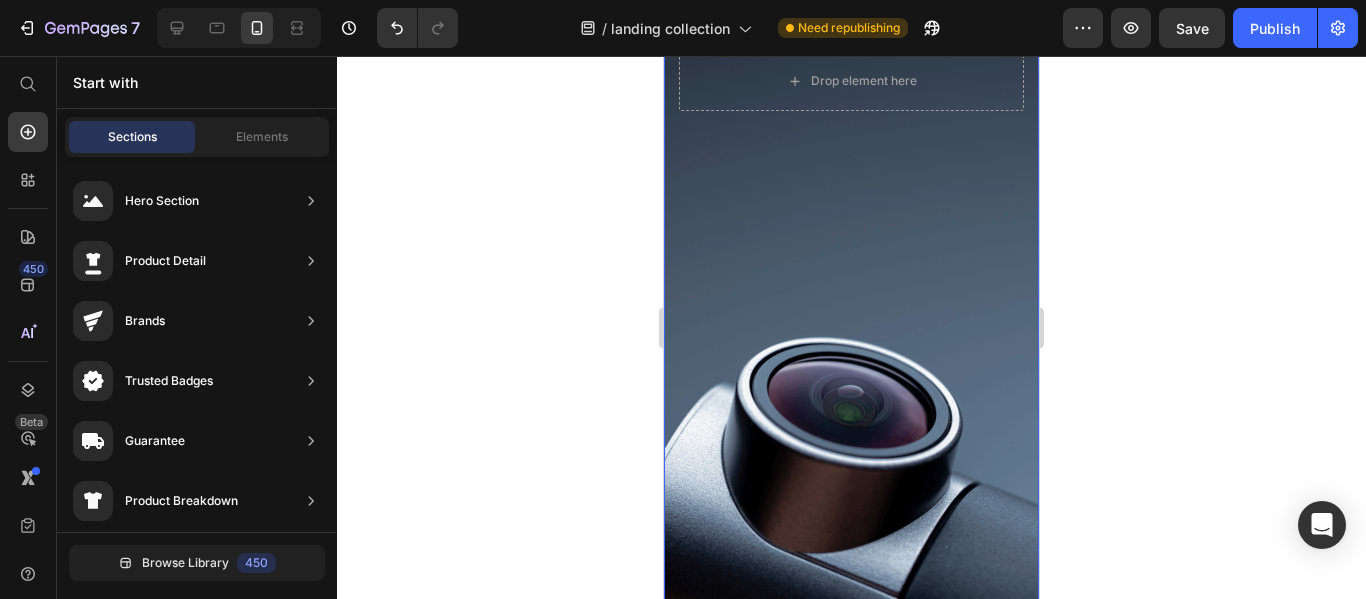 click at bounding box center (851, 314) 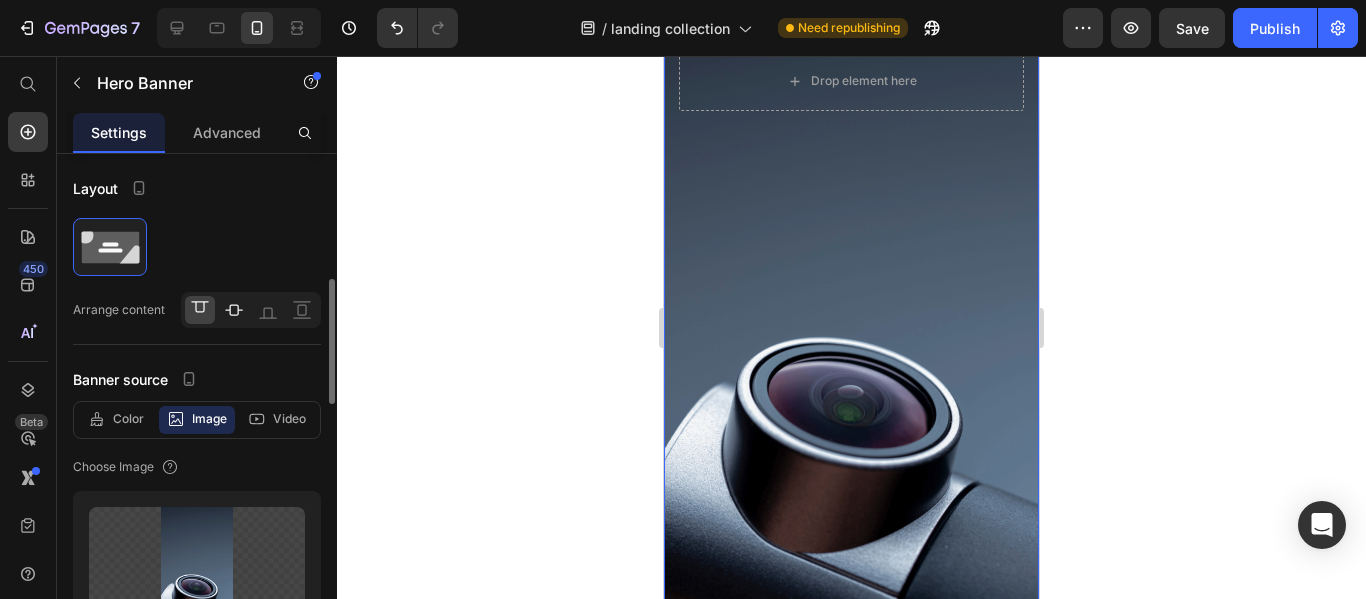 scroll, scrollTop: 200, scrollLeft: 0, axis: vertical 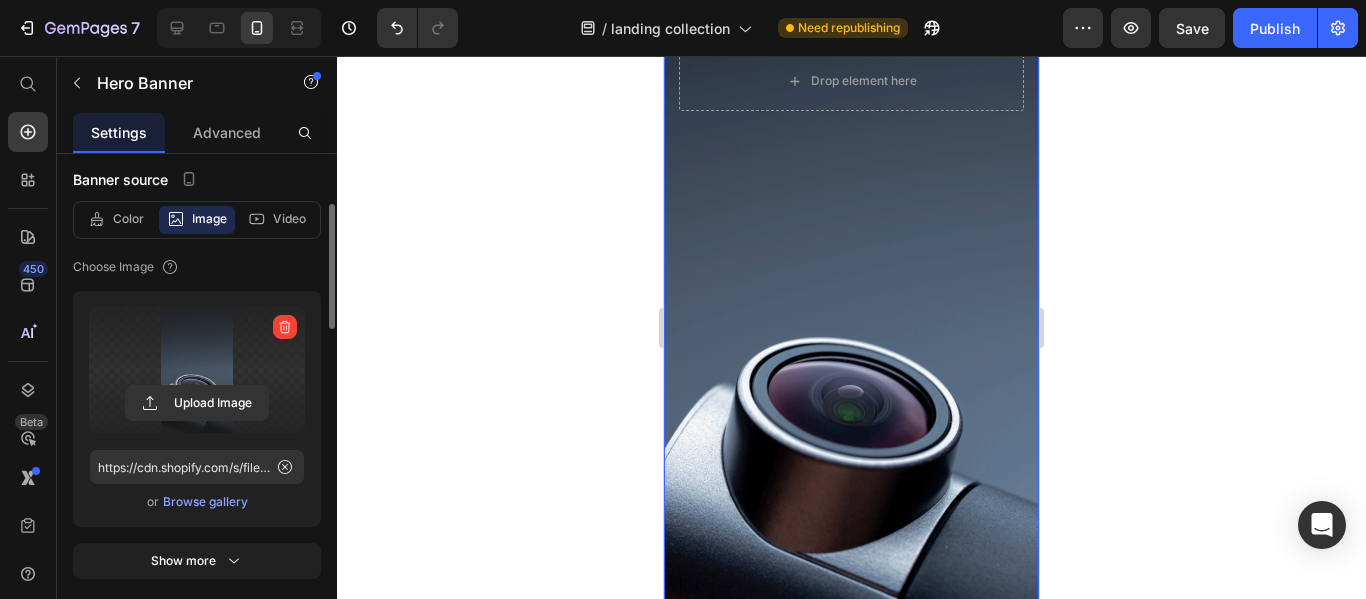 click at bounding box center [197, 370] 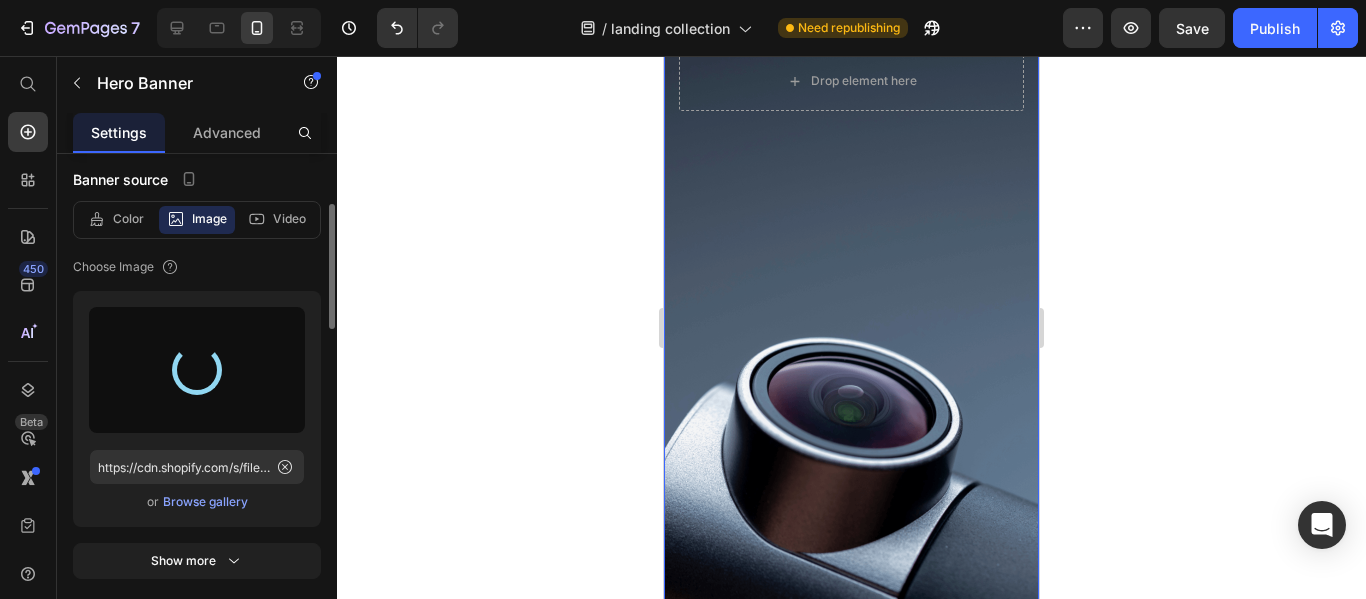 type on "https://cdn.shopify.com/s/files/1/0650/5519/5359/files/gempages_560669989493801840-f25ebea1-a2d3-41a2-b4ee-7a910b7ab7d2.gif" 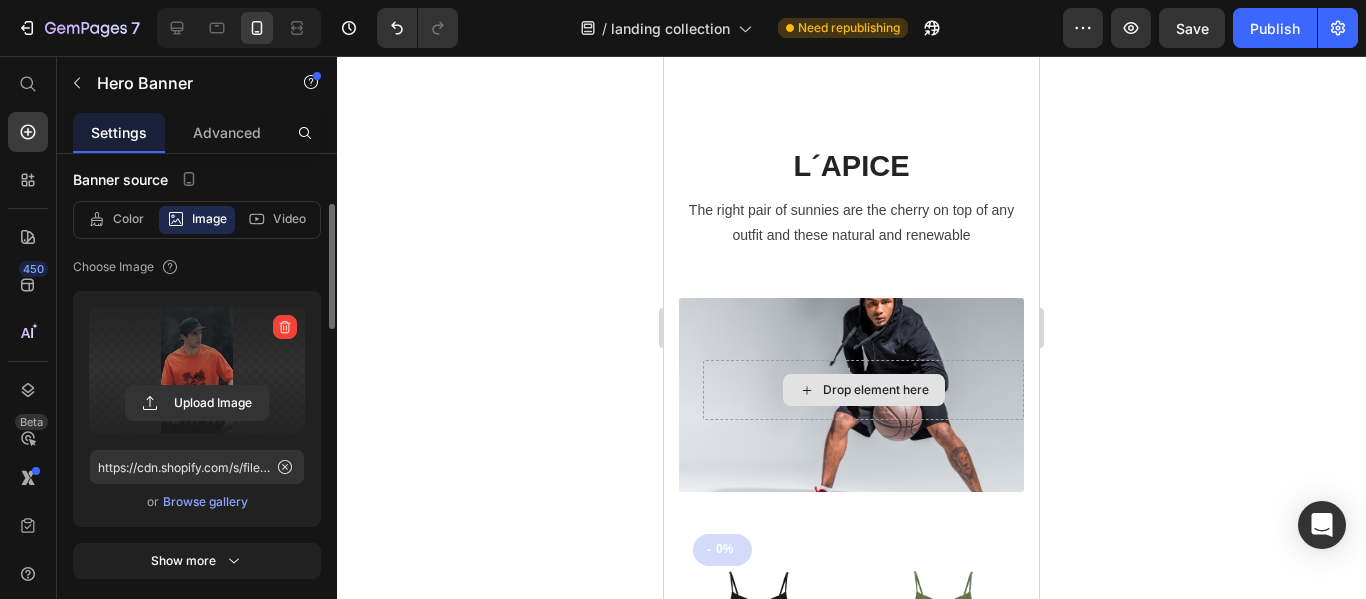 scroll, scrollTop: 9800, scrollLeft: 0, axis: vertical 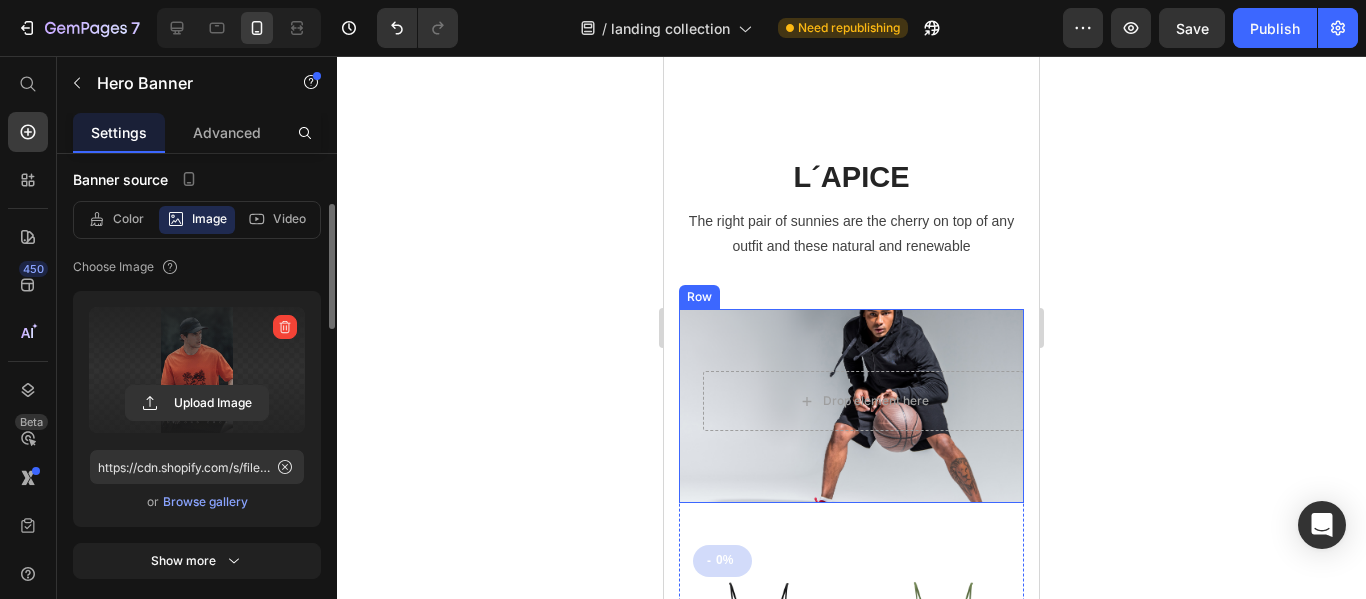click on "Drop element here Row" at bounding box center [851, 406] 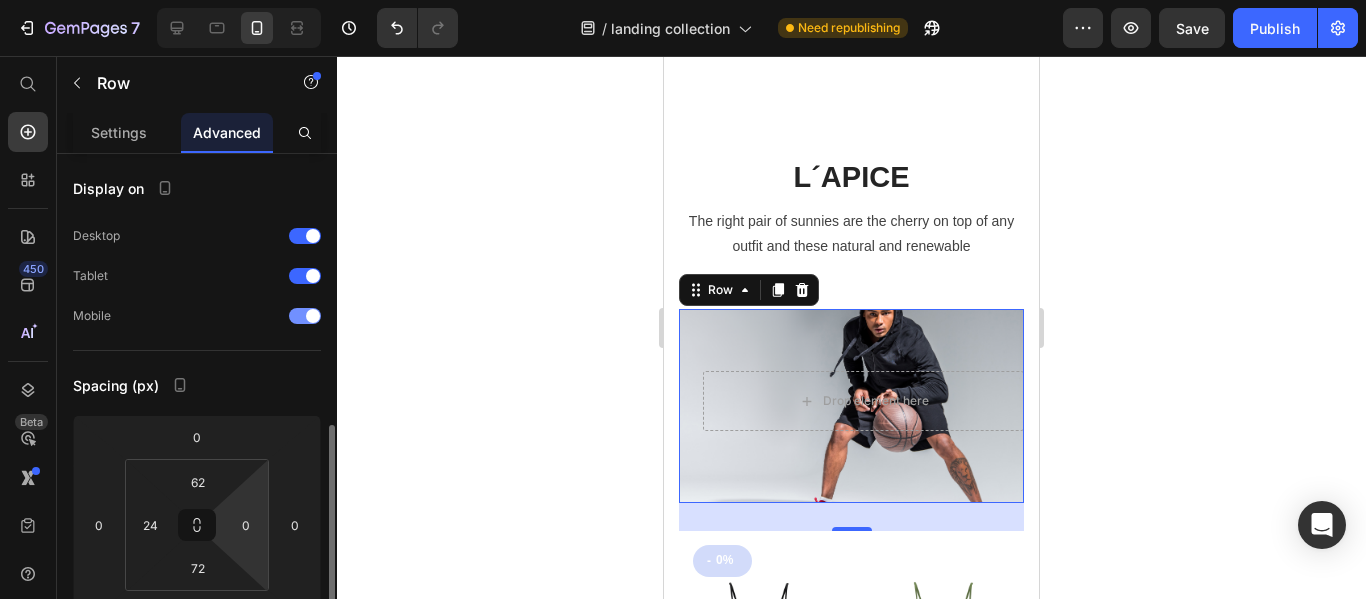scroll, scrollTop: 400, scrollLeft: 0, axis: vertical 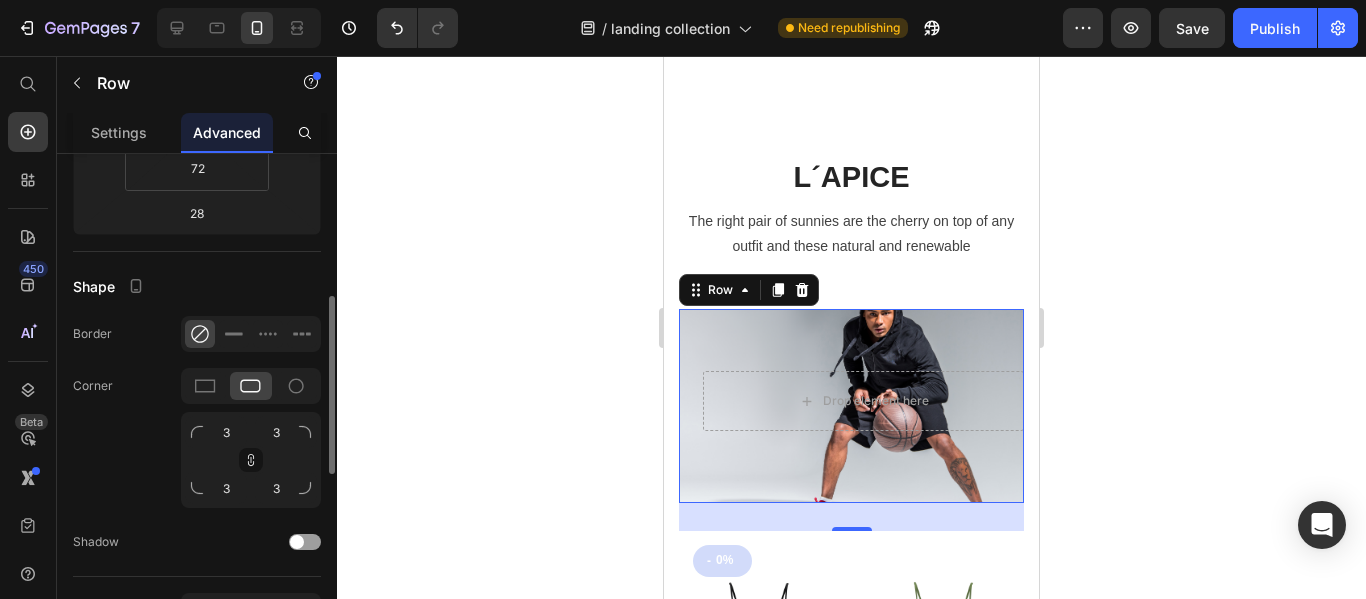 click on "Drop element here Row   28" at bounding box center [851, 406] 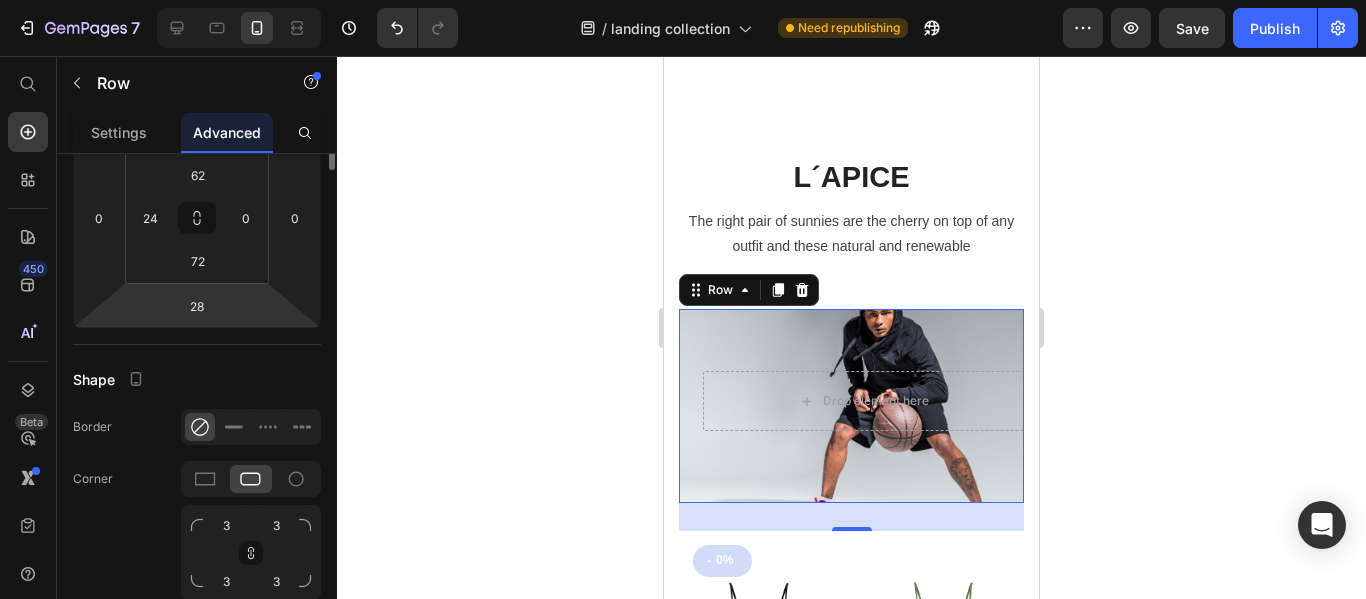 scroll, scrollTop: 0, scrollLeft: 0, axis: both 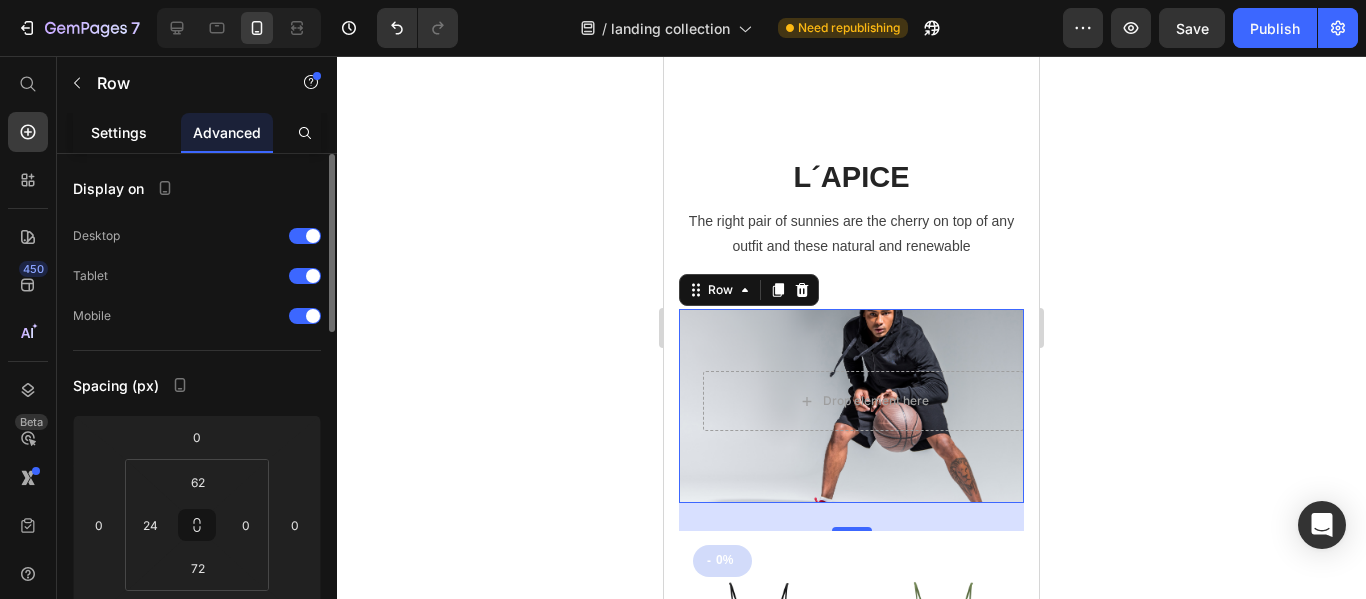 click on "Settings" at bounding box center [119, 132] 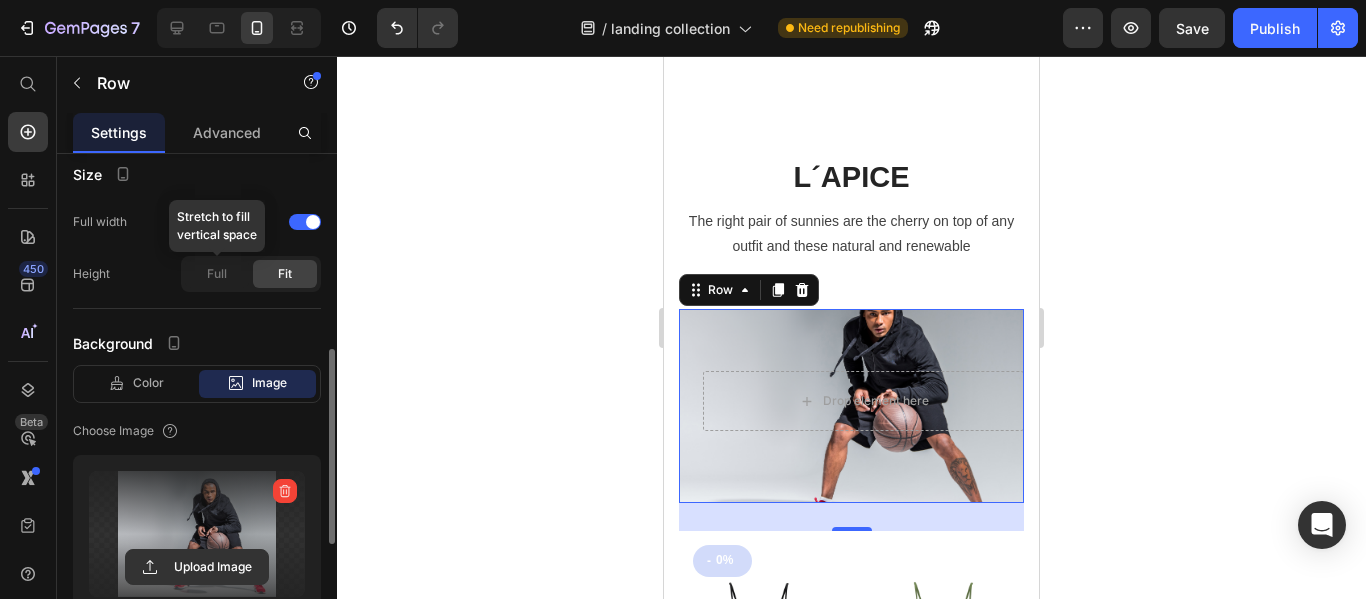 scroll, scrollTop: 700, scrollLeft: 0, axis: vertical 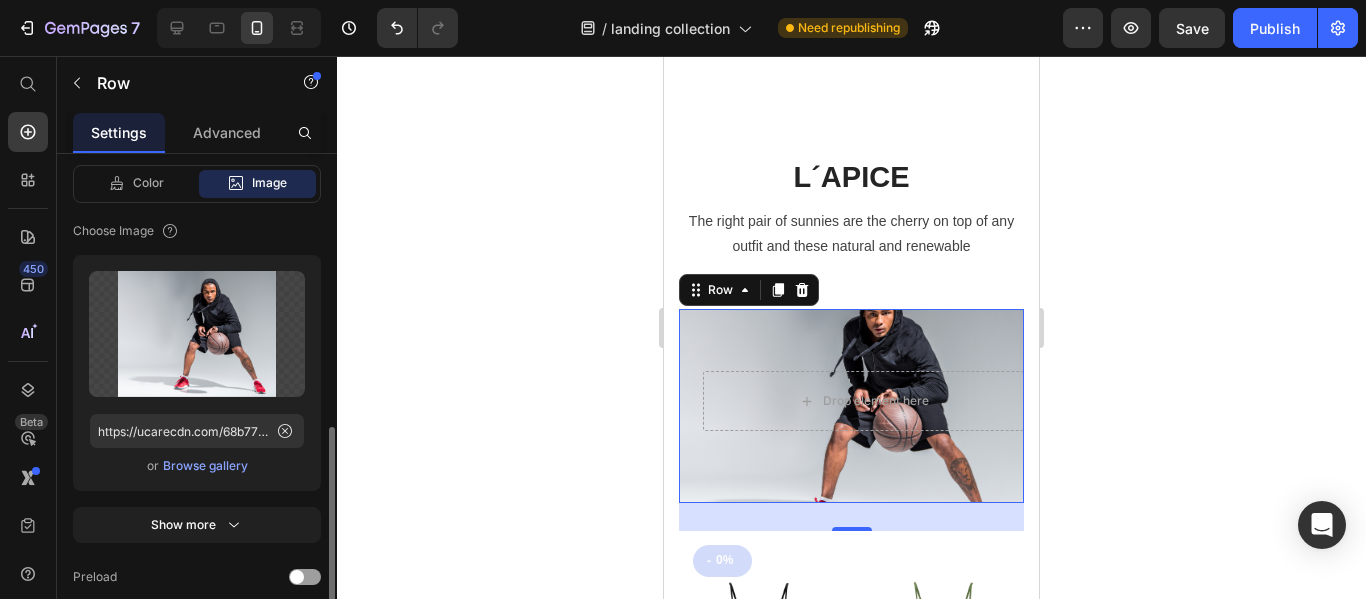 click on "Browse gallery" at bounding box center [205, 466] 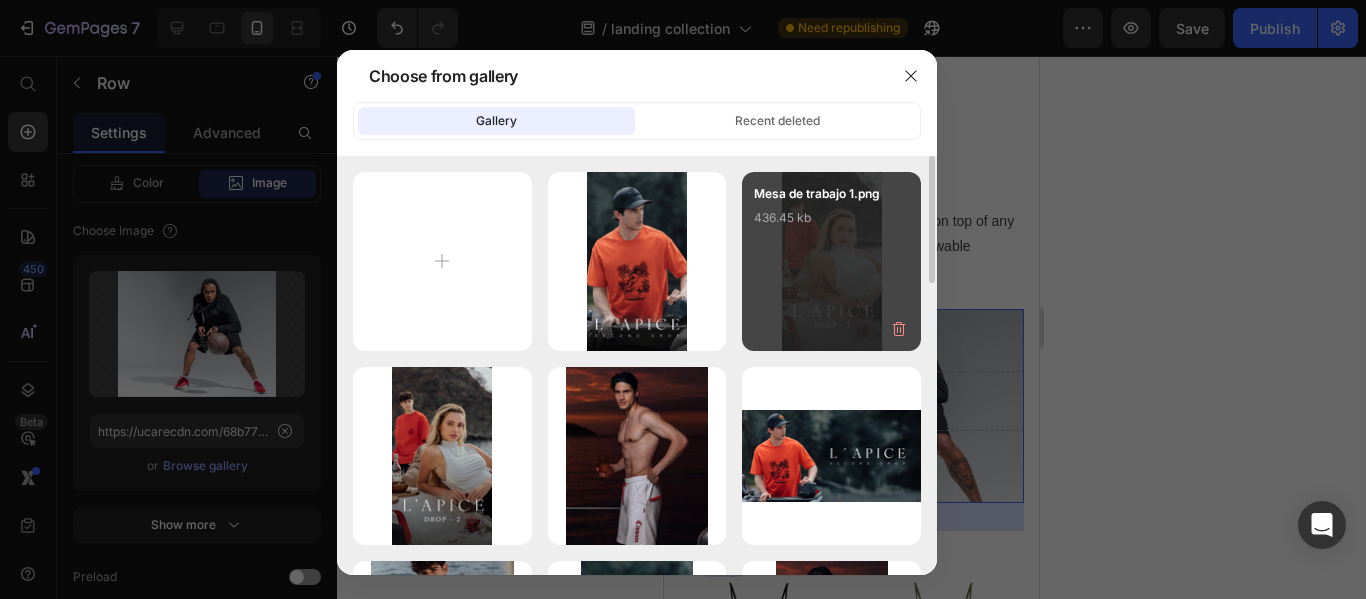 click on "Mesa de trabajo 1.png 436.45 kb" at bounding box center [831, 224] 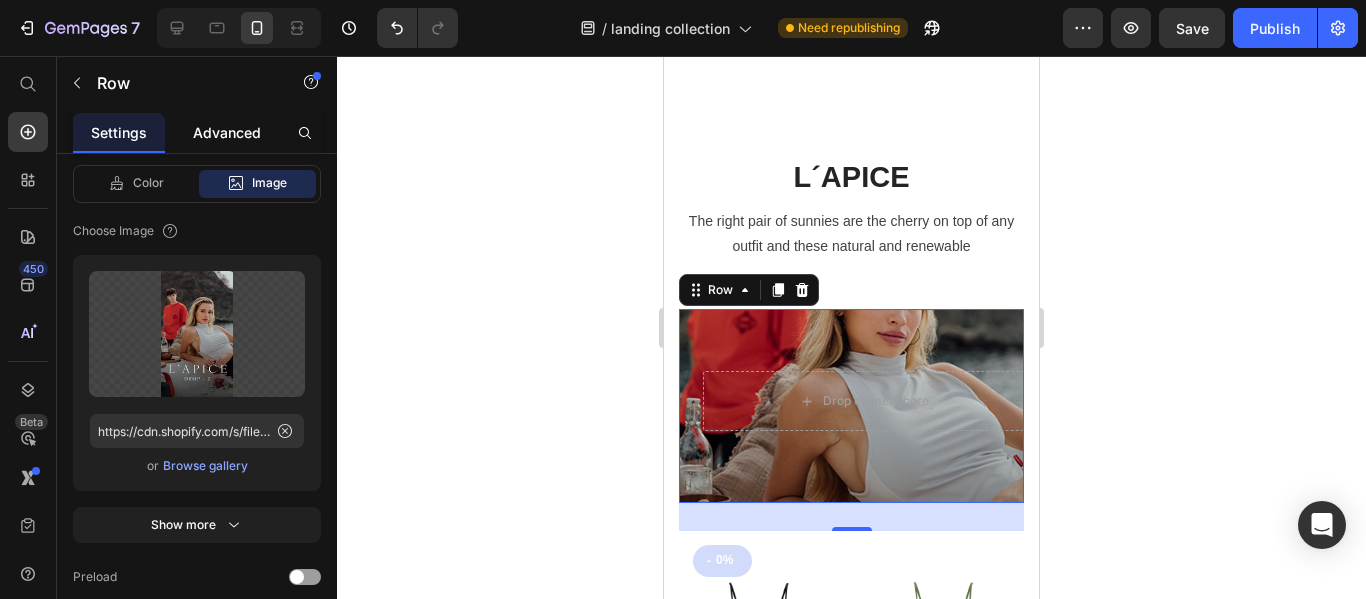 click on "Advanced" at bounding box center (227, 132) 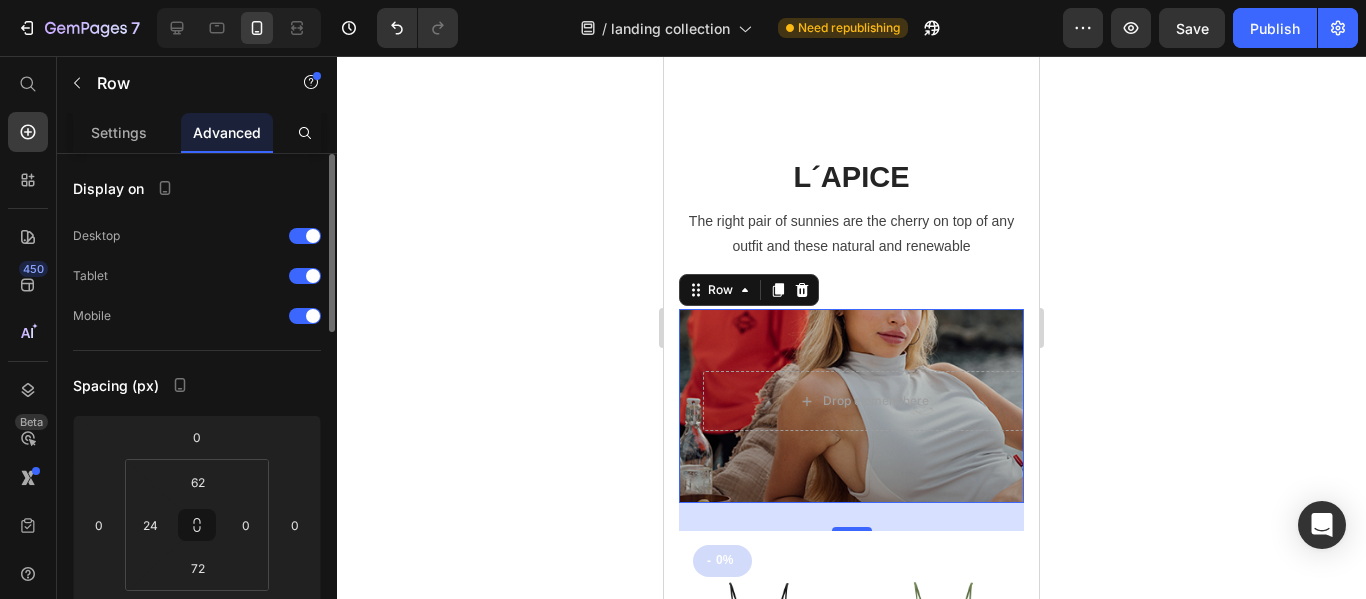scroll, scrollTop: 100, scrollLeft: 0, axis: vertical 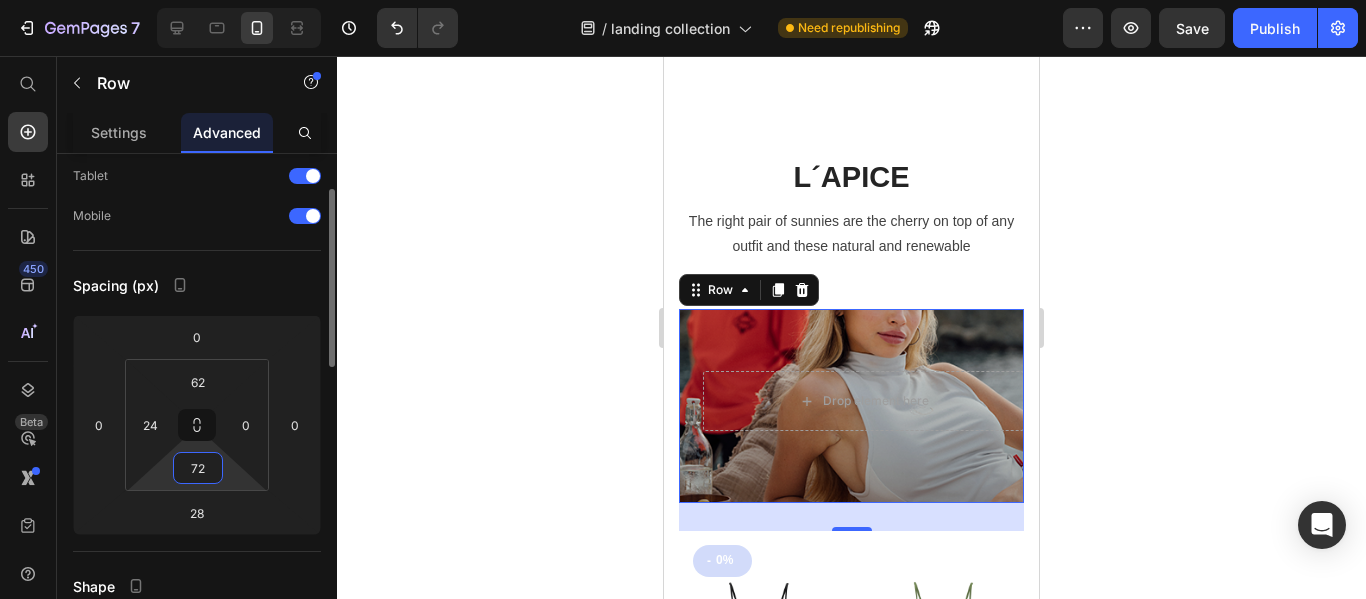 click on "72" at bounding box center [198, 468] 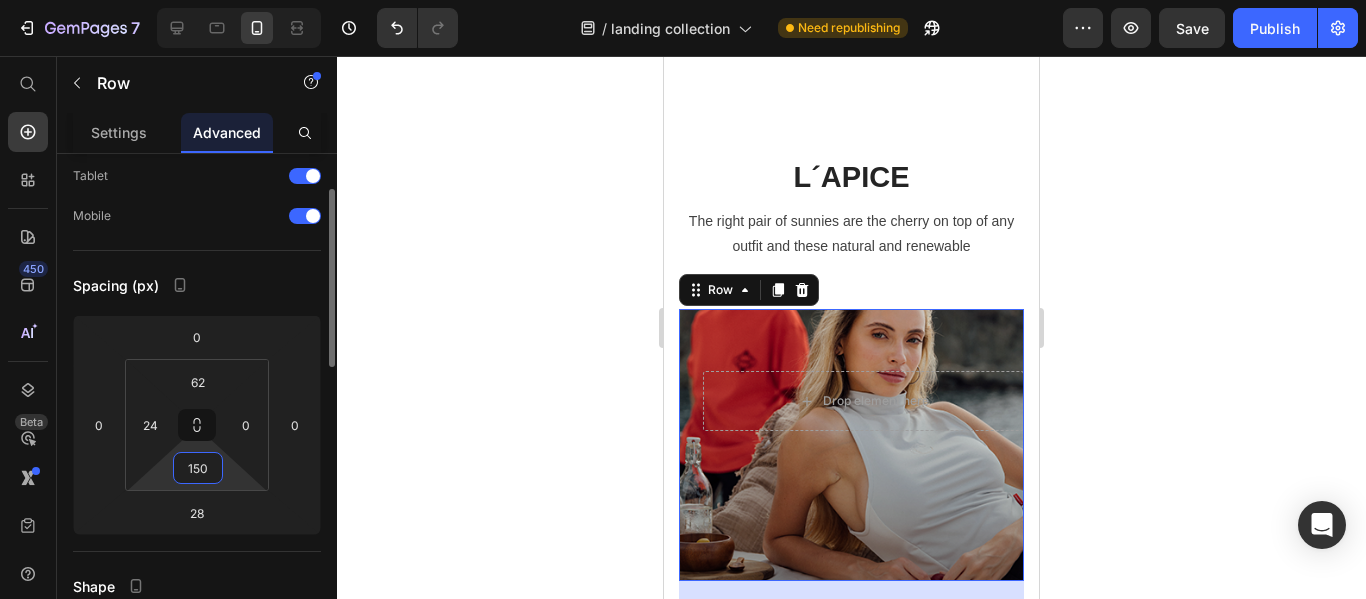 click on "150" at bounding box center [198, 468] 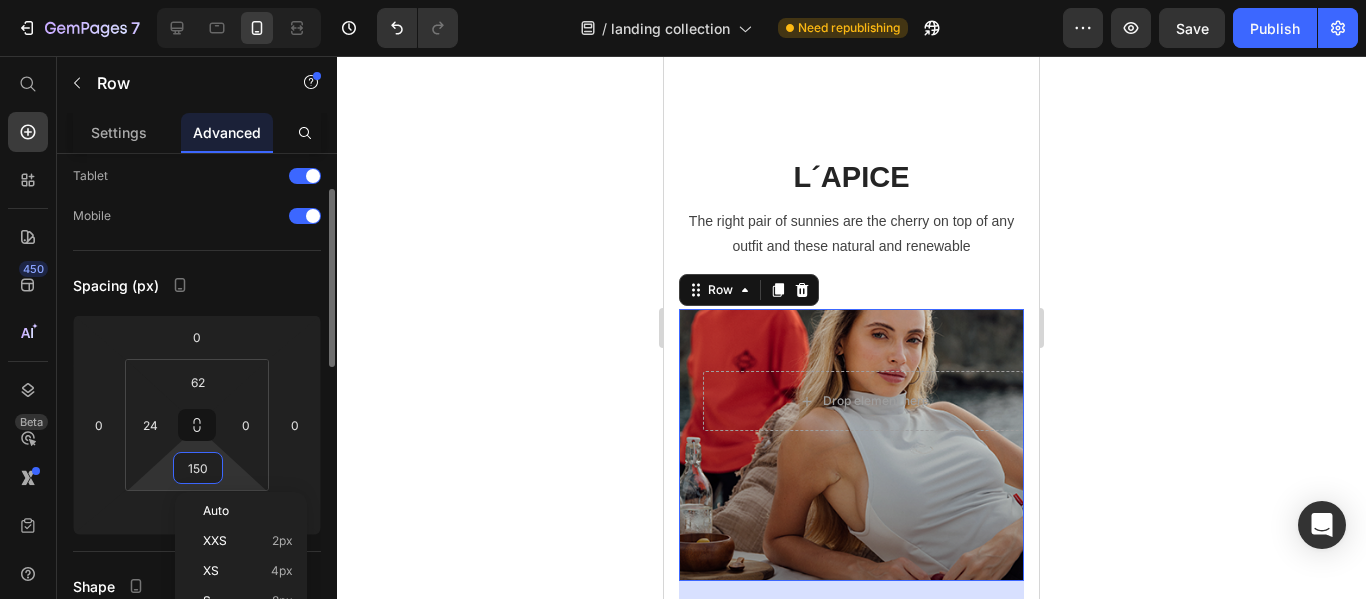 click on "150" at bounding box center [198, 468] 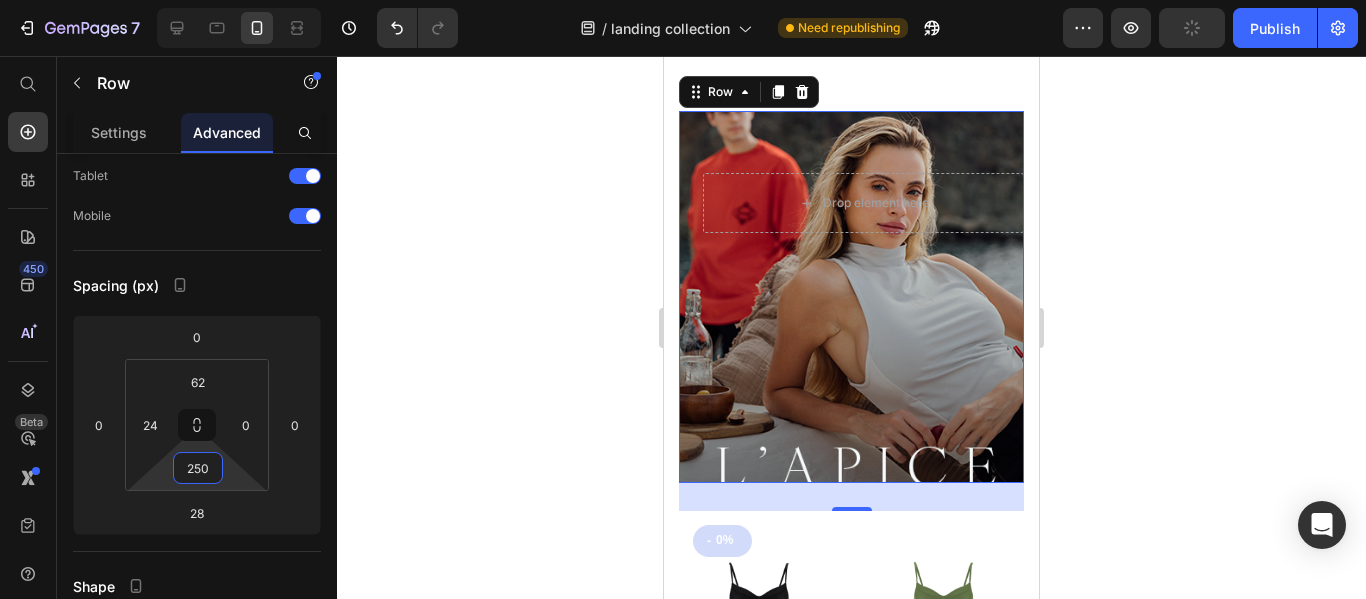 scroll, scrollTop: 10000, scrollLeft: 0, axis: vertical 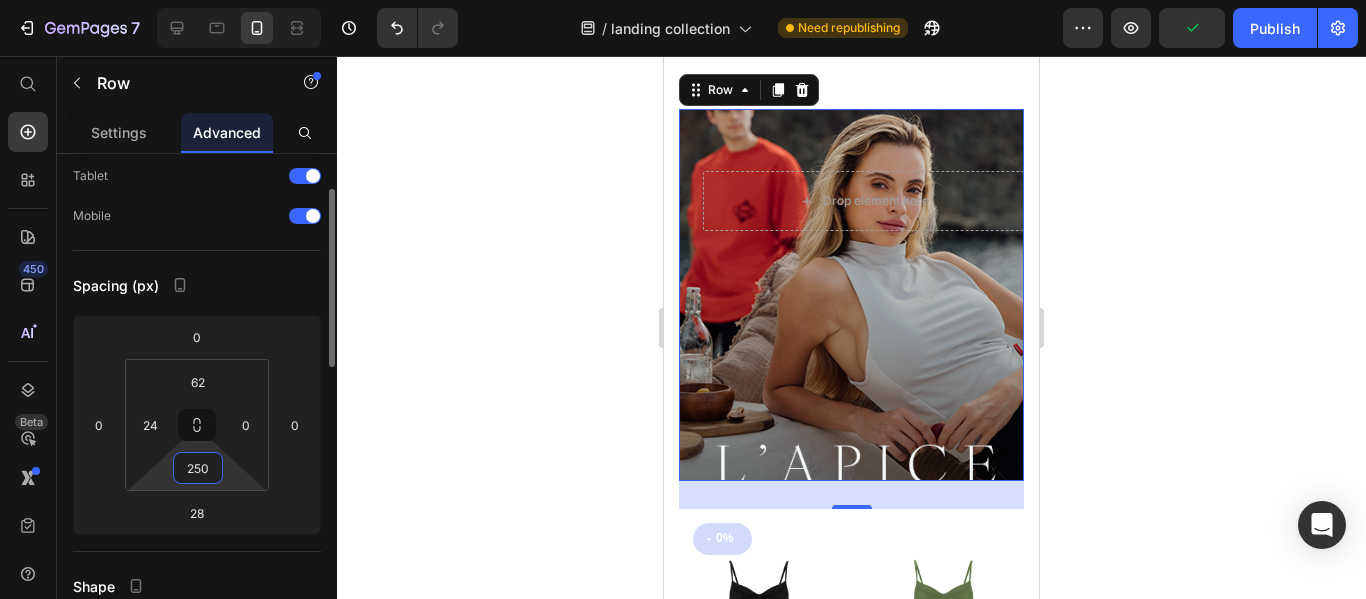 click on "250" at bounding box center (198, 468) 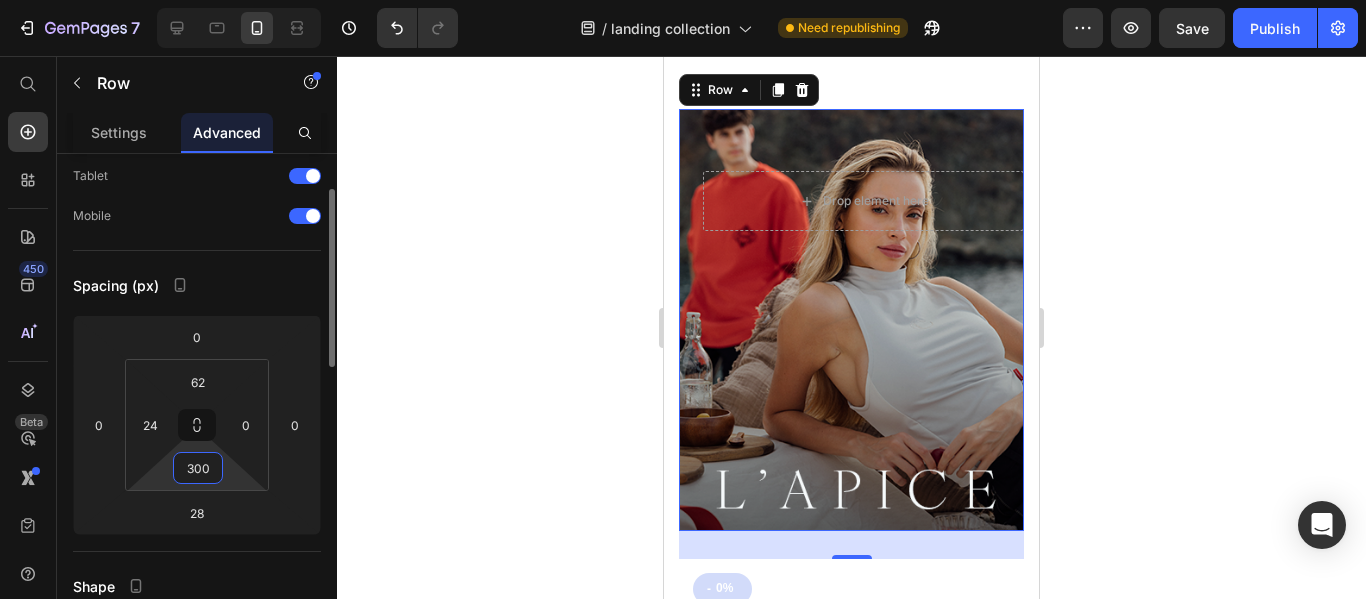 click on "300" at bounding box center (198, 468) 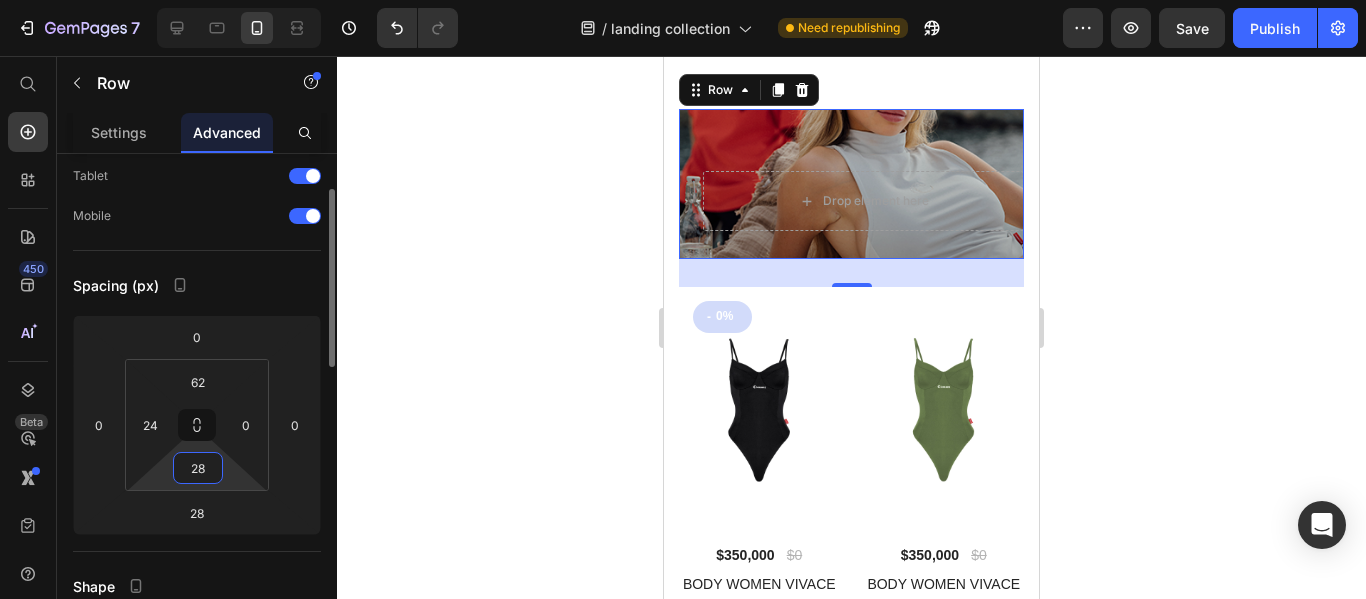 type on "280" 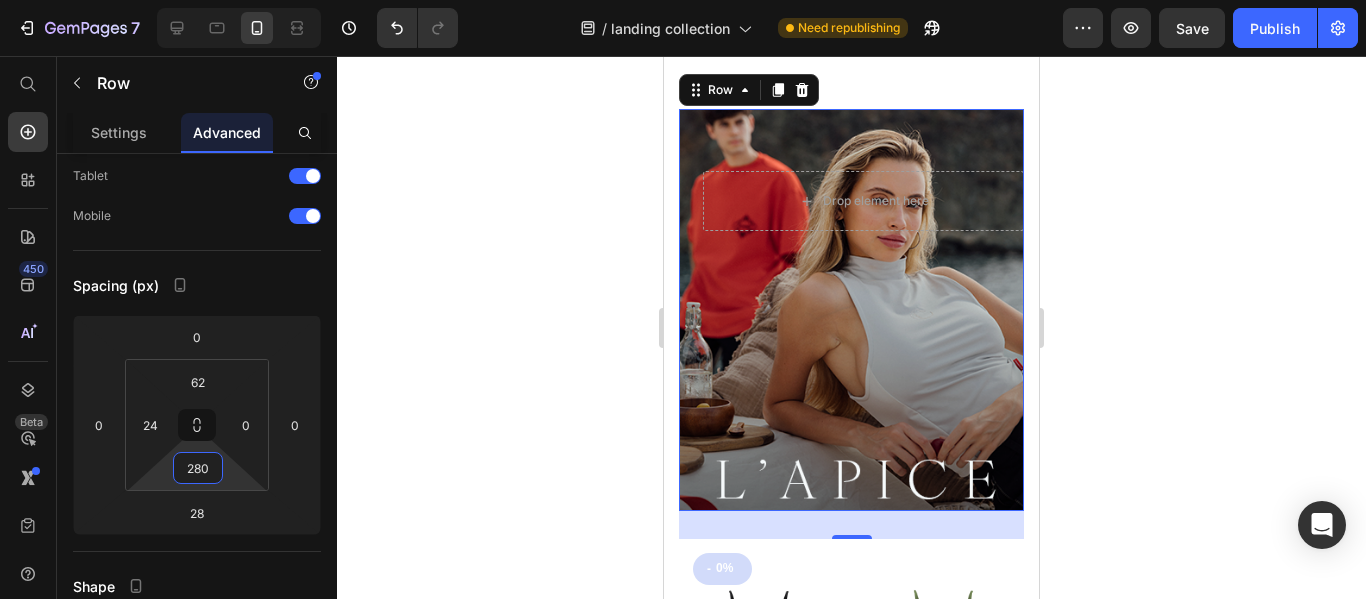 click 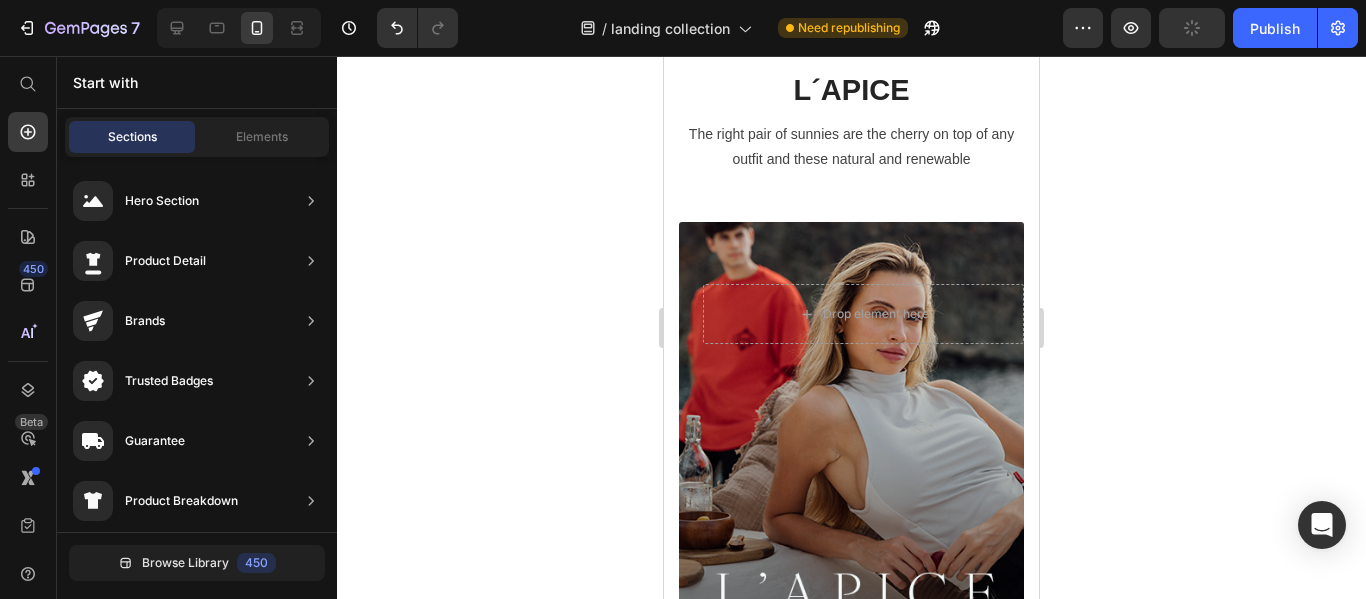 scroll, scrollTop: 9571, scrollLeft: 0, axis: vertical 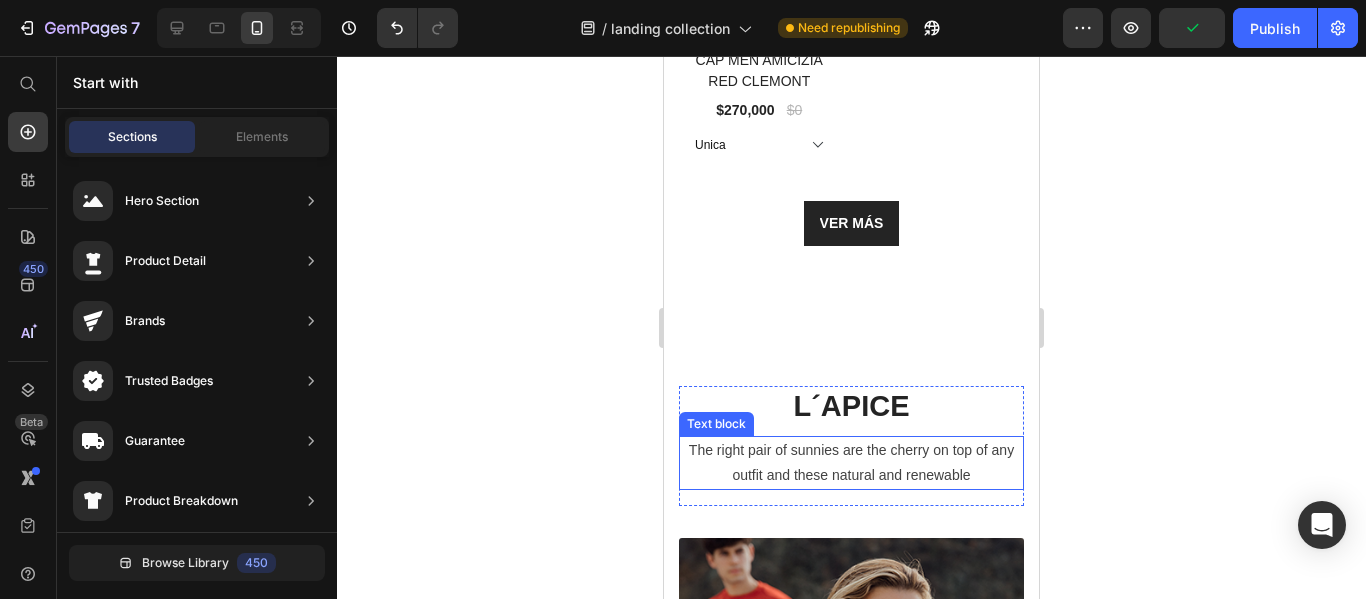 click on "The right pair of sunnies are the cherry on top of any outfit and these natural and renewable" at bounding box center [851, 463] 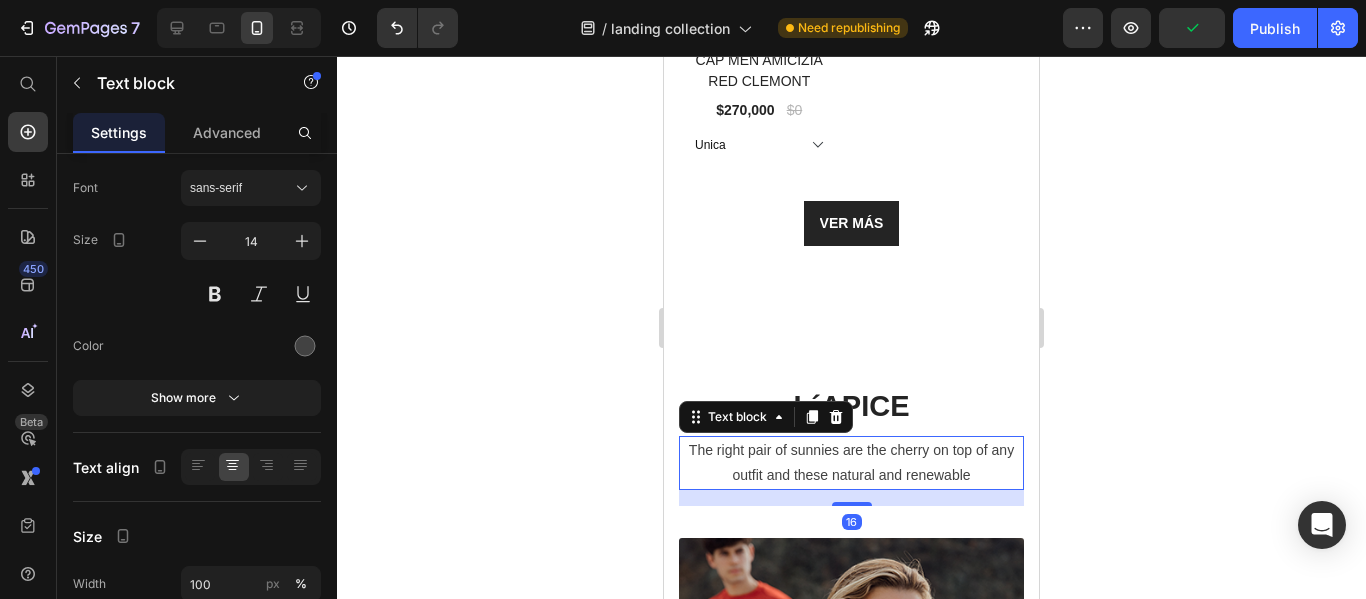 scroll, scrollTop: 0, scrollLeft: 0, axis: both 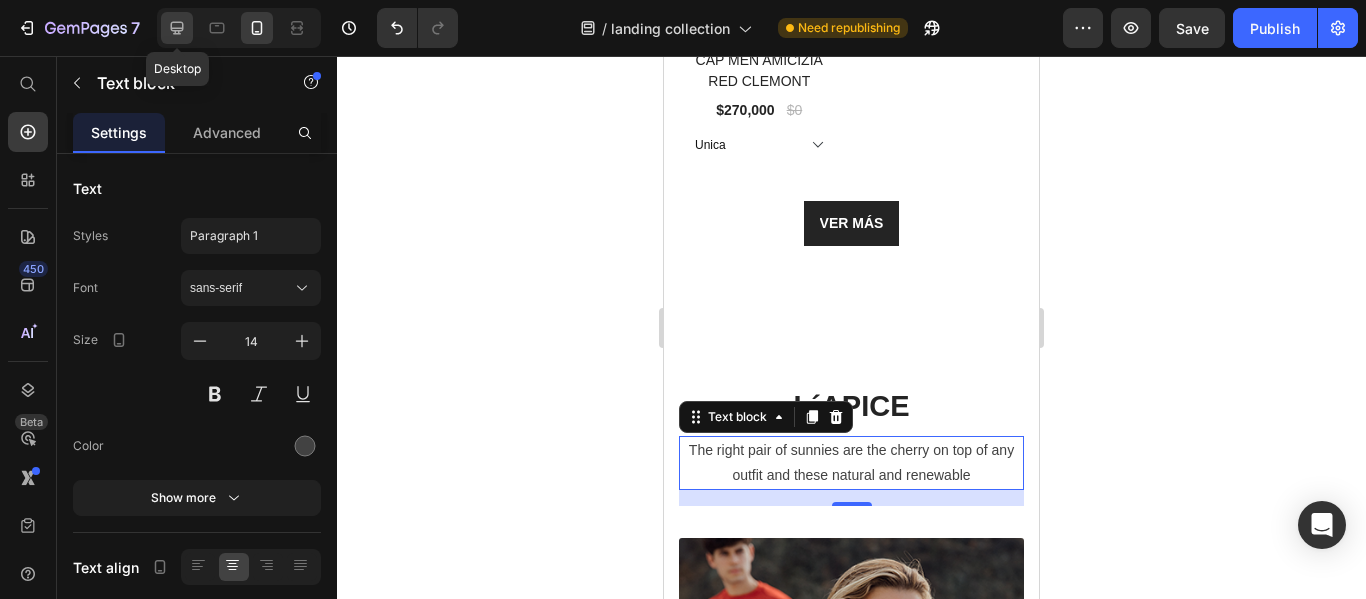 click 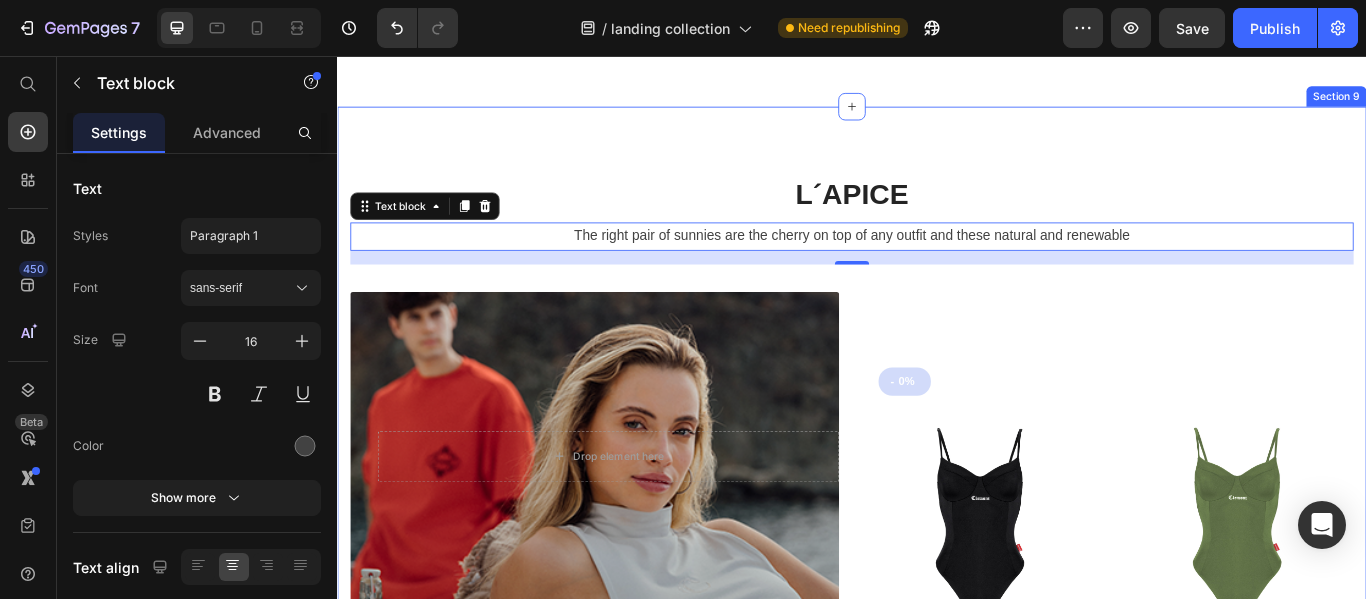 scroll, scrollTop: 9818, scrollLeft: 0, axis: vertical 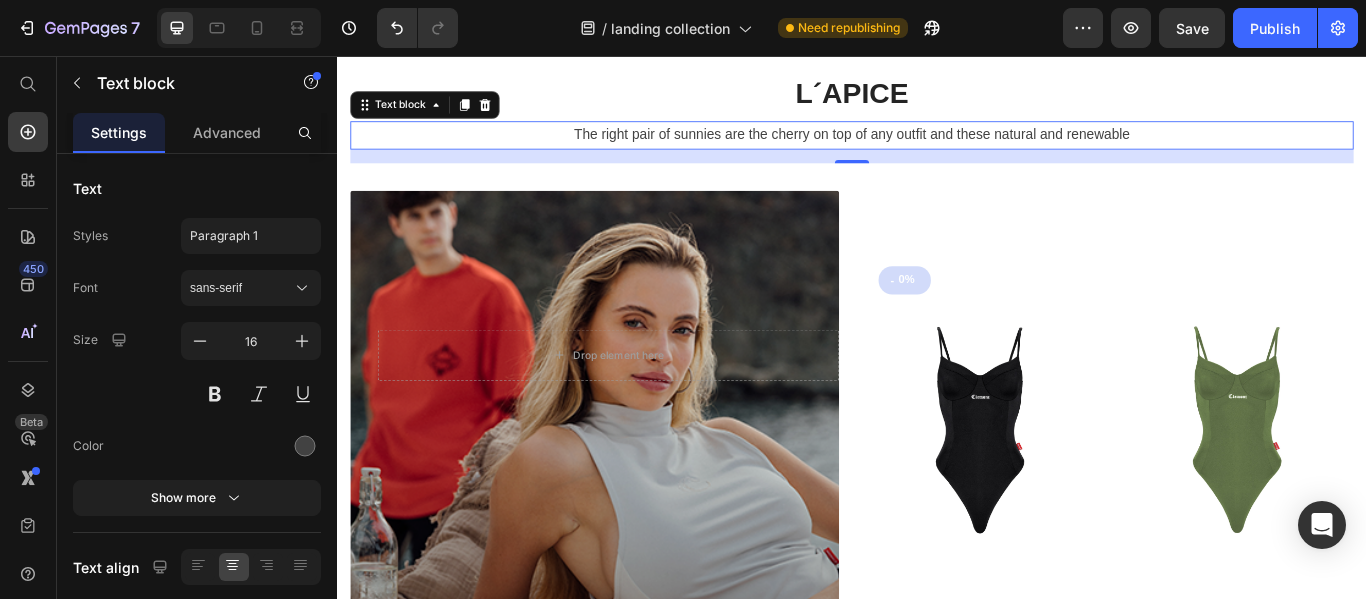 click on "The right pair of sunnies are the cherry on top of any outfit and these natural and renewable" at bounding box center (937, 148) 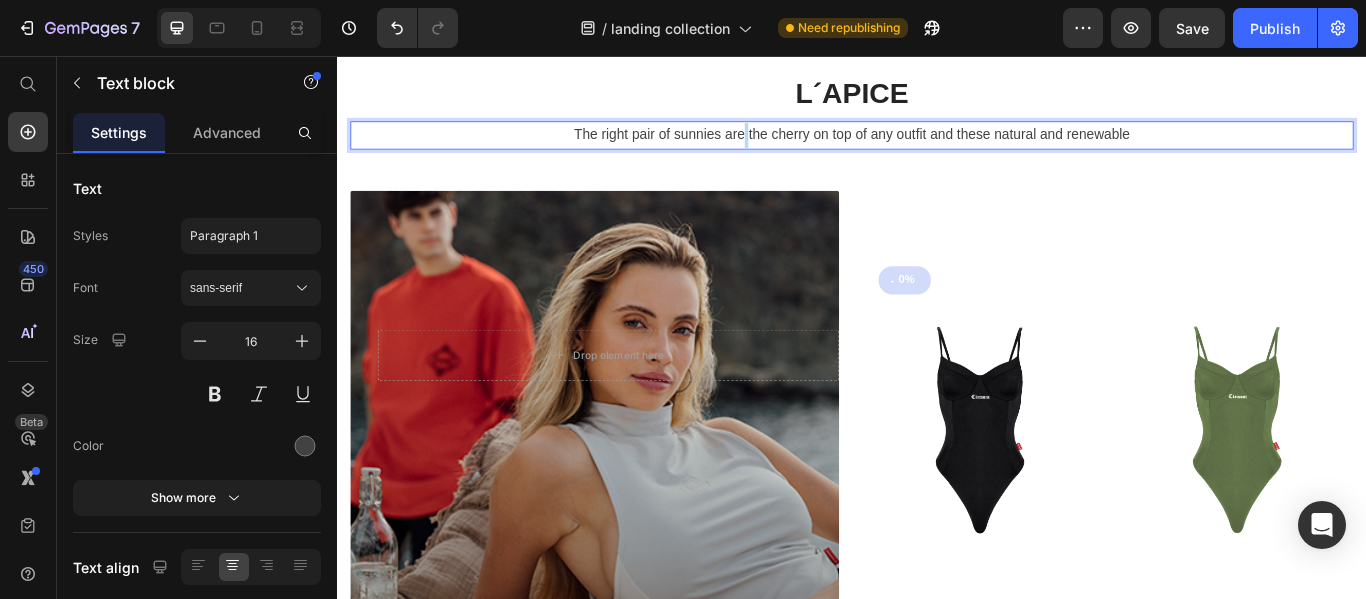 click on "The right pair of sunnies are the cherry on top of any outfit and these natural and renewable" at bounding box center [937, 148] 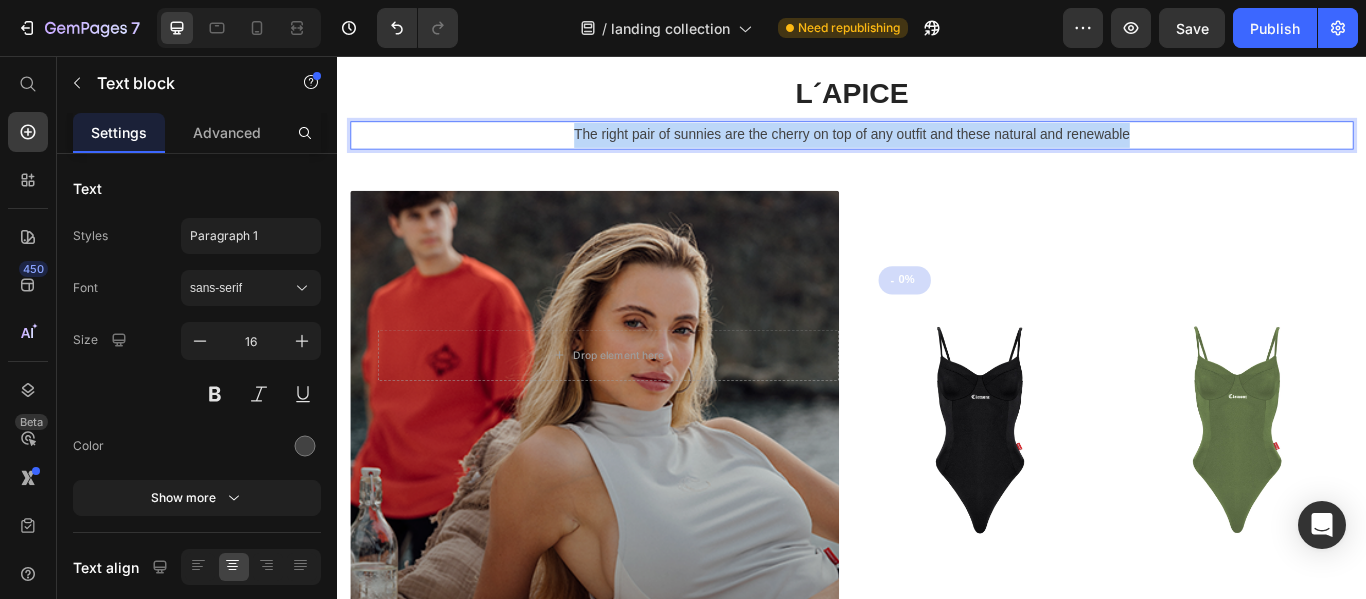 click on "The right pair of sunnies are the cherry on top of any outfit and these natural and renewable" at bounding box center (937, 148) 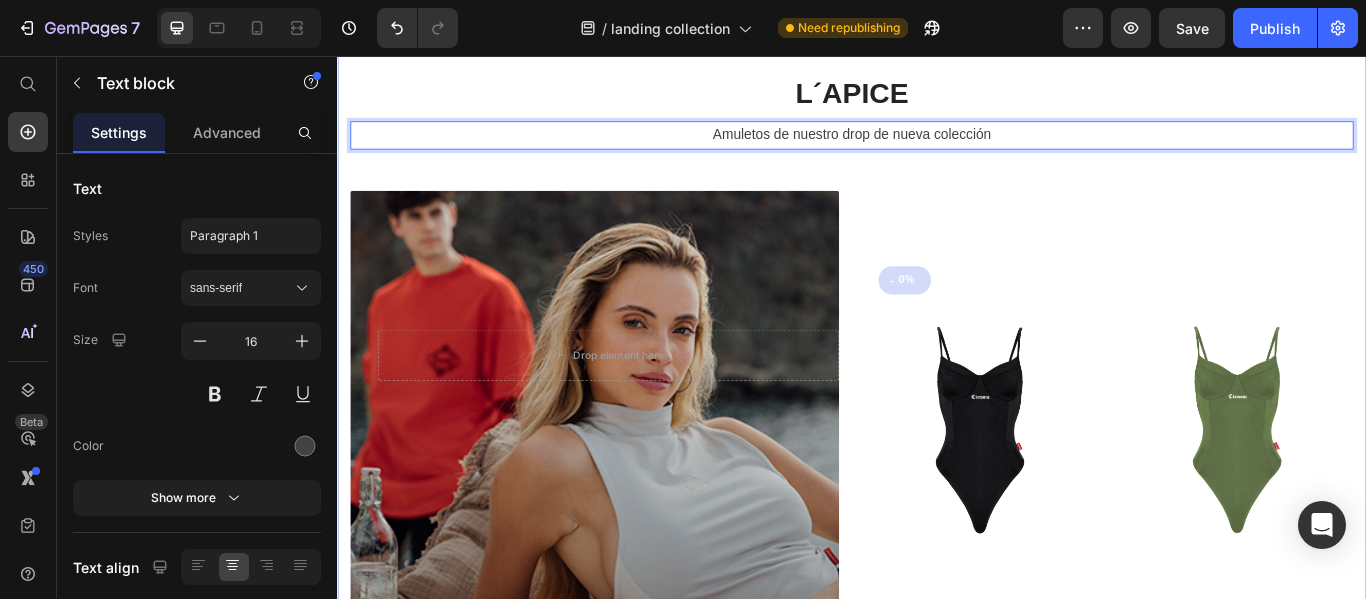 click on "L´APICE Heading Amuletos de nuestro drop de nueva colección Text block 16 Row
Drop element here Row - 0% (P) Tag (P) Images & Gallery $[PRICE] (P) Price $[PRICE] (P) Price Row BODY WOMEN VIVACE BLACK CLEMONT (P) Title
Icon
Icon
Icon
Icon
Icon Icon List Hoz Product (P) Images & Gallery $[PRICE] (P) Price $[PRICE] (P) Price Row BODY WOMEN VIVACE GREEN CLEMONT (P) Title
Icon
Icon
Icon
Icon
Icon Icon List Hoz Product Row Row" at bounding box center (937, 481) 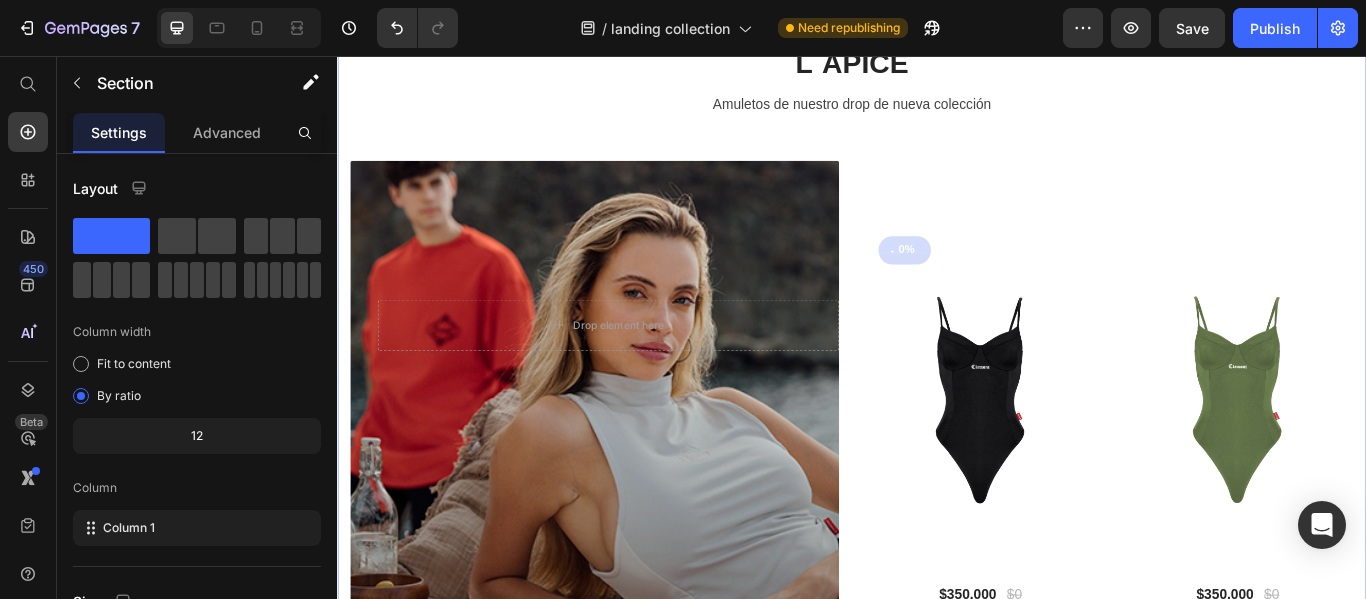 scroll, scrollTop: 9818, scrollLeft: 0, axis: vertical 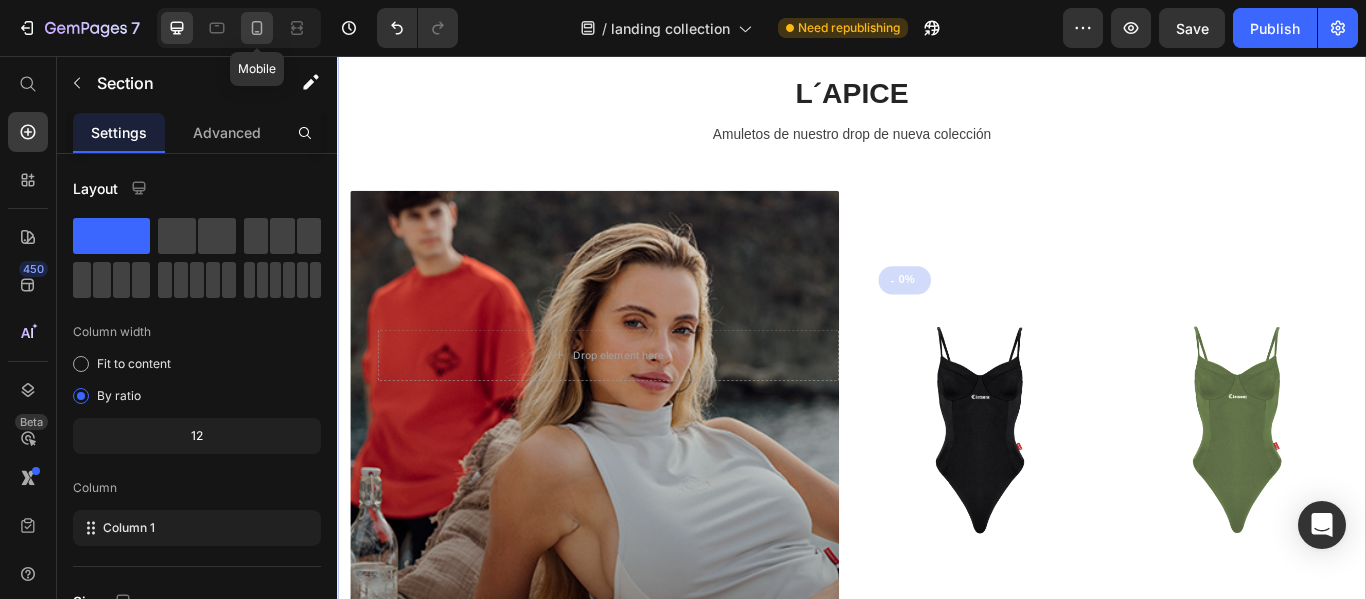 drag, startPoint x: 254, startPoint y: 35, endPoint x: 204, endPoint y: 196, distance: 168.5853 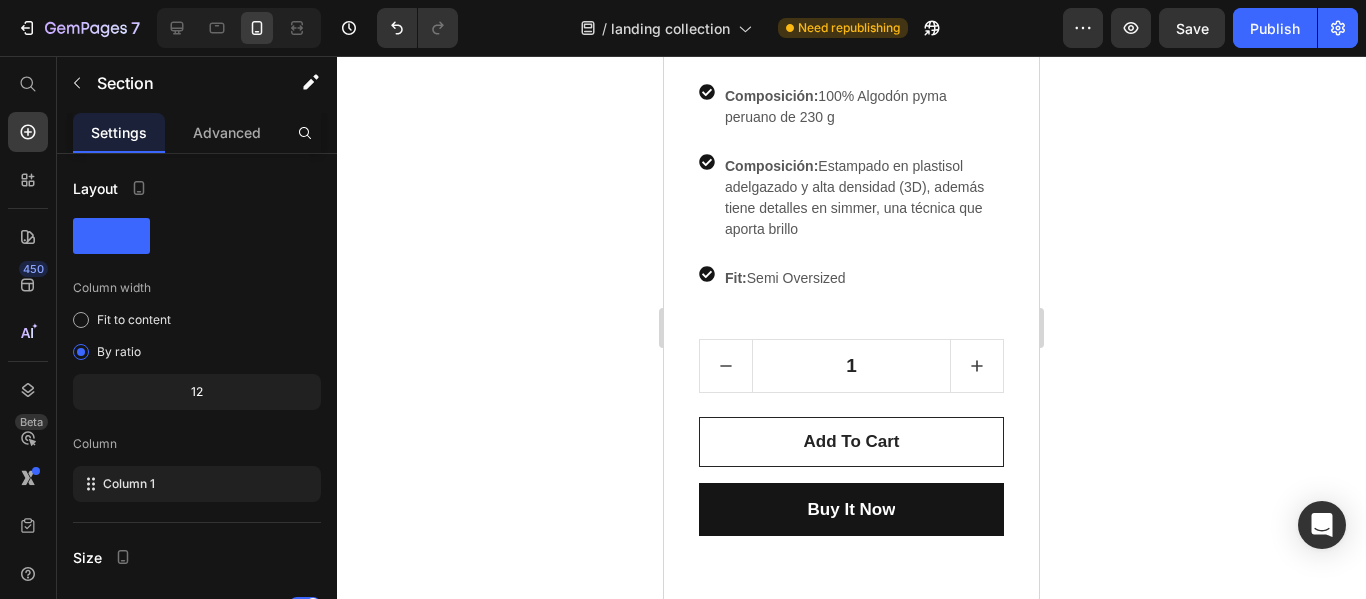 scroll, scrollTop: 5897, scrollLeft: 0, axis: vertical 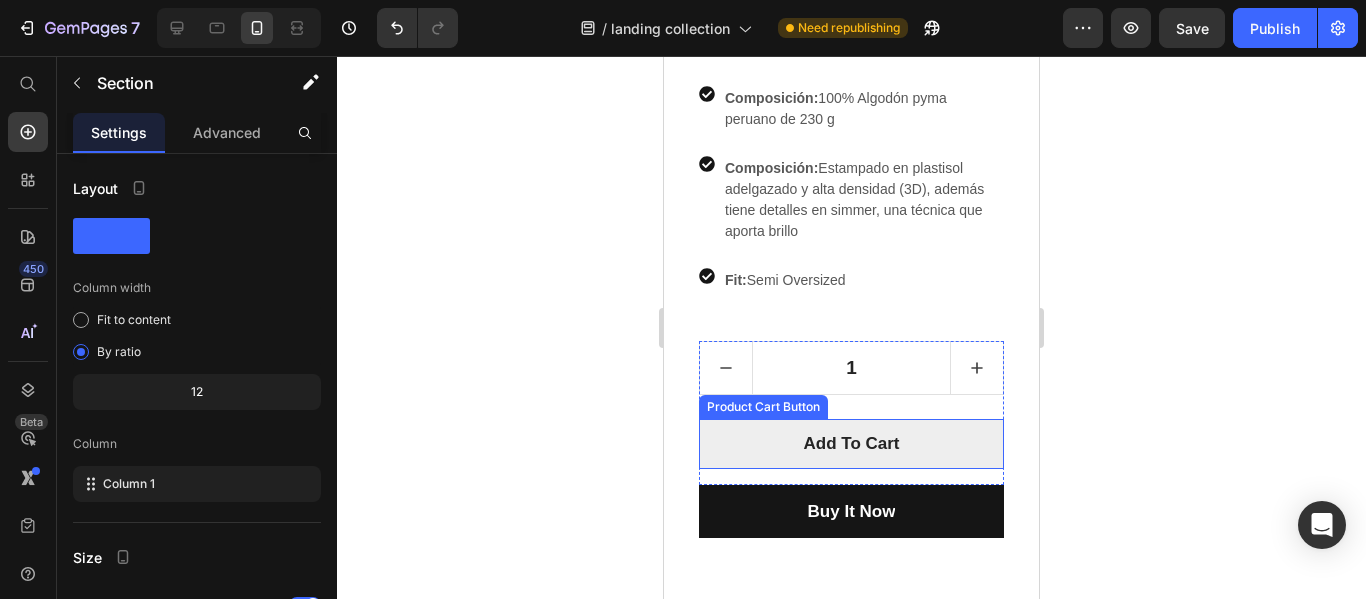 click on "add to cart" at bounding box center [851, 444] 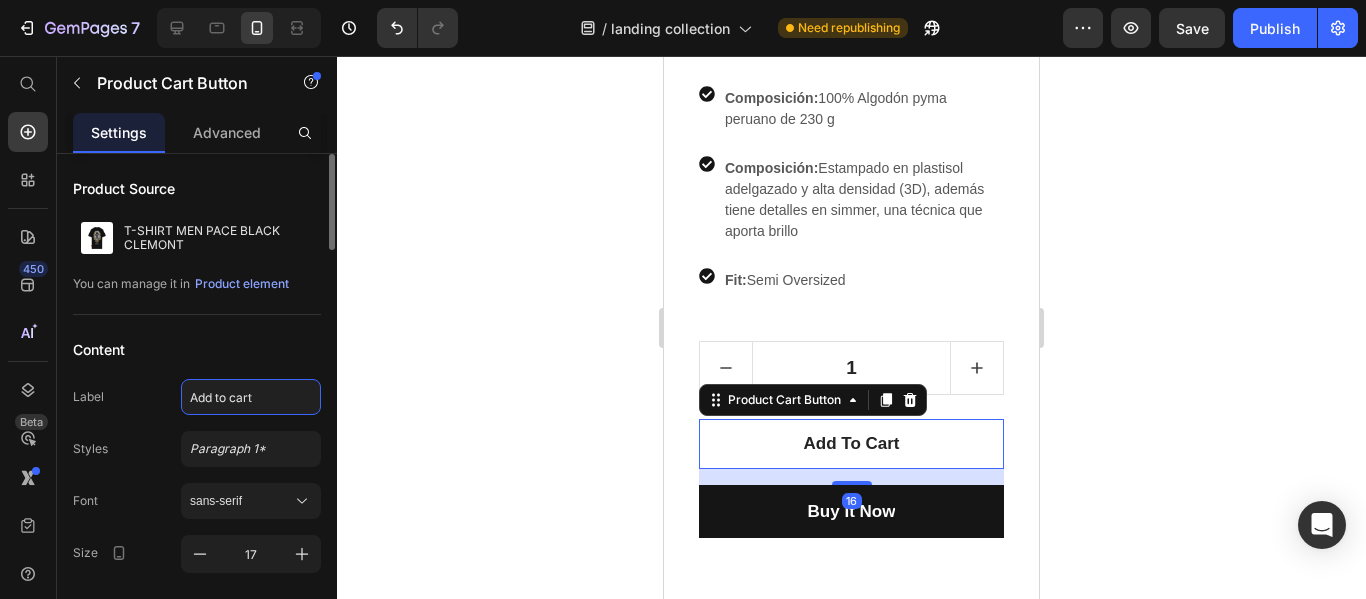 click on "Add to cart" 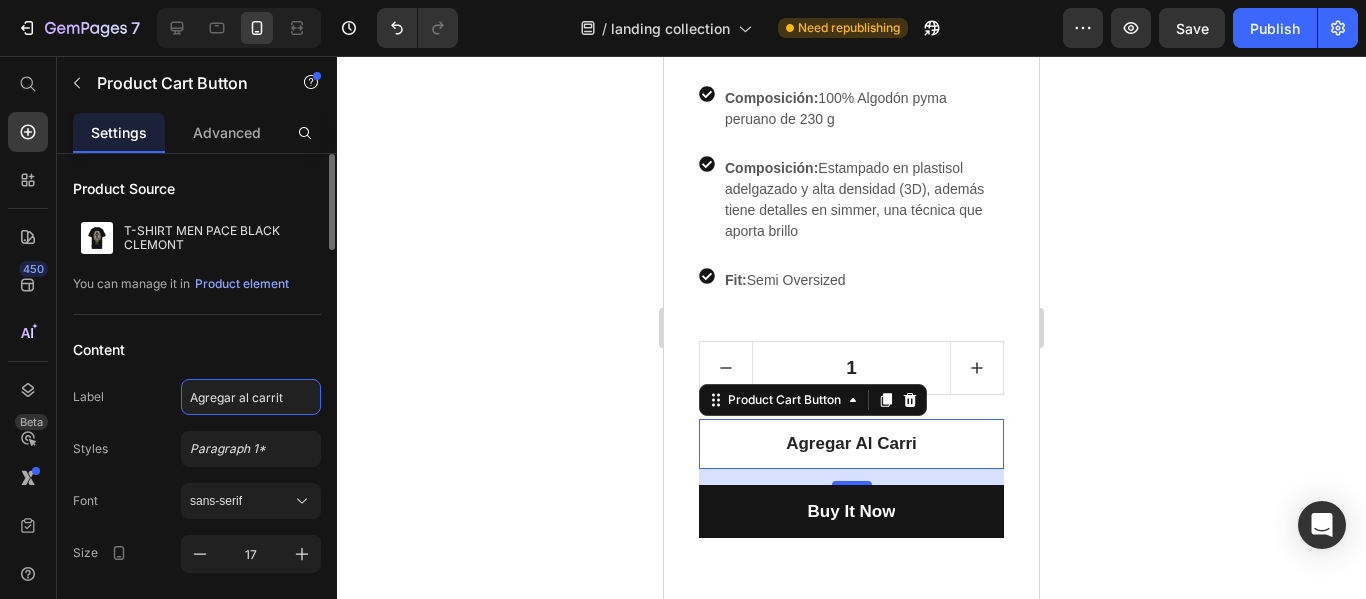 type on "Agregar al carrito" 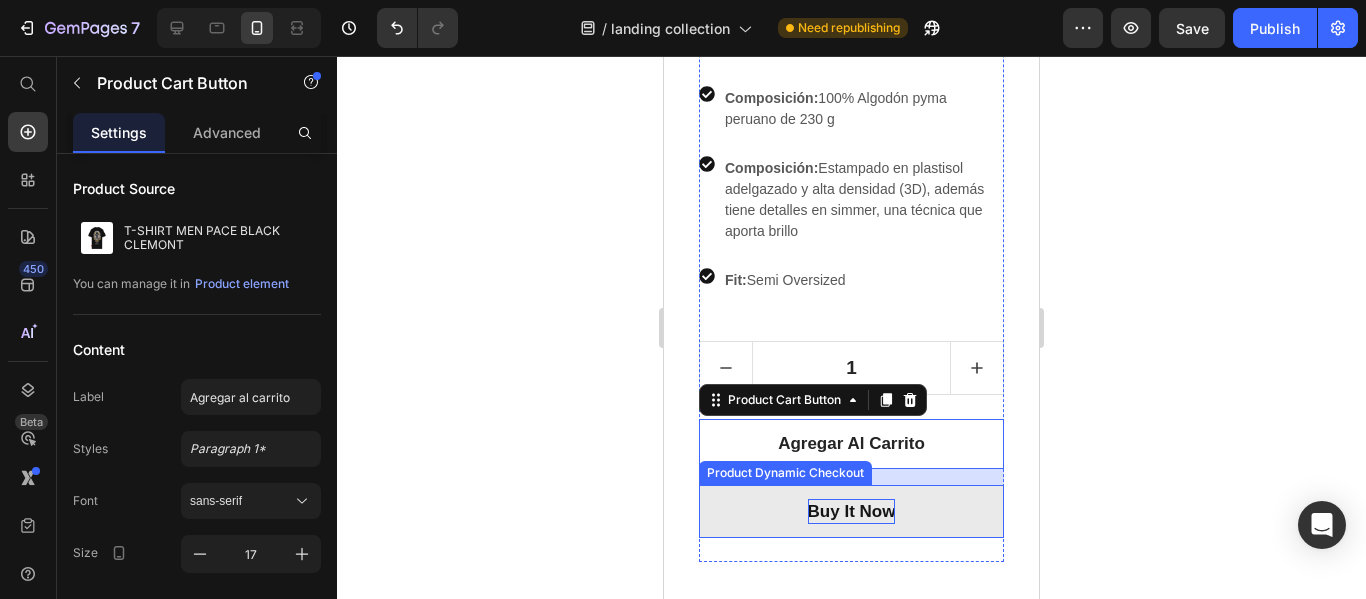 click on "buy it now" at bounding box center [852, 512] 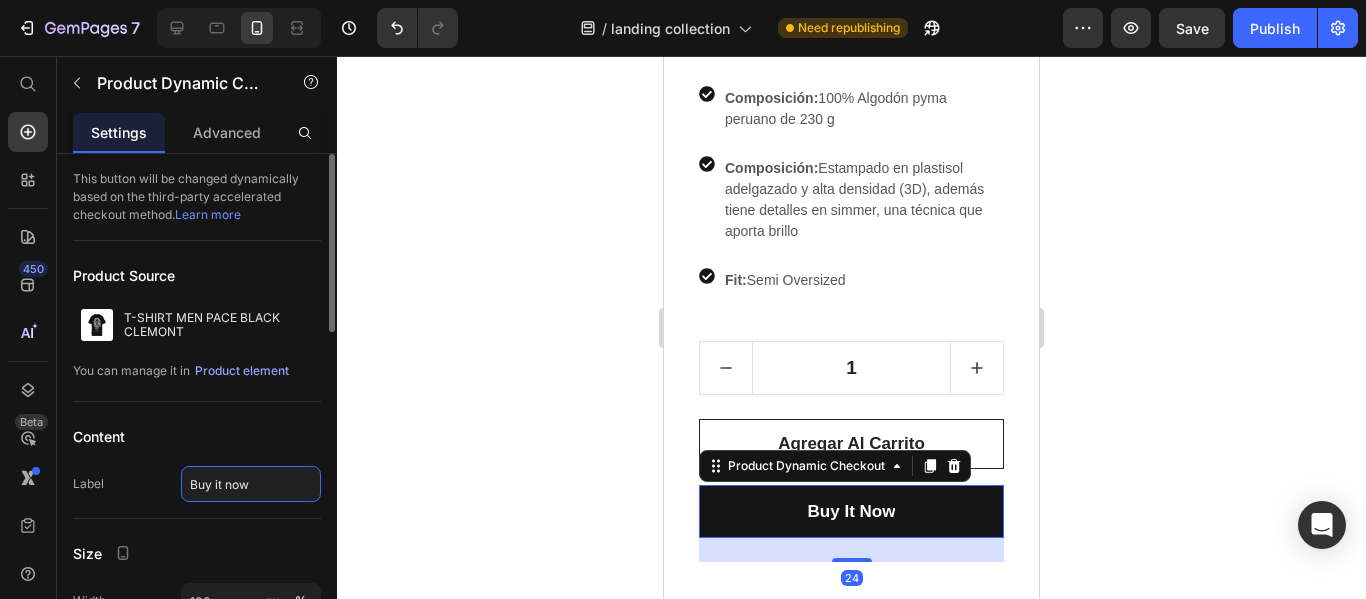 click on "Buy it now" 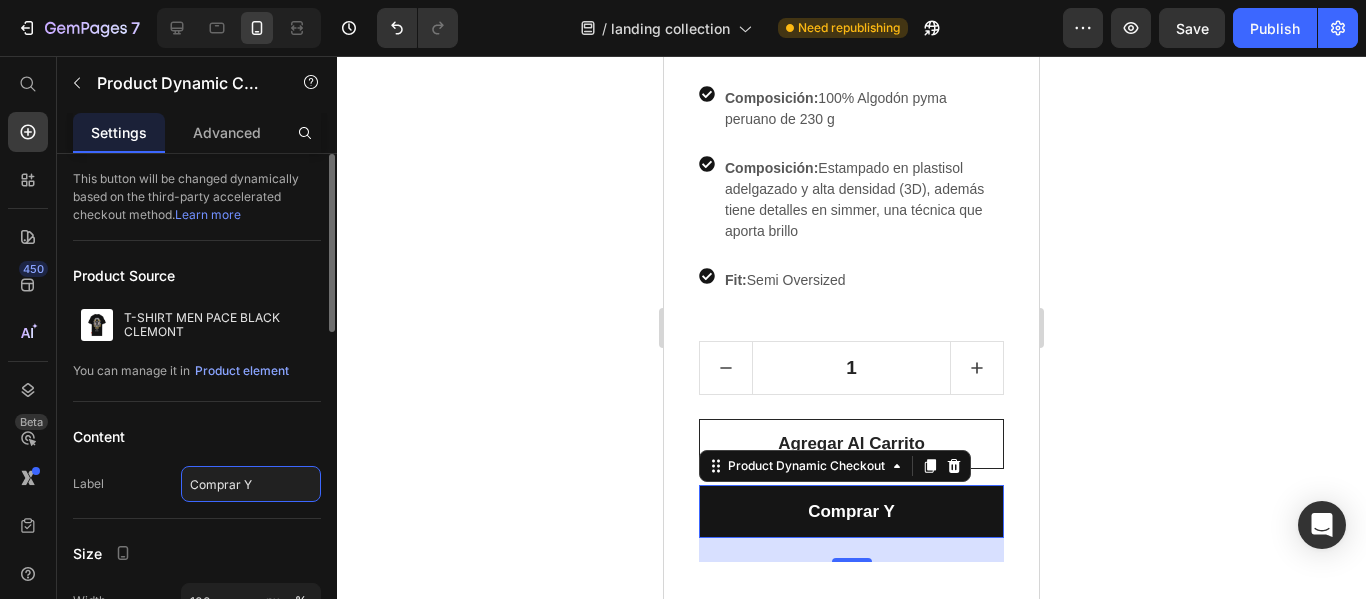 type on "Comprar Ya" 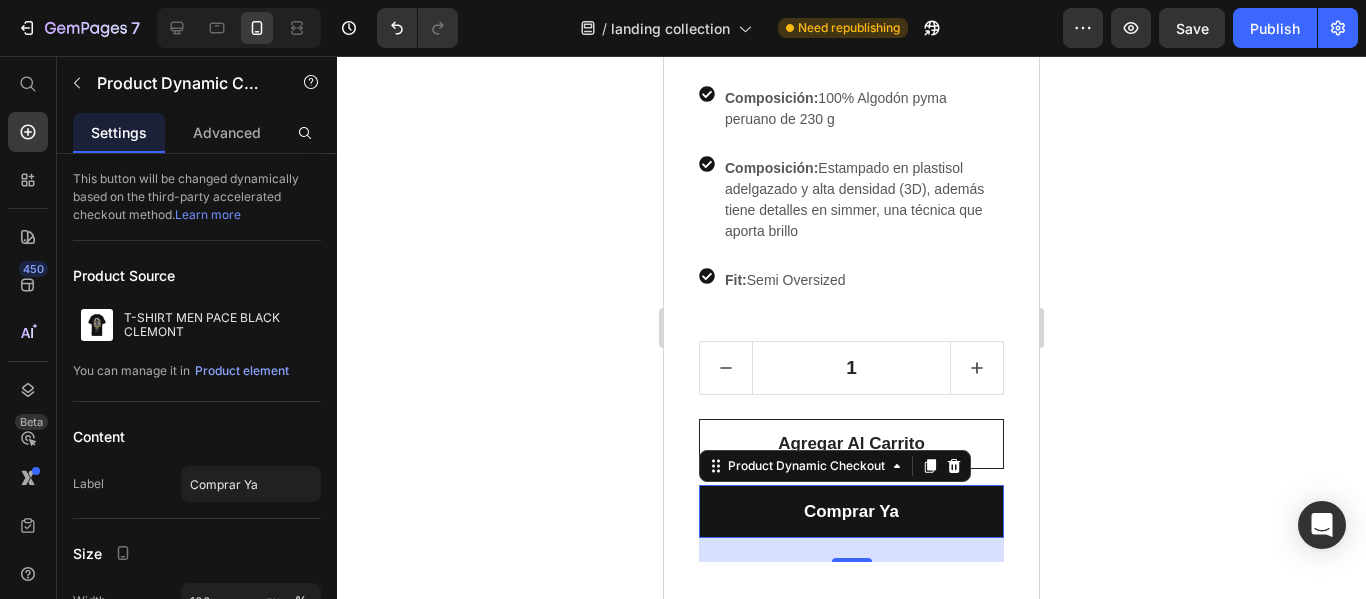 click 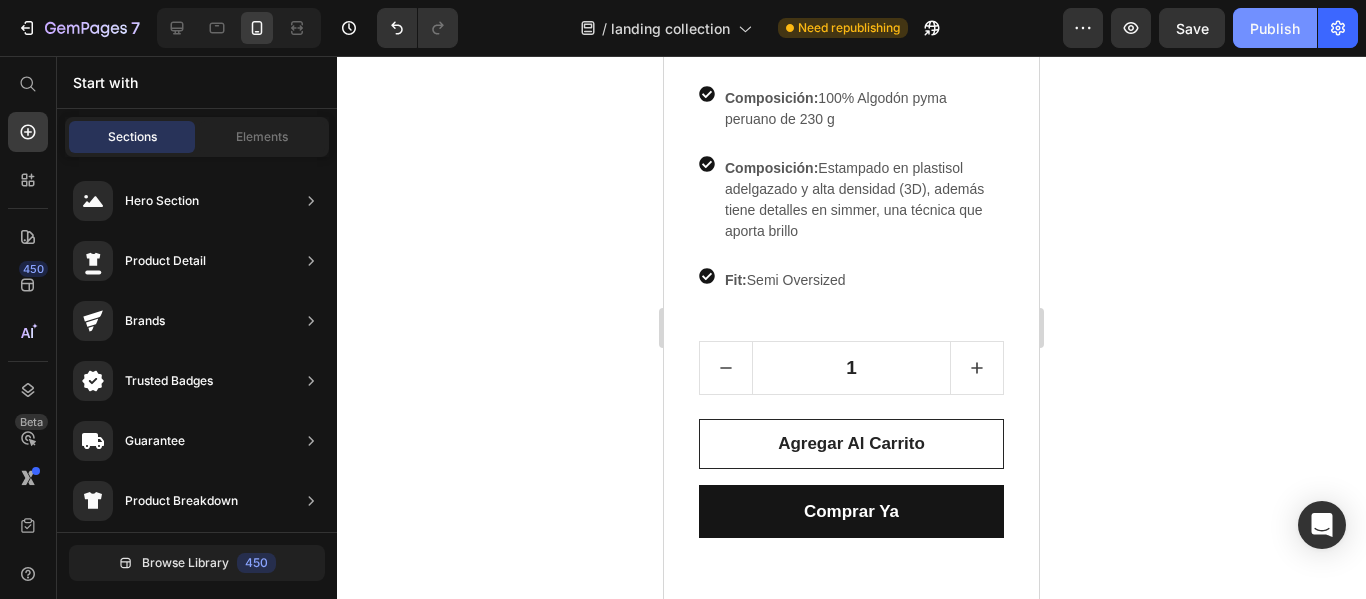 click on "Publish" 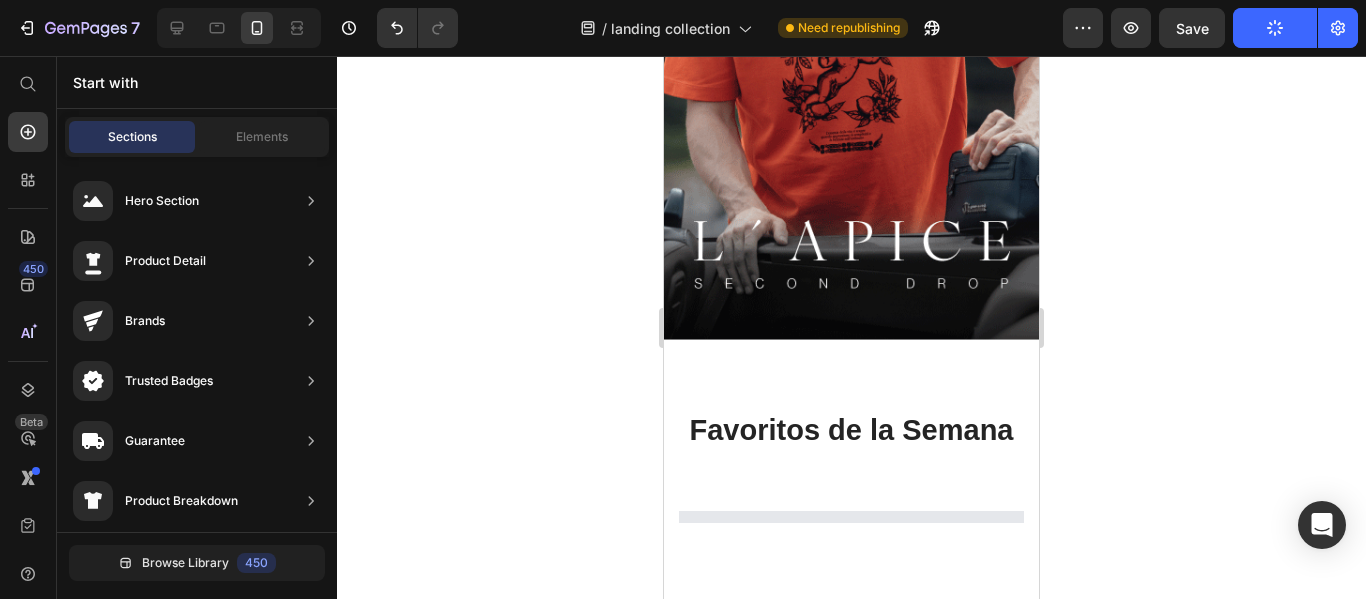 scroll, scrollTop: 408, scrollLeft: 0, axis: vertical 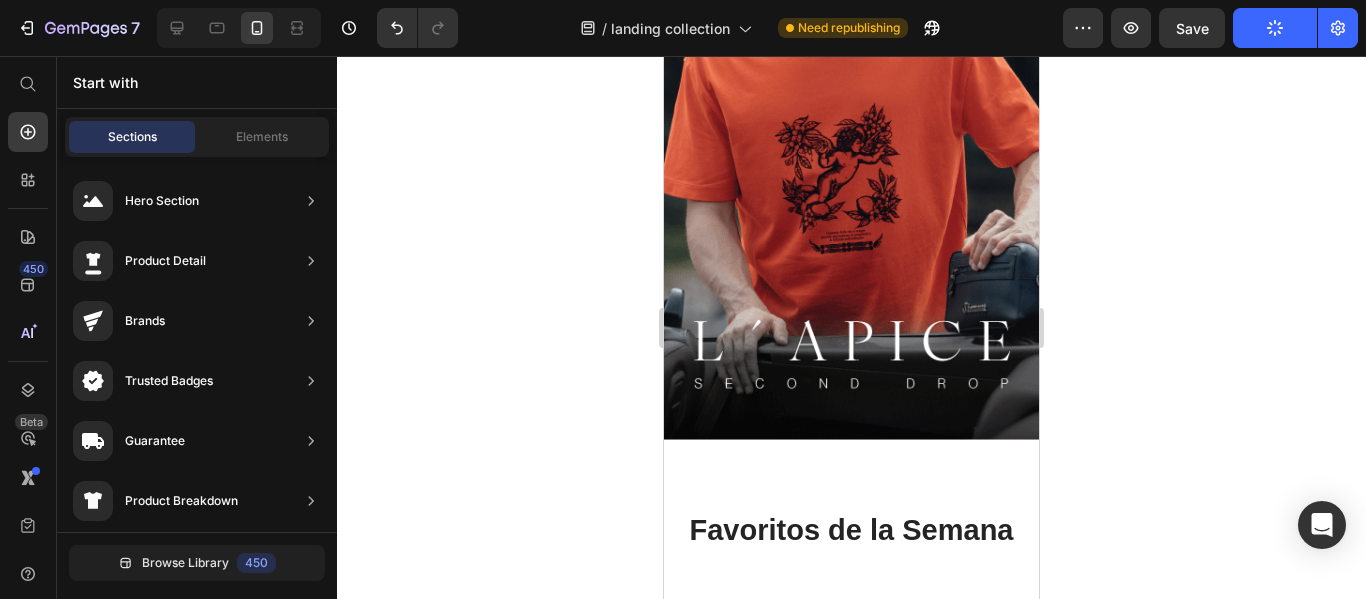 select on "M" 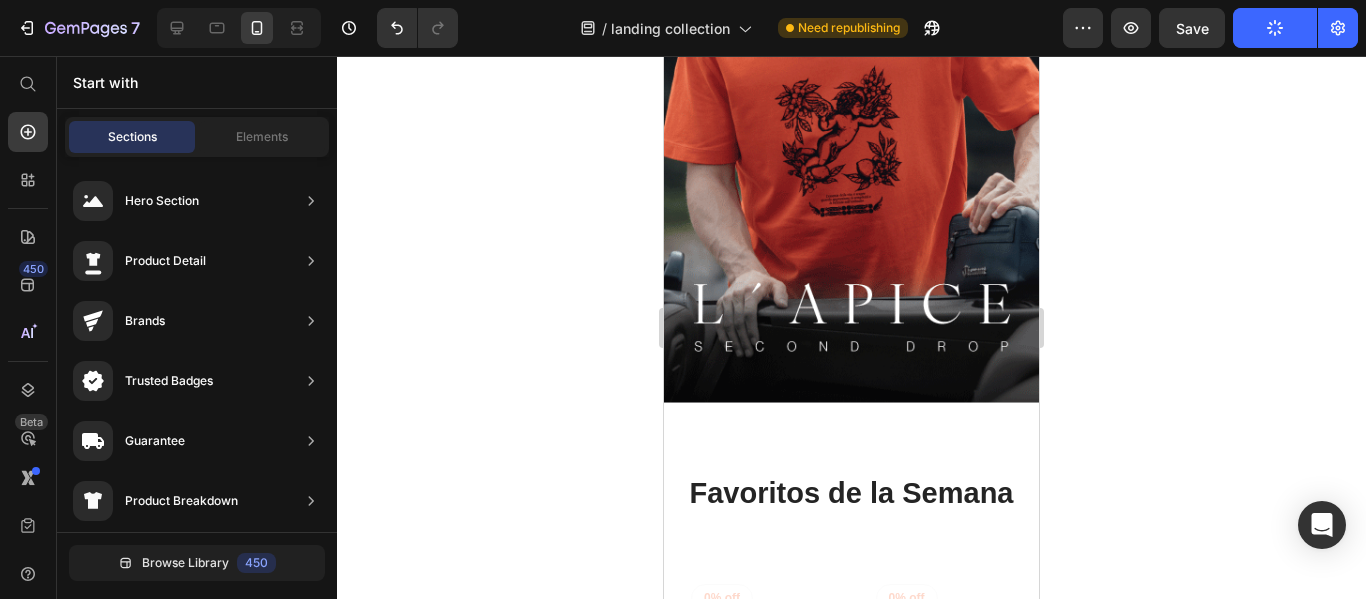 scroll, scrollTop: 0, scrollLeft: 0, axis: both 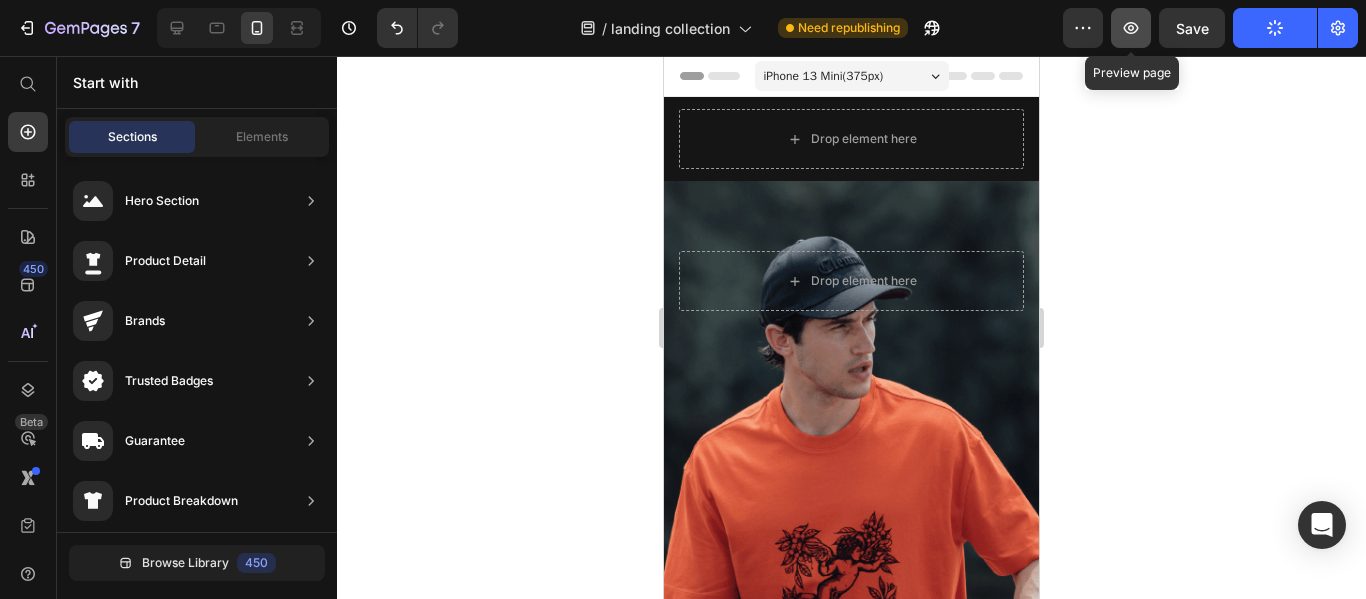 click 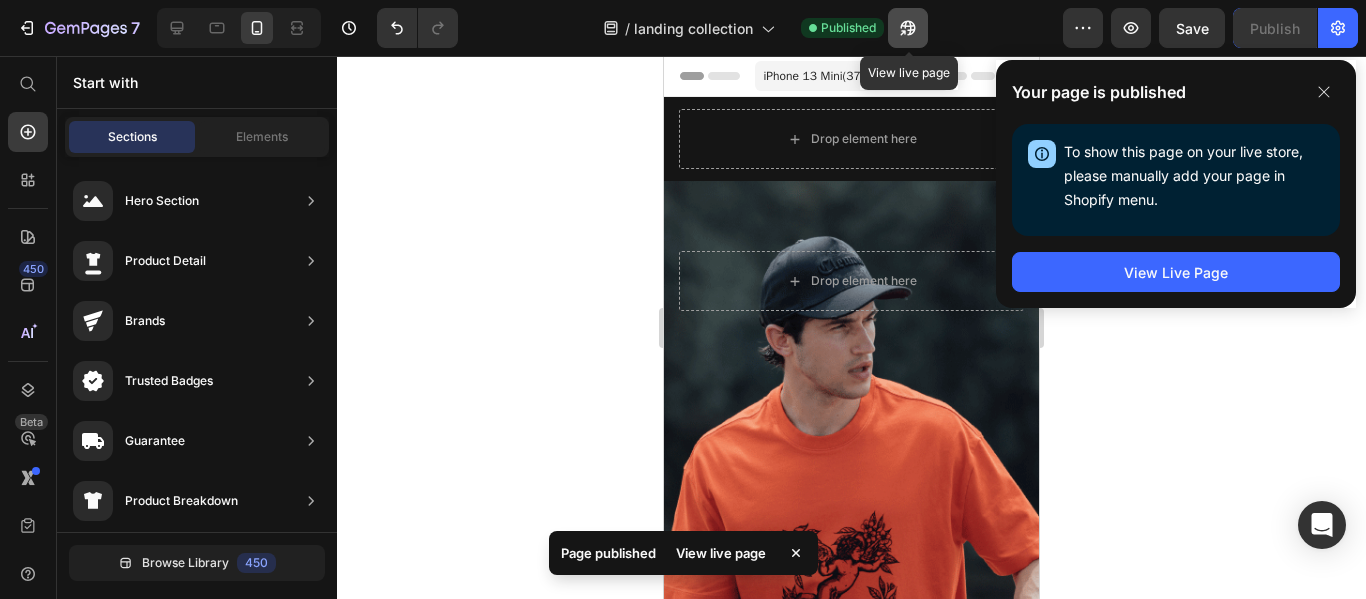 click 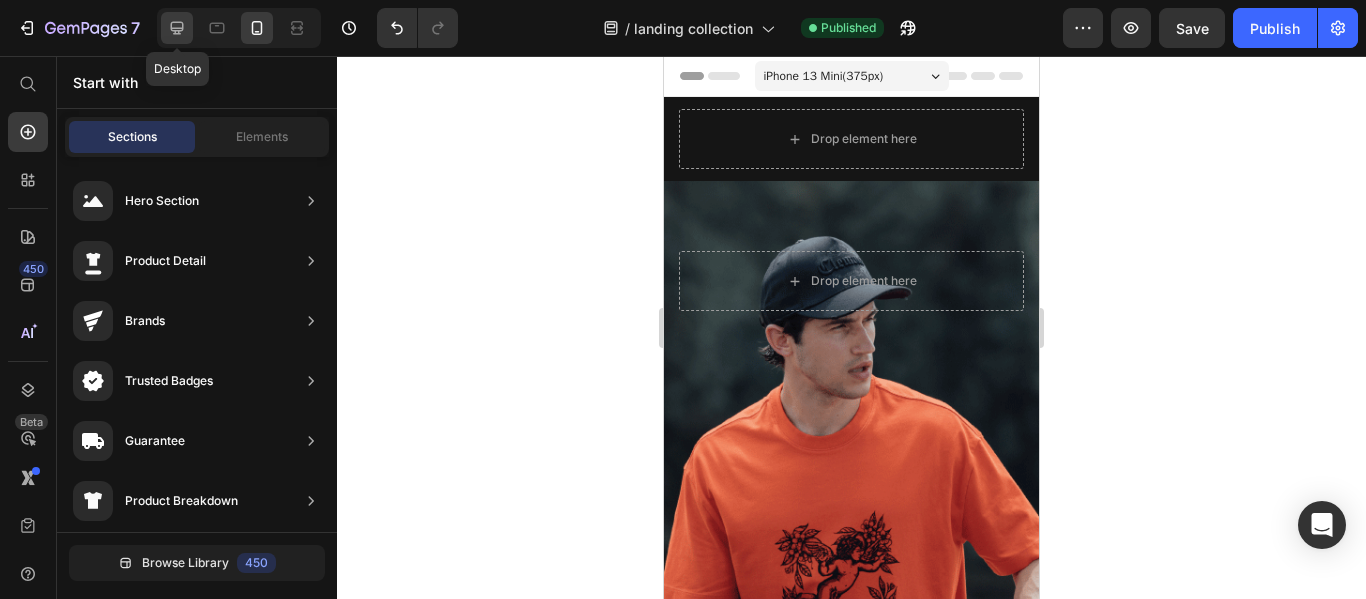 click 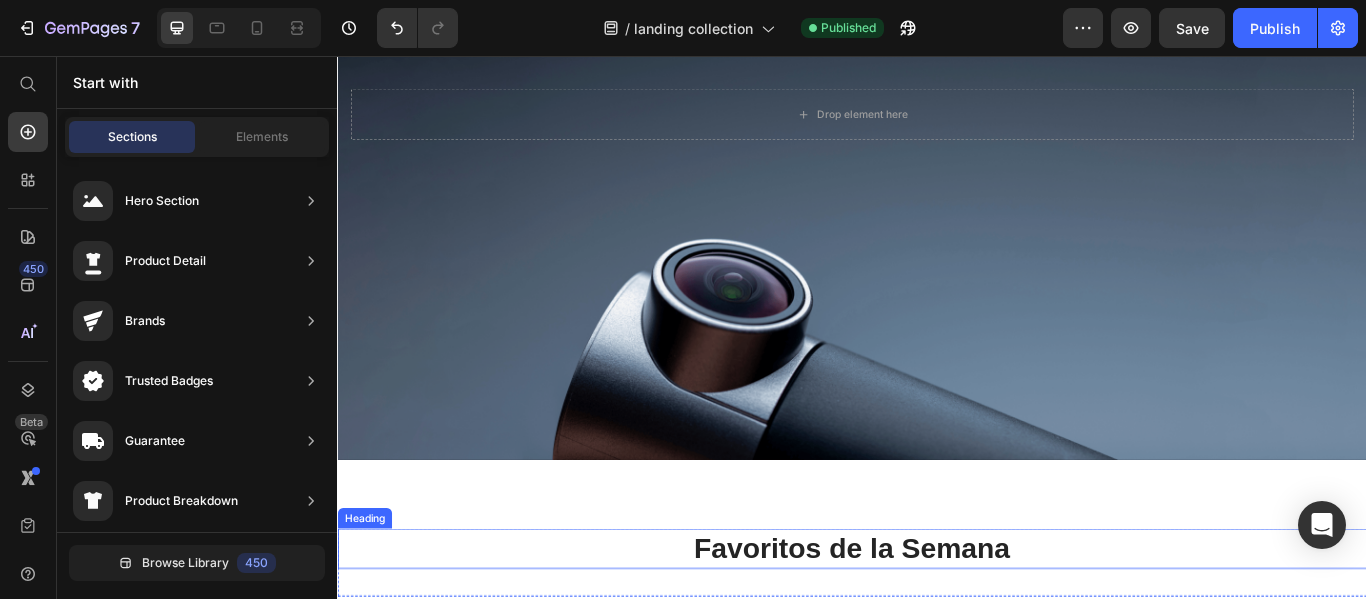 scroll, scrollTop: 0, scrollLeft: 0, axis: both 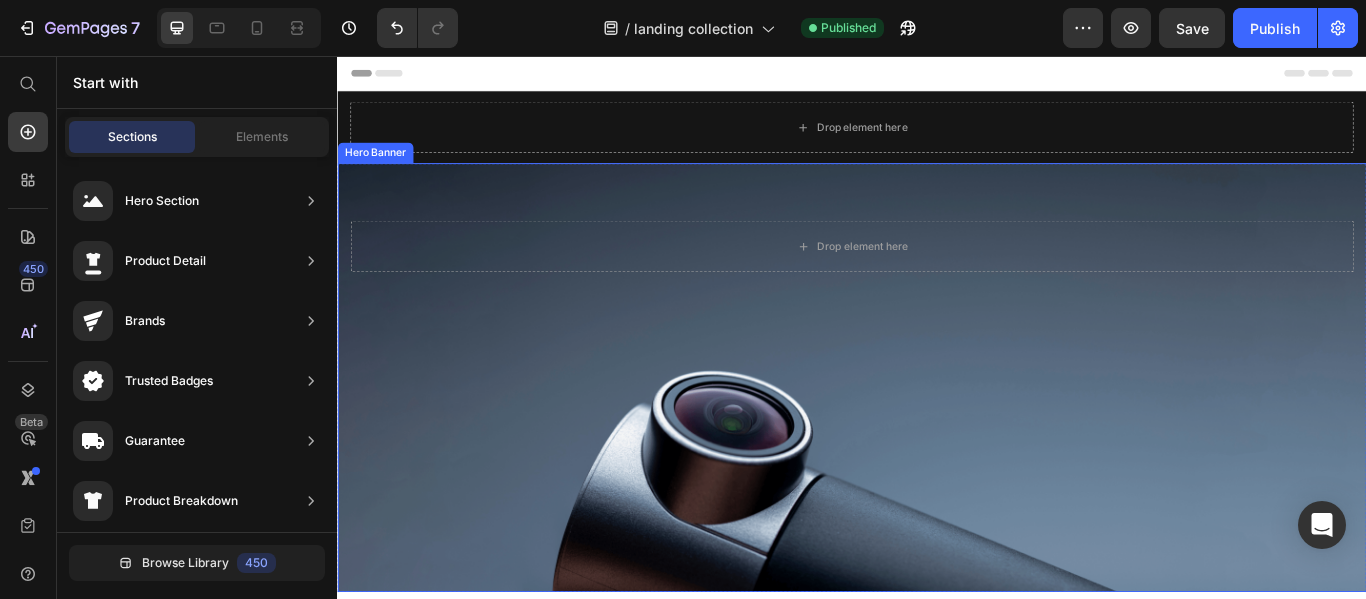 click on "Drop element here" at bounding box center (937, 260) 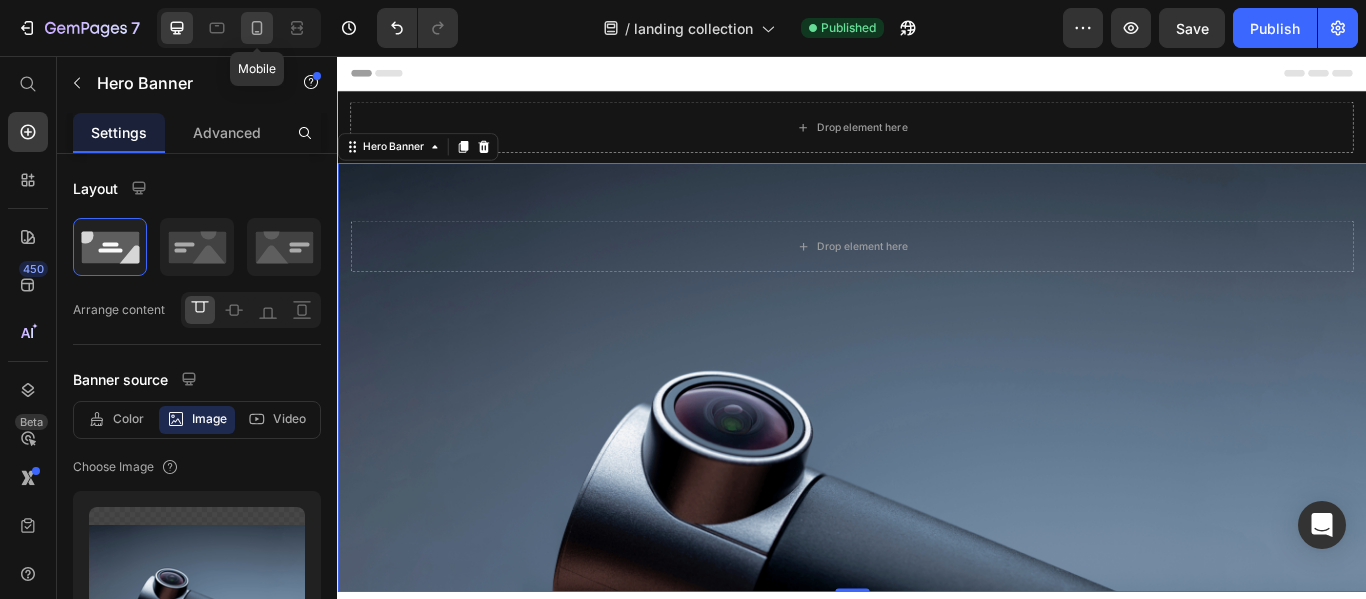 click 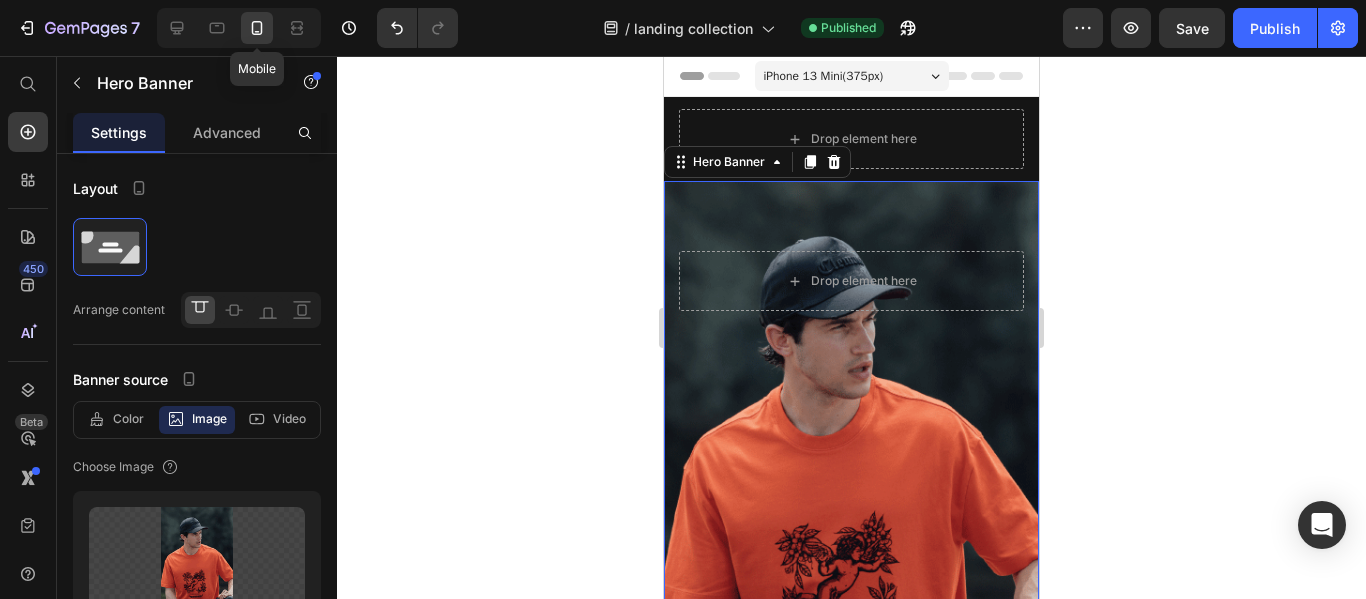 scroll, scrollTop: 55, scrollLeft: 0, axis: vertical 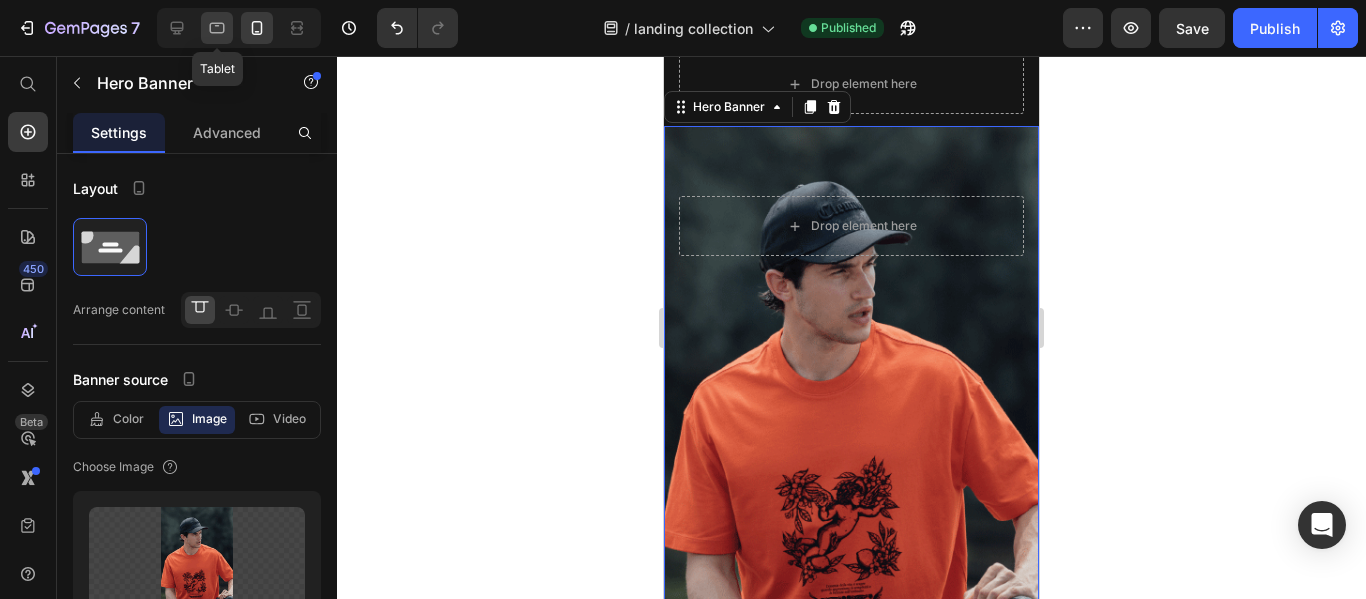 click 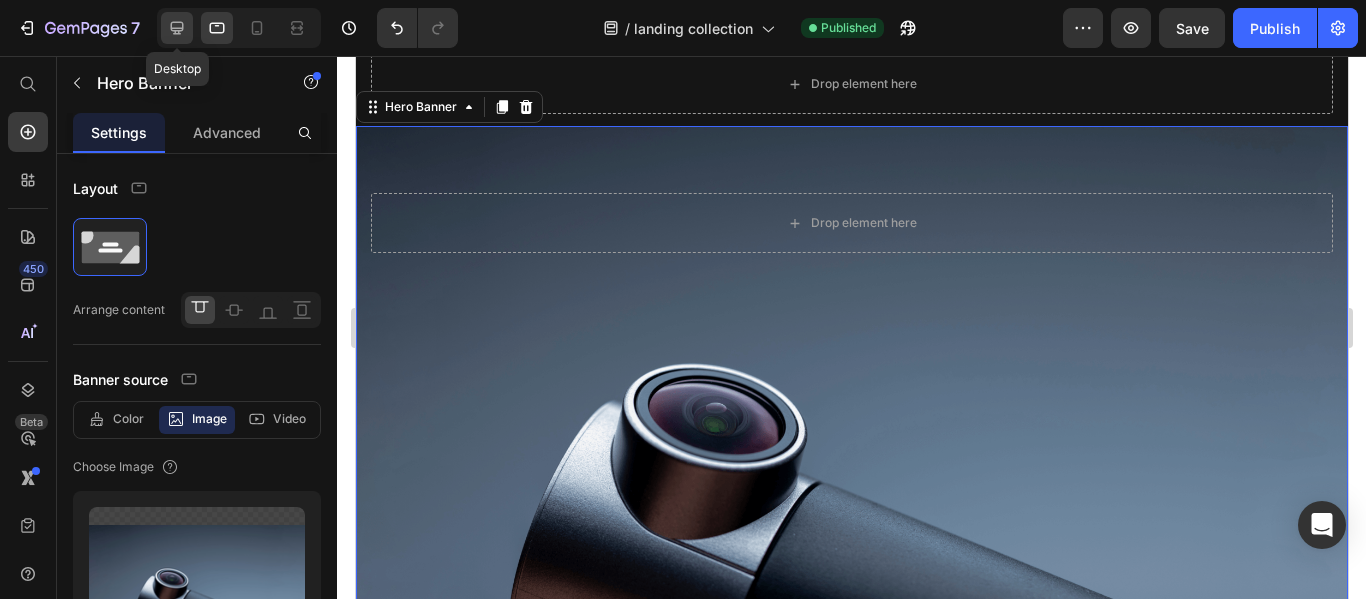 click 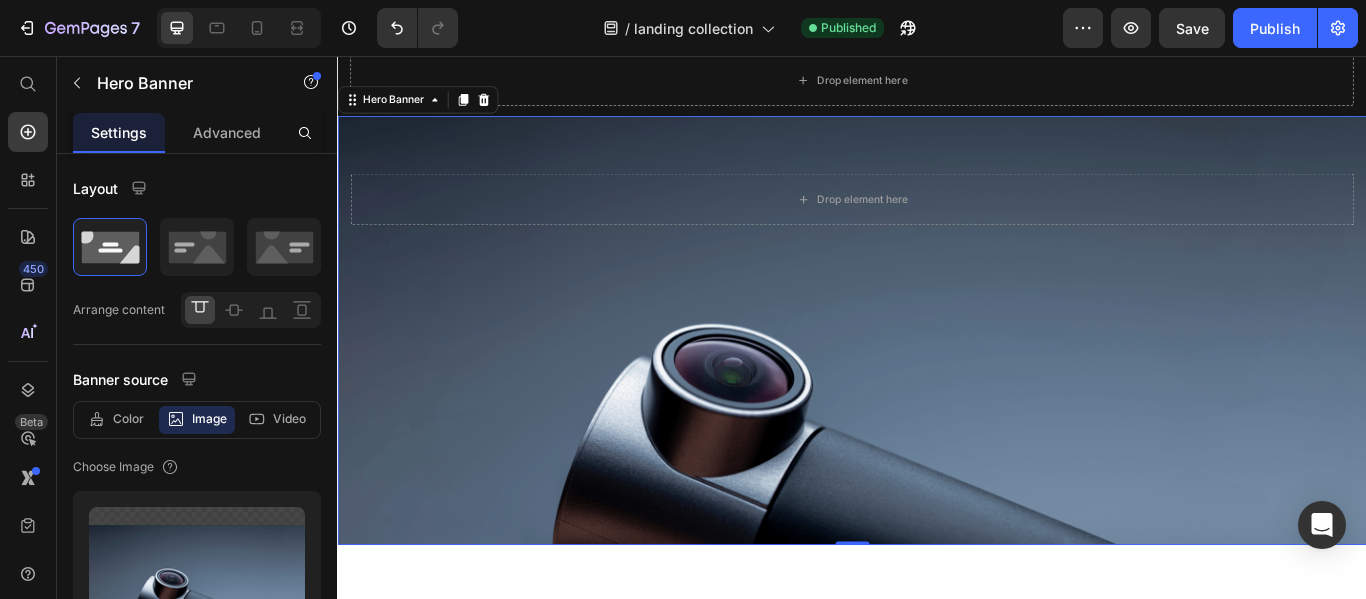 click on "Drop element here" at bounding box center [937, 205] 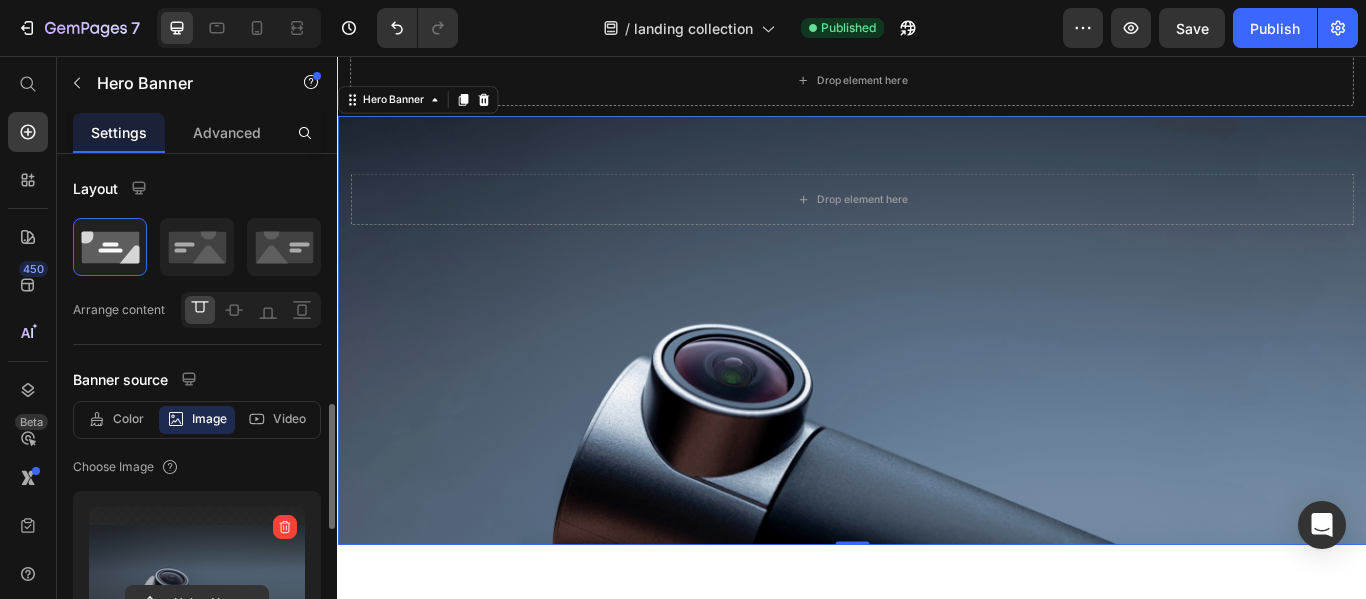 scroll, scrollTop: 200, scrollLeft: 0, axis: vertical 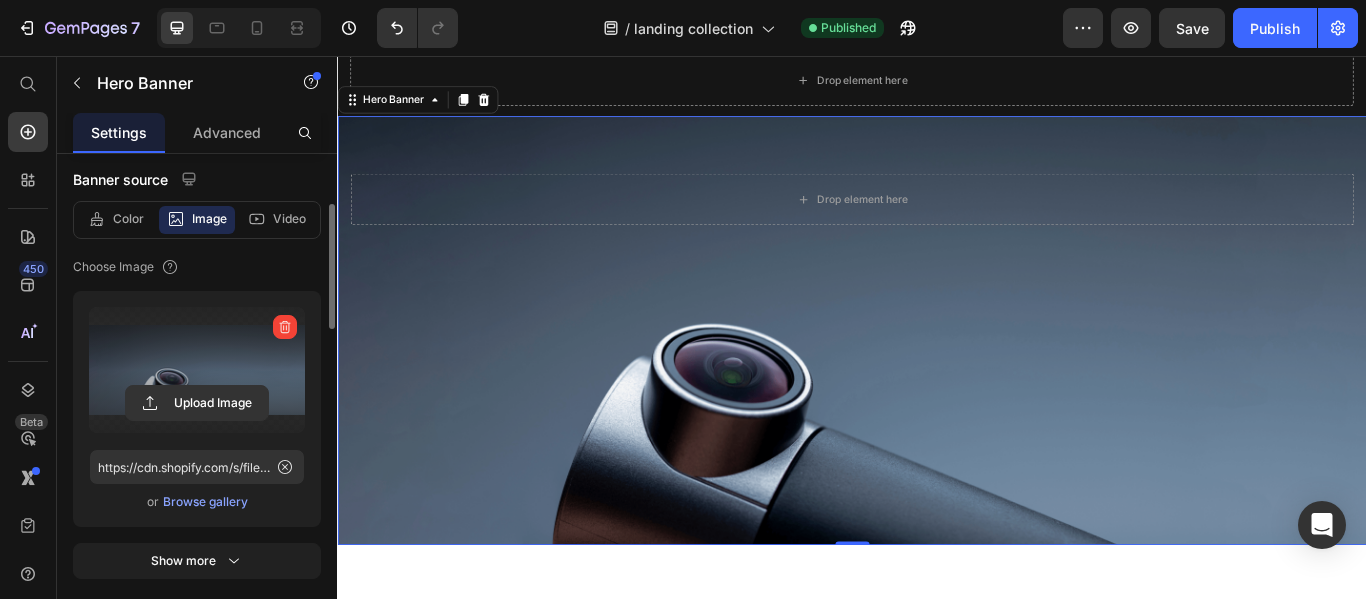 click at bounding box center [197, 370] 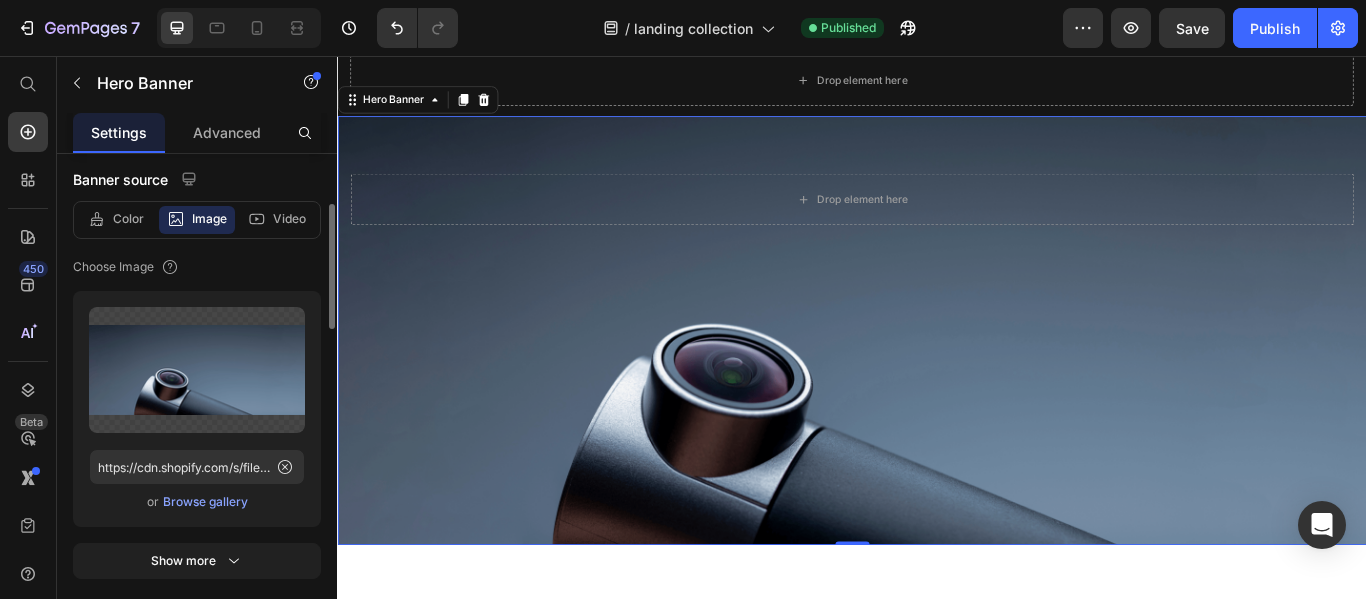click on "Browse gallery" at bounding box center (205, 502) 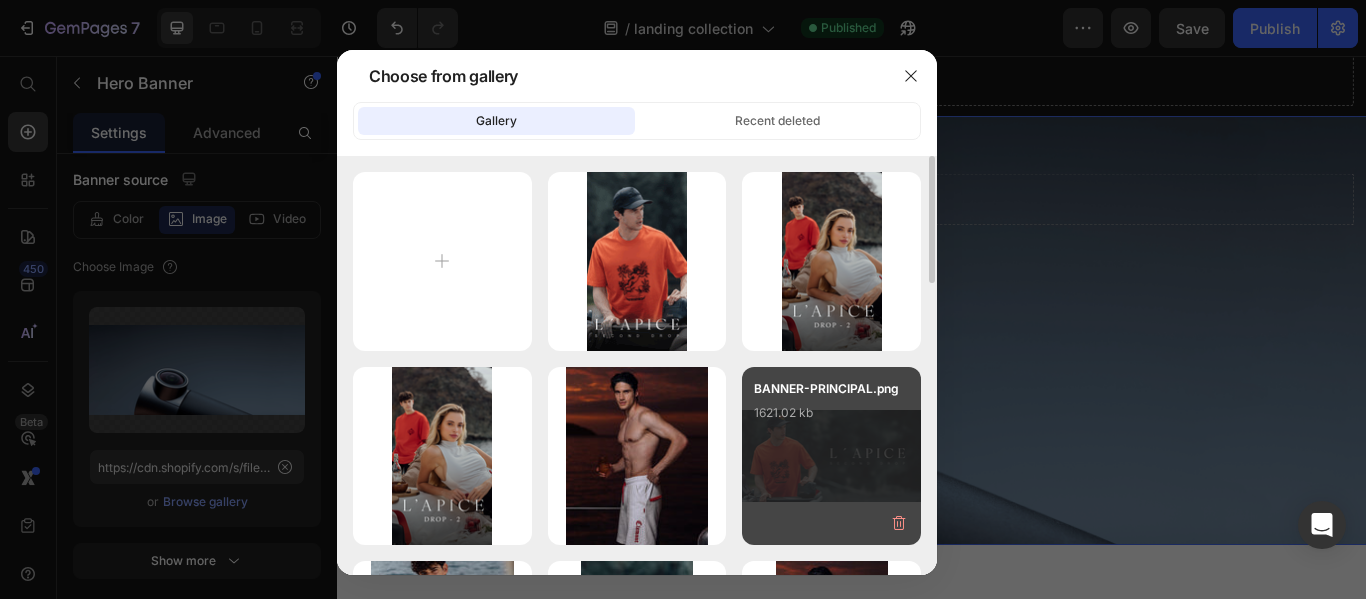 click on "BANNER-PRINCIPAL.png" at bounding box center (831, 419) 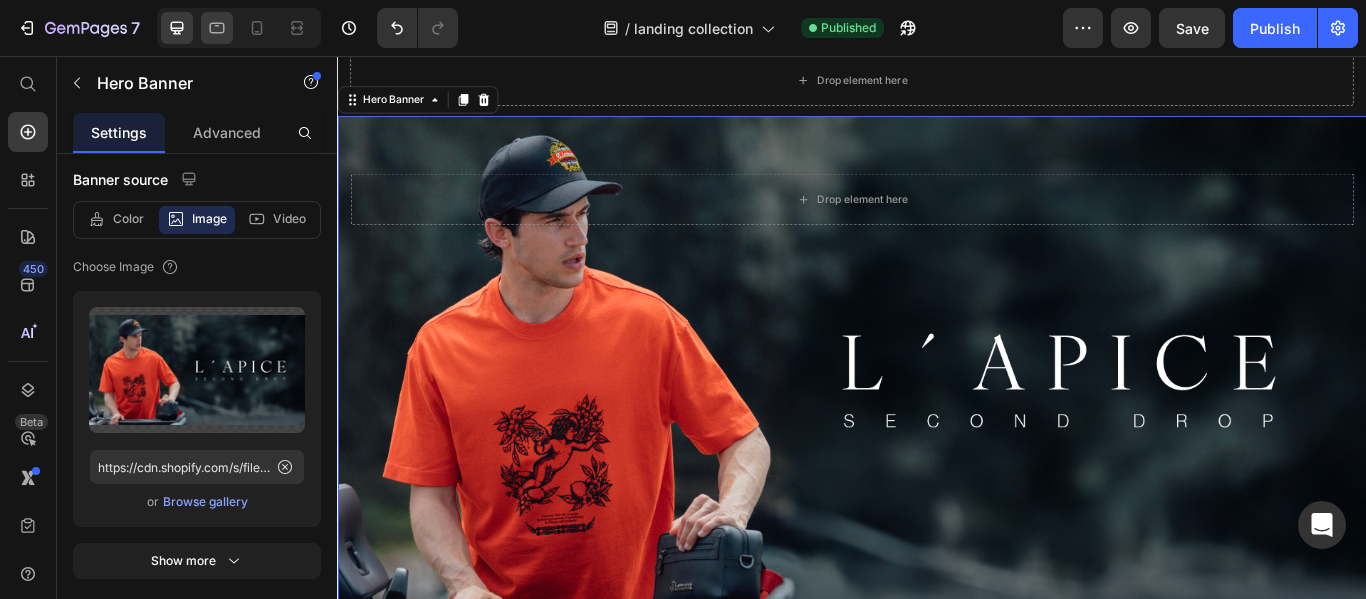 click 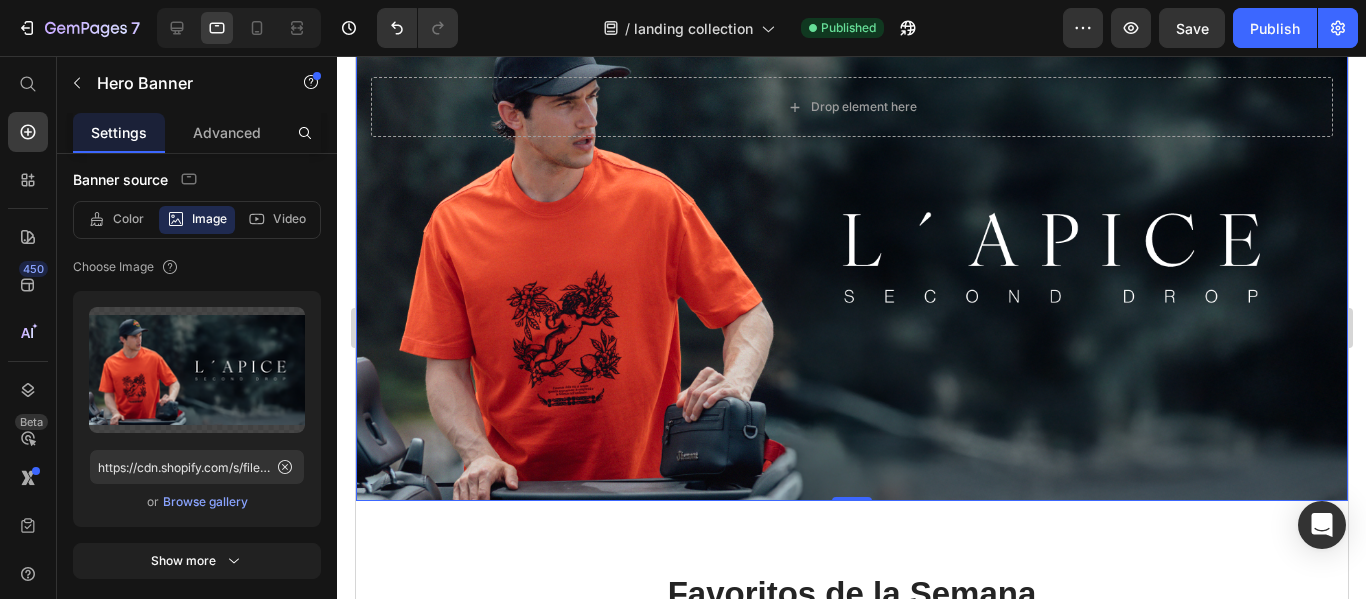 scroll, scrollTop: 0, scrollLeft: 0, axis: both 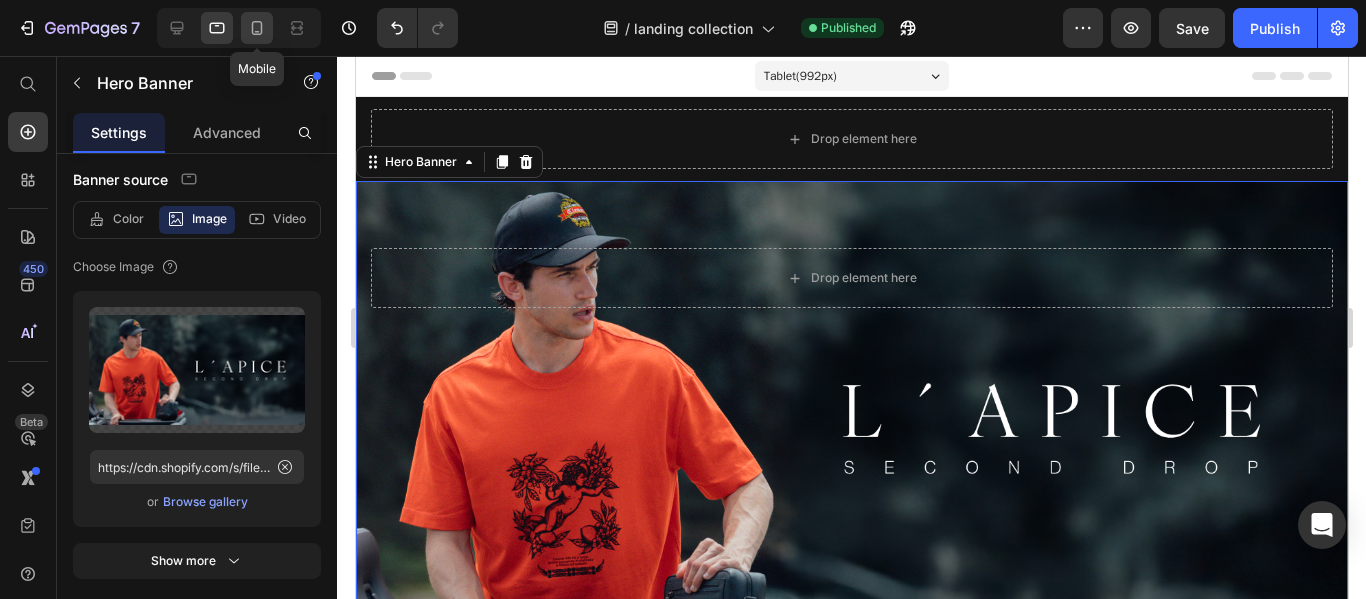 click 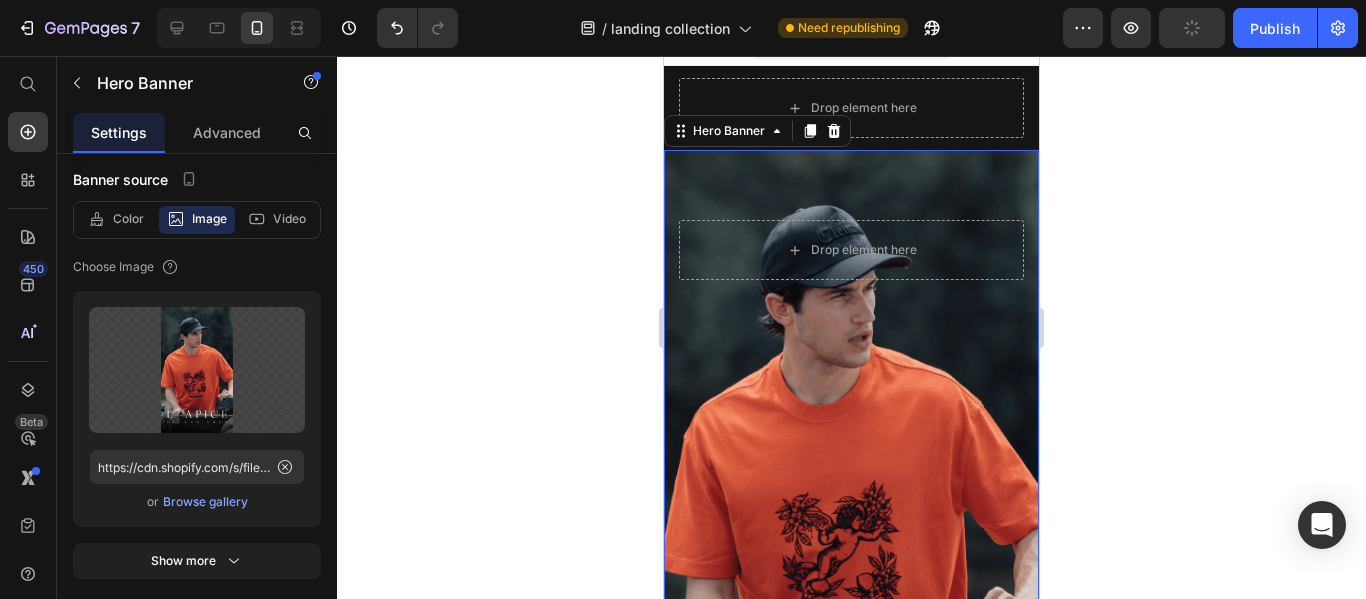 scroll, scrollTop: 0, scrollLeft: 0, axis: both 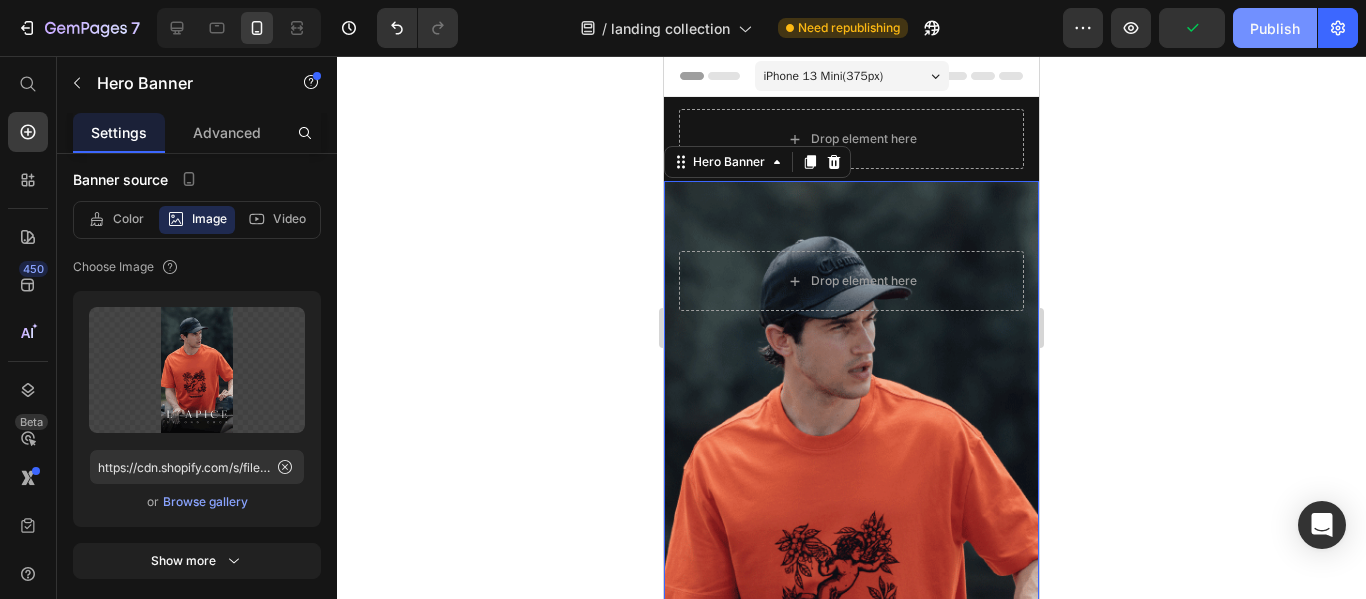 click on "Publish" at bounding box center [1275, 28] 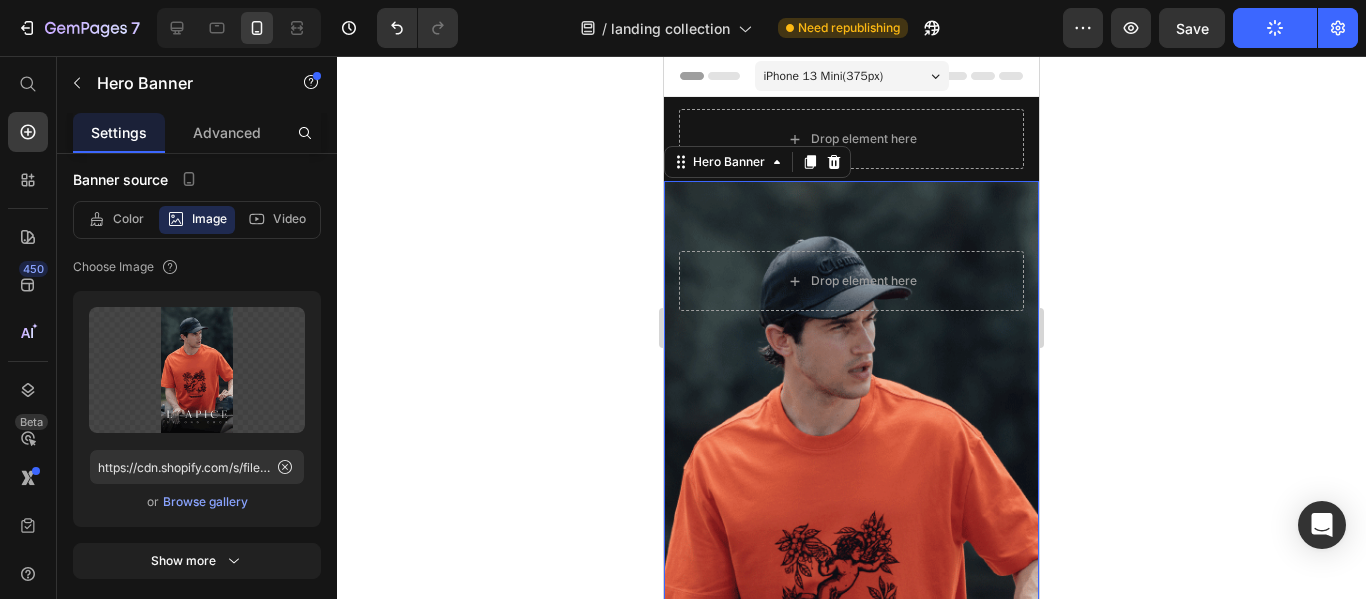click 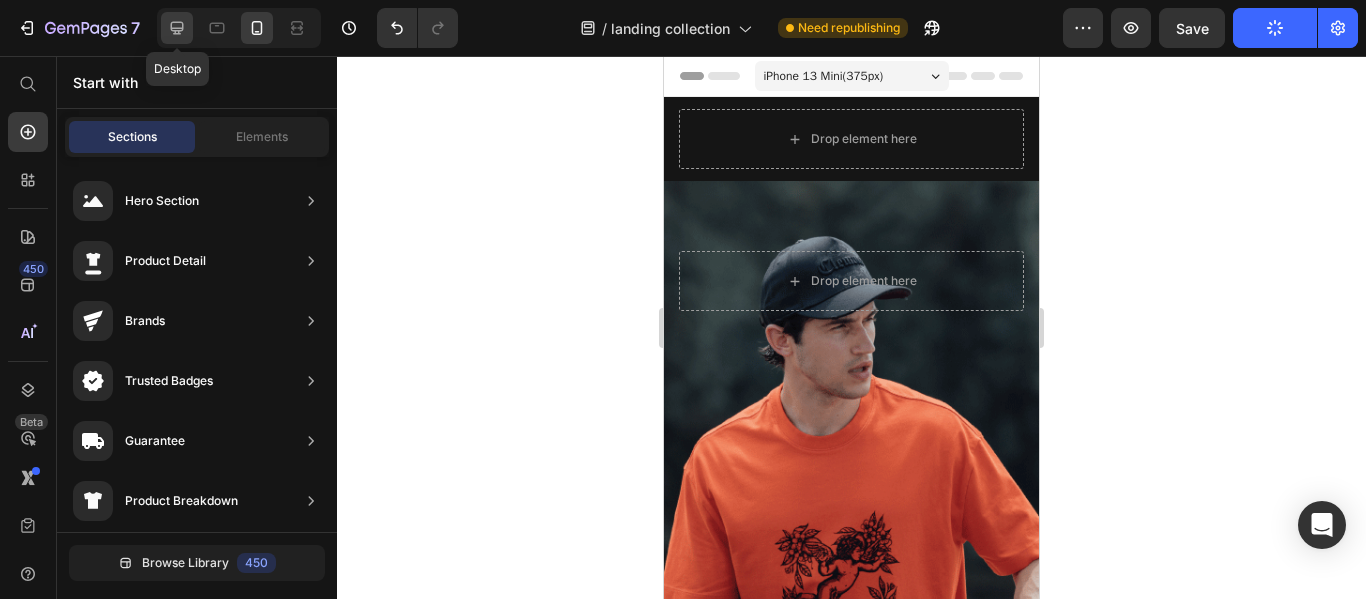 click 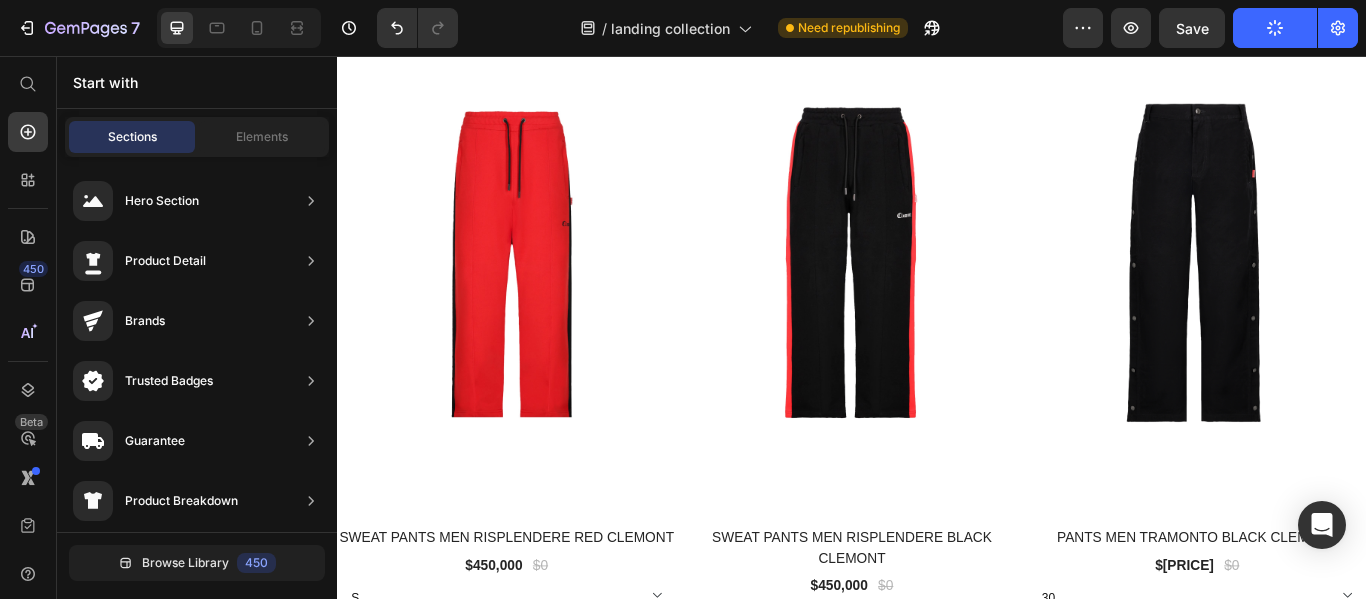 scroll, scrollTop: 5533, scrollLeft: 0, axis: vertical 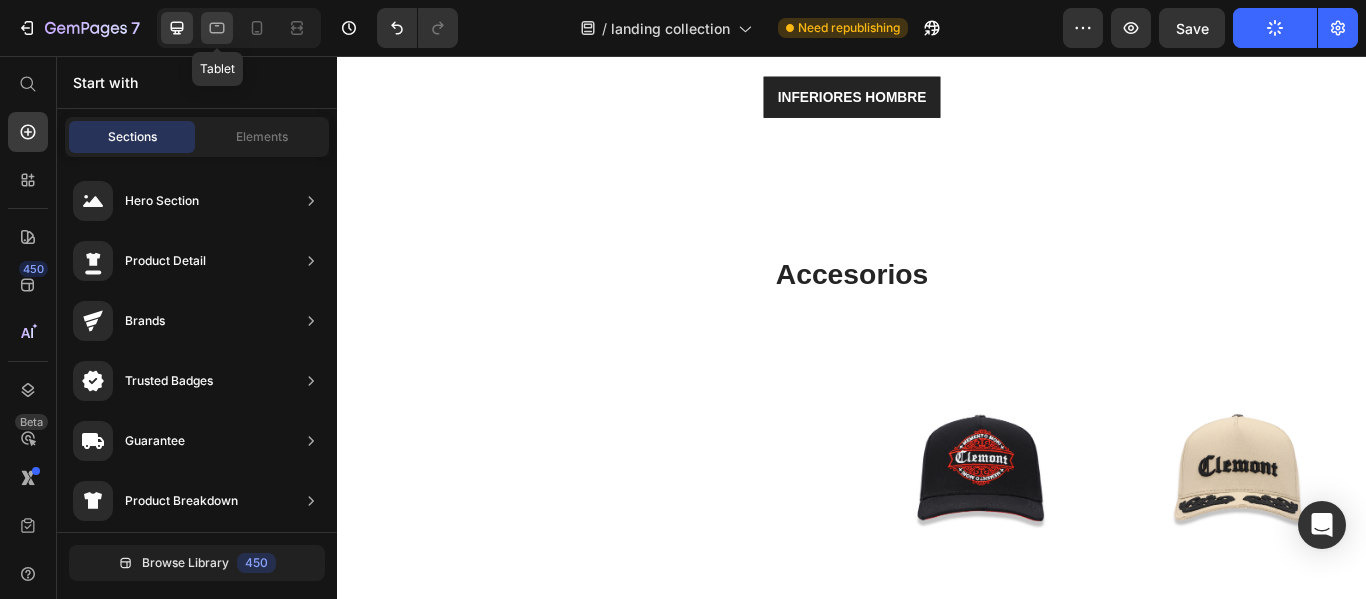 click 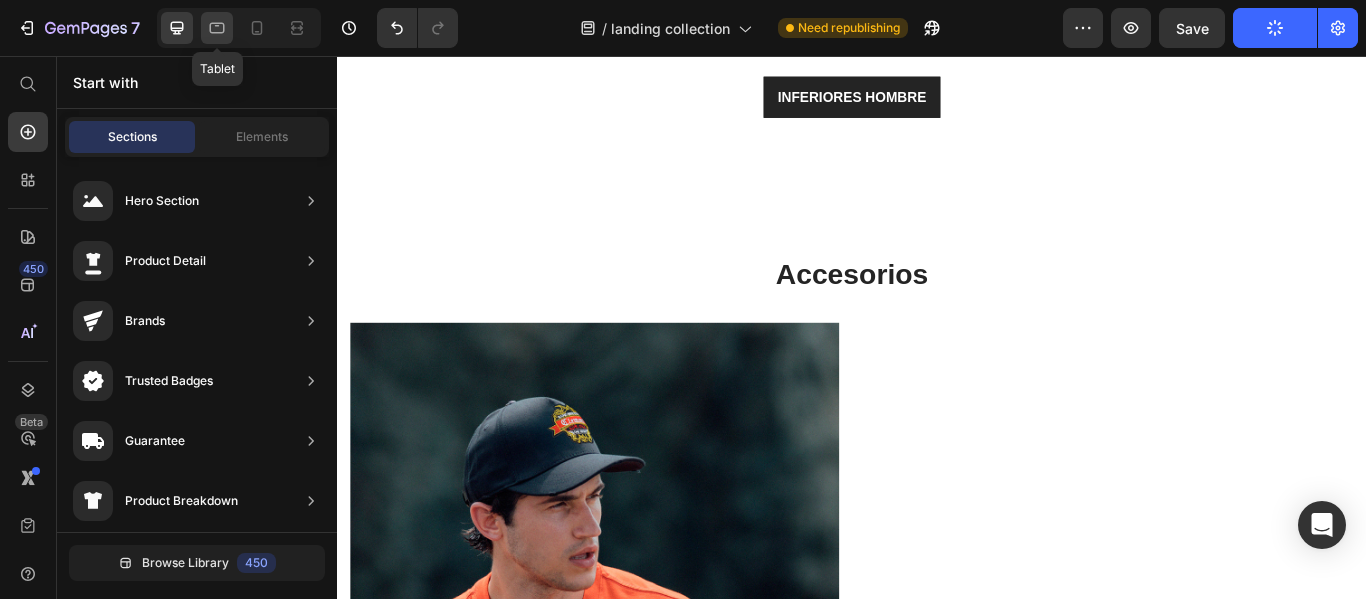 scroll, scrollTop: 5340, scrollLeft: 0, axis: vertical 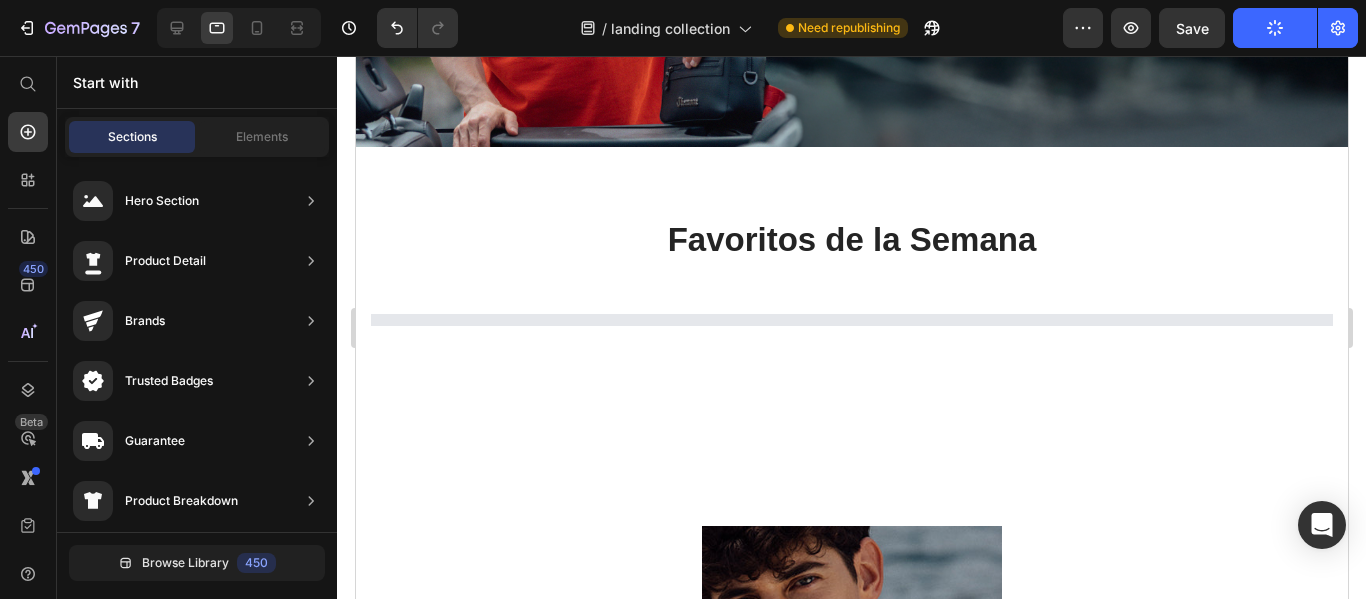 select on "M" 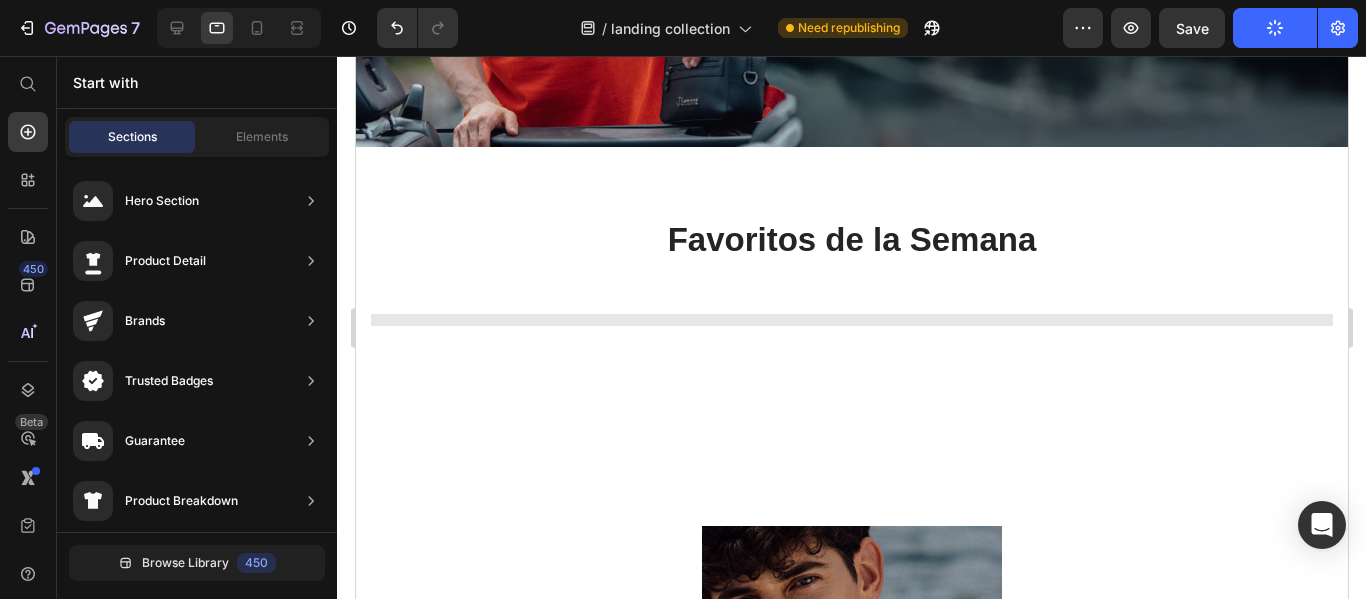 select on "M" 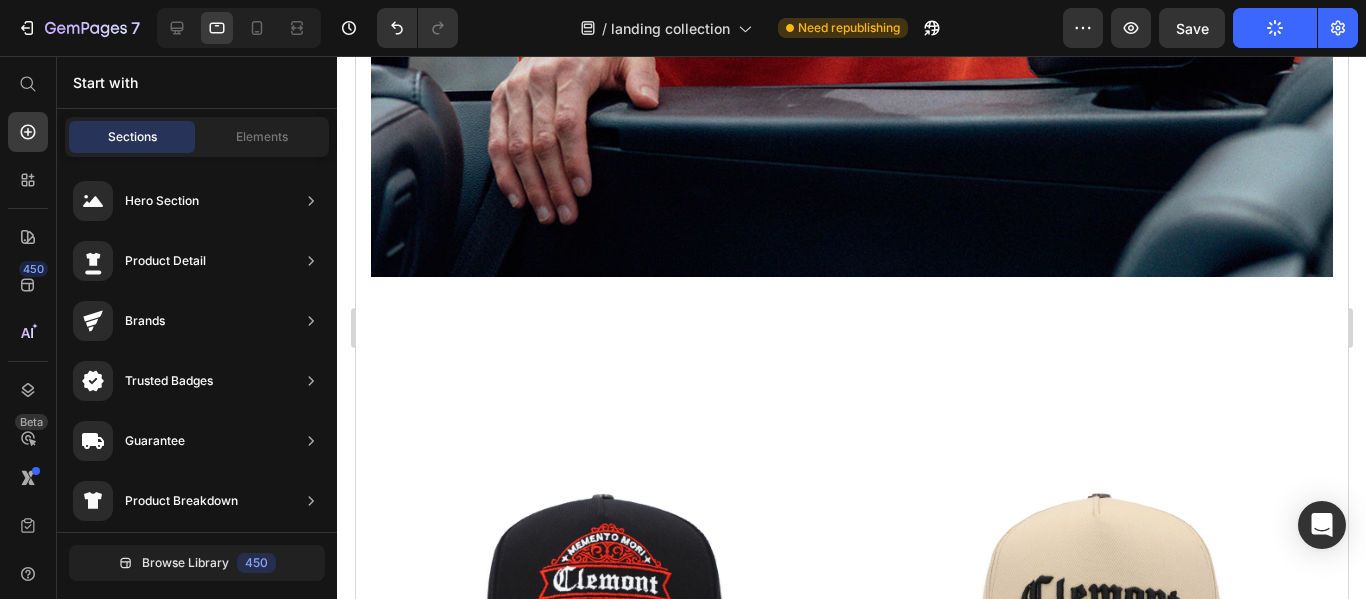 scroll, scrollTop: 6400, scrollLeft: 0, axis: vertical 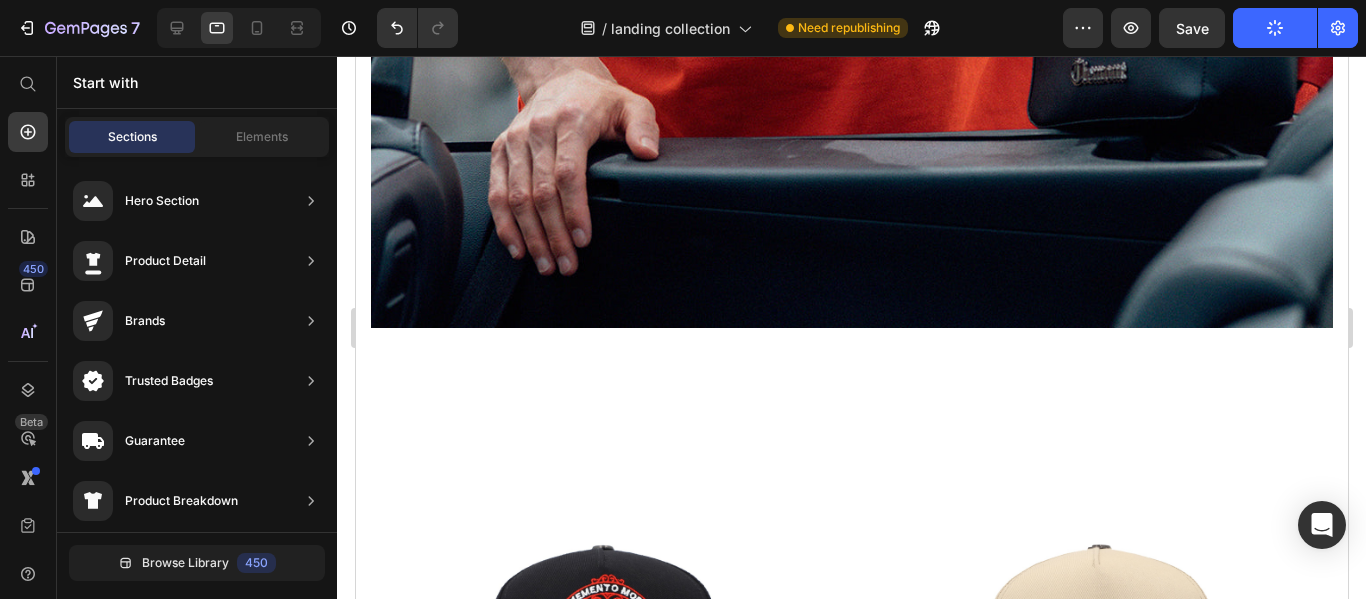 select on "M" 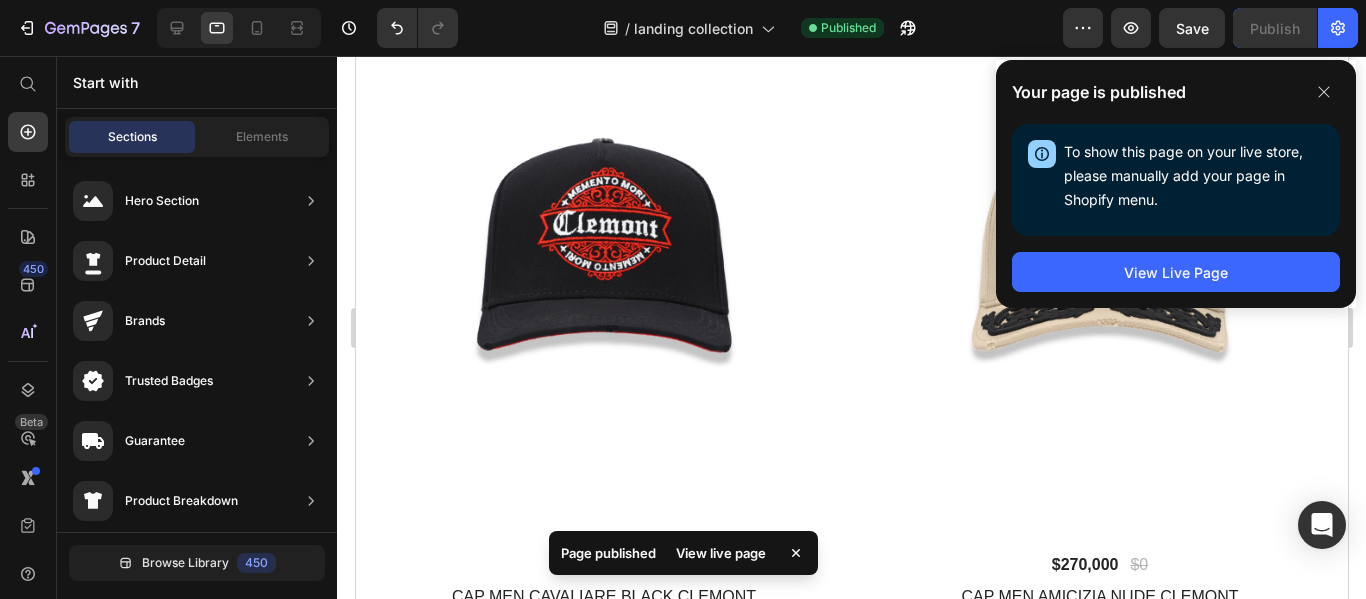 scroll, scrollTop: 7970, scrollLeft: 0, axis: vertical 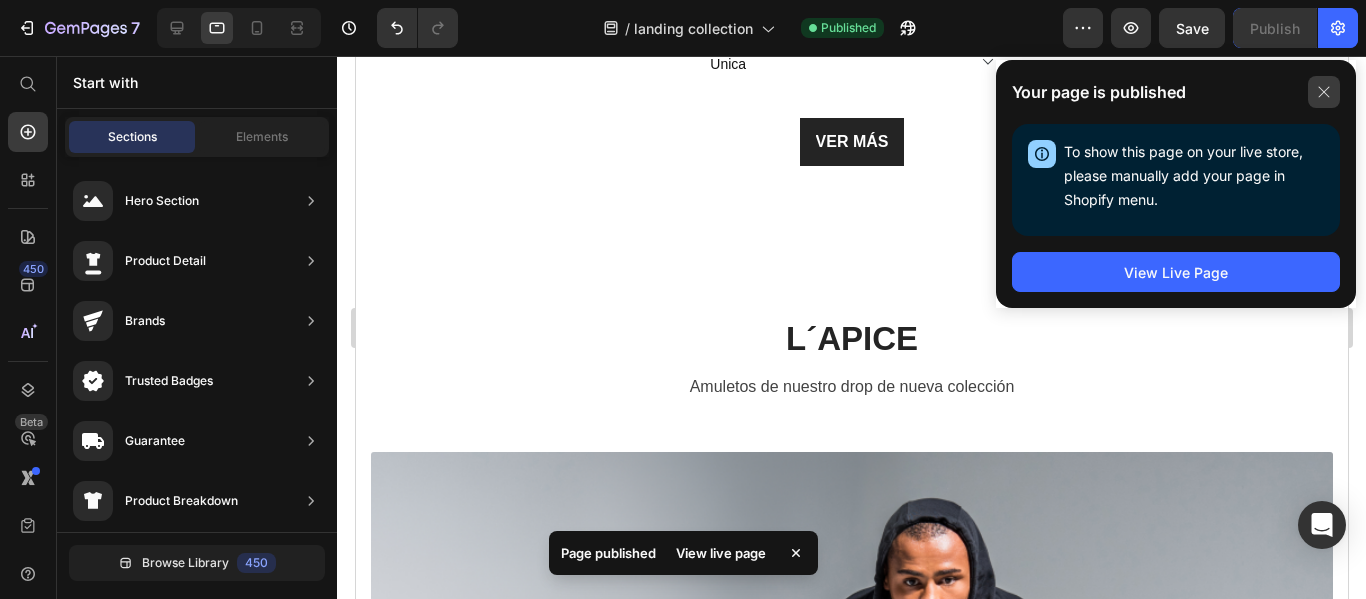 click 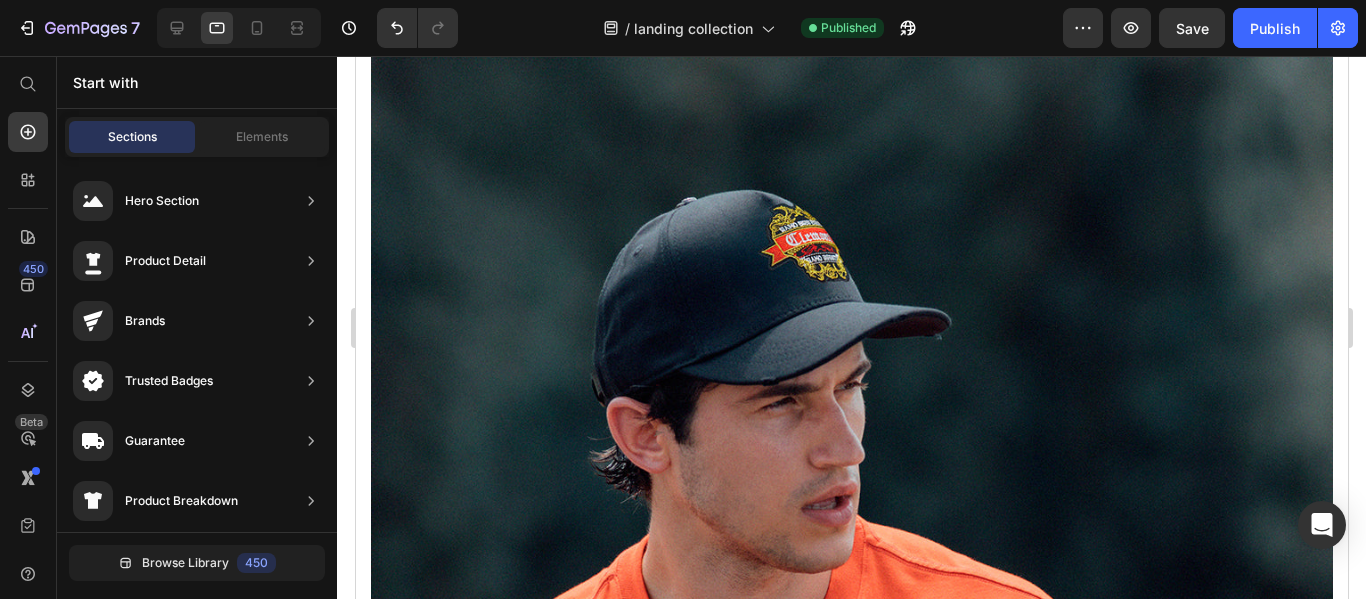 scroll, scrollTop: 5070, scrollLeft: 0, axis: vertical 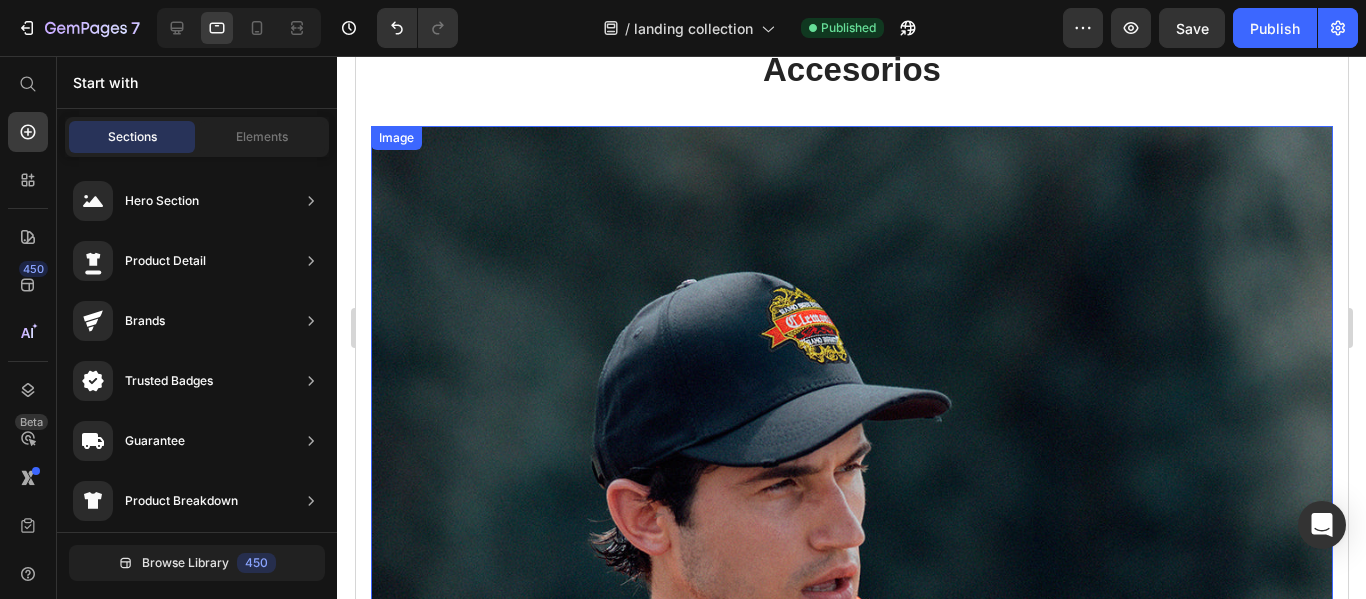 click at bounding box center (851, 892) 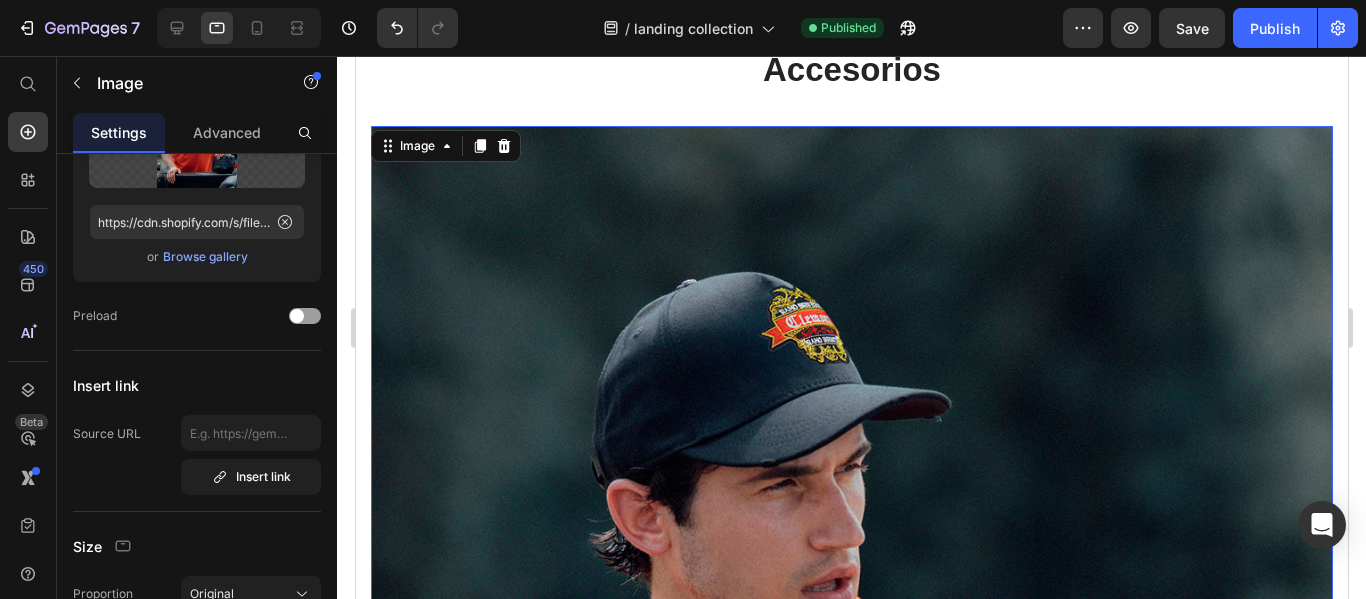 scroll, scrollTop: 0, scrollLeft: 0, axis: both 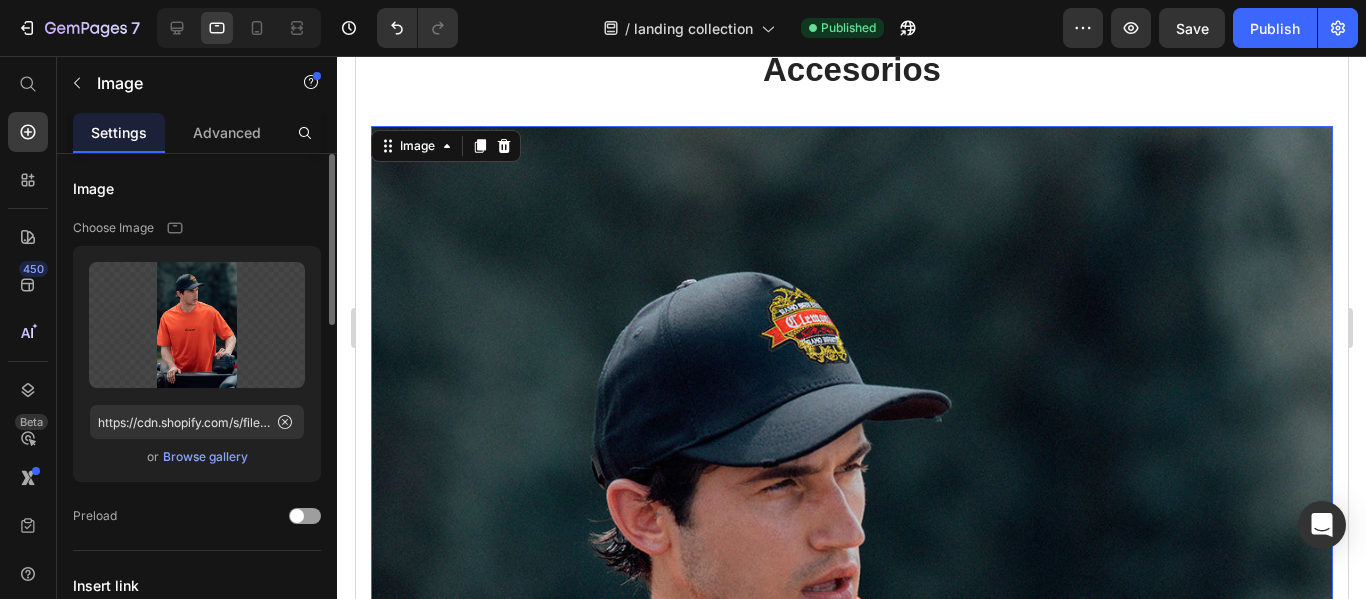 click on "Browse gallery" at bounding box center (205, 457) 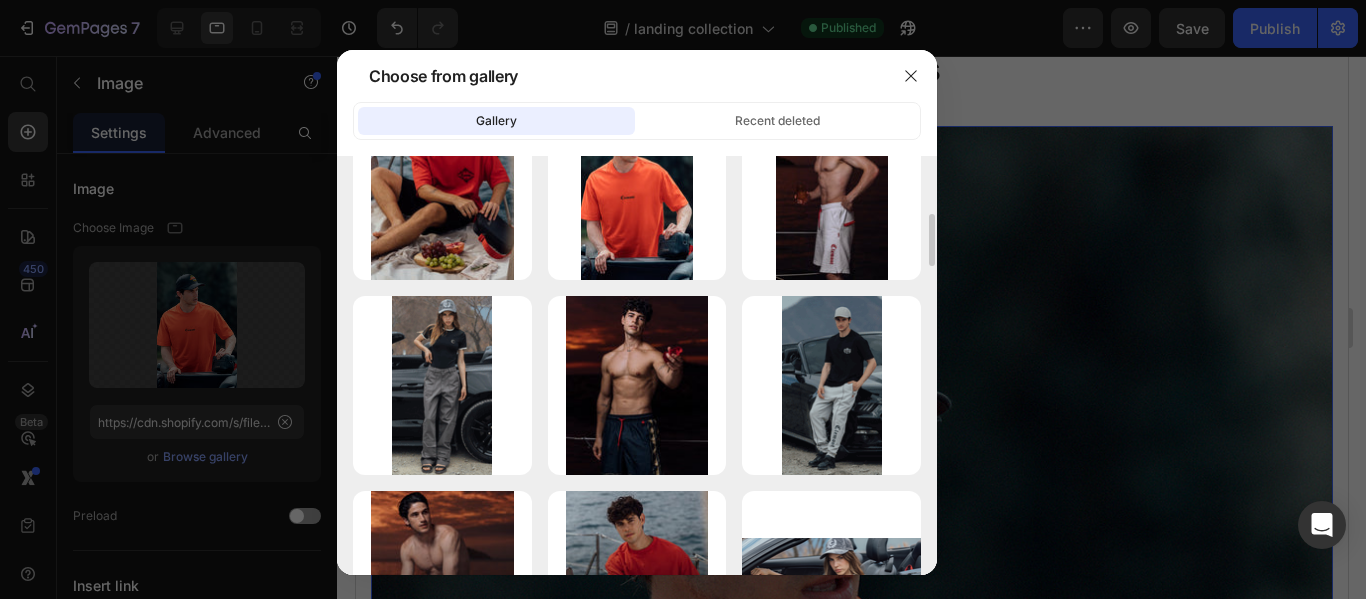 scroll, scrollTop: 360, scrollLeft: 0, axis: vertical 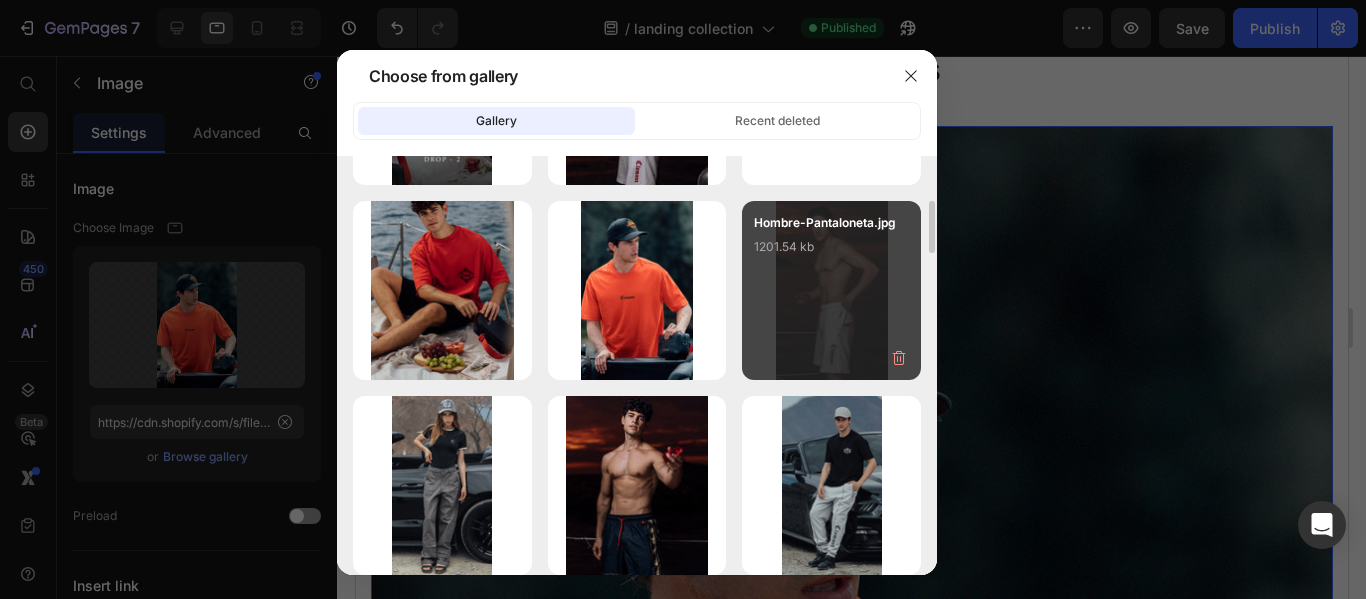 click on "Hombre-Pantaloneta.jpg 1201.54 kb" at bounding box center [831, 290] 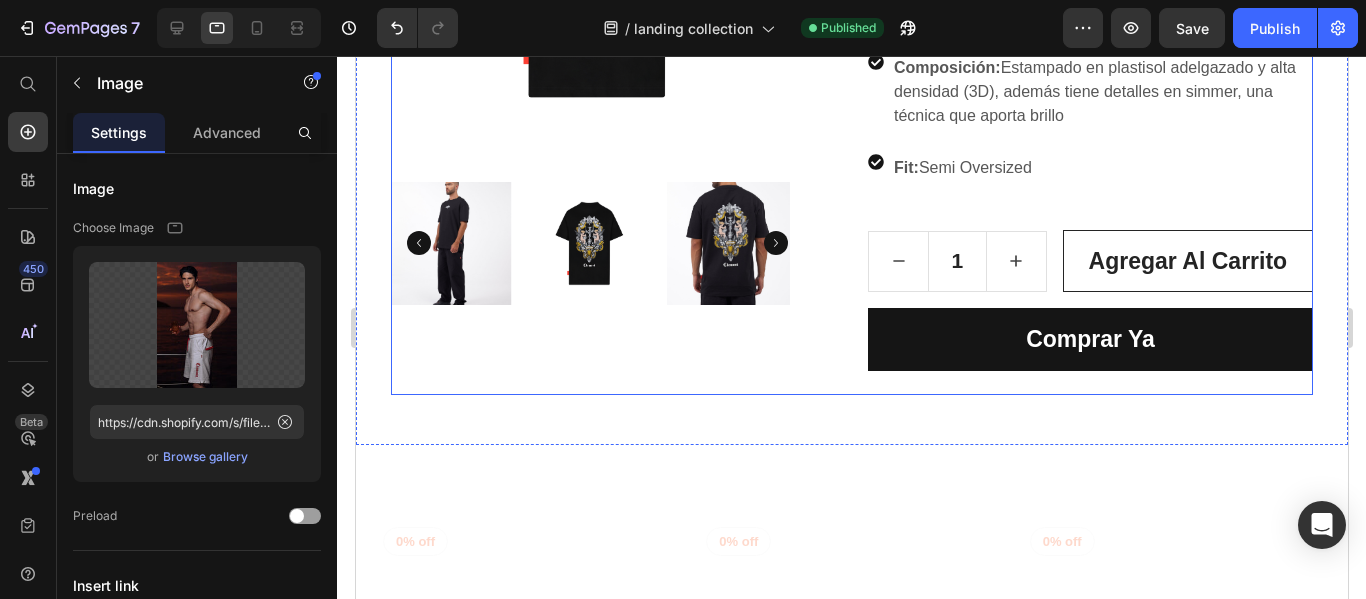 select on "M" 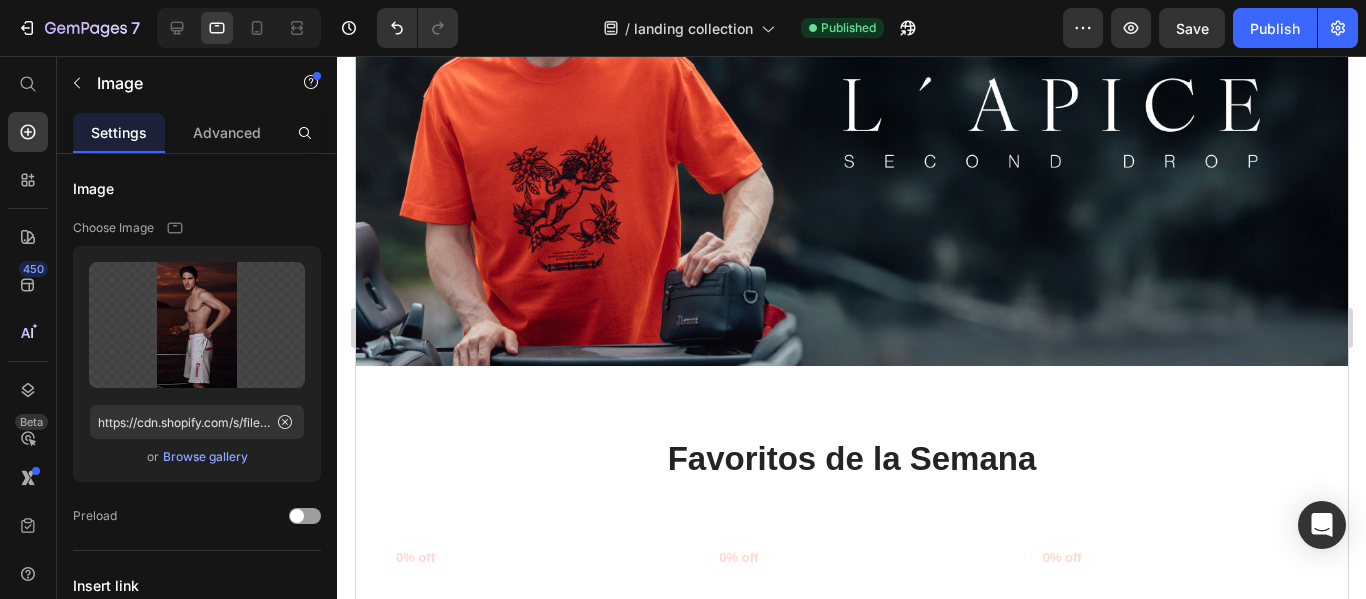 scroll, scrollTop: 0, scrollLeft: 0, axis: both 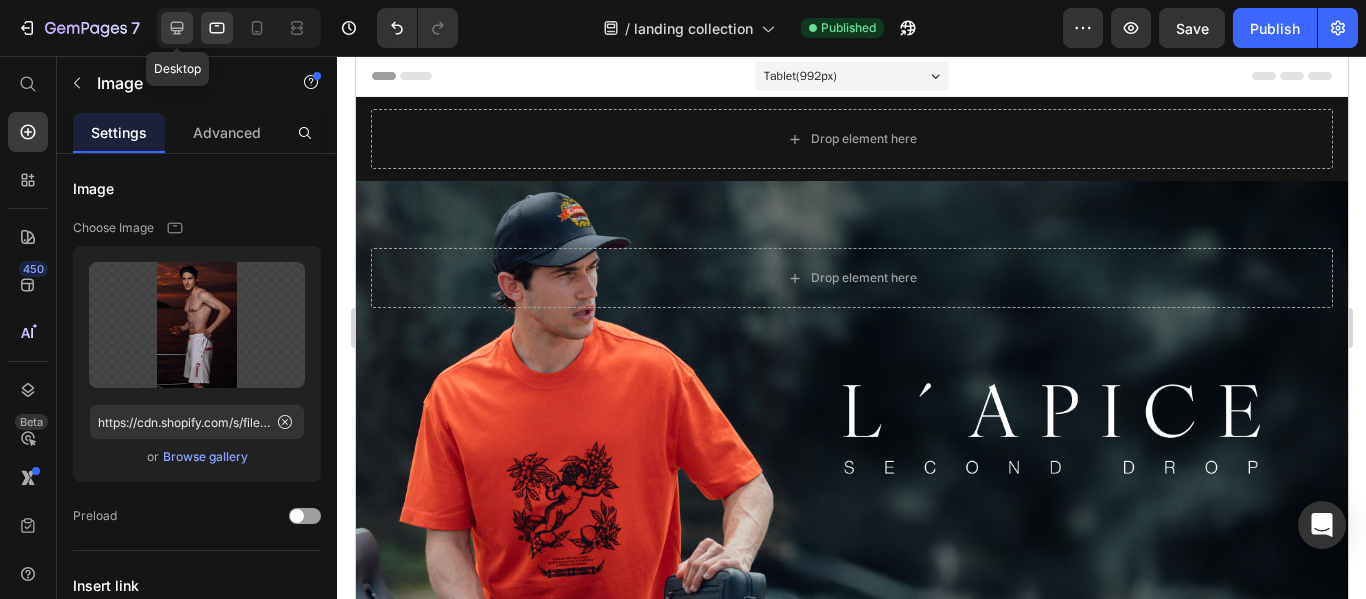 click 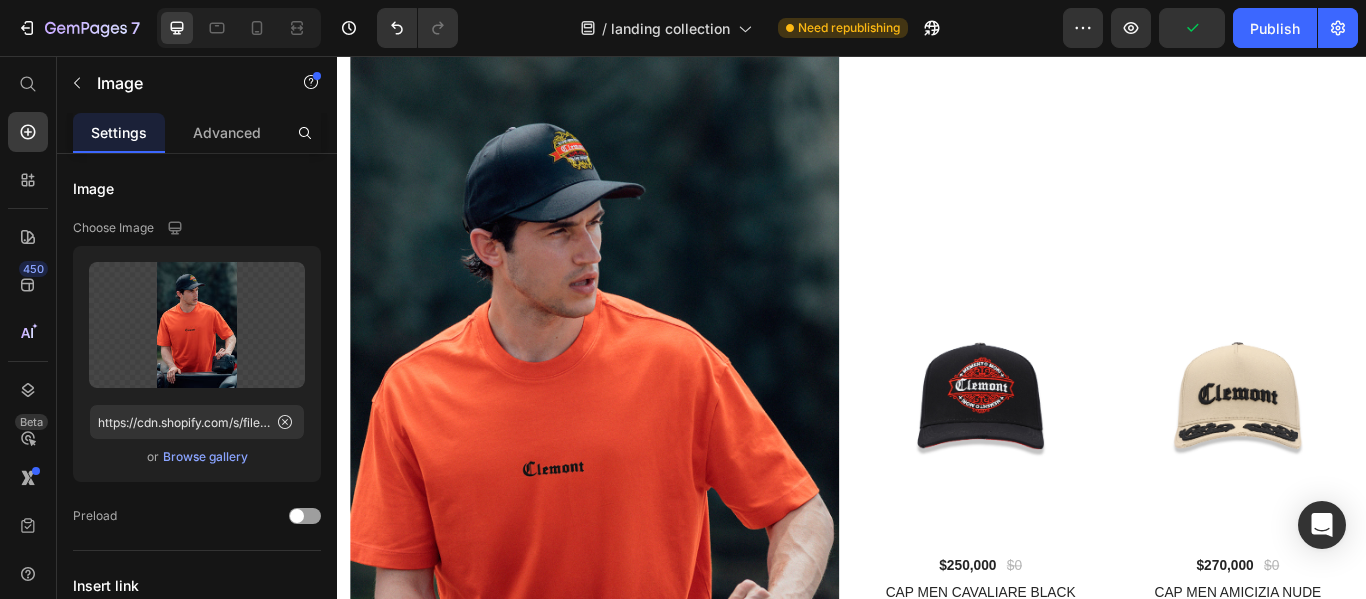 scroll, scrollTop: 5933, scrollLeft: 0, axis: vertical 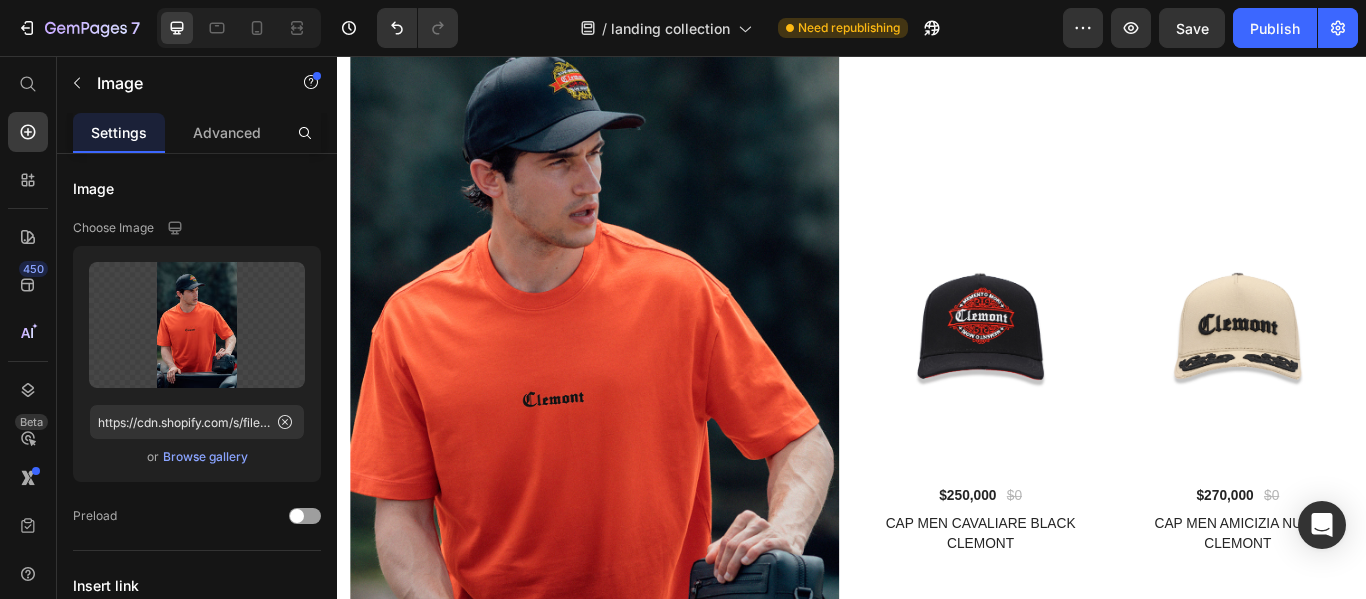 click at bounding box center (637, 421) 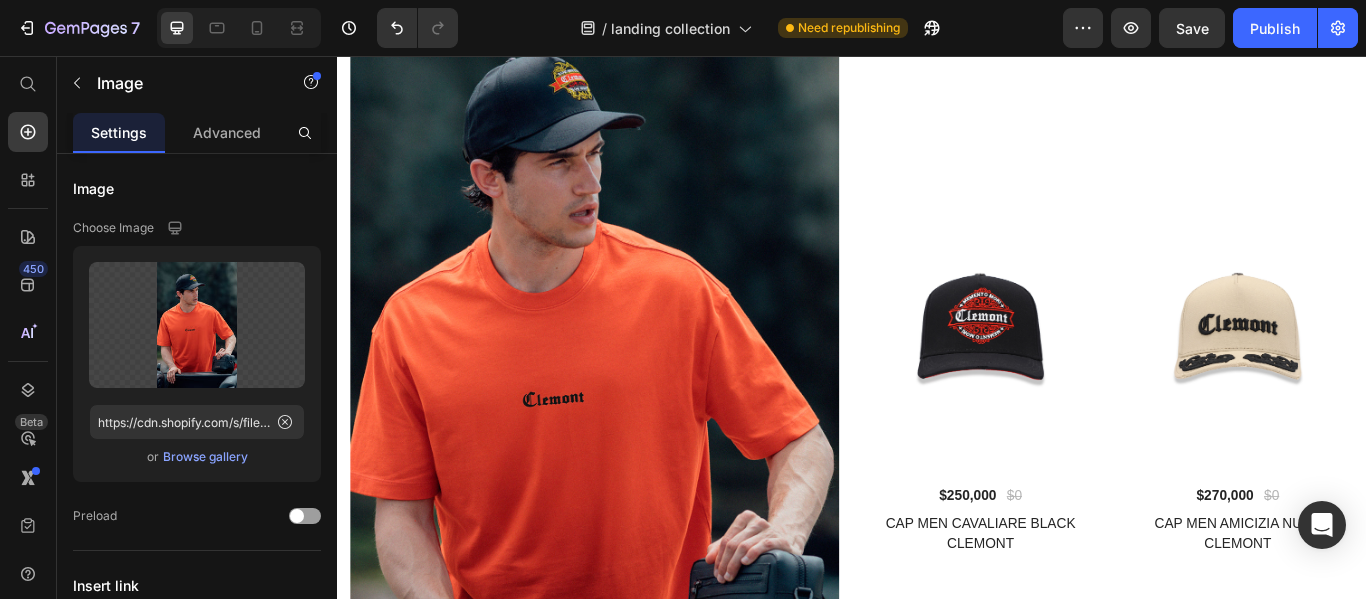 click at bounding box center (637, 421) 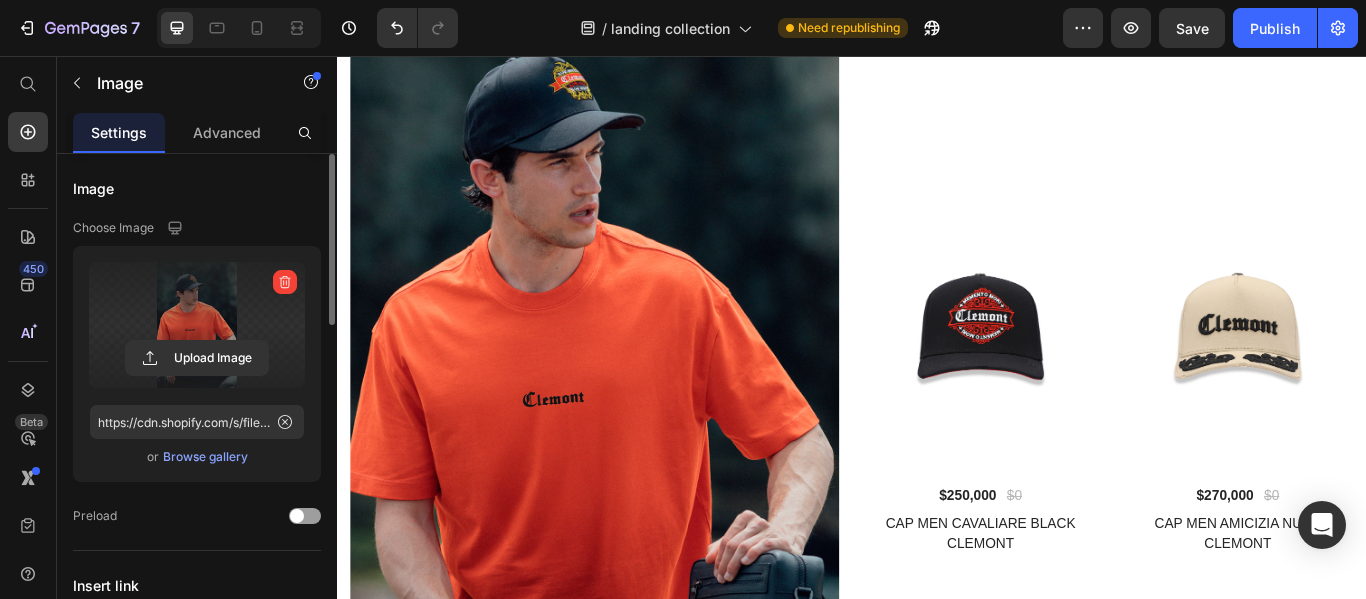 click at bounding box center (197, 325) 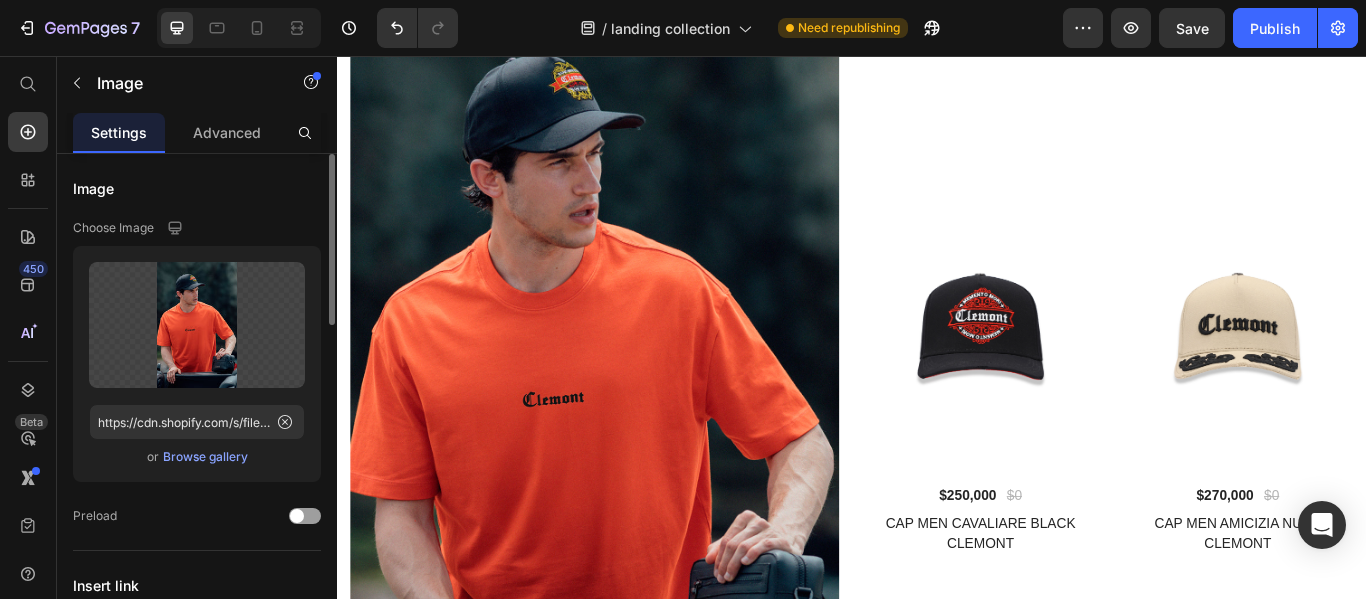 click on "Browse gallery" at bounding box center [205, 457] 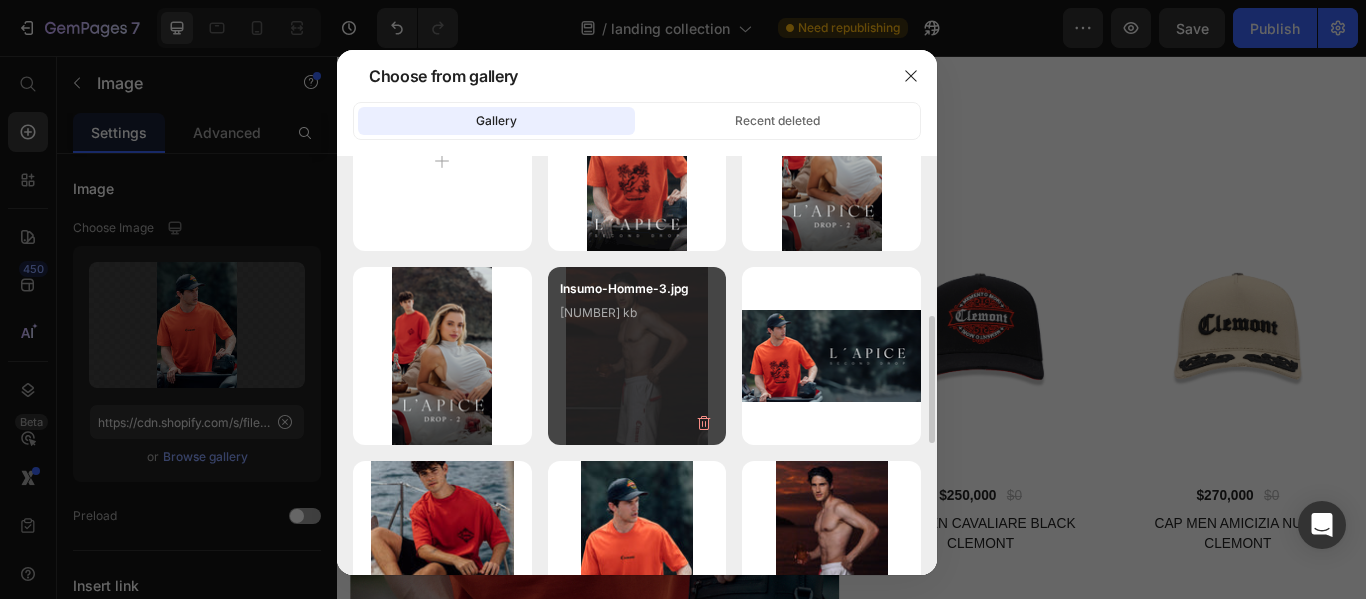 scroll, scrollTop: 200, scrollLeft: 0, axis: vertical 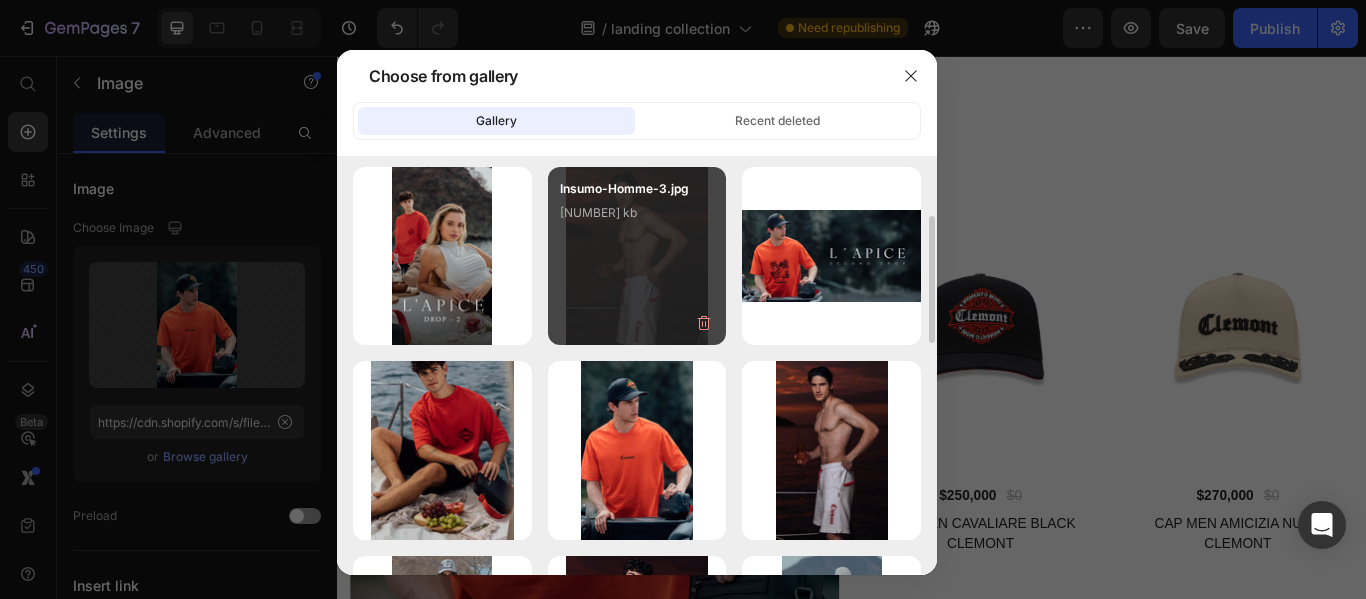 click on "Insumo-Homme-3.jpg [NUMBER] kb" at bounding box center [637, 256] 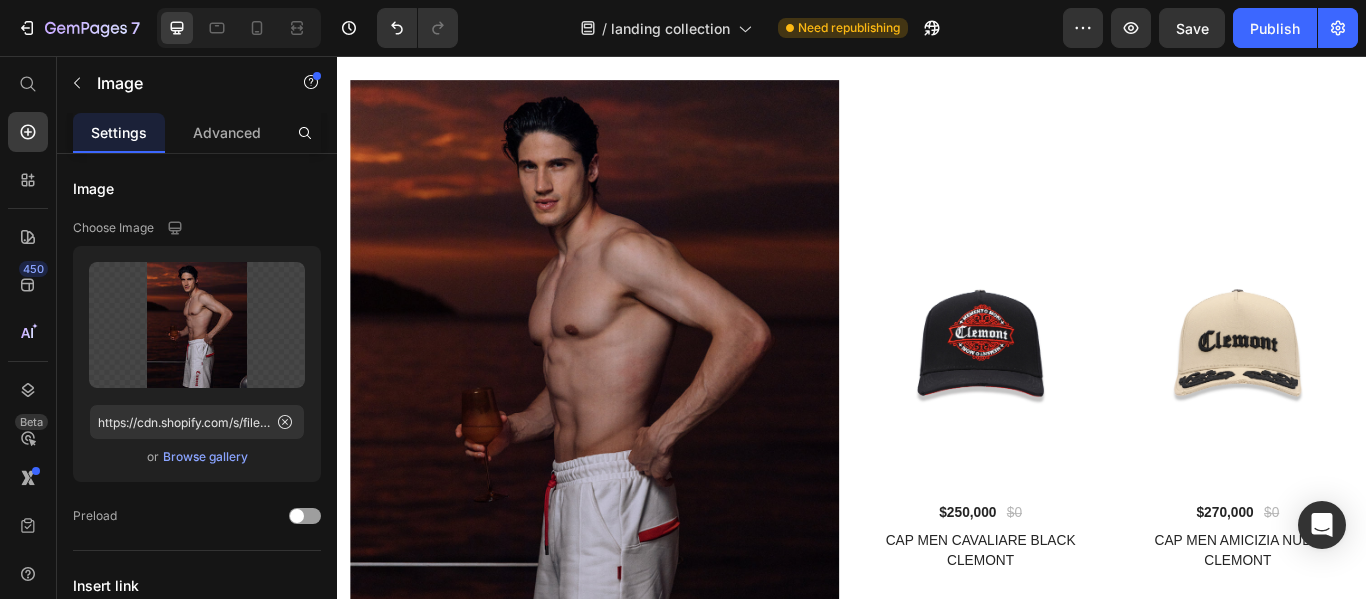 scroll, scrollTop: 5733, scrollLeft: 0, axis: vertical 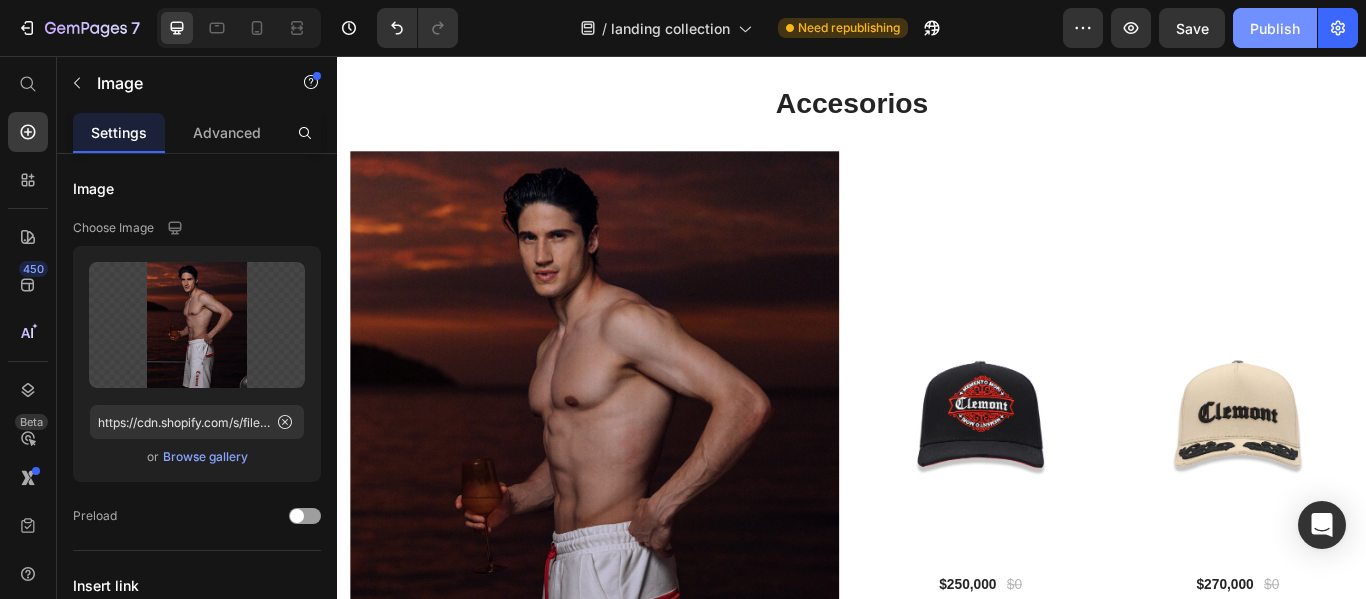 click on "Publish" 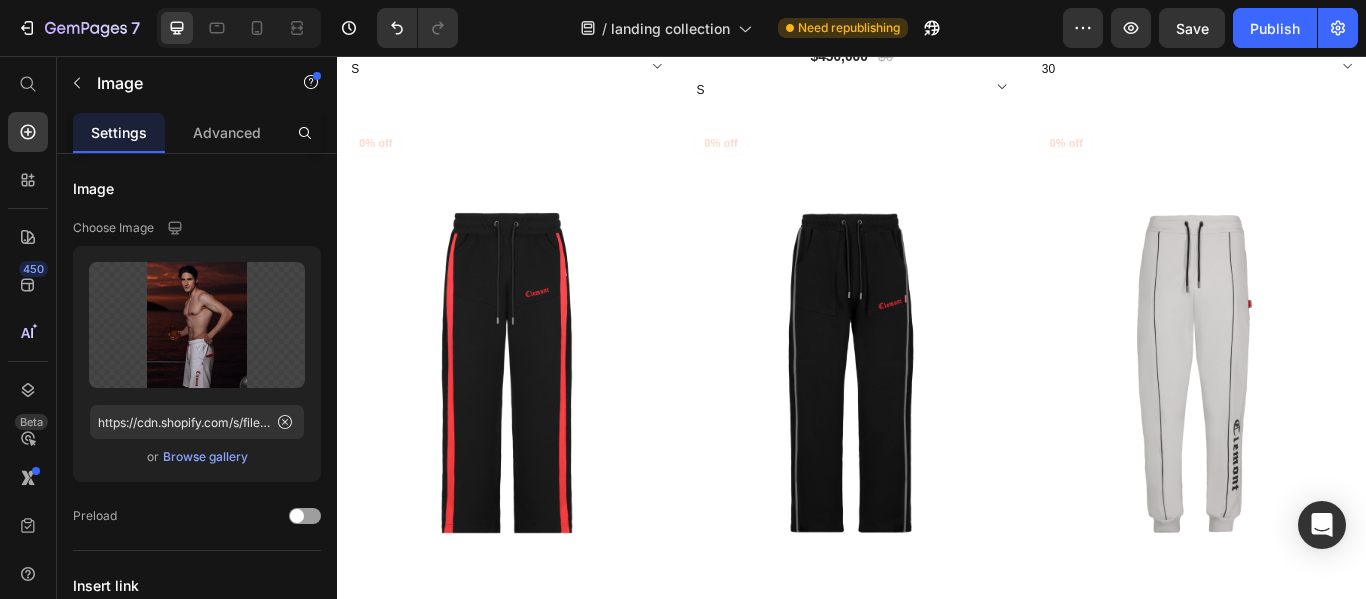 scroll, scrollTop: 4533, scrollLeft: 0, axis: vertical 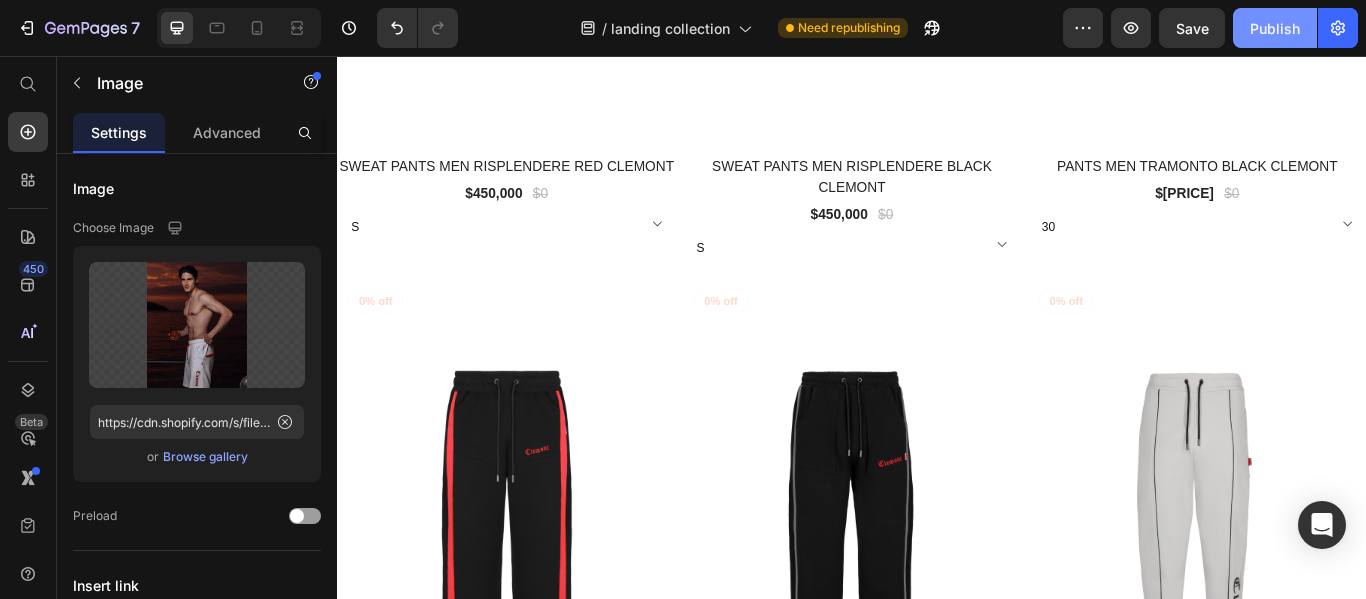 click on "Publish" at bounding box center (1275, 28) 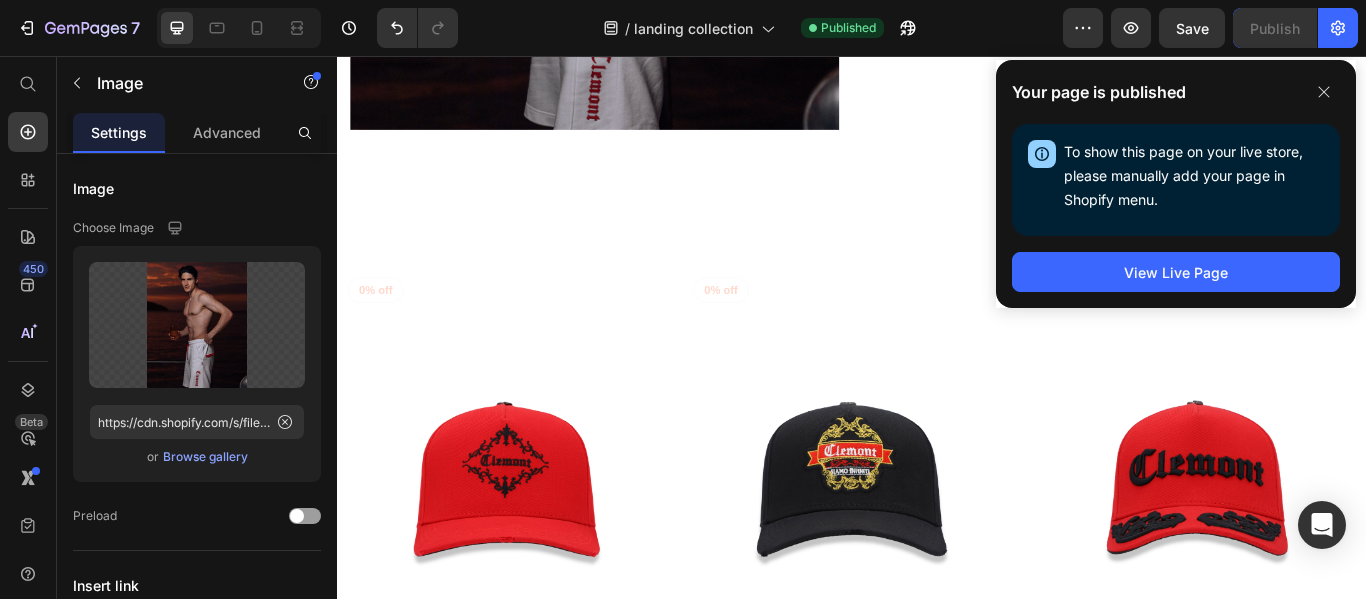 scroll, scrollTop: 6533, scrollLeft: 0, axis: vertical 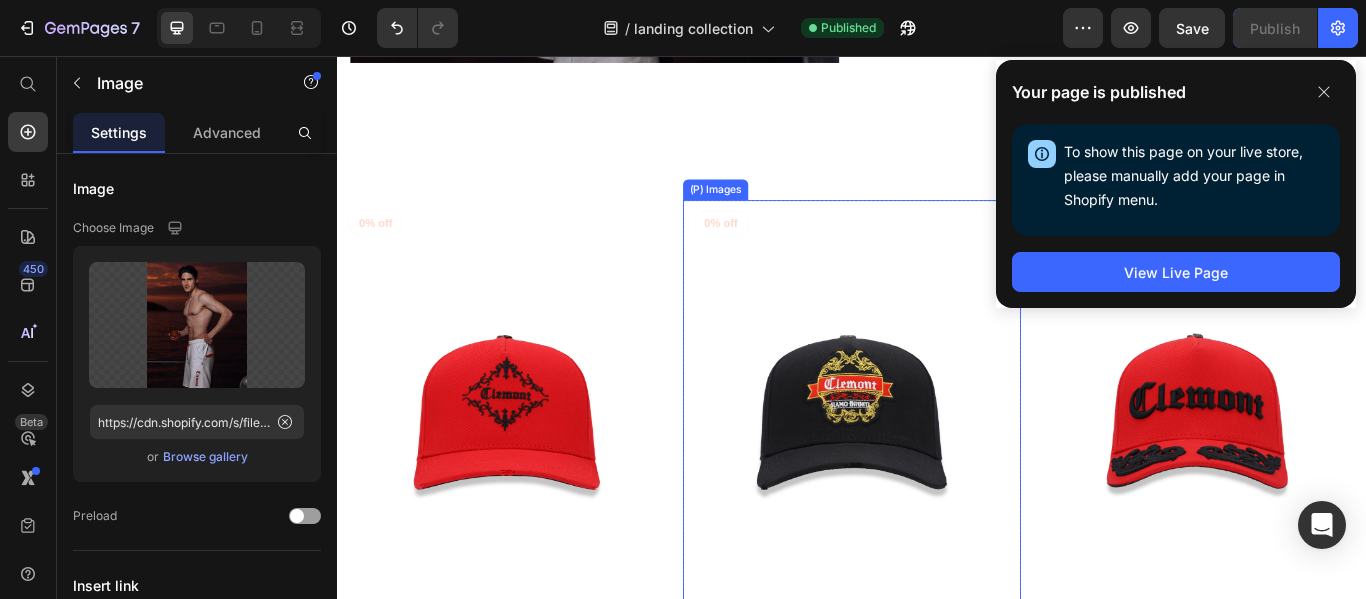 click at bounding box center [937, 470] 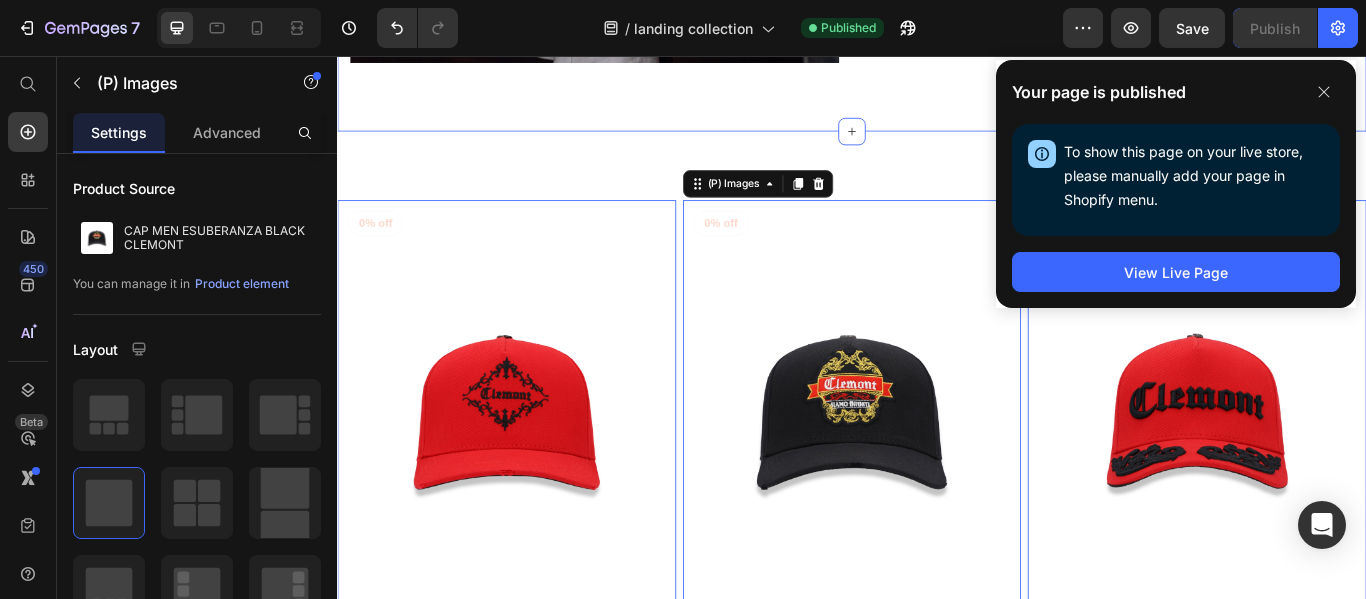 click on "Accesorios Heading Row Image (P) Images & Gallery $[PRICE] (P) Price $[PRICE] (P) Price Row CAP MEN CAVALIARE BLACK CLEMONT (P) Title Product (P) Images & Gallery $[PRICE] (P) Price $[PRICE] (P) Price Row CAP MEN AMICIZIA NUDE CLEMONT (P) Title Product Row Row Section 7" at bounding box center [937, -332] 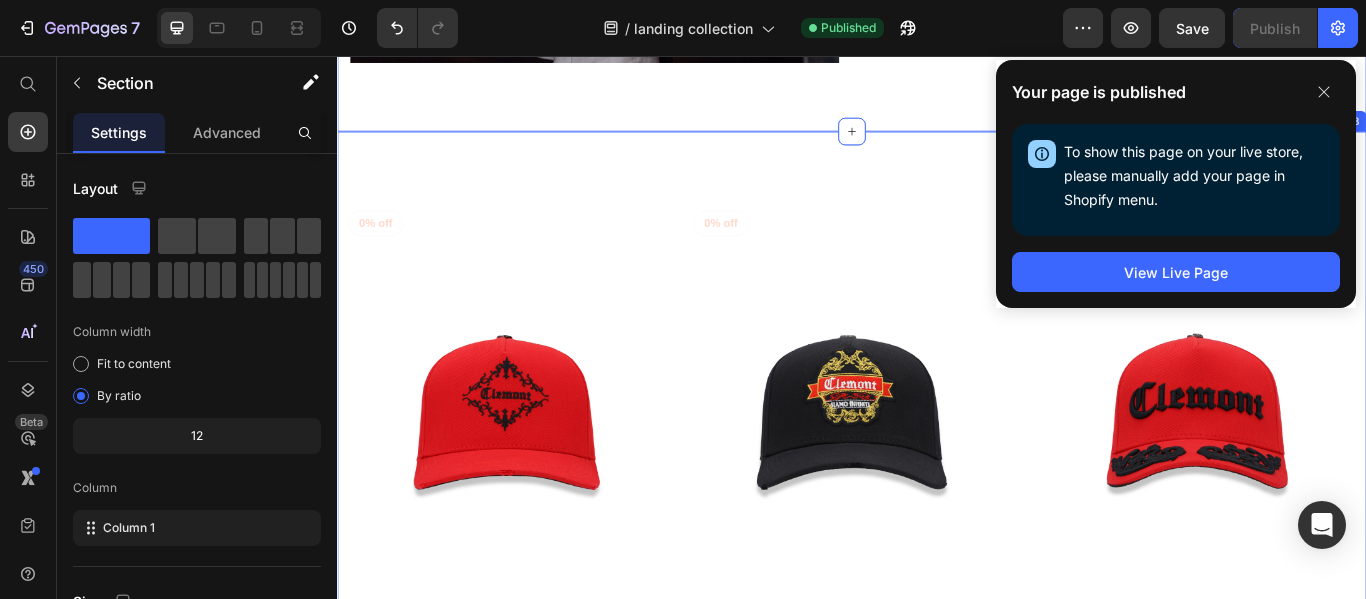 click on "(P) Images 0% off Product Badge Row CAP MEN ARCANO RED CLEMONT (P) Title $[PRICE] (P) Price $[PRICE] (P) Price Row Unica (P) Variants & Swatches Row (P) Images 0% off Product Badge Row CAP MEN ESUBERANZA BLACK CLEMONT (P) Title $[PRICE] (P) Price $[PRICE] (P) Price Row Unica (P) Variants & Swatches Row (P) Images 0% off Product Badge Row CAP MEN AMICIZIA RED CLEMONT (P) Title $[PRICE] (P) Price $[PRICE] (P) Price Row Unica (P) Variants & Swatches Row Product List VER MÁS Button Section 8" at bounding box center (937, 569) 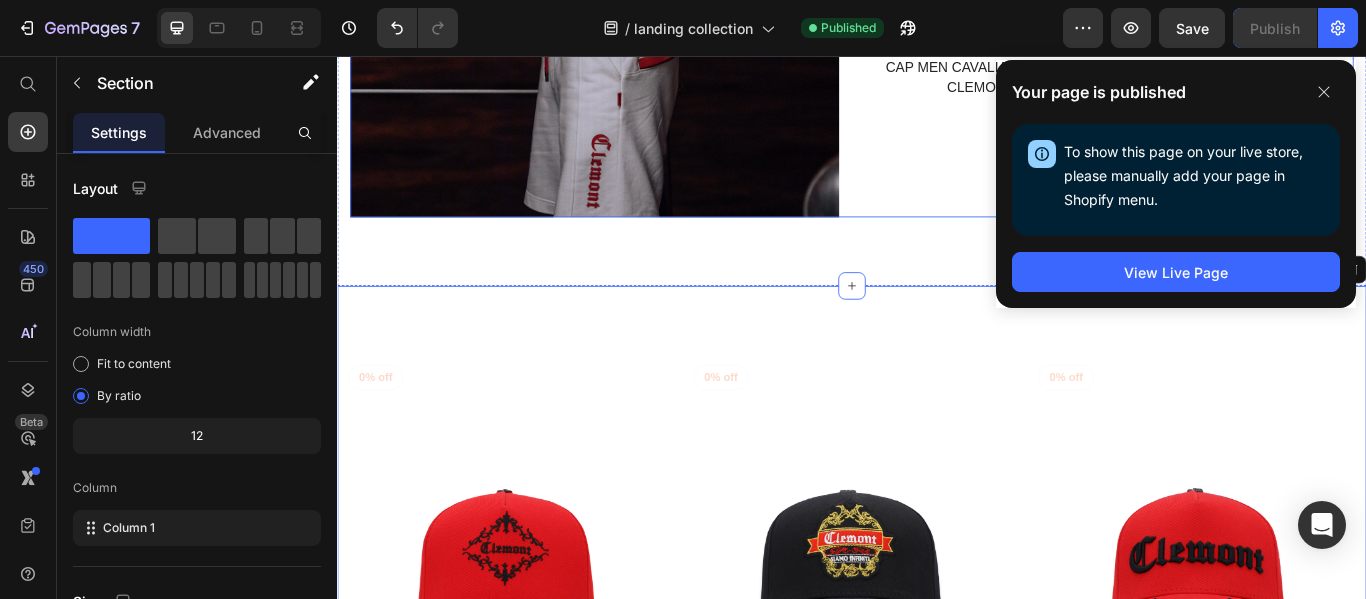 scroll, scrollTop: 6333, scrollLeft: 0, axis: vertical 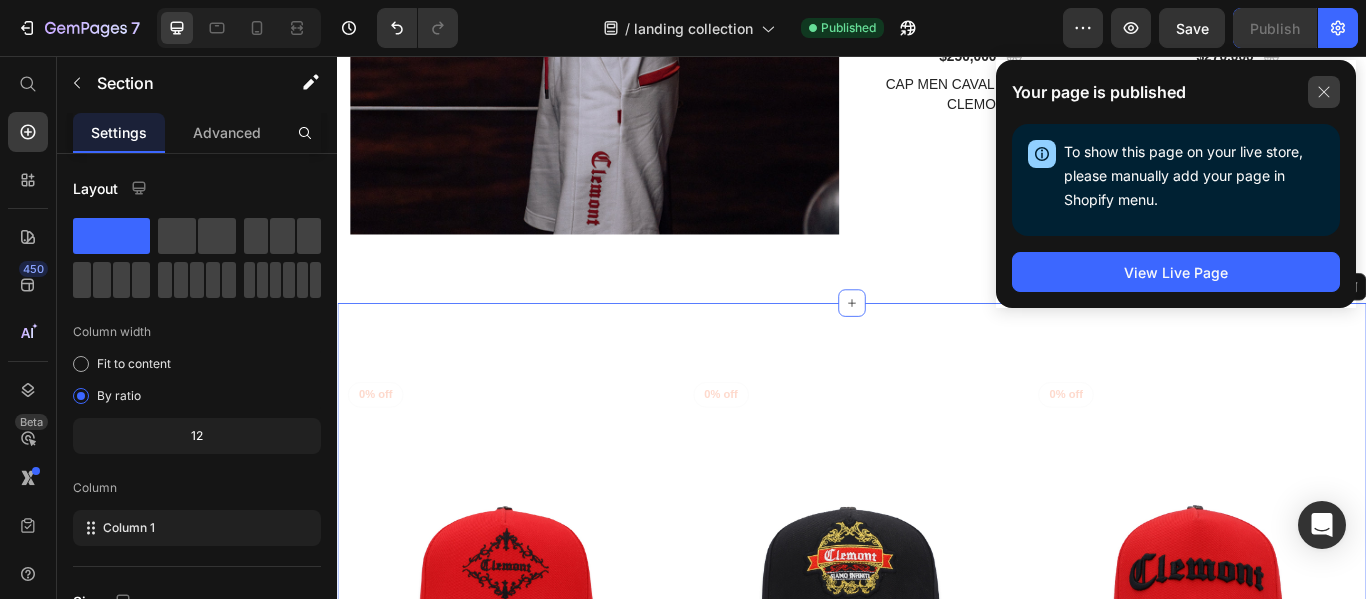 click 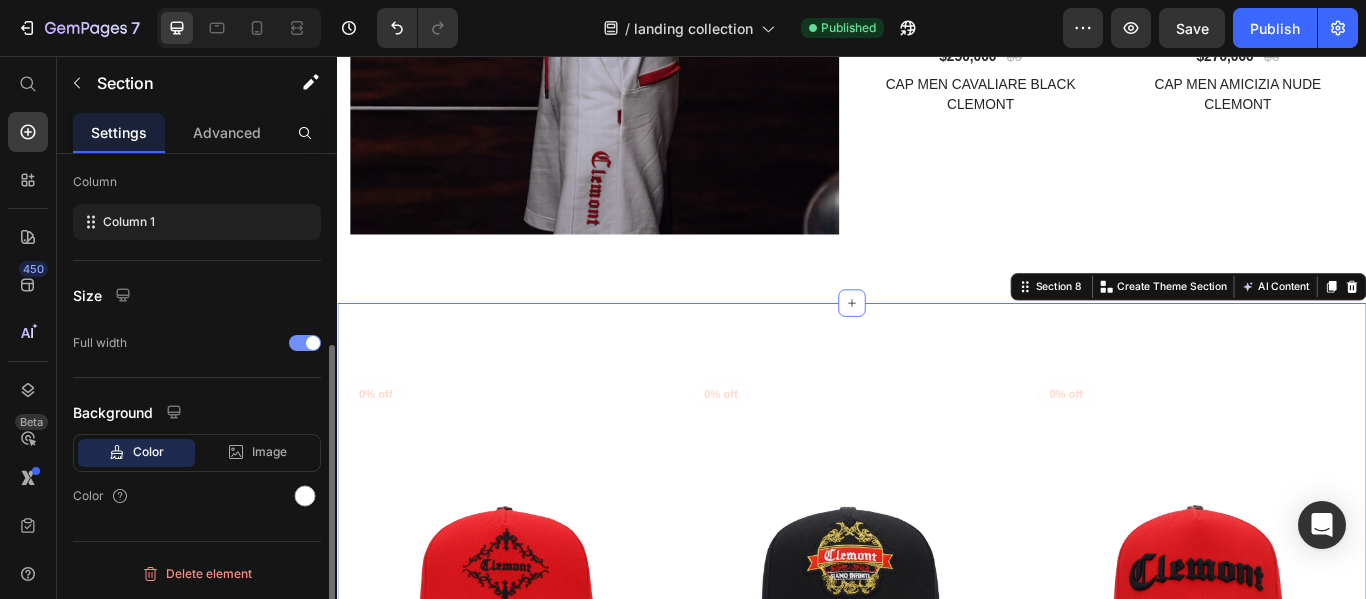scroll, scrollTop: 0, scrollLeft: 0, axis: both 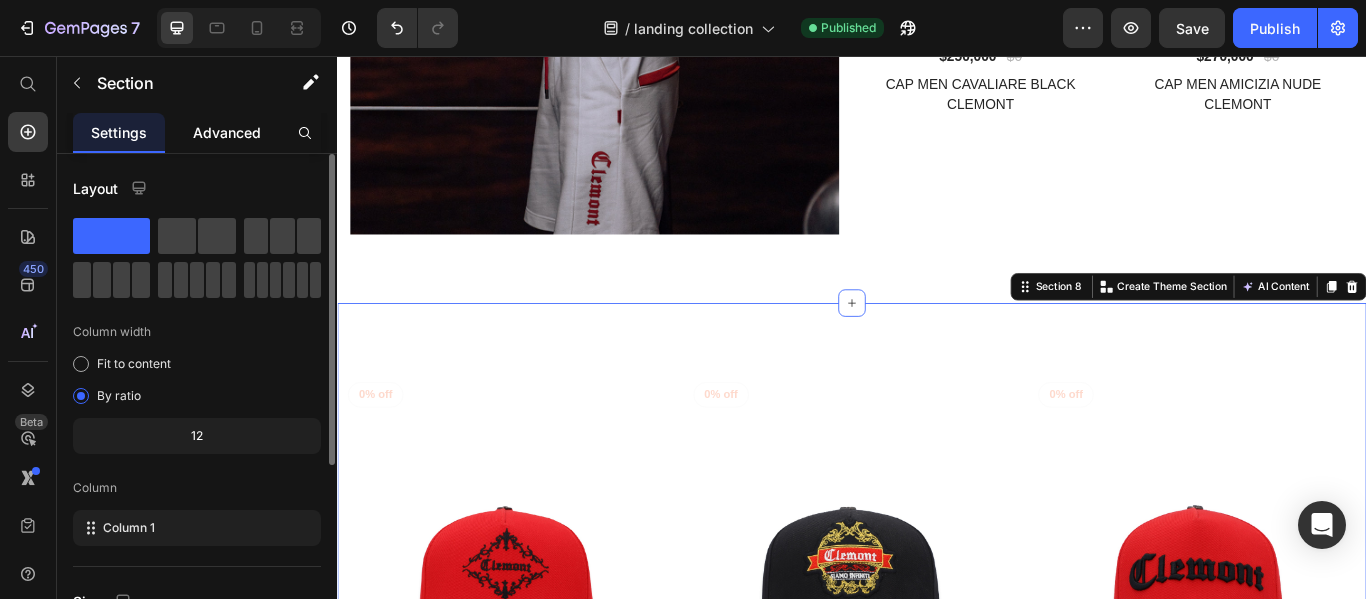 click on "Advanced" at bounding box center [227, 132] 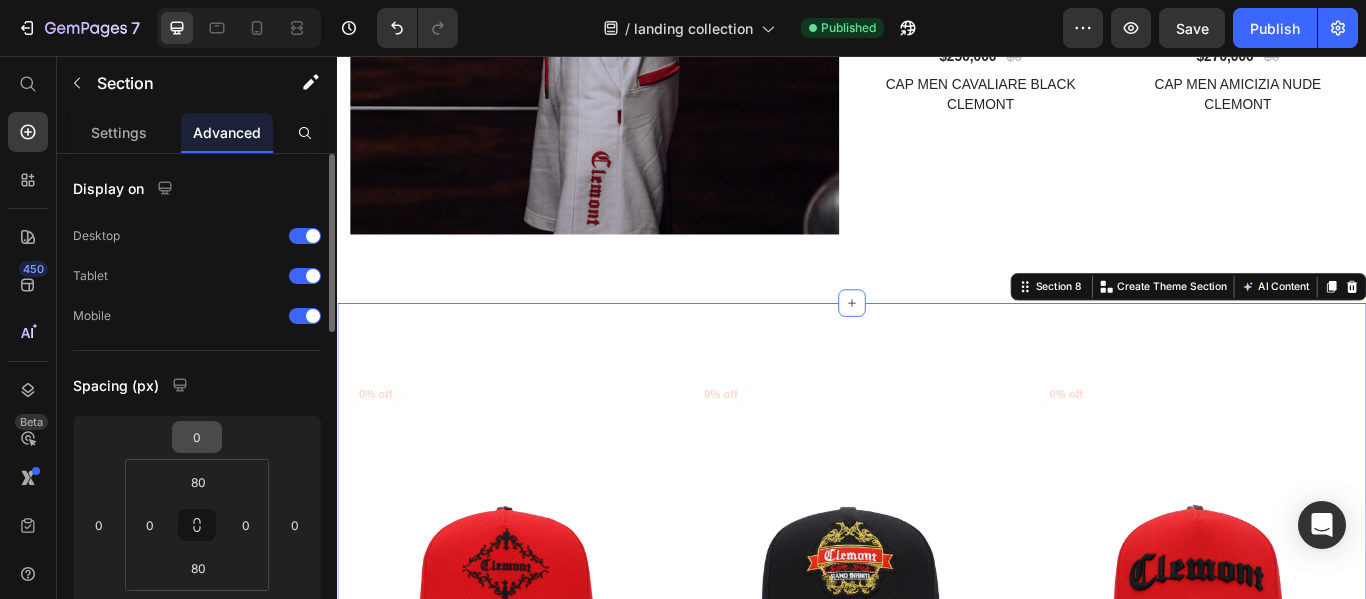 scroll, scrollTop: 100, scrollLeft: 0, axis: vertical 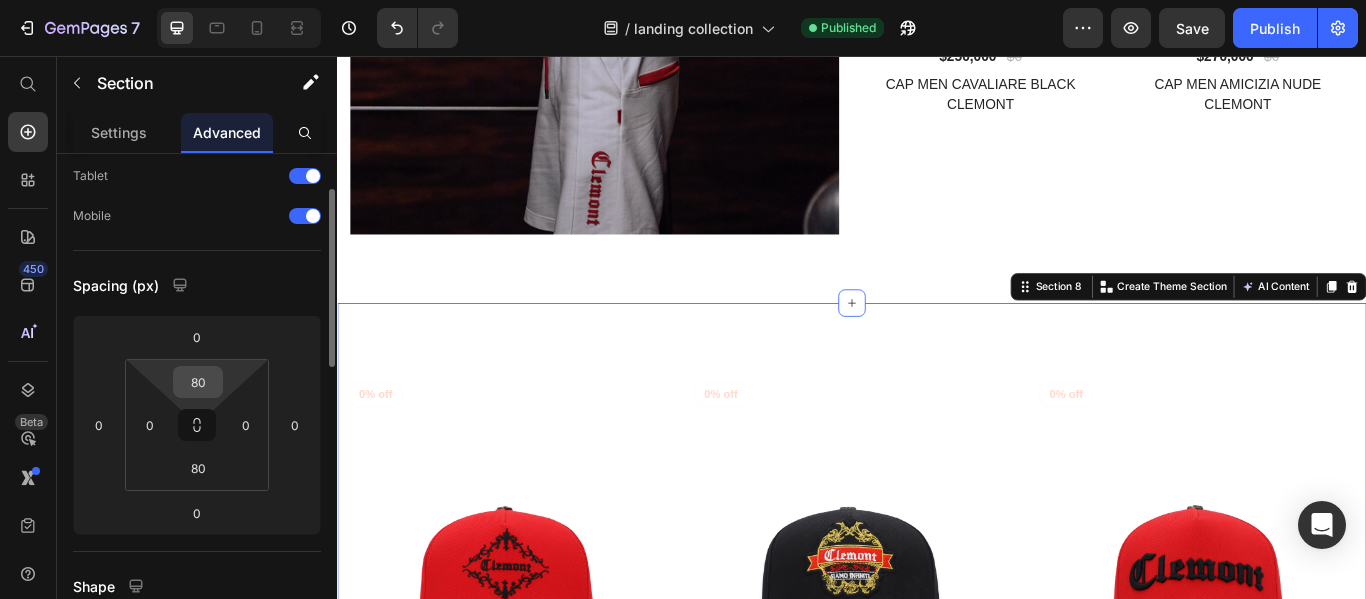 click on "80" at bounding box center [198, 382] 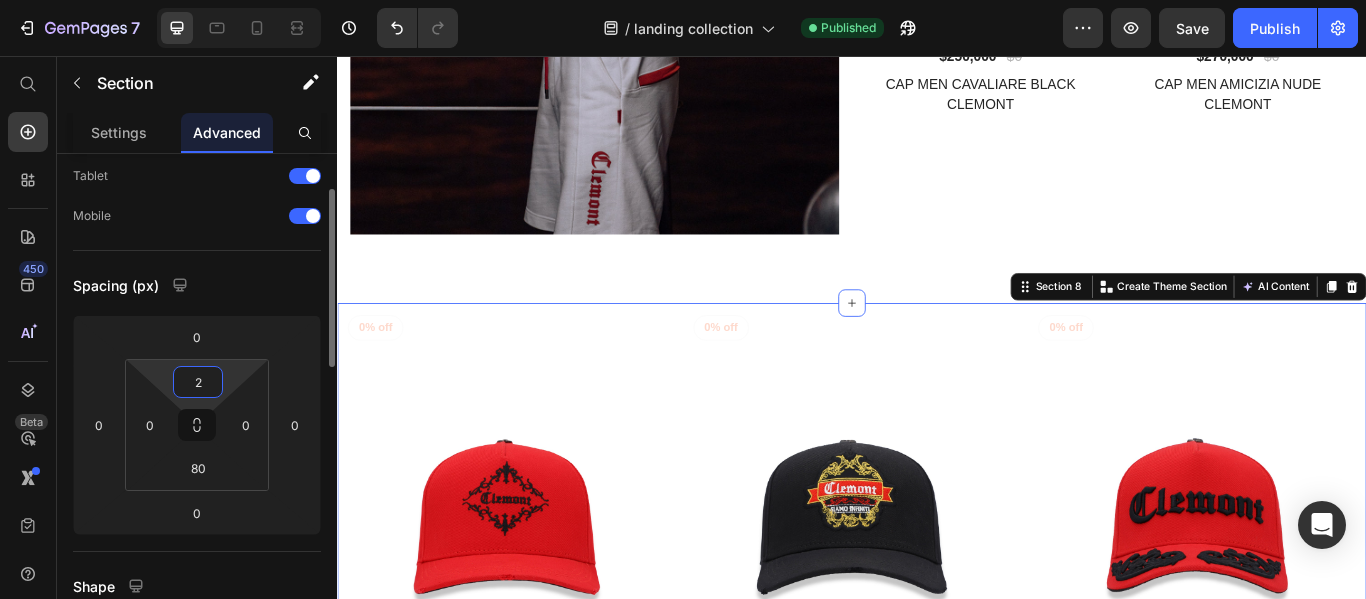 type on "20" 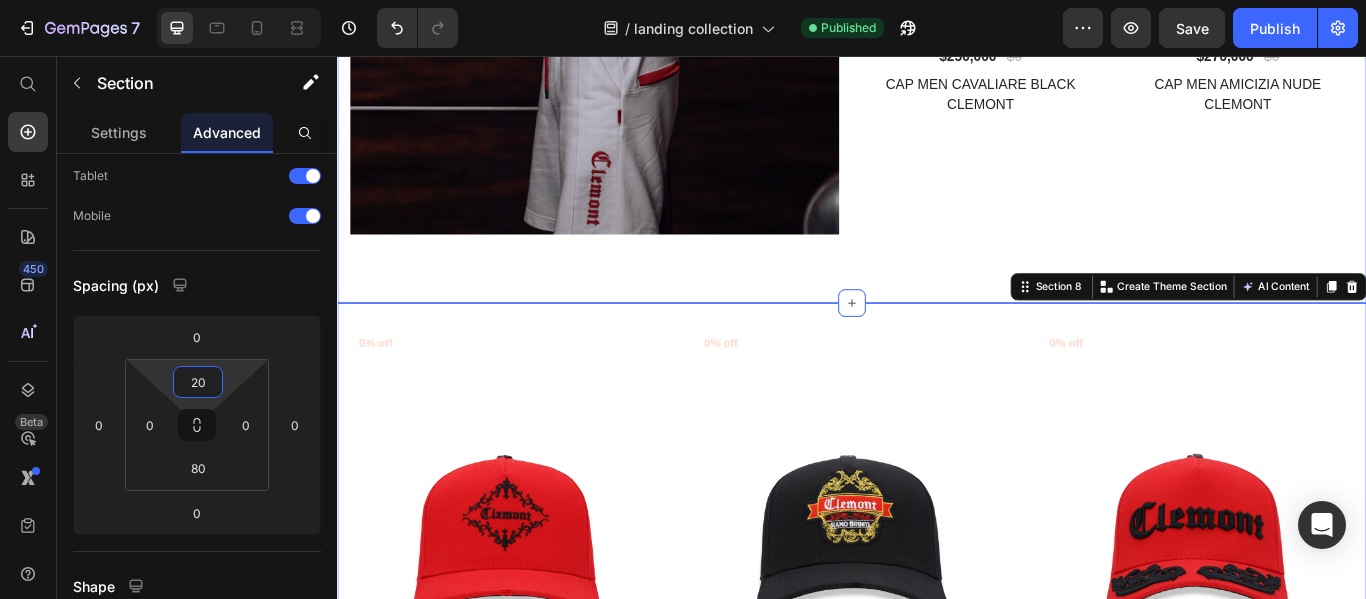 click on "Accesorios Heading Row Image (P) Images & Gallery $[PRICE] (P) Price $[PRICE] (P) Price Row CAP MEN CAVALIARE BLACK CLEMONT (P) Title Product (P) Images & Gallery $[PRICE] (P) Price $[PRICE] (P) Price Row CAP MEN AMICIZIA NUDE CLEMONT (P) Title Product Row Row Section 7" at bounding box center [937, -132] 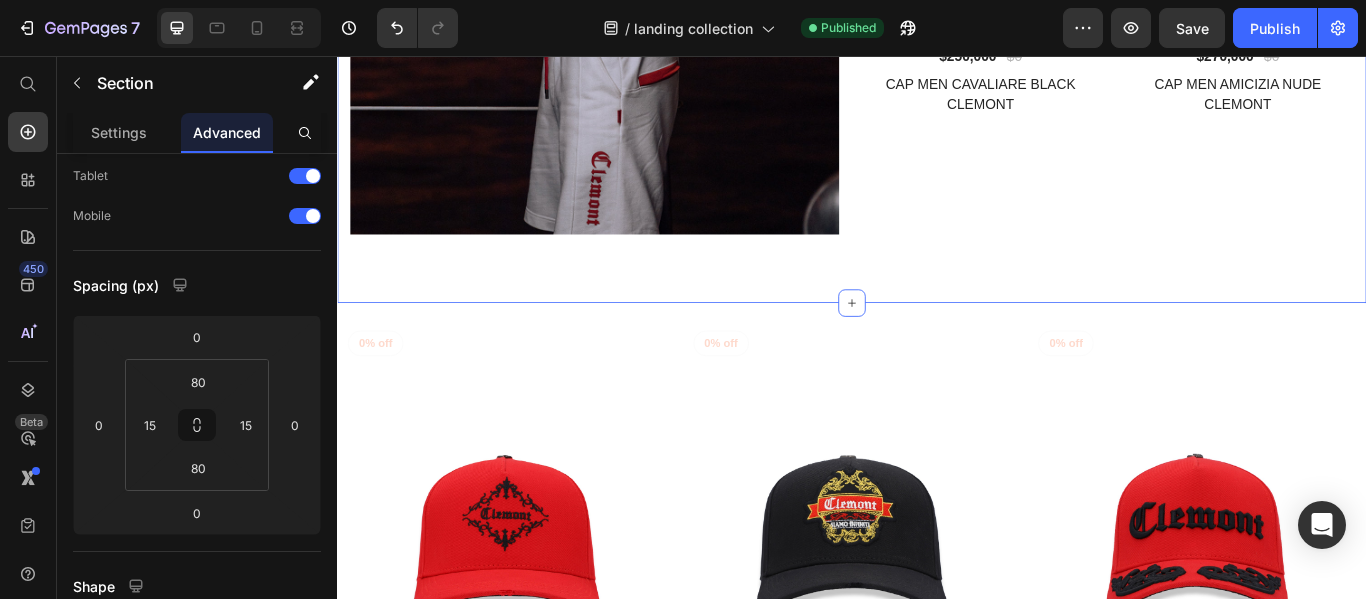 click on "Accesorios Heading Row Image (P) Images & Gallery $[PRICE] (P) Price $[PRICE] (P) Price Row CAP MEN CAVALIARE BLACK CLEMONT (P) Title Product (P) Images & Gallery $[PRICE] (P) Price $[PRICE] (P) Price Row CAP MEN AMICIZIA NUDE CLEMONT (P) Title Product Row Row Section 7 You can create reusable sections Create Theme Section AI Content Write with GemAI What would you like to describe here? Tone and Voice Persuasive Product T-SHIRT WOMEN MAGIA GREY CLEMONT Show more Generate" at bounding box center [937, -132] 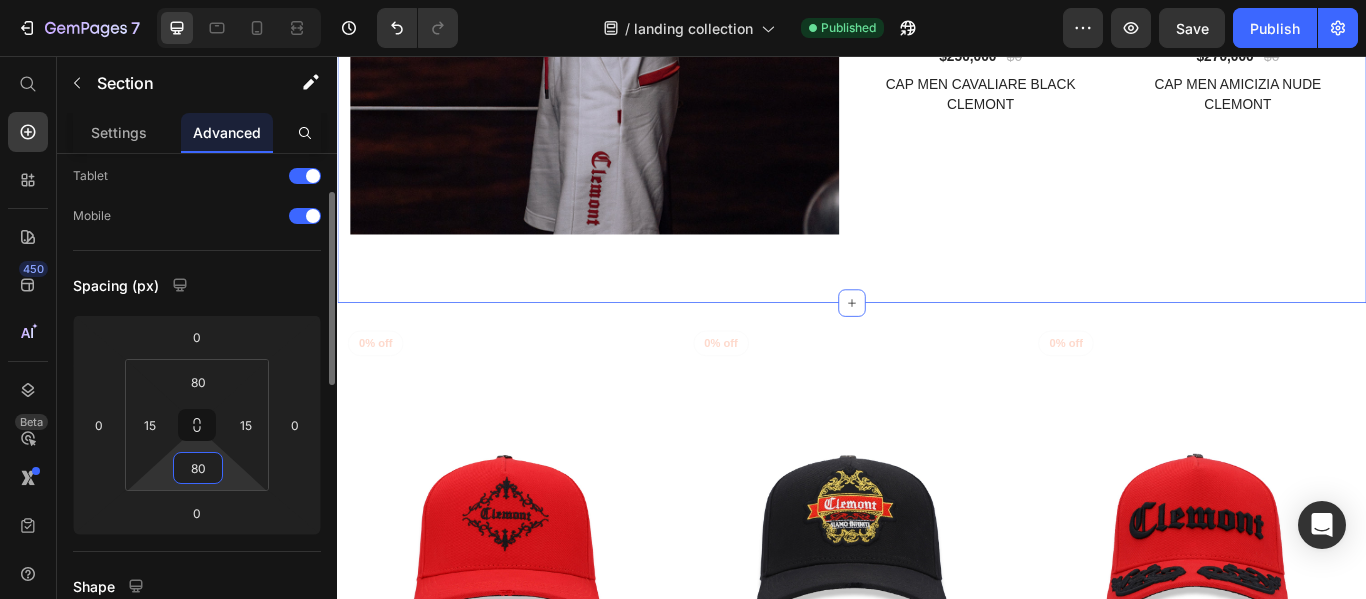 click on "80" at bounding box center (198, 468) 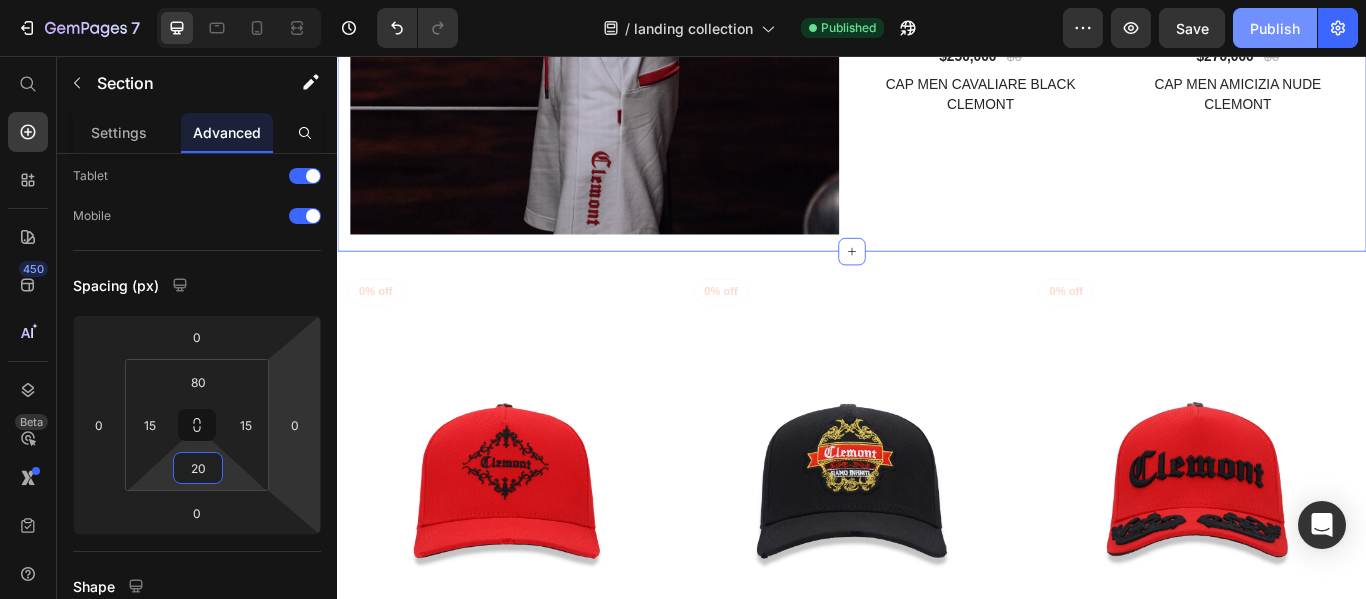 type on "20" 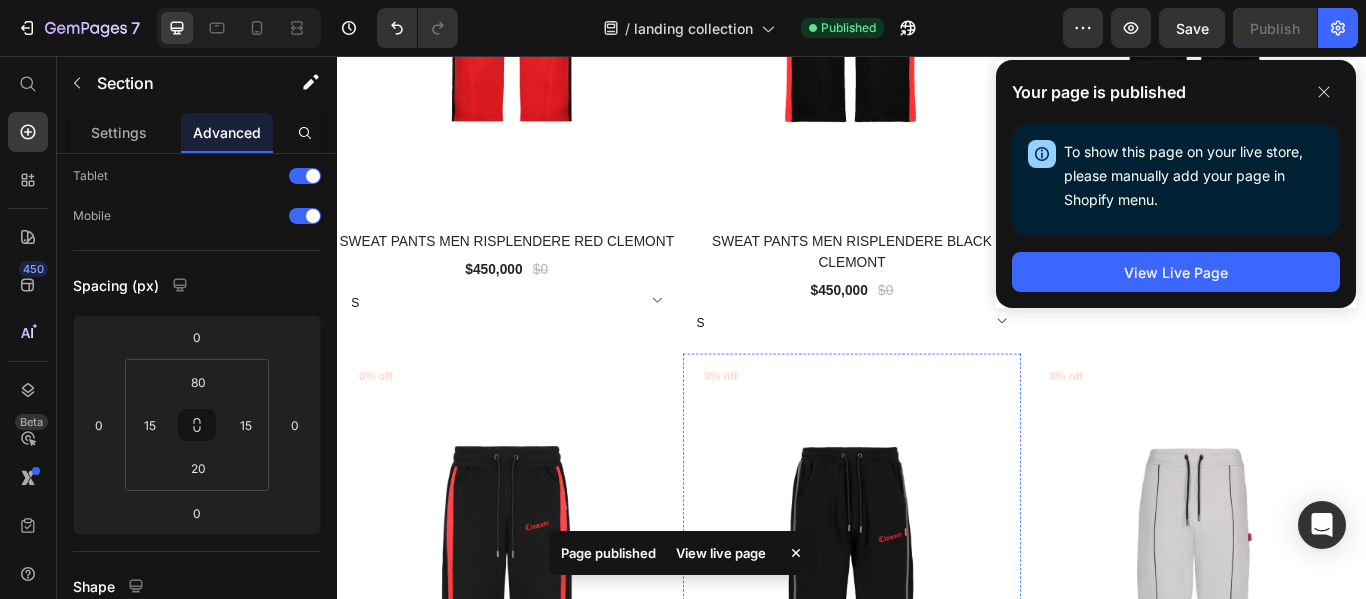 scroll, scrollTop: 4233, scrollLeft: 0, axis: vertical 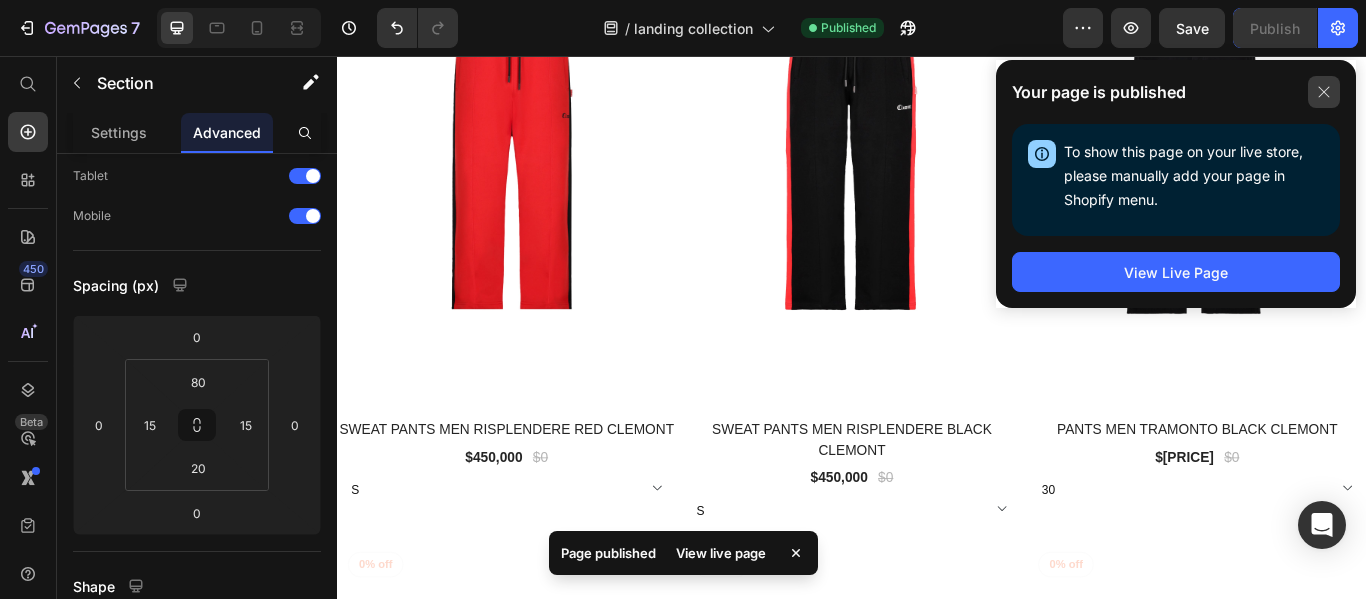 click 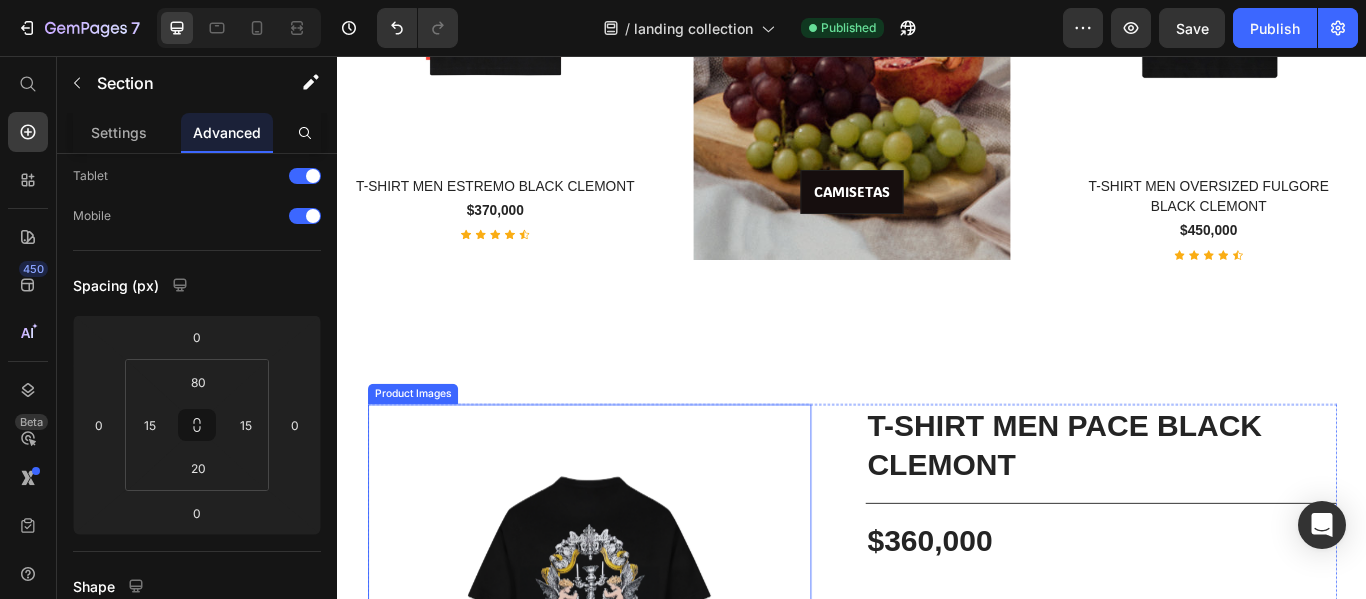 scroll, scrollTop: 2833, scrollLeft: 0, axis: vertical 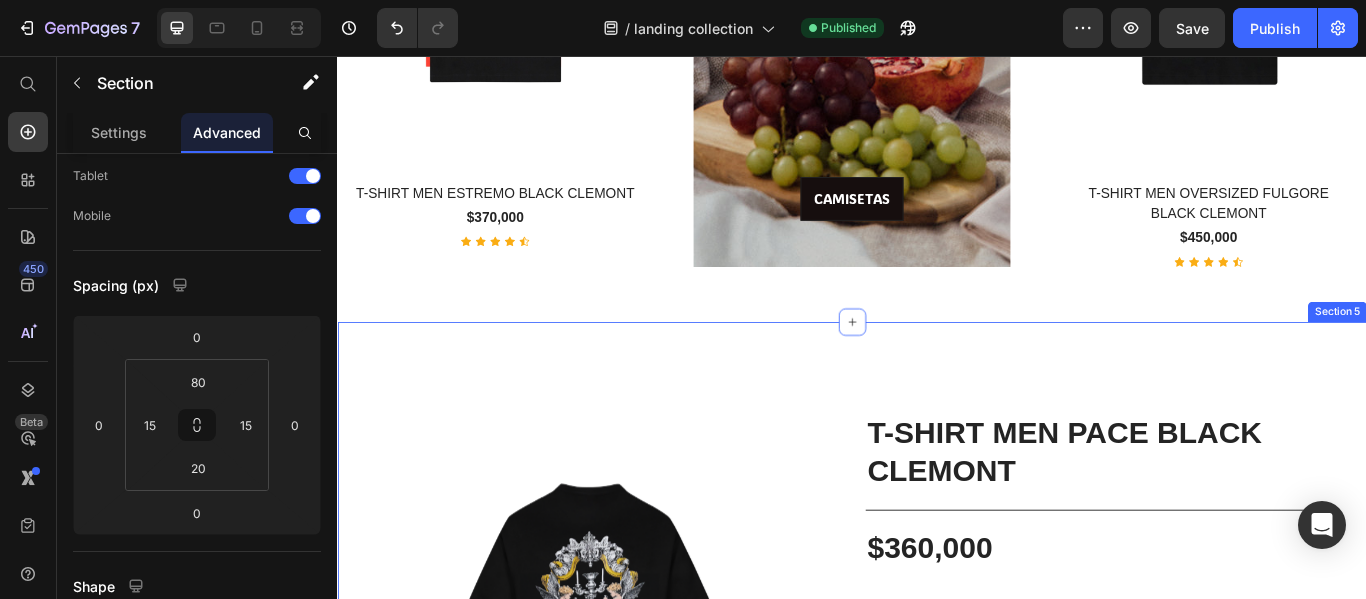 click on "Product Images T-SHIRT MEN PACE BLACK CLEMONT Product Title Title Line $[PRICE] Price Row
Icon Composición: 100% Algodón pyma peruano de 230 g Text block Row
Icon Composición: Estampado en plastisol adelgazado y alta densidad (3D), además tiene detalles en simmer, una técnica que aporta brillo Text block Row
Icon Fit: Semi Oversized Text block Row 1 Product Quantity agregar al carrito Product Cart Button Row comprar ya Product Dynamic Checkout Product Section 5" at bounding box center [937, 788] 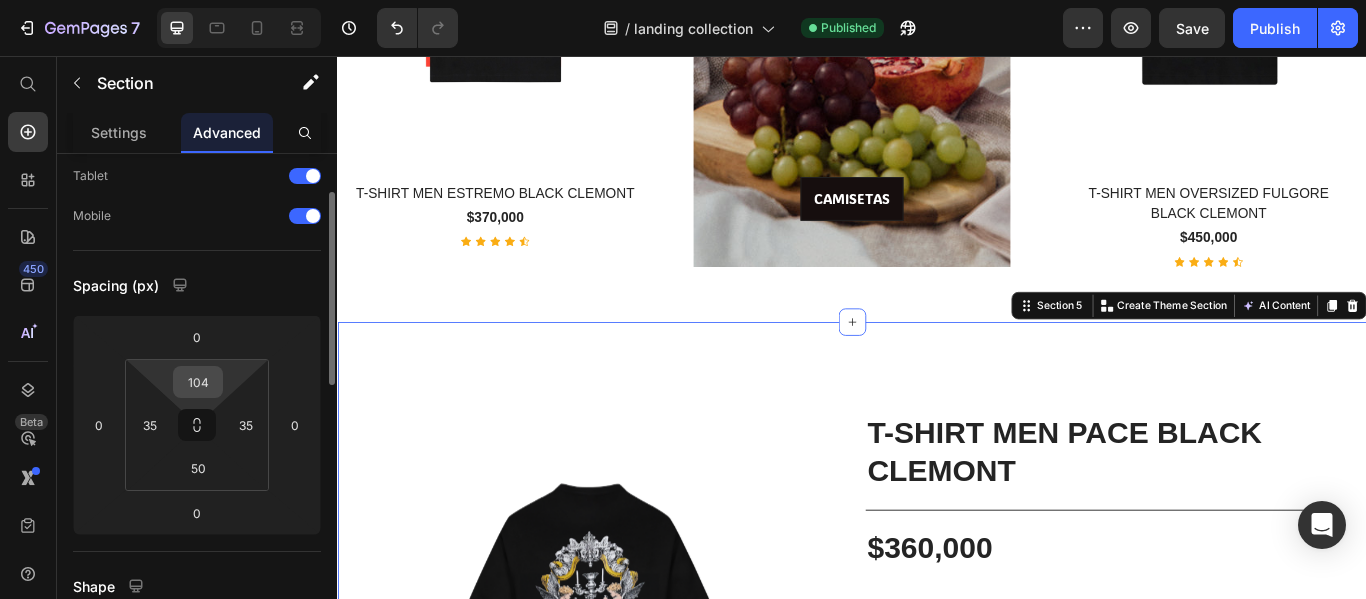 click on "104" at bounding box center [198, 382] 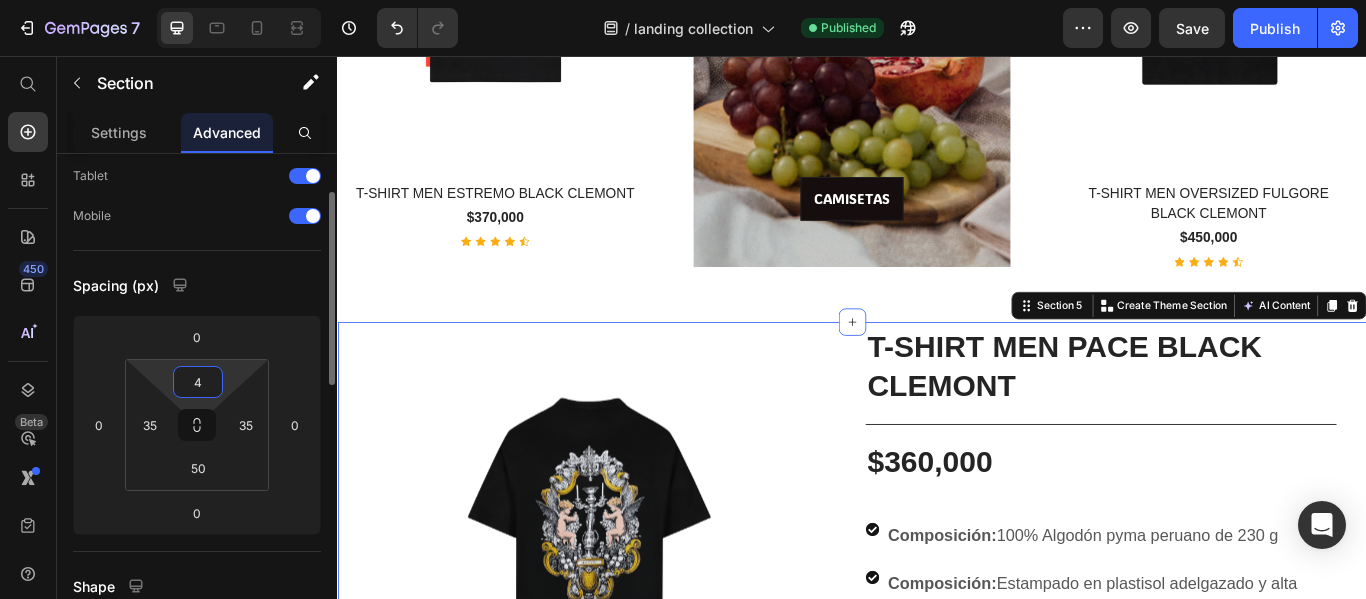 type on "40" 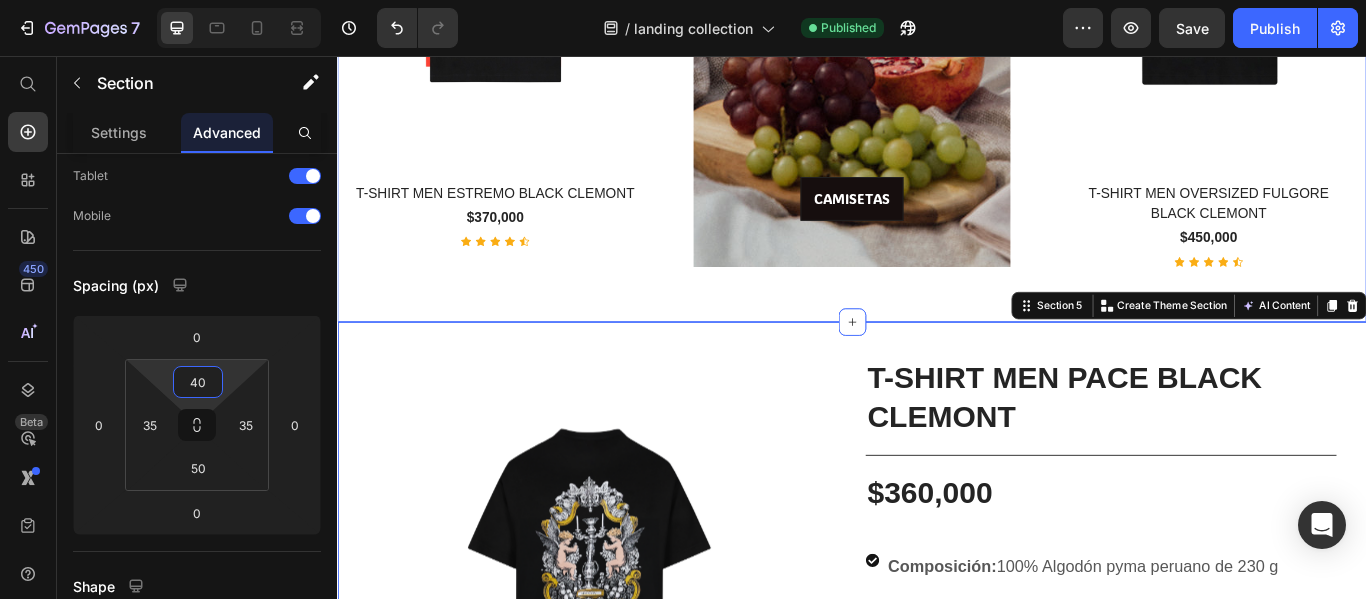 click on "(P) Images & Gallery T-SHIRT MEN PACE BLACK CLEMONT (P) Title $[PRICE] (P) Price
Icon
Icon
Icon
Icon
Icon Icon List Hoz Product (P) Images & Gallery T-SHIRT MEN ESTREMO BLACK CLEMONT (P) Title $[PRICE] (P) Price
Icon
Icon
Icon
Icon
Icon Icon List Hoz Product Row CAMISETAS Button Hero Banner (P) Images & Gallery T-SHIRT MEN TRASCENDENTE CREAM CLEMONT (P) Title $[PRICE] (P) Price
Icon
Icon
Icon
Icon
Icon Icon List Hoz Product (P) Images & Gallery T-SHIRT MEN OVERSIZED FULGORE BLACK CLEMONT (P) Title $[PRICE] (P) Price
Icon
Icon
Icon
Icon
Icon Icon List Hoz Product Row Row Row Section 4" at bounding box center [937, -344] 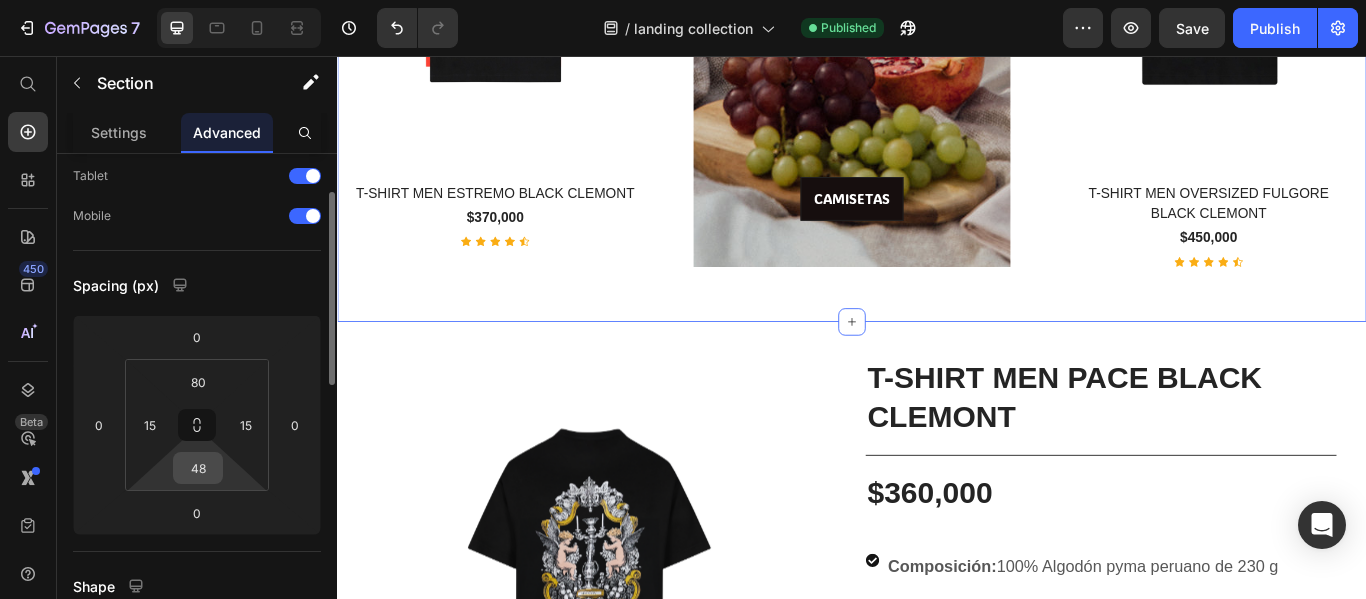 click on "48" at bounding box center [198, 468] 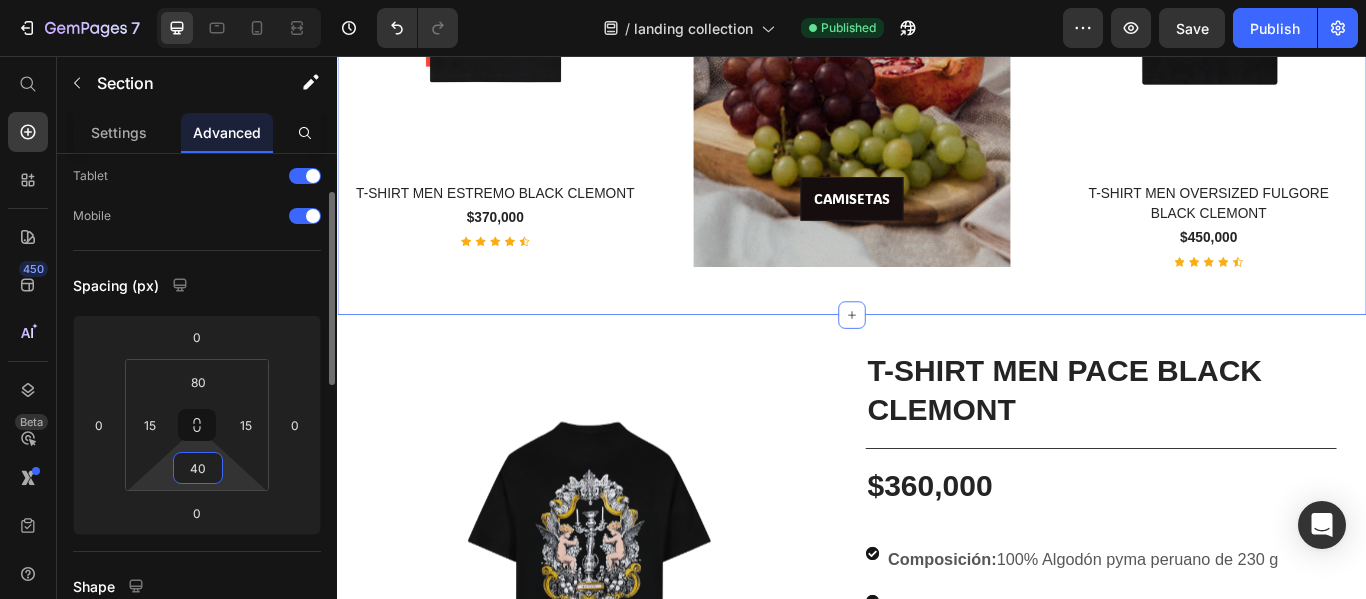 click on "40" at bounding box center (198, 468) 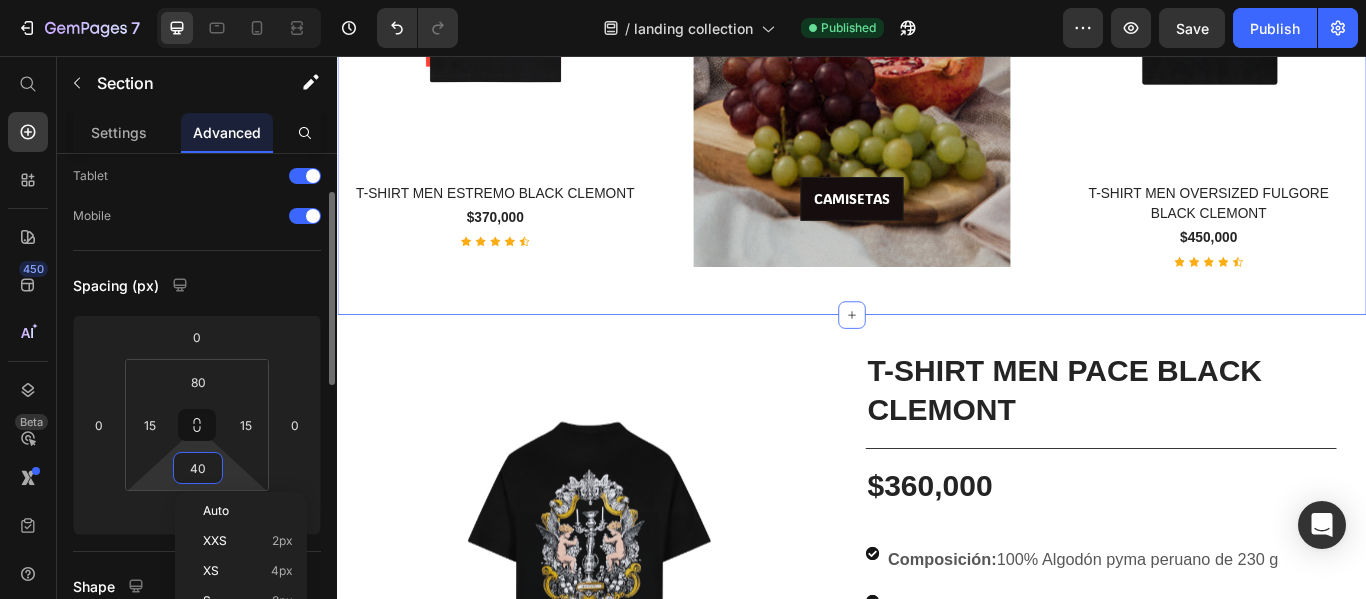 click on "40" at bounding box center (198, 468) 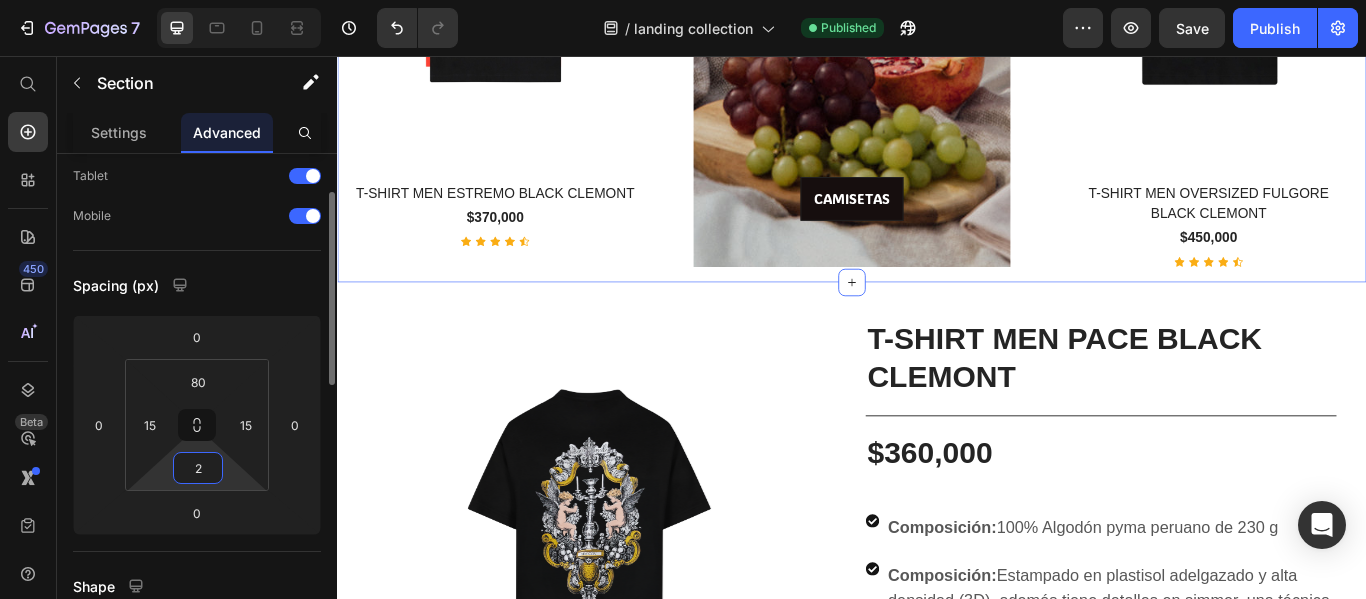 type on "25" 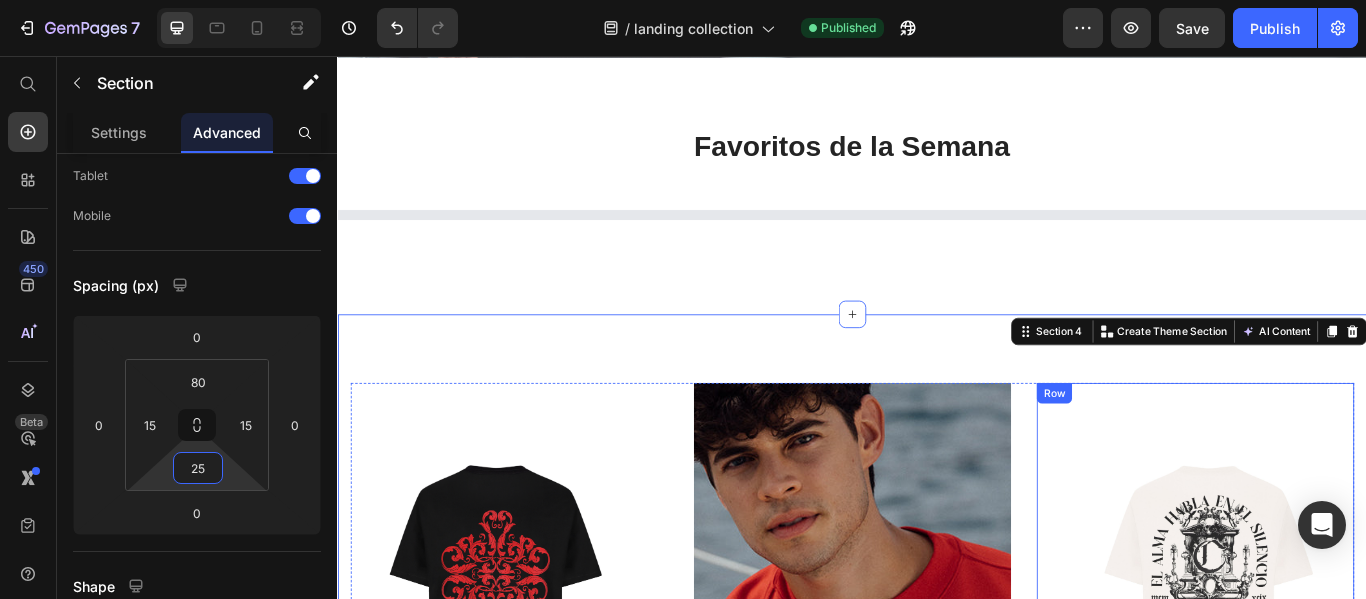 select on "M" 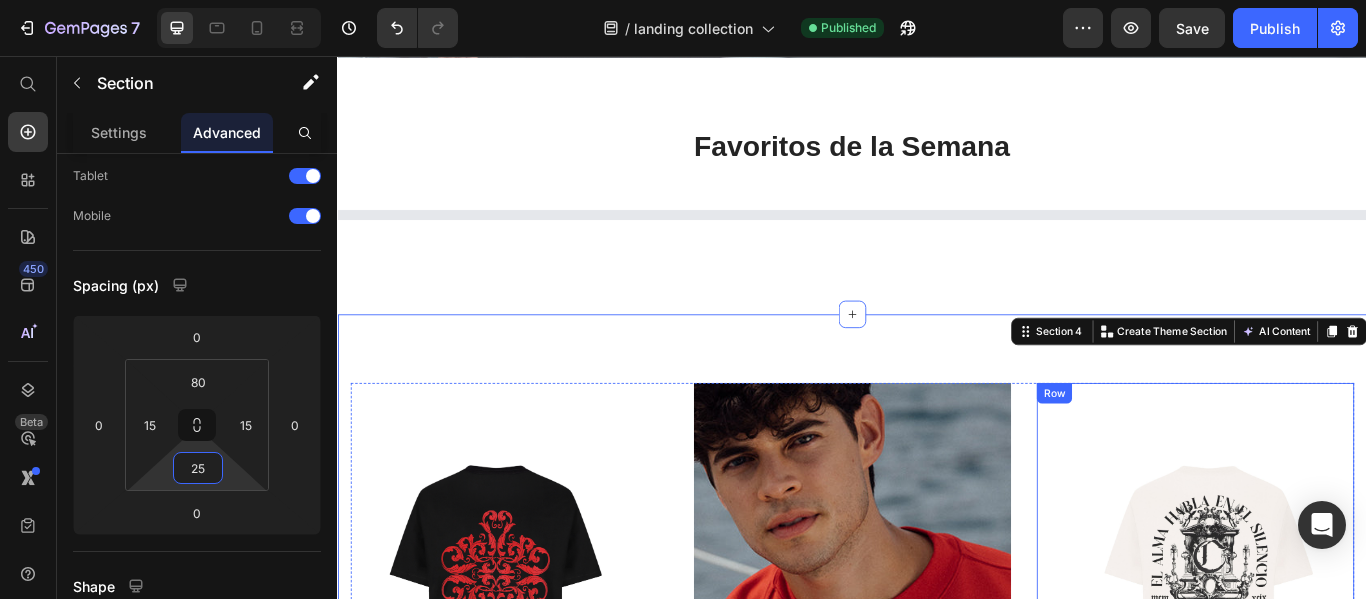 select on "M" 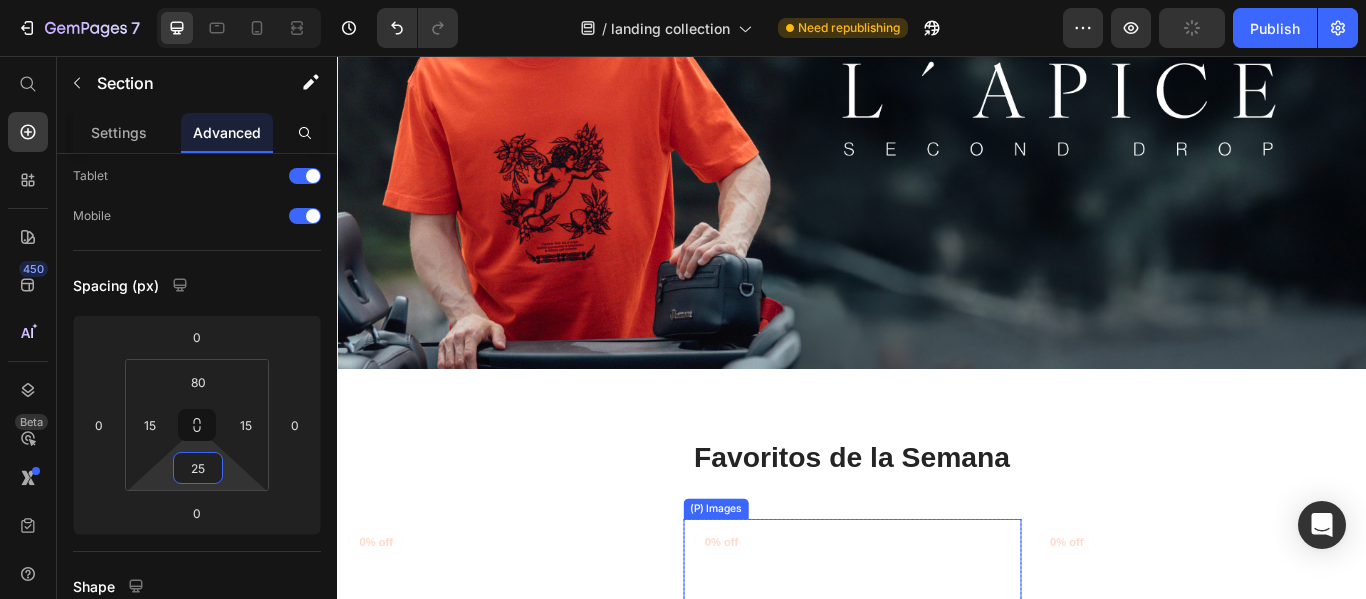 scroll, scrollTop: 338, scrollLeft: 0, axis: vertical 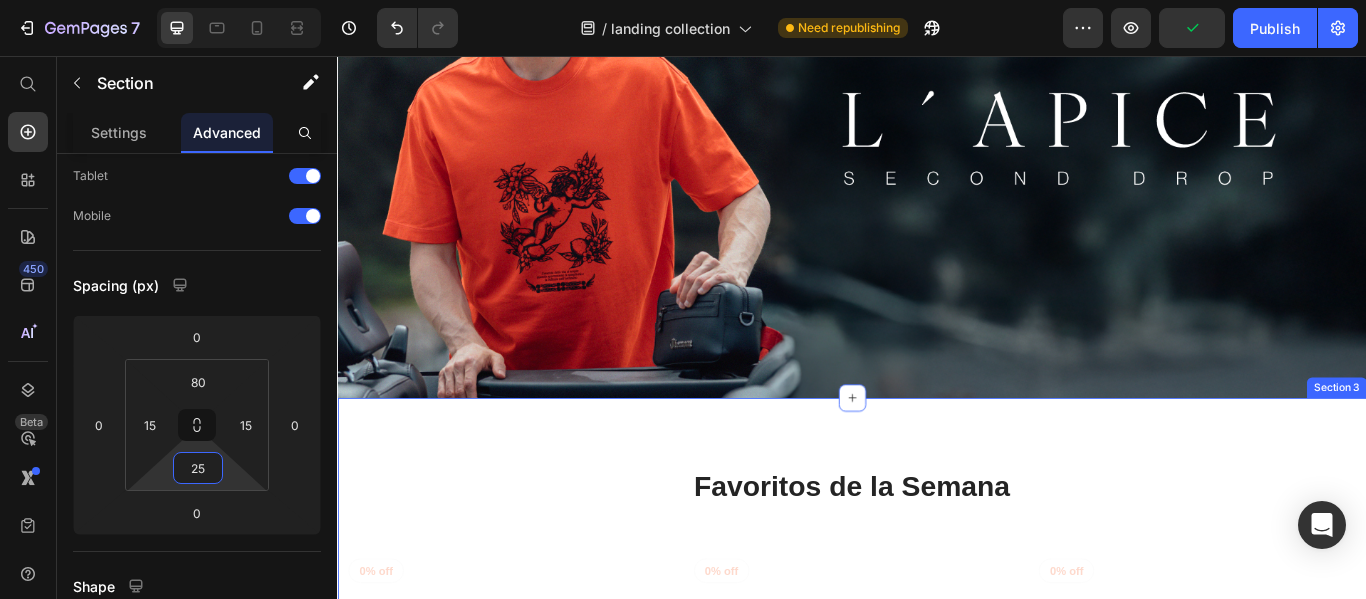click on "Favoritos de la Semana Heading Row (P) Images 0% off Product Badge Row T-SHIRT MEN CARPE DIEM BLACK CLEMONT (P) Title $[PRICE] (P) Price $[PRICE] (P) Price Row S M L XL XXL (P) Variants & Swatches Row (P) Images 0% off Product Badge Row CAMISETA OVERSIZED ARCANGELO GRIS CLEMONT (P) Title $[PRICE] (P) Price $[PRICE] (P) Price Row S M L XL (P) Variants & Swatches Row (P) Images 0% off Product Badge Row CAMISETA OVERSIZED ILLUMINATO NEGRO CLEMONT (P) Title $[PRICE] (P) Price $[PRICE] (P) Price Row S M L XL (P) Variants & Swatches Row Product List Section 3" at bounding box center (937, 955) 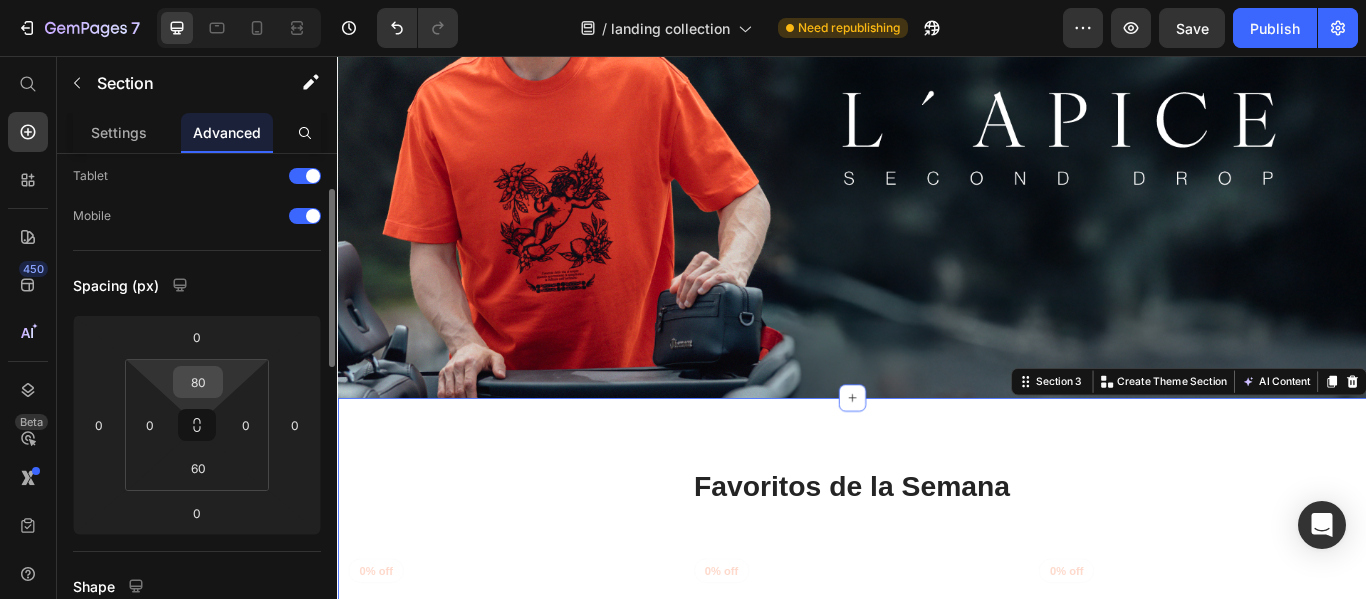 click on "80" at bounding box center [198, 382] 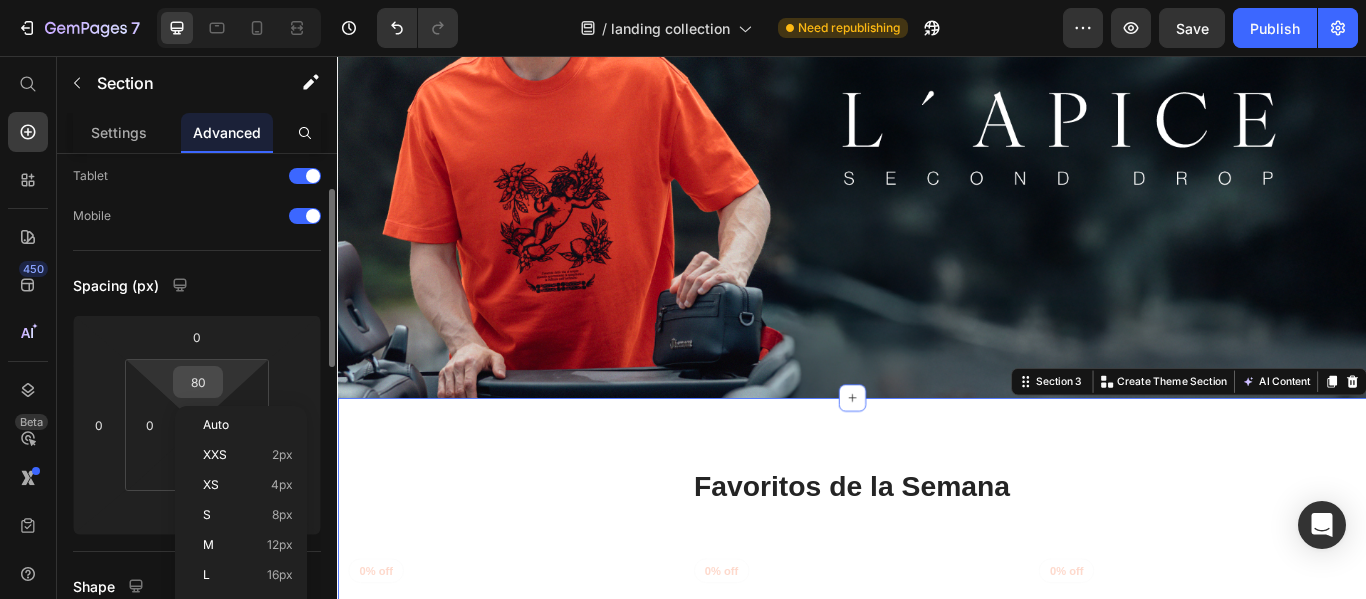 click on "80" at bounding box center (198, 382) 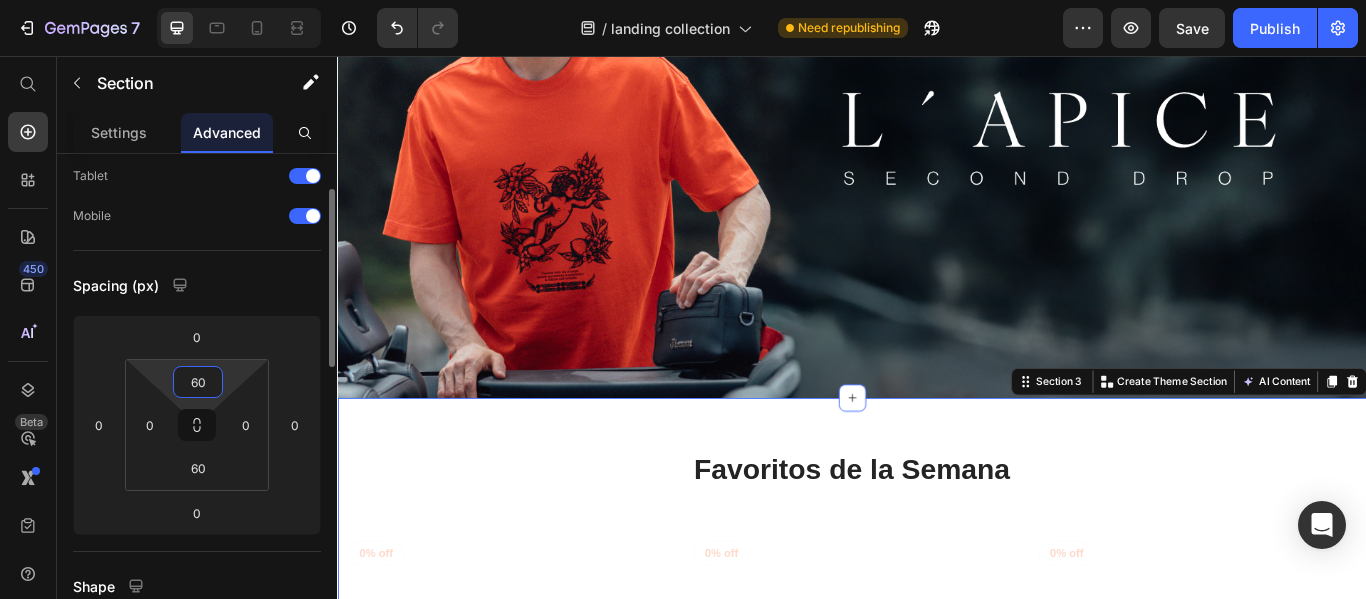 click on "60" at bounding box center [198, 382] 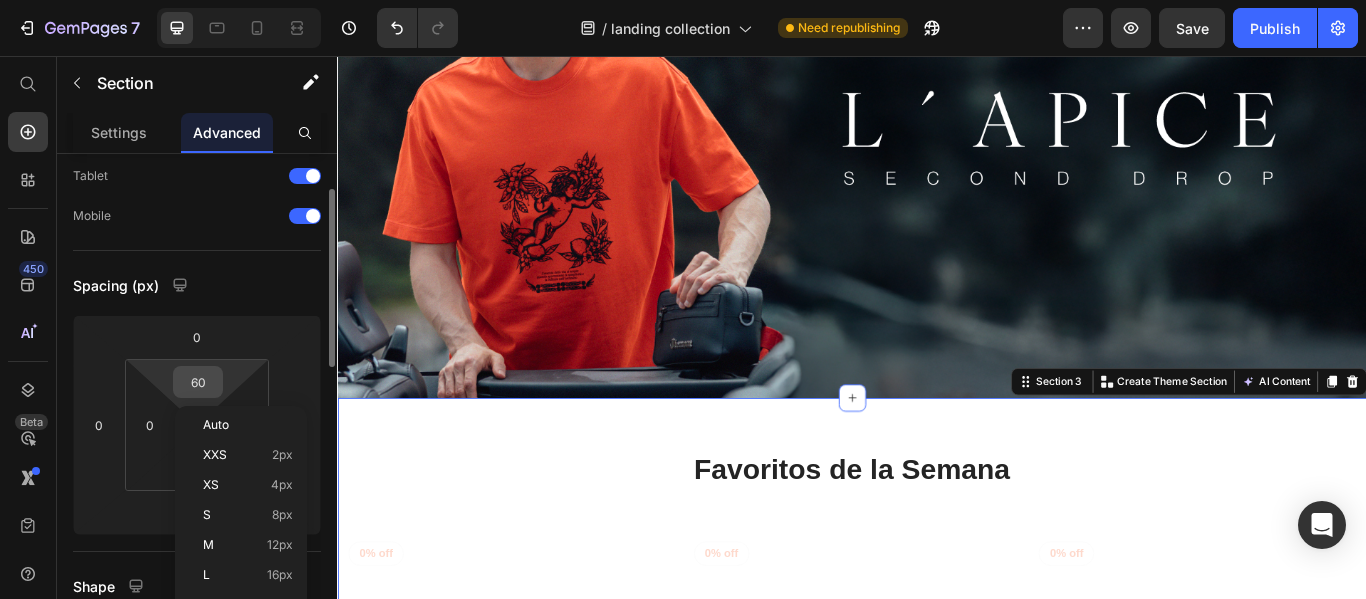click on "60" at bounding box center [198, 382] 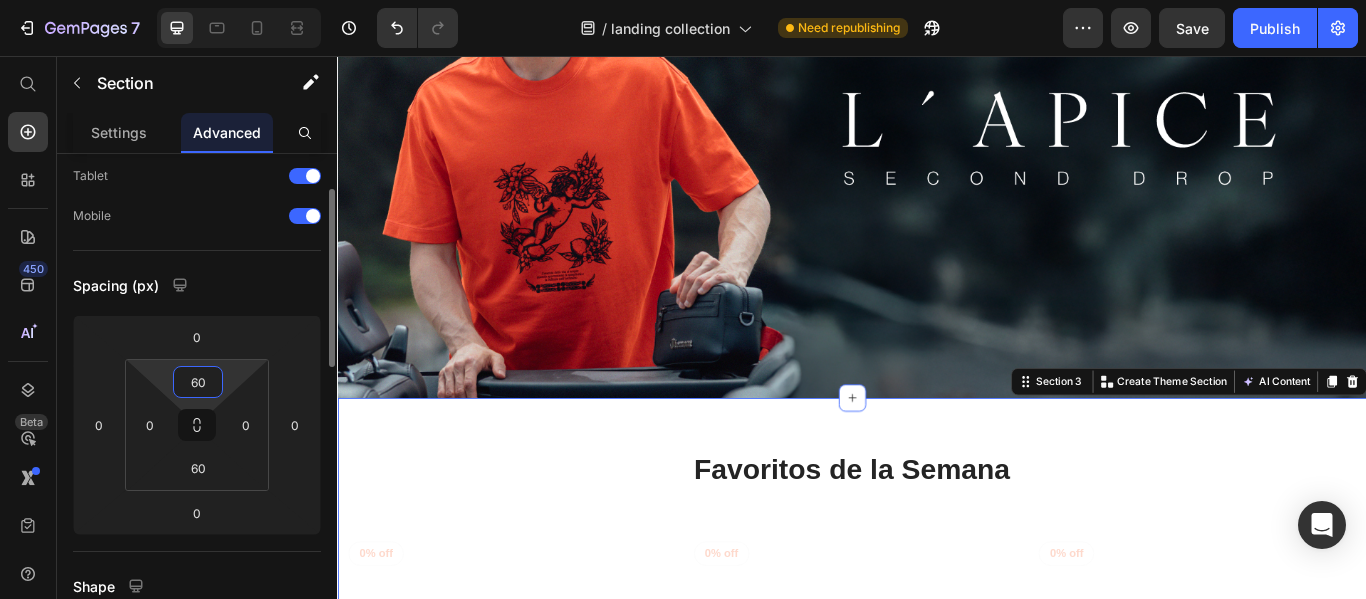 click on "60" at bounding box center (198, 382) 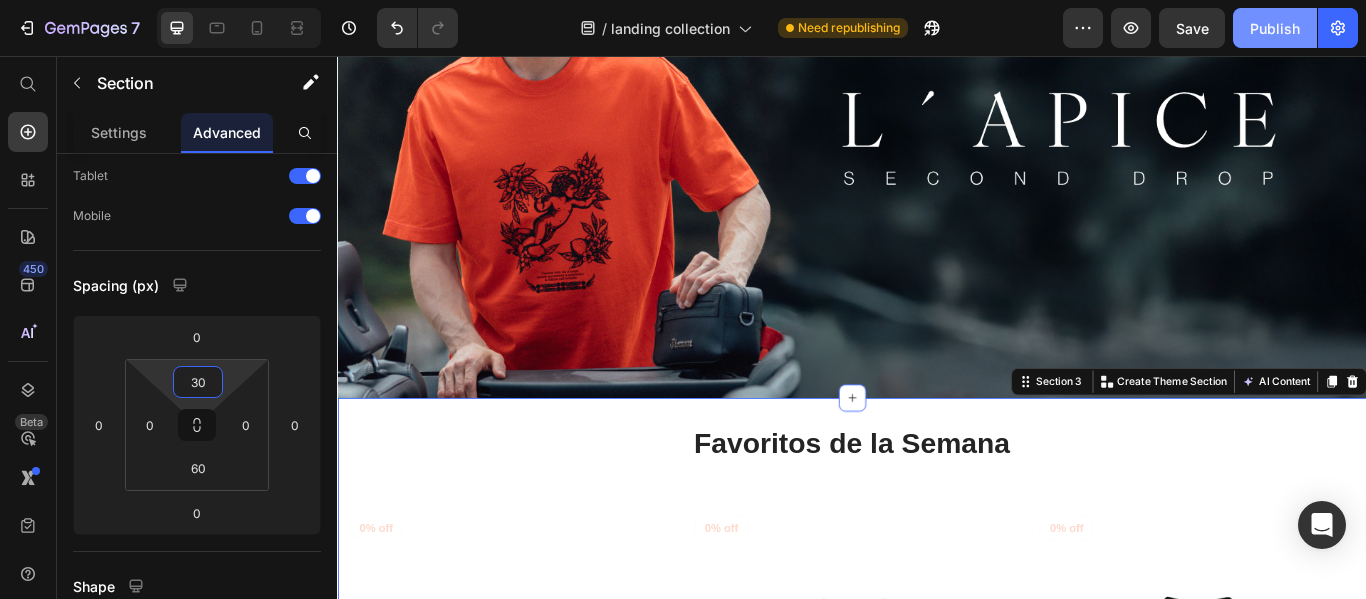 type on "30" 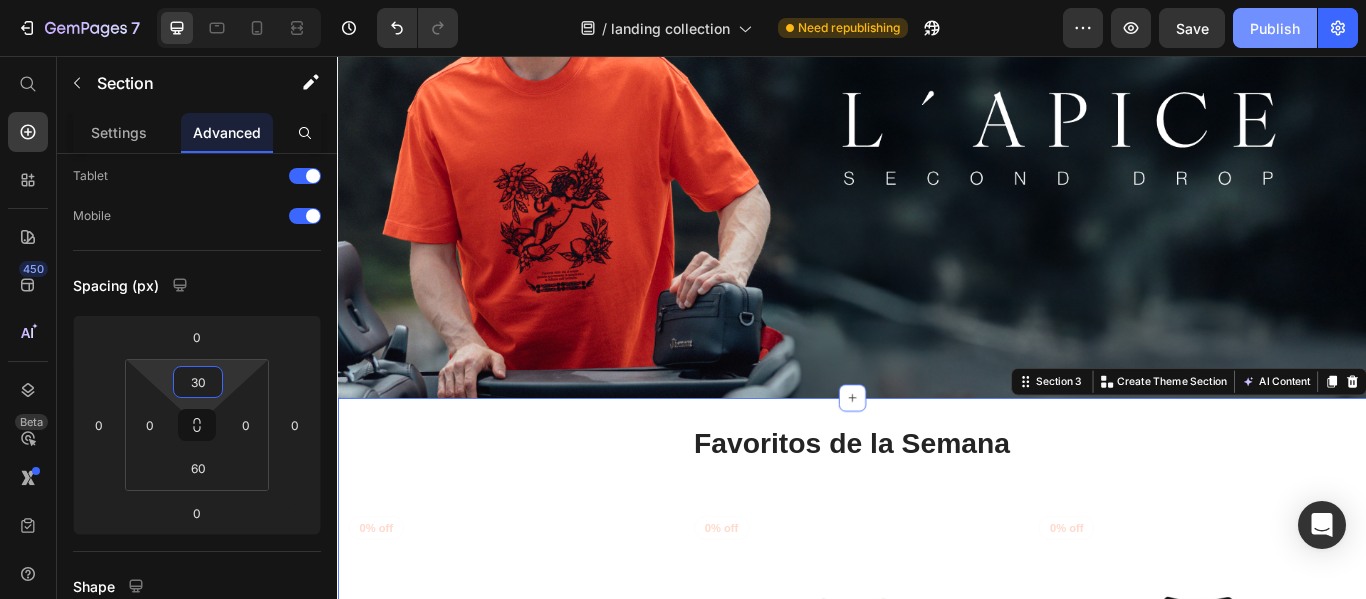 click on "Publish" at bounding box center [1275, 28] 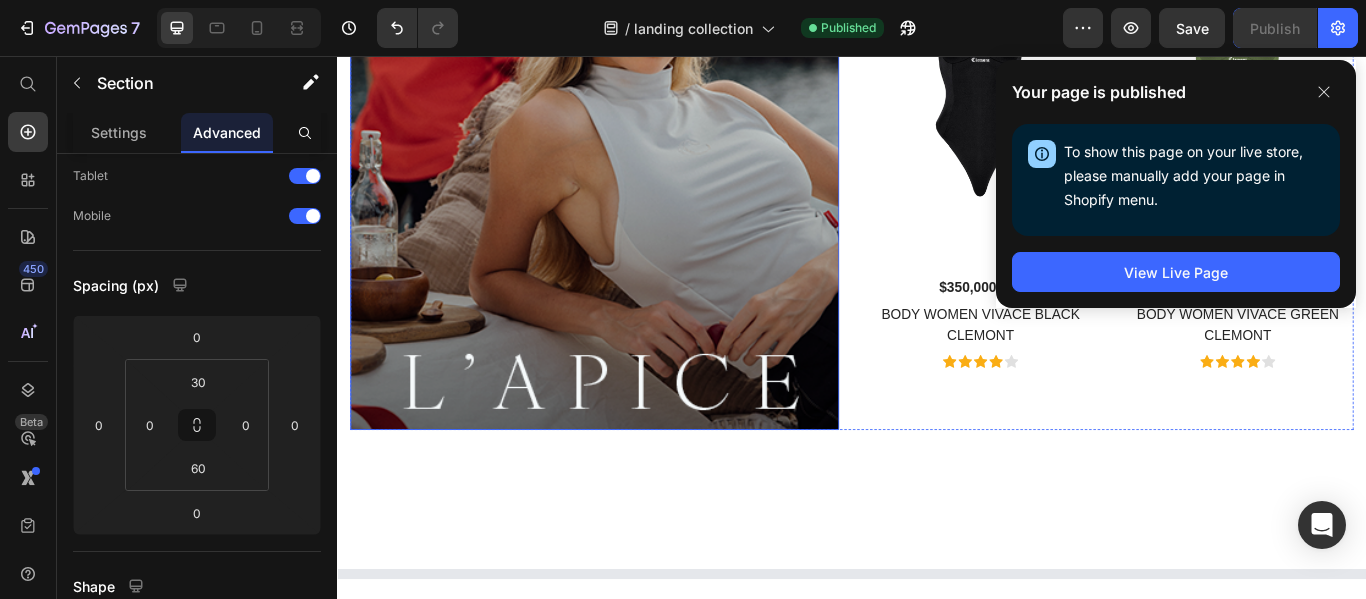 scroll, scrollTop: 7671, scrollLeft: 0, axis: vertical 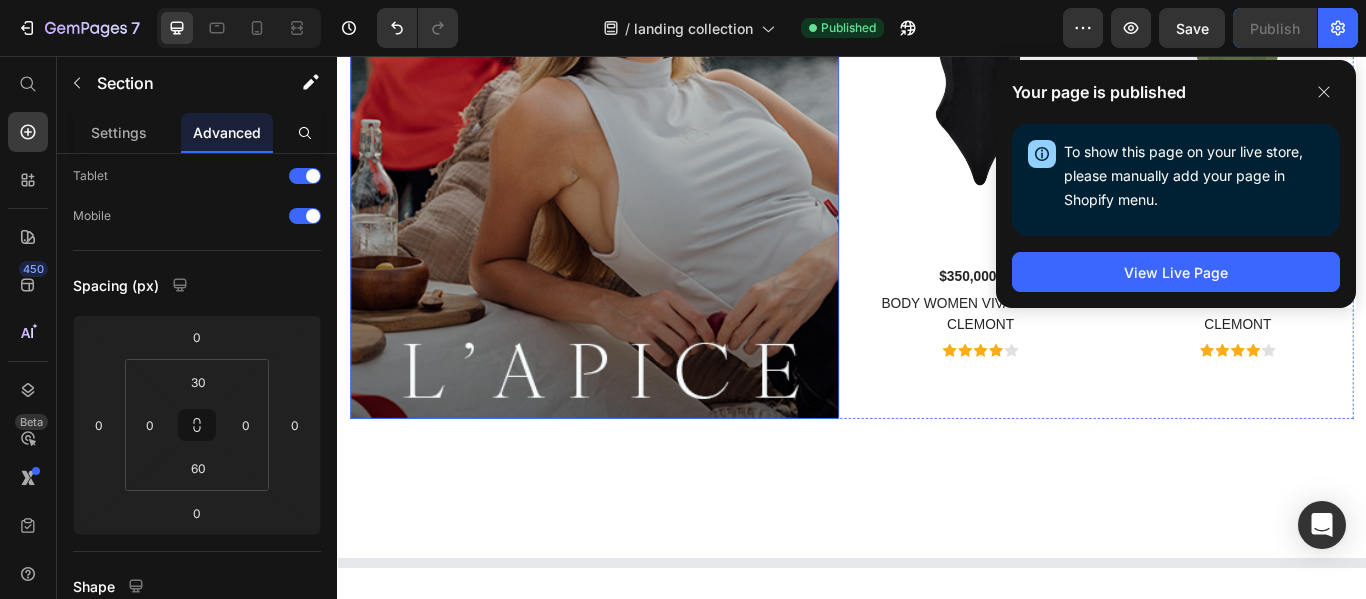 click on "Drop element here Row" at bounding box center (637, 143) 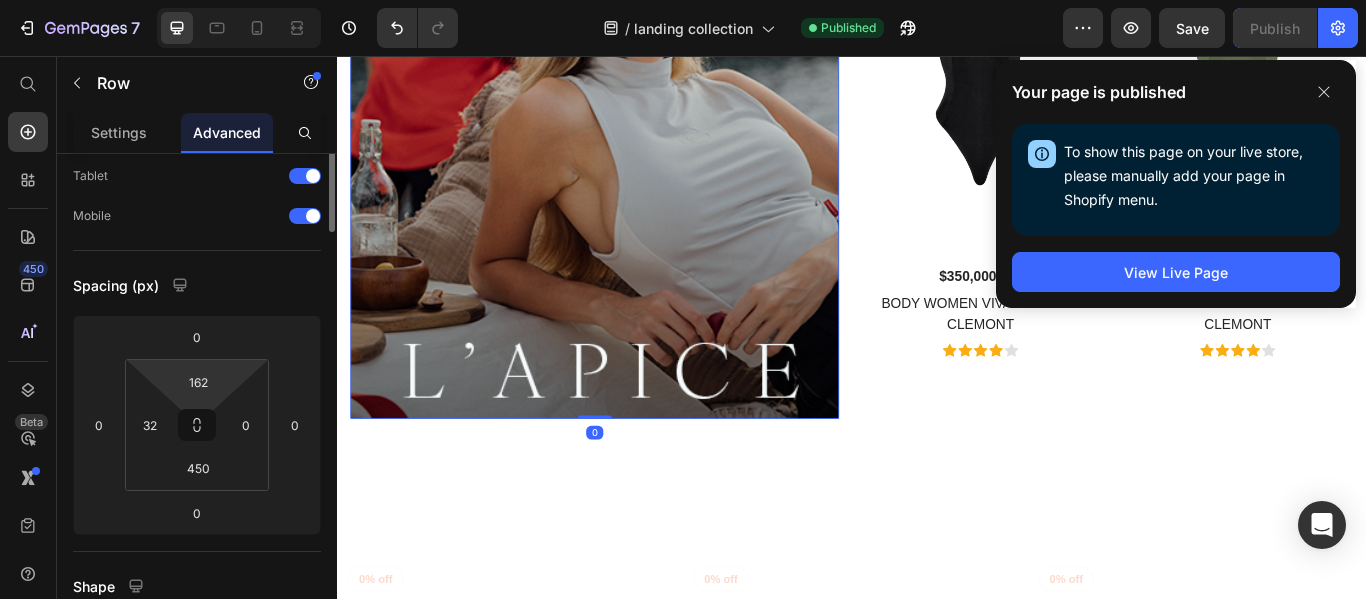 scroll, scrollTop: 0, scrollLeft: 0, axis: both 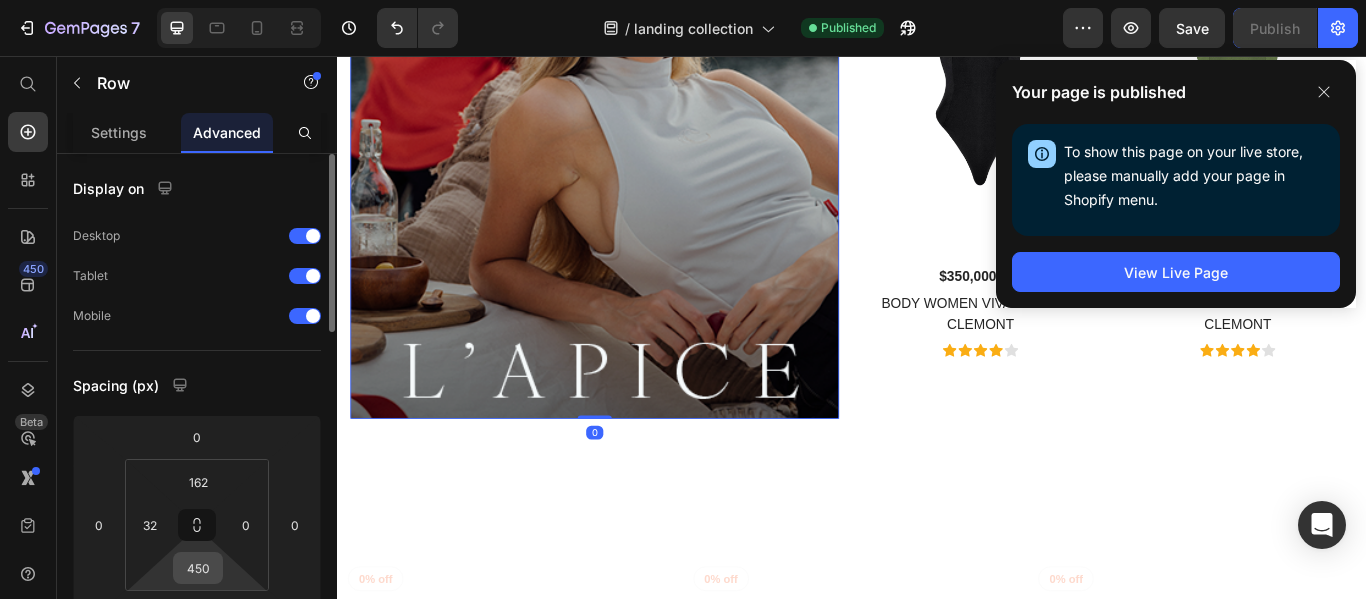 click on "450" at bounding box center [198, 568] 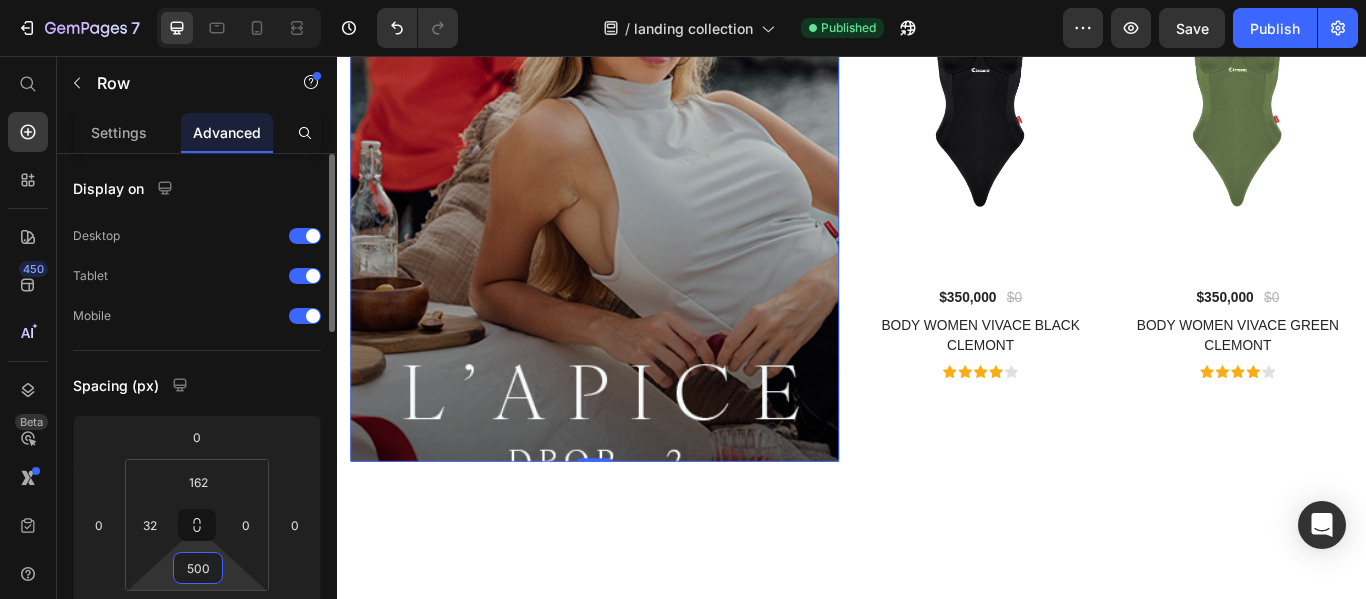 click on "500" at bounding box center (198, 568) 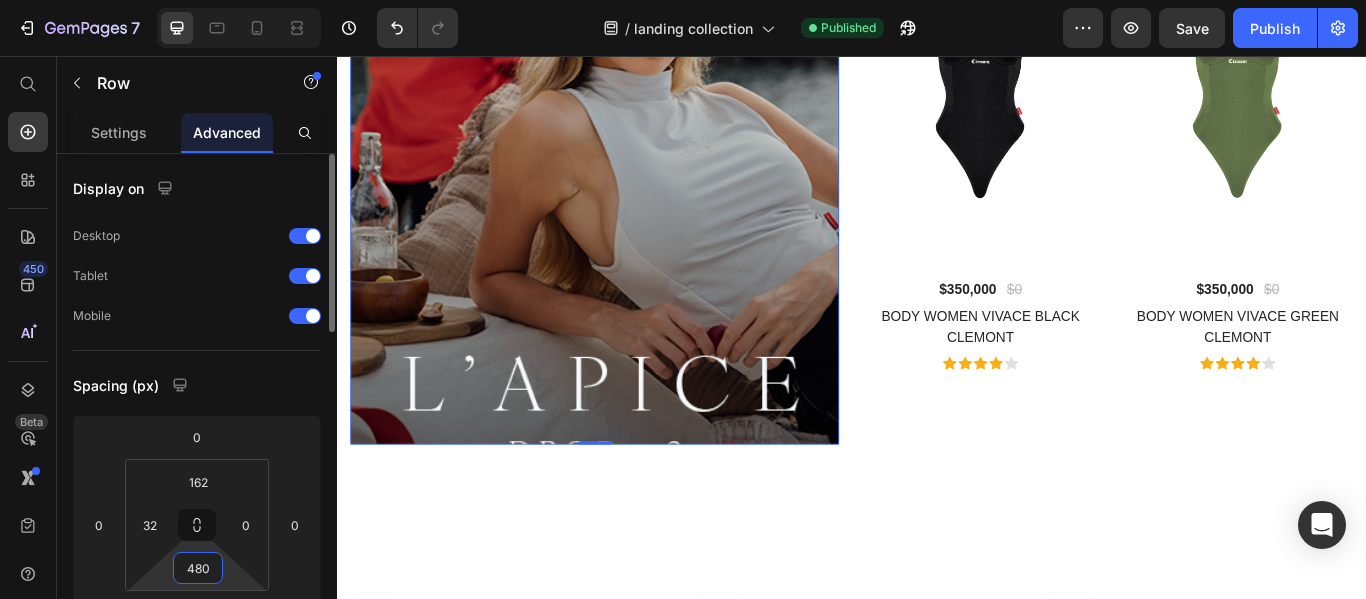click on "480" at bounding box center (198, 568) 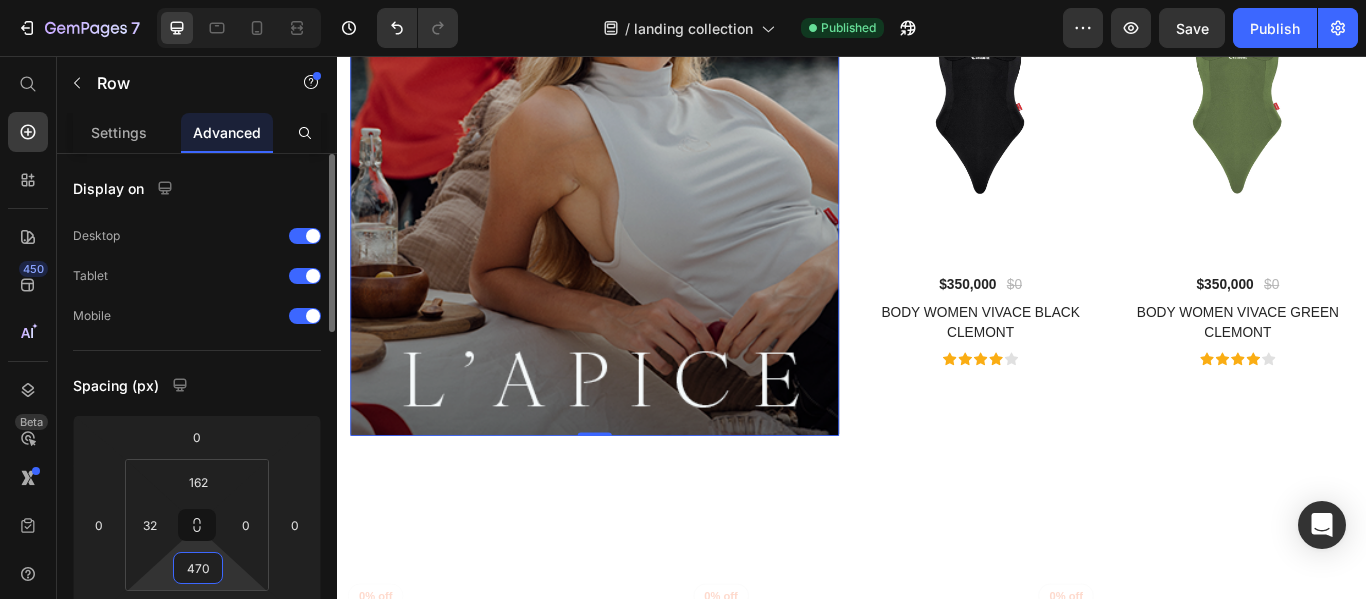 click on "470" at bounding box center [198, 568] 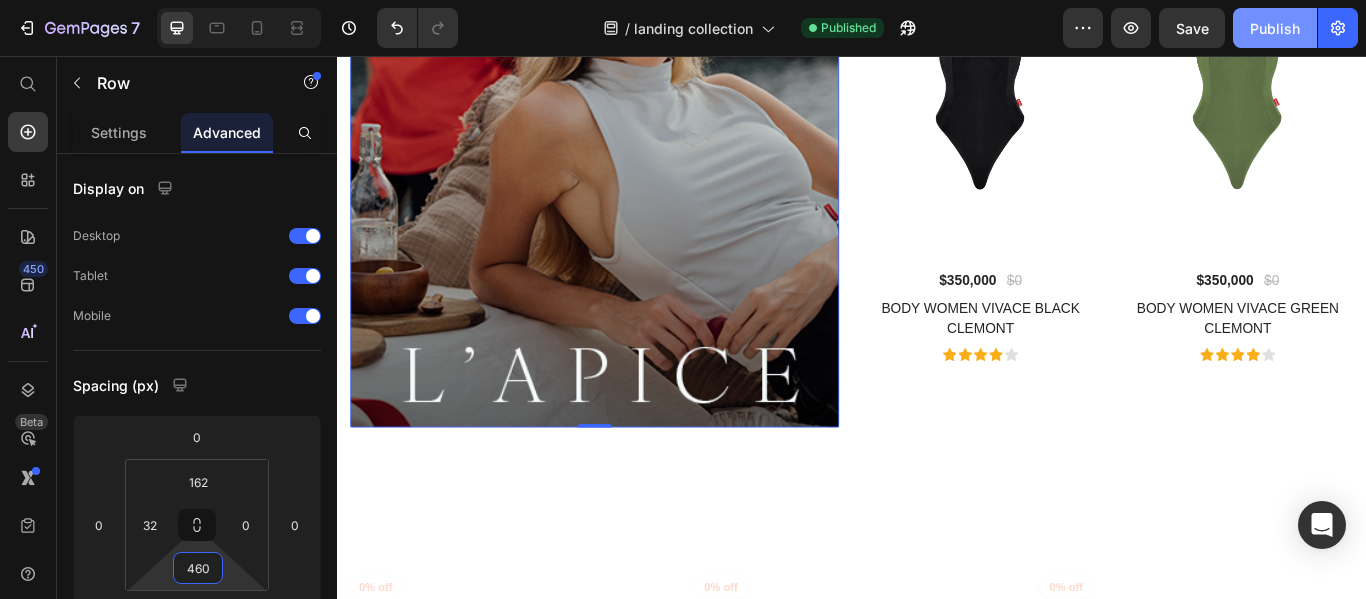 click on "Publish" 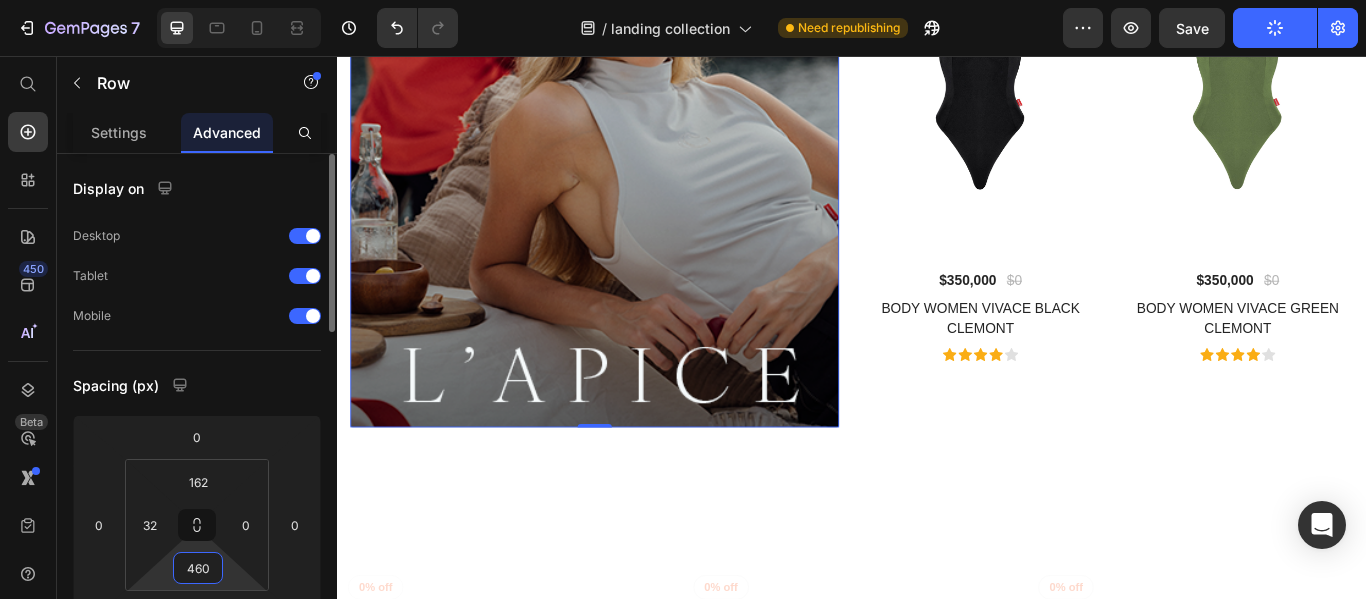 click on "460" at bounding box center [198, 568] 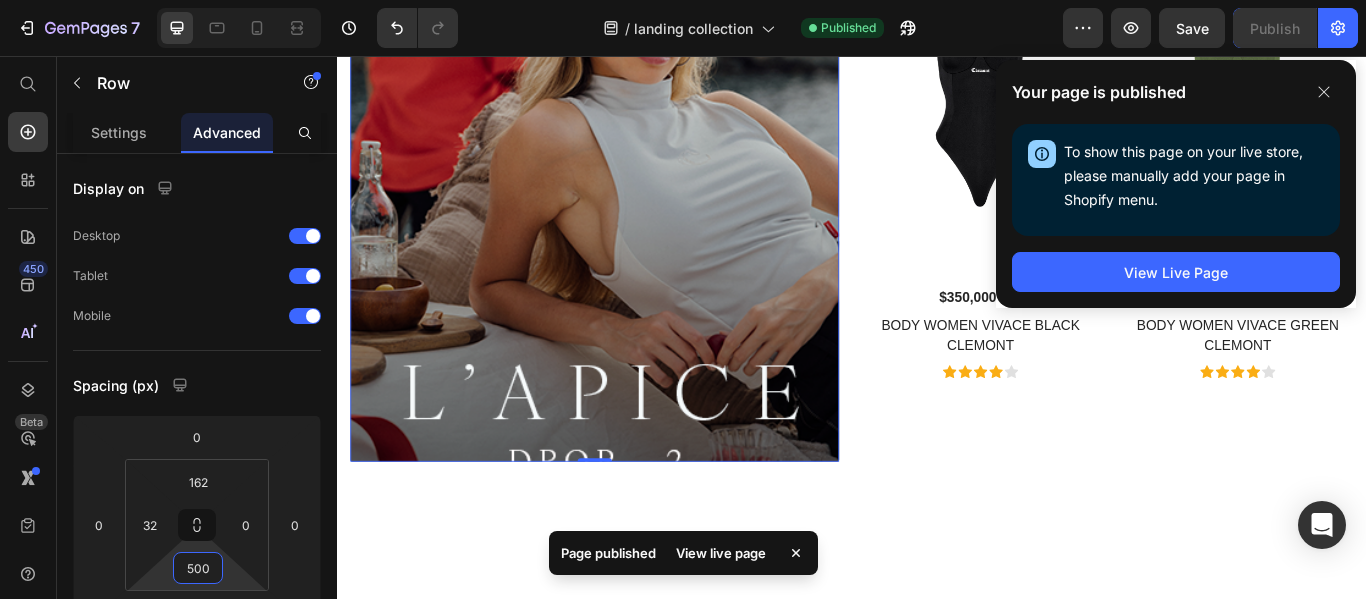 type on "500" 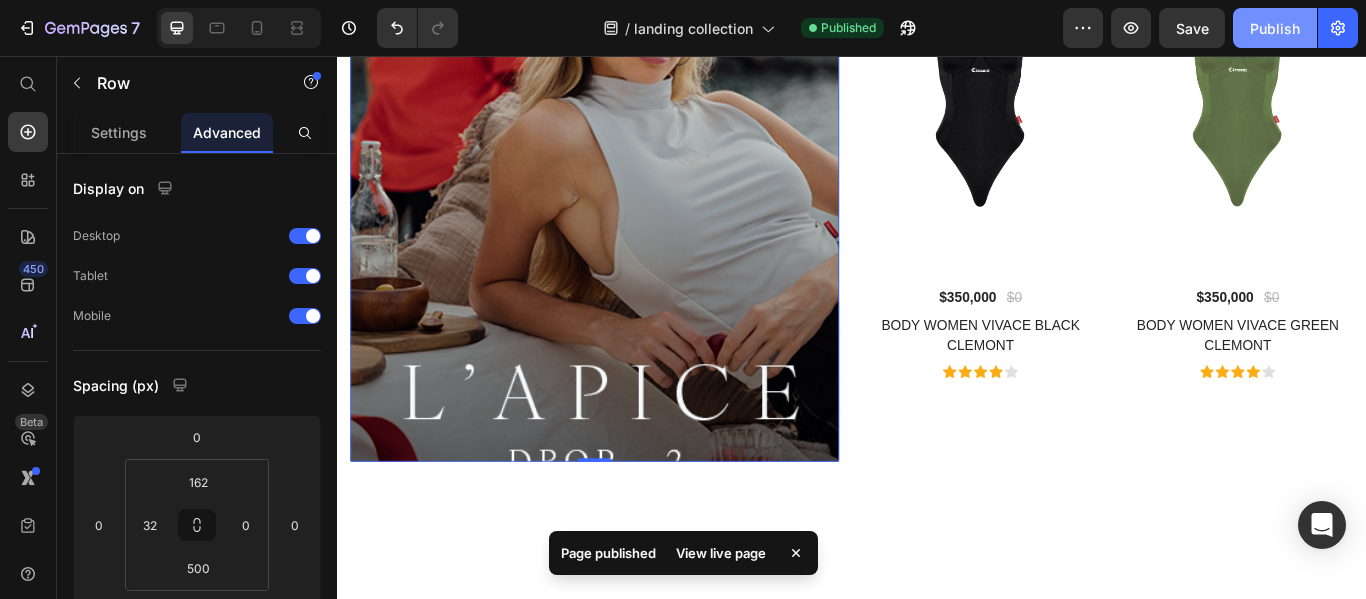 click on "Publish" 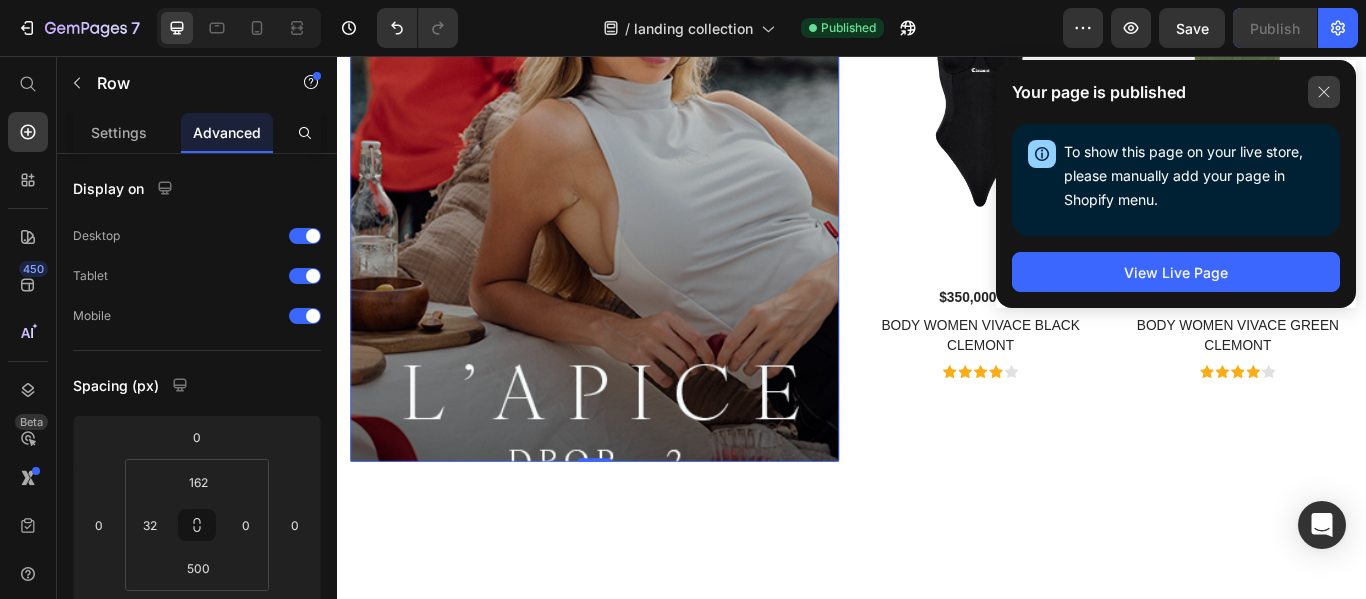 click 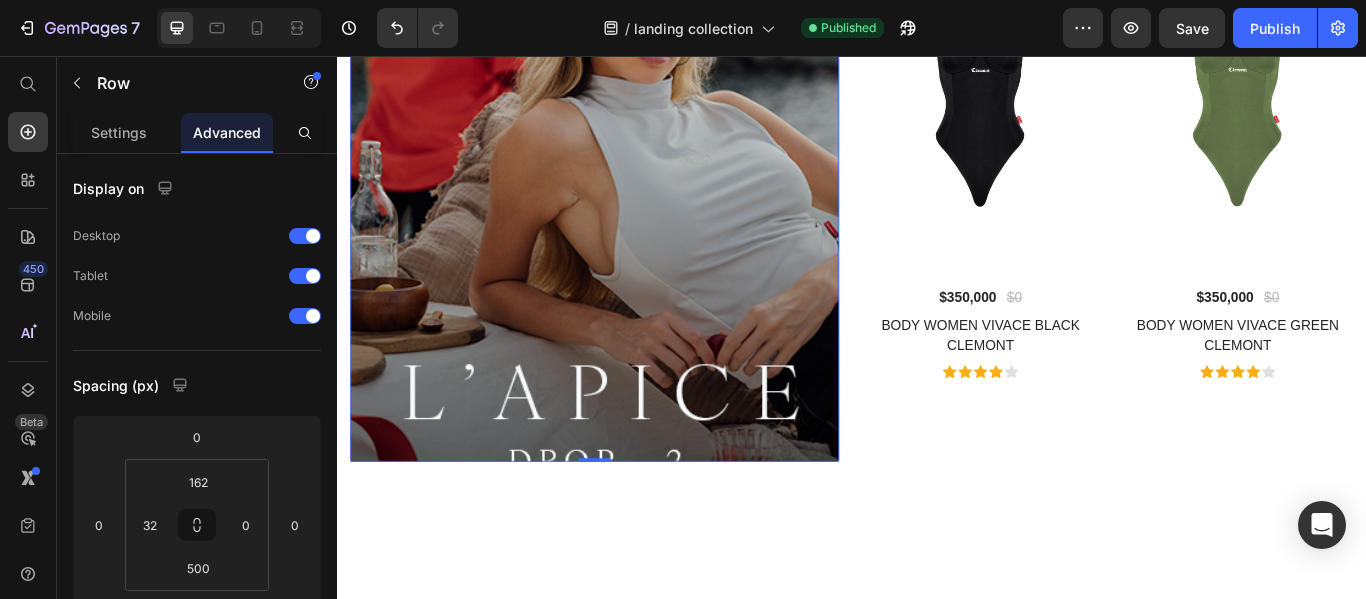 click on "Drop element here Row   0" at bounding box center [637, 168] 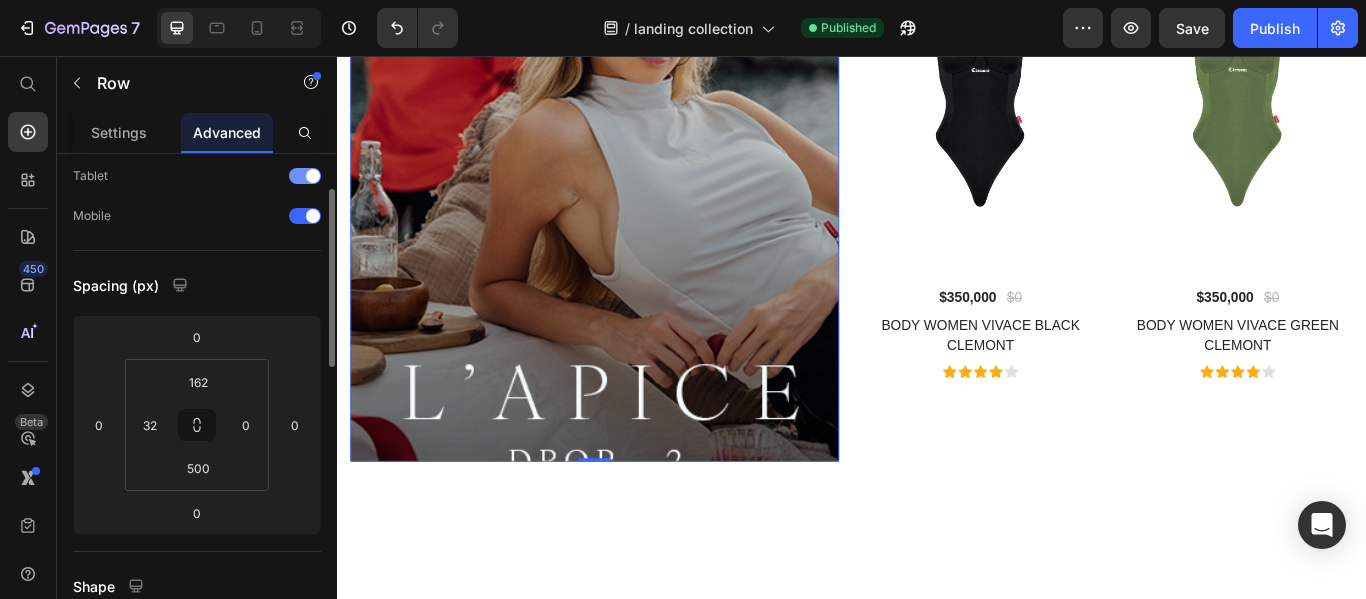 scroll, scrollTop: 200, scrollLeft: 0, axis: vertical 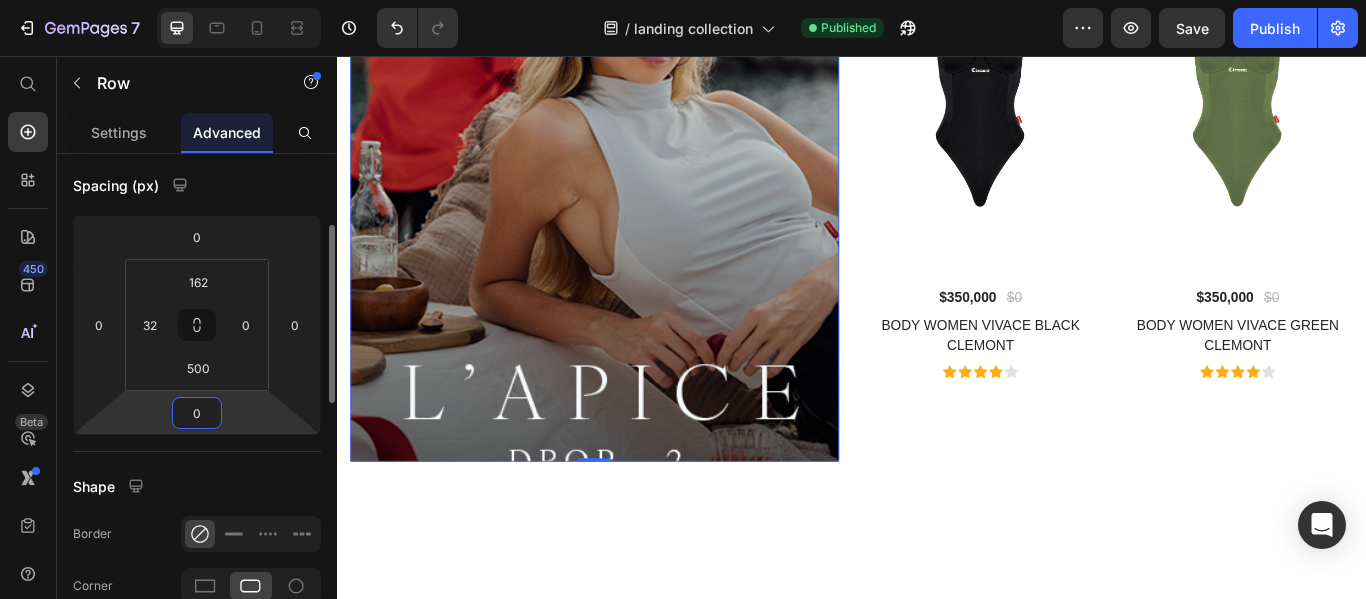 click on "0" at bounding box center [197, 413] 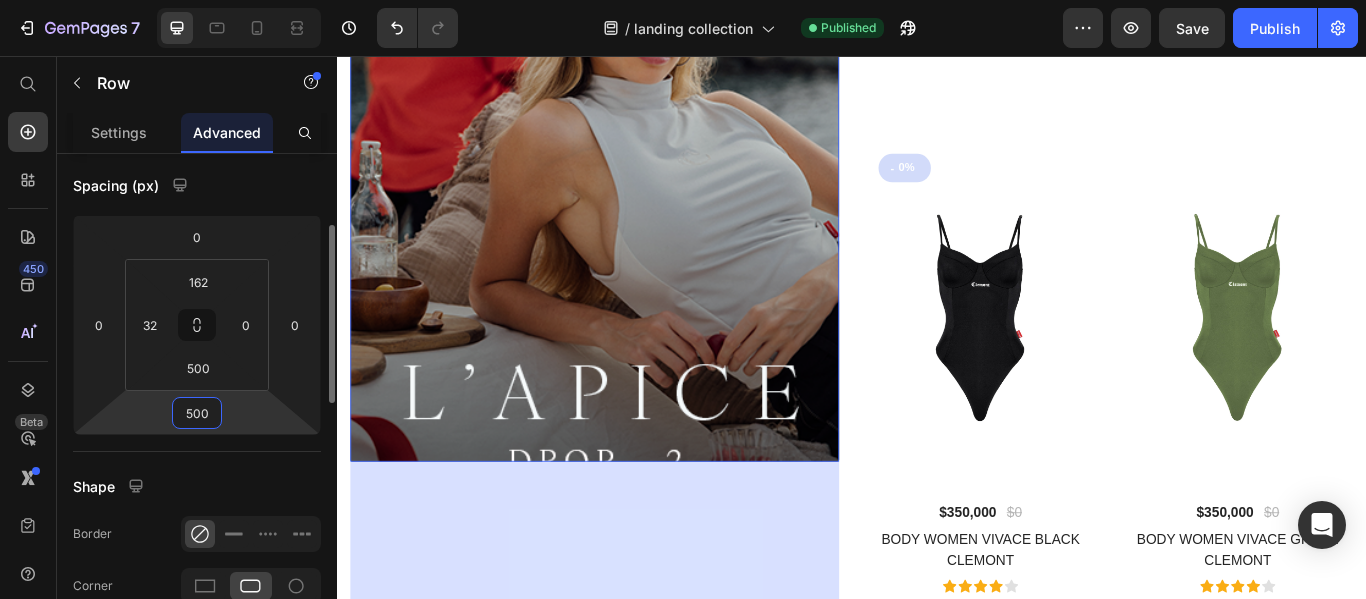 click on "500" at bounding box center (197, 413) 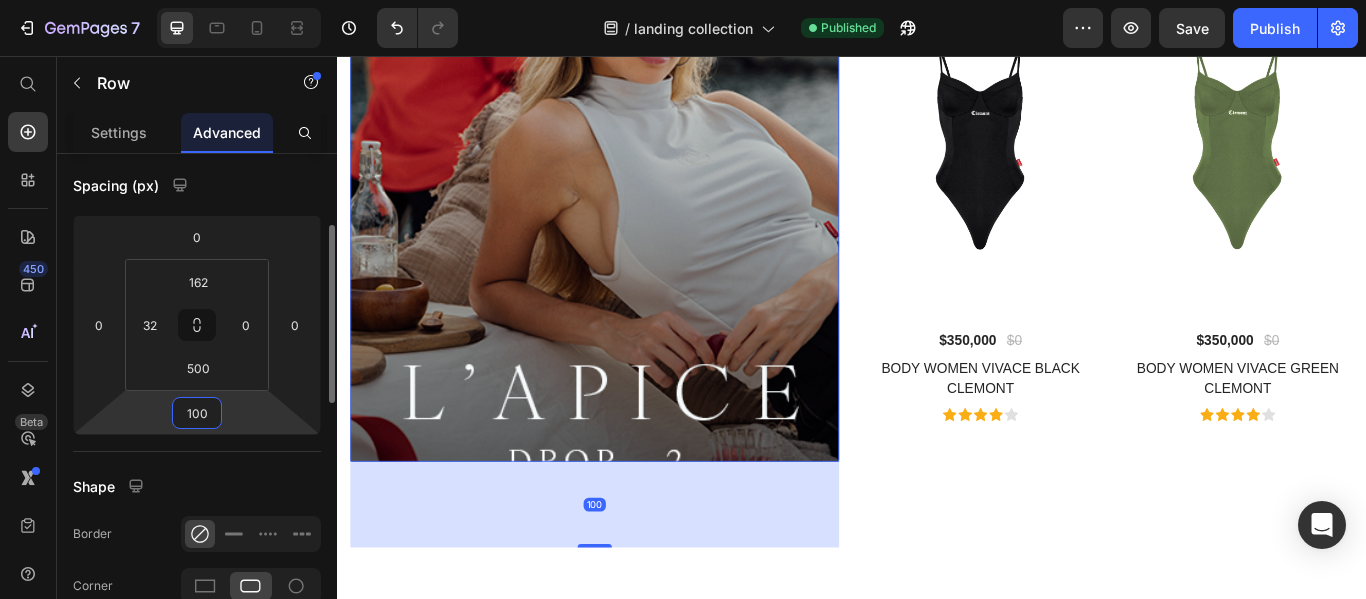 click on "100" at bounding box center [197, 413] 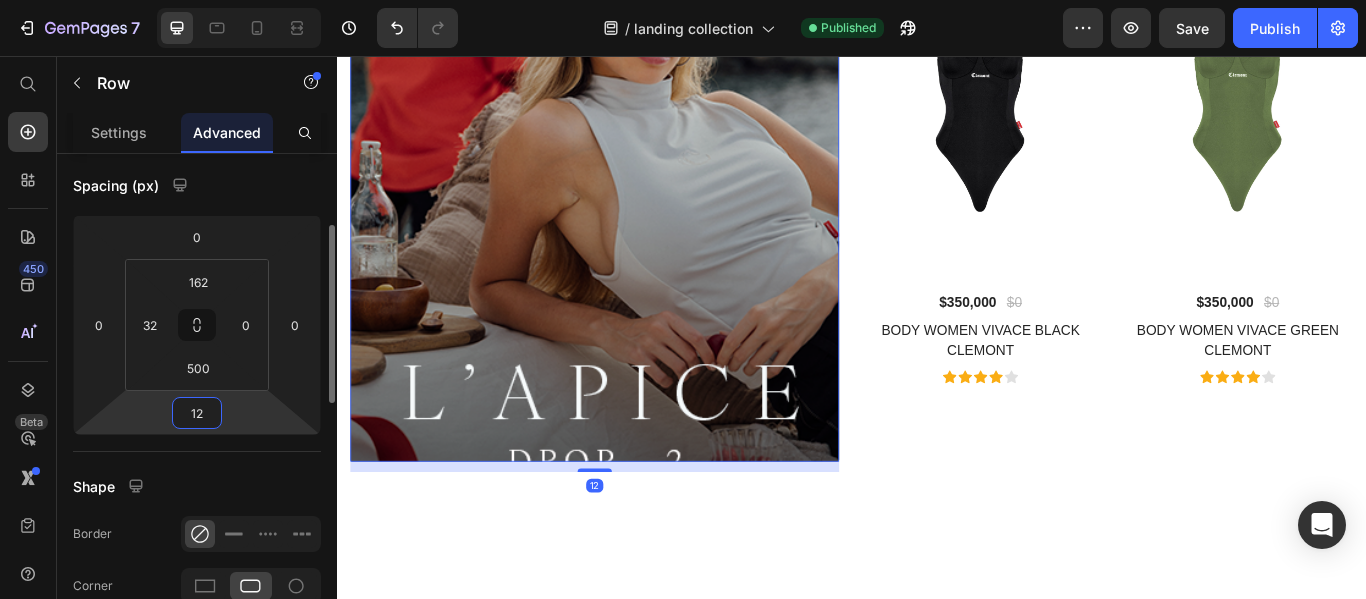 type on "1" 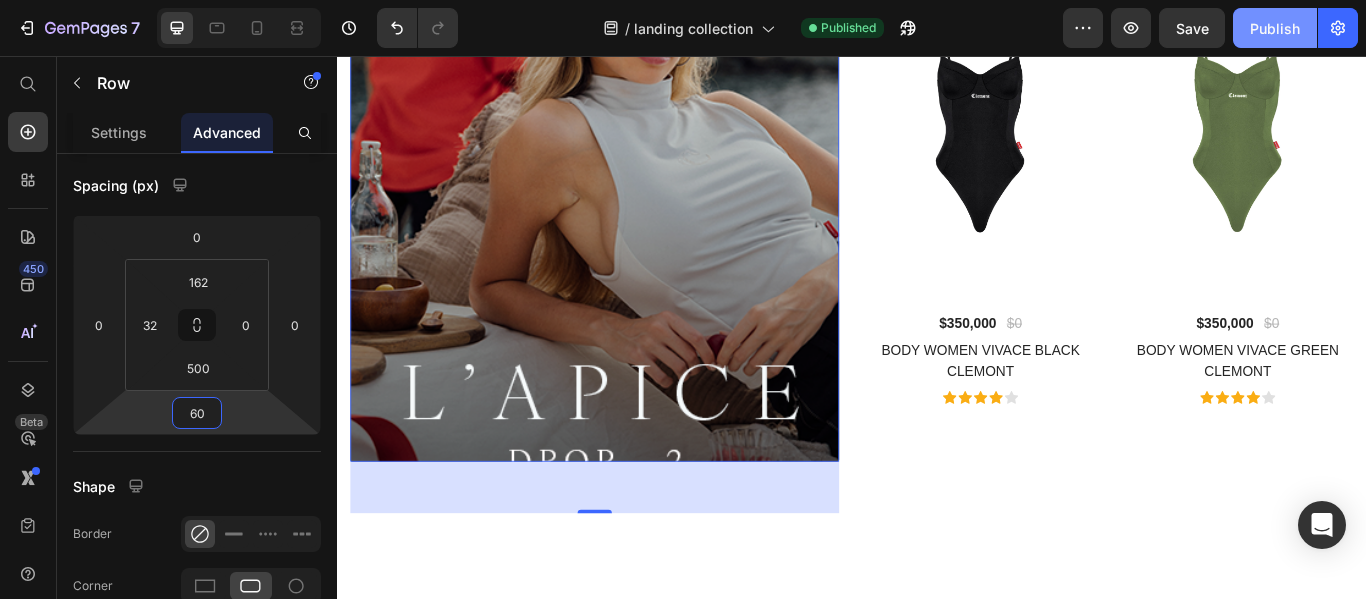 type on "60" 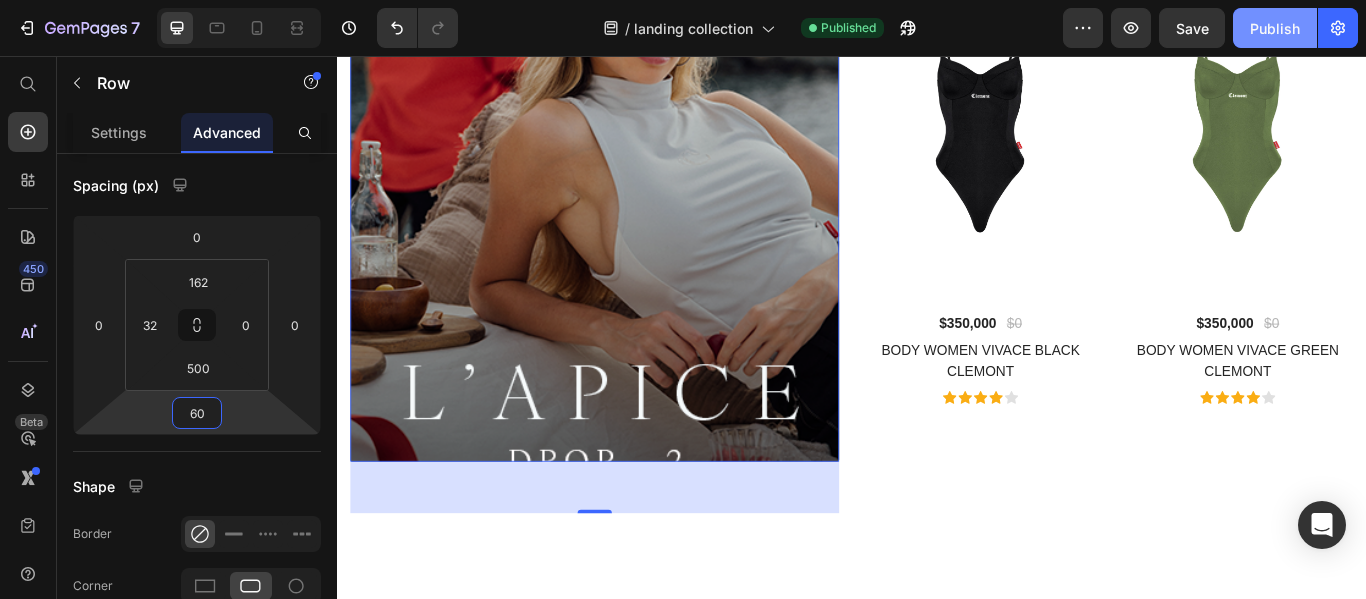 click on "Publish" at bounding box center (1275, 28) 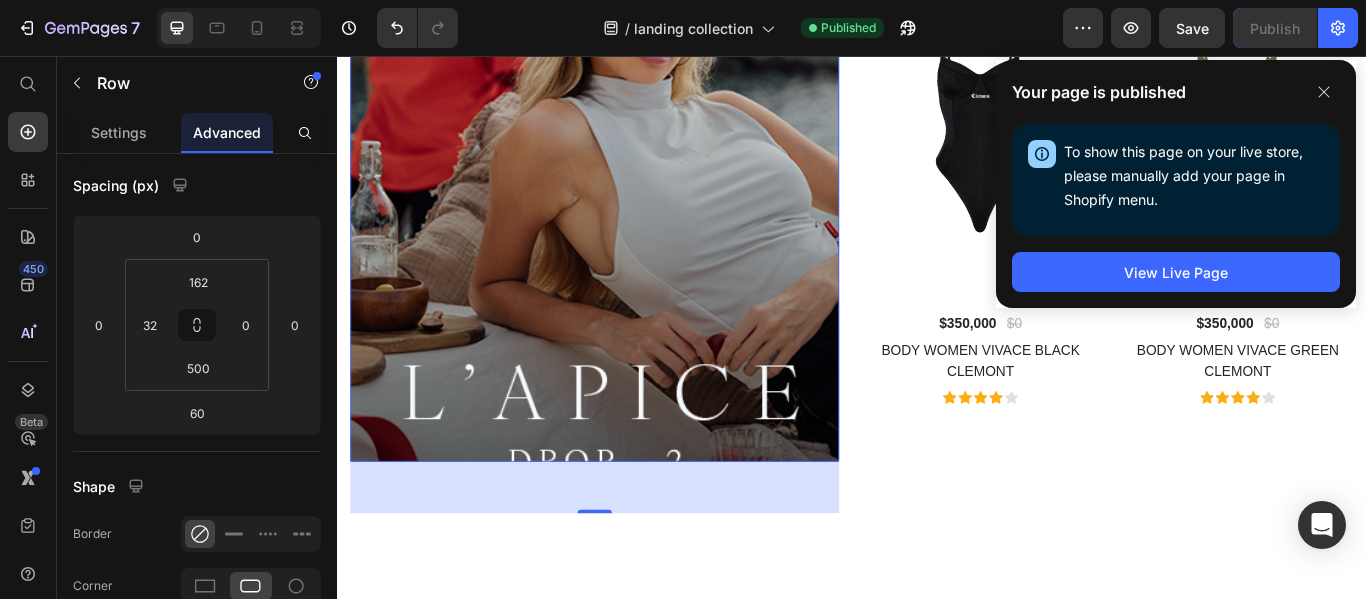 scroll, scrollTop: 7571, scrollLeft: 0, axis: vertical 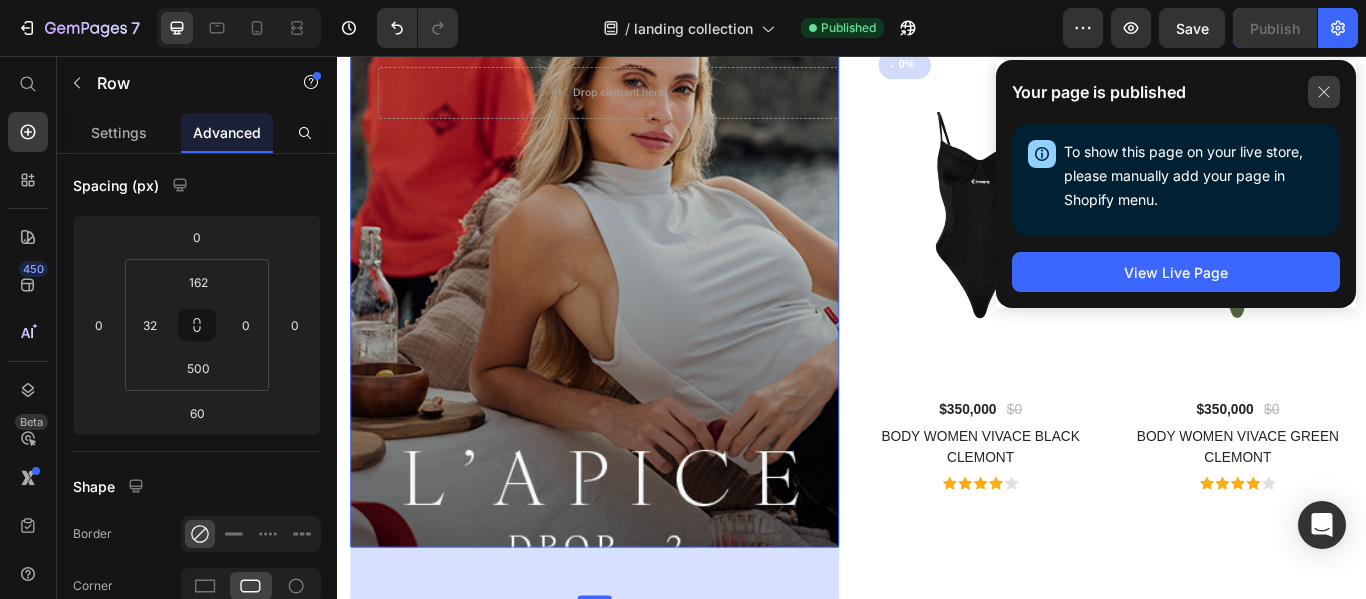 click 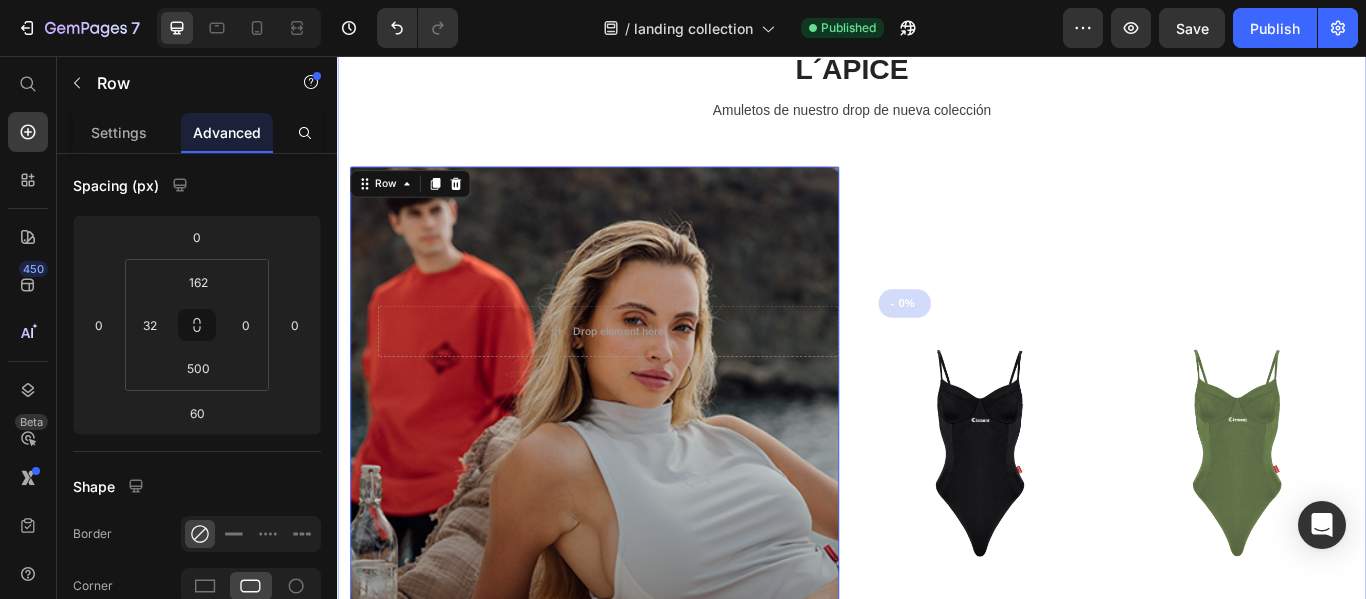 scroll, scrollTop: 7271, scrollLeft: 0, axis: vertical 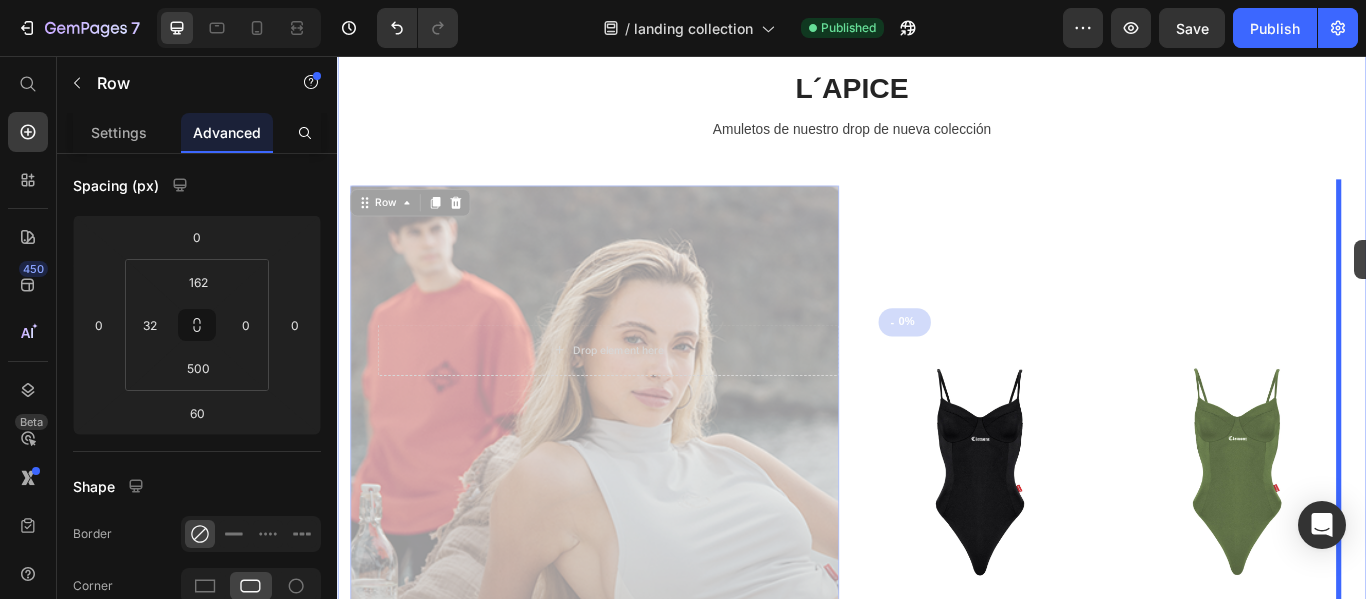 drag, startPoint x: 366, startPoint y: 221, endPoint x: 1523, endPoint y: 271, distance: 1158.0798 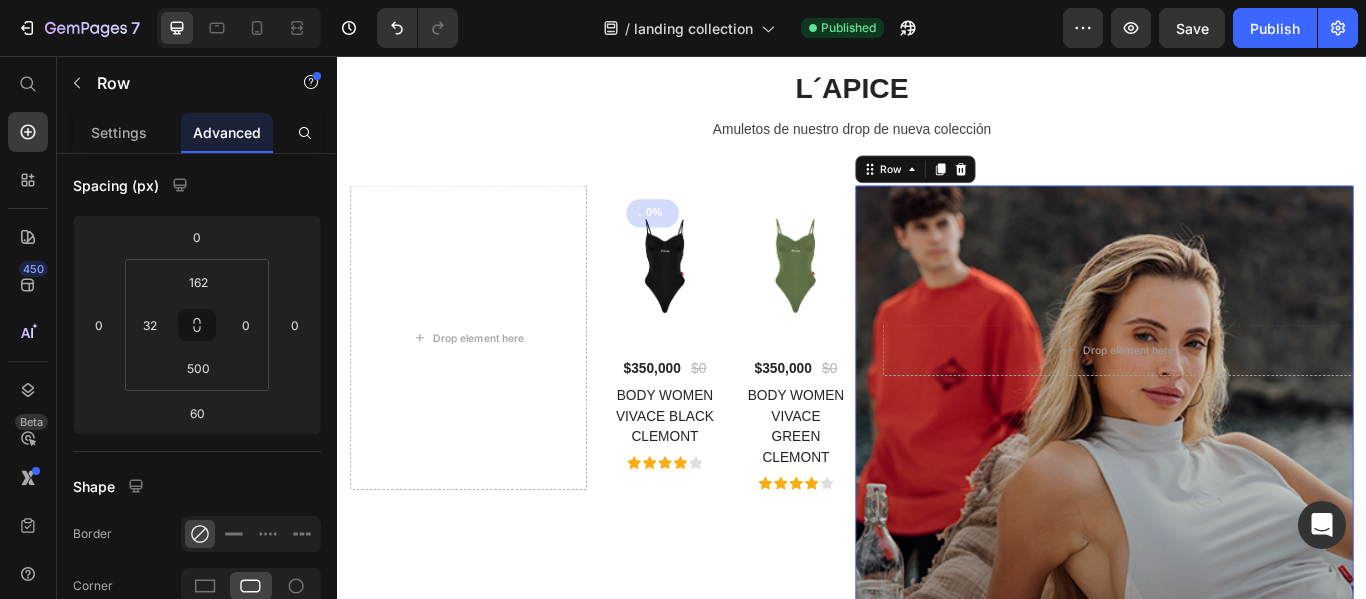 click on "Drop element here - 0% (P) Tag (P) Images & Gallery $[PRICE] (P) Price $[PRICE] (P) Price Row BODY WOMEN VIVACE BLACK CLEMONT (P) Title
Icon
Icon
Icon
Icon
Icon Icon List Hoz Product (P) Images & Gallery $[PRICE] (P) Price $[PRICE] (P) Price Row BODY WOMEN VIVACE GREEN CLEMONT (P) Title
Icon
Icon
Icon
Icon
Icon Icon List Hoz Product Row Row
Drop element here Row   60 Row" at bounding box center [937, 598] 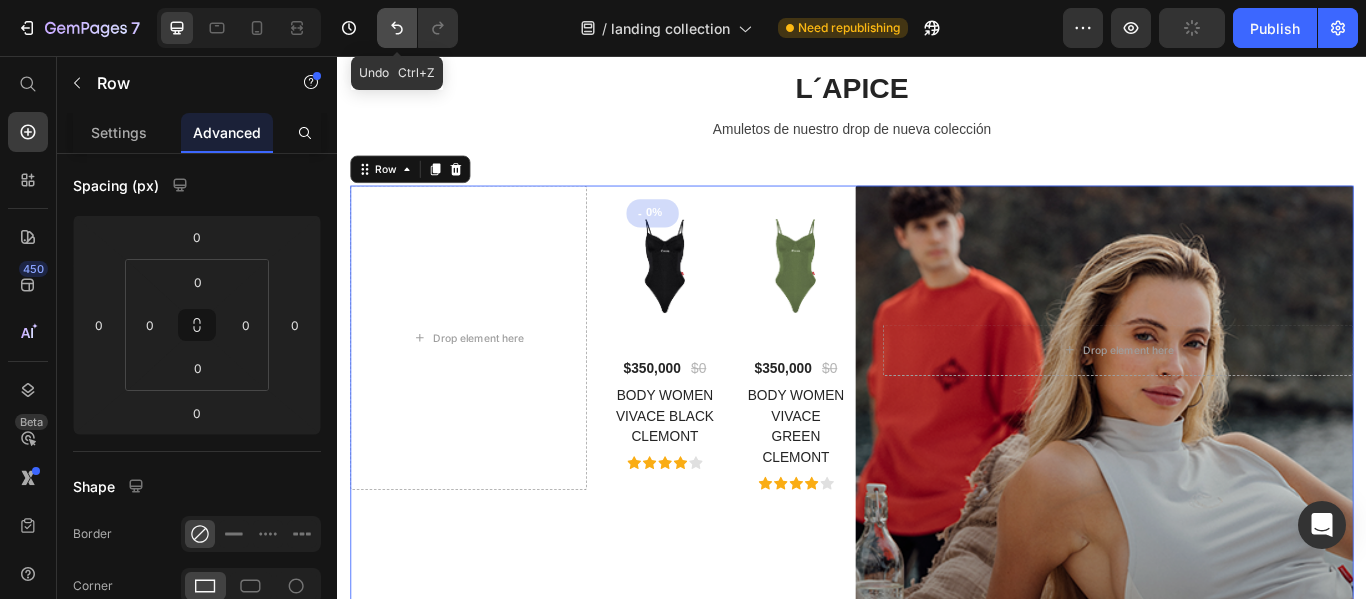 click 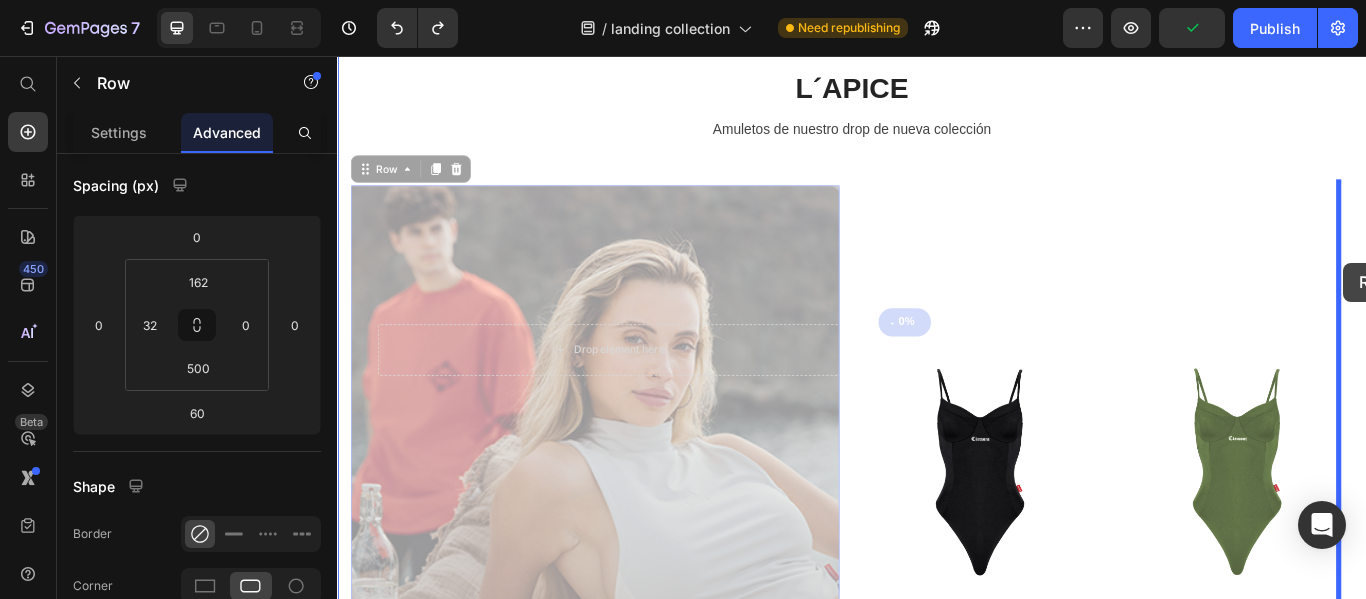 drag, startPoint x: 368, startPoint y: 213, endPoint x: 1510, endPoint y: 297, distance: 1145.0852 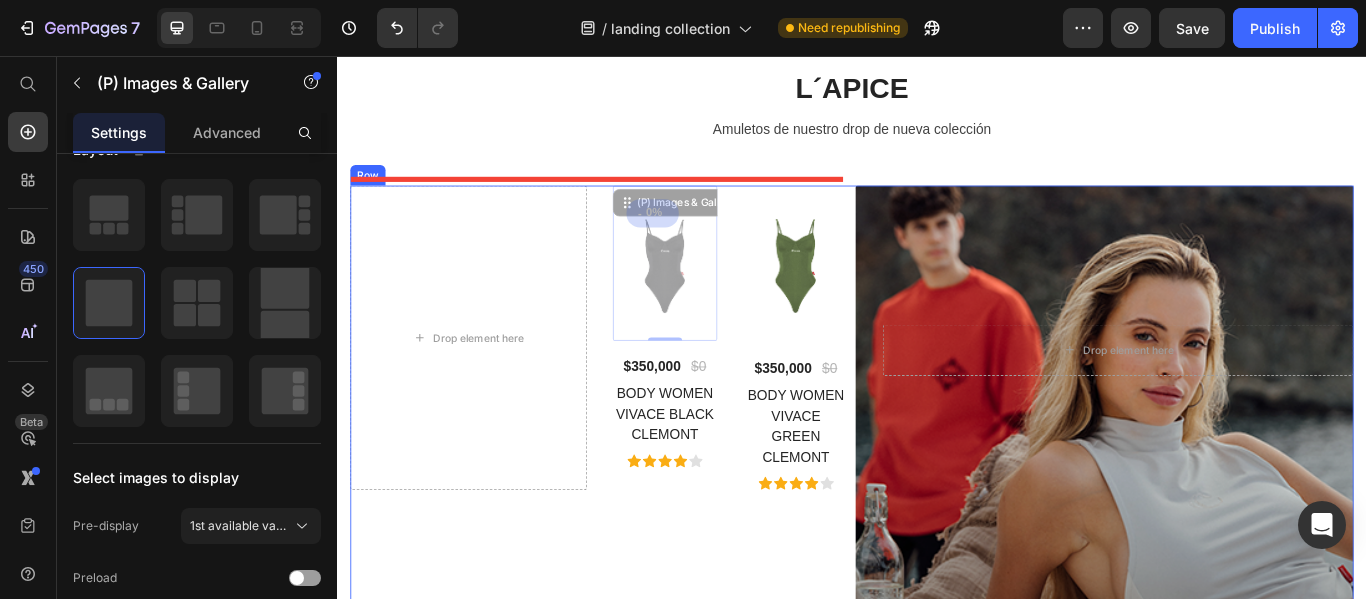 scroll, scrollTop: 0, scrollLeft: 0, axis: both 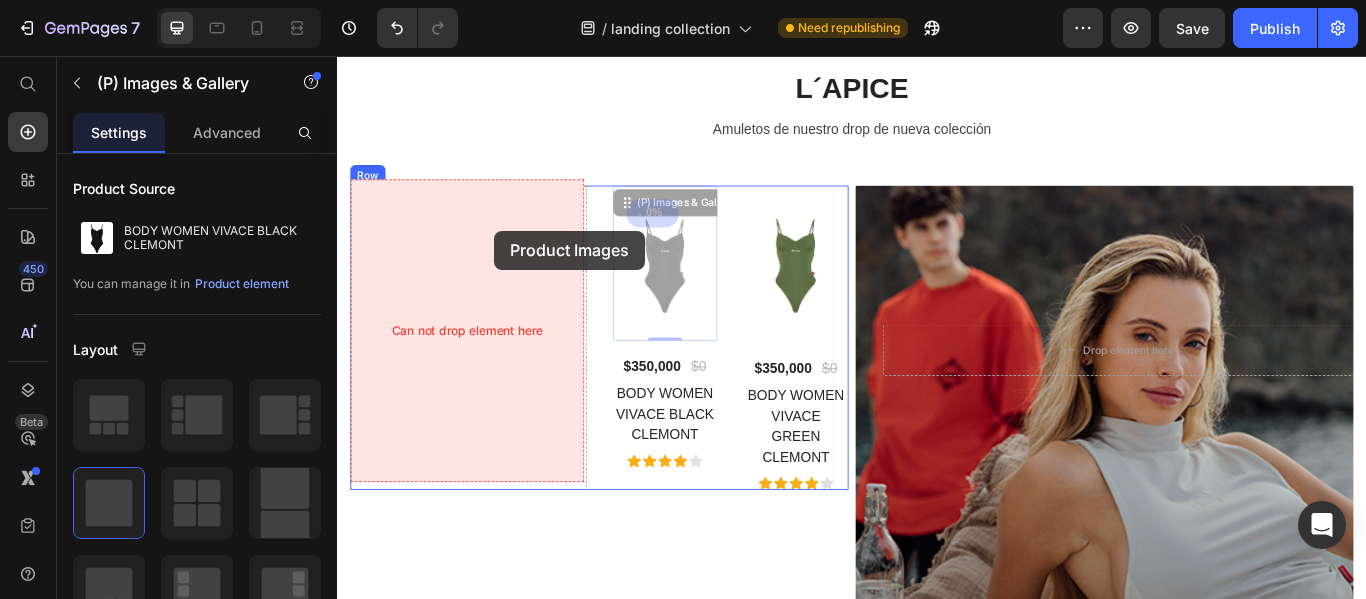 drag, startPoint x: 718, startPoint y: 212, endPoint x: 520, endPoint y: 260, distance: 203.73512 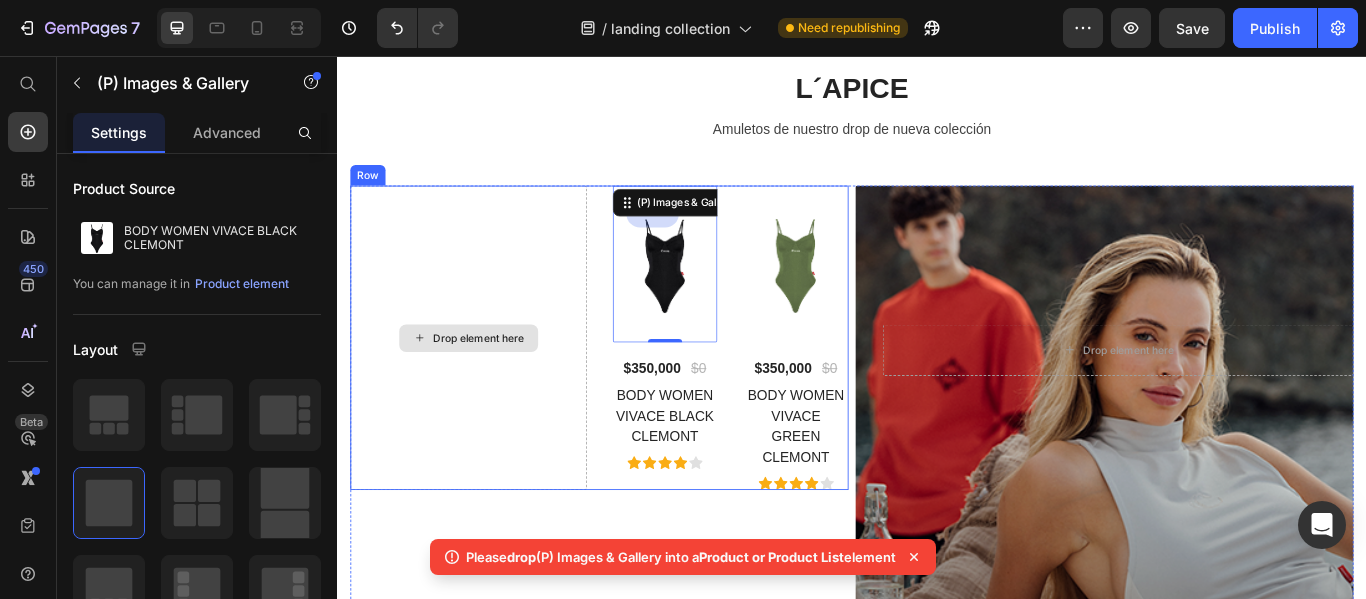 click on "Drop element here" at bounding box center [490, 385] 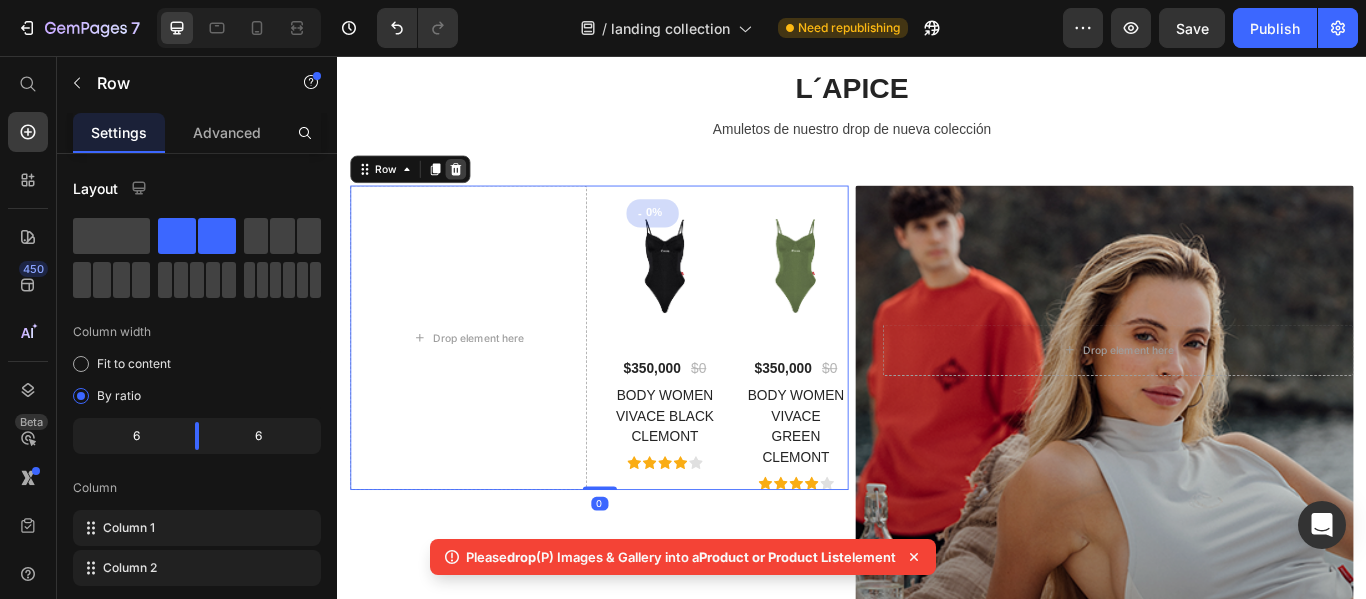 click at bounding box center [475, 188] 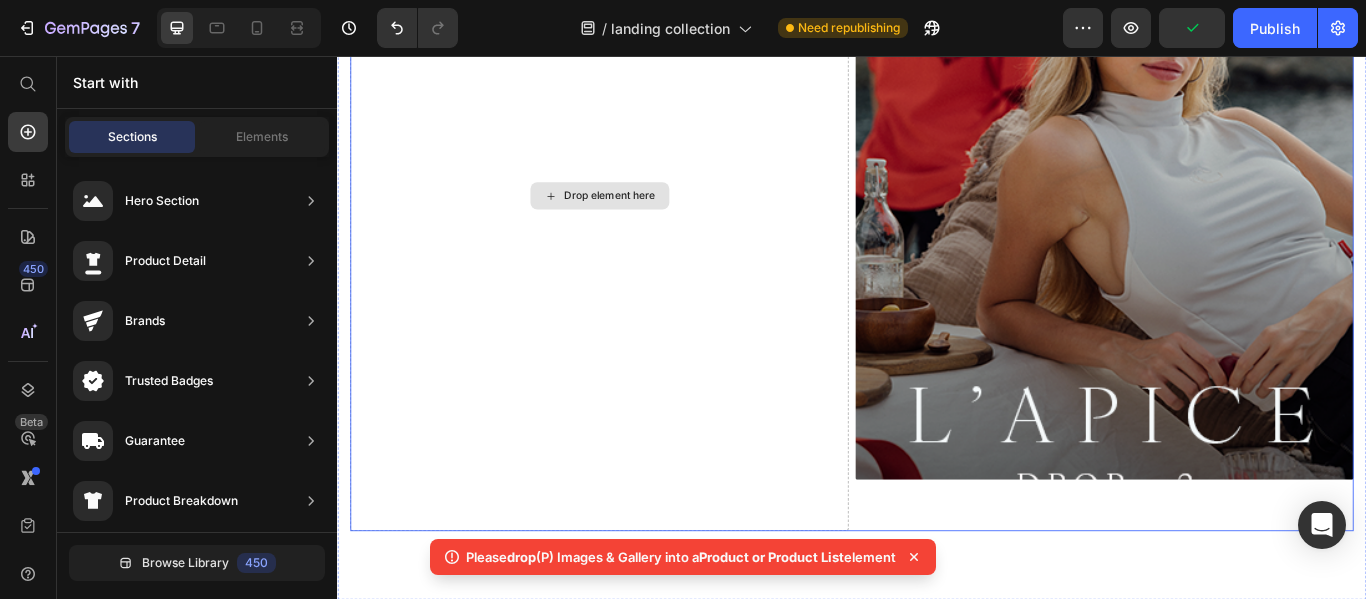 scroll, scrollTop: 7771, scrollLeft: 0, axis: vertical 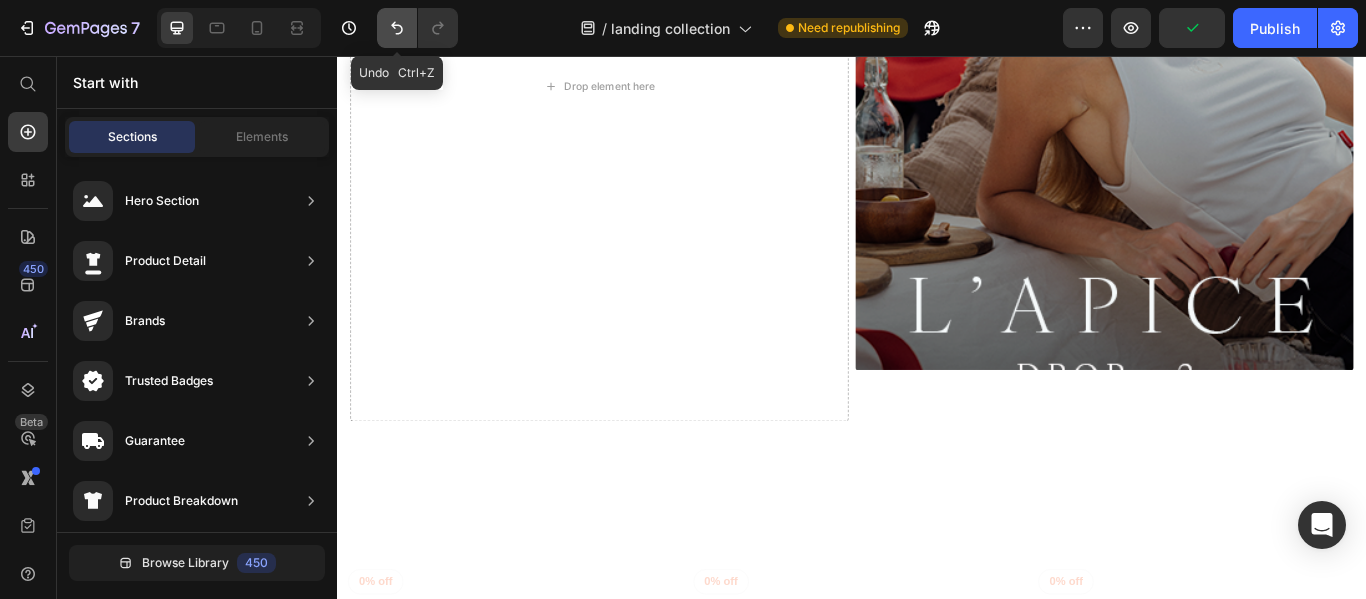 click 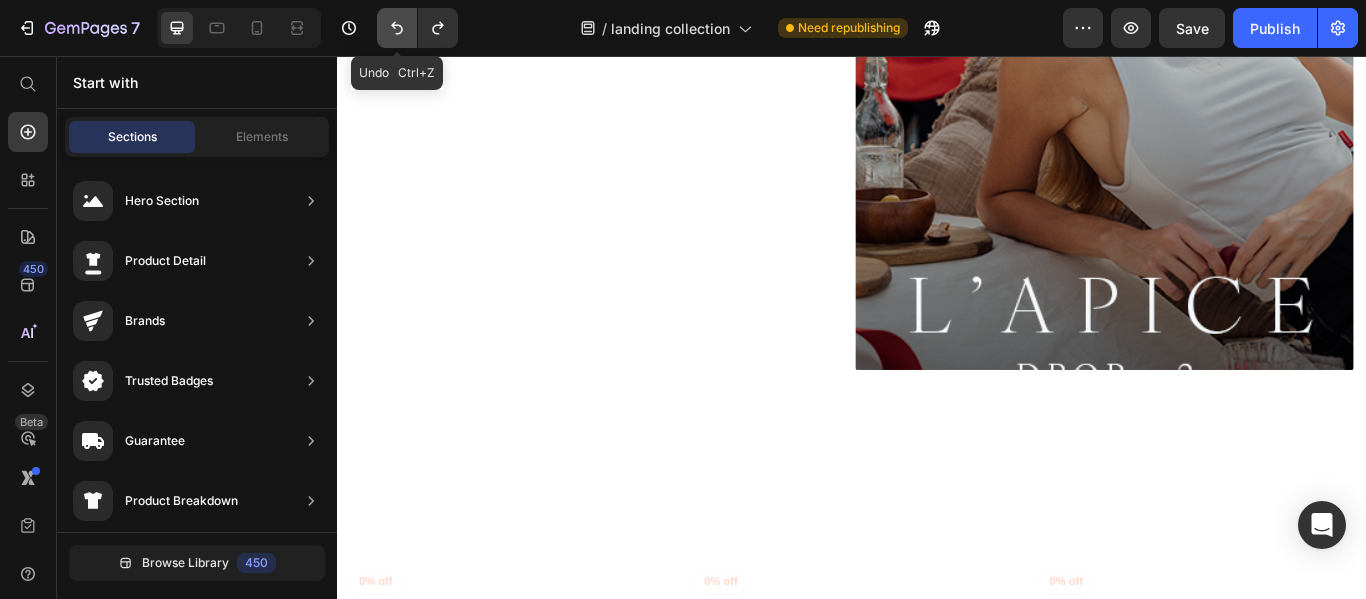 click 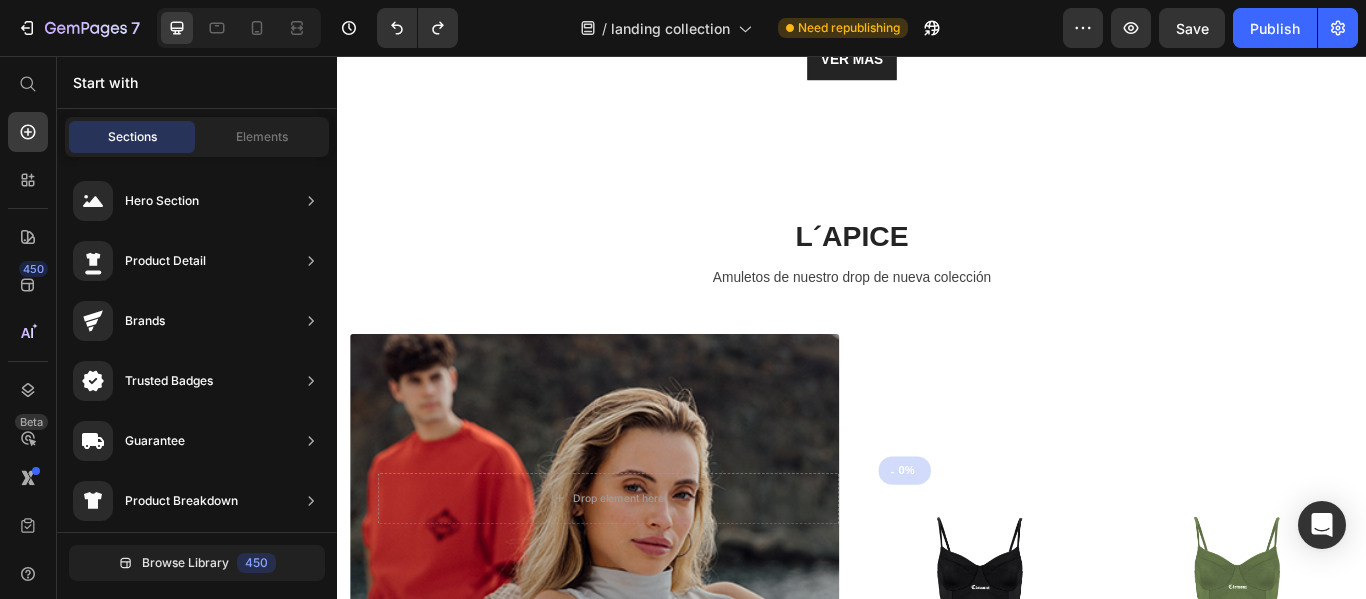 scroll, scrollTop: 7298, scrollLeft: 0, axis: vertical 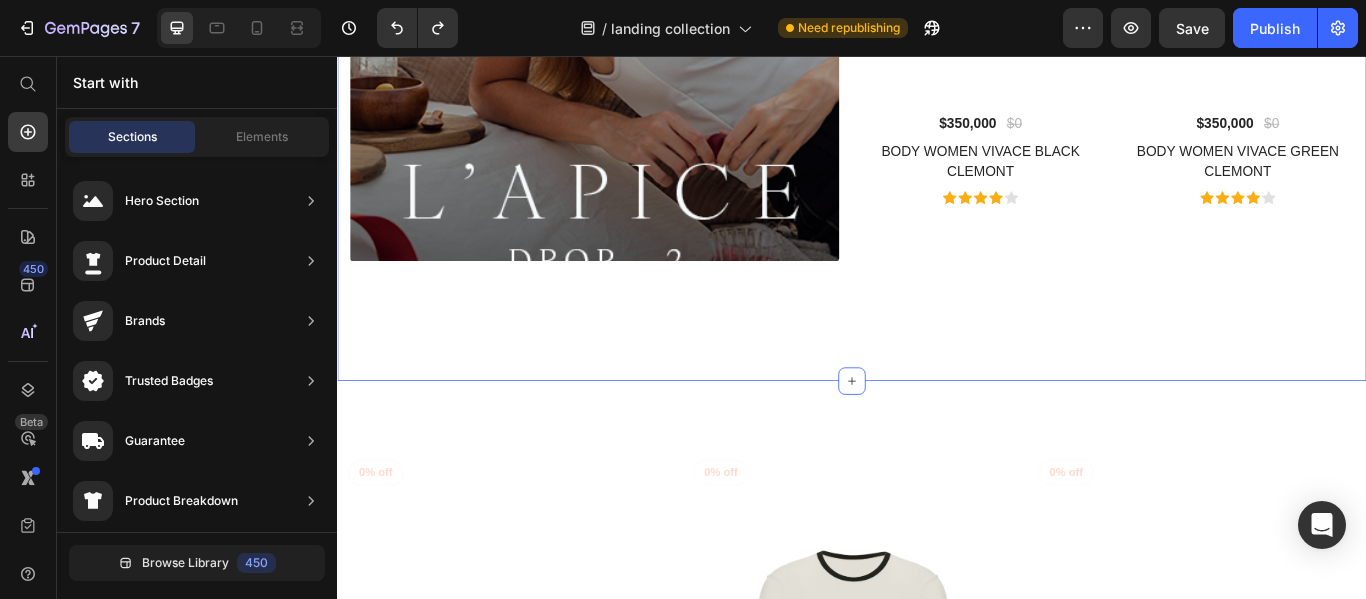 click on "L´APICE Heading Amuletos de nuestro drop de nueva colección Text block Row
Drop element here Row - 0% (P) Tag (P) Images & Gallery $[PRICE] (P) Price $[PRICE] (P) Price Row BODY WOMEN VIVACE BLACK CLEMONT (P) Title
Icon
Icon
Icon
Icon
Icon Icon List Hoz Product (P) Images & Gallery $[PRICE] (P) Price $[PRICE] (P) Price Row BODY WOMEN VIVACE GREEN CLEMONT (P) Title
Icon
Icon
Icon
Icon
Icon Icon List Hoz Product Row Row Section 9" at bounding box center (937, -103) 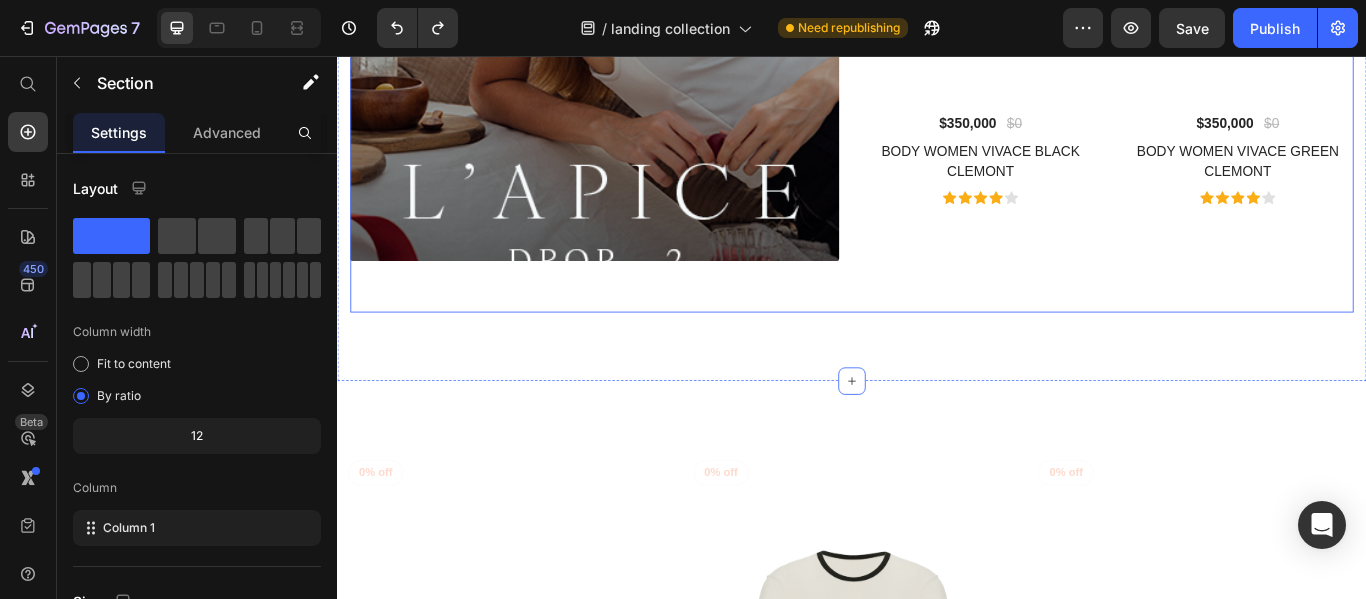 click on "Drop element here Row" at bounding box center [637, -36] 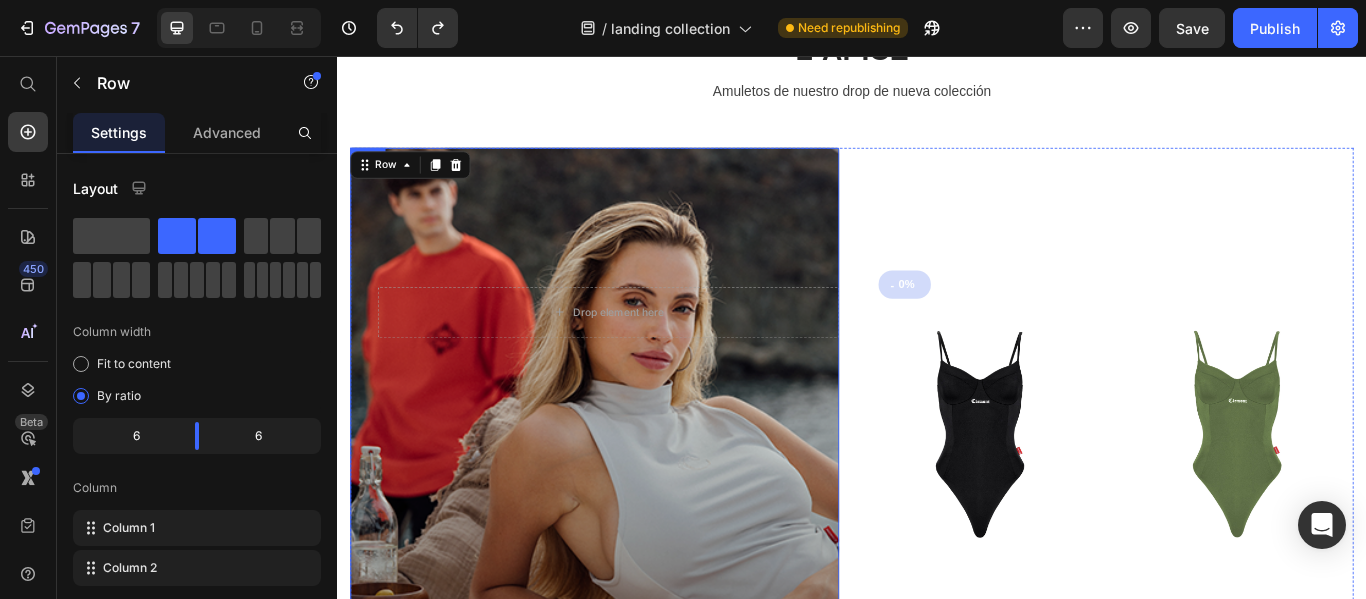 scroll, scrollTop: 7298, scrollLeft: 0, axis: vertical 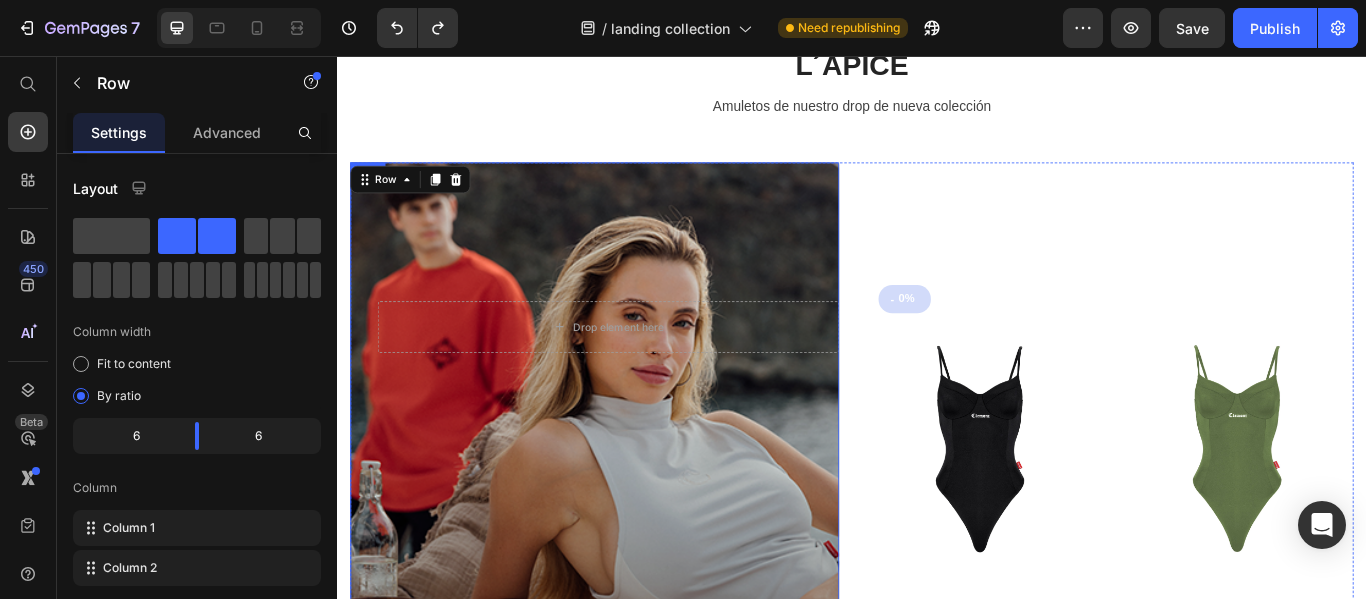 click on "Drop element here Row" at bounding box center [637, 541] 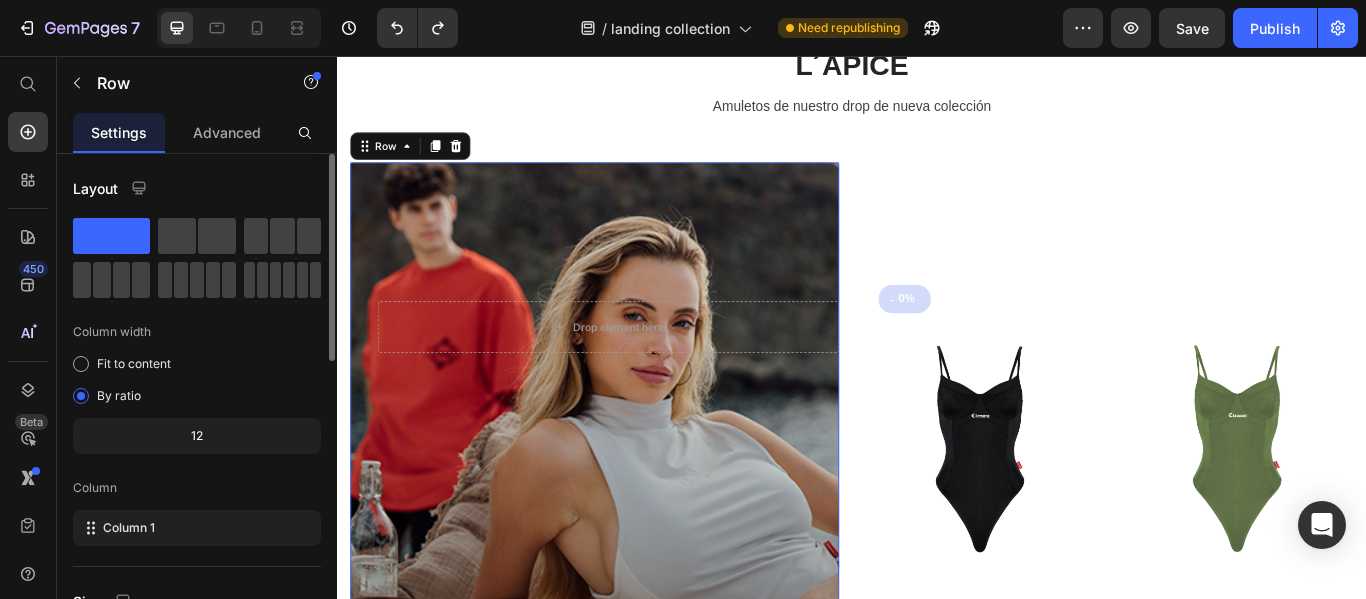 scroll, scrollTop: 100, scrollLeft: 0, axis: vertical 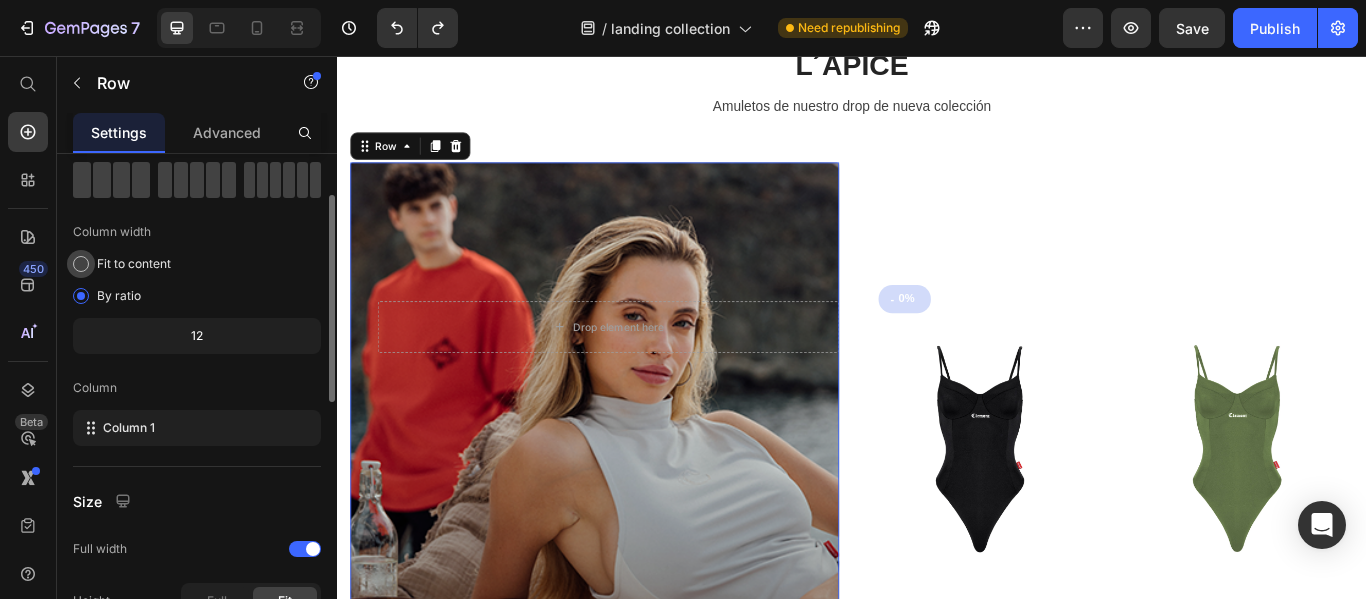 drag, startPoint x: 86, startPoint y: 262, endPoint x: 39, endPoint y: 305, distance: 63.702435 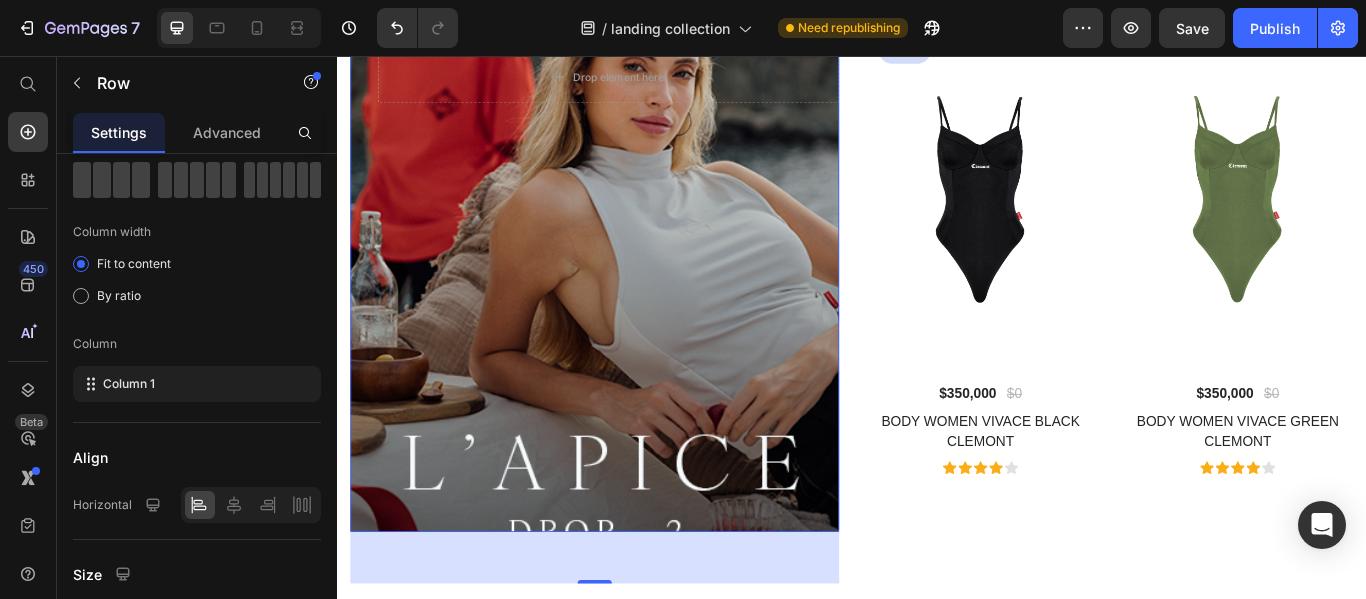 scroll, scrollTop: 7598, scrollLeft: 0, axis: vertical 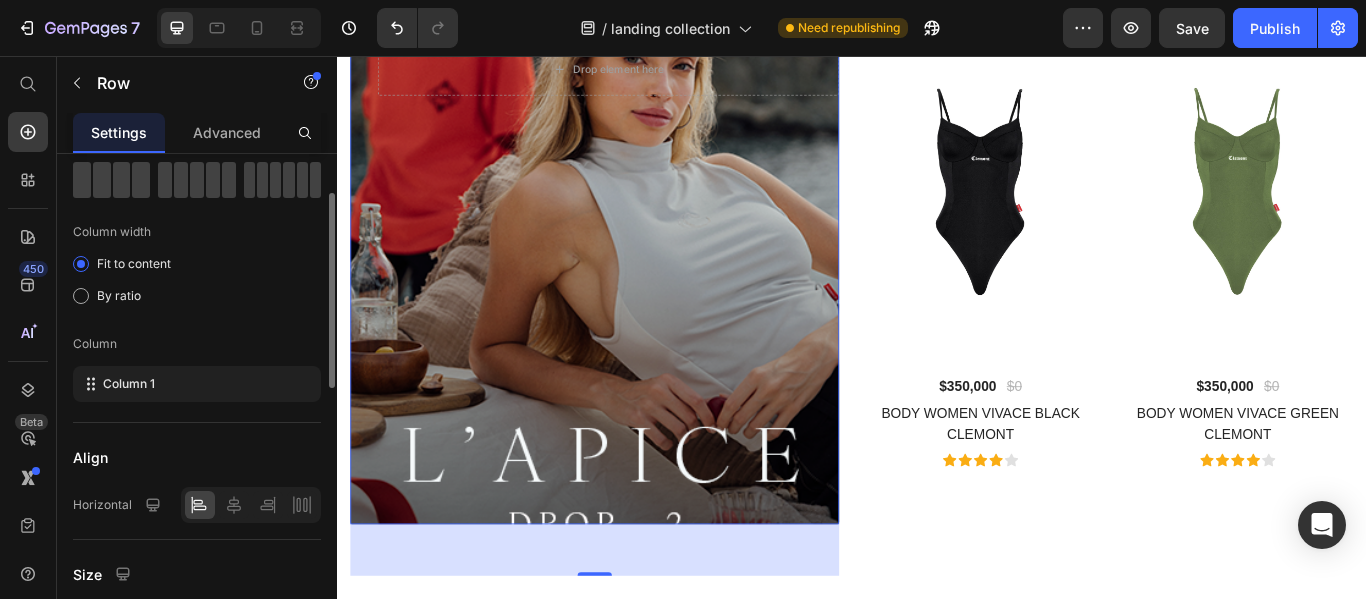 click on "Layout Column width Fit to content By ratio Column Column 1 Align Horizontal
Size Full width Height Full Fit Background Color Image Video Choose Image Upload Image https://cdn.shopify.com/s/files/1/0650/5519/5359/files/gempages_560669989493801840-b5c04f34-c62c-4389-baef-e9cbaf044091.png or Browse gallery Show more Preload Delete element" at bounding box center [197, 698] 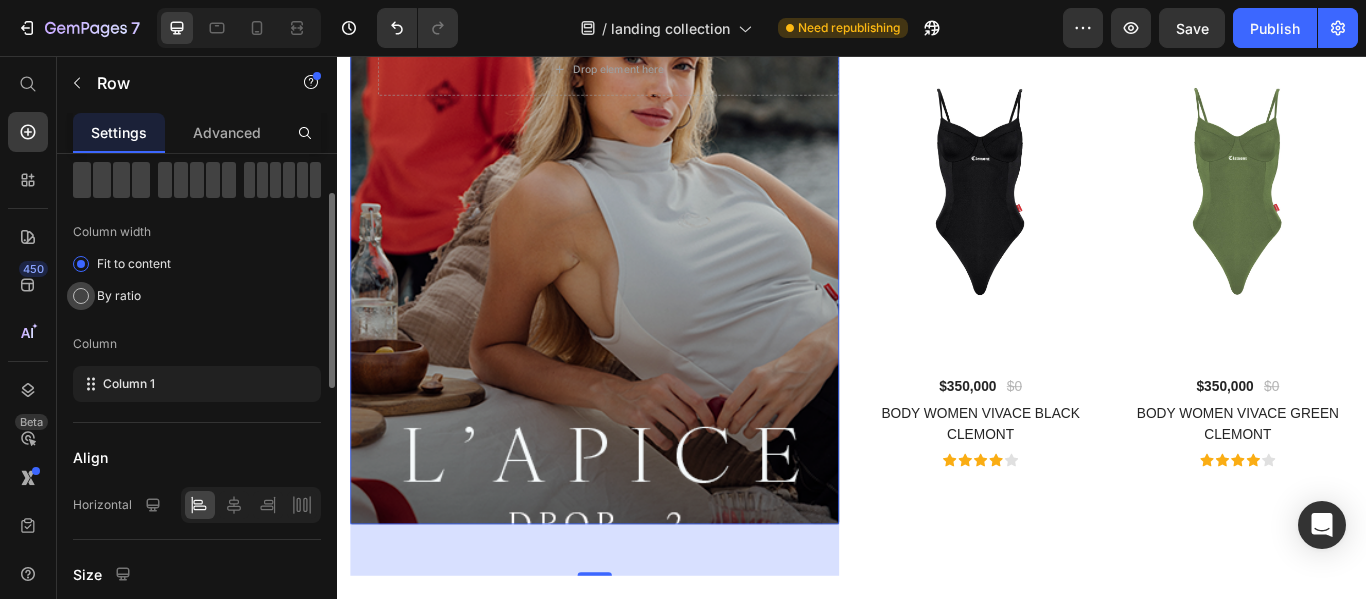 click at bounding box center (81, 296) 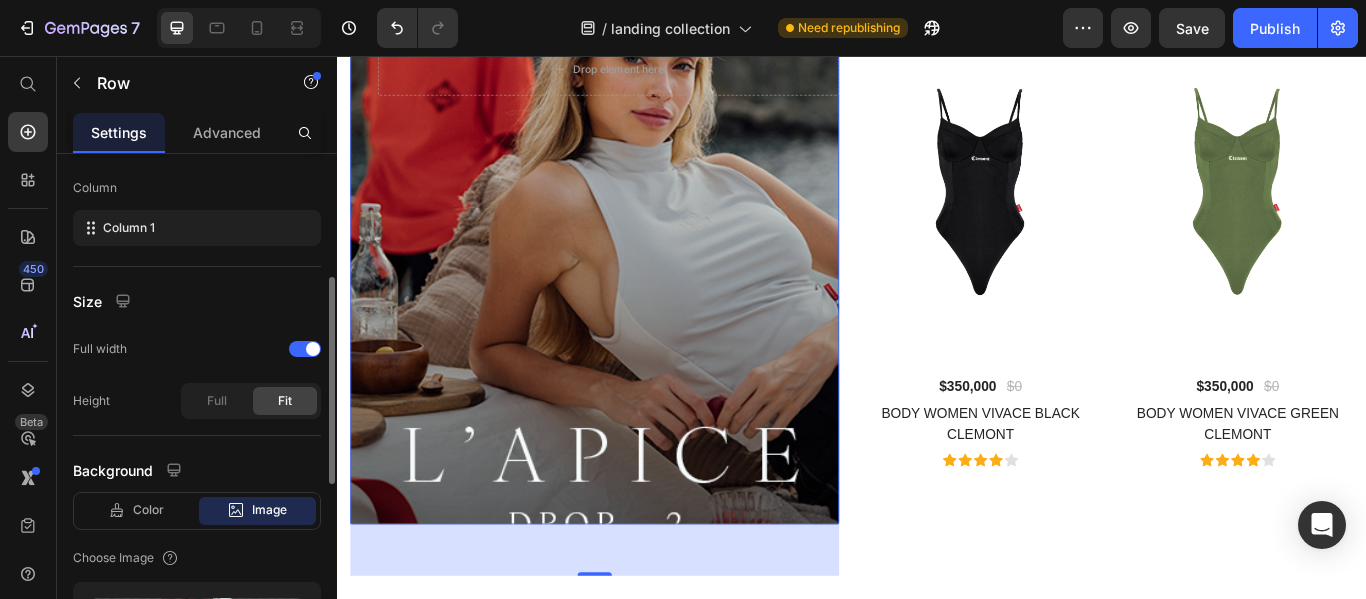 scroll, scrollTop: 200, scrollLeft: 0, axis: vertical 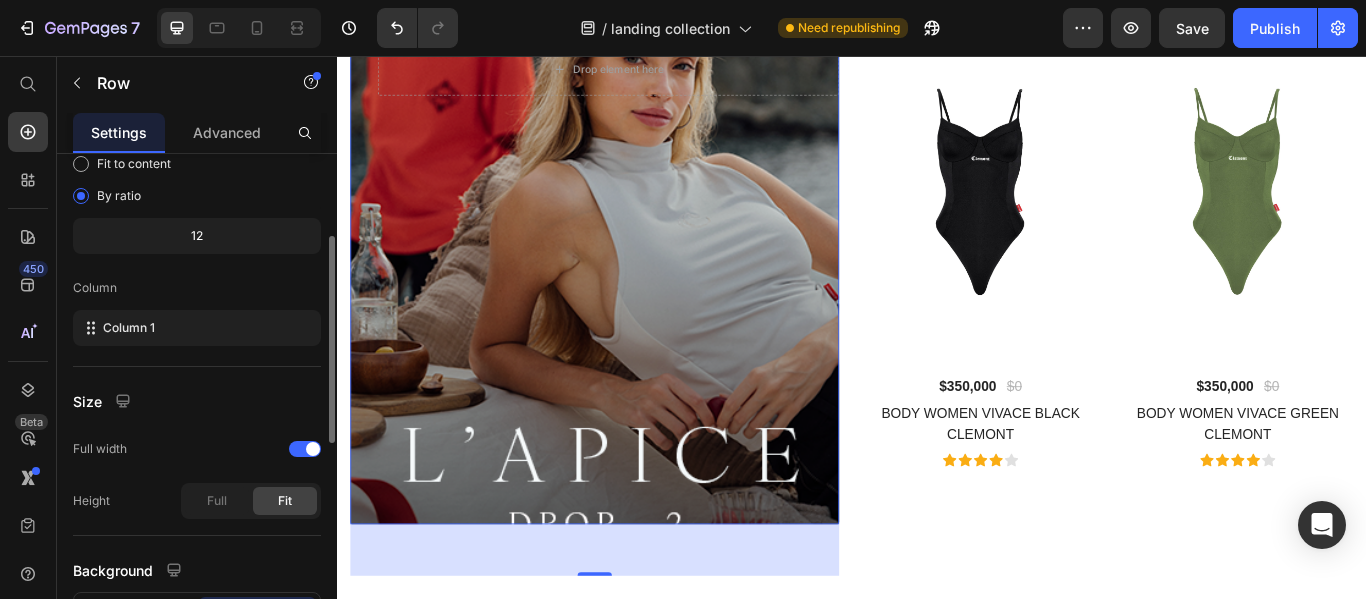 click on "12" 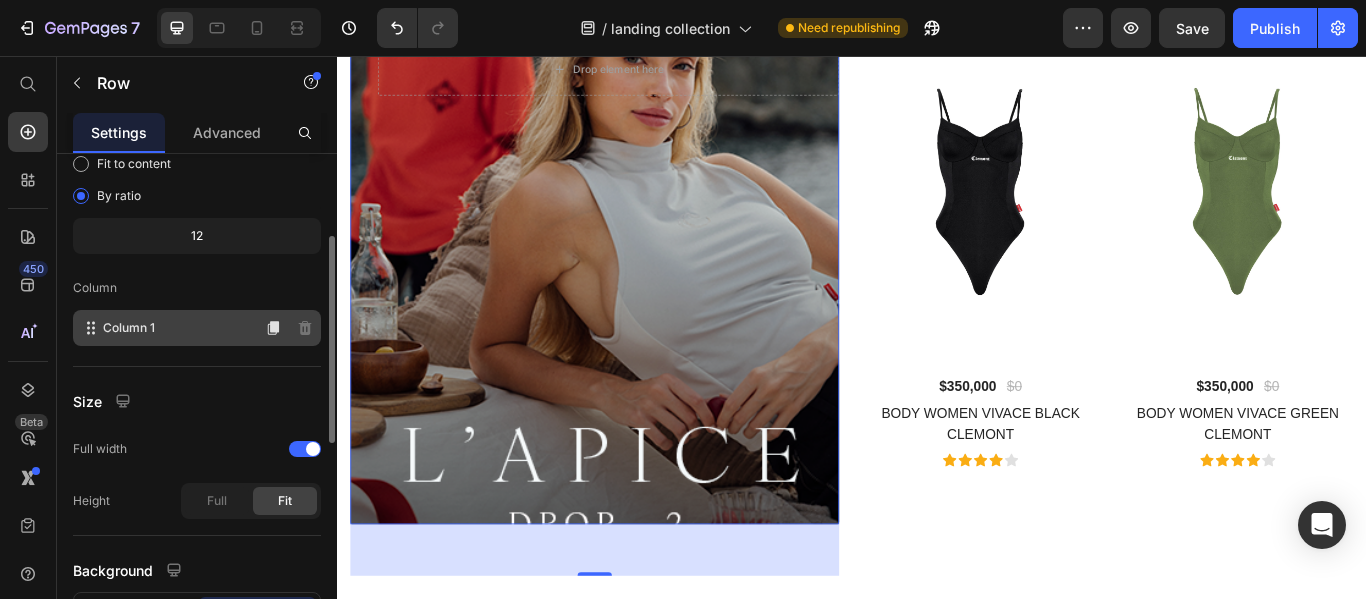 scroll, scrollTop: 400, scrollLeft: 0, axis: vertical 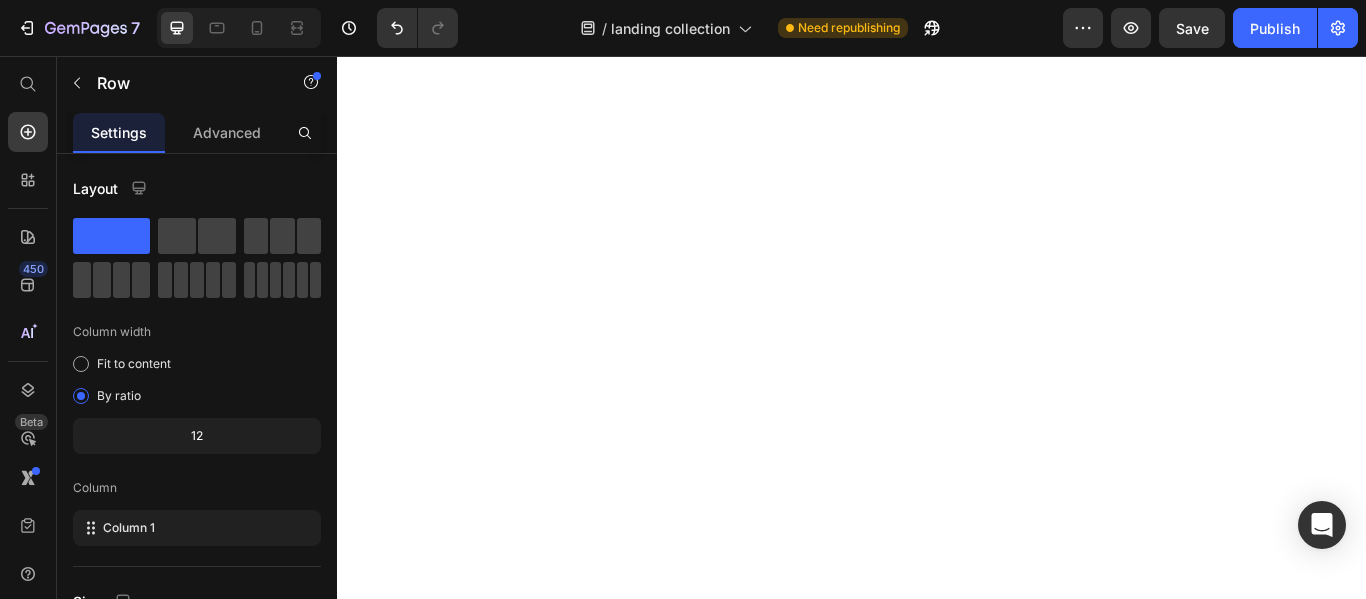 click on "Full" 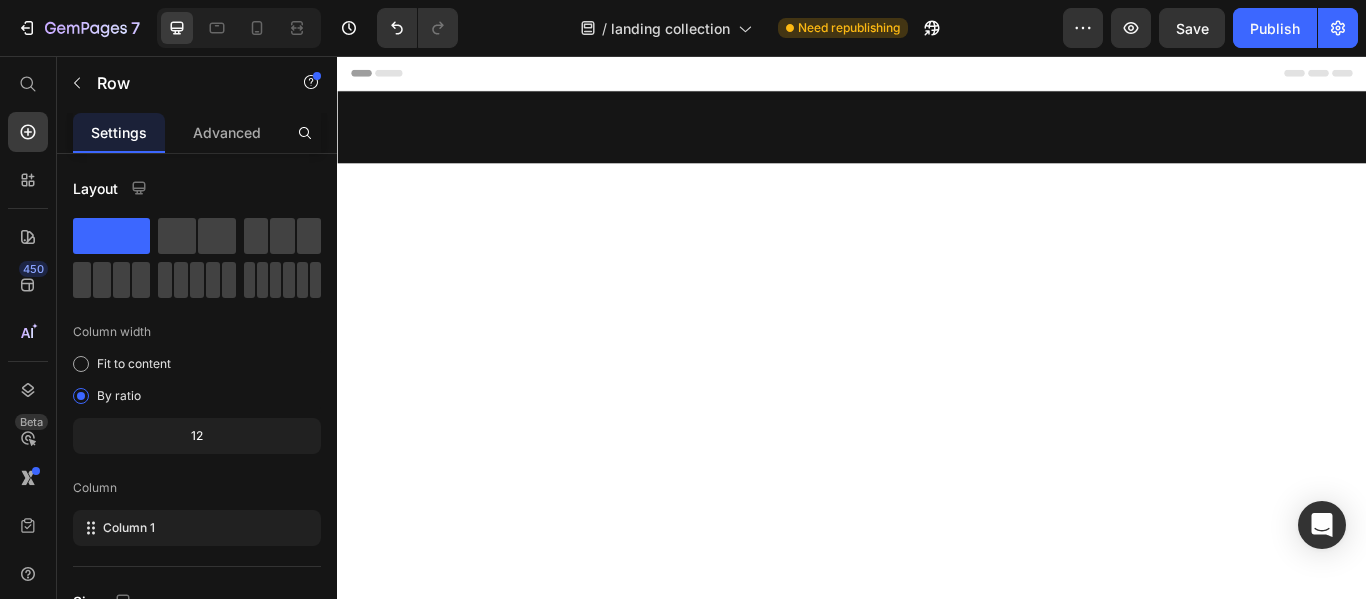 scroll, scrollTop: 400, scrollLeft: 0, axis: vertical 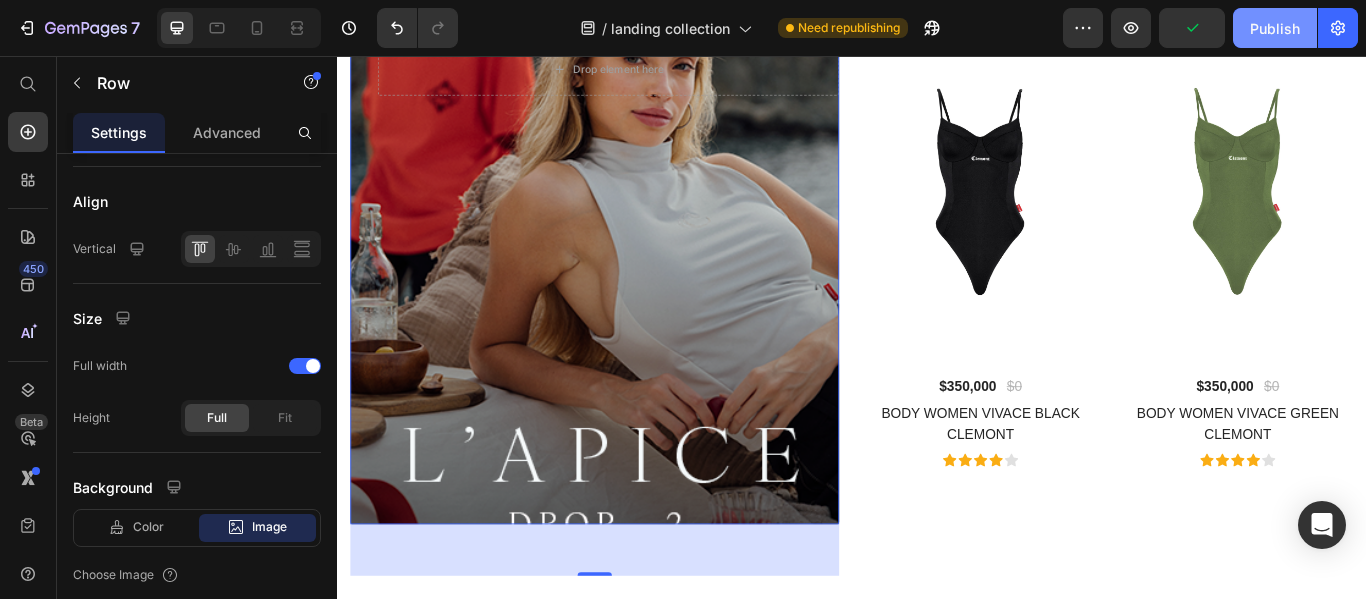 click on "Publish" at bounding box center (1275, 28) 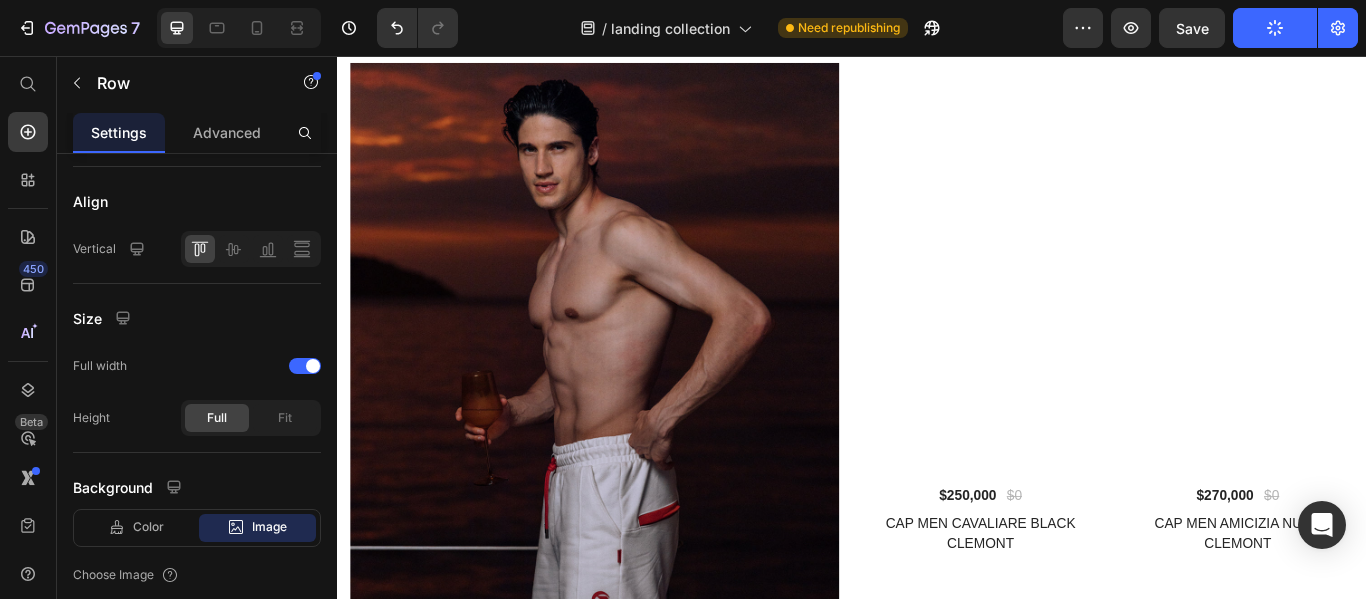 scroll, scrollTop: 3704, scrollLeft: 0, axis: vertical 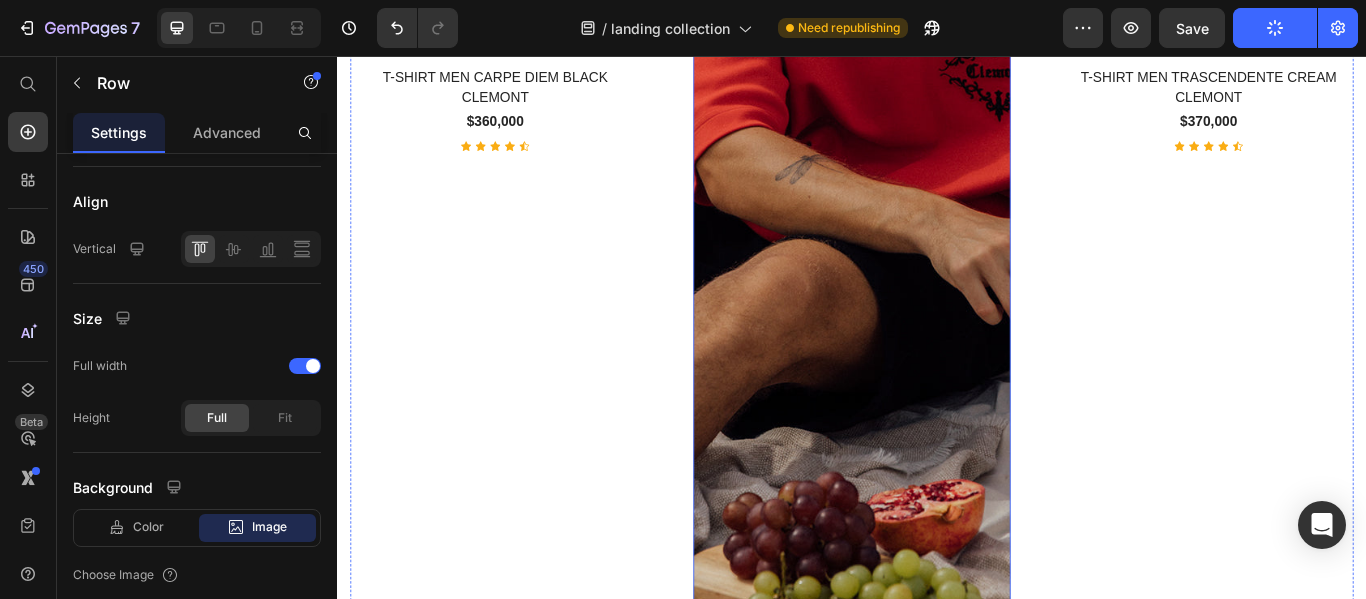 select on "M" 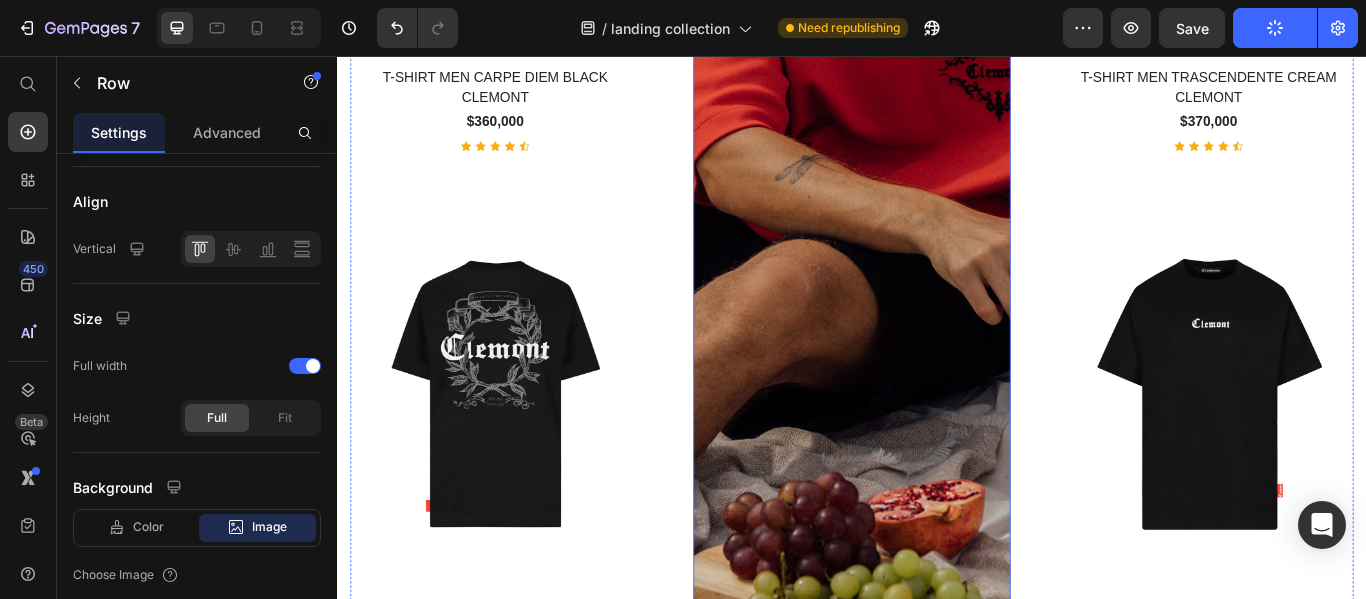 select on "M" 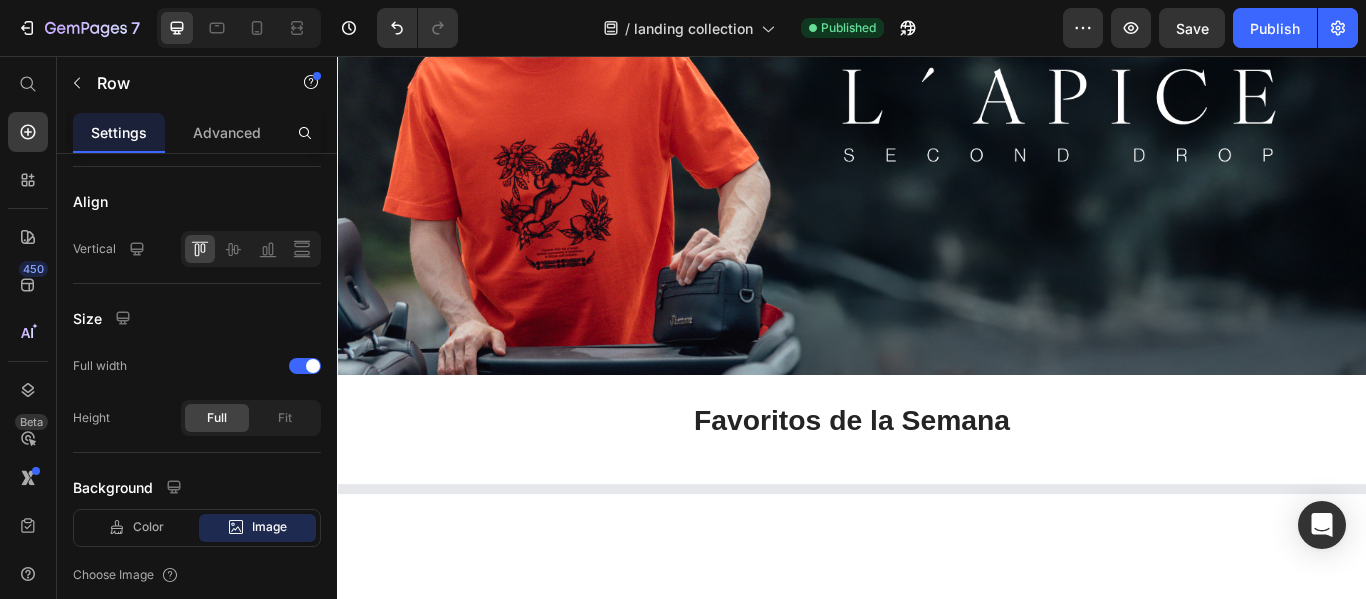 select on "M" 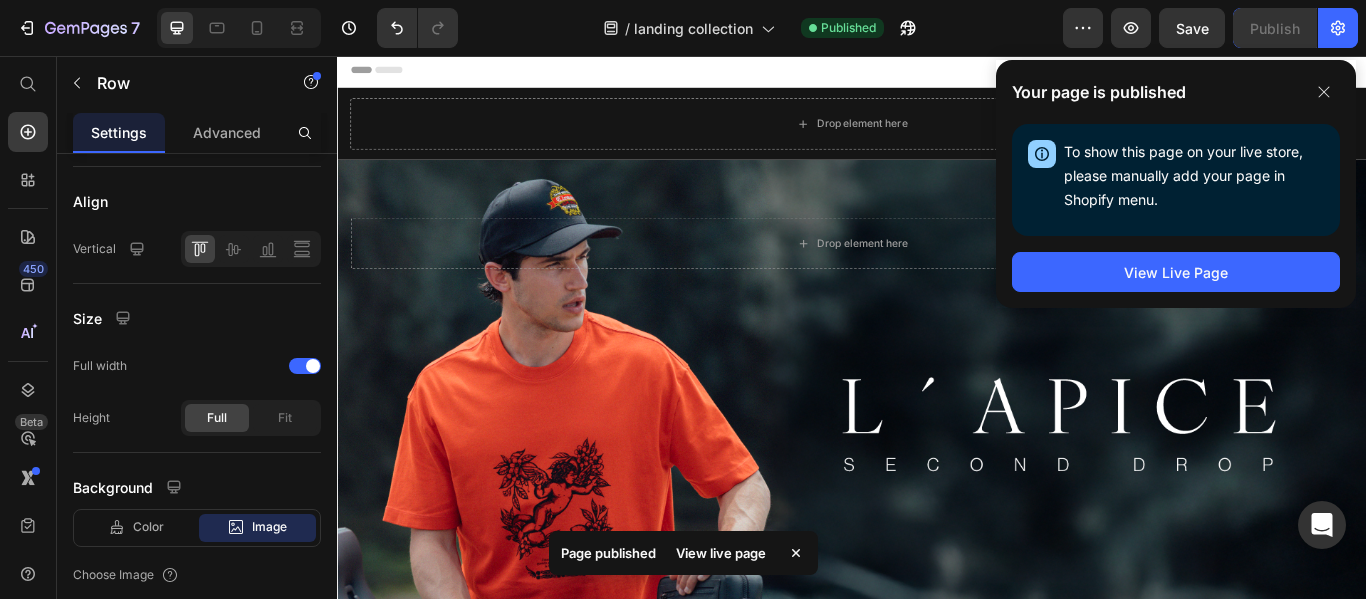 scroll, scrollTop: 0, scrollLeft: 0, axis: both 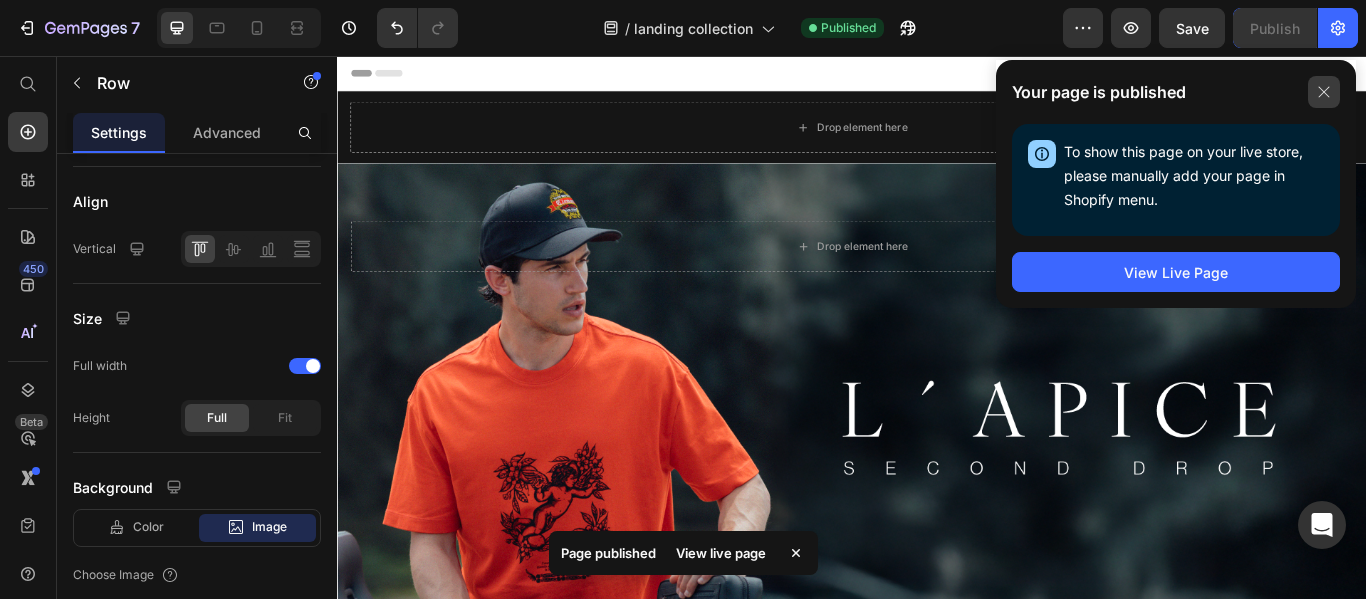 click 